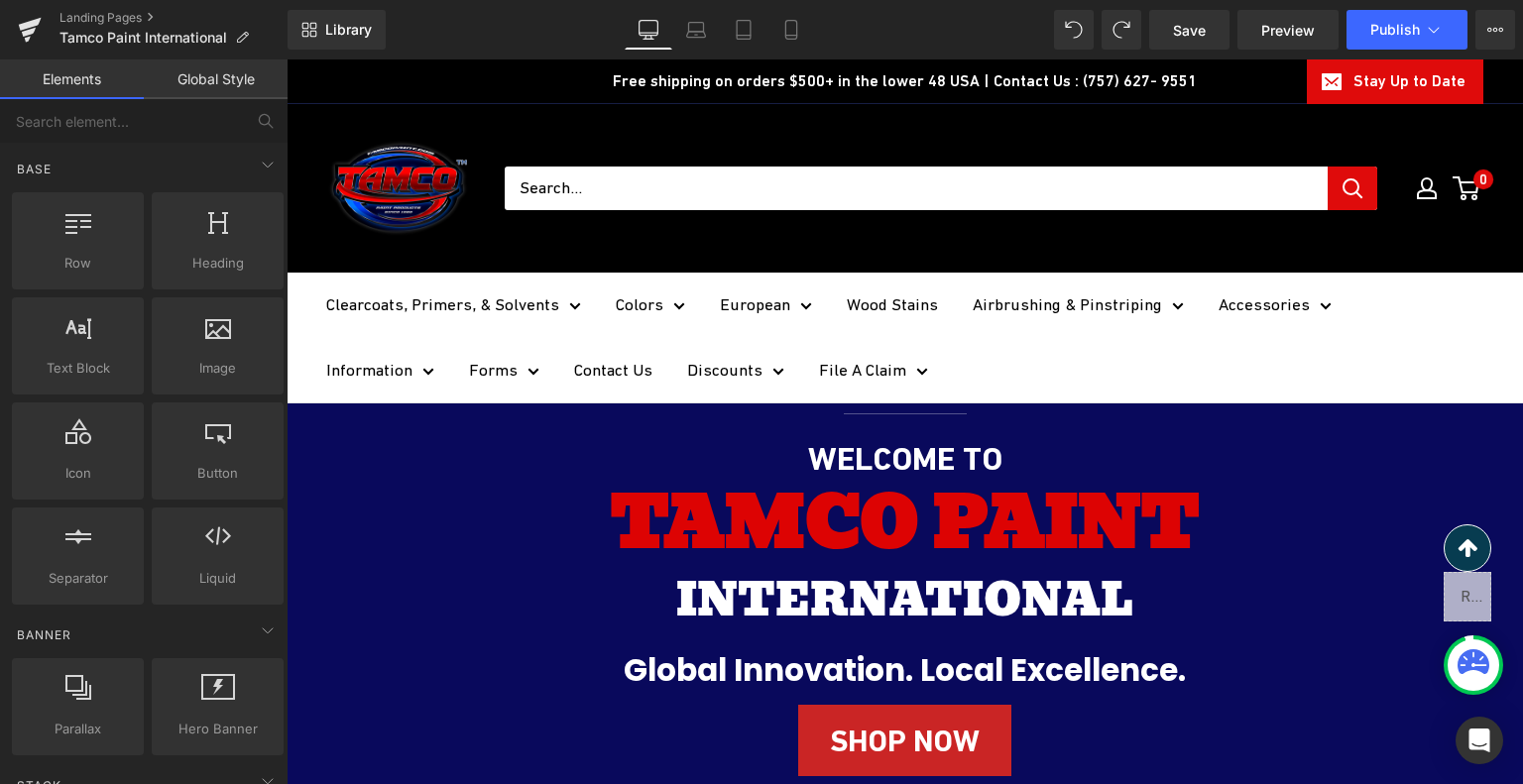 scroll, scrollTop: 3001, scrollLeft: 0, axis: vertical 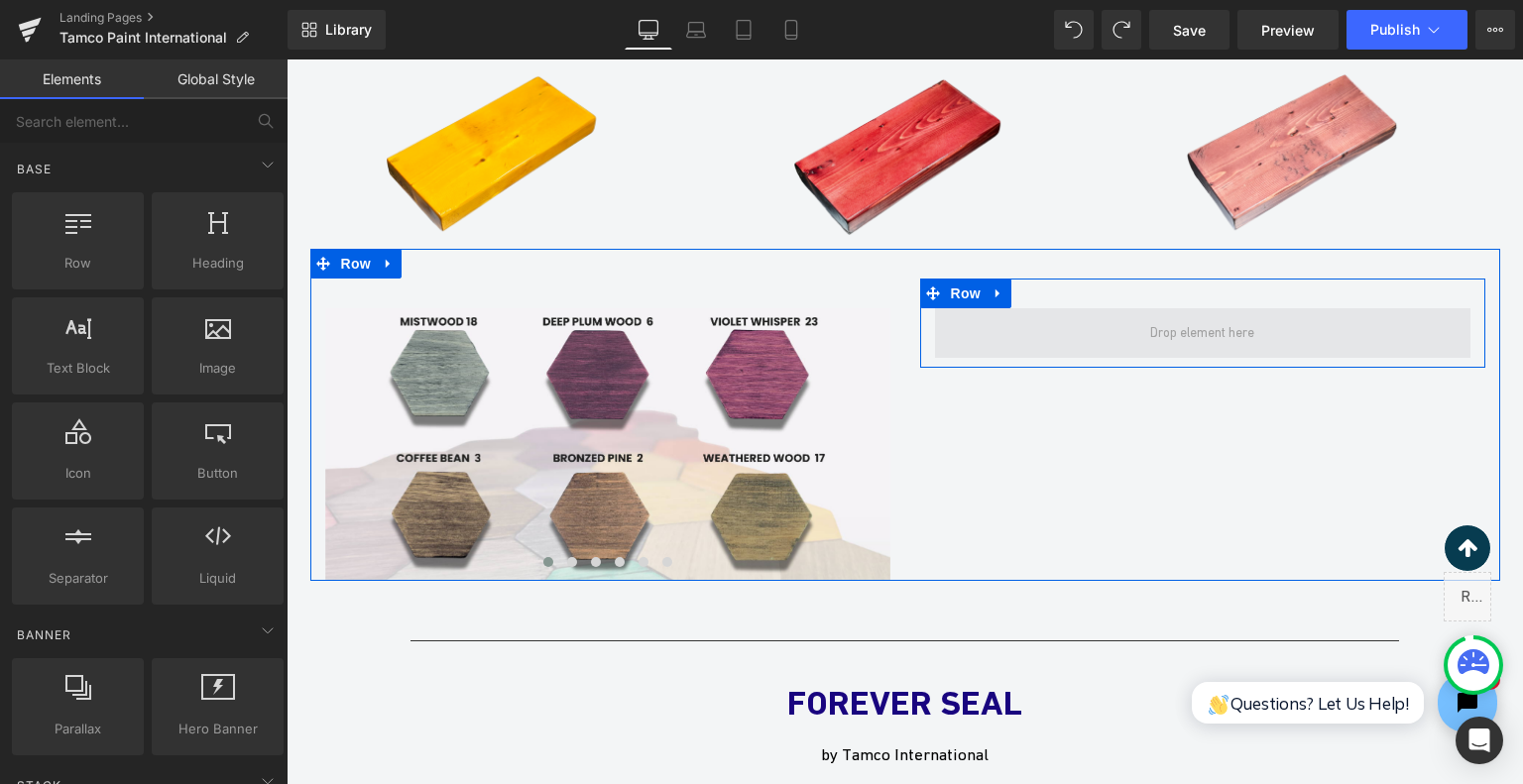 click at bounding box center [1202, 333] 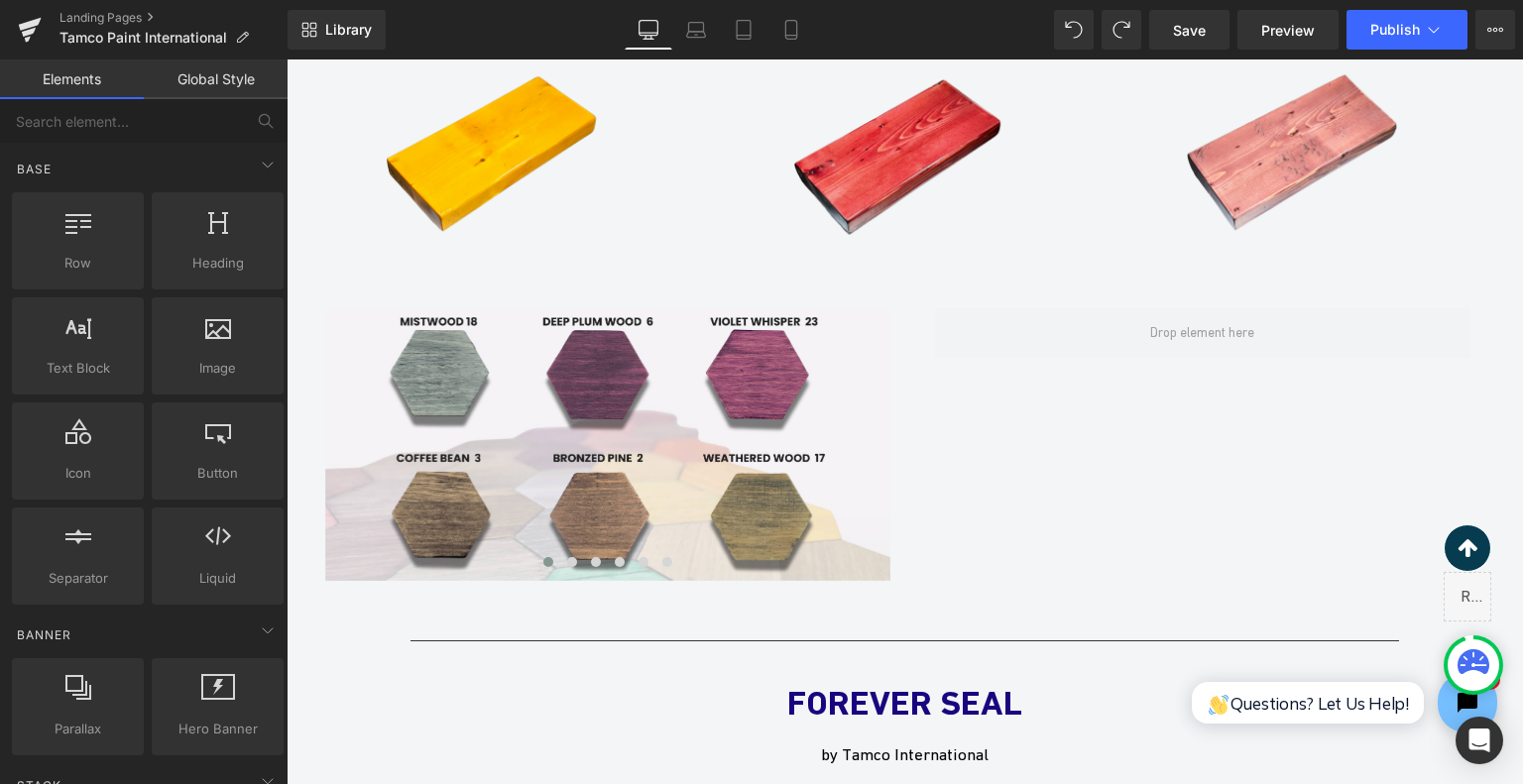 click on "Elements" at bounding box center [71, 79] 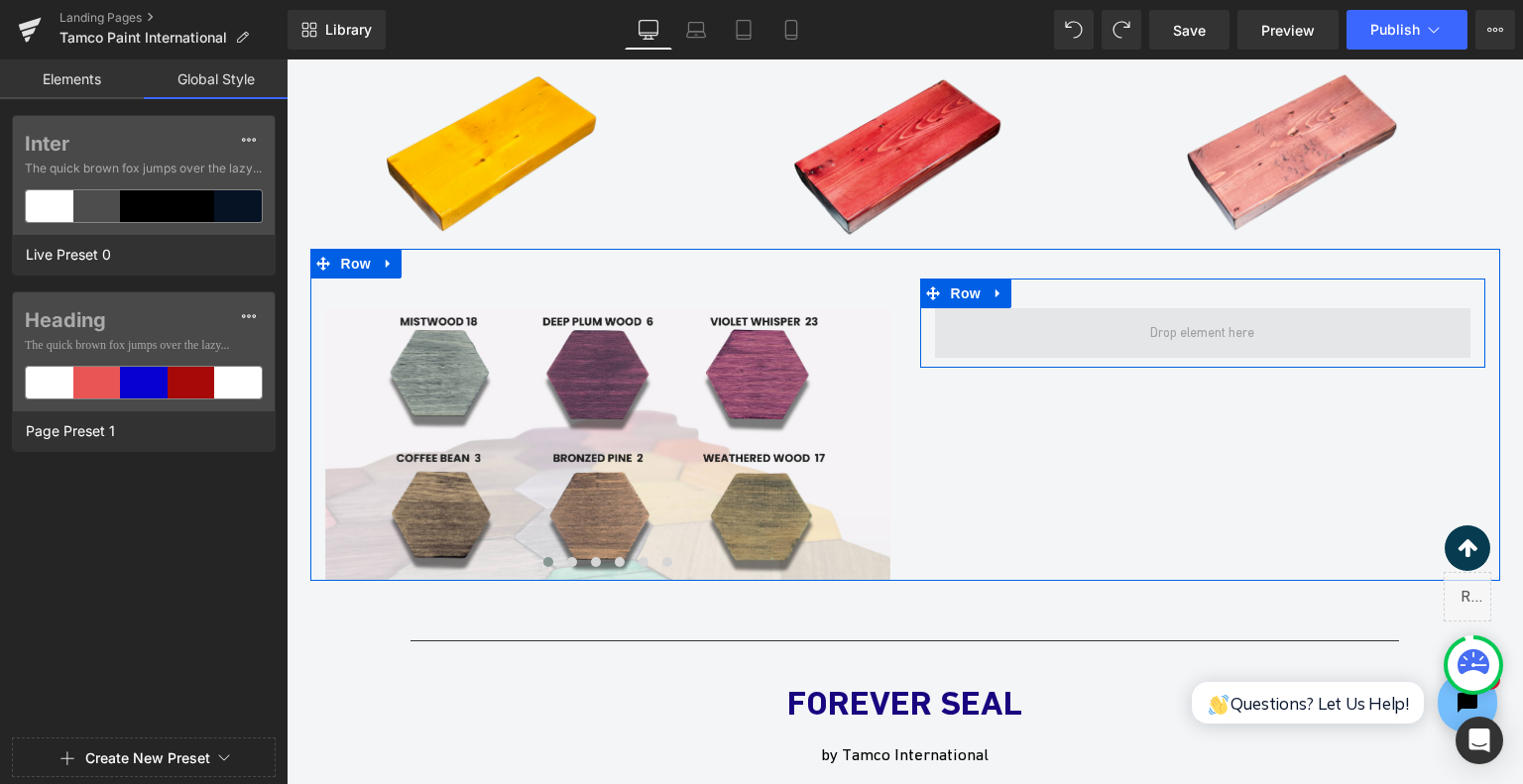click at bounding box center (1202, 333) 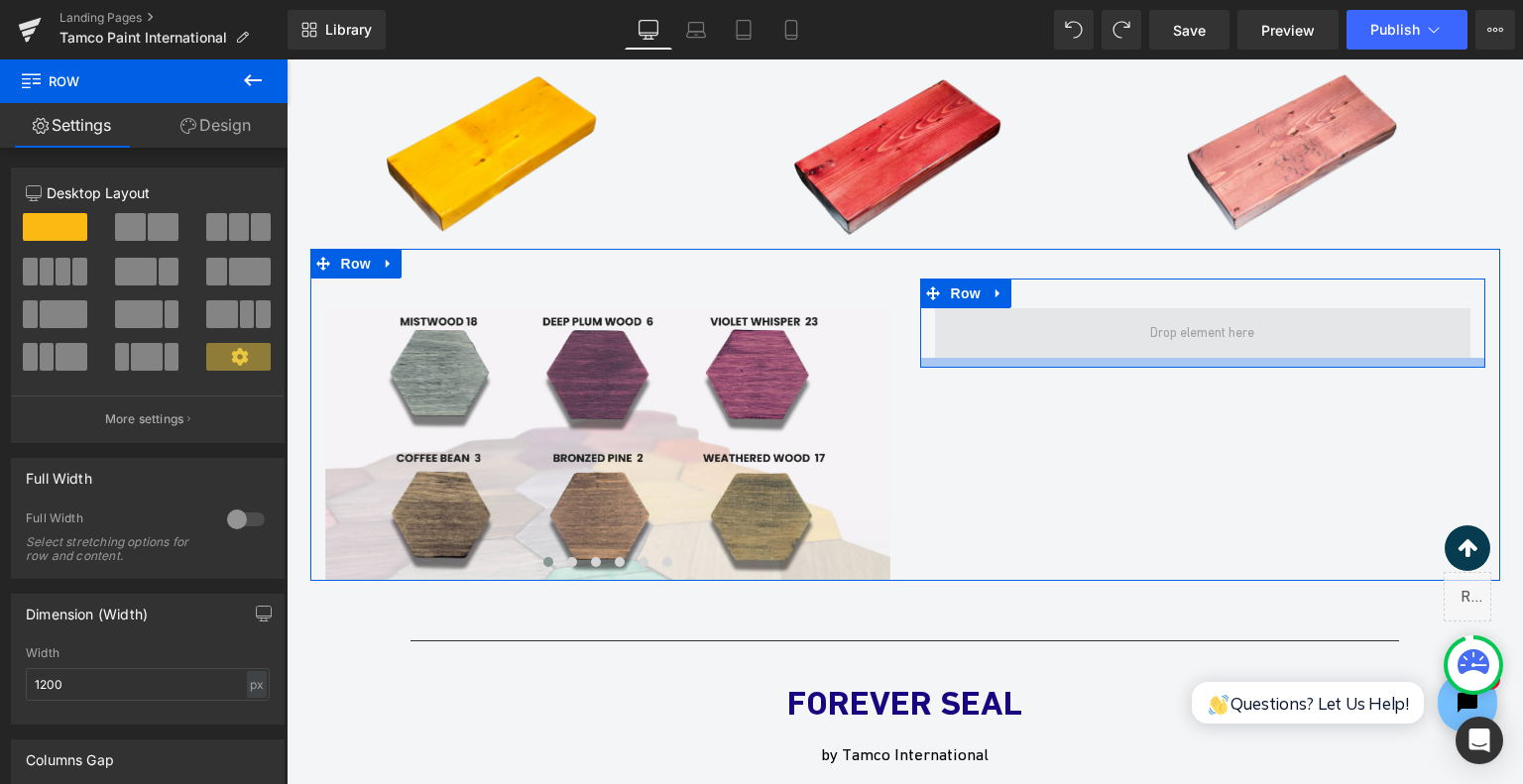 click at bounding box center (1203, 333) 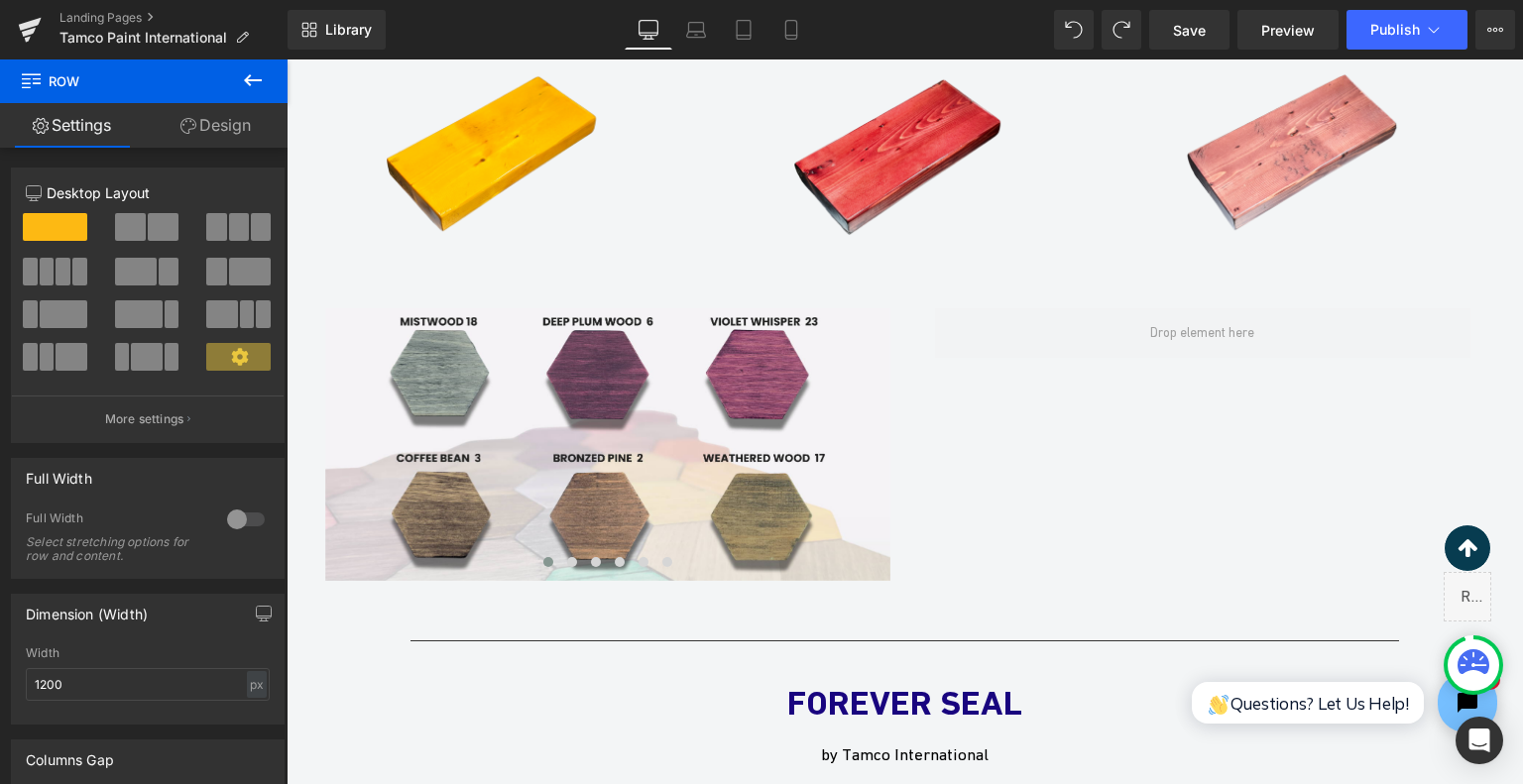 click at bounding box center (253, 81) 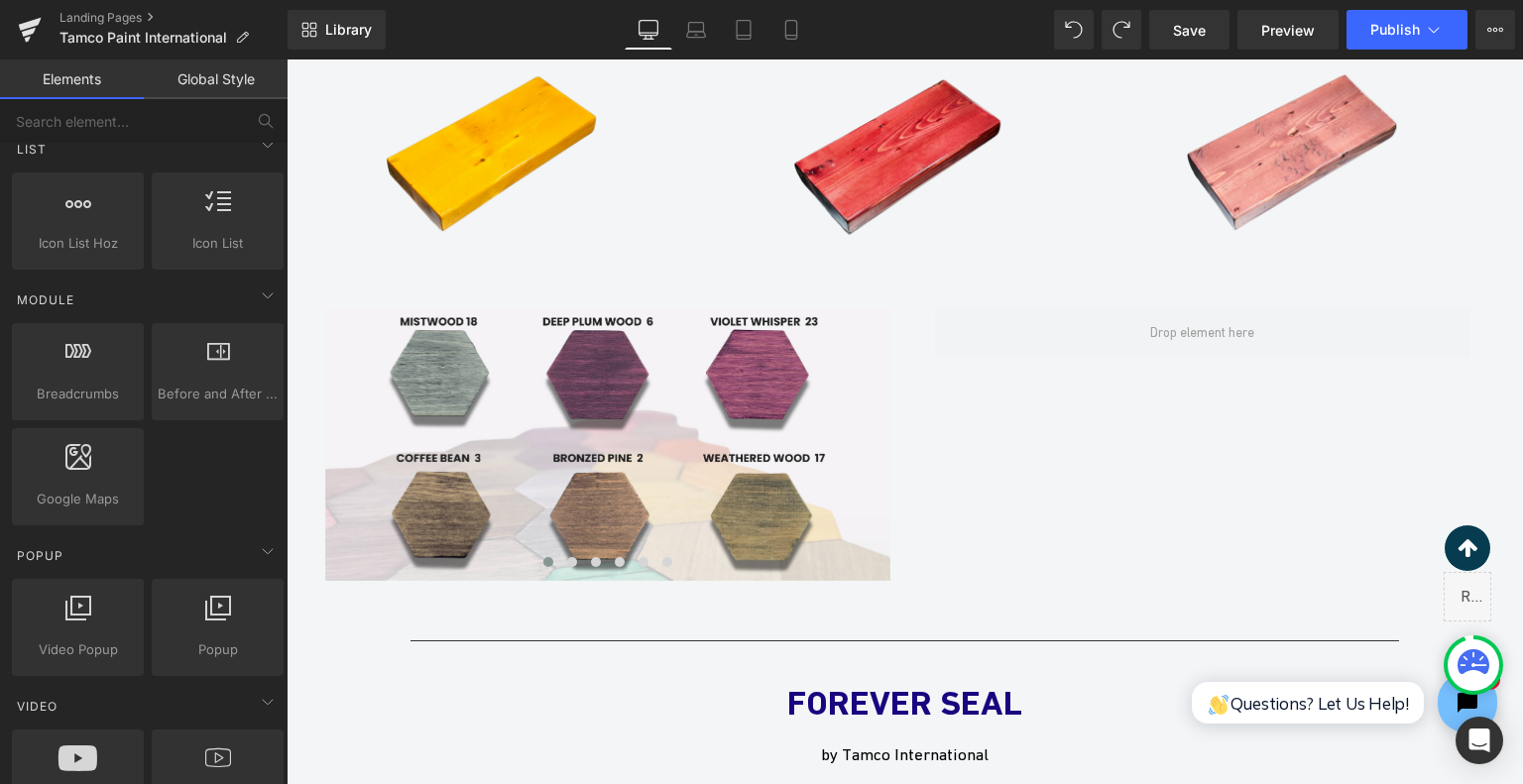 scroll, scrollTop: 1189, scrollLeft: 0, axis: vertical 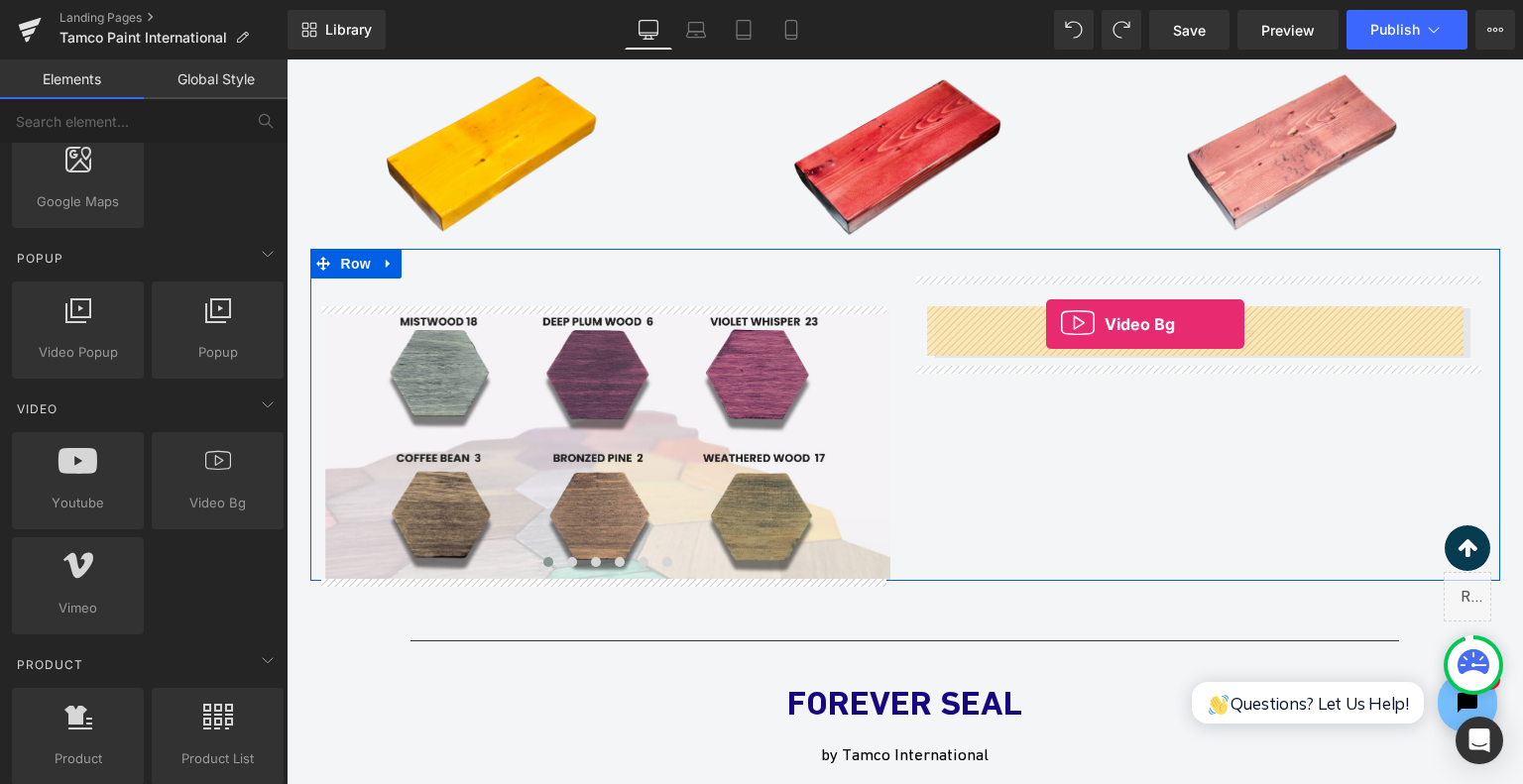 drag, startPoint x: 492, startPoint y: 538, endPoint x: 1046, endPoint y: 324, distance: 593.8956 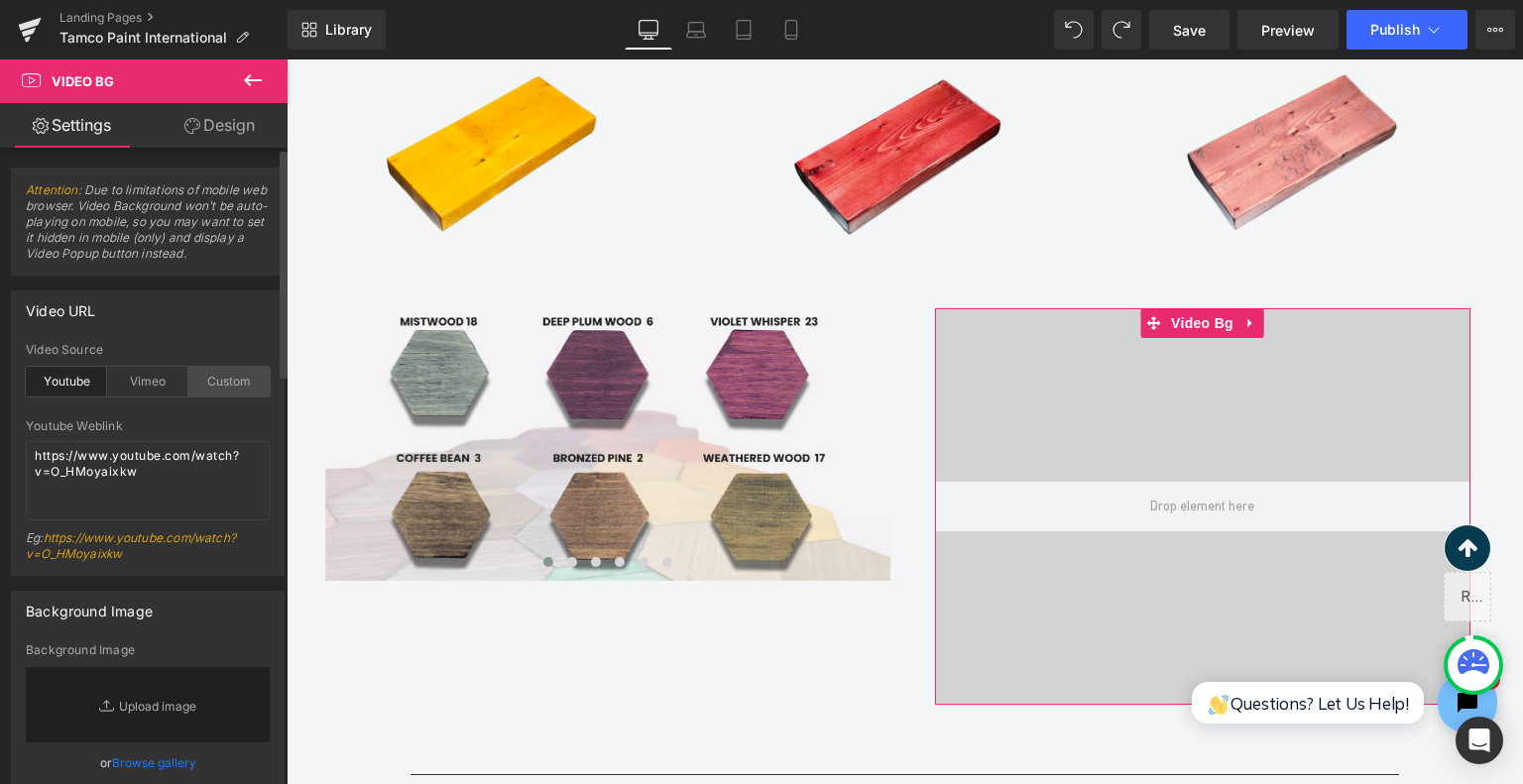 click on "Custom" at bounding box center (229, 382) 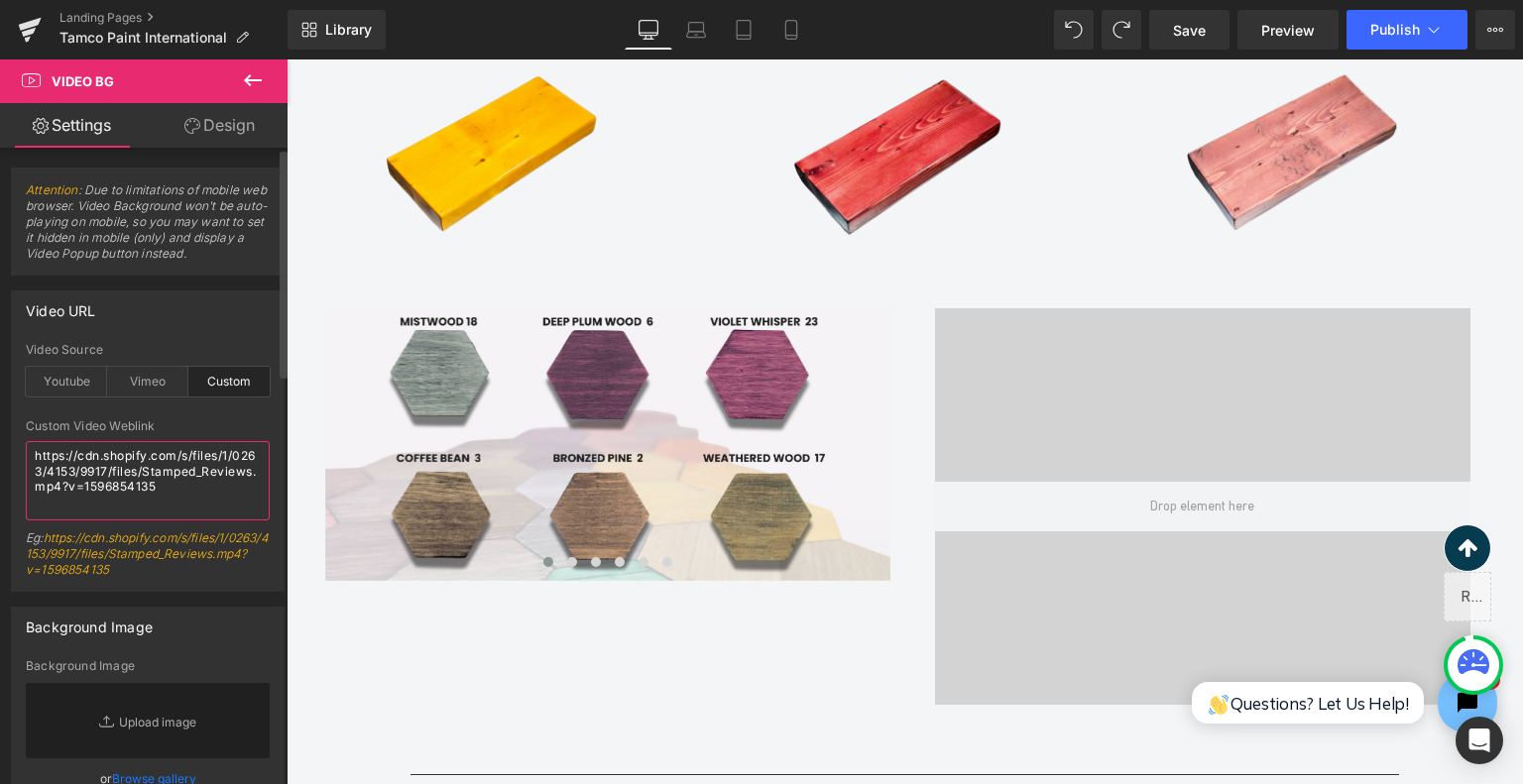 click on "https://cdn.shopify.com/s/files/1/0263/4153/9917/files/Stamped_Reviews.mp4?v=1596854135" at bounding box center (148, 481) 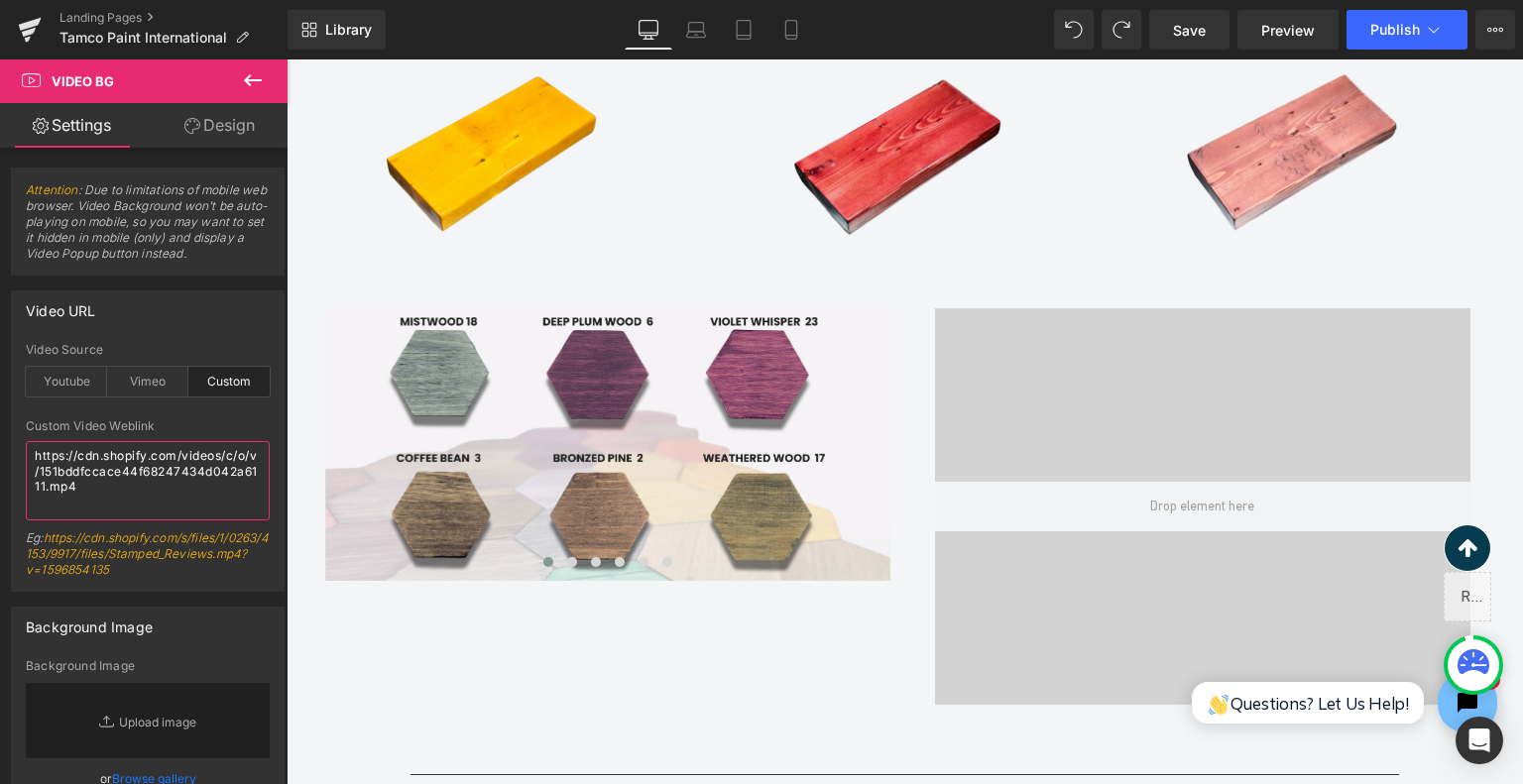 type on "https://cdn.shopify.com/videos/c/o/v/151bddfccace44f68247434d042a6111.mp4" 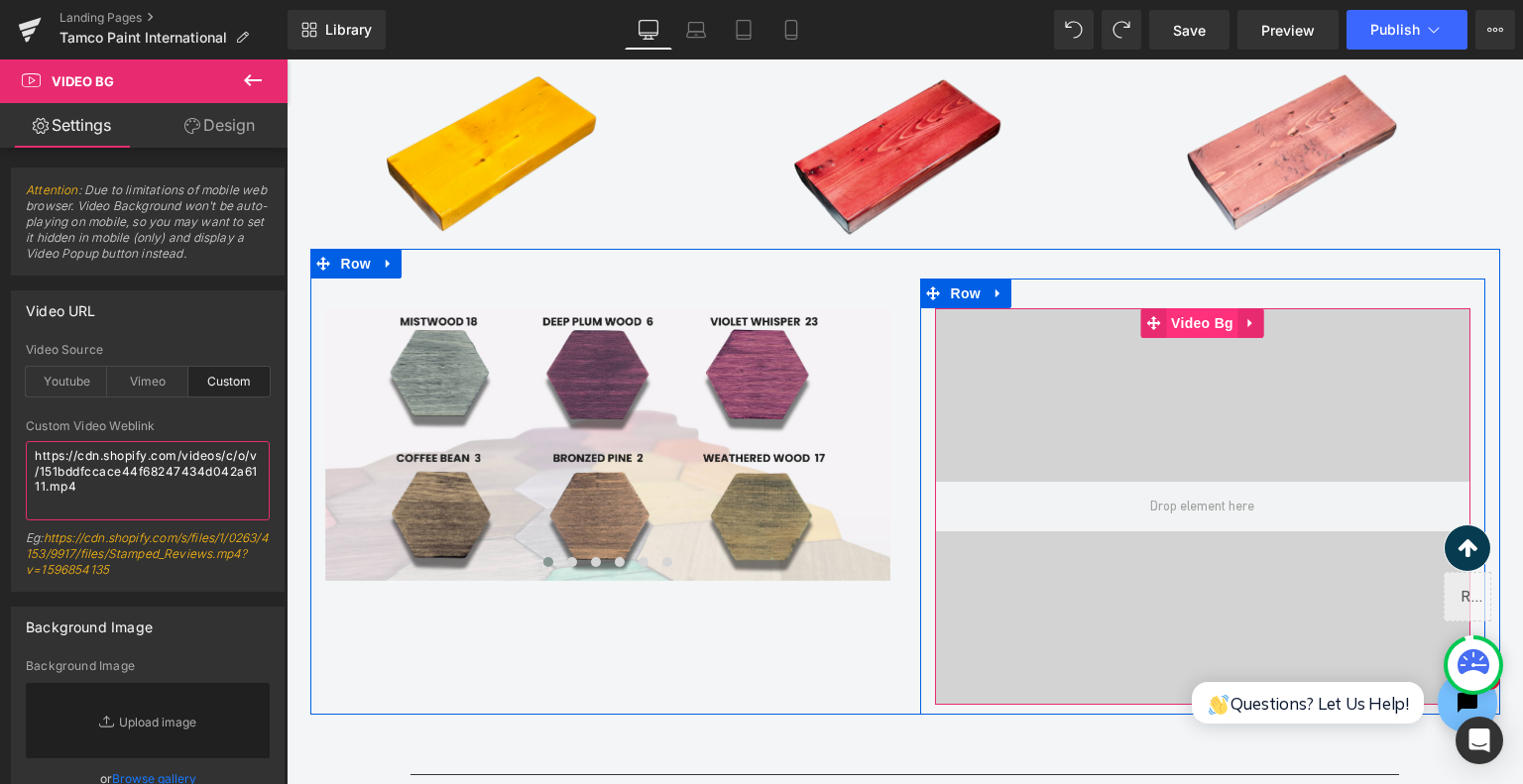 click on "Video Bg" at bounding box center (1202, 323) 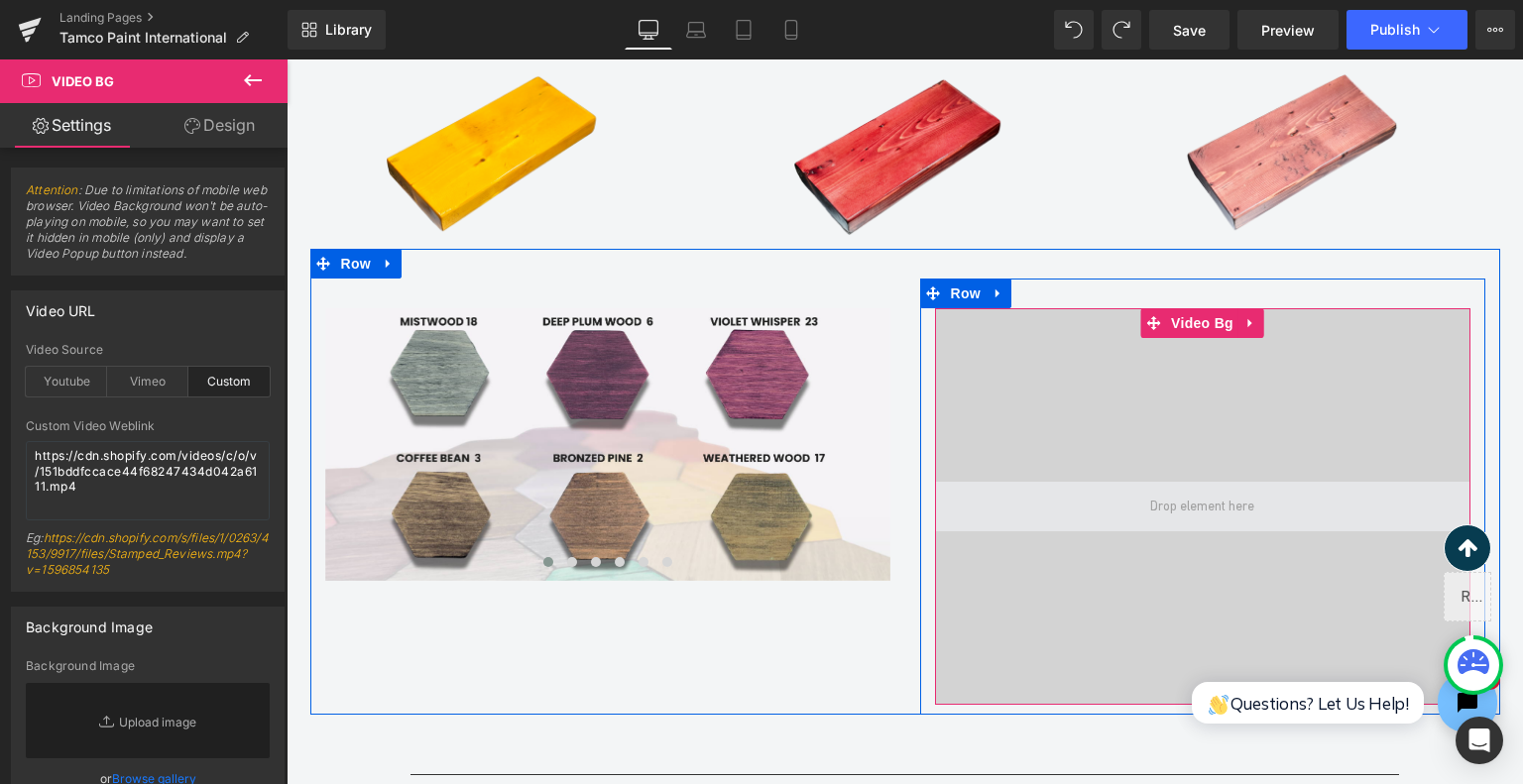 click at bounding box center (1203, 506) 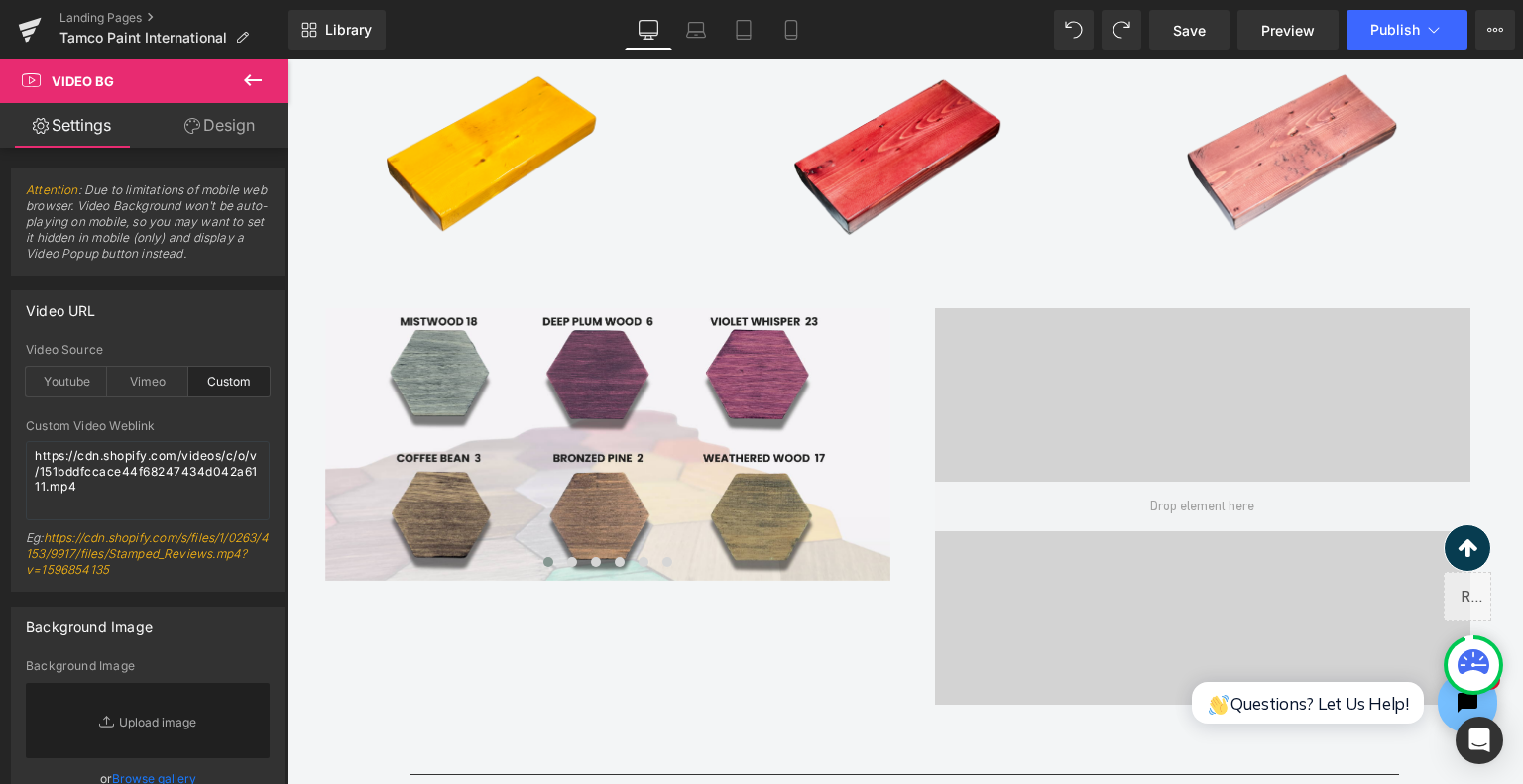 click at bounding box center (253, 81) 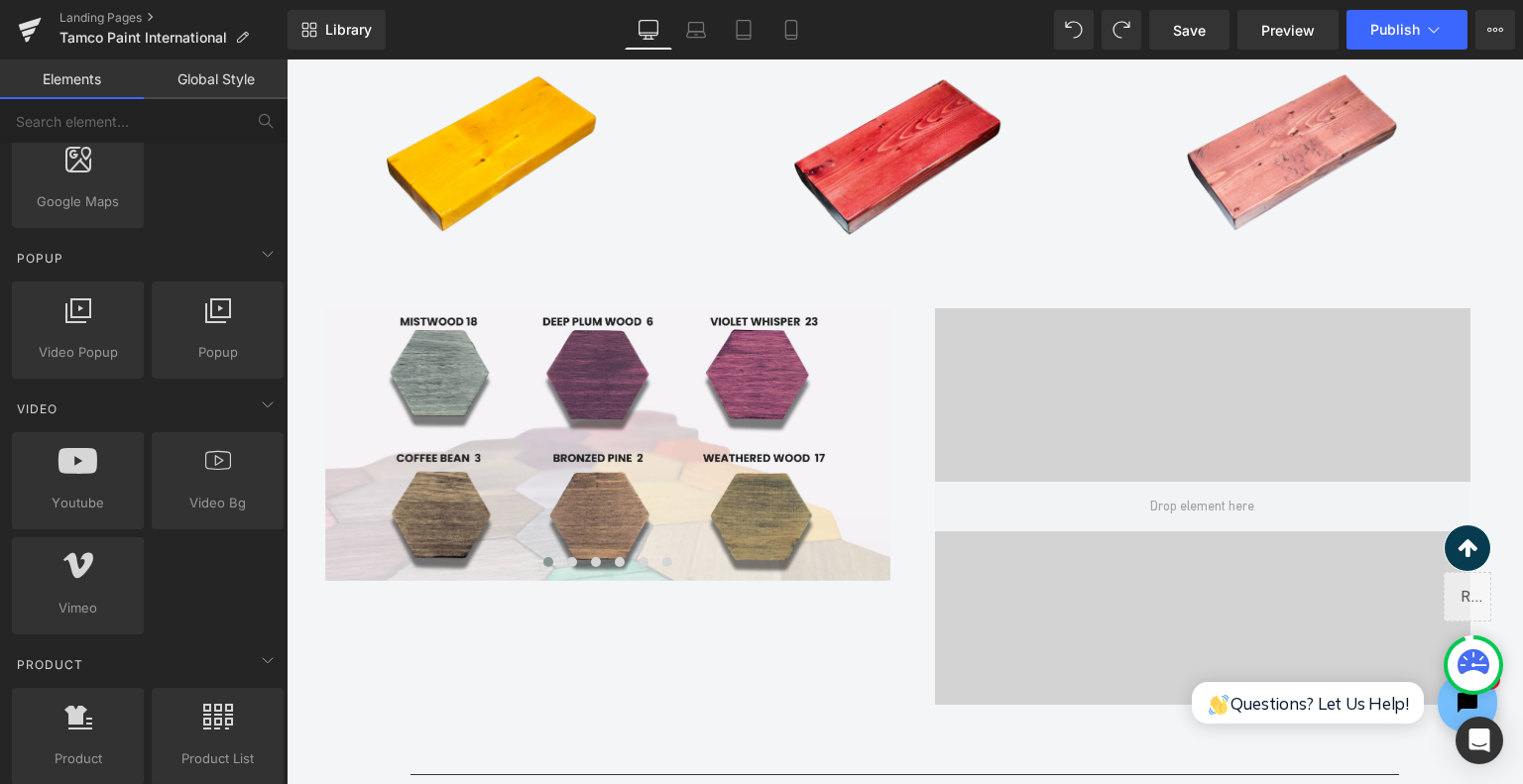 click on "Global Style" at bounding box center [215, 79] 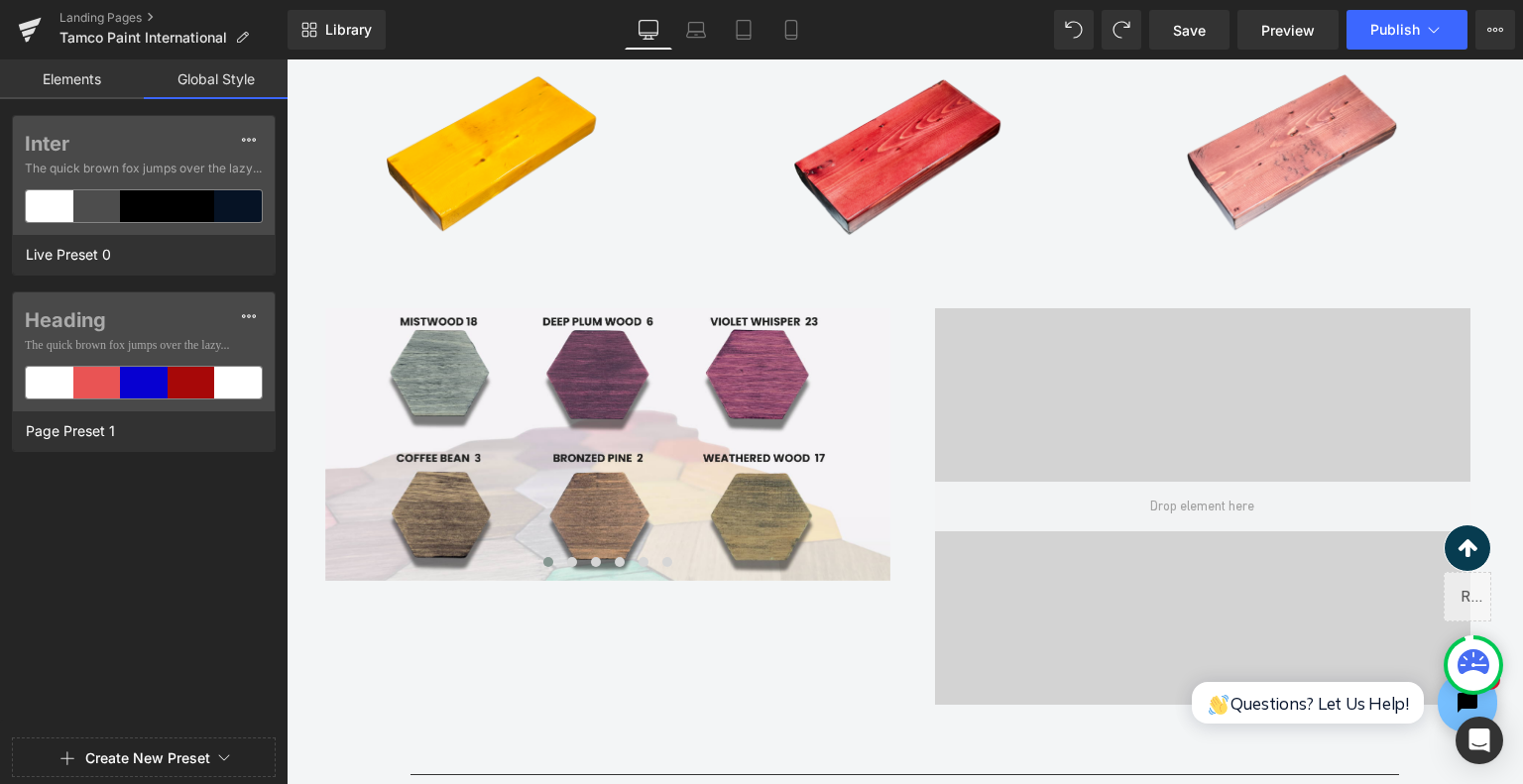 click on "Elements" at bounding box center (71, 79) 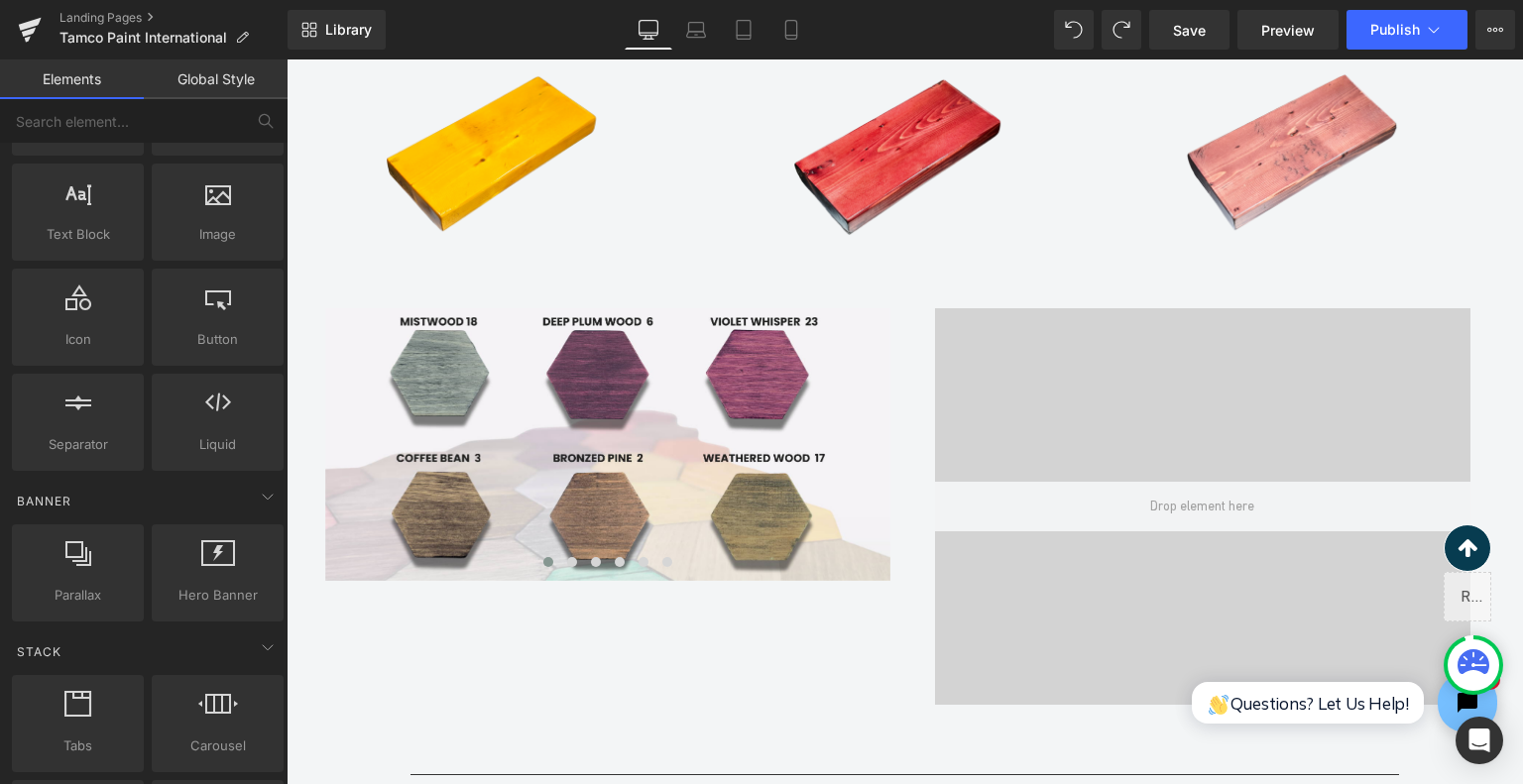 scroll, scrollTop: 0, scrollLeft: 0, axis: both 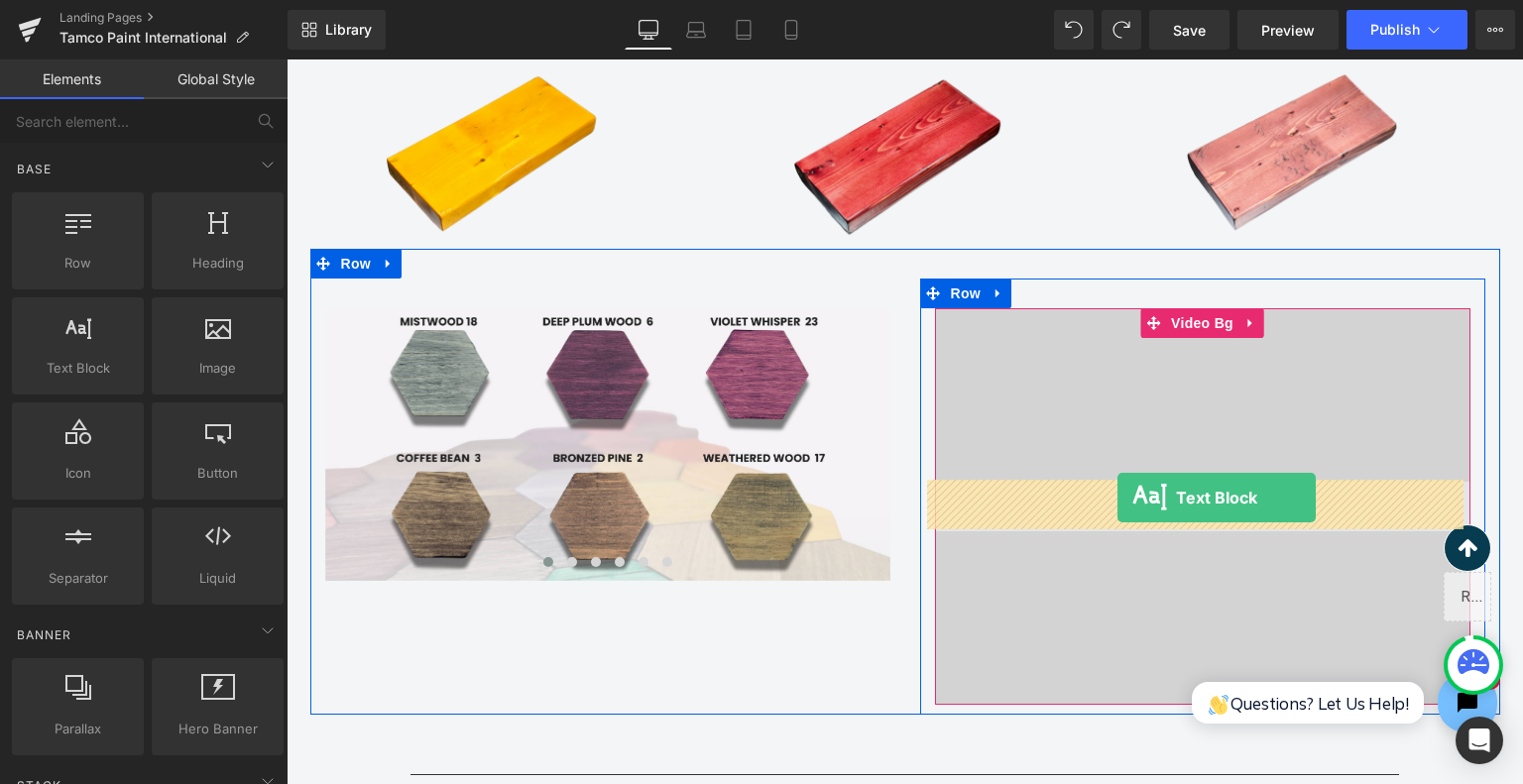 drag, startPoint x: 418, startPoint y: 323, endPoint x: 1118, endPoint y: 500, distance: 722.0312 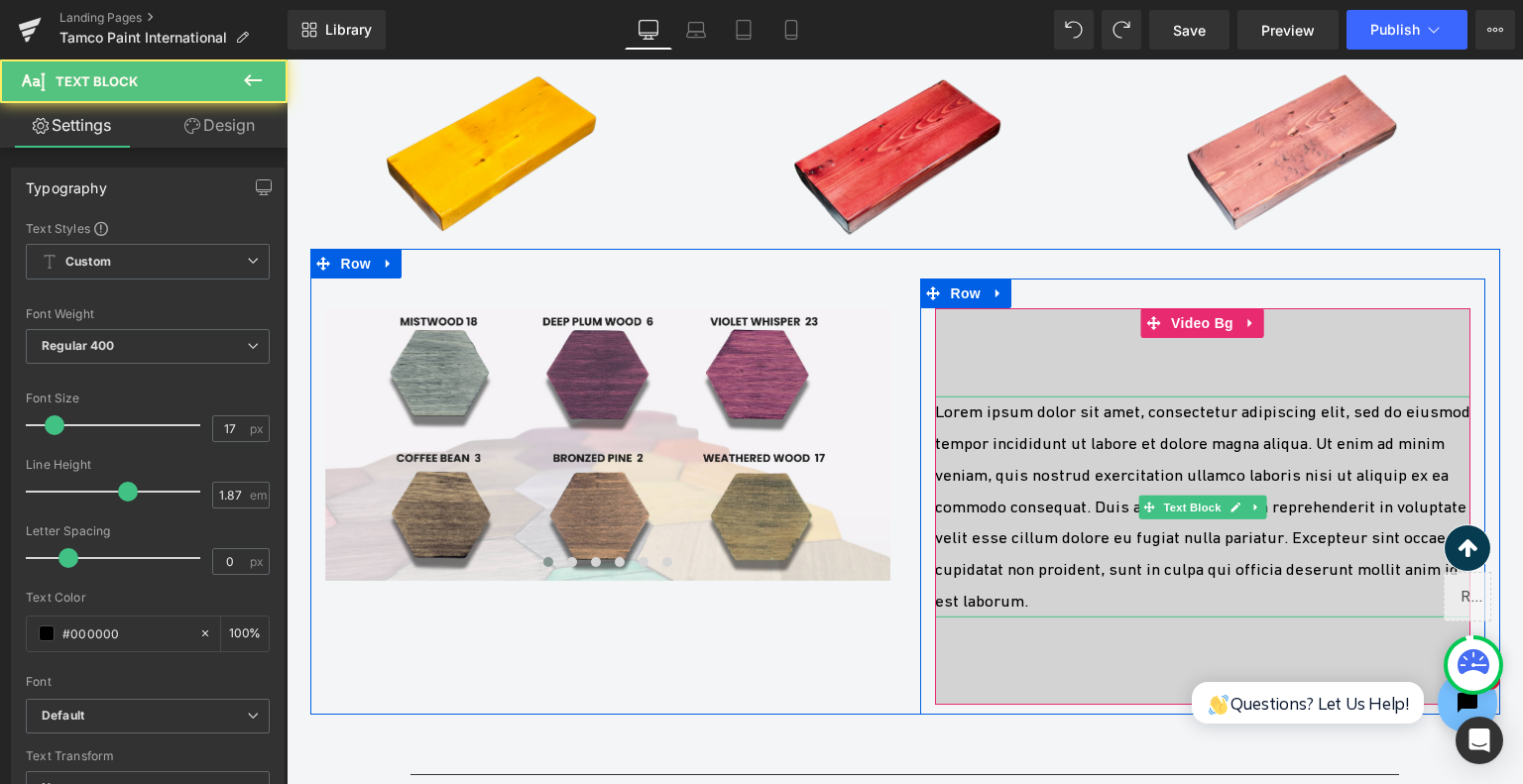 click on "Lorem ipsum dolor sit amet, consectetur adipiscing elit, sed do eiusmod tempor incididunt ut labore et dolore magna aliqua. Ut enim ad minim veniam, quis nostrud exercitation ullamco laboris nisi ut aliquip ex ea commodo consequat. Duis aute irure dolor in reprehenderit in voluptate velit esse cillum dolore eu fugiat nulla pariatur. Excepteur sint occaecat cupidatat non proident, sunt in culpa qui officia deserunt mollit anim id est laborum." at bounding box center [1203, 506] 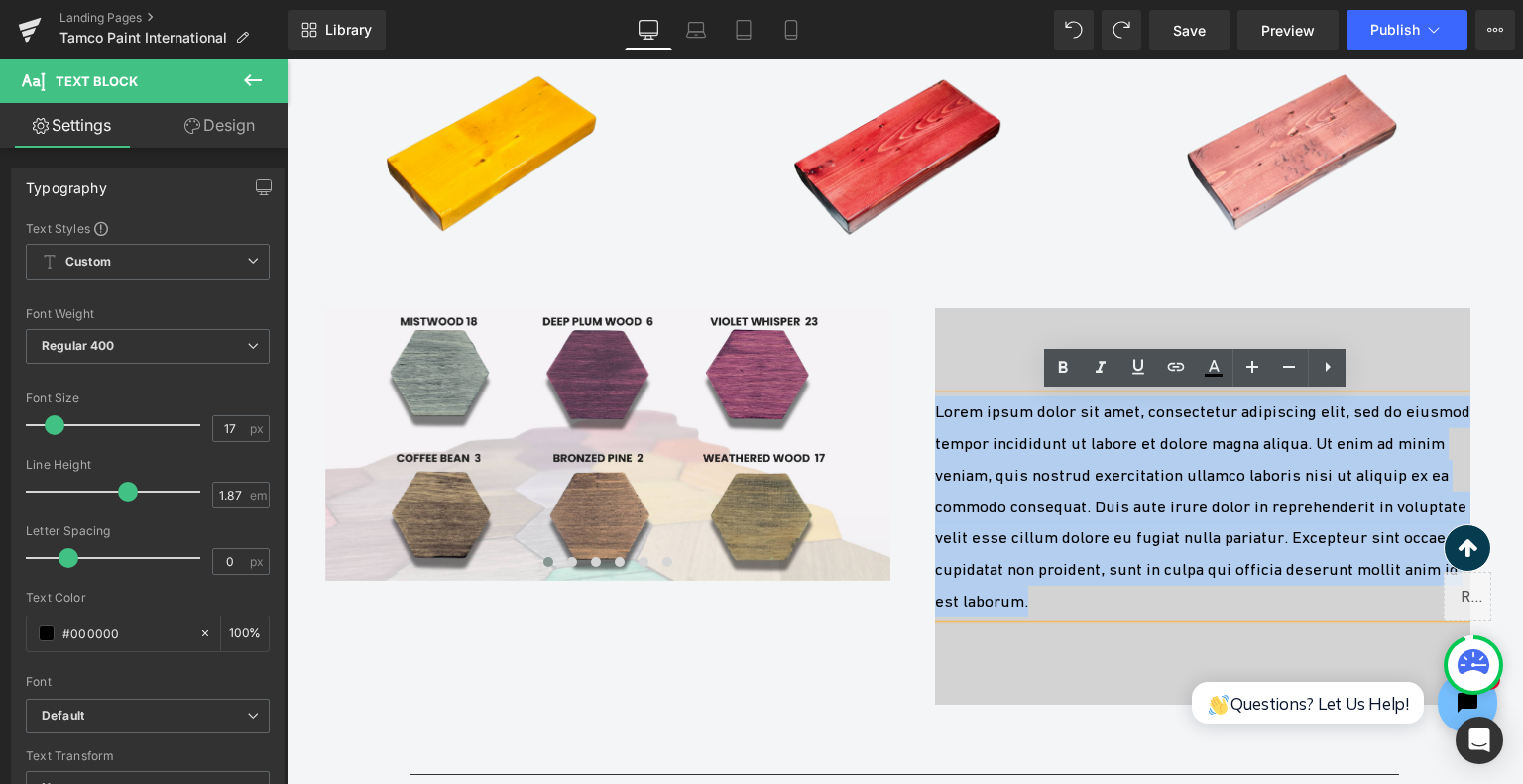 type 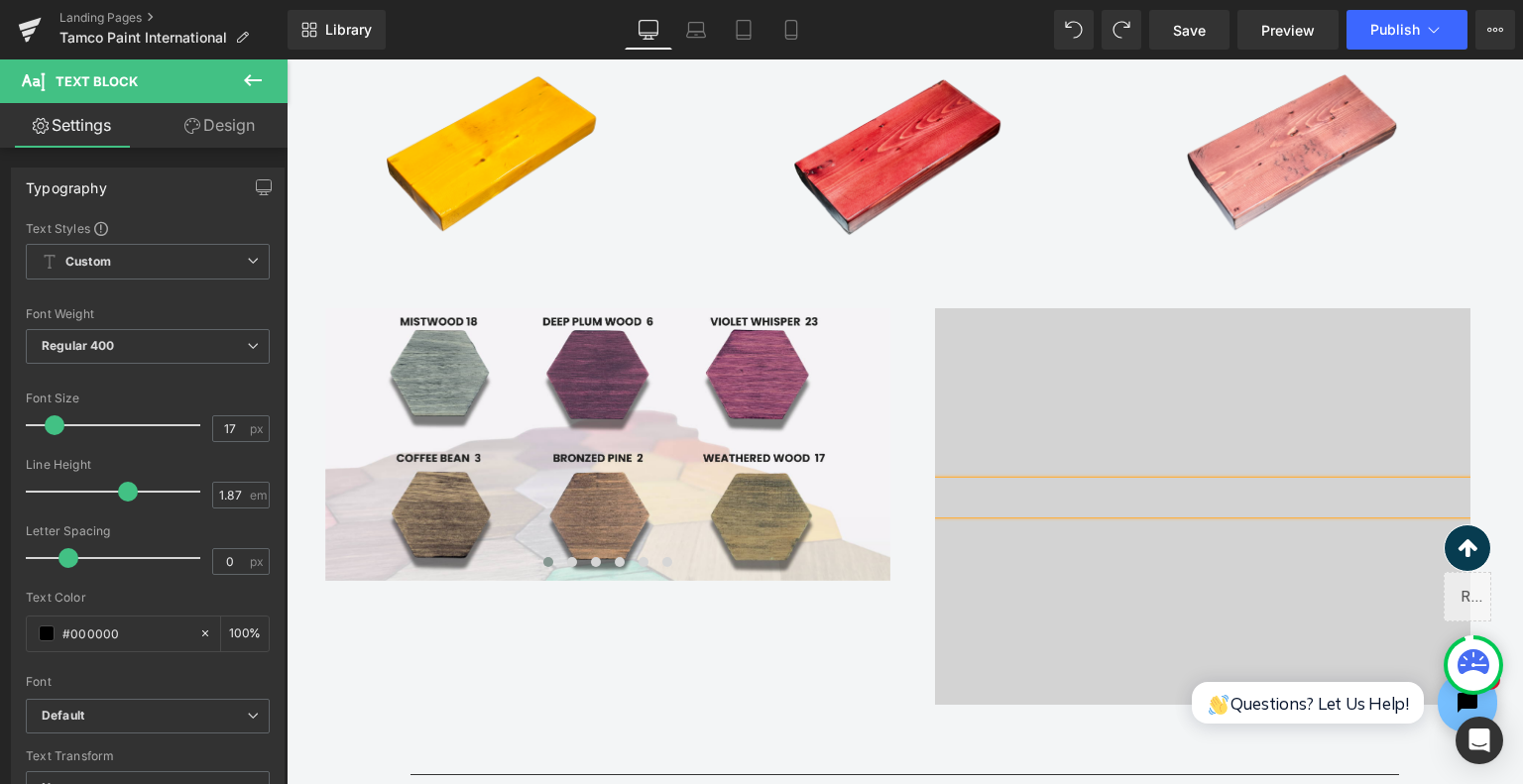 scroll, scrollTop: 2889, scrollLeft: 0, axis: vertical 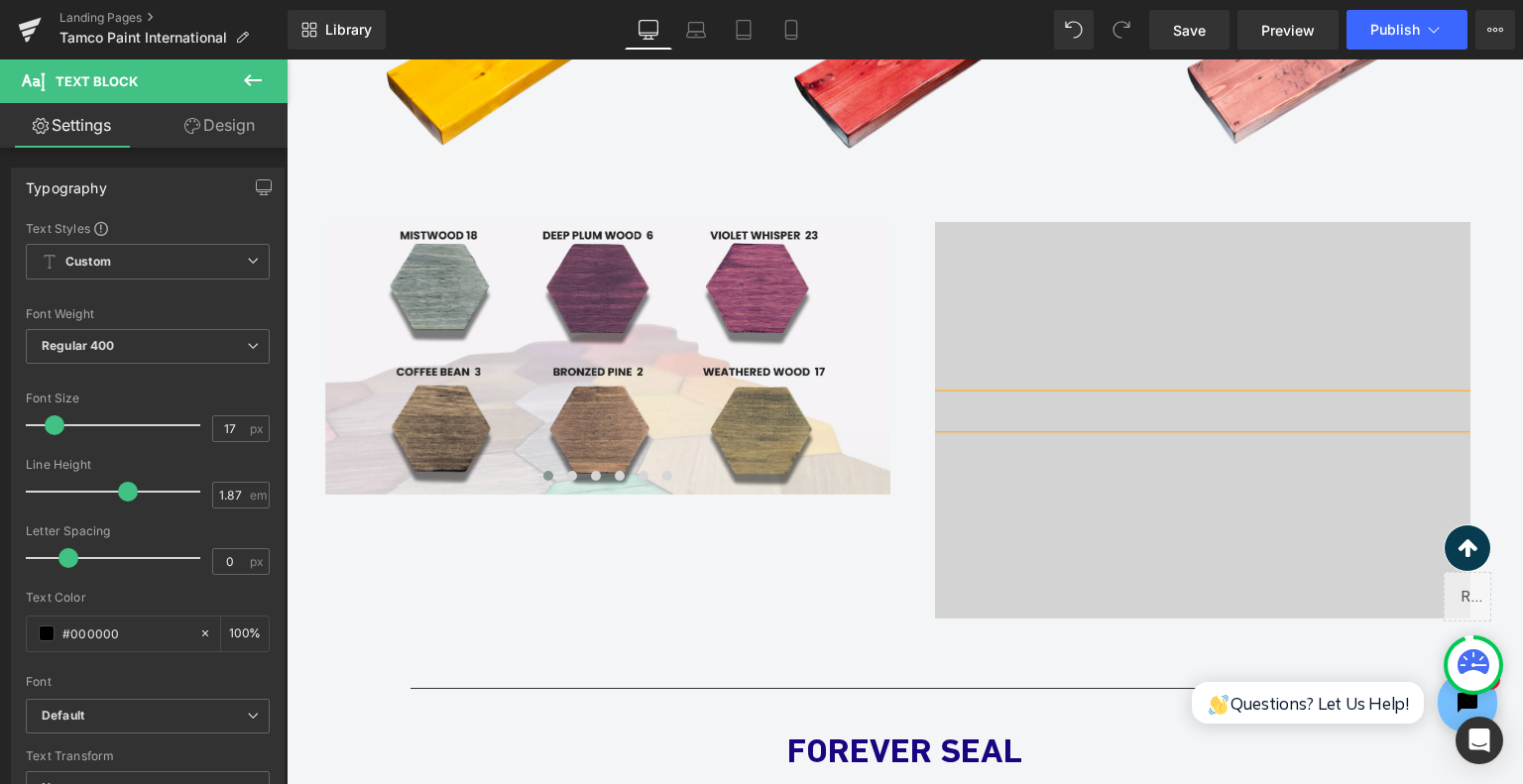 click at bounding box center (1203, 420) 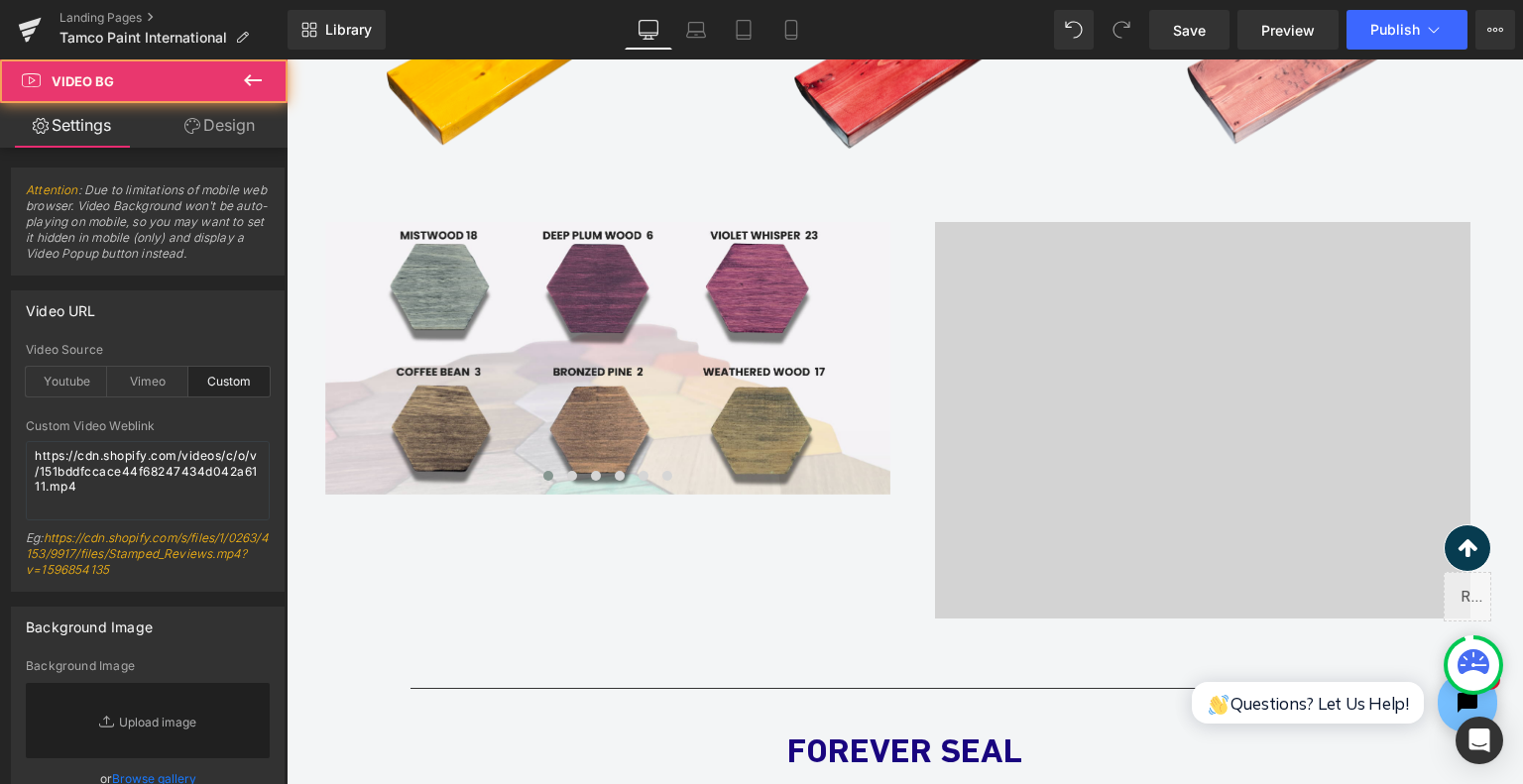 click at bounding box center (1203, 420) 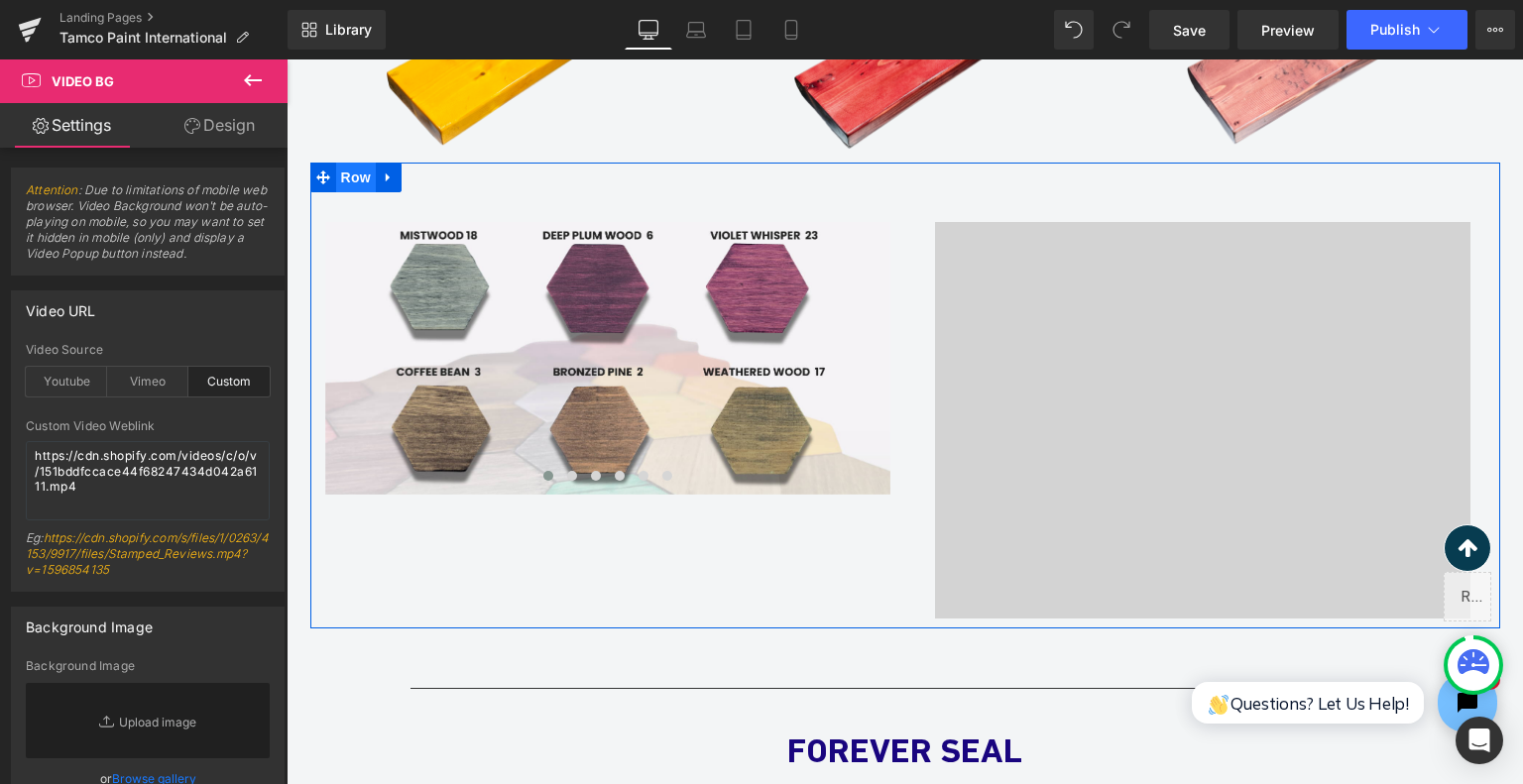 click on "Row" at bounding box center [356, 177] 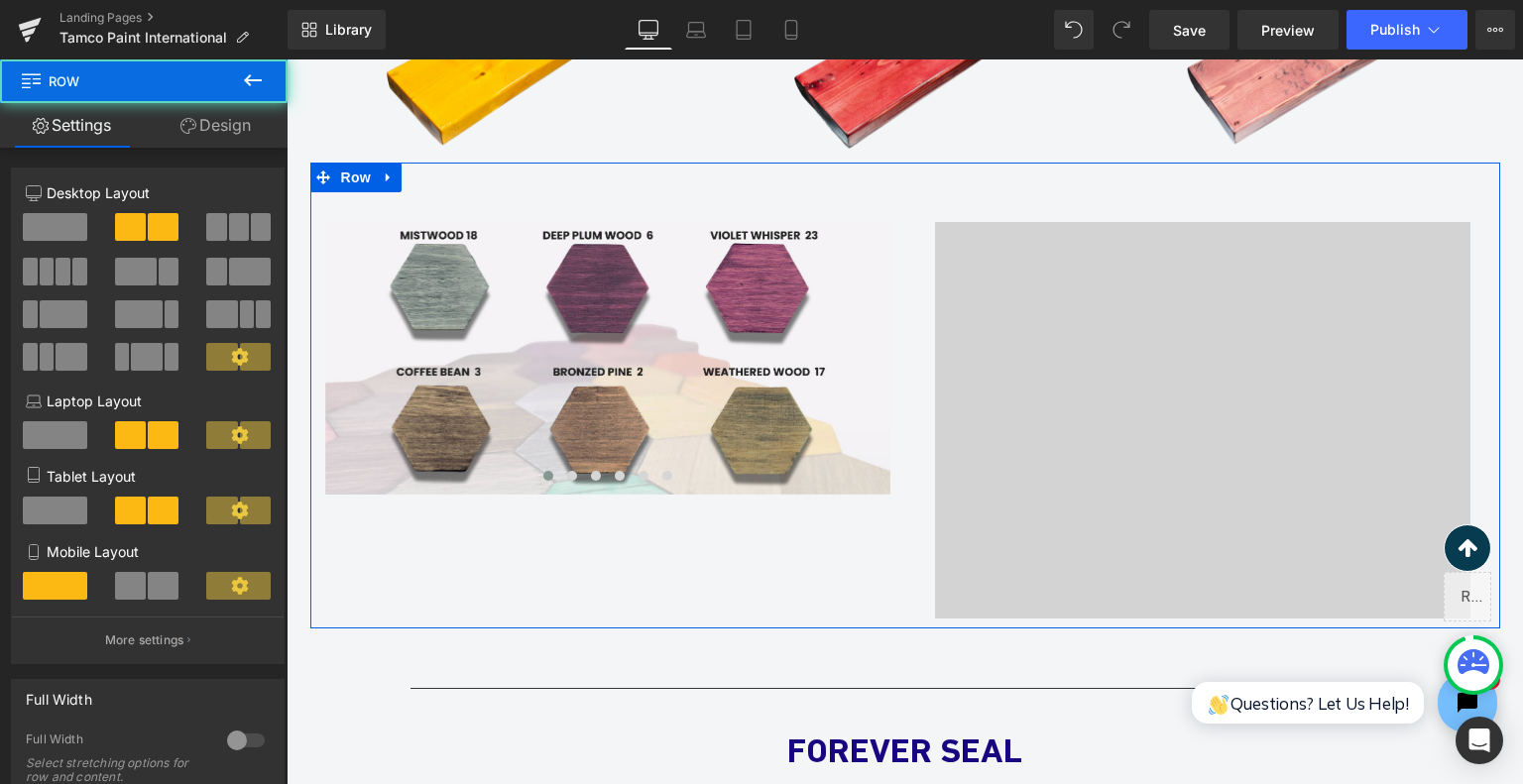 click on "Design" at bounding box center [215, 125] 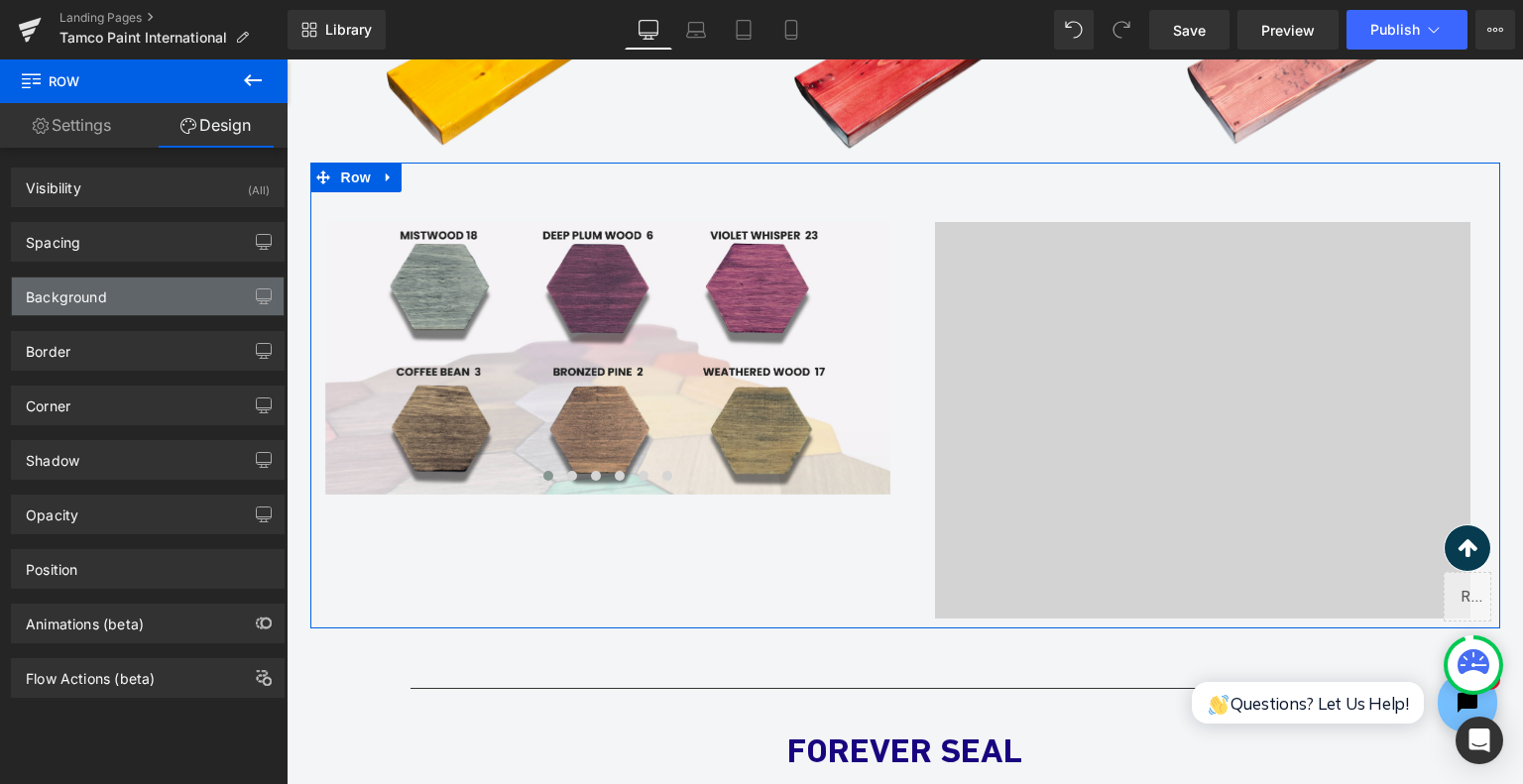 click on "Background" at bounding box center (148, 296) 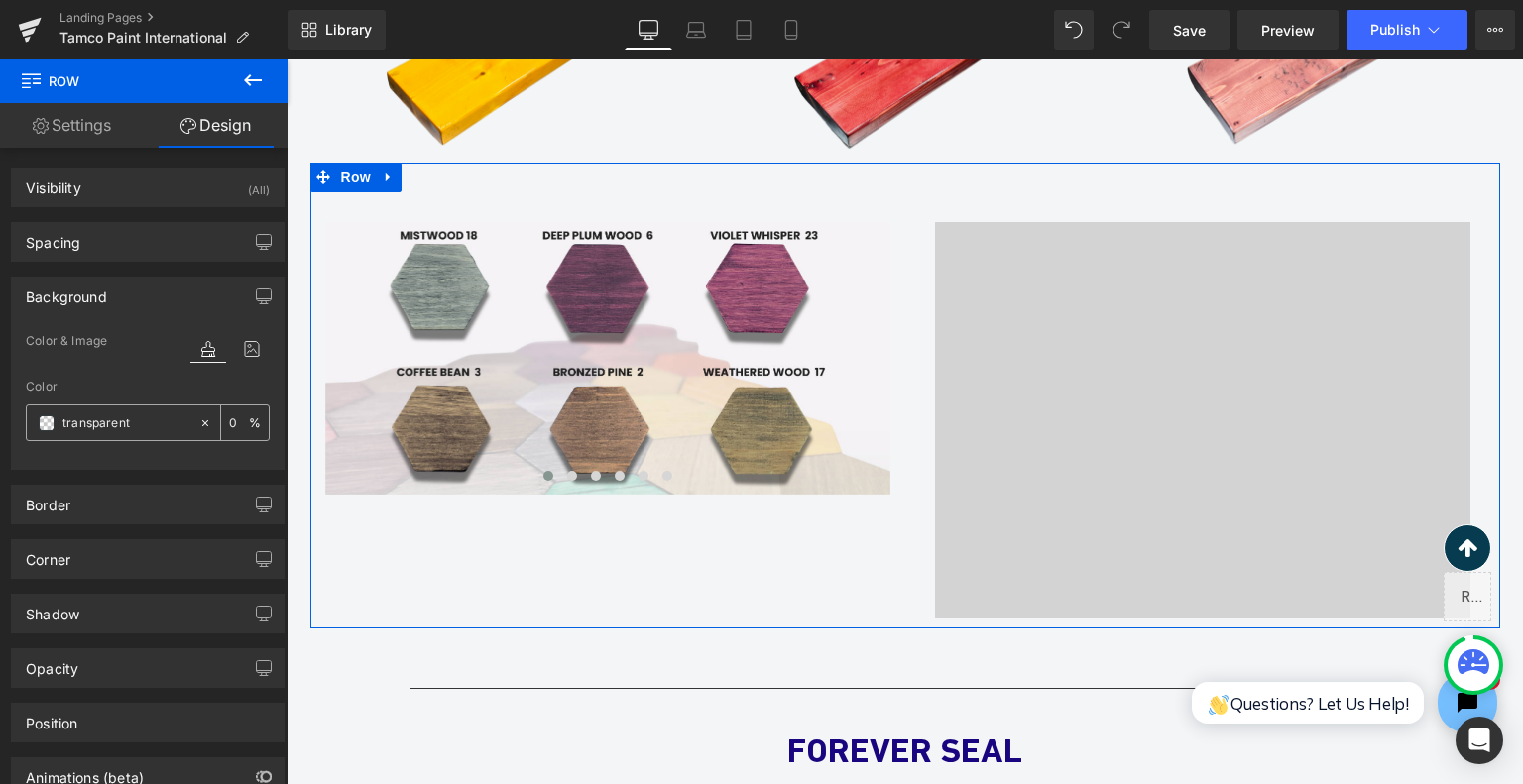click on "transparent" at bounding box center (126, 423) 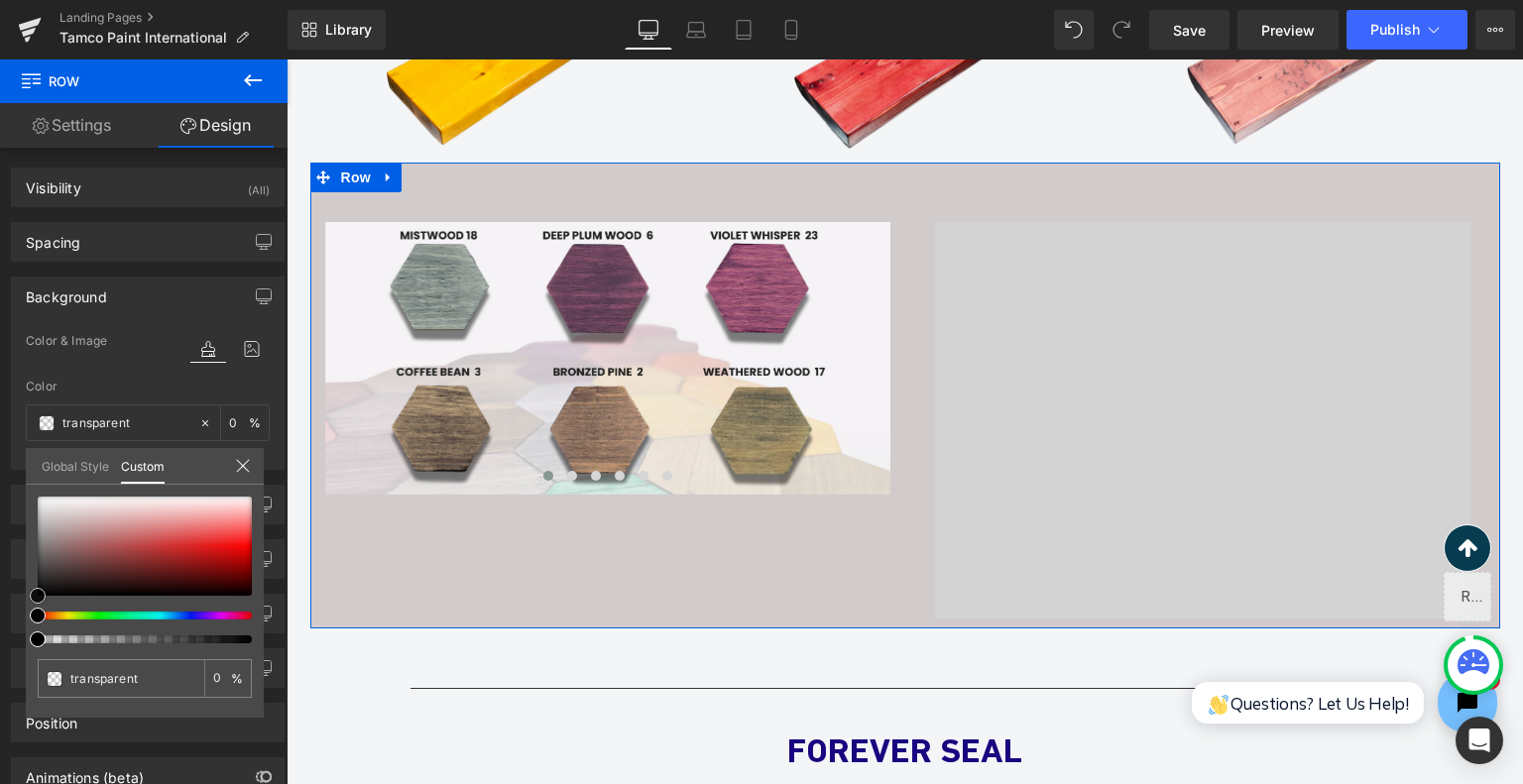 type on "#d1cbcb" 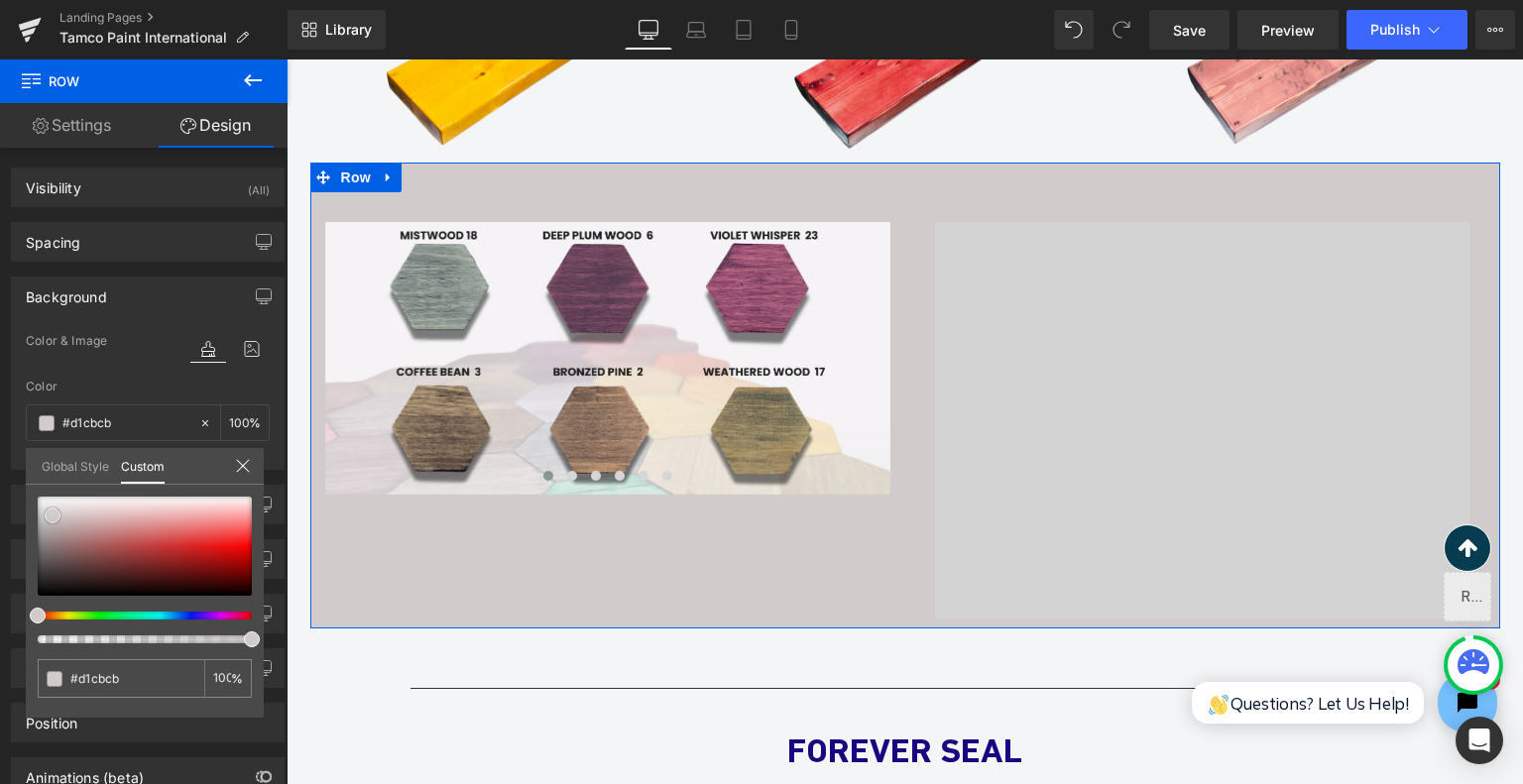 type on "#d2cfcf" 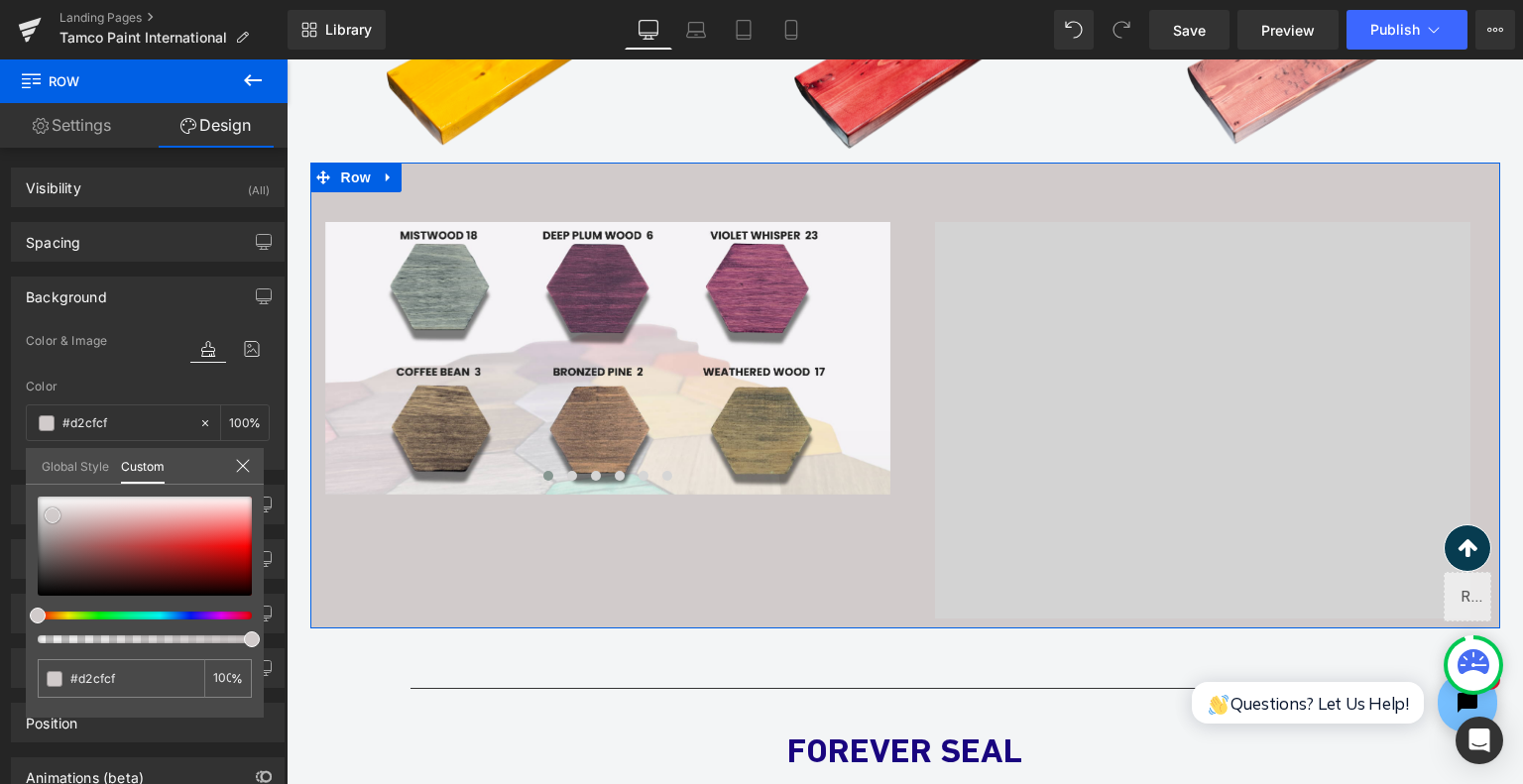 type on "#e1dfdf" 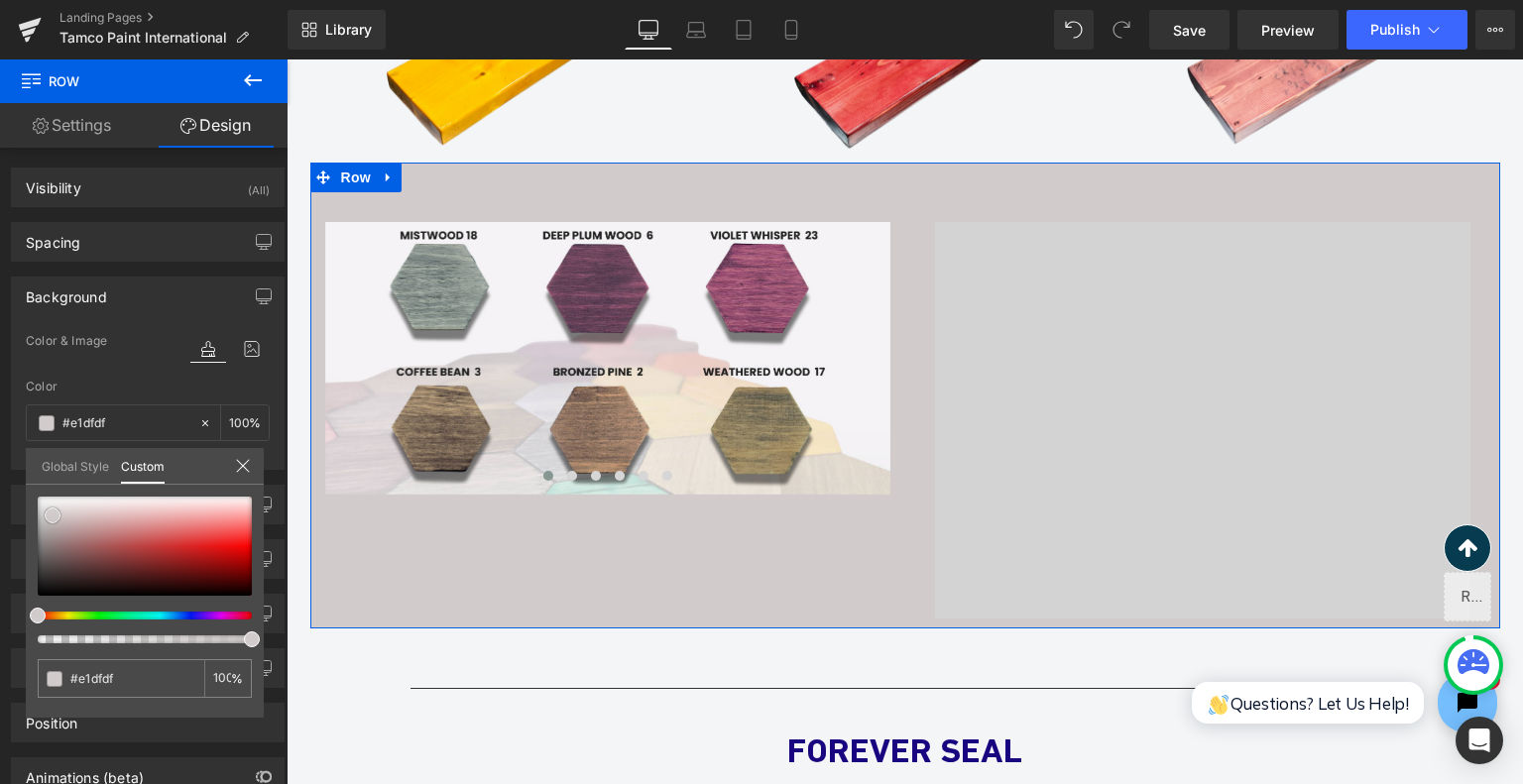 type on "#f2f2f2" 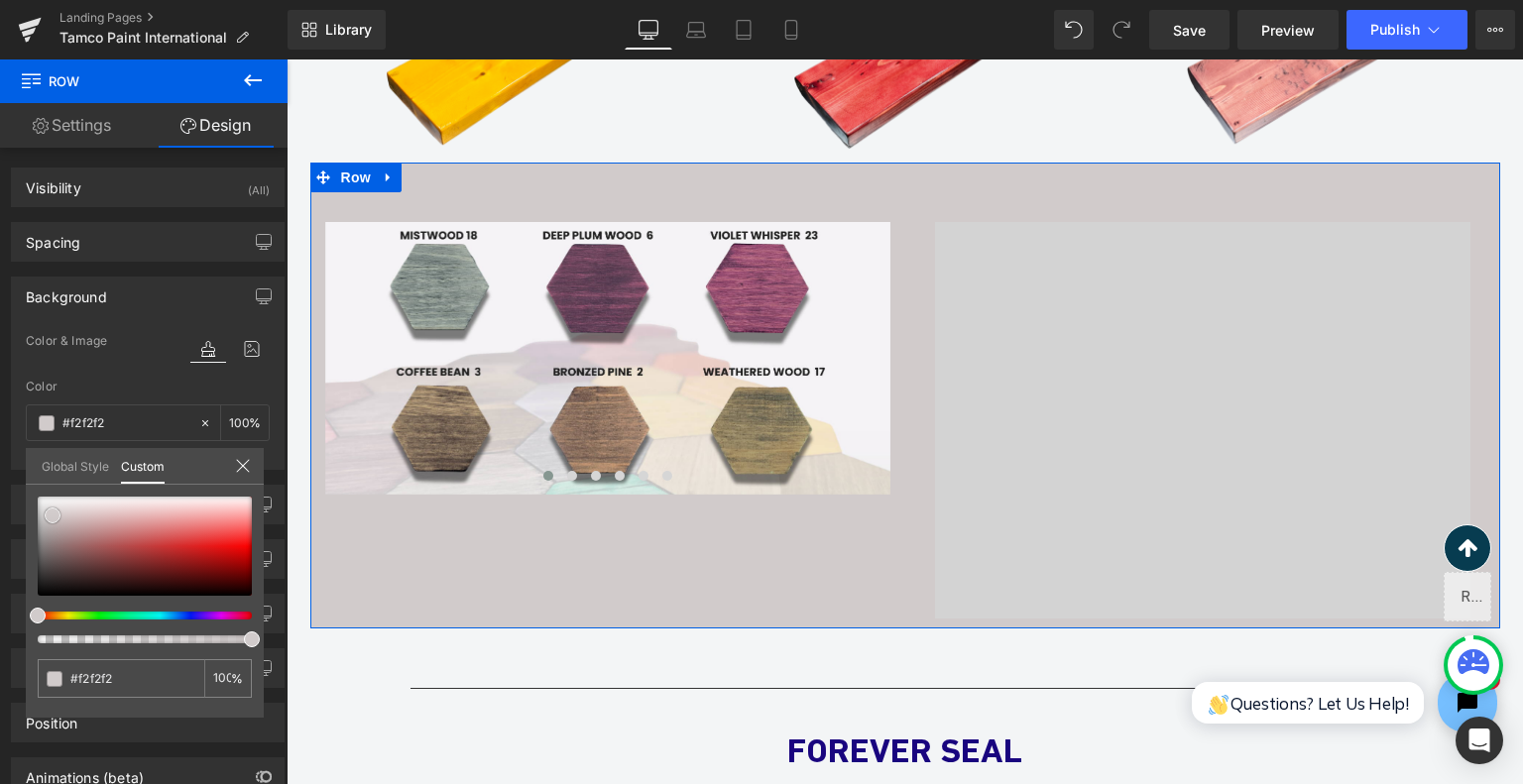 type on "#ffffff" 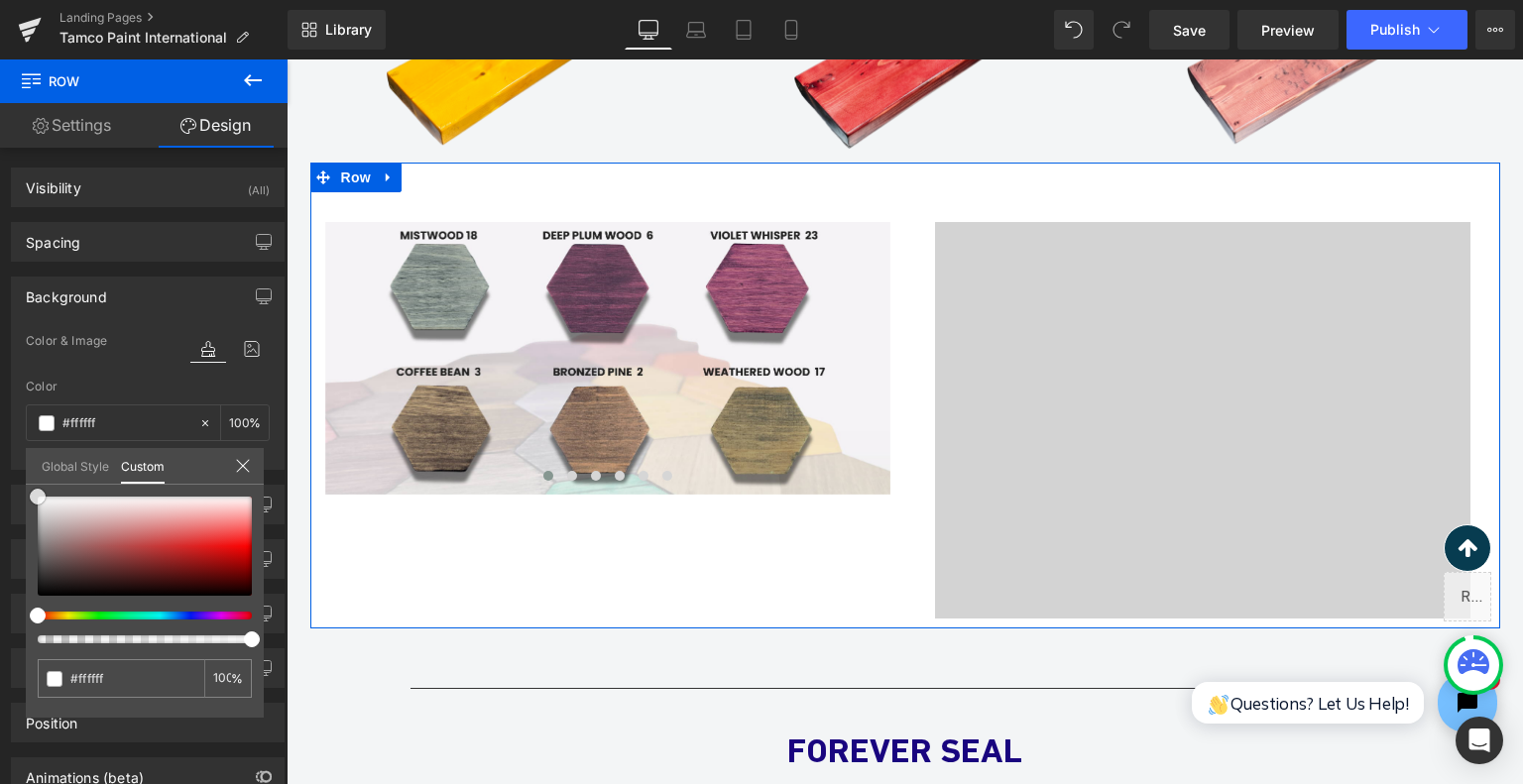 drag, startPoint x: 54, startPoint y: 514, endPoint x: 21, endPoint y: 478, distance: 48.83646 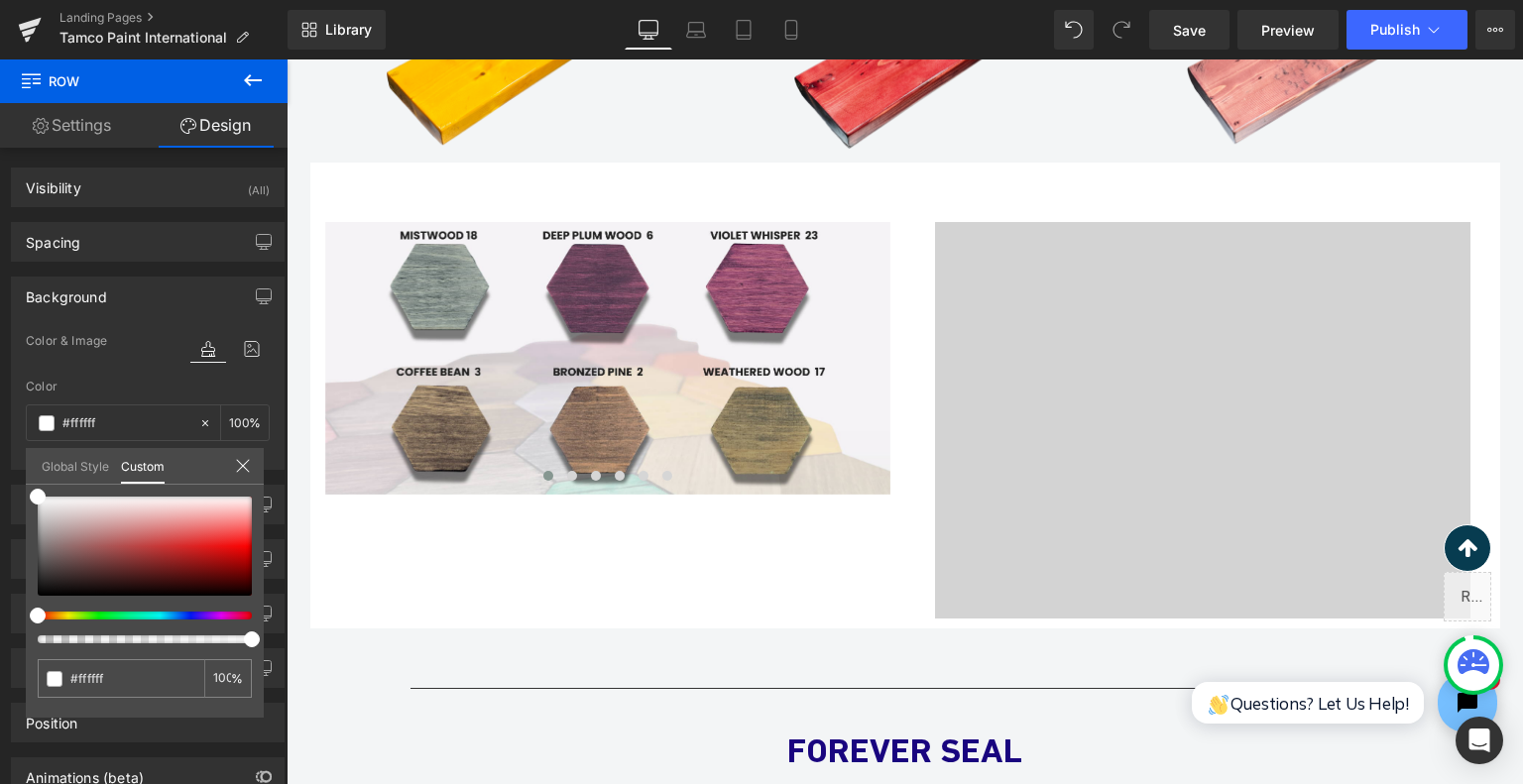 click on "Skip to content
Close
Newsletter
Stay up to date with Tamco news , projects, products & Discount Codes!
Your email
Subscribe
Free shipping on orders $500+ in the lower 48 USA | Contact Us : [PHONE]
Stay Up to Date
Join Our Newsletter!
Want to be informed on what's new at Tamco Paint? Submit your email below to stay up with all things Tamco & Discounts.
Your email Subscribe" at bounding box center [904, 2334] 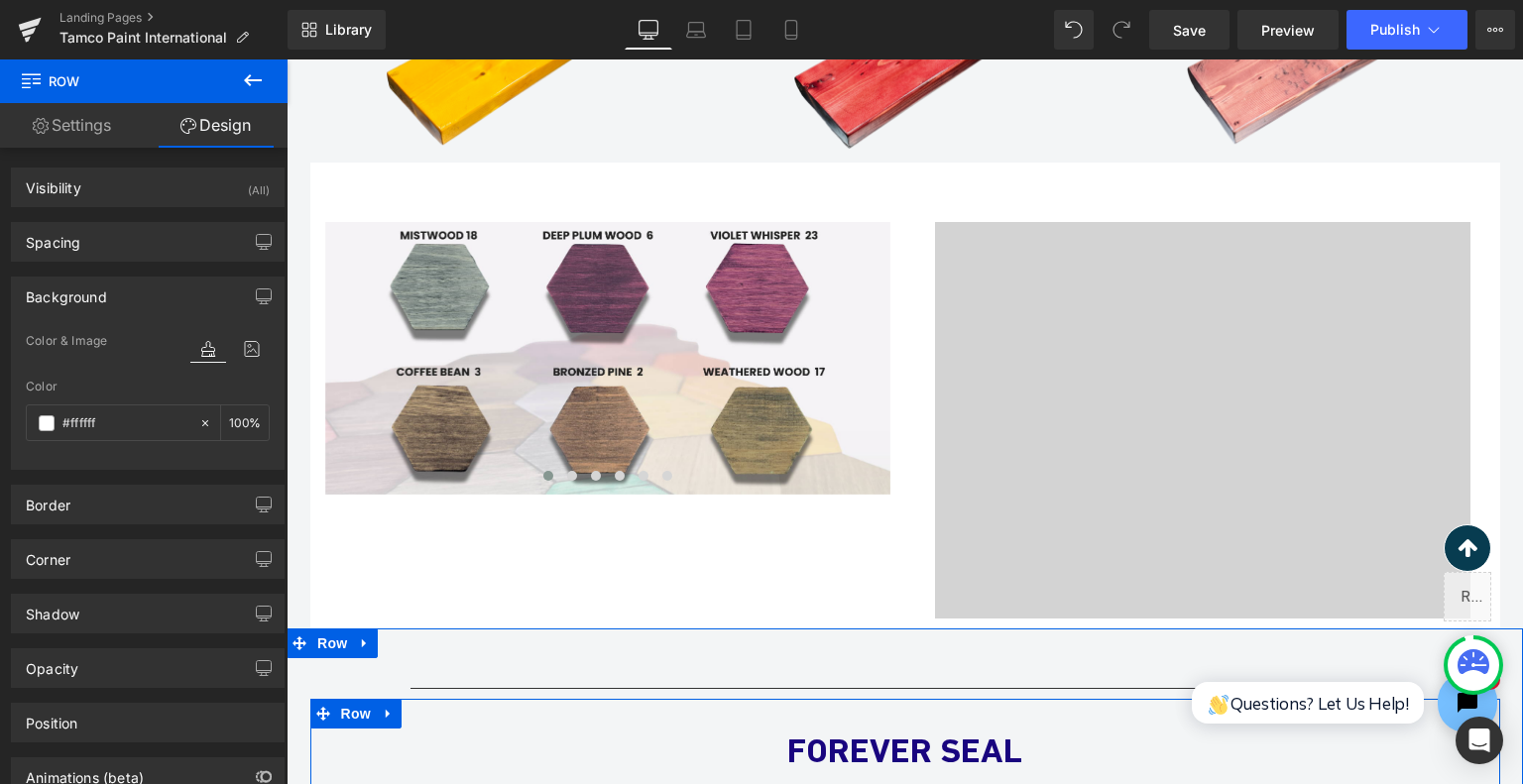 click on "FOREVER SEAL by Tamco International Heading
Text Block
Video Bg         Row         Row         Separator         Row         Row" at bounding box center [905, 1129] 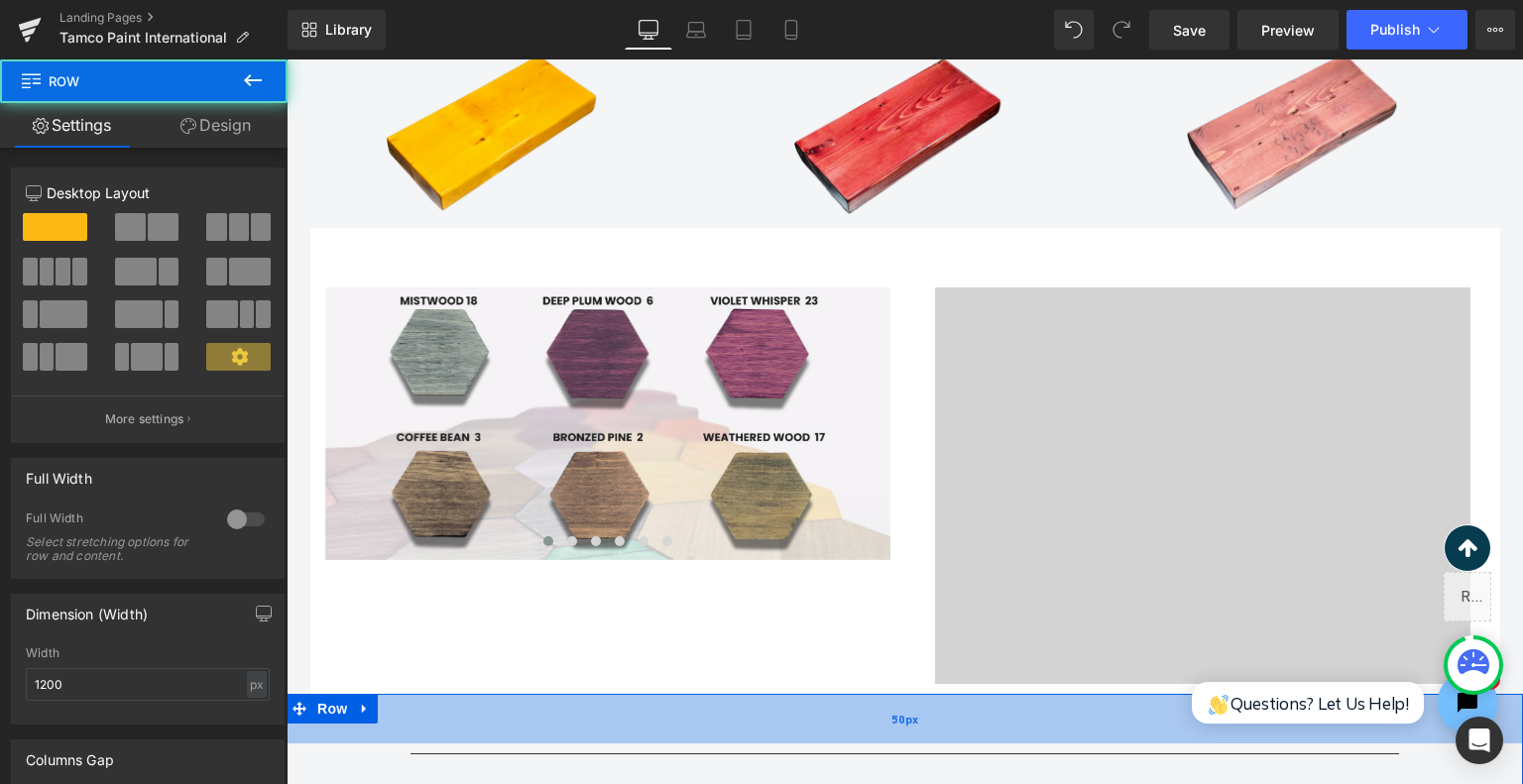 scroll, scrollTop: 2790, scrollLeft: 0, axis: vertical 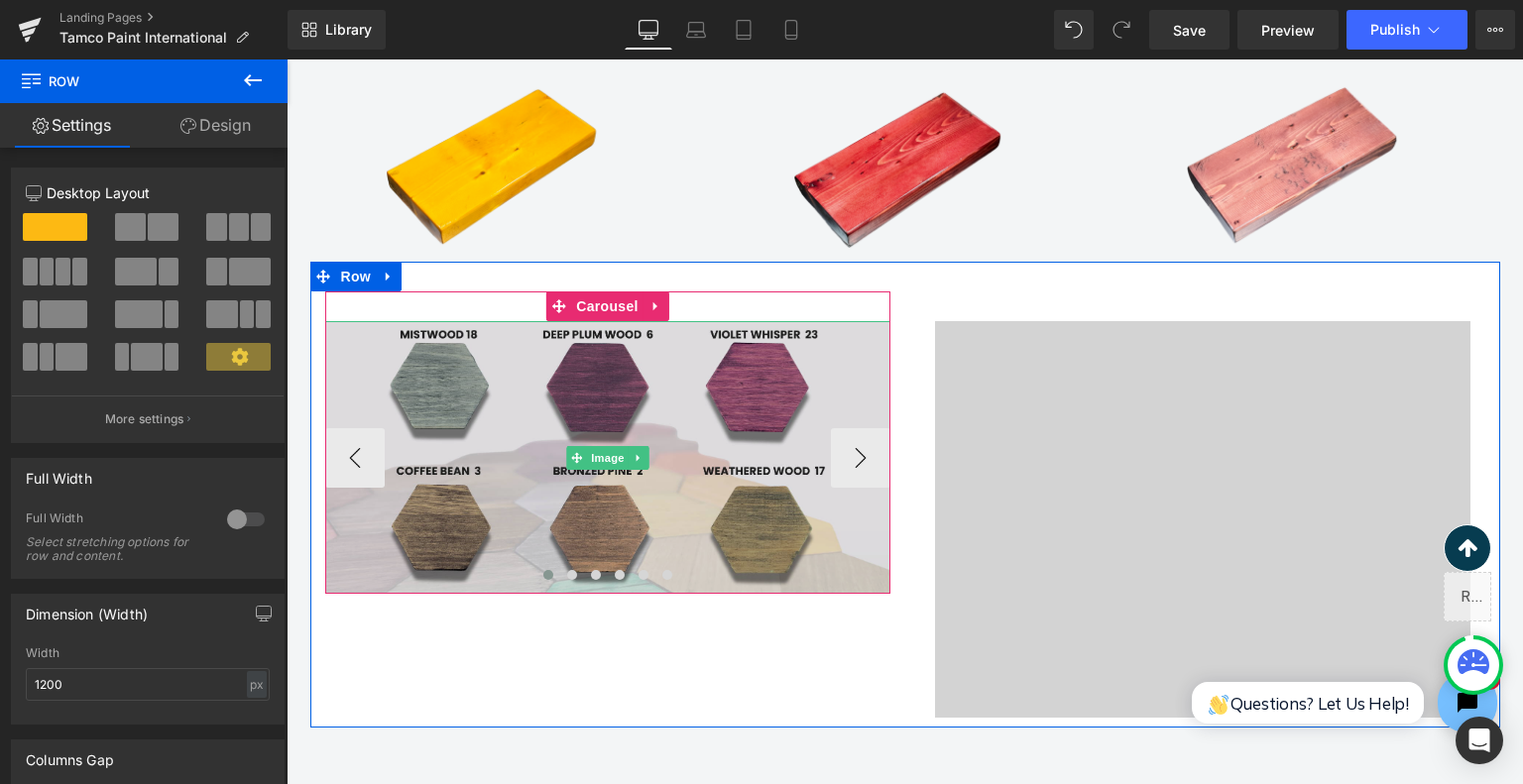click at bounding box center (608, 457) 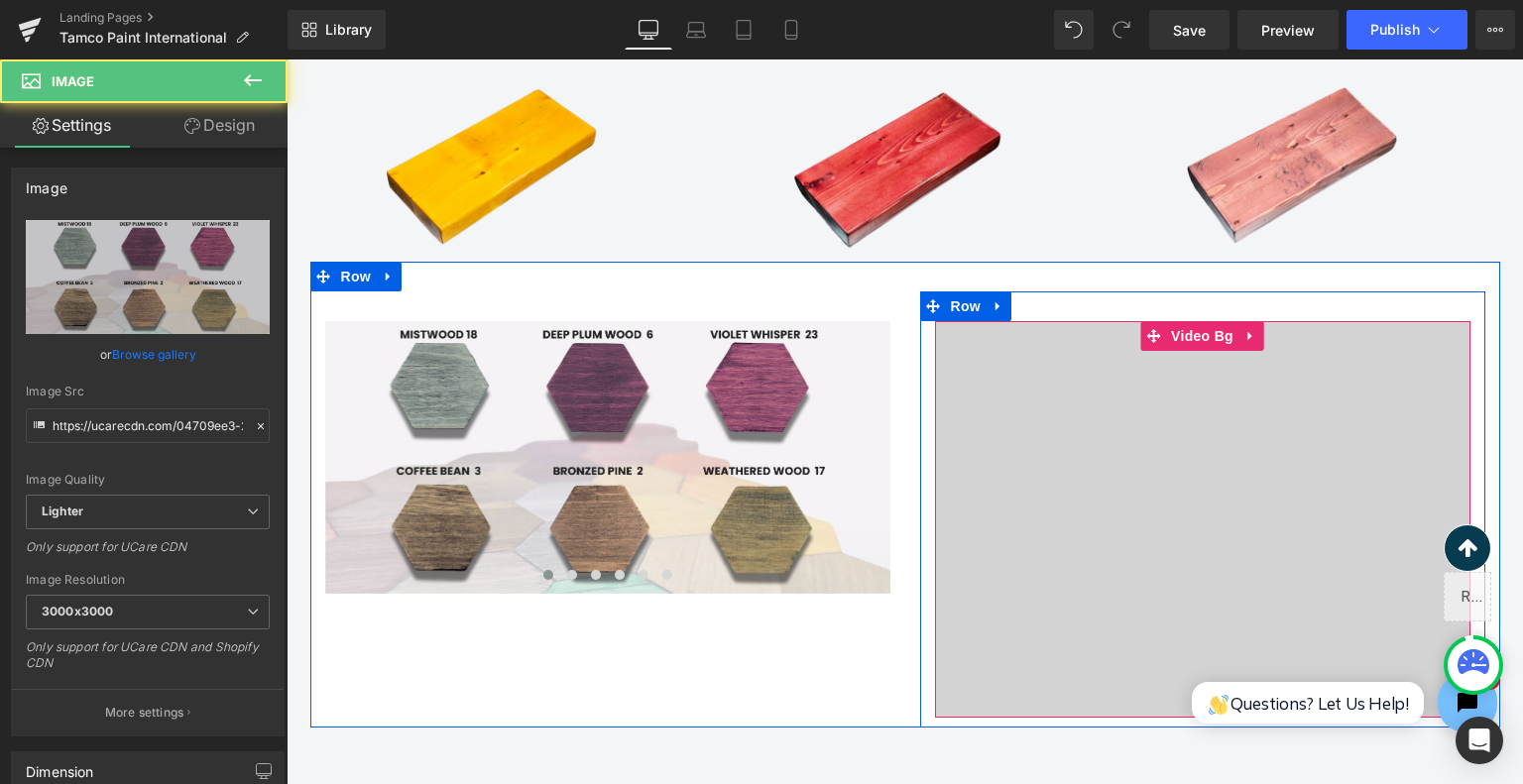 click at bounding box center (1203, 519) 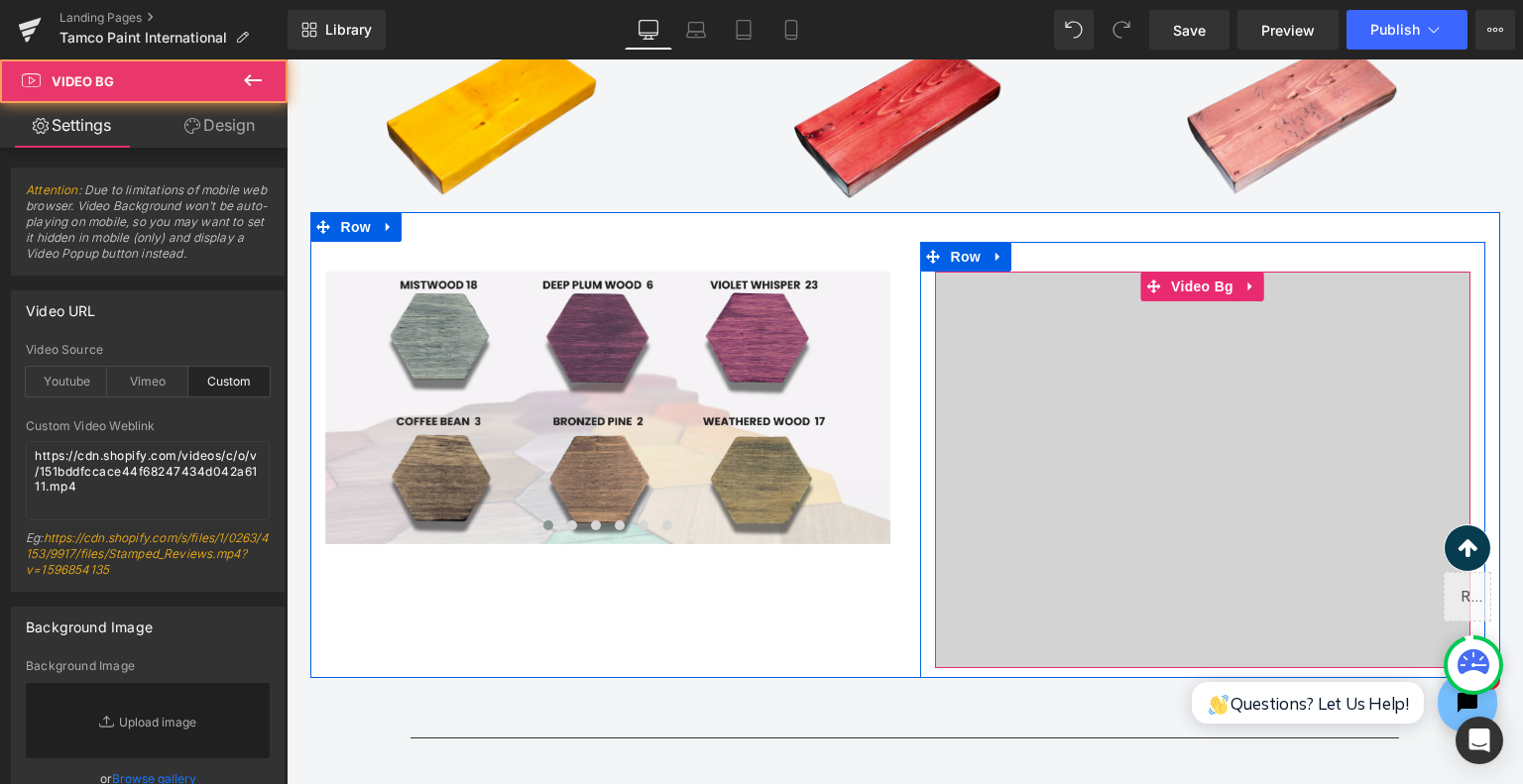 scroll, scrollTop: 2889, scrollLeft: 0, axis: vertical 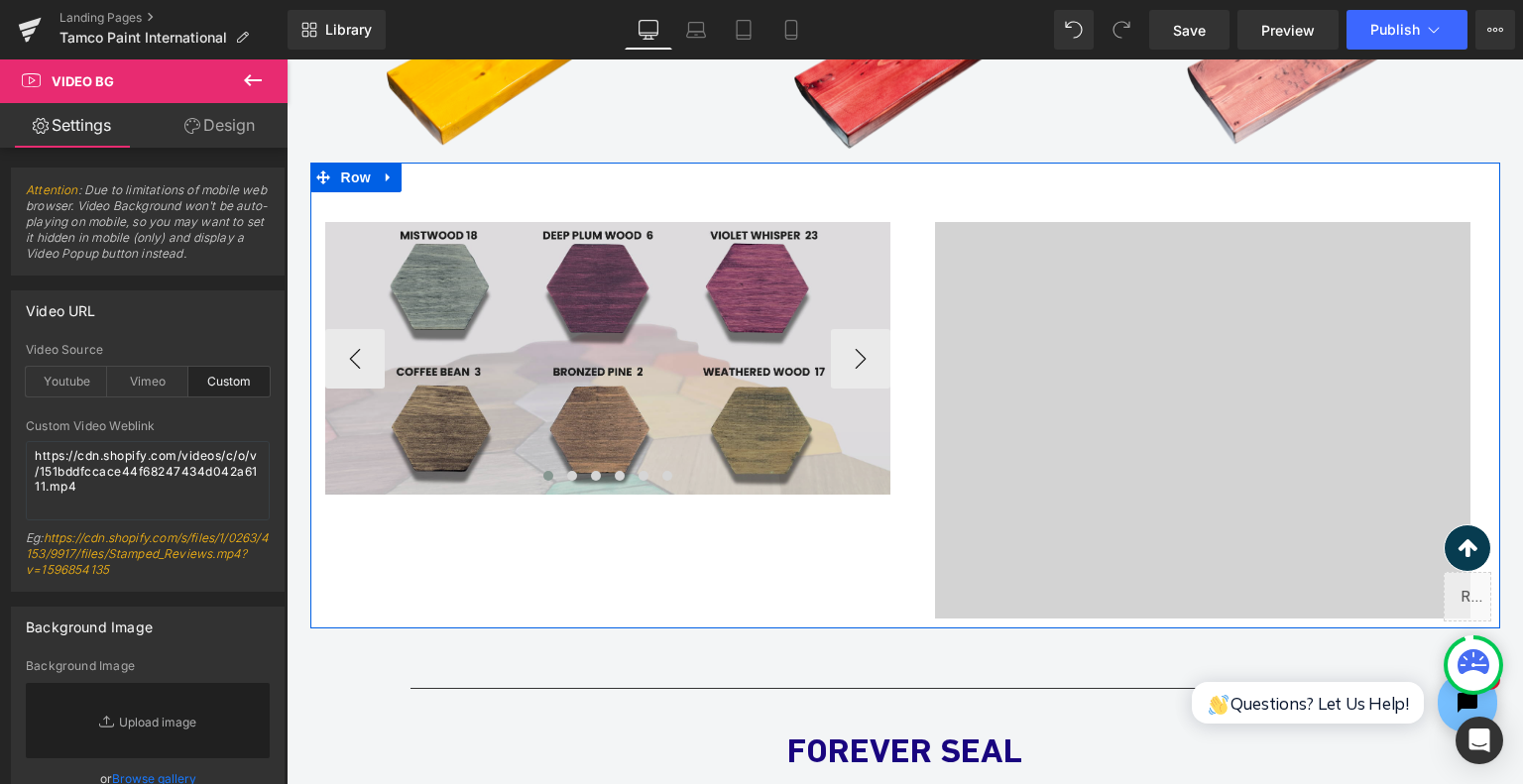 click at bounding box center (608, 358) 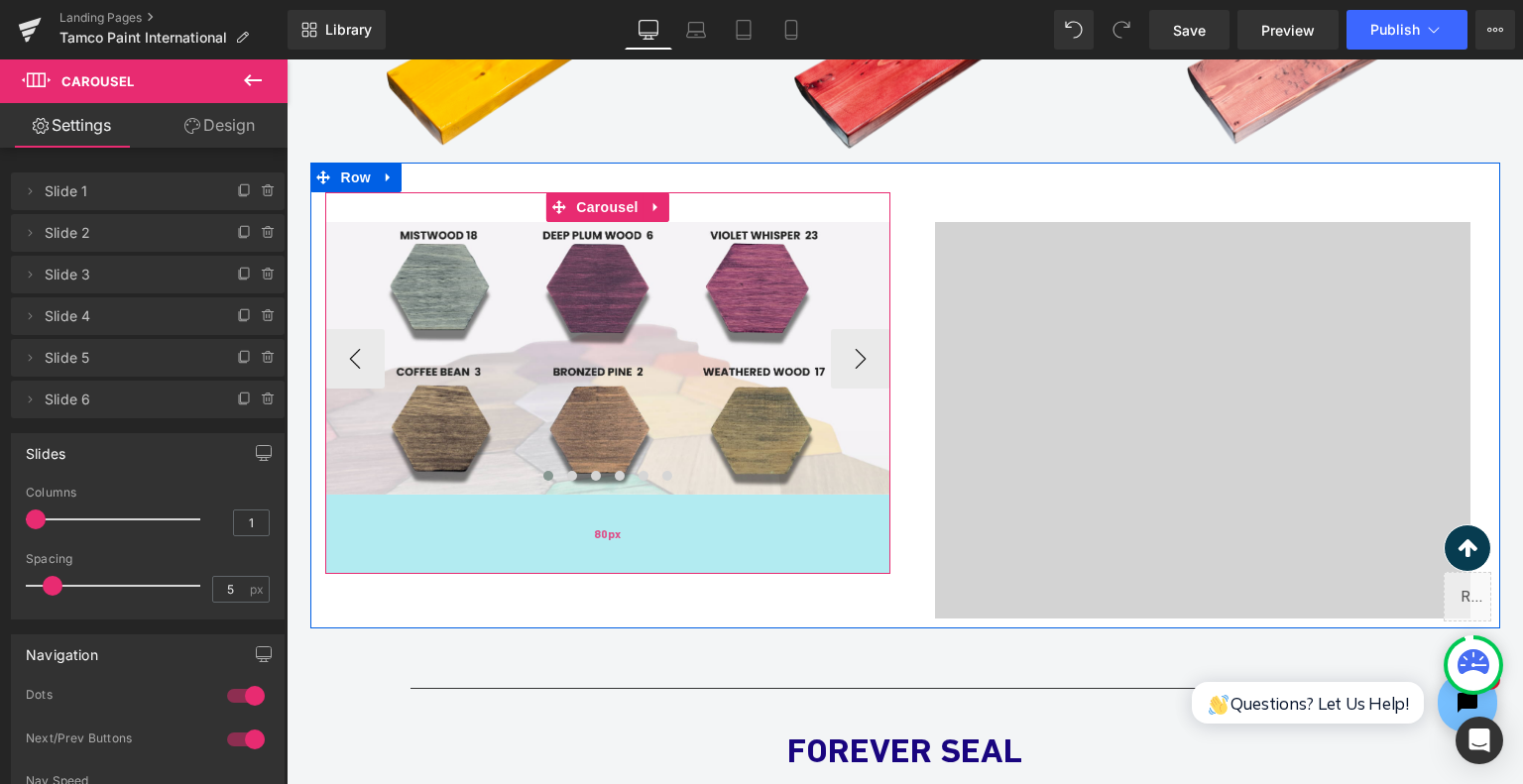 drag, startPoint x: 615, startPoint y: 491, endPoint x: 701, endPoint y: 570, distance: 116.77757 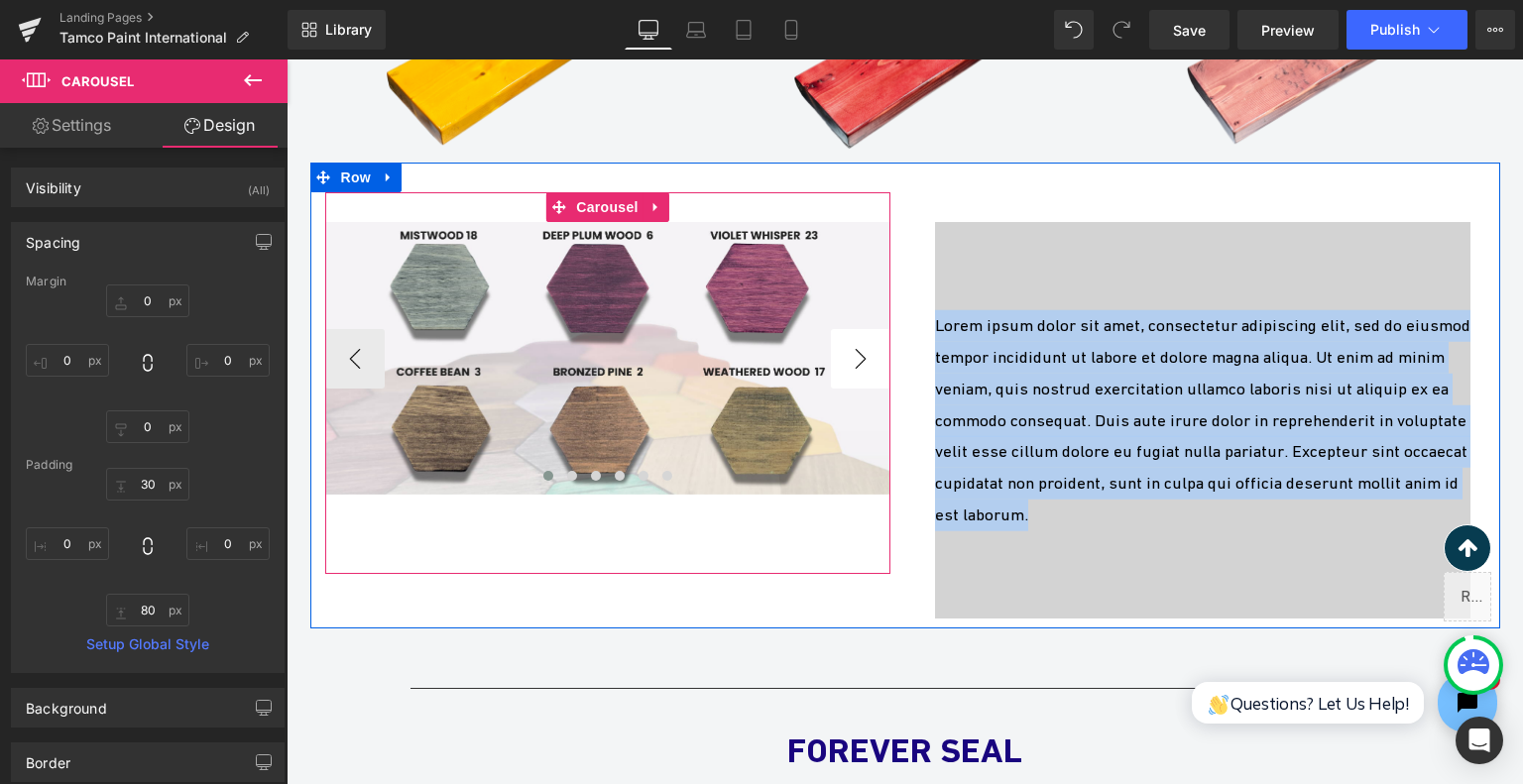 type on "0" 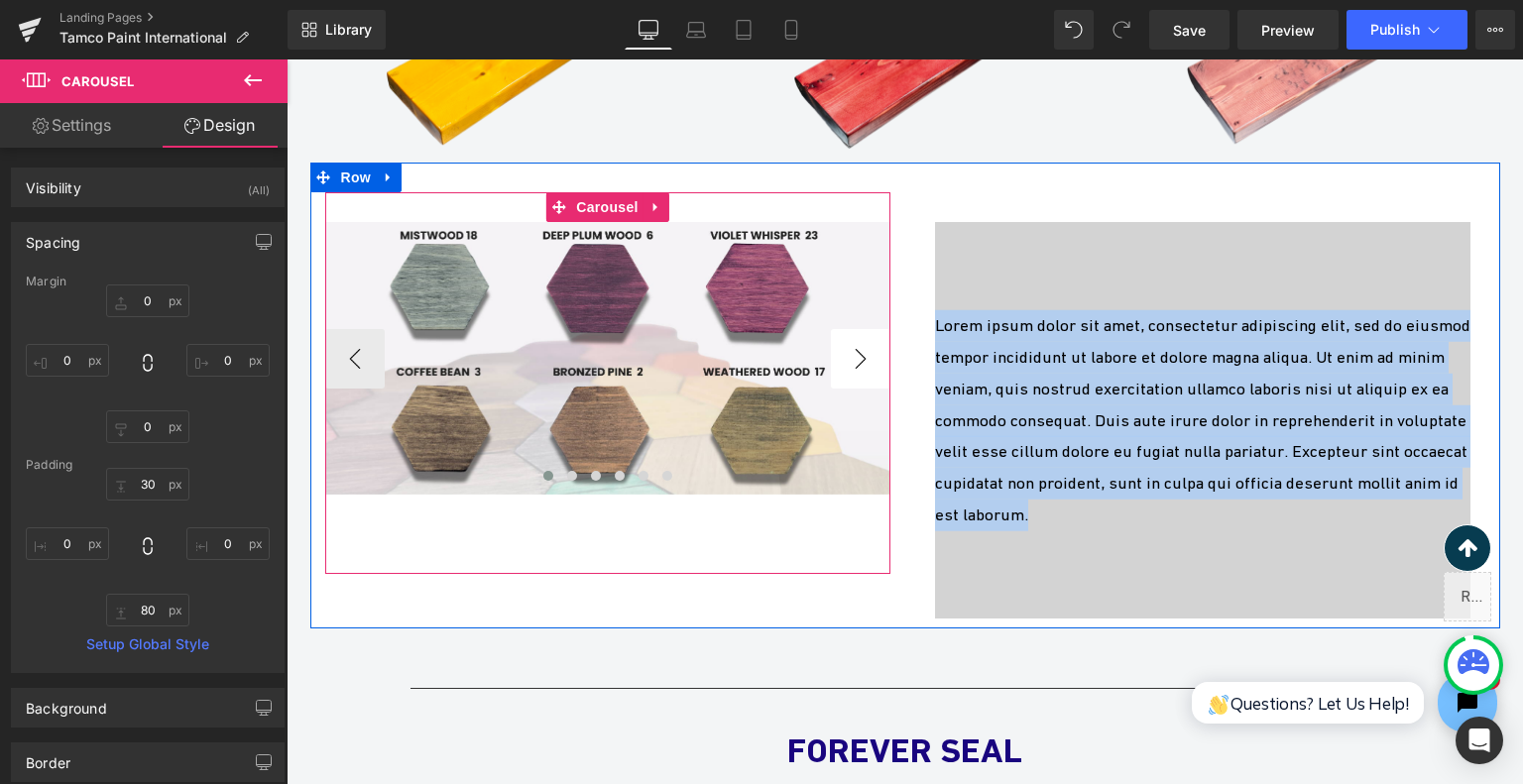 type on "0" 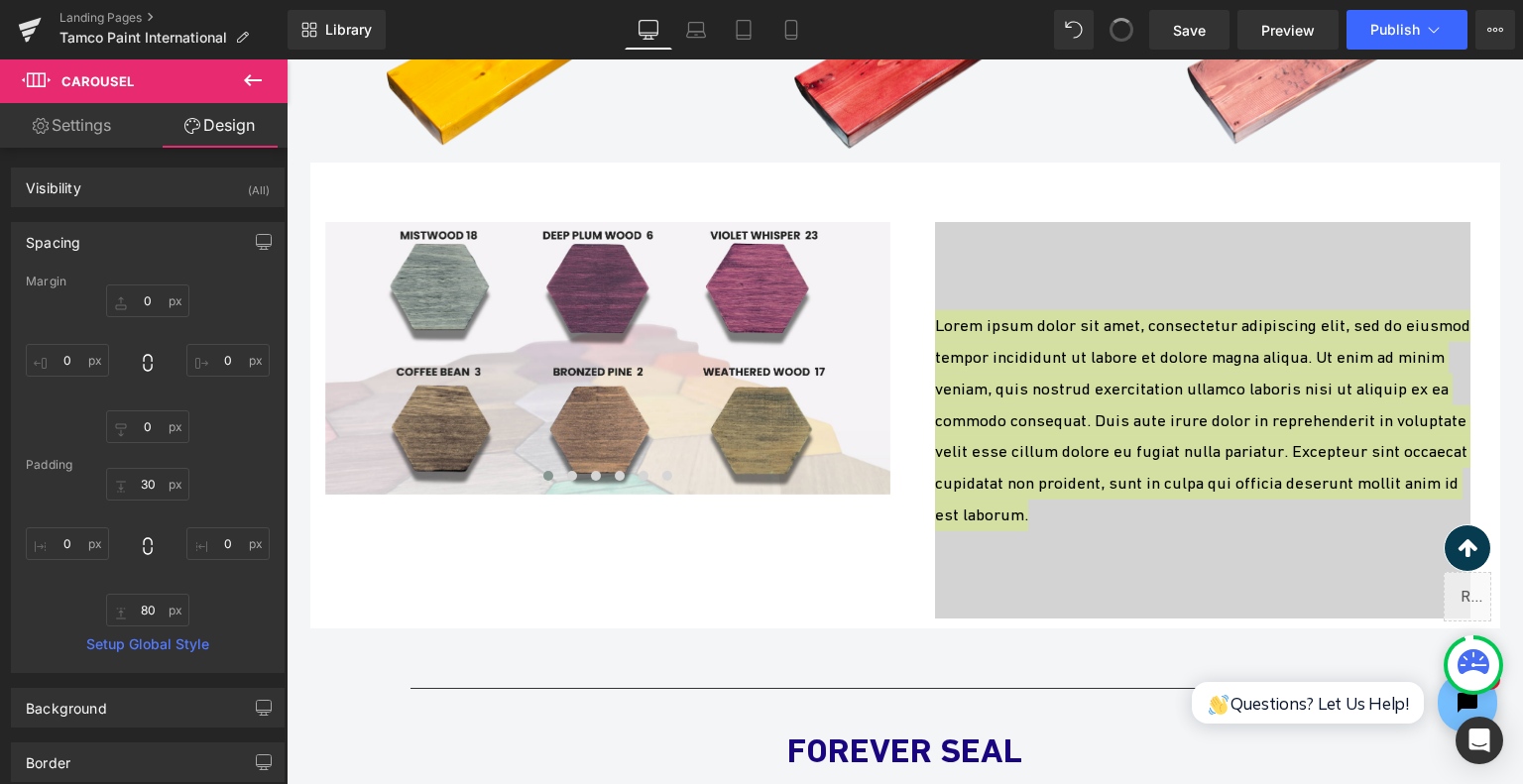 type on "0" 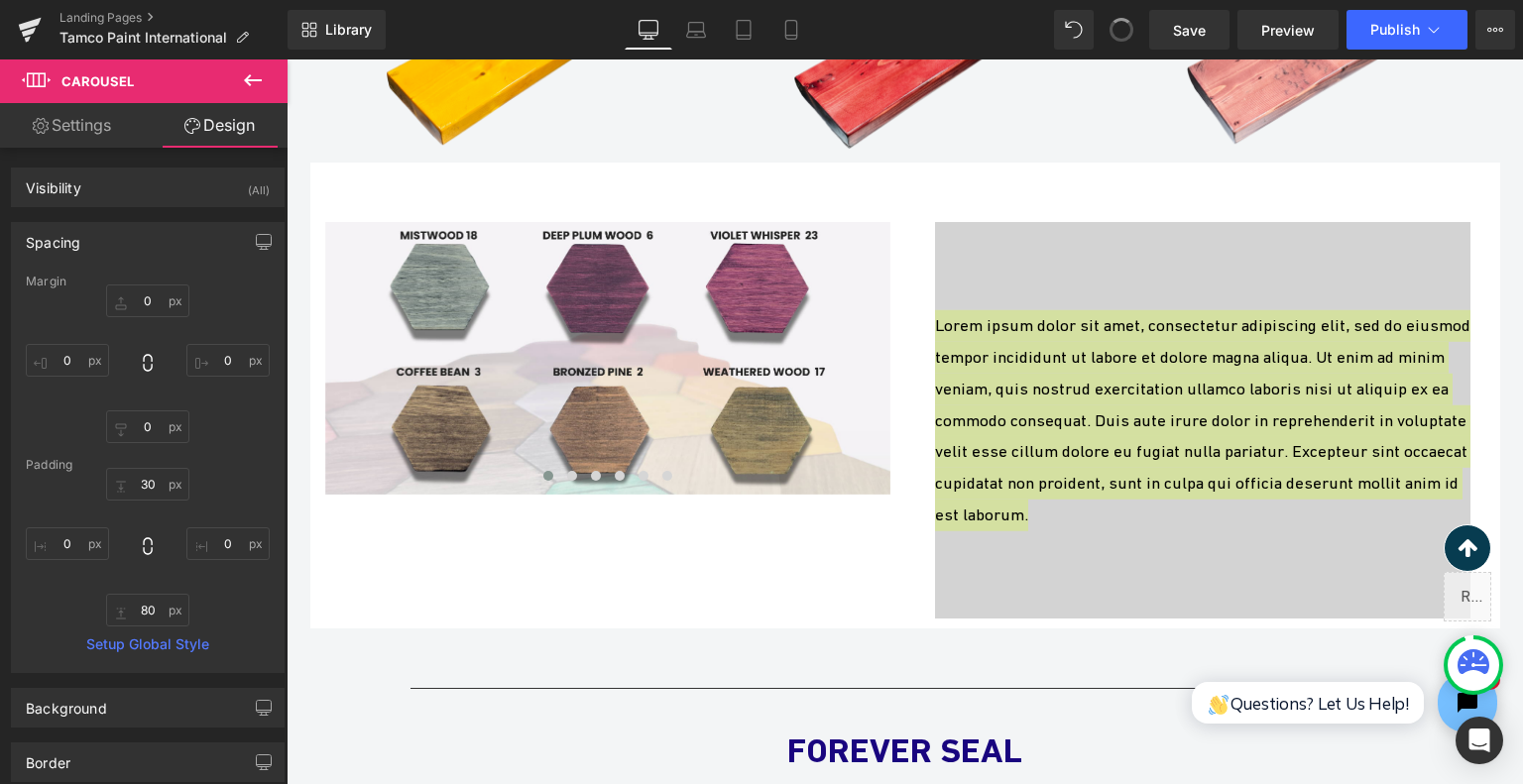 type on "0" 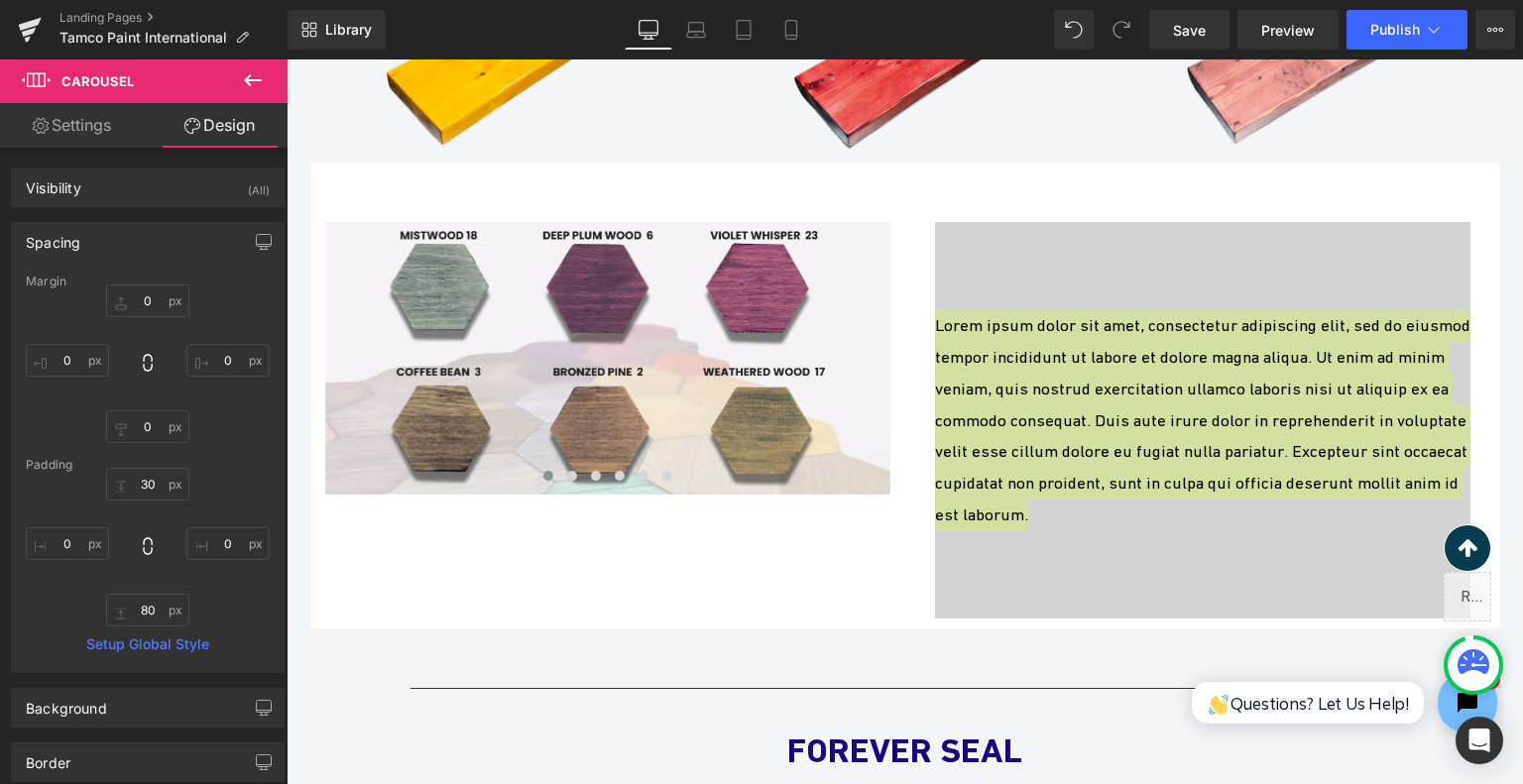 click 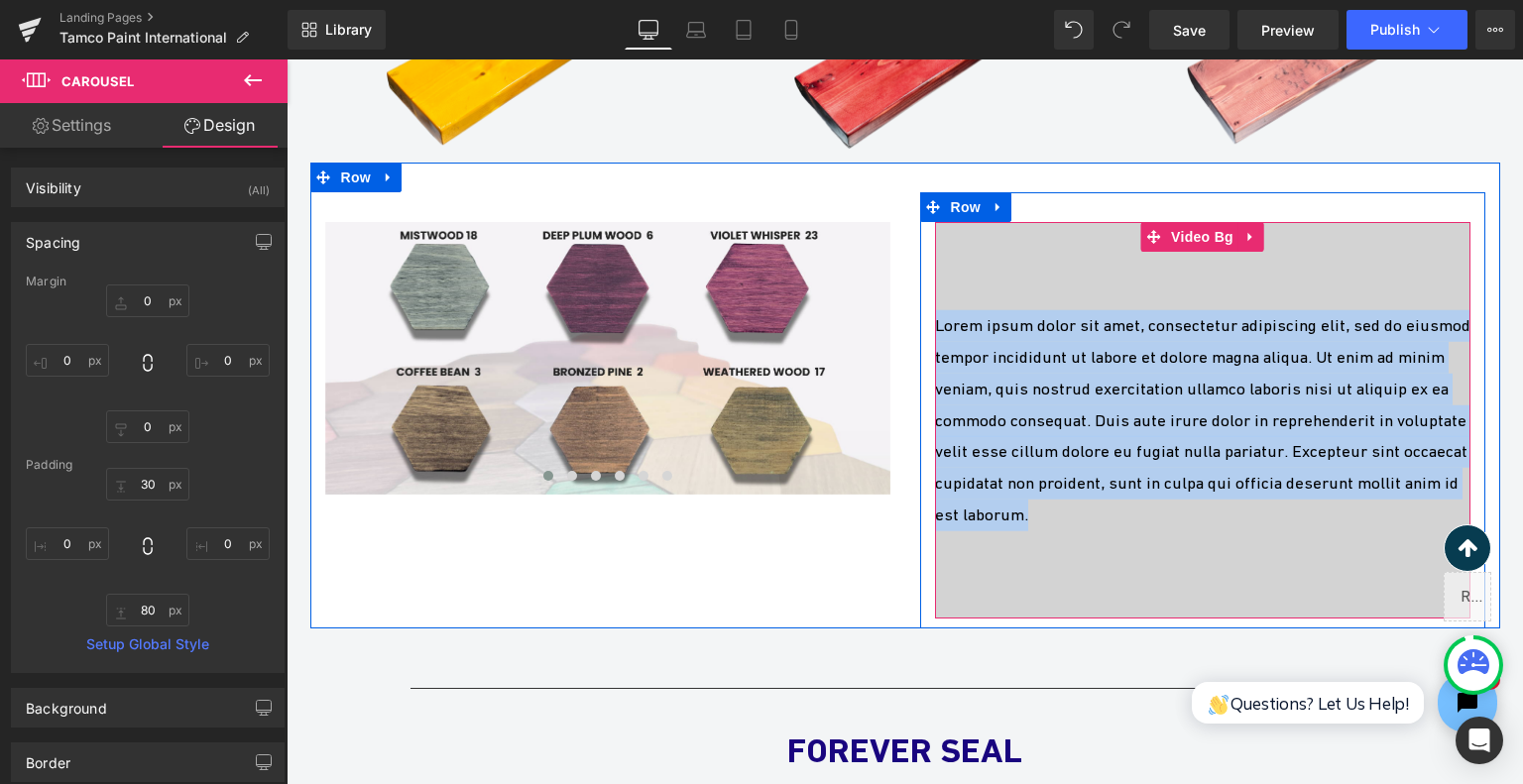 click on "Lorem ipsum dolor sit amet, consectetur adipiscing elit, sed do eiusmod tempor incididunt ut labore et dolore magna aliqua. Ut enim ad minim veniam, quis nostrud exercitation ullamco laboris nisi ut aliquip ex ea commodo consequat. Duis aute irure dolor in reprehenderit in voluptate velit esse cillum dolore eu fugiat nulla pariatur. Excepteur sint occaecat cupidatat non proident, sunt in culpa qui officia deserunt mollit anim id est laborum." at bounding box center [1203, 420] 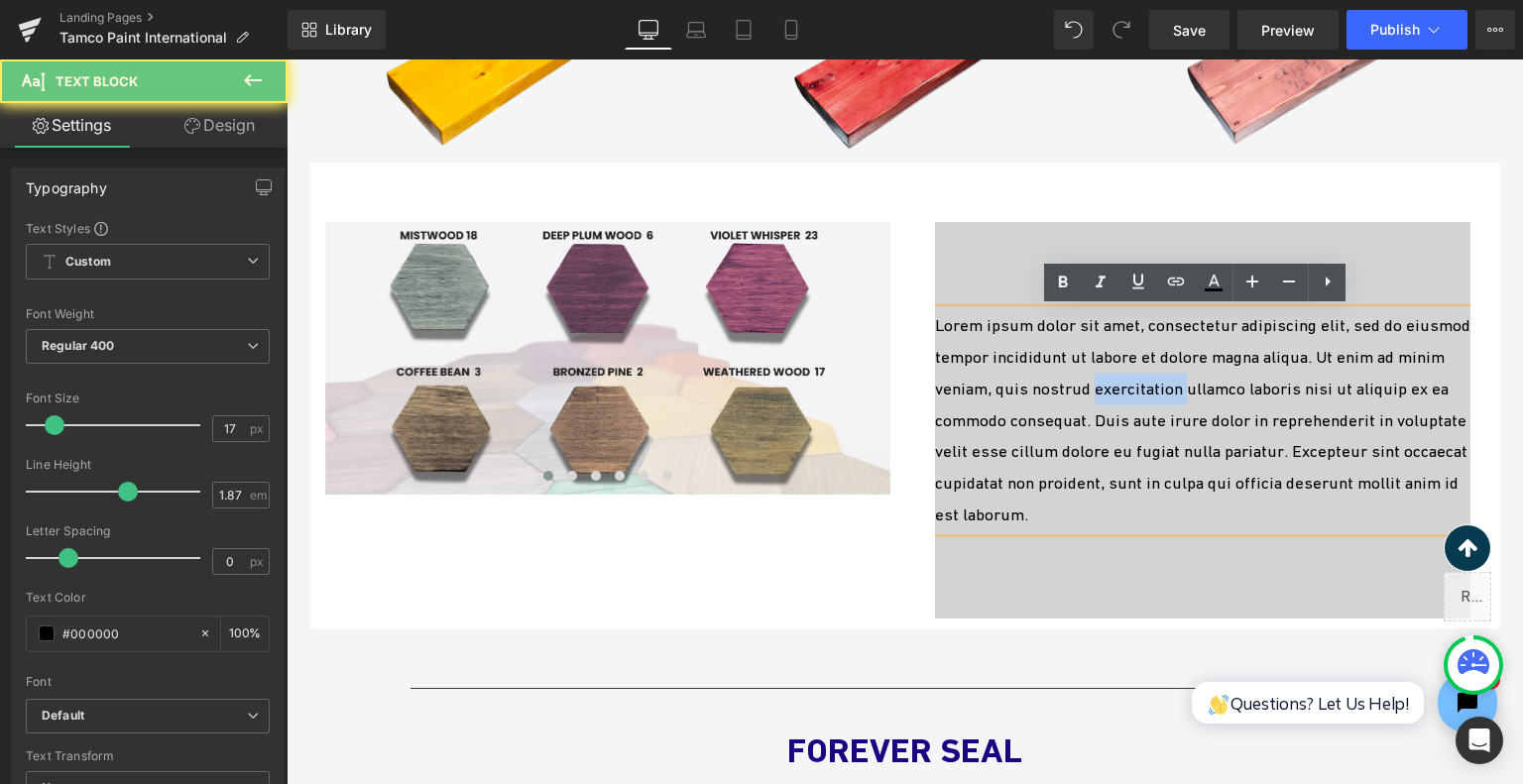 click on "Lorem ipsum dolor sit amet, consectetur adipiscing elit, sed do eiusmod tempor incididunt ut labore et dolore magna aliqua. Ut enim ad minim veniam, quis nostrud exercitation ullamco laboris nisi ut aliquip ex ea commodo consequat. Duis aute irure dolor in reprehenderit in voluptate velit esse cillum dolore eu fugiat nulla pariatur. Excepteur sint occaecat cupidatat non proident, sunt in culpa qui officia deserunt mollit anim id est laborum." at bounding box center (1203, 420) 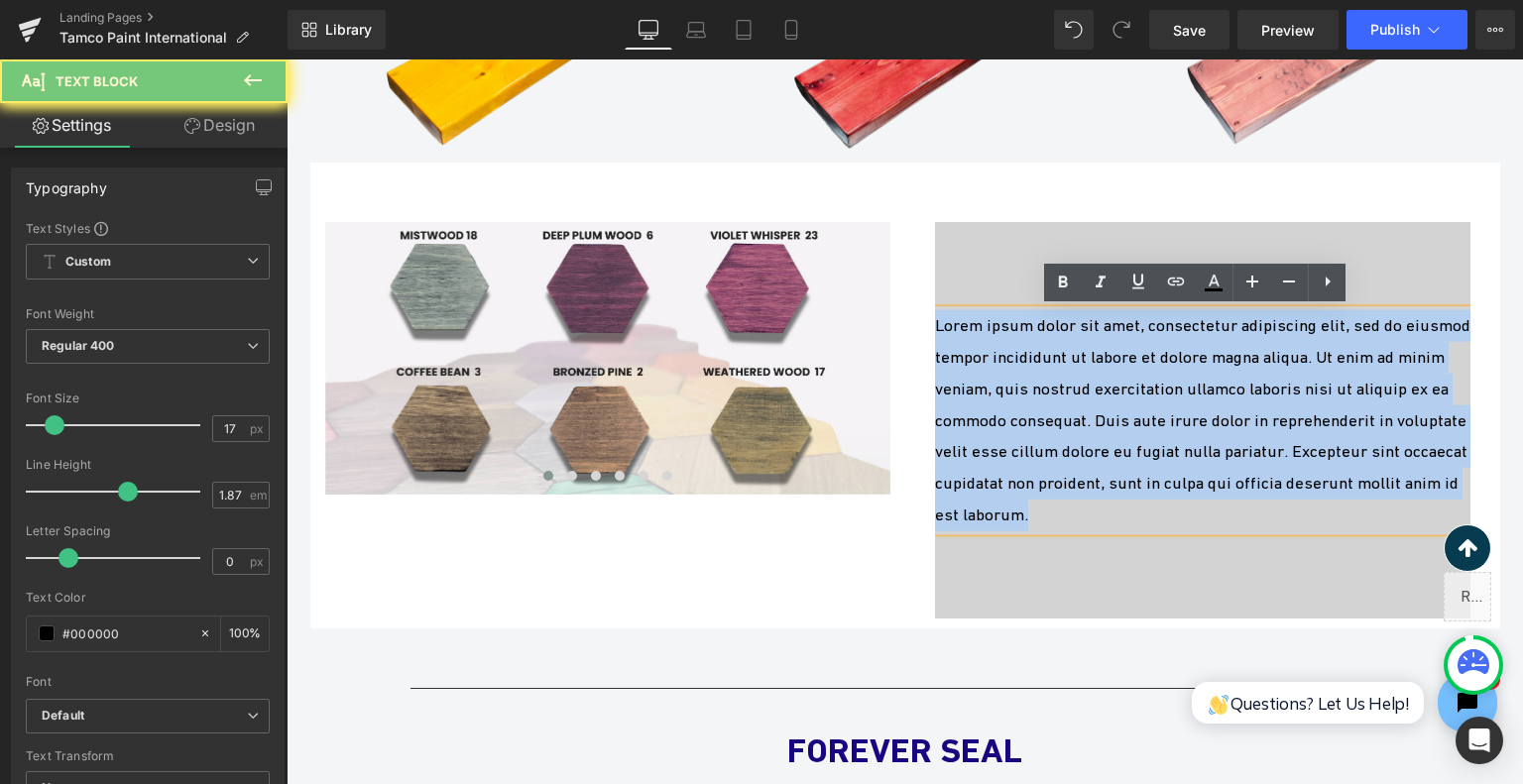 scroll, scrollTop: 2974, scrollLeft: 0, axis: vertical 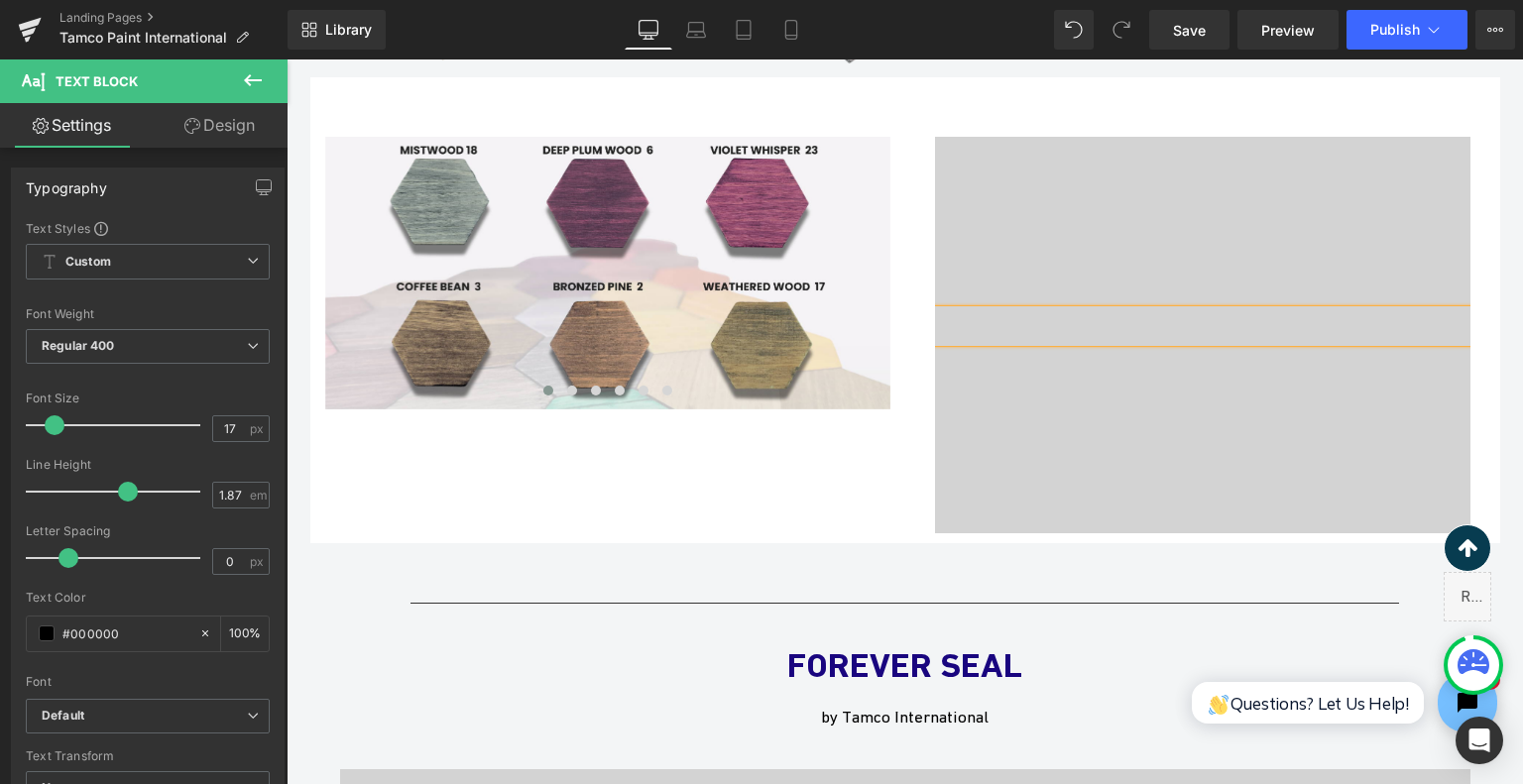 click at bounding box center [1203, 335] 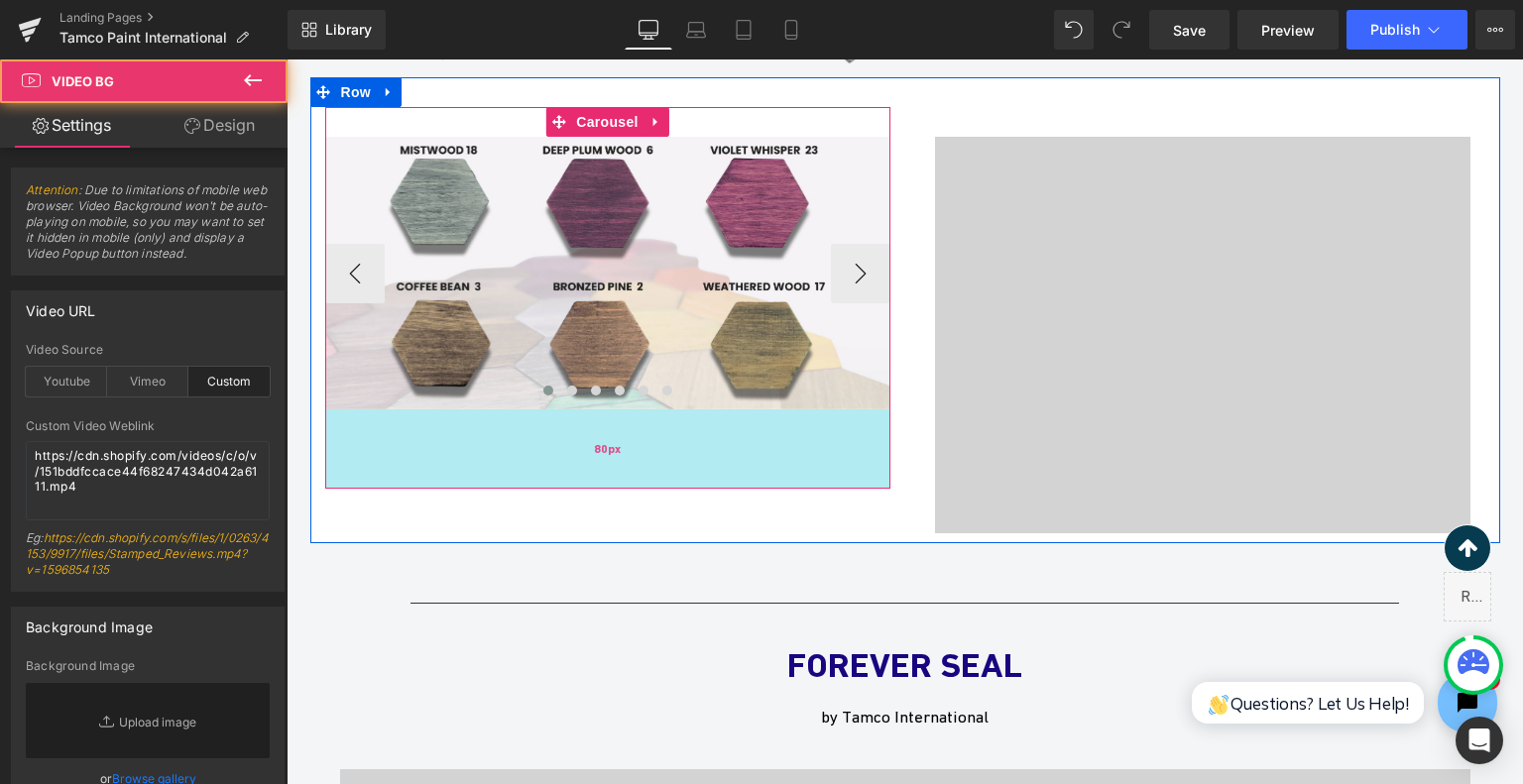scroll, scrollTop: 2776, scrollLeft: 0, axis: vertical 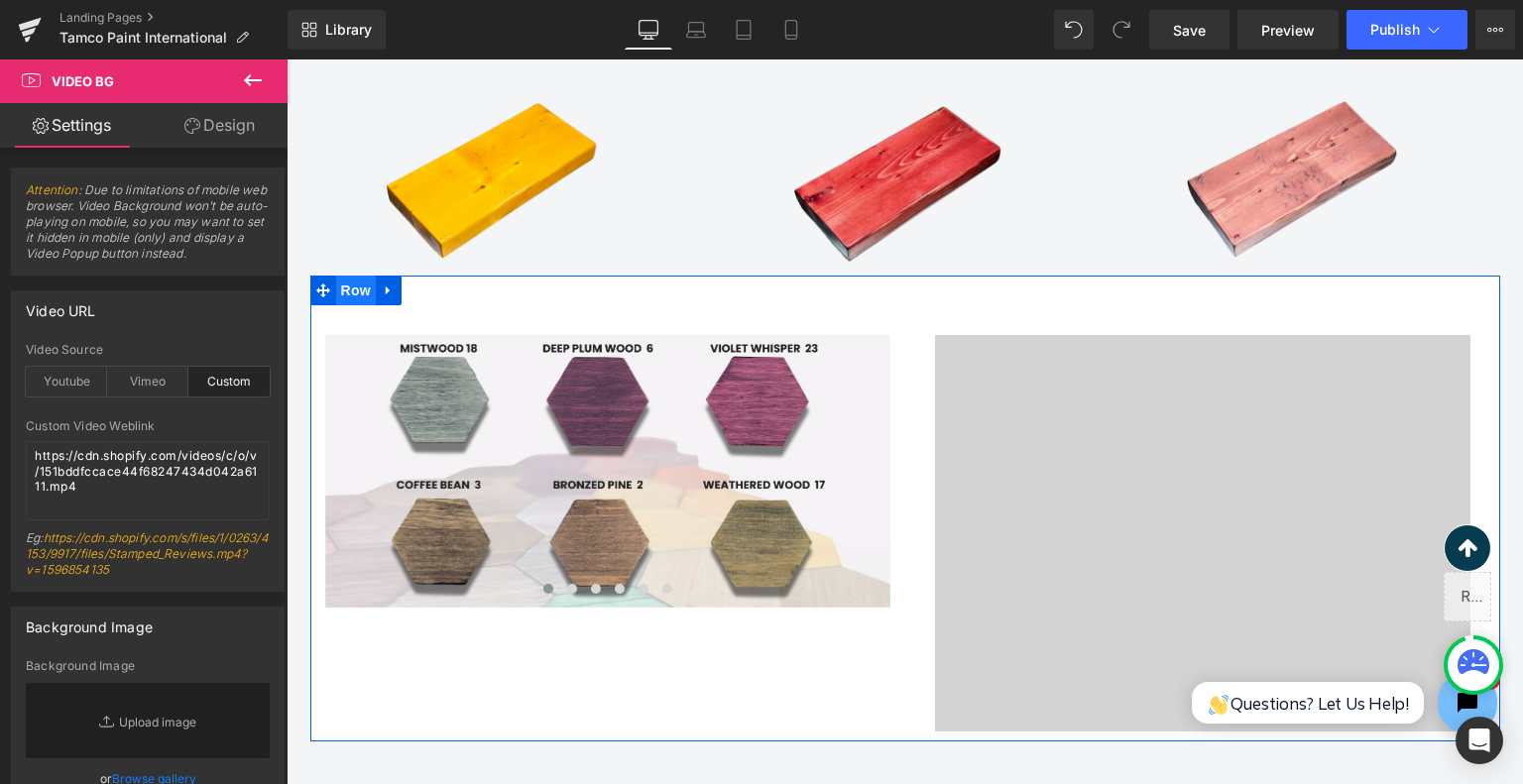 click on "Row" at bounding box center (356, 290) 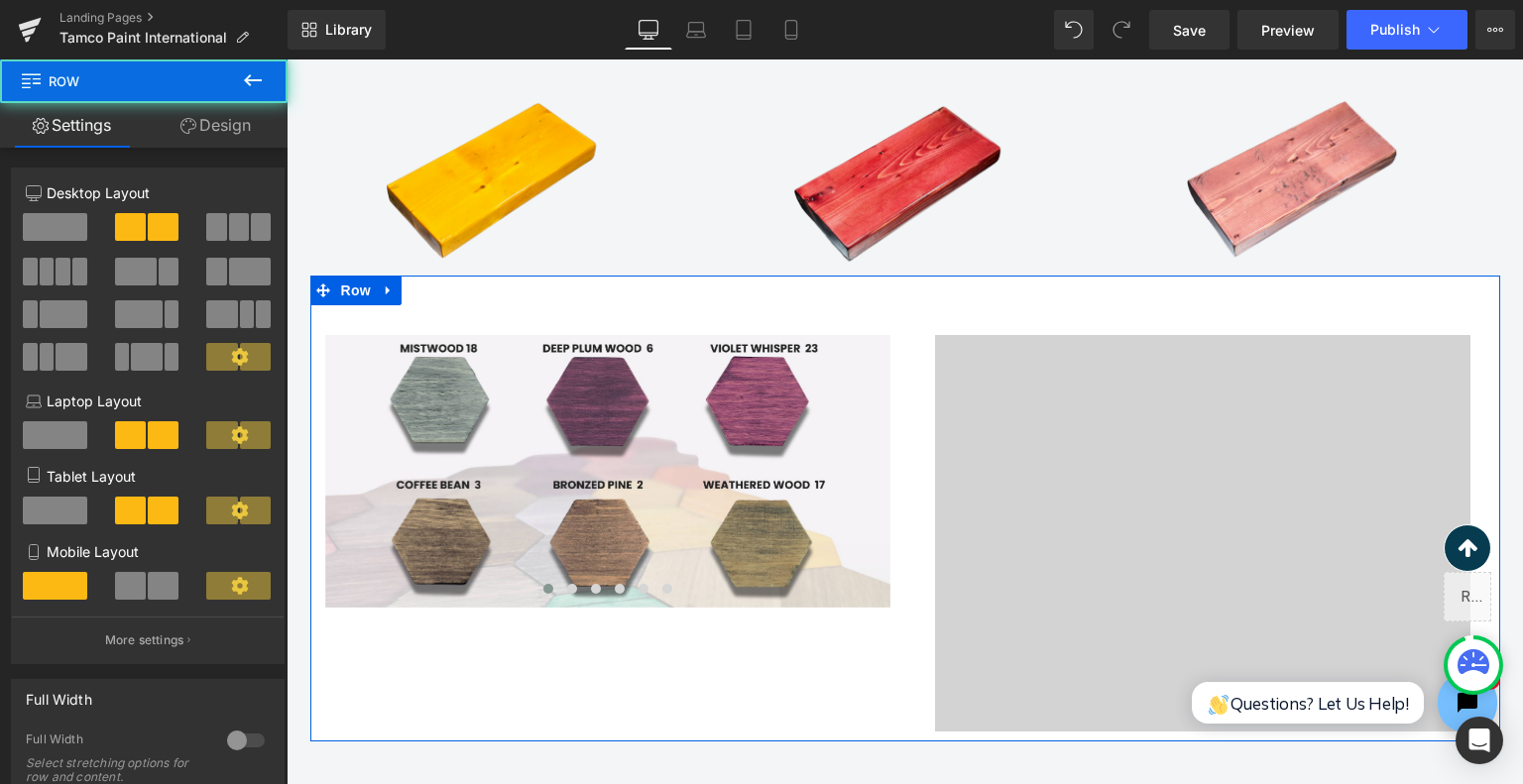 click at bounding box center (169, 272) 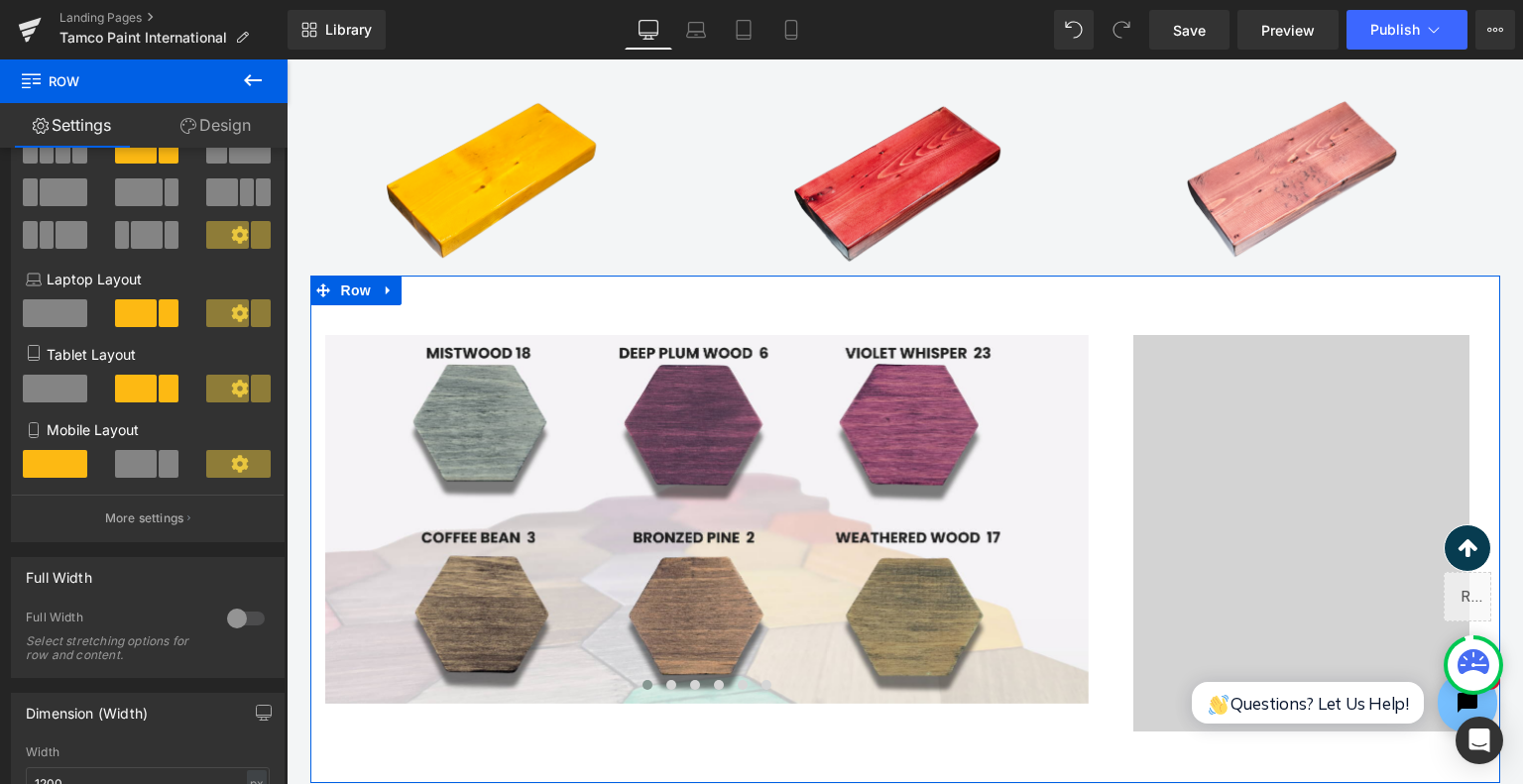 scroll, scrollTop: 198, scrollLeft: 0, axis: vertical 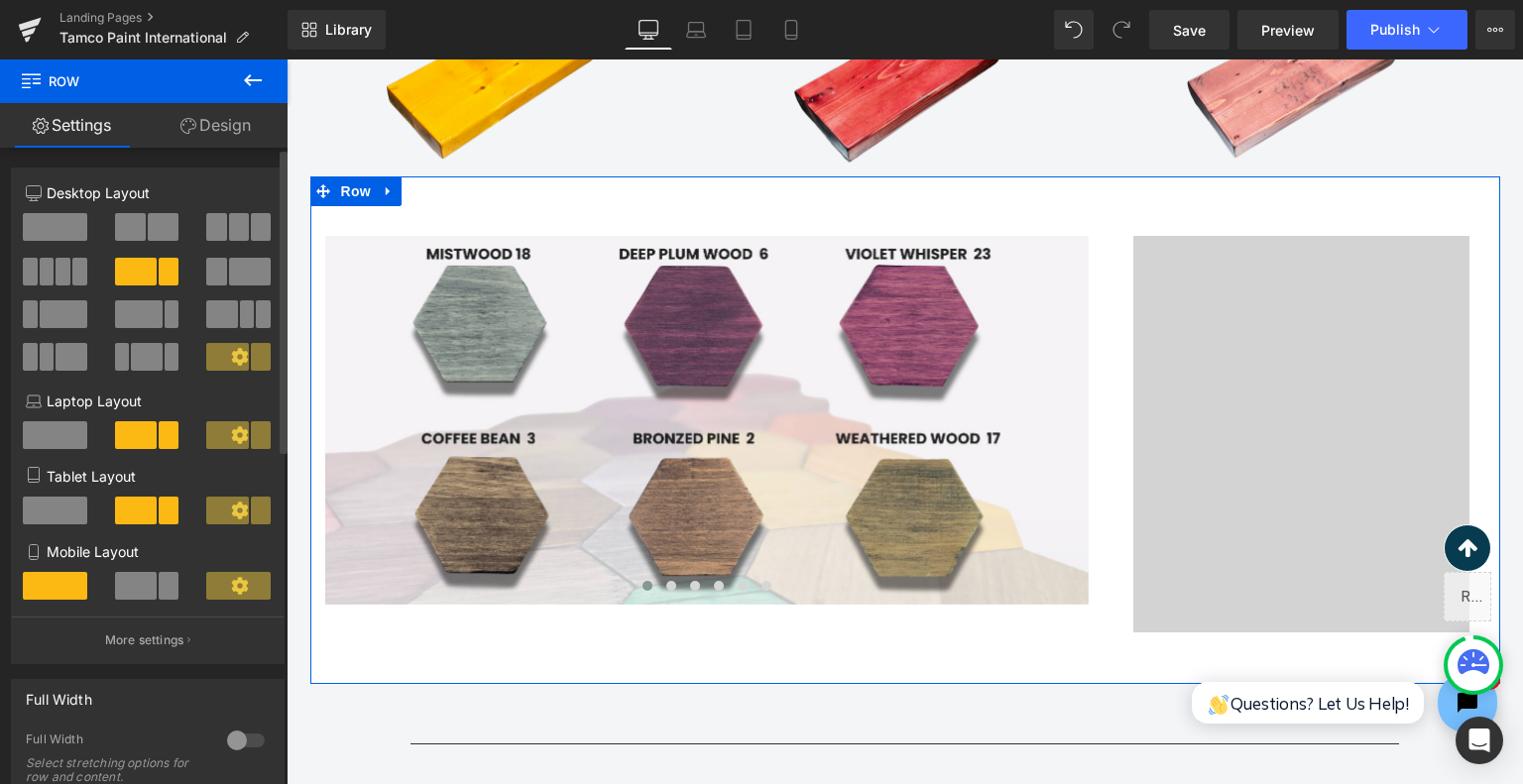 click at bounding box center [63, 314] 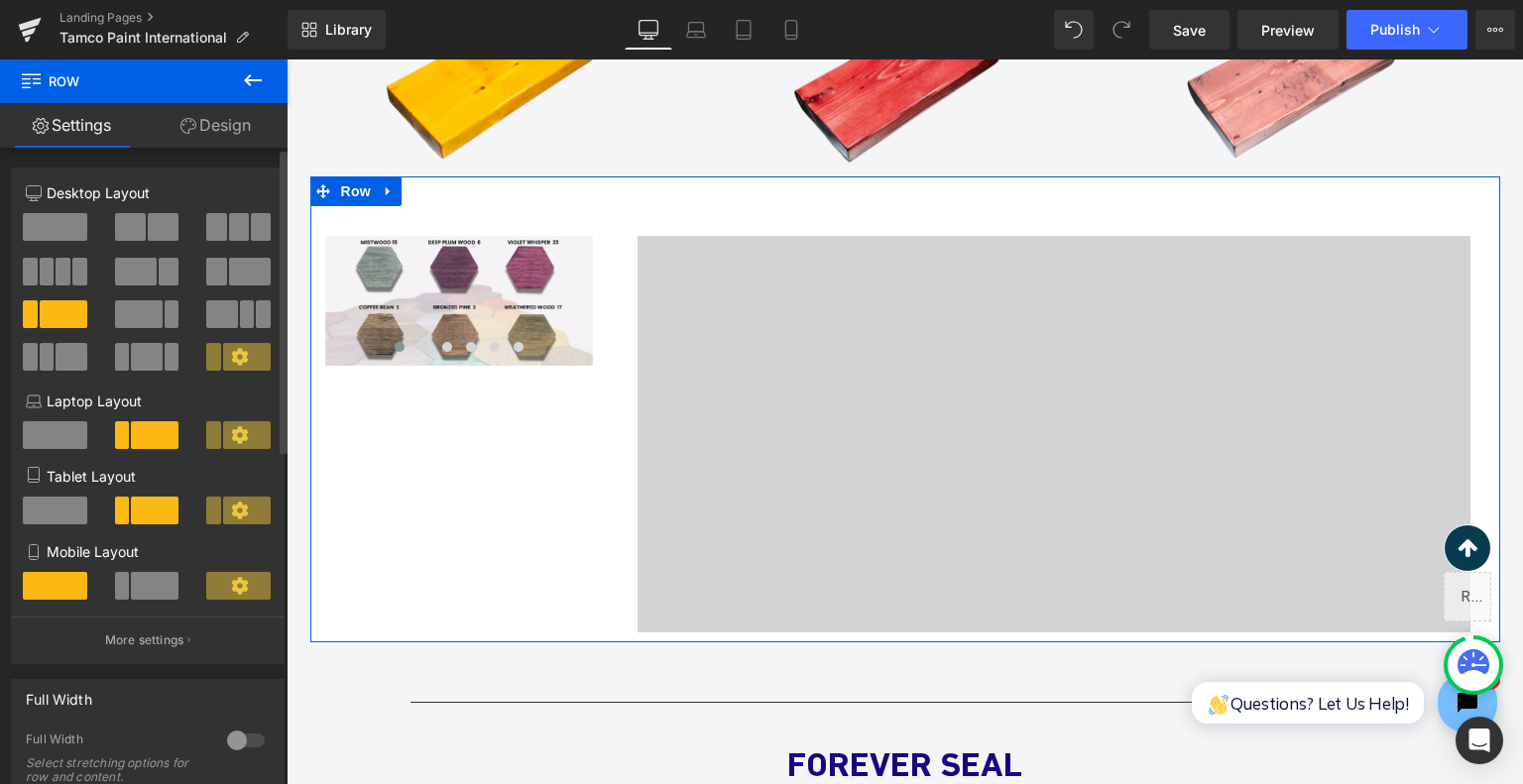 click at bounding box center [239, 227] 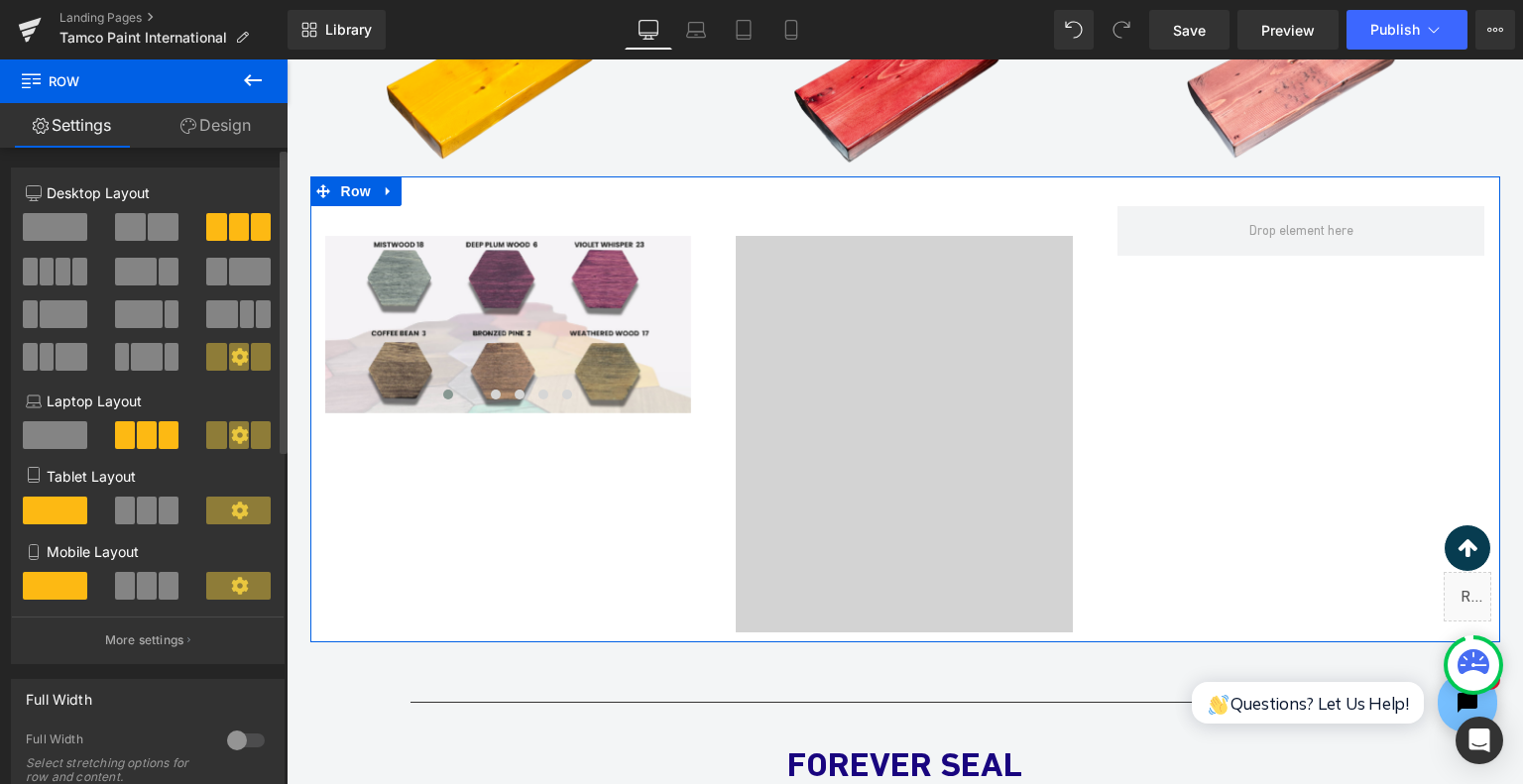 click at bounding box center (136, 272) 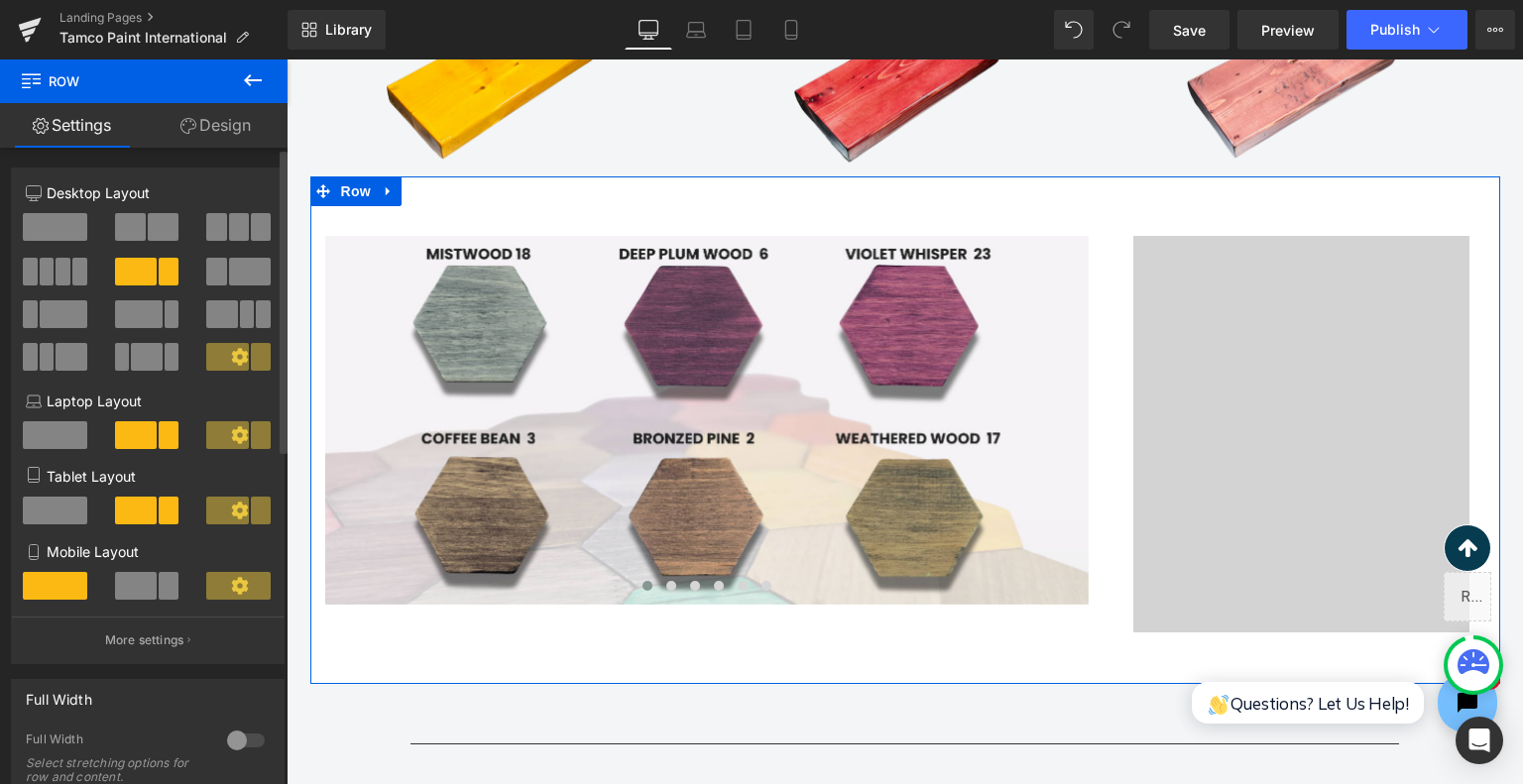 click at bounding box center (139, 314) 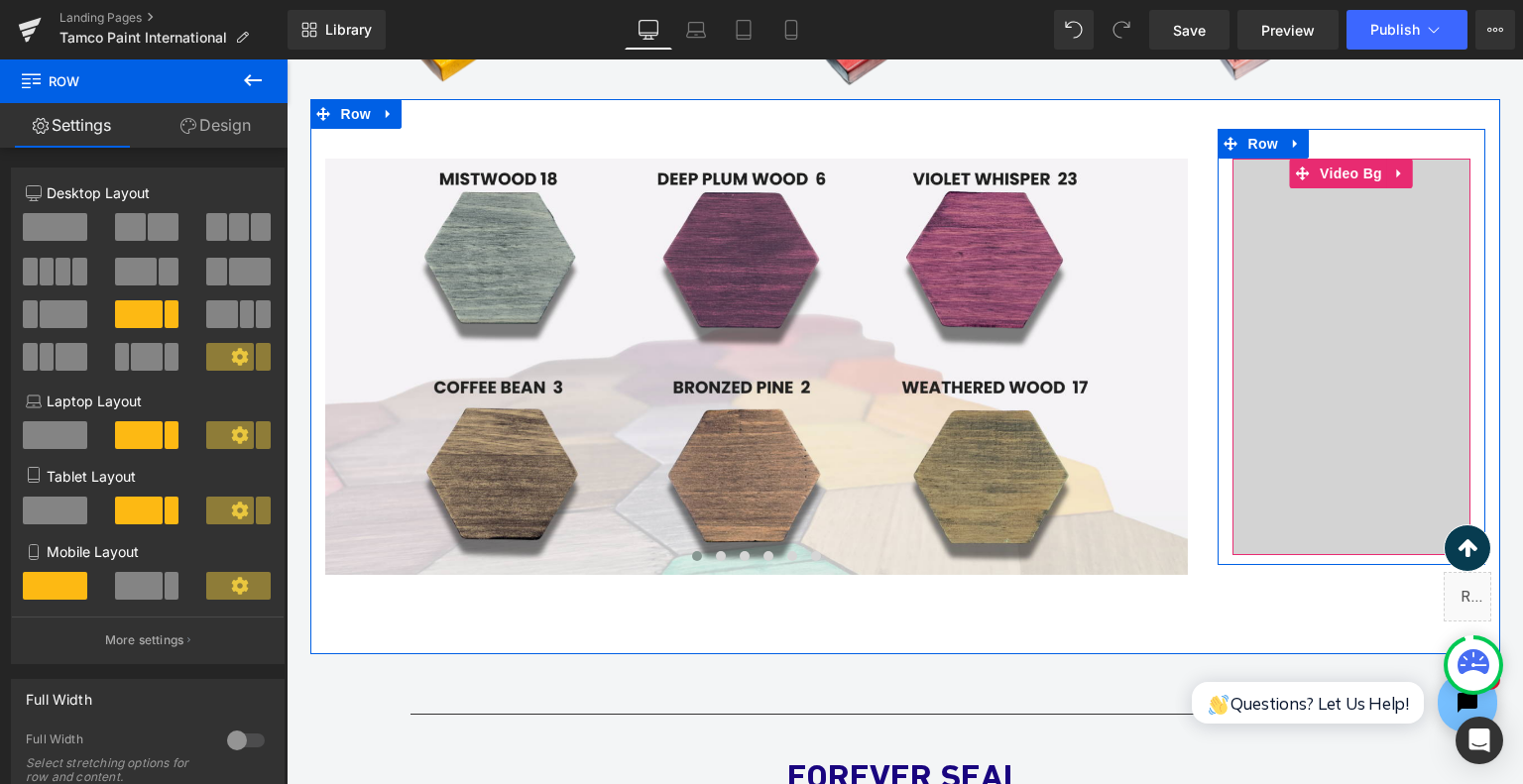scroll, scrollTop: 2974, scrollLeft: 0, axis: vertical 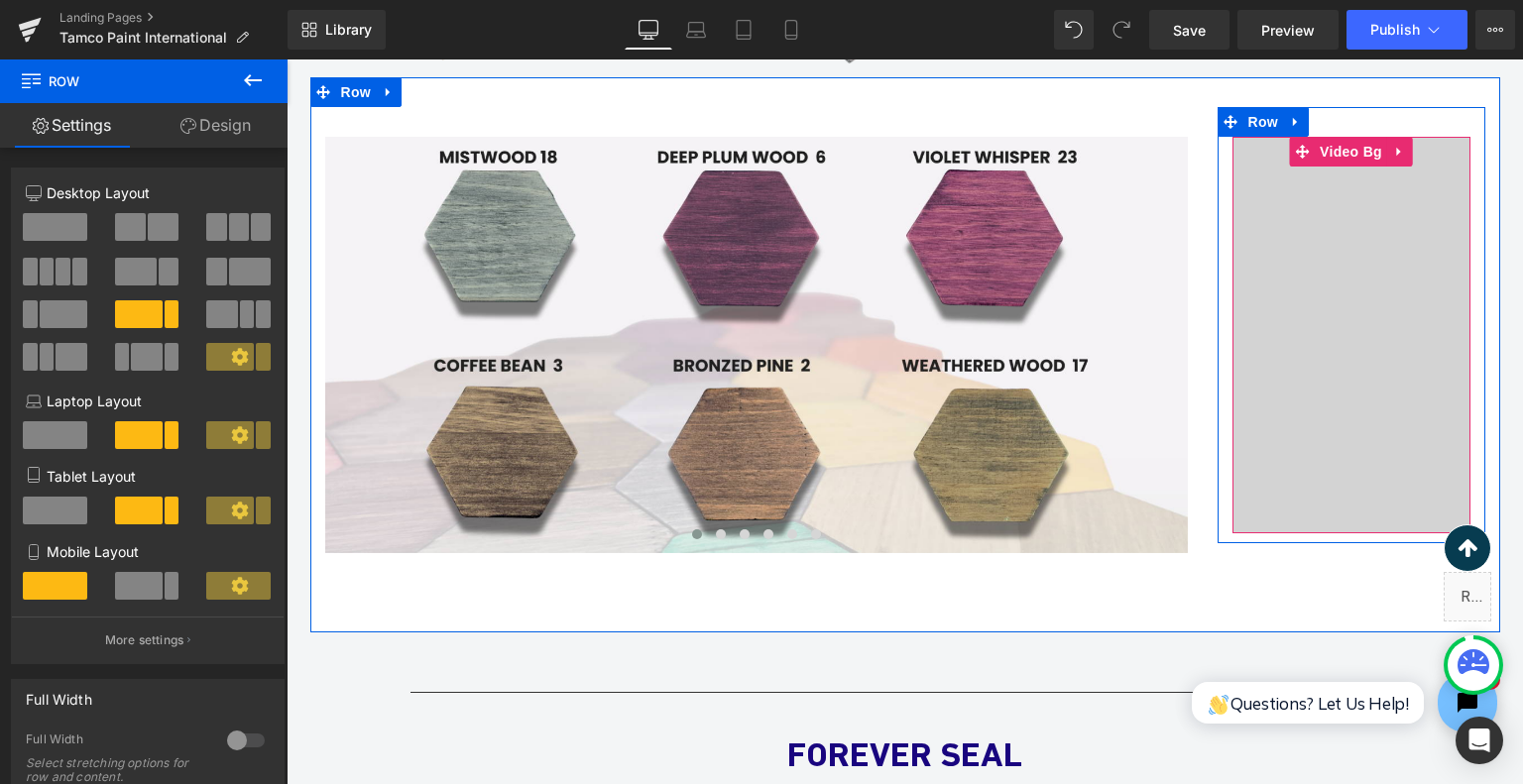 drag, startPoint x: 1352, startPoint y: 161, endPoint x: 1252, endPoint y: 193, distance: 104.99524 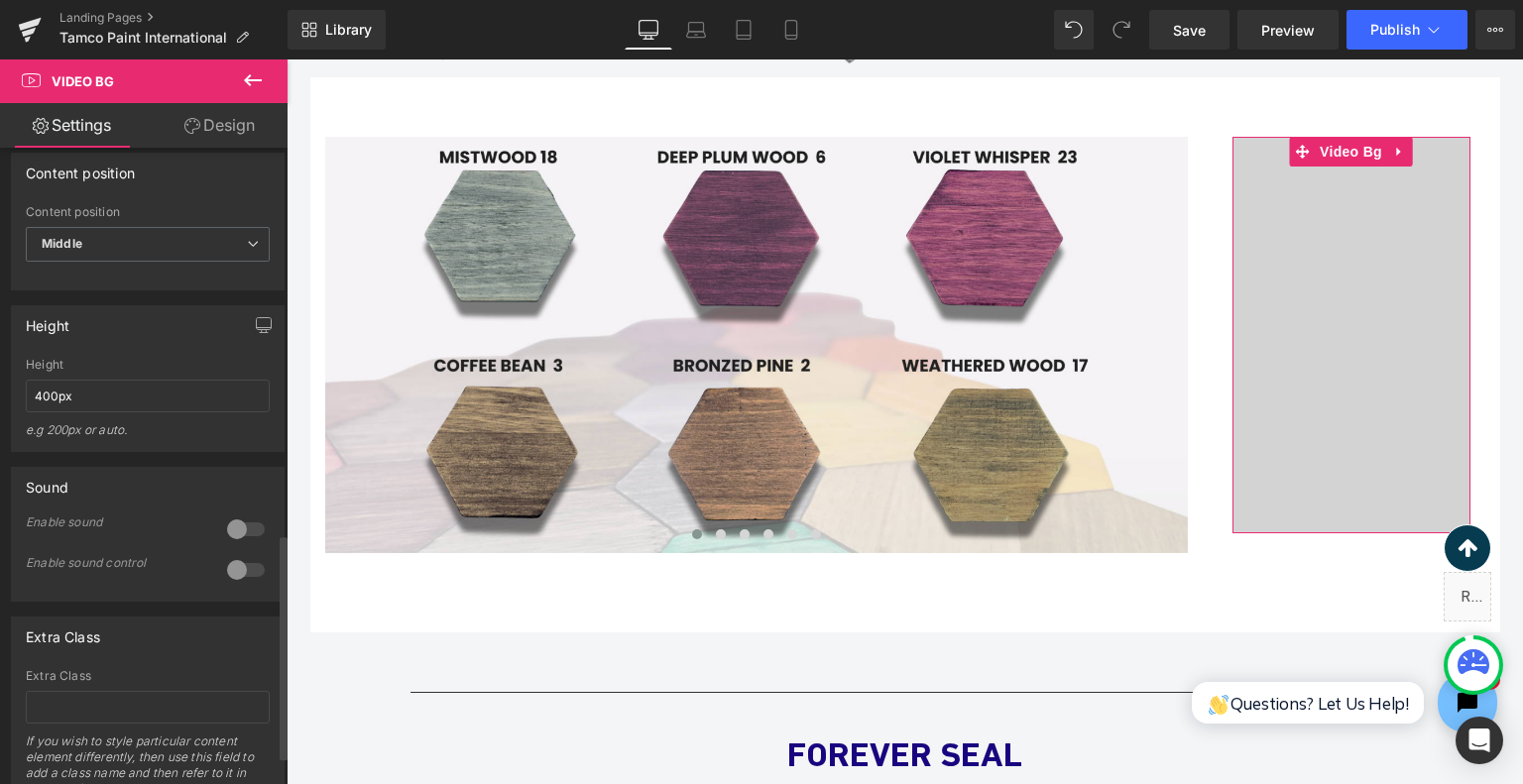 scroll, scrollTop: 1090, scrollLeft: 0, axis: vertical 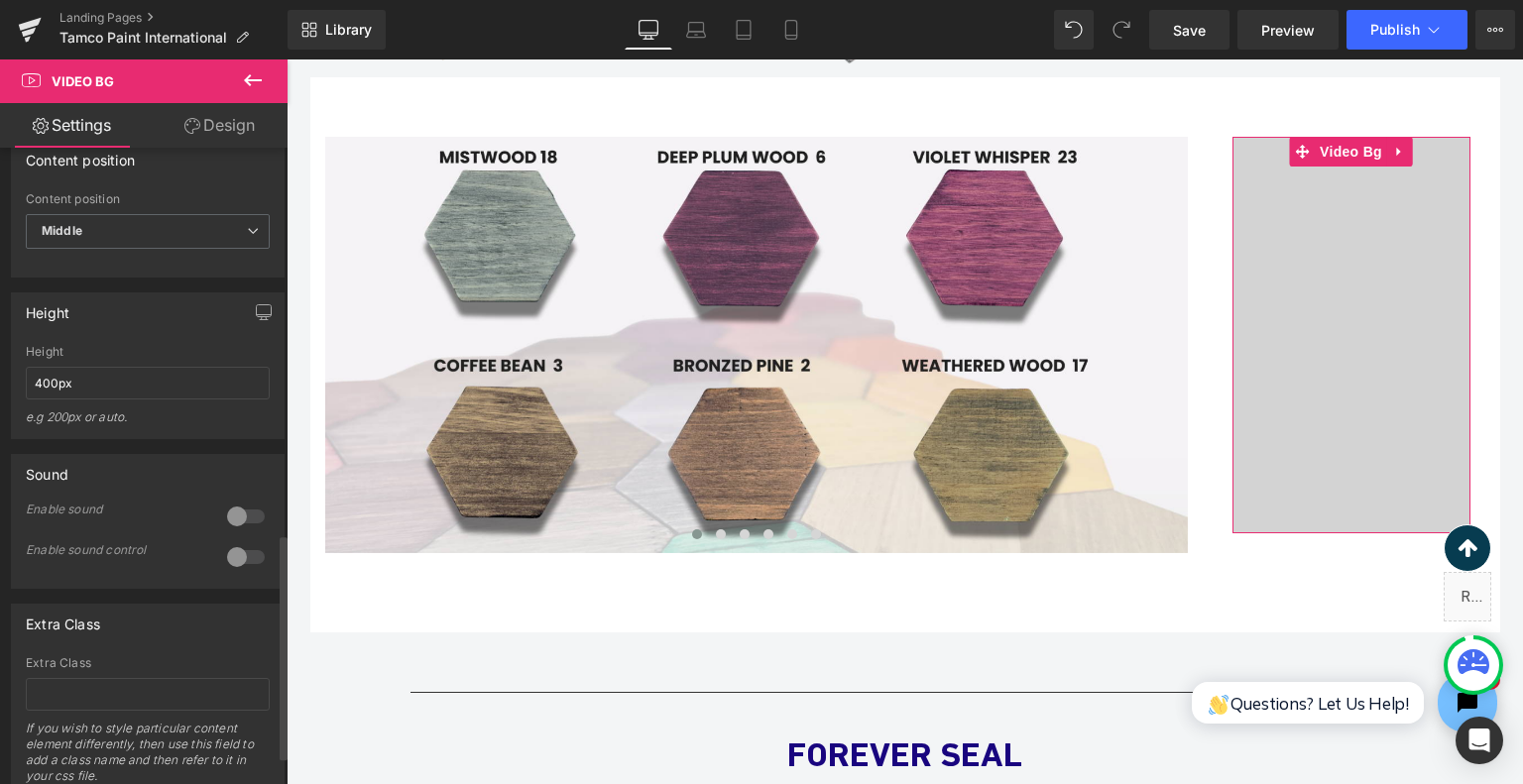 click at bounding box center (246, 516) 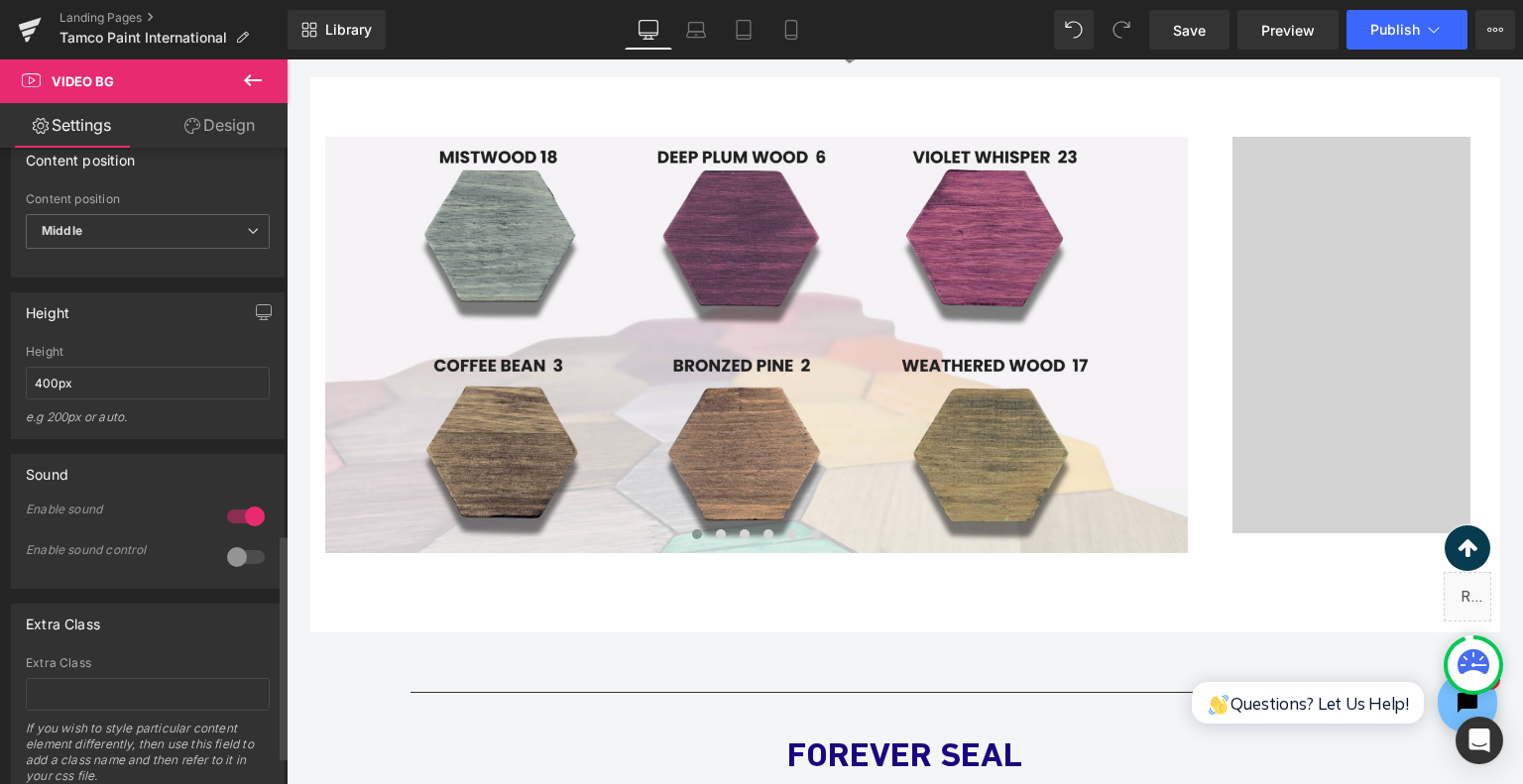 click at bounding box center (246, 557) 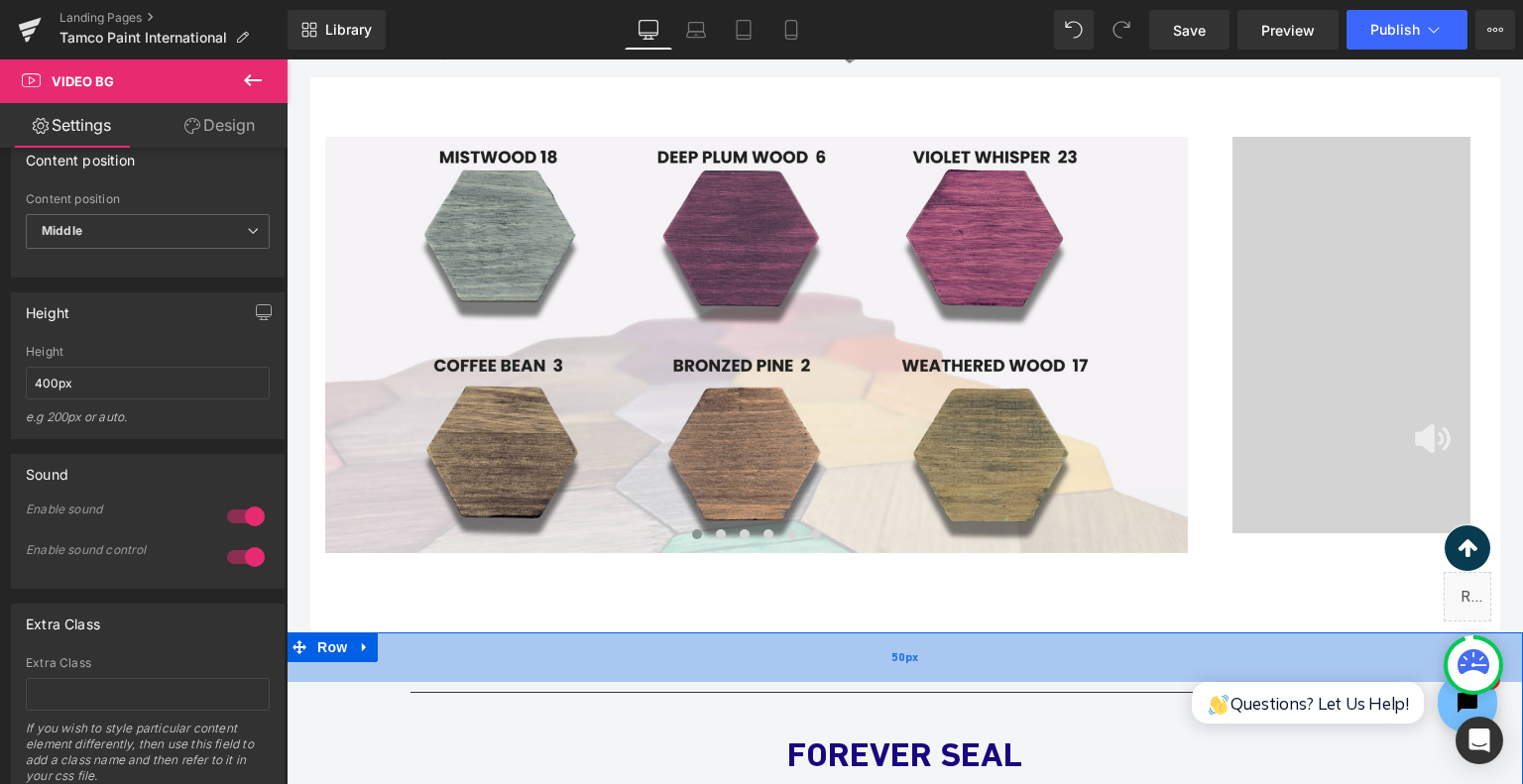 click on "50px" at bounding box center [904, 657] 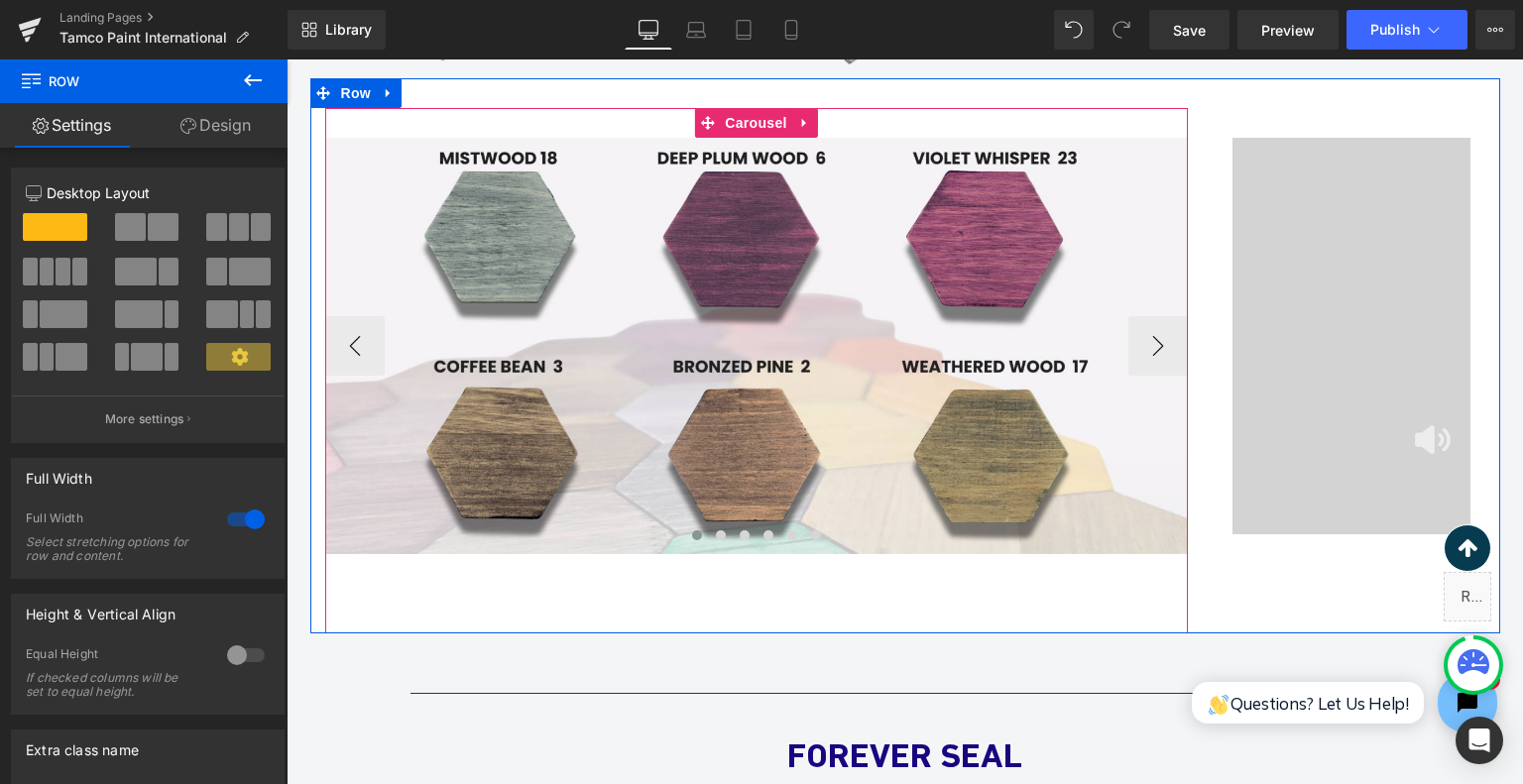 scroll, scrollTop: 2974, scrollLeft: 0, axis: vertical 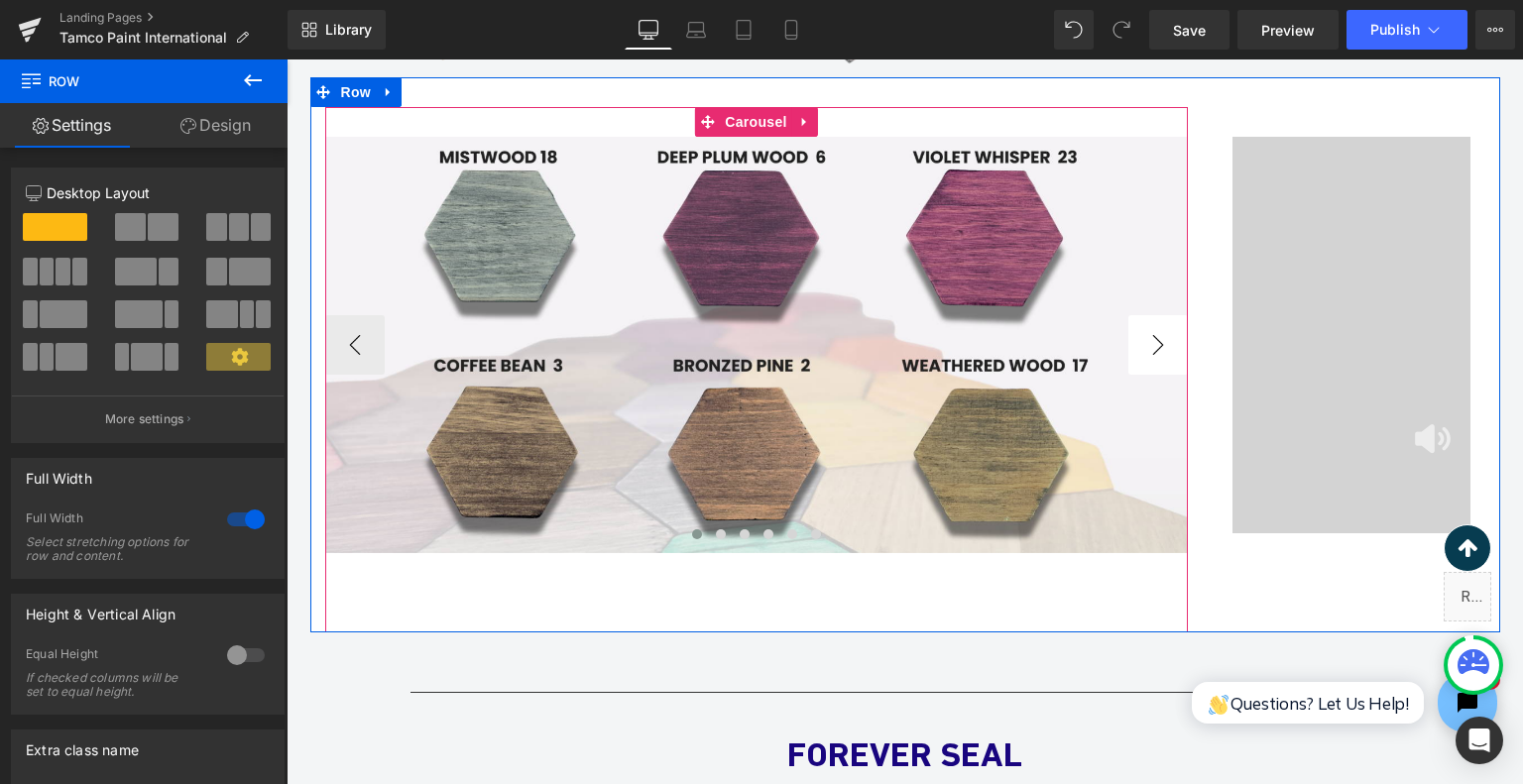 click on "›" at bounding box center (1158, 345) 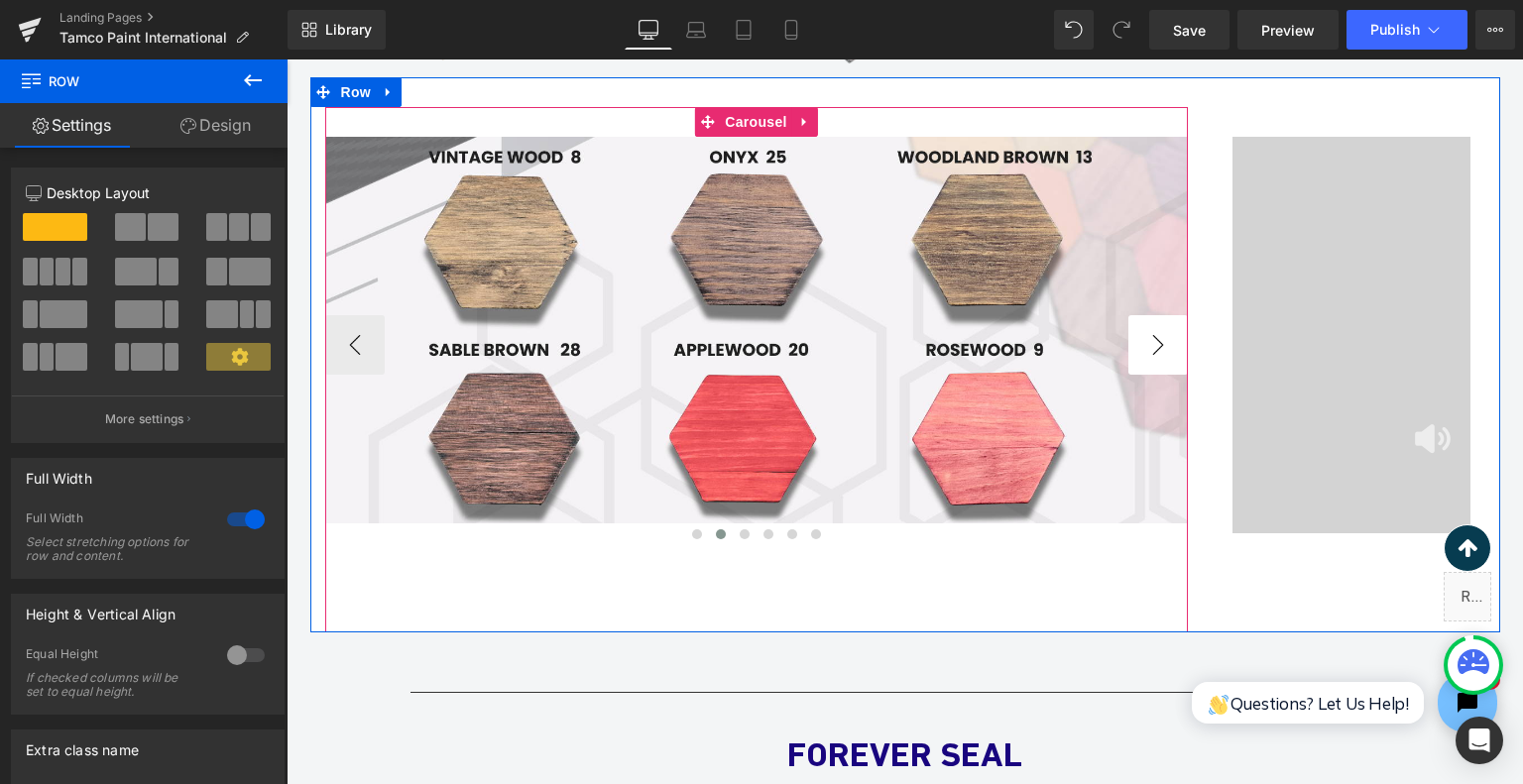 click on "›" at bounding box center (1158, 345) 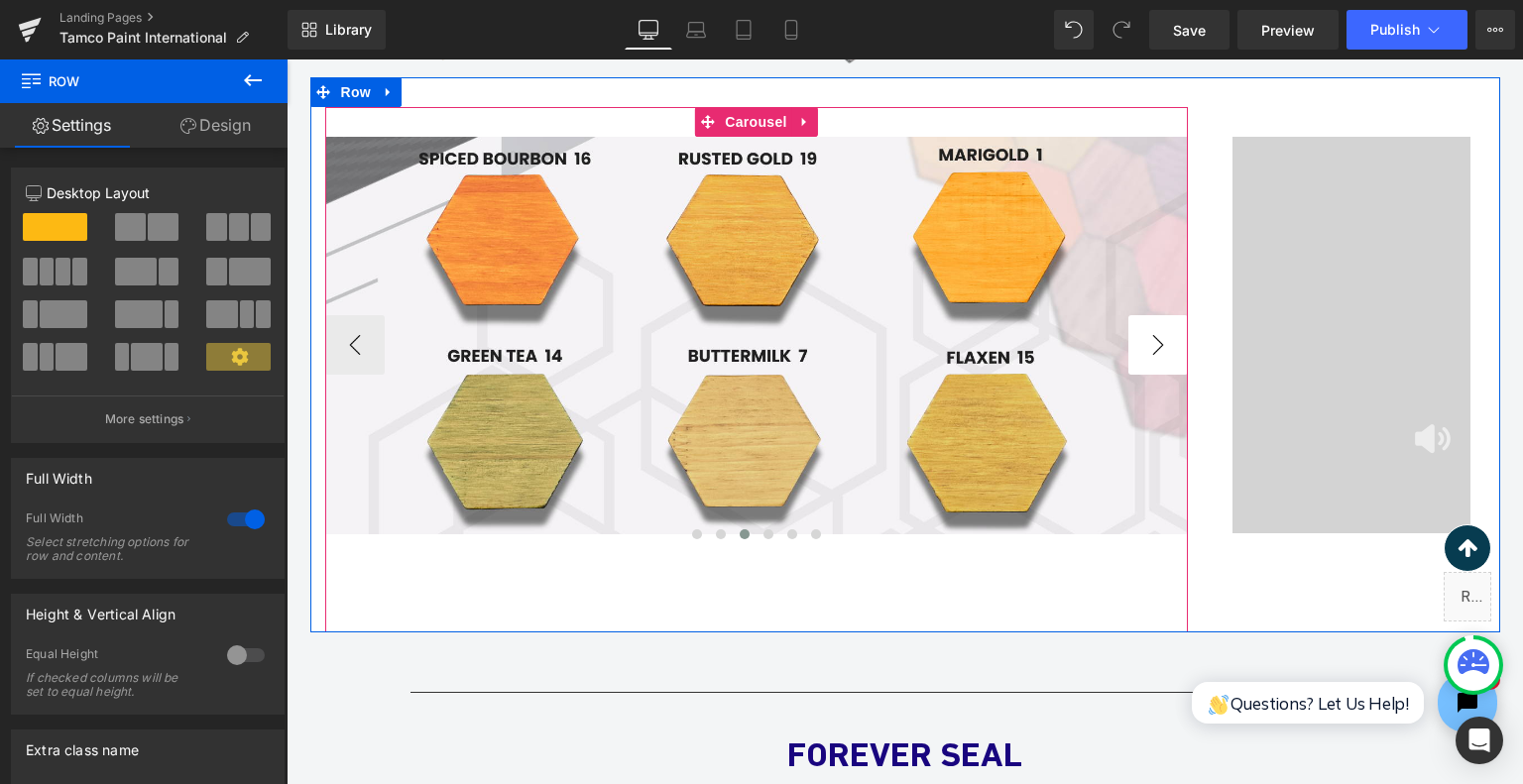 click on "›" at bounding box center [1158, 345] 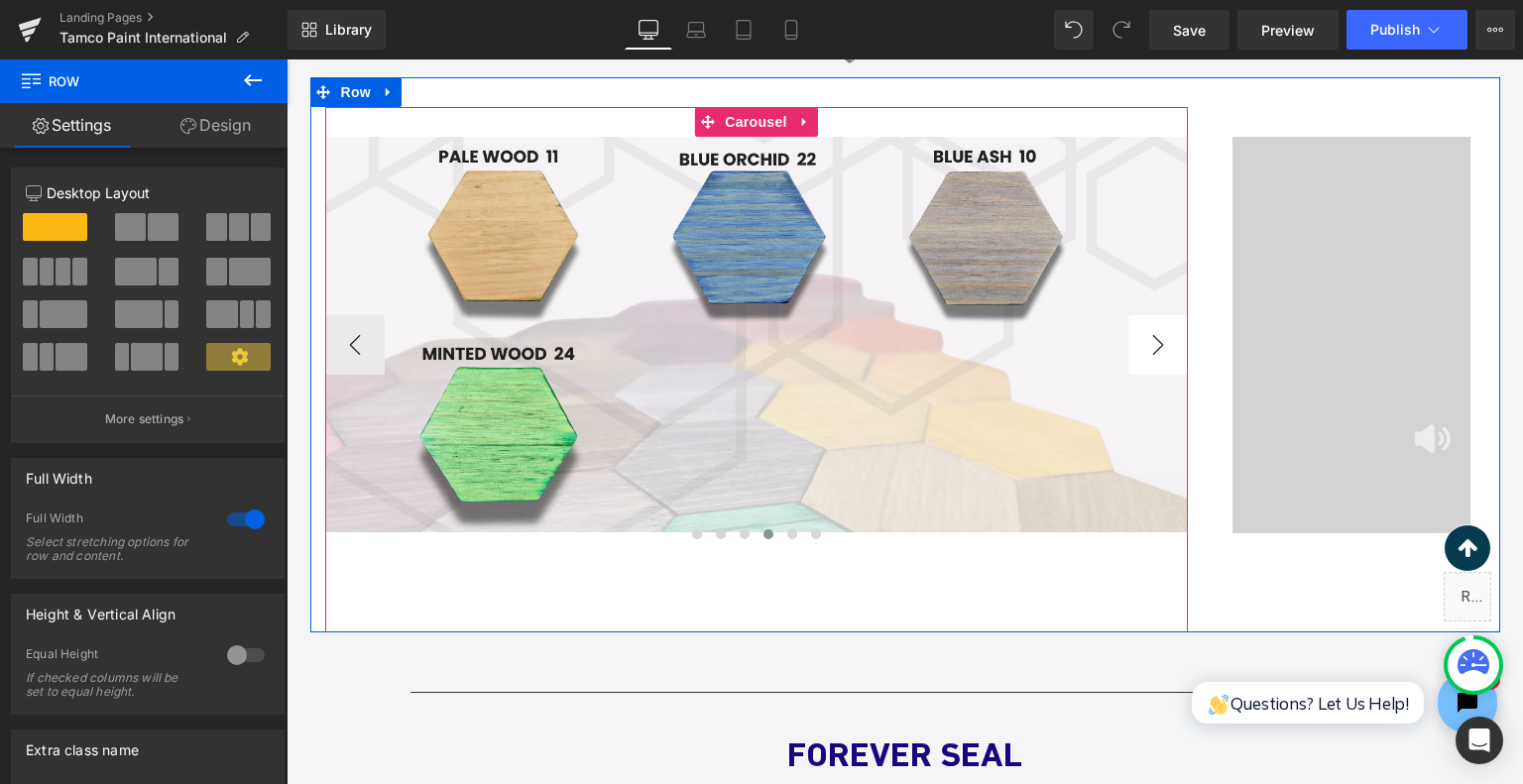 click on "›" at bounding box center [1158, 345] 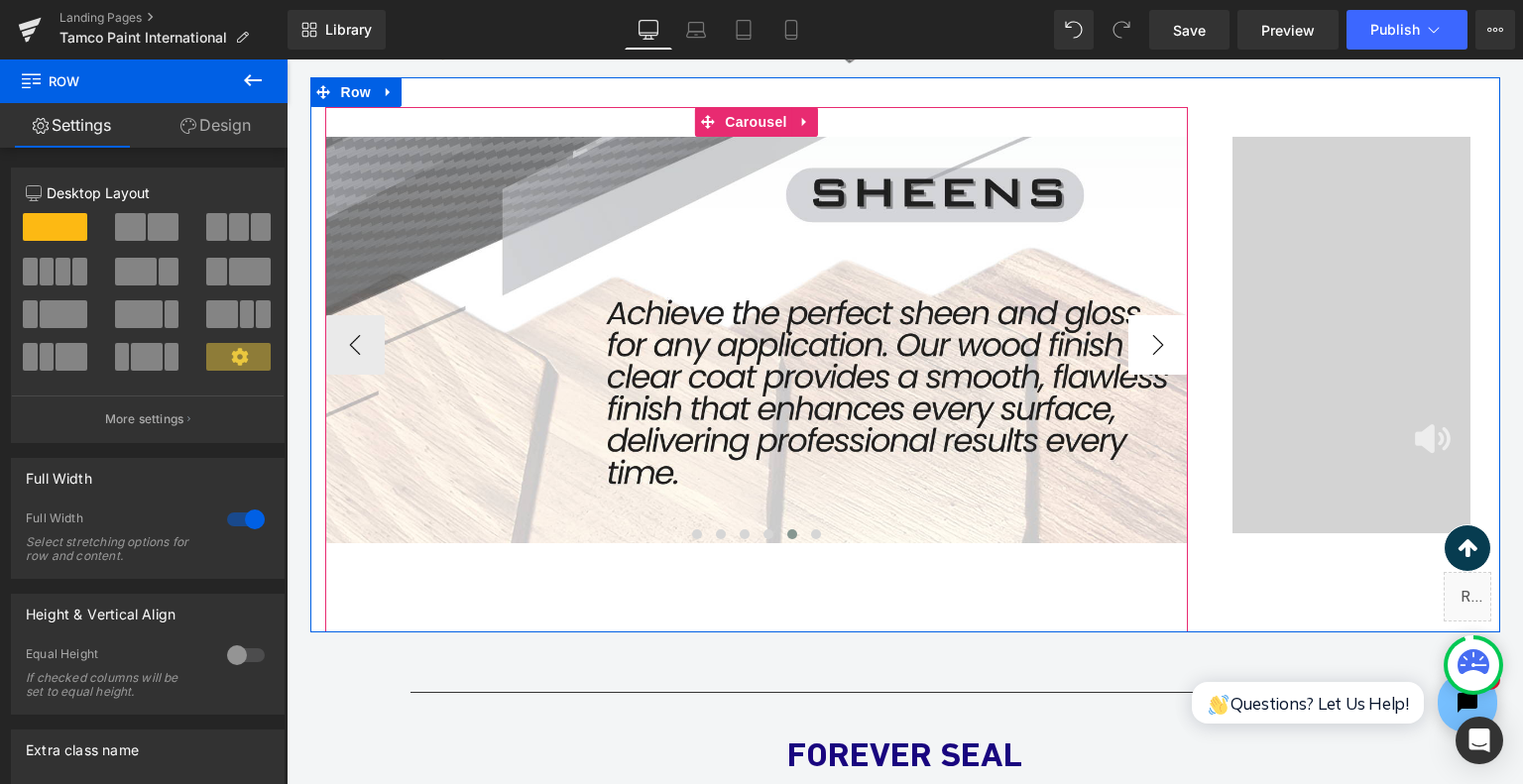 click on "›" at bounding box center [1158, 345] 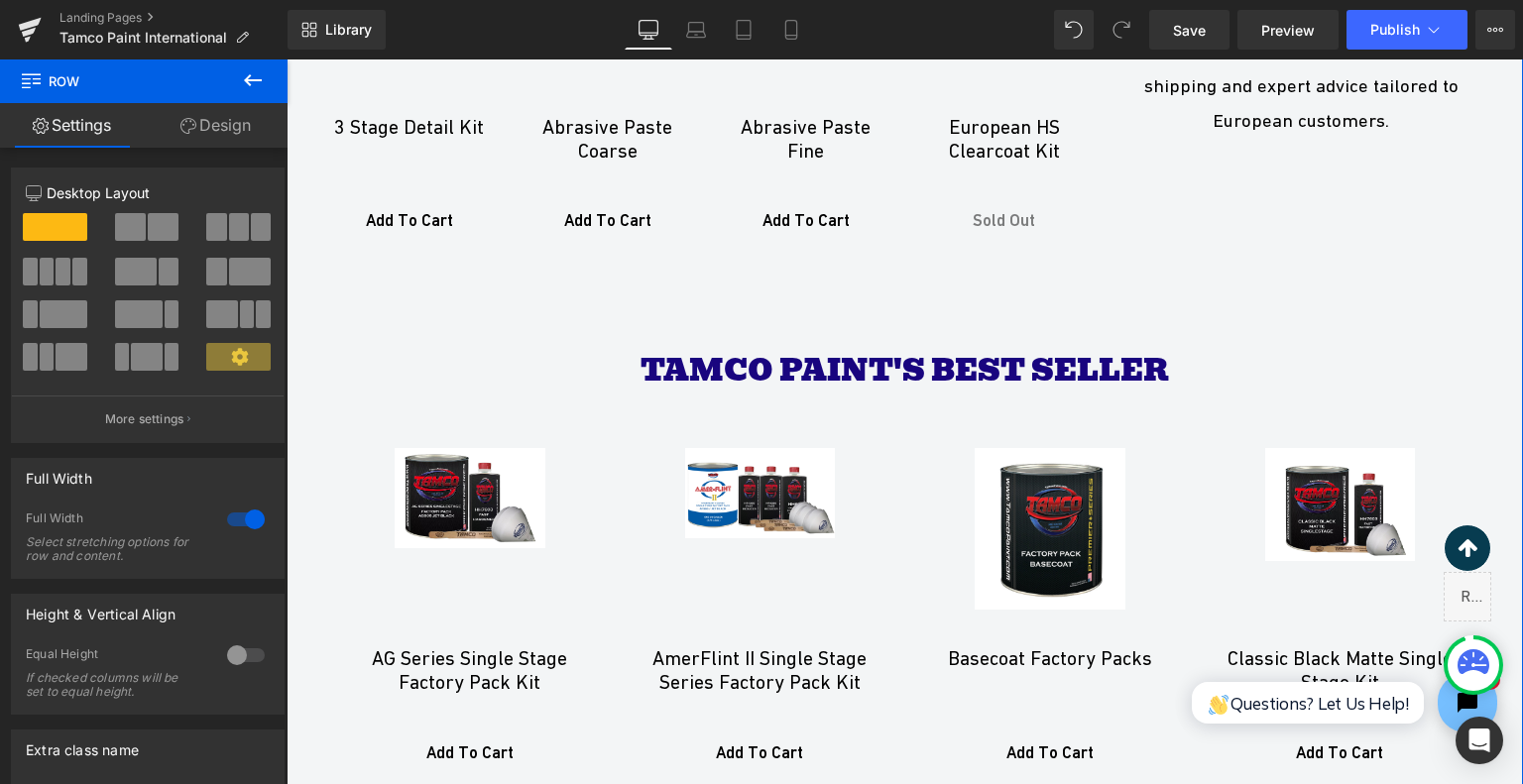 scroll, scrollTop: 4858, scrollLeft: 0, axis: vertical 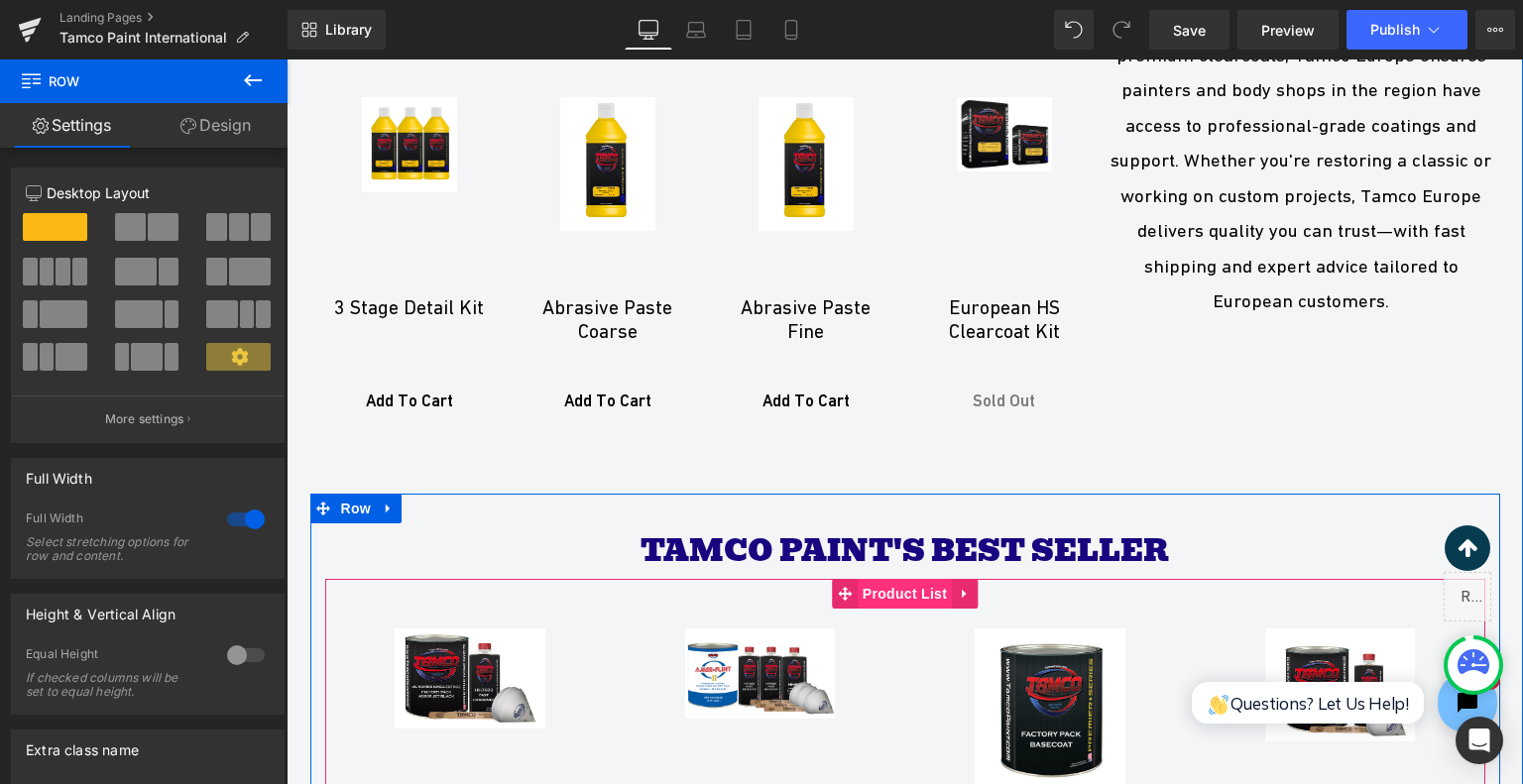 click on "Product List" at bounding box center (904, 594) 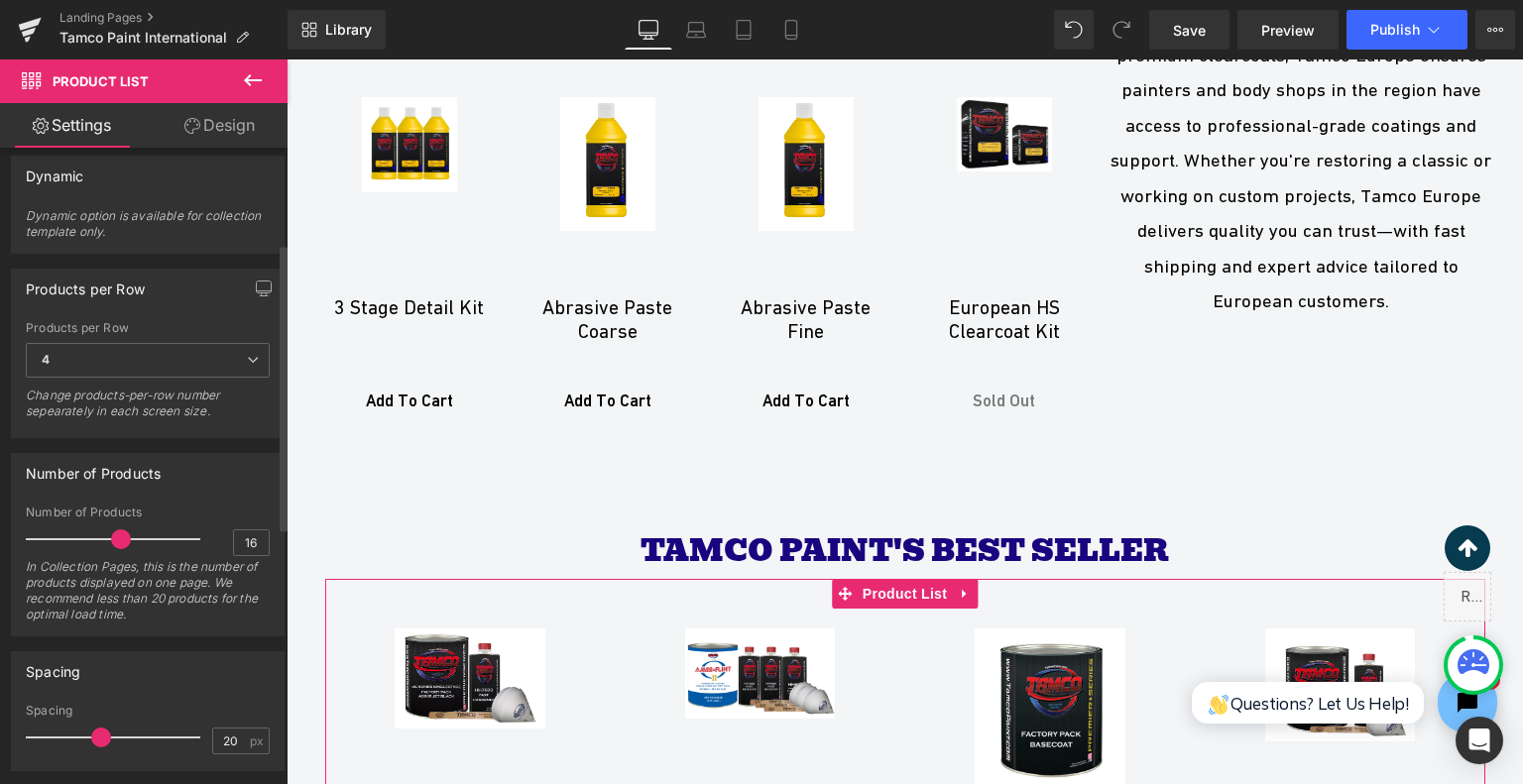 scroll, scrollTop: 297, scrollLeft: 0, axis: vertical 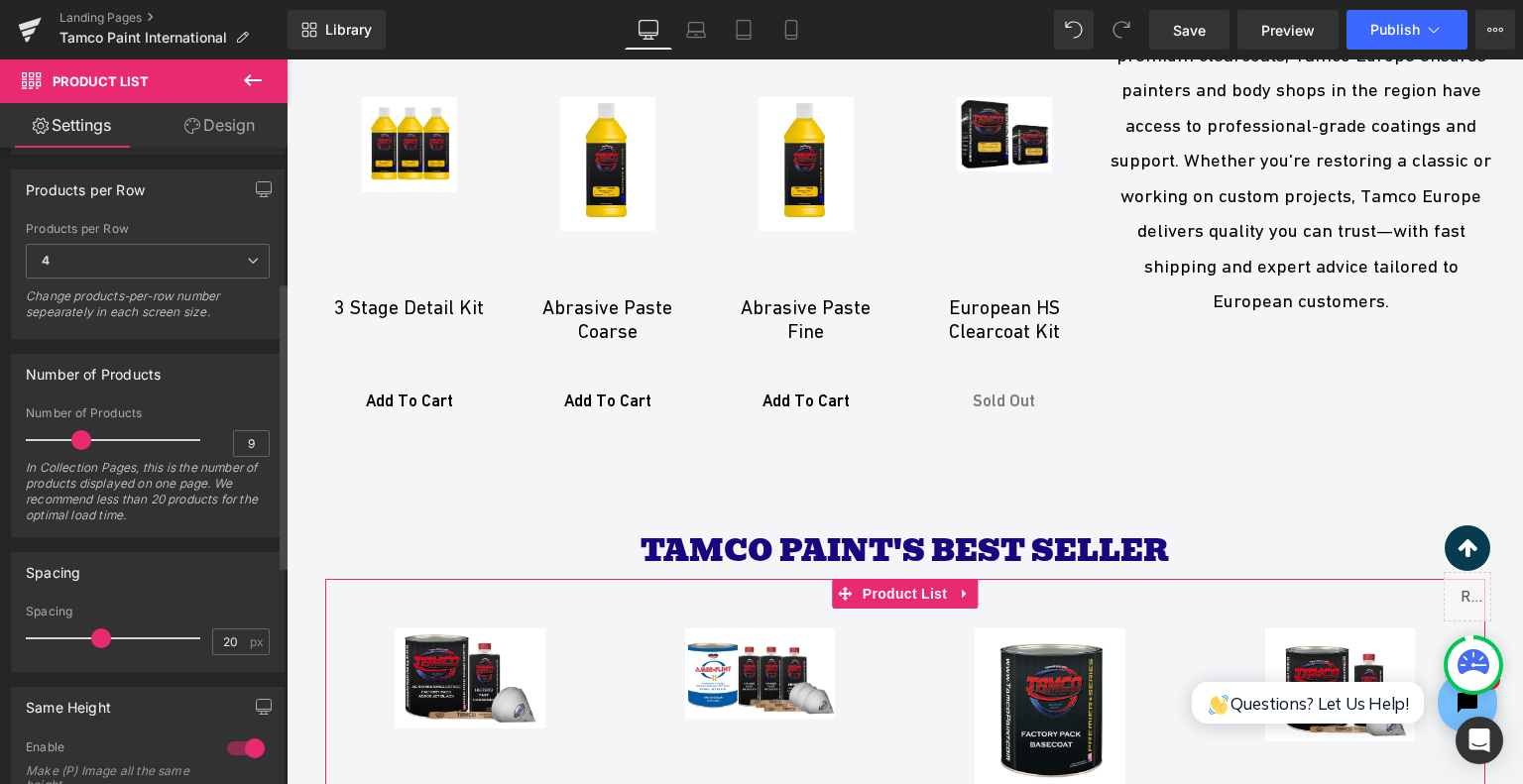type on "8" 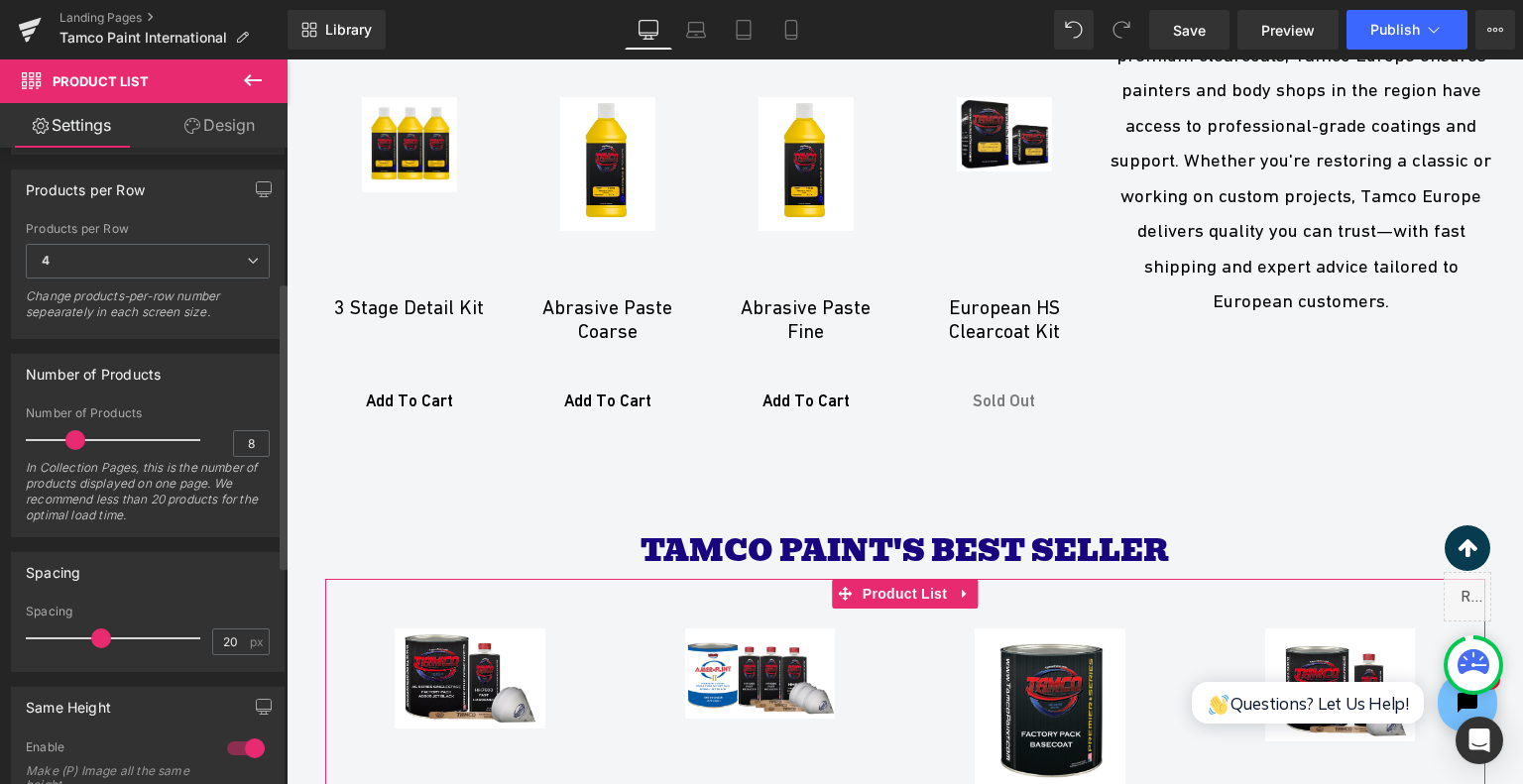 drag, startPoint x: 114, startPoint y: 441, endPoint x: 72, endPoint y: 439, distance: 42.047592 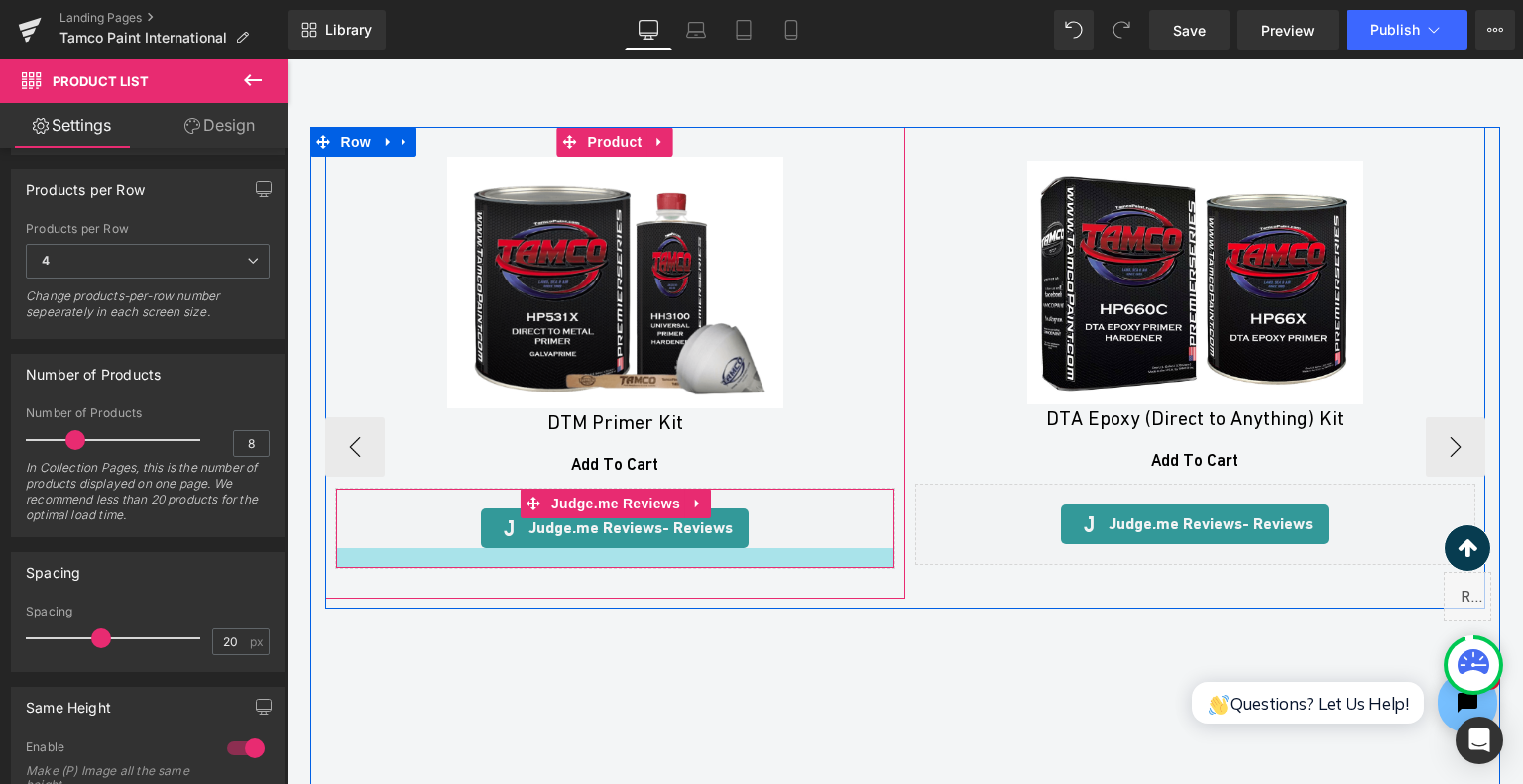 scroll, scrollTop: 6047, scrollLeft: 0, axis: vertical 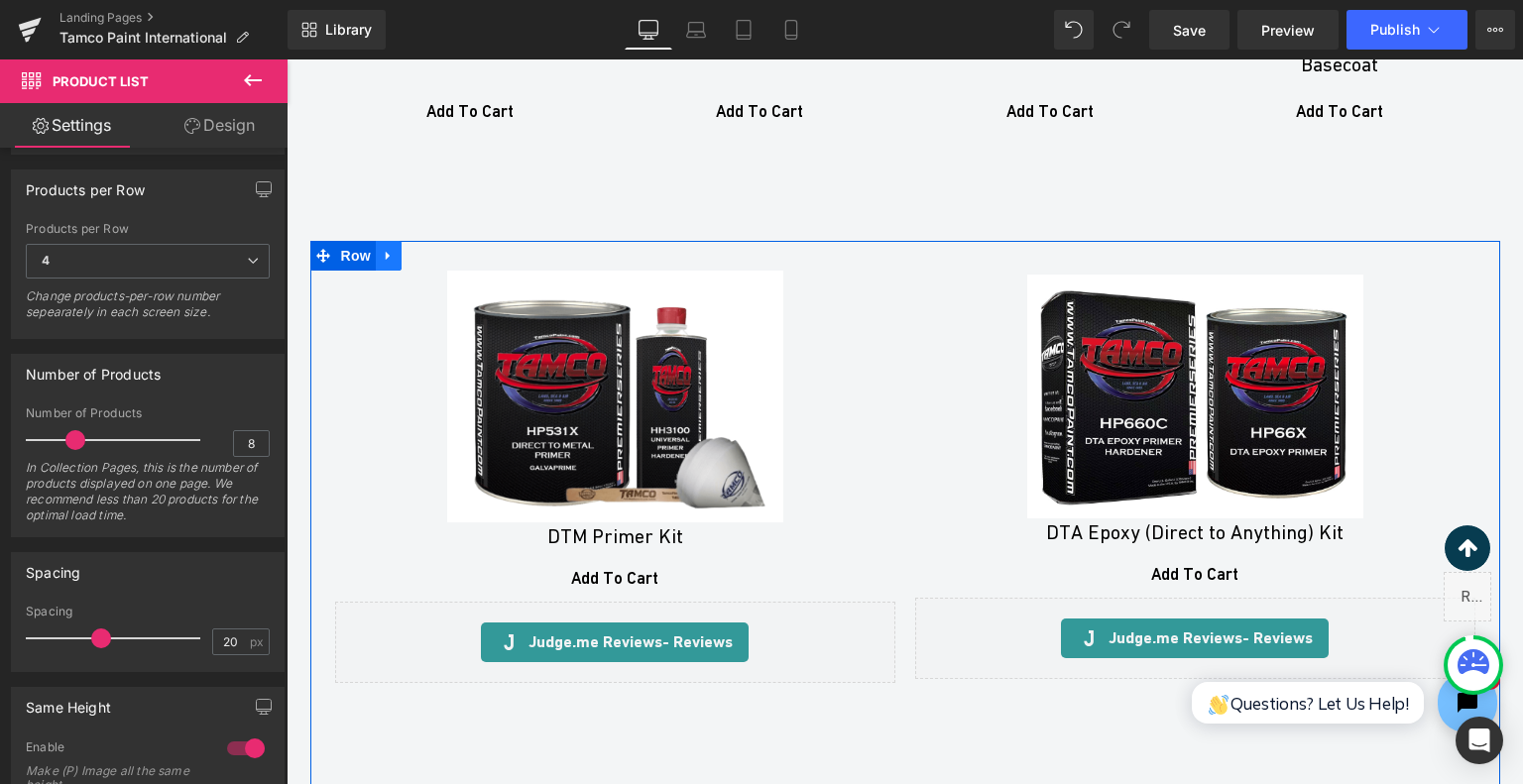 click 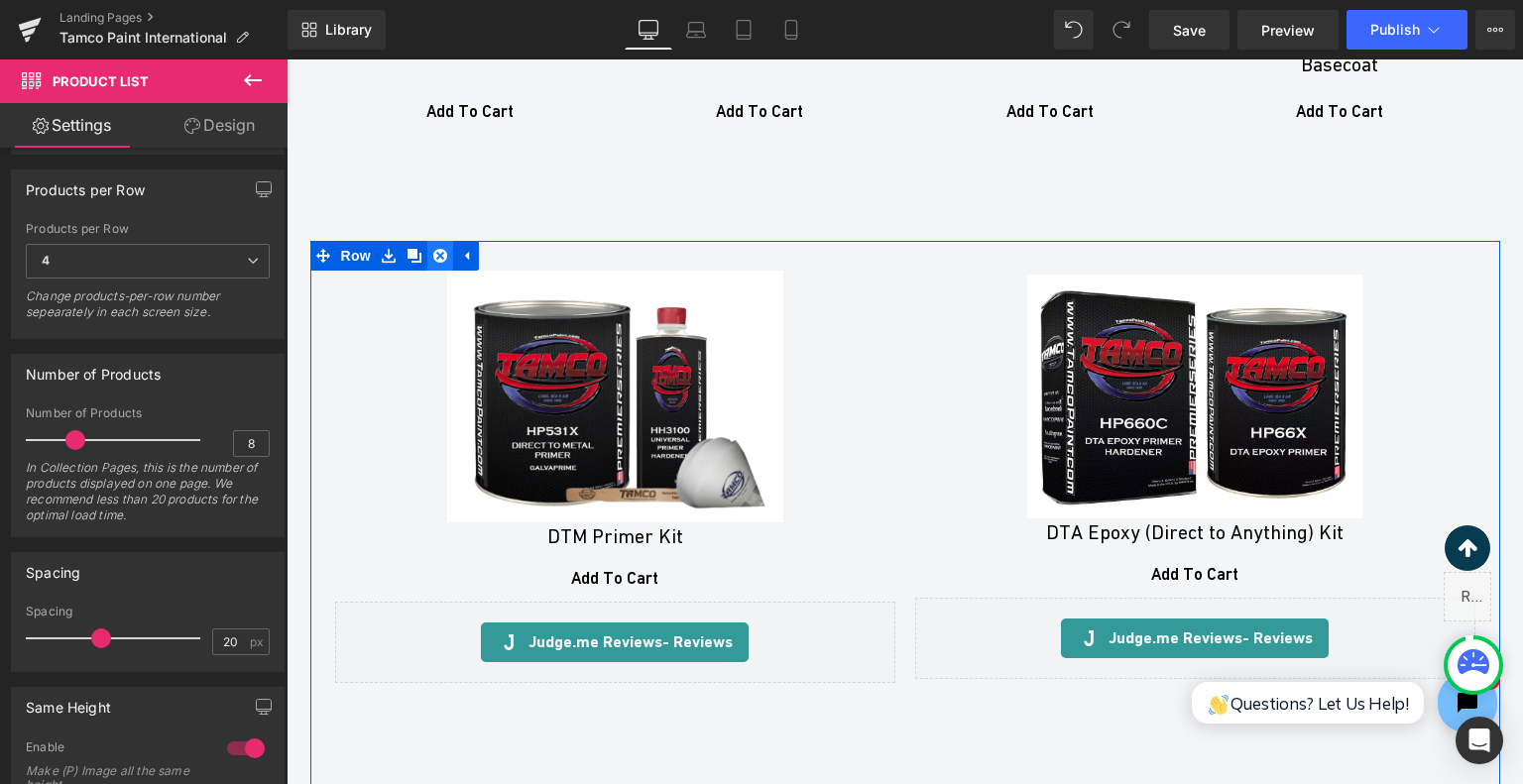 click 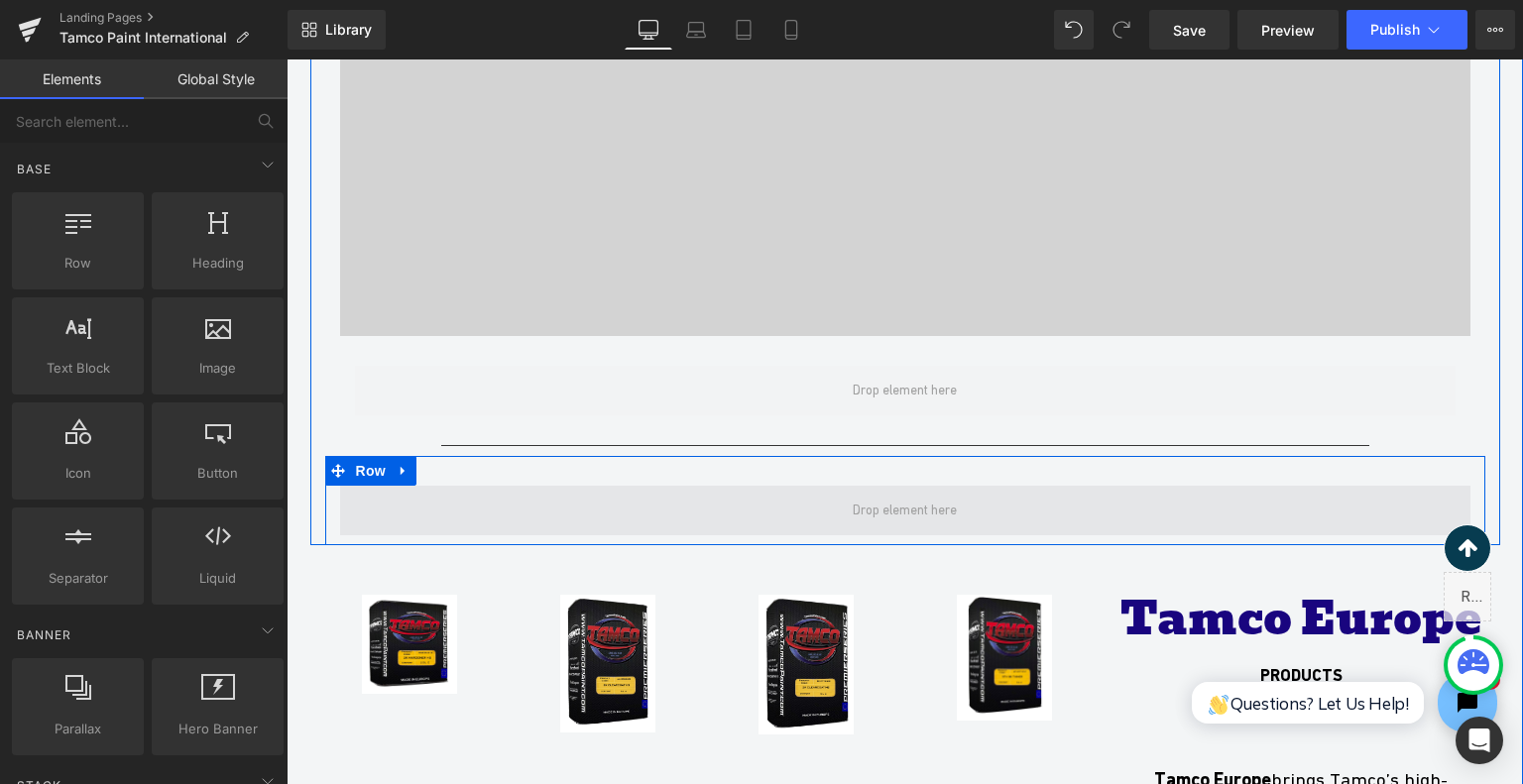 scroll, scrollTop: 4263, scrollLeft: 0, axis: vertical 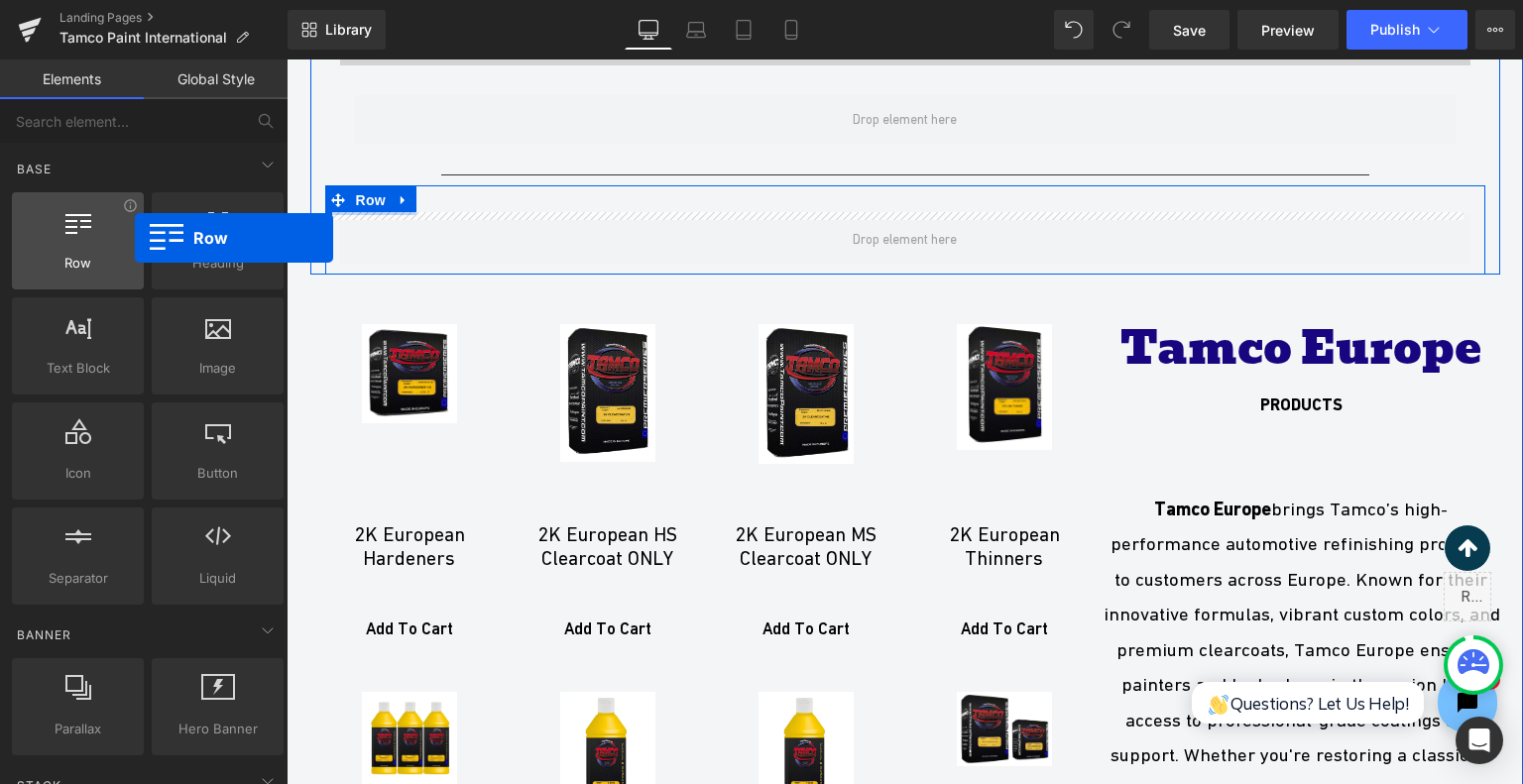 drag, startPoint x: 156, startPoint y: 150, endPoint x: 56, endPoint y: 257, distance: 146.45477 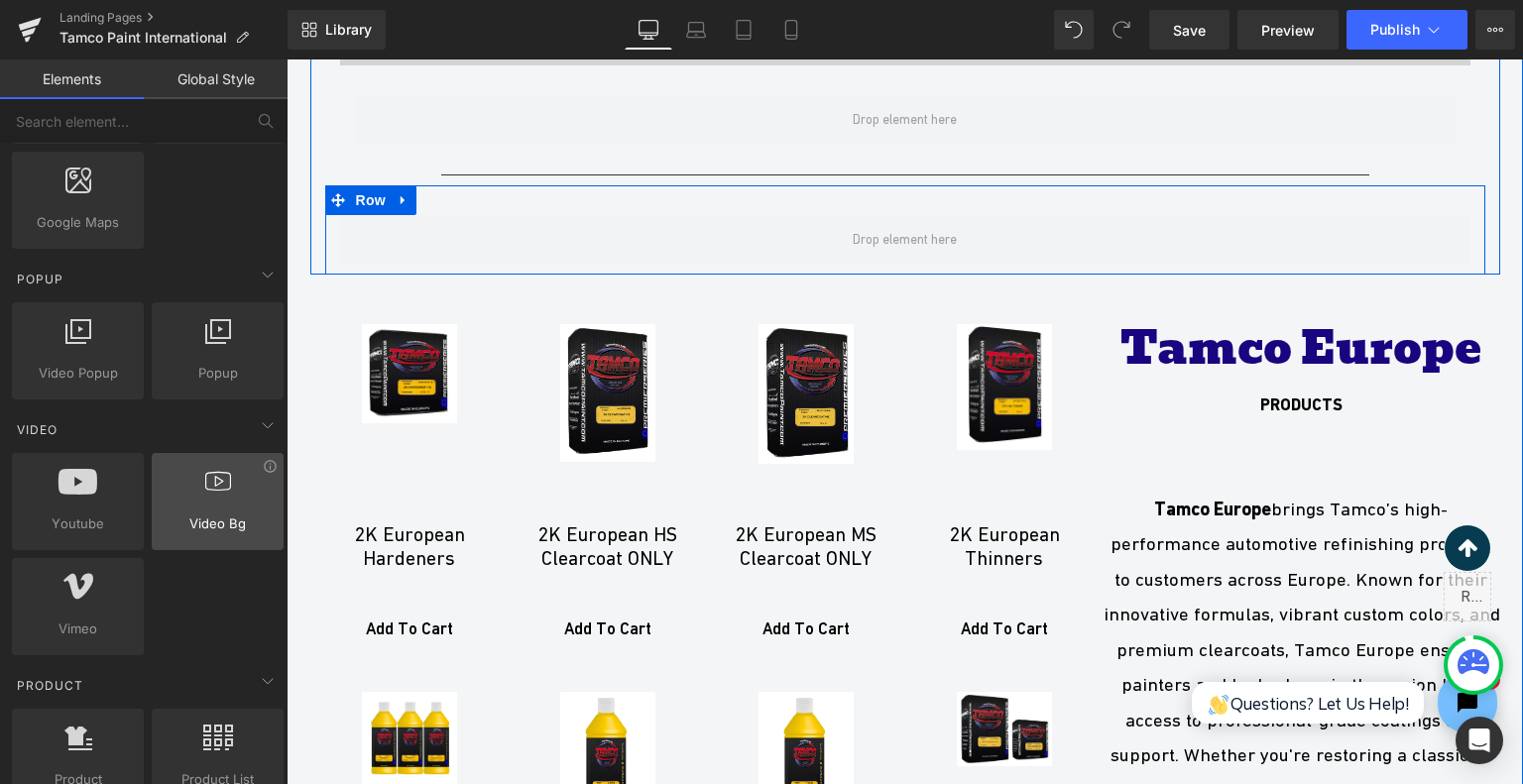 scroll, scrollTop: 1189, scrollLeft: 0, axis: vertical 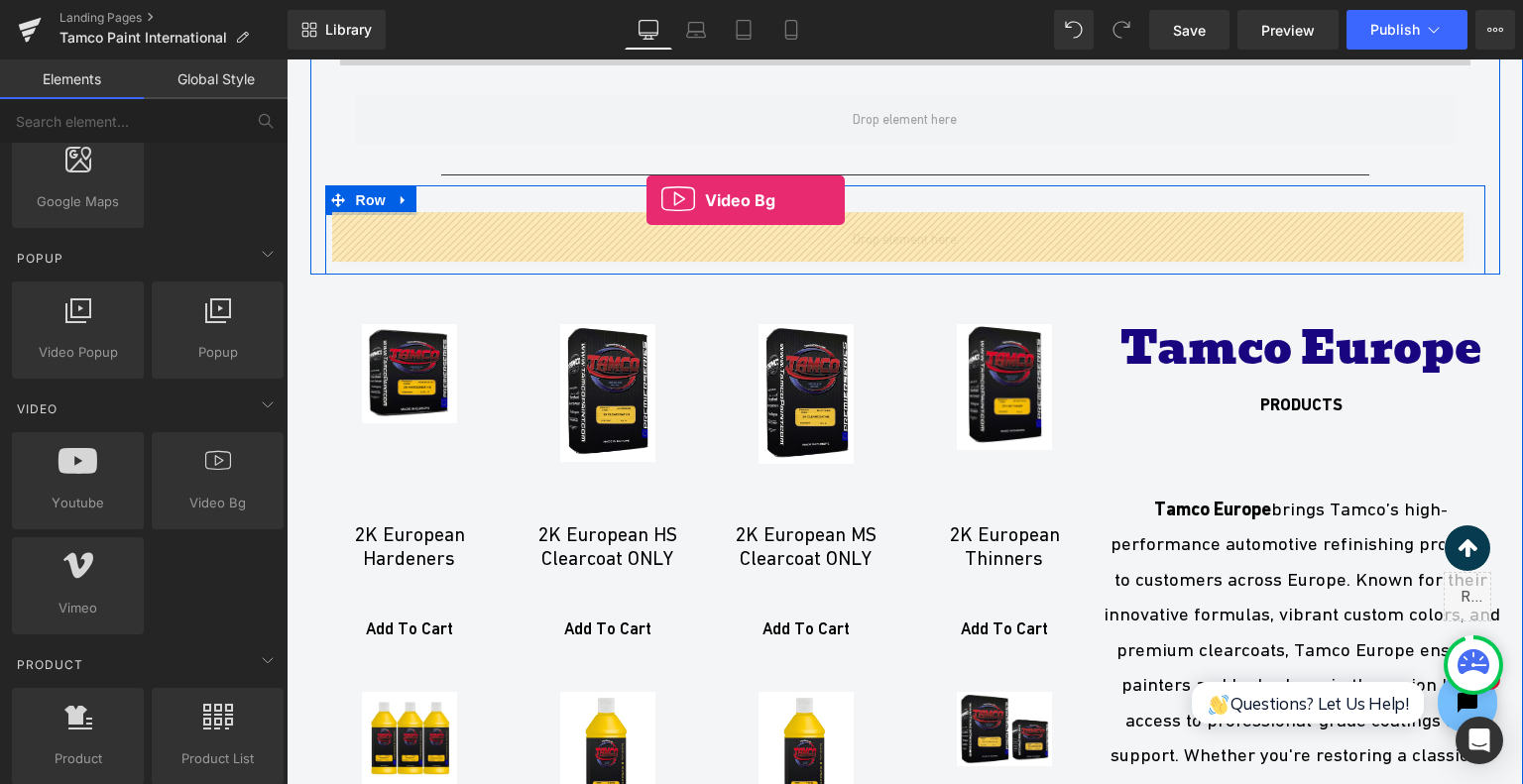 drag, startPoint x: 491, startPoint y: 530, endPoint x: 646, endPoint y: 201, distance: 363.6839 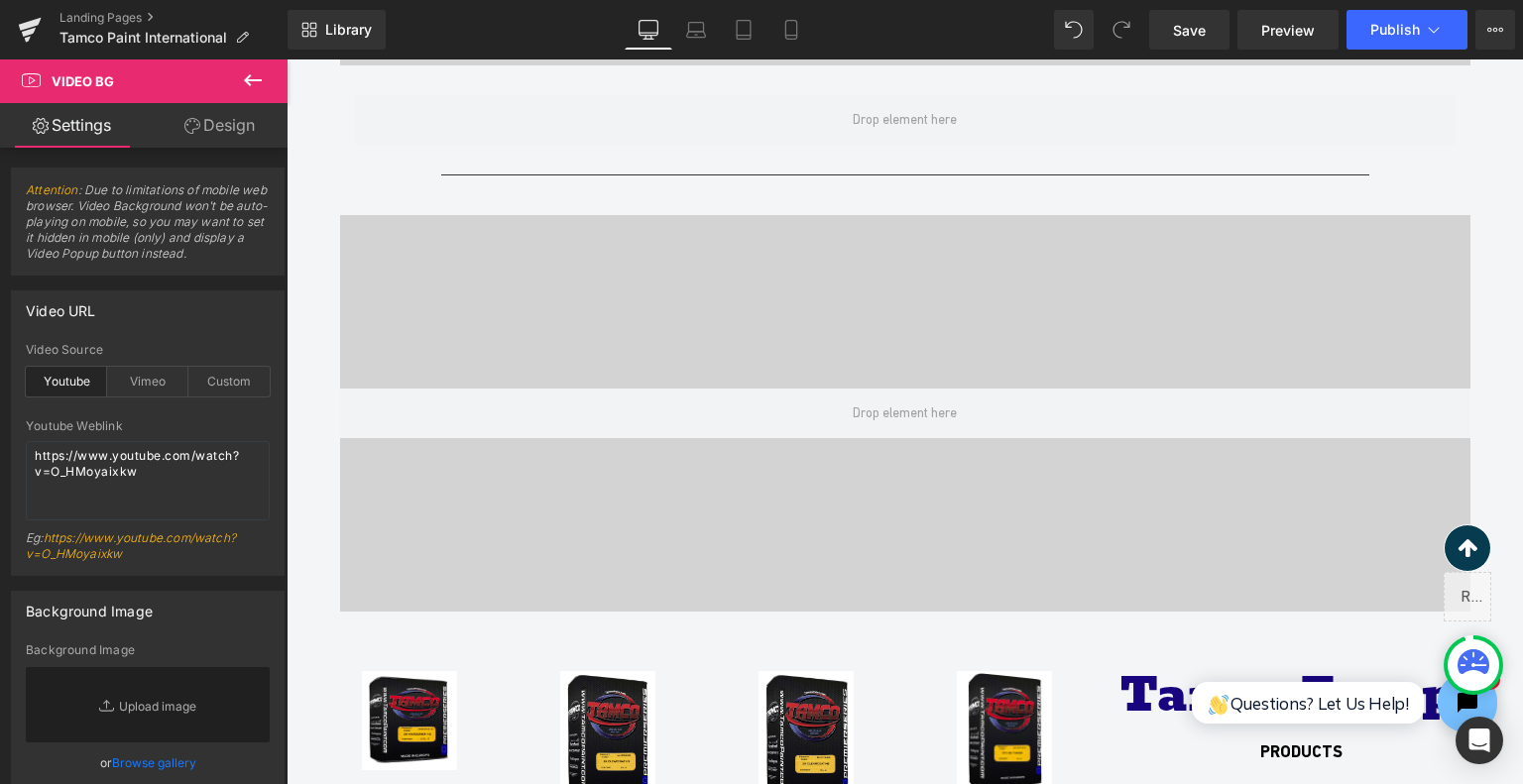 click 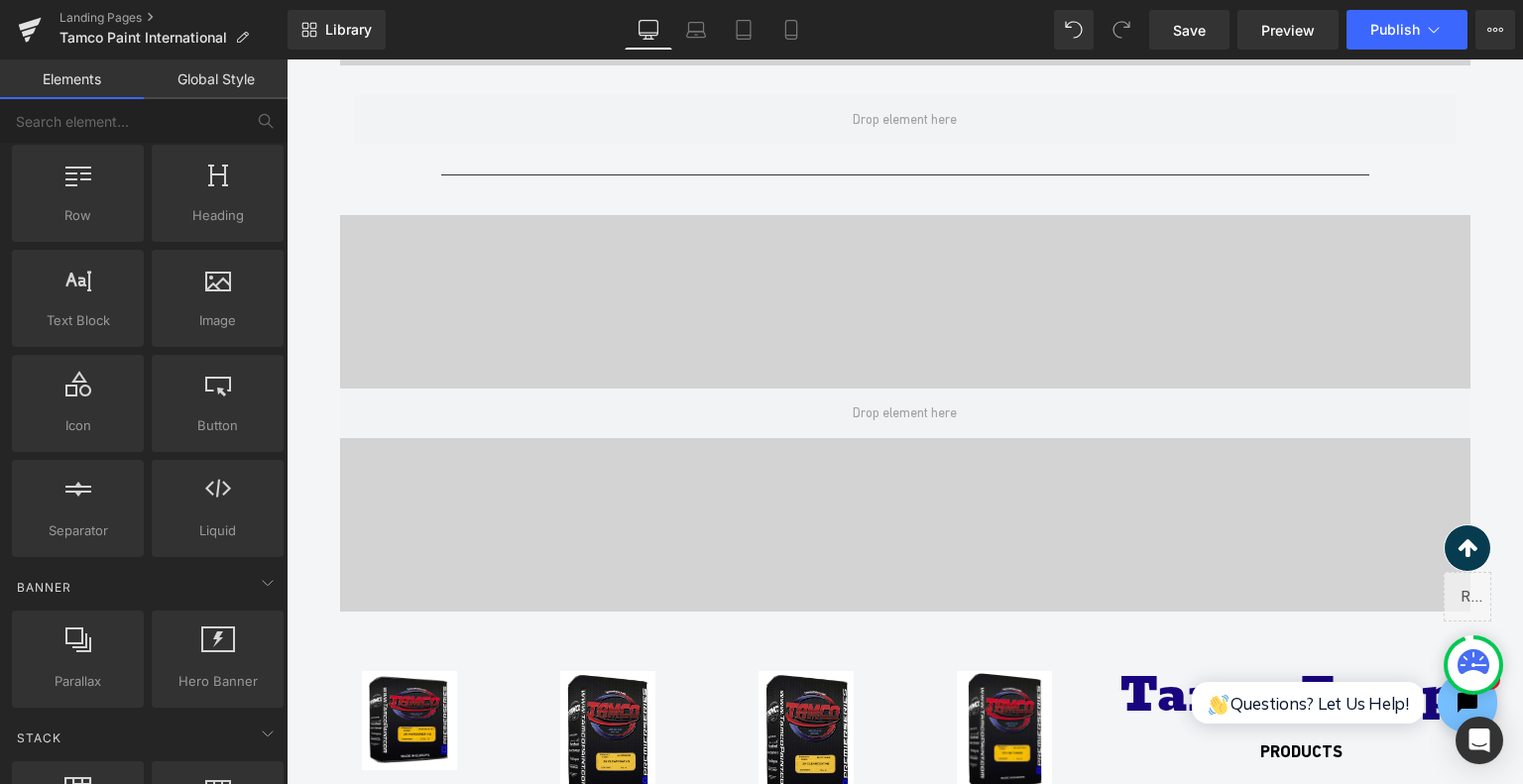scroll, scrollTop: 0, scrollLeft: 0, axis: both 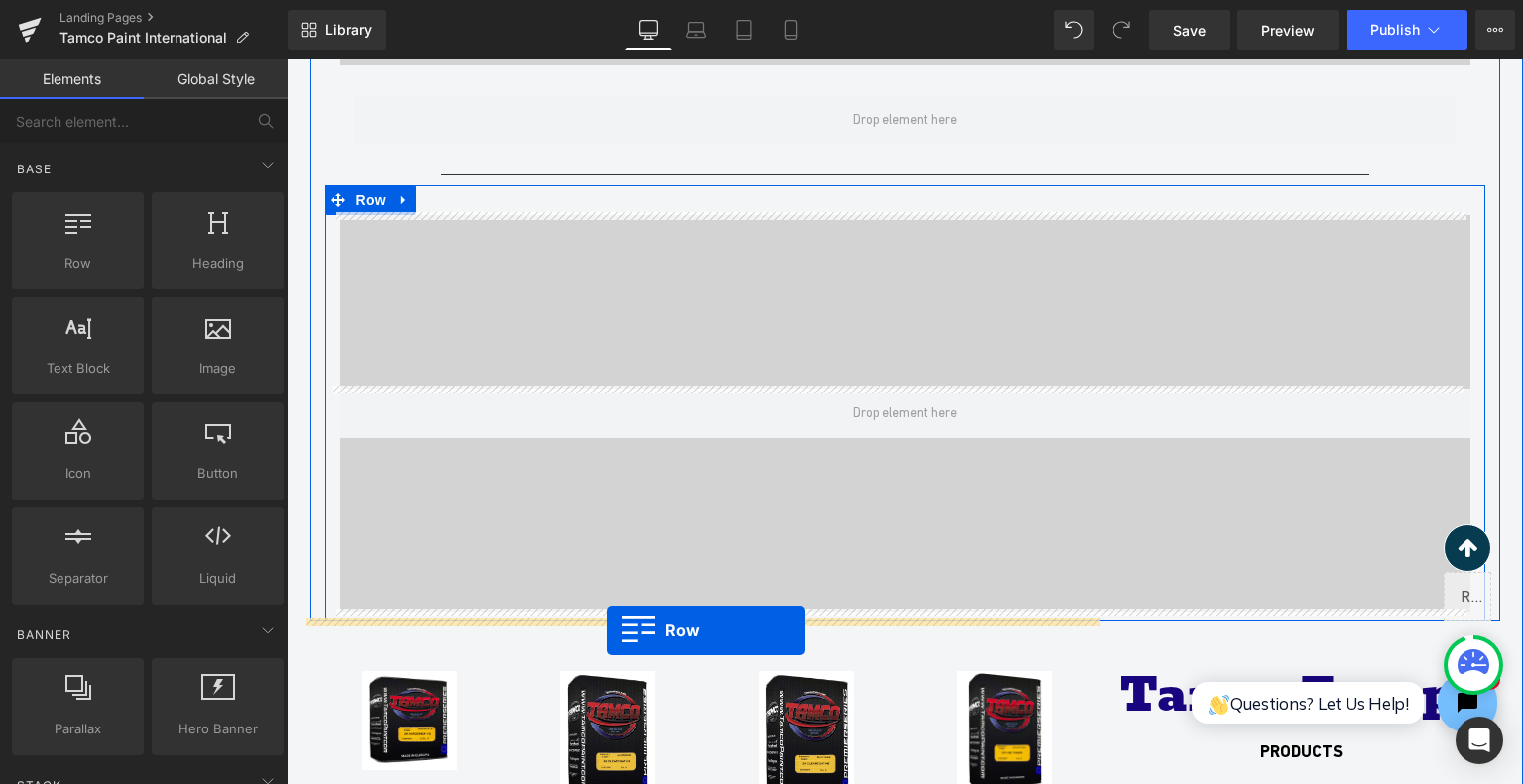 drag, startPoint x: 381, startPoint y: 332, endPoint x: 607, endPoint y: 630, distance: 374.00535 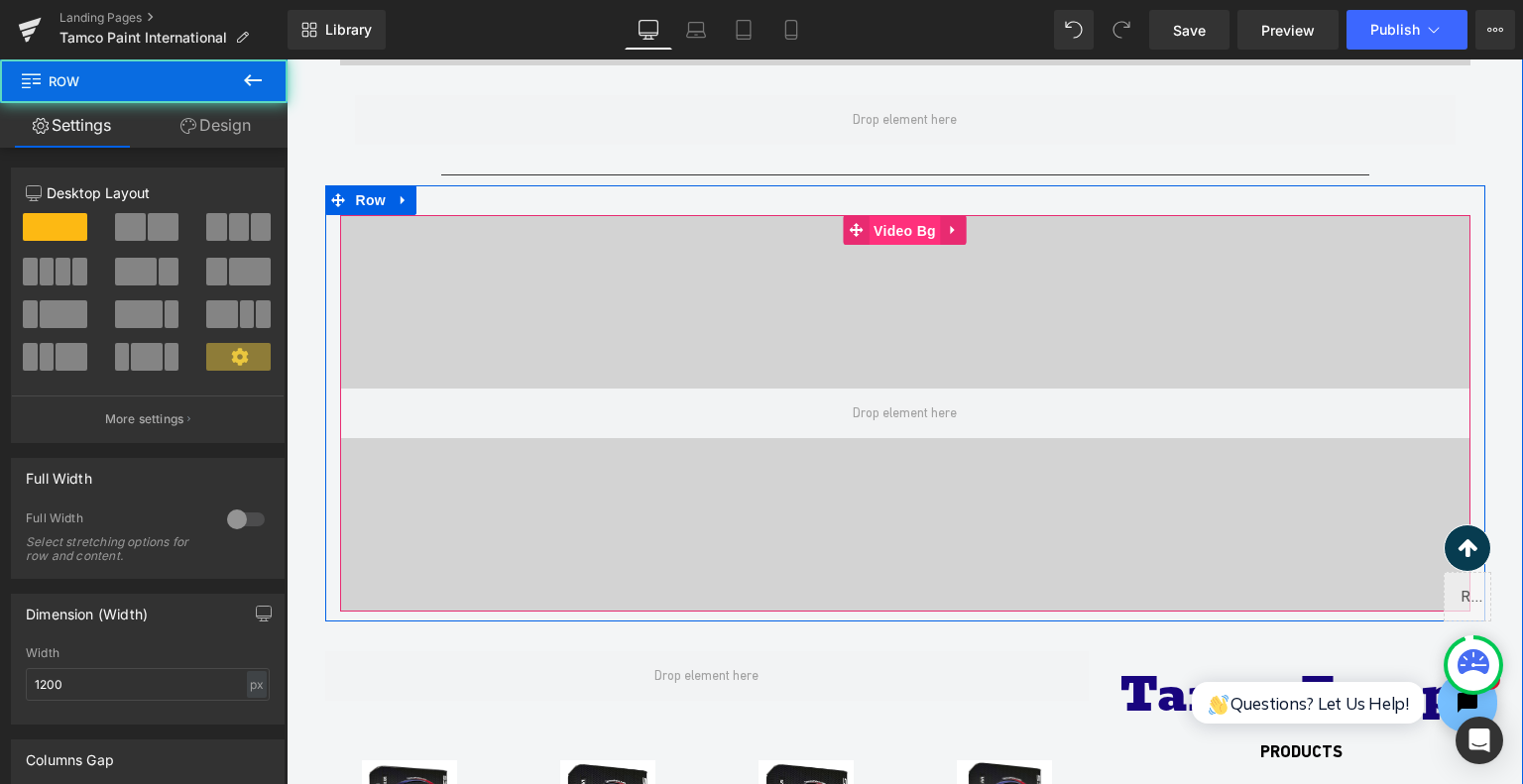click on "Video Bg" at bounding box center [904, 231] 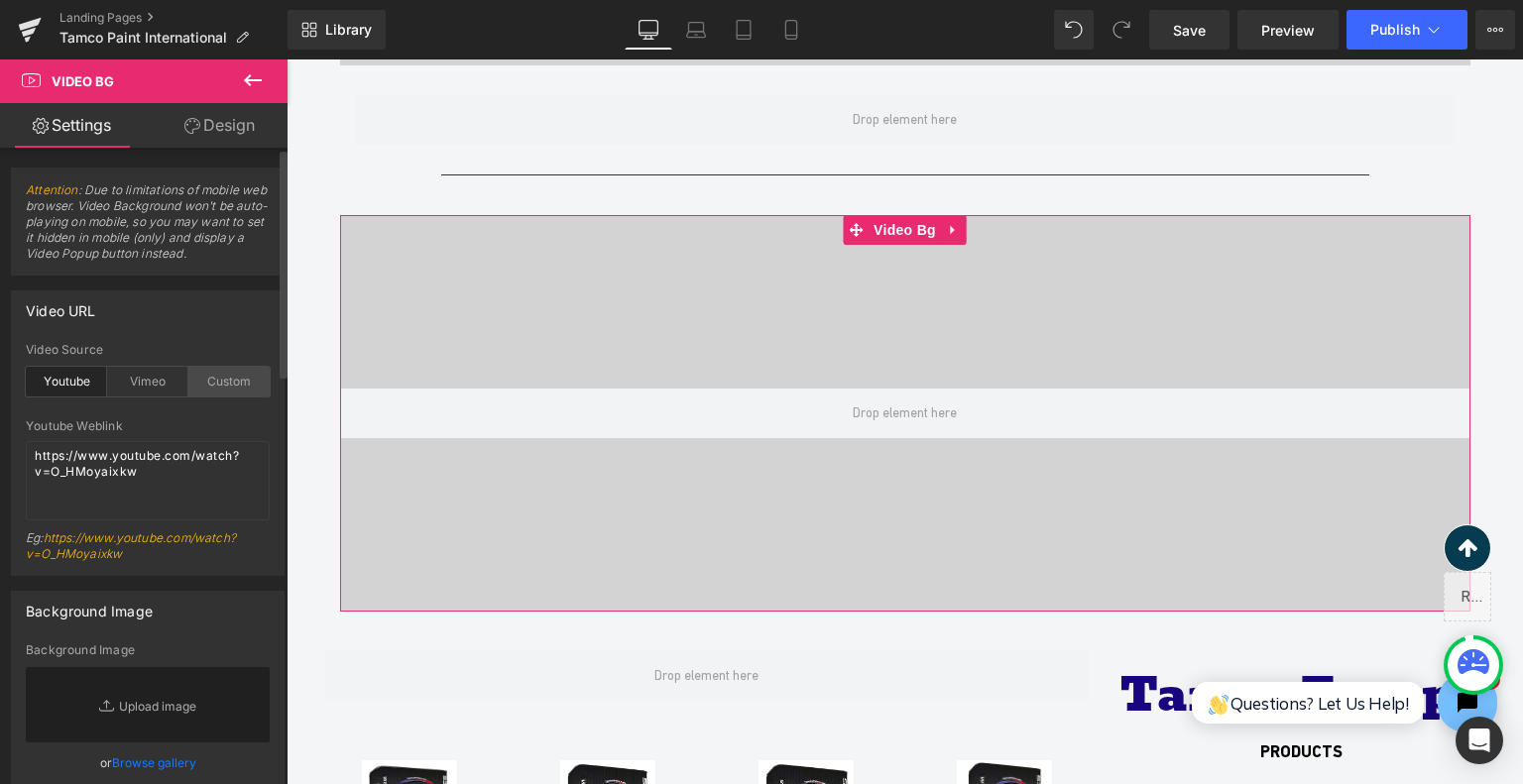 click on "Custom" at bounding box center [229, 382] 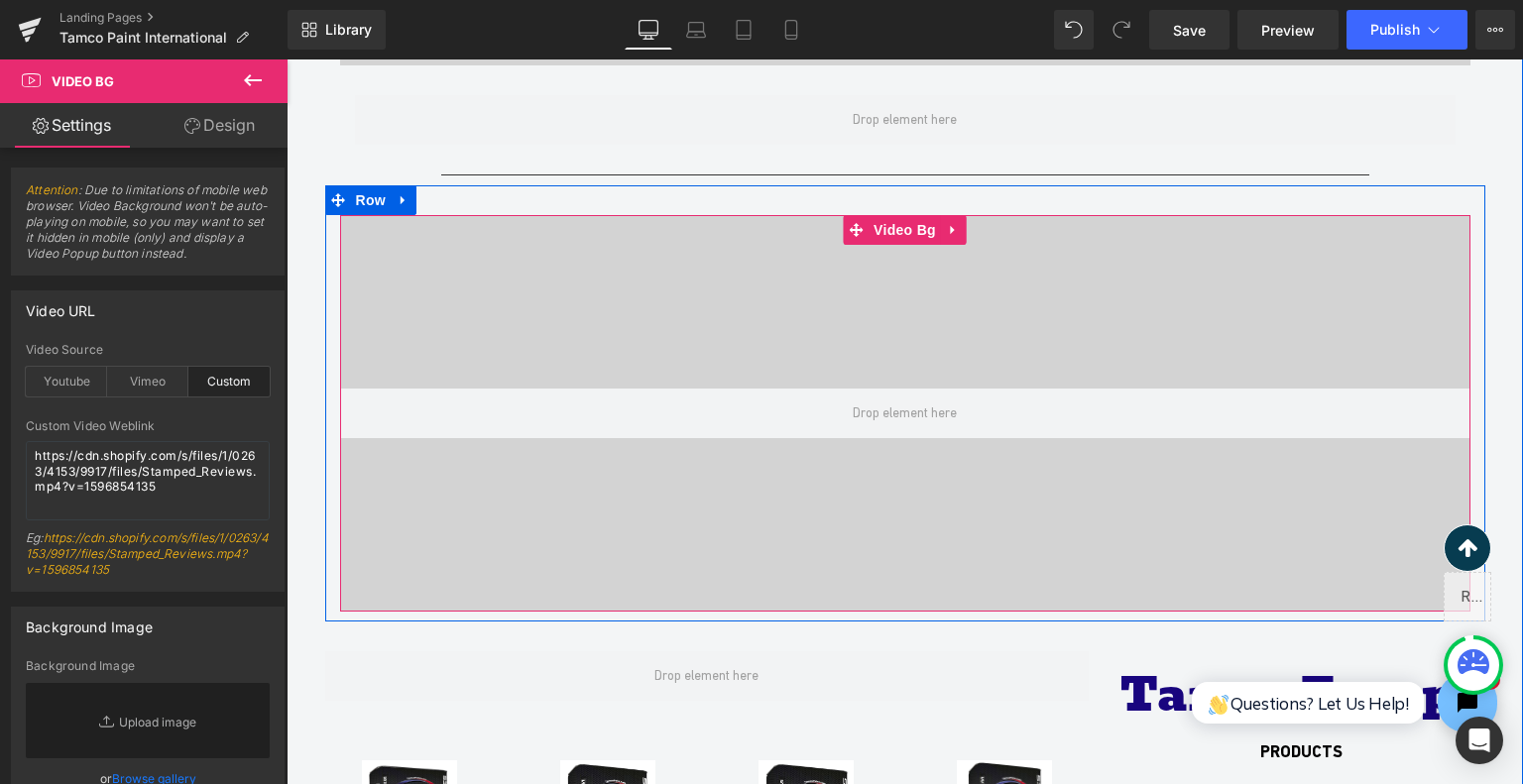 click on "Video Bg" at bounding box center [904, 230] 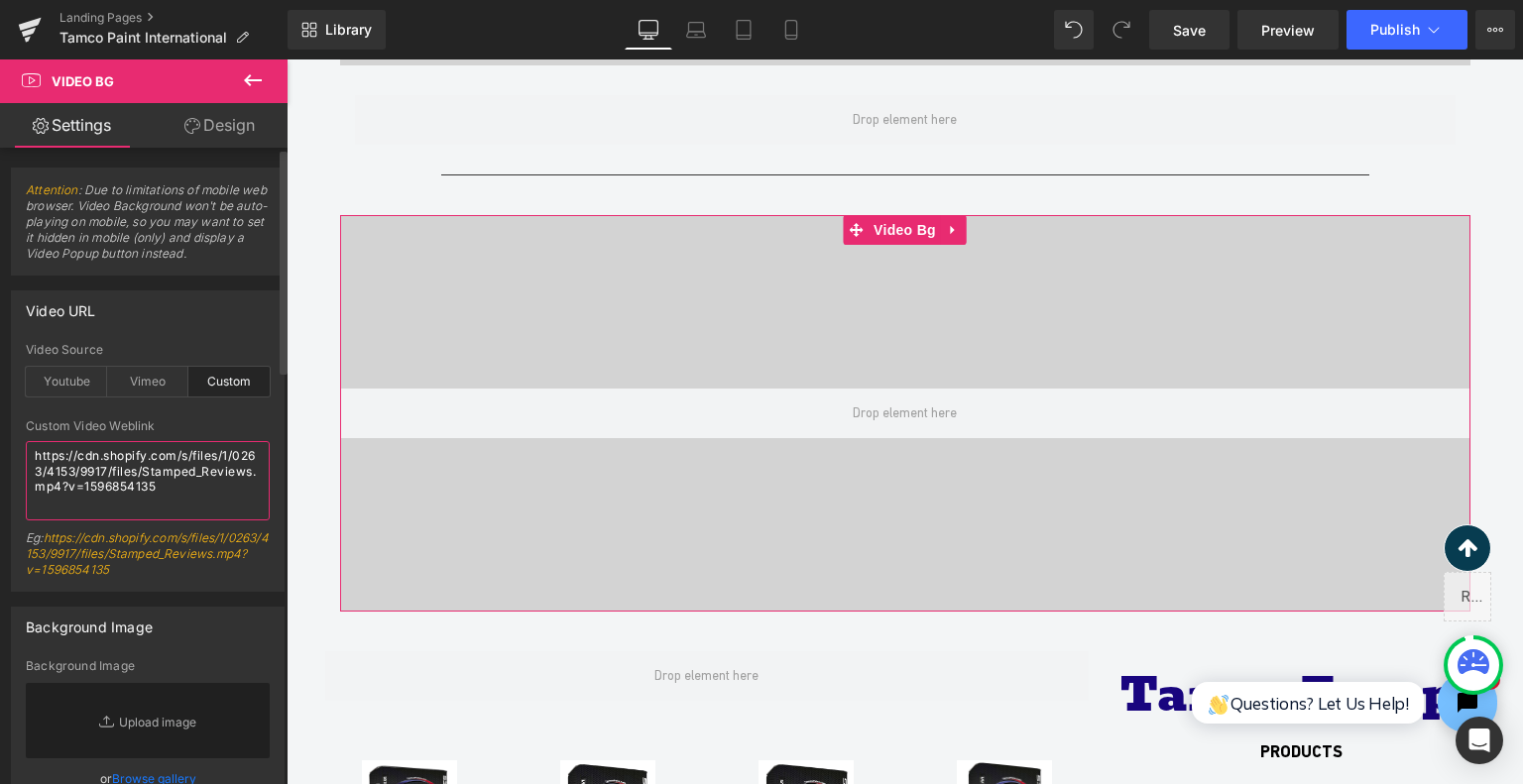click on "https://cdn.shopify.com/s/files/1/0263/4153/9917/files/Stamped_Reviews.mp4?v=1596854135" at bounding box center (148, 481) 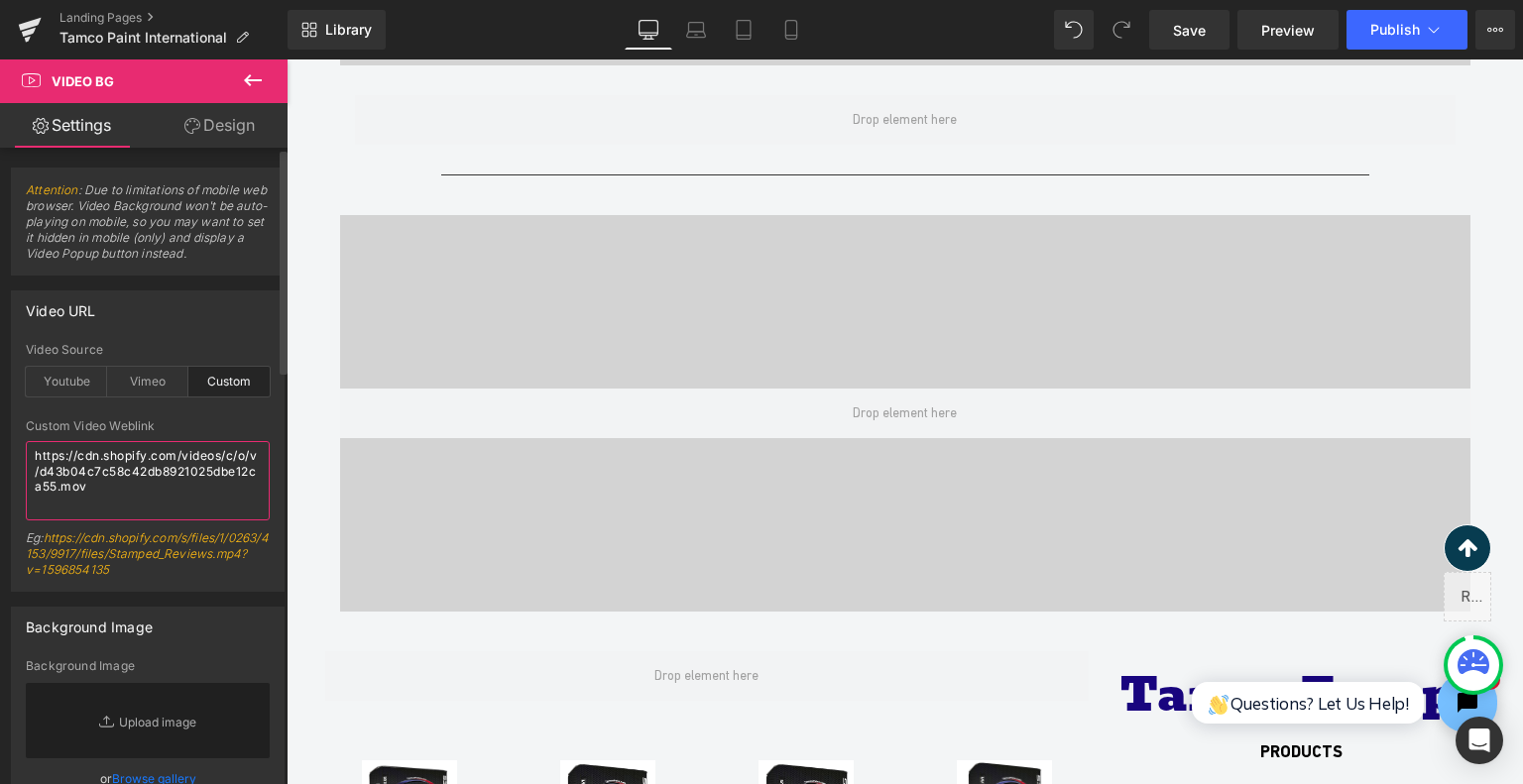 type on "https://cdn.shopify.com/videos/c/o/v/d43b04c7c58c42db8921025dbe12ca55.mov" 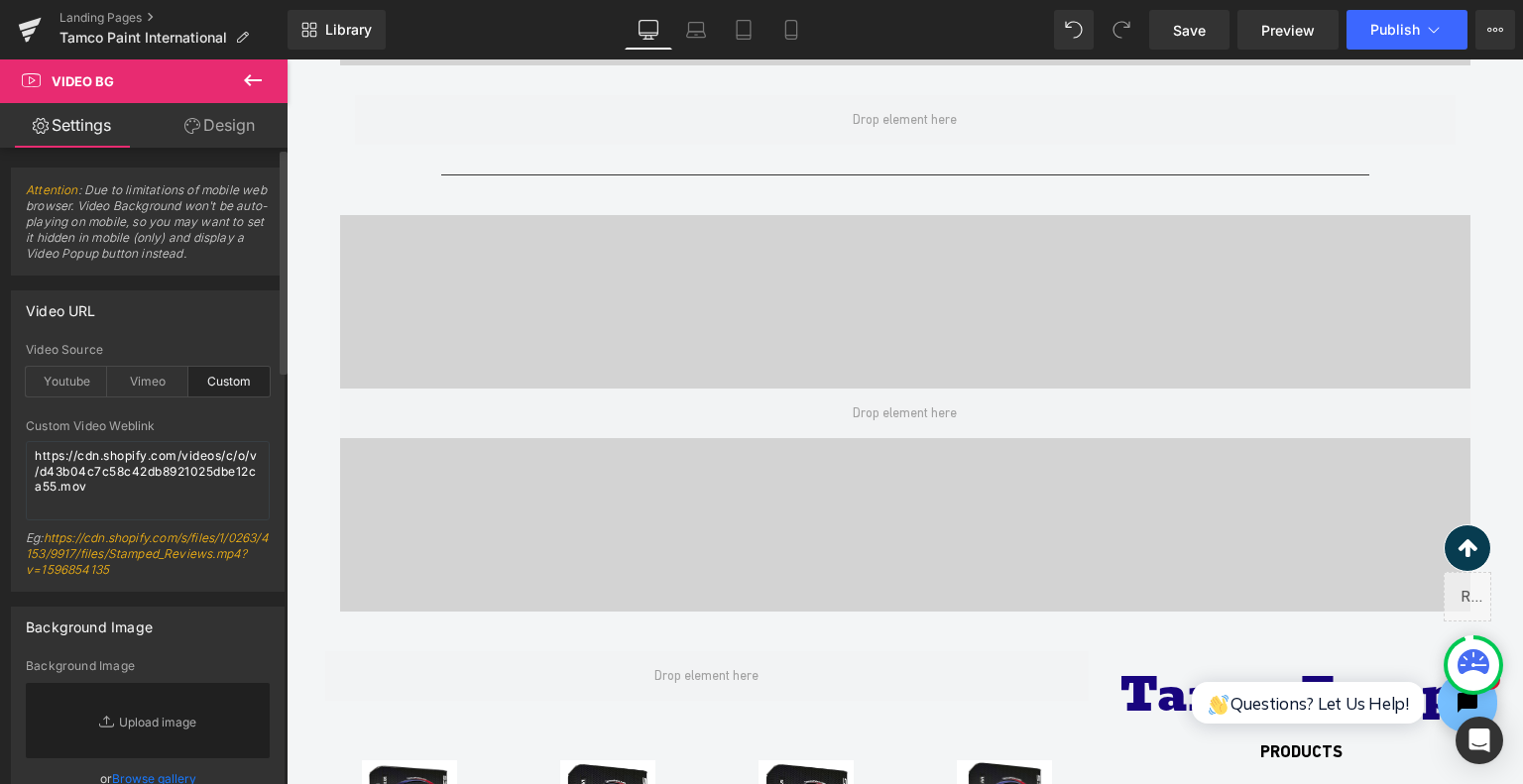 click on "https://cdn.shopify.com/s/files/1/0263/4153/9917/files/Stamped_Reviews.mp4?v=1596854135" at bounding box center [147, 553] 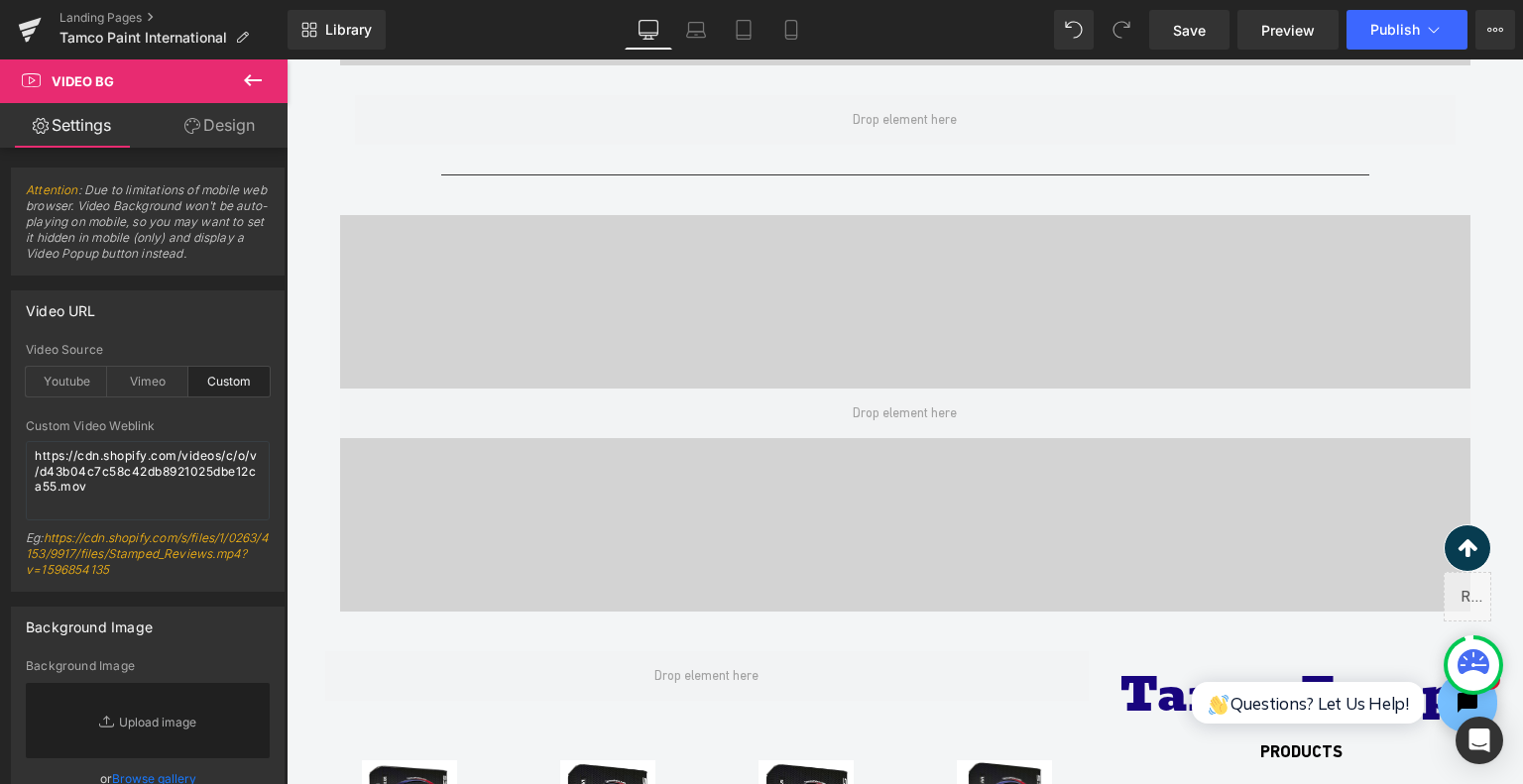 click 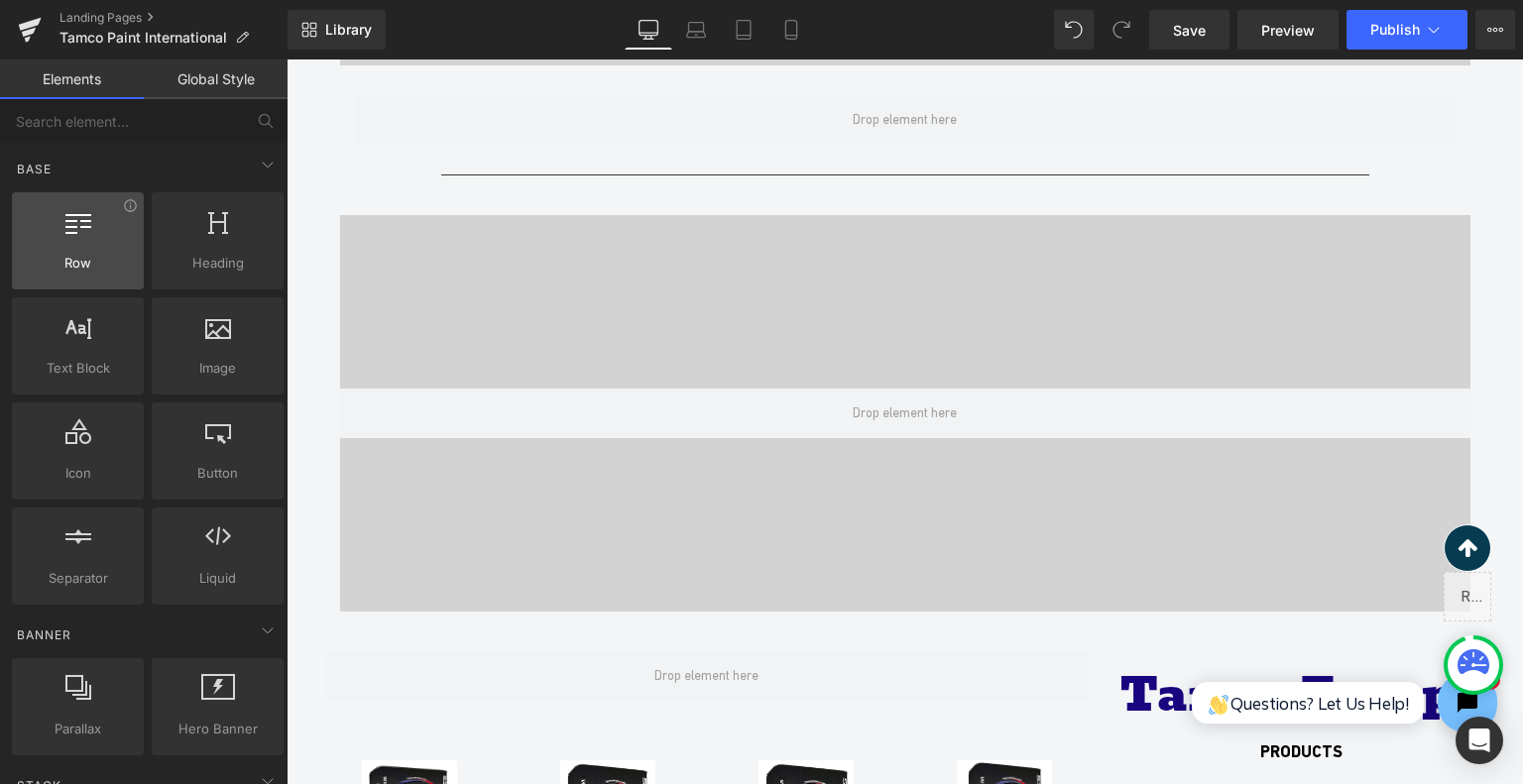 click at bounding box center [77, 230] 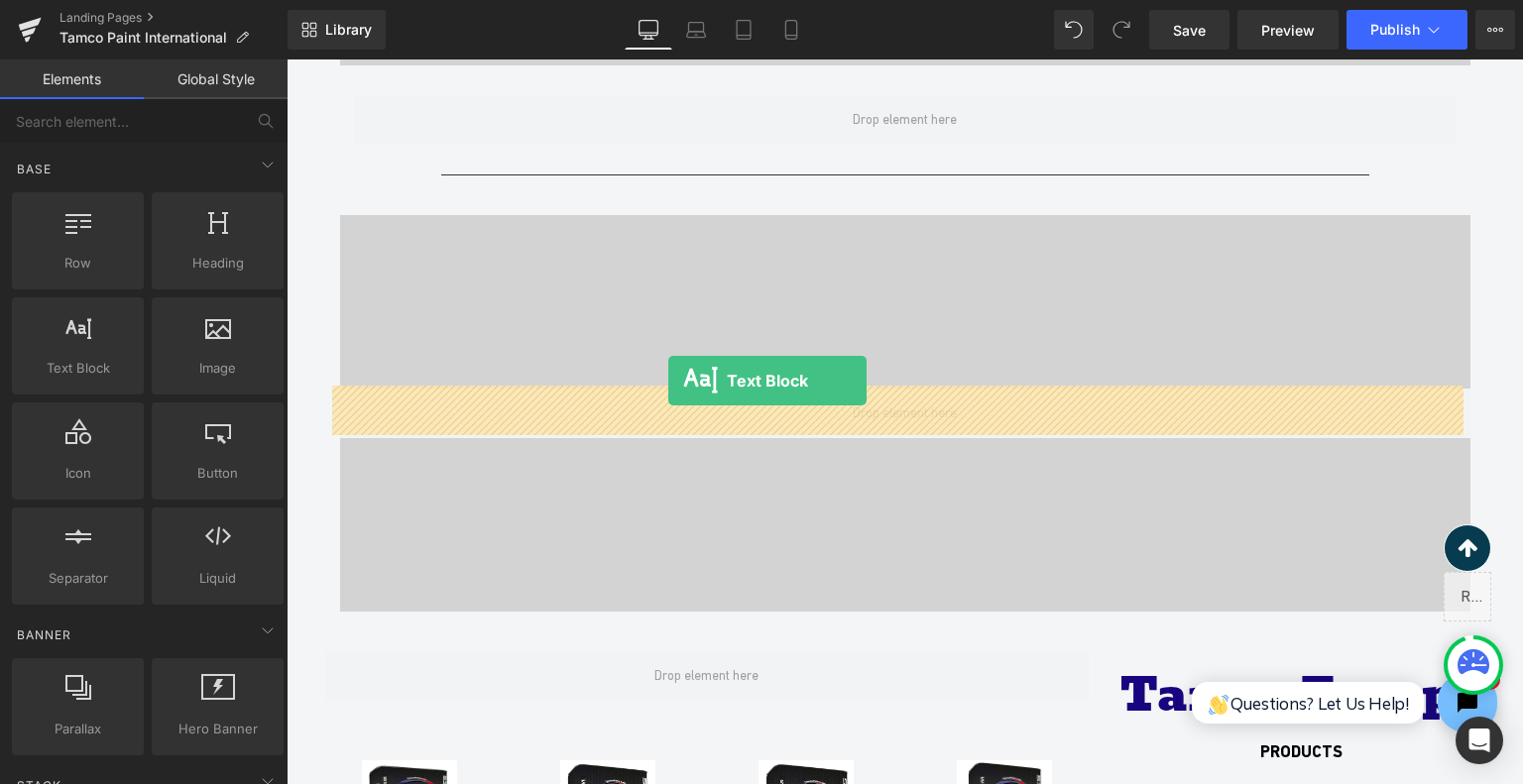 drag, startPoint x: 359, startPoint y: 380, endPoint x: 669, endPoint y: 383, distance: 310.01452 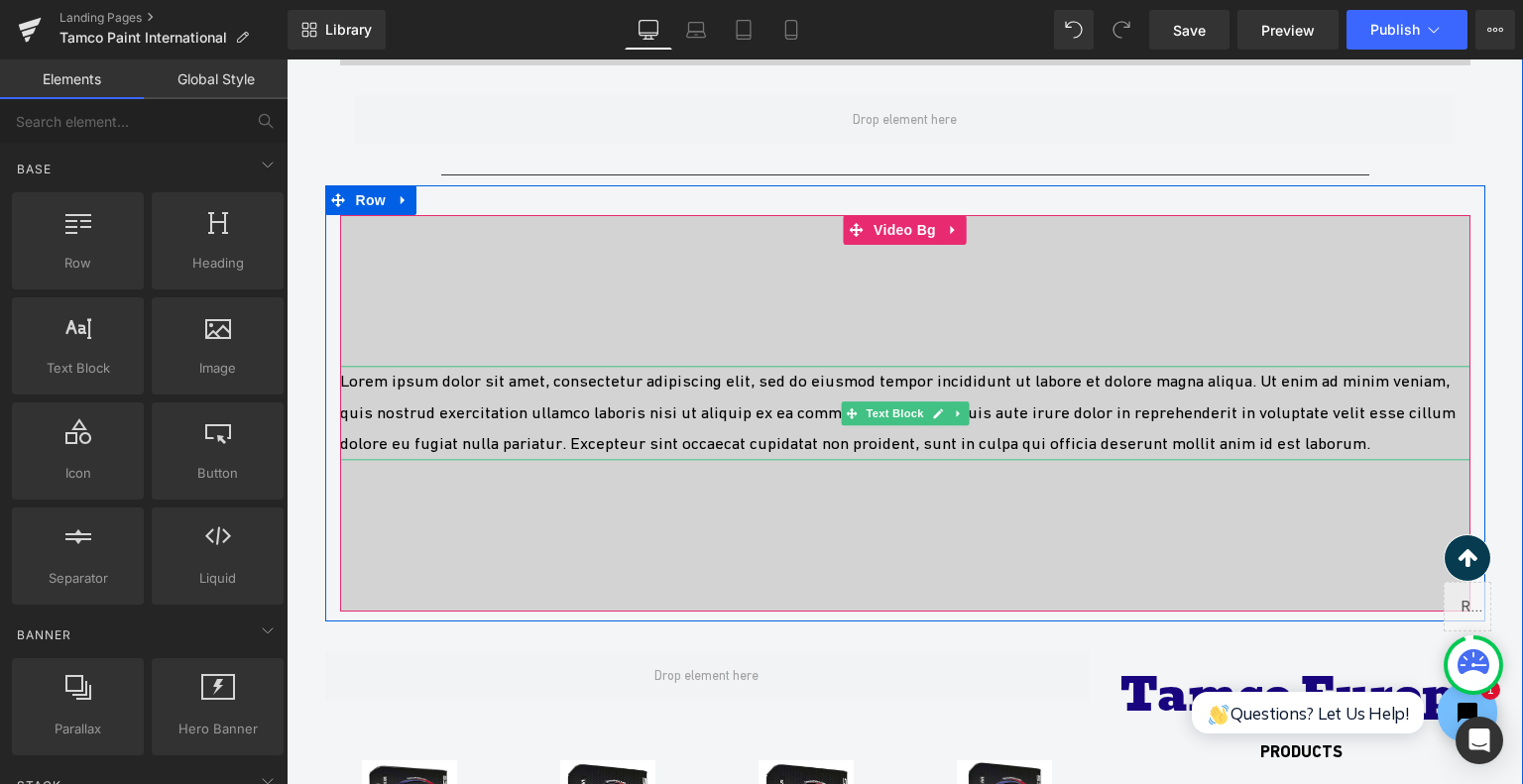 click at bounding box center (905, 458) 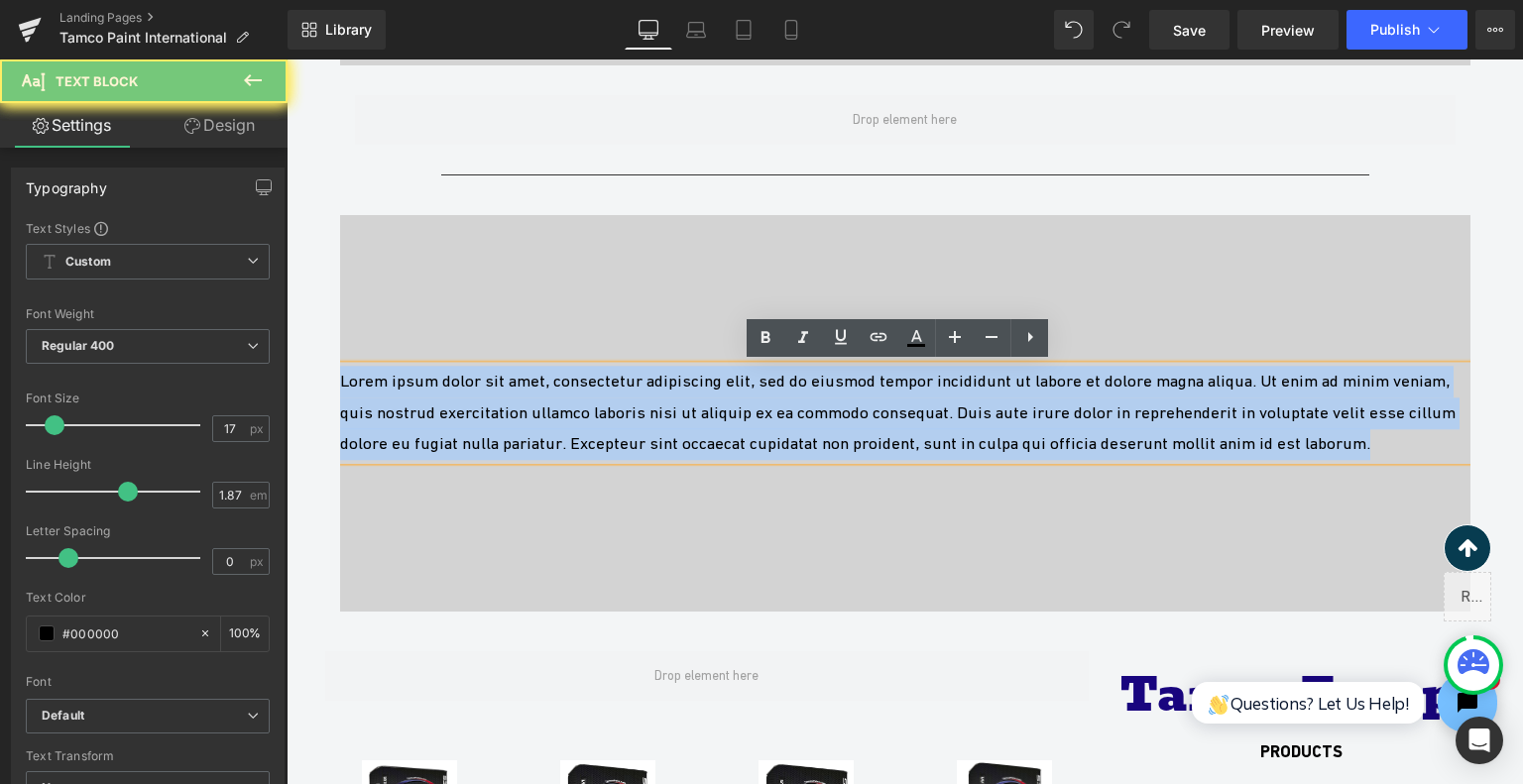 click on "Lorem ipsum dolor sit amet, consectetur adipiscing elit, sed do eiusmod tempor incididunt ut labore et dolore magna aliqua. Ut enim ad minim veniam, quis nostrud exercitation ullamco laboris nisi ut aliquip ex ea commodo consequat. Duis aute irure dolor in reprehenderit in voluptate velit esse cillum dolore eu fugiat nulla pariatur. Excepteur sint occaecat cupidatat non proident, sunt in culpa qui officia deserunt mollit anim id est laborum." at bounding box center [905, 412] 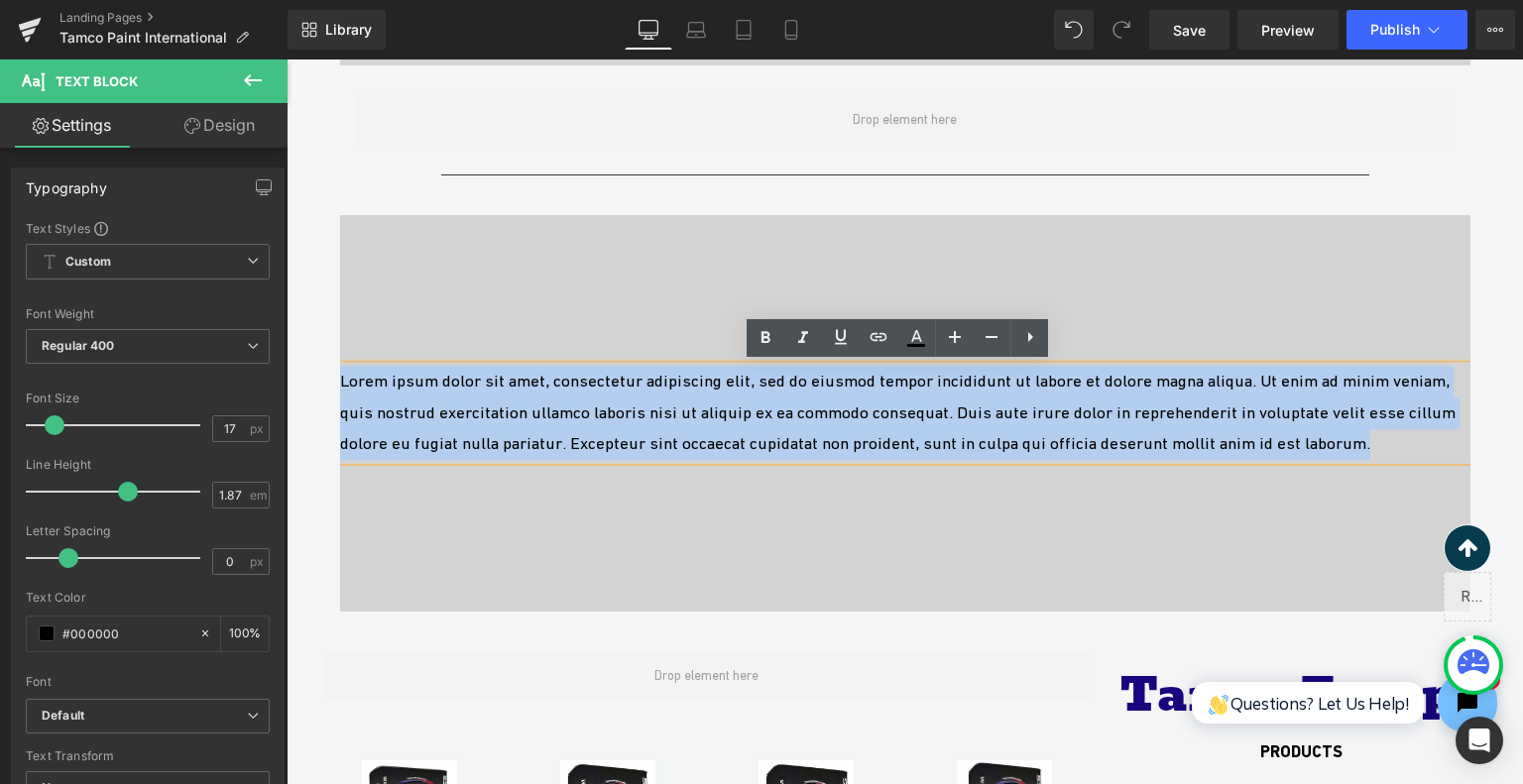 type 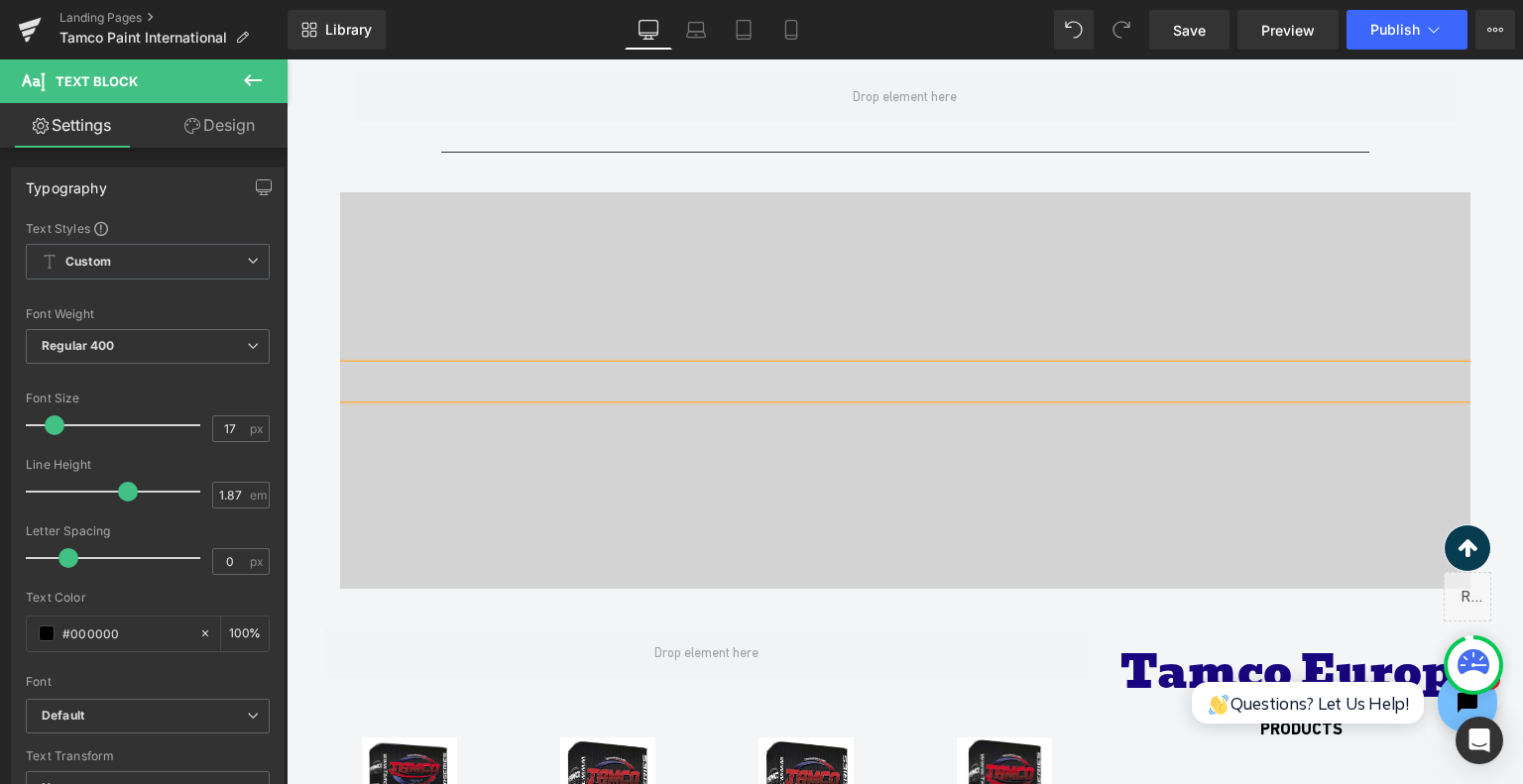 click at bounding box center (905, 391) 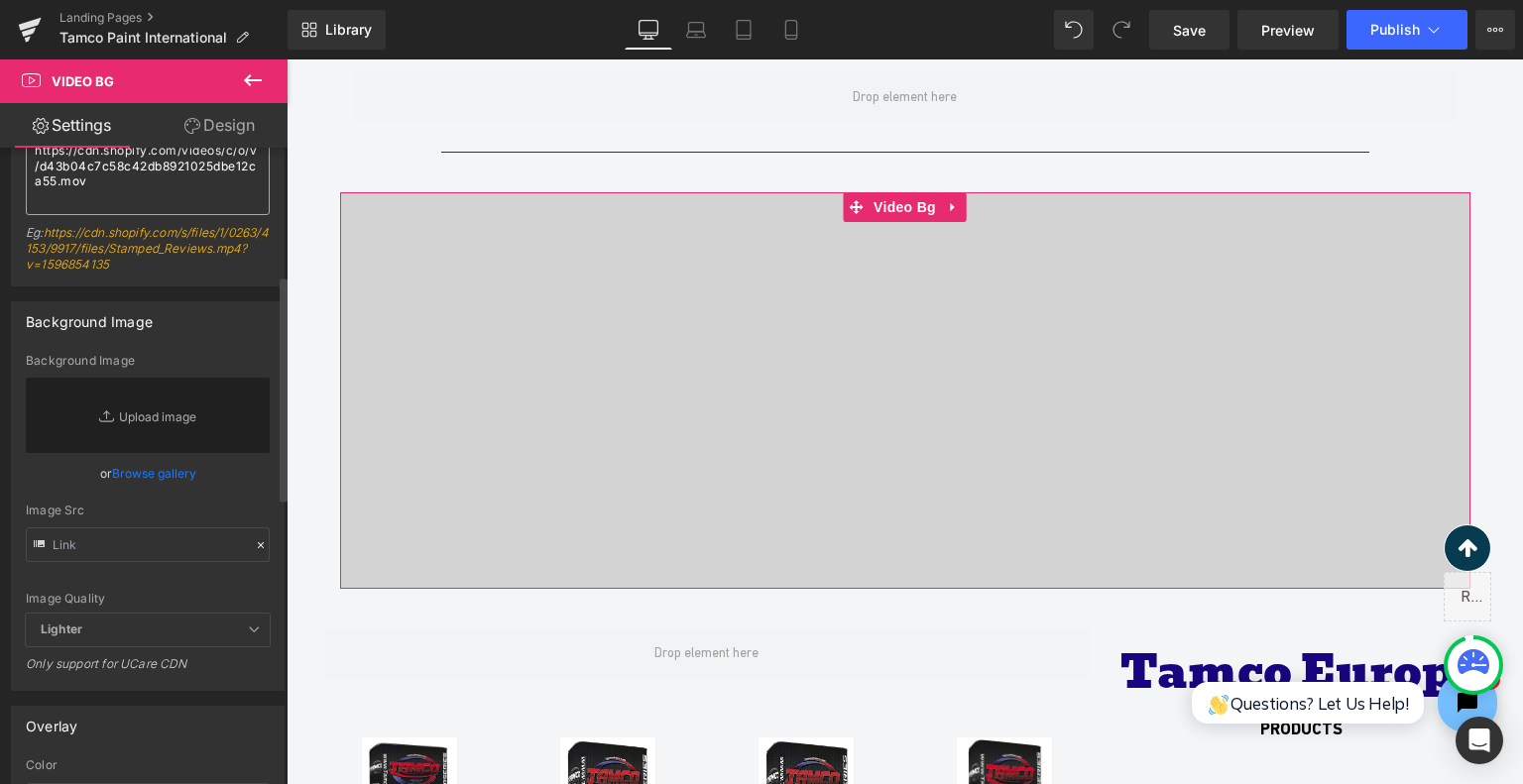 scroll, scrollTop: 297, scrollLeft: 0, axis: vertical 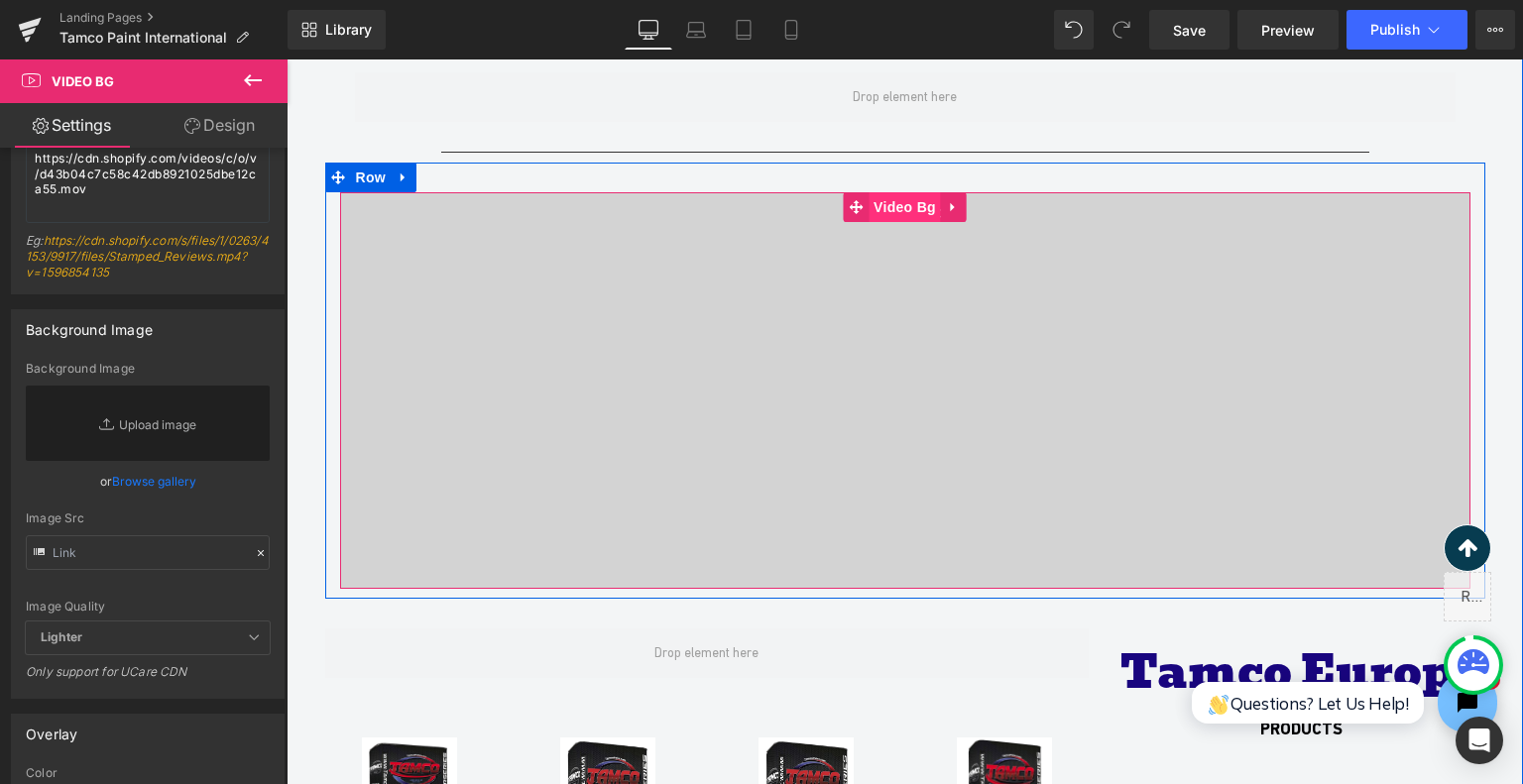 click on "Video Bg" at bounding box center [904, 207] 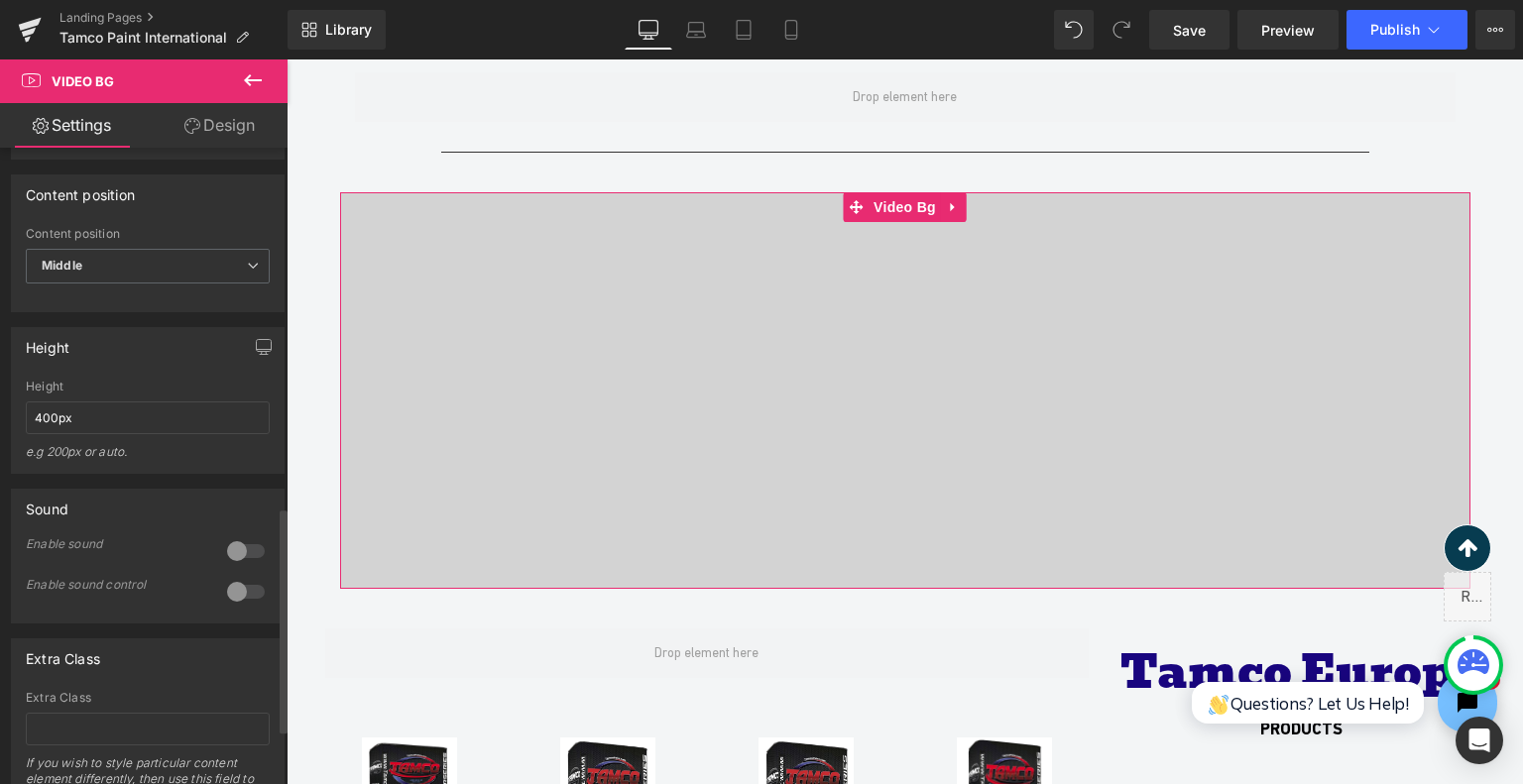 scroll, scrollTop: 1090, scrollLeft: 0, axis: vertical 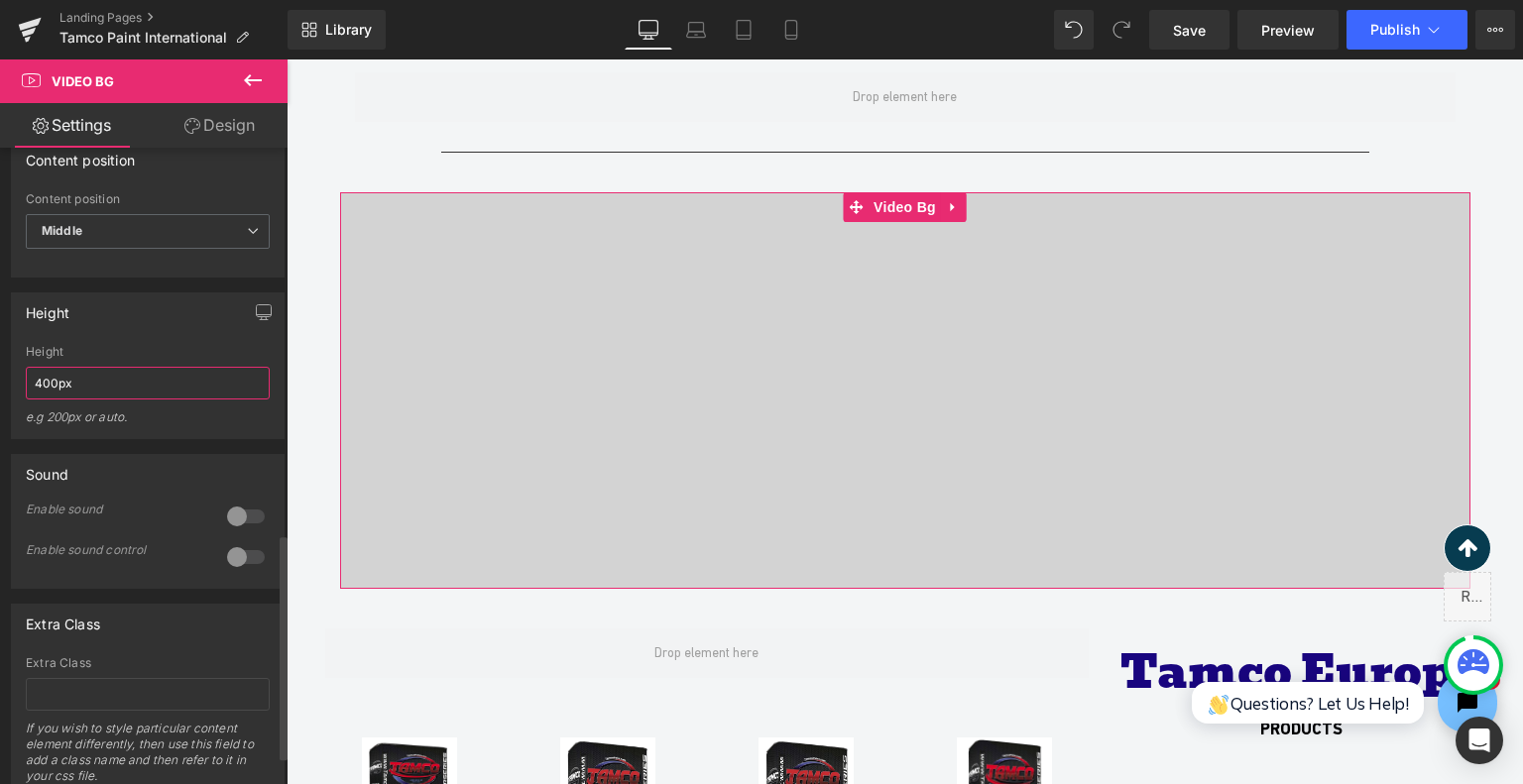 click on "400px" at bounding box center [148, 383] 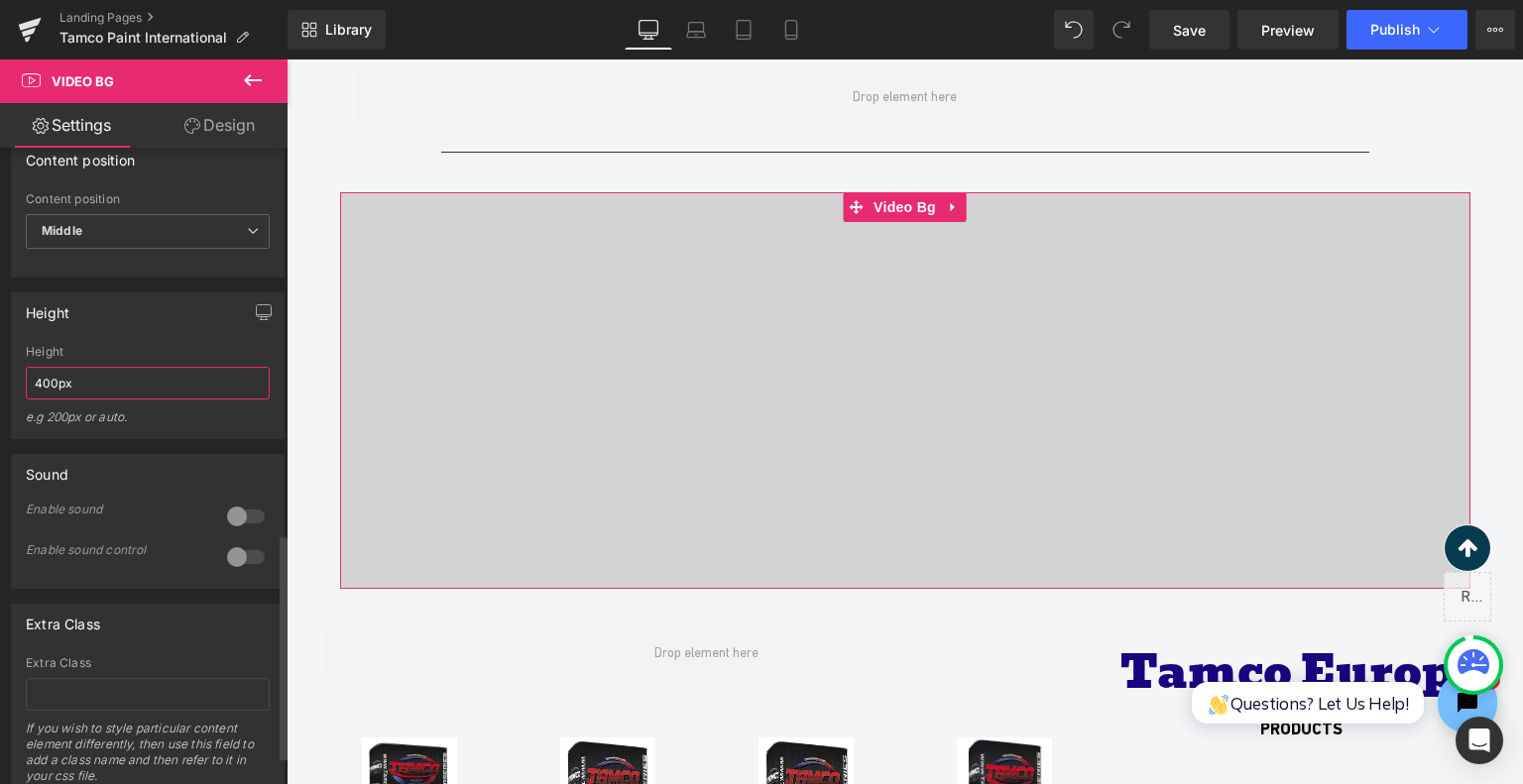 click on "400px" at bounding box center (148, 383) 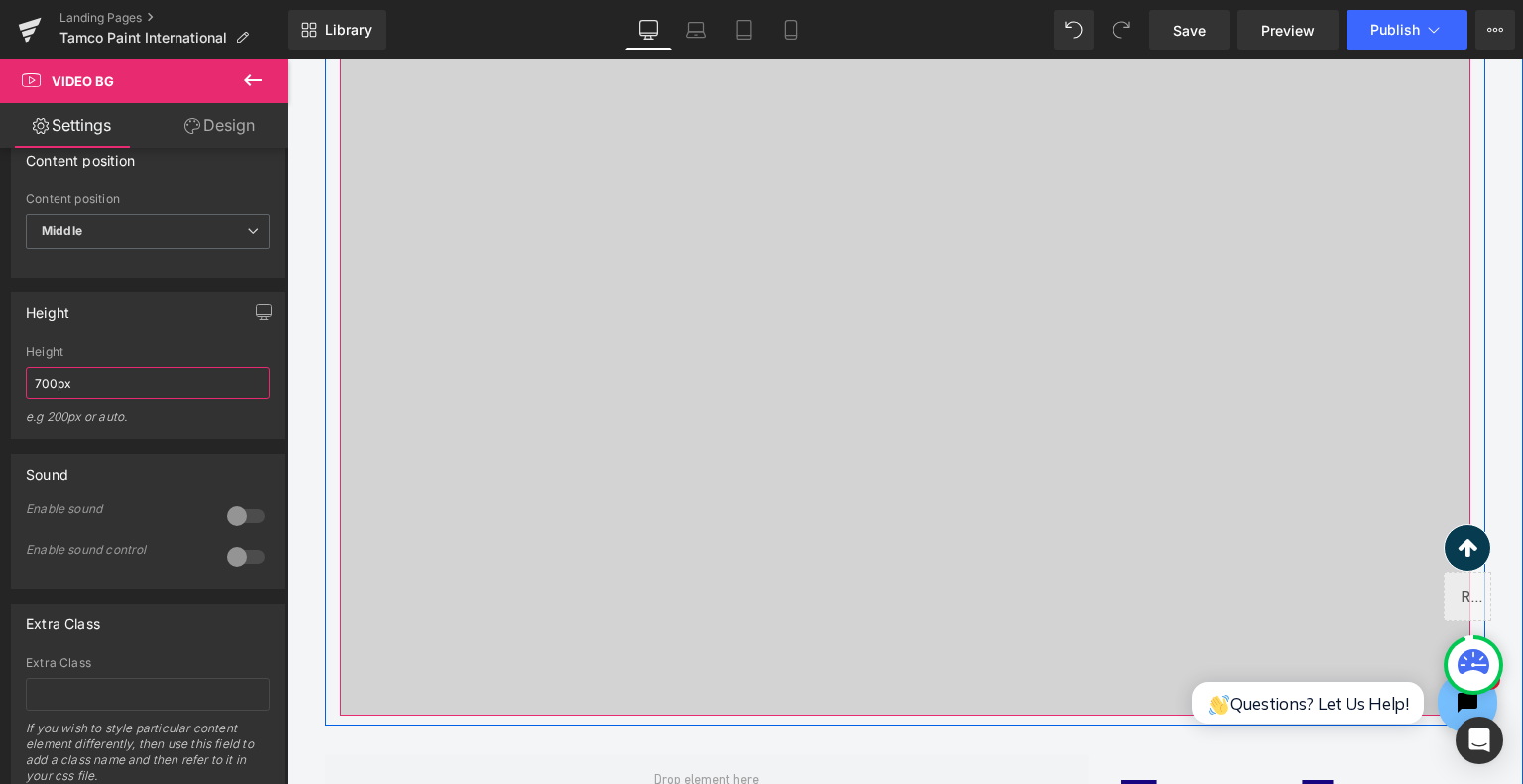 scroll, scrollTop: 4484, scrollLeft: 0, axis: vertical 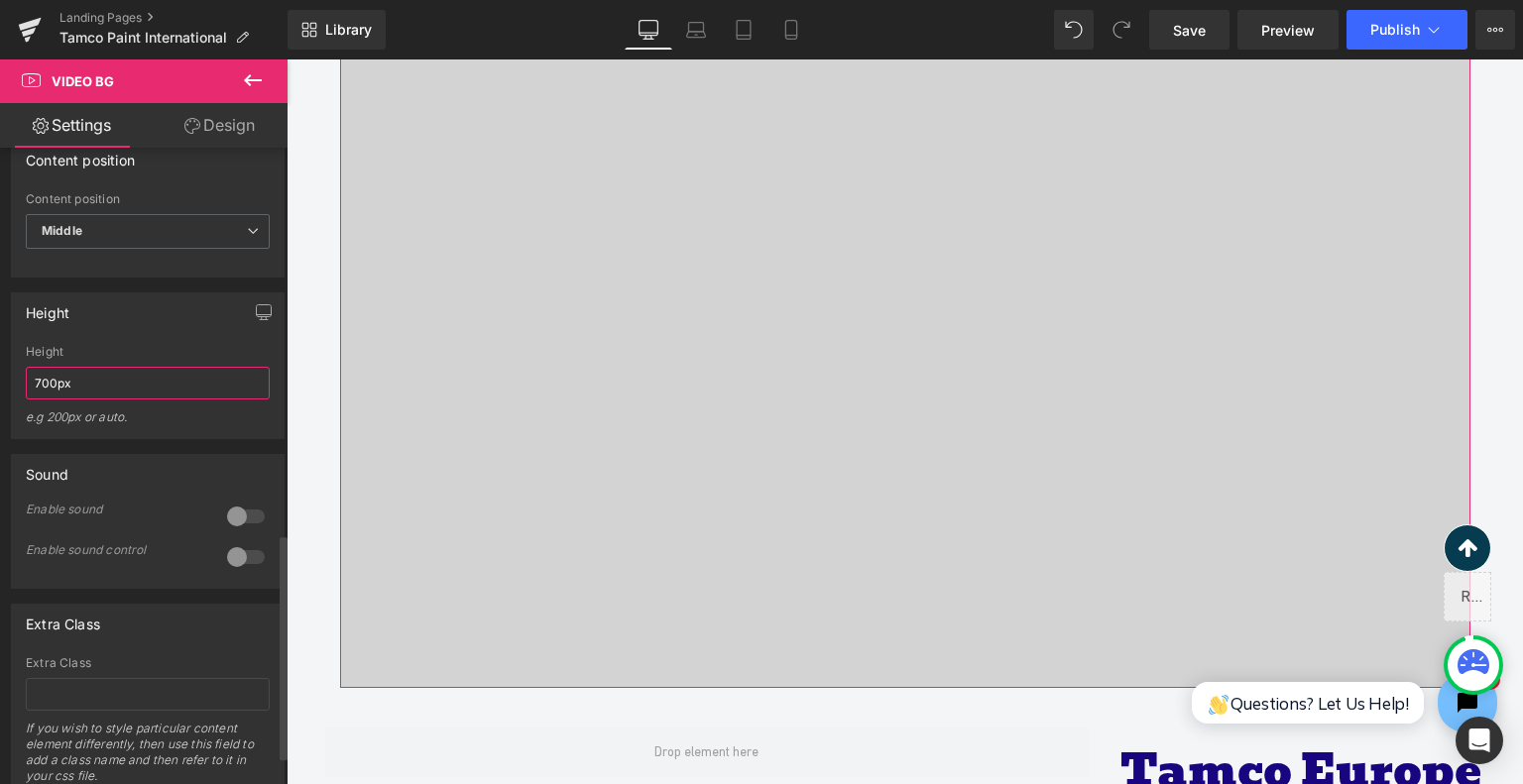 click on "700px" at bounding box center (148, 383) 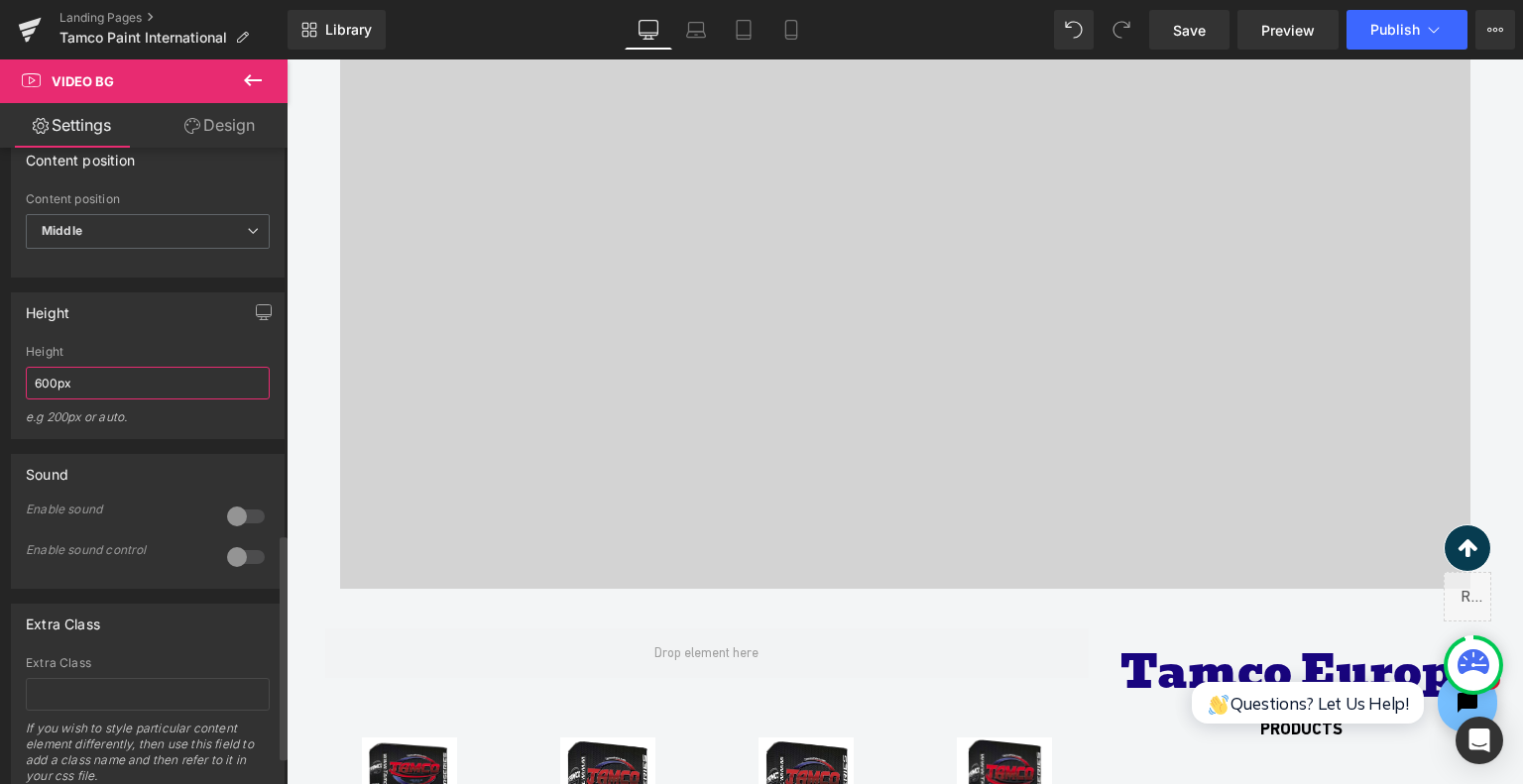 type on "600px" 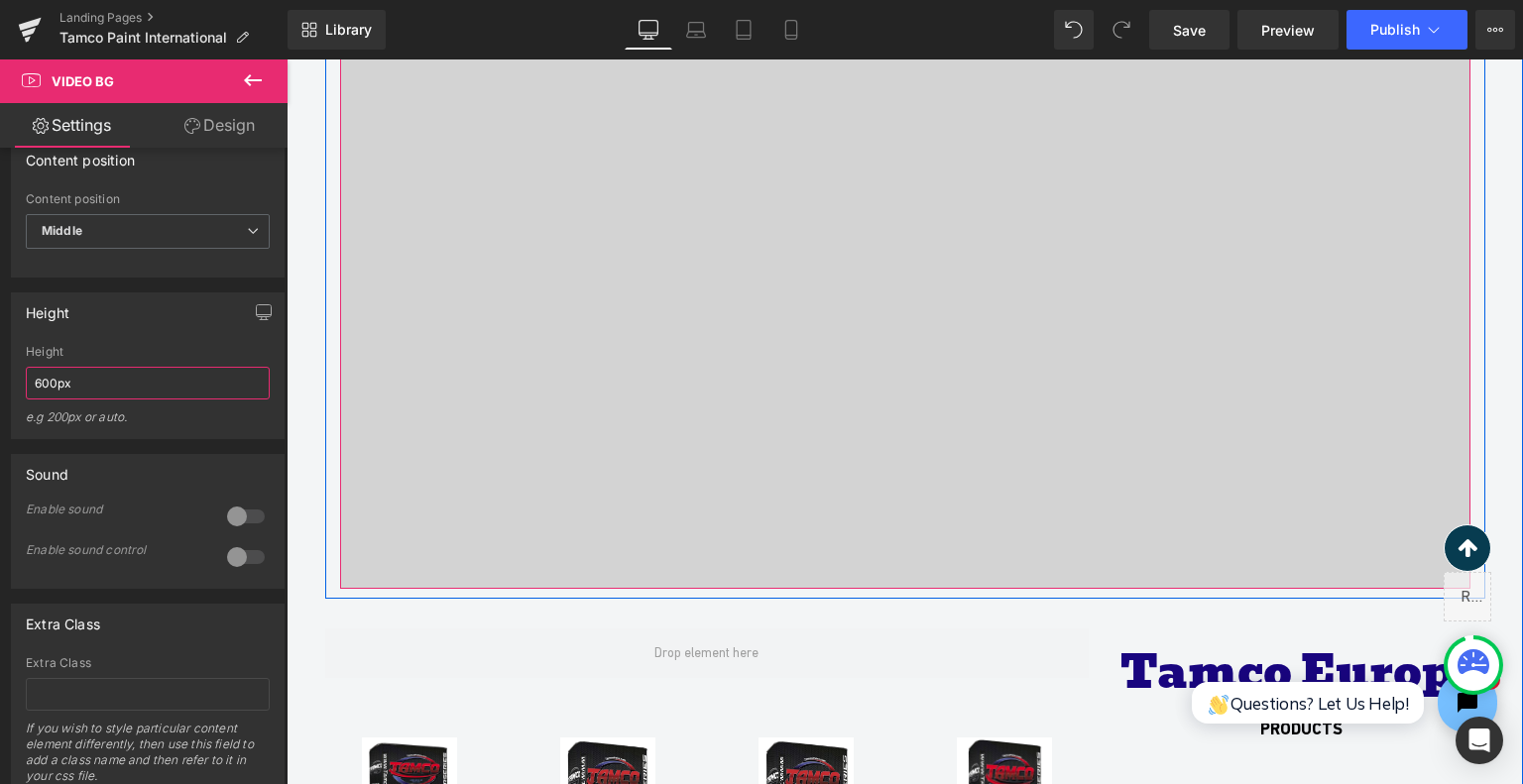 scroll, scrollTop: 4385, scrollLeft: 0, axis: vertical 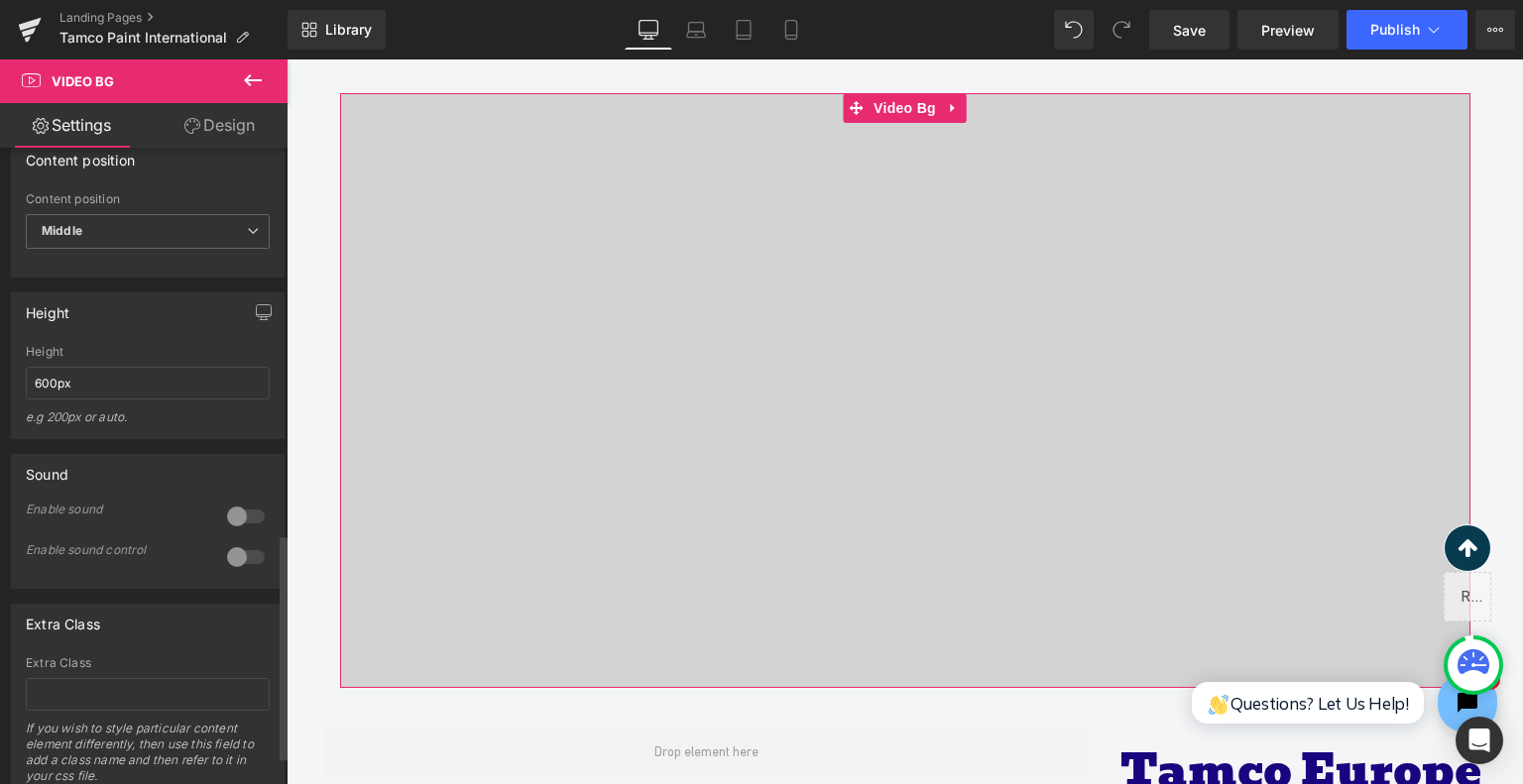 drag, startPoint x: 234, startPoint y: 518, endPoint x: 234, endPoint y: 551, distance: 33 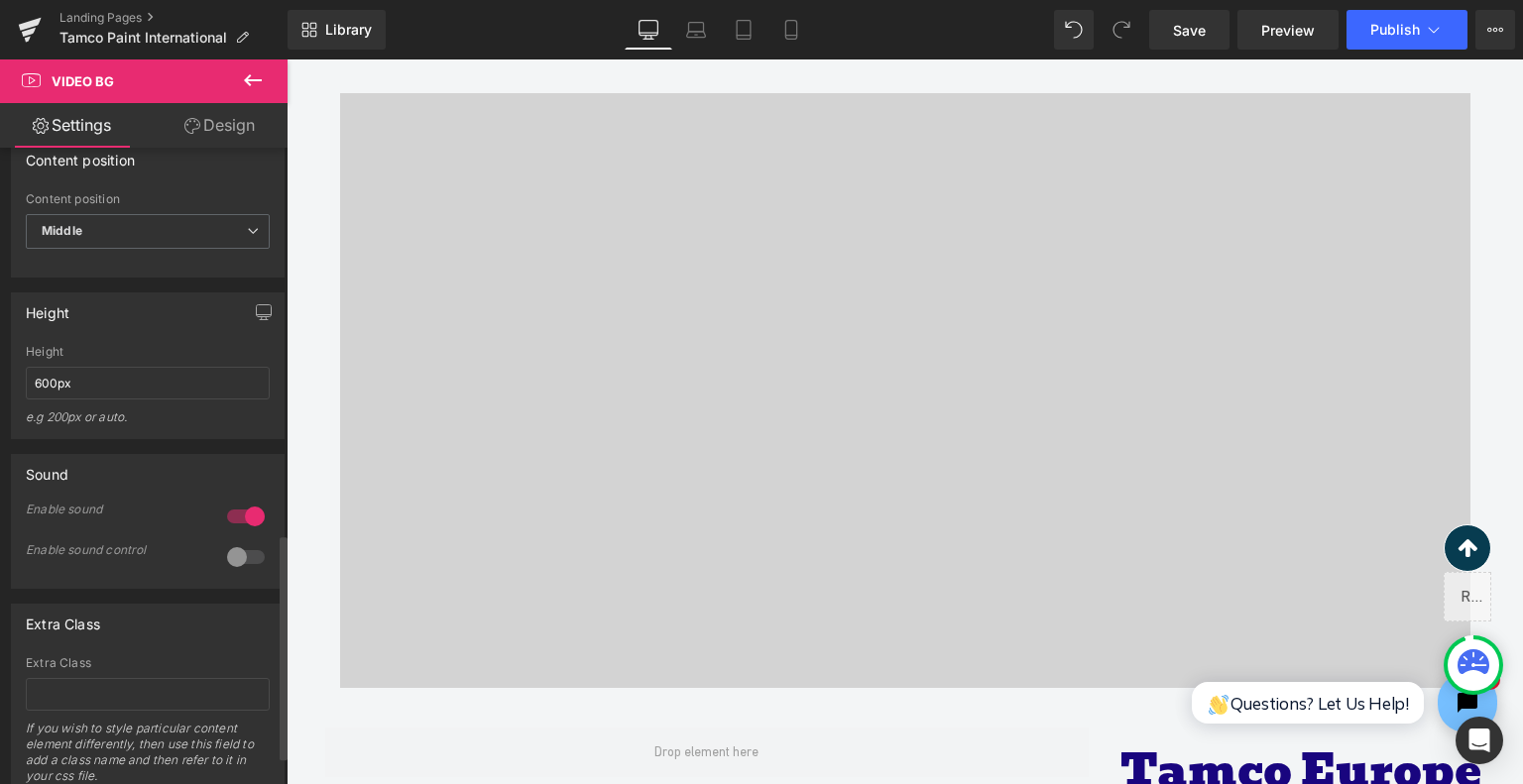 click at bounding box center [246, 557] 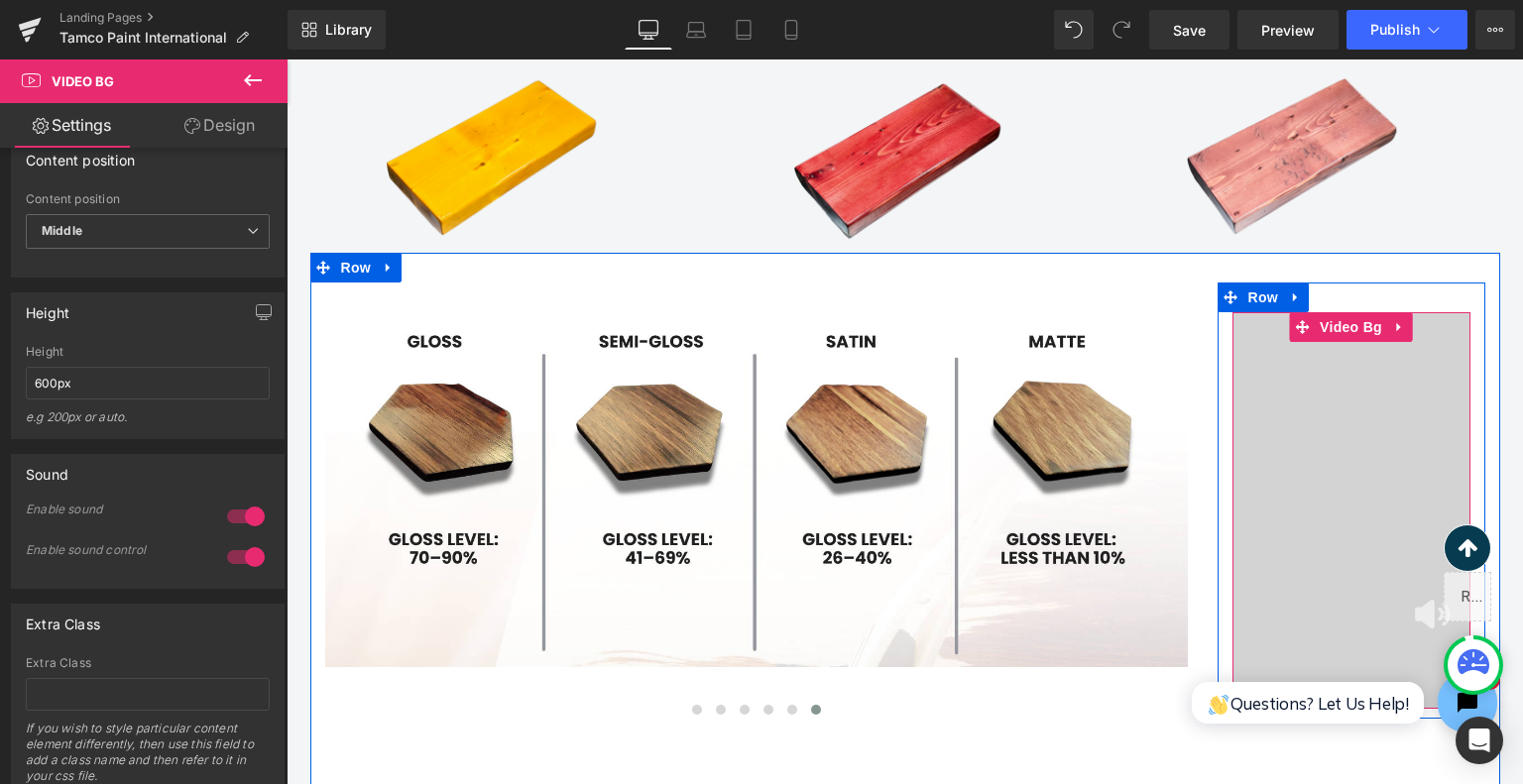 scroll, scrollTop: 2898, scrollLeft: 0, axis: vertical 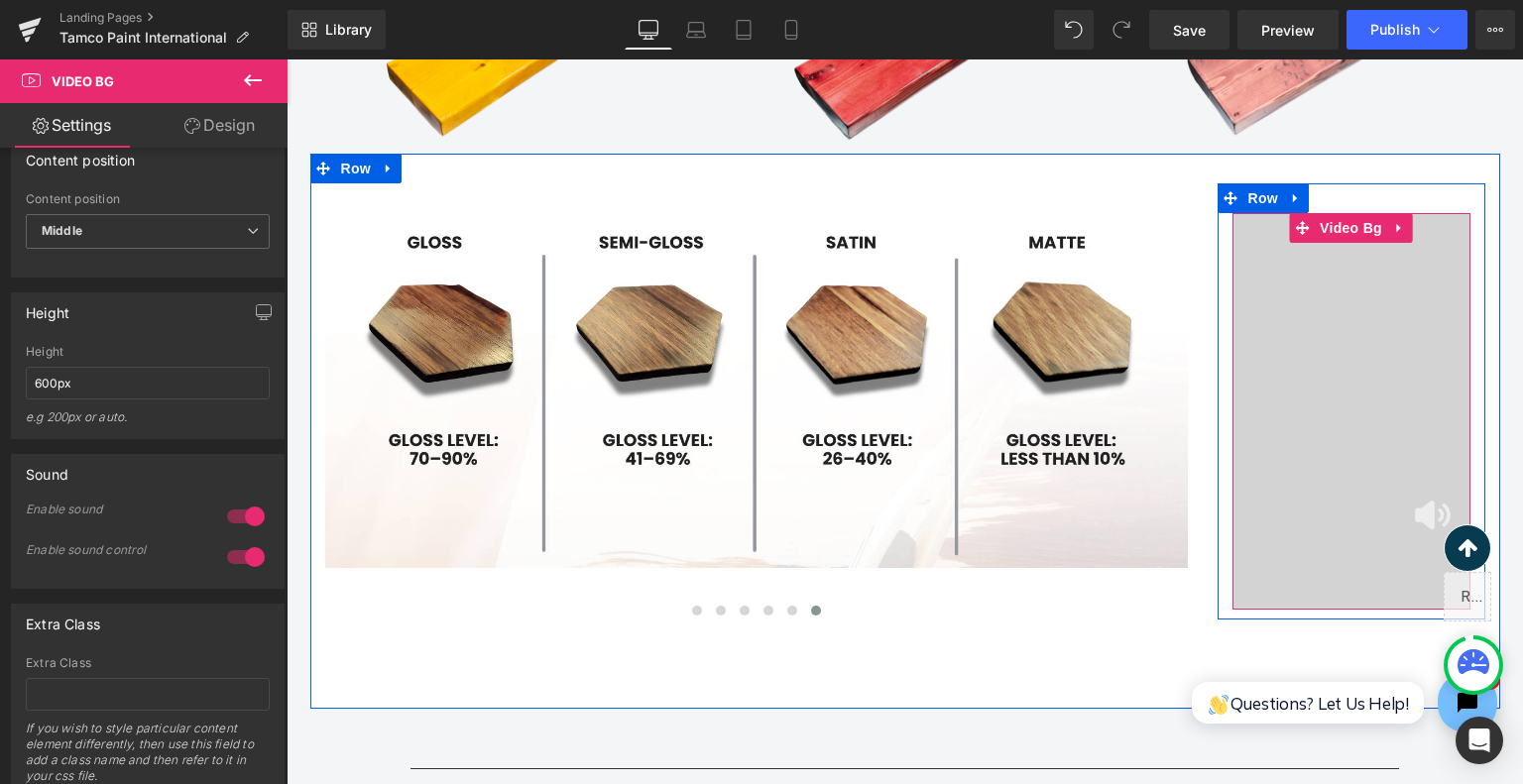 click at bounding box center [1433, 515] 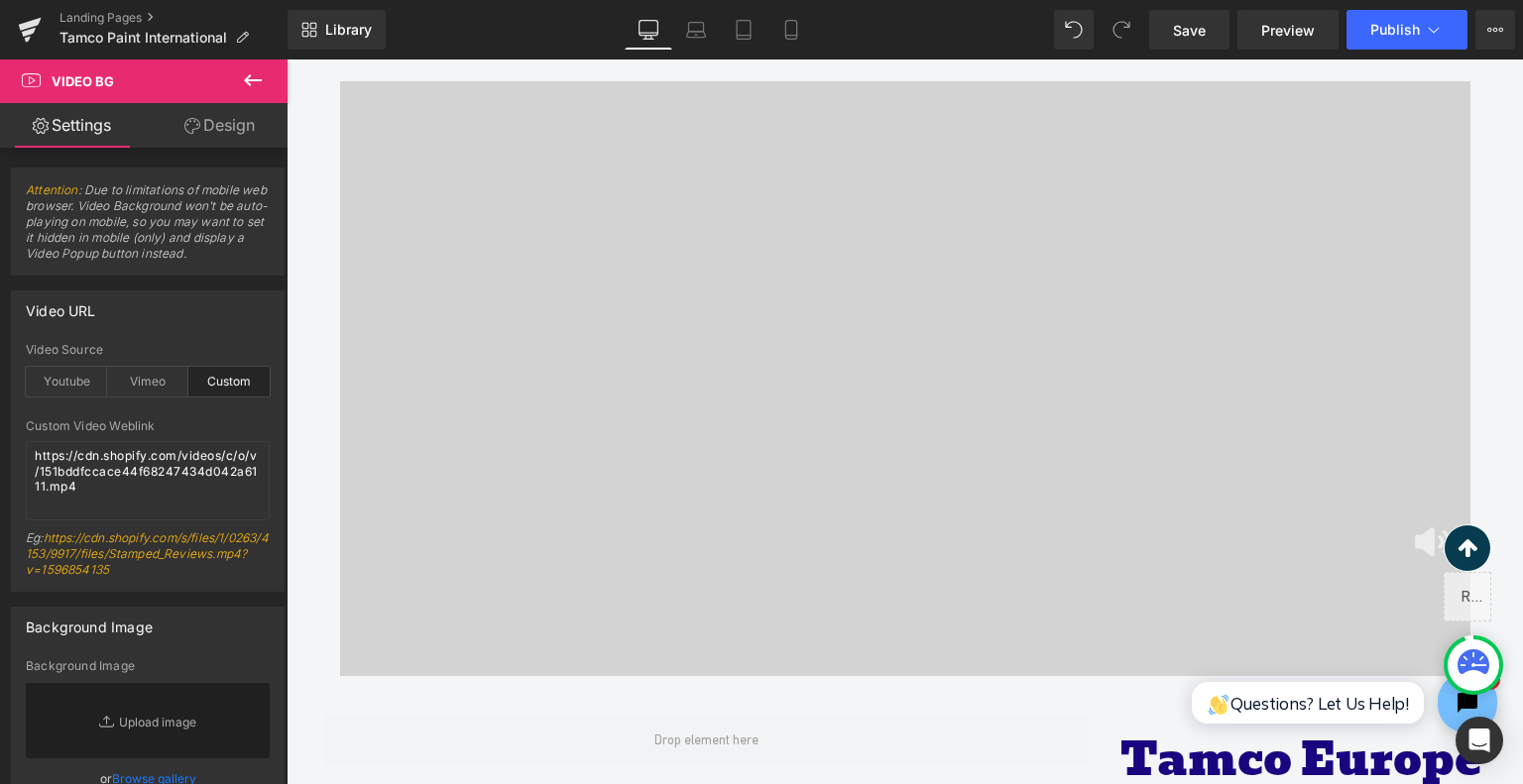 scroll, scrollTop: 4385, scrollLeft: 0, axis: vertical 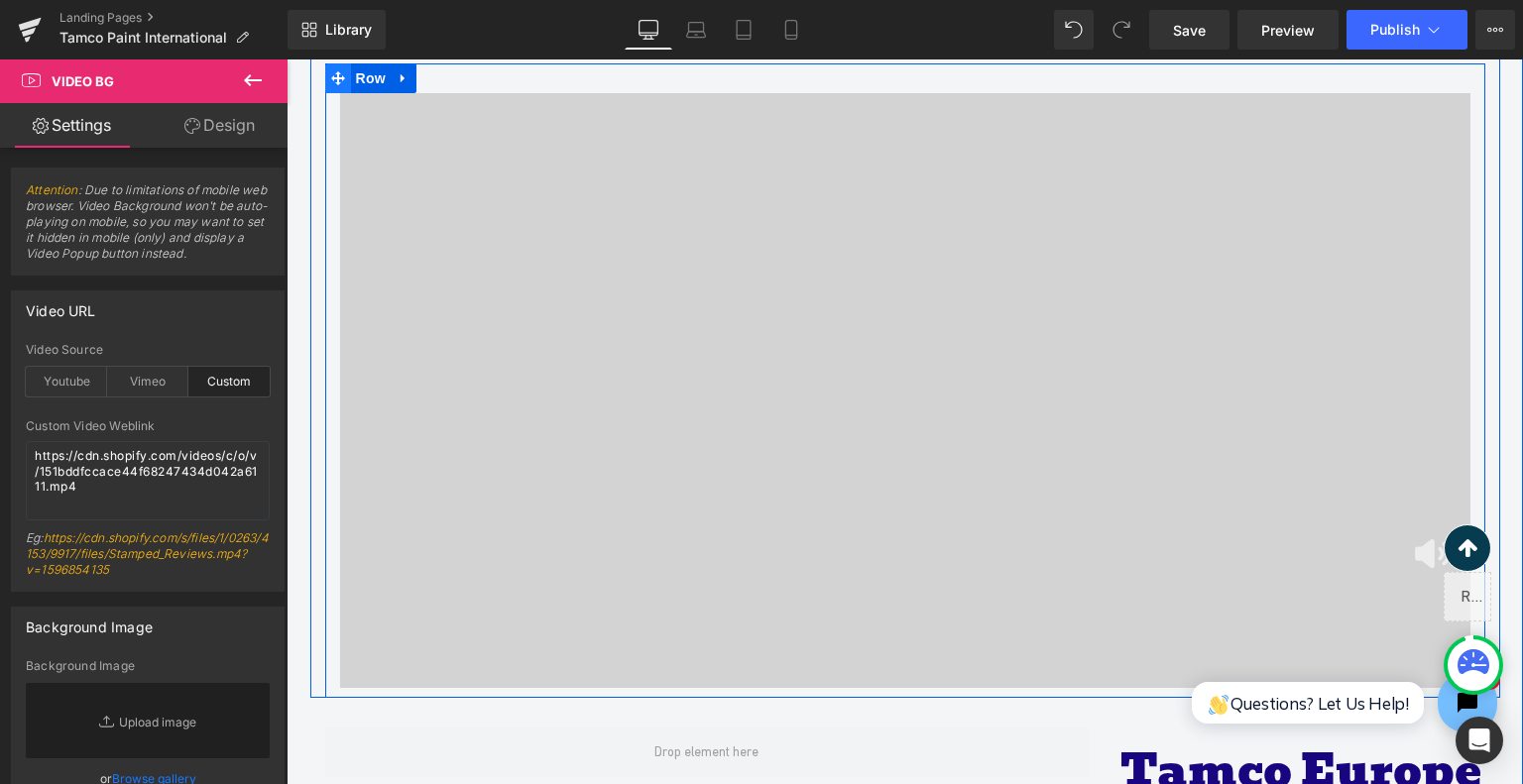click 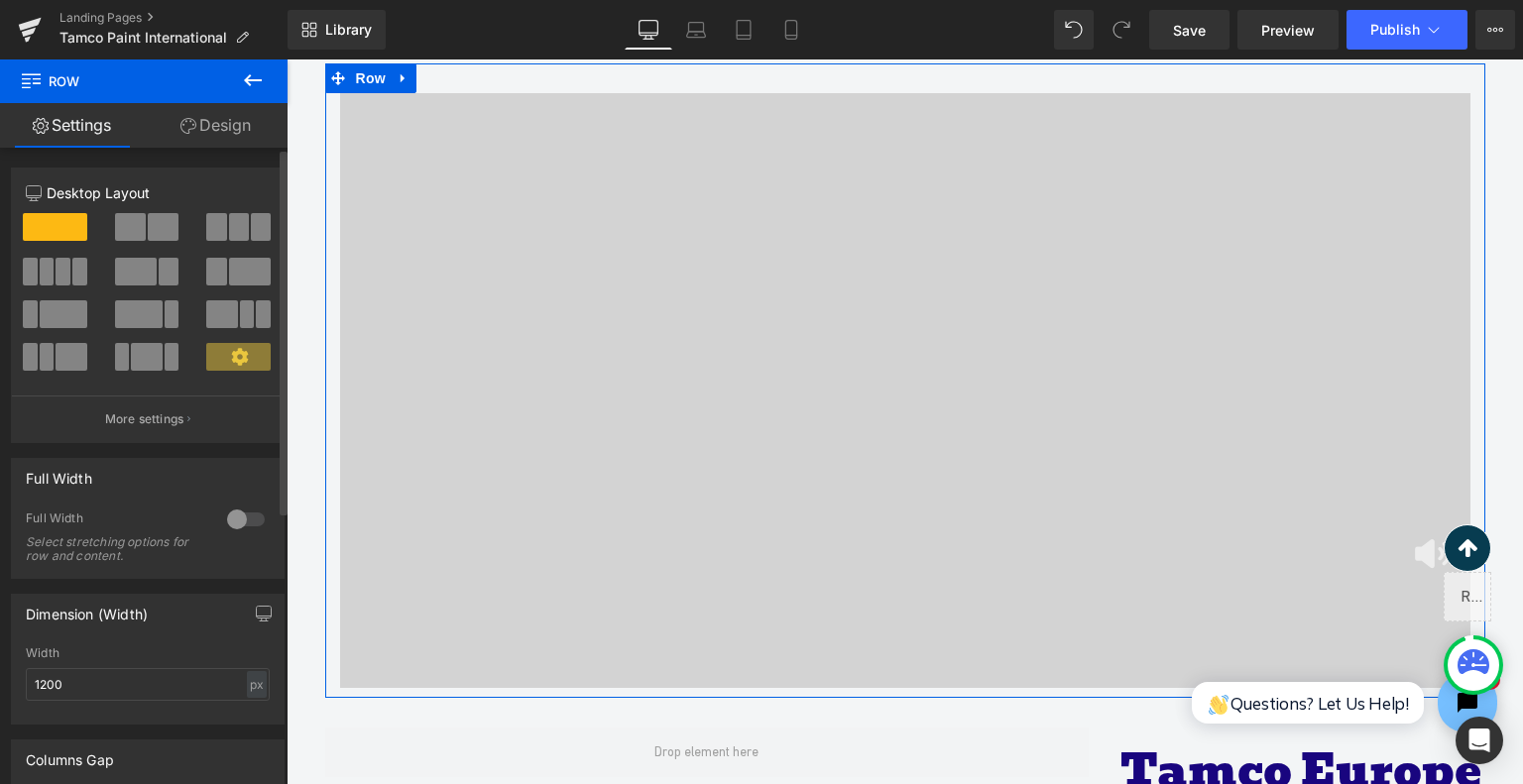 click at bounding box center (169, 272) 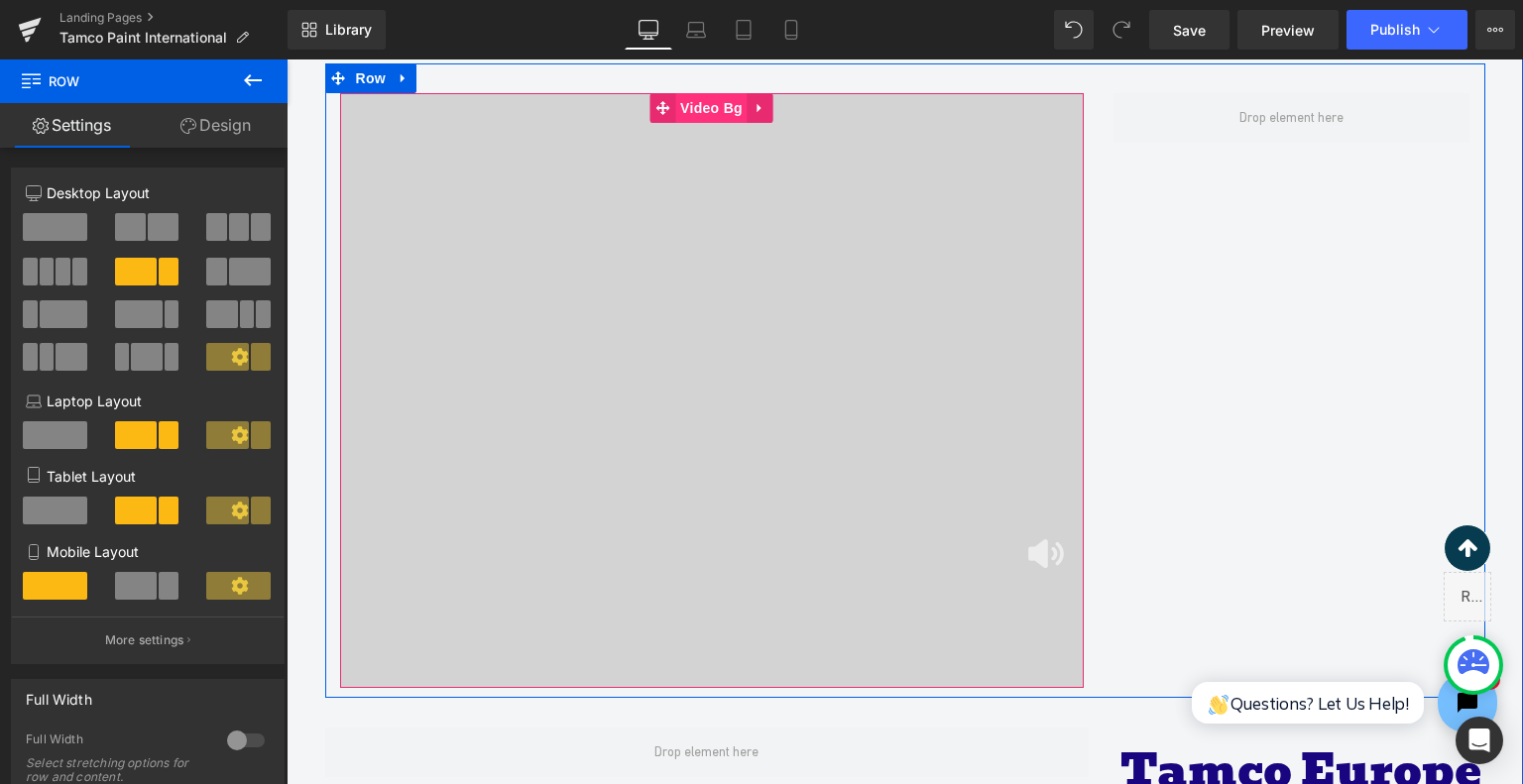 click on "Video Bg" at bounding box center (711, 108) 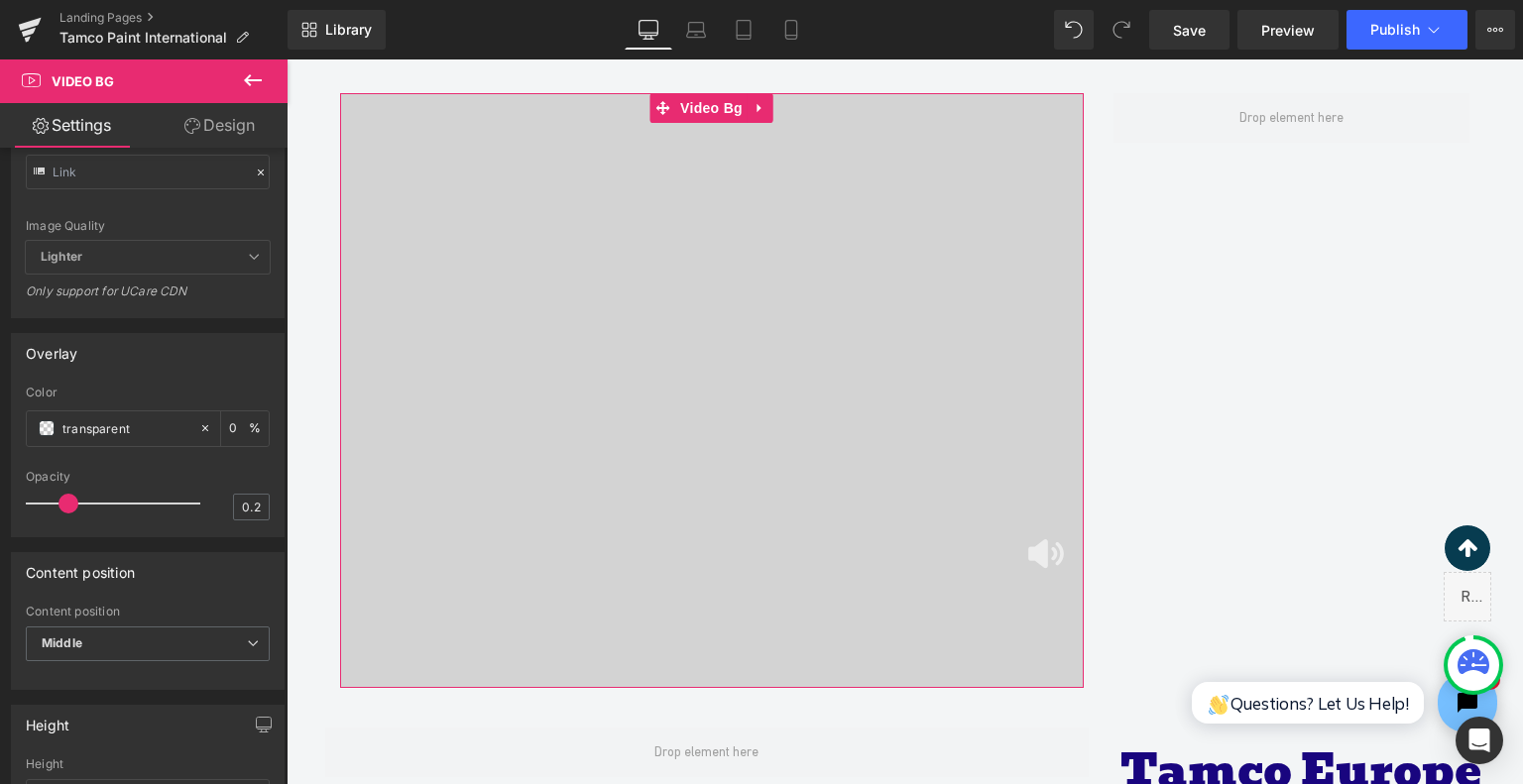 scroll, scrollTop: 694, scrollLeft: 0, axis: vertical 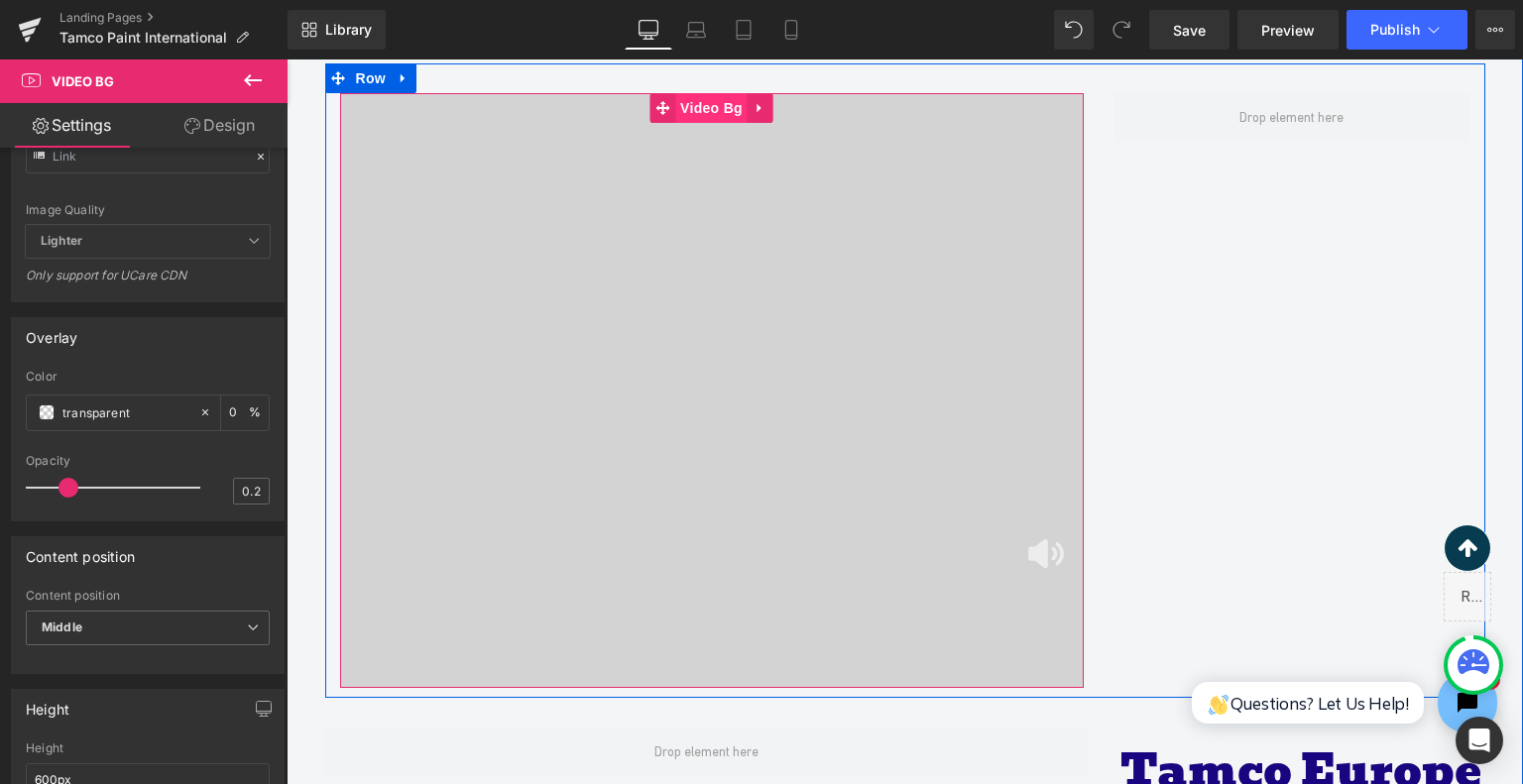 click on "Video Bg" at bounding box center [711, 108] 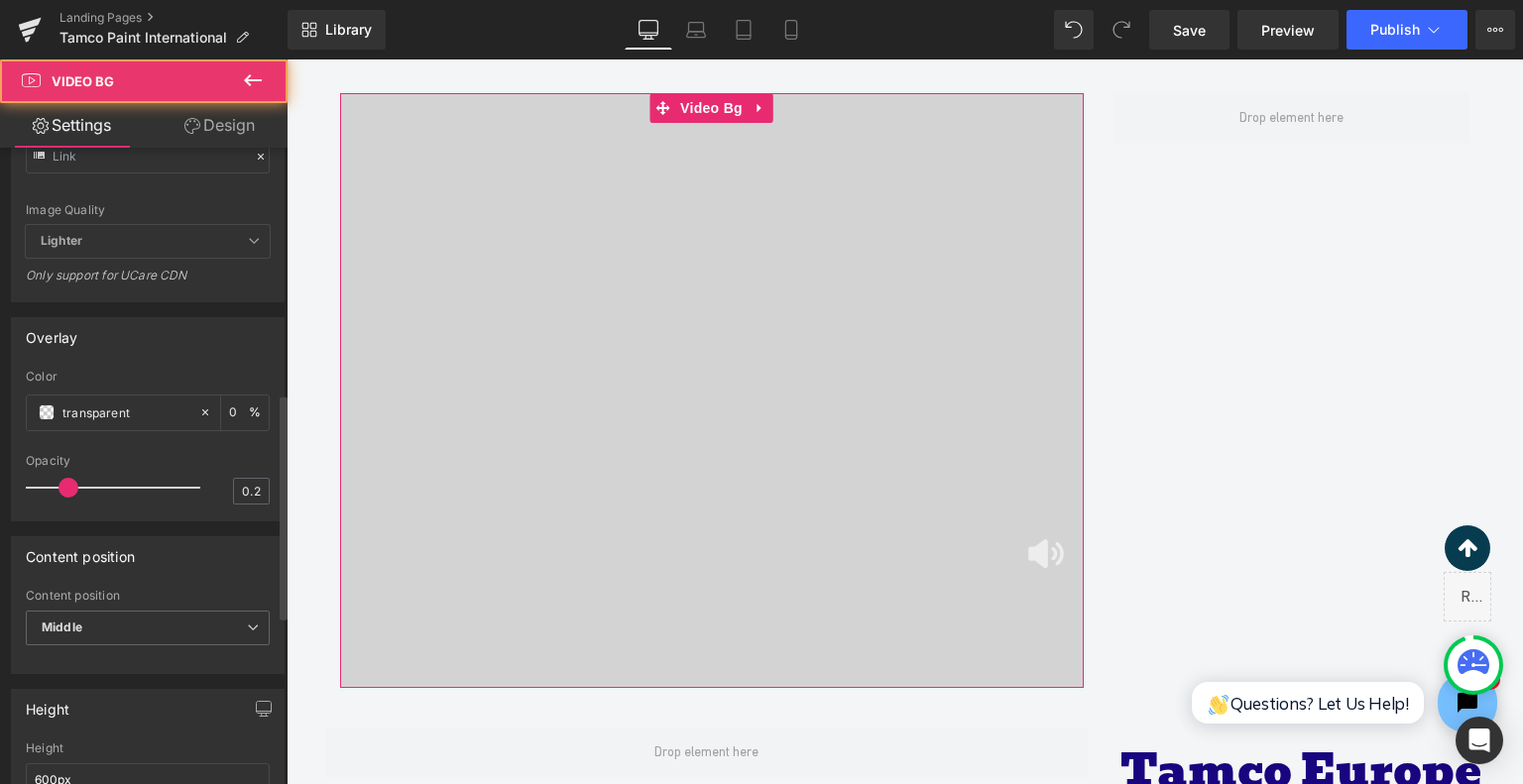 scroll, scrollTop: 1090, scrollLeft: 0, axis: vertical 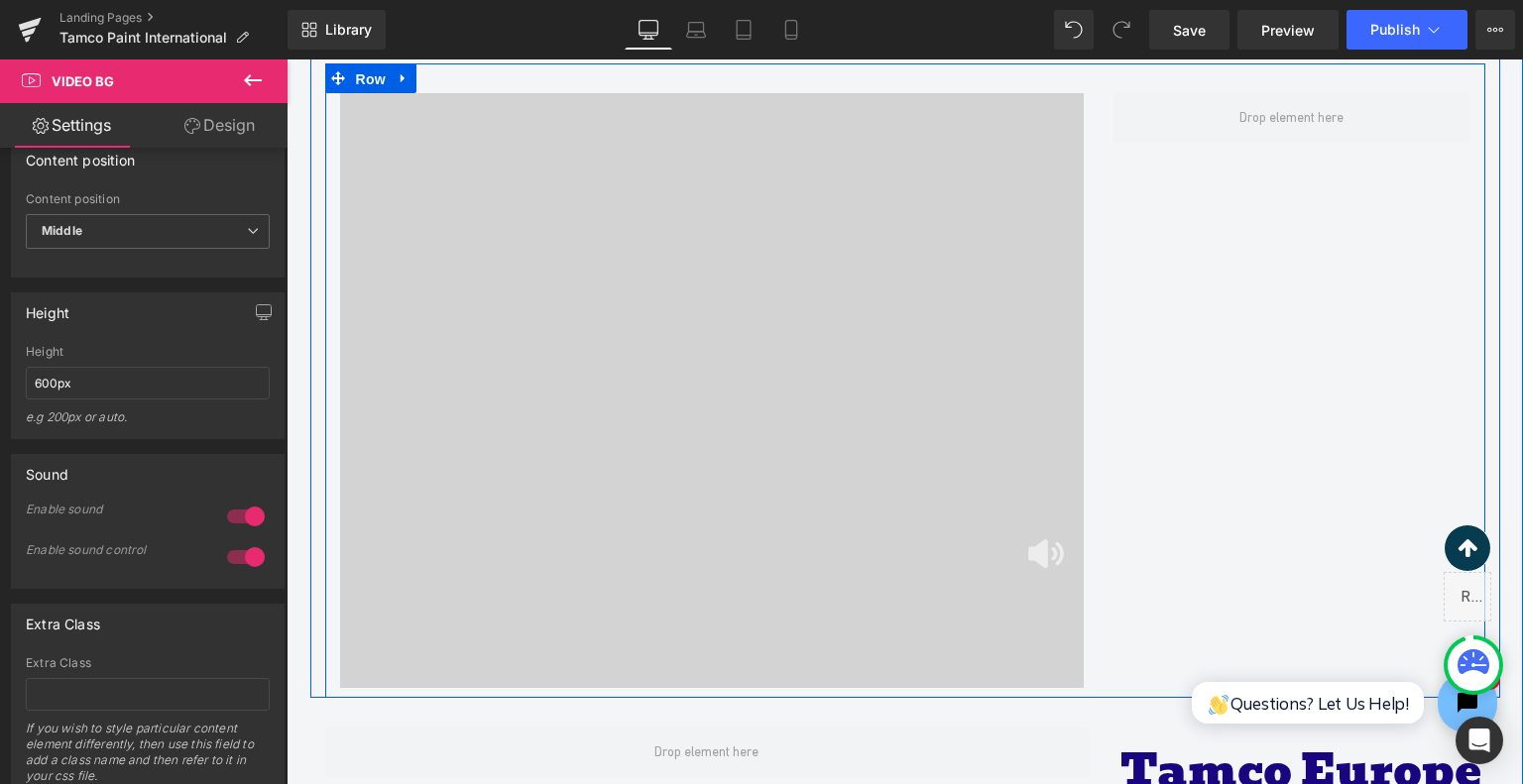 drag, startPoint x: 372, startPoint y: 79, endPoint x: 334, endPoint y: 104, distance: 45.486262 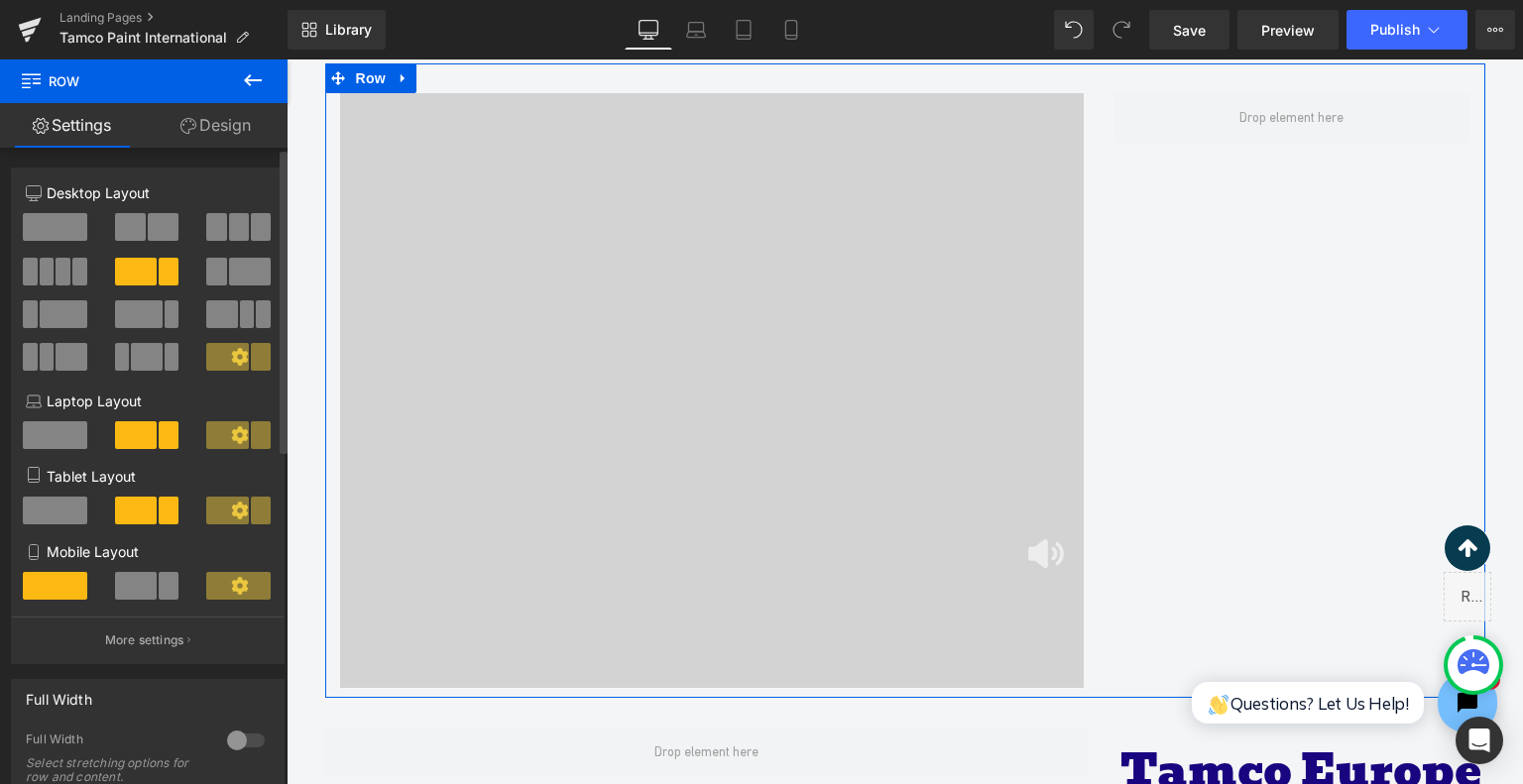 click at bounding box center (172, 314) 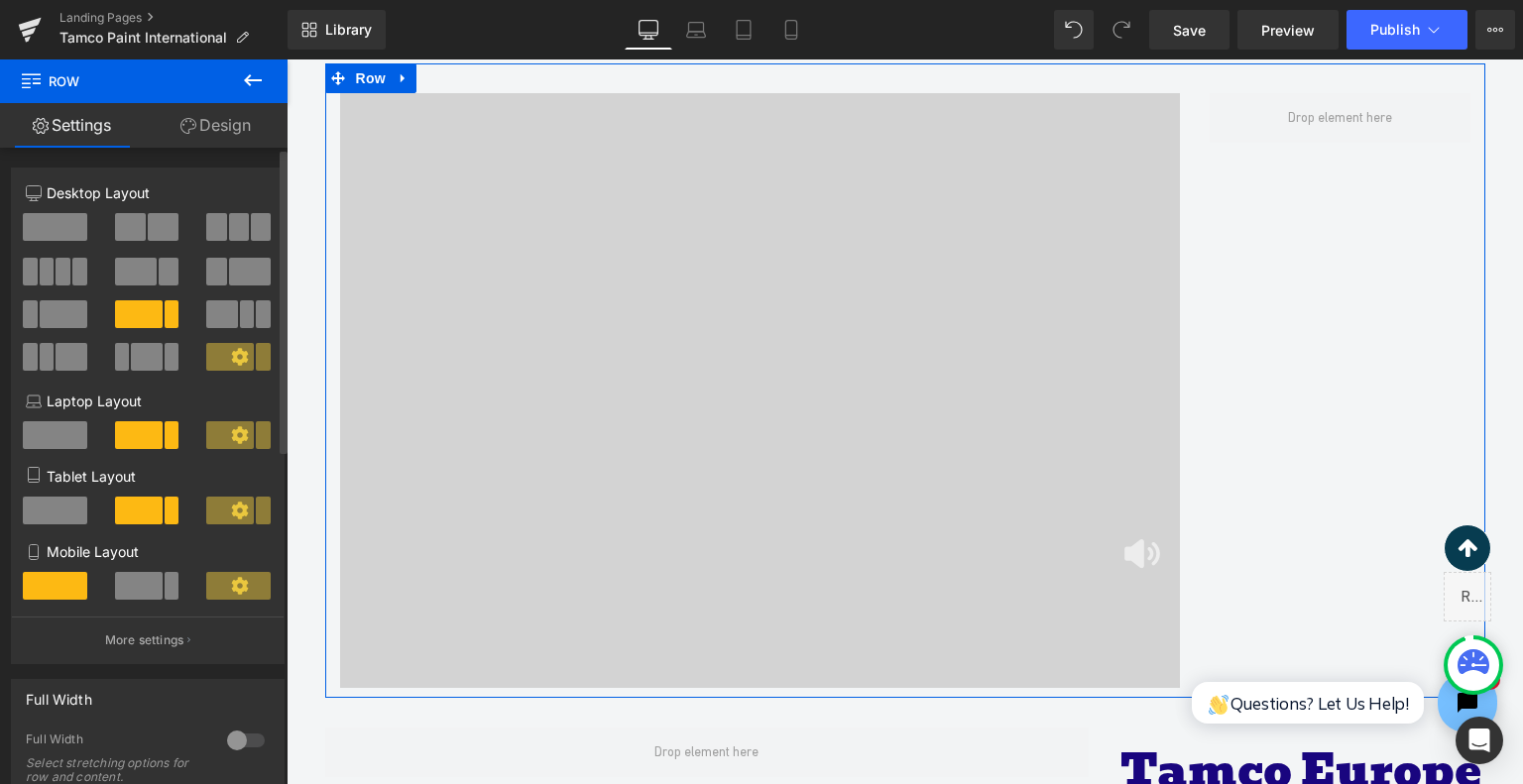 click at bounding box center [55, 227] 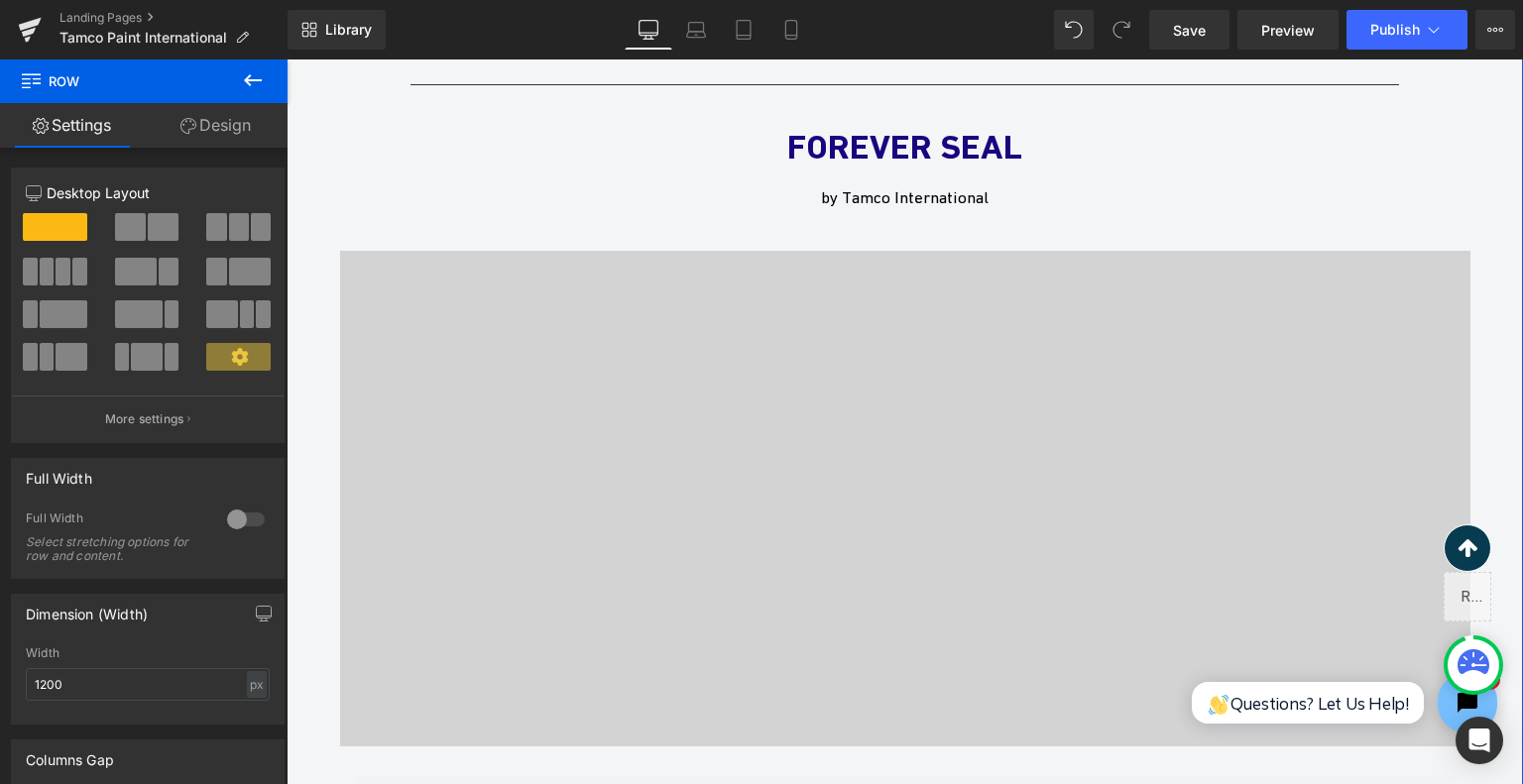 scroll, scrollTop: 3592, scrollLeft: 0, axis: vertical 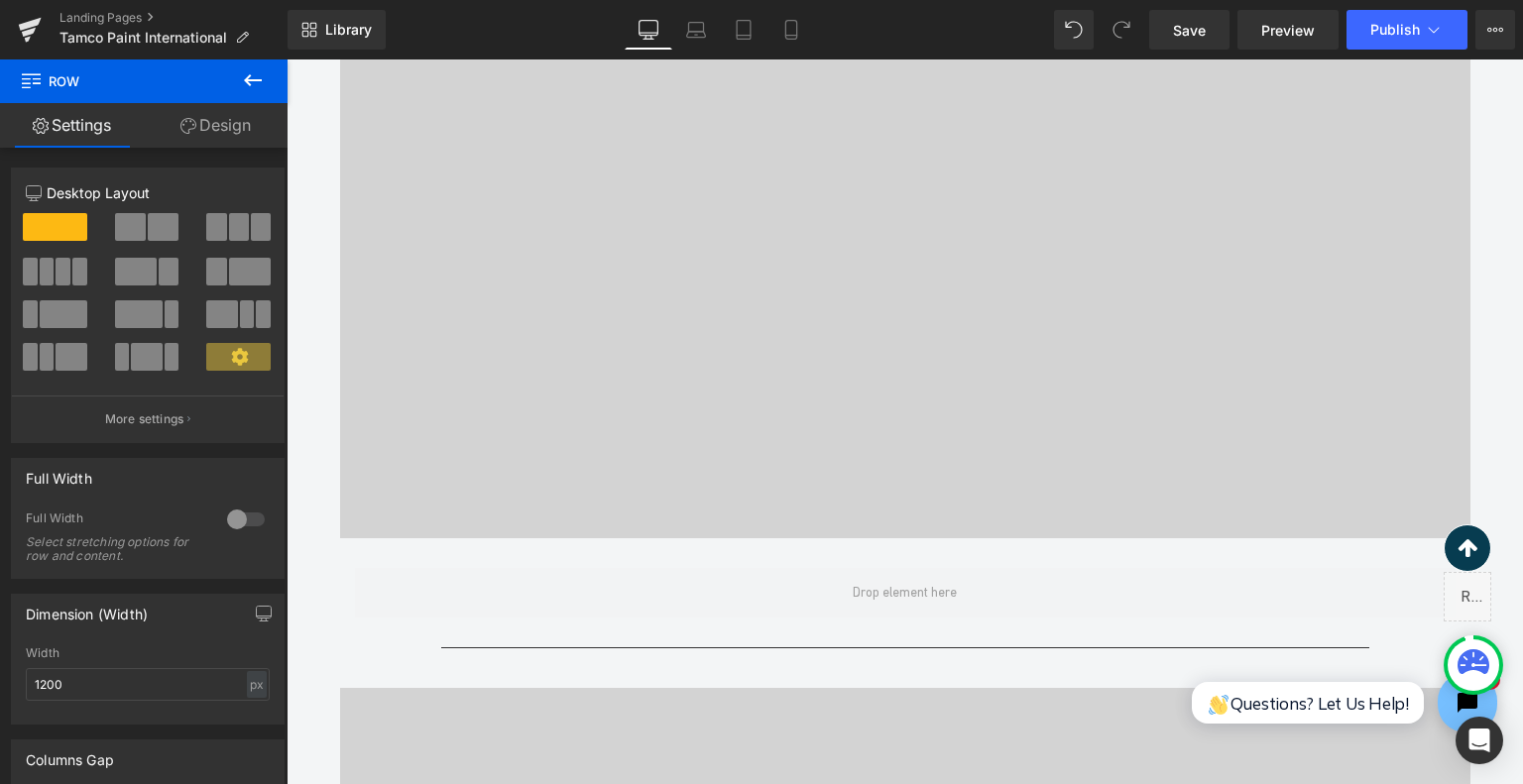 click 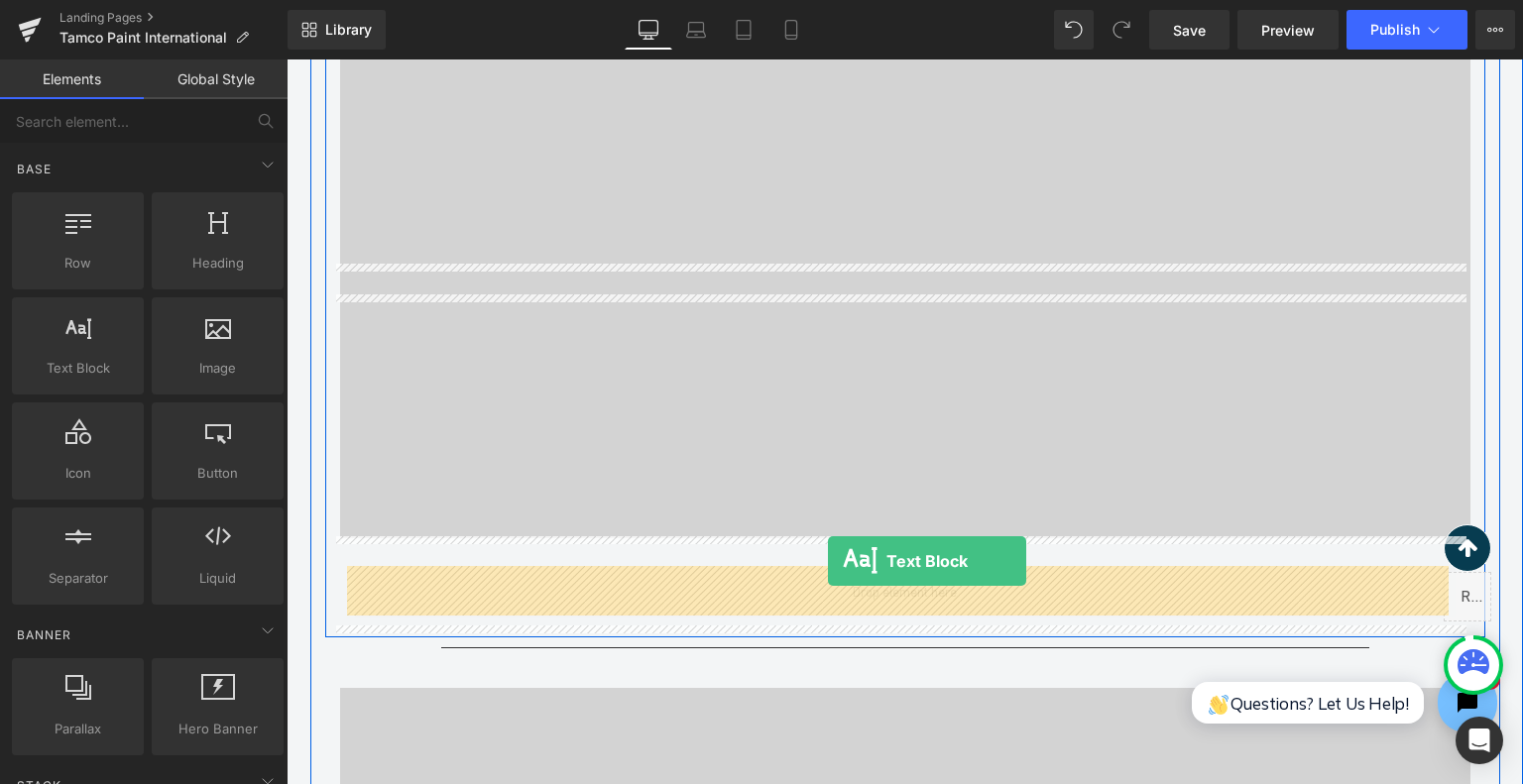 drag, startPoint x: 376, startPoint y: 383, endPoint x: 828, endPoint y: 561, distance: 485.78596 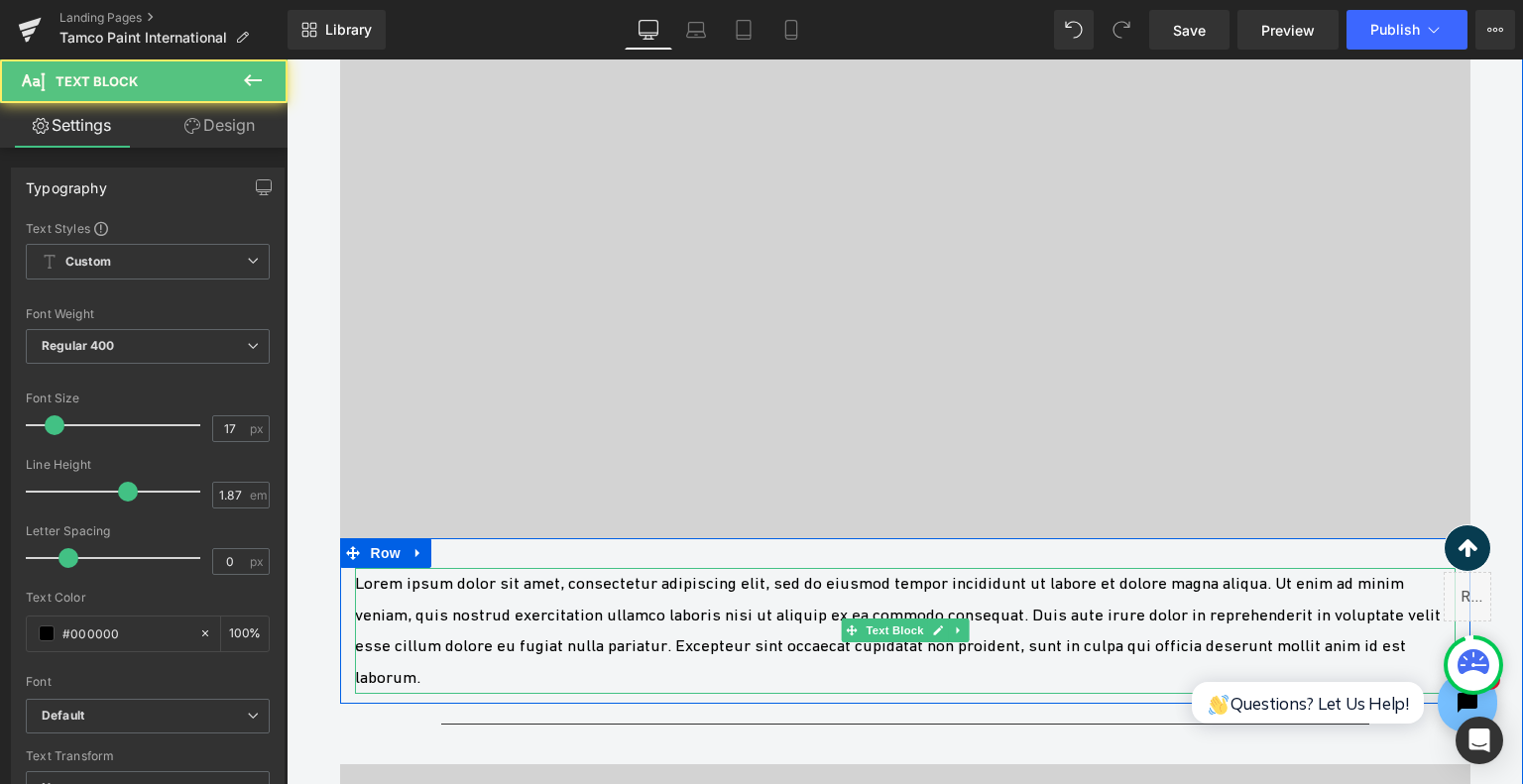 click on "Lorem ipsum dolor sit amet, consectetur adipiscing elit, sed do eiusmod tempor incididunt ut labore et dolore magna aliqua. Ut enim ad minim veniam, quis nostrud exercitation ullamco laboris nisi ut aliquip ex ea commodo consequat. Duis aute irure dolor in reprehenderit in voluptate velit esse cillum dolore eu fugiat nulla pariatur. Excepteur sint occaecat cupidatat non proident, sunt in culpa qui officia deserunt mollit anim id est laborum." at bounding box center [905, 630] 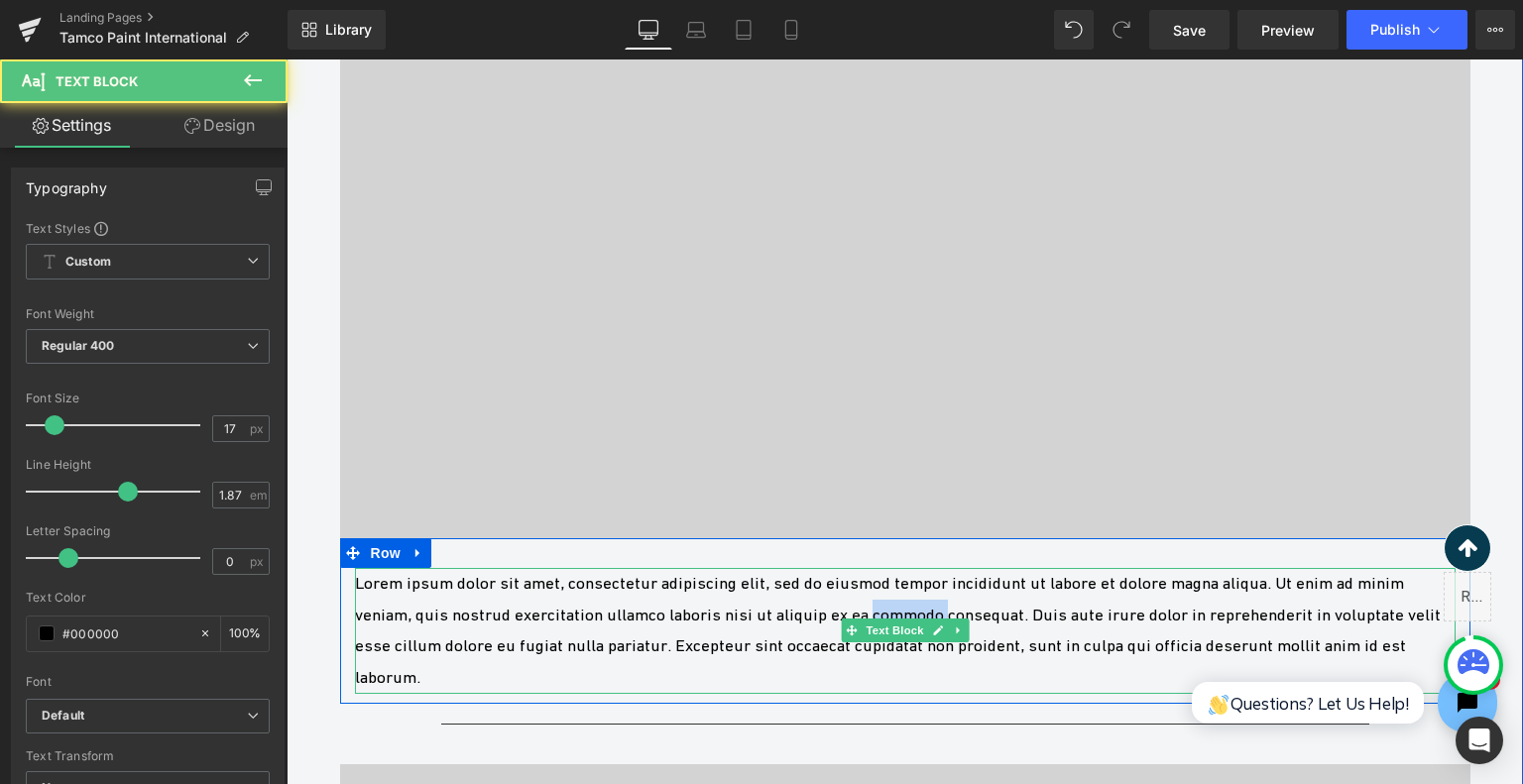 click on "Lorem ipsum dolor sit amet, consectetur adipiscing elit, sed do eiusmod tempor incididunt ut labore et dolore magna aliqua. Ut enim ad minim veniam, quis nostrud exercitation ullamco laboris nisi ut aliquip ex ea commodo consequat. Duis aute irure dolor in reprehenderit in voluptate velit esse cillum dolore eu fugiat nulla pariatur. Excepteur sint occaecat cupidatat non proident, sunt in culpa qui officia deserunt mollit anim id est laborum." at bounding box center (905, 630) 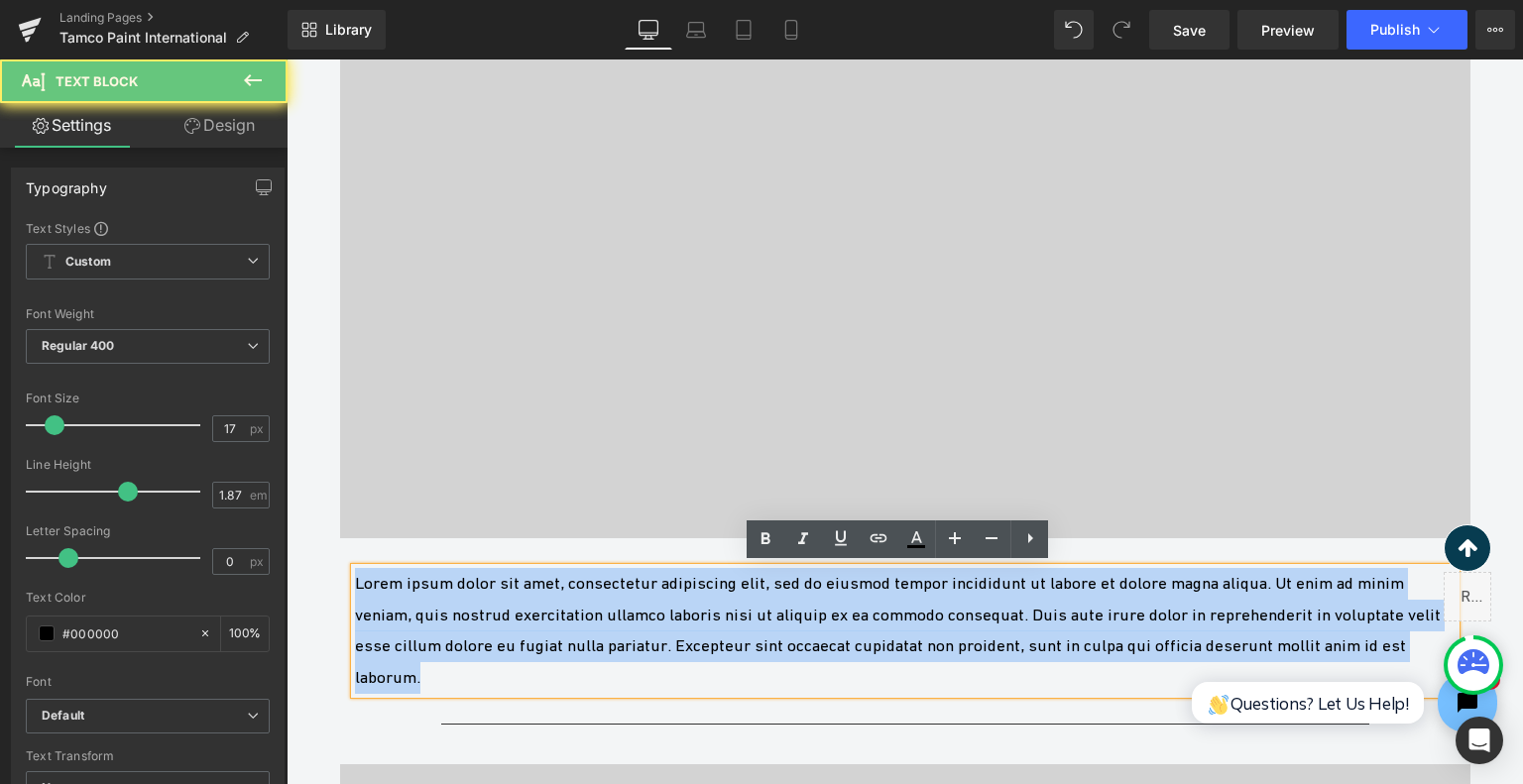 click on "Lorem ipsum dolor sit amet, consectetur adipiscing elit, sed do eiusmod tempor incididunt ut labore et dolore magna aliqua. Ut enim ad minim veniam, quis nostrud exercitation ullamco laboris nisi ut aliquip ex ea commodo consequat. Duis aute irure dolor in reprehenderit in voluptate velit esse cillum dolore eu fugiat nulla pariatur. Excepteur sint occaecat cupidatat non proident, sunt in culpa qui officia deserunt mollit anim id est laborum." at bounding box center [905, 630] 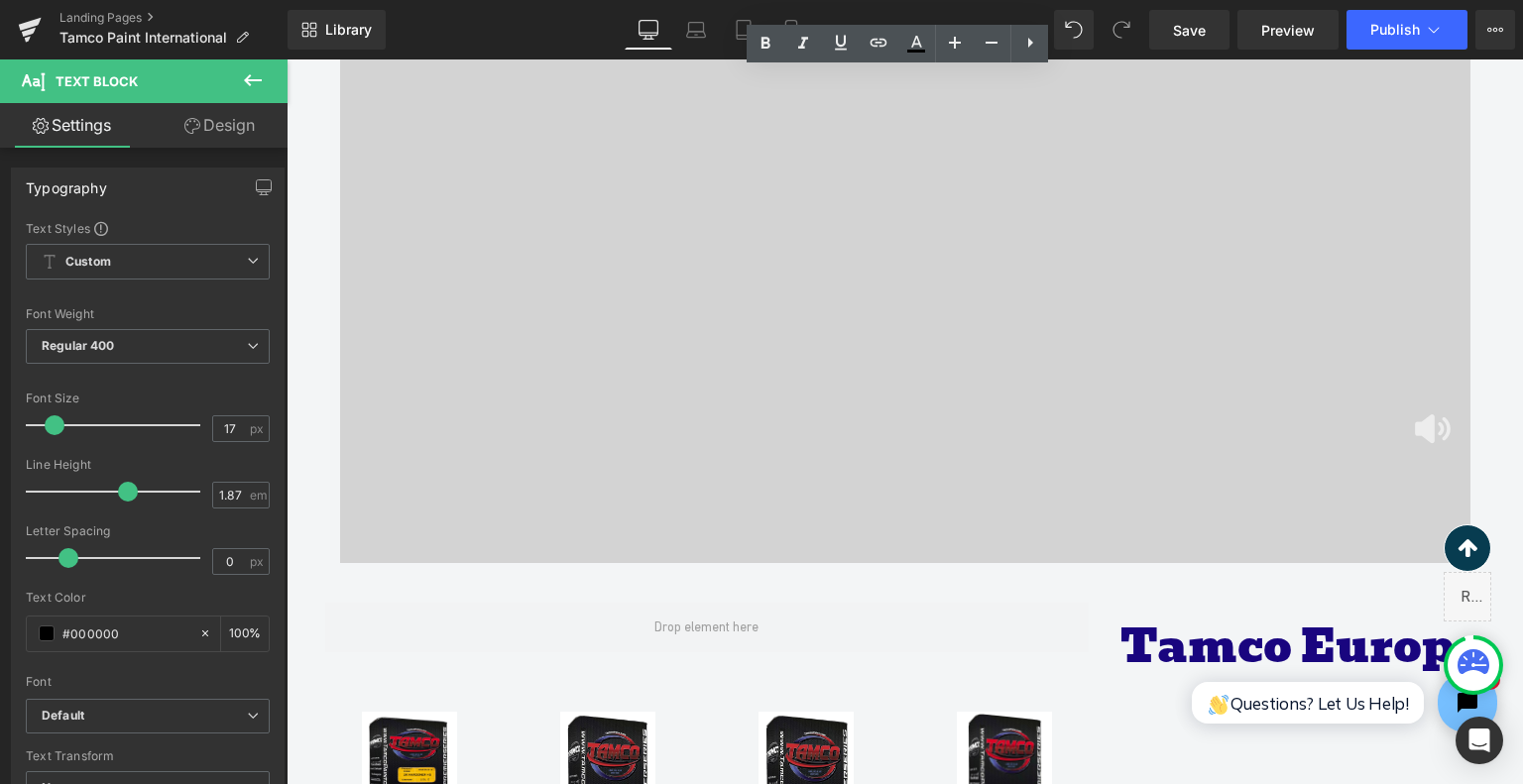 scroll, scrollTop: 4781, scrollLeft: 0, axis: vertical 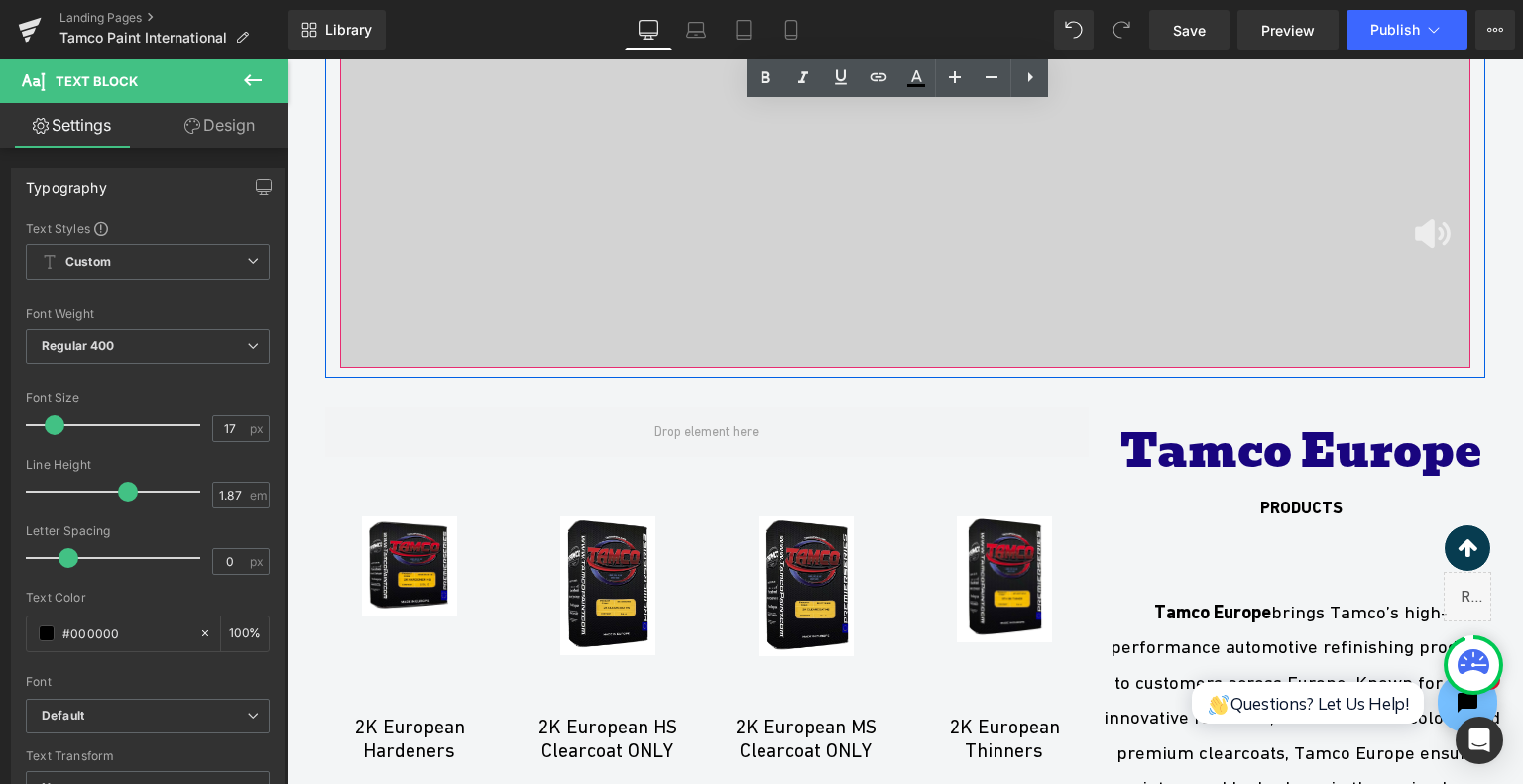 click at bounding box center (1433, 234) 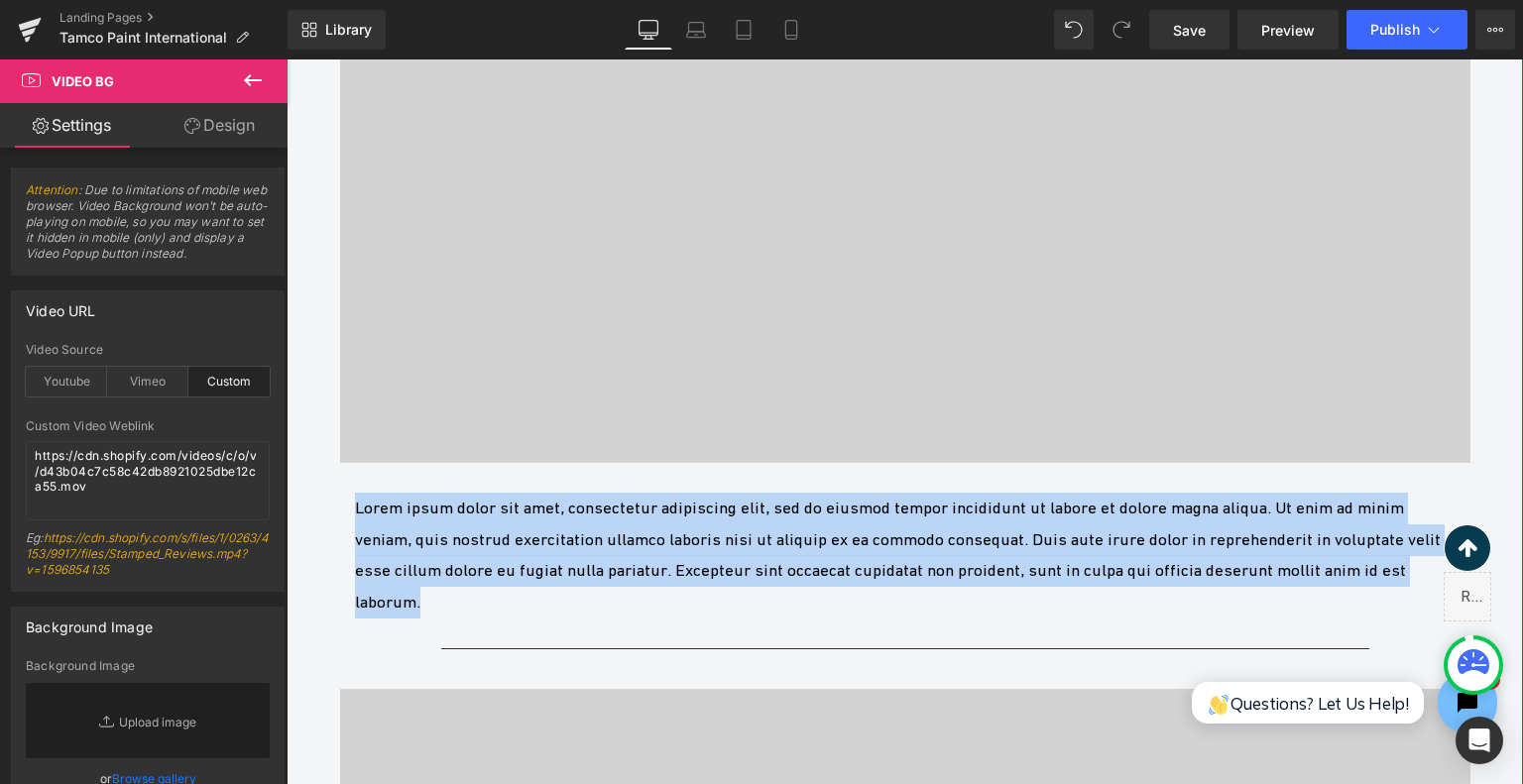 scroll, scrollTop: 3889, scrollLeft: 0, axis: vertical 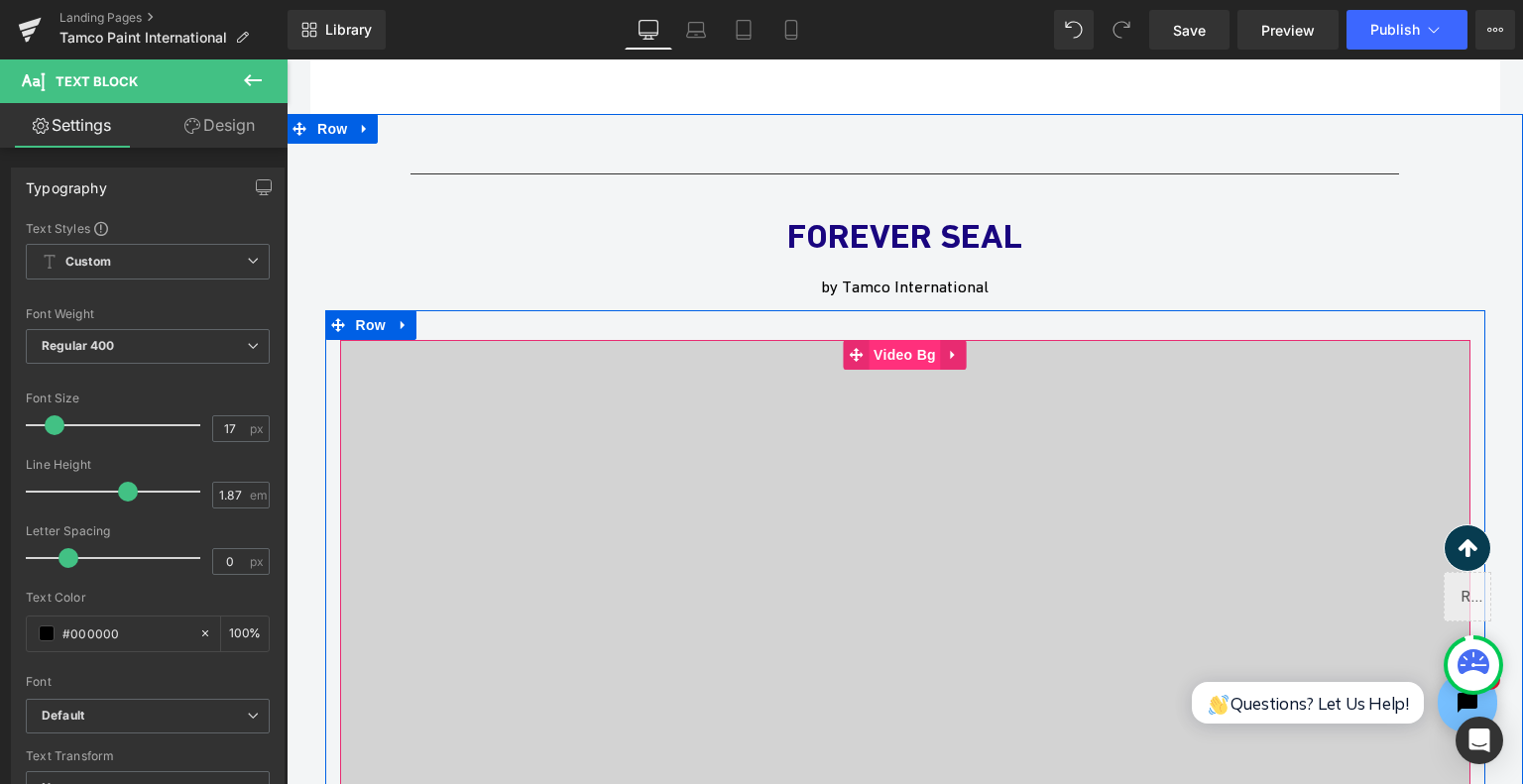 click on "Video Bg" at bounding box center (904, 355) 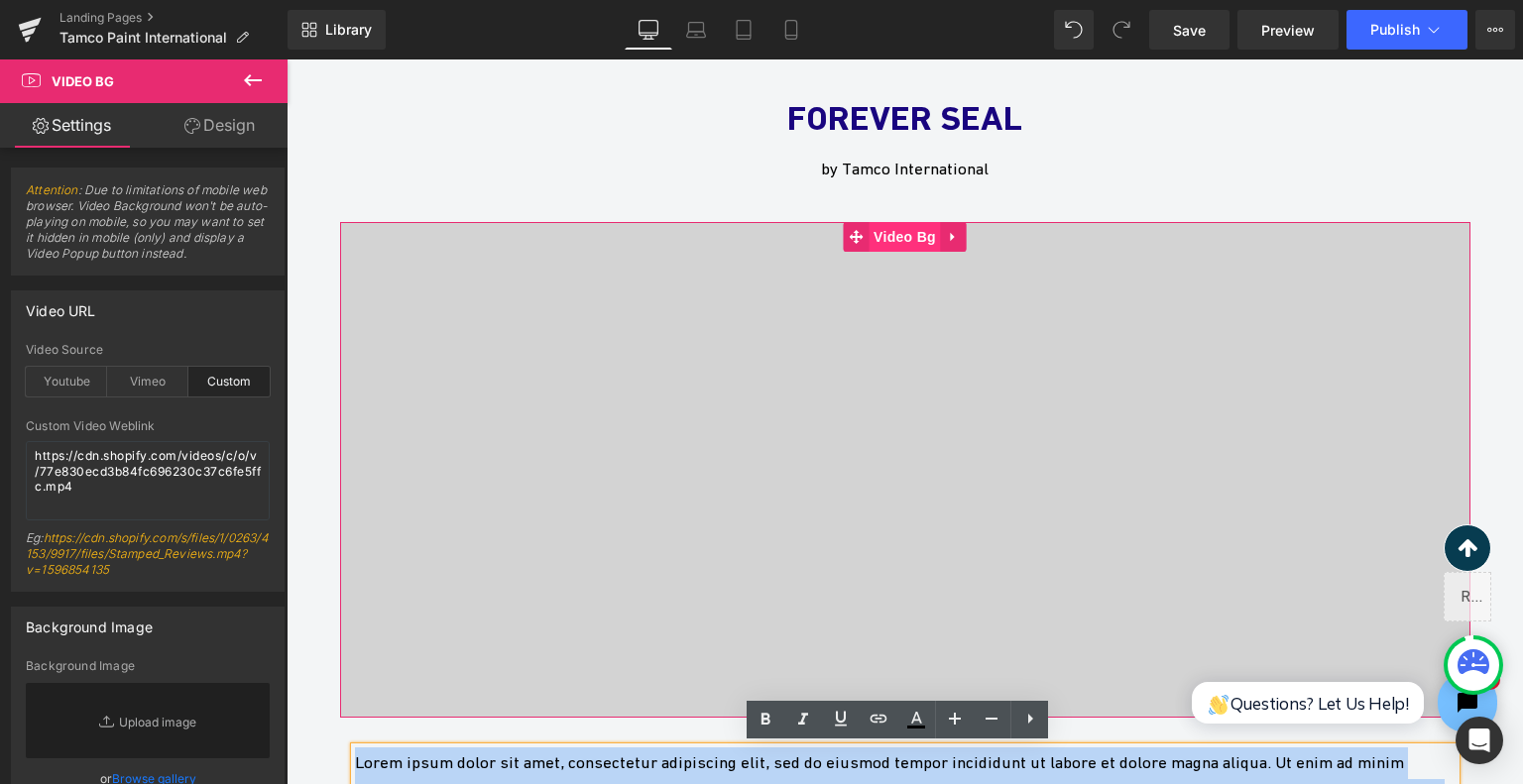 scroll, scrollTop: 3790, scrollLeft: 0, axis: vertical 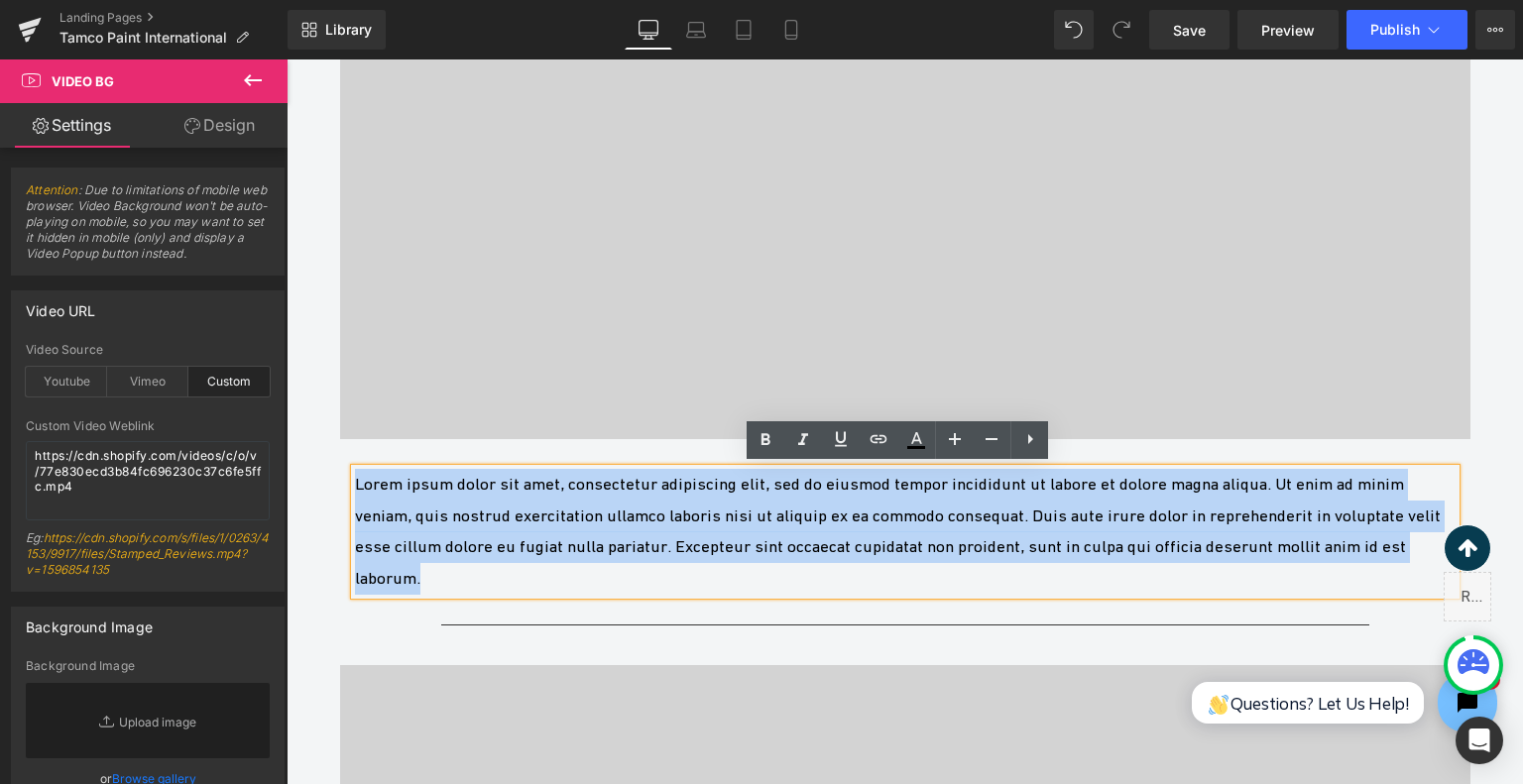 click on "Lorem ipsum dolor sit amet, consectetur adipiscing elit, sed do eiusmod tempor incididunt ut labore et dolore magna aliqua. Ut enim ad minim veniam, quis nostrud exercitation ullamco laboris nisi ut aliquip ex ea commodo consequat. Duis aute irure dolor in reprehenderit in voluptate velit esse cillum dolore eu fugiat nulla pariatur. Excepteur sint occaecat cupidatat non proident, sunt in culpa qui officia deserunt mollit anim id est laborum." at bounding box center (905, 531) 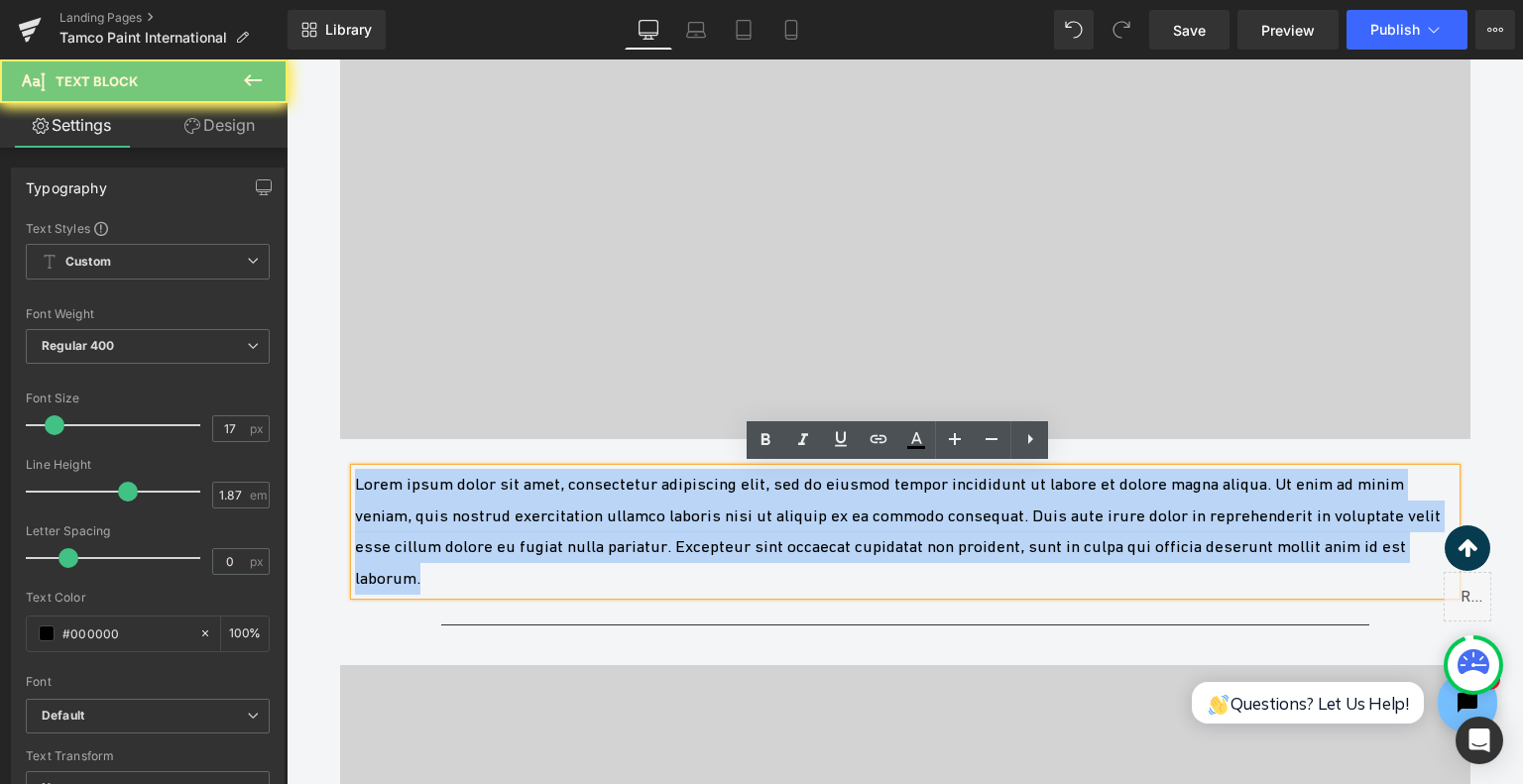click on "Lorem ipsum dolor sit amet, consectetur adipiscing elit, sed do eiusmod tempor incididunt ut labore et dolore magna aliqua. Ut enim ad minim veniam, quis nostrud exercitation ullamco laboris nisi ut aliquip ex ea commodo consequat. Duis aute irure dolor in reprehenderit in voluptate velit esse cillum dolore eu fugiat nulla pariatur. Excepteur sint occaecat cupidatat non proident, sunt in culpa qui officia deserunt mollit anim id est laborum." at bounding box center [905, 531] 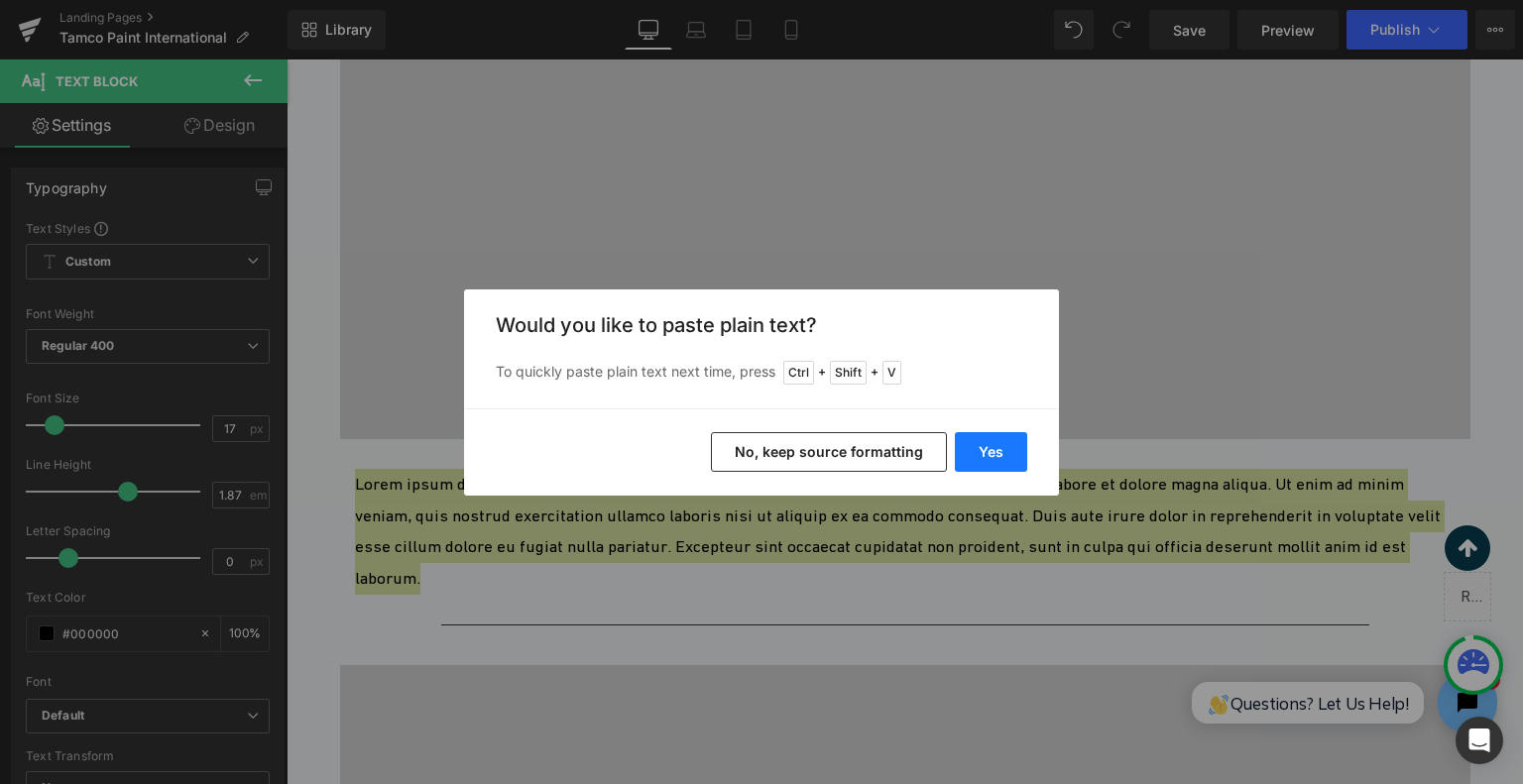 click on "Yes" at bounding box center (991, 452) 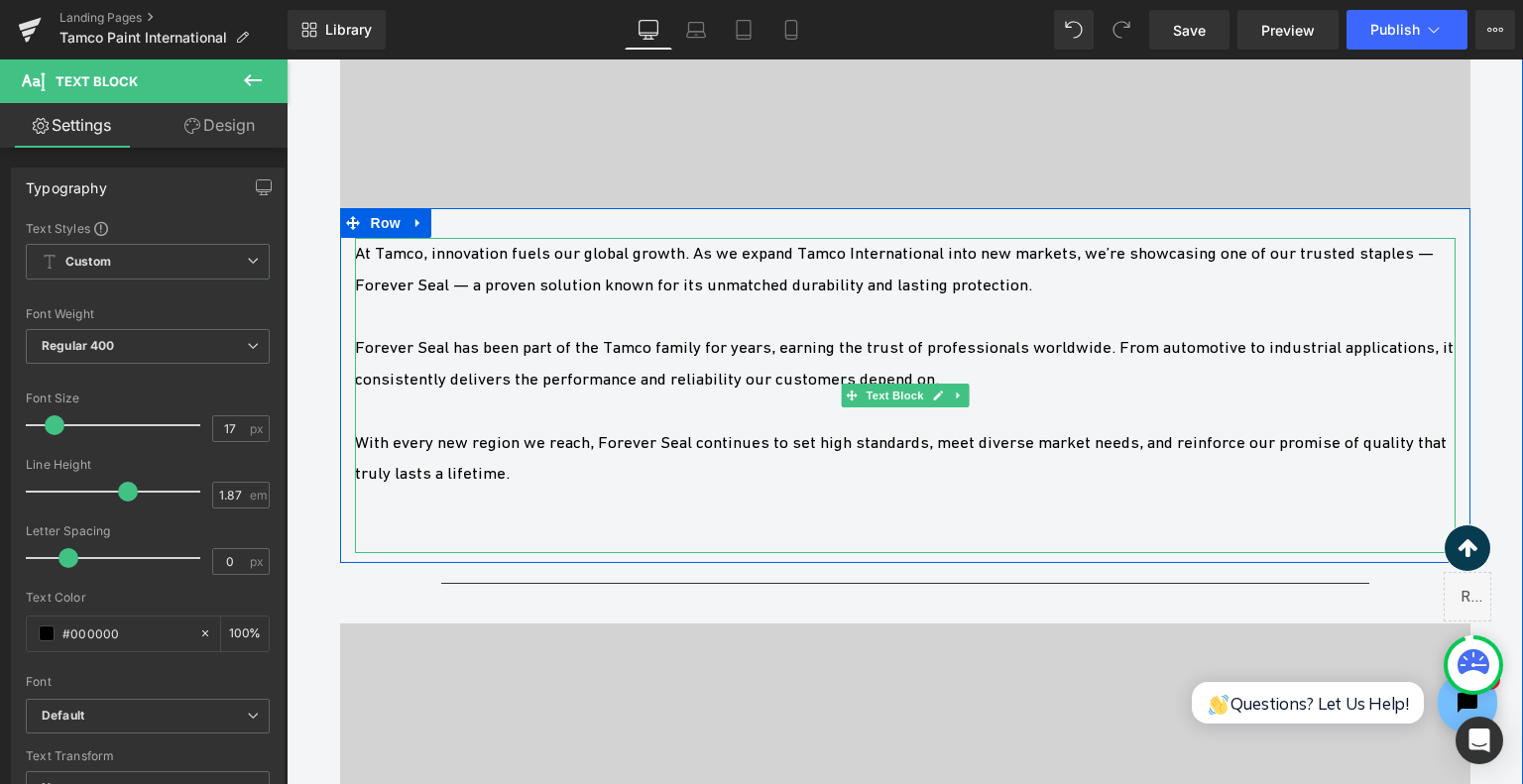 scroll, scrollTop: 4088, scrollLeft: 0, axis: vertical 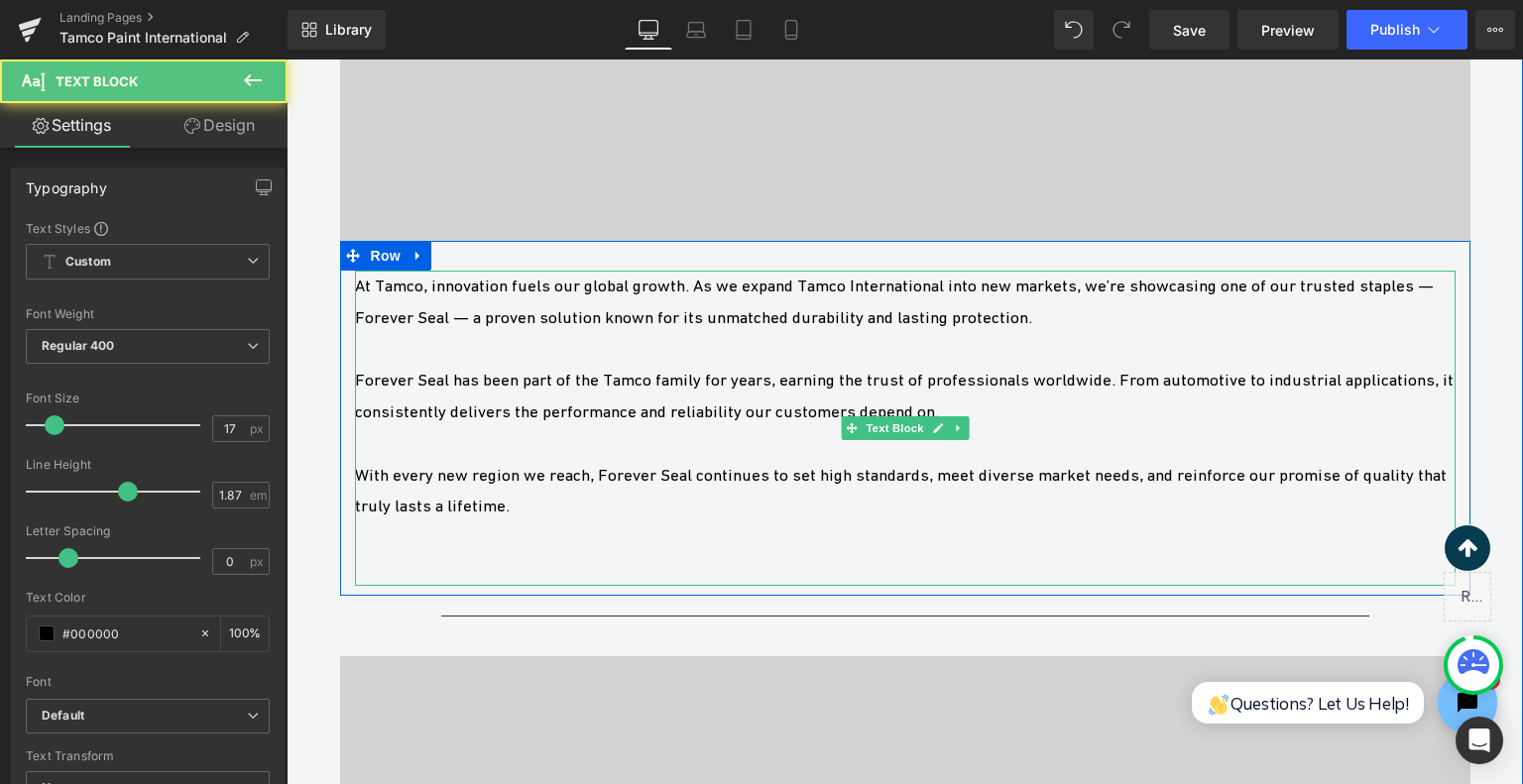 click at bounding box center [905, 538] 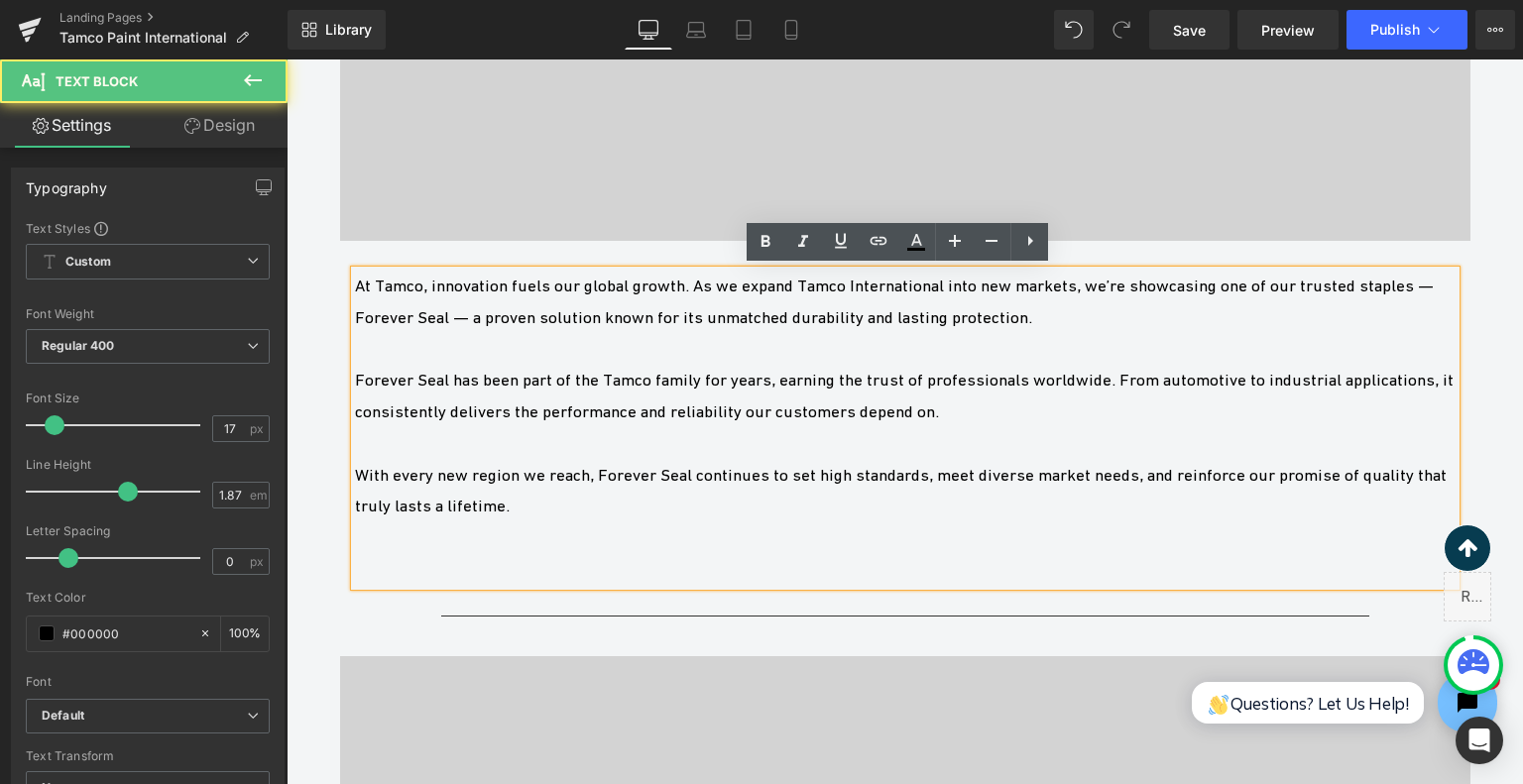 click at bounding box center (905, 570) 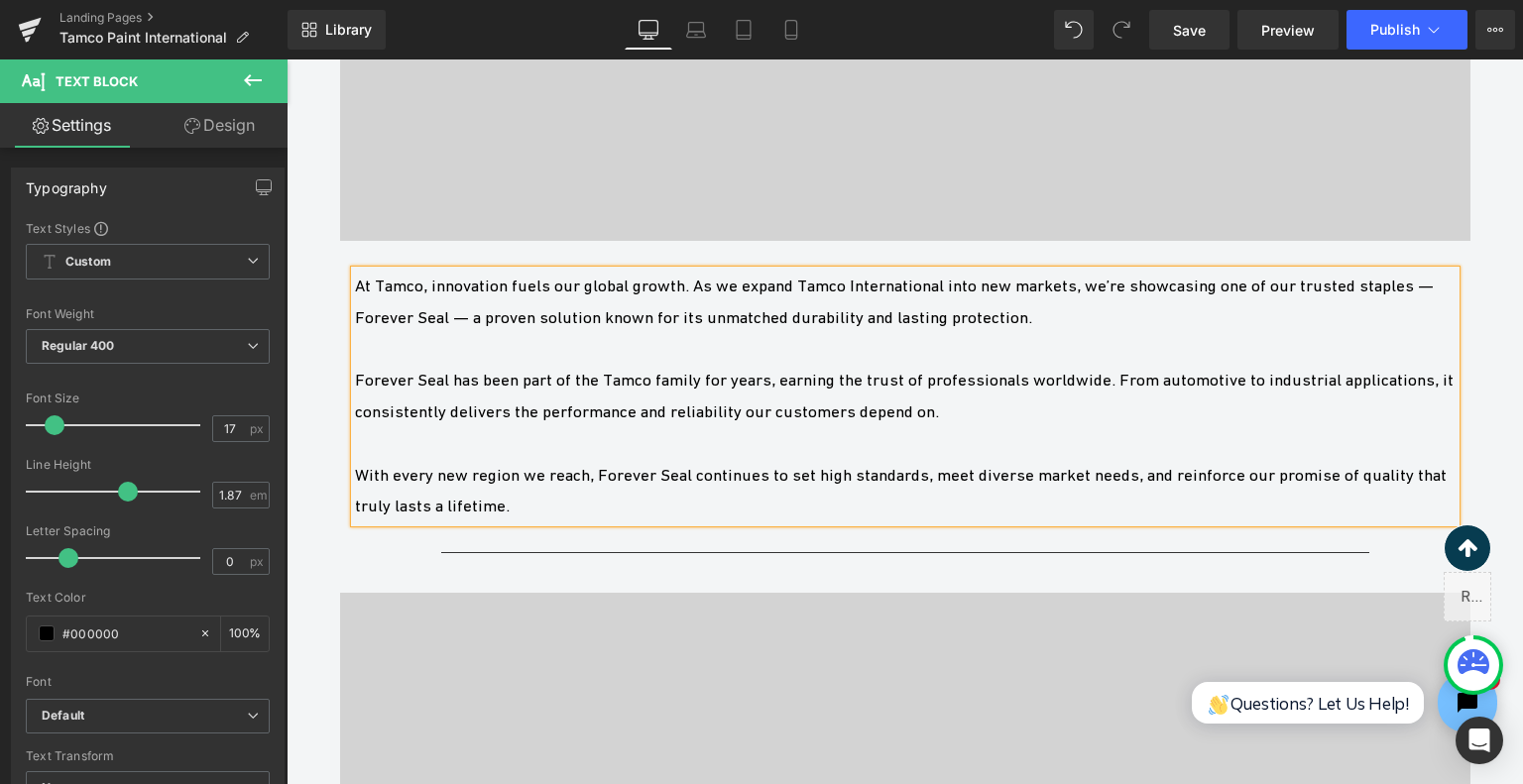 click on "With every new region we reach, Forever Seal continues to set high standards, meet diverse market needs, and reinforce our promise of quality that truly lasts a lifetime." at bounding box center [905, 492] 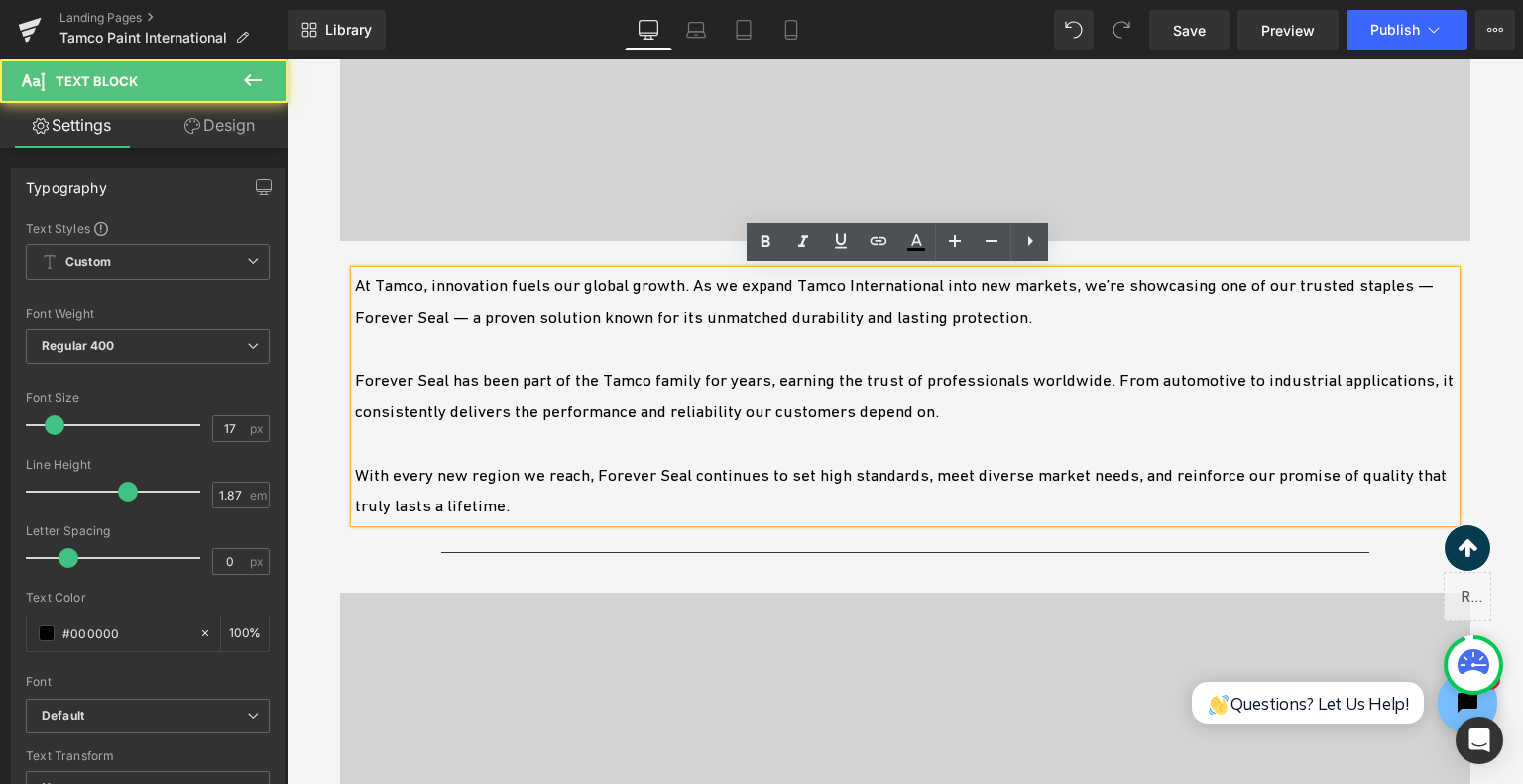 click on "With every new region we reach, Forever Seal continues to set high standards, meet diverse market needs, and reinforce our promise of quality that truly lasts a lifetime." at bounding box center [905, 492] 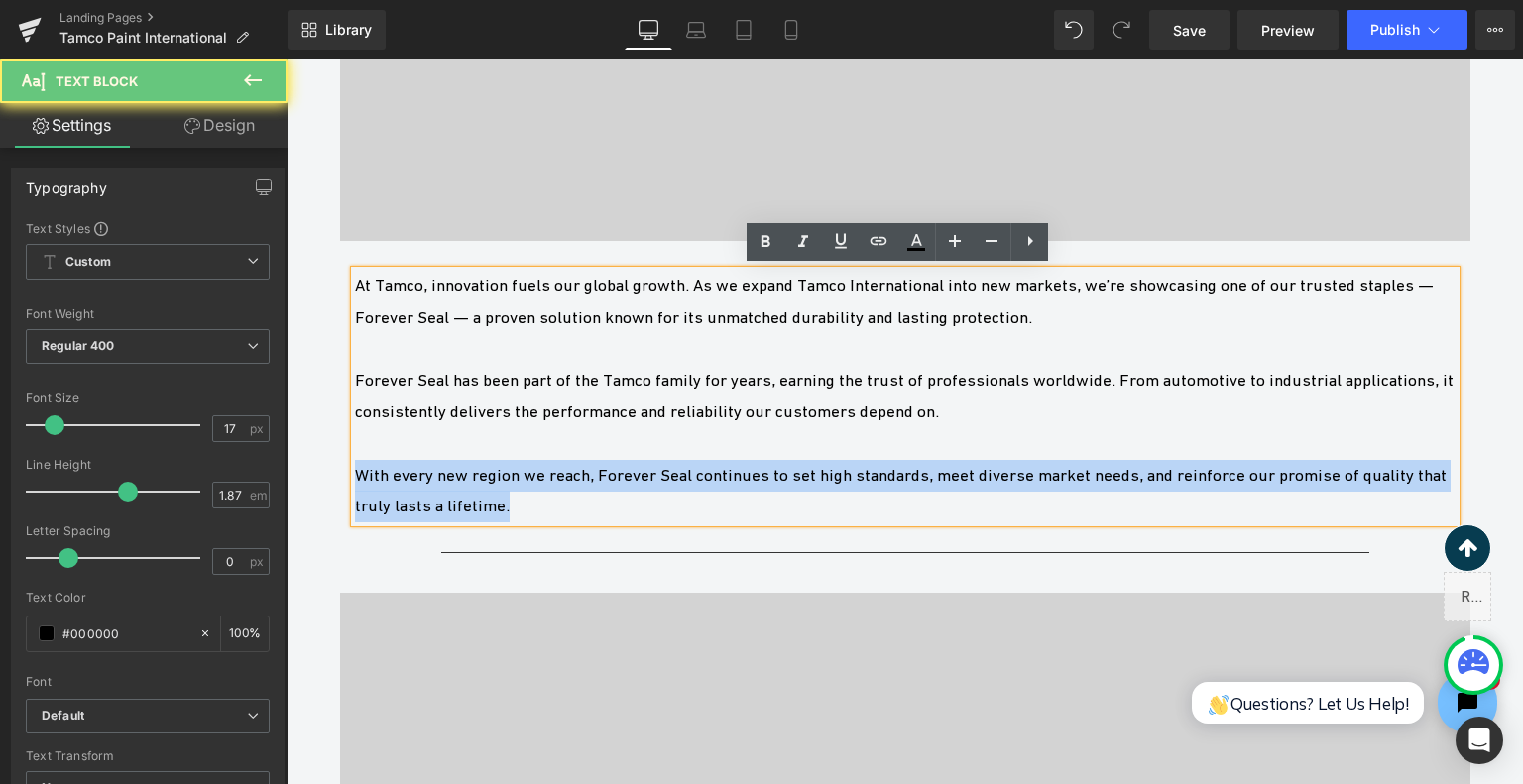click on "With every new region we reach, Forever Seal continues to set high standards, meet diverse market needs, and reinforce our promise of quality that truly lasts a lifetime." at bounding box center [905, 492] 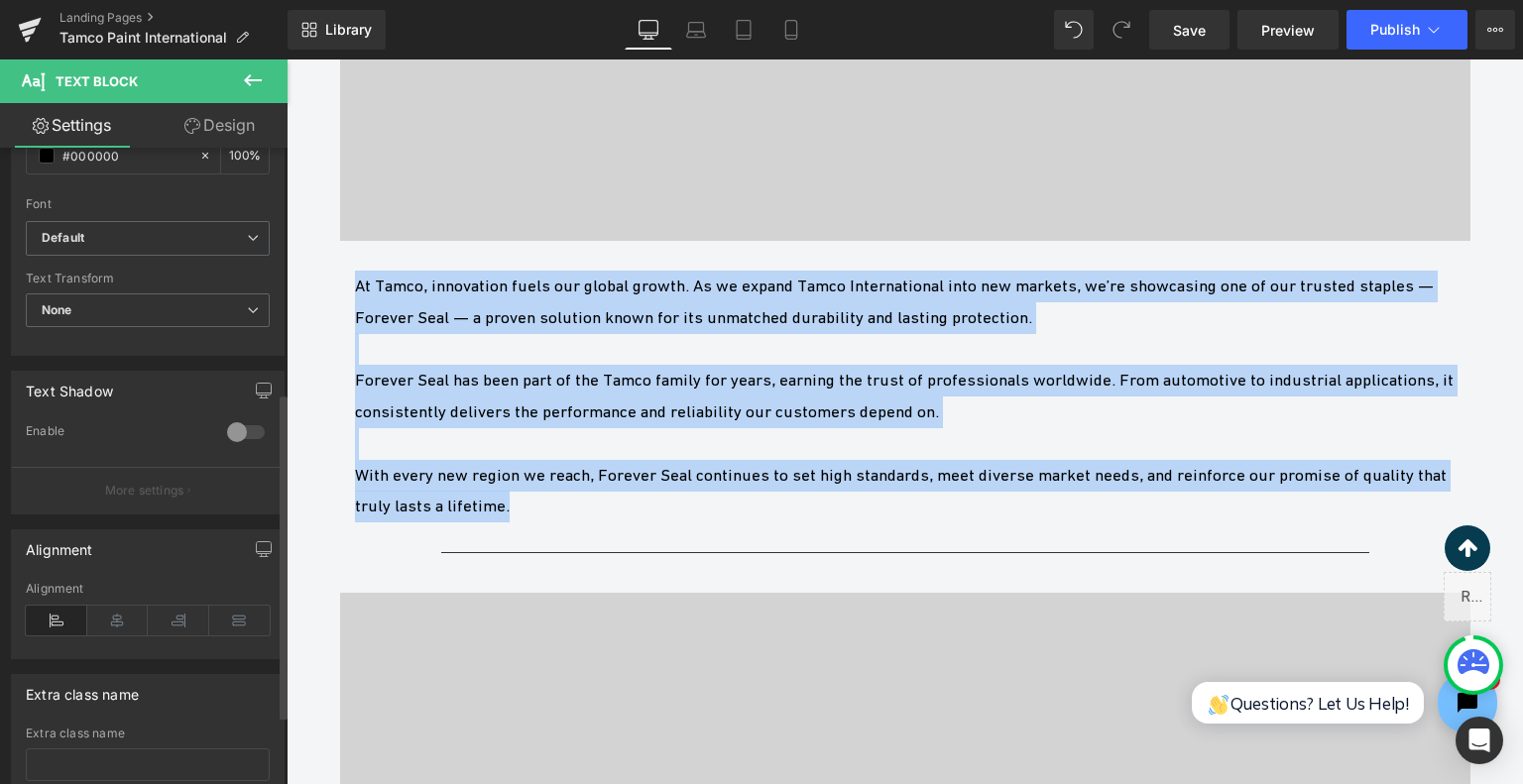 scroll, scrollTop: 496, scrollLeft: 0, axis: vertical 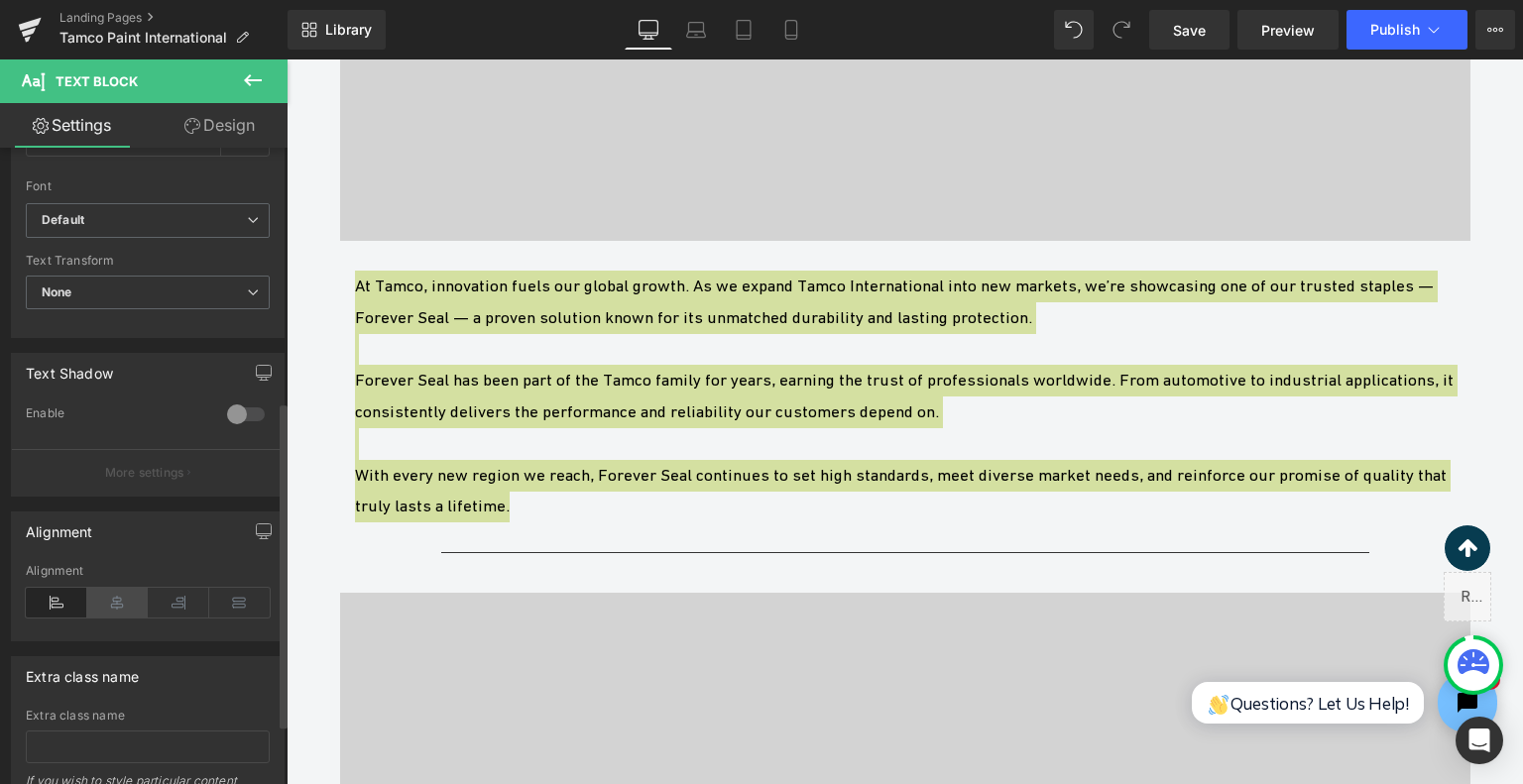 click at bounding box center [118, 603] 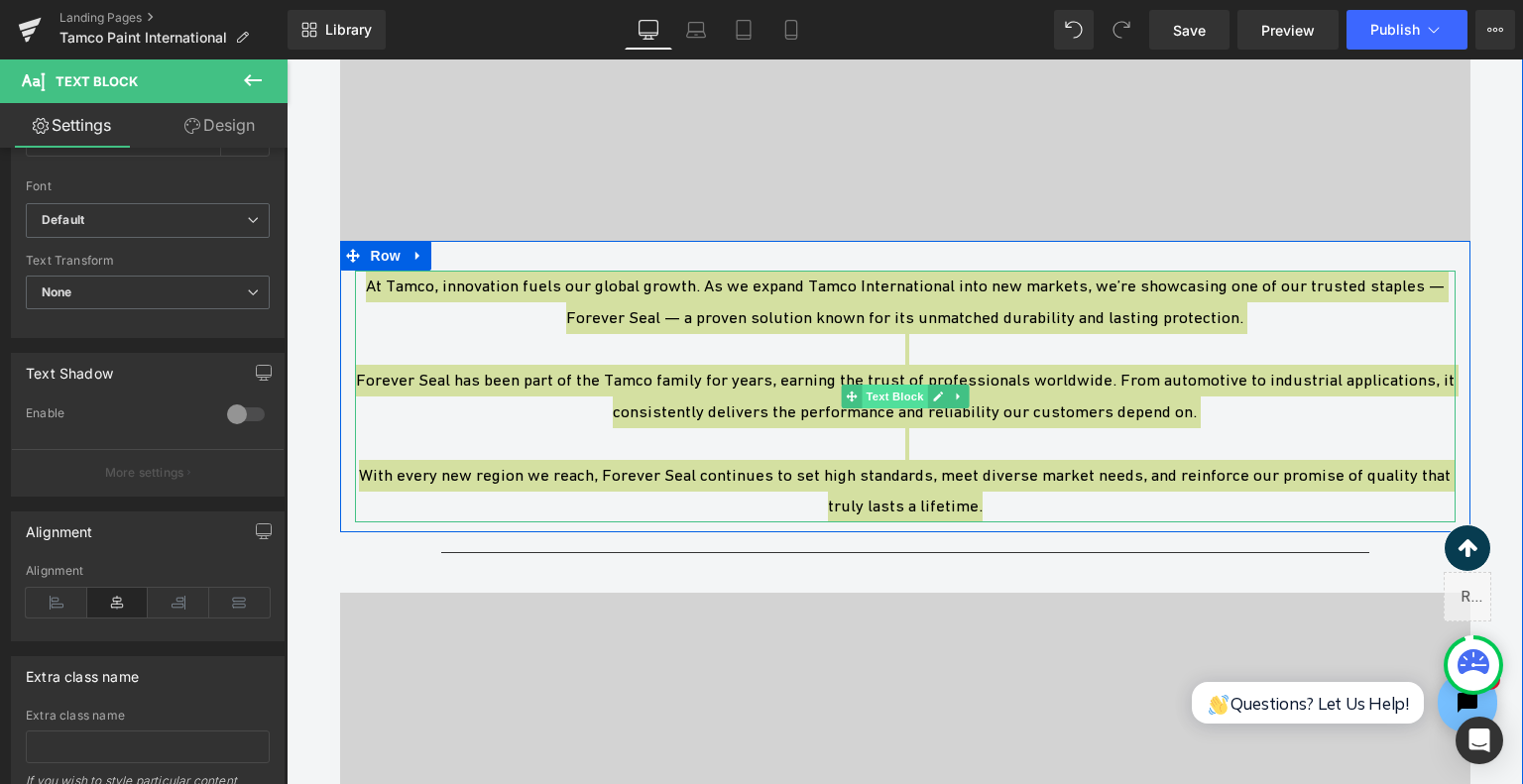 click on "Text Block" at bounding box center (894, 396) 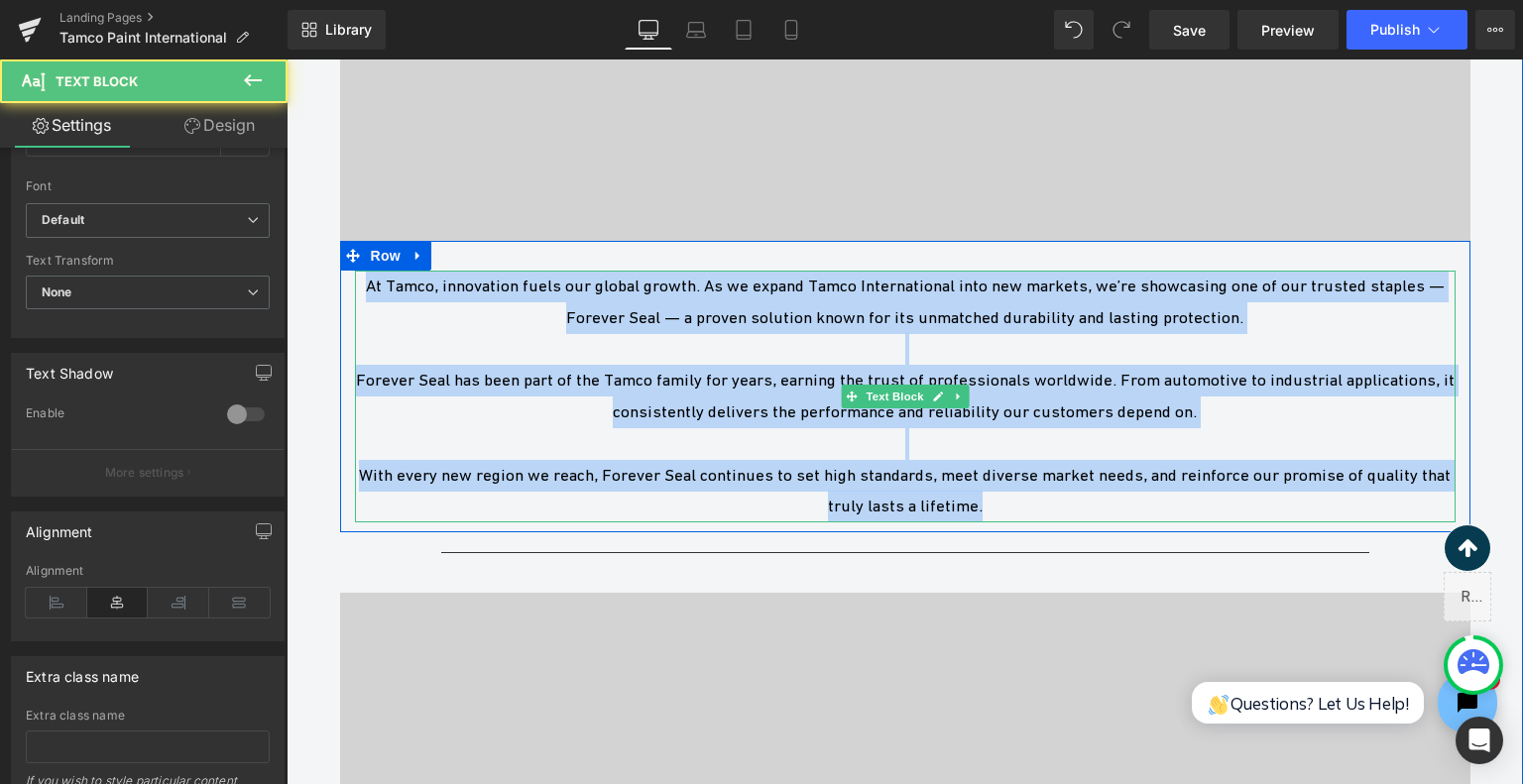 click at bounding box center [905, 349] 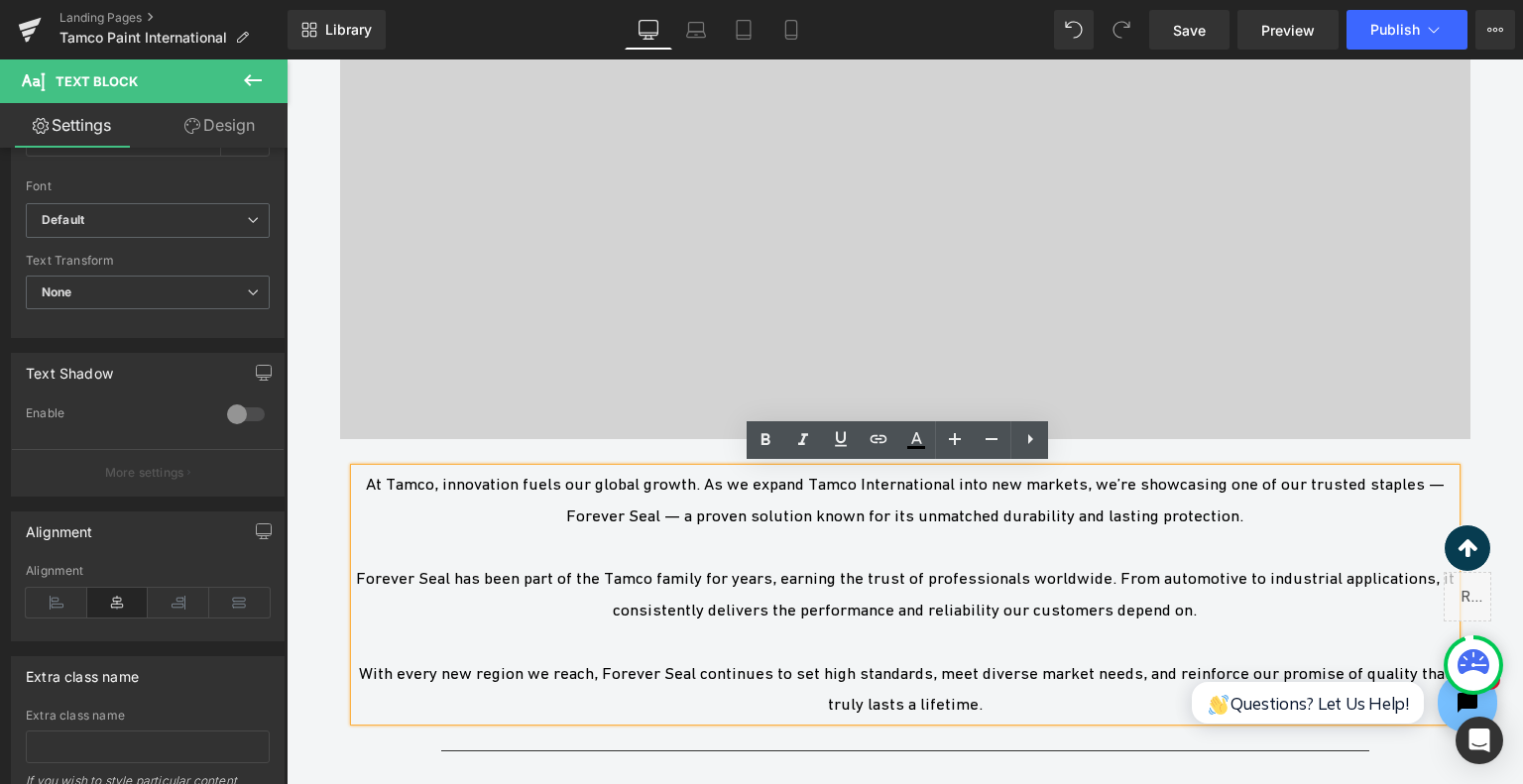 scroll, scrollTop: 3889, scrollLeft: 0, axis: vertical 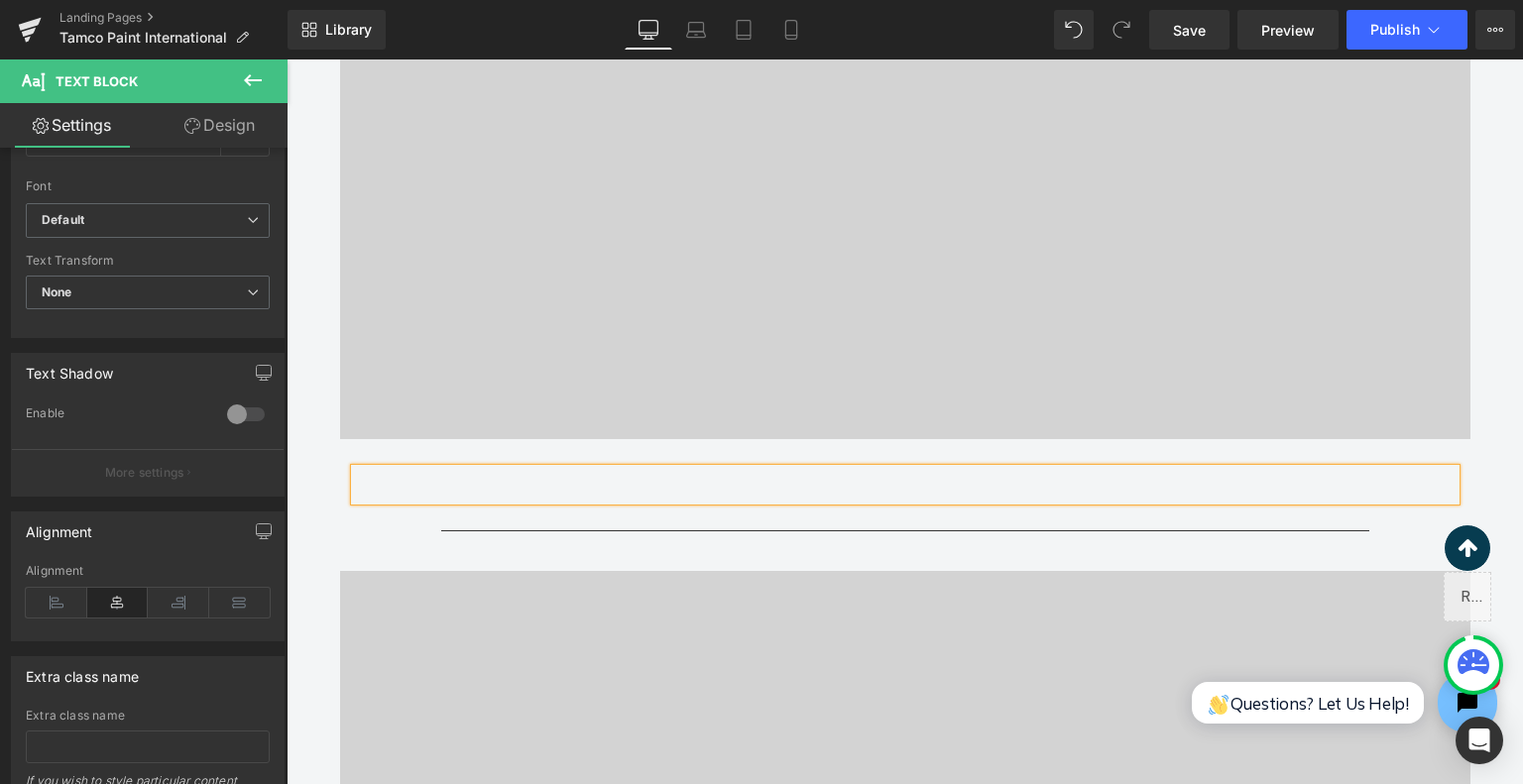click at bounding box center (287, 59) 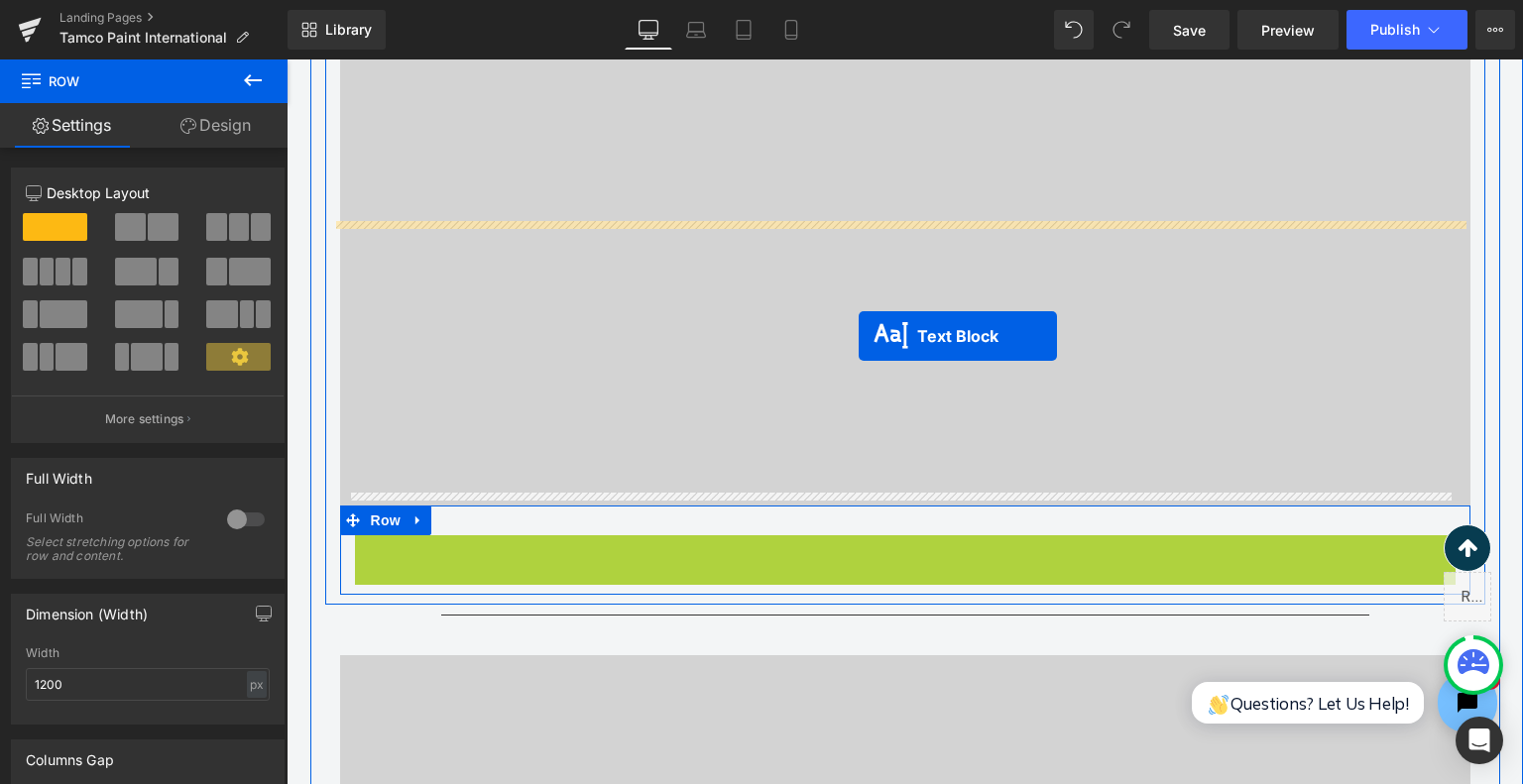 scroll, scrollTop: 3592, scrollLeft: 0, axis: vertical 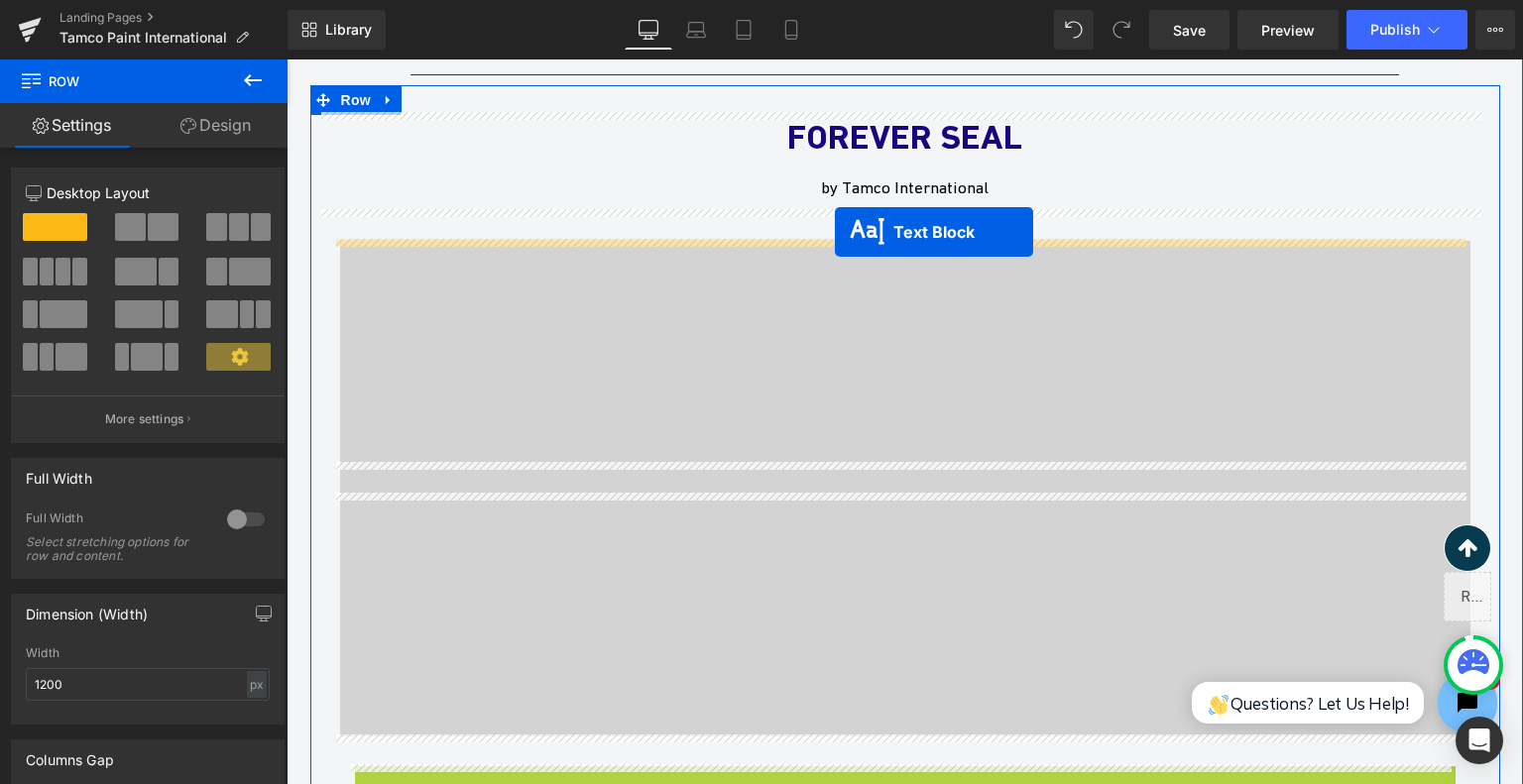 drag, startPoint x: 869, startPoint y: 484, endPoint x: 835, endPoint y: 232, distance: 254.28331 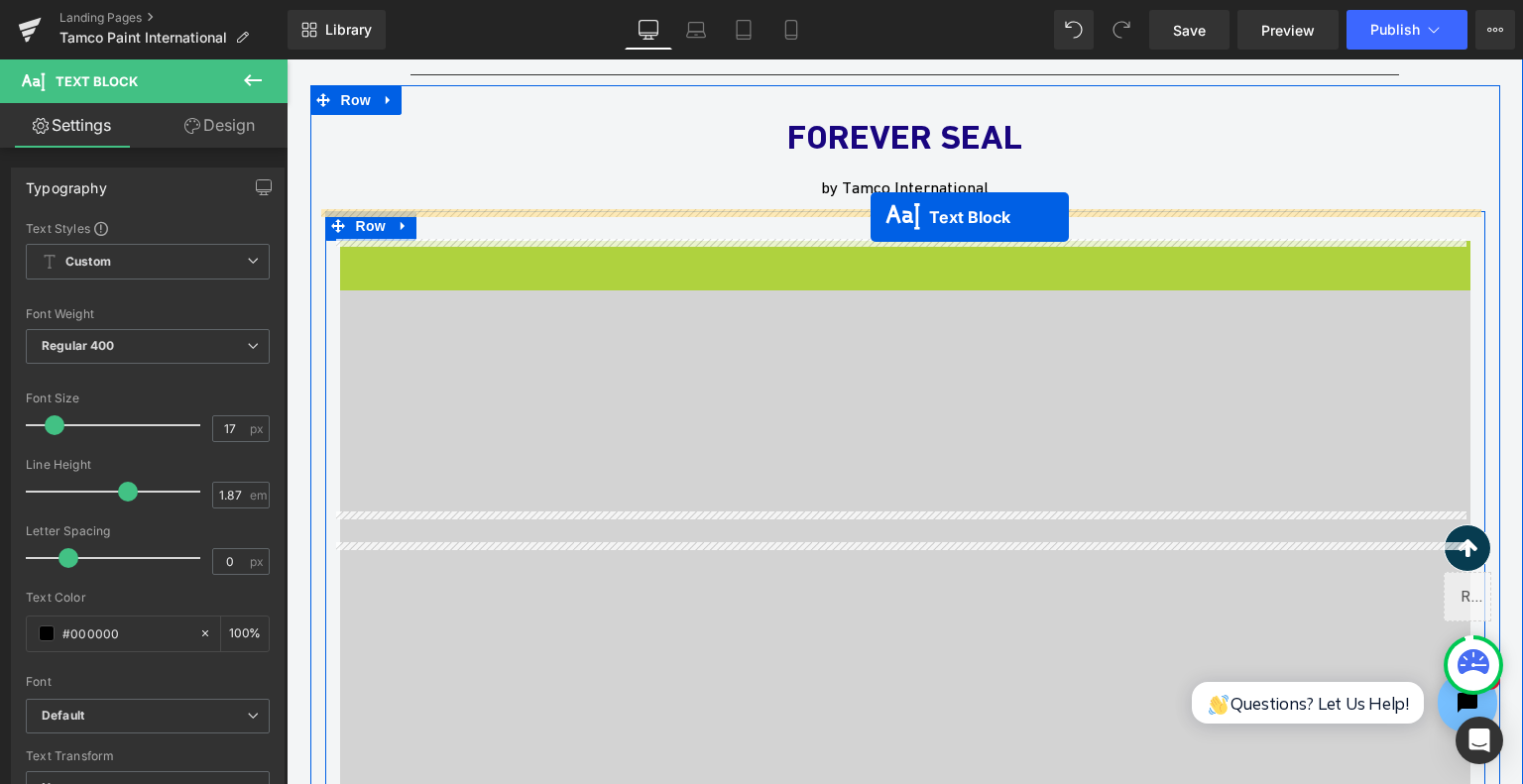 drag, startPoint x: 866, startPoint y: 254, endPoint x: 871, endPoint y: 217, distance: 37.336309 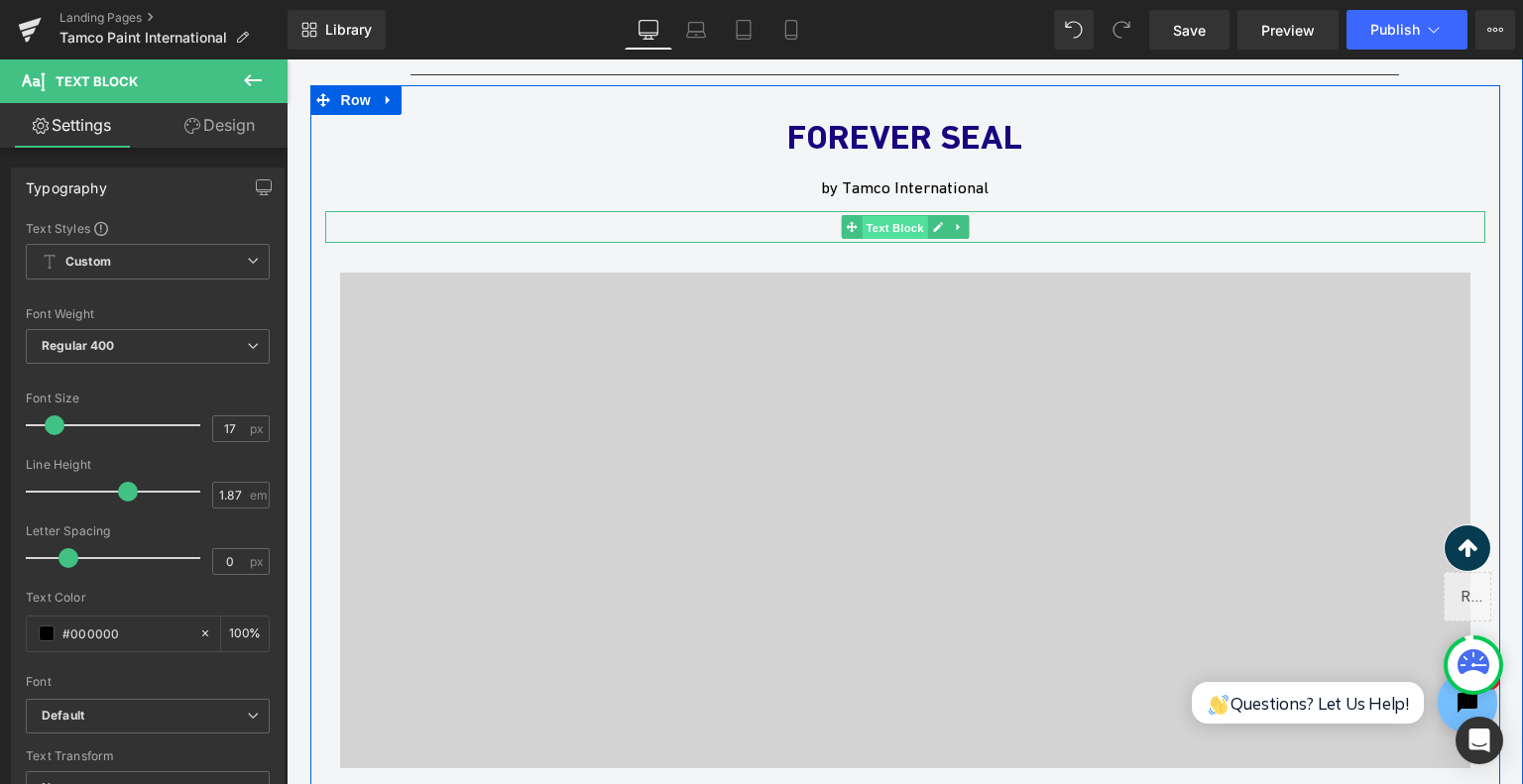 click on "Text Block" at bounding box center [894, 228] 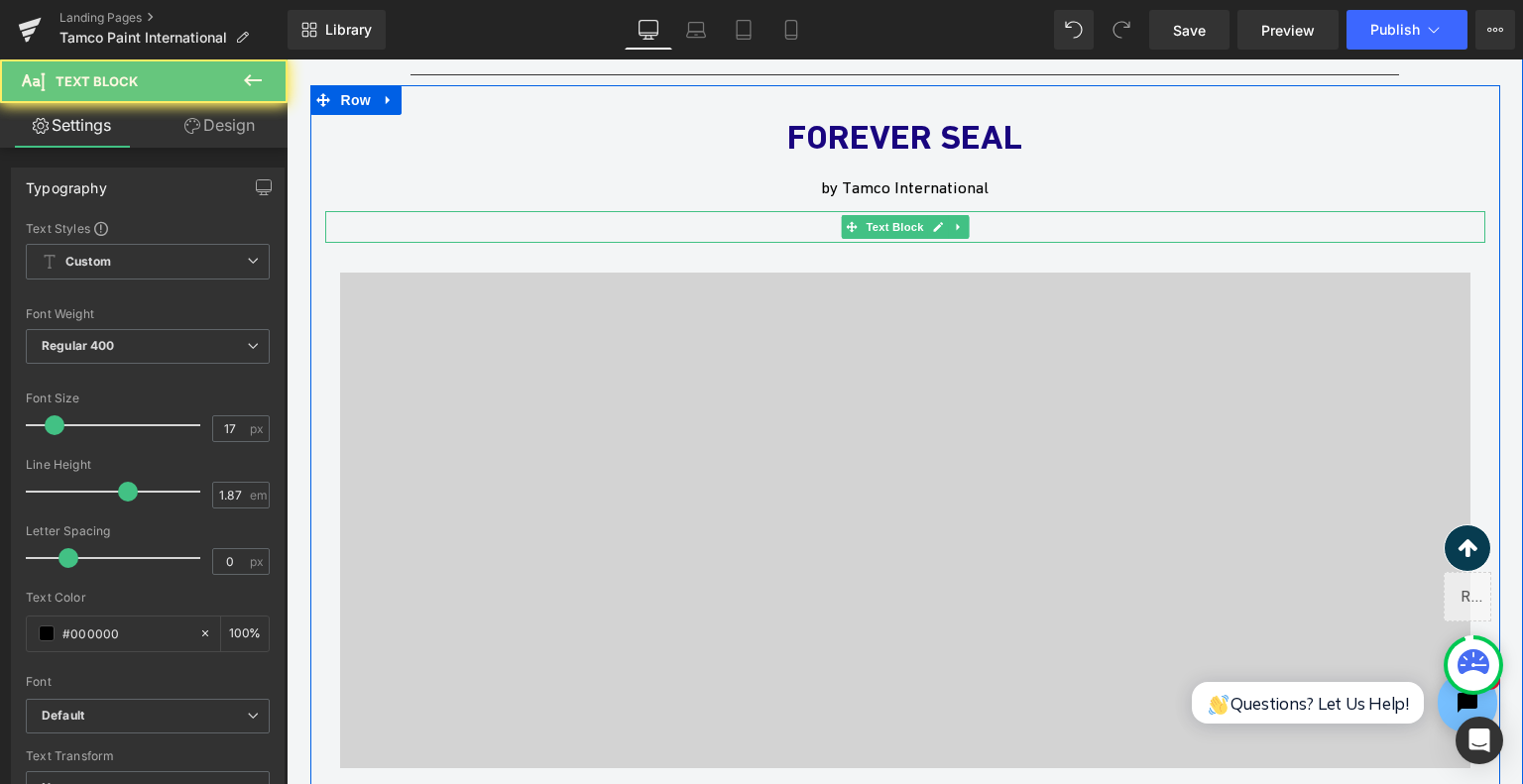 click at bounding box center [905, 227] 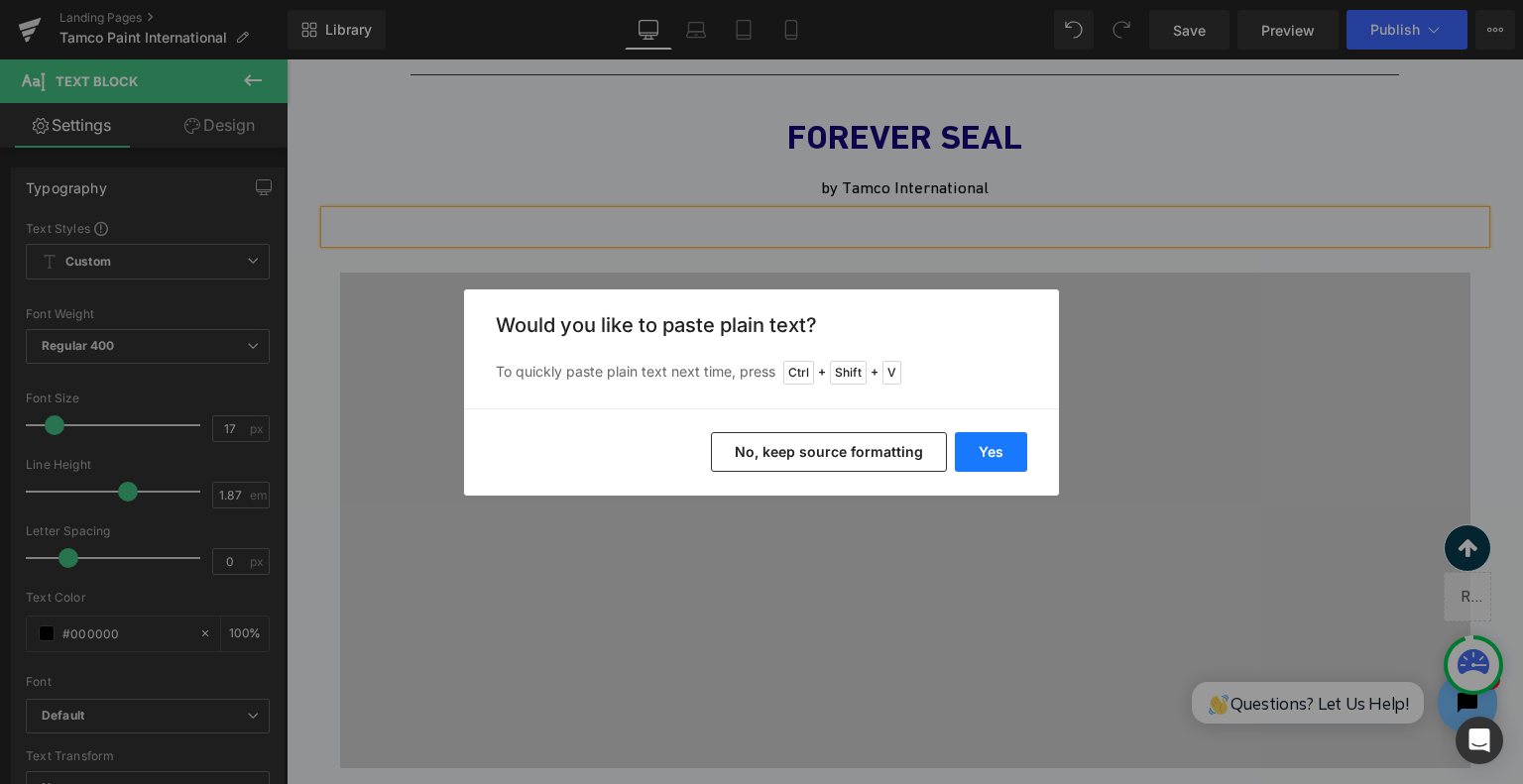 click on "Yes" at bounding box center [991, 452] 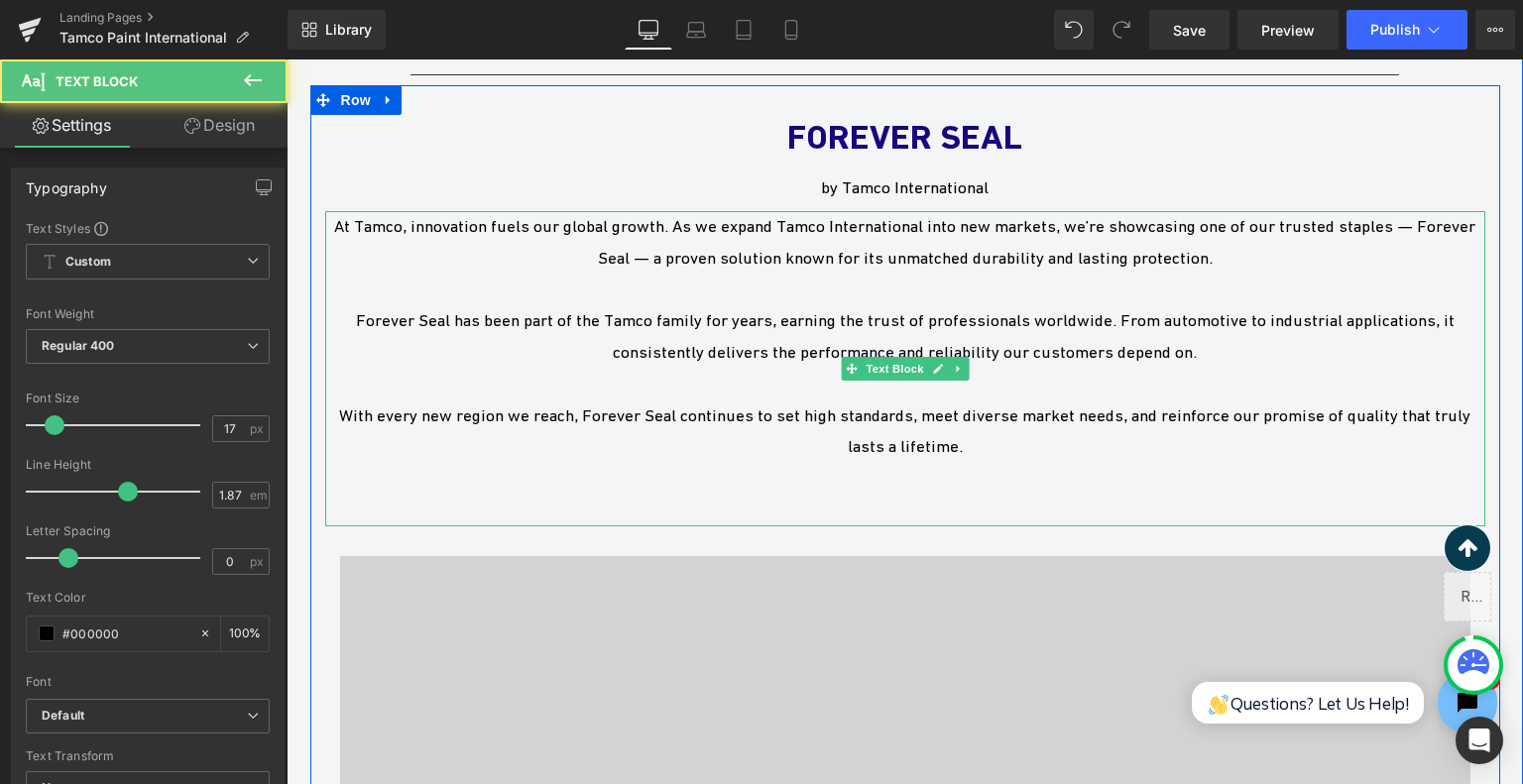click at bounding box center [905, 479] 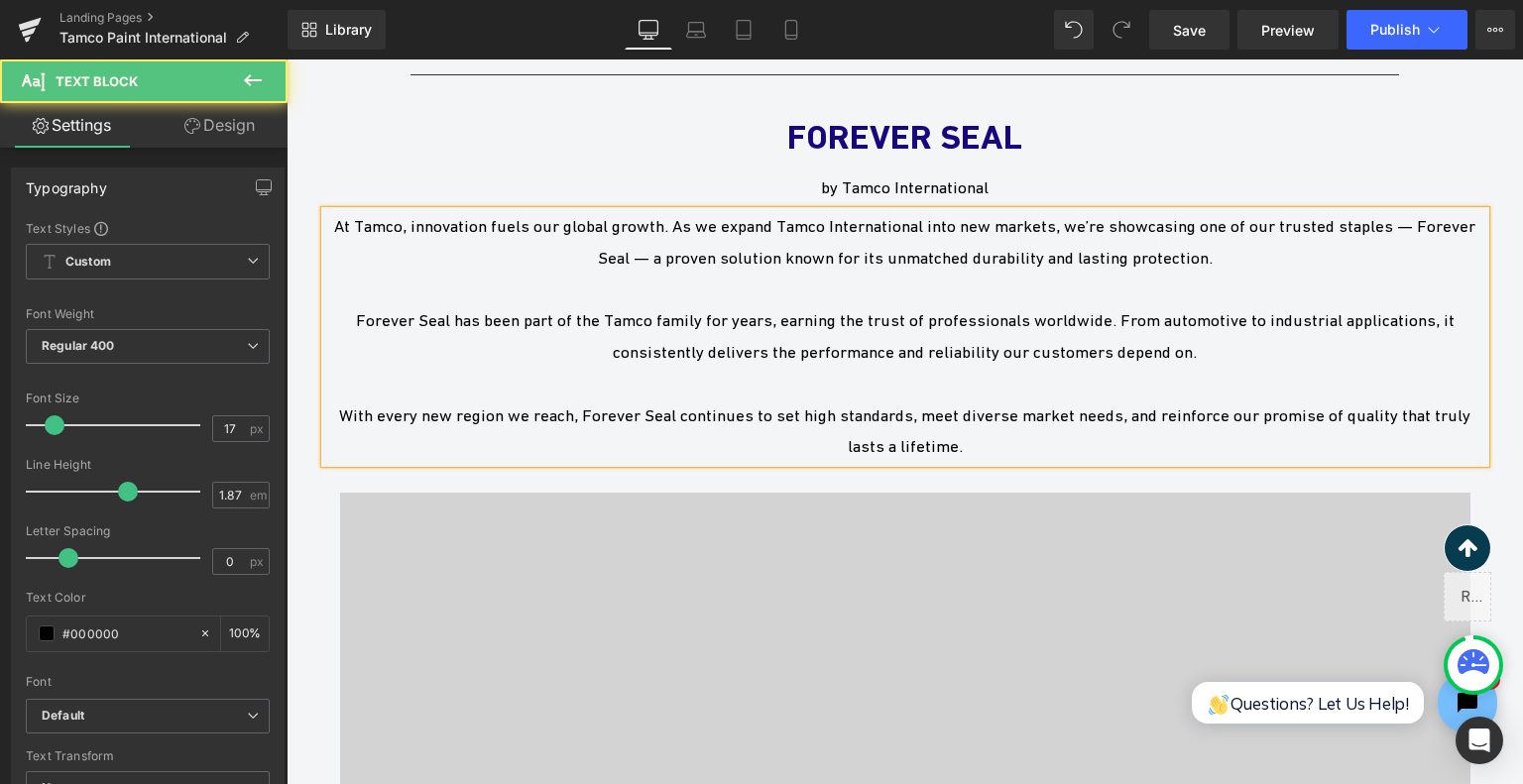 click on "Forever Seal has been part of the Tamco family for years, earning the trust of professionals worldwide. From automotive to industrial applications, it consistently delivers the performance and reliability our customers depend on." at bounding box center (905, 337) 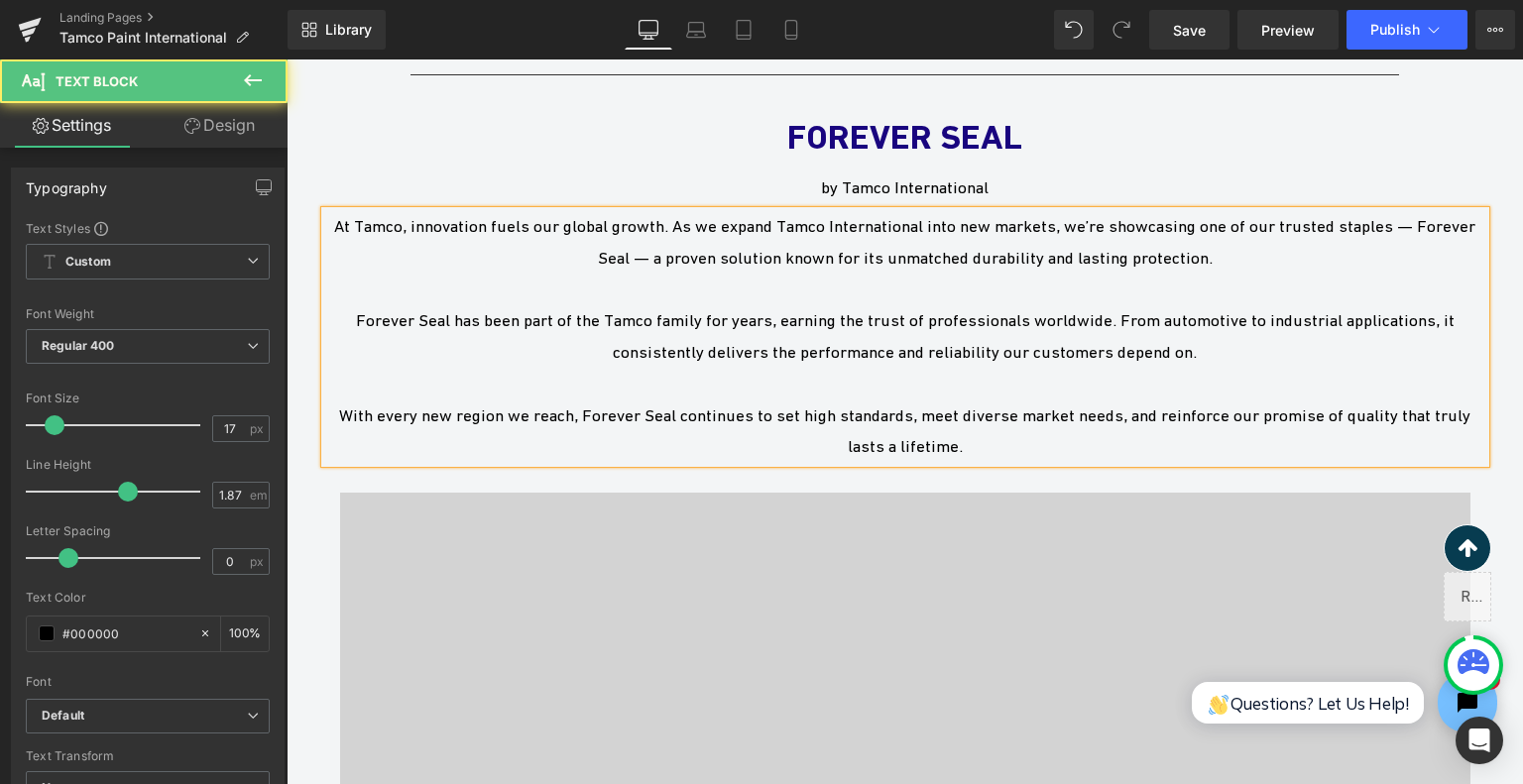click on "Forever Seal has been part of the Tamco family for years, earning the trust of professionals worldwide. From automotive to industrial applications, it consistently delivers the performance and reliability our customers depend on." at bounding box center (905, 337) 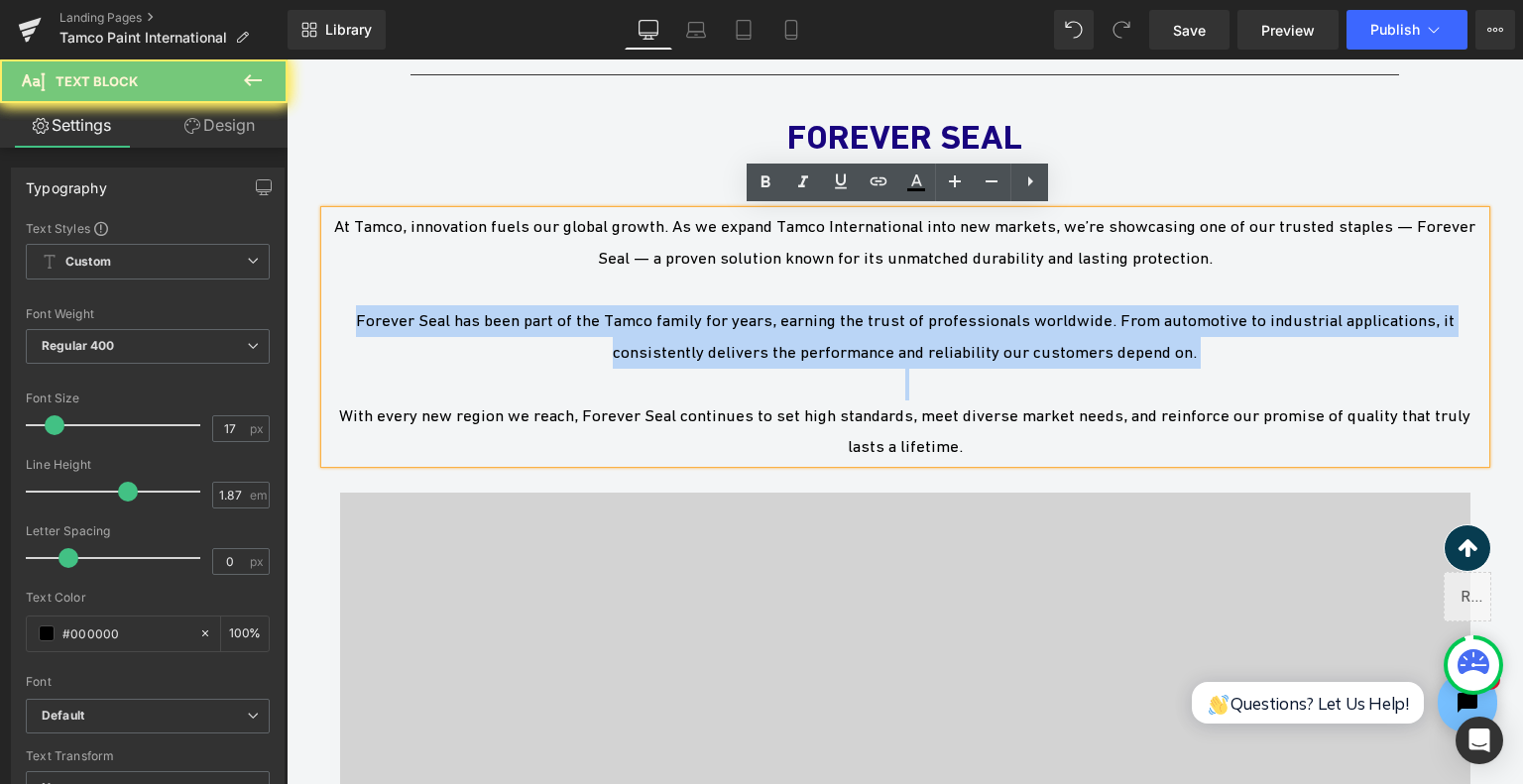 click on "Forever Seal has been part of the Tamco family for years, earning the trust of professionals worldwide. From automotive to industrial applications, it consistently delivers the performance and reliability our customers depend on." at bounding box center [905, 337] 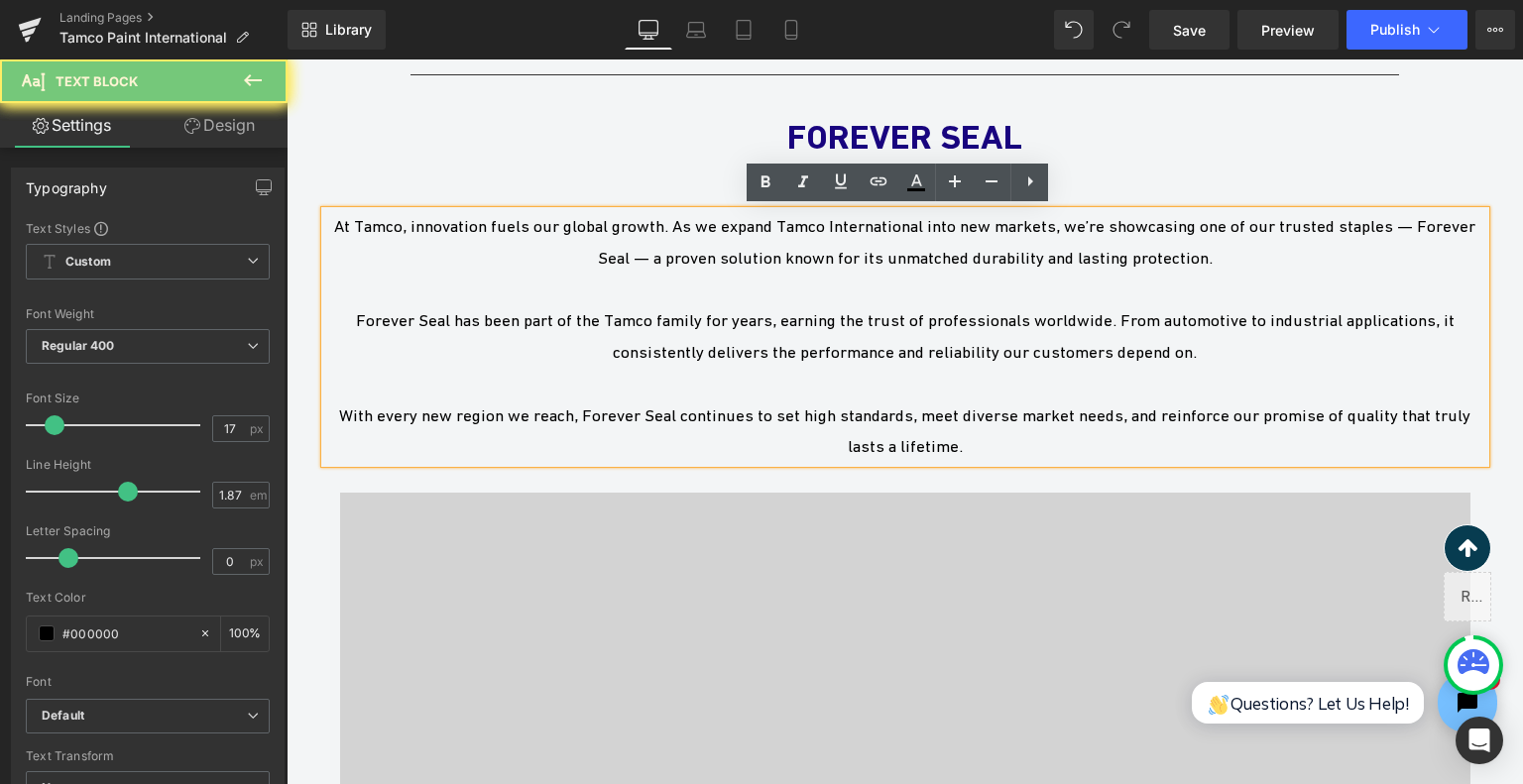 click on "At Tamco, innovation fuels our global growth. As we expand Tamco International into new markets, we’re showcasing one of our trusted staples — Forever Seal — a proven solution known for its unmatched durability and lasting protection. Forever Seal has been part of the Tamco family for years, earning the trust of professionals worldwide. From automotive to industrial applications, it consistently delivers the performance and reliability our customers depend on. With every new region we reach, Forever Seal continues to set high standards, meet diverse market needs, and reinforce our promise of quality that truly lasts a lifetime." at bounding box center [905, 337] 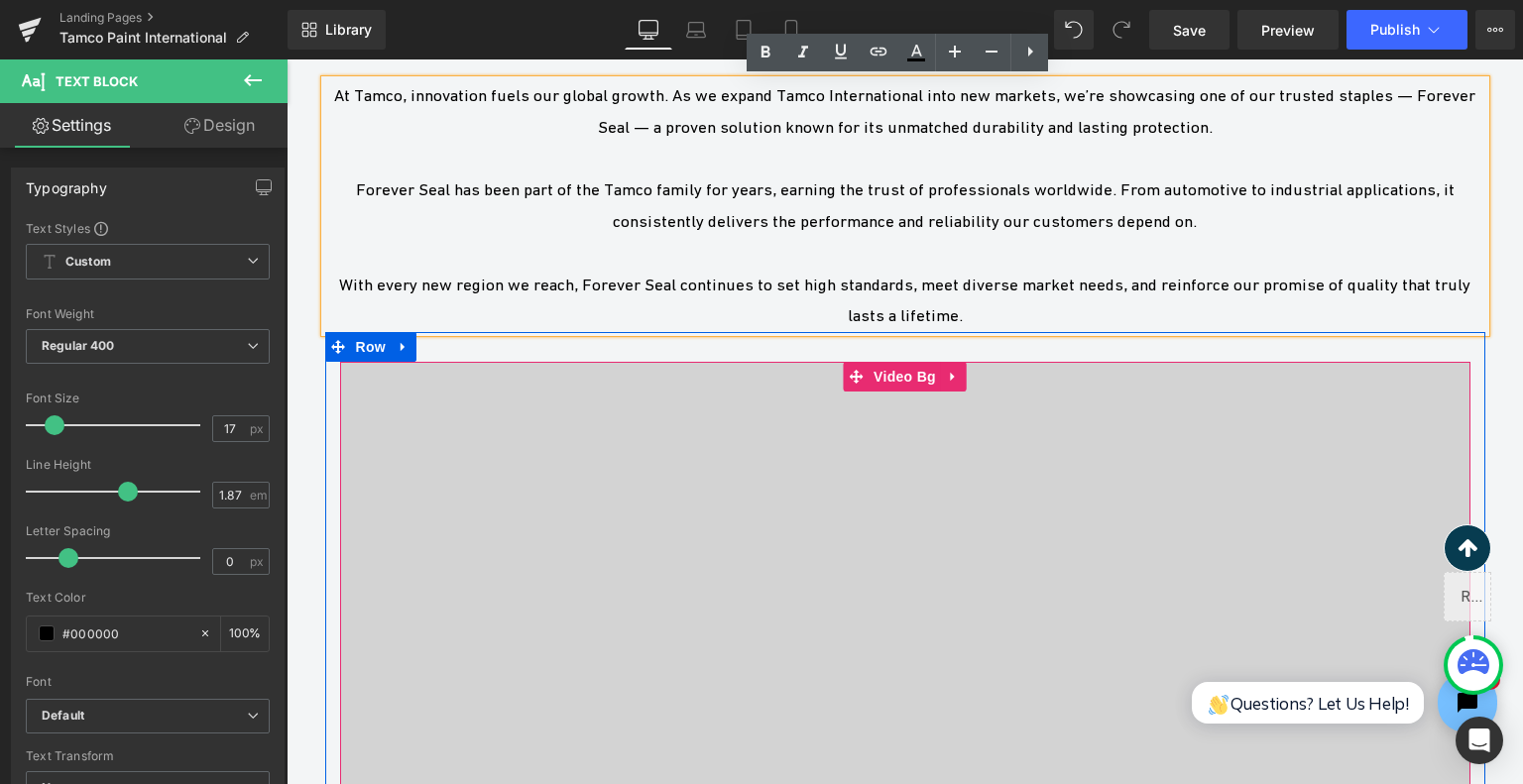 scroll, scrollTop: 3592, scrollLeft: 0, axis: vertical 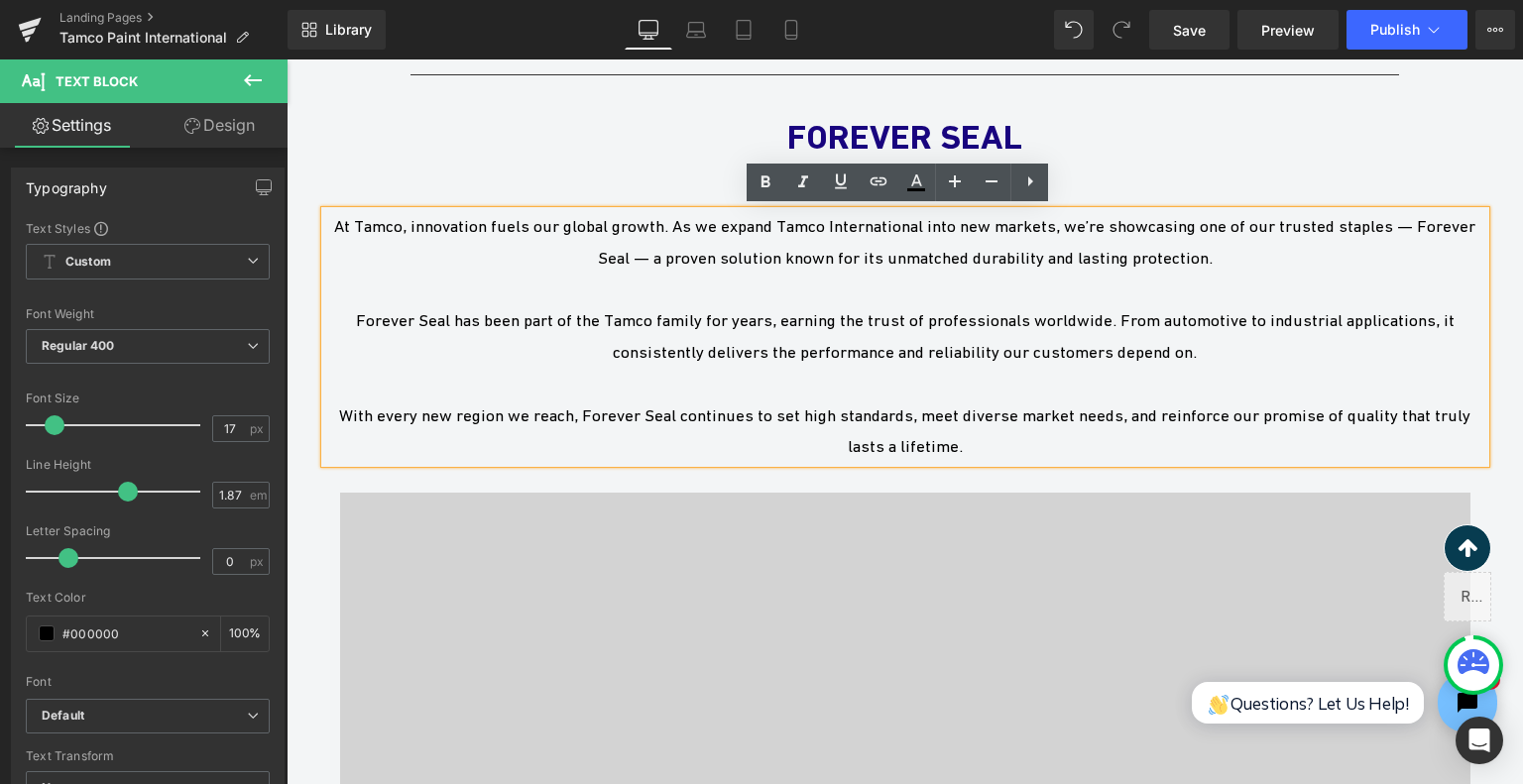 click on "Forever Seal has been part of the Tamco family for years, earning the trust of professionals worldwide. From automotive to industrial applications, it consistently delivers the performance and reliability our customers depend on." at bounding box center (905, 337) 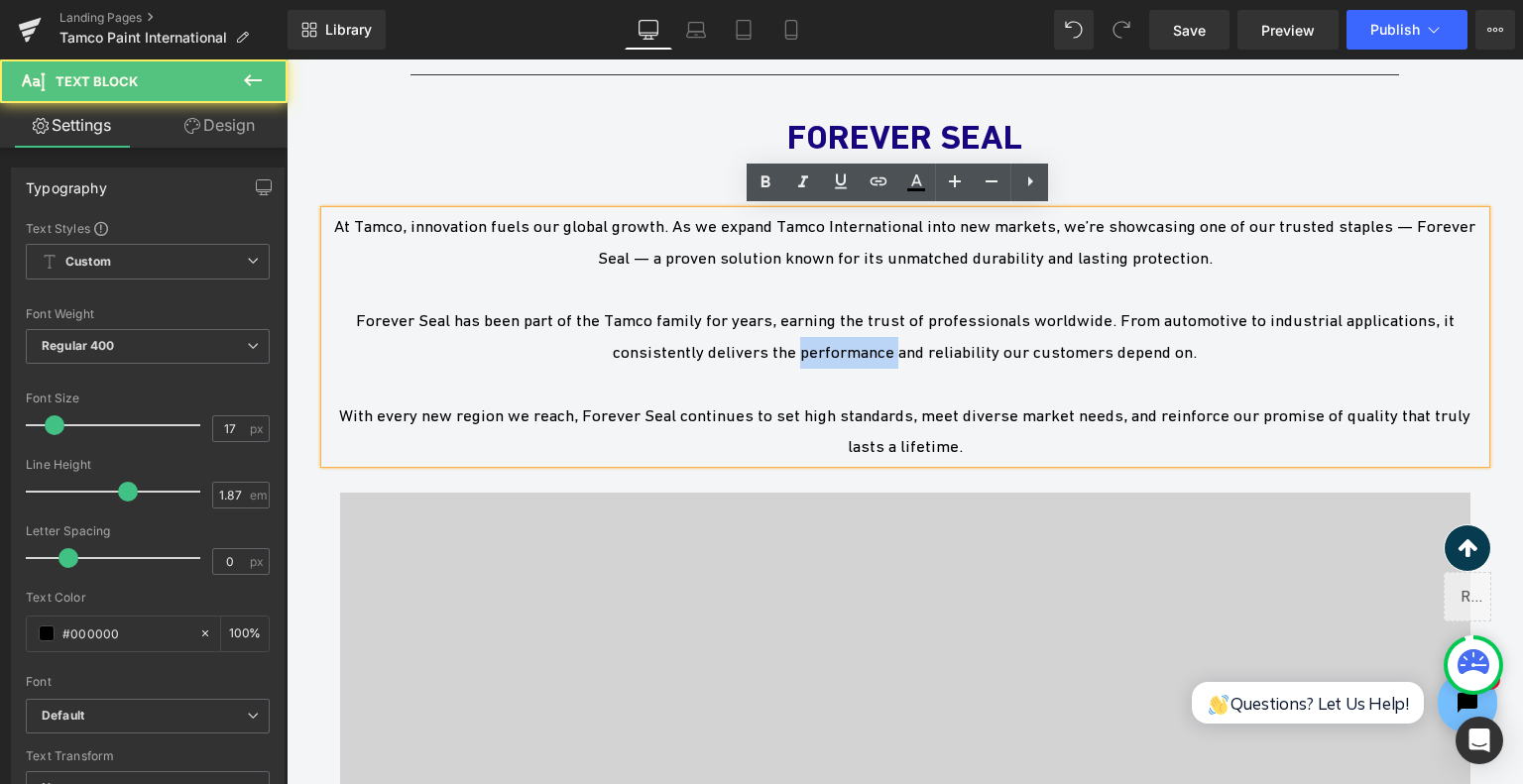 click on "Forever Seal has been part of the Tamco family for years, earning the trust of professionals worldwide. From automotive to industrial applications, it consistently delivers the performance and reliability our customers depend on." at bounding box center [905, 337] 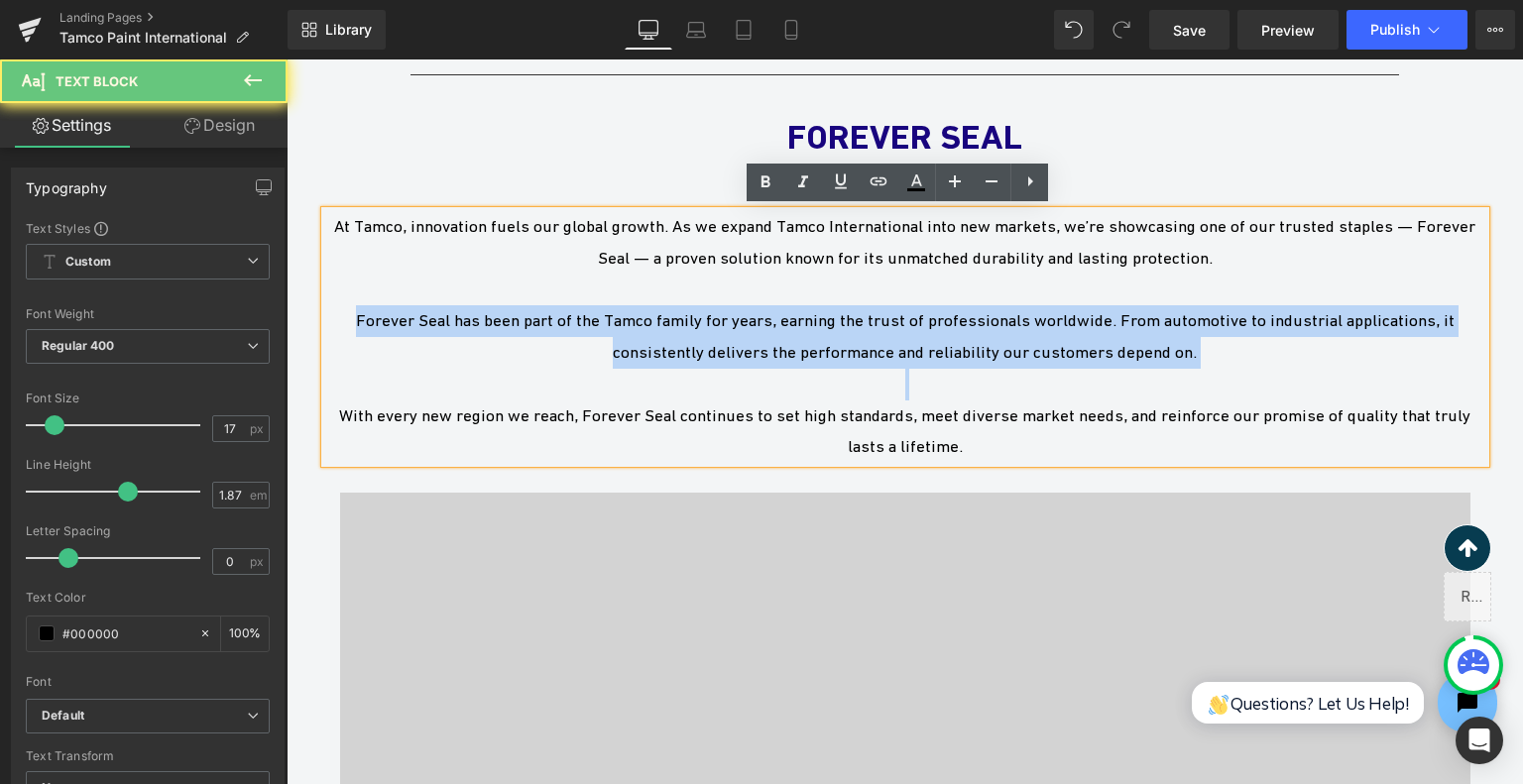 click on "Forever Seal has been part of the Tamco family for years, earning the trust of professionals worldwide. From automotive to industrial applications, it consistently delivers the performance and reliability our customers depend on." at bounding box center (905, 337) 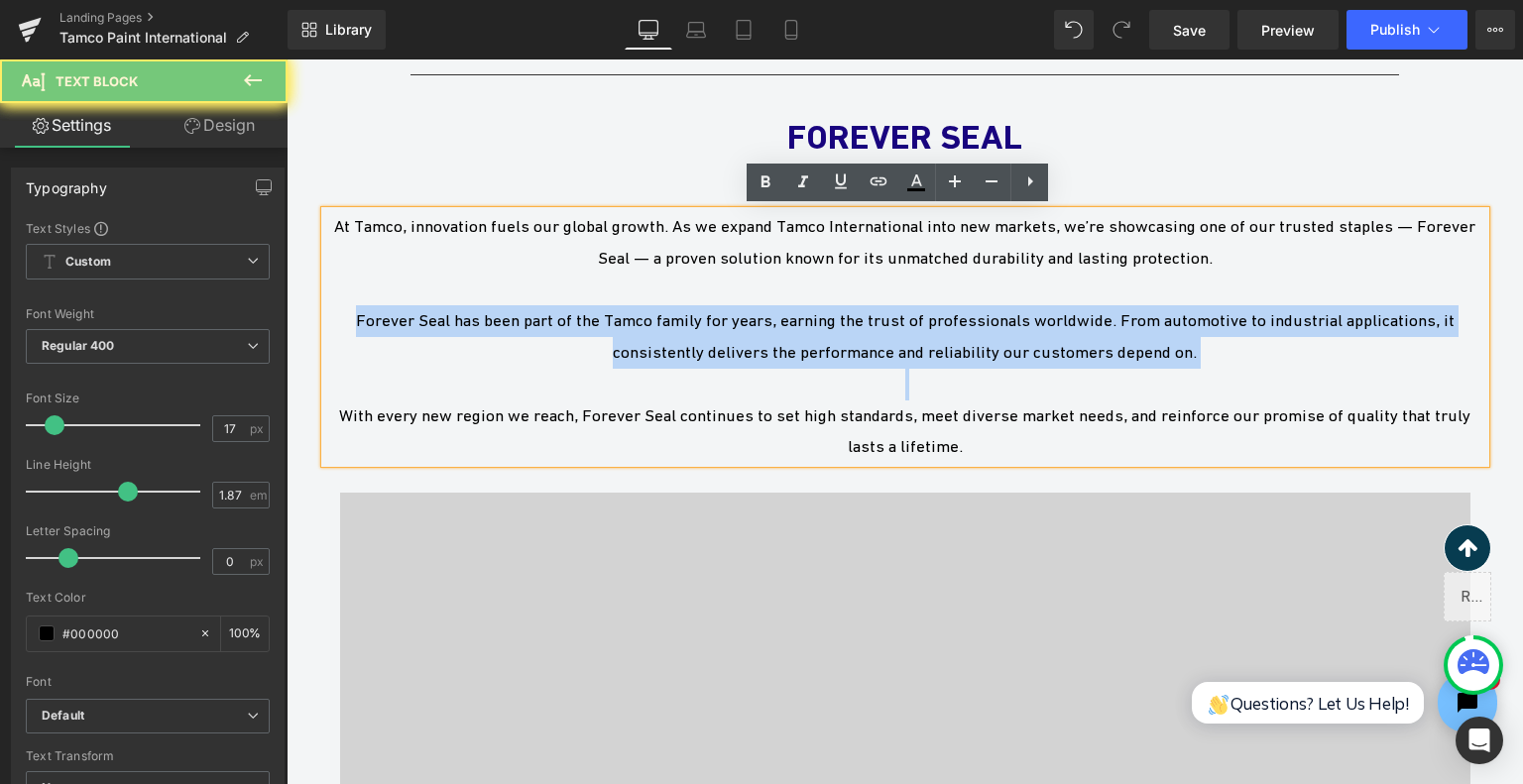click at bounding box center (905, 385) 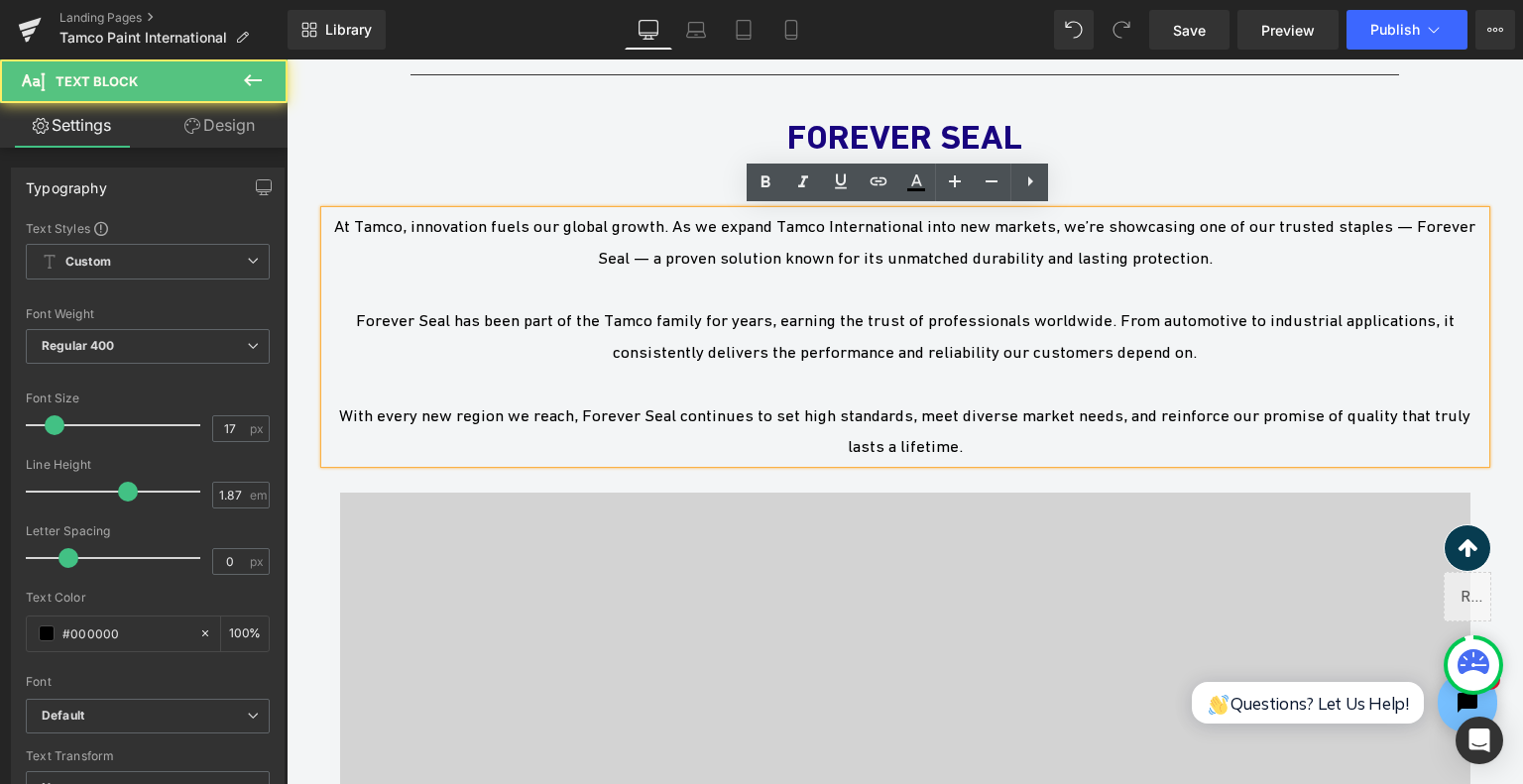 click on "With every new region we reach, Forever Seal continues to set high standards, meet diverse market needs, and reinforce our promise of quality that truly lasts a lifetime." at bounding box center [905, 432] 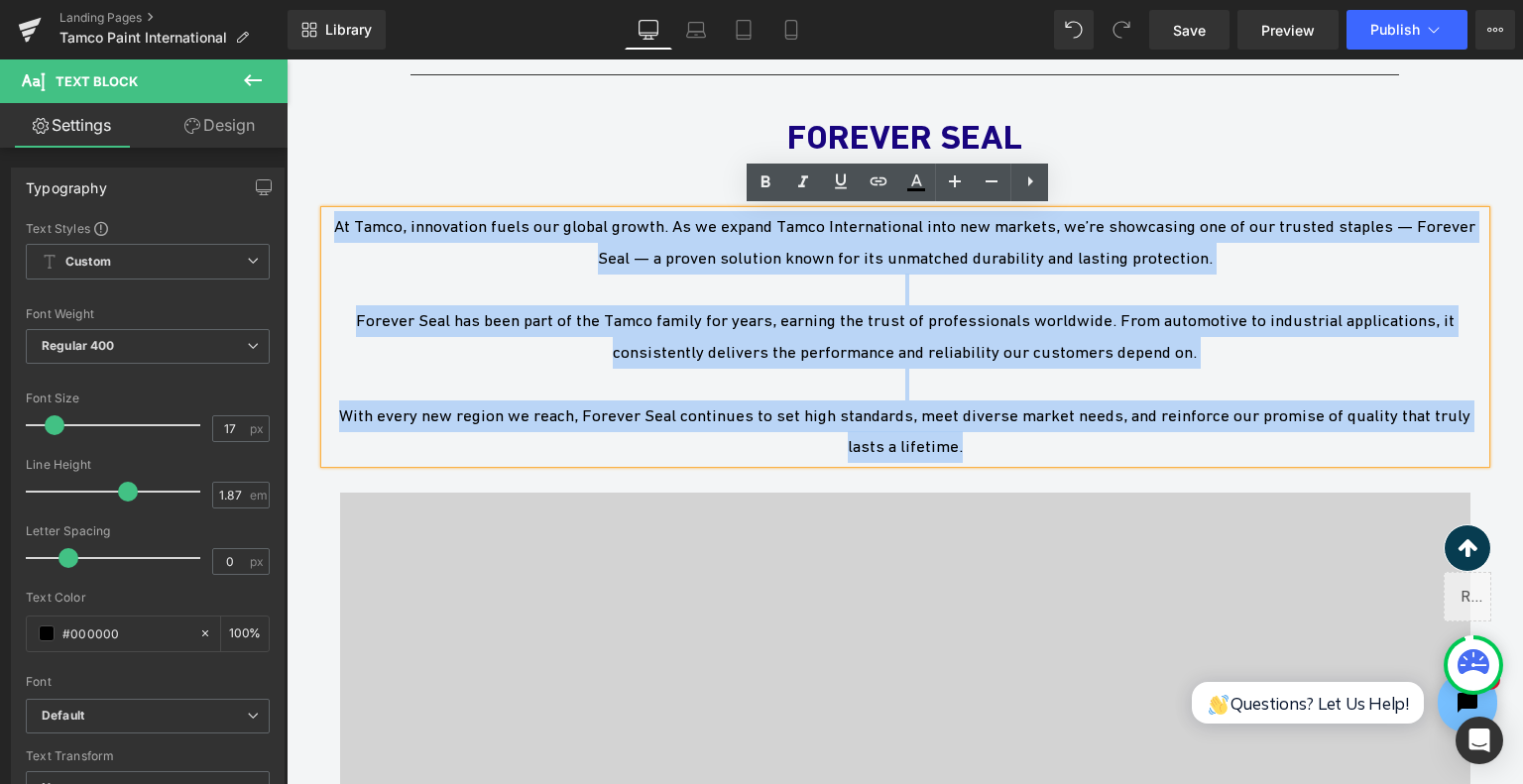 drag, startPoint x: 1039, startPoint y: 450, endPoint x: 220, endPoint y: 208, distance: 854.0053 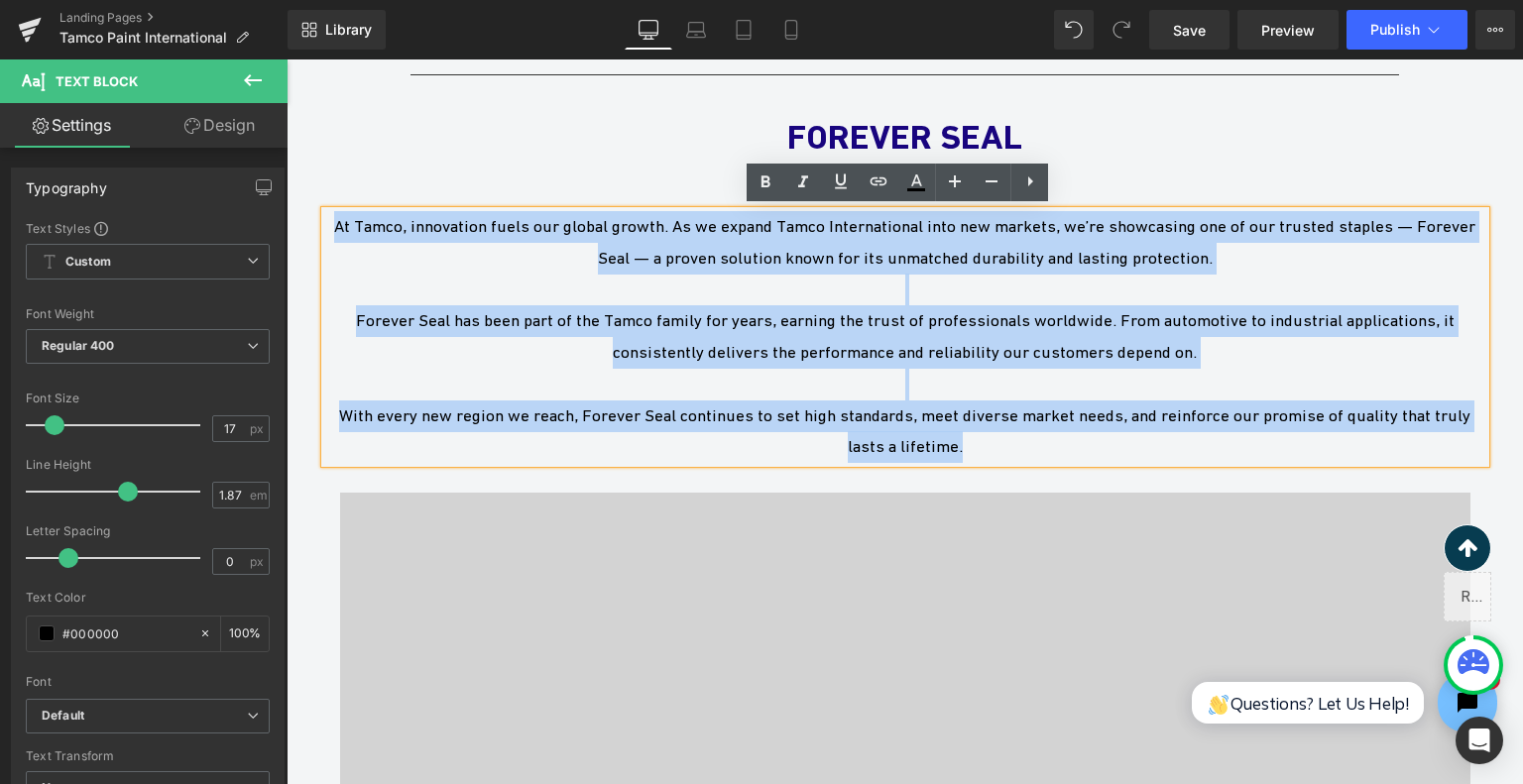 click on "Skip to content
Close
Newsletter
Stay up to date with Tamco news , projects, products & Discount Codes!
Your email
Subscribe
Free shipping on orders $500+ in the lower 48 USA | Contact Us : [PHONE]
Stay Up to Date
Join Our Newsletter!
Want to be informed on what's new at Tamco Paint? Submit your email below to stay up with all things Tamco & Discounts.
Your email" at bounding box center [904, 1352] 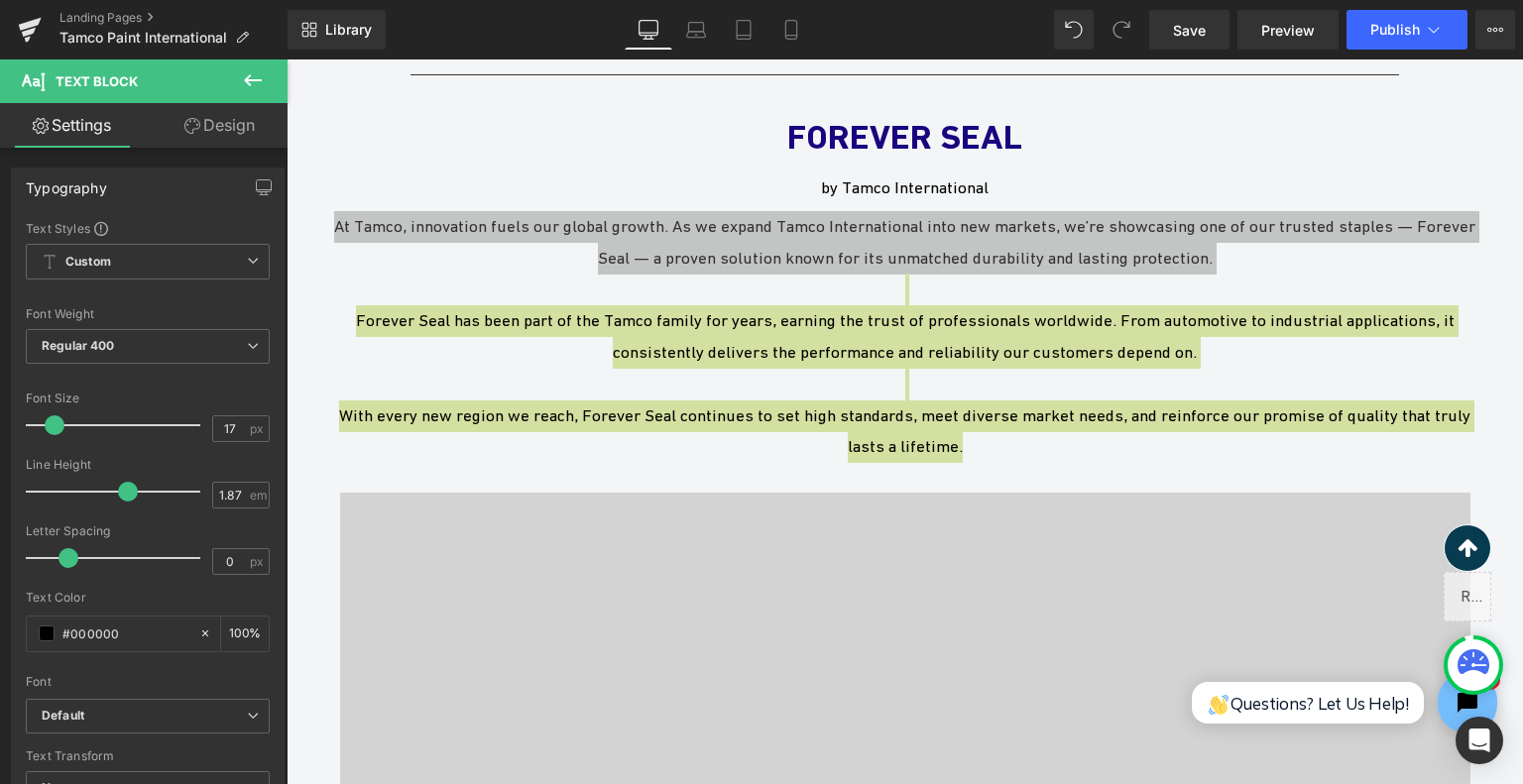 click 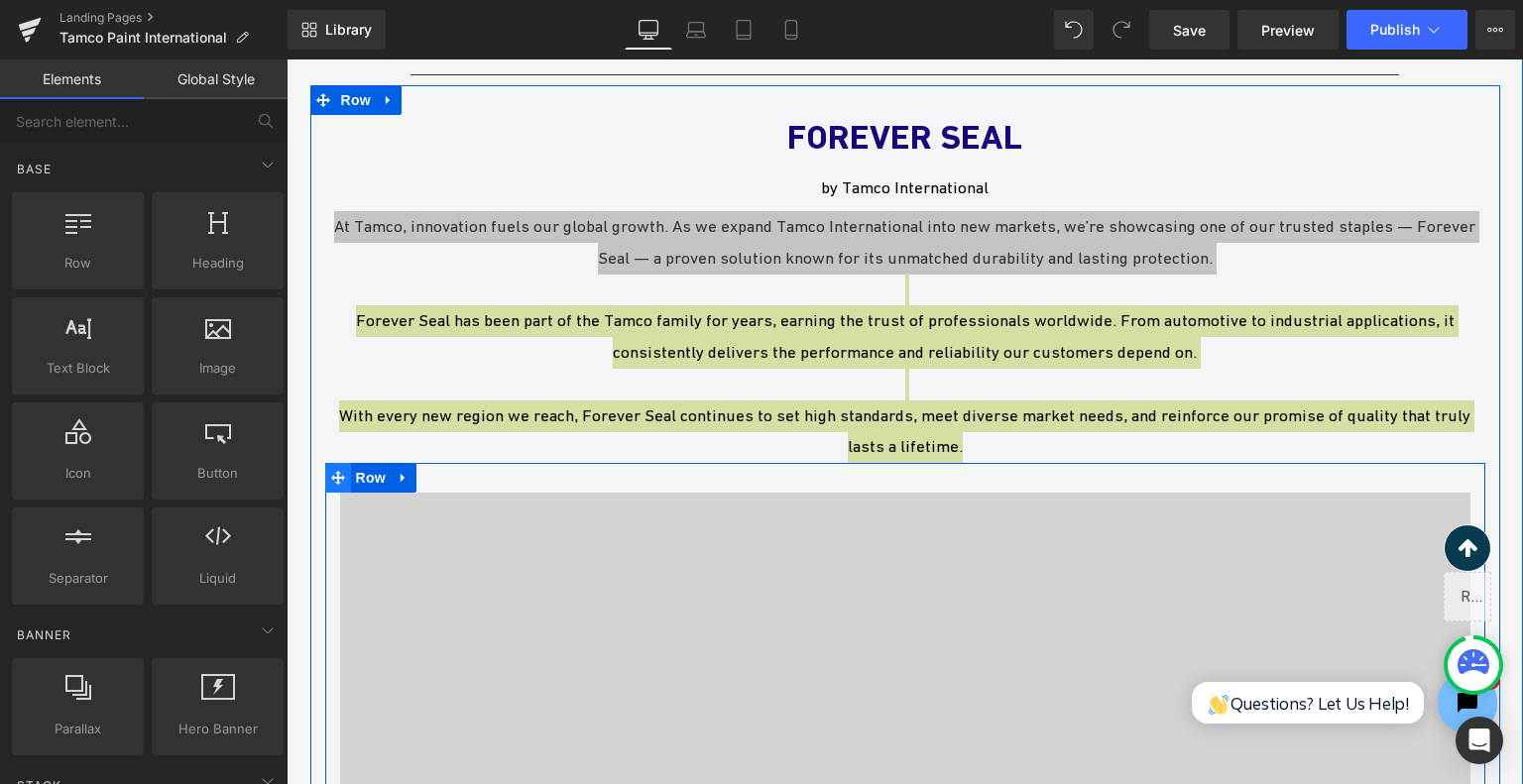 click on "Row" at bounding box center [371, 478] 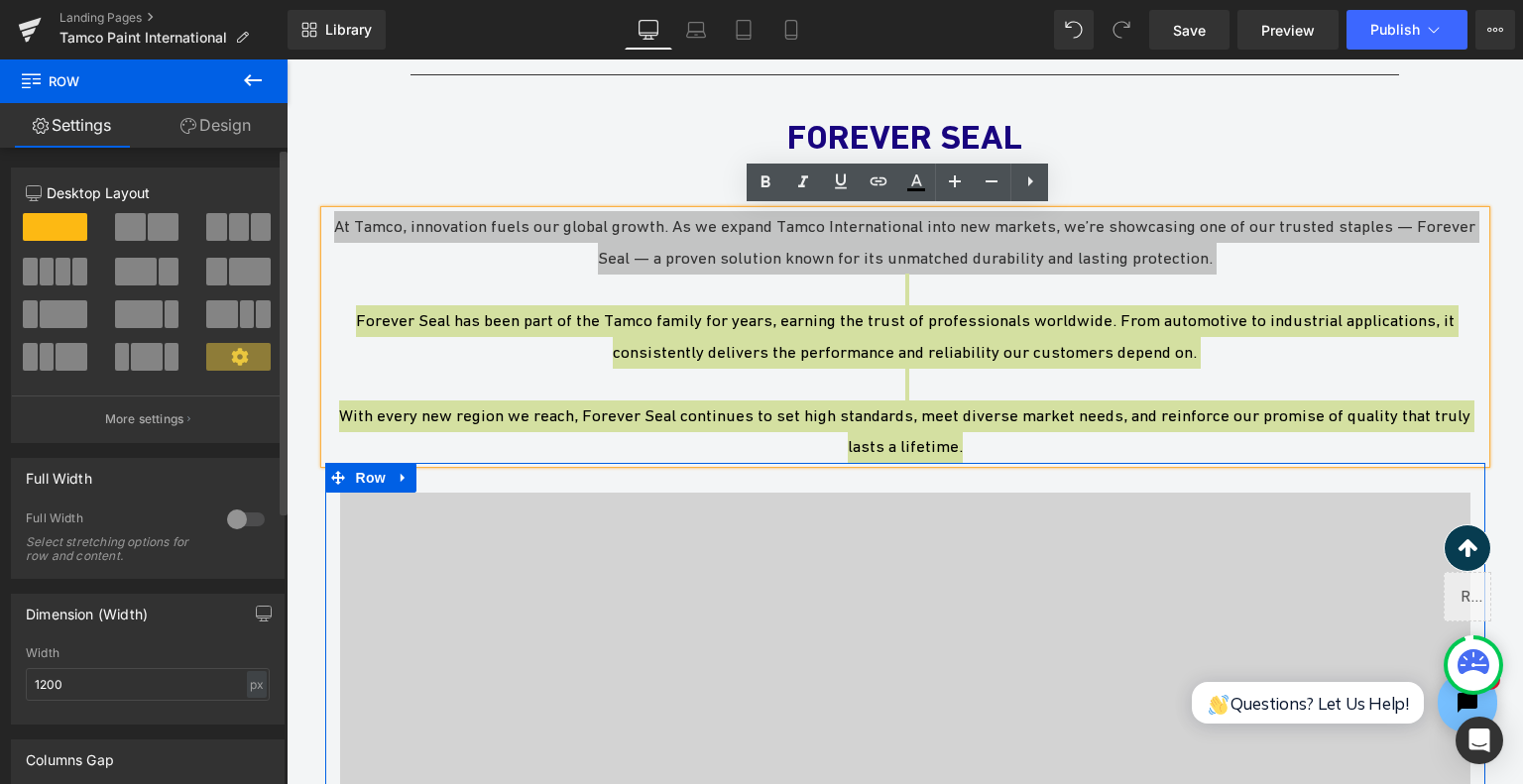 click at bounding box center [169, 272] 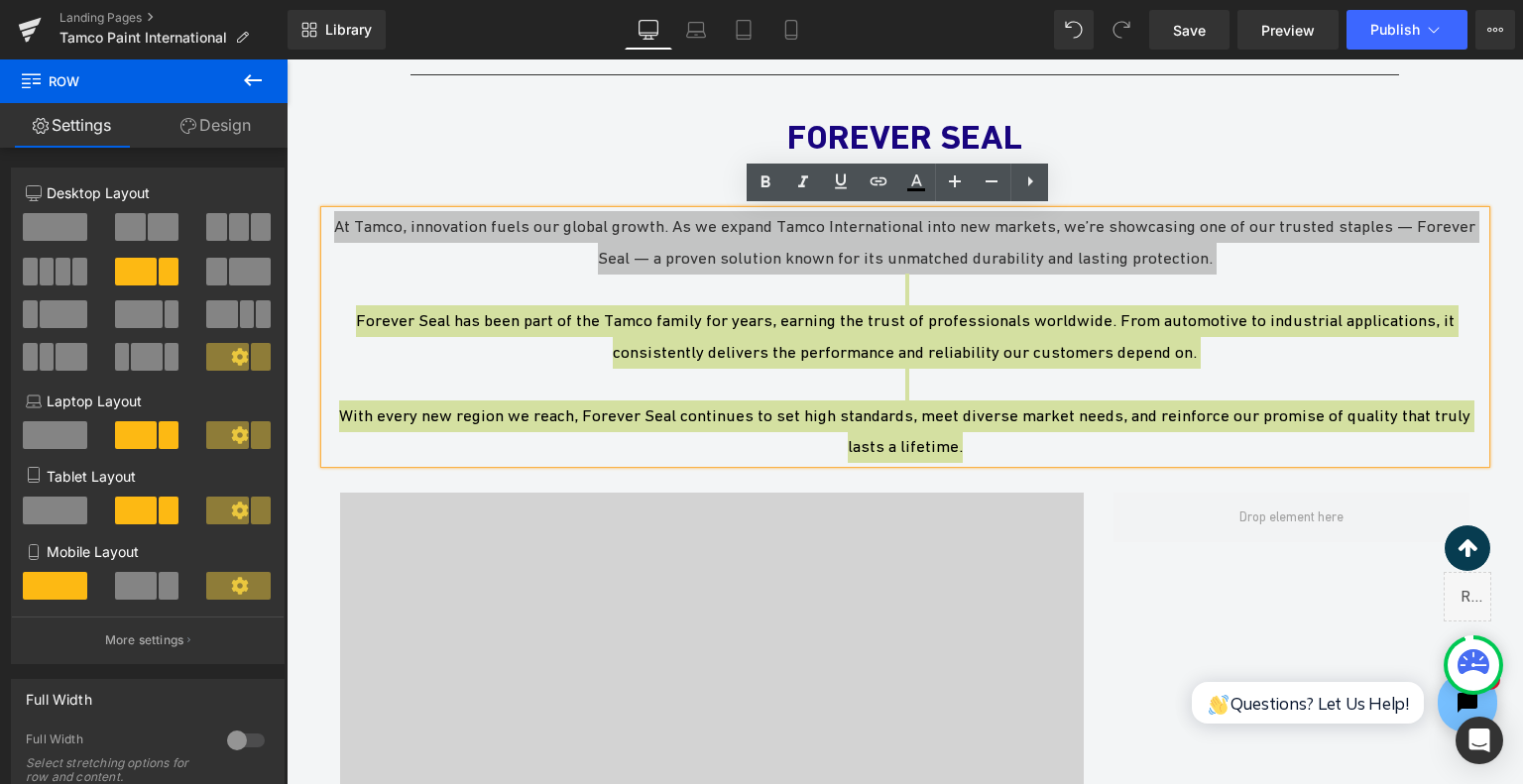 click 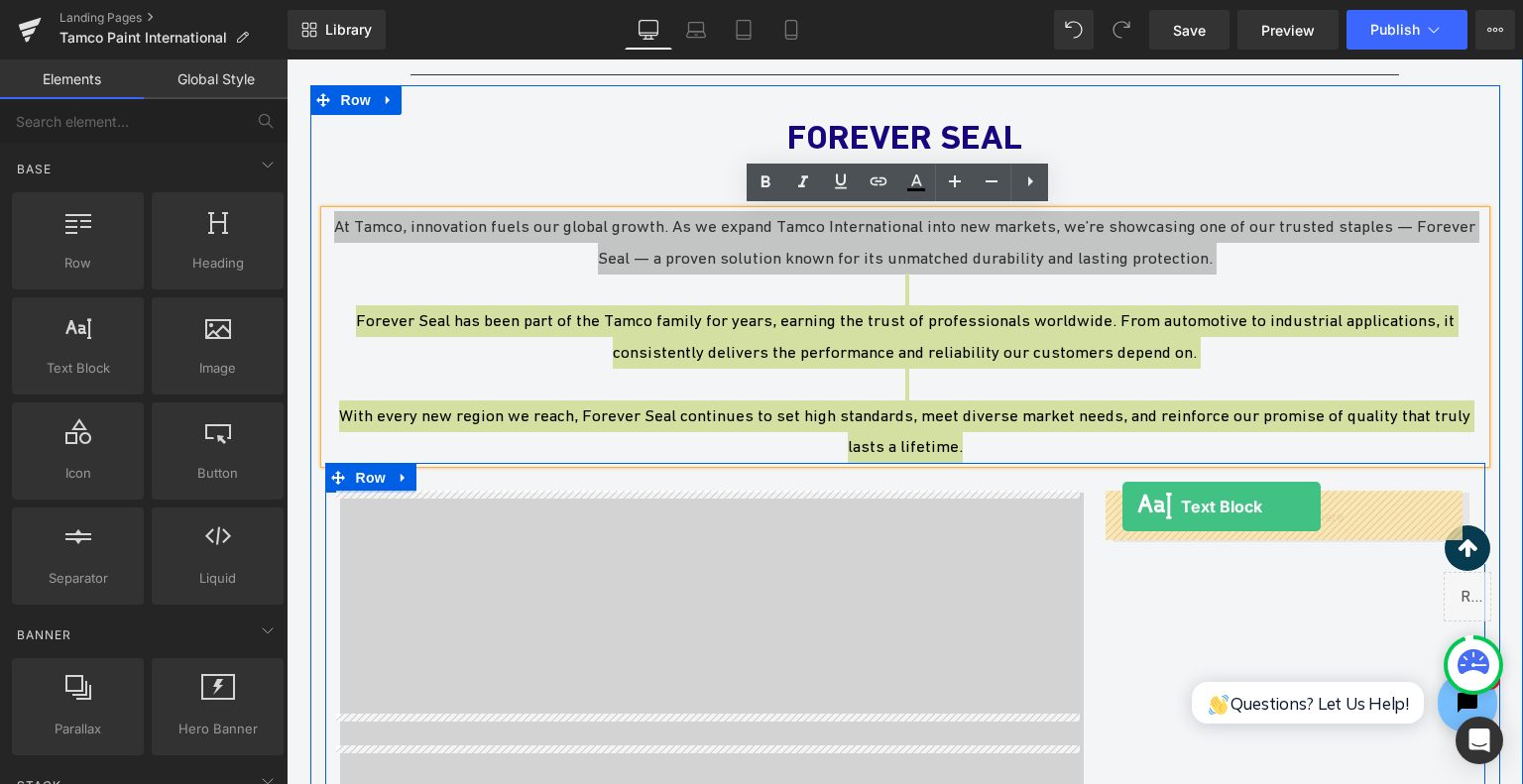 drag, startPoint x: 395, startPoint y: 431, endPoint x: 1124, endPoint y: 507, distance: 732.9509 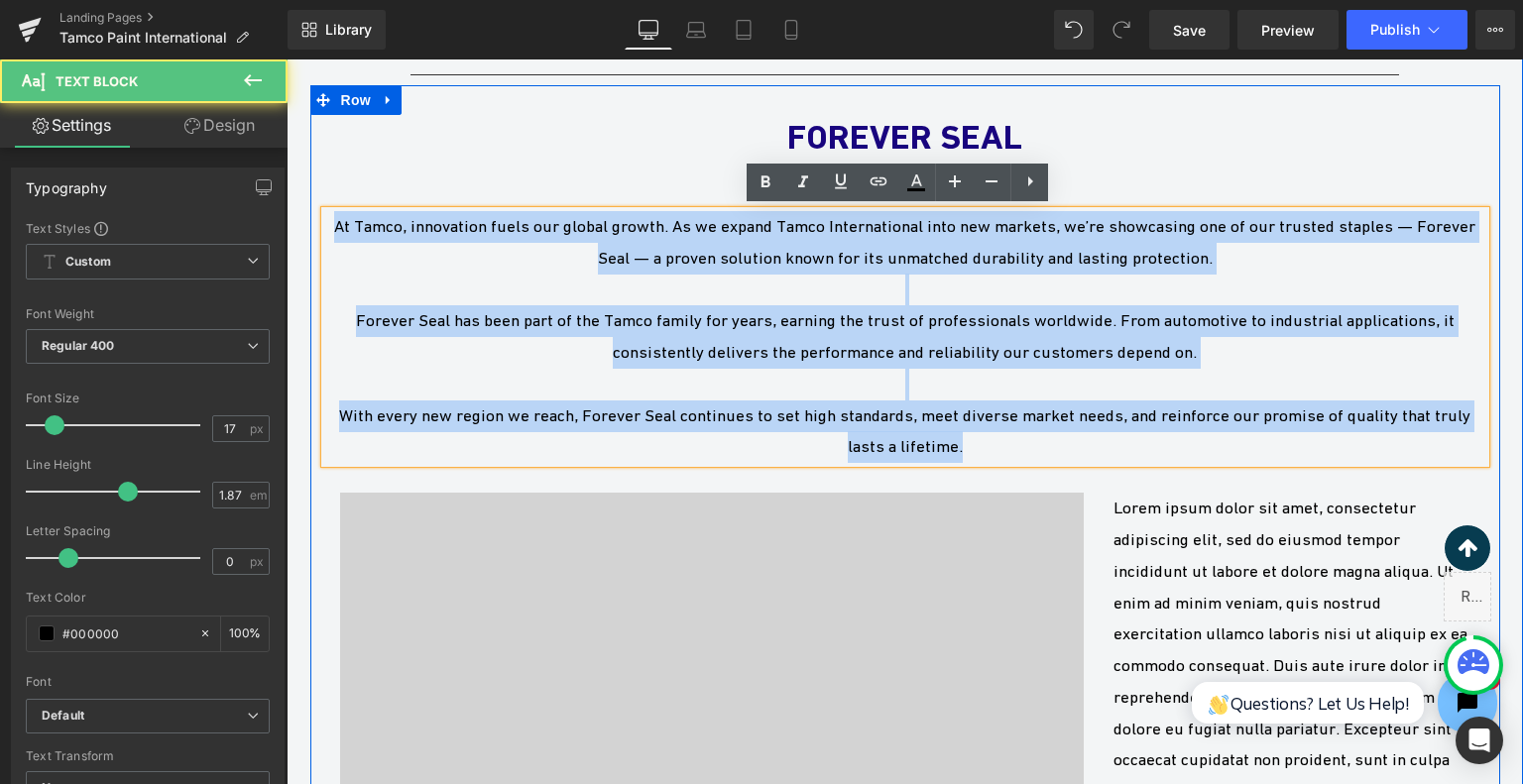 click on "Forever Seal has been part of the Tamco family for years, earning the trust of professionals worldwide. From automotive to industrial applications, it consistently delivers the performance and reliability our customers depend on." at bounding box center (905, 337) 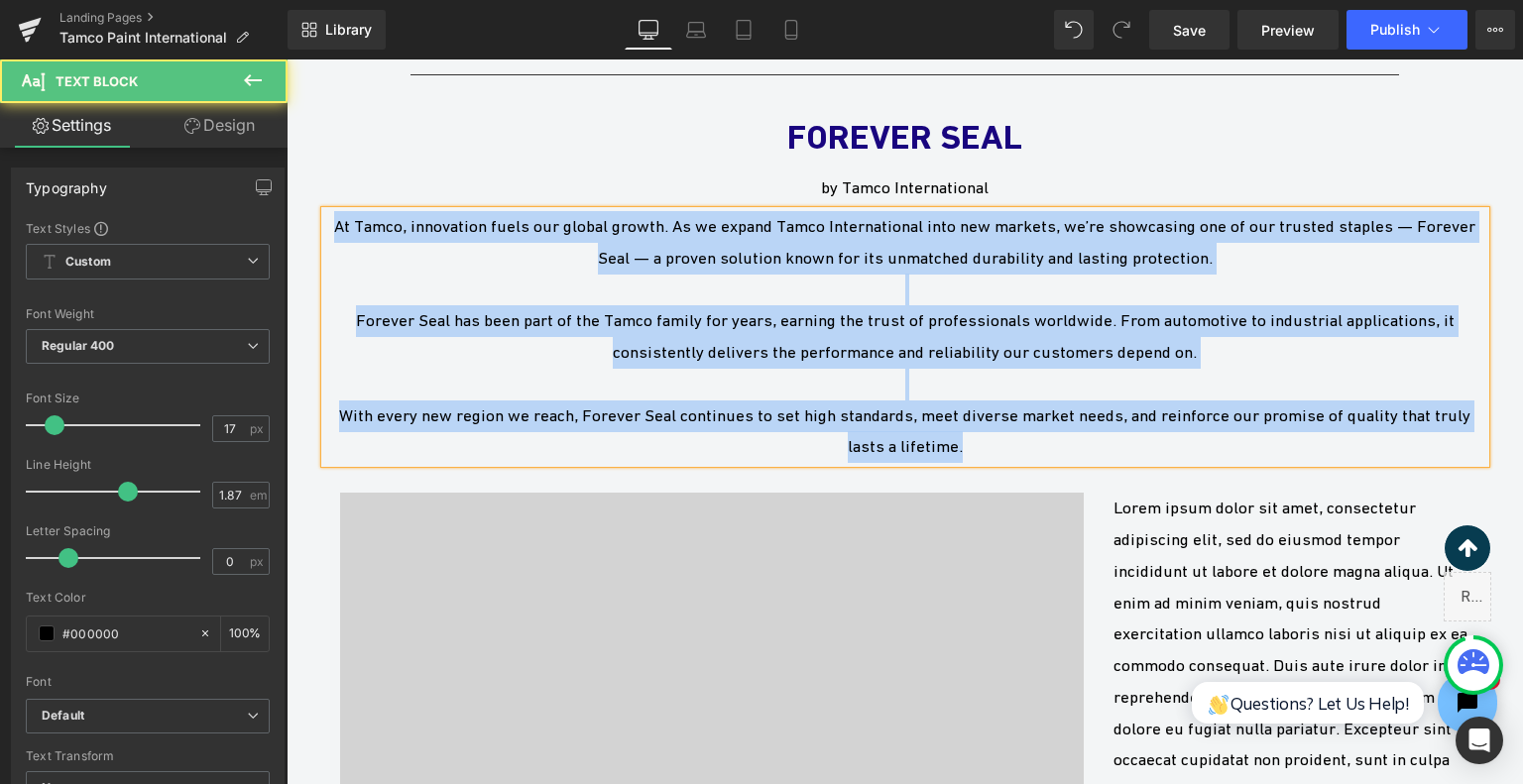 click at bounding box center [905, 289] 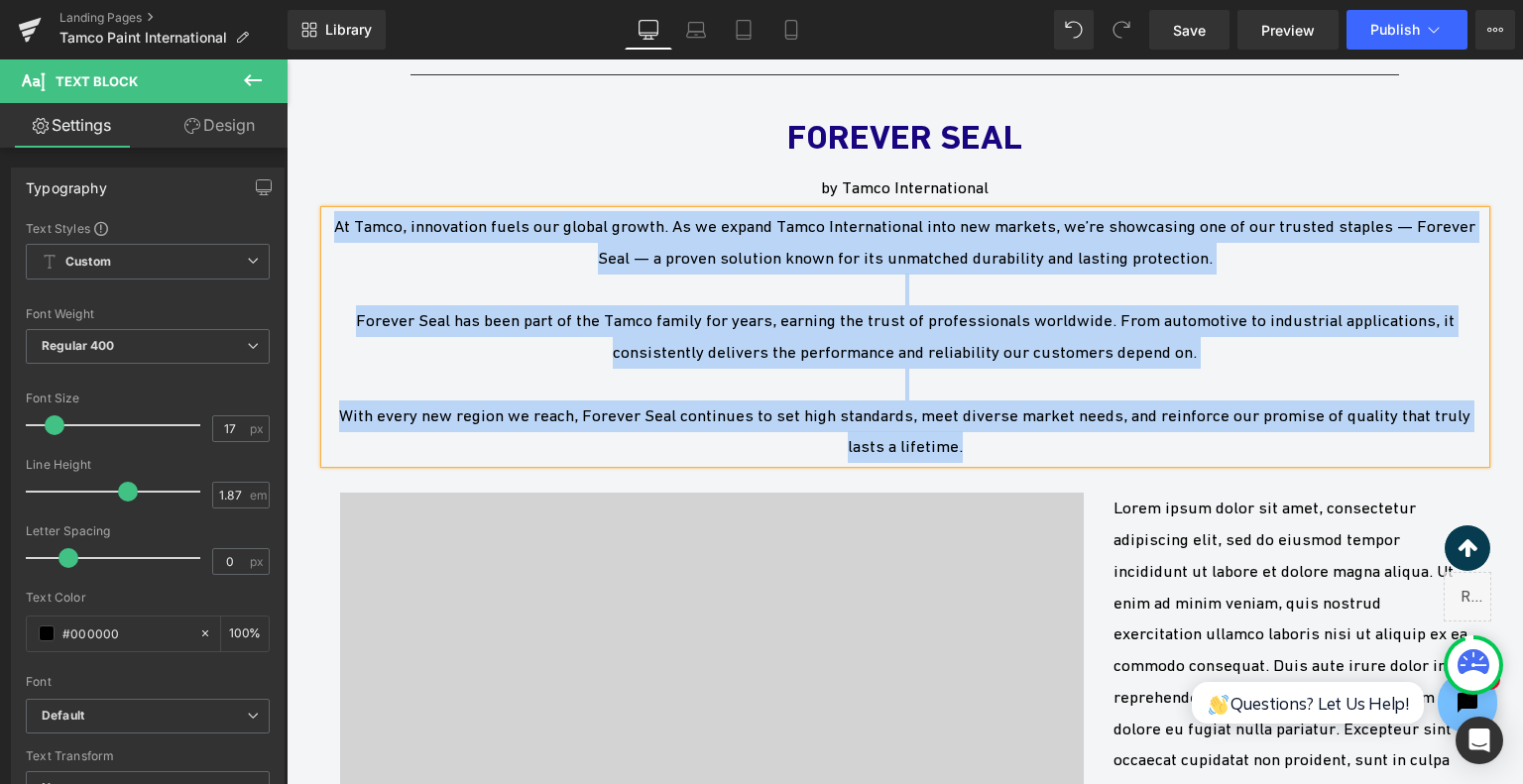 click on "With every new region we reach, Forever Seal continues to set high standards, meet diverse market needs, and reinforce our promise of quality that truly lasts a lifetime." at bounding box center [905, 432] 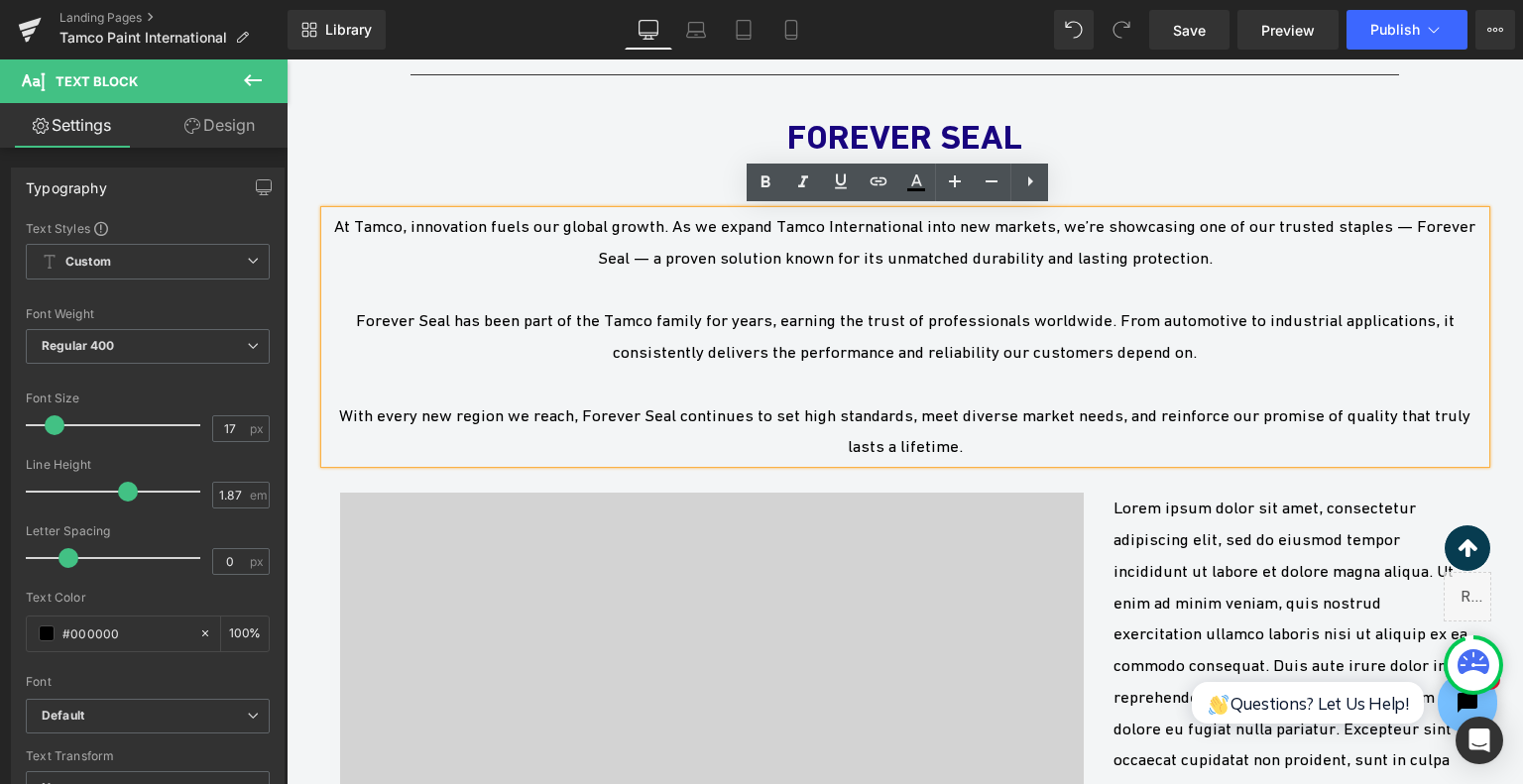 click on "Lorem ipsum dolor sit amet, consectetur adipiscing elit, sed do eiusmod tempor incididunt ut labore et dolore magna aliqua. Ut enim ad minim veniam, quis nostrud exercitation ullamco laboris nisi ut aliquip ex ea commodo consequat. Duis aute irure dolor in reprehenderit in voluptate velit esse cillum dolore eu fugiat nulla pariatur. Excepteur sint occaecat cupidatat non proident, sunt in culpa qui officia deserunt mollit anim id est laborum." at bounding box center (1292, 650) 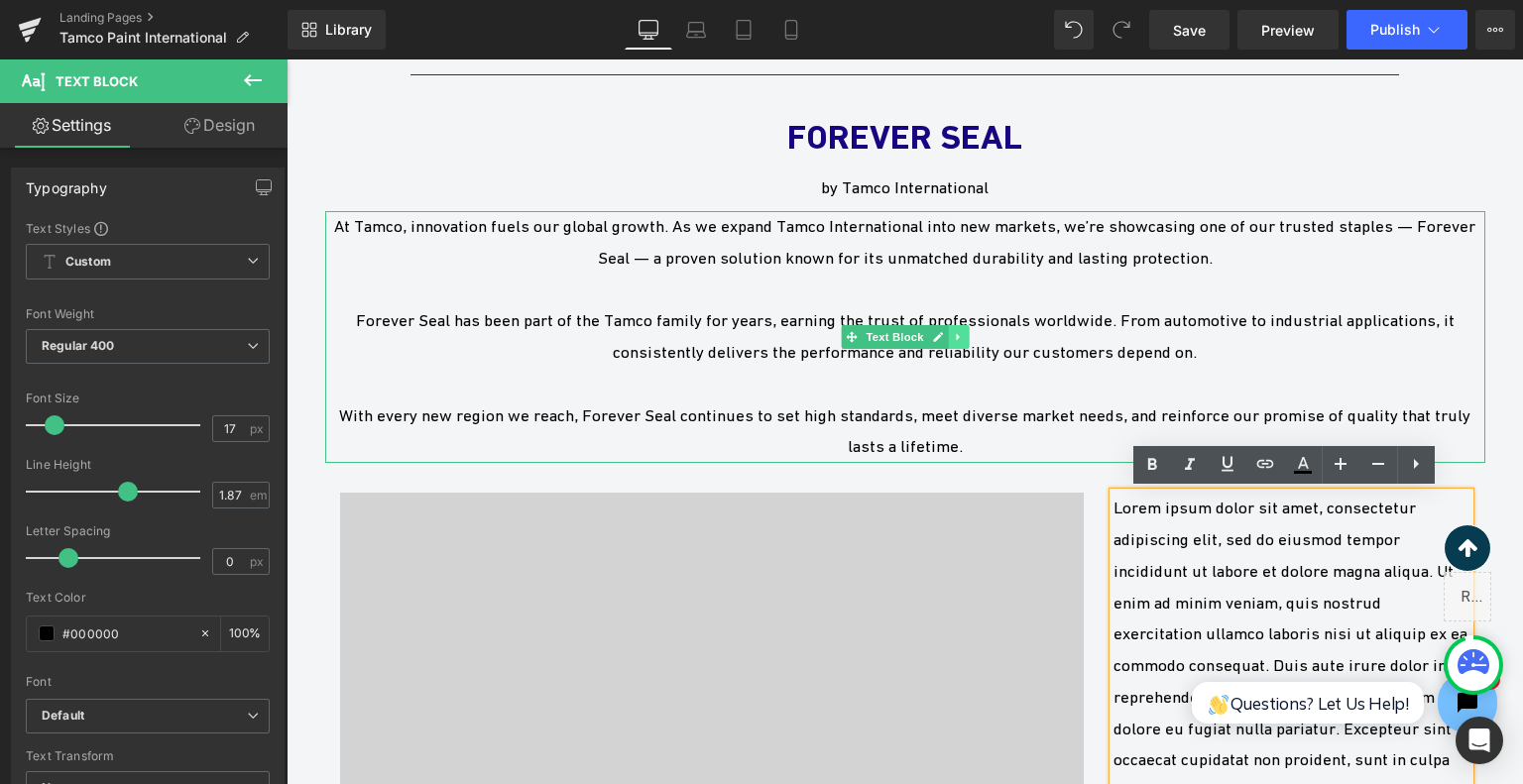 click 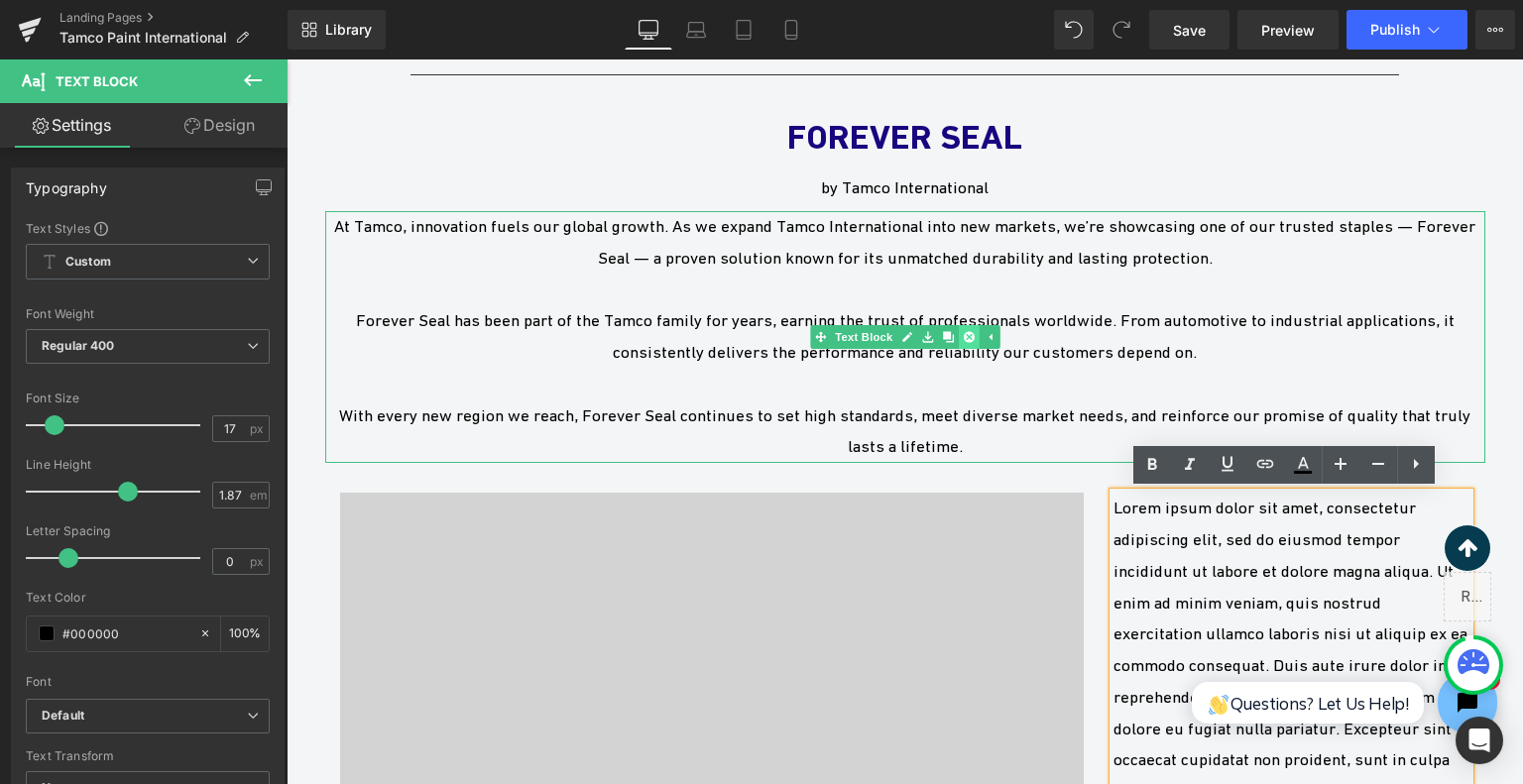 click 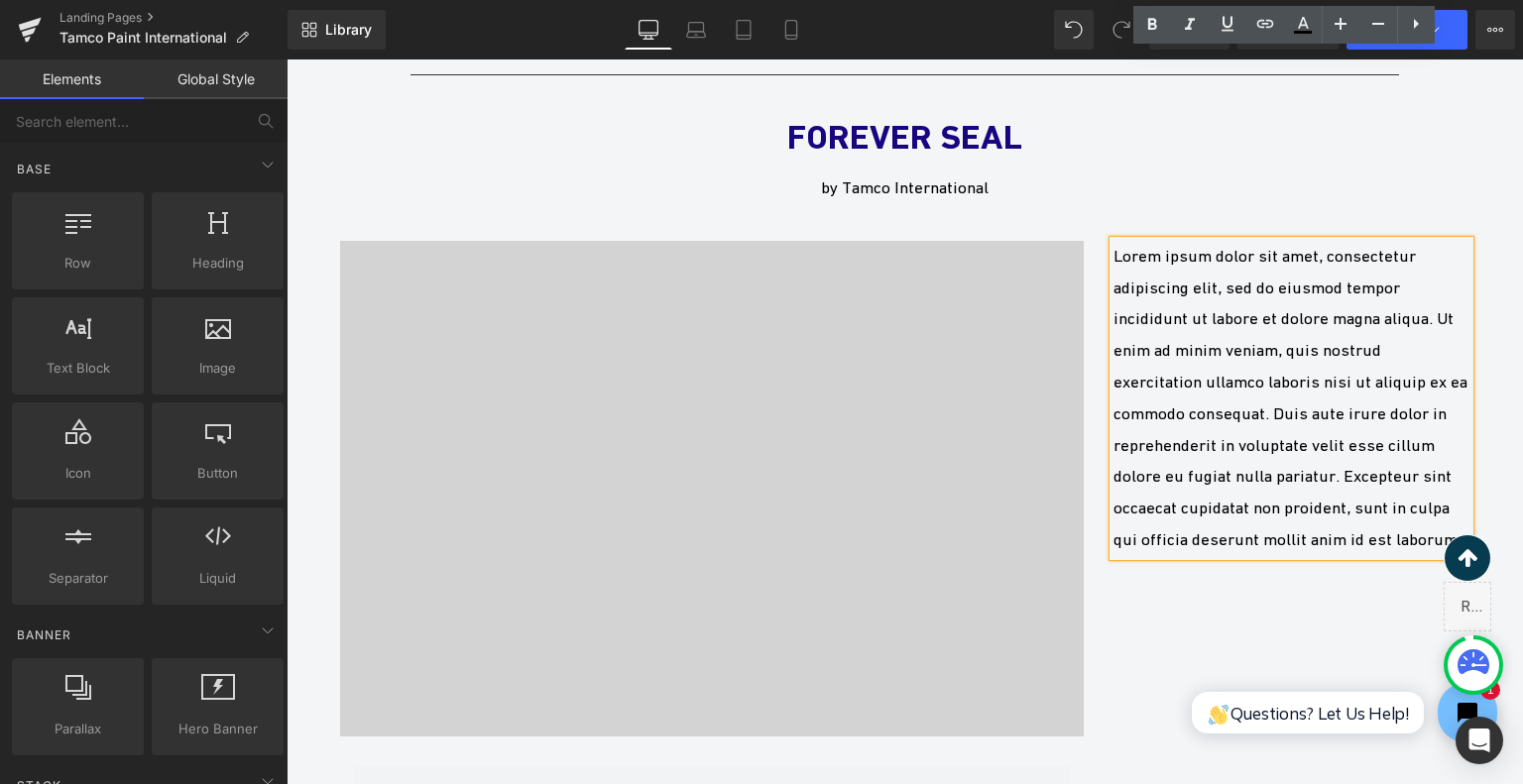click on "Lorem ipsum dolor sit amet, consectetur adipiscing elit, sed do eiusmod tempor incididunt ut labore et dolore magna aliqua. Ut enim ad minim veniam, quis nostrud exercitation ullamco laboris nisi ut aliquip ex ea commodo consequat. Duis aute irure dolor in reprehenderit in voluptate velit esse cillum dolore eu fugiat nulla pariatur. Excepteur sint occaecat cupidatat non proident, sunt in culpa qui officia deserunt mollit anim id est laborum." at bounding box center [1292, 398] 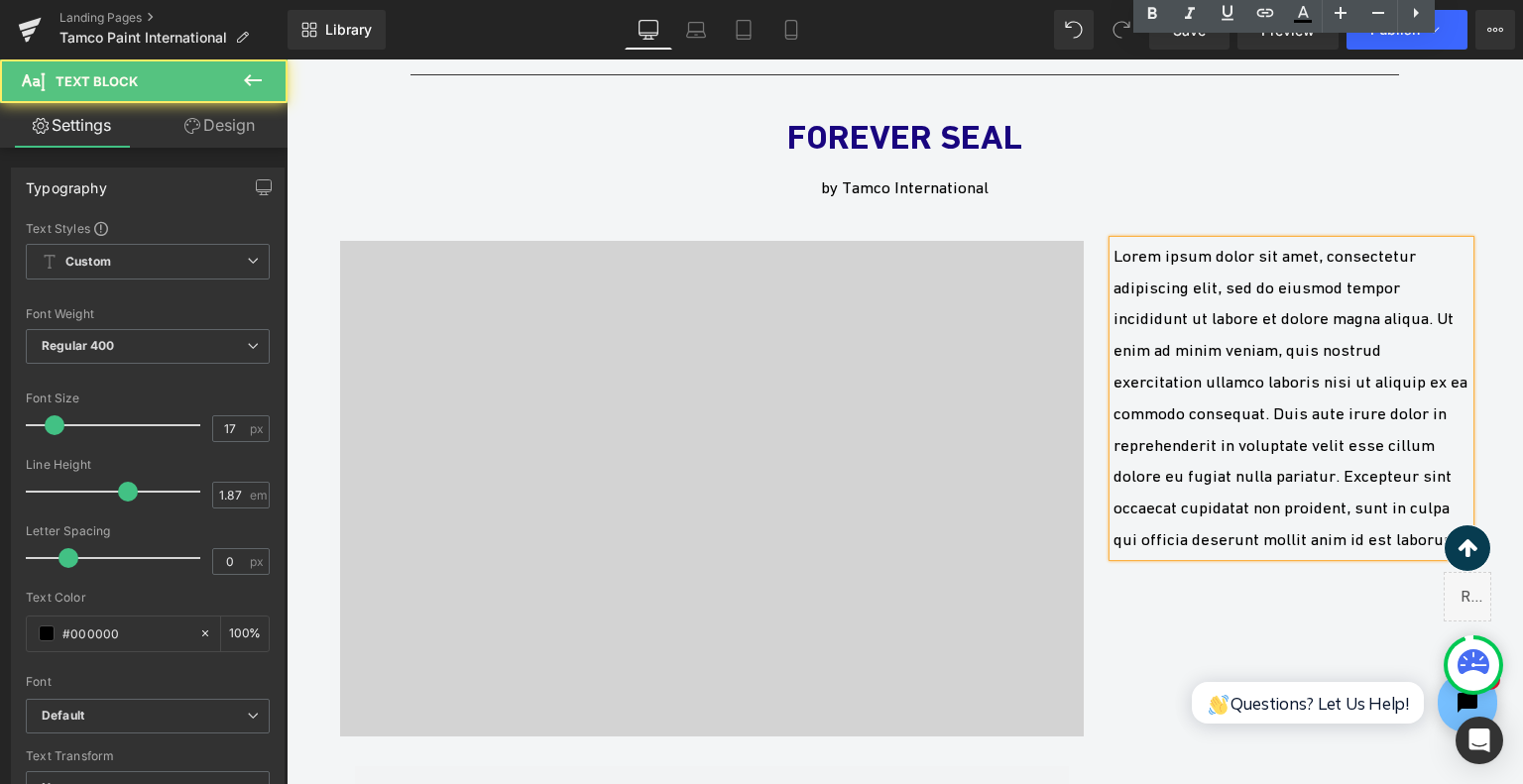 scroll, scrollTop: 3790, scrollLeft: 0, axis: vertical 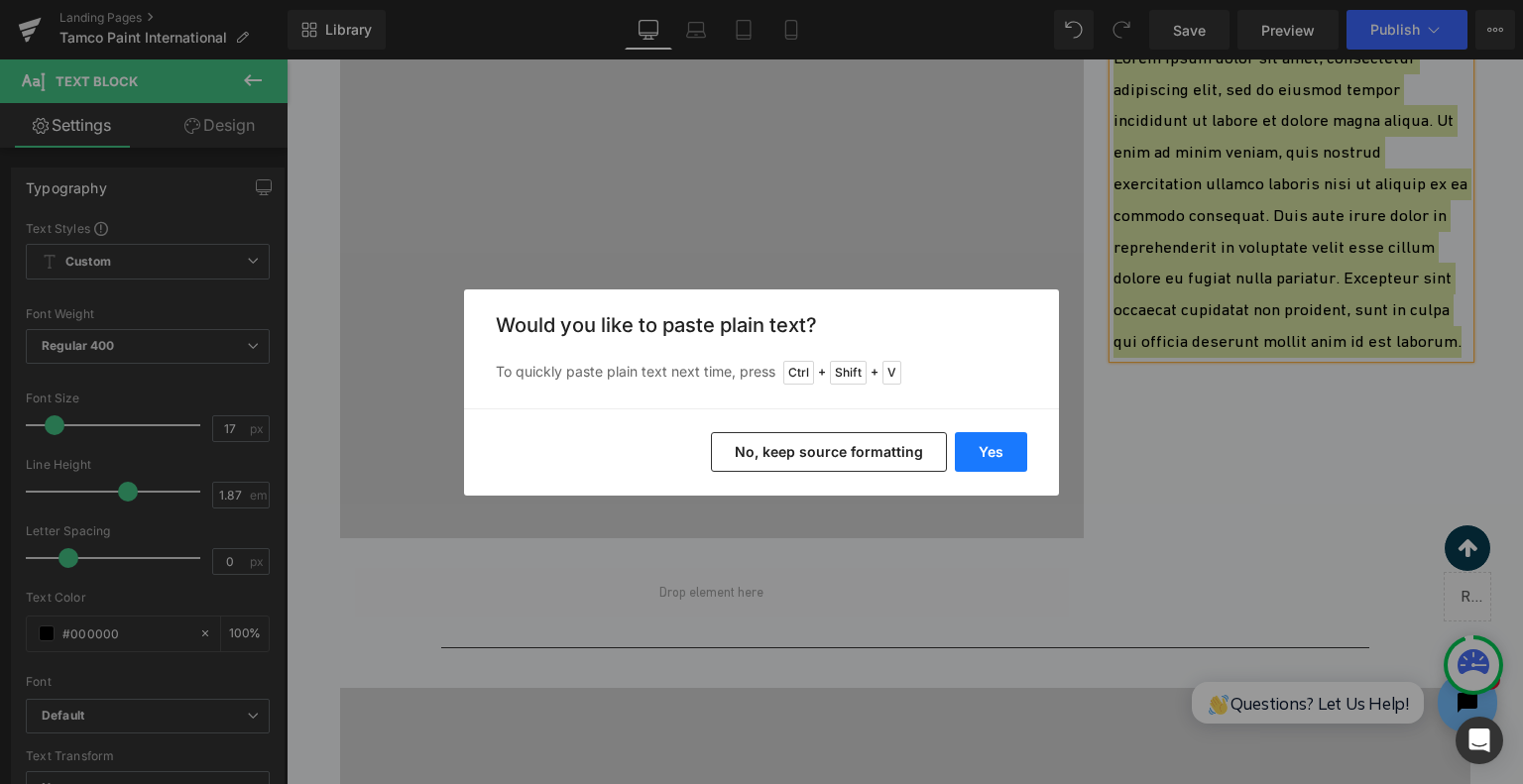 click on "Yes" at bounding box center (991, 452) 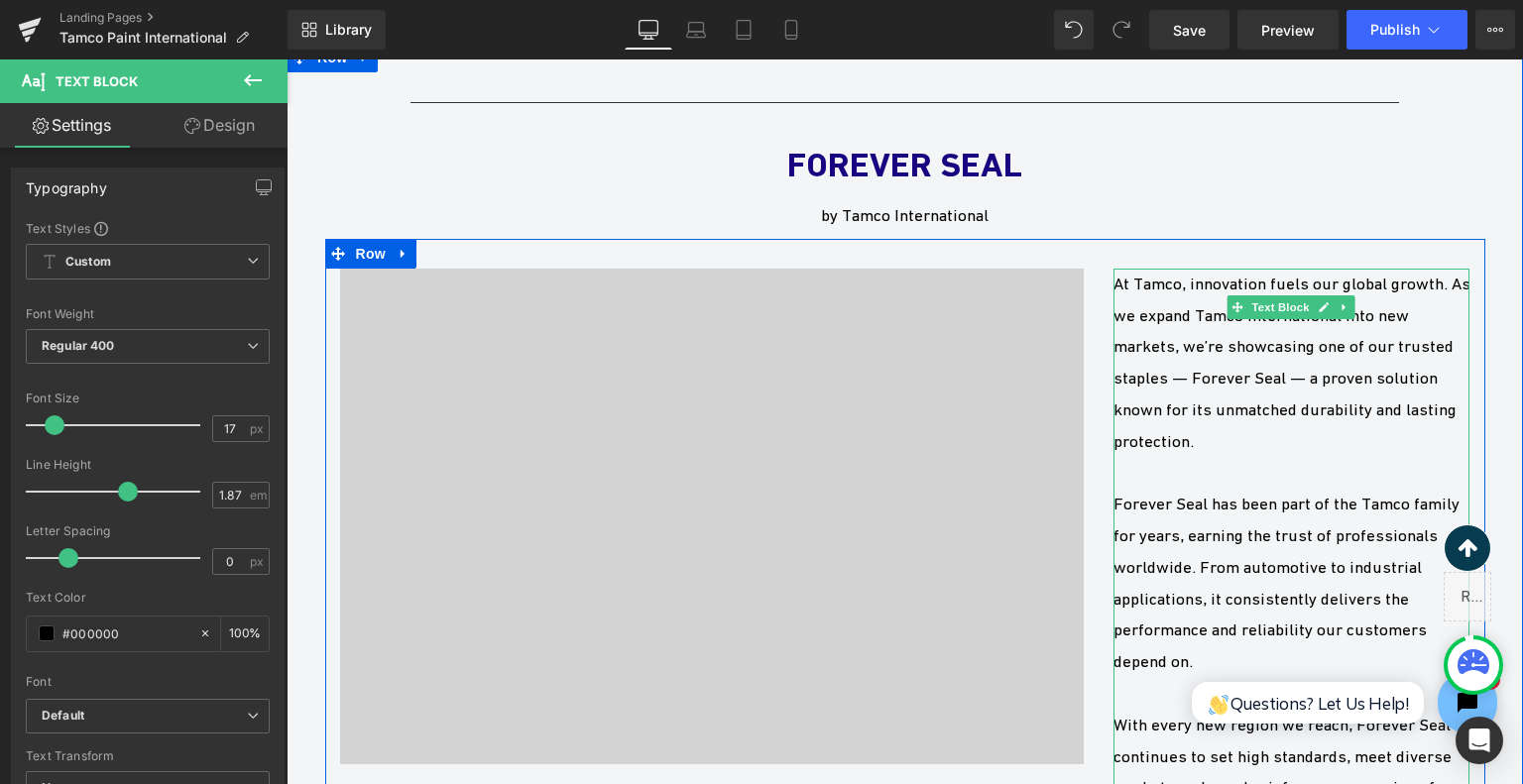 scroll, scrollTop: 3691, scrollLeft: 0, axis: vertical 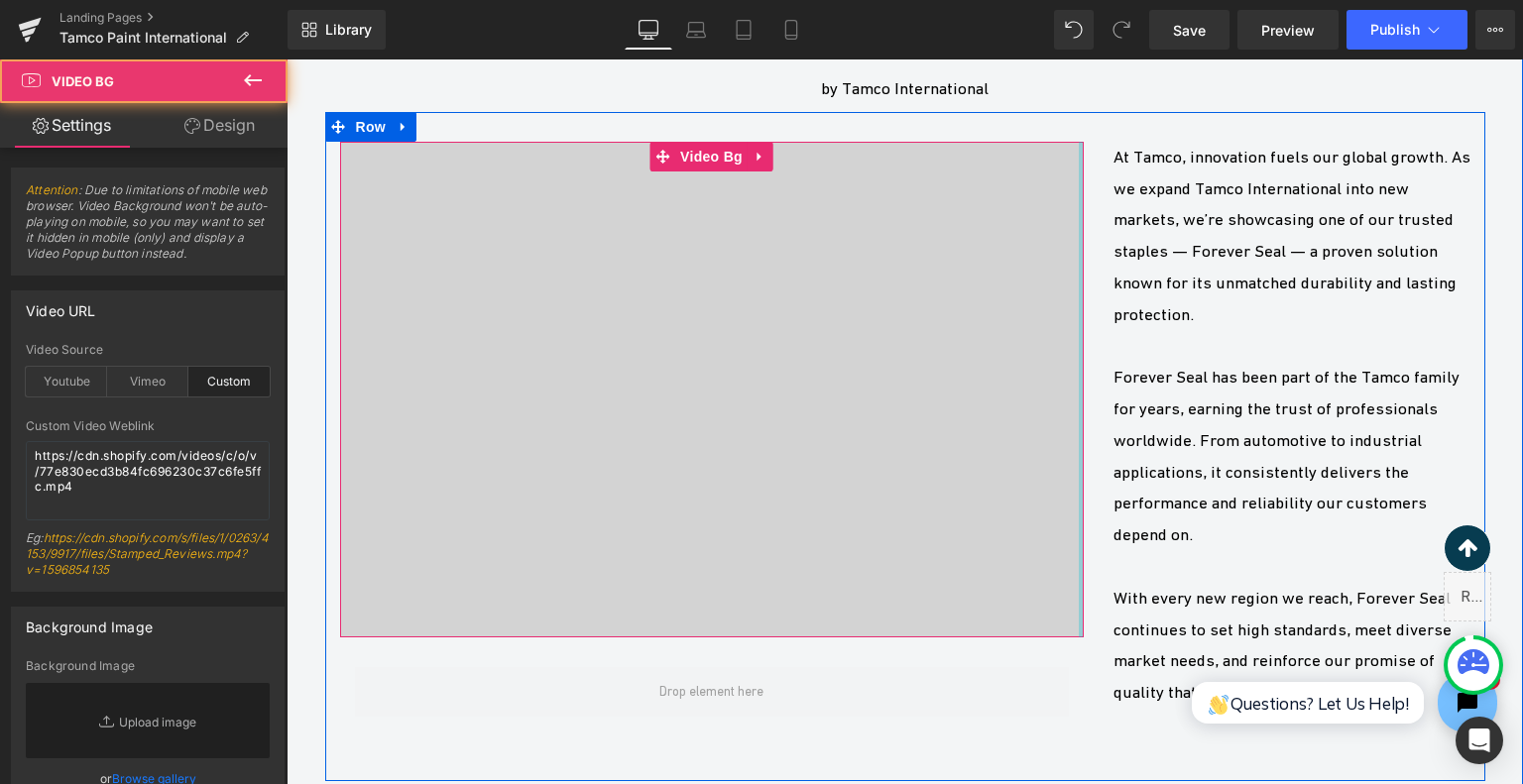 drag, startPoint x: 1071, startPoint y: 435, endPoint x: 1142, endPoint y: 432, distance: 71.06335 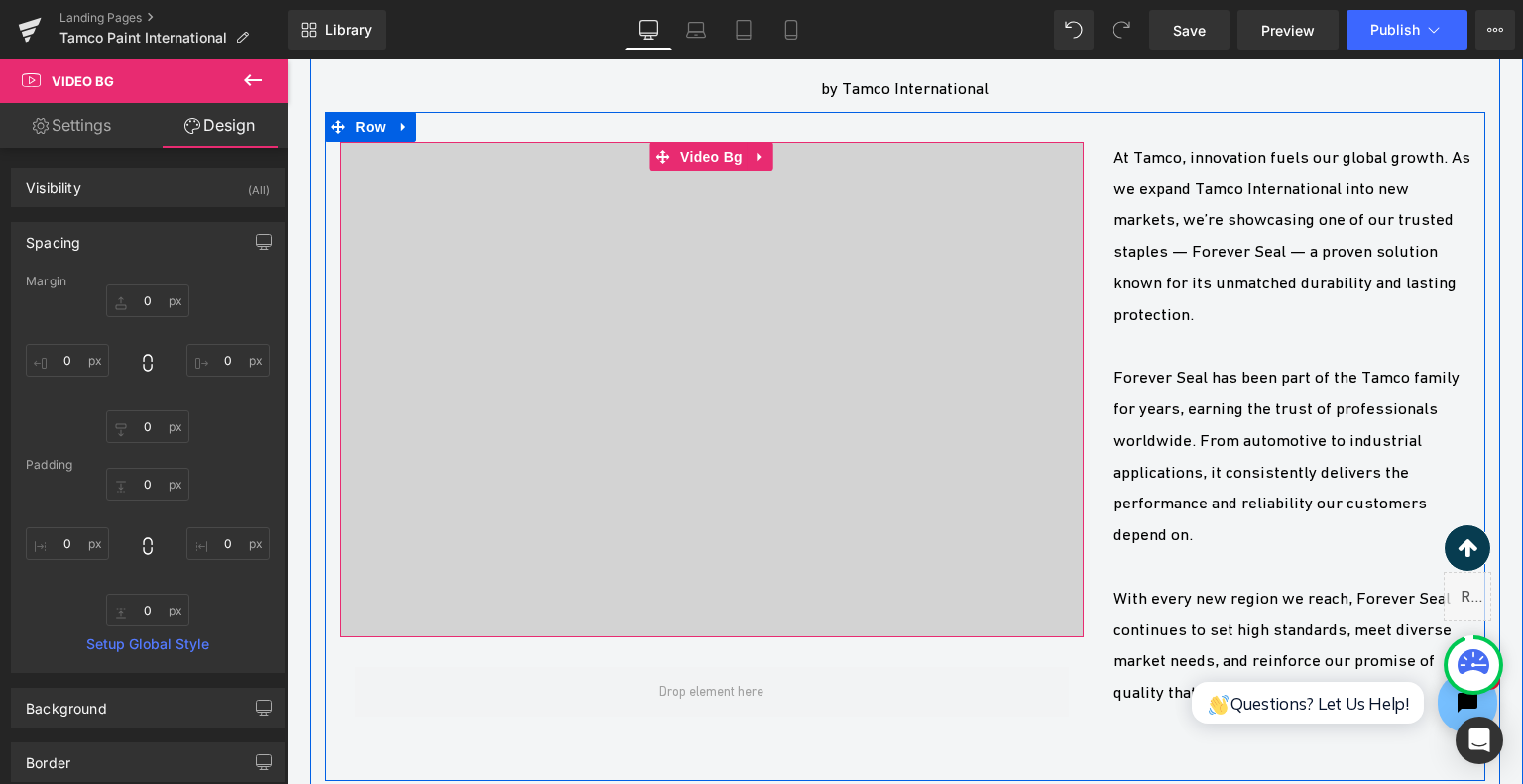 click on "At Tamco, innovation fuels our global growth. As we expand Tamco International into new markets, we’re showcasing one of our trusted staples — Forever Seal — a proven solution known for its unmatched durability and lasting protection. Forever Seal has been part of the Tamco family for years, earning the trust of professionals worldwide. From automotive to industrial applications, it consistently delivers the performance and reliability our customers depend on. With every new region we reach, Forever Seal continues to set high standards, meet diverse market needs, and reinforce our promise of quality that truly lasts a lifetime.
Text Block" at bounding box center [1292, 457] 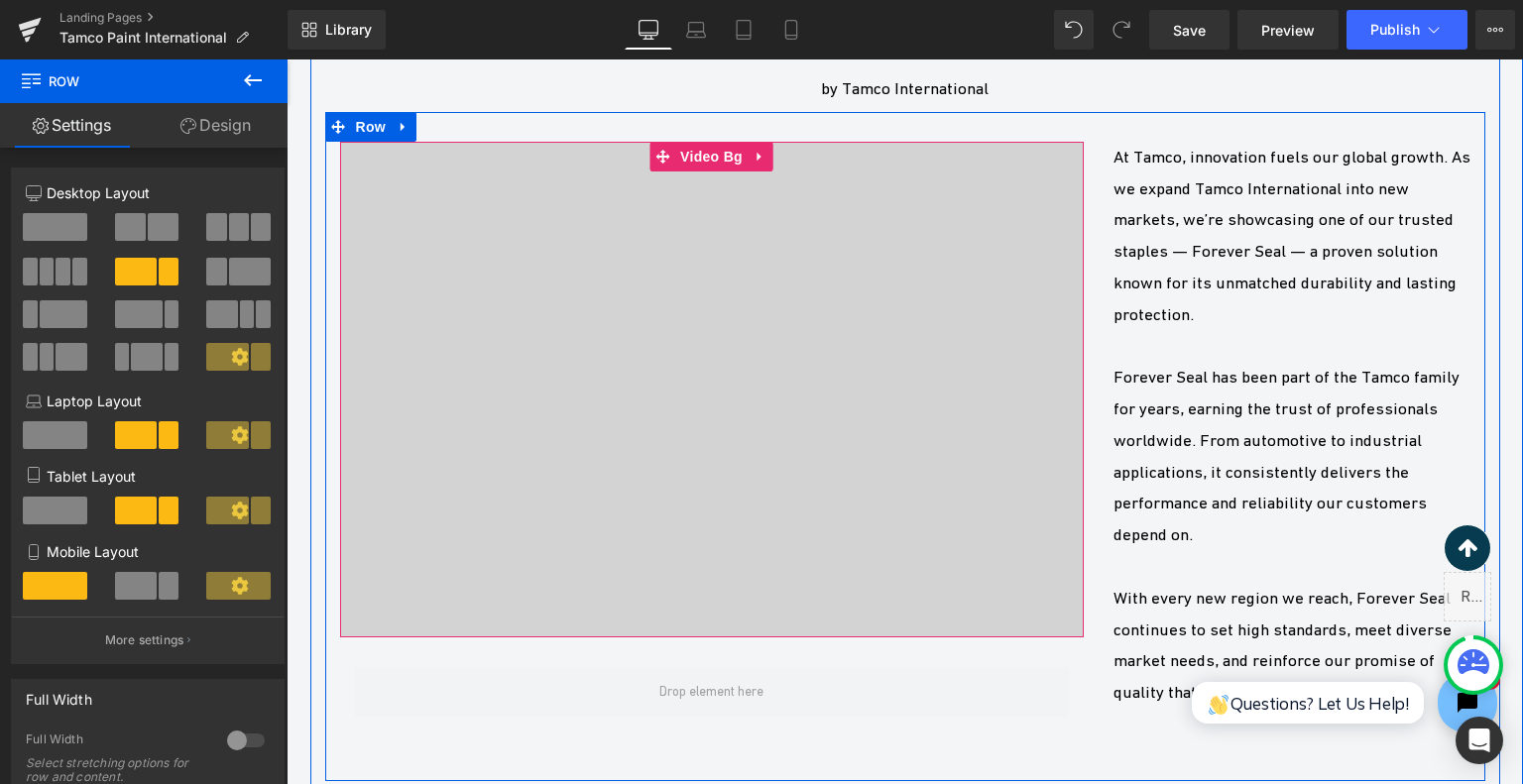 click on "Forever Seal has been part of the Tamco family for years, earning the trust of professionals worldwide. From automotive to industrial applications, it consistently delivers the performance and reliability our customers depend on." at bounding box center (1292, 456) 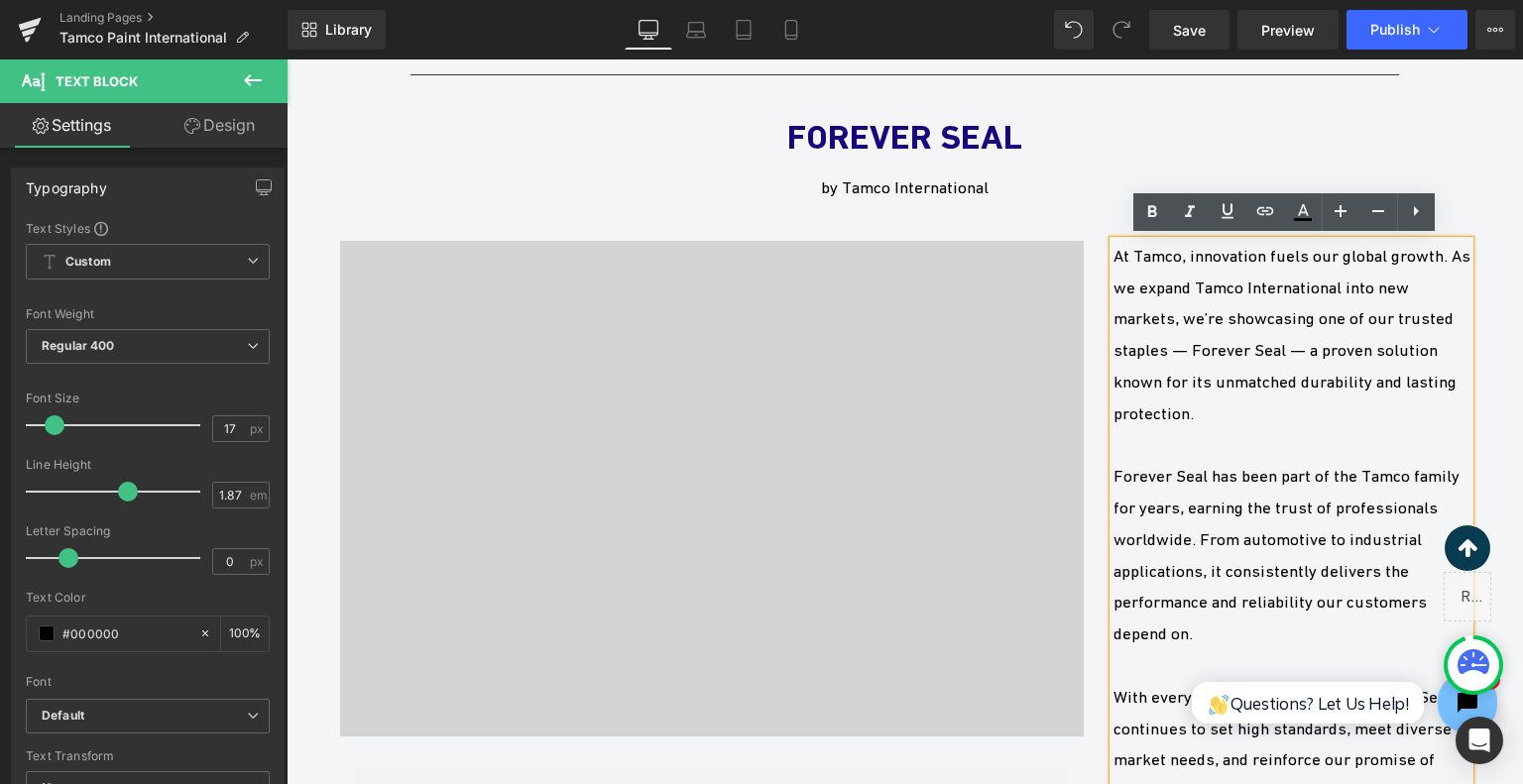 scroll, scrollTop: 3394, scrollLeft: 0, axis: vertical 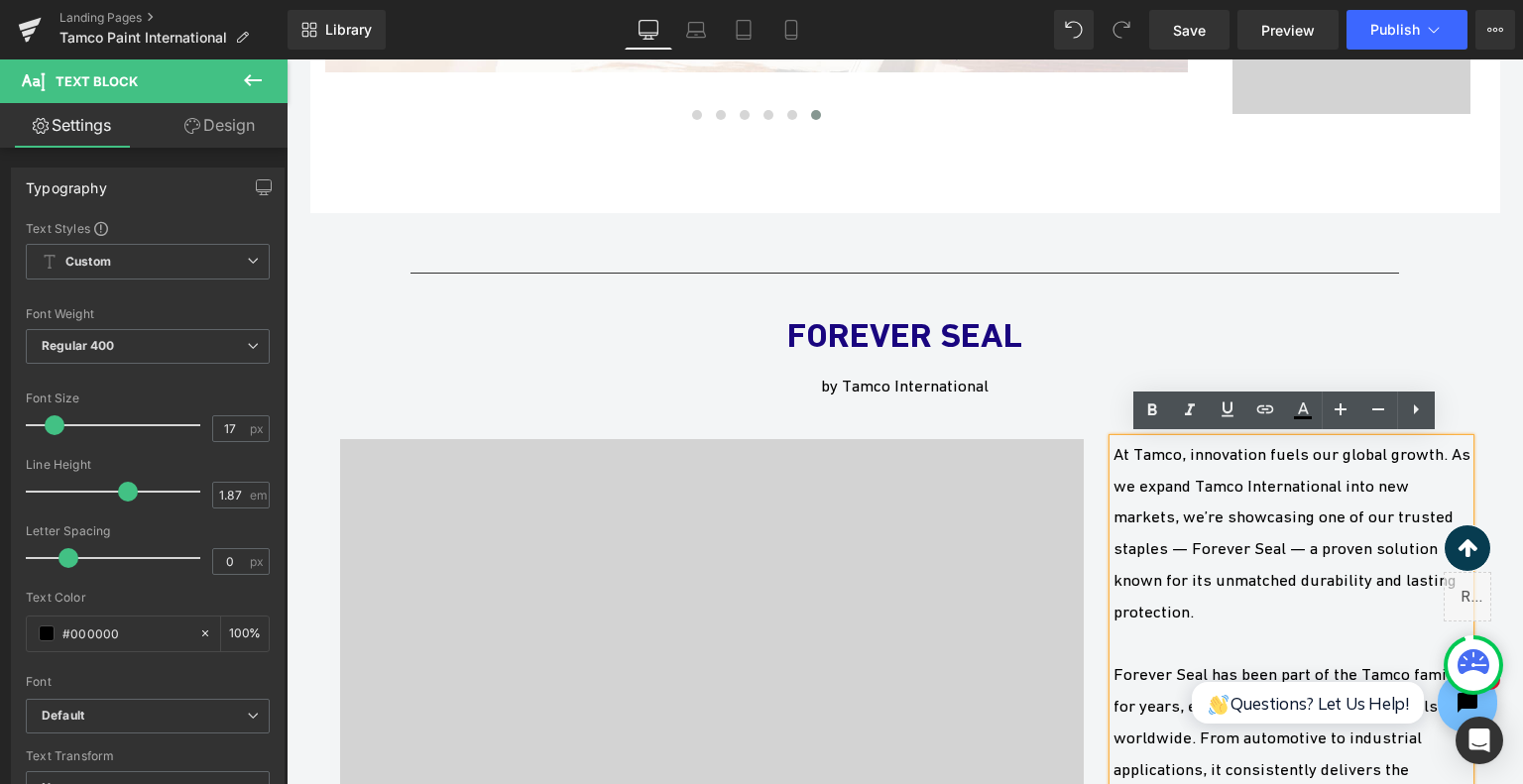 click on "FOREVER SEAL by Tamco International Heading
Text Block
Video Bg         Row
At Tamco, innovation fuels our global growth. As we expand Tamco International into new markets, we’re showcasing one of our trusted staples — Forever Seal — a proven solution known for its unmatched durability and lasting protection. Forever Seal has been part of the Tamco family for years, earning the trust of professionals worldwide. From automotive to industrial applications, it consistently delivers the performance and reliability our customers depend on. With every new region we reach, Forever Seal continues to set high standards, meet diverse market needs, and reinforce our promise of quality that truly lasts a lifetime.
Text Block         Row         Separator
Text Block
Video Bg         Row" at bounding box center (905, 1024) 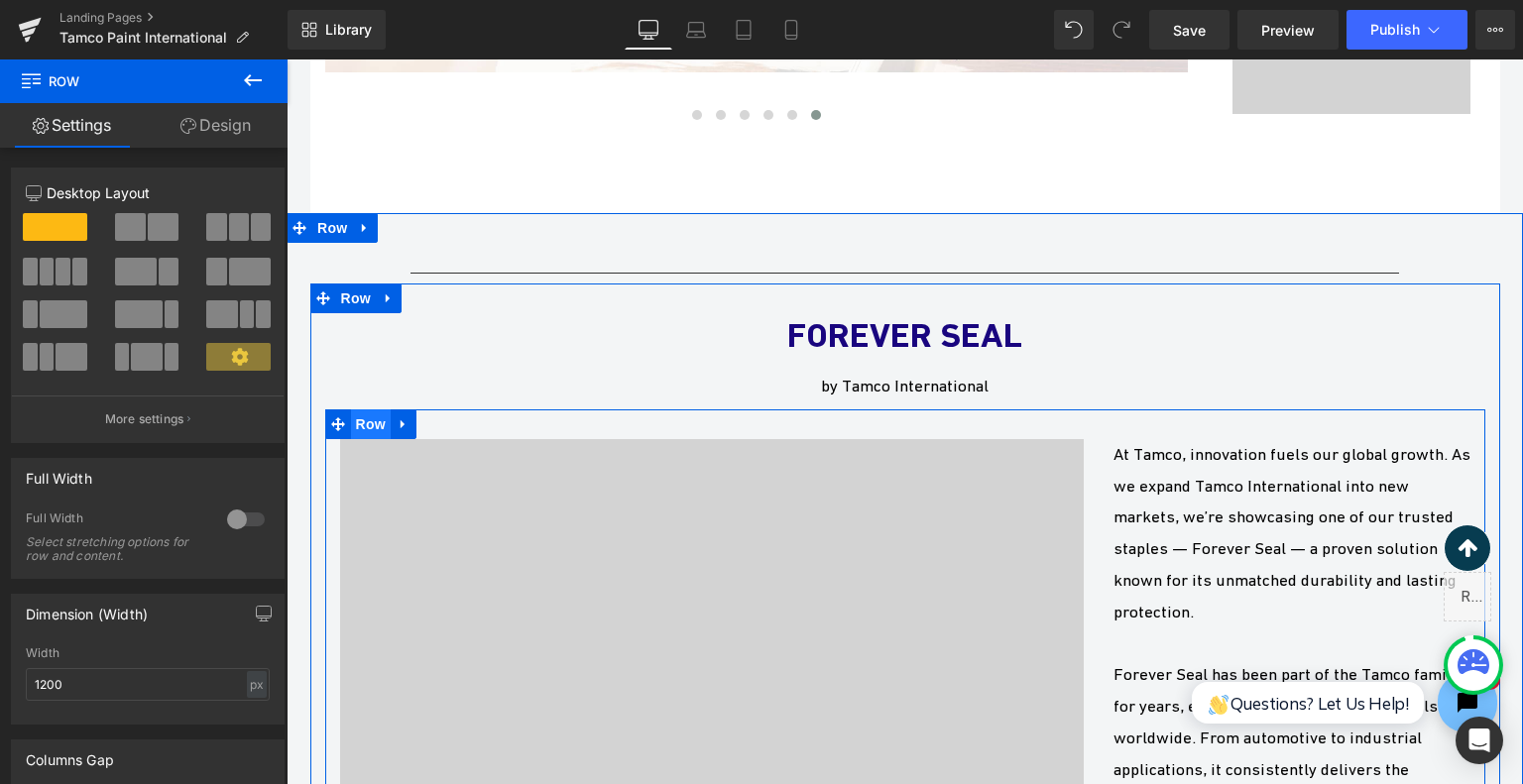 click on "Row" at bounding box center [371, 424] 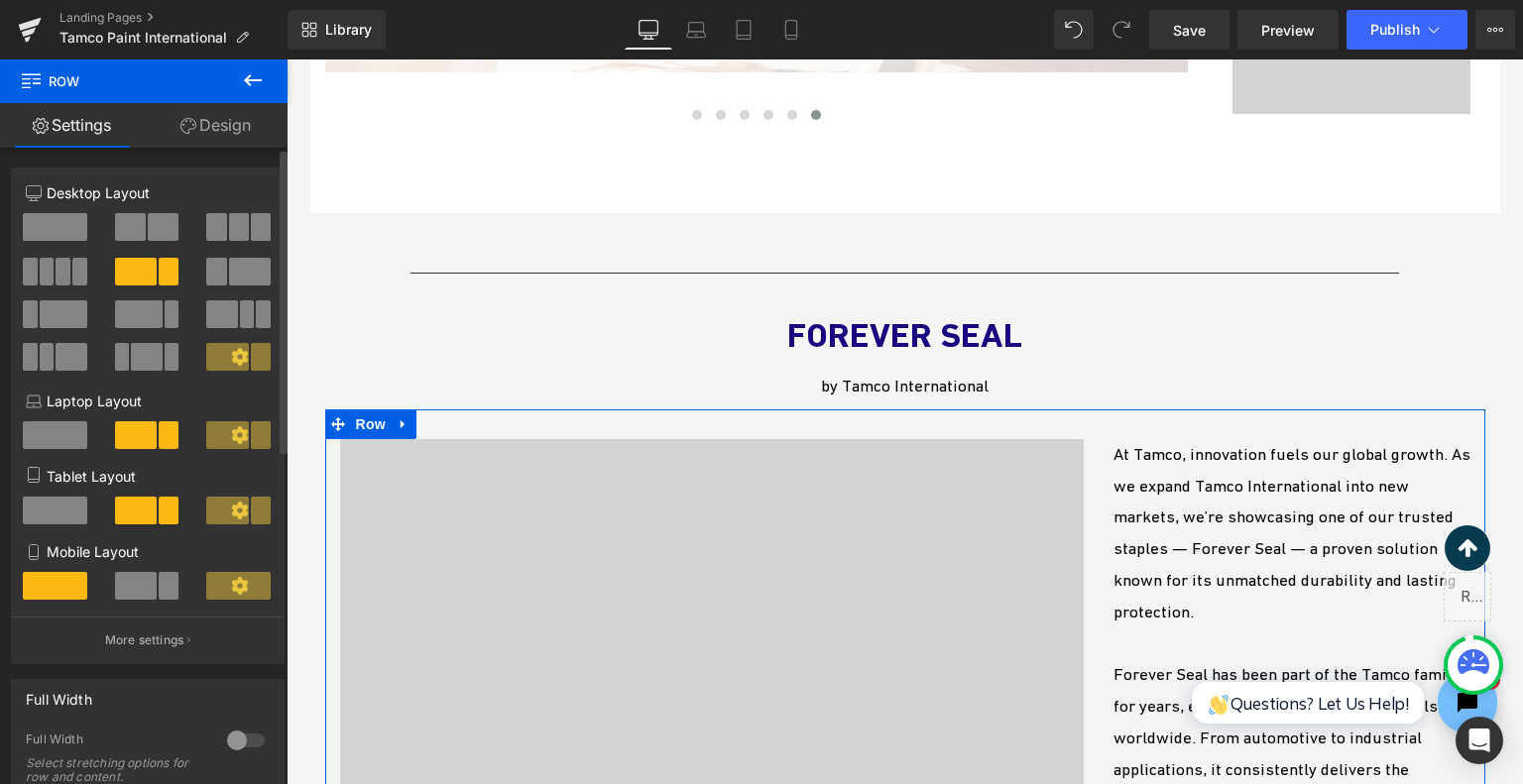 click at bounding box center (172, 314) 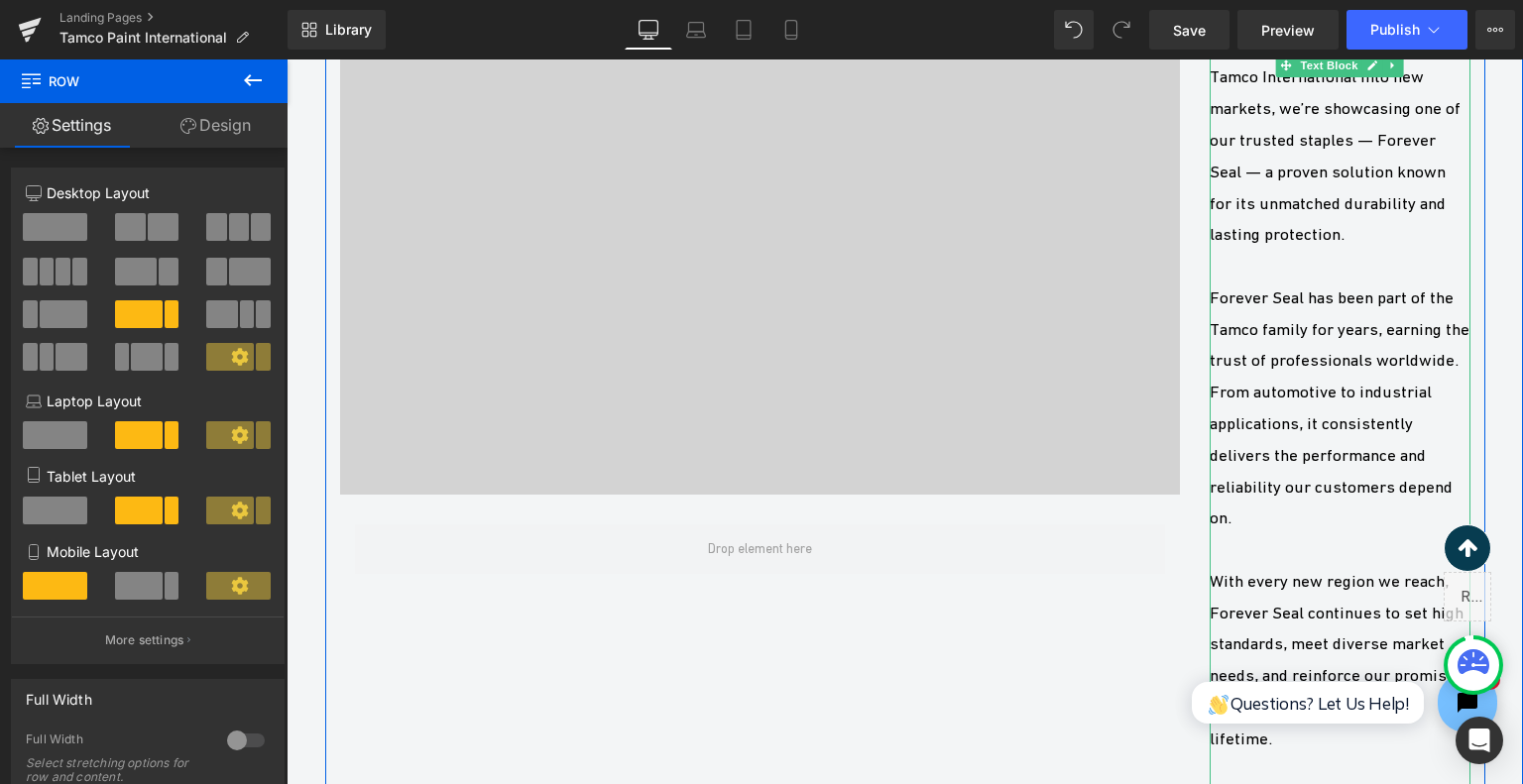 scroll, scrollTop: 3790, scrollLeft: 0, axis: vertical 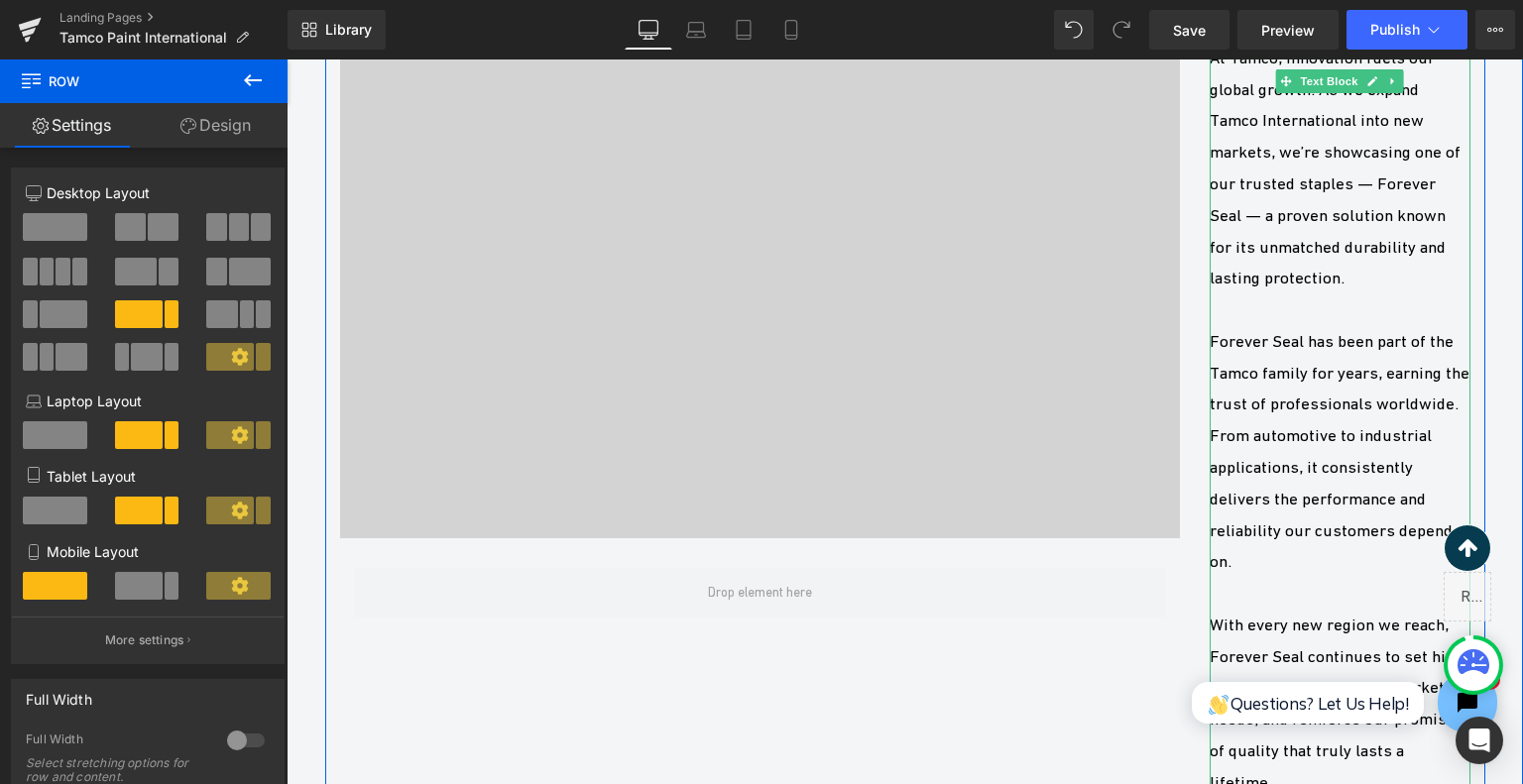 click on "Forever Seal has been part of the Tamco family for years, earning the trust of professionals worldwide. From automotive to industrial applications, it consistently delivers the performance and reliability our customers depend on." at bounding box center [1340, 452] 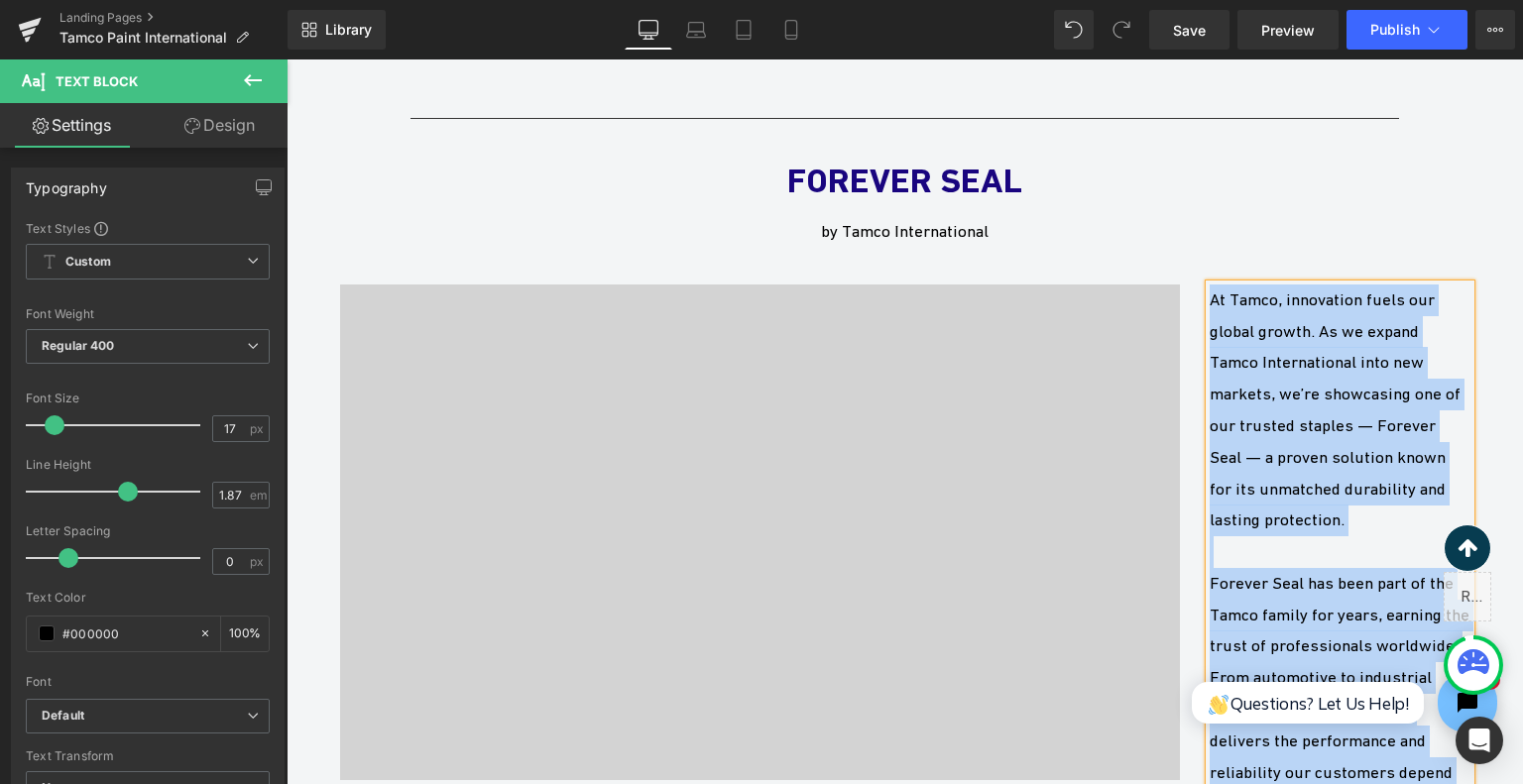 scroll, scrollTop: 3592, scrollLeft: 0, axis: vertical 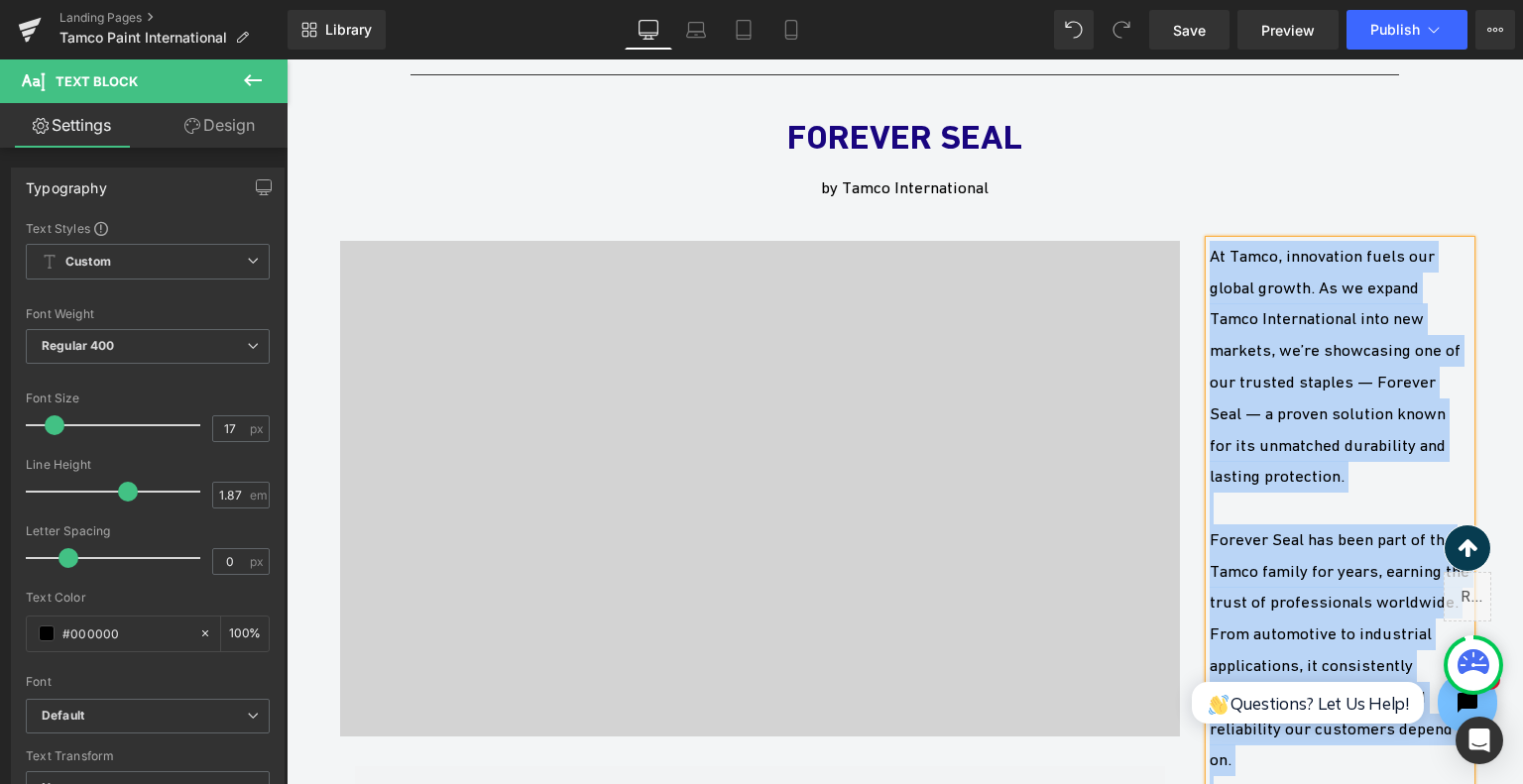 click on "Text Block
Video Bg         Row
At Tamco, innovation fuels our global growth. As we expand Tamco International into new markets, we’re showcasing one of our trusted staples — Forever Seal — a proven solution known for its unmatched durability and lasting protection. Forever Seal has been part of the Tamco family for years, earning the trust of professionals worldwide. From automotive to industrial applications, it consistently delivers the performance and reliability our customers depend on. With every new region we reach, Forever Seal continues to set high standards, meet diverse market needs, and reinforce our promise of quality that truly lasts a lifetime.
Text Block         Row" at bounding box center (905, 640) 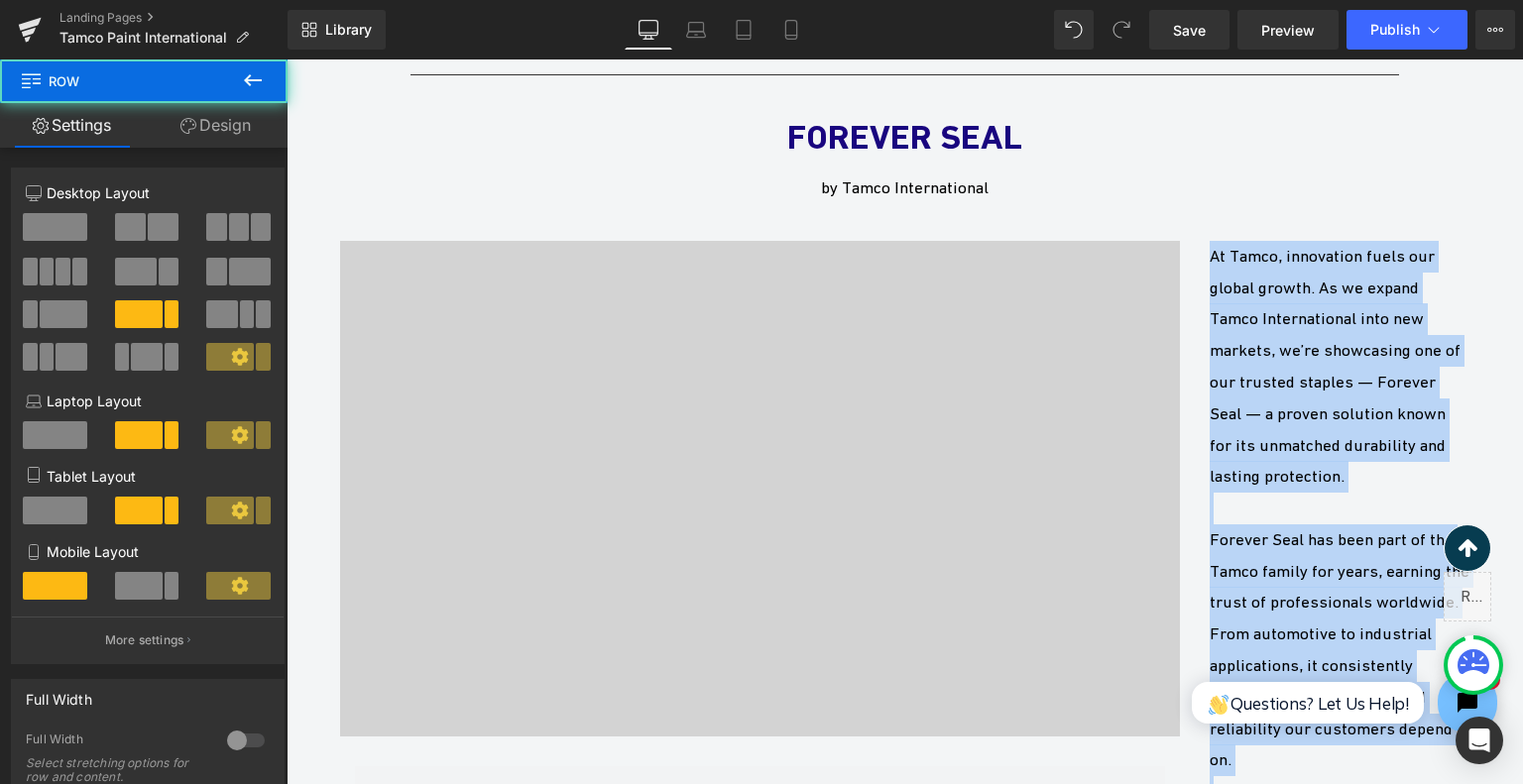 click on "At Tamco, innovation fuels our global growth. As we expand Tamco International into new markets, we’re showcasing one of our trusted staples — Forever Seal — a proven solution known for its unmatched durability and lasting protection." at bounding box center (1340, 367) 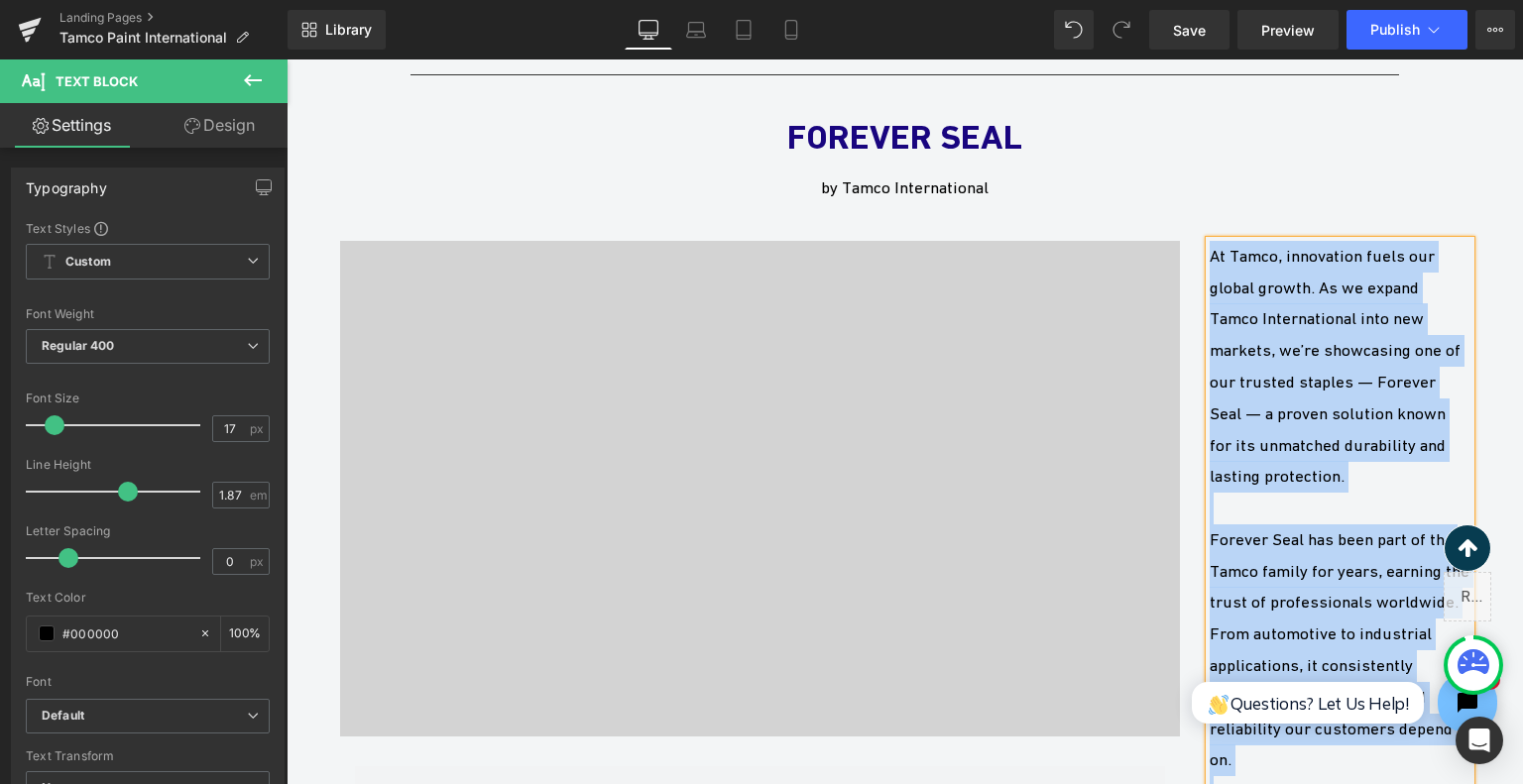 click on "At Tamco, innovation fuels our global growth. As we expand Tamco International into new markets, we’re showcasing one of our trusted staples — Forever Seal — a proven solution known for its unmatched durability and lasting protection." at bounding box center (1340, 367) 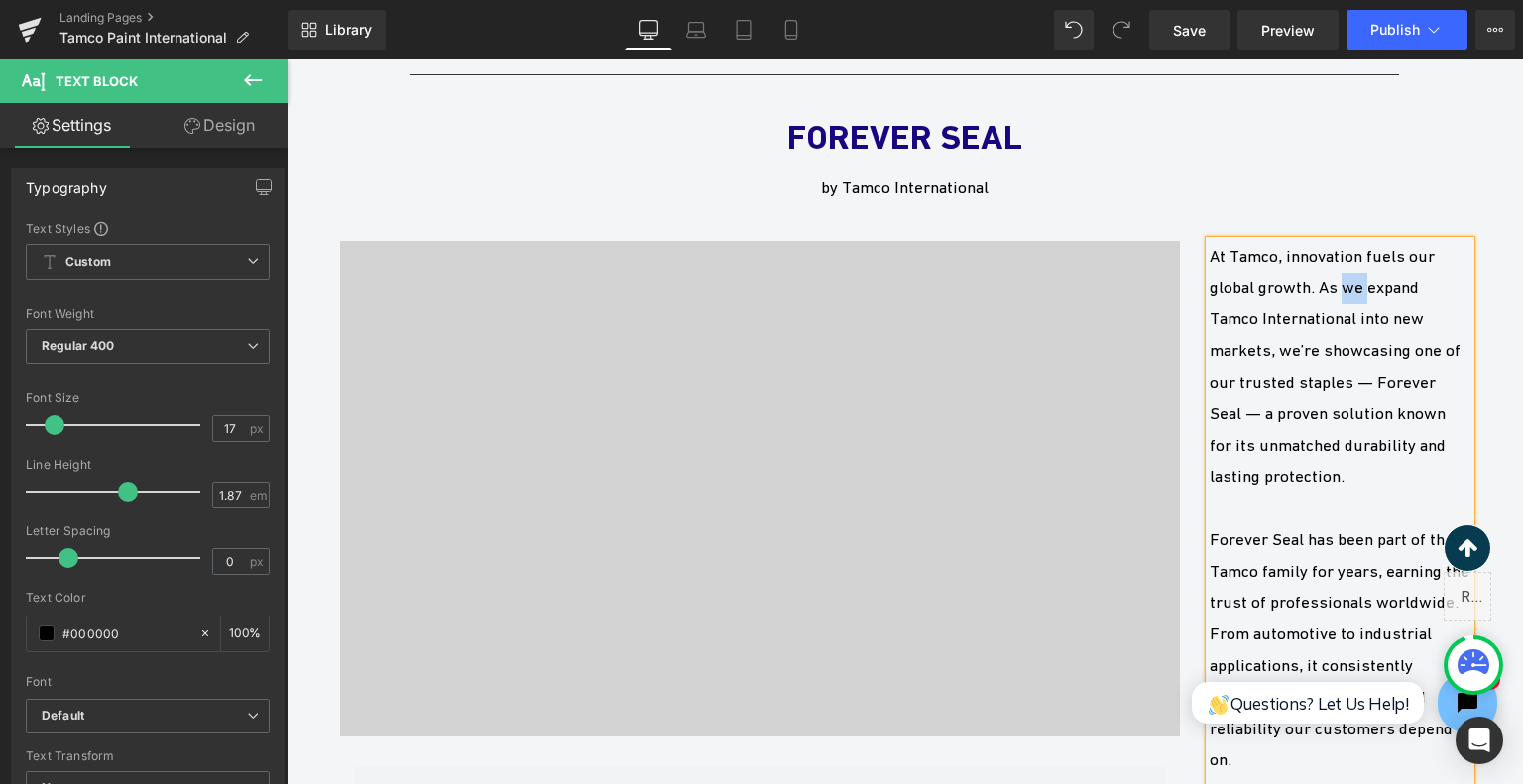 click on "At Tamco, innovation fuels our global growth. As we expand Tamco International into new markets, we’re showcasing one of our trusted staples — Forever Seal — a proven solution known for its unmatched durability and lasting protection." at bounding box center [1340, 367] 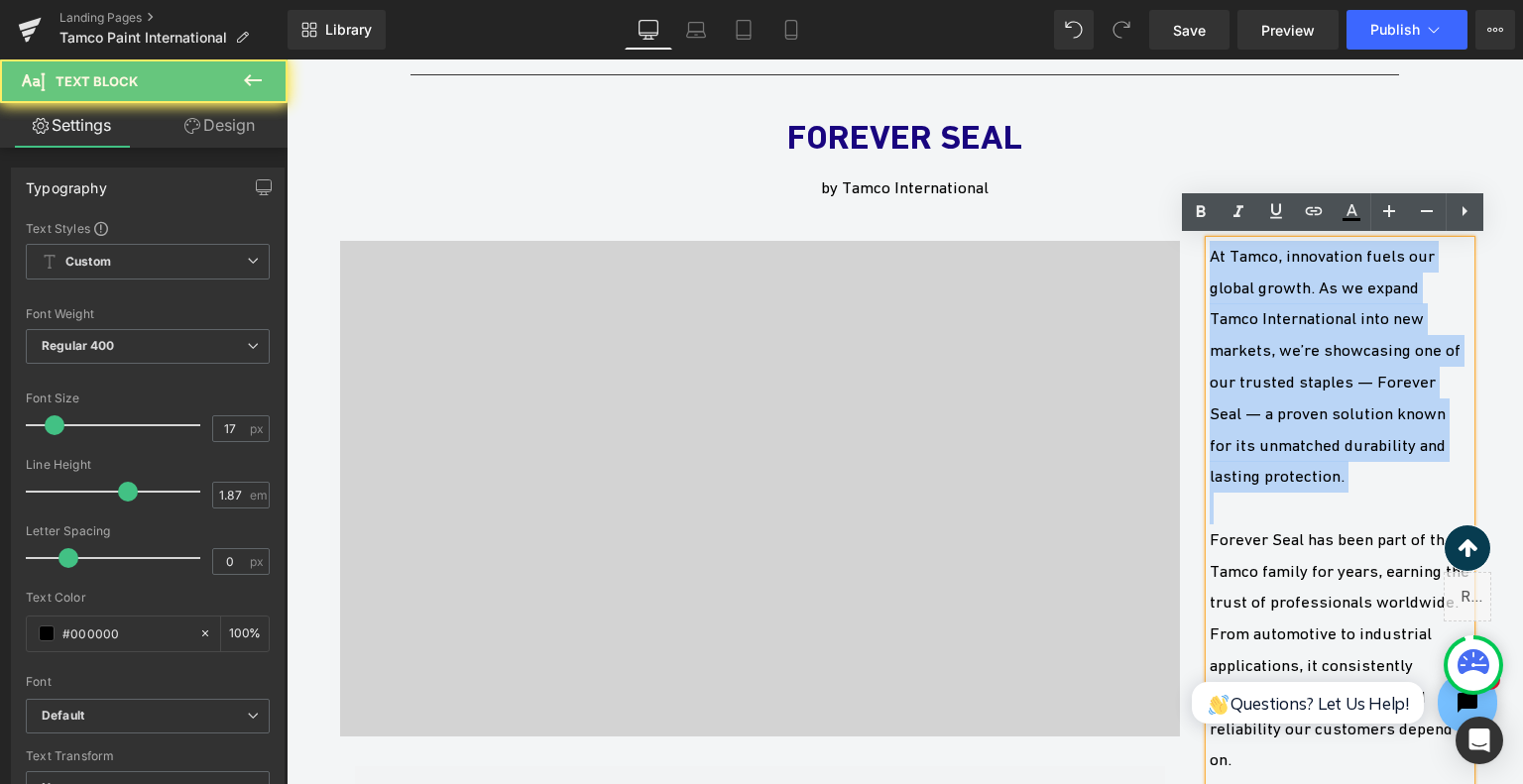 click on "At Tamco, innovation fuels our global growth. As we expand Tamco International into new markets, we’re showcasing one of our trusted staples — Forever Seal — a proven solution known for its unmatched durability and lasting protection." at bounding box center [1340, 367] 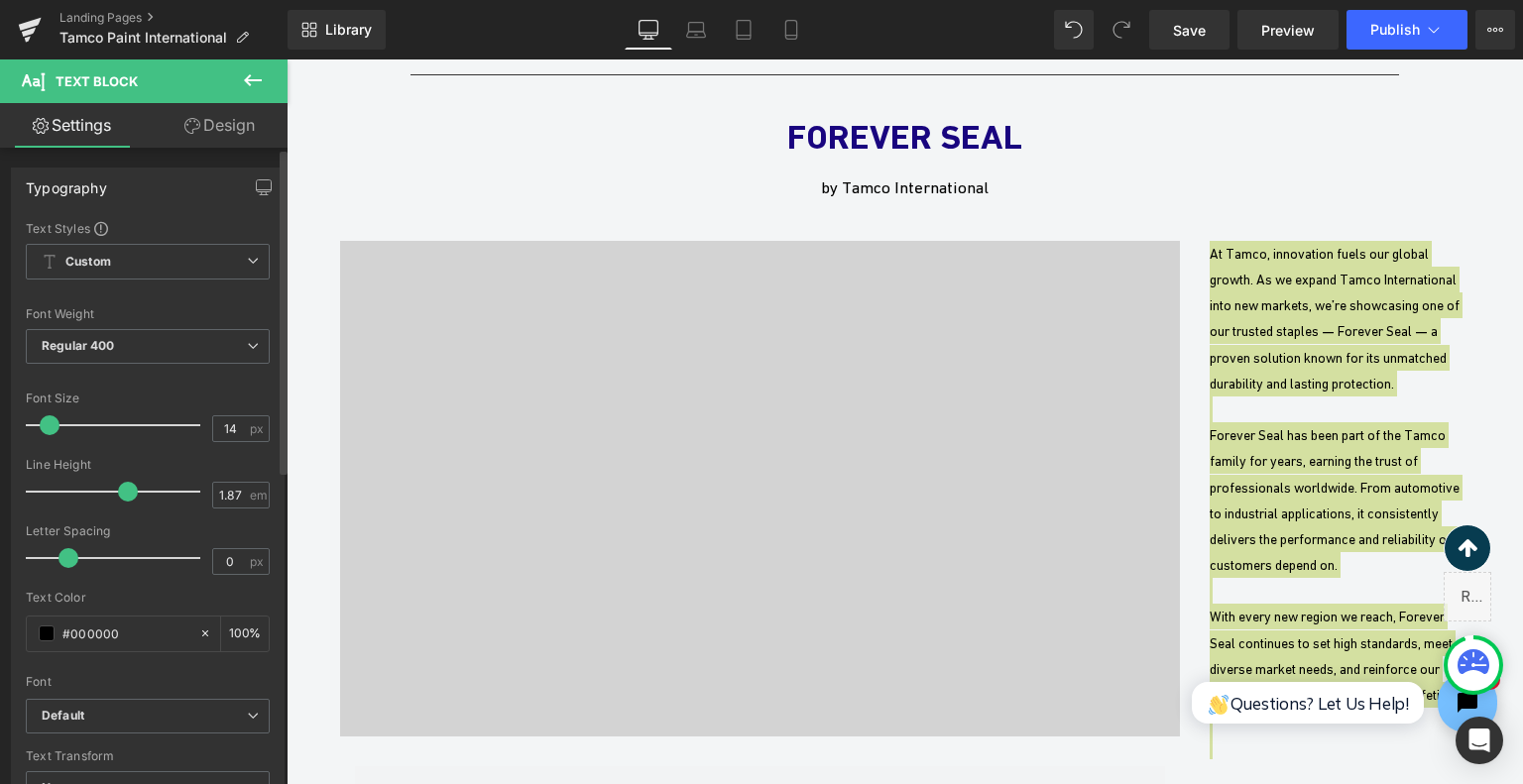 click at bounding box center [50, 425] 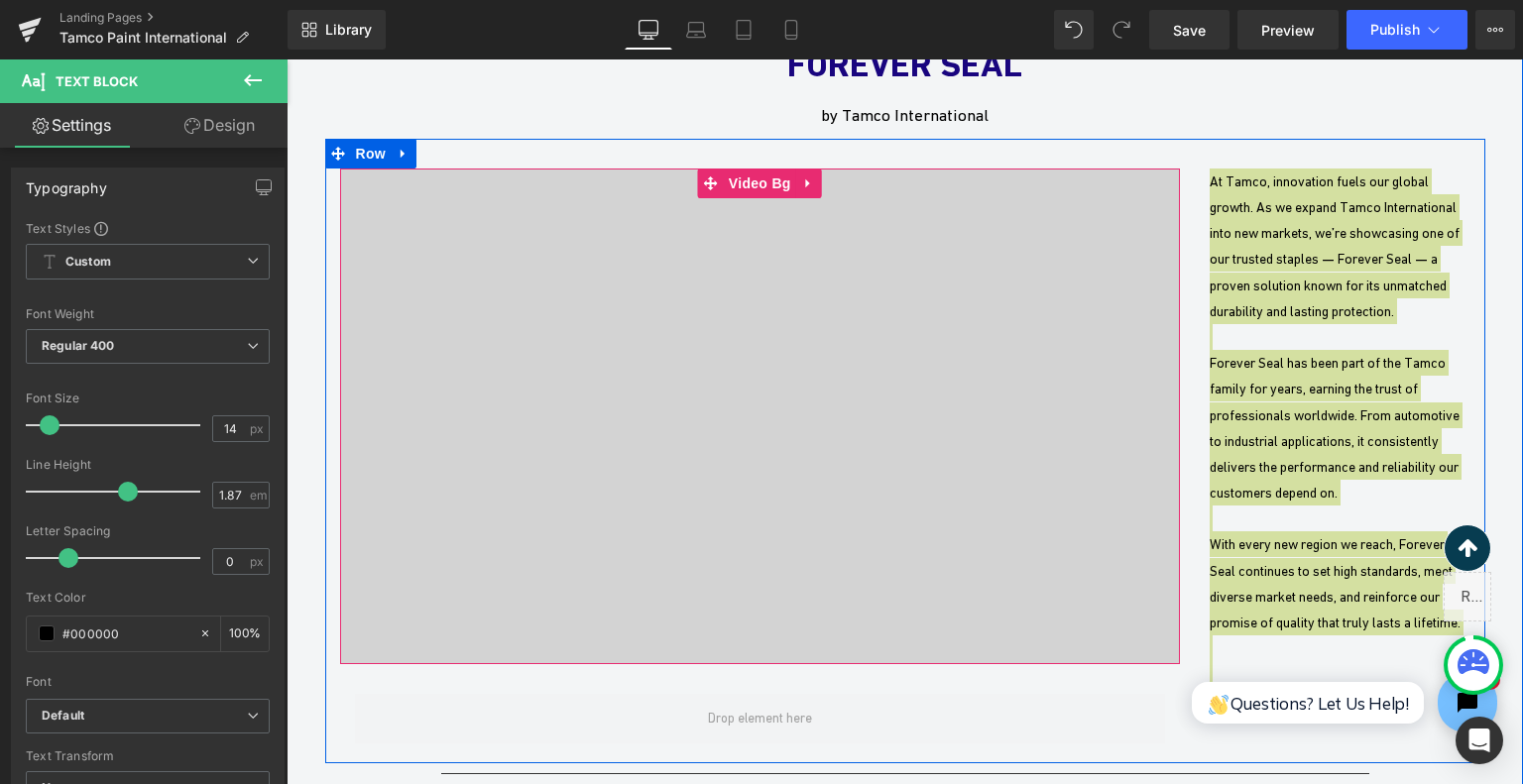 scroll, scrollTop: 3790, scrollLeft: 0, axis: vertical 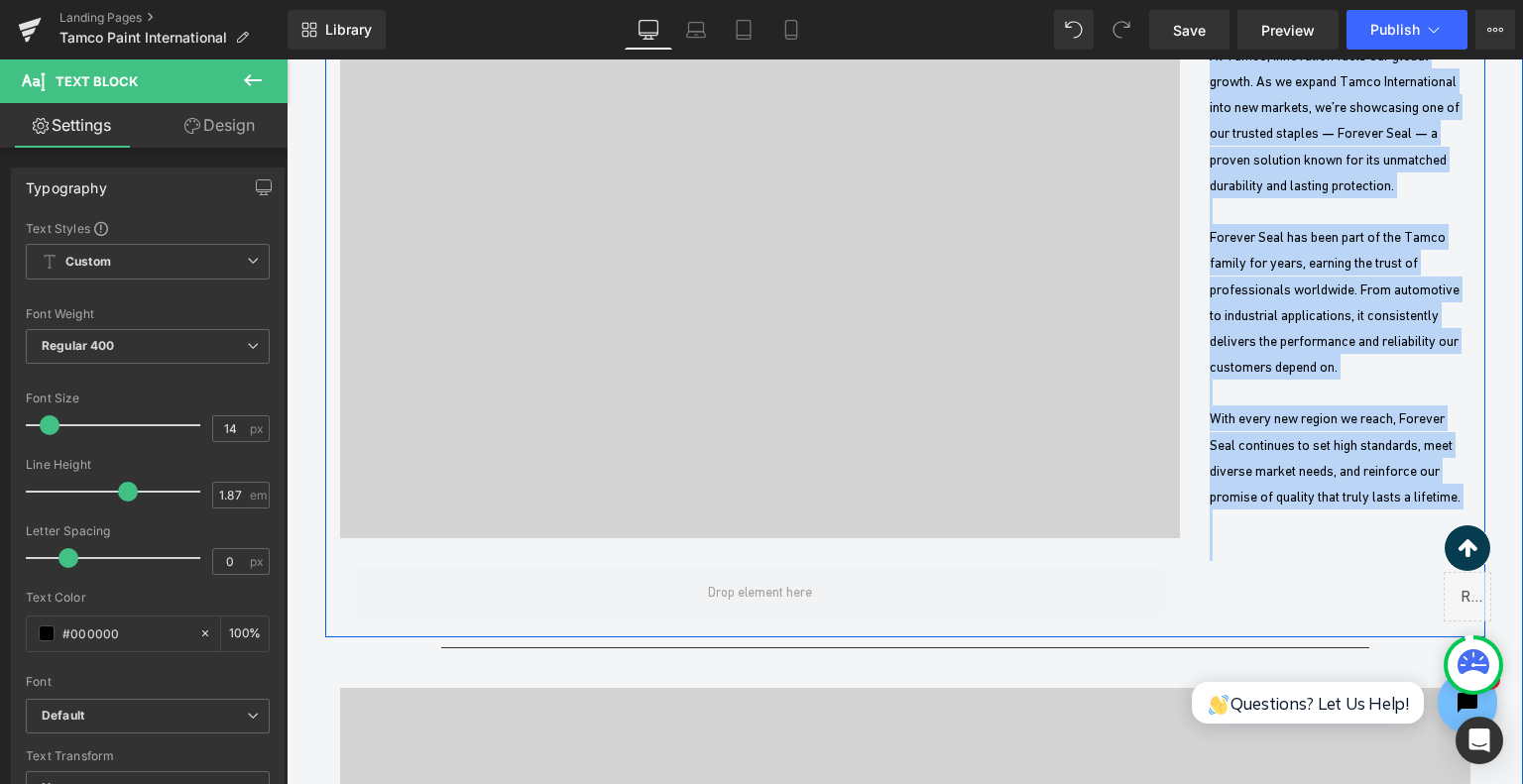click at bounding box center [1340, 522] 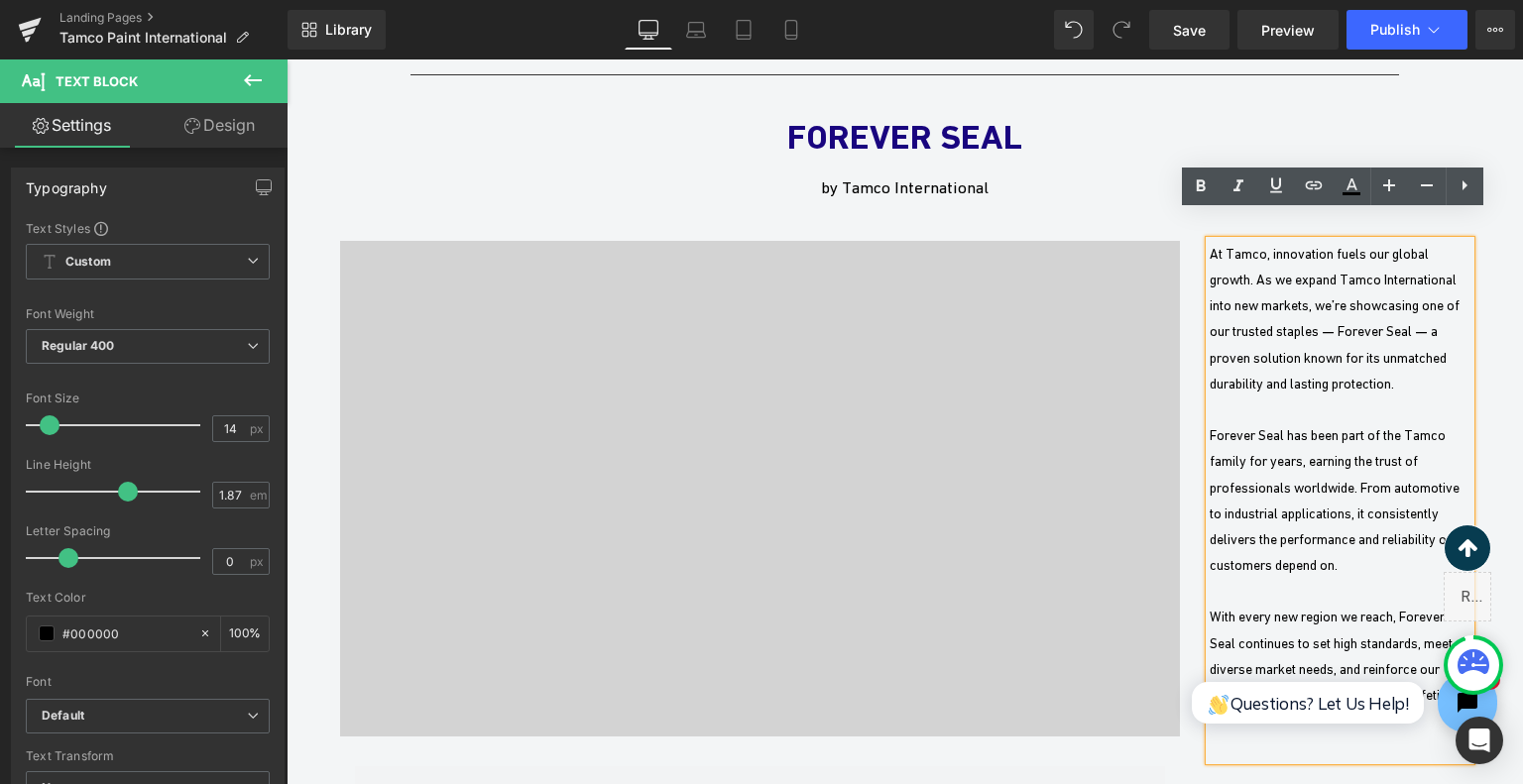 scroll, scrollTop: 3790, scrollLeft: 0, axis: vertical 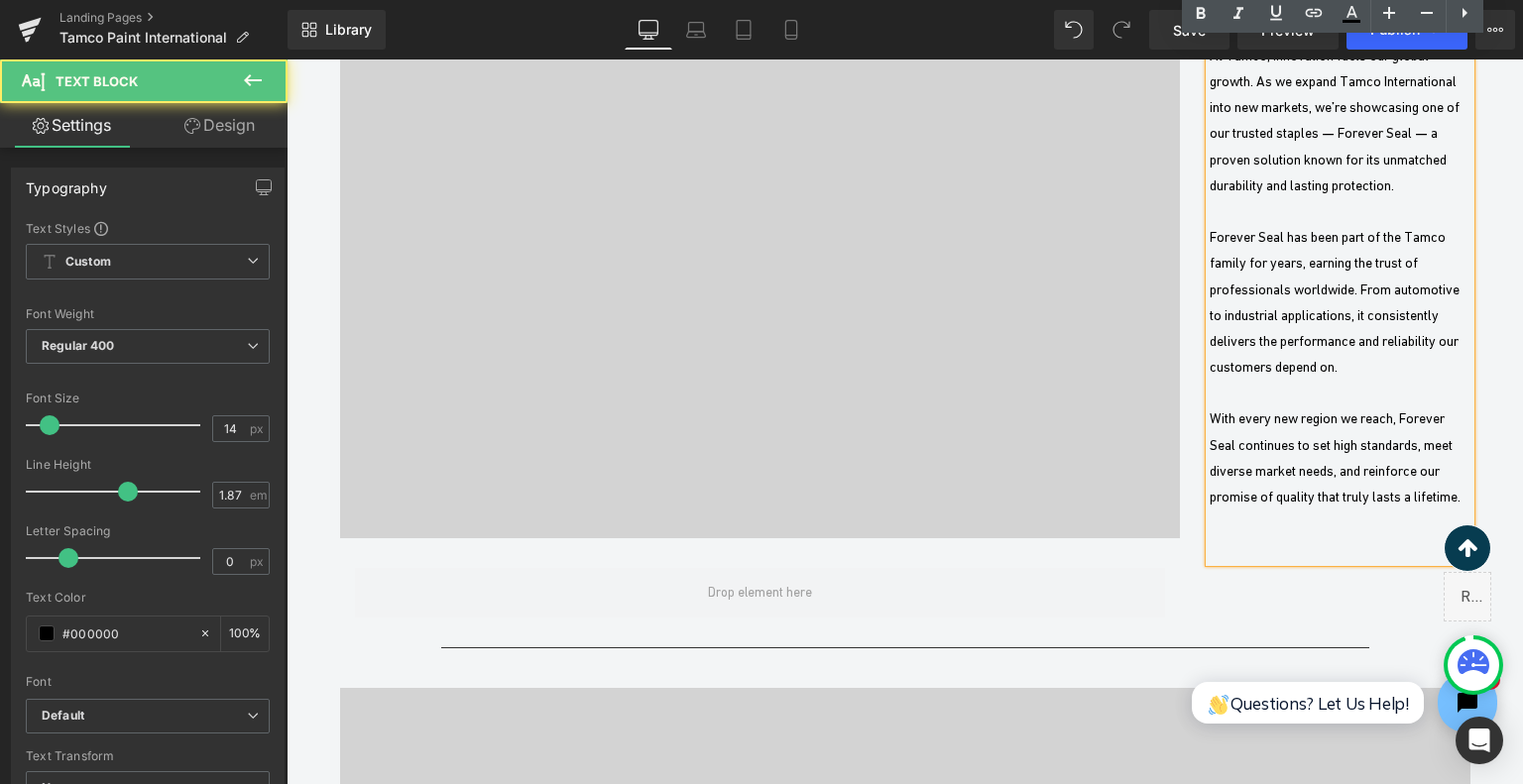click on "Forever Seal has been part of the Tamco family for years, earning the trust of professionals worldwide. From automotive to industrial applications, it consistently delivers the performance and reliability our customers depend on." at bounding box center [1340, 301] 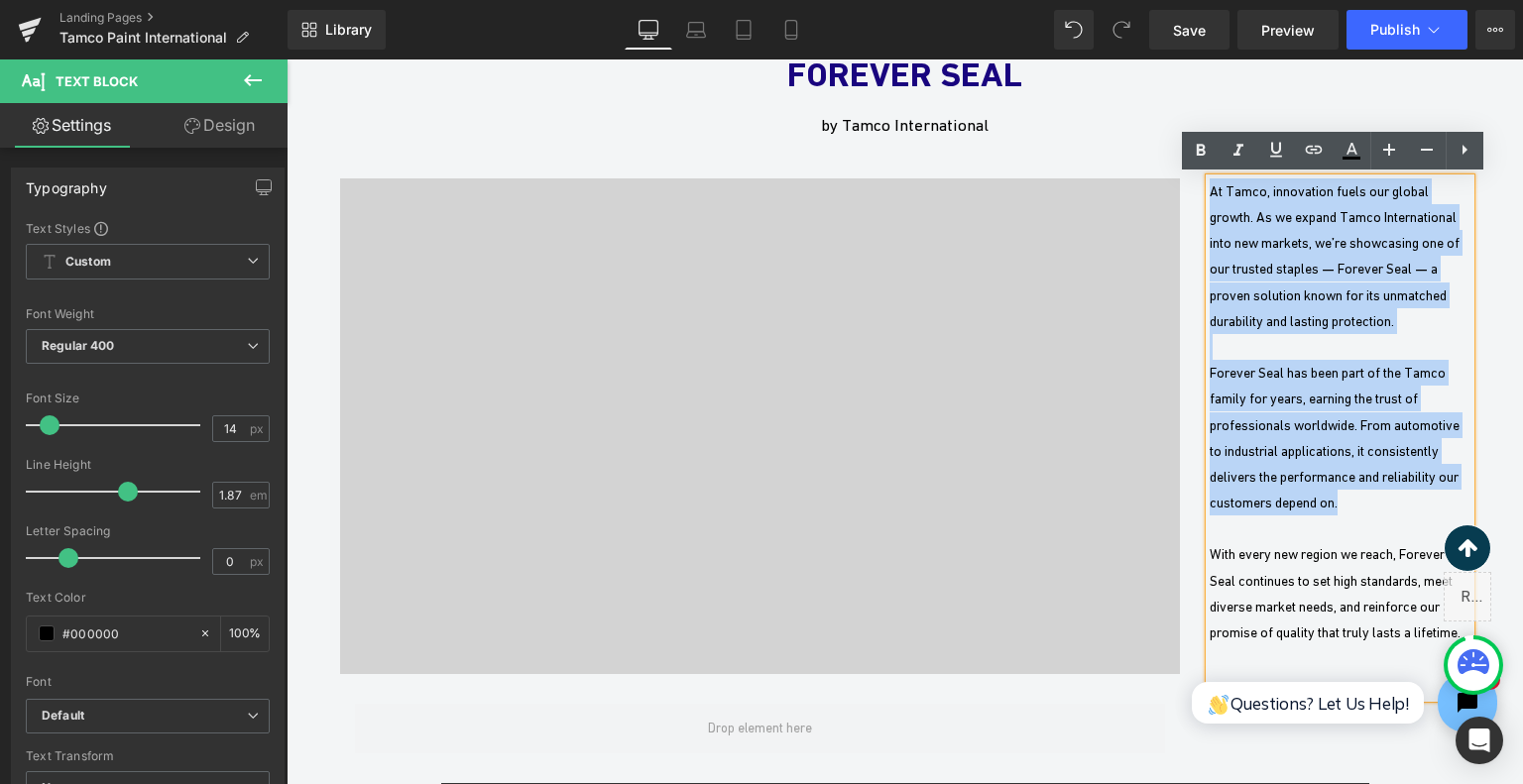 scroll, scrollTop: 3591, scrollLeft: 0, axis: vertical 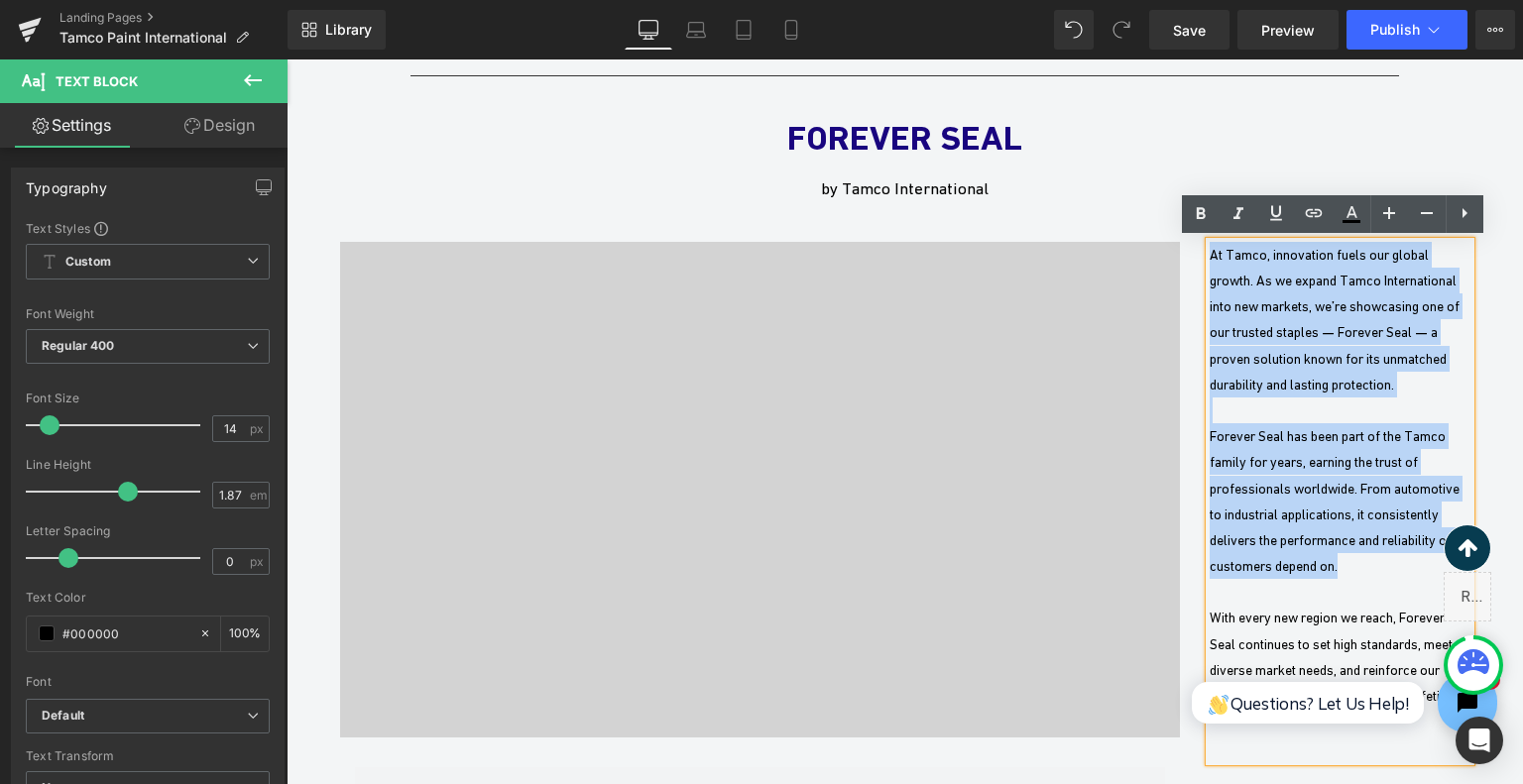 drag, startPoint x: 1372, startPoint y: 398, endPoint x: 1188, endPoint y: 247, distance: 238.02731 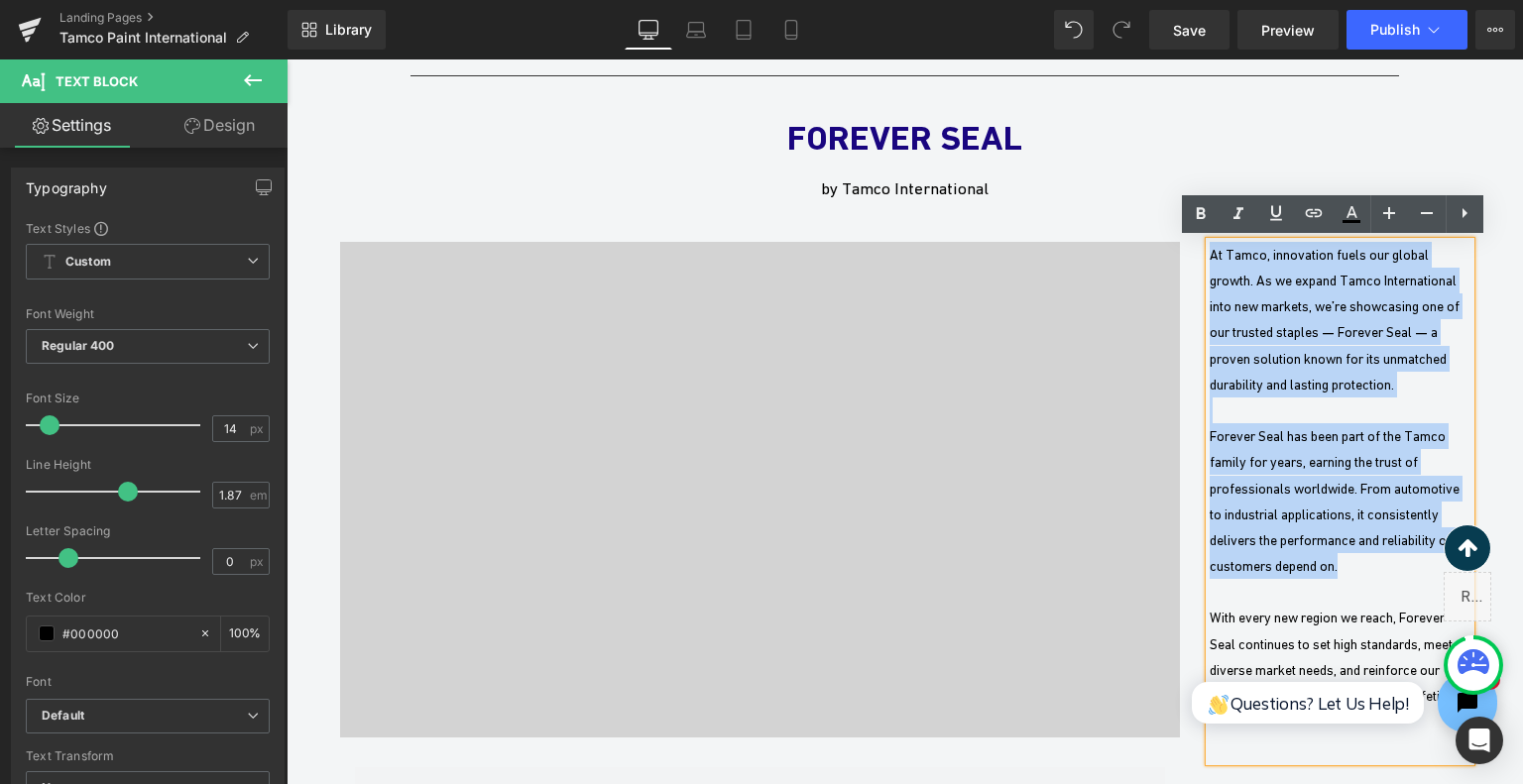 click on "At Tamco, innovation fuels our global growth. As we expand Tamco International into new markets, we’re showcasing one of our trusted staples — Forever Seal — a proven solution known for its unmatched durability and lasting protection. Forever Seal has been part of the Tamco family for years, earning the trust of professionals worldwide. From automotive to industrial applications, it consistently delivers the performance and reliability our customers depend on. With every new region we reach, Forever Seal continues to set high standards, meet diverse market needs, and reinforce our promise of quality that truly lasts a lifetime.
Text Block" at bounding box center [1340, 502] 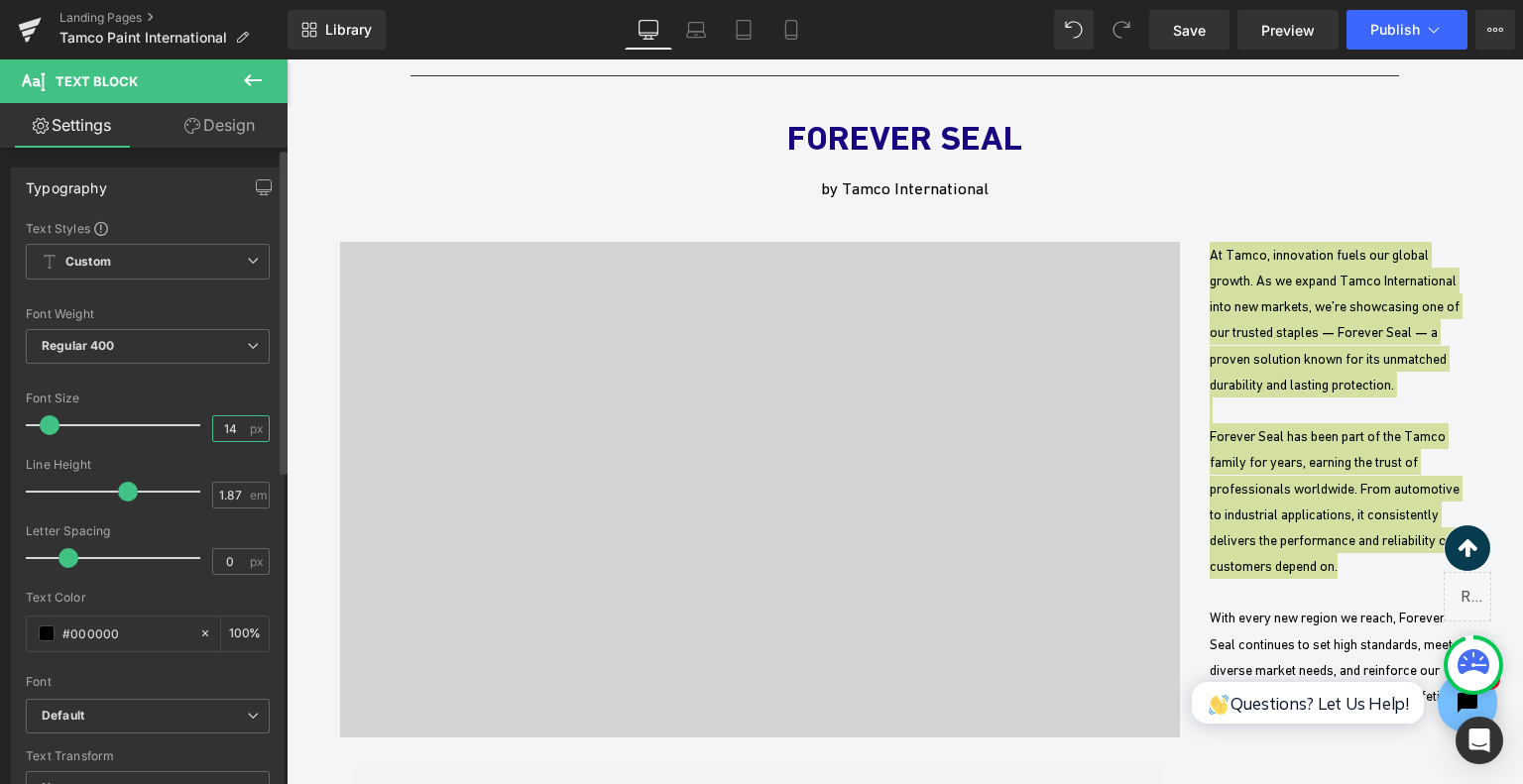 click on "14" at bounding box center [230, 428] 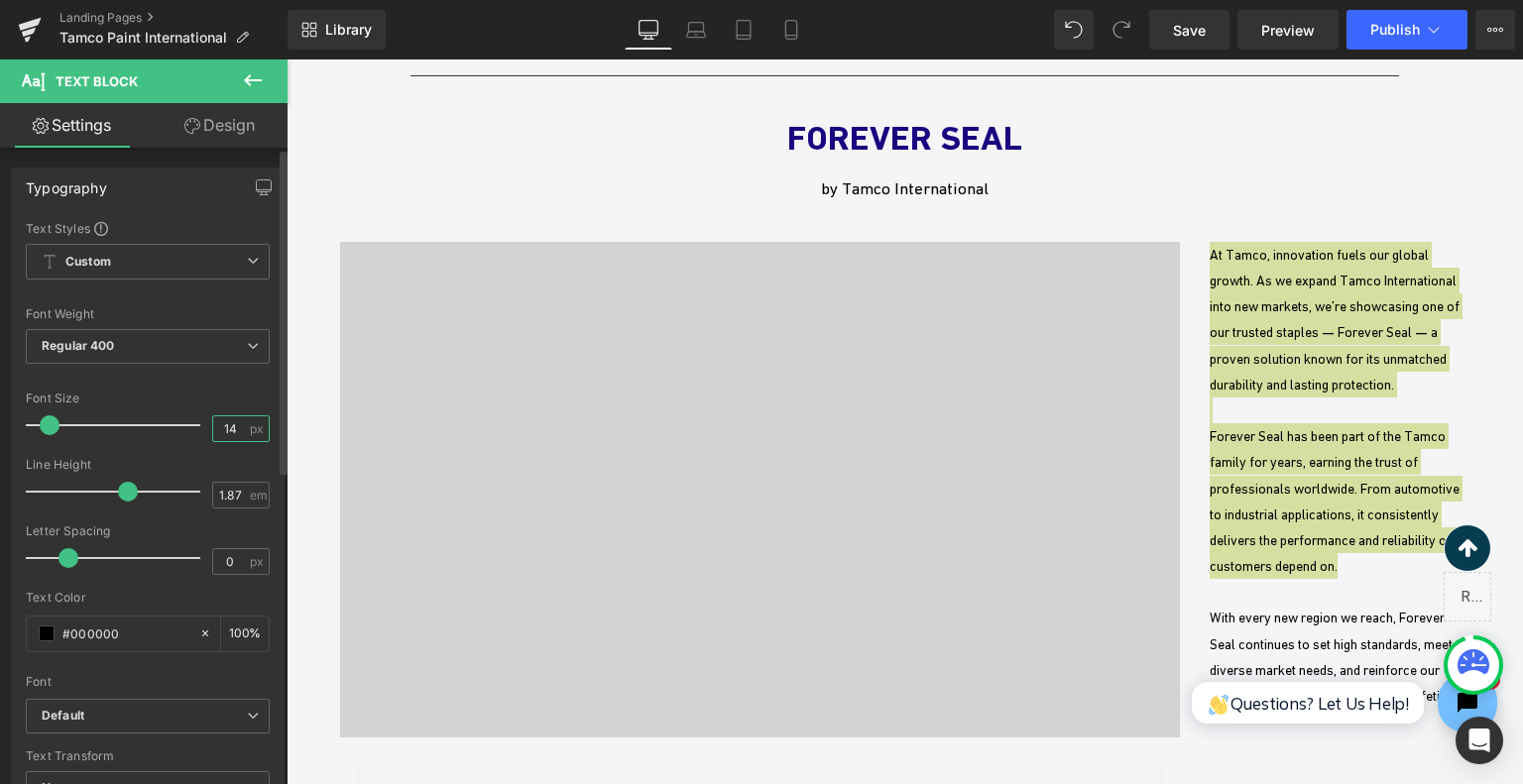 click on "14" at bounding box center (230, 428) 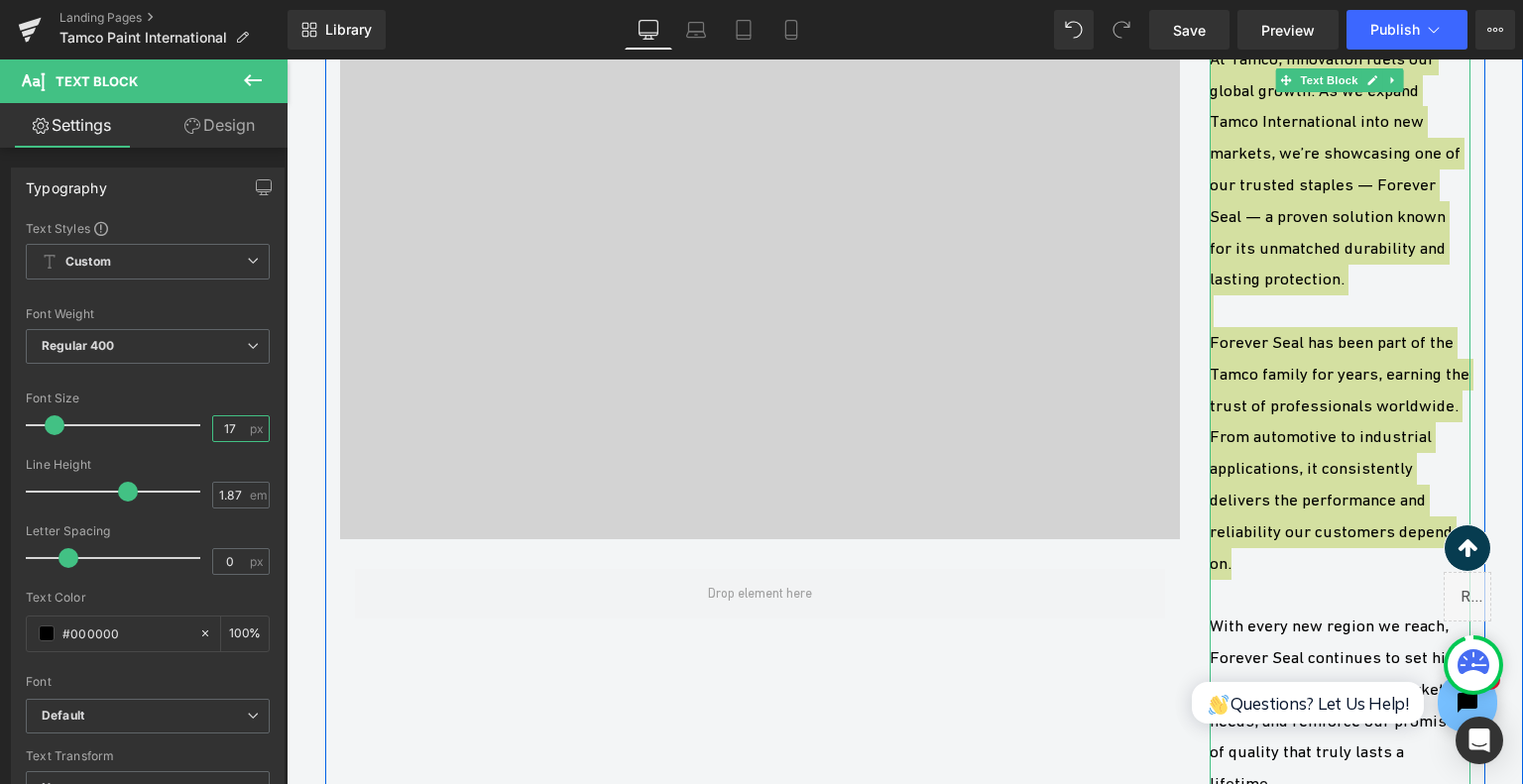scroll, scrollTop: 3690, scrollLeft: 0, axis: vertical 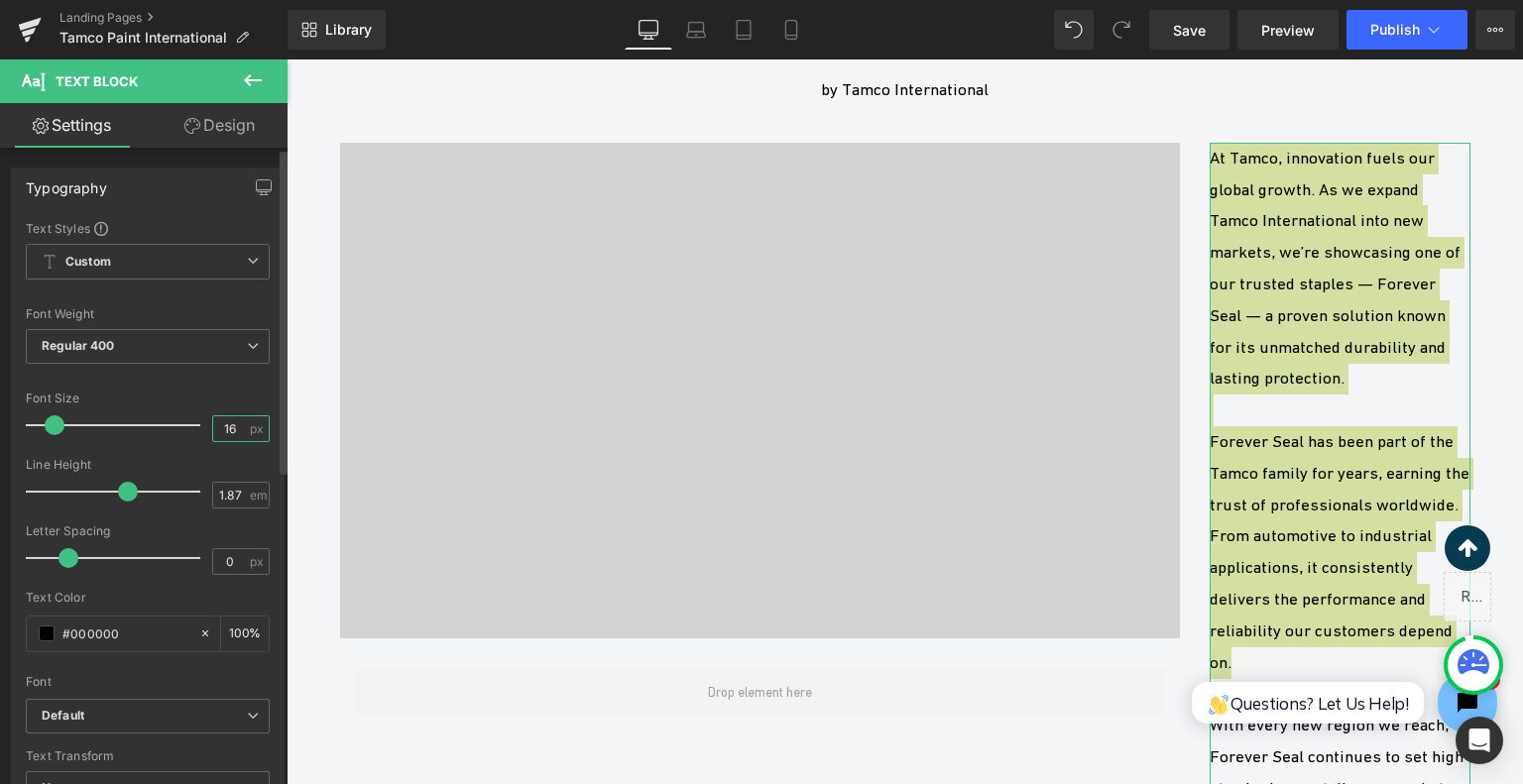 type on "16" 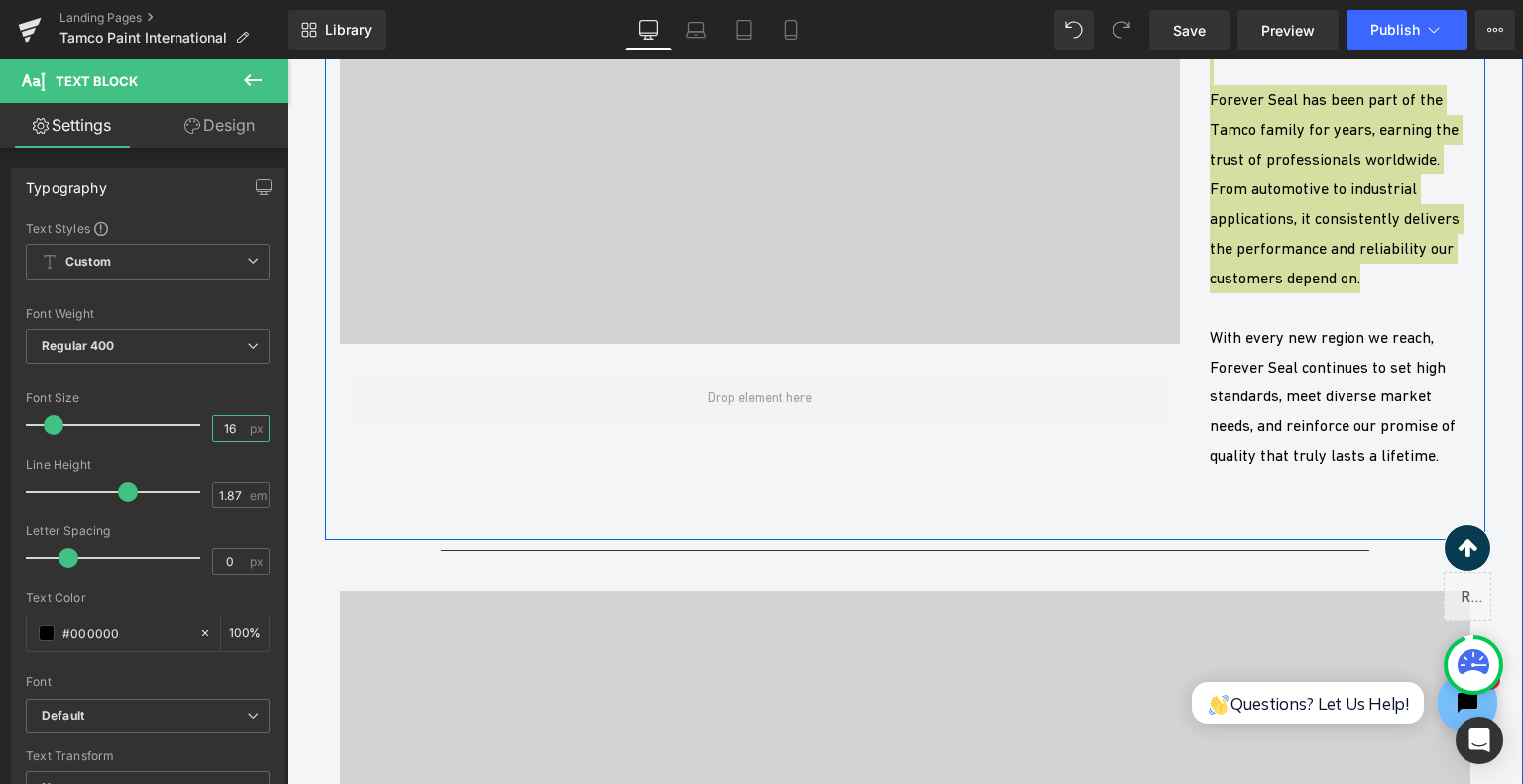 scroll, scrollTop: 3987, scrollLeft: 0, axis: vertical 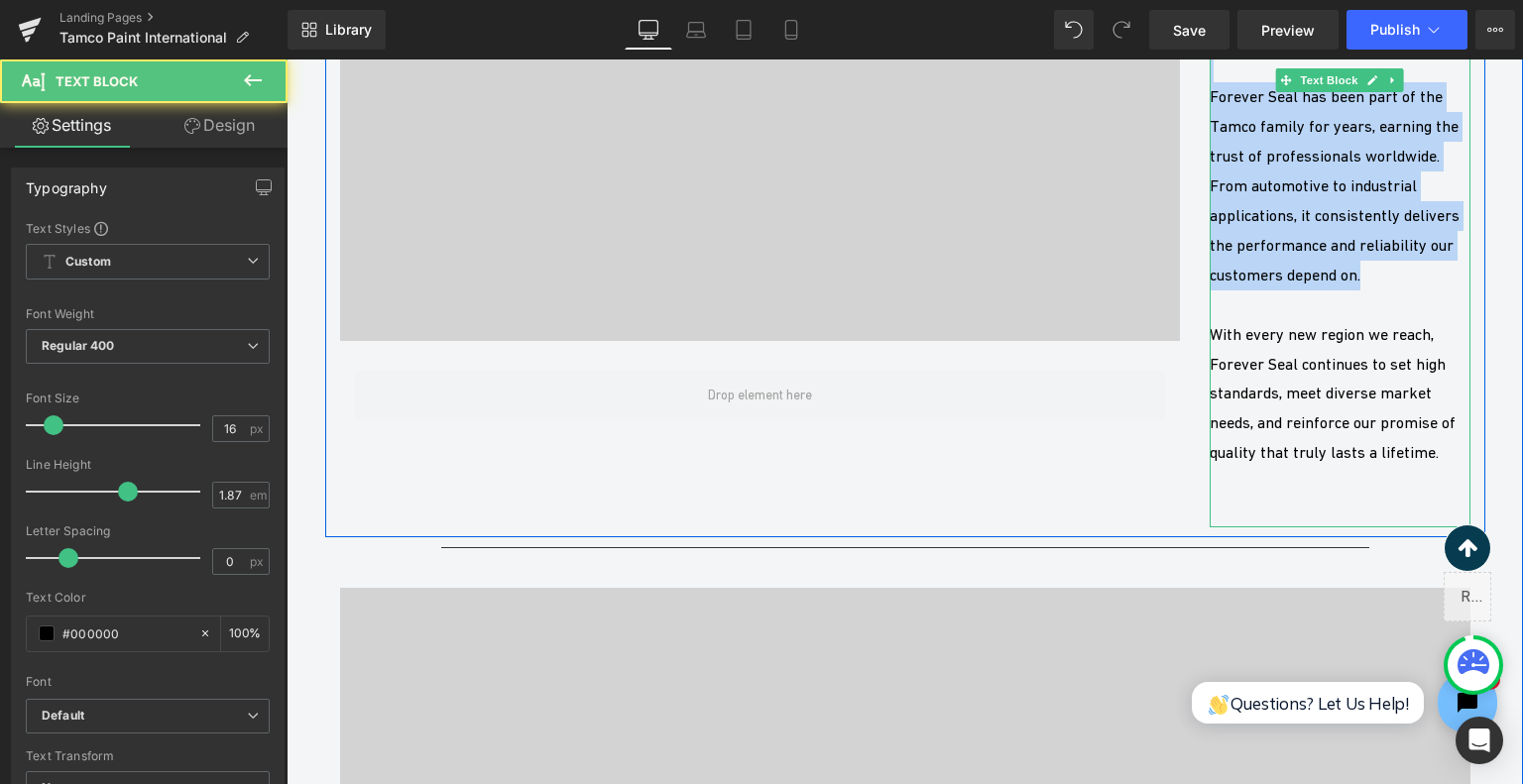 click on "With every new region we reach, Forever Seal continues to set high standards, meet diverse market needs, and reinforce our promise of quality that truly lasts a lifetime." at bounding box center [1340, 394] 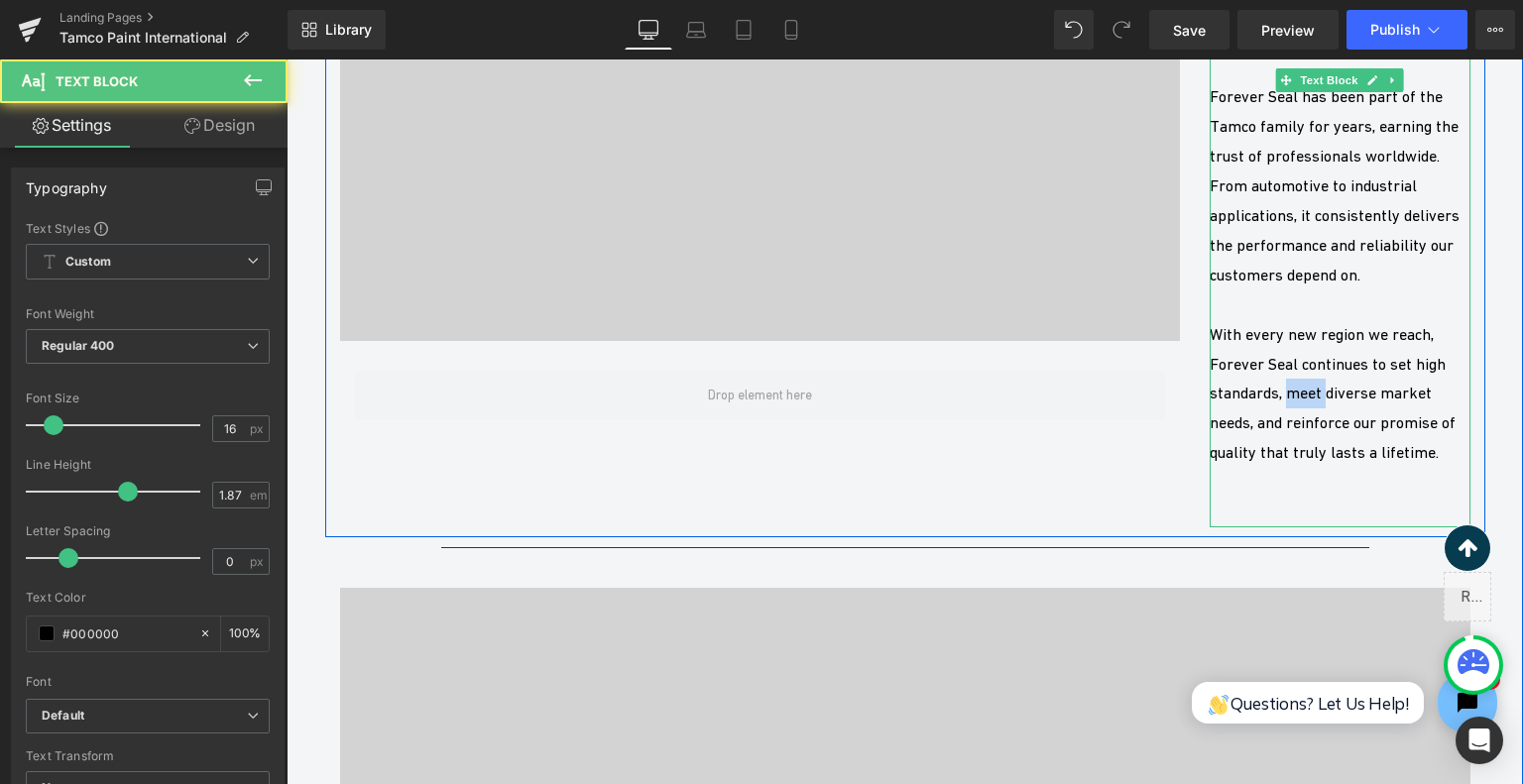 click on "With every new region we reach, Forever Seal continues to set high standards, meet diverse market needs, and reinforce our promise of quality that truly lasts a lifetime." at bounding box center [1340, 394] 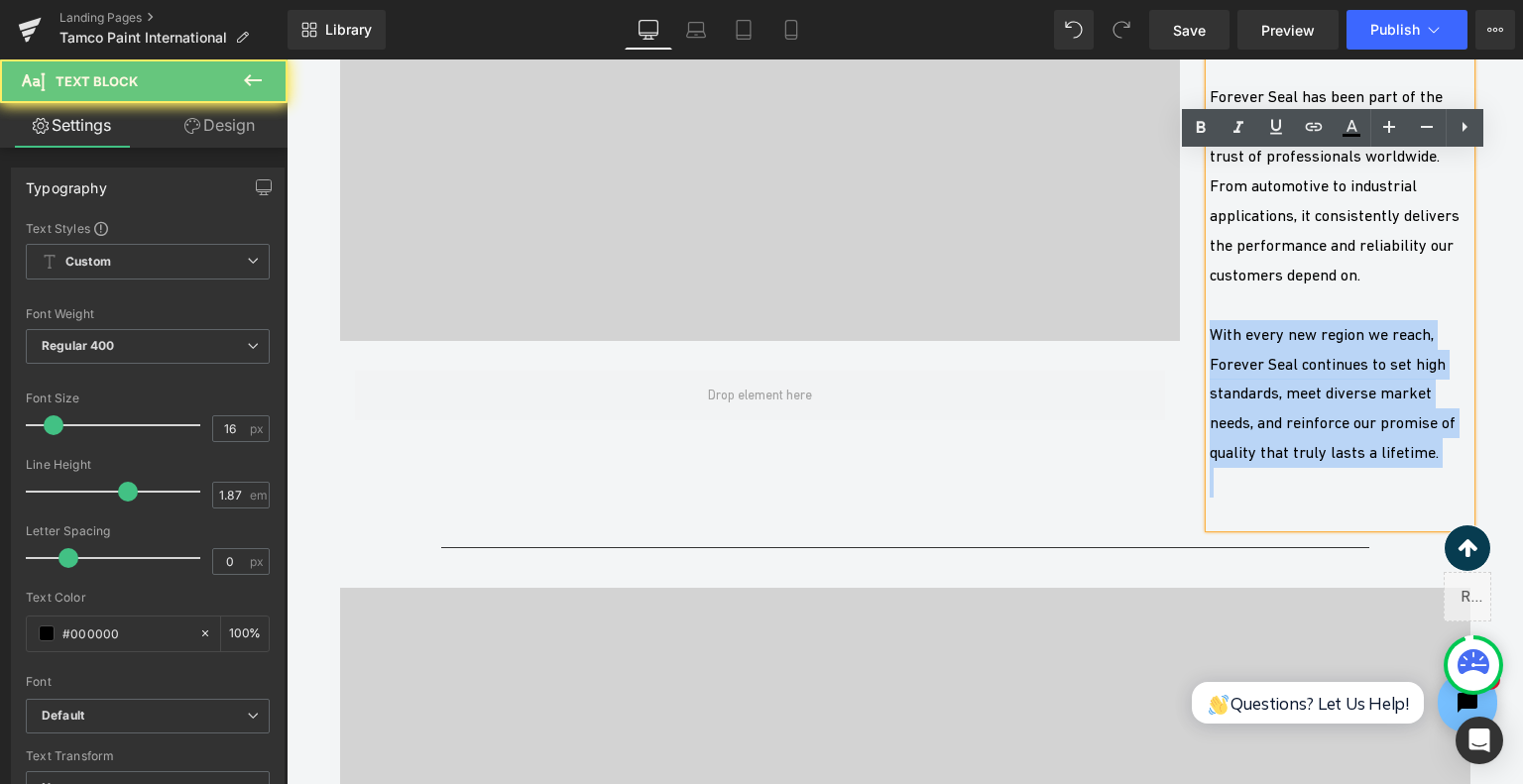 click on "With every new region we reach, Forever Seal continues to set high standards, meet diverse market needs, and reinforce our promise of quality that truly lasts a lifetime." at bounding box center [1340, 394] 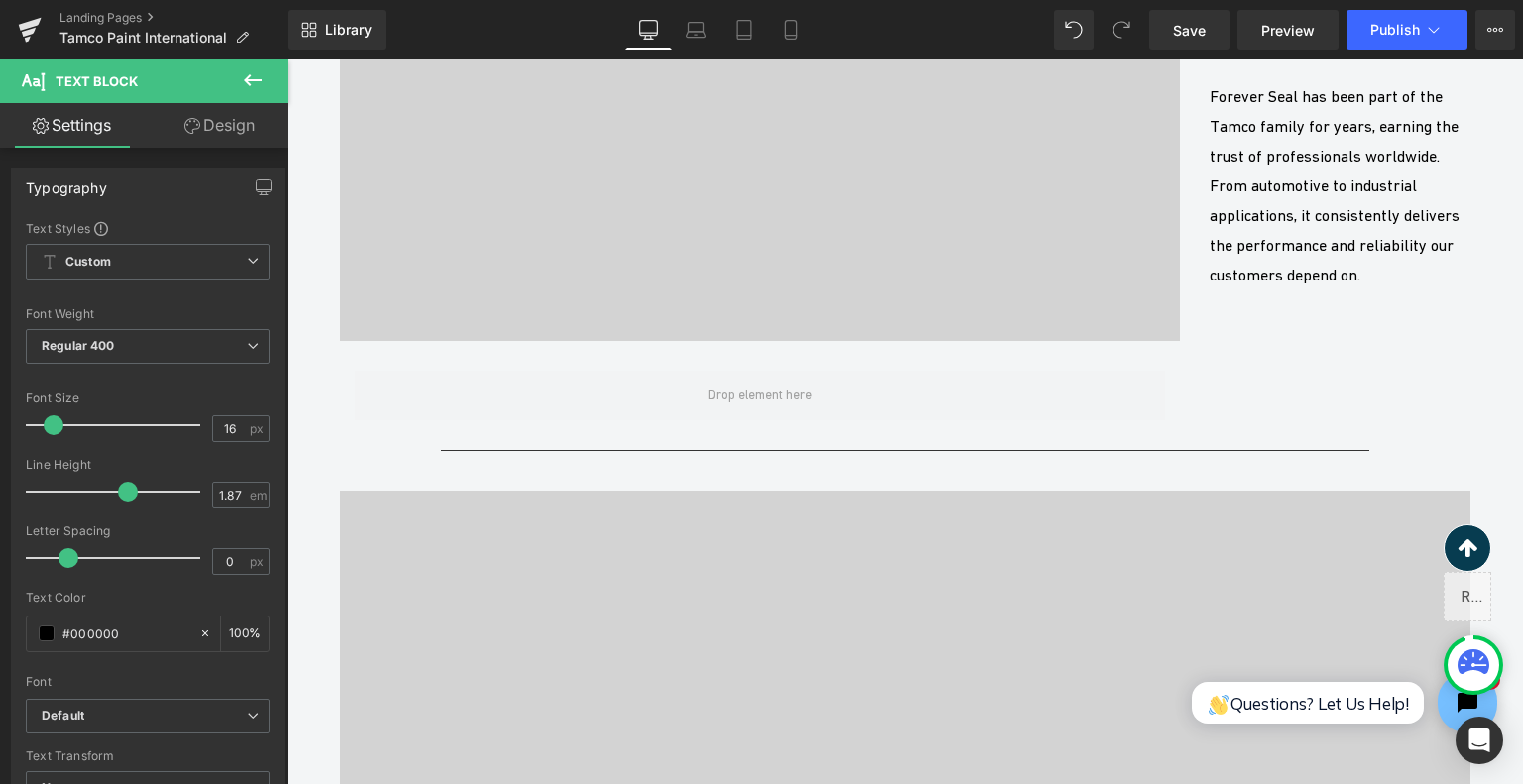click at bounding box center [253, 81] 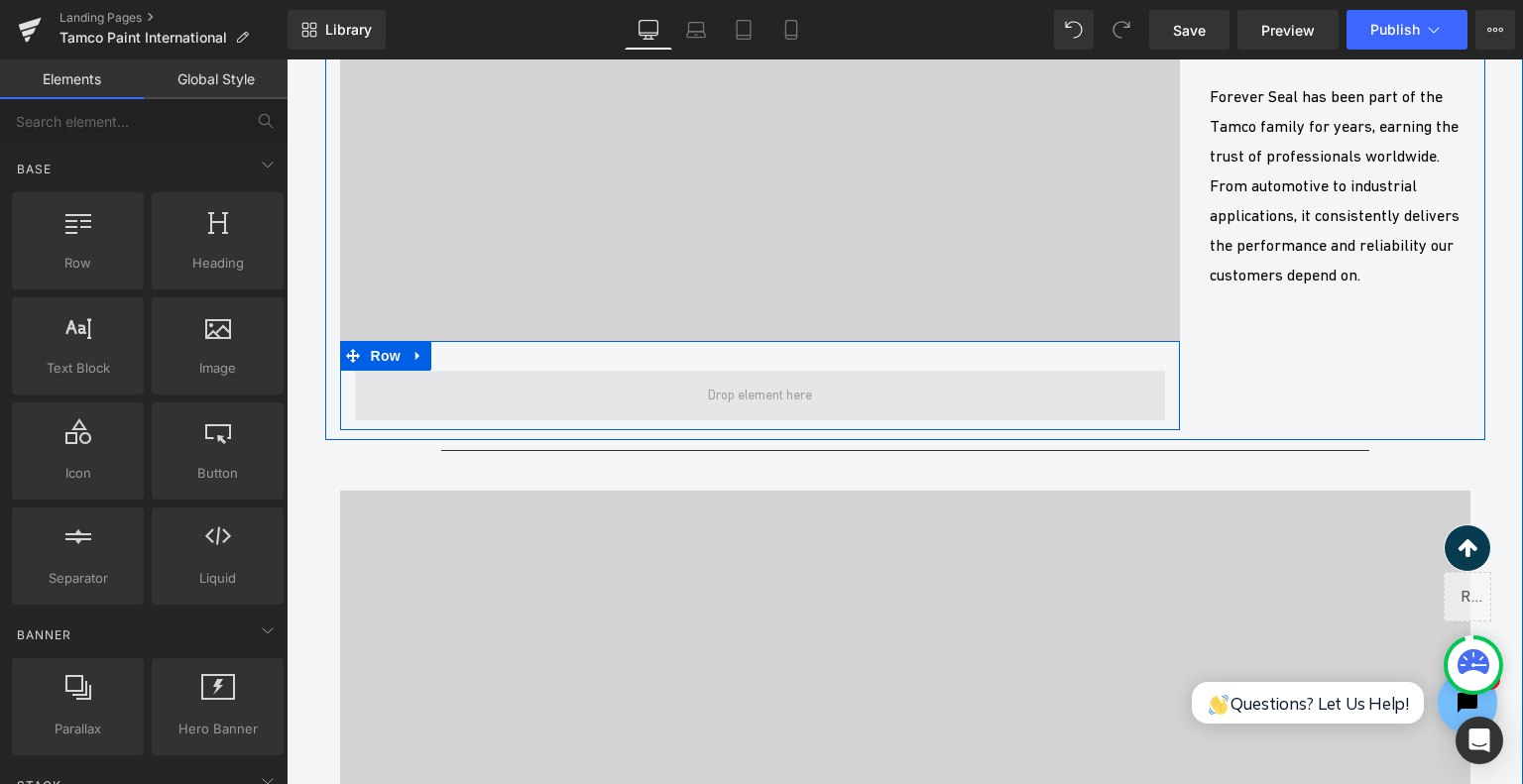 click at bounding box center [761, 395] 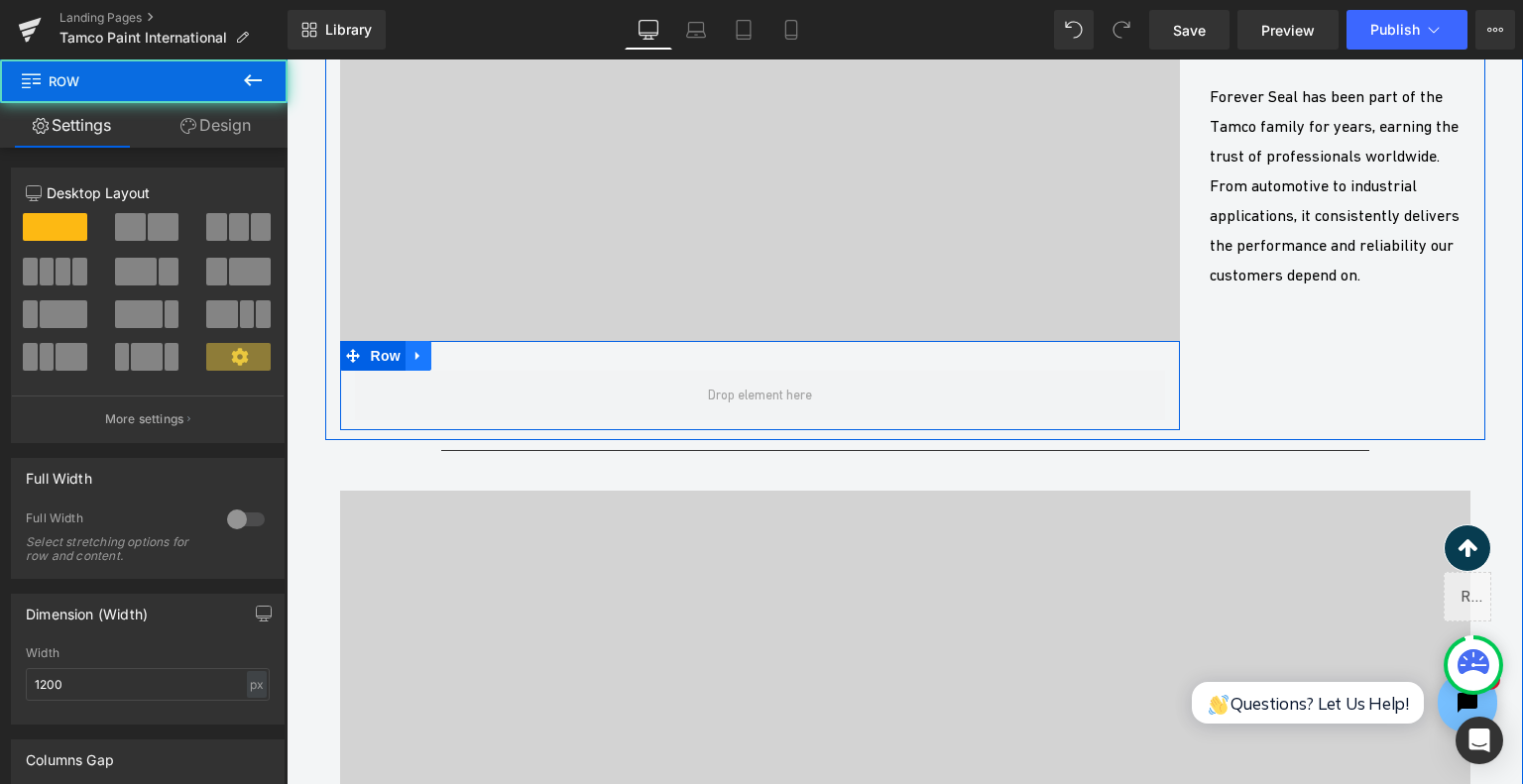 click 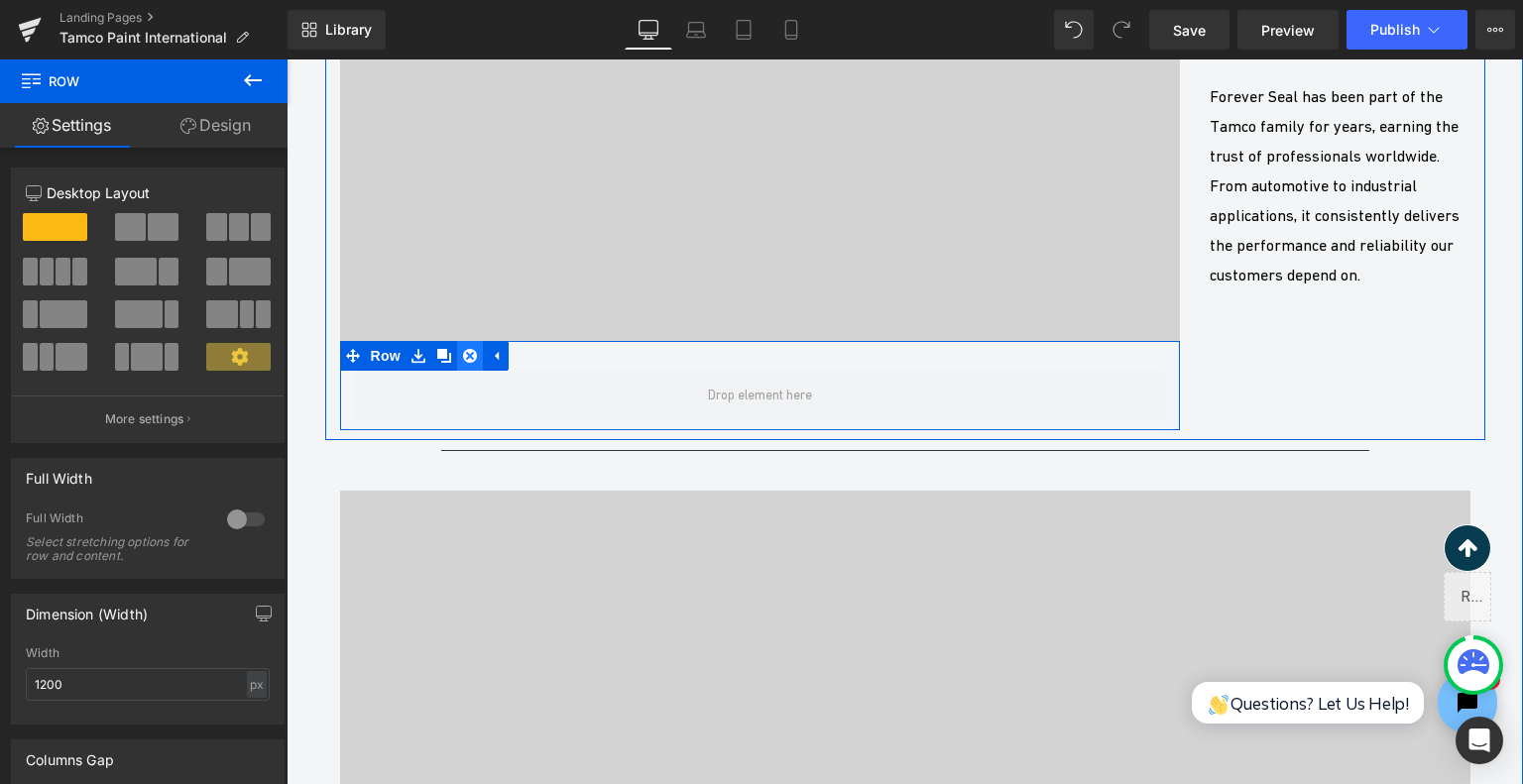click 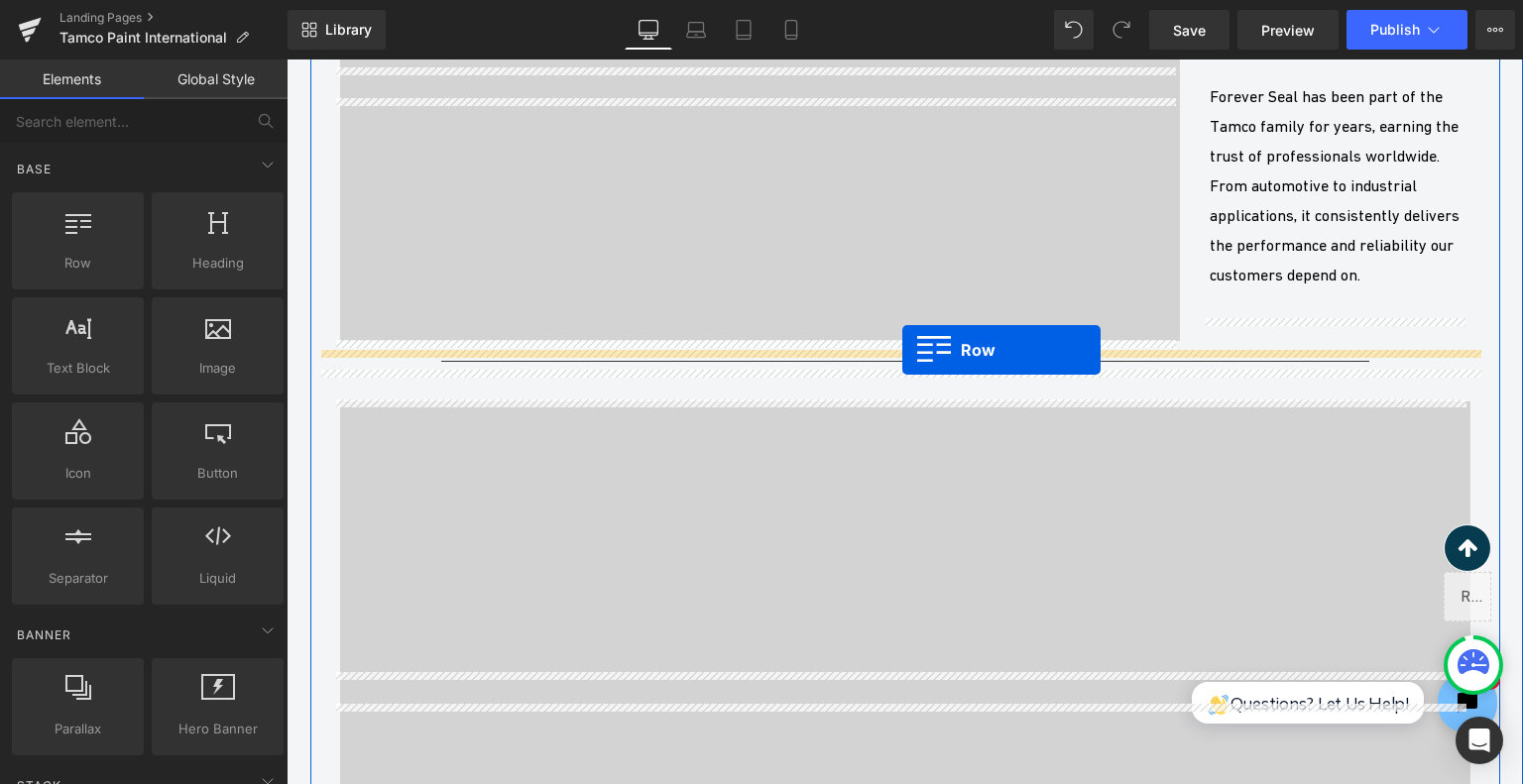 drag, startPoint x: 504, startPoint y: 318, endPoint x: 902, endPoint y: 350, distance: 399.2844 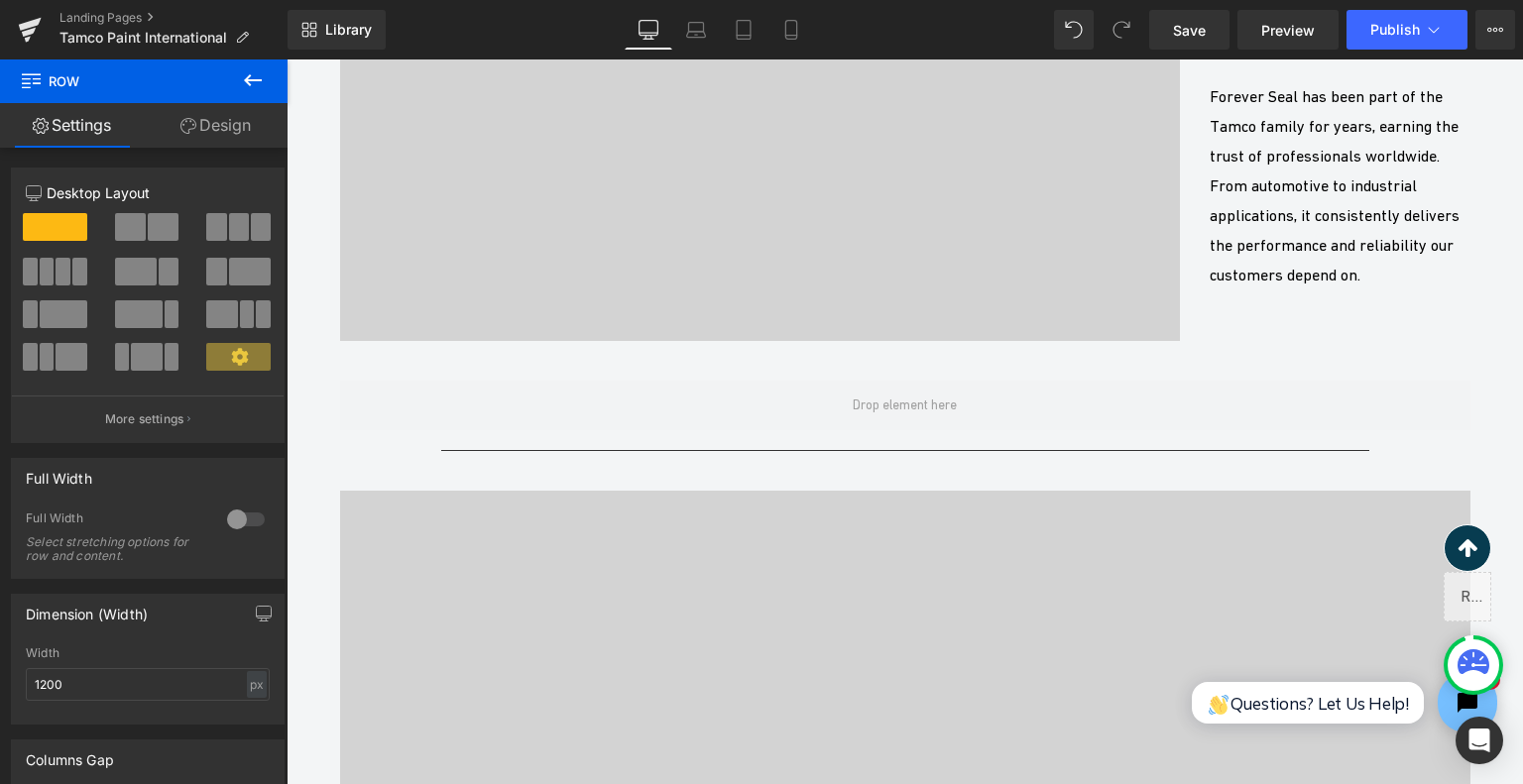 click 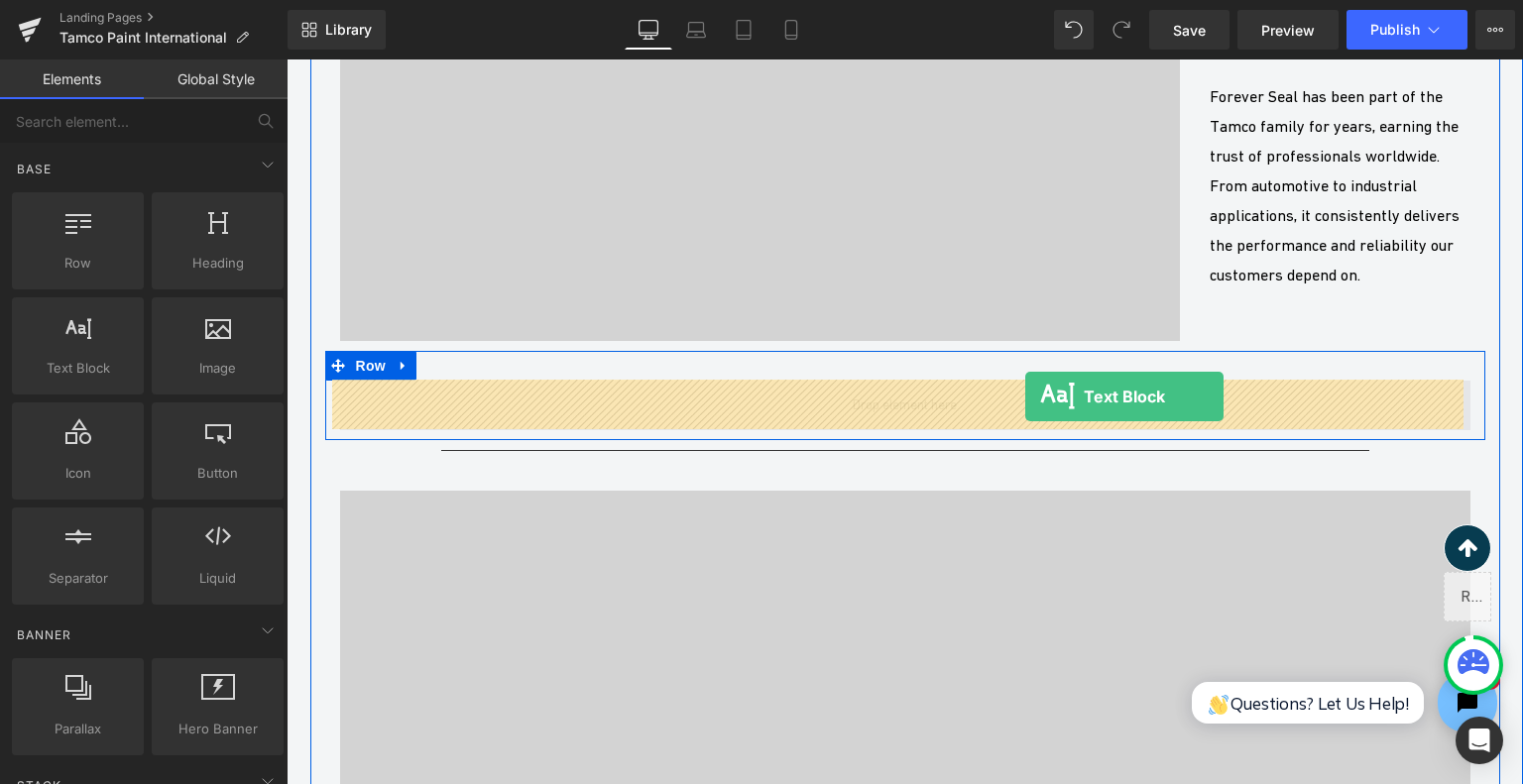 drag, startPoint x: 725, startPoint y: 328, endPoint x: 1025, endPoint y: 396, distance: 307.61014 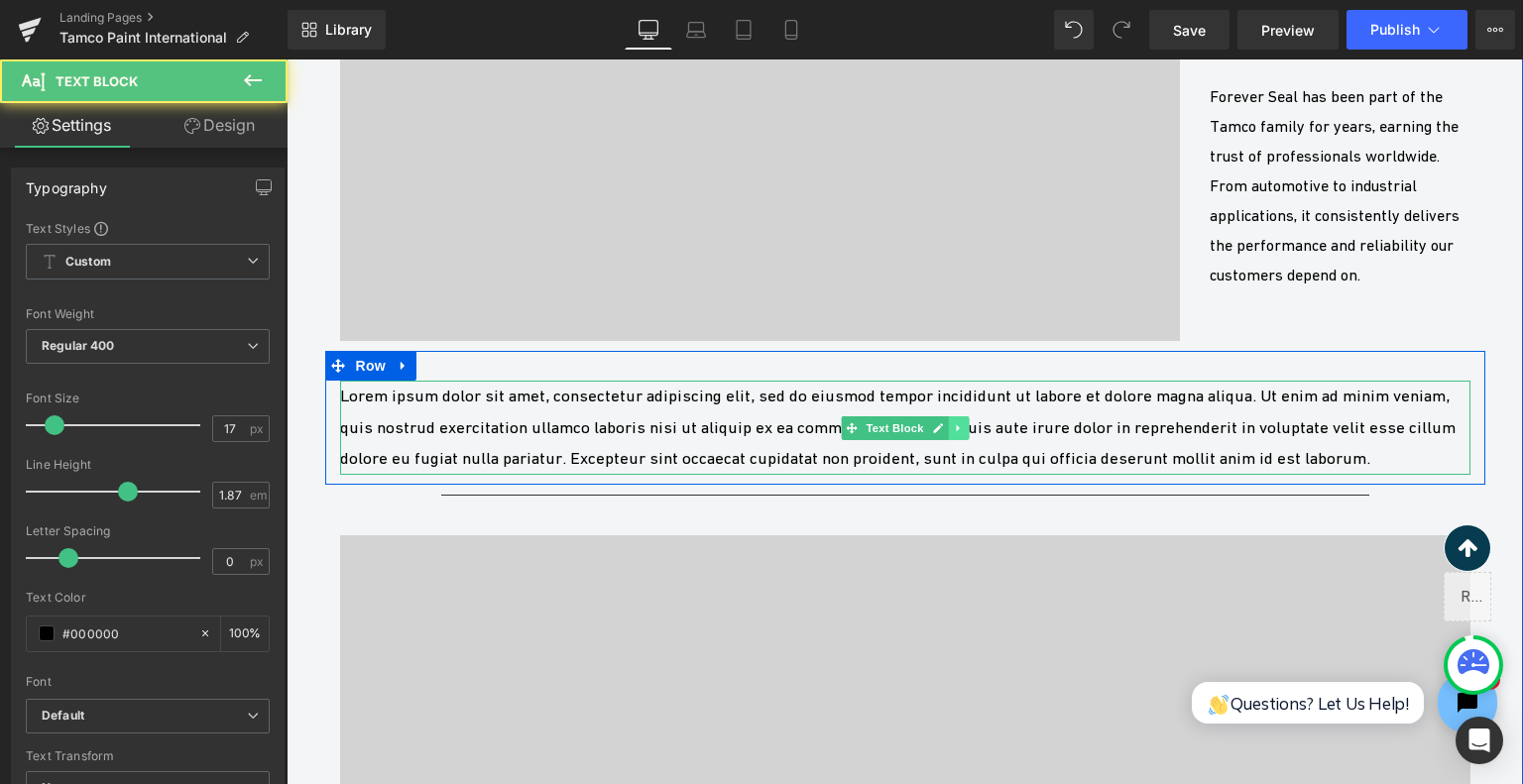 click 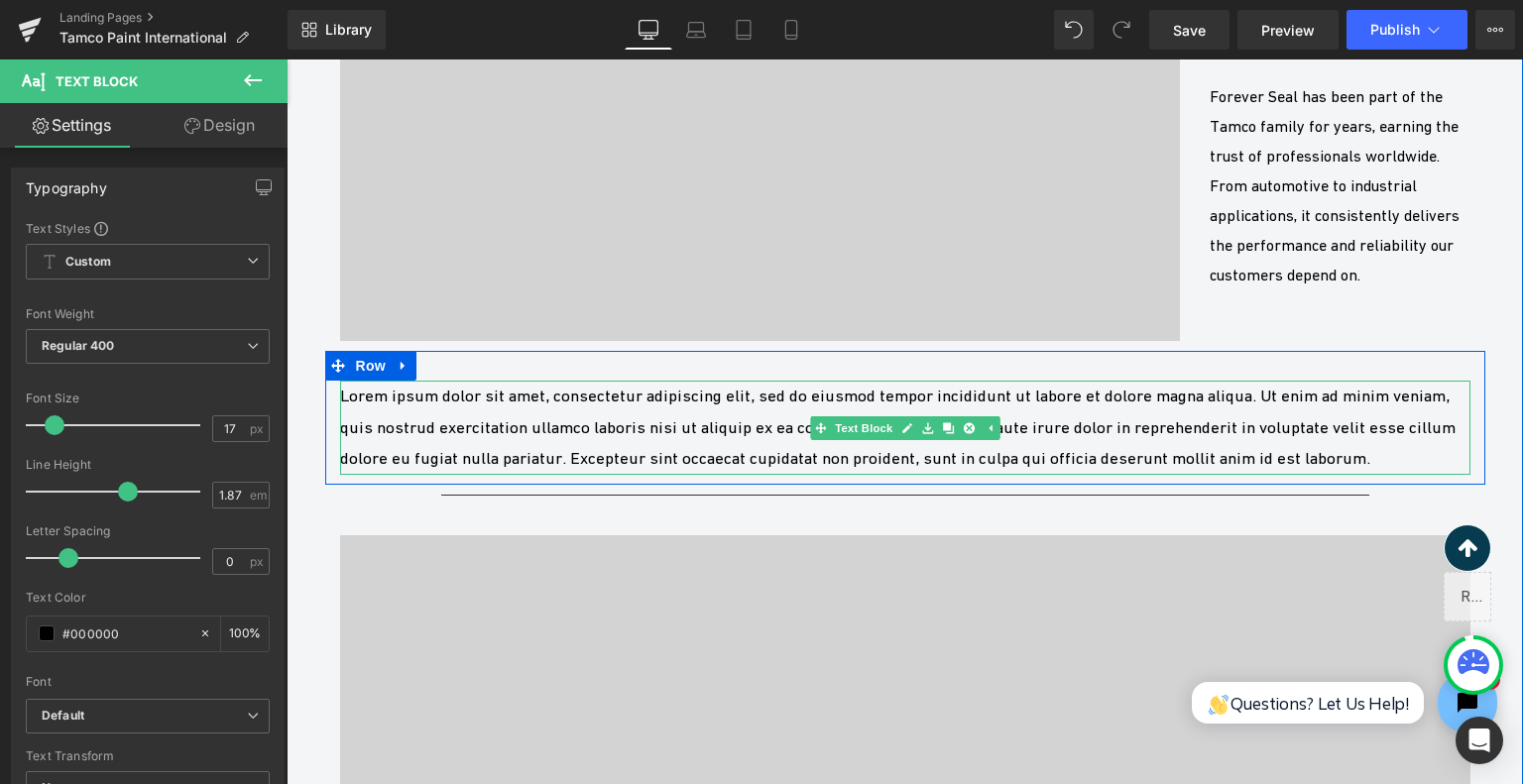 click on "Lorem ipsum dolor sit amet, consectetur adipiscing elit, sed do eiusmod tempor incididunt ut labore et dolore magna aliqua. Ut enim ad minim veniam, quis nostrud exercitation ullamco laboris nisi ut aliquip ex ea commodo consequat. Duis aute irure dolor in reprehenderit in voluptate velit esse cillum dolore eu fugiat nulla pariatur. Excepteur sint occaecat cupidatat non proident, sunt in culpa qui officia deserunt mollit anim id est laborum." at bounding box center (905, 427) 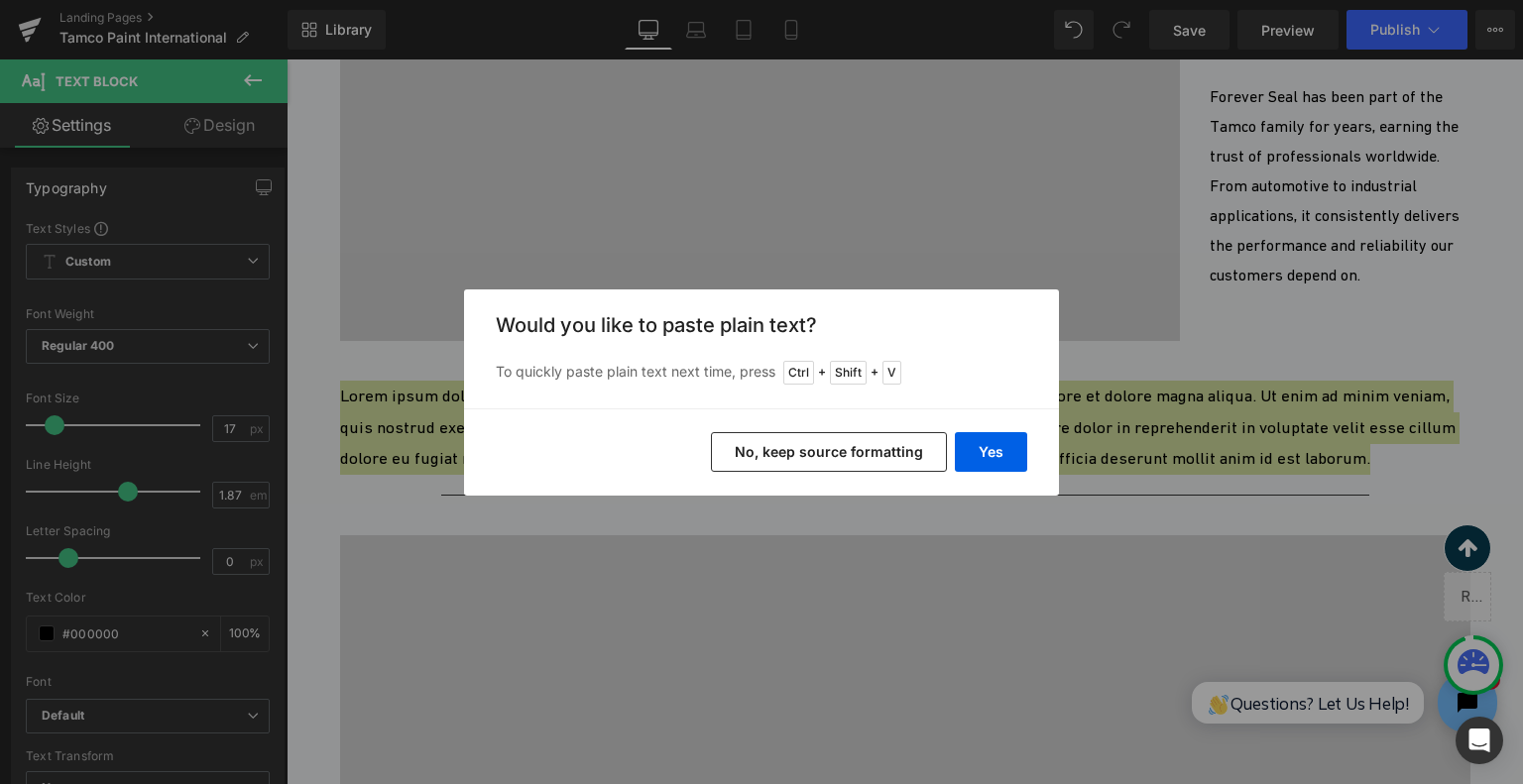click on "No, keep source formatting" at bounding box center [829, 452] 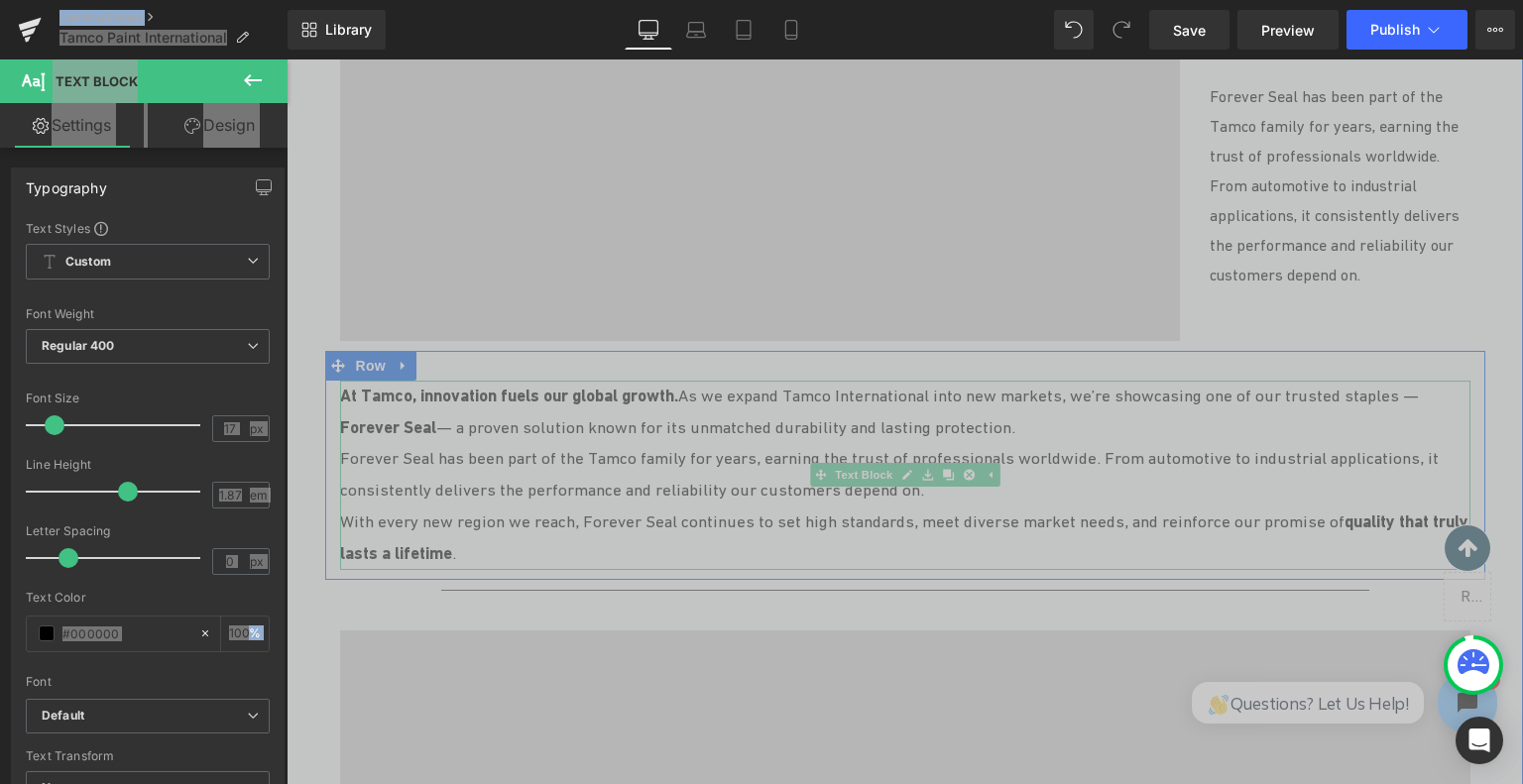 click on "Forever Seal has been part of the Tamco family for years, earning the trust of professionals worldwide. From automotive to industrial applications, it consistently delivers the performance and reliability our customers depend on." at bounding box center [905, 475] 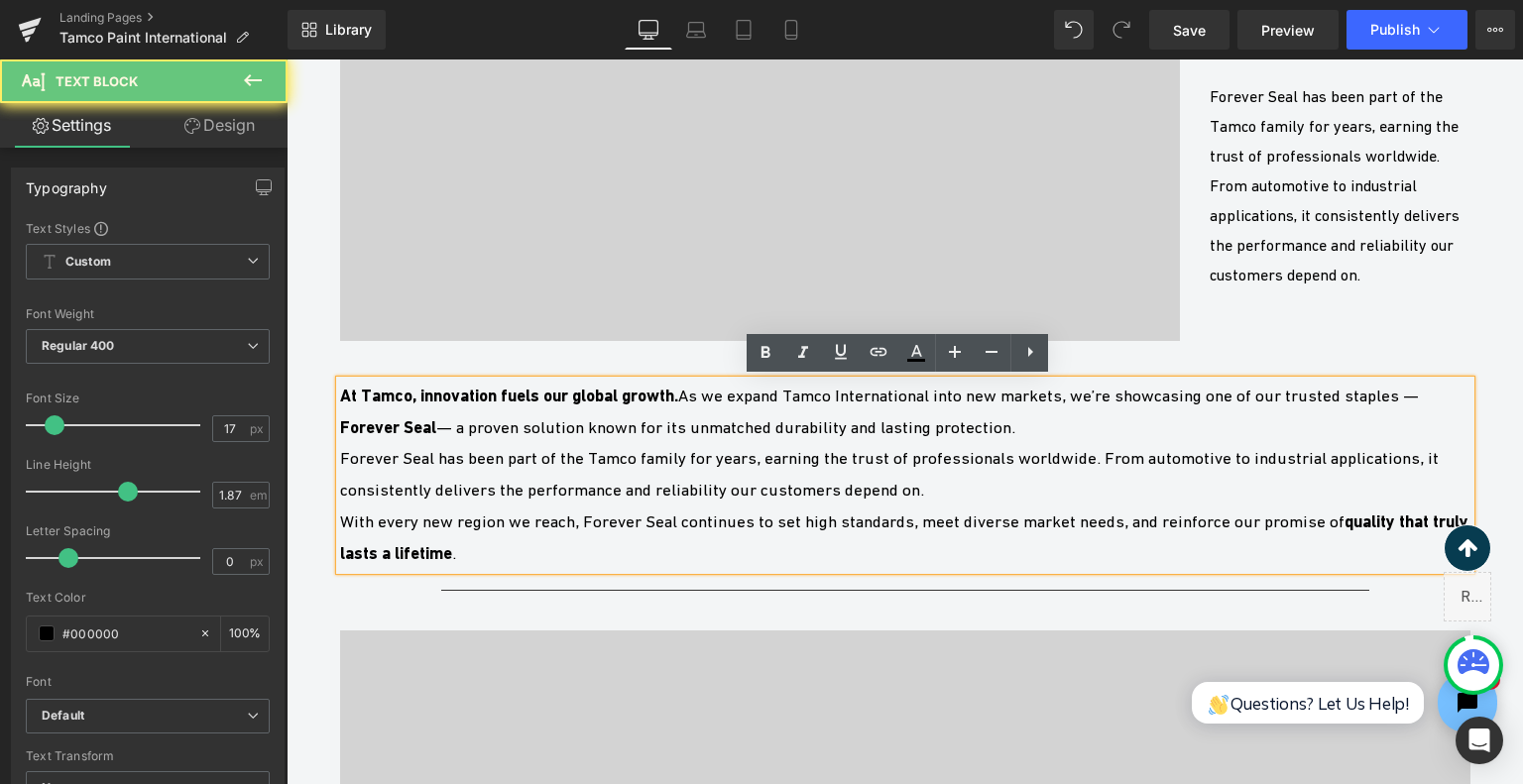 click on "With every new region we reach, Forever Seal continues to set high standards, meet diverse market needs, and reinforce our promise of  quality that truly lasts a lifetime ." at bounding box center (905, 538) 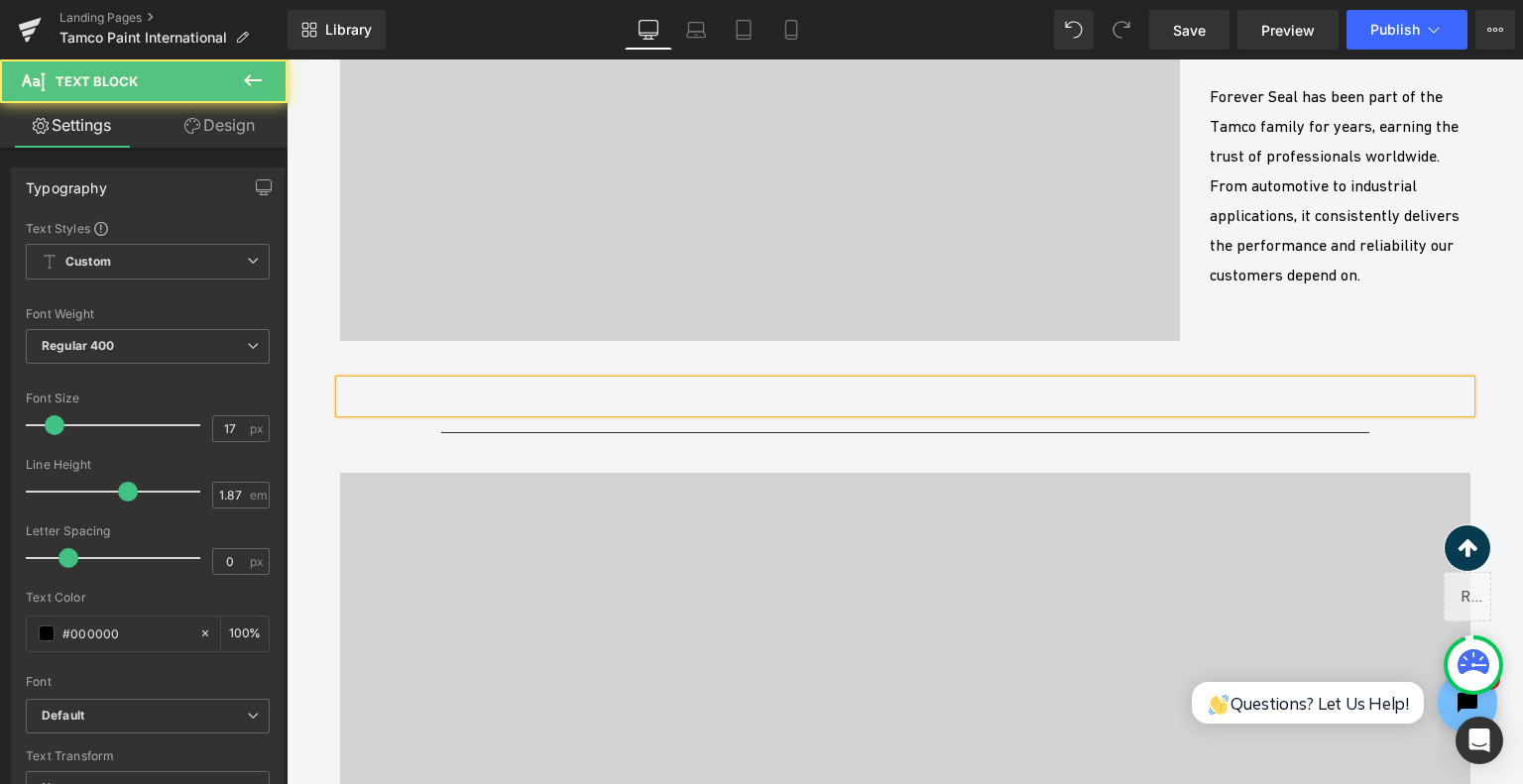 click at bounding box center (905, 396) 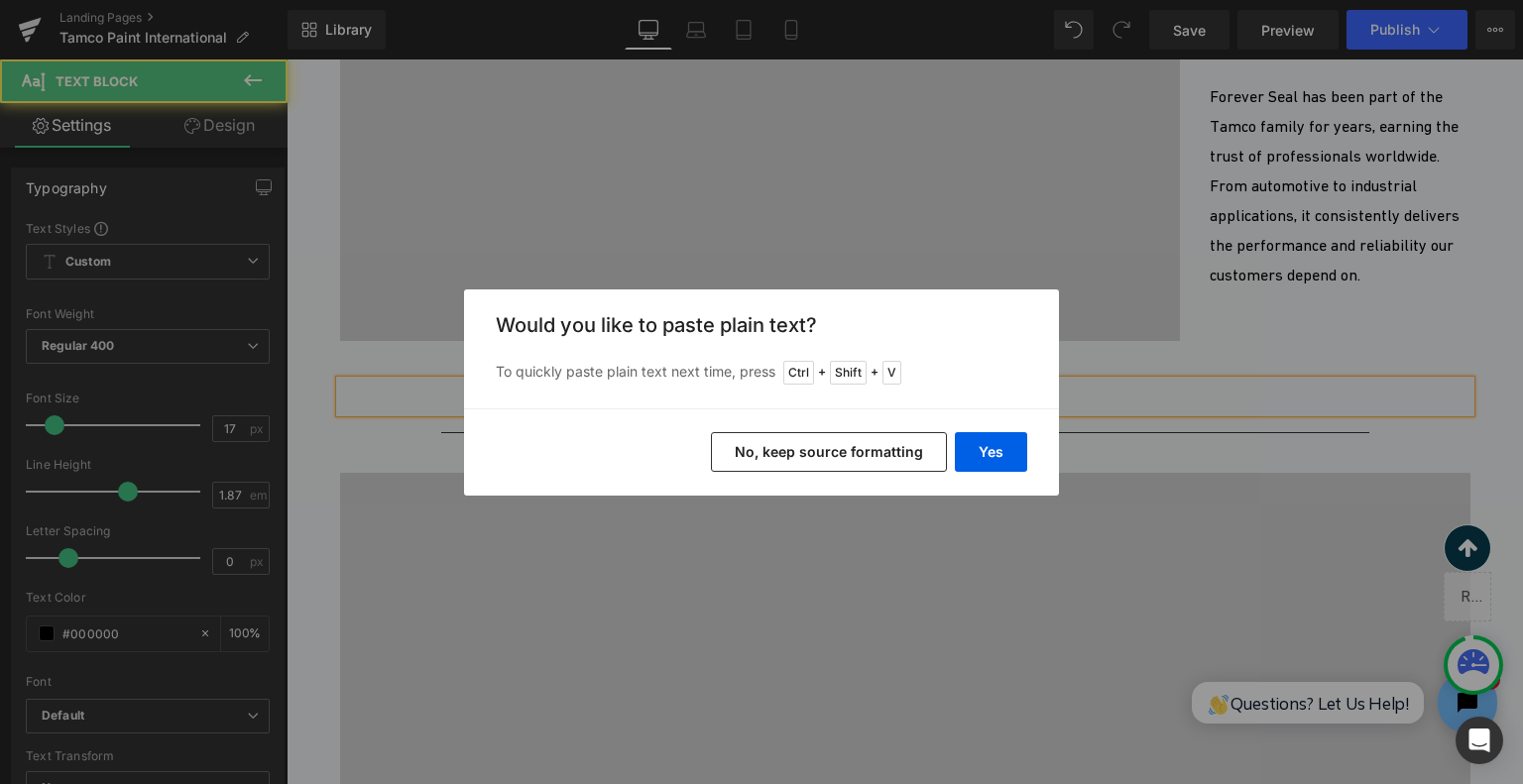 click on "Yes No, keep source formatting" at bounding box center (762, 452) 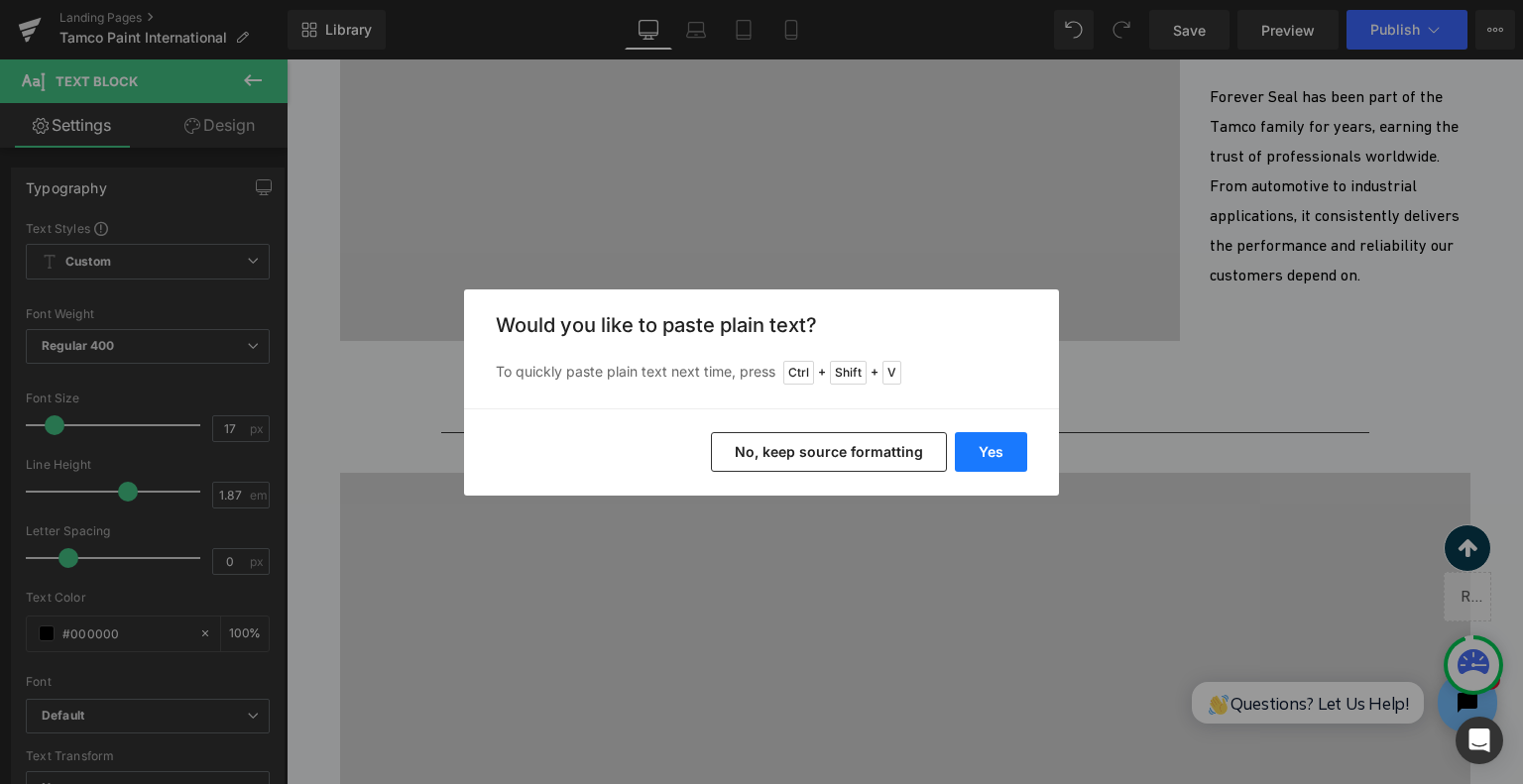 click on "Yes" at bounding box center [991, 452] 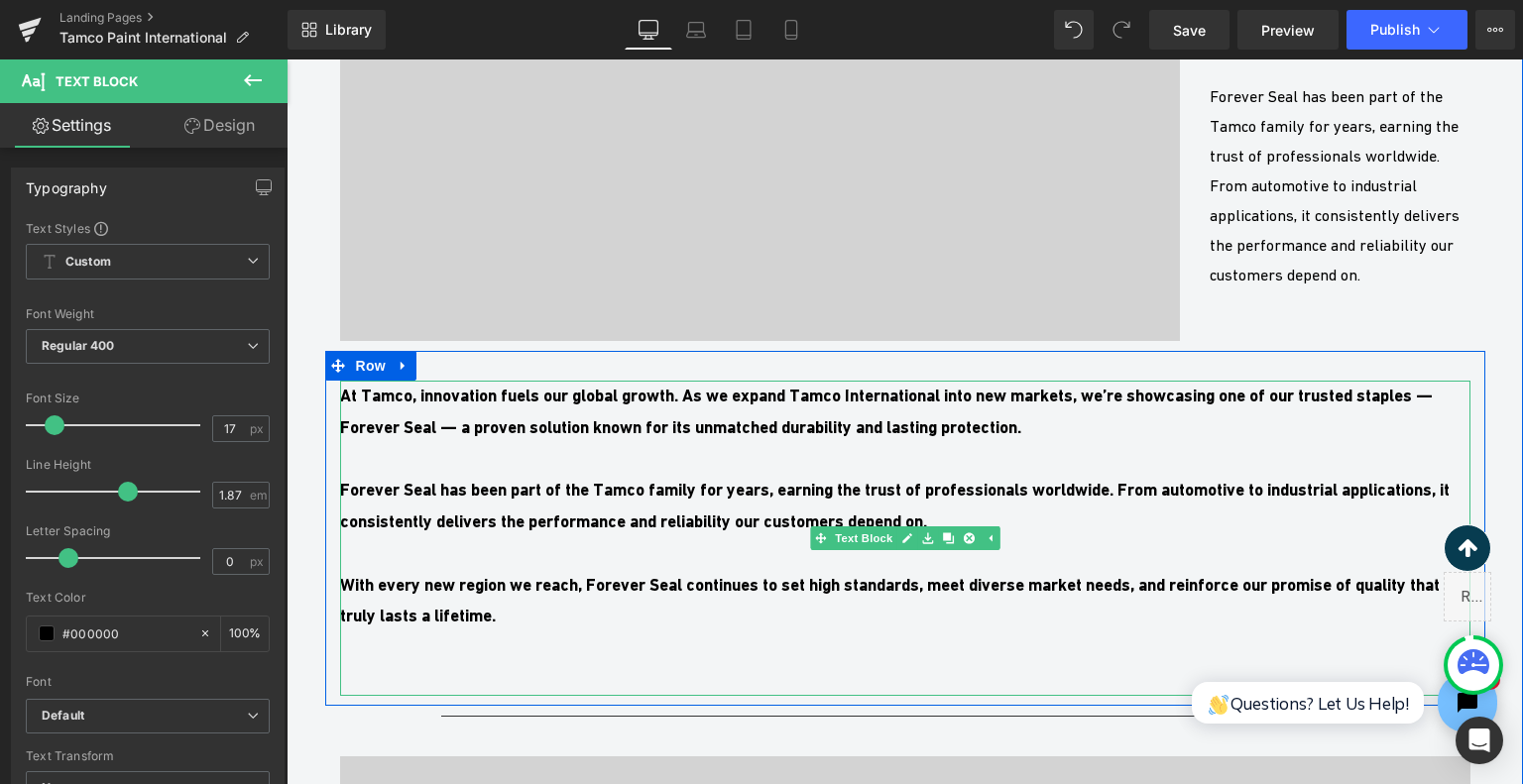 click at bounding box center [905, 459] 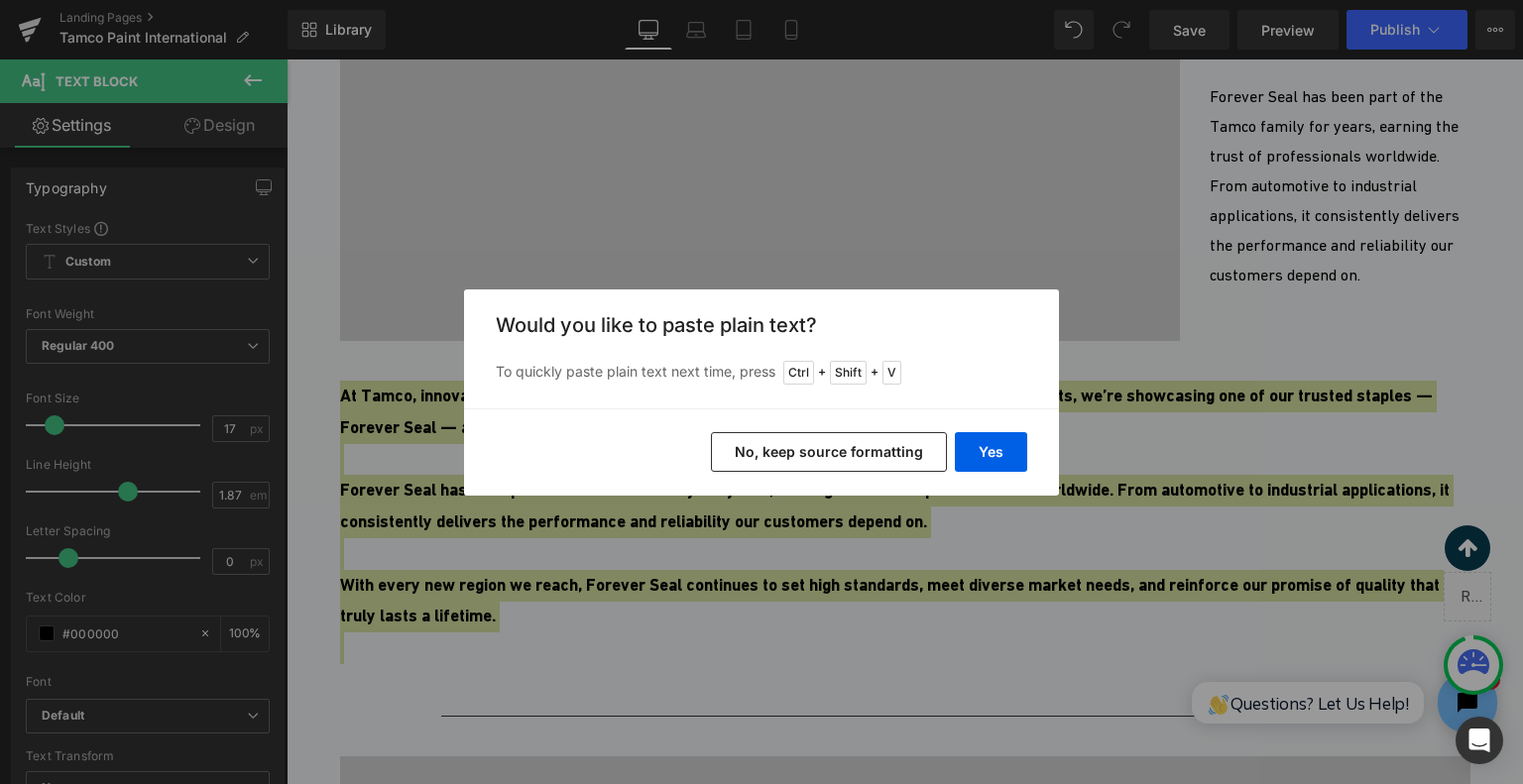 click on "No, keep source formatting" at bounding box center (829, 452) 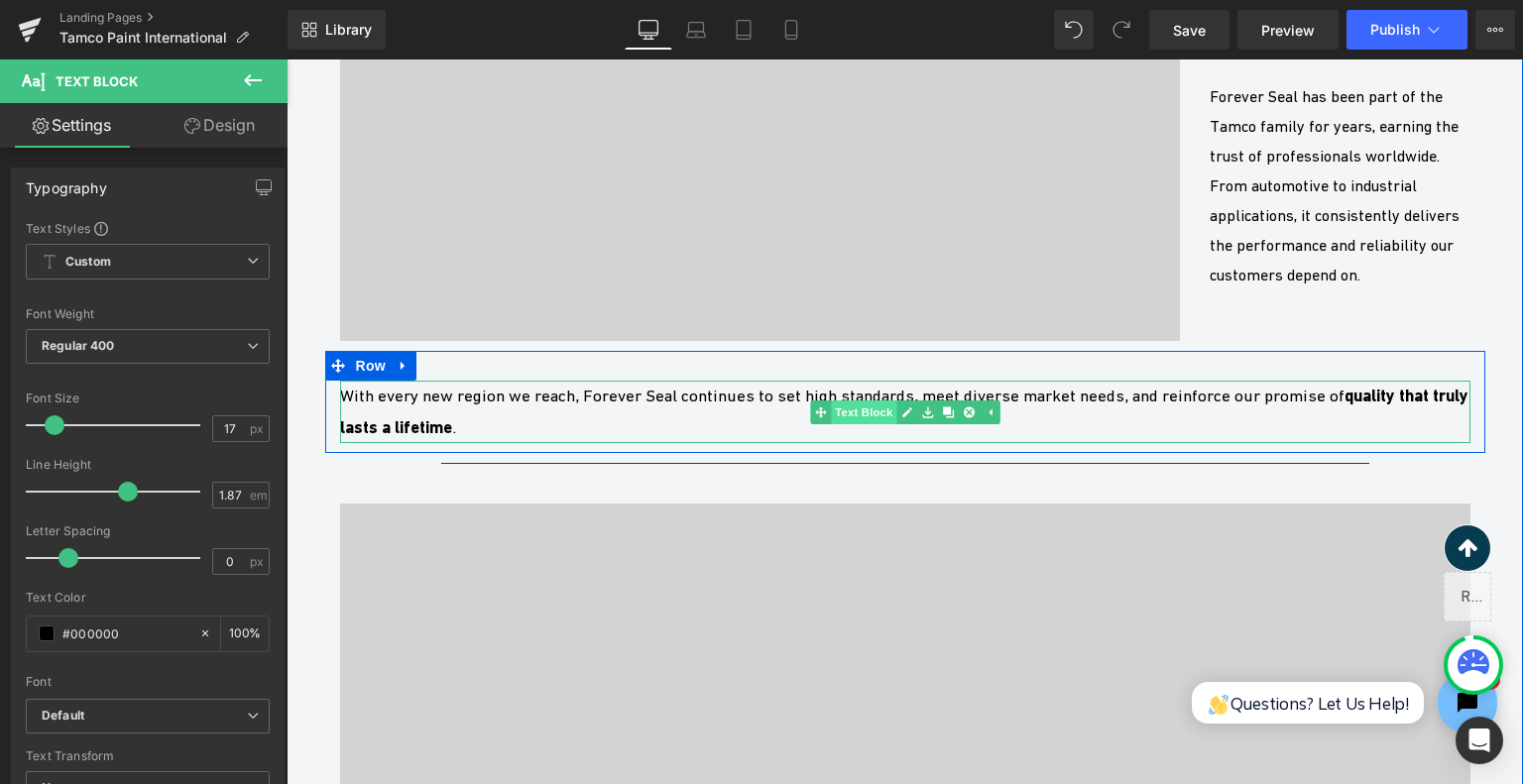 click on "Text Block" at bounding box center [864, 412] 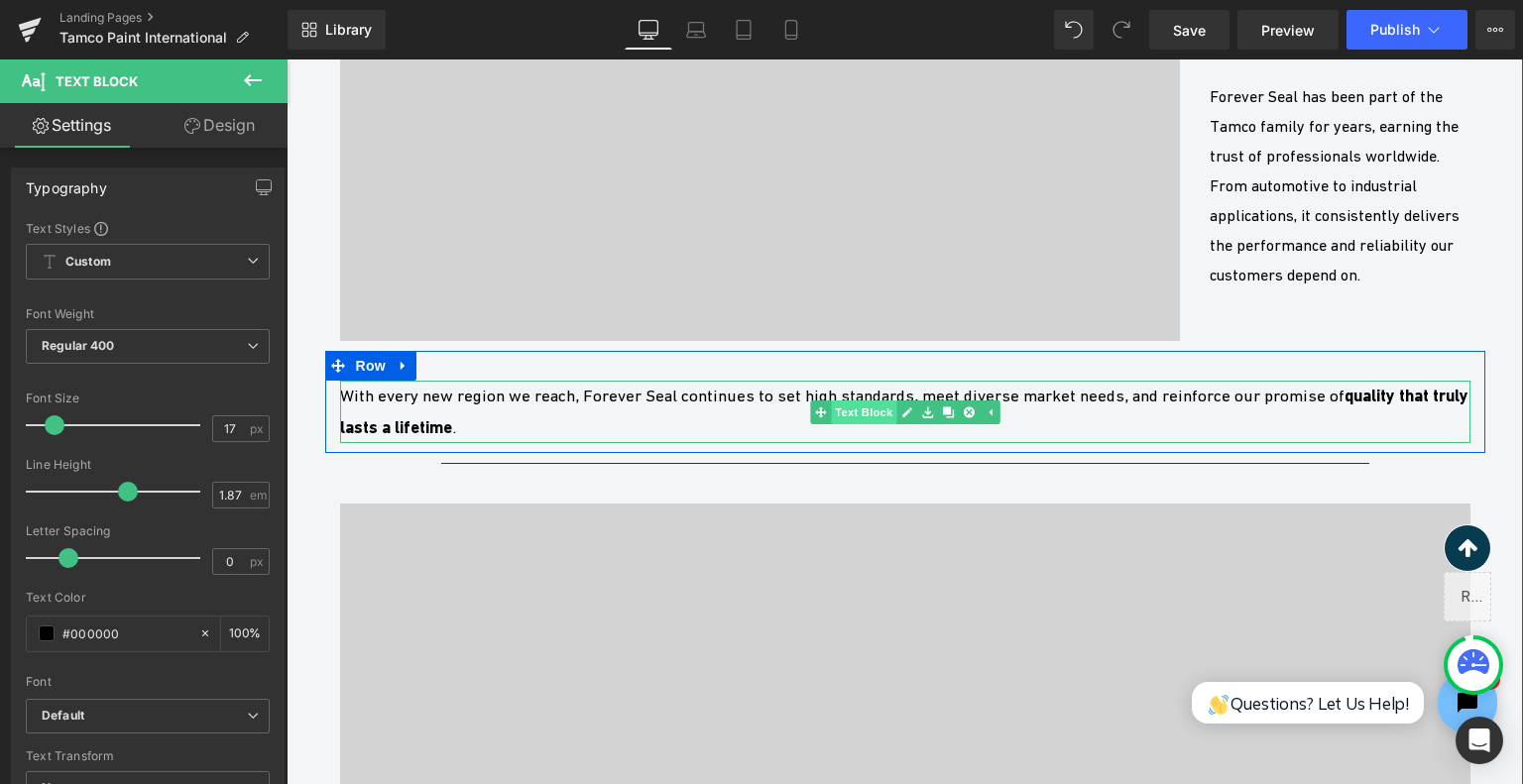 click on "Text Block" at bounding box center (864, 412) 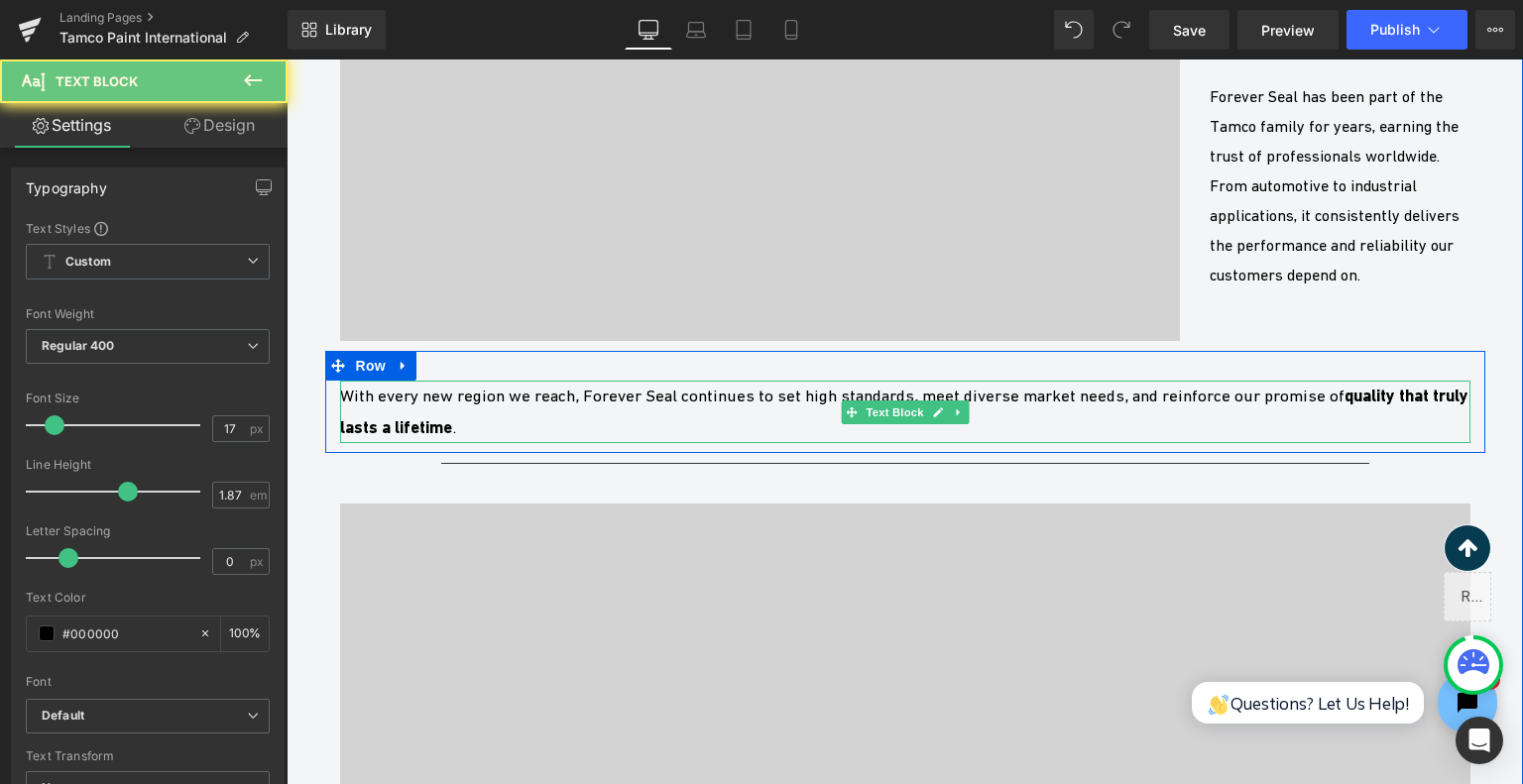 click on "With every new region we reach, Forever Seal continues to set high standards, meet diverse market needs, and reinforce our promise of  quality that truly lasts a lifetime ." at bounding box center (905, 412) 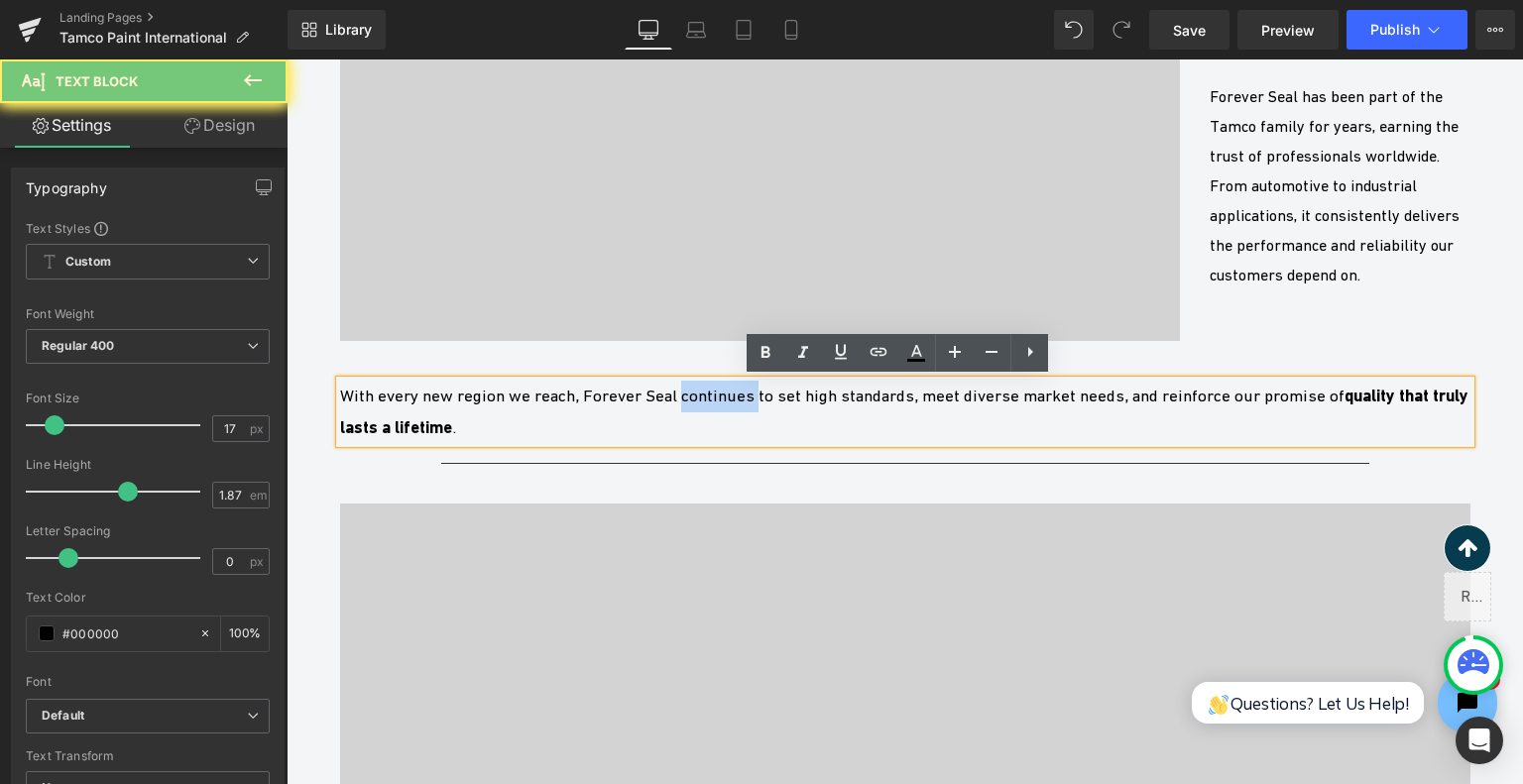 click on "With every new region we reach, Forever Seal continues to set high standards, meet diverse market needs, and reinforce our promise of  quality that truly lasts a lifetime ." at bounding box center (905, 412) 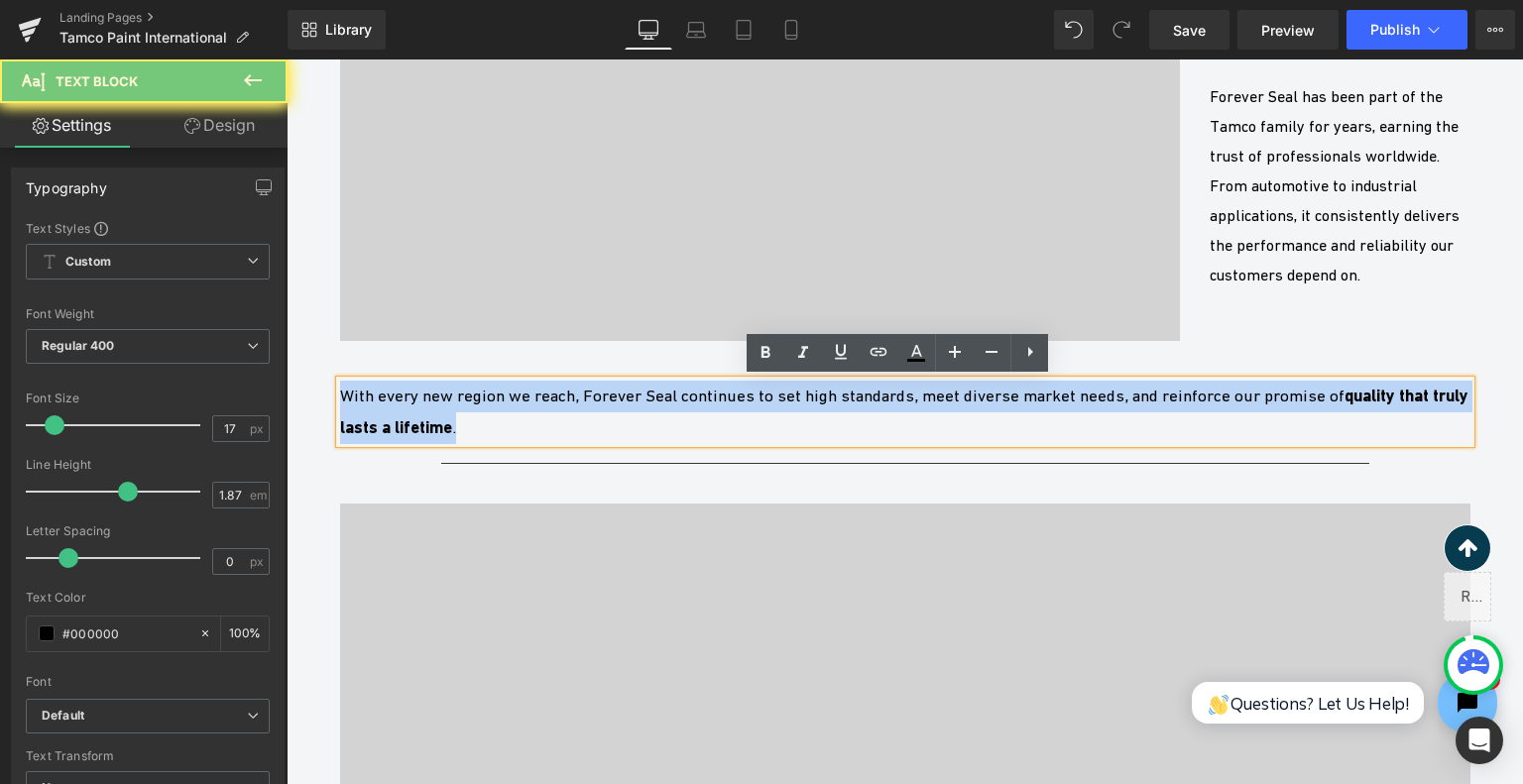 click on "With every new region we reach, Forever Seal continues to set high standards, meet diverse market needs, and reinforce our promise of  quality that truly lasts a lifetime ." at bounding box center (905, 412) 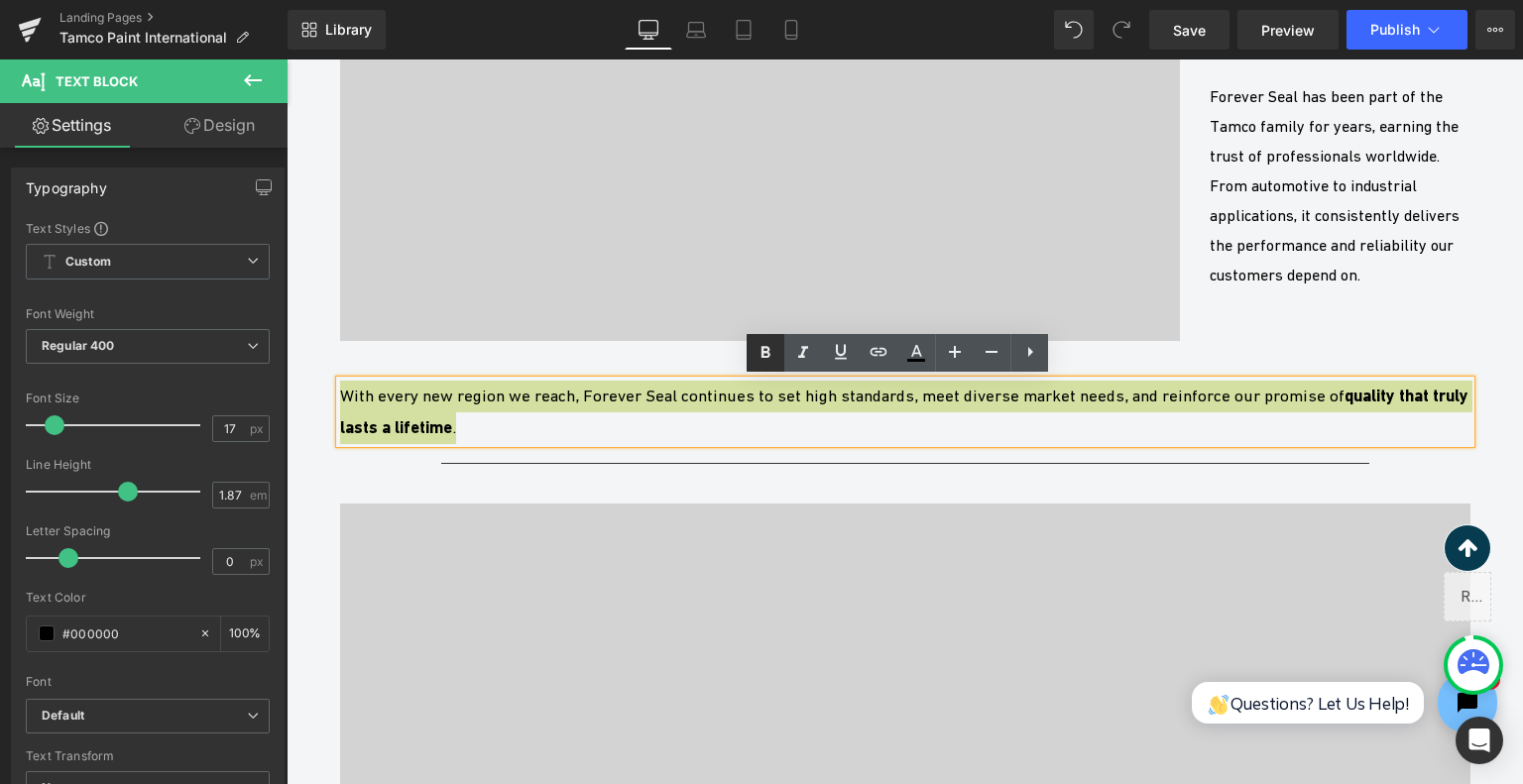 click 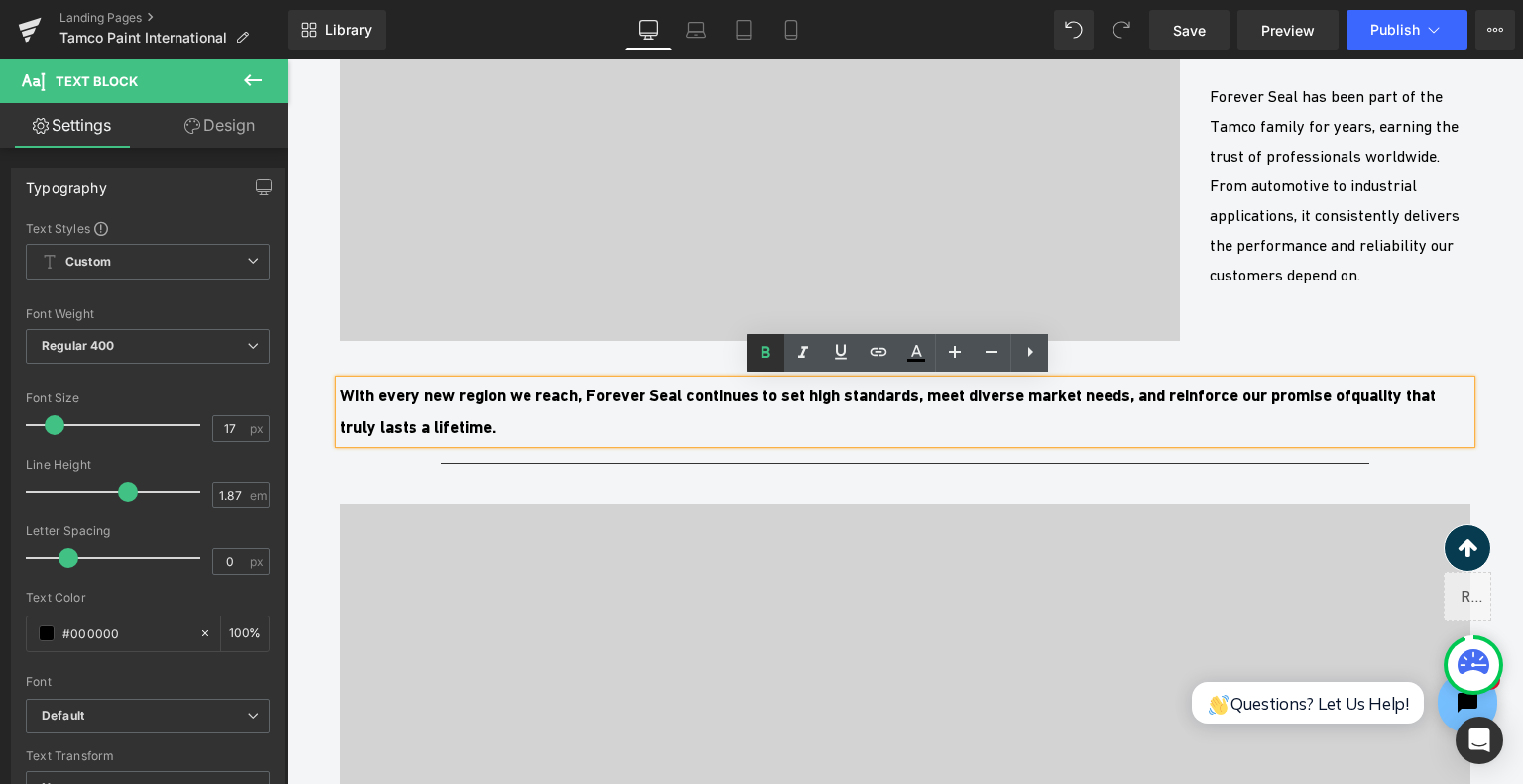 click 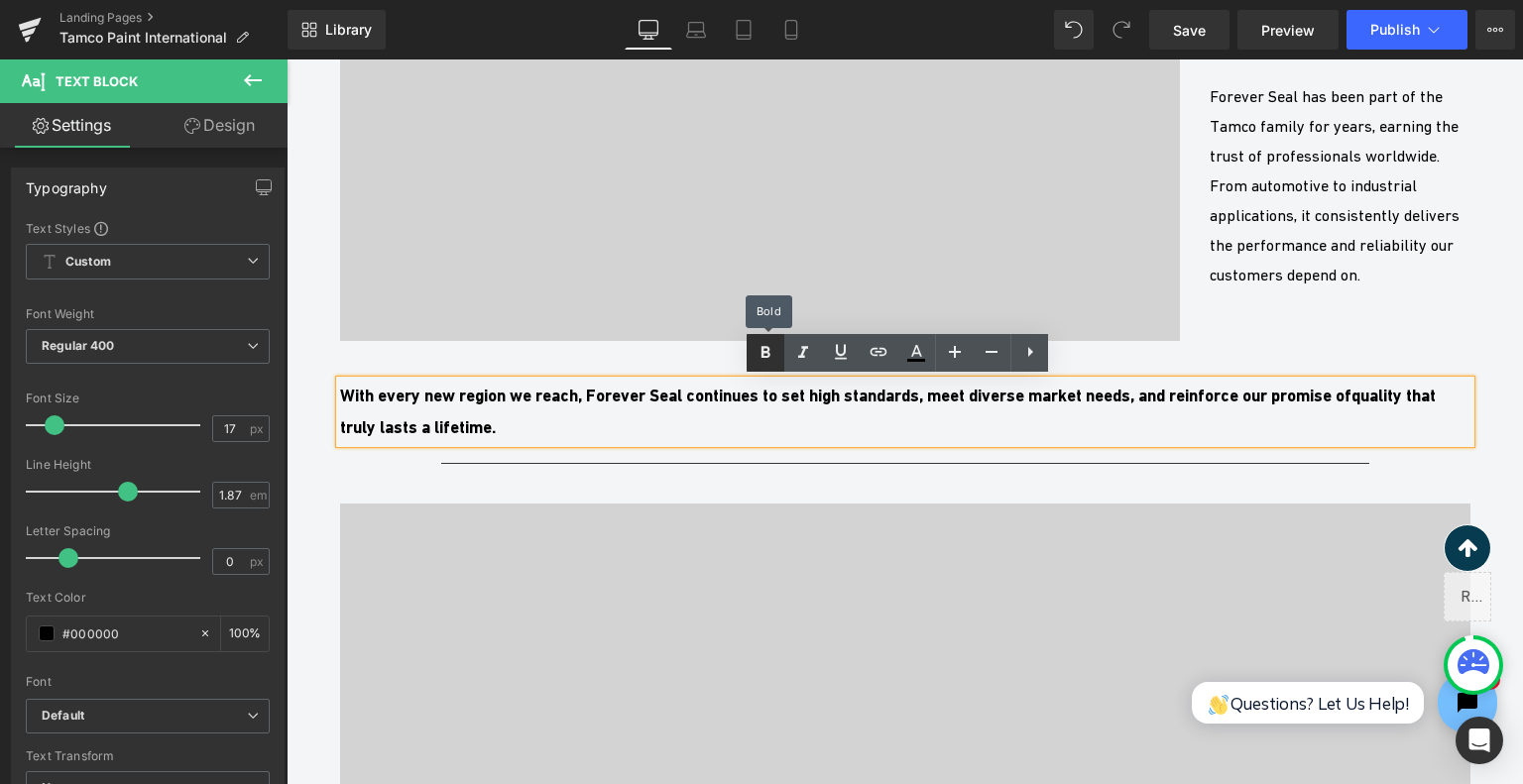 click 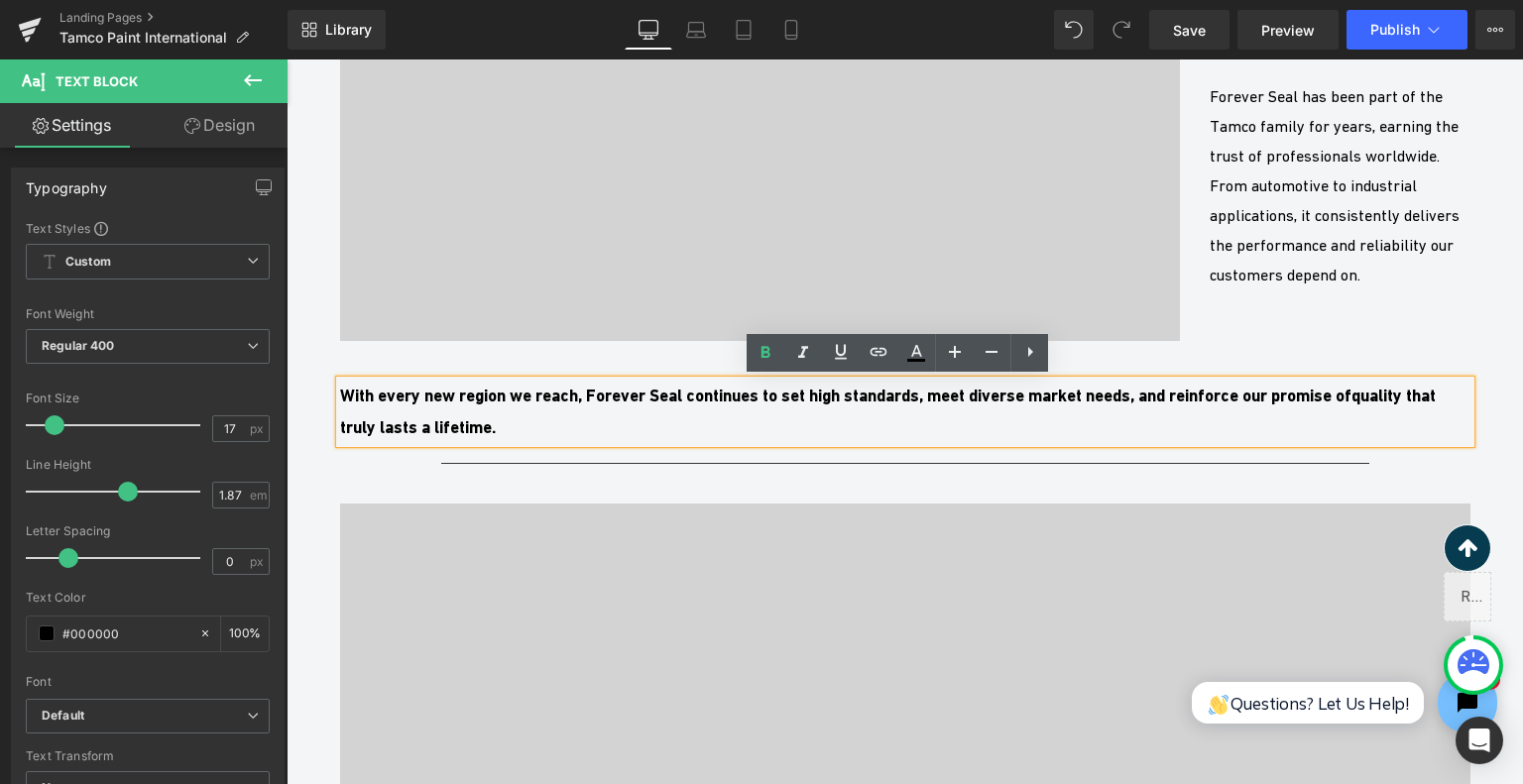 click on "With every new region we reach, Forever Seal continues to set high standards, meet diverse market needs, and reinforce our promise of  quality that truly lasts a lifetime ." at bounding box center [887, 411] 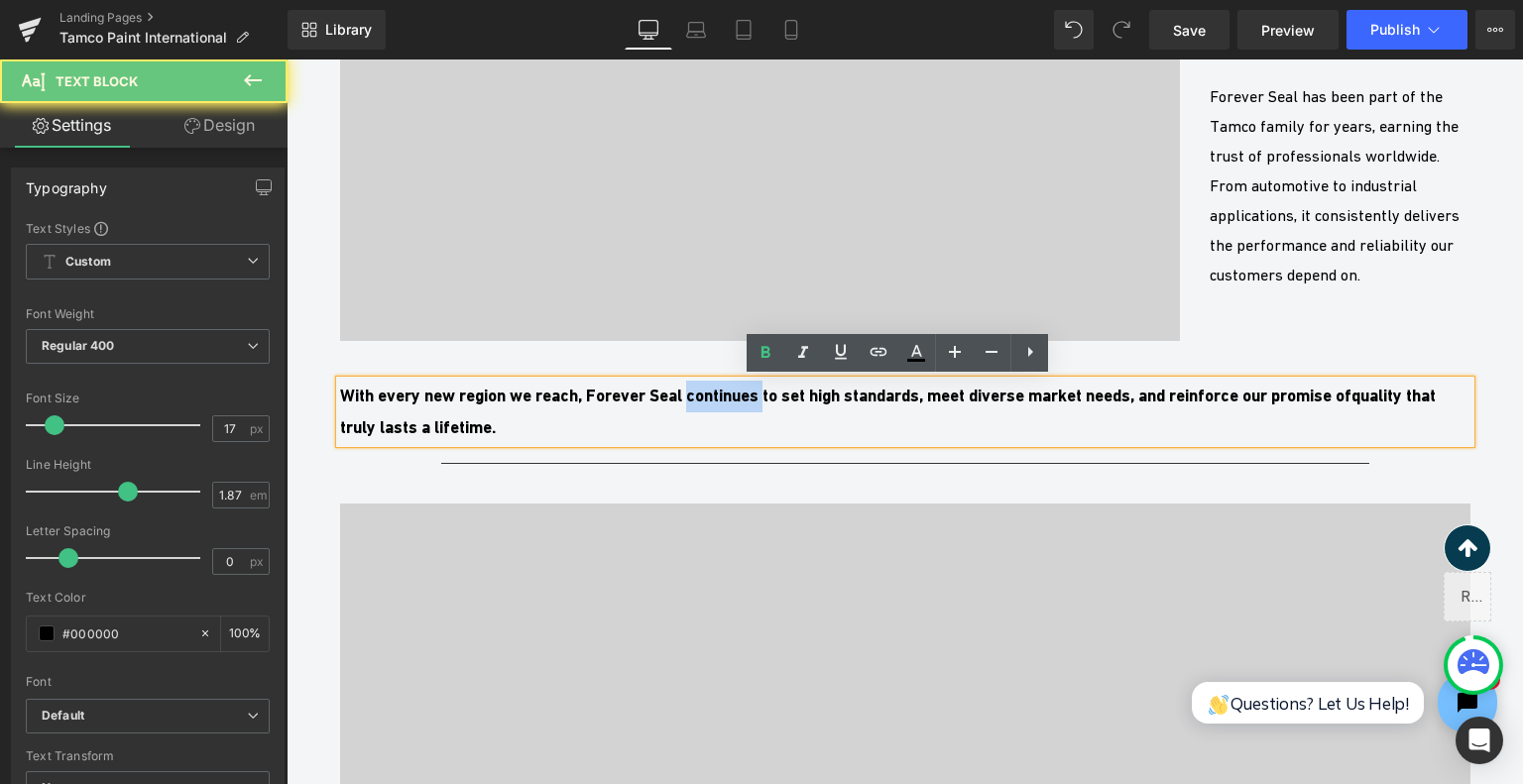 click on "With every new region we reach, Forever Seal continues to set high standards, meet diverse market needs, and reinforce our promise of  quality that truly lasts a lifetime ." at bounding box center [887, 411] 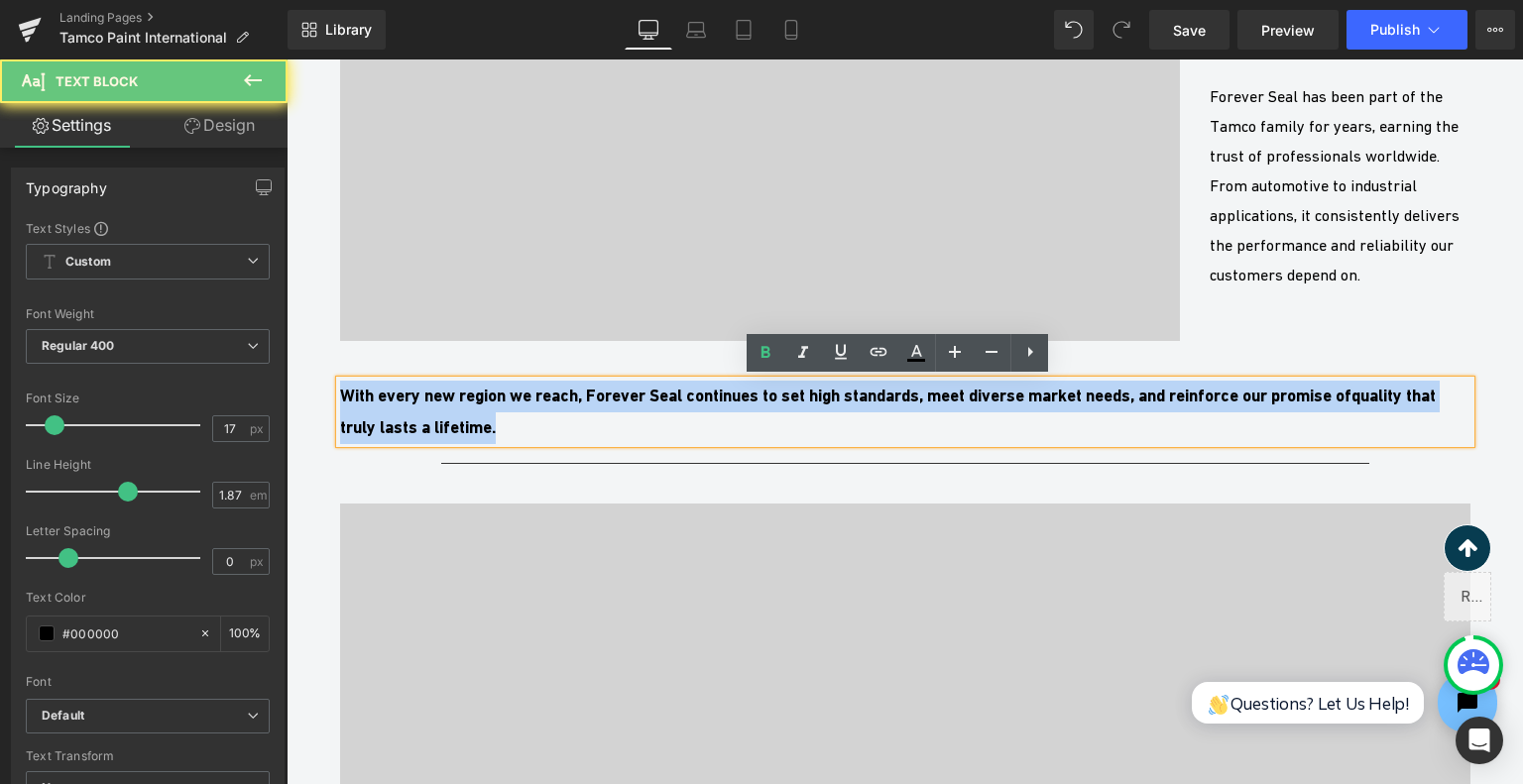 click on "With every new region we reach, Forever Seal continues to set high standards, meet diverse market needs, and reinforce our promise of  quality that truly lasts a lifetime ." at bounding box center [887, 411] 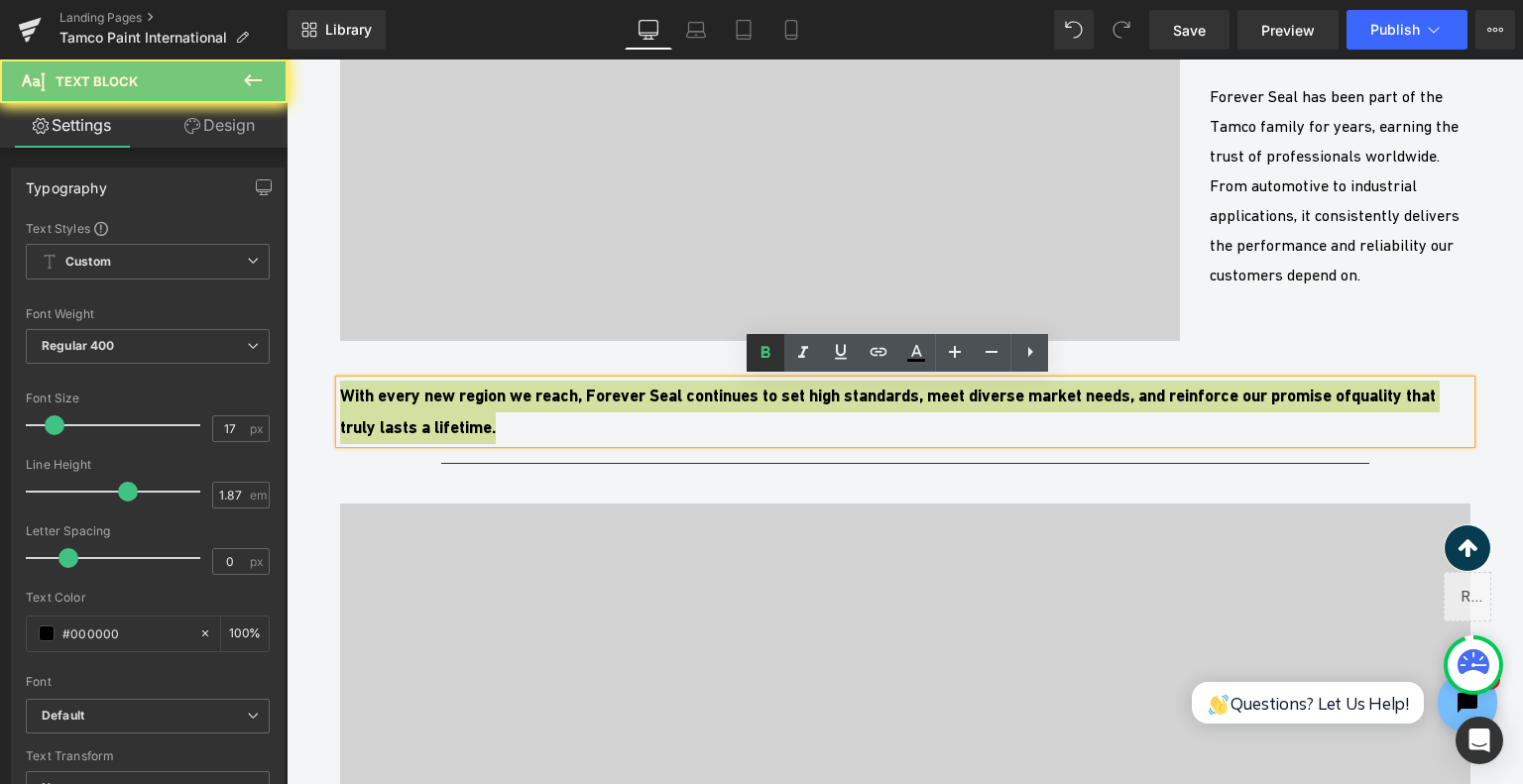 click 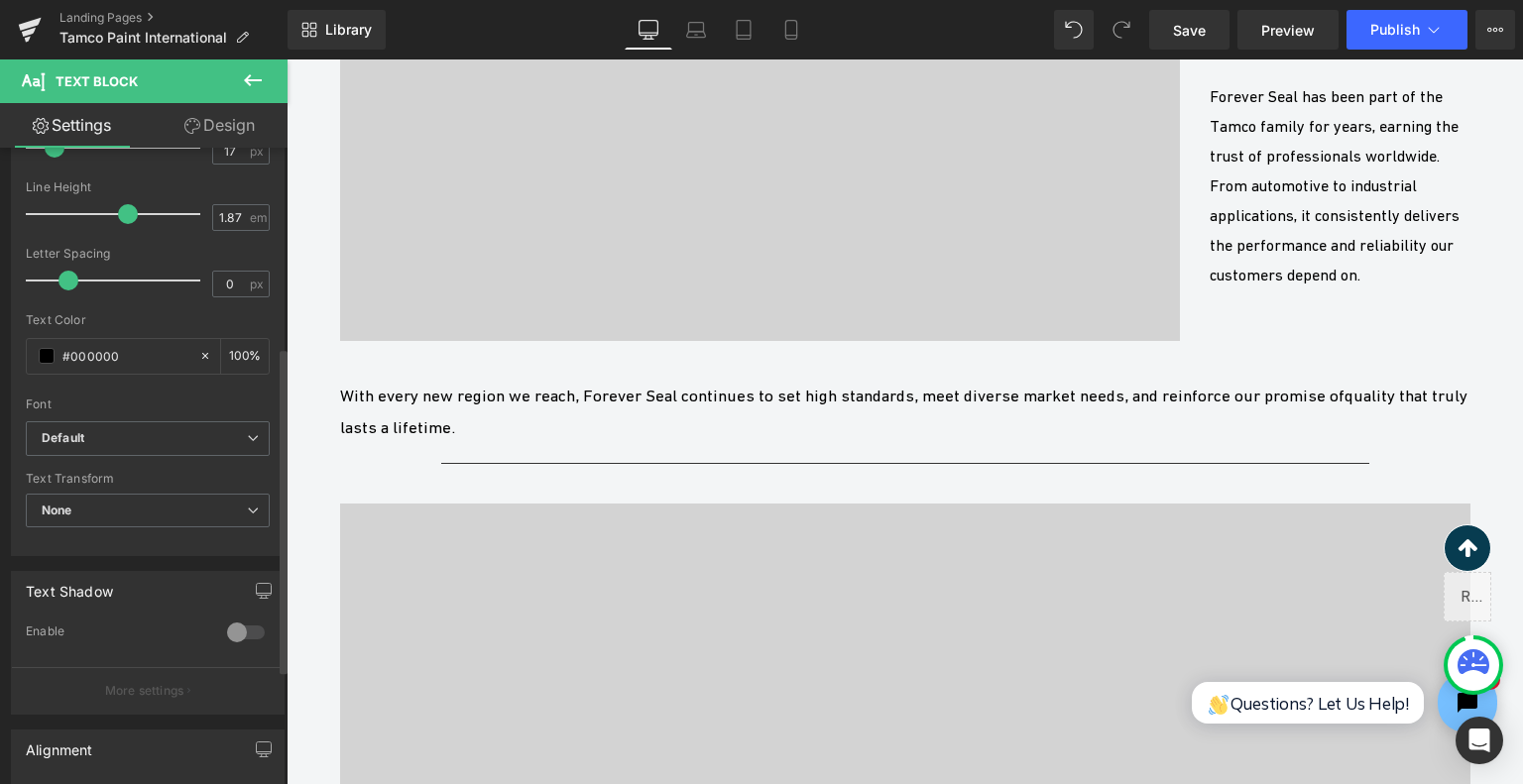 scroll, scrollTop: 396, scrollLeft: 0, axis: vertical 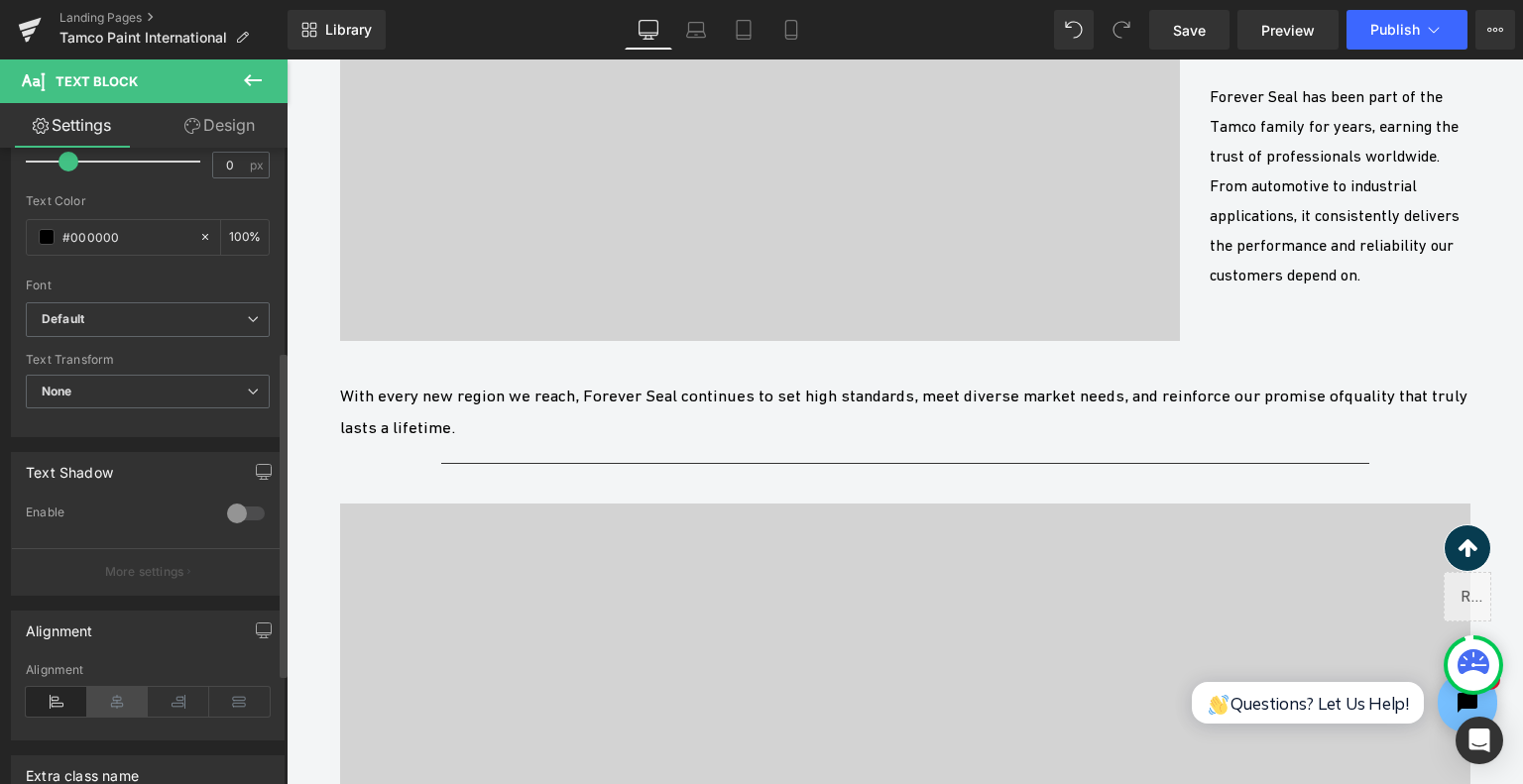 click at bounding box center (118, 702) 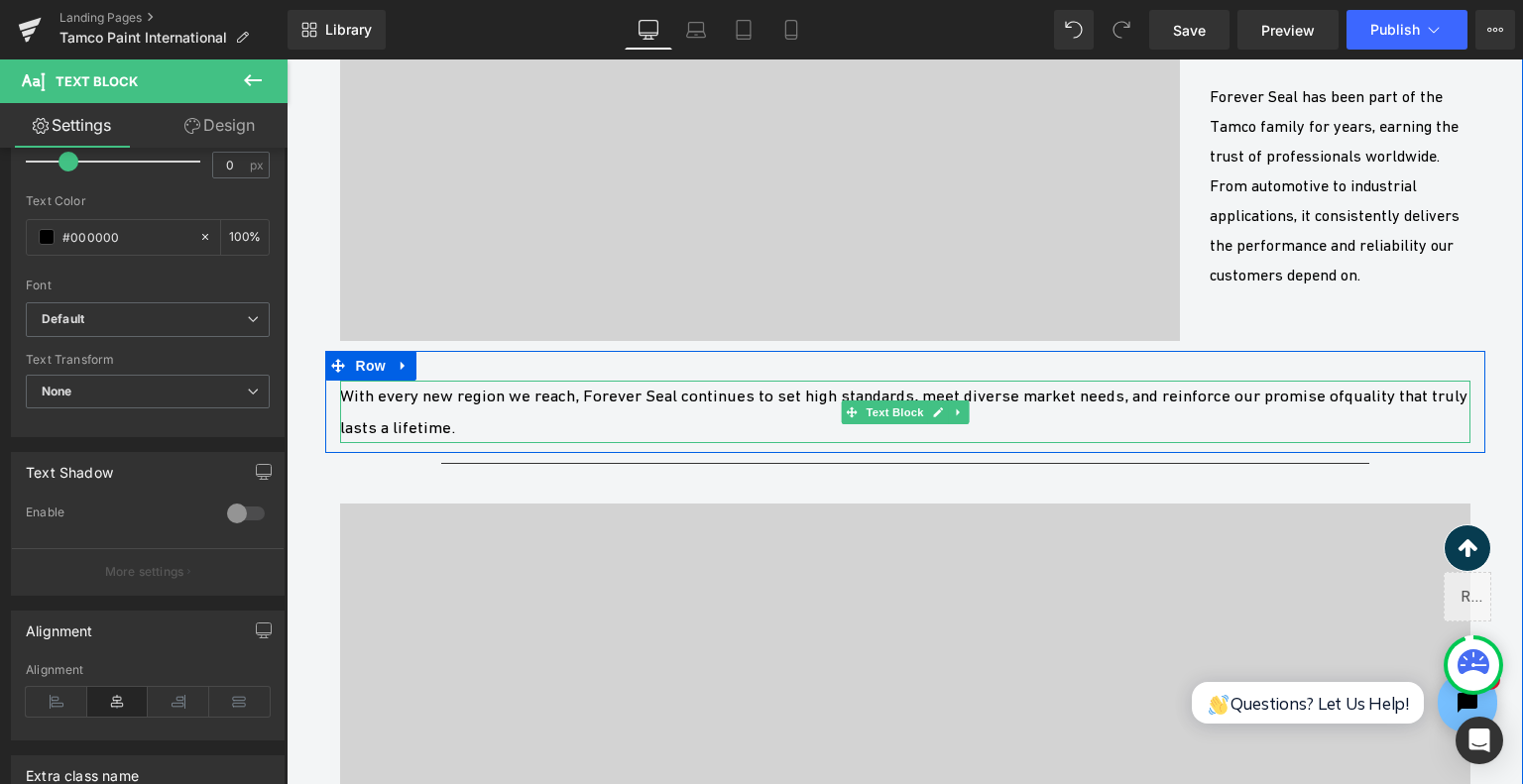 click on "With every new region we reach, Forever Seal continues to set high standards, meet diverse market needs, and reinforce our promise of  quality that truly lasts a lifetime ." at bounding box center (905, 412) 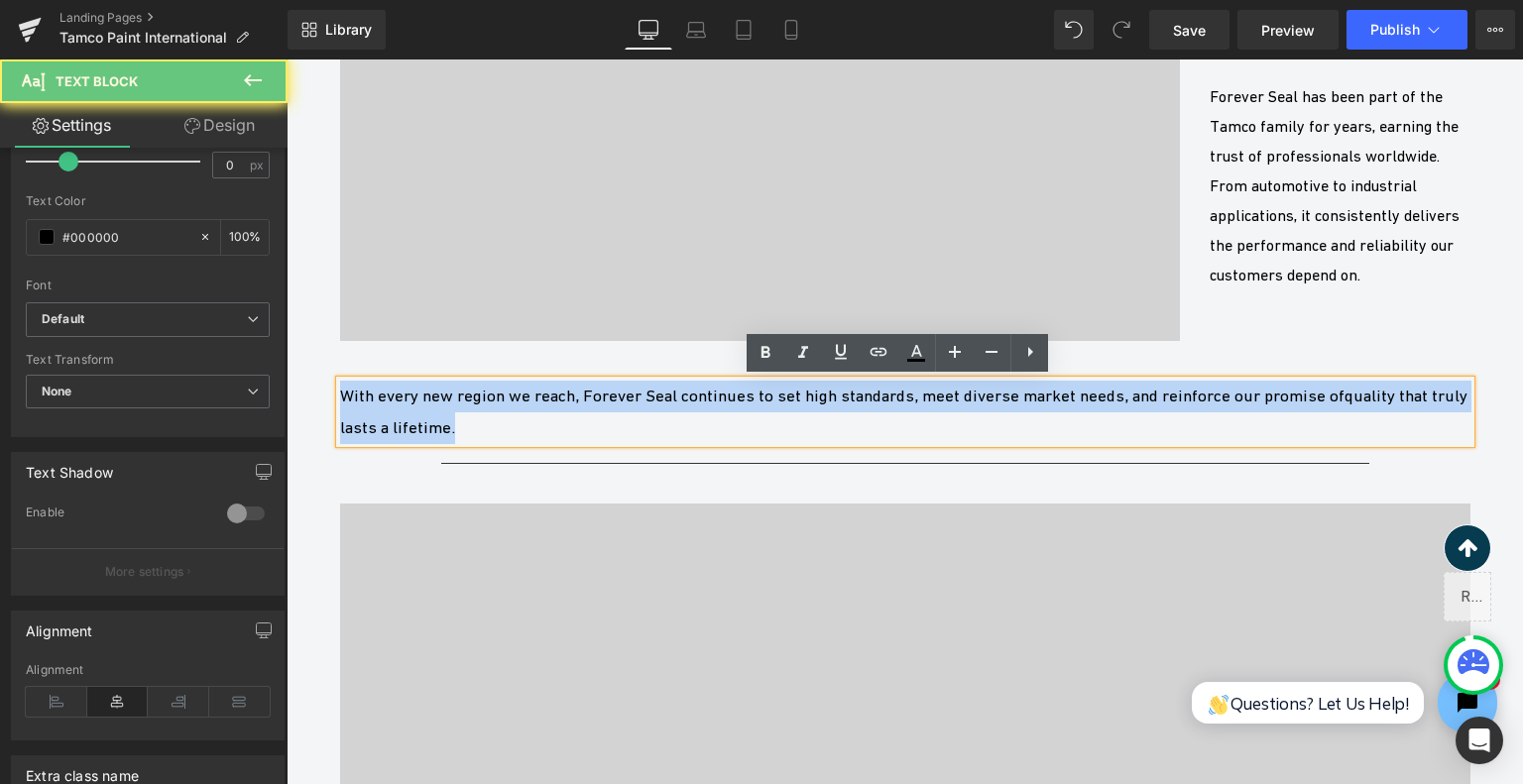 click on "With every new region we reach, Forever Seal continues to set high standards, meet diverse market needs, and reinforce our promise of  quality that truly lasts a lifetime ." at bounding box center [905, 412] 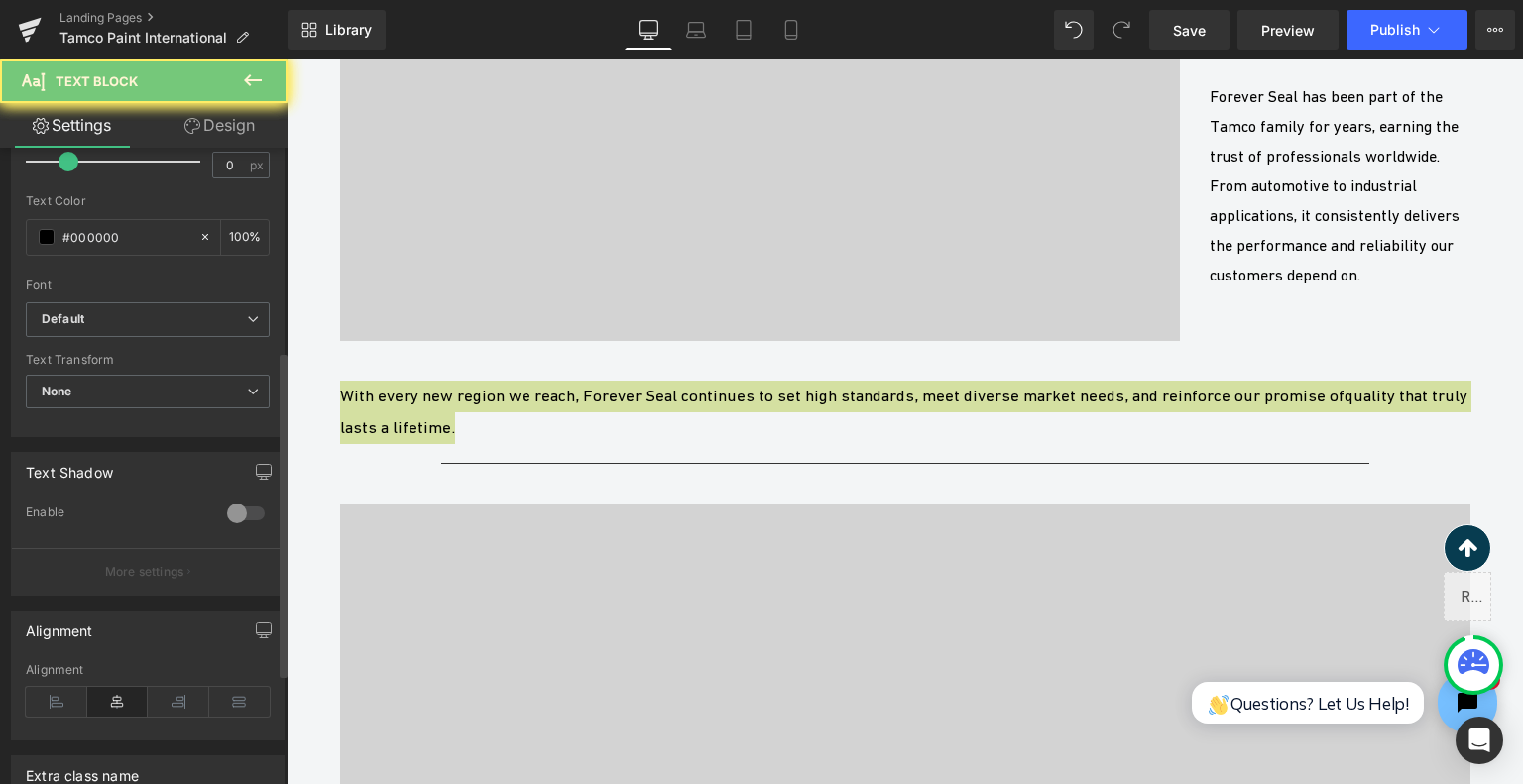 click at bounding box center (118, 702) 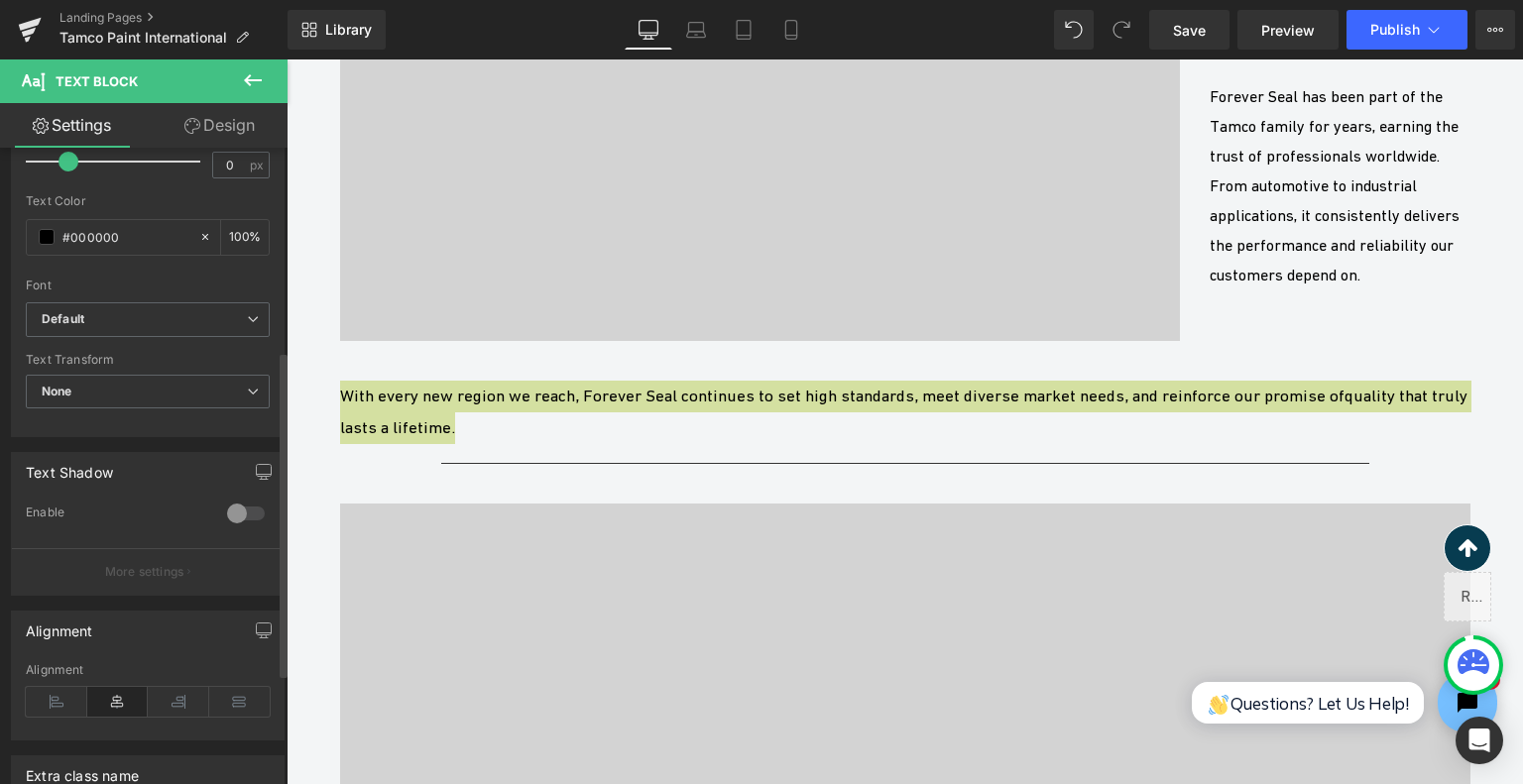 click at bounding box center (118, 702) 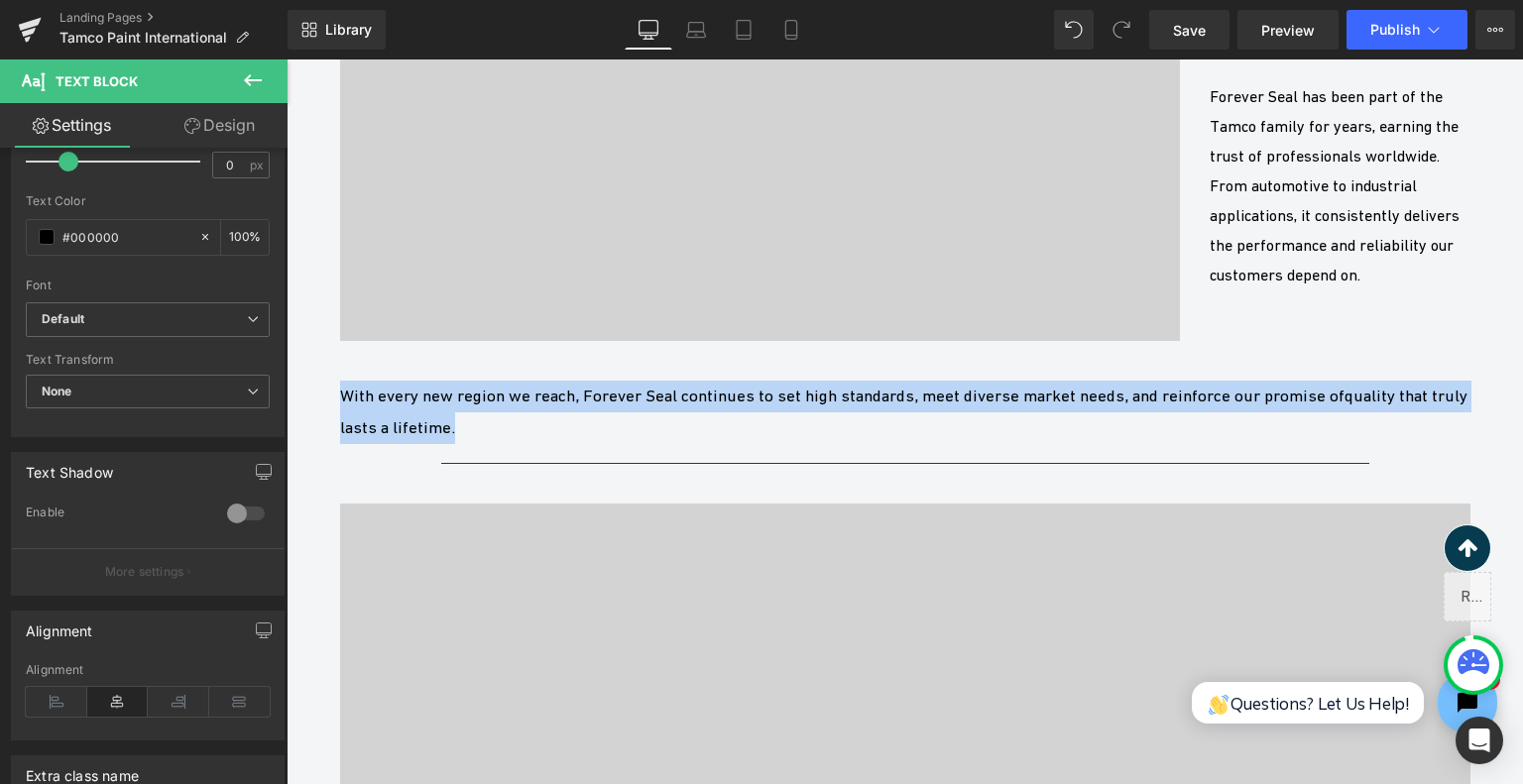 click on "With every new region we reach, Forever Seal continues to set high standards, meet diverse market needs, and reinforce our promise of  quality that truly lasts a lifetime ." at bounding box center [905, 412] 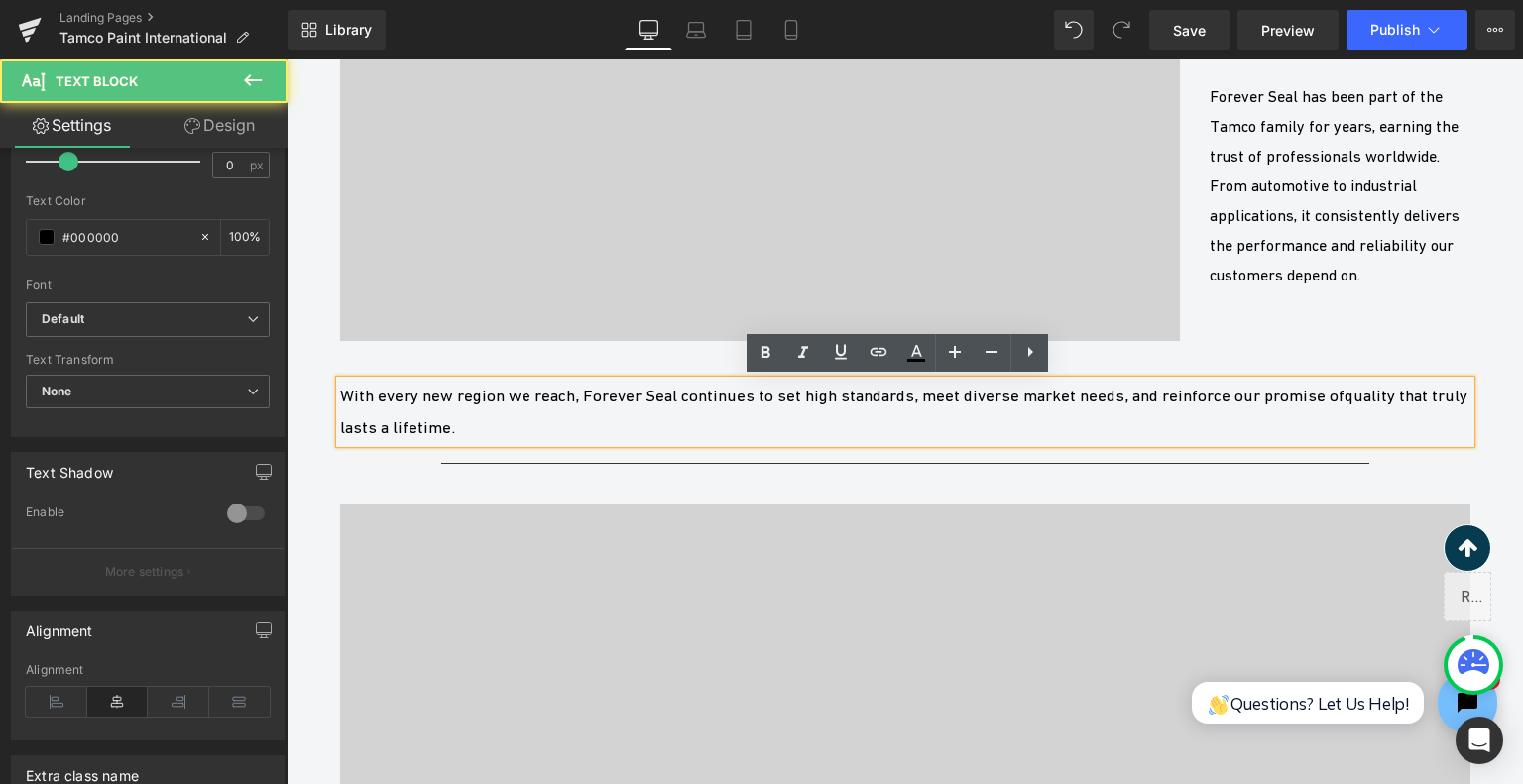 click on "With every new region we reach, Forever Seal continues to set high standards, meet diverse market needs, and reinforce our promise of  quality that truly lasts a lifetime ." at bounding box center [905, 412] 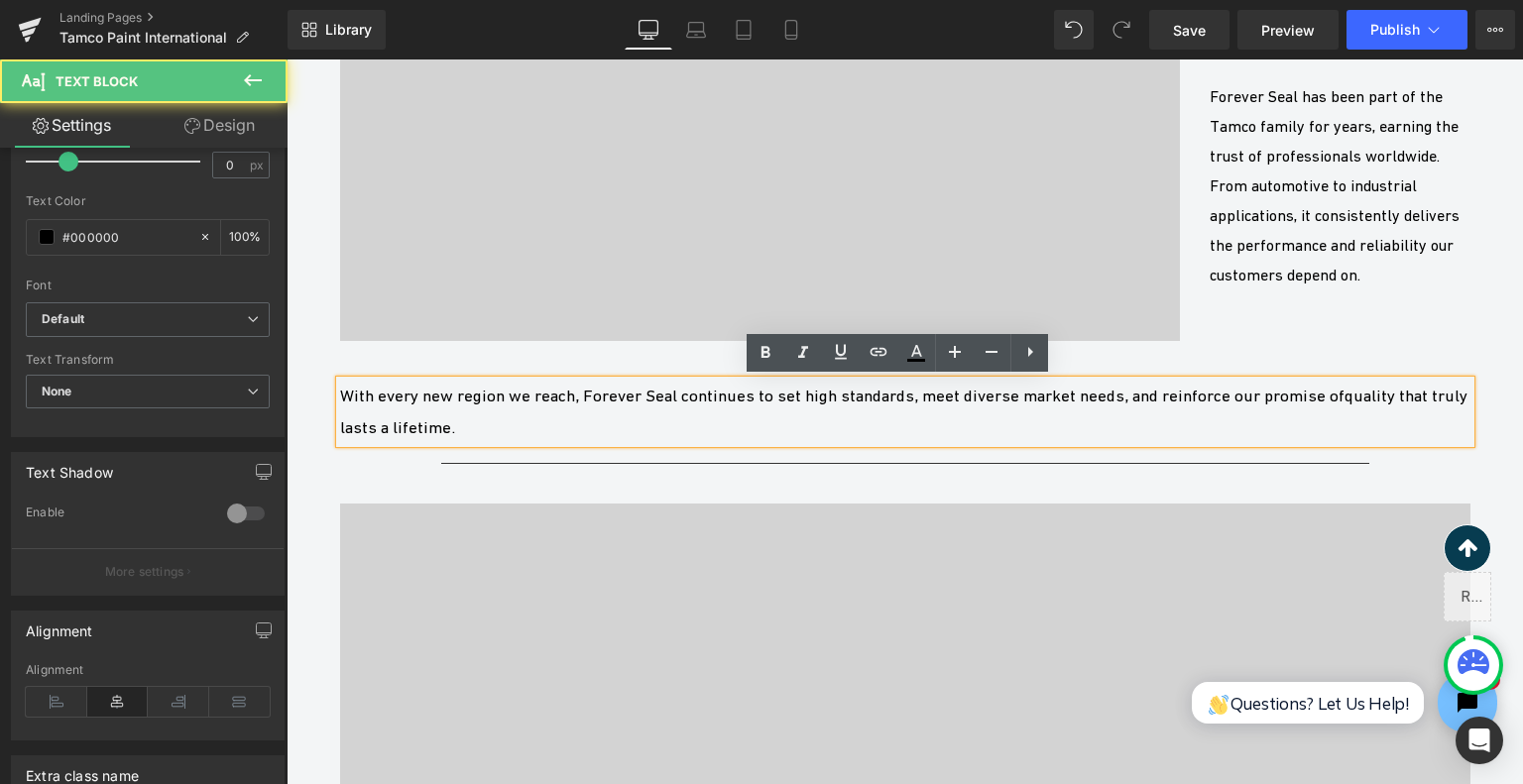 click on "With every new region we reach, Forever Seal continues to set high standards, meet diverse market needs, and reinforce our promise of  quality that truly lasts a lifetime ." at bounding box center (905, 412) 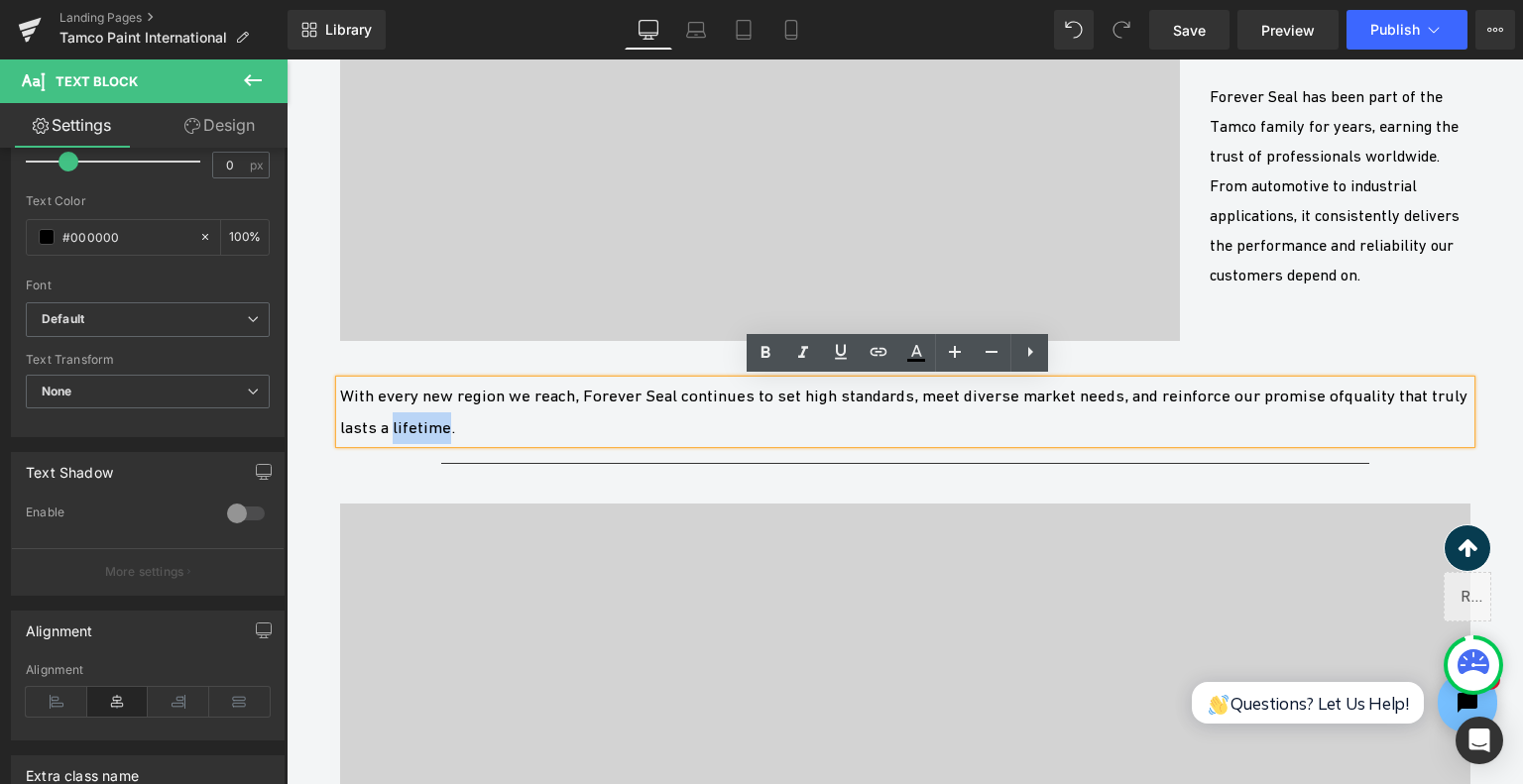 click on "quality that truly lasts a lifetime" at bounding box center [903, 411] 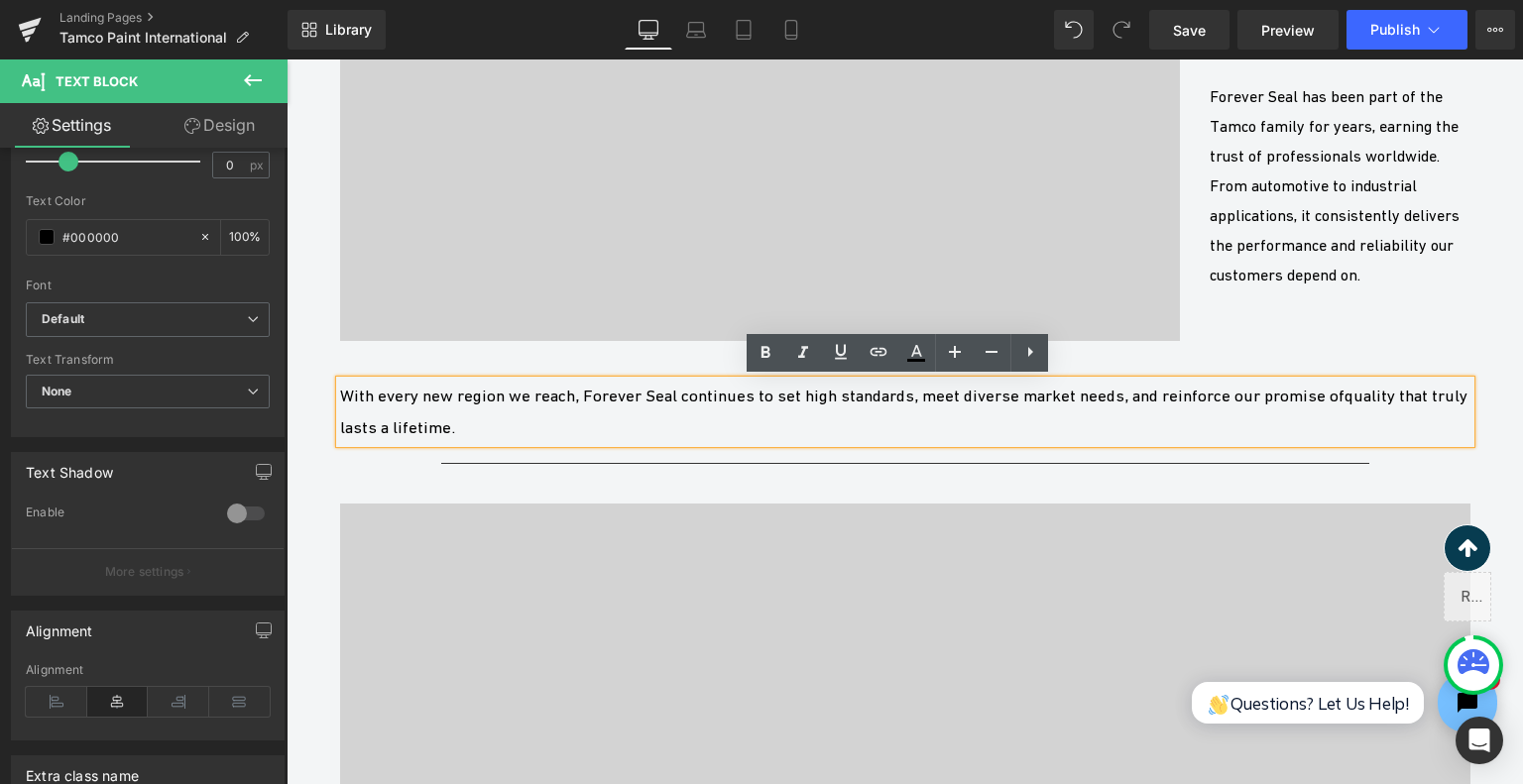 click on "quality that truly lasts a lifetime" at bounding box center [903, 411] 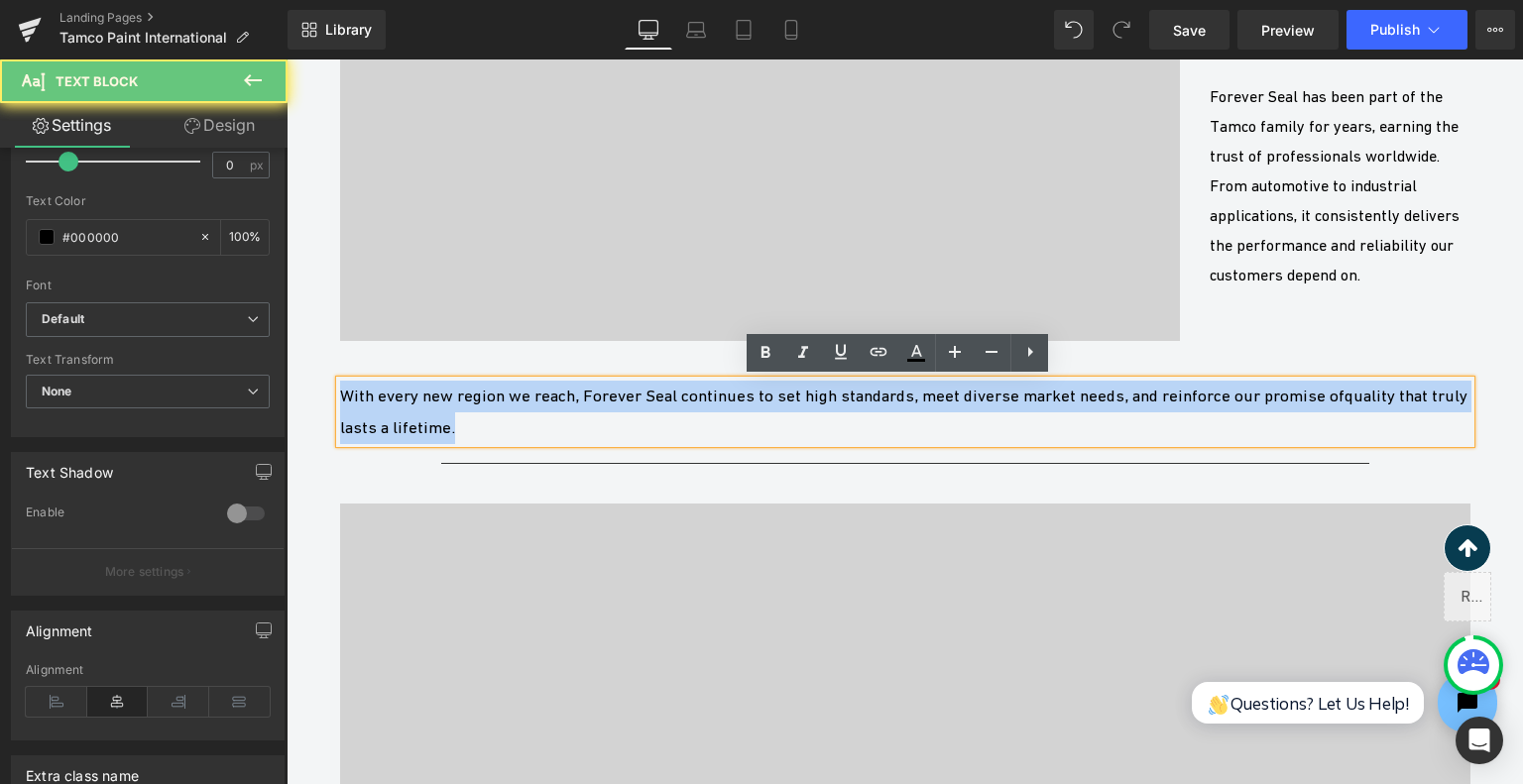 click on "quality that truly lasts a lifetime" at bounding box center (903, 411) 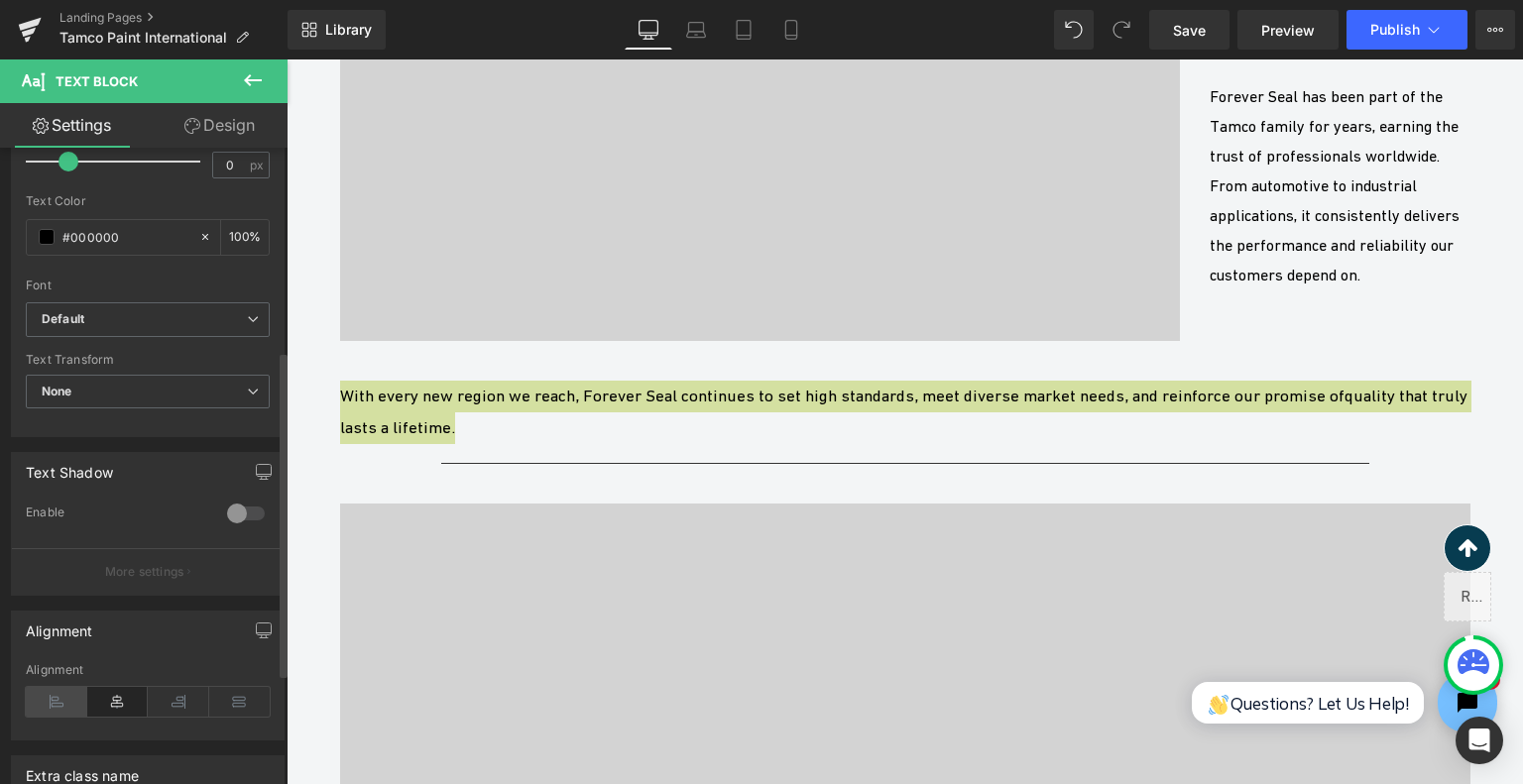 click at bounding box center [57, 702] 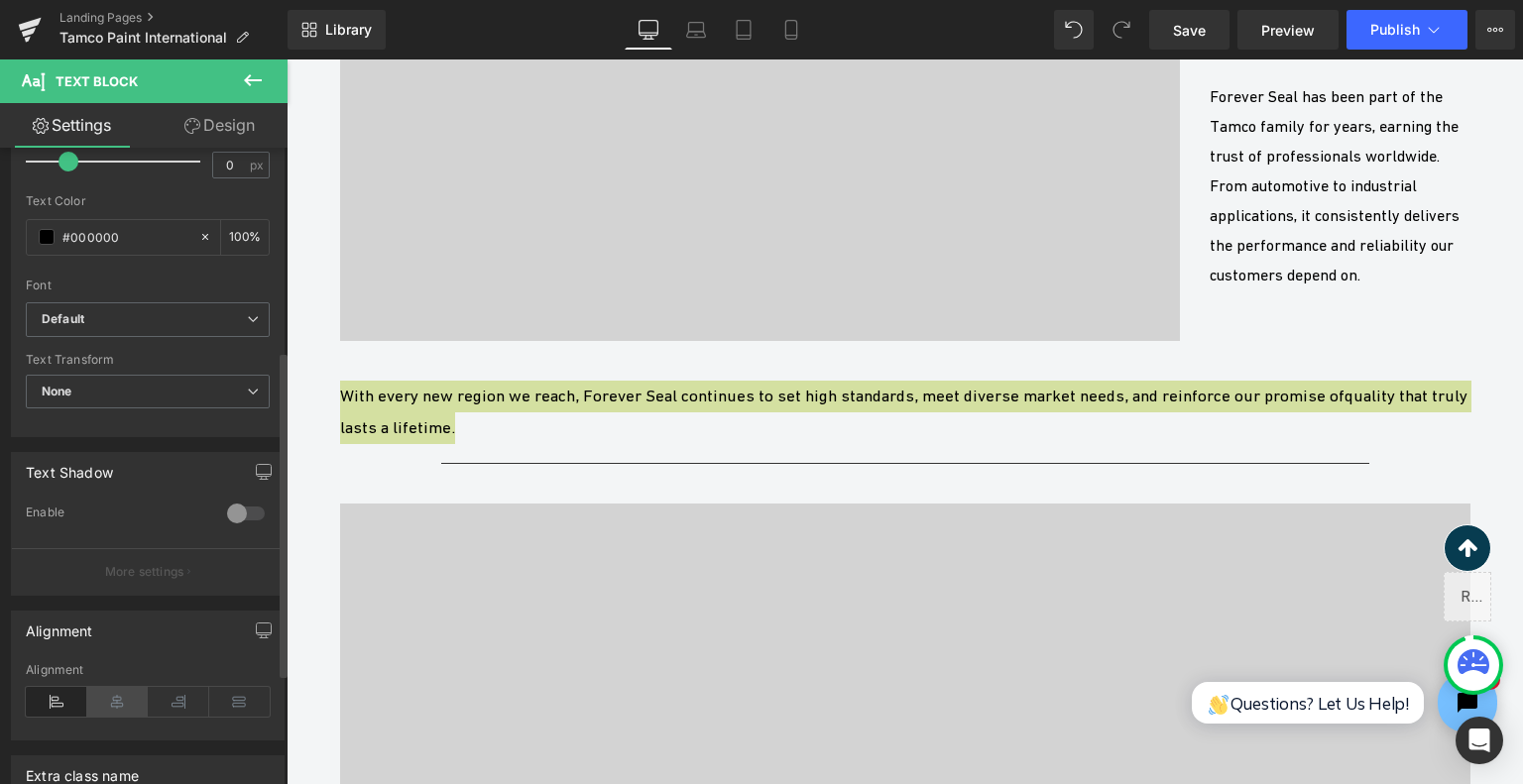 click at bounding box center [118, 702] 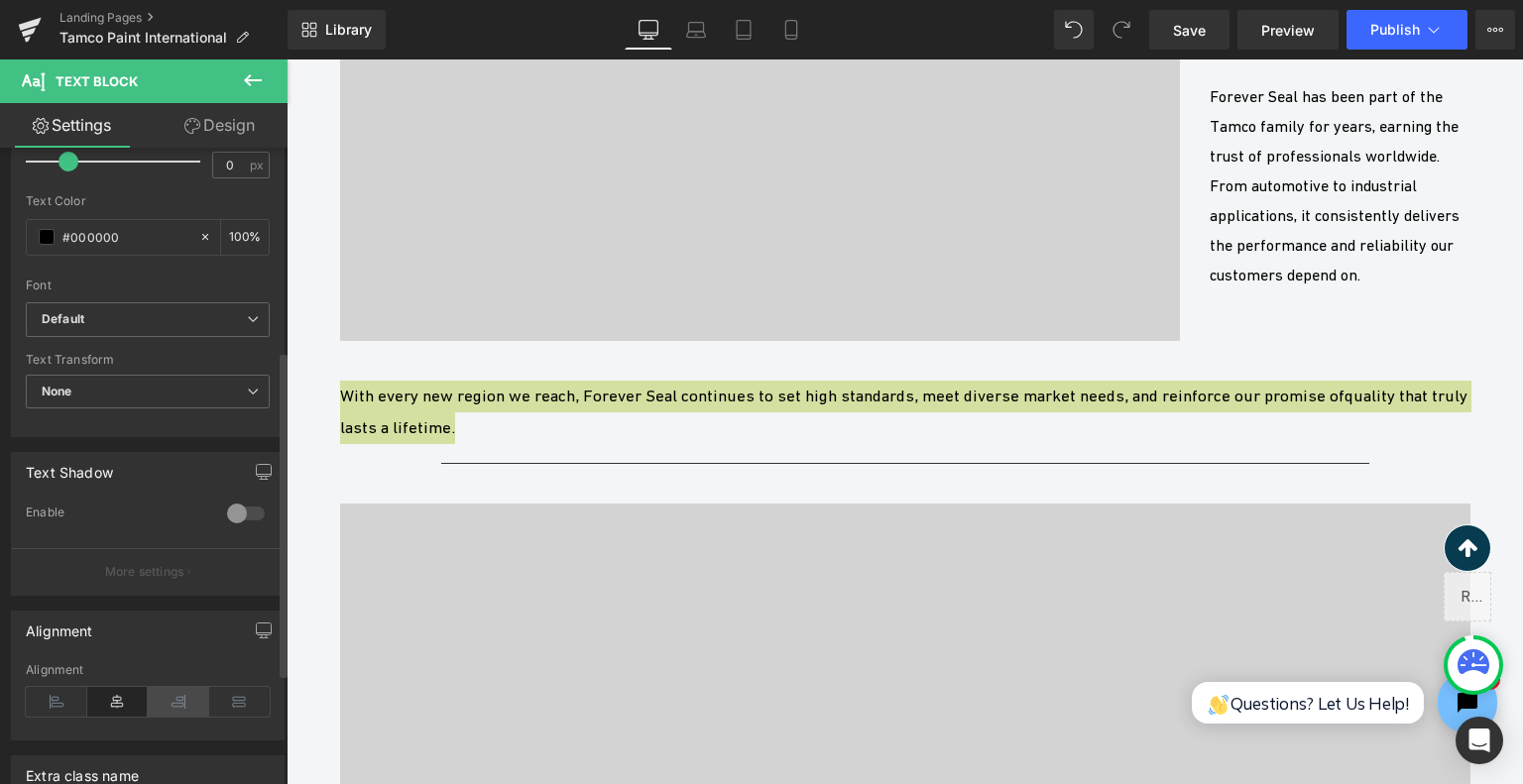 click at bounding box center [178, 702] 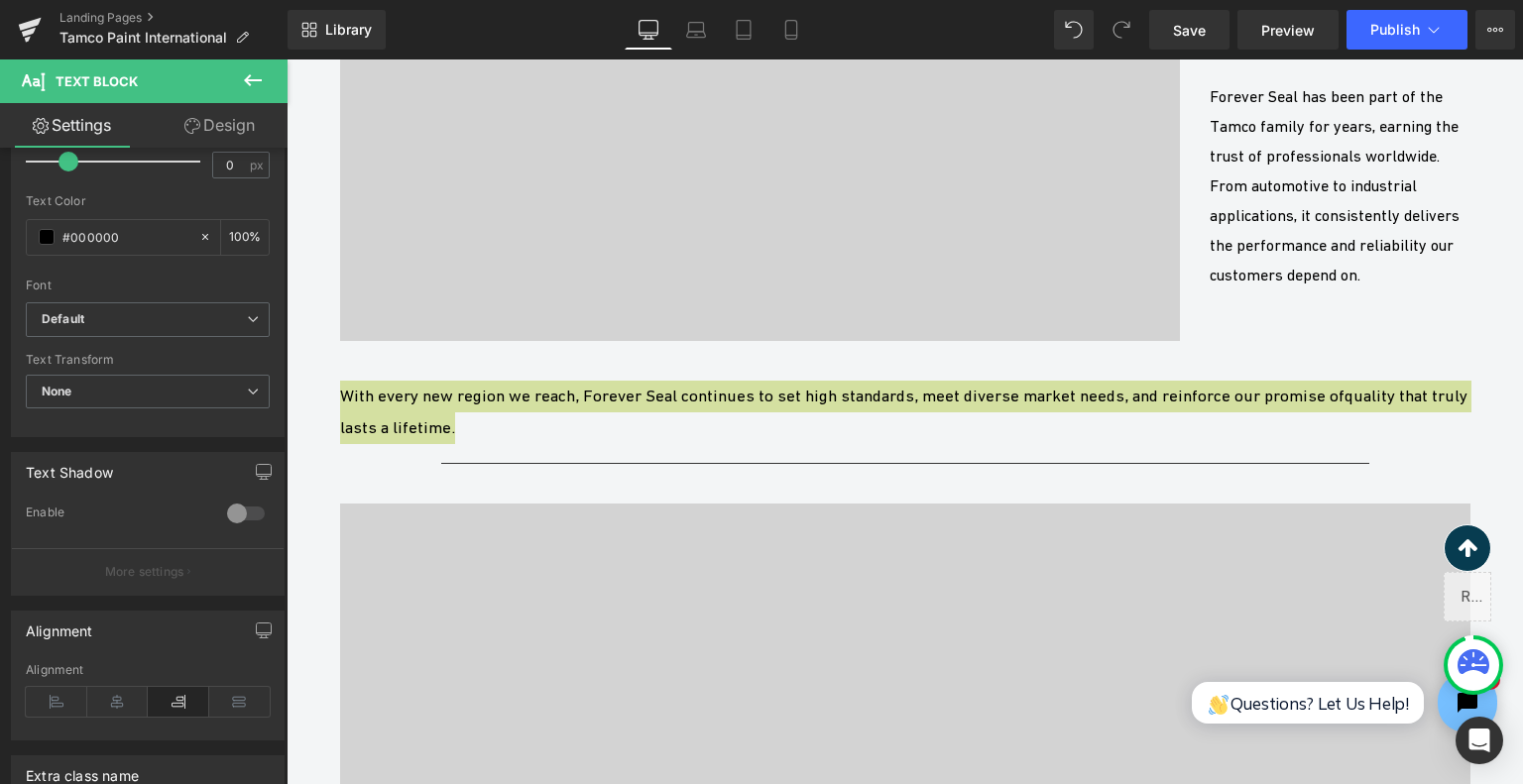 click at bounding box center (287, 59) 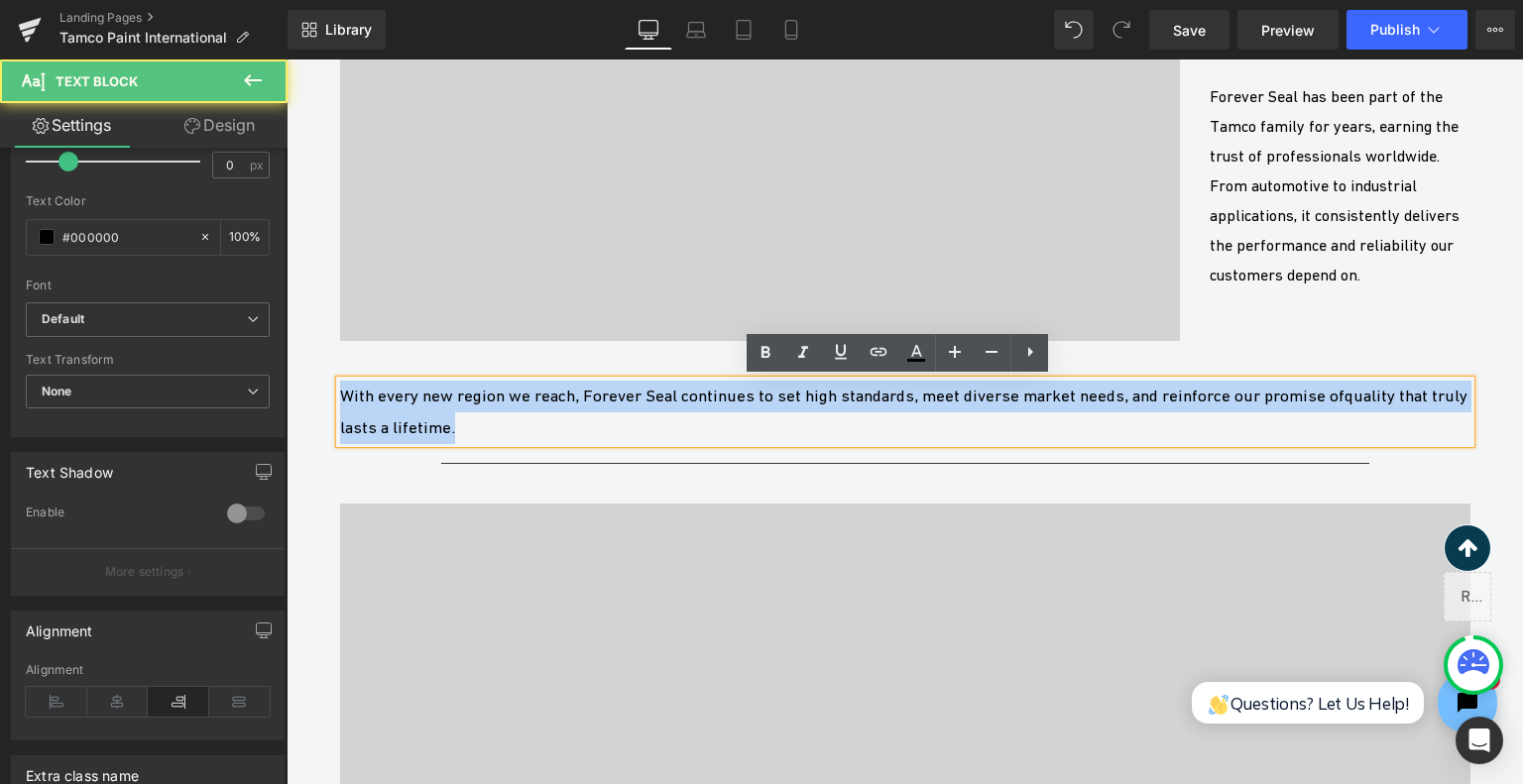click on "With every new region we reach, Forever Seal continues to set high standards, meet diverse market needs, and reinforce our promise of  quality that truly lasts a lifetime ." at bounding box center (905, 412) 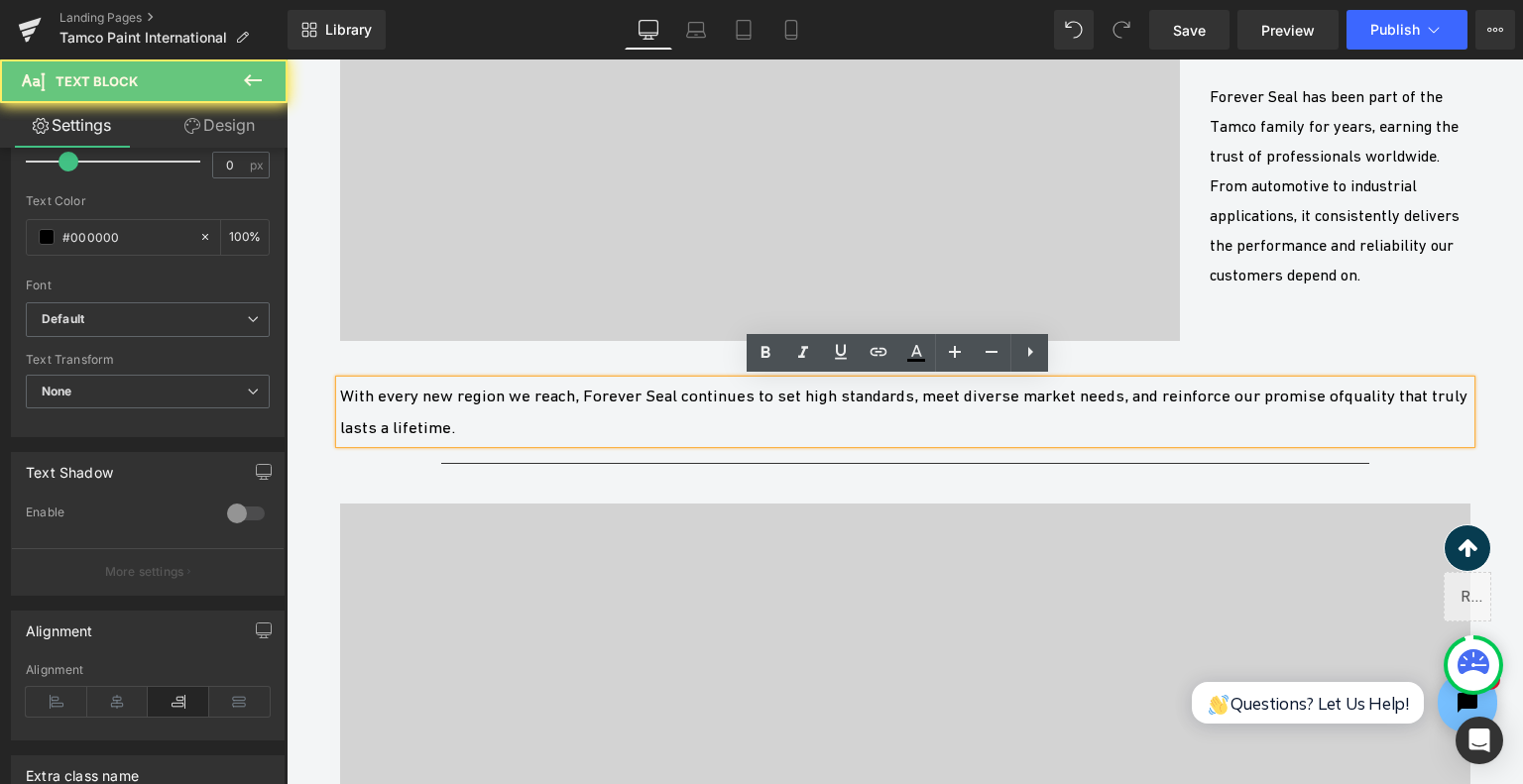 click on "With every new region we reach, Forever Seal continues to set high standards, meet diverse market needs, and reinforce our promise of  quality that truly lasts a lifetime ." at bounding box center [905, 412] 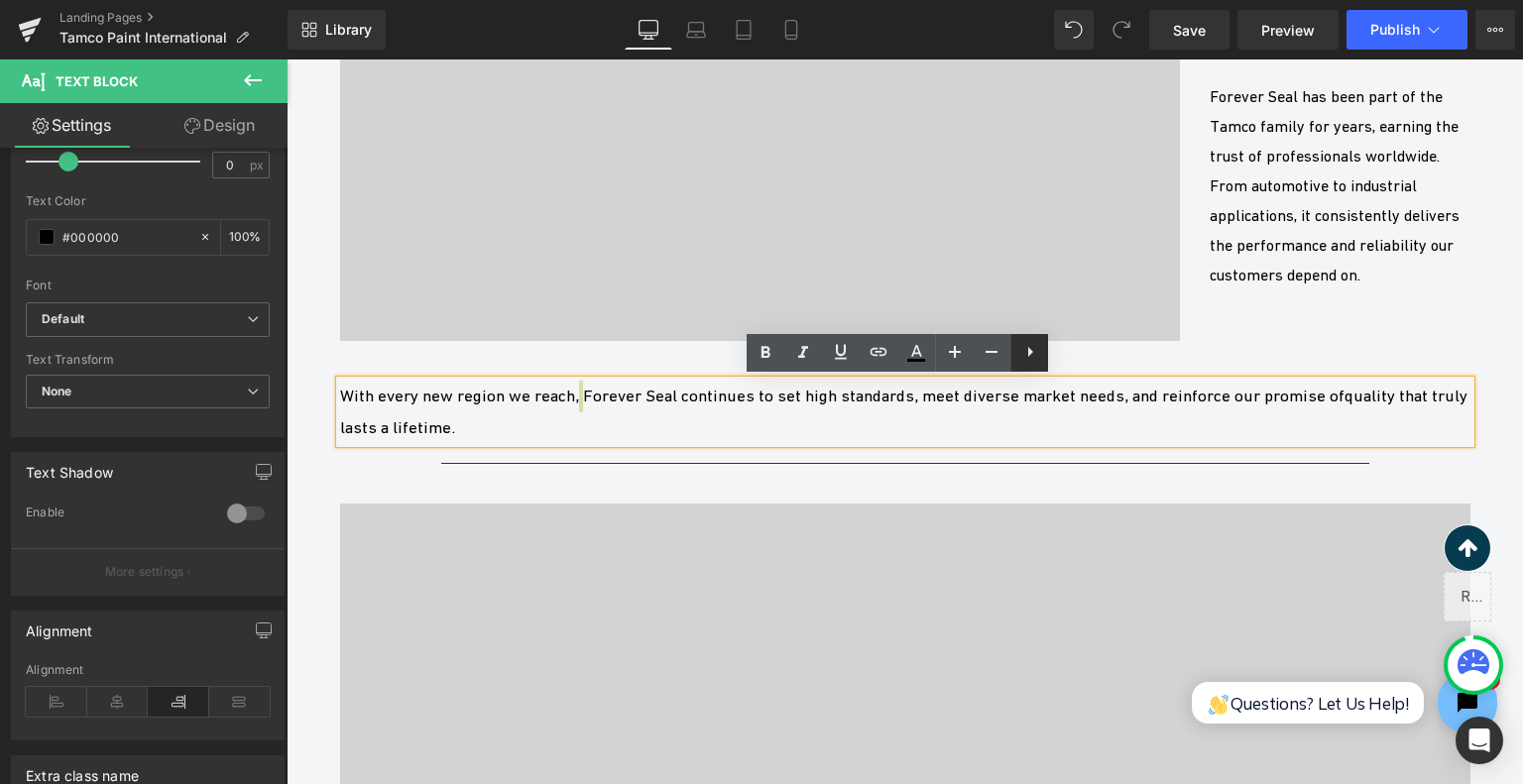 click 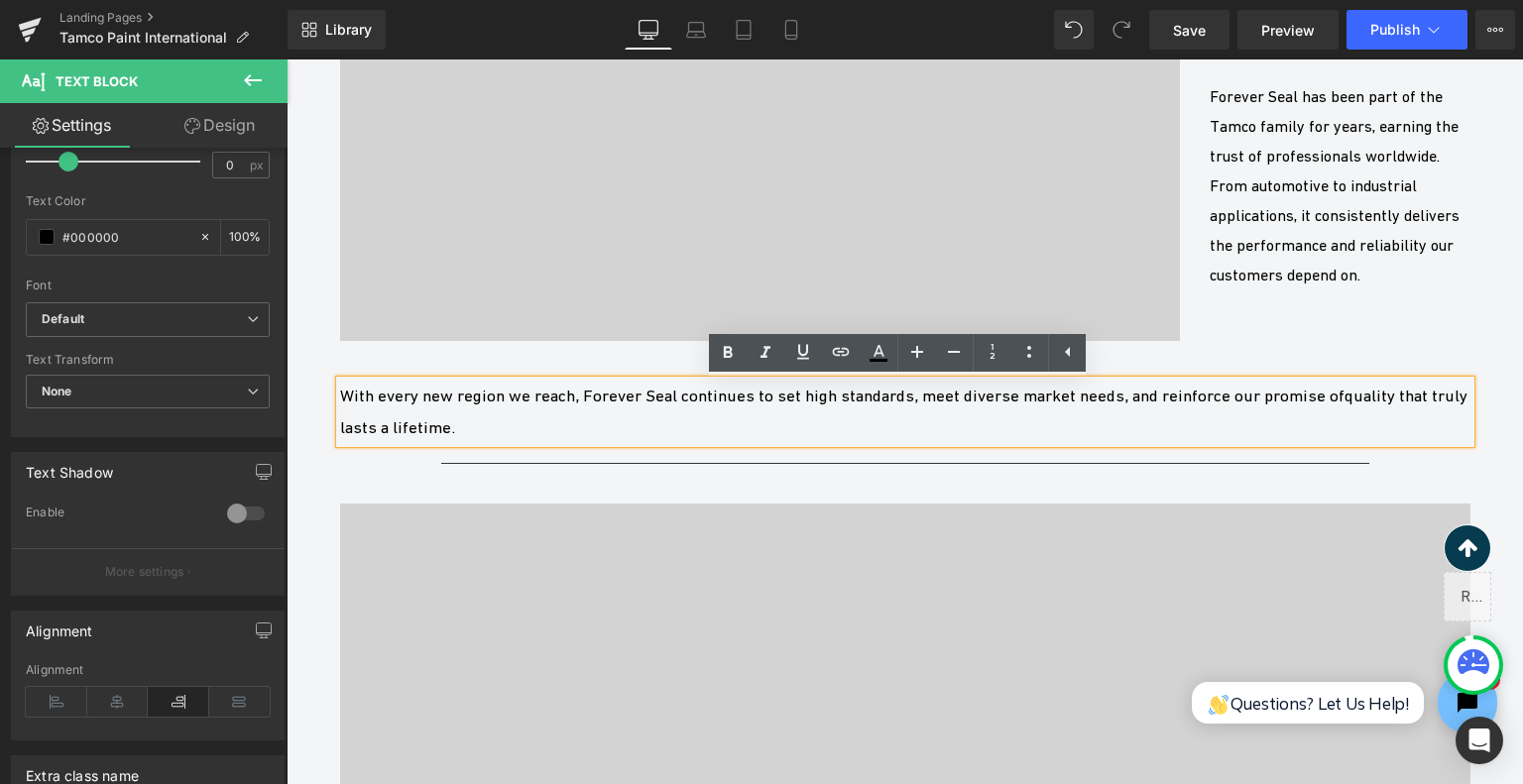 click on "With every new region we reach, Forever Seal continues to set high standards, meet diverse market needs, and reinforce our promise of  quality that truly lasts a lifetime ." at bounding box center (905, 412) 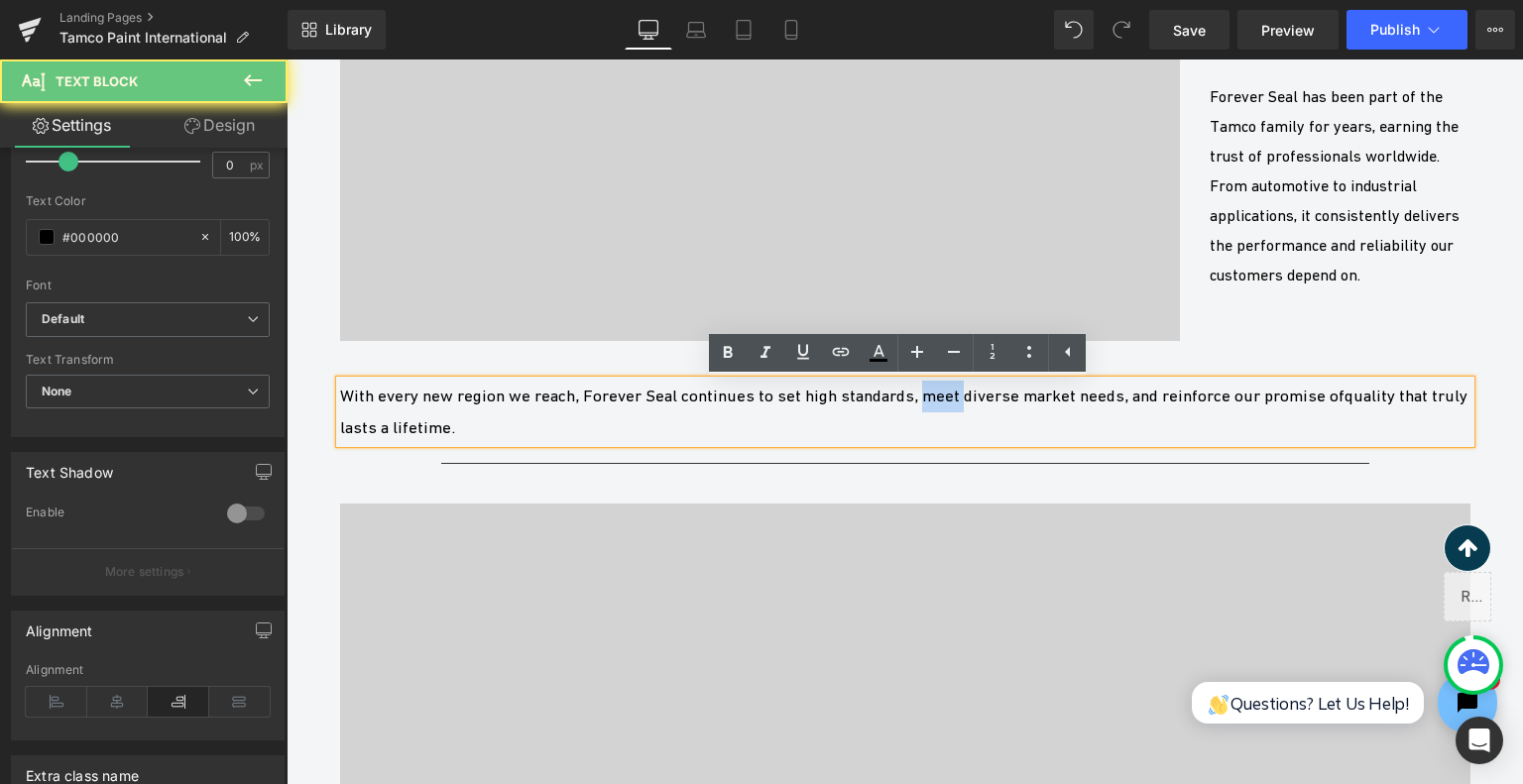 click on "With every new region we reach, Forever Seal continues to set high standards, meet diverse market needs, and reinforce our promise of  quality that truly lasts a lifetime ." at bounding box center (905, 412) 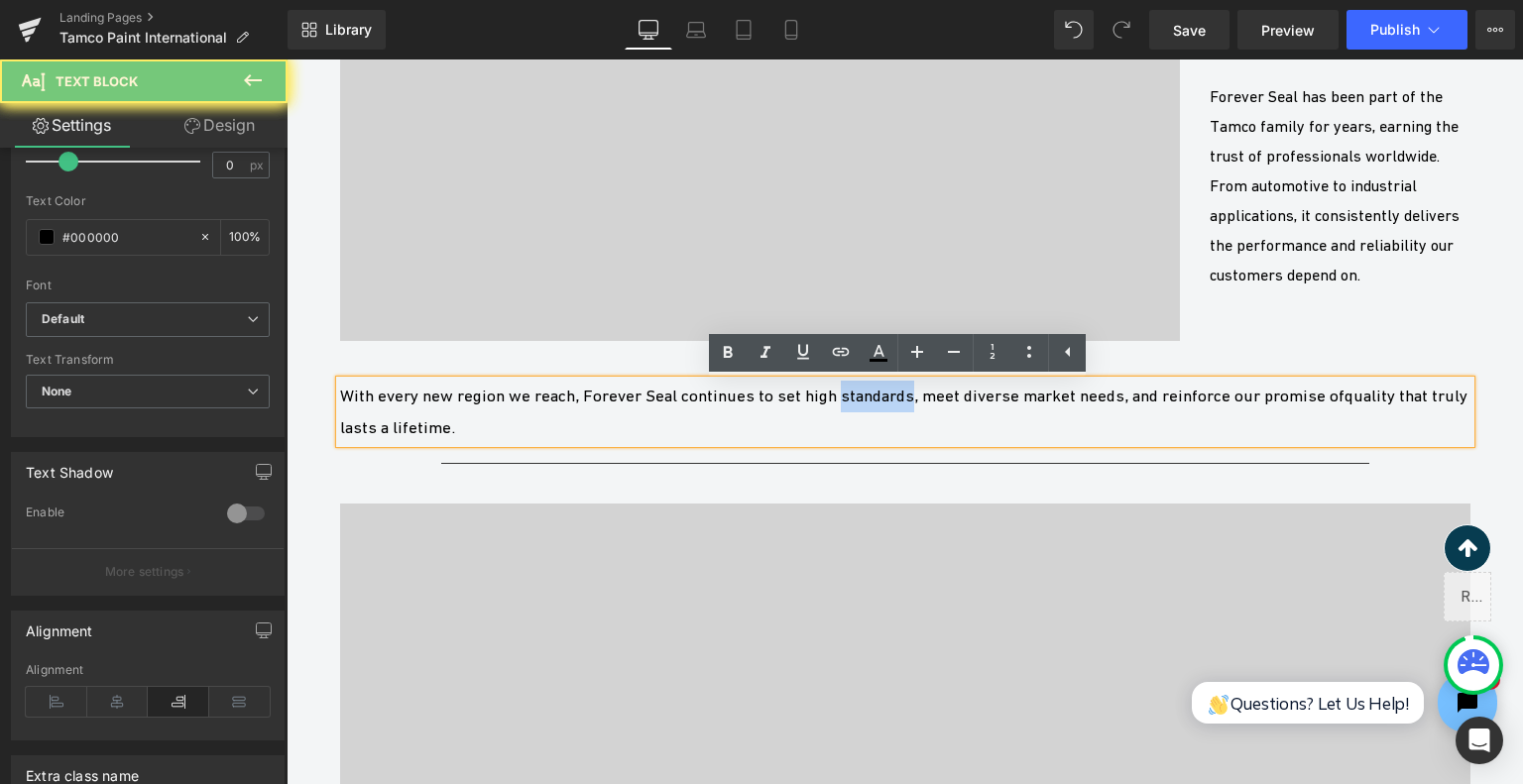 click on "With every new region we reach, Forever Seal continues to set high standards, meet diverse market needs, and reinforce our promise of  quality that truly lasts a lifetime ." at bounding box center [905, 412] 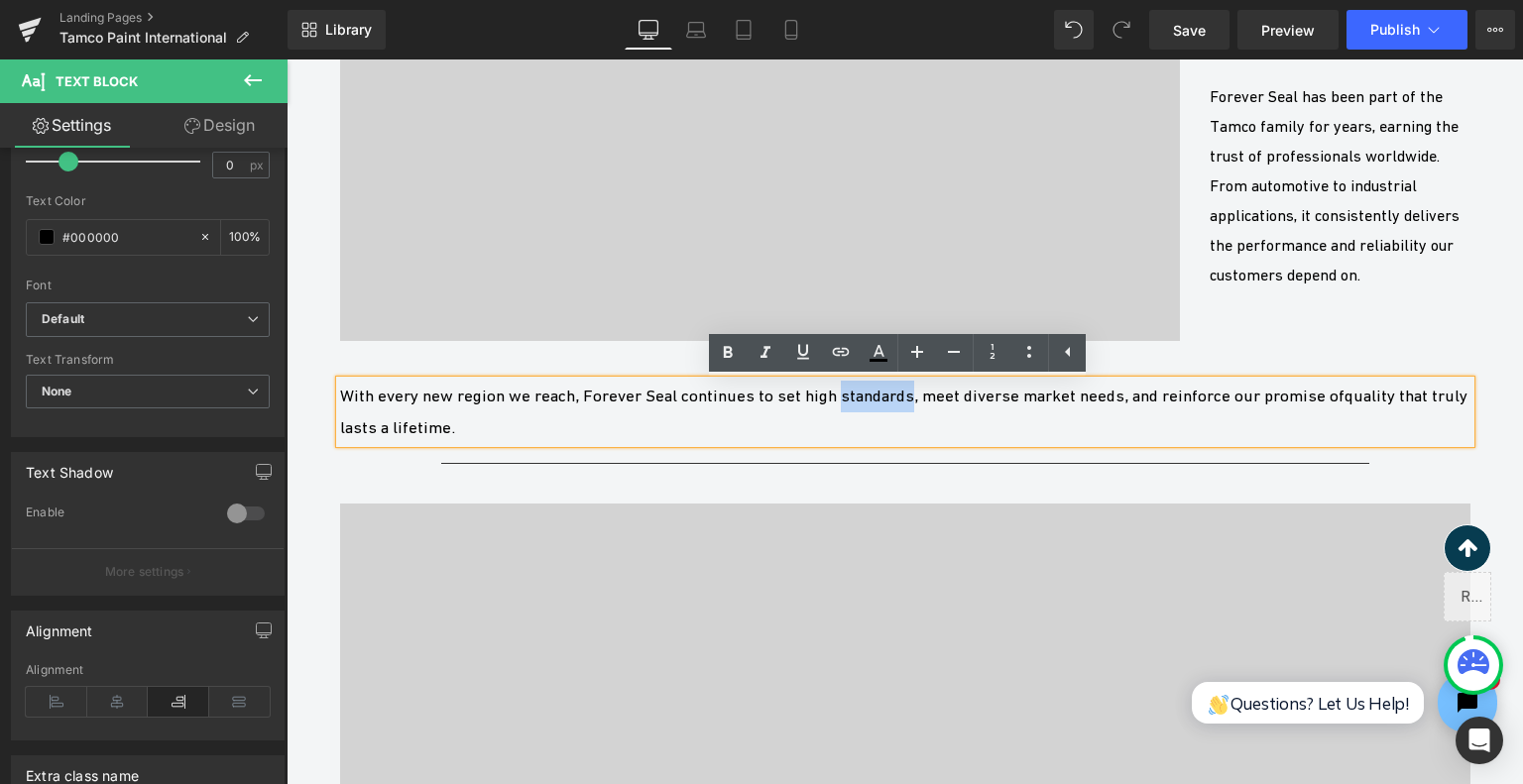 click at bounding box center [287, 59] 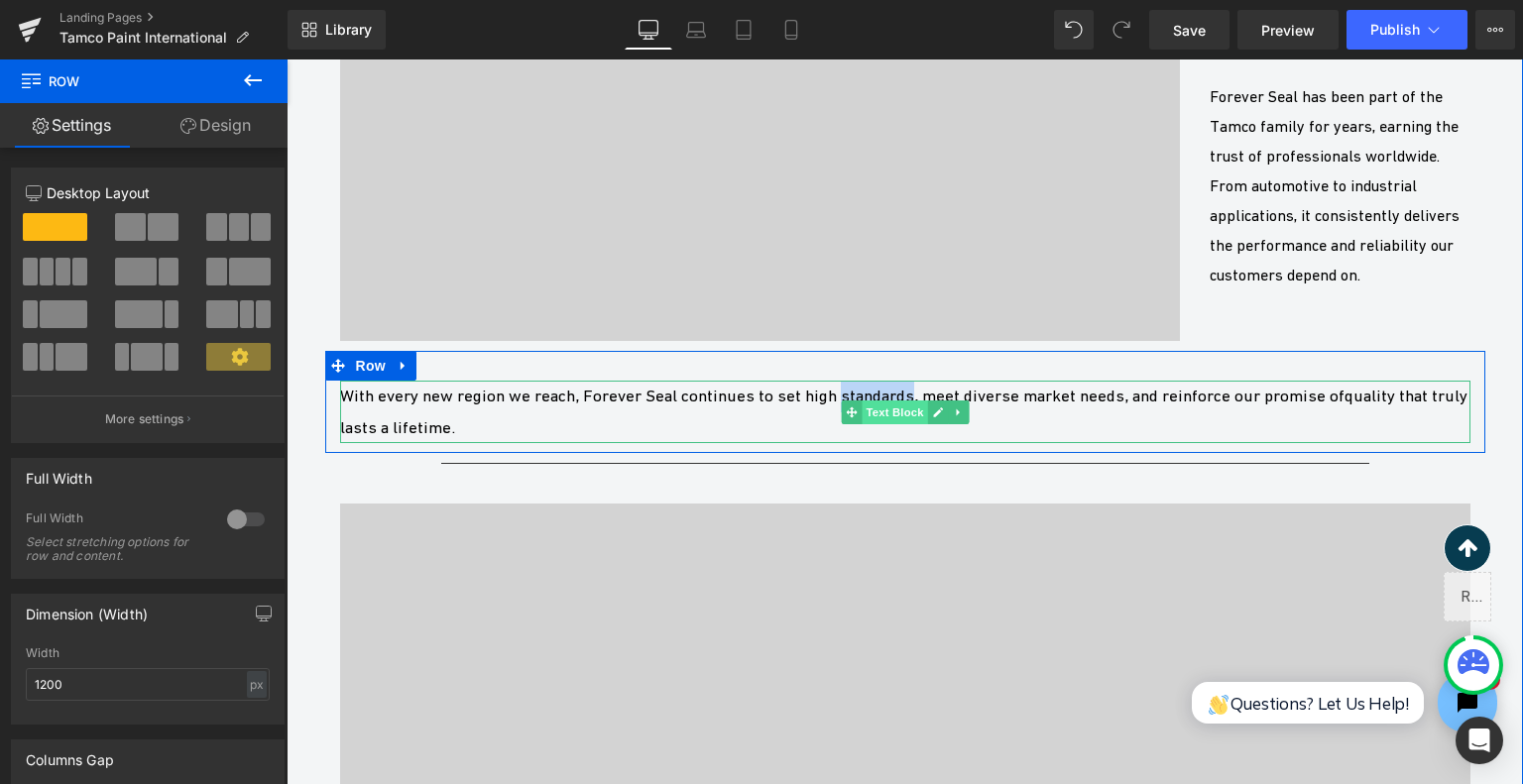 click on "Text Block" at bounding box center (894, 412) 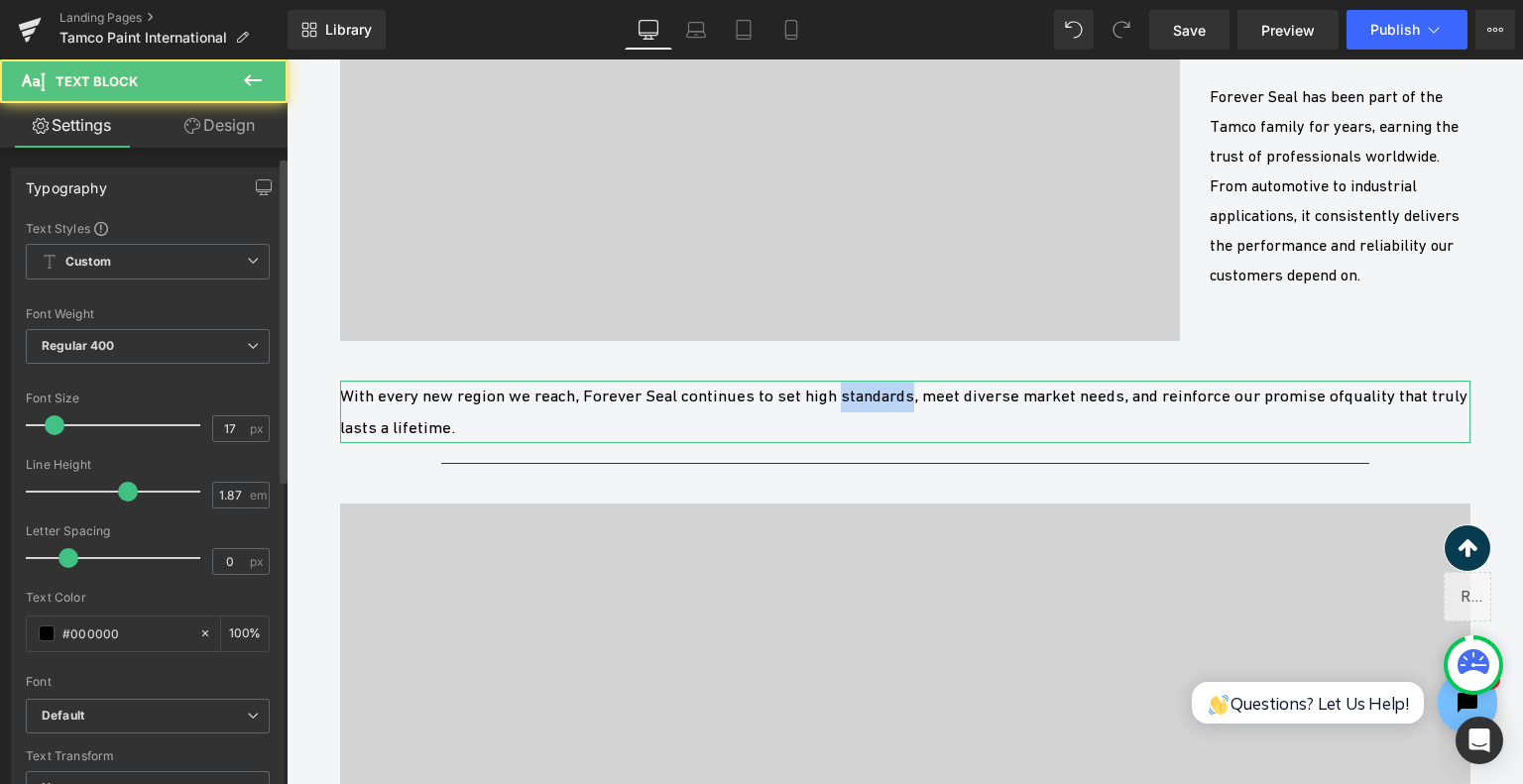 scroll, scrollTop: 396, scrollLeft: 0, axis: vertical 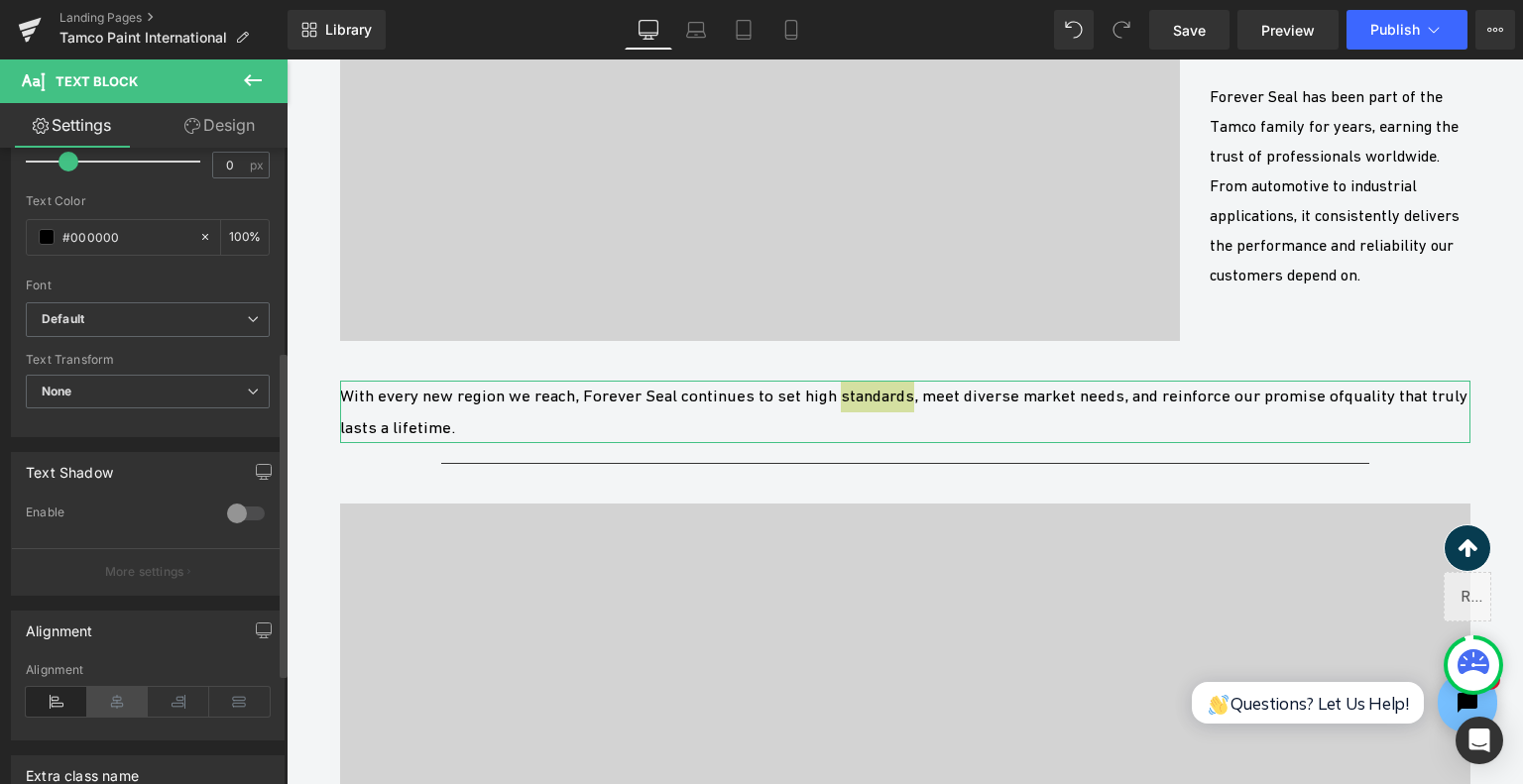 click at bounding box center (118, 702) 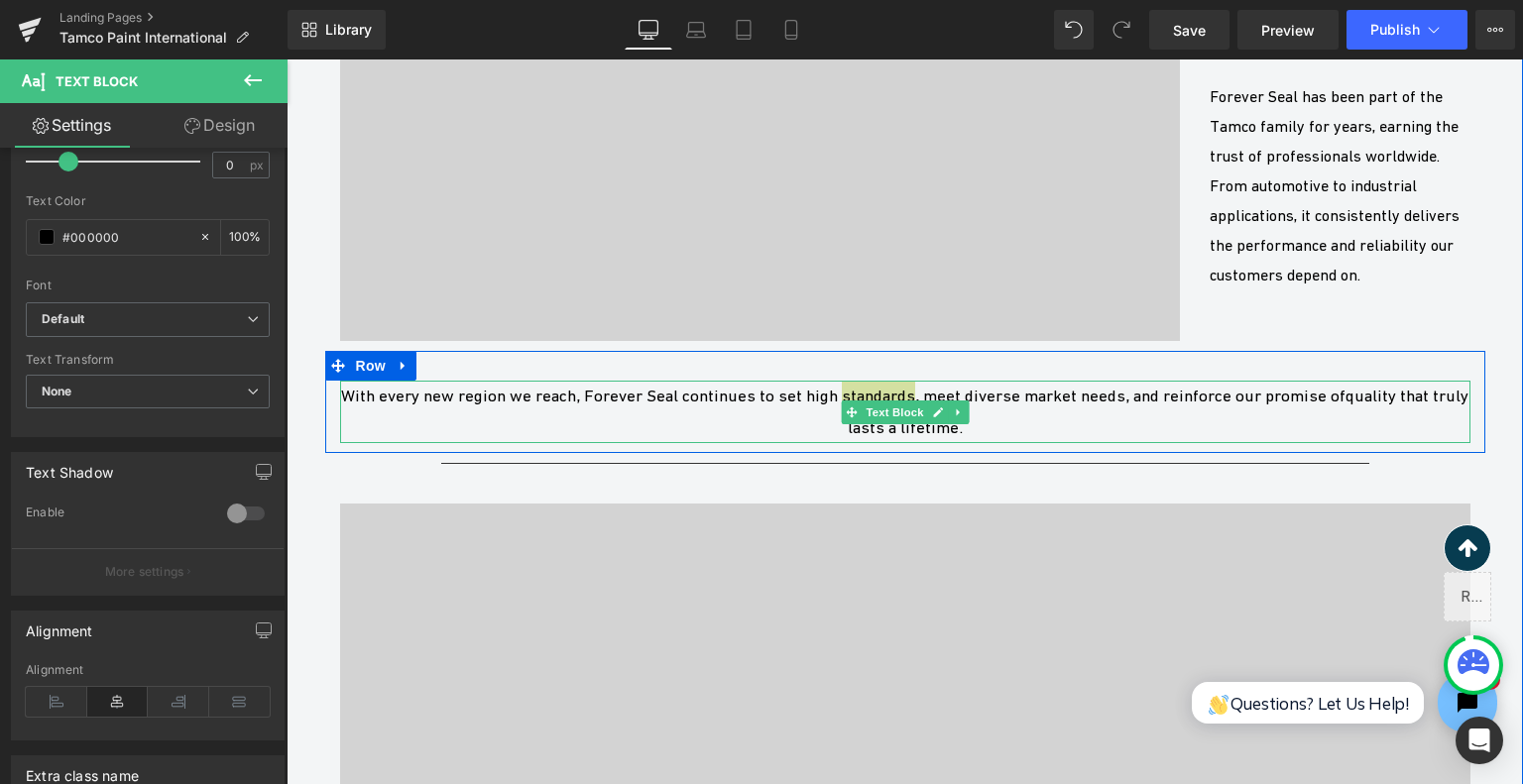 click at bounding box center [905, 383] 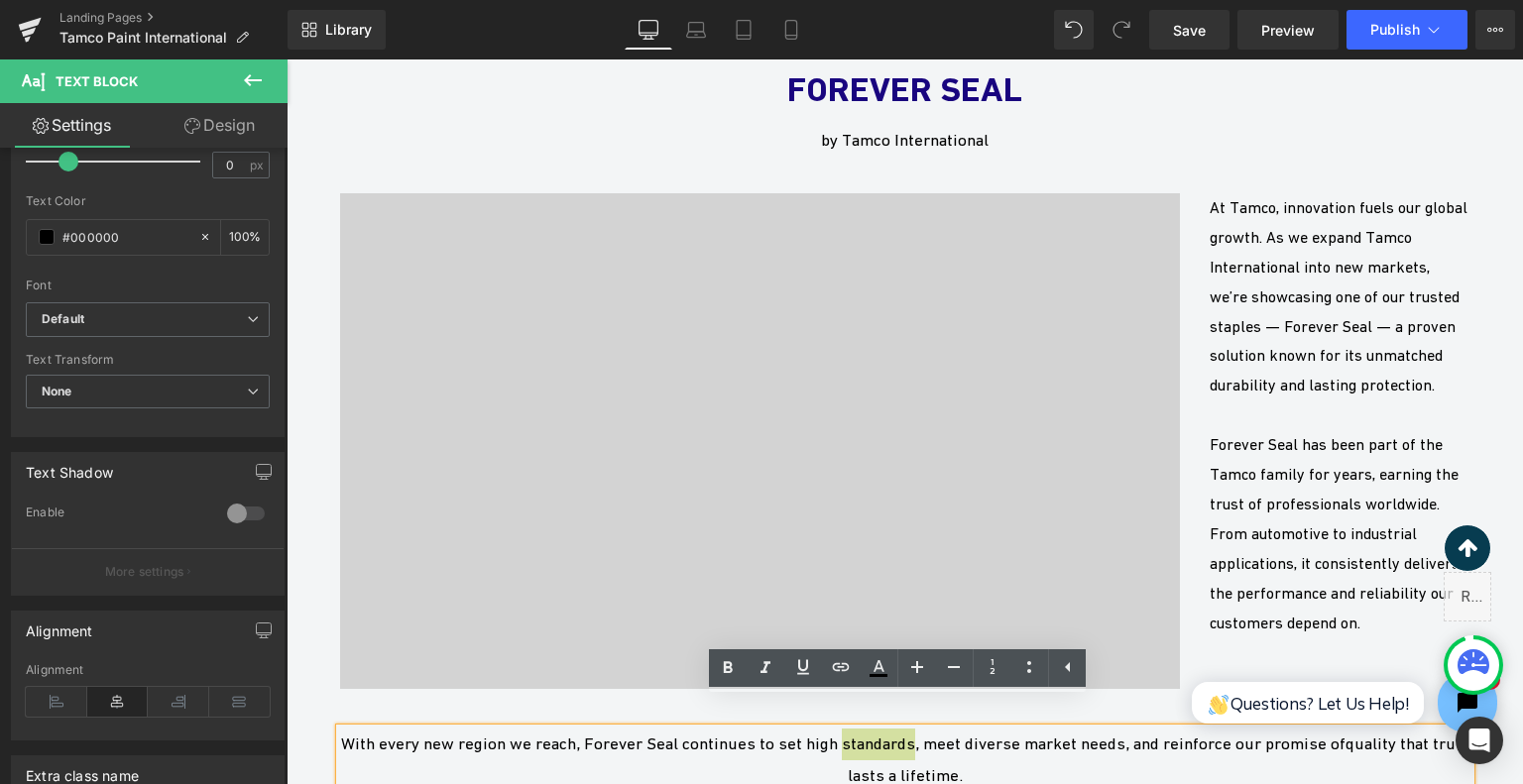 scroll, scrollTop: 3591, scrollLeft: 0, axis: vertical 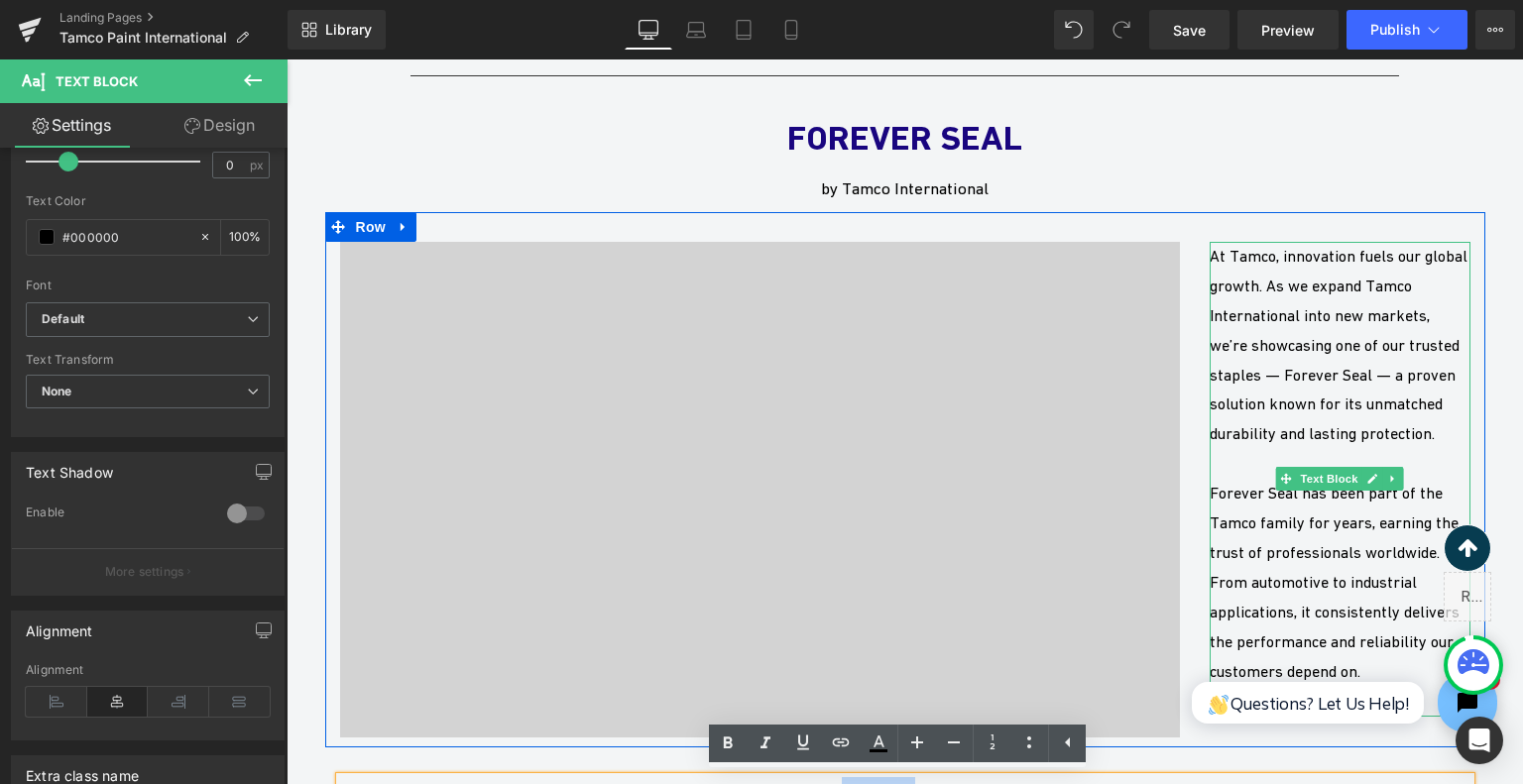 click on "At Tamco, innovation fuels our global growth. As we expand Tamco International into new markets, we’re showcasing one of our trusted staples — Forever Seal — a proven solution known for its unmatched durability and lasting protection." at bounding box center (1340, 345) 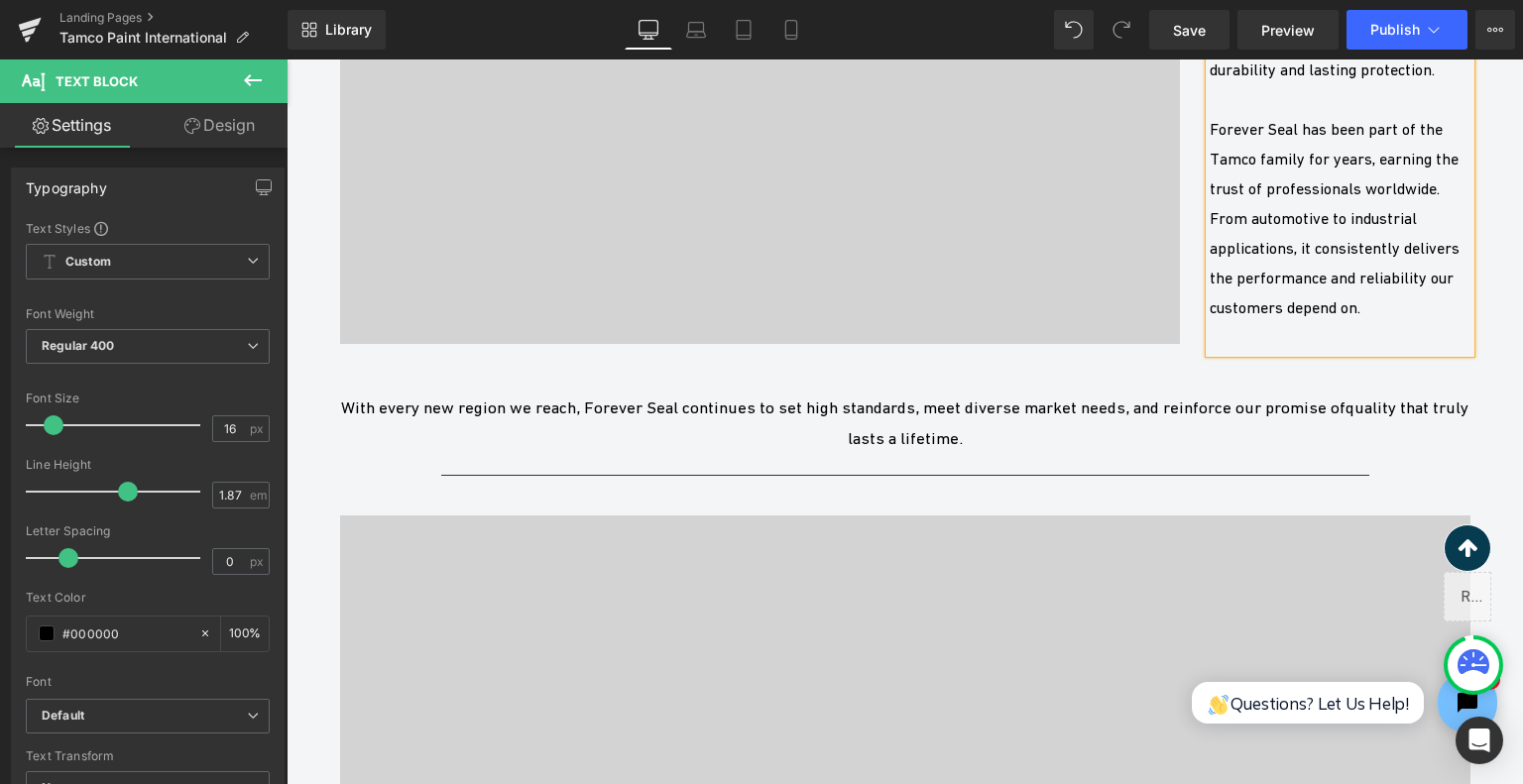 scroll, scrollTop: 3987, scrollLeft: 0, axis: vertical 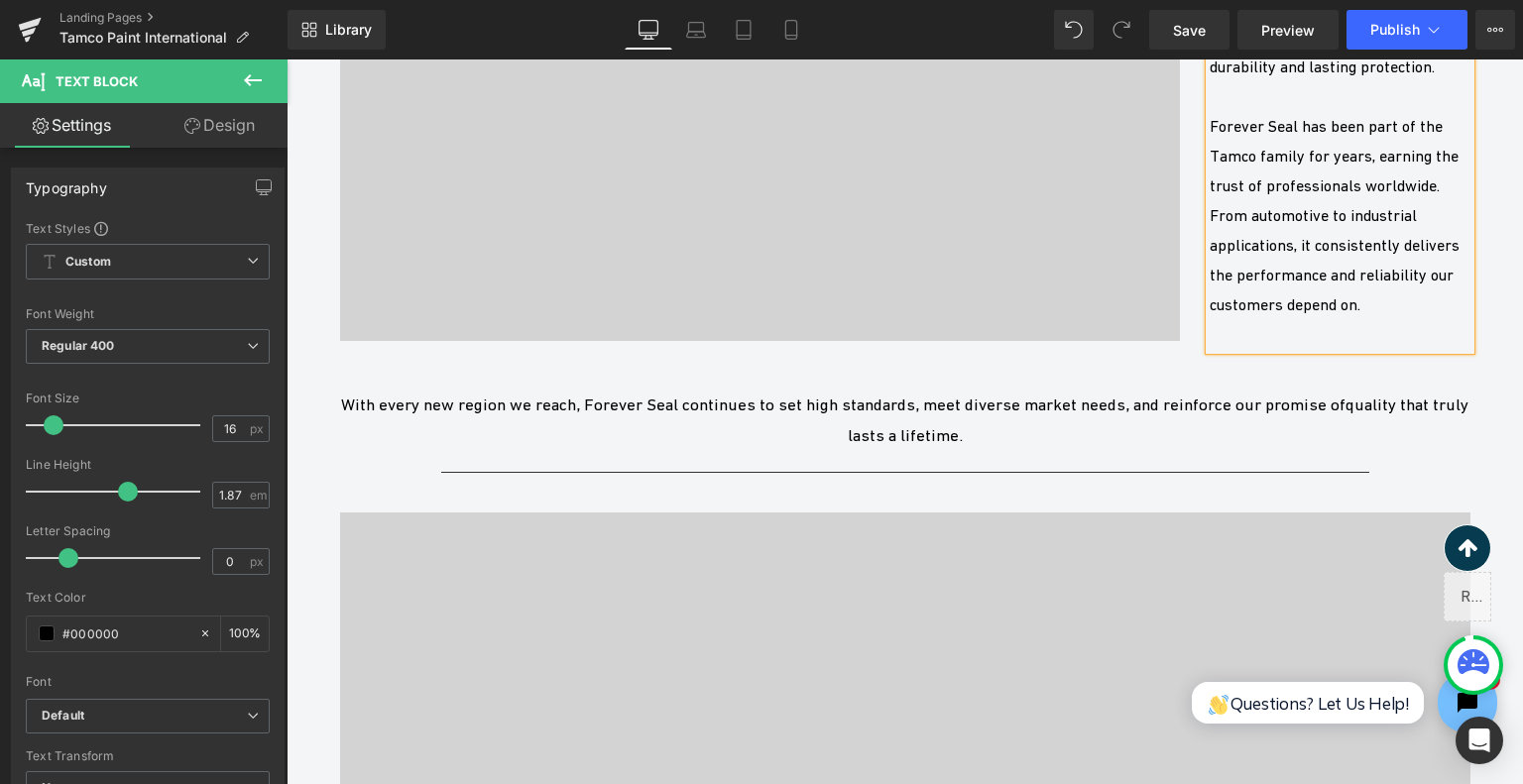 click at bounding box center [905, 810] 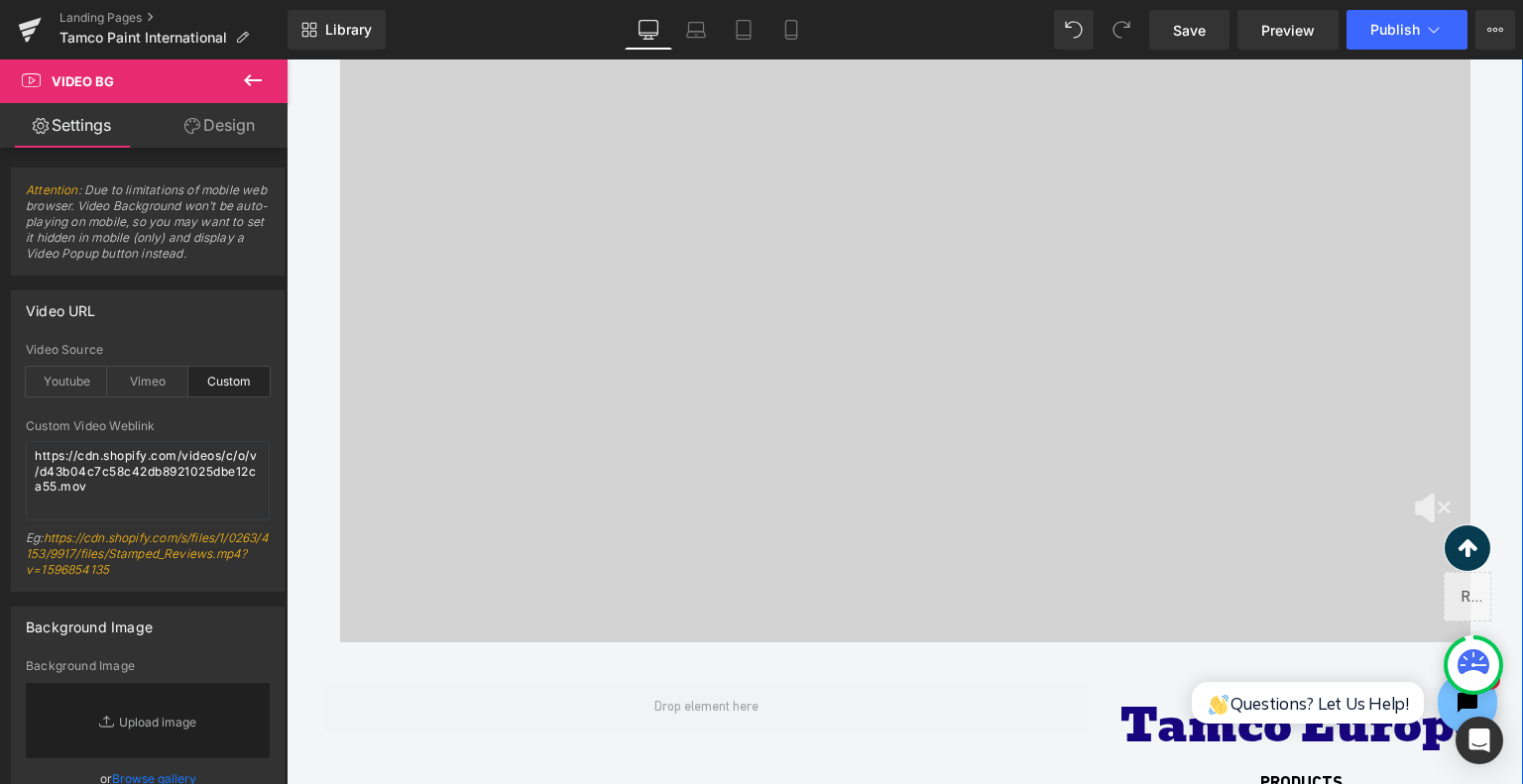 scroll, scrollTop: 4483, scrollLeft: 0, axis: vertical 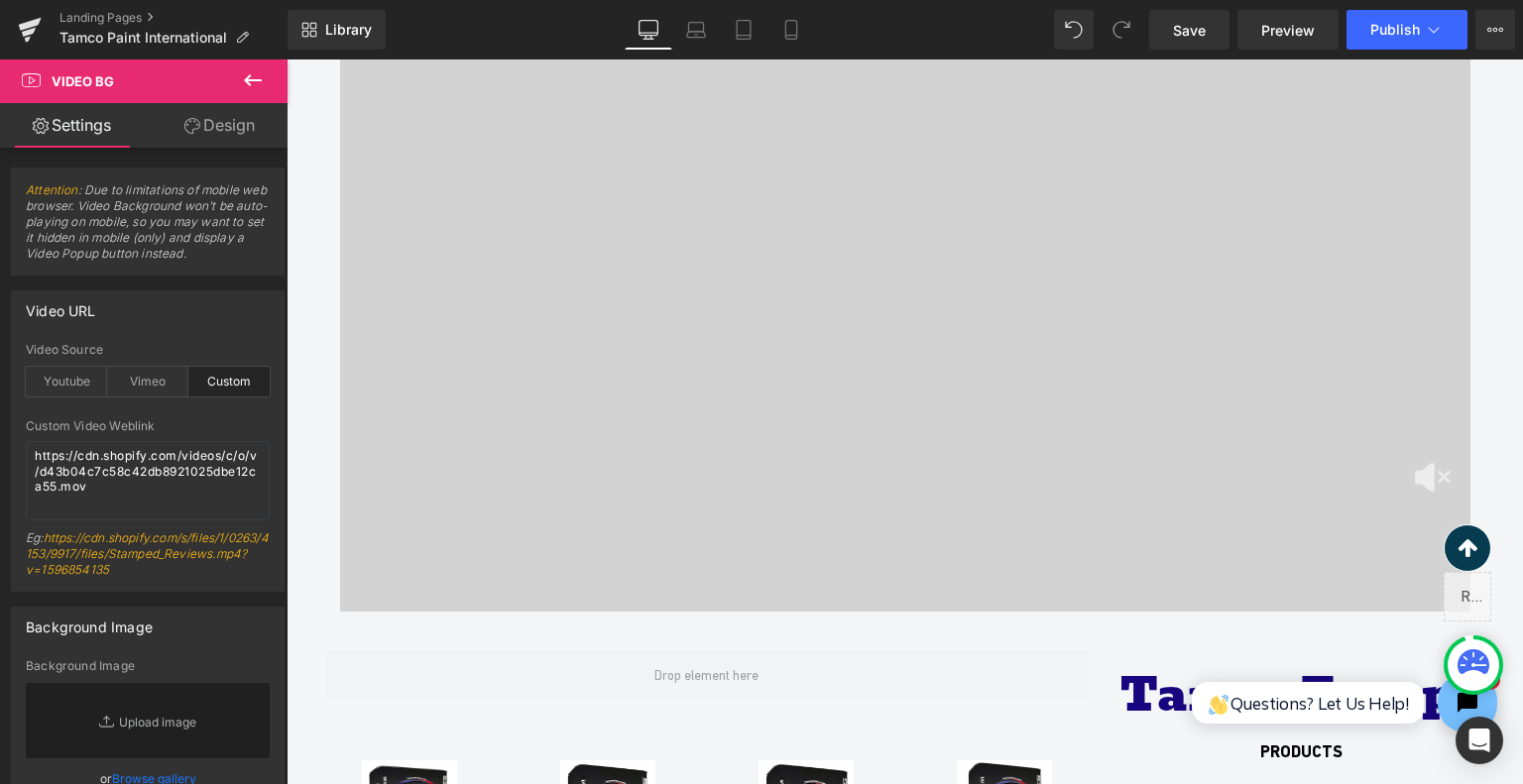 click 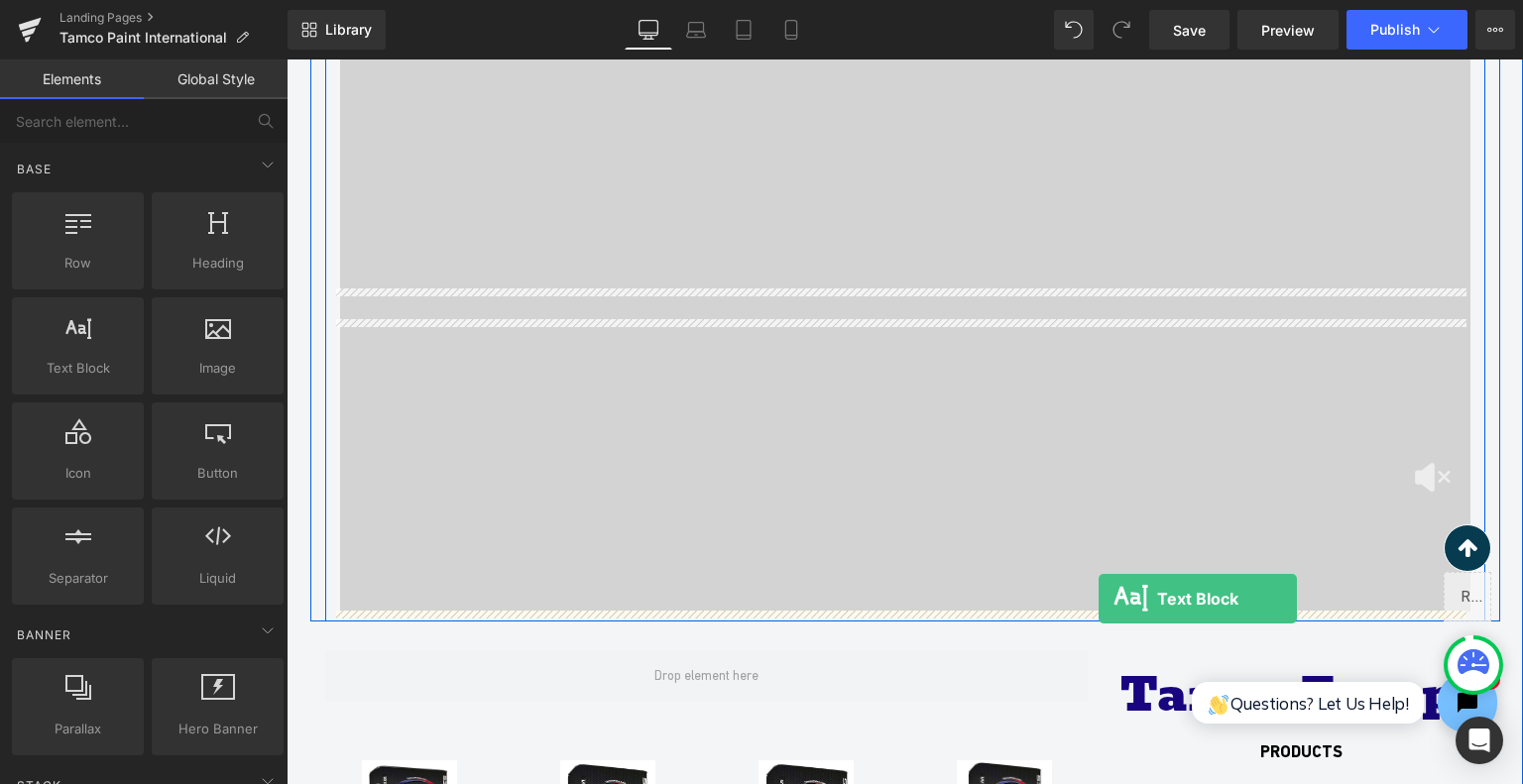 drag, startPoint x: 315, startPoint y: 427, endPoint x: 1099, endPoint y: 599, distance: 802.6456 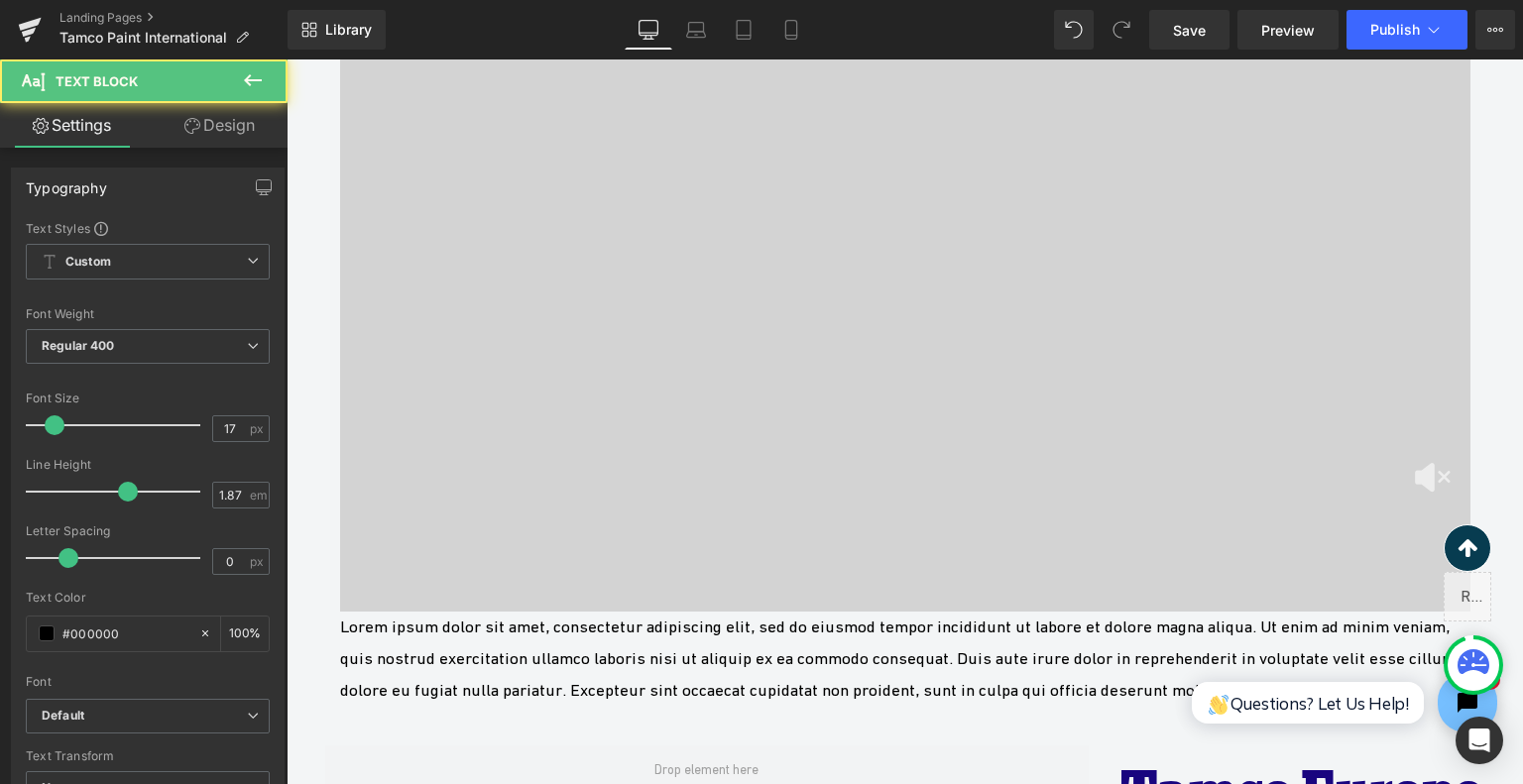 click 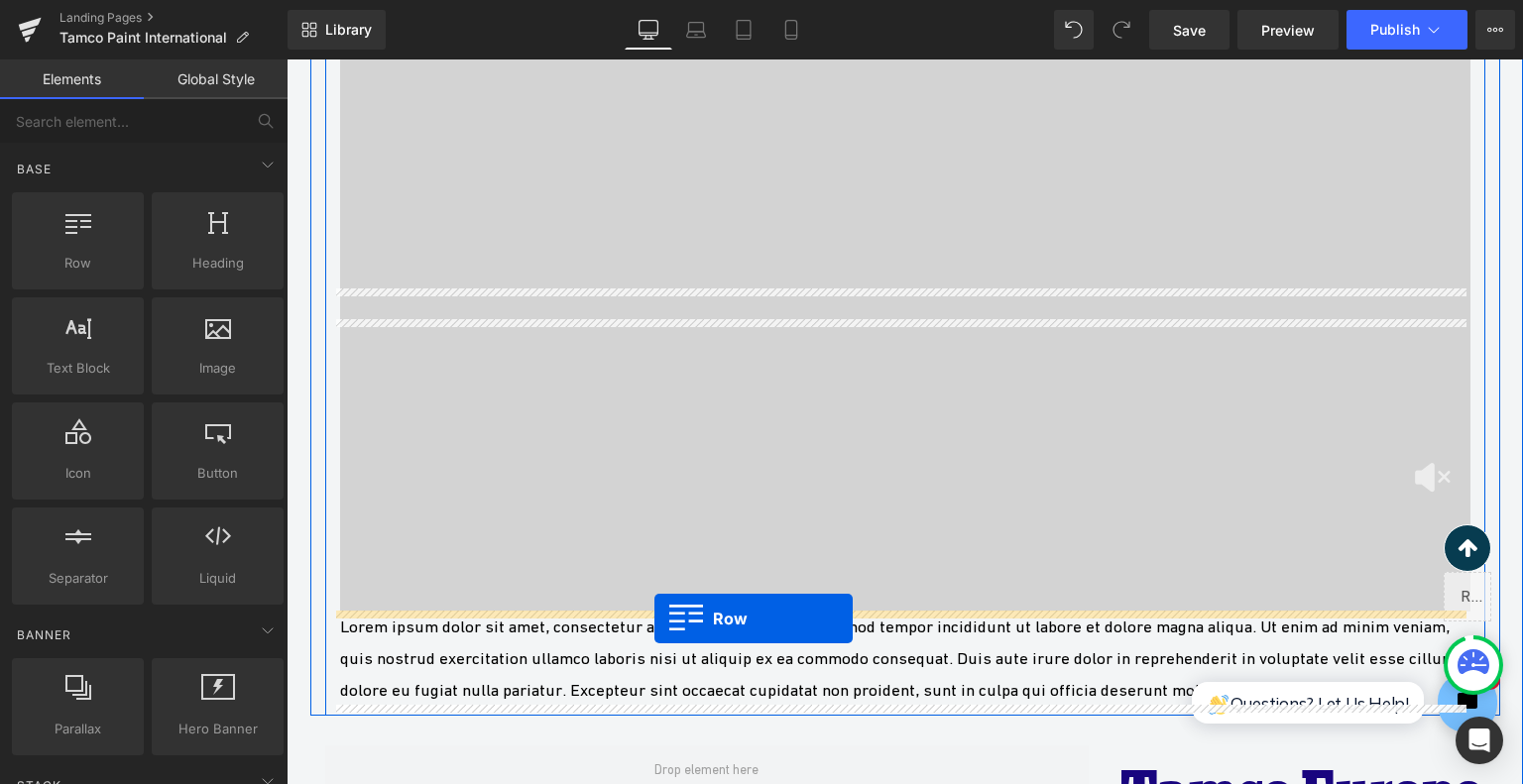 drag, startPoint x: 410, startPoint y: 332, endPoint x: 654, endPoint y: 618, distance: 375.94148 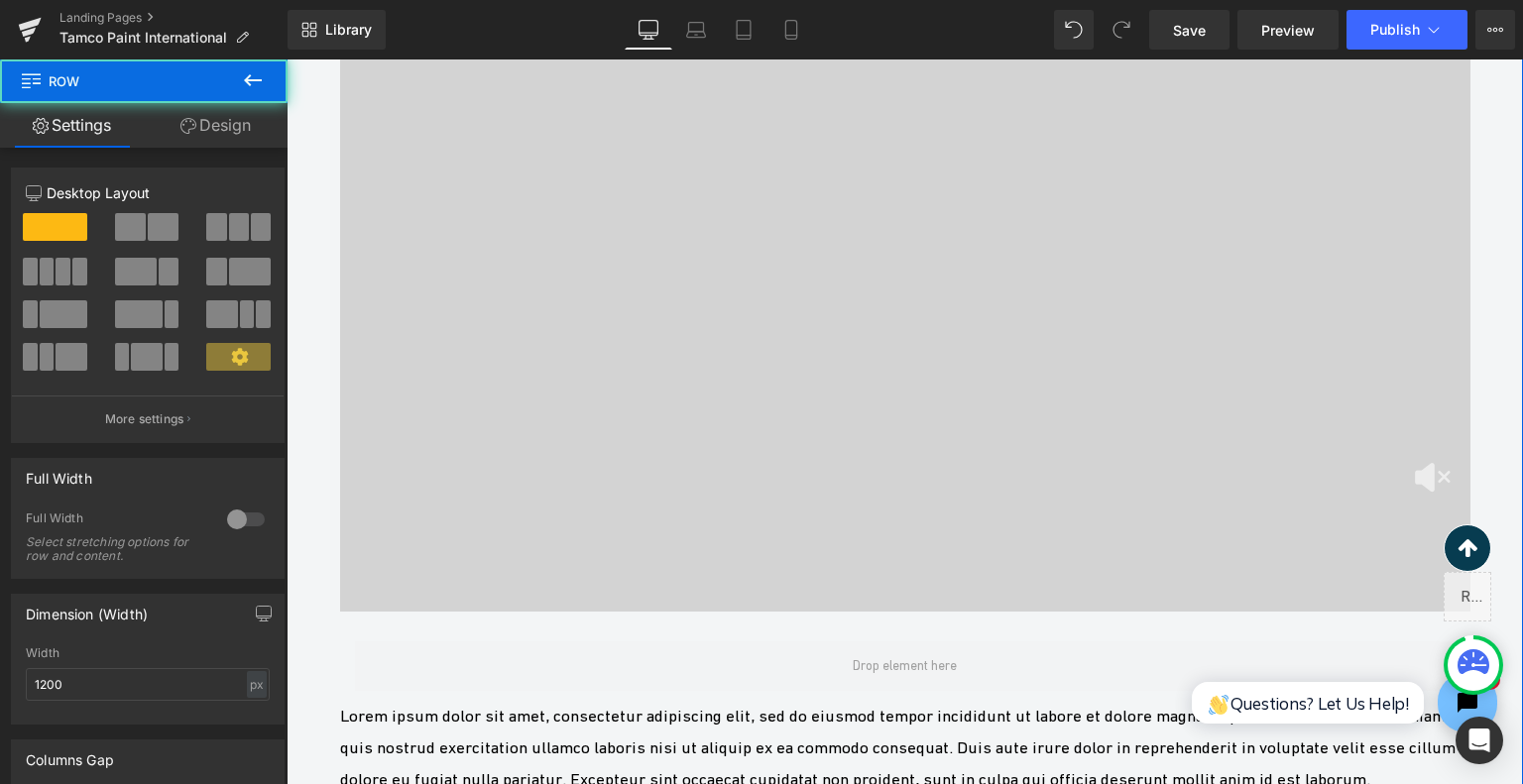 scroll, scrollTop: 4780, scrollLeft: 0, axis: vertical 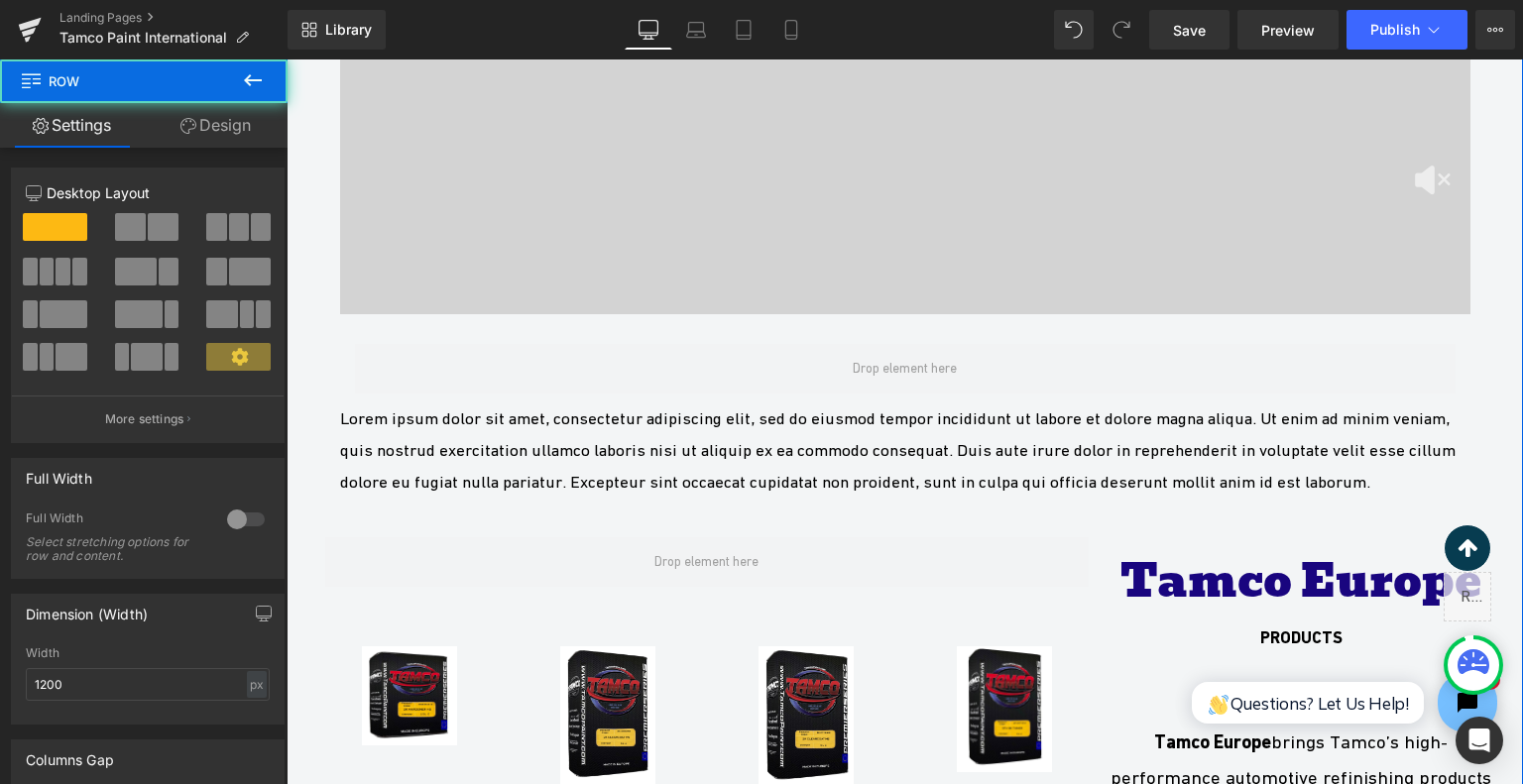 click on "Lorem ipsum dolor sit amet, consectetur adipiscing elit, sed do eiusmod tempor incididunt ut labore et dolore magna aliqua. Ut enim ad minim veniam, quis nostrud exercitation ullamco laboris nisi ut aliquip ex ea commodo consequat. Duis aute irure dolor in reprehenderit in voluptate velit esse cillum dolore eu fugiat nulla pariatur. Excepteur sint occaecat cupidatat non proident, sunt in culpa qui officia deserunt mollit anim id est laborum.
Text Block" at bounding box center [905, 450] 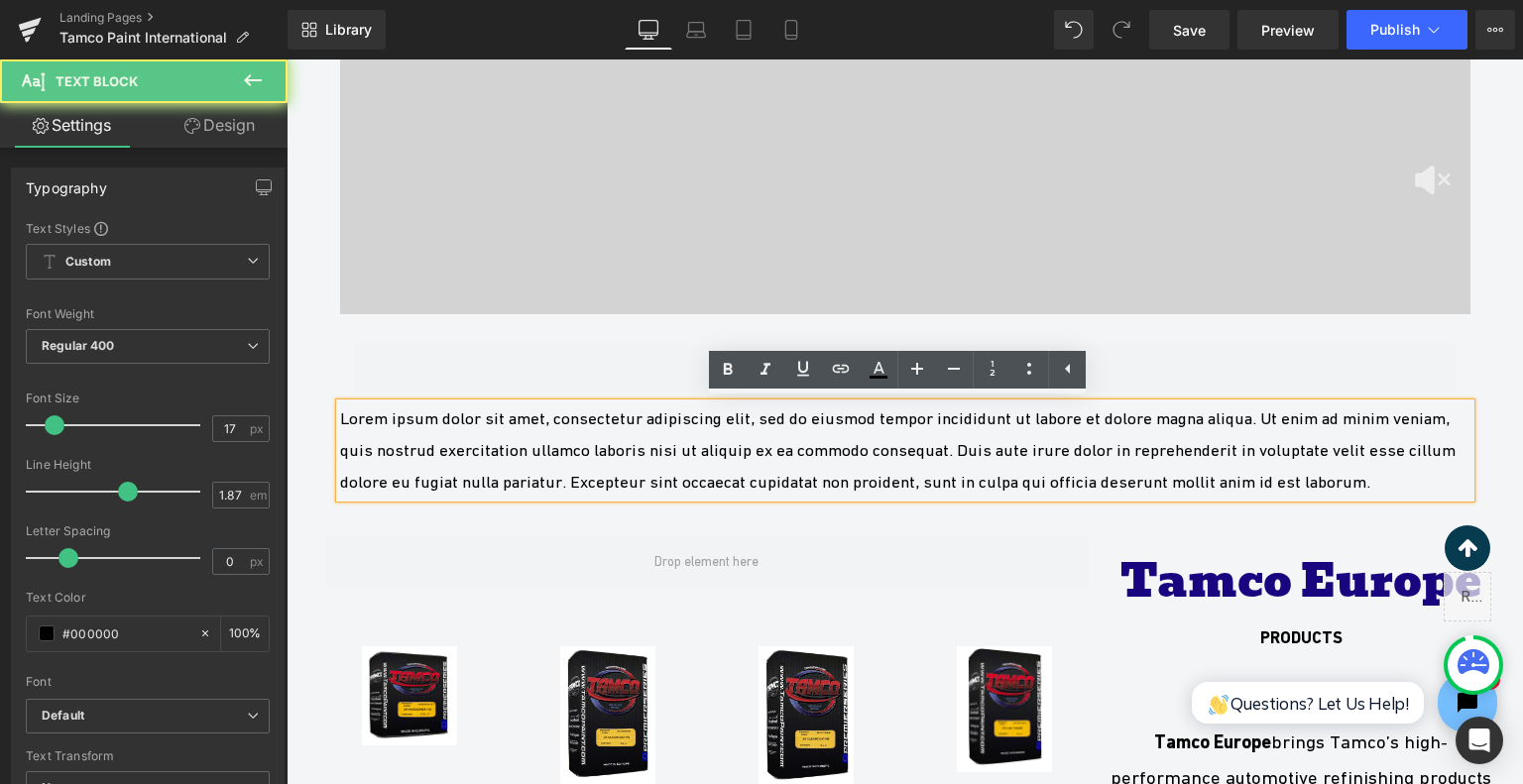 click on "Lorem ipsum dolor sit amet, consectetur adipiscing elit, sed do eiusmod tempor incididunt ut labore et dolore magna aliqua. Ut enim ad minim veniam, quis nostrud exercitation ullamco laboris nisi ut aliquip ex ea commodo consequat. Duis aute irure dolor in reprehenderit in voluptate velit esse cillum dolore eu fugiat nulla pariatur. Excepteur sint occaecat cupidatat non proident, sunt in culpa qui officia deserunt mollit anim id est laborum." at bounding box center (905, 450) 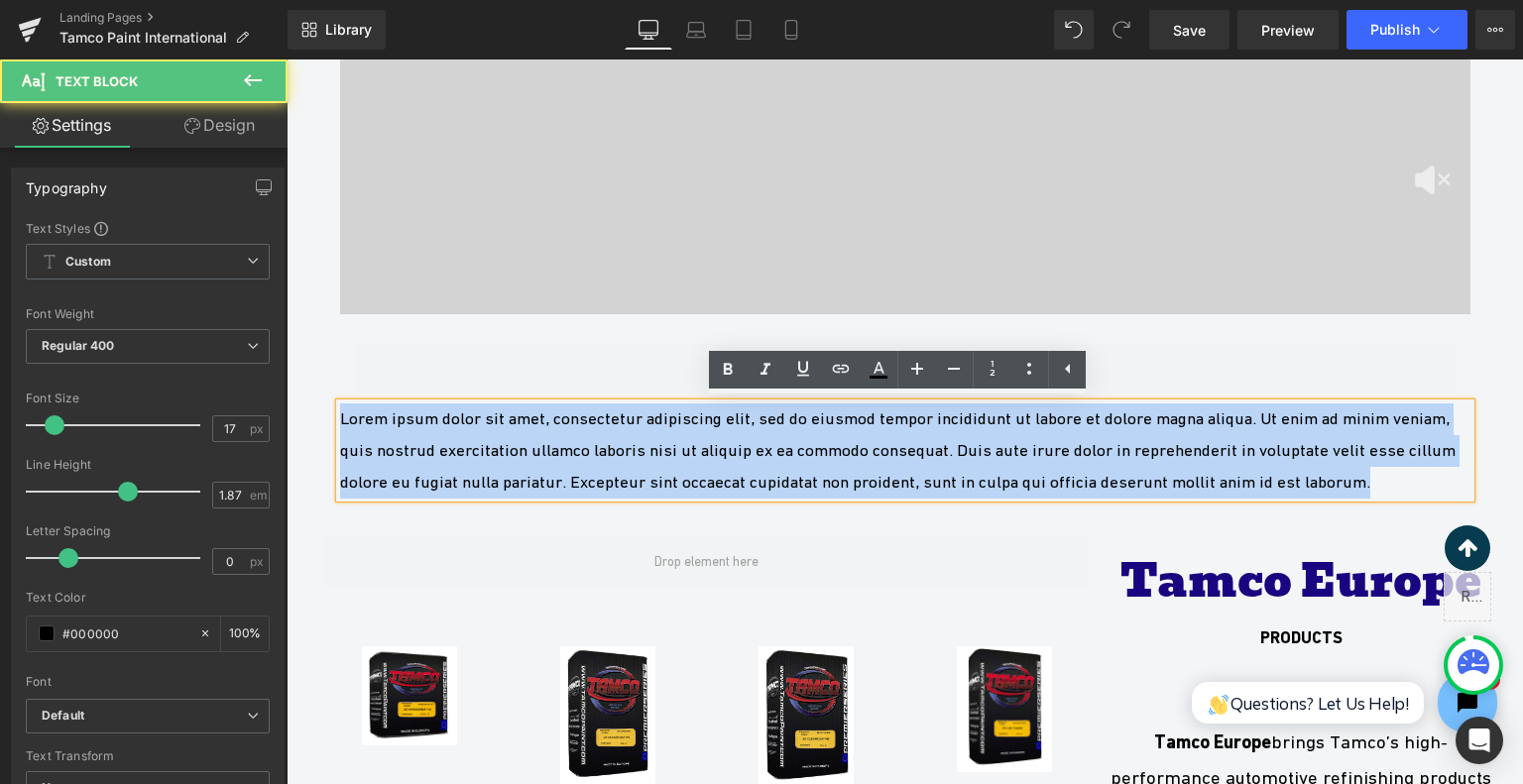 click on "Lorem ipsum dolor sit amet, consectetur adipiscing elit, sed do eiusmod tempor incididunt ut labore et dolore magna aliqua. Ut enim ad minim veniam, quis nostrud exercitation ullamco laboris nisi ut aliquip ex ea commodo consequat. Duis aute irure dolor in reprehenderit in voluptate velit esse cillum dolore eu fugiat nulla pariatur. Excepteur sint occaecat cupidatat non proident, sunt in culpa qui officia deserunt mollit anim id est laborum." at bounding box center (905, 450) 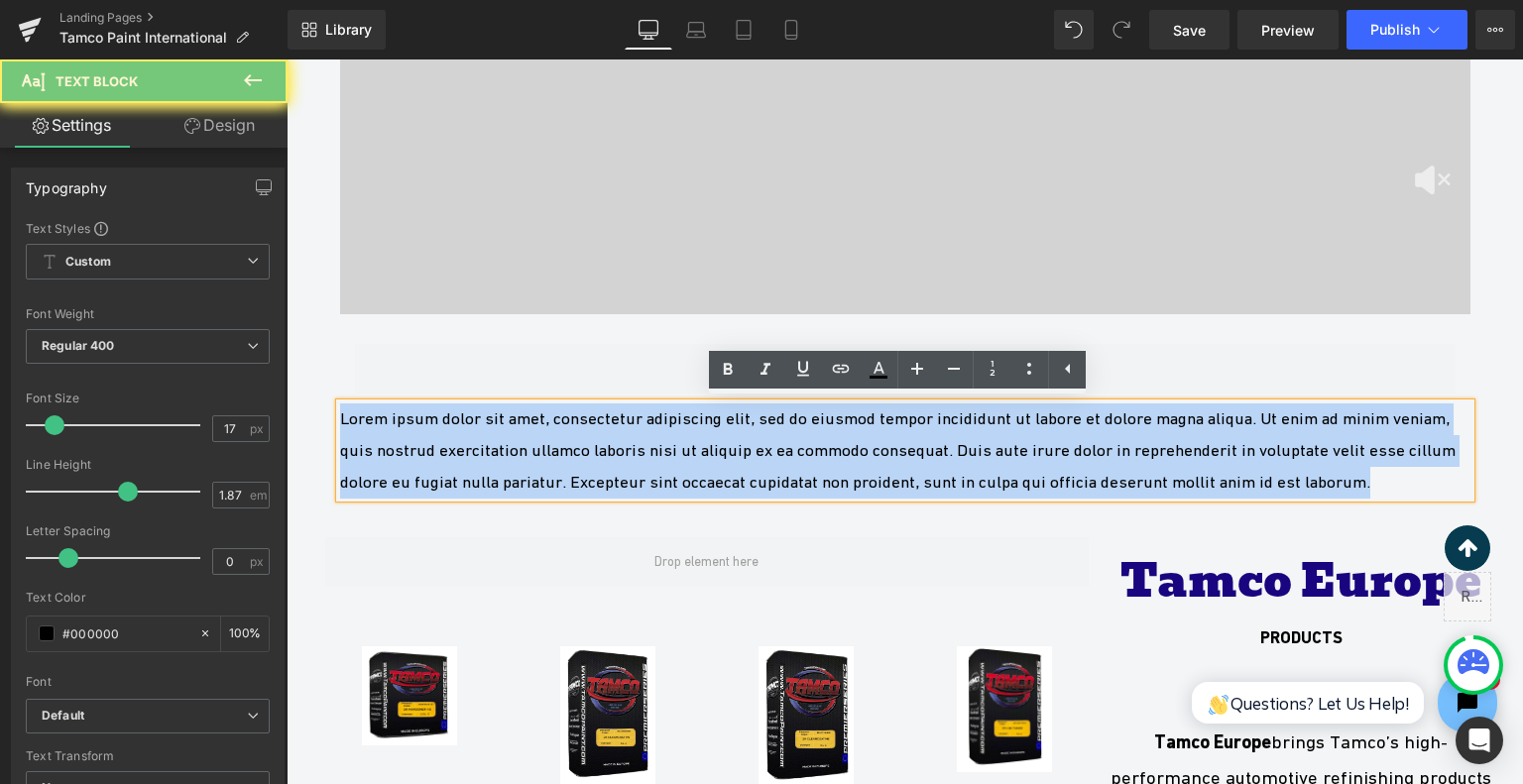 click on "Lorem ipsum dolor sit amet, consectetur adipiscing elit, sed do eiusmod tempor incididunt ut labore et dolore magna aliqua. Ut enim ad minim veniam, quis nostrud exercitation ullamco laboris nisi ut aliquip ex ea commodo consequat. Duis aute irure dolor in reprehenderit in voluptate velit esse cillum dolore eu fugiat nulla pariatur. Excepteur sint occaecat cupidatat non proident, sunt in culpa qui officia deserunt mollit anim id est laborum." at bounding box center (905, 450) 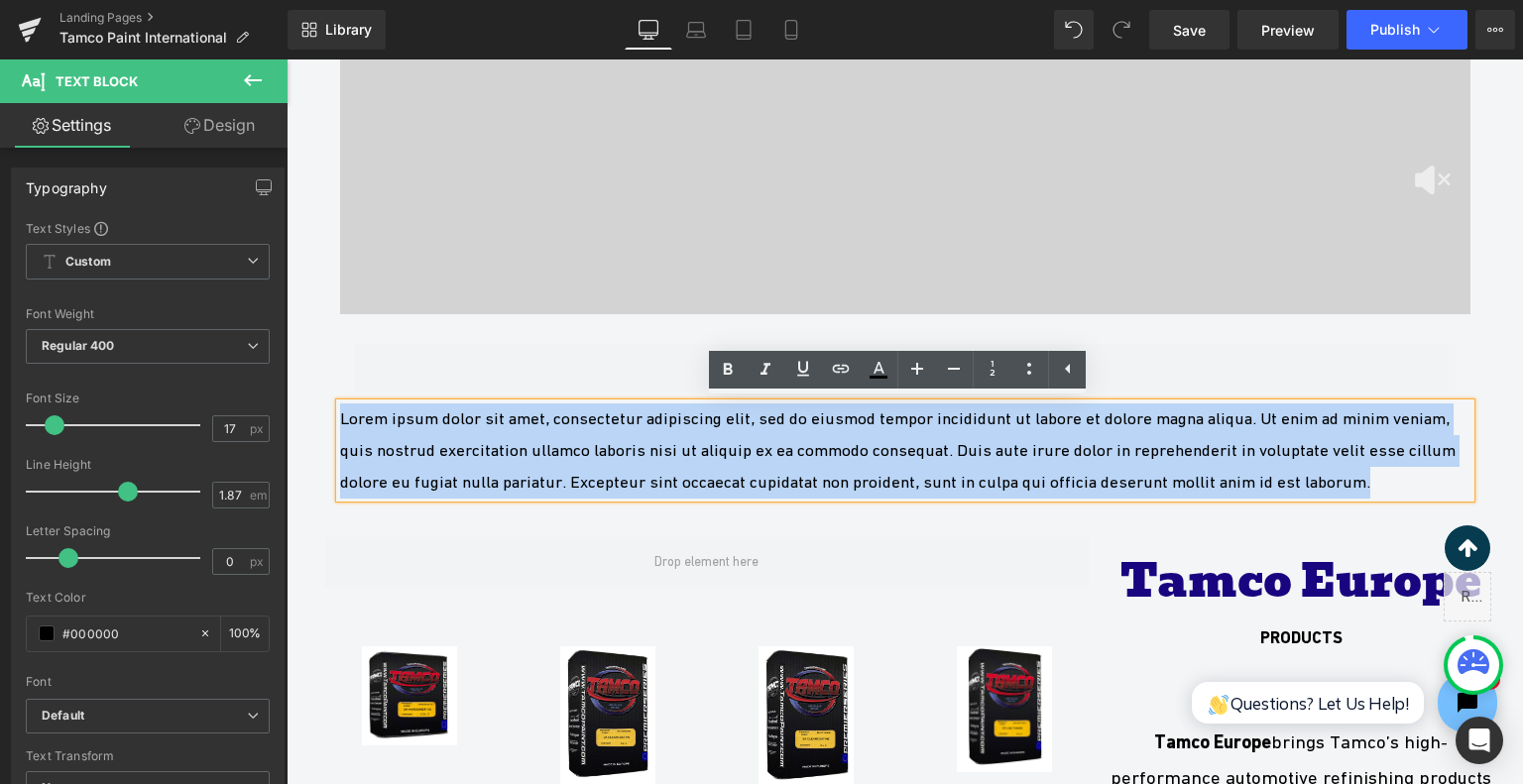click on "Lorem ipsum dolor sit amet, consectetur adipiscing elit, sed do eiusmod tempor incididunt ut labore et dolore magna aliqua. Ut enim ad minim veniam, quis nostrud exercitation ullamco laboris nisi ut aliquip ex ea commodo consequat. Duis aute irure dolor in reprehenderit in voluptate velit esse cillum dolore eu fugiat nulla pariatur. Excepteur sint occaecat cupidatat non proident, sunt in culpa qui officia deserunt mollit anim id est laborum." at bounding box center [905, 450] 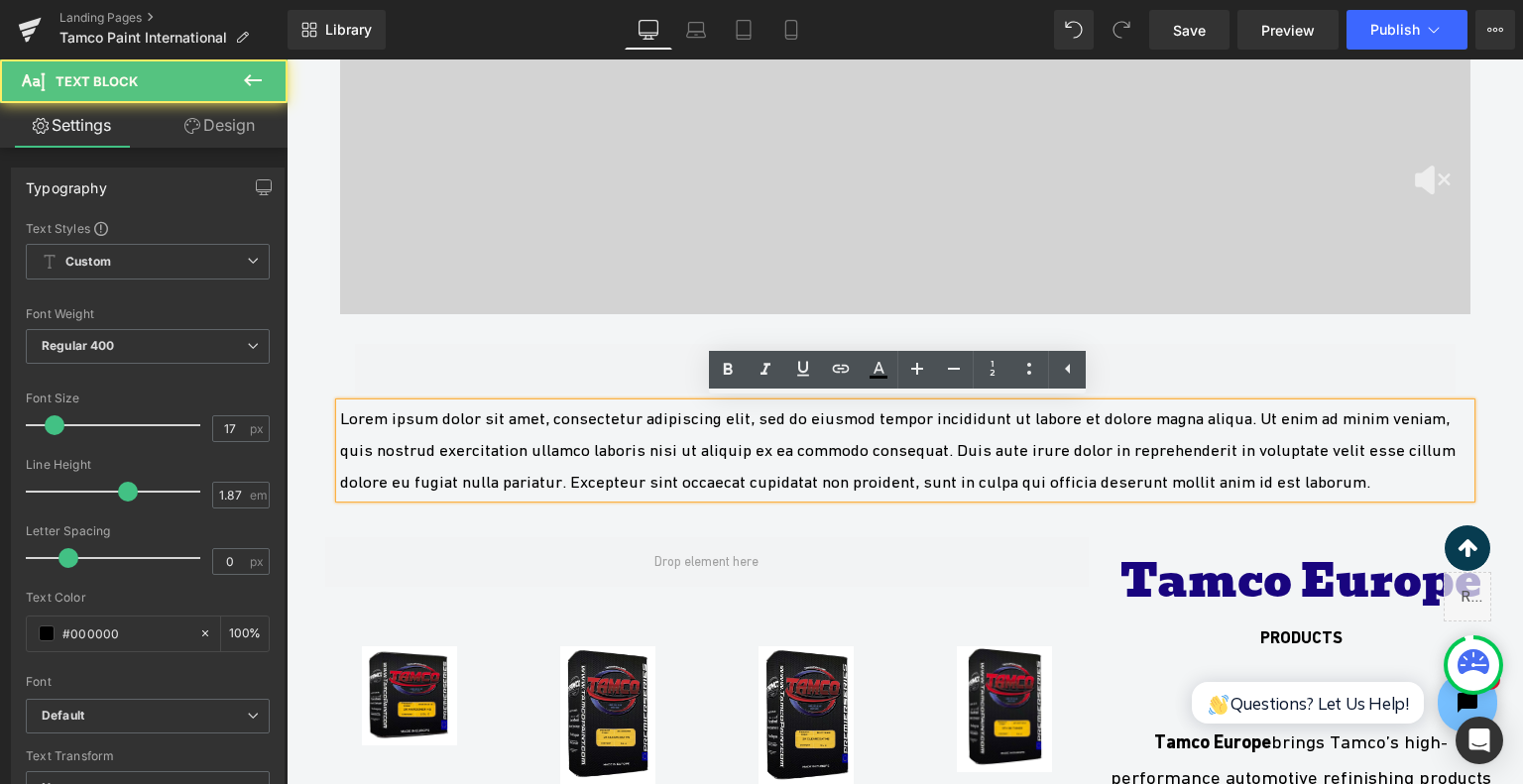 click on "Lorem ipsum dolor sit amet, consectetur adipiscing elit, sed do eiusmod tempor incididunt ut labore et dolore magna aliqua. Ut enim ad minim veniam, quis nostrud exercitation ullamco laboris nisi ut aliquip ex ea commodo consequat. Duis aute irure dolor in reprehenderit in voluptate velit esse cillum dolore eu fugiat nulla pariatur. Excepteur sint occaecat cupidatat non proident, sunt in culpa qui officia deserunt mollit anim id est laborum." at bounding box center (905, 450) 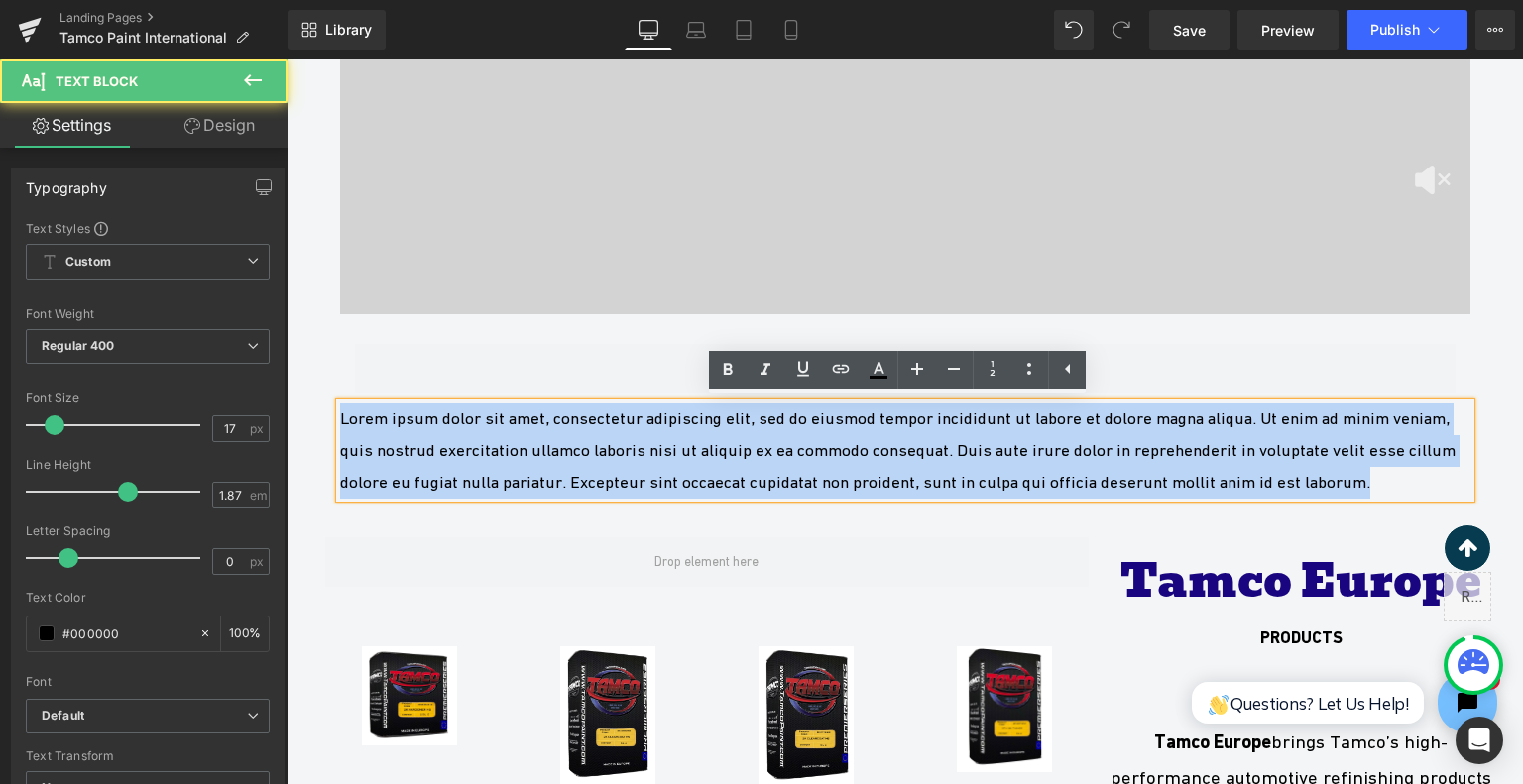 click on "Lorem ipsum dolor sit amet, consectetur adipiscing elit, sed do eiusmod tempor incididunt ut labore et dolore magna aliqua. Ut enim ad minim veniam, quis nostrud exercitation ullamco laboris nisi ut aliquip ex ea commodo consequat. Duis aute irure dolor in reprehenderit in voluptate velit esse cillum dolore eu fugiat nulla pariatur. Excepteur sint occaecat cupidatat non proident, sunt in culpa qui officia deserunt mollit anim id est laborum." at bounding box center (905, 450) 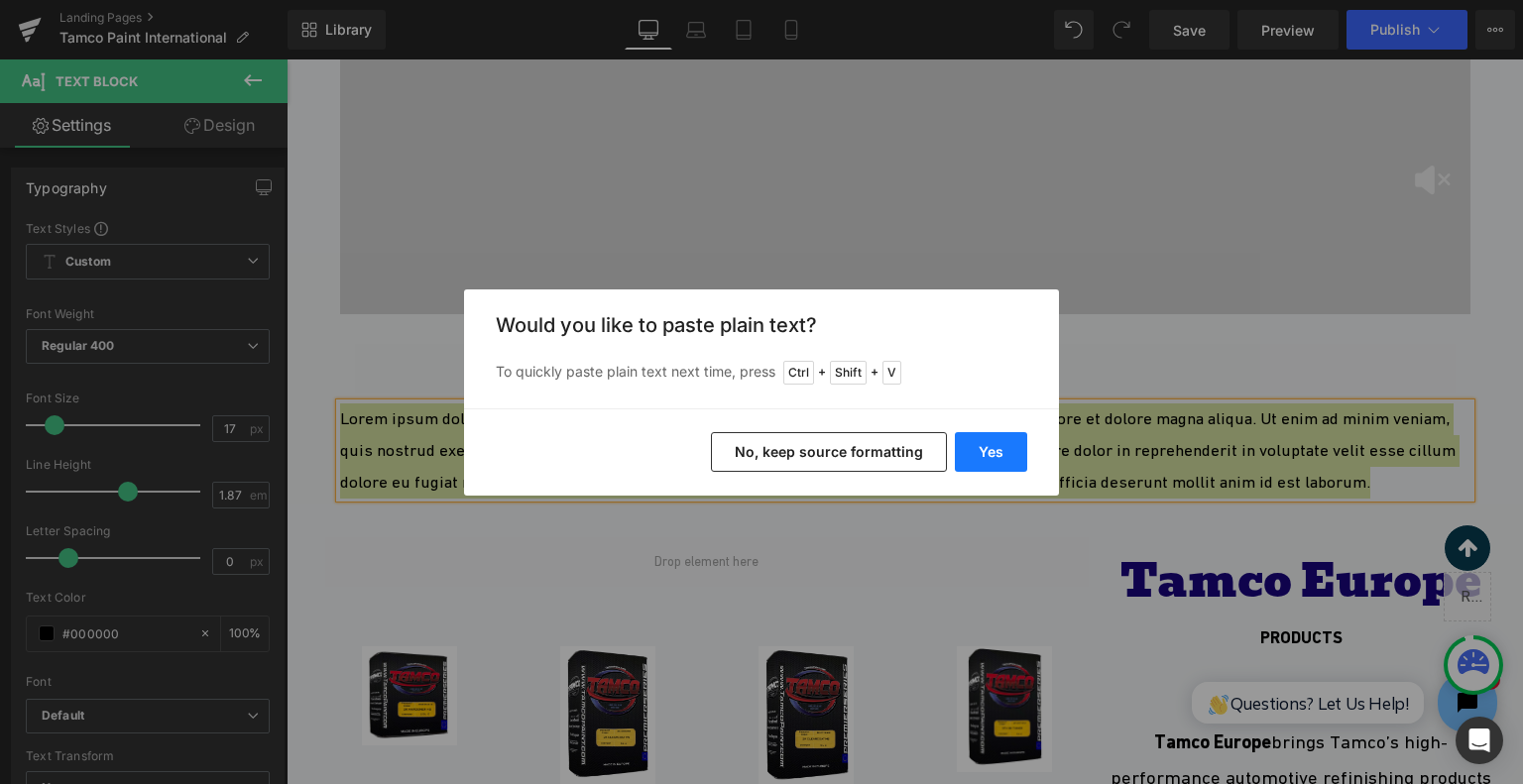 click on "Yes" at bounding box center [991, 452] 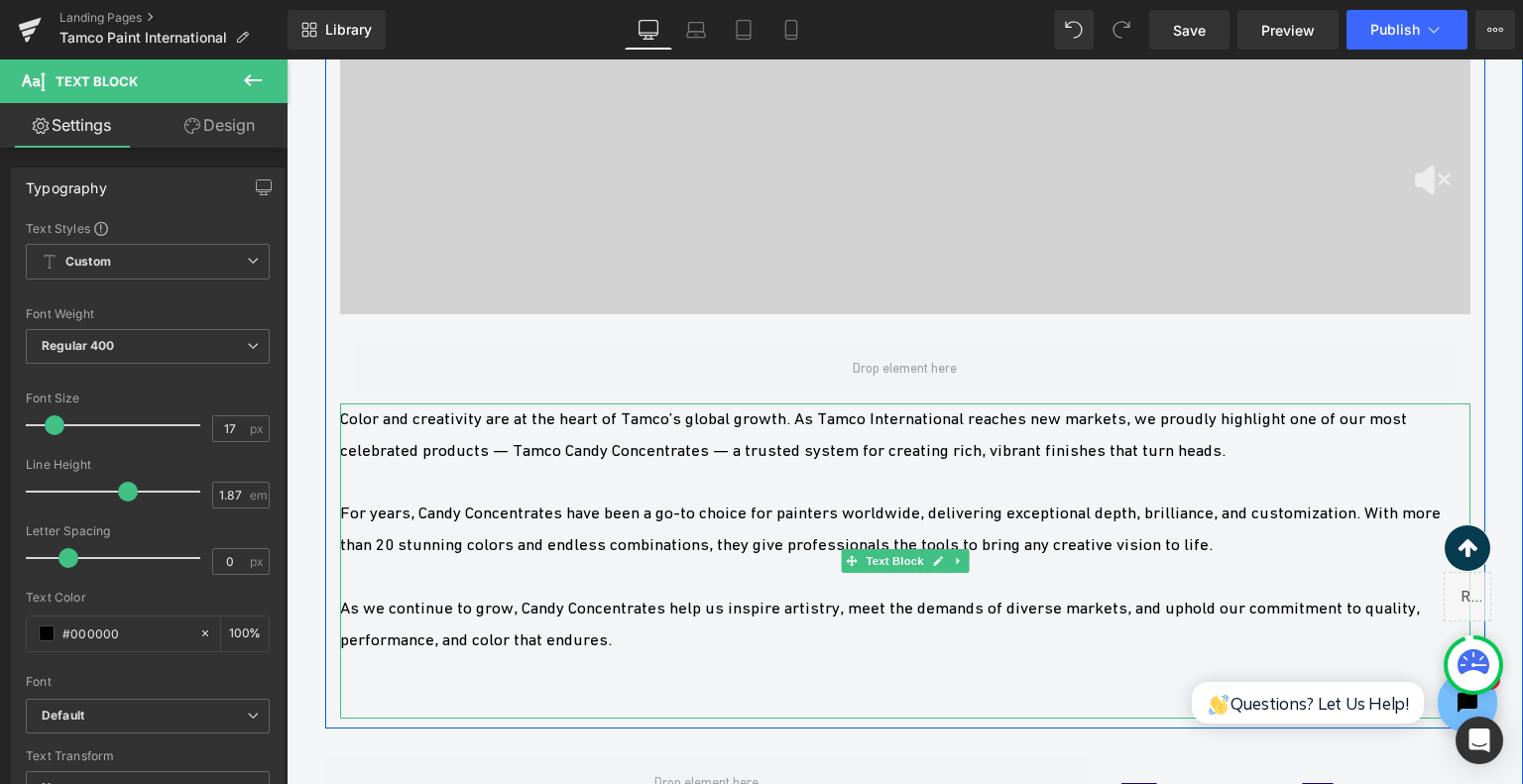 click on "For years, Candy Concentrates have been a go-to choice for painters worldwide, delivering exceptional depth, brilliance, and customization. With more than 20 stunning colors and endless combinations, they give professionals the tools to bring any creative vision to life." at bounding box center [905, 529] 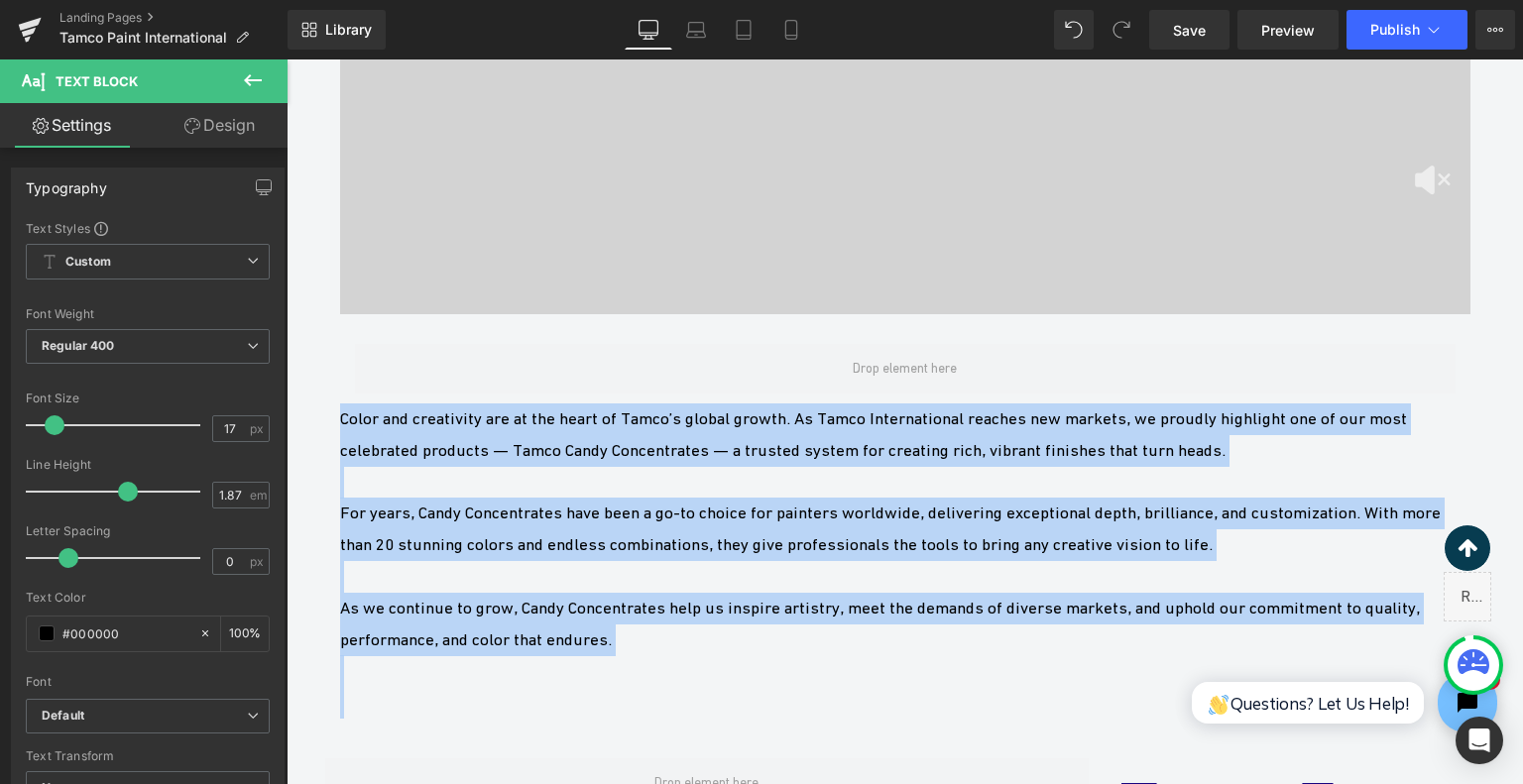 click on "For years, Candy Concentrates have been a go-to choice for painters worldwide, delivering exceptional depth, brilliance, and customization. With more than 20 stunning colors and endless combinations, they give professionals the tools to bring any creative vision to life." at bounding box center (905, 529) 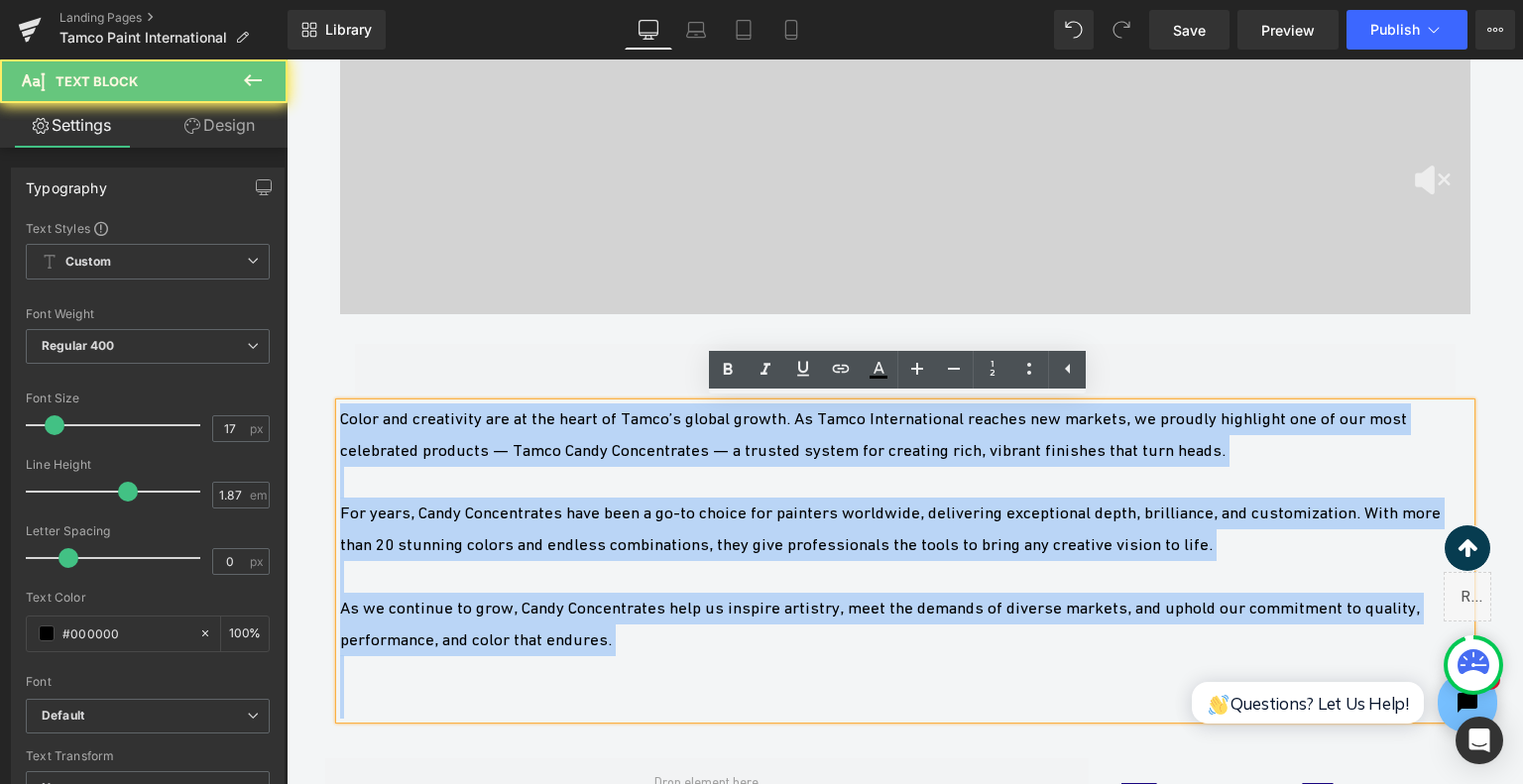 click at bounding box center (905, 703) 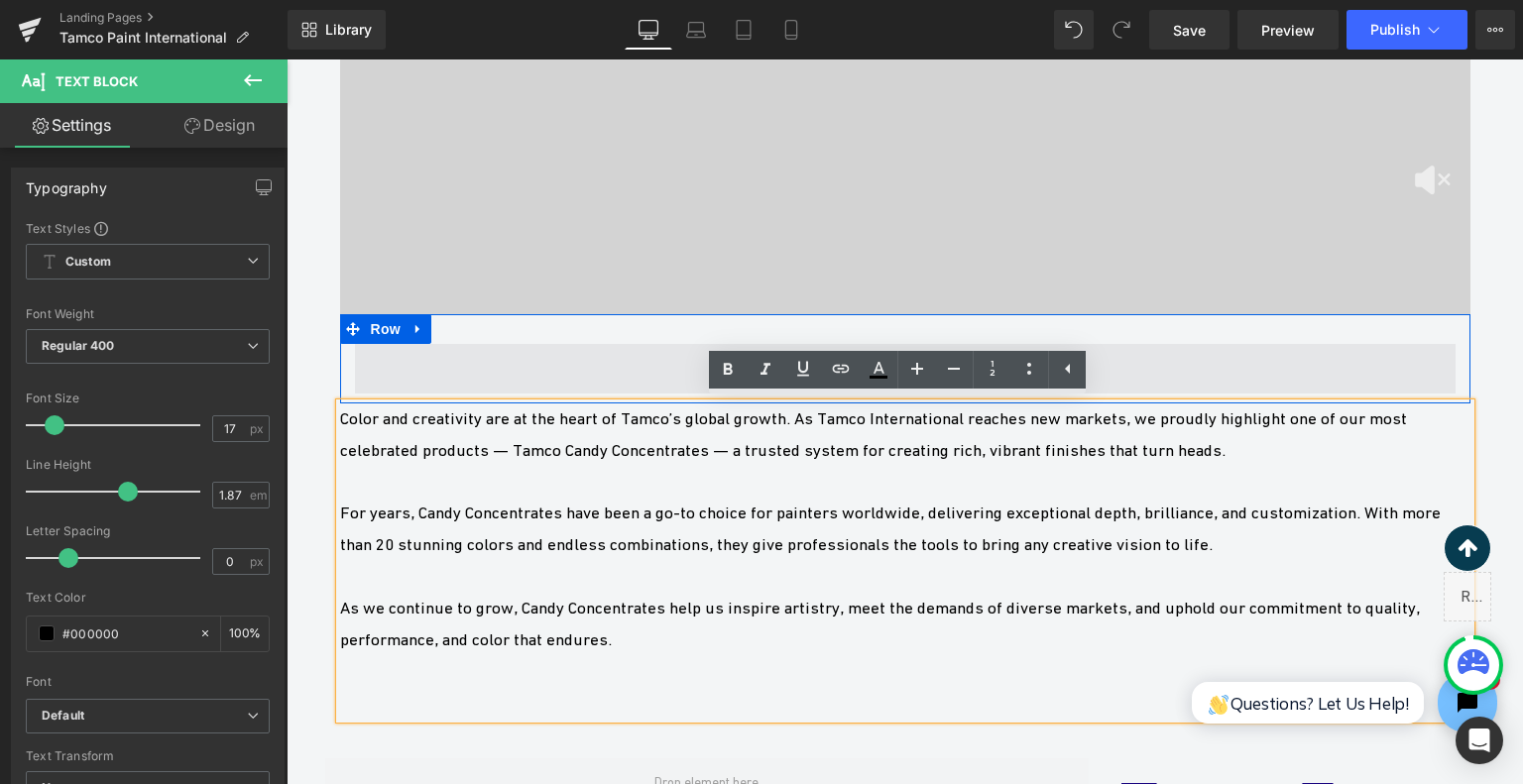 click at bounding box center [905, 369] 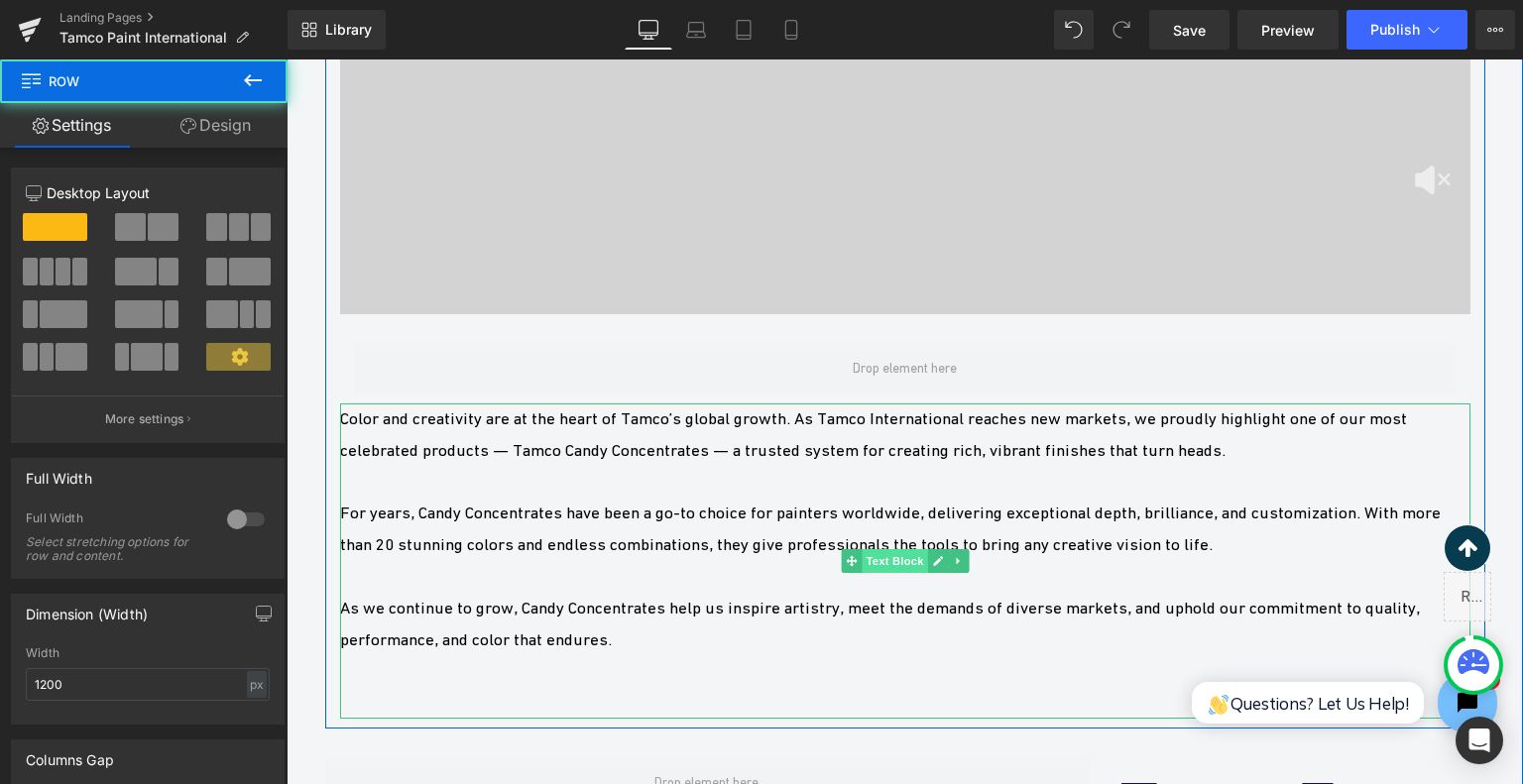 click on "Text Block" at bounding box center (894, 561) 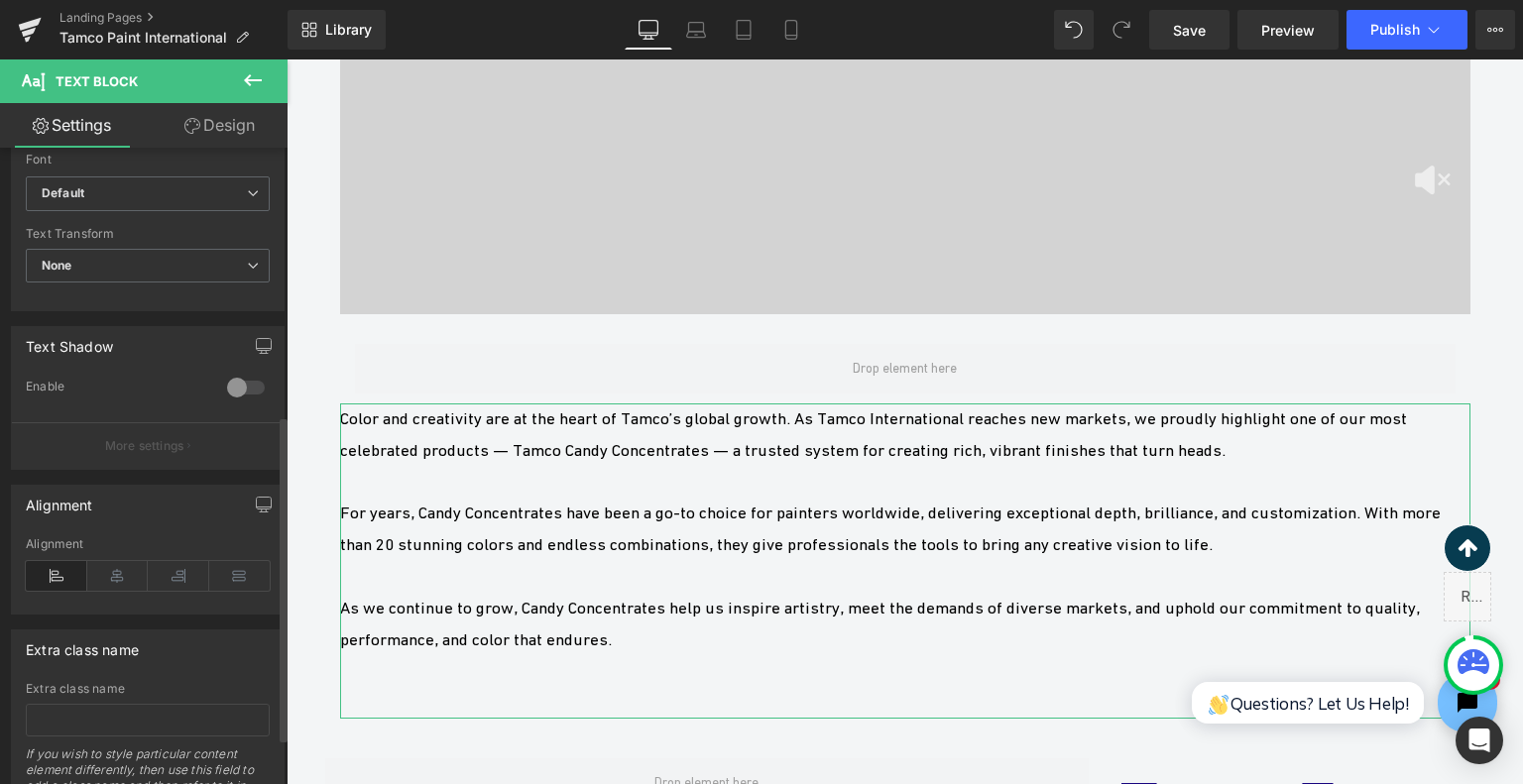 scroll, scrollTop: 595, scrollLeft: 0, axis: vertical 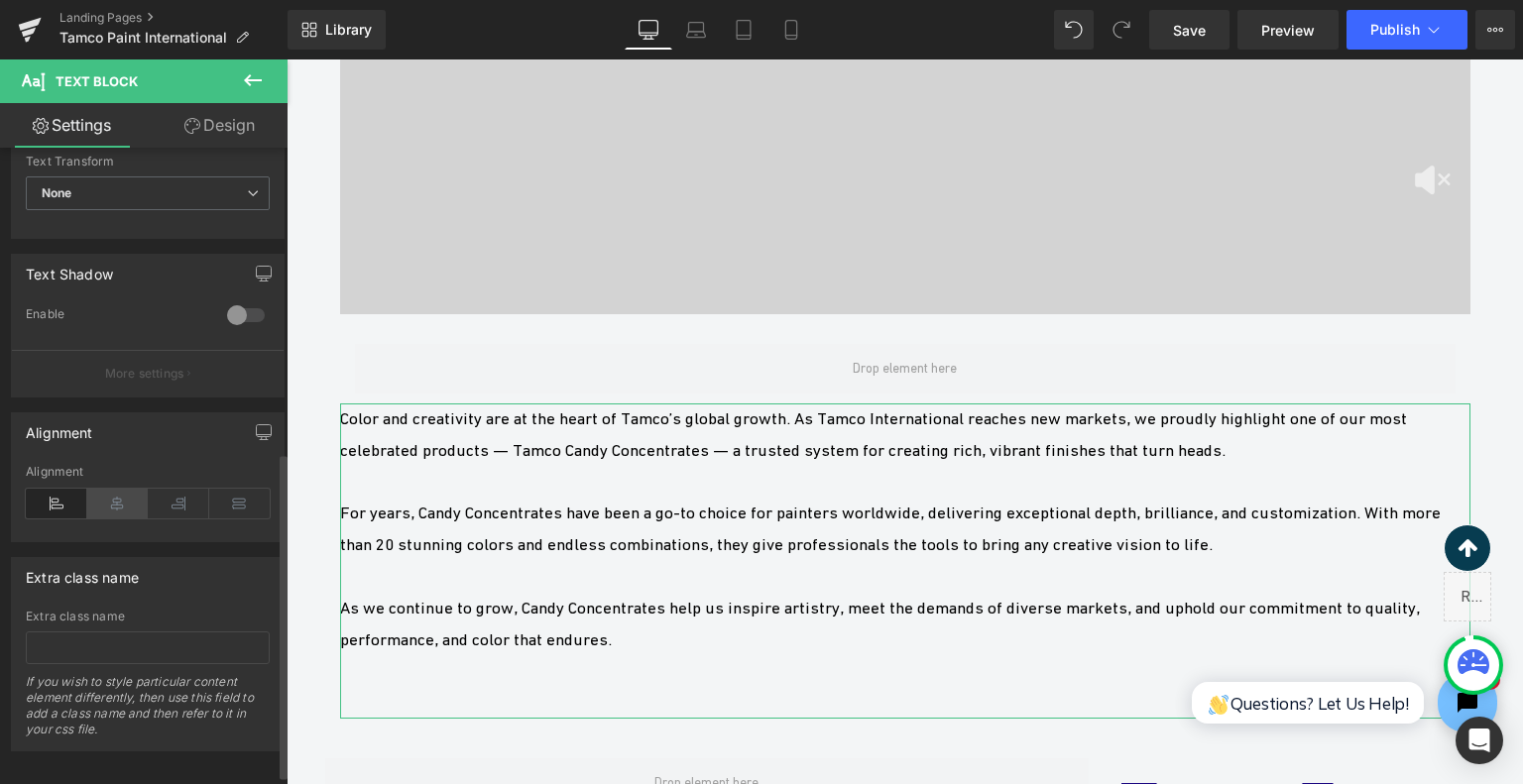 click at bounding box center (118, 504) 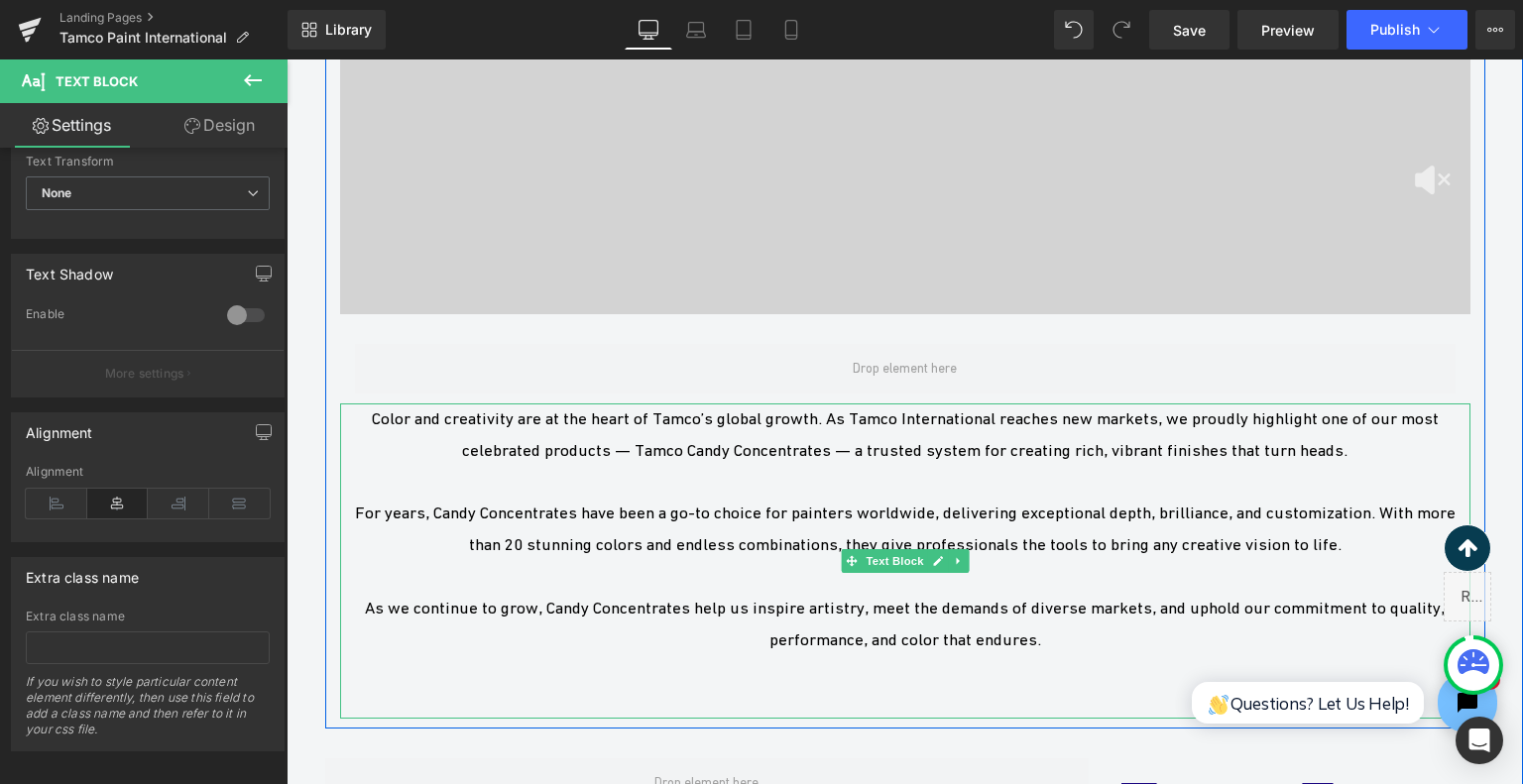 drag, startPoint x: 773, startPoint y: 538, endPoint x: 813, endPoint y: 514, distance: 46.647615 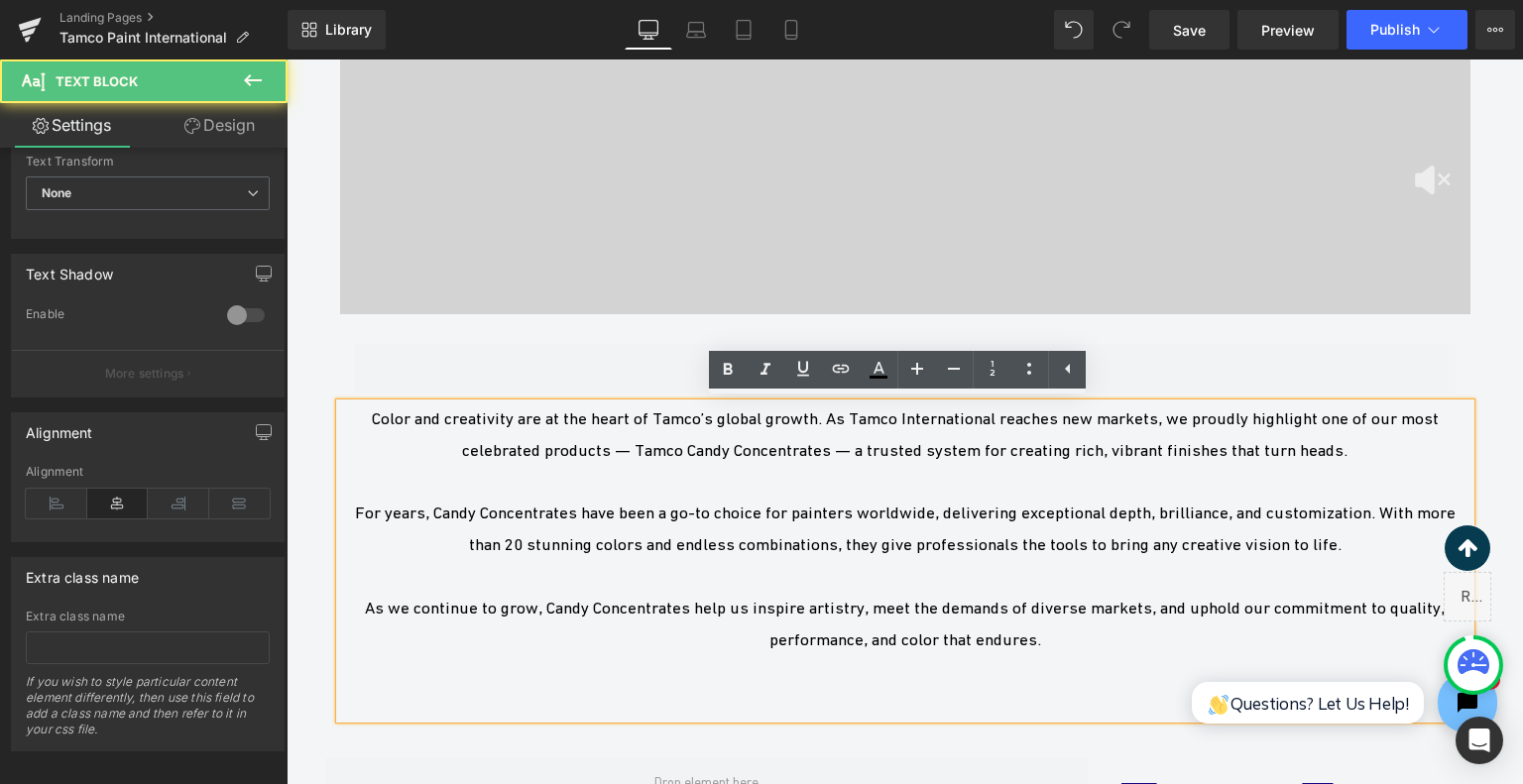 click at bounding box center (905, 483) 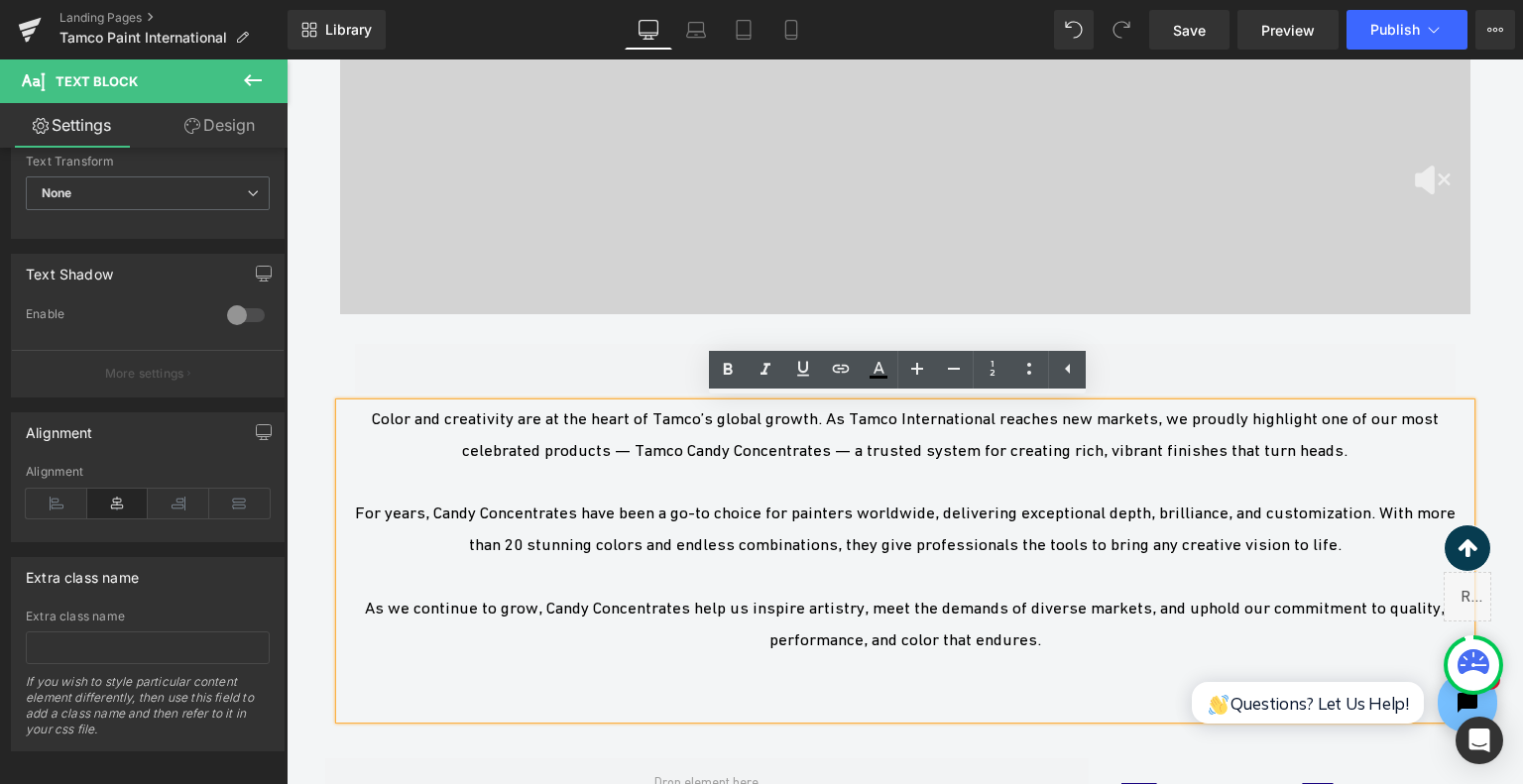 click at bounding box center [905, 703] 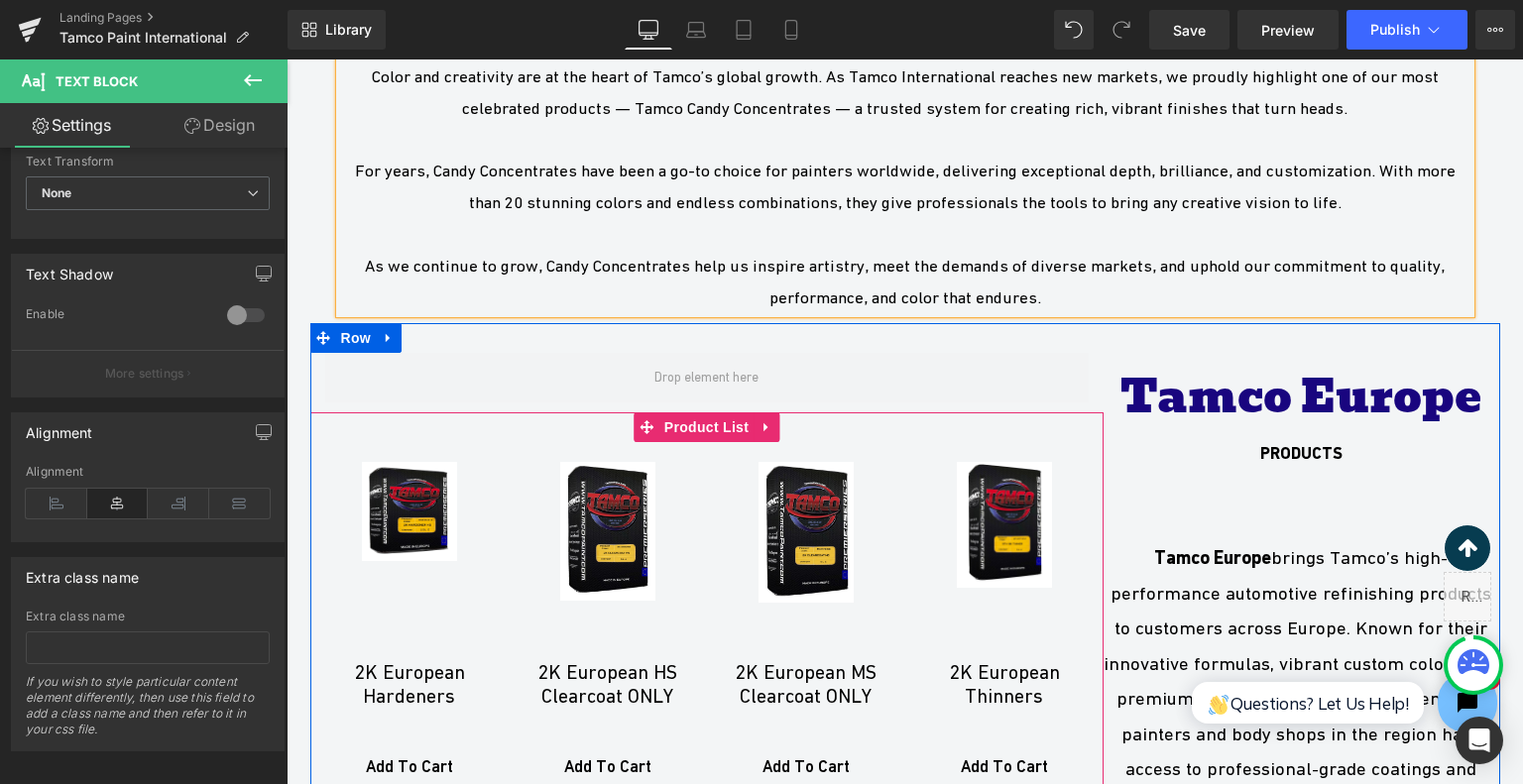 scroll, scrollTop: 4979, scrollLeft: 0, axis: vertical 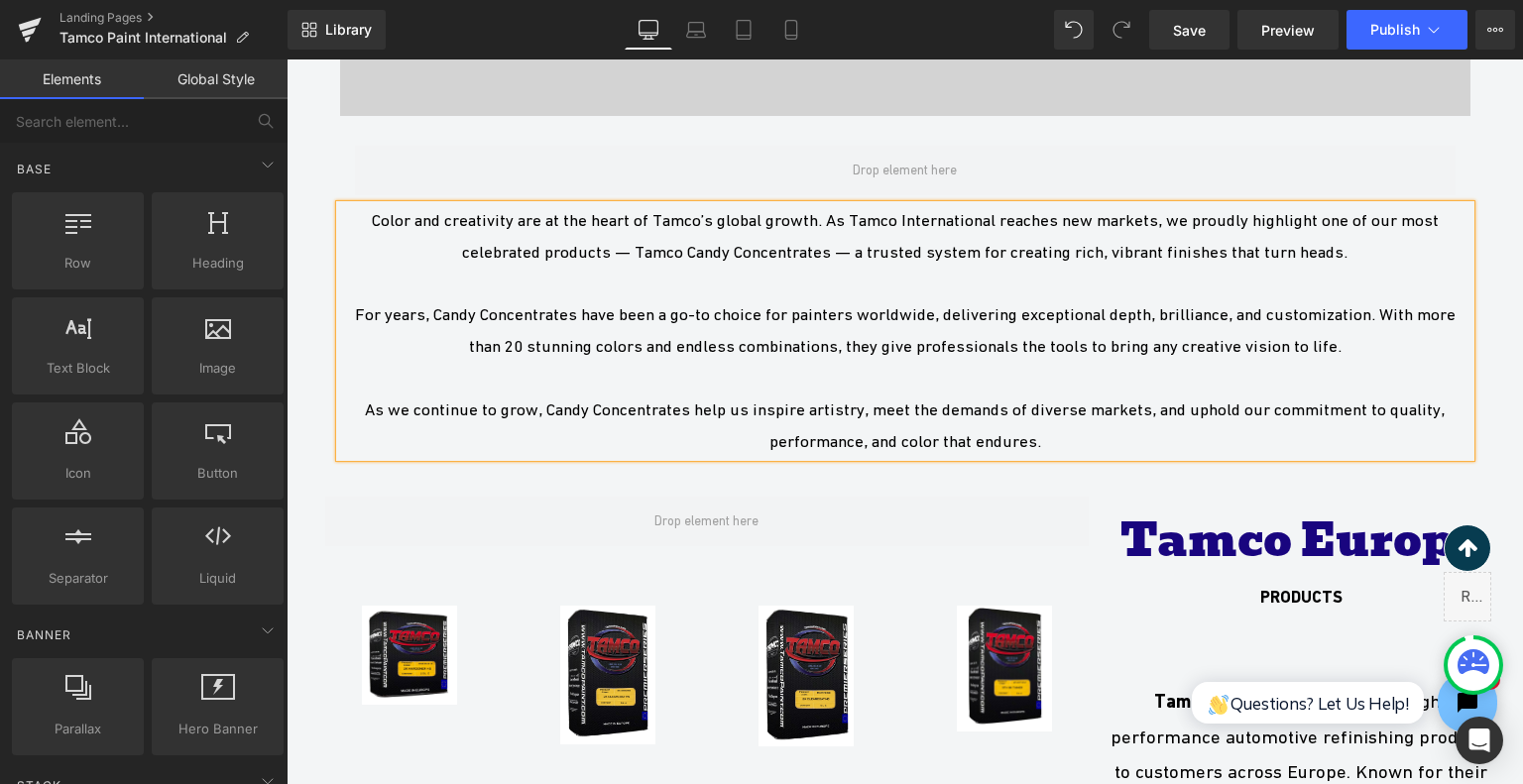 drag, startPoint x: 756, startPoint y: 518, endPoint x: 847, endPoint y: 470, distance: 102.88343 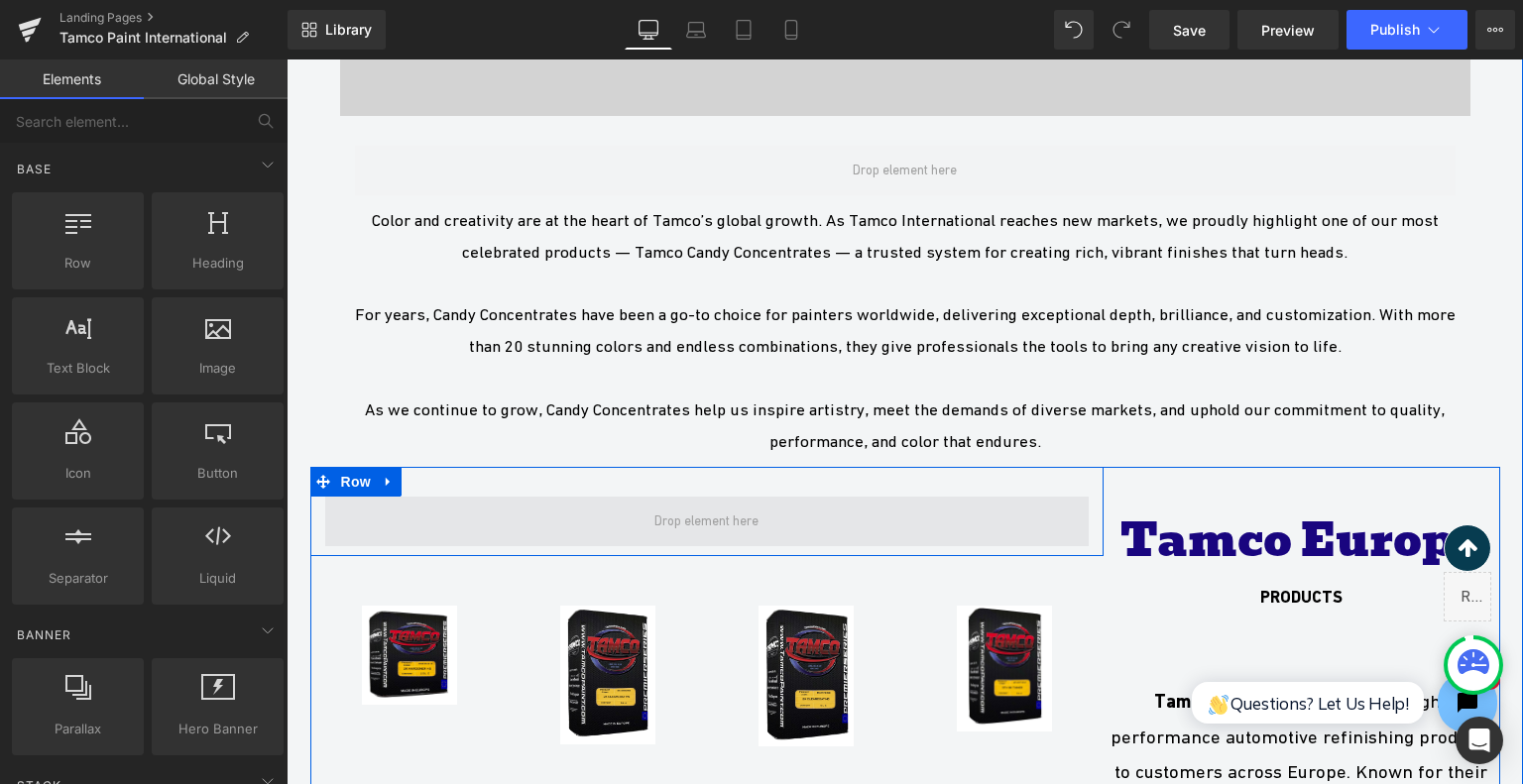 drag, startPoint x: 714, startPoint y: 523, endPoint x: 498, endPoint y: 522, distance: 216.00231 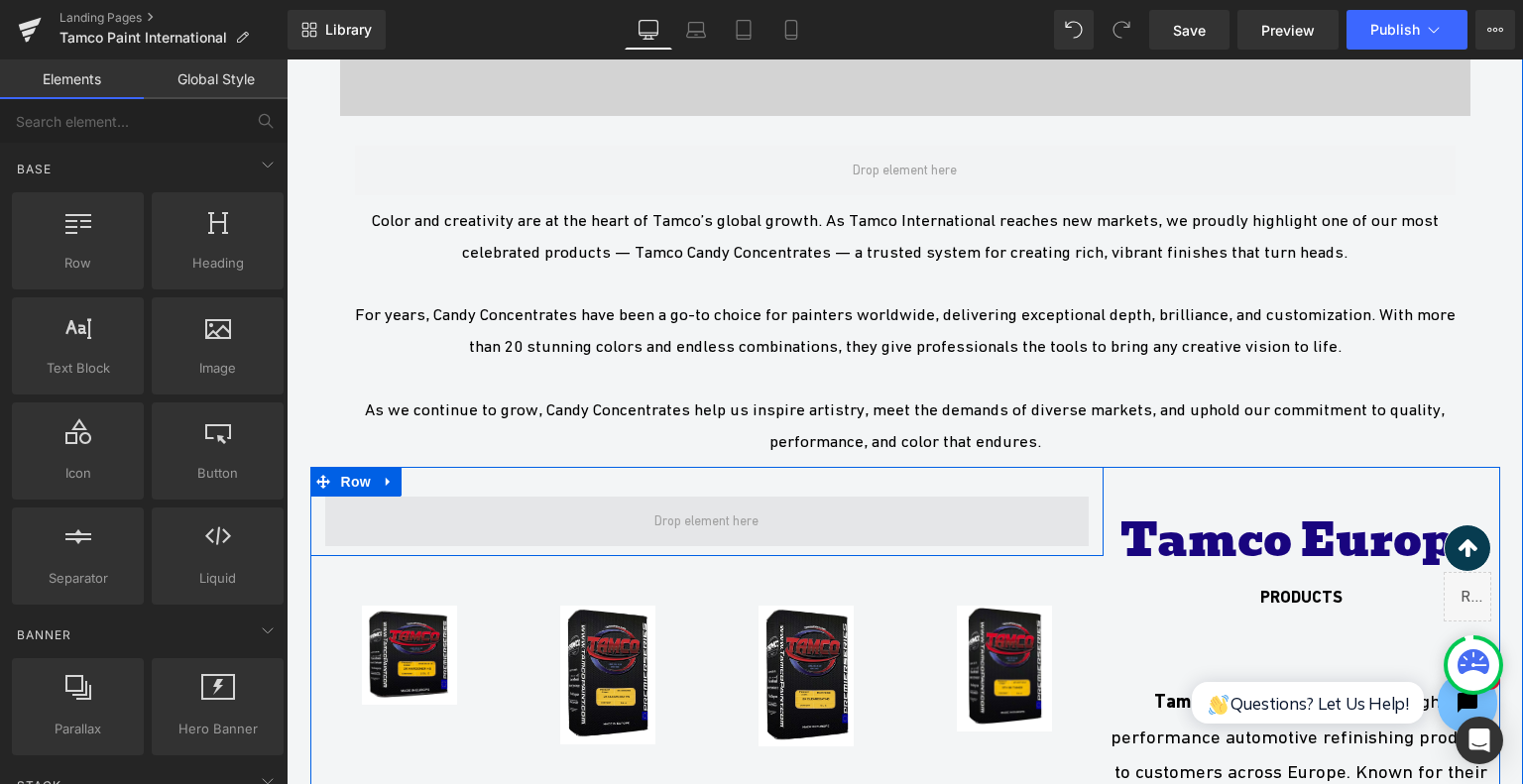 click at bounding box center [707, 521] 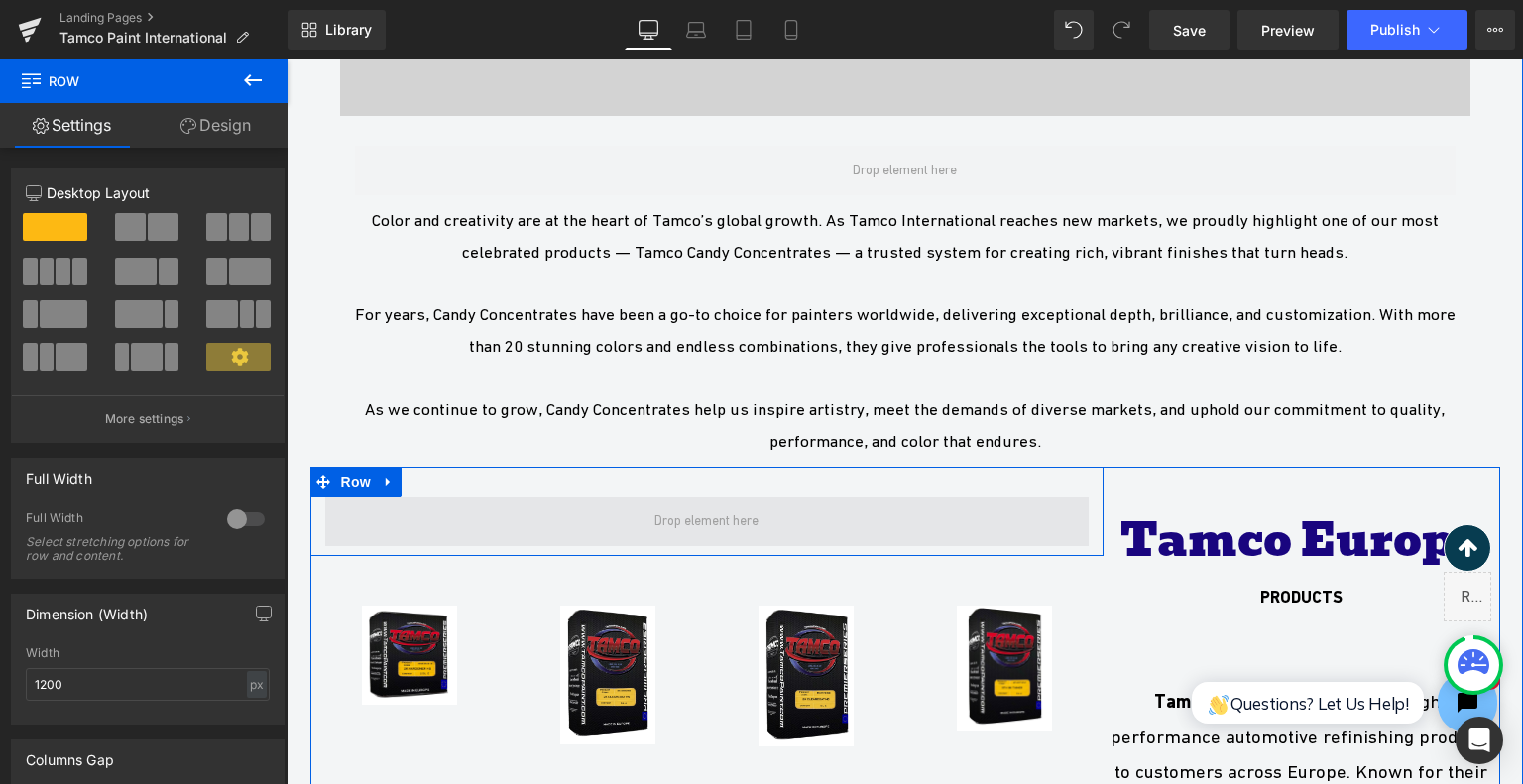 click at bounding box center [706, 521] 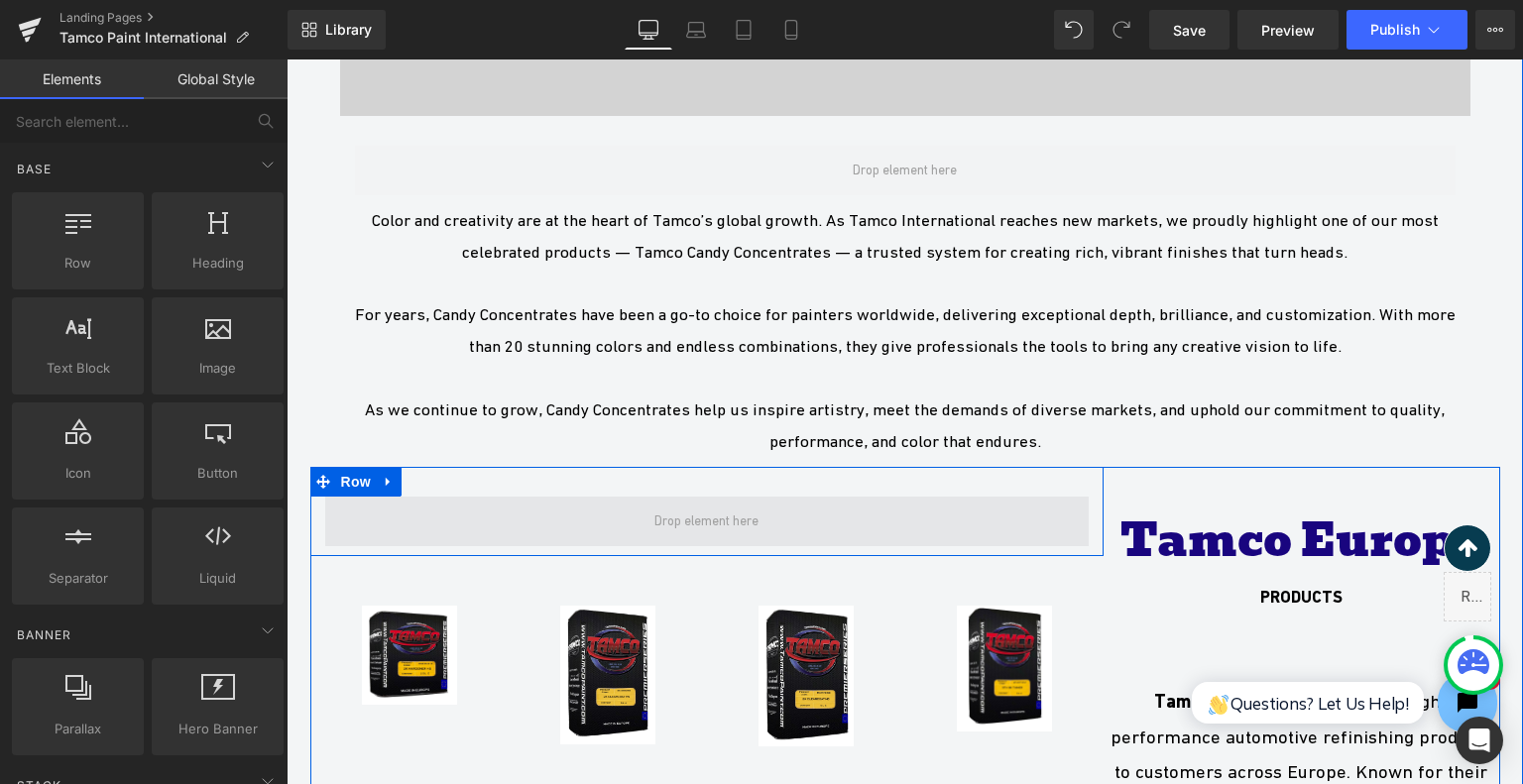 click at bounding box center [706, 521] 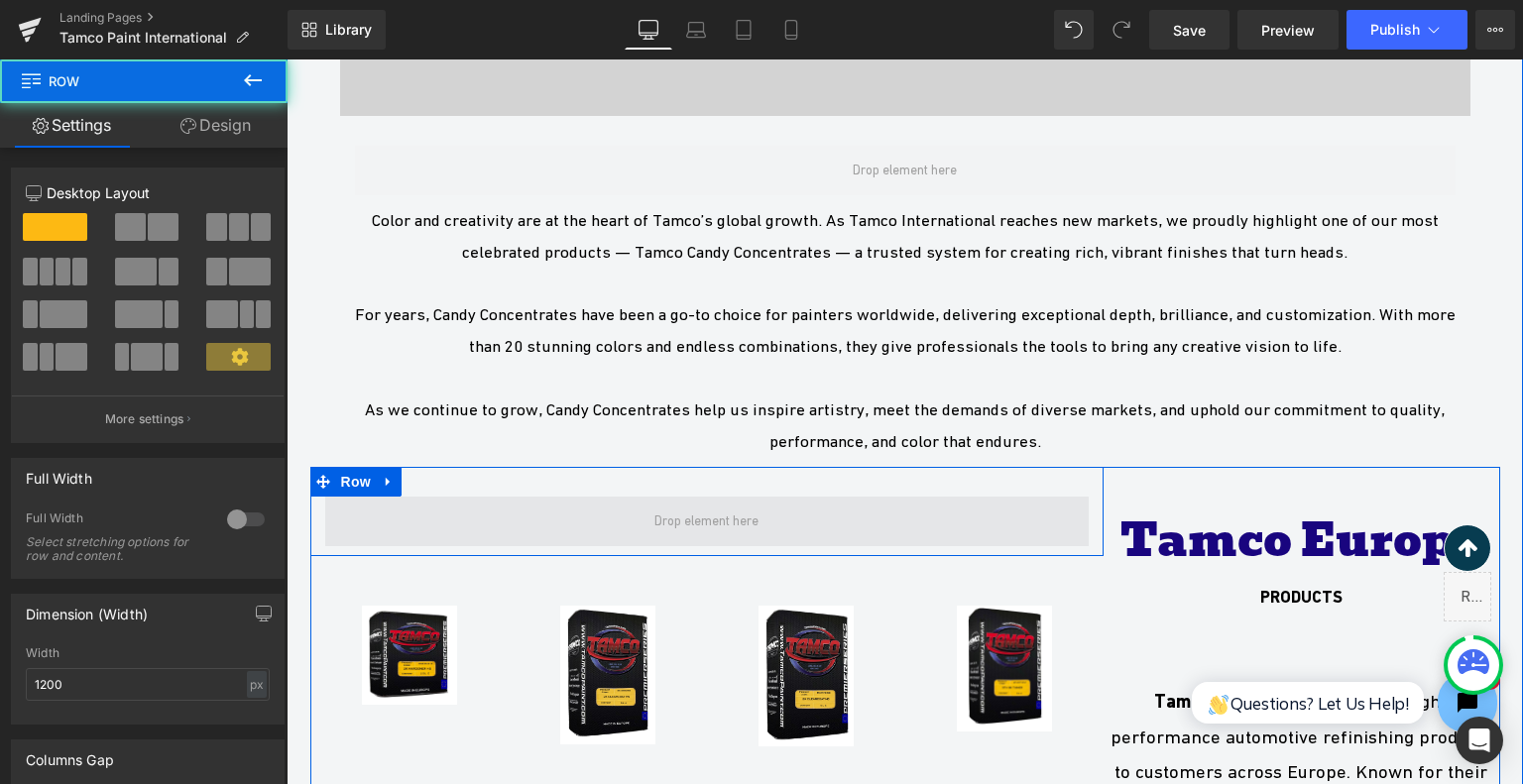 drag, startPoint x: 765, startPoint y: 496, endPoint x: 758, endPoint y: 523, distance: 27.89265 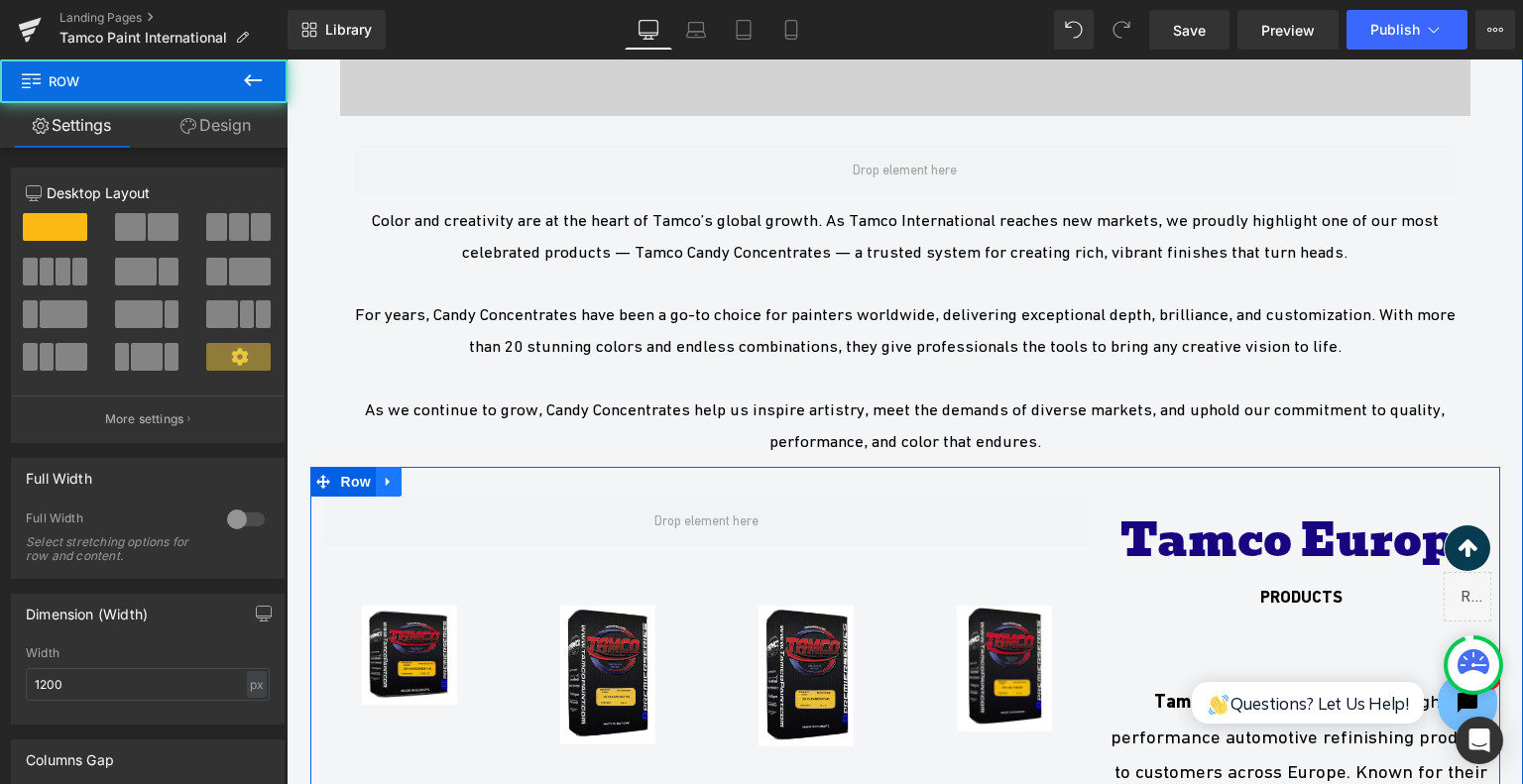click 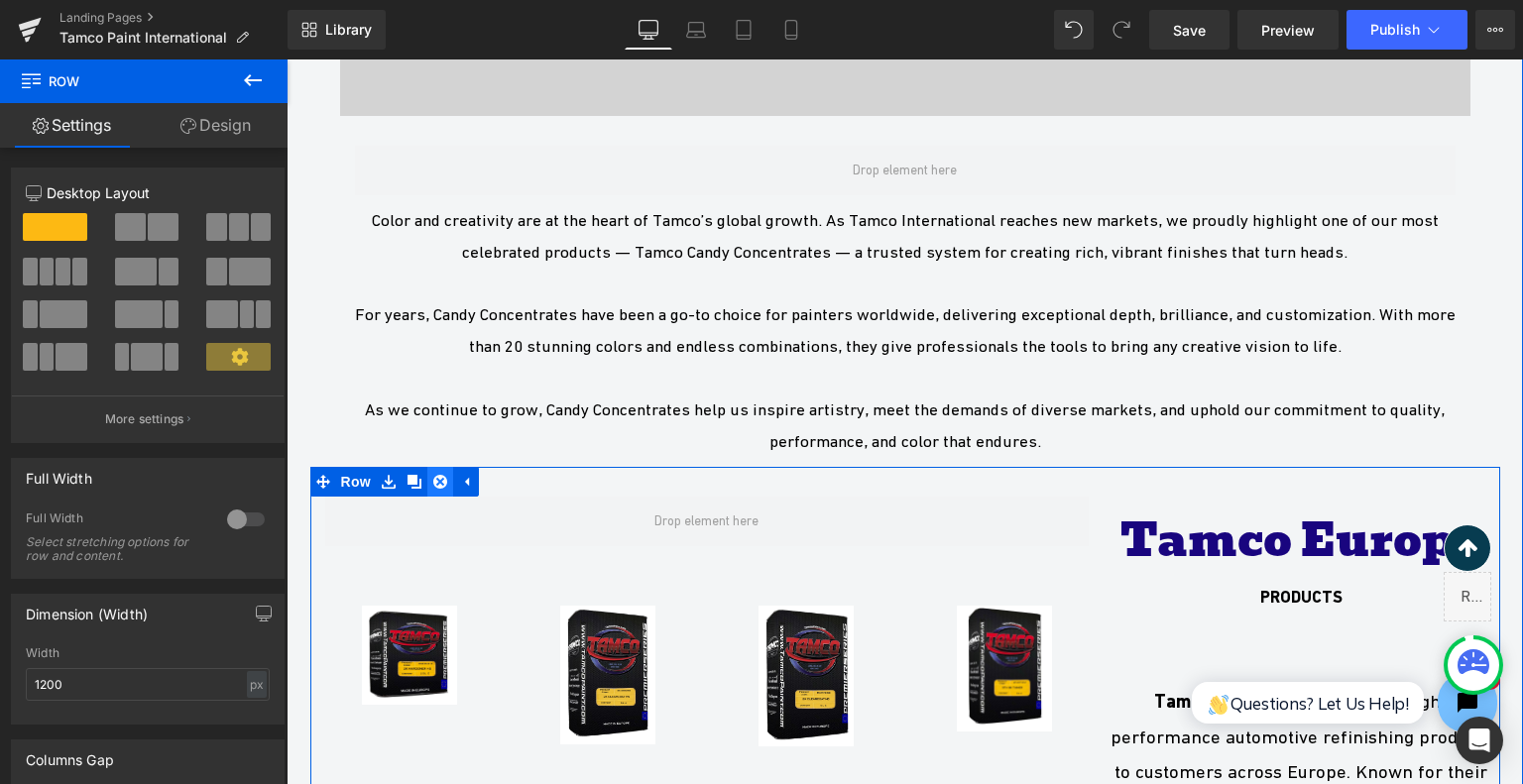 click at bounding box center (440, 482) 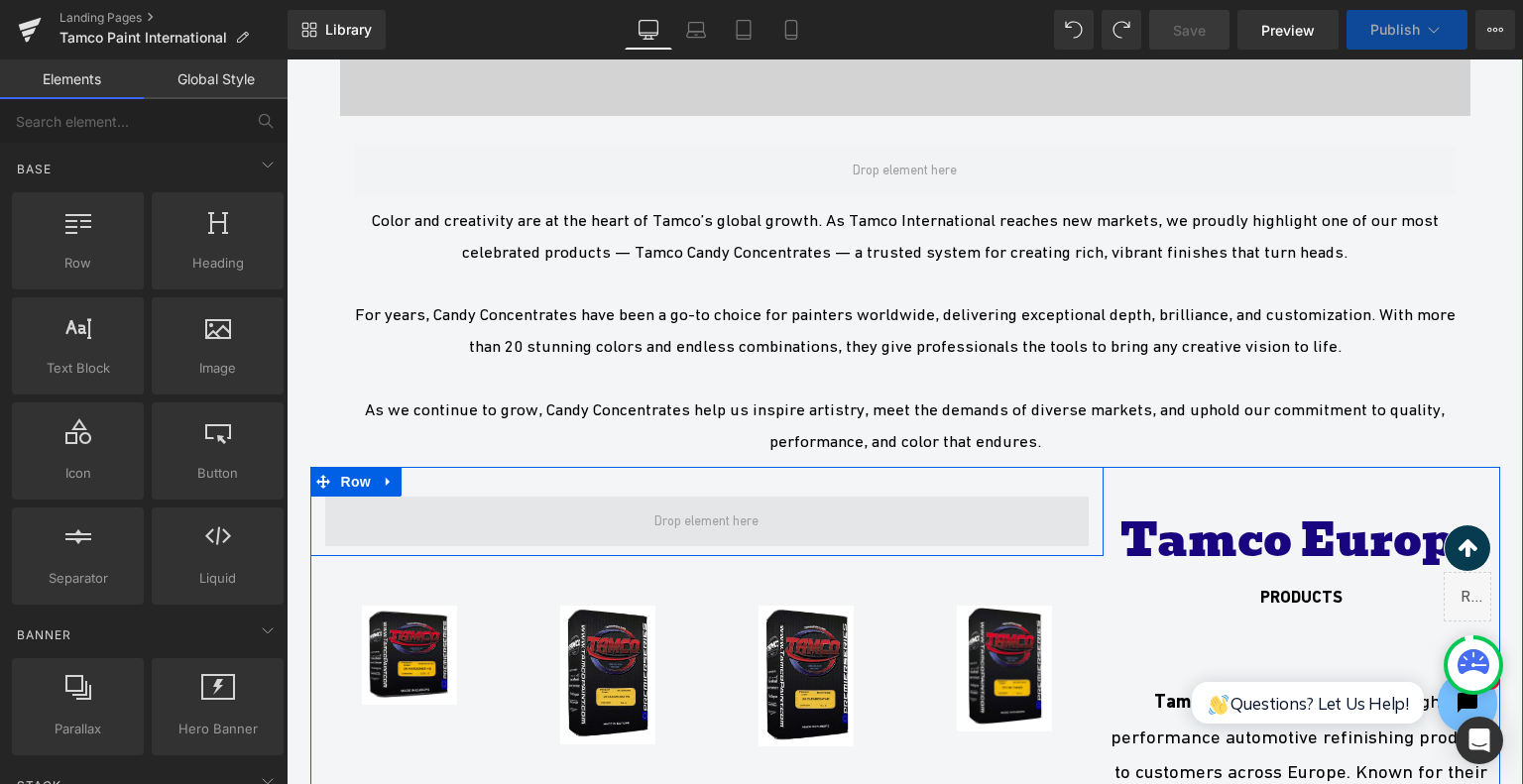 click at bounding box center [706, 521] 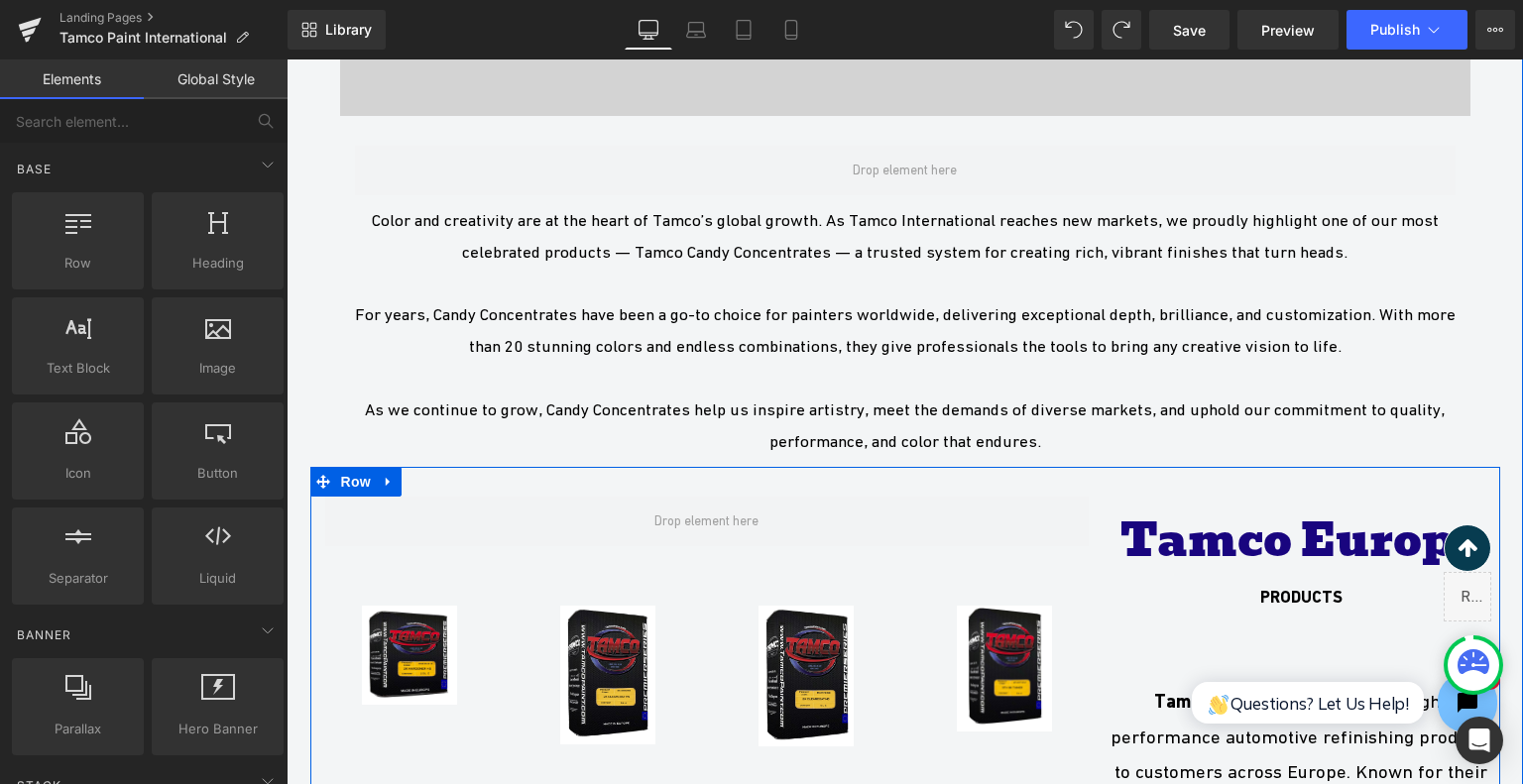 drag, startPoint x: 747, startPoint y: 523, endPoint x: 734, endPoint y: 558, distance: 37.336309 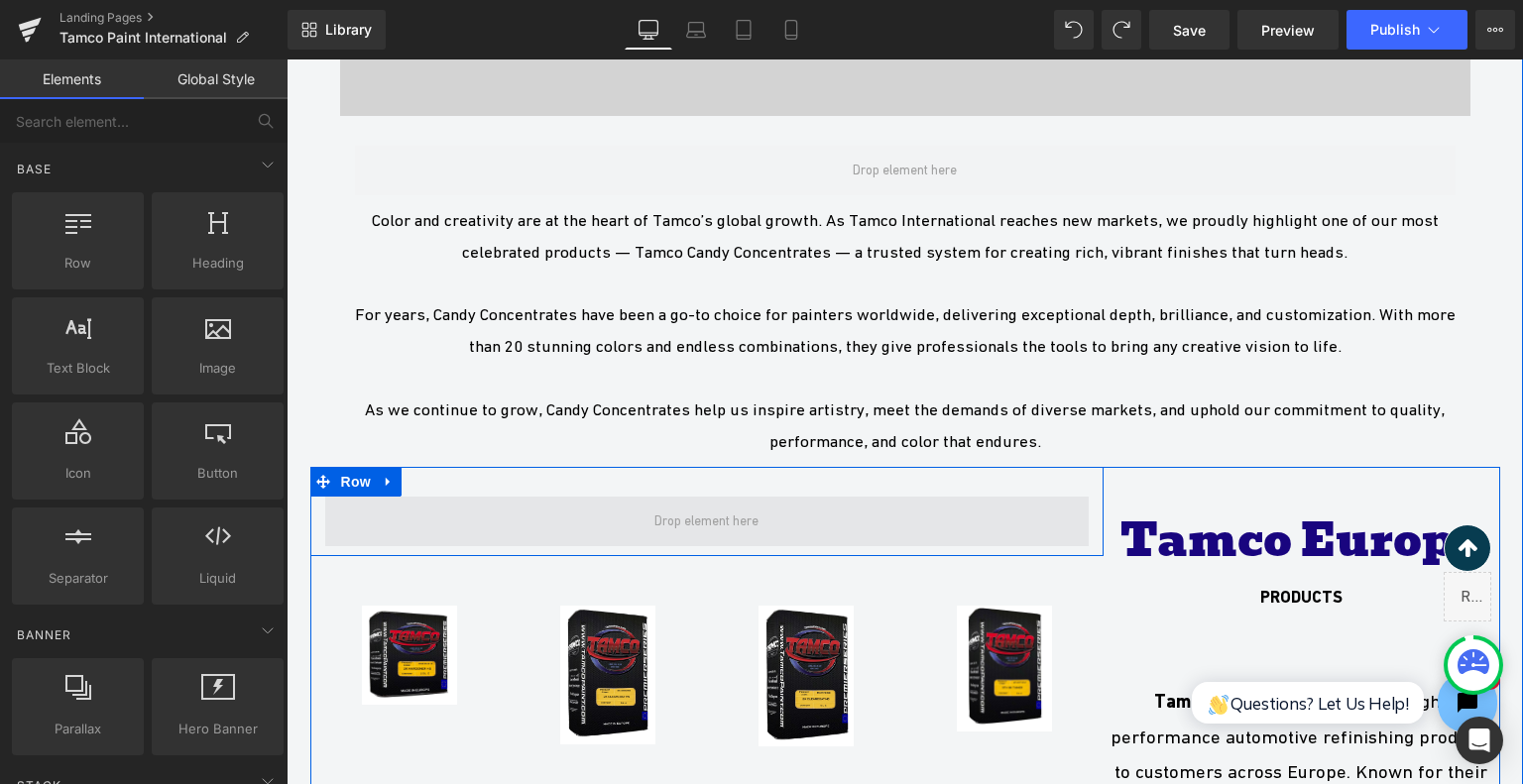 click at bounding box center (706, 521) 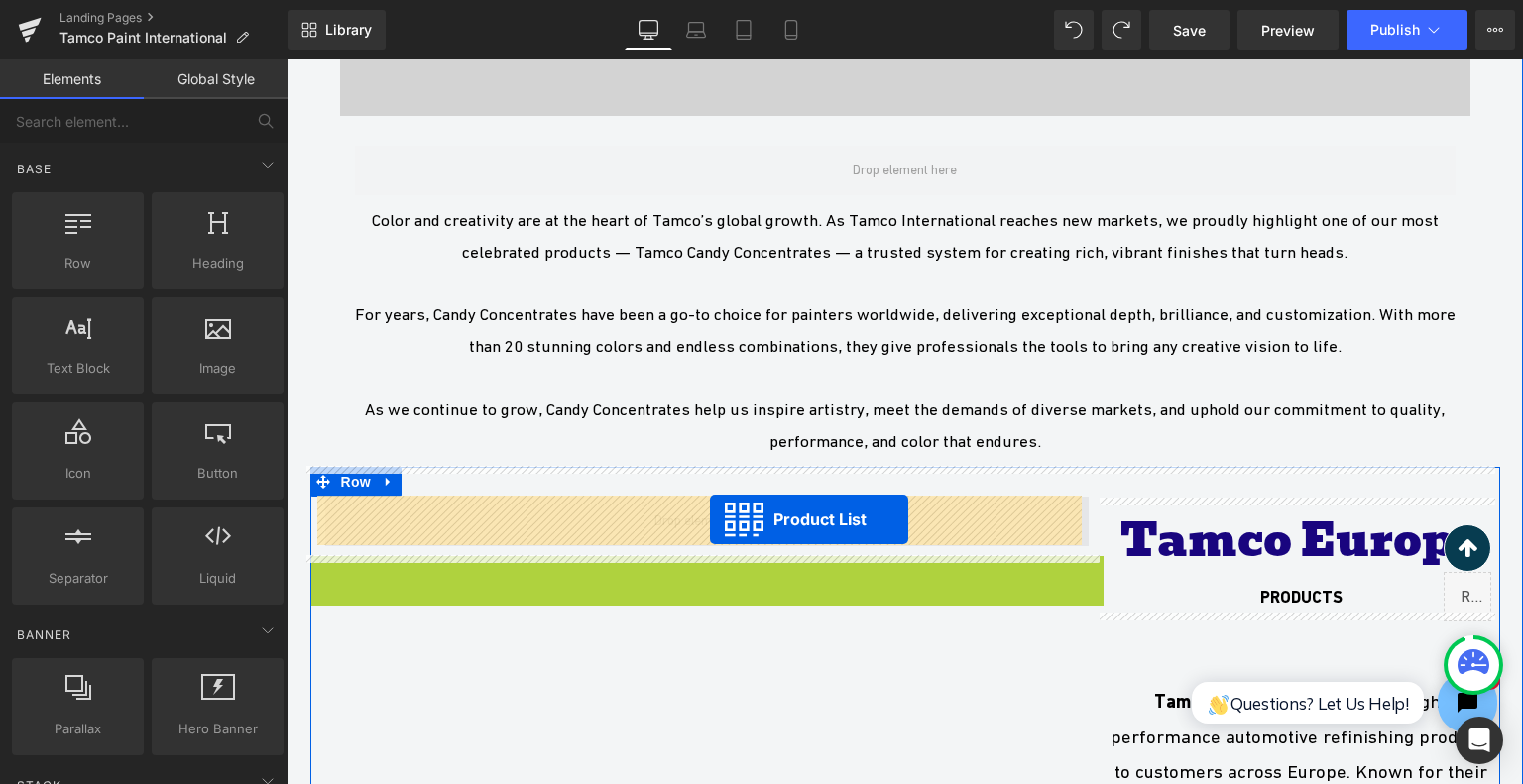 drag, startPoint x: 714, startPoint y: 567, endPoint x: 710, endPoint y: 518, distance: 49.162994 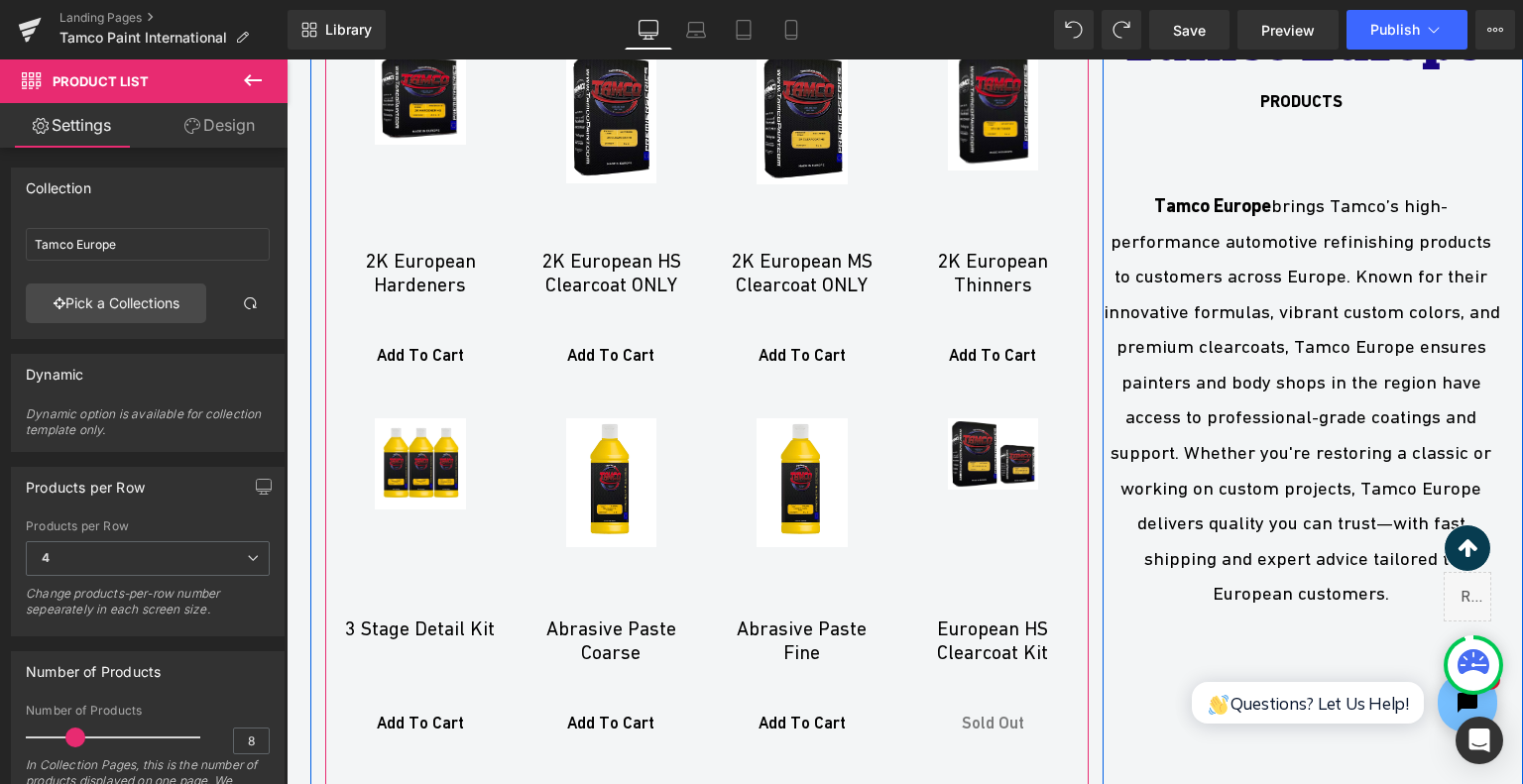 scroll, scrollTop: 5276, scrollLeft: 0, axis: vertical 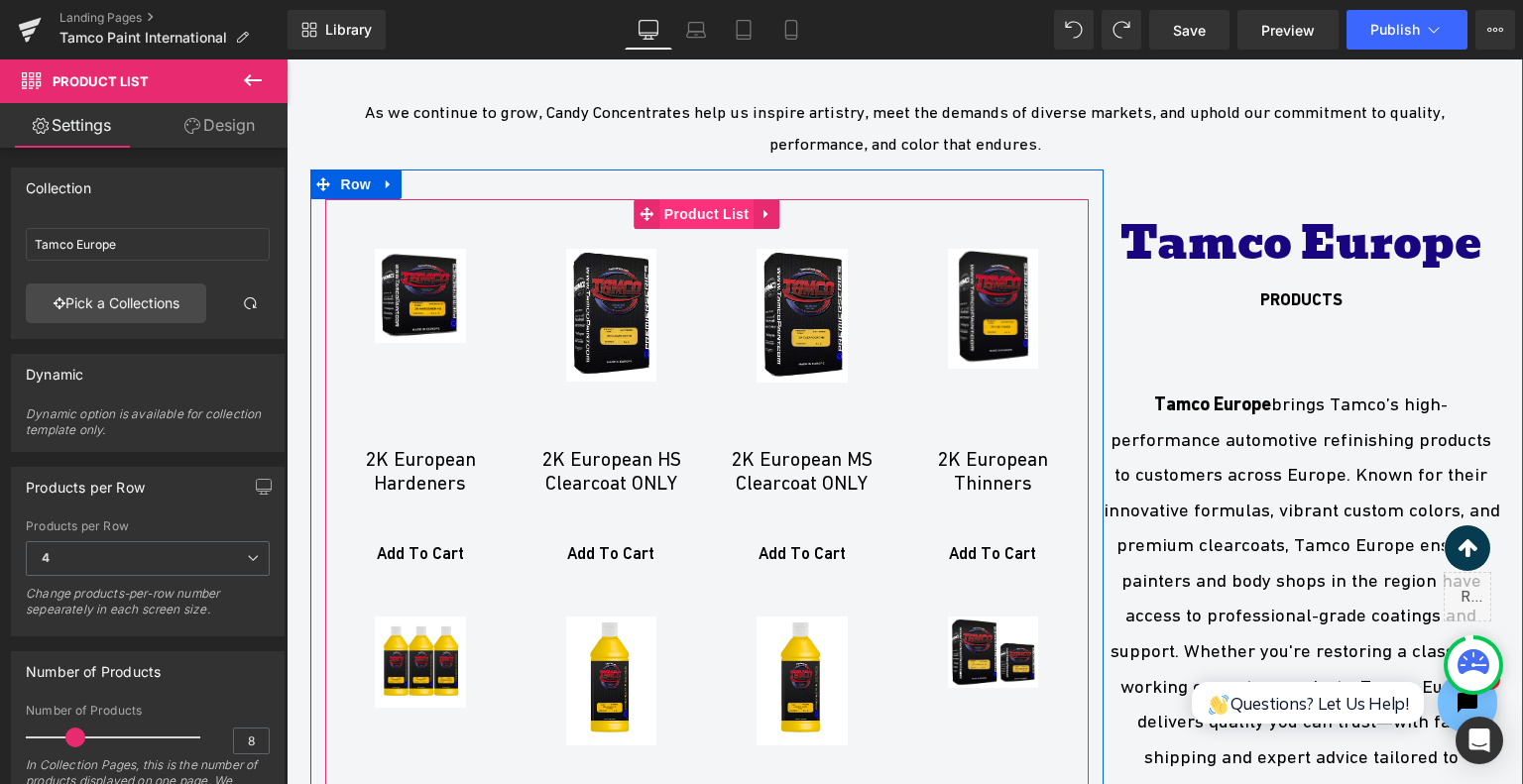 click on "Product List" at bounding box center [706, 214] 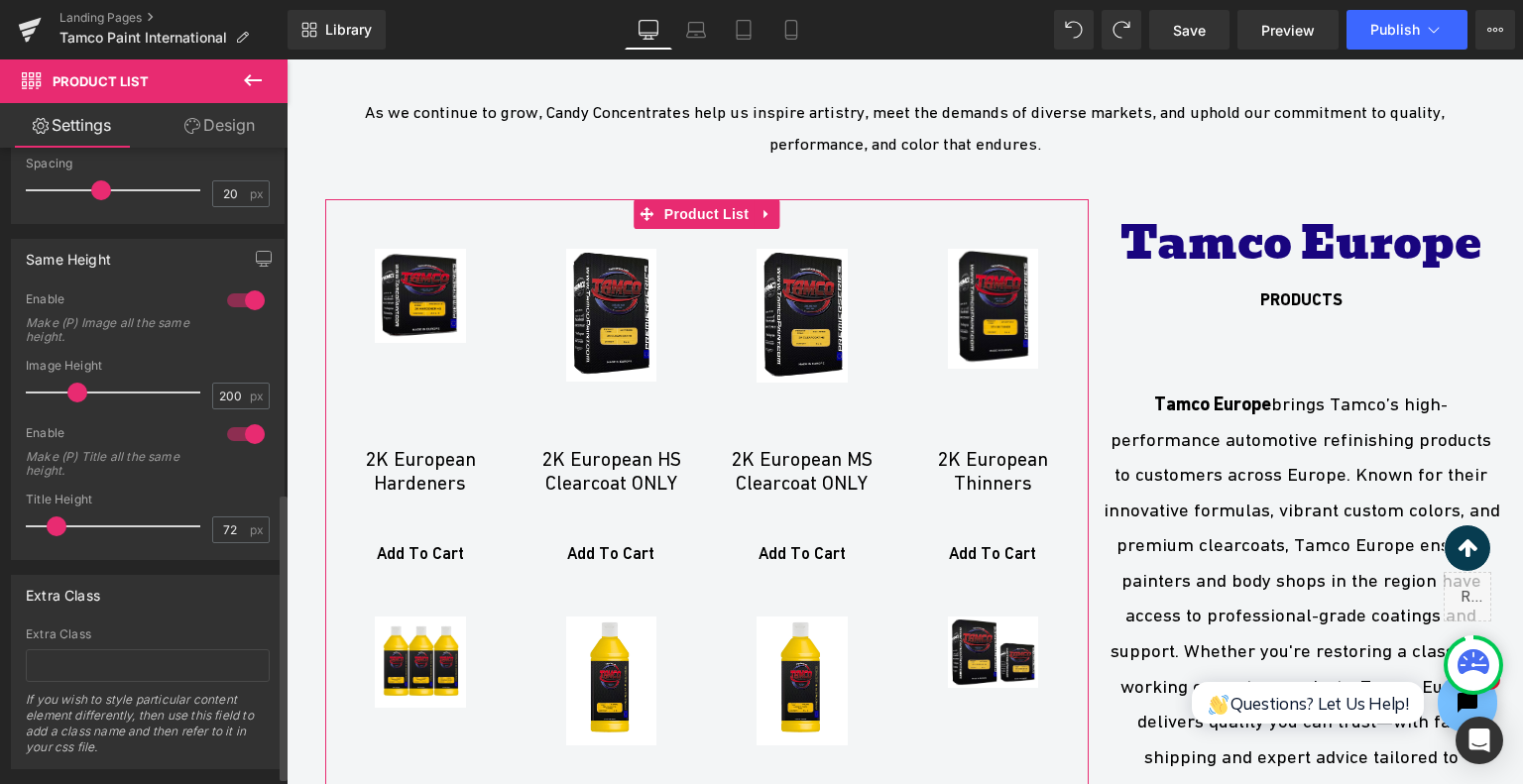 scroll, scrollTop: 782, scrollLeft: 0, axis: vertical 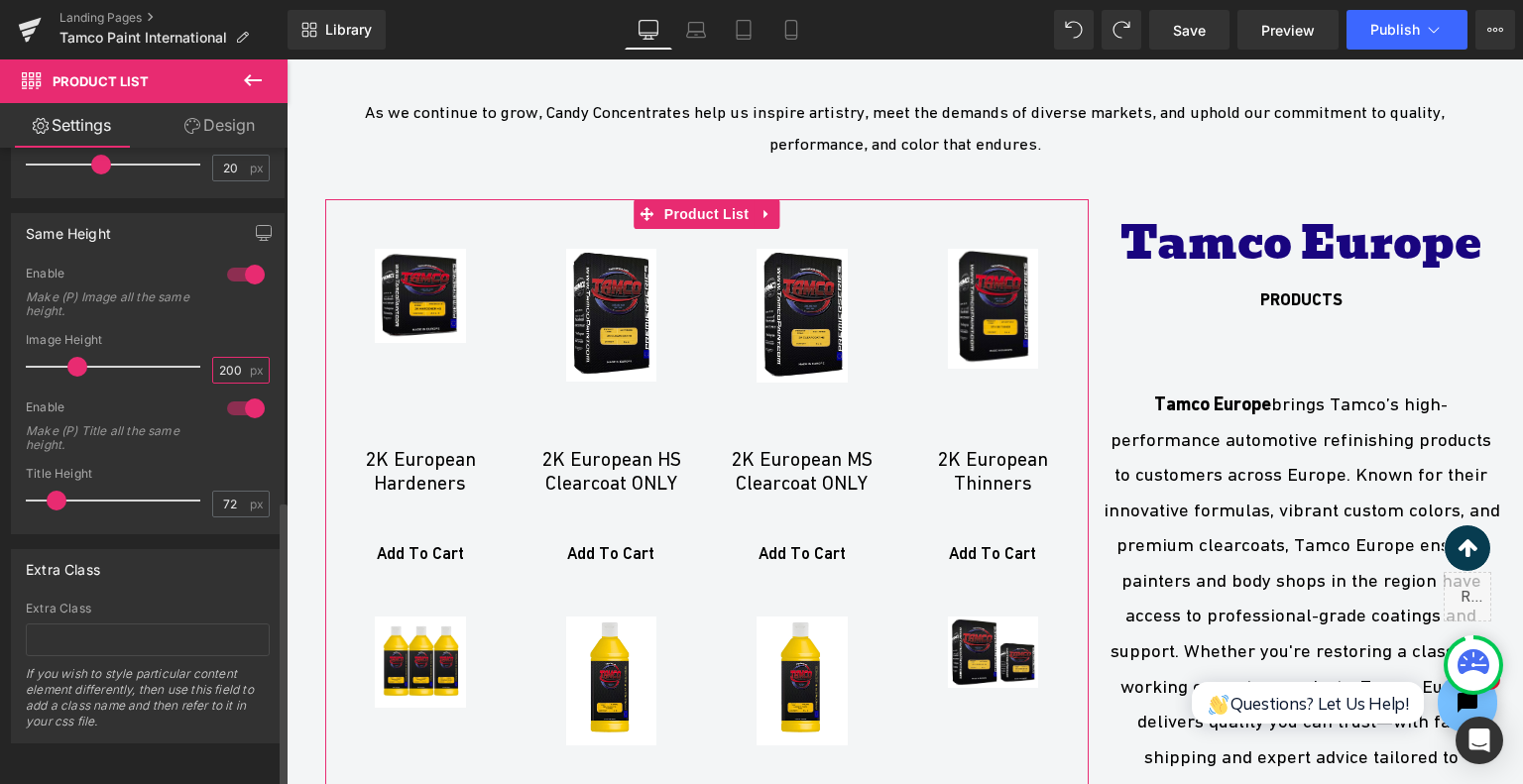 click on "200" at bounding box center [230, 370] 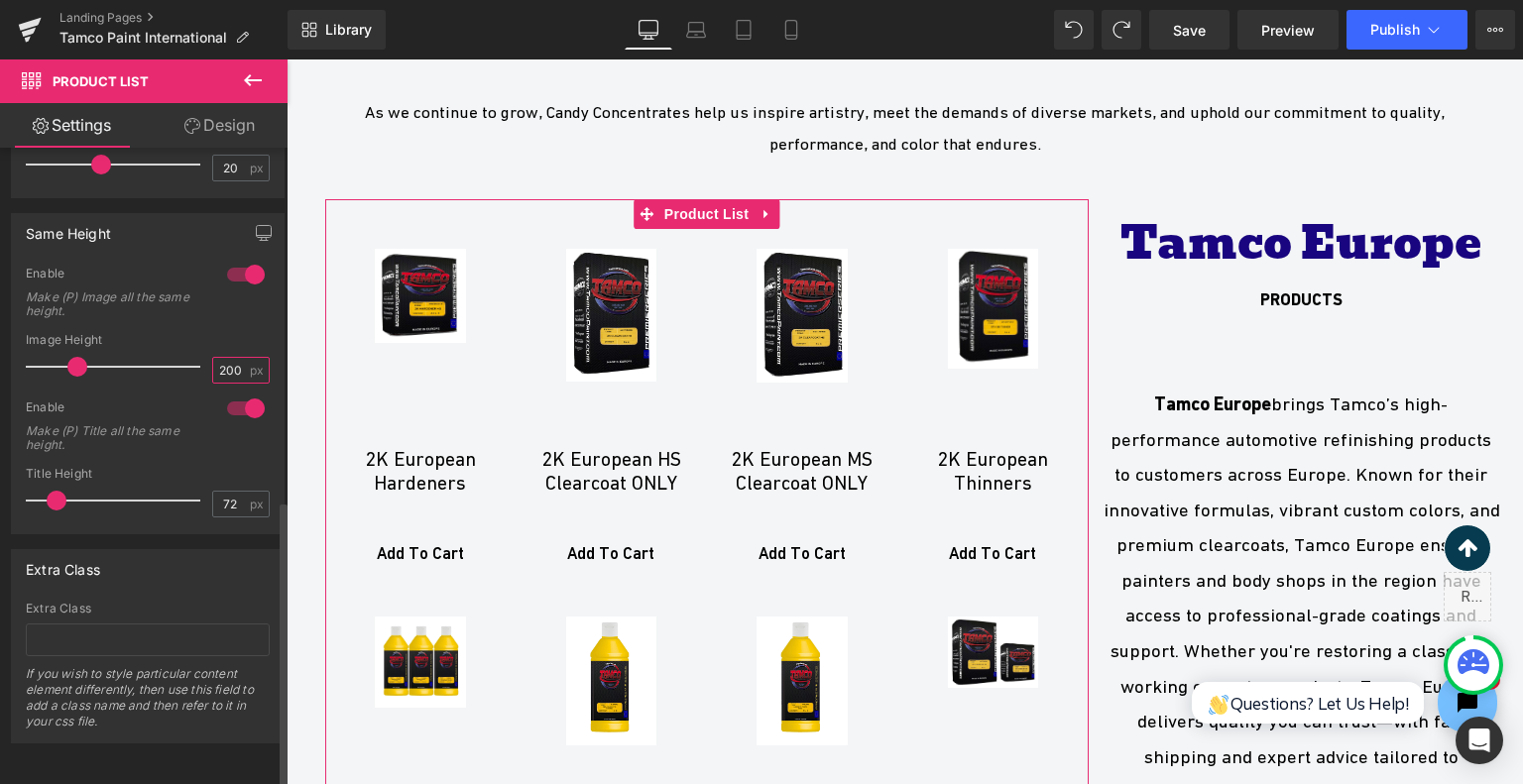 click on "200" at bounding box center (230, 370) 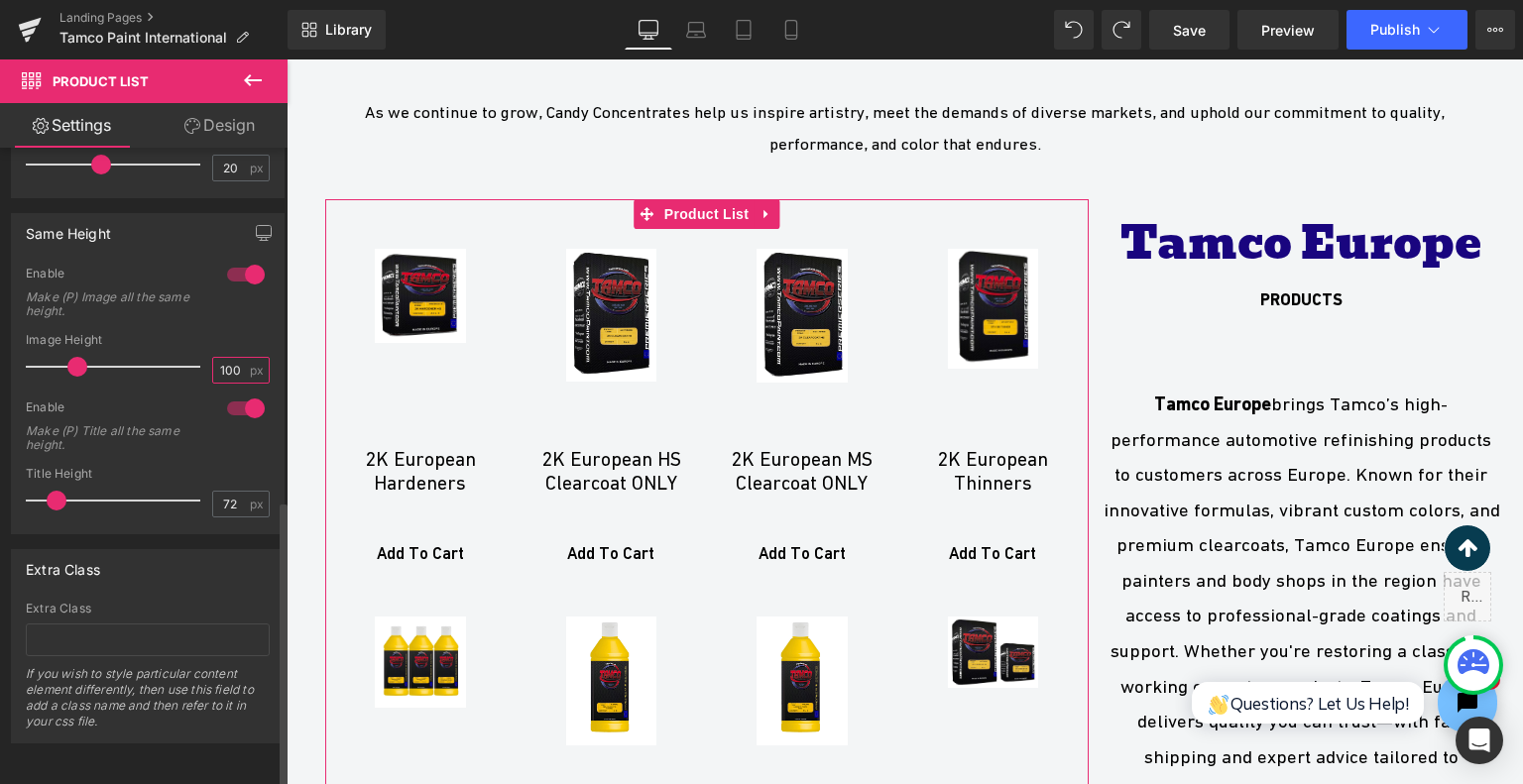 type on "100" 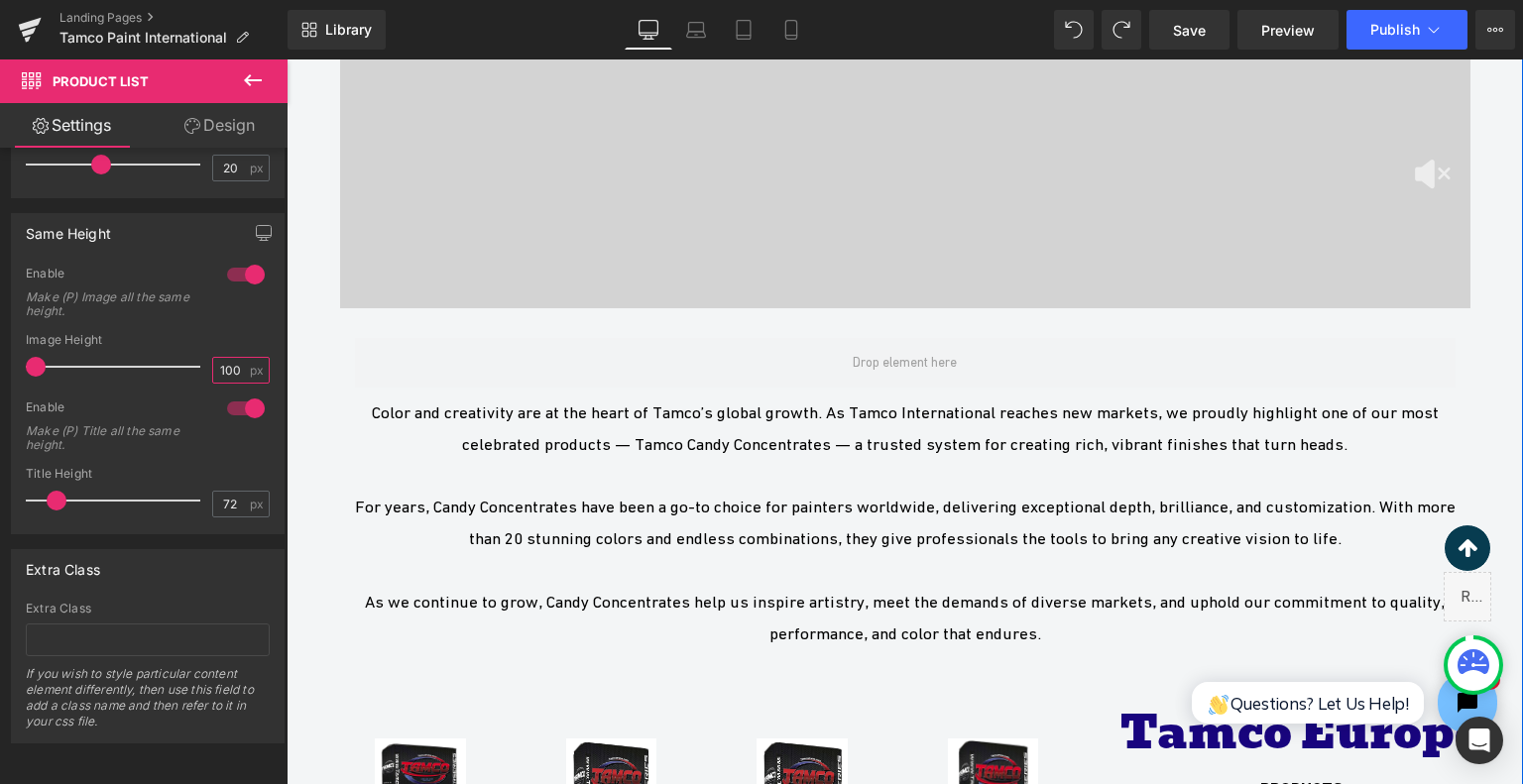 scroll, scrollTop: 4780, scrollLeft: 0, axis: vertical 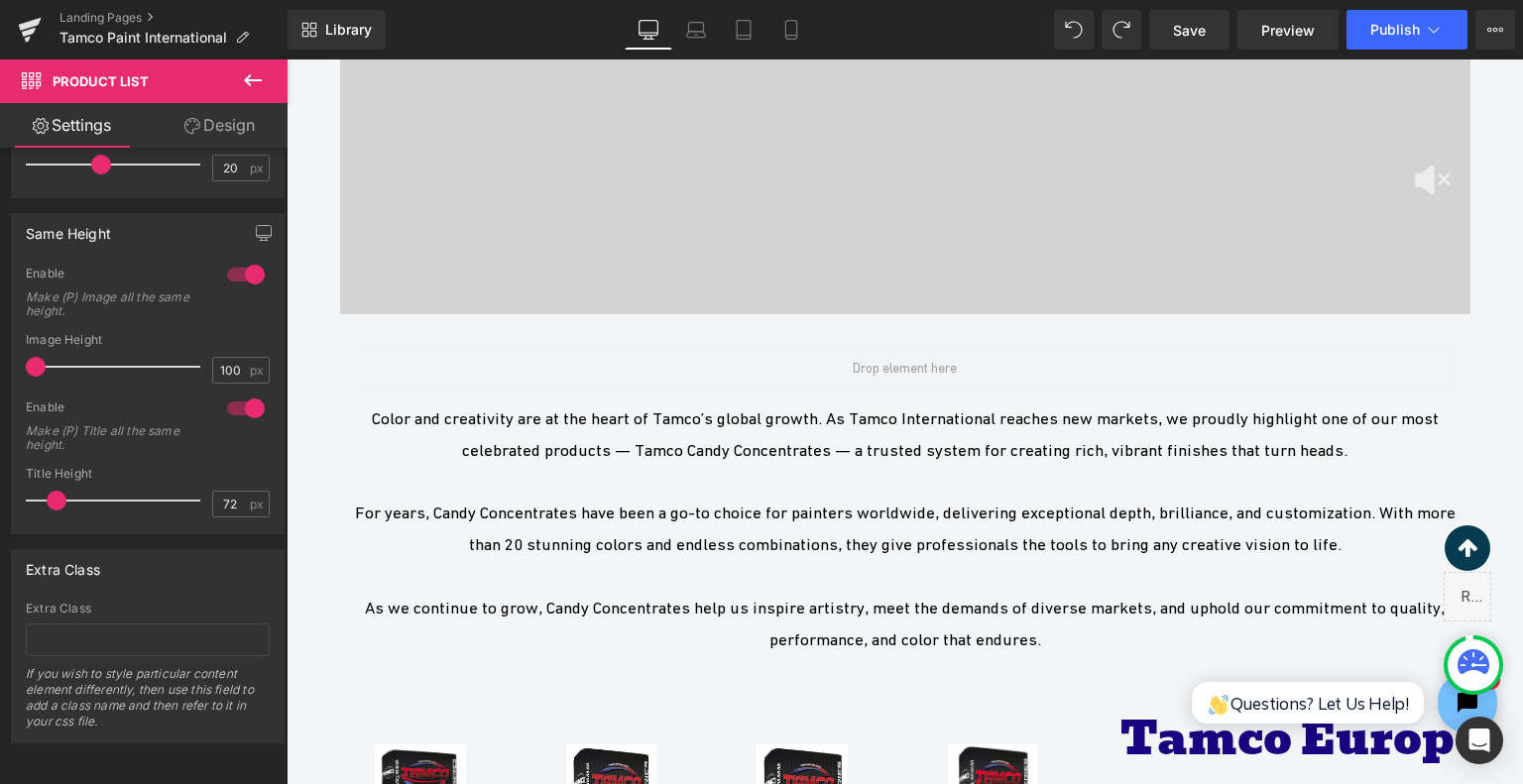 click at bounding box center [253, 81] 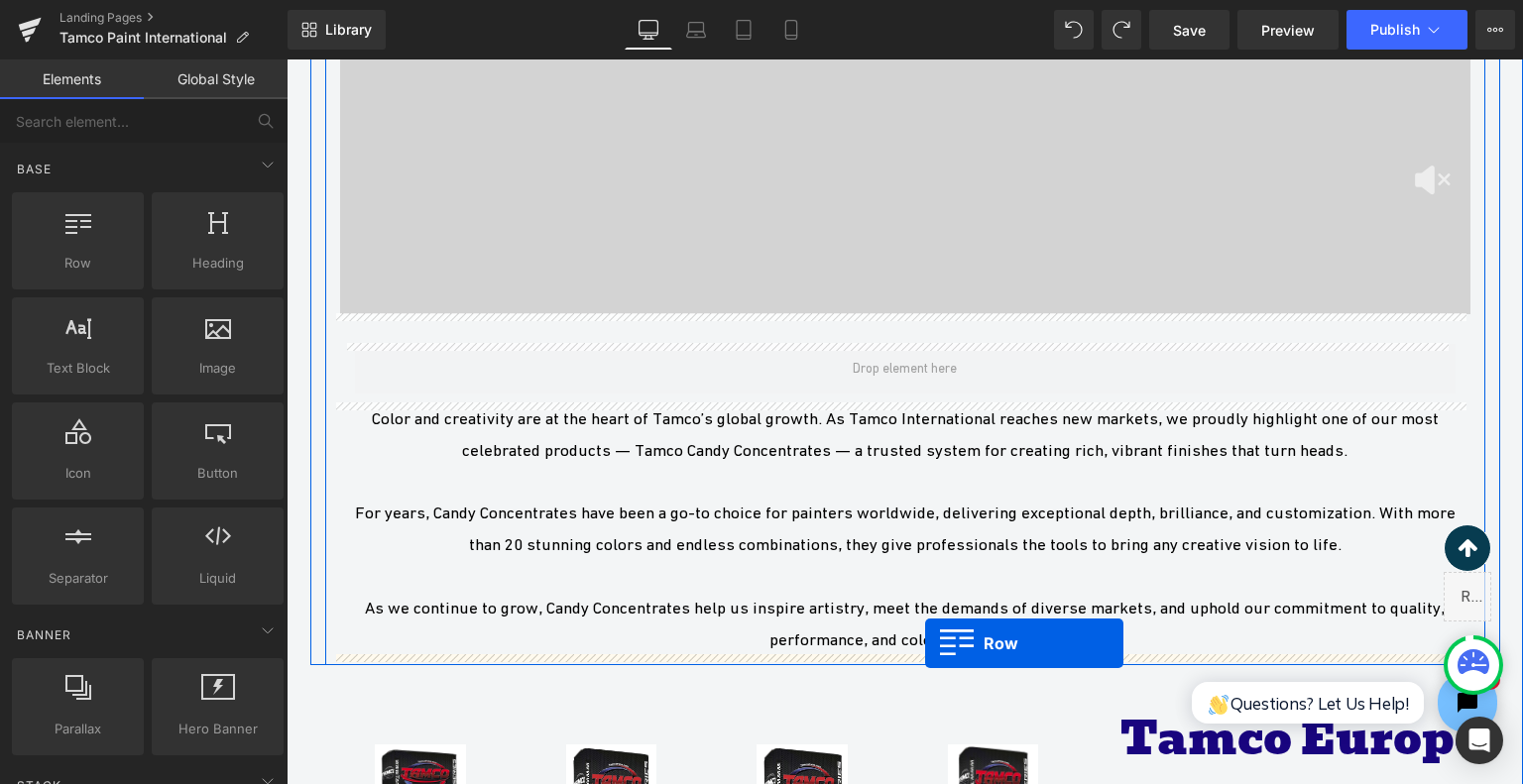 drag, startPoint x: 387, startPoint y: 288, endPoint x: 925, endPoint y: 643, distance: 644.5688 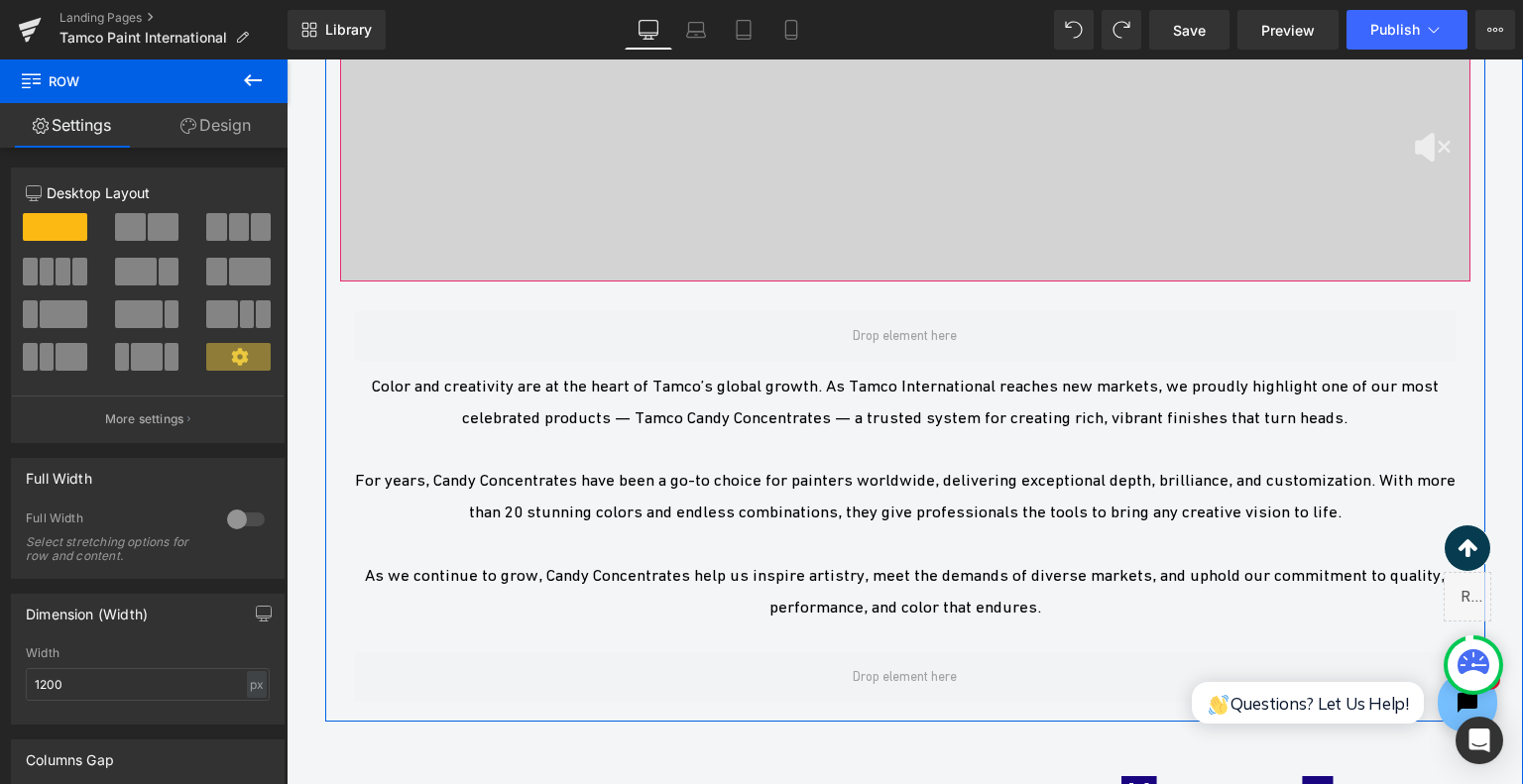 scroll, scrollTop: 4979, scrollLeft: 0, axis: vertical 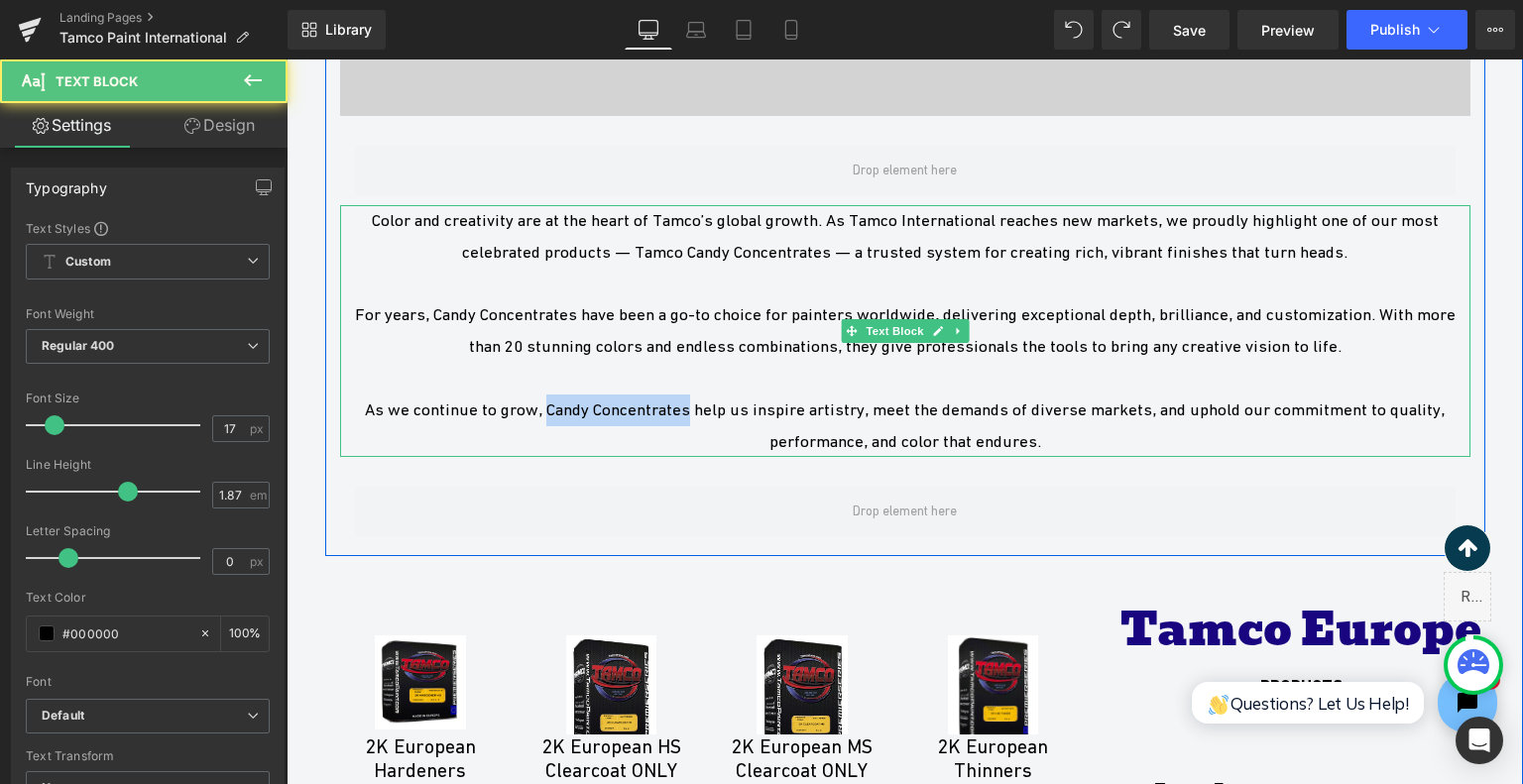 drag, startPoint x: 535, startPoint y: 403, endPoint x: 689, endPoint y: 408, distance: 154.08115 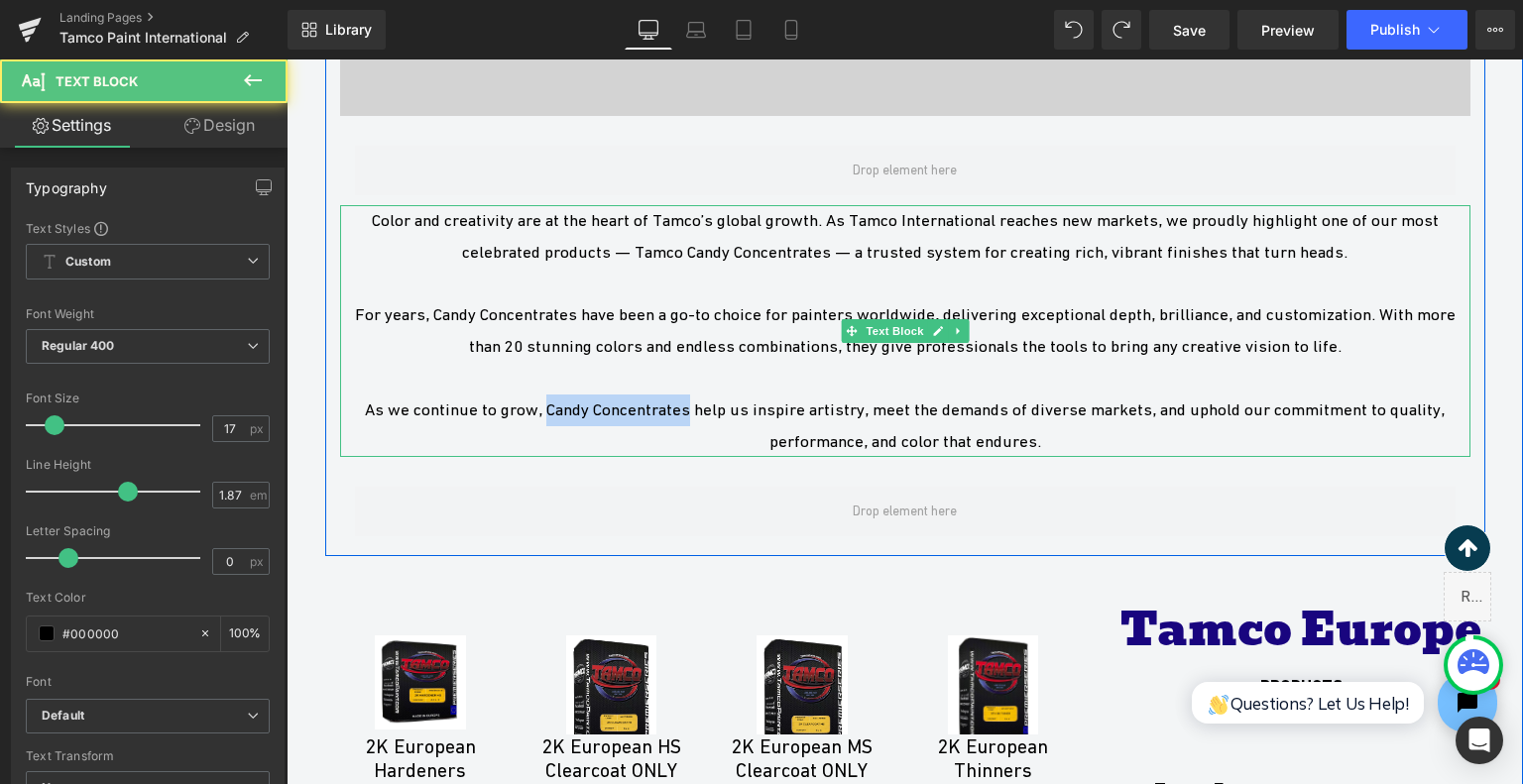 click on "As we continue to grow, Candy Concentrates help us inspire artistry, meet the demands of diverse markets, and uphold our commitment to quality, performance, and color that endures." at bounding box center [905, 426] 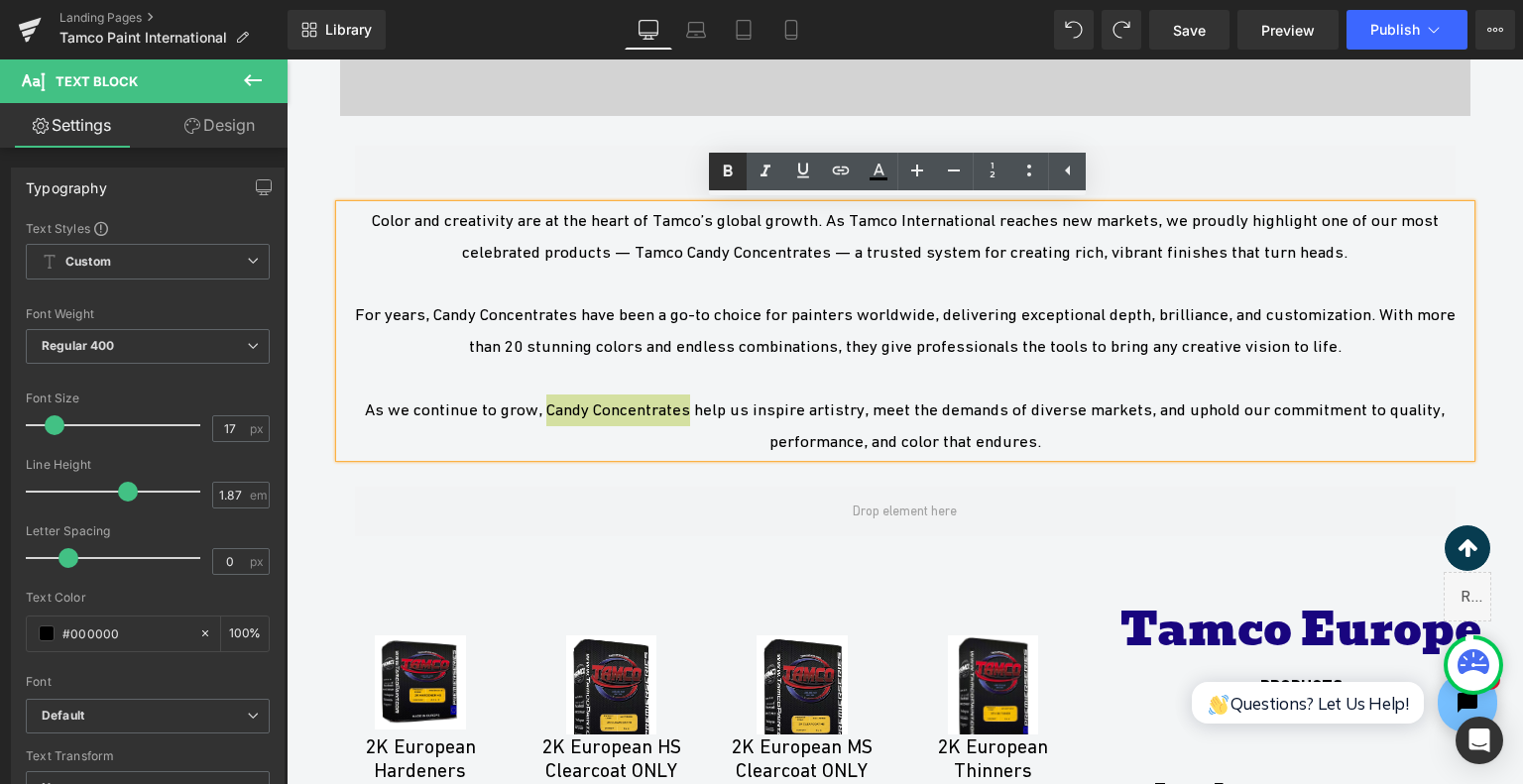 drag, startPoint x: 734, startPoint y: 169, endPoint x: 482, endPoint y: 207, distance: 254.84897 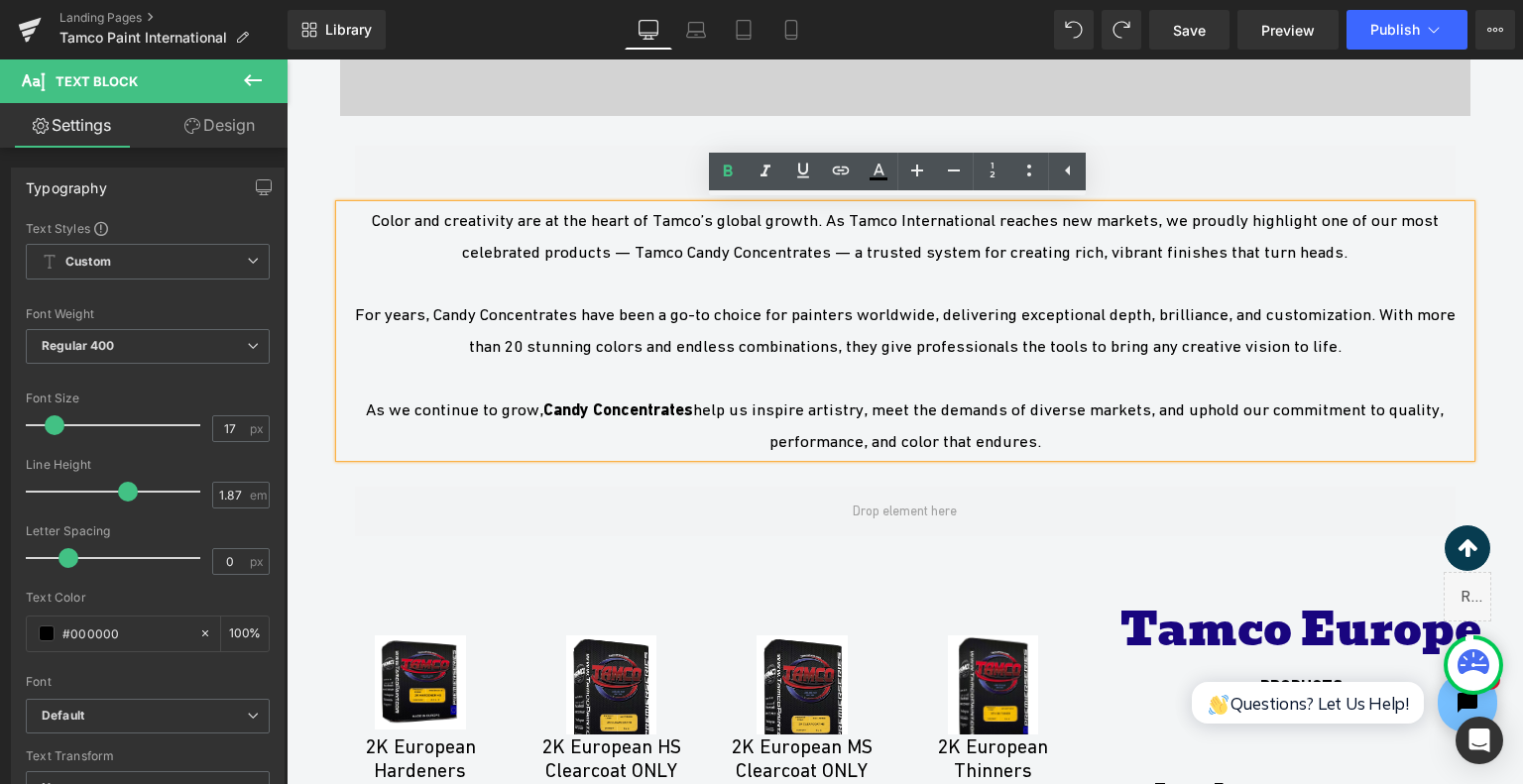 click at bounding box center (905, 379) 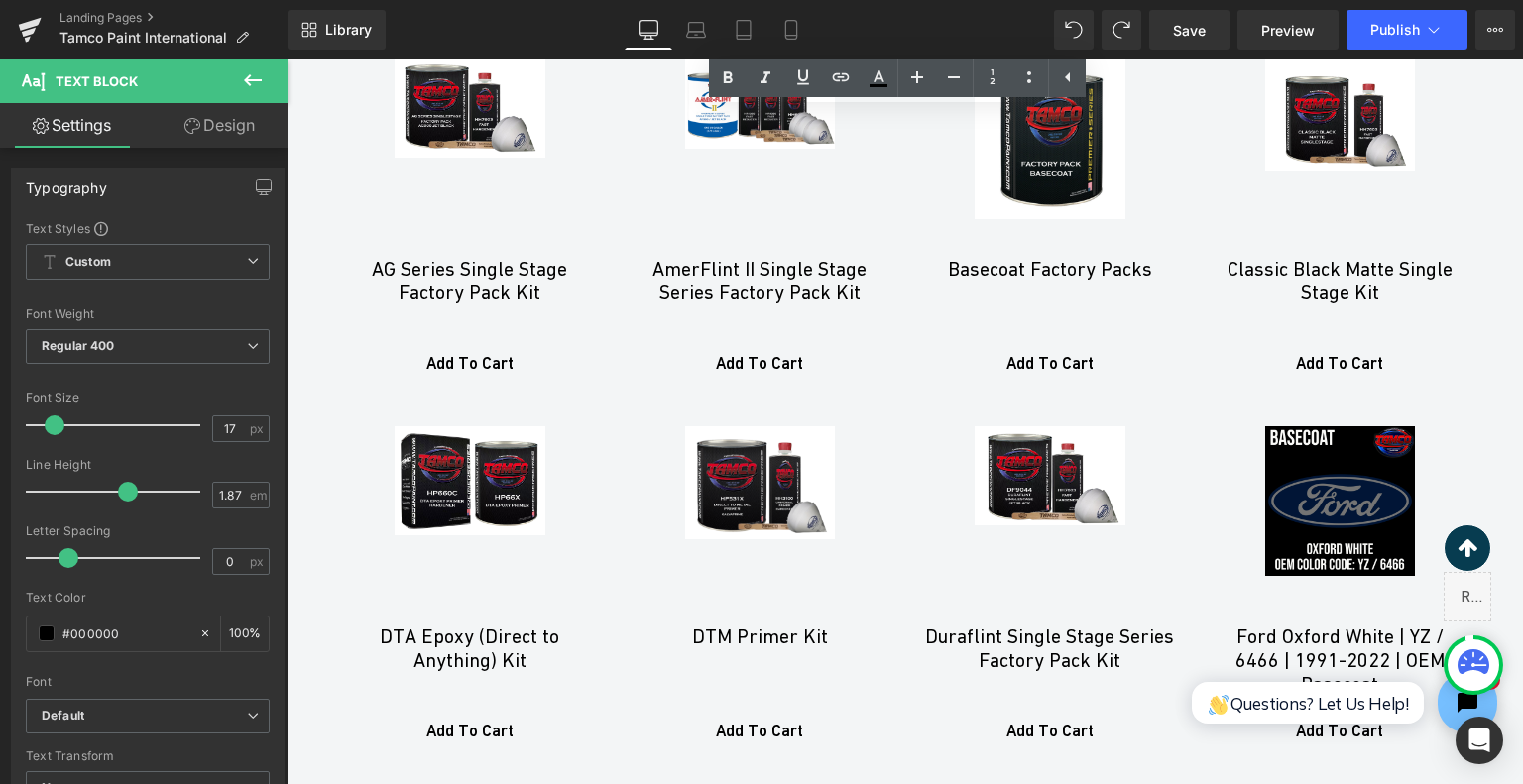 scroll, scrollTop: 5871, scrollLeft: 0, axis: vertical 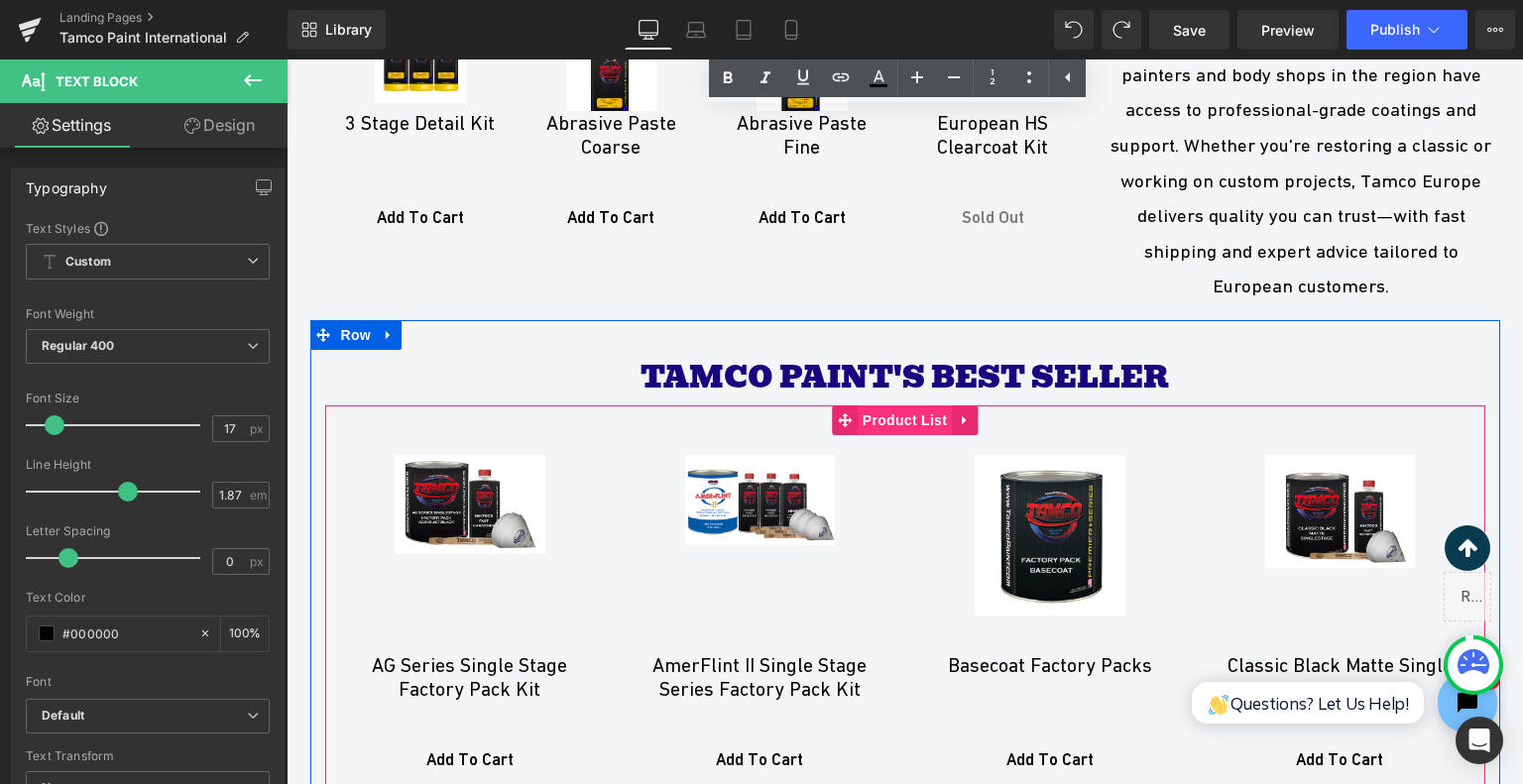 click on "Product List" at bounding box center (904, 420) 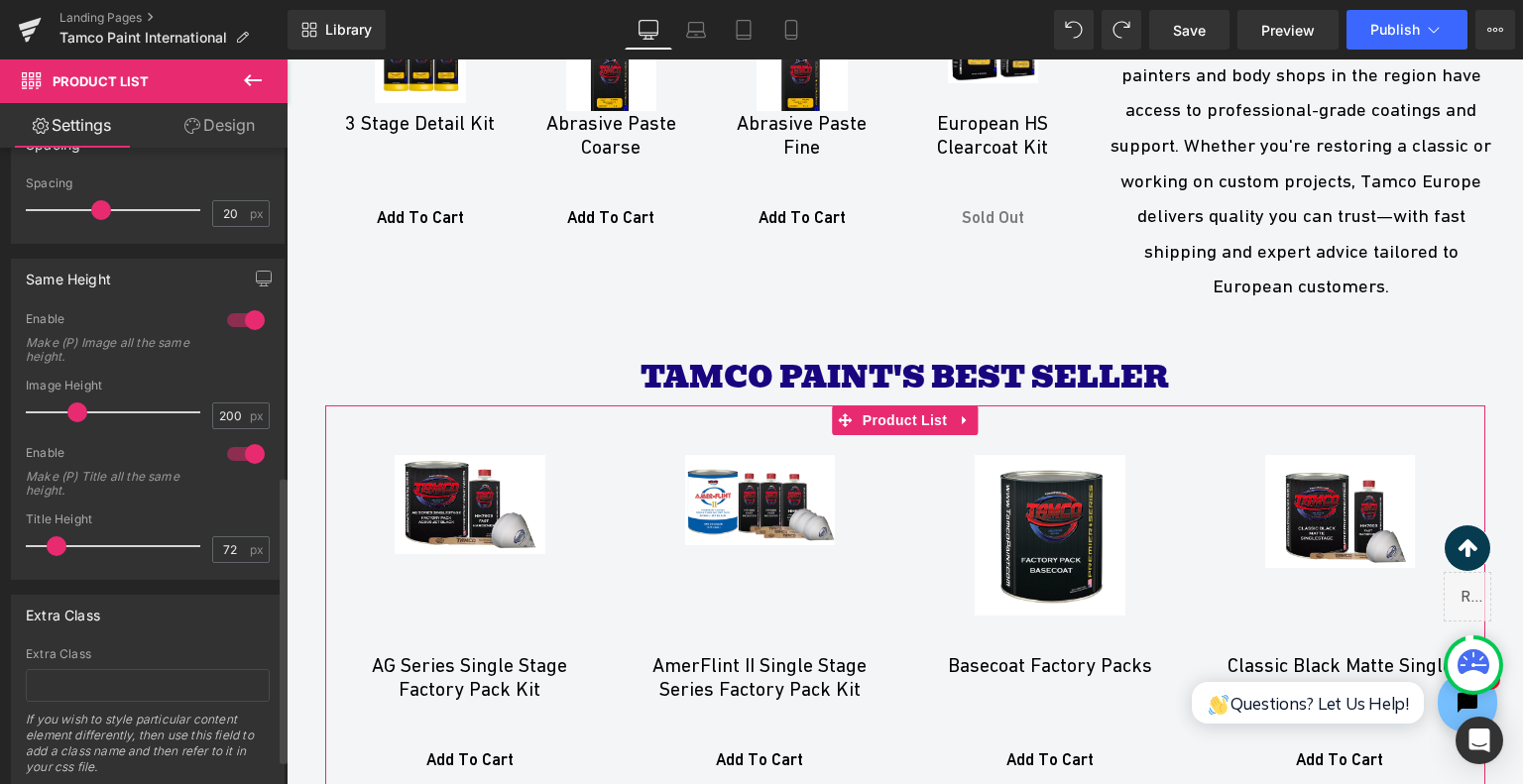 scroll, scrollTop: 683, scrollLeft: 0, axis: vertical 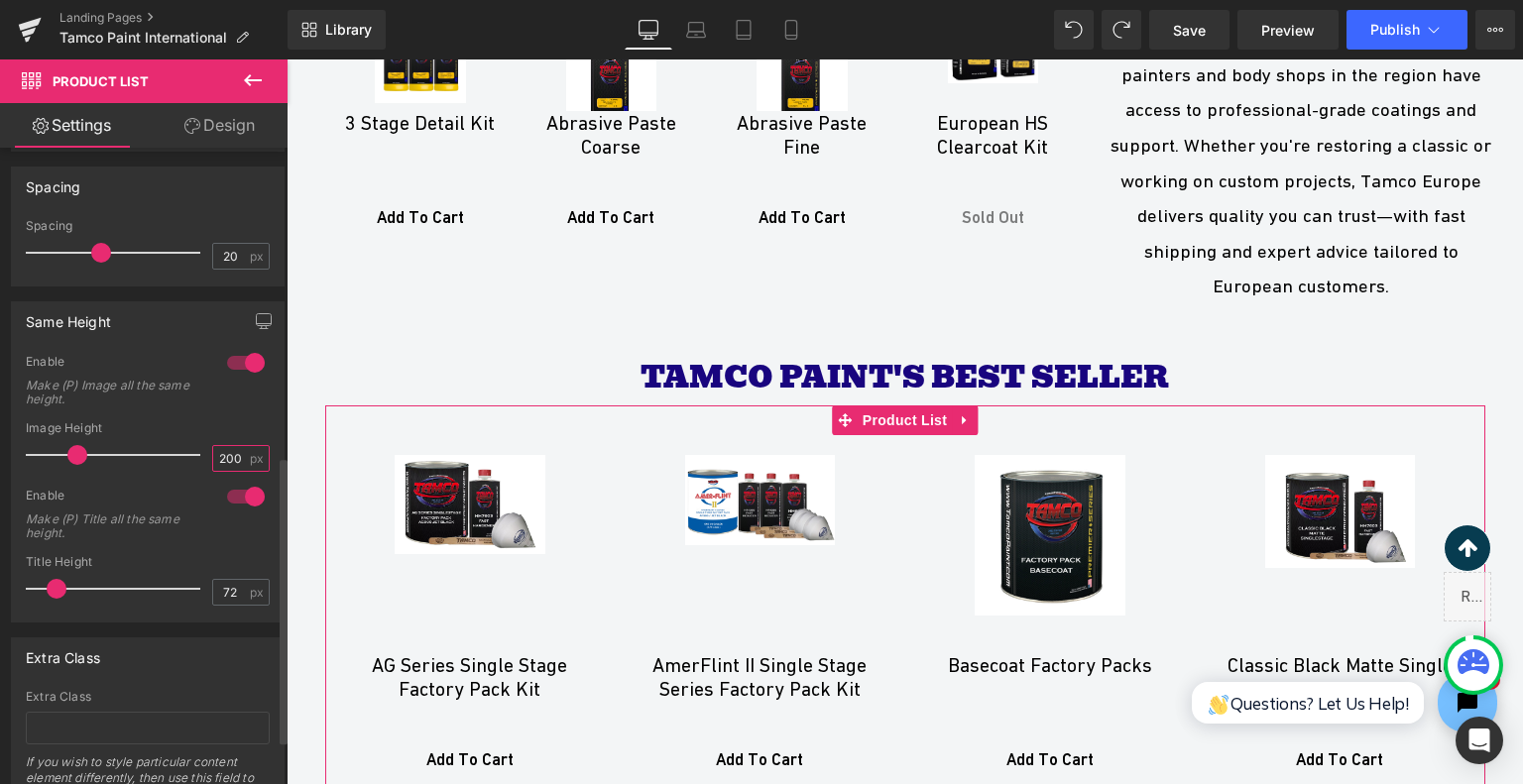 click on "200" at bounding box center (230, 458) 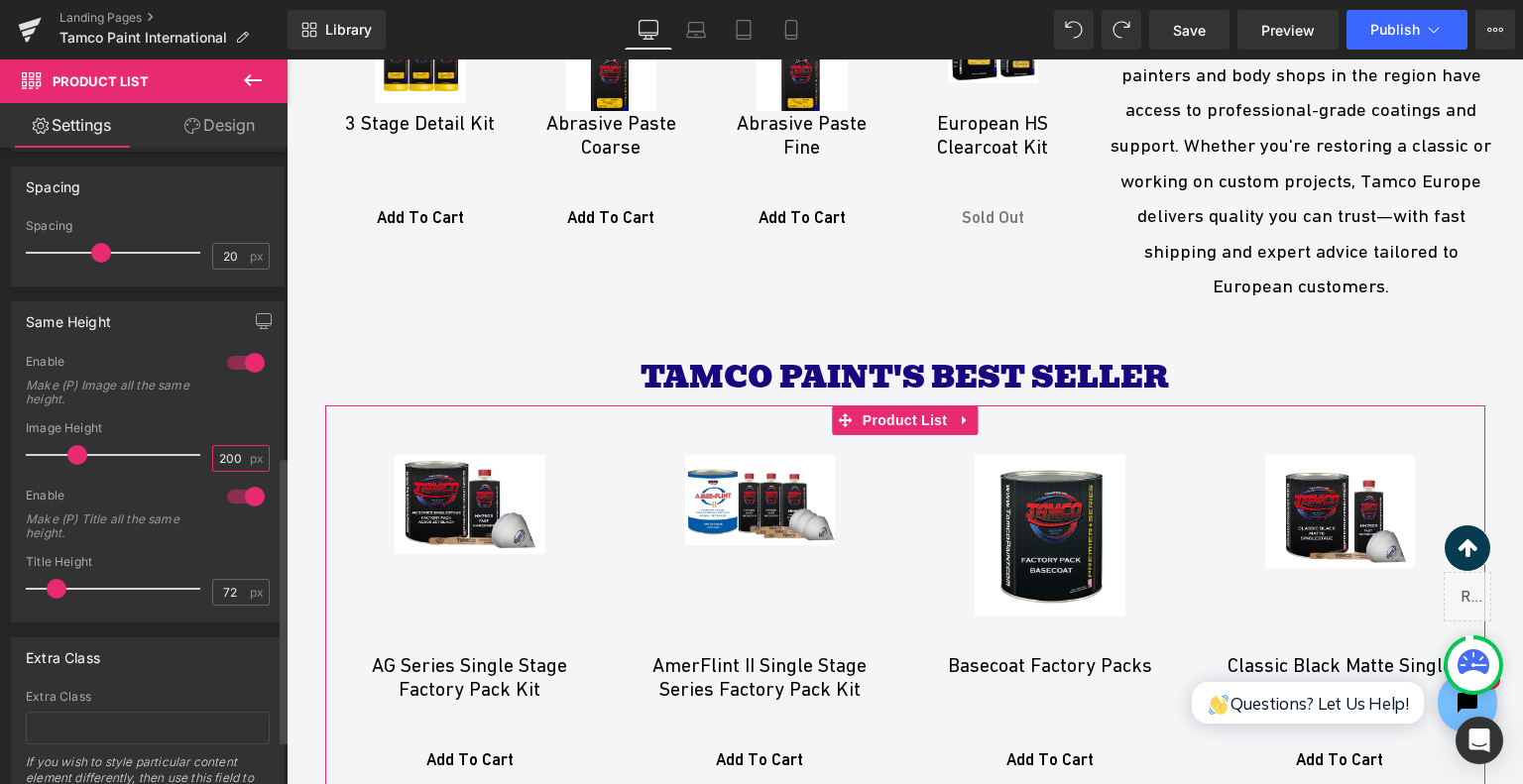 click on "200" at bounding box center (230, 458) 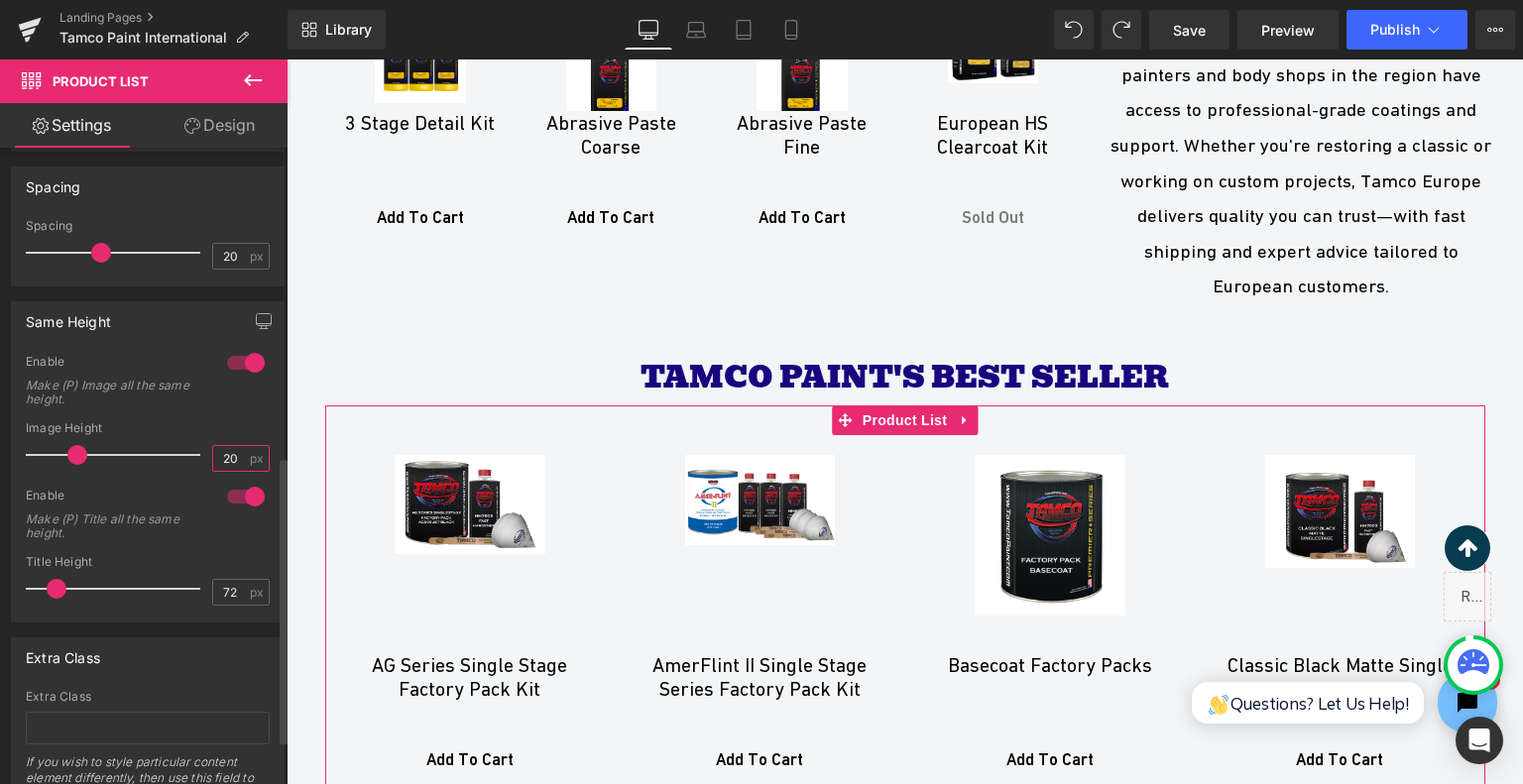 type on "2" 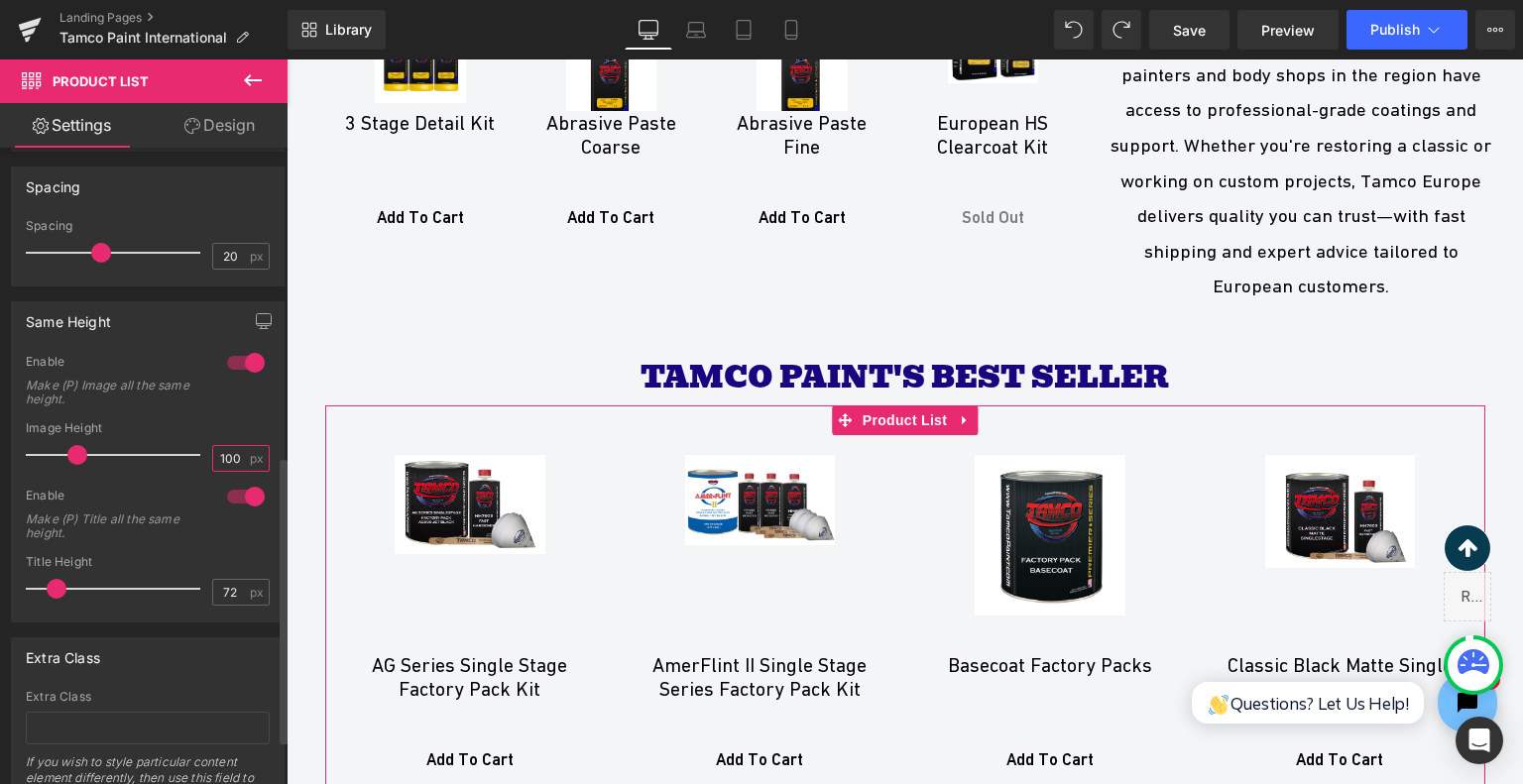 type on "100" 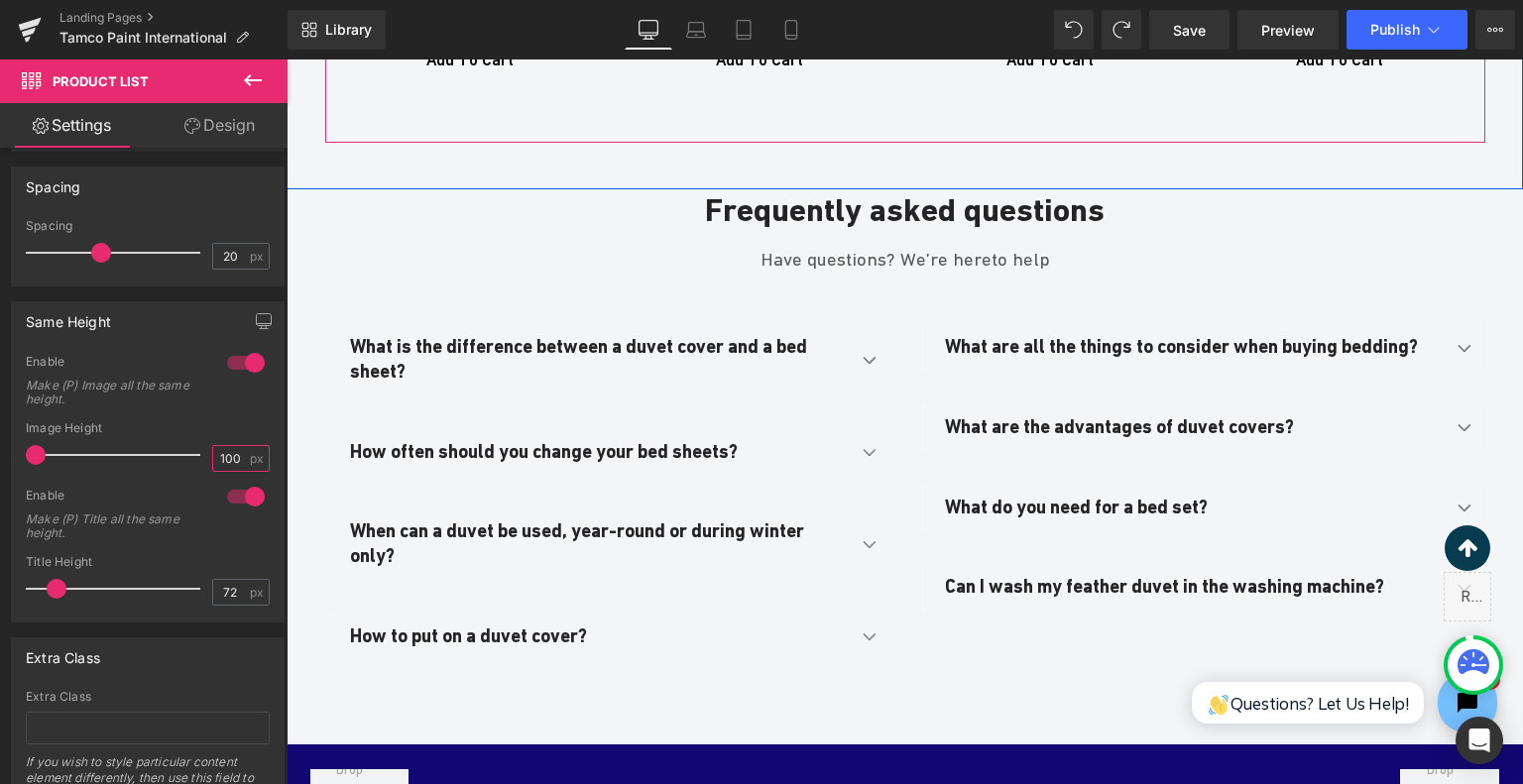 scroll, scrollTop: 6763, scrollLeft: 0, axis: vertical 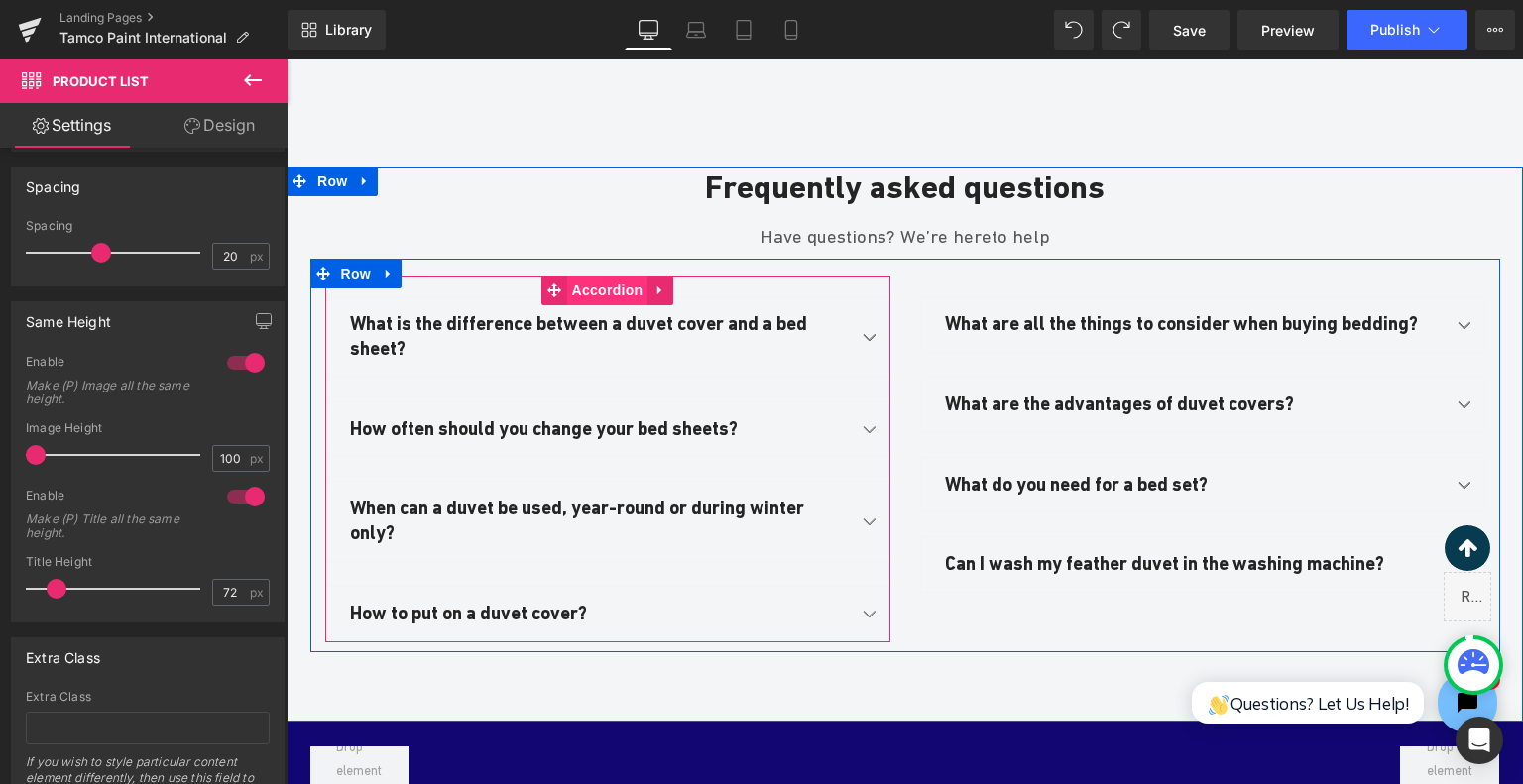click on "Accordion" at bounding box center (608, 290) 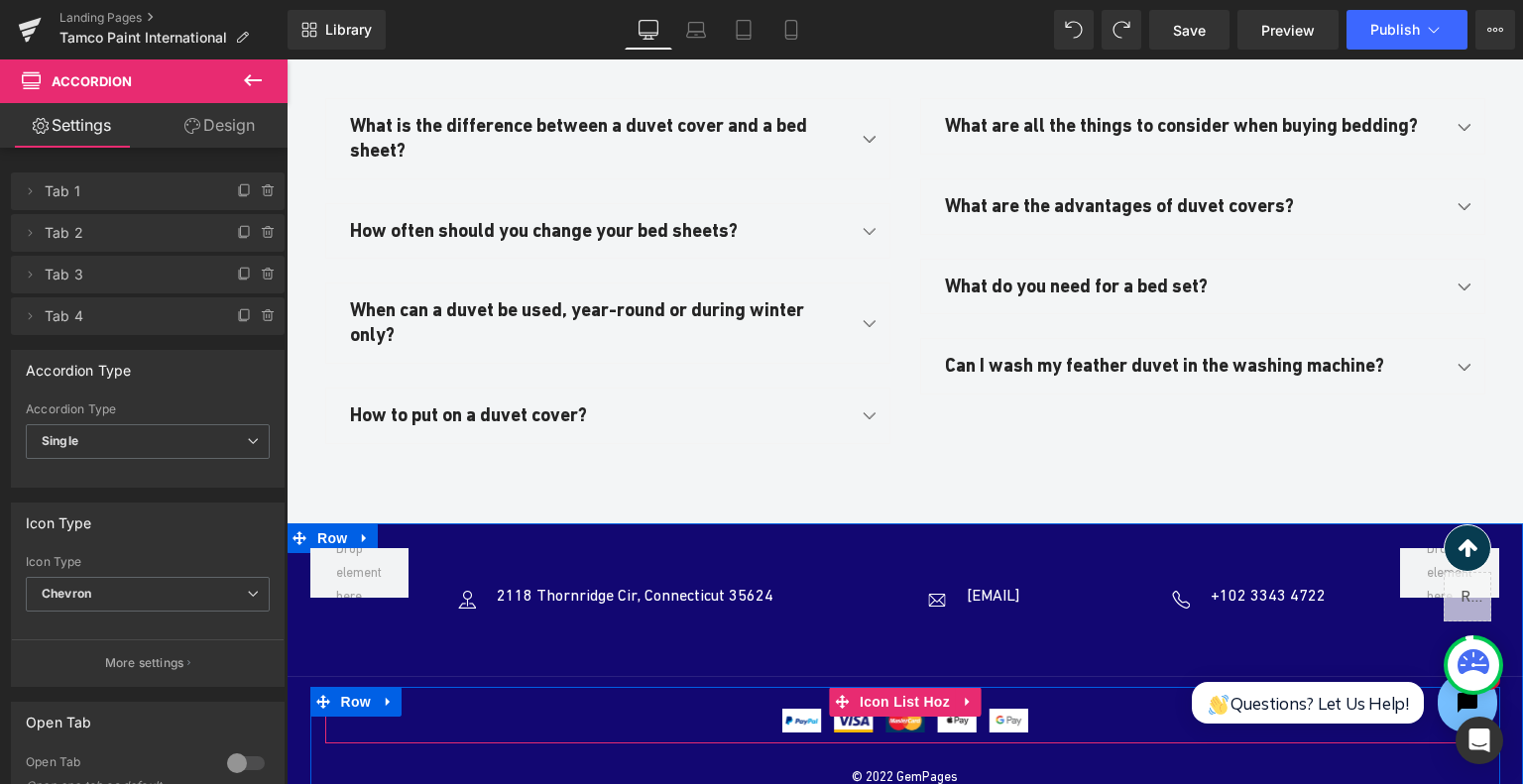 scroll, scrollTop: 6664, scrollLeft: 0, axis: vertical 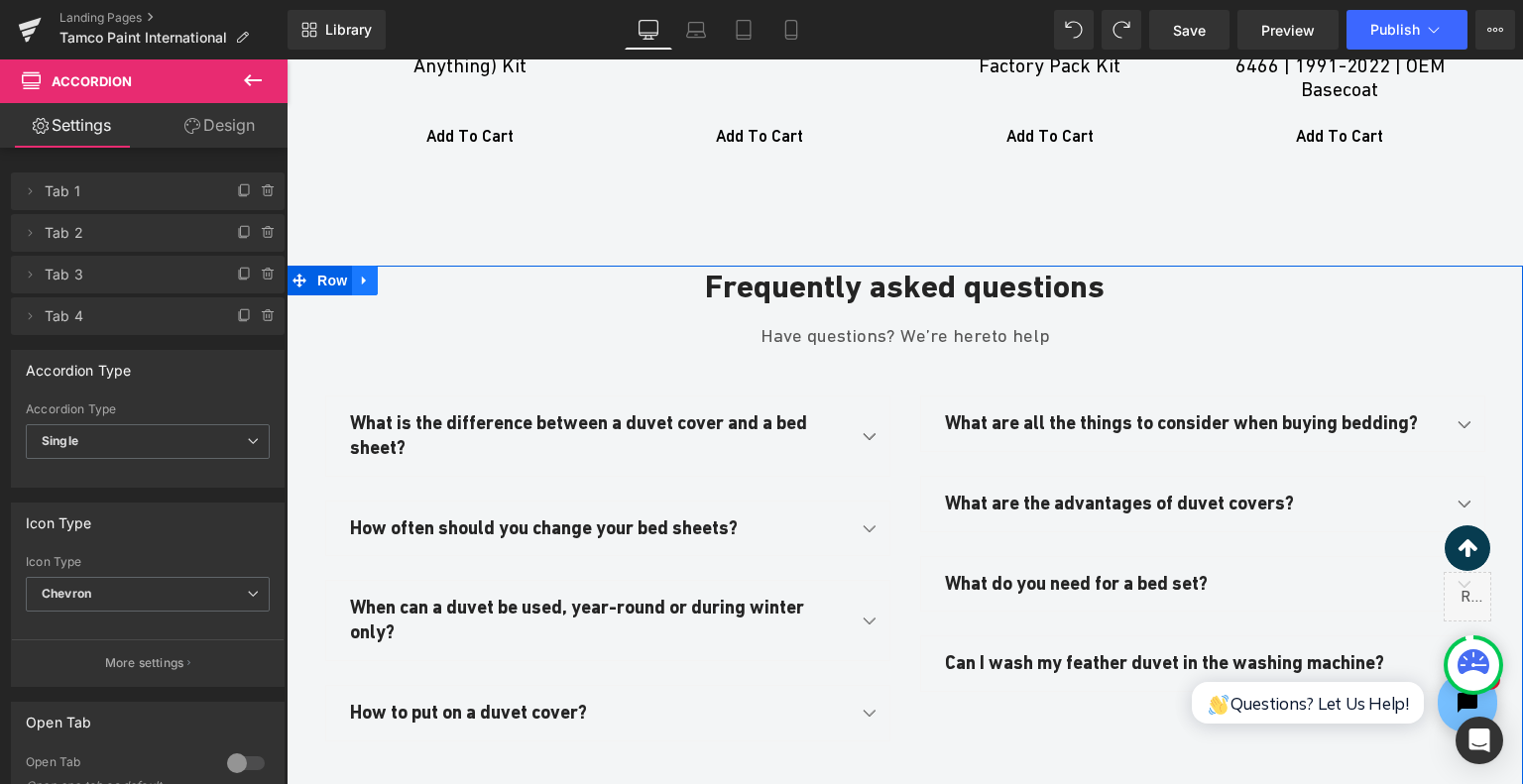 click 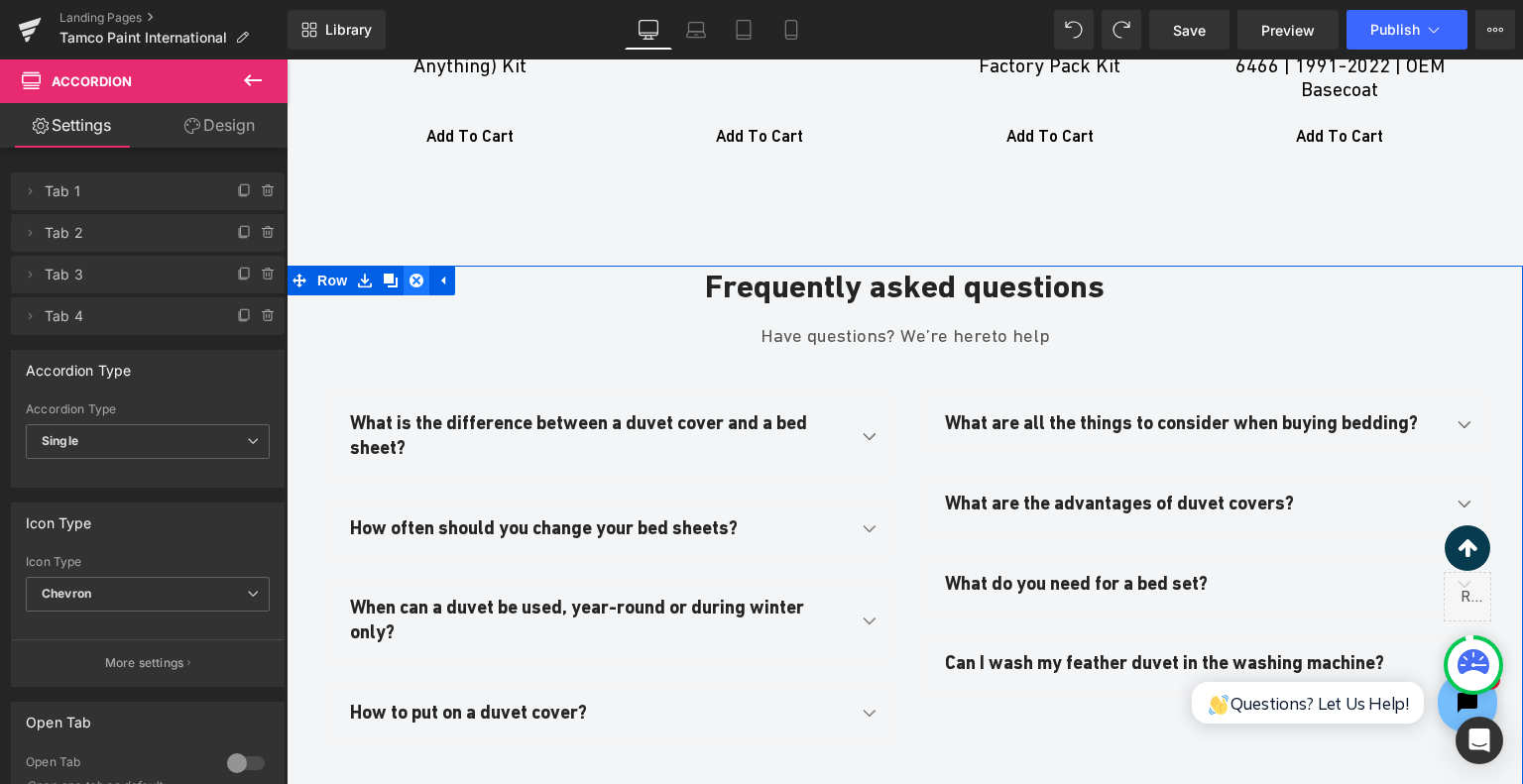 click 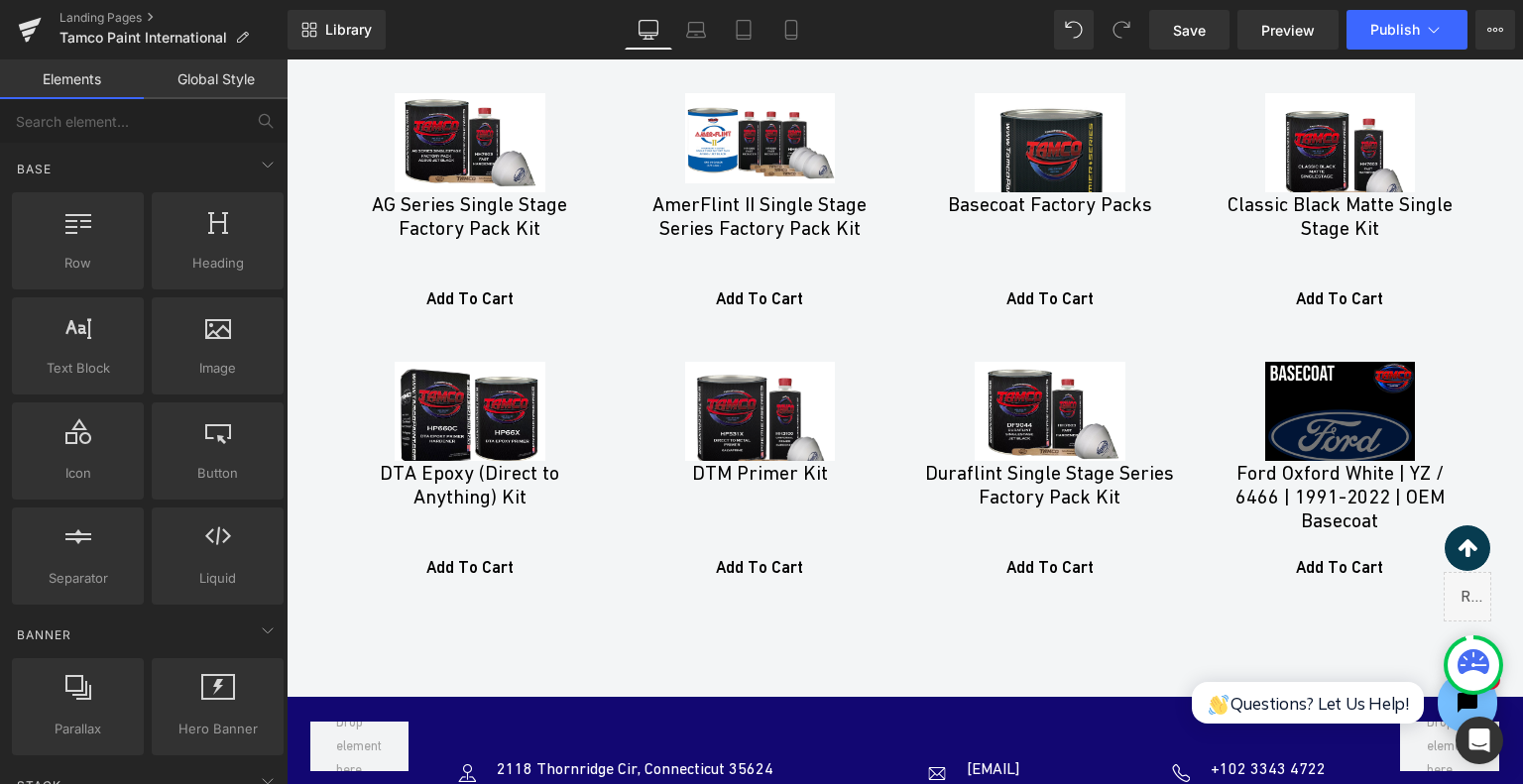 scroll, scrollTop: 6465, scrollLeft: 0, axis: vertical 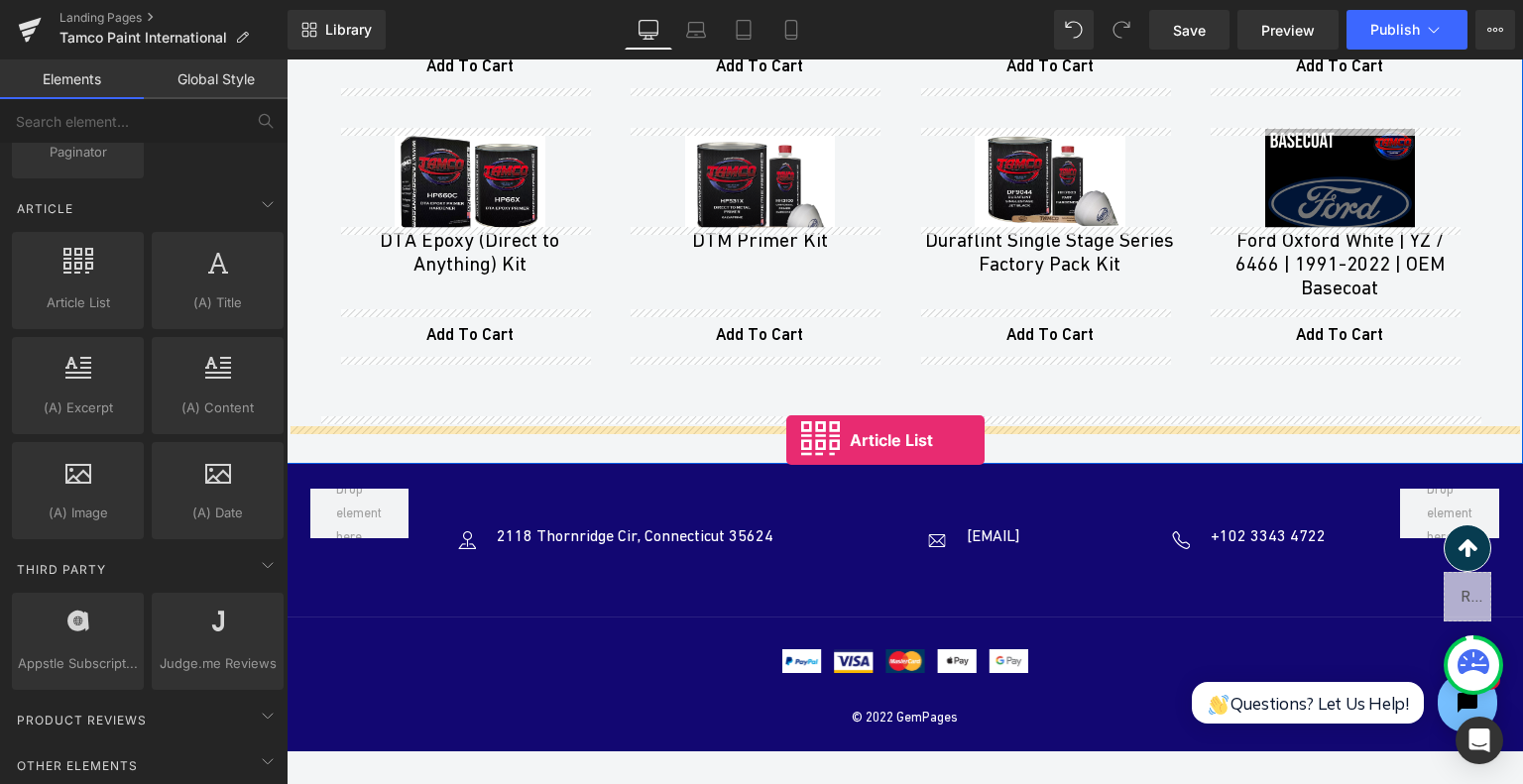 drag, startPoint x: 375, startPoint y: 336, endPoint x: 786, endPoint y: 439, distance: 423.70981 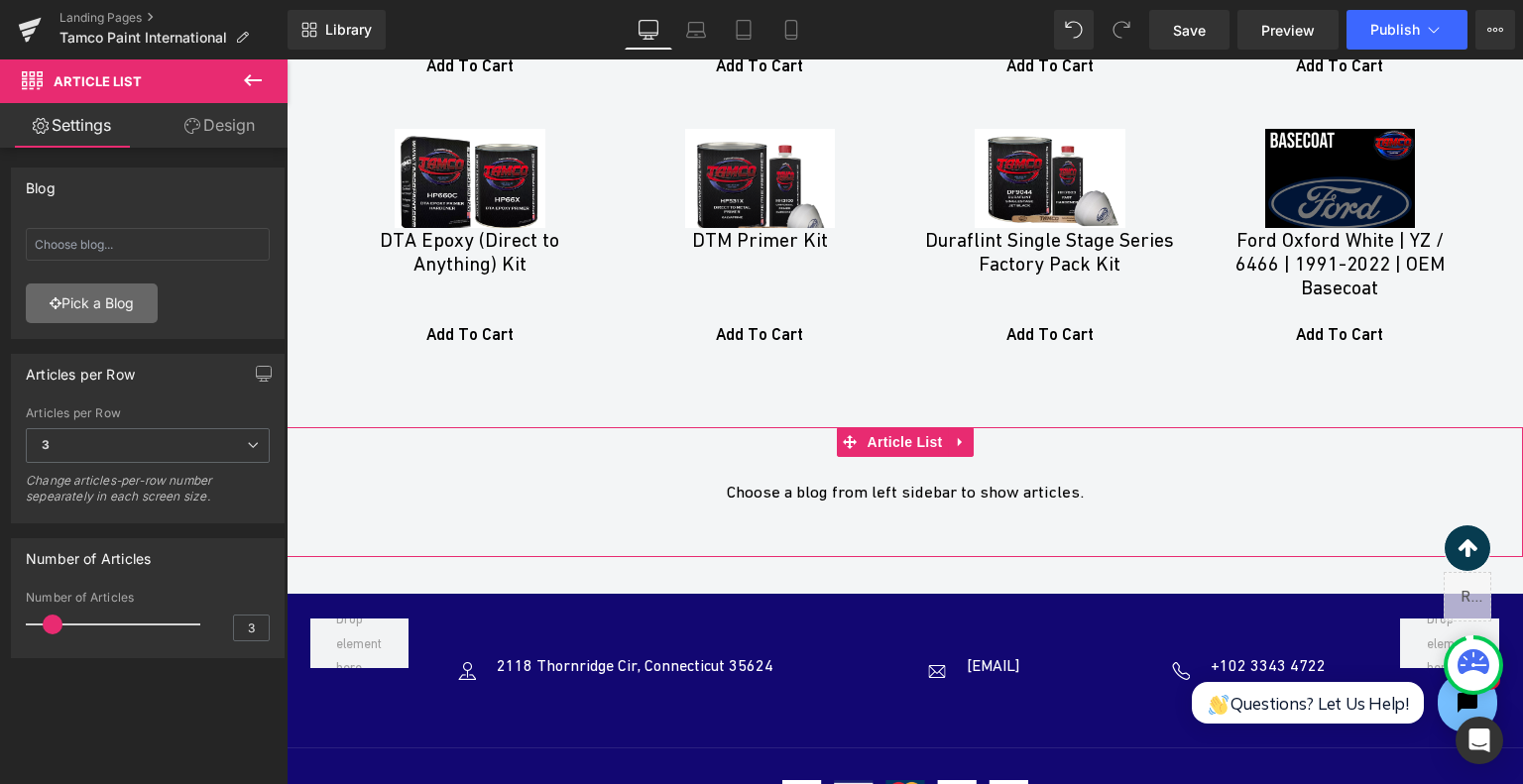 click on "Pick a Blog" at bounding box center (91, 303) 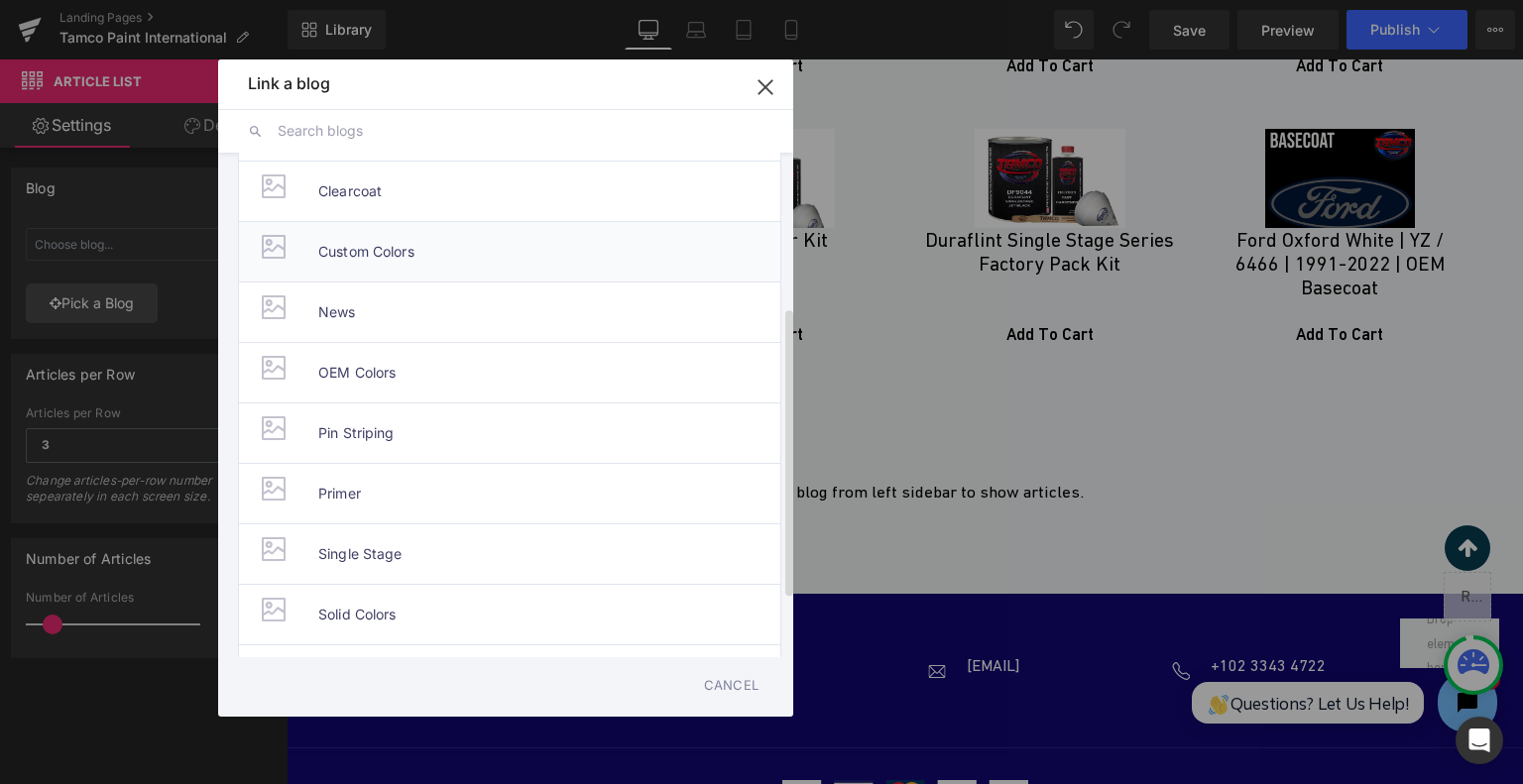 scroll, scrollTop: 268, scrollLeft: 0, axis: vertical 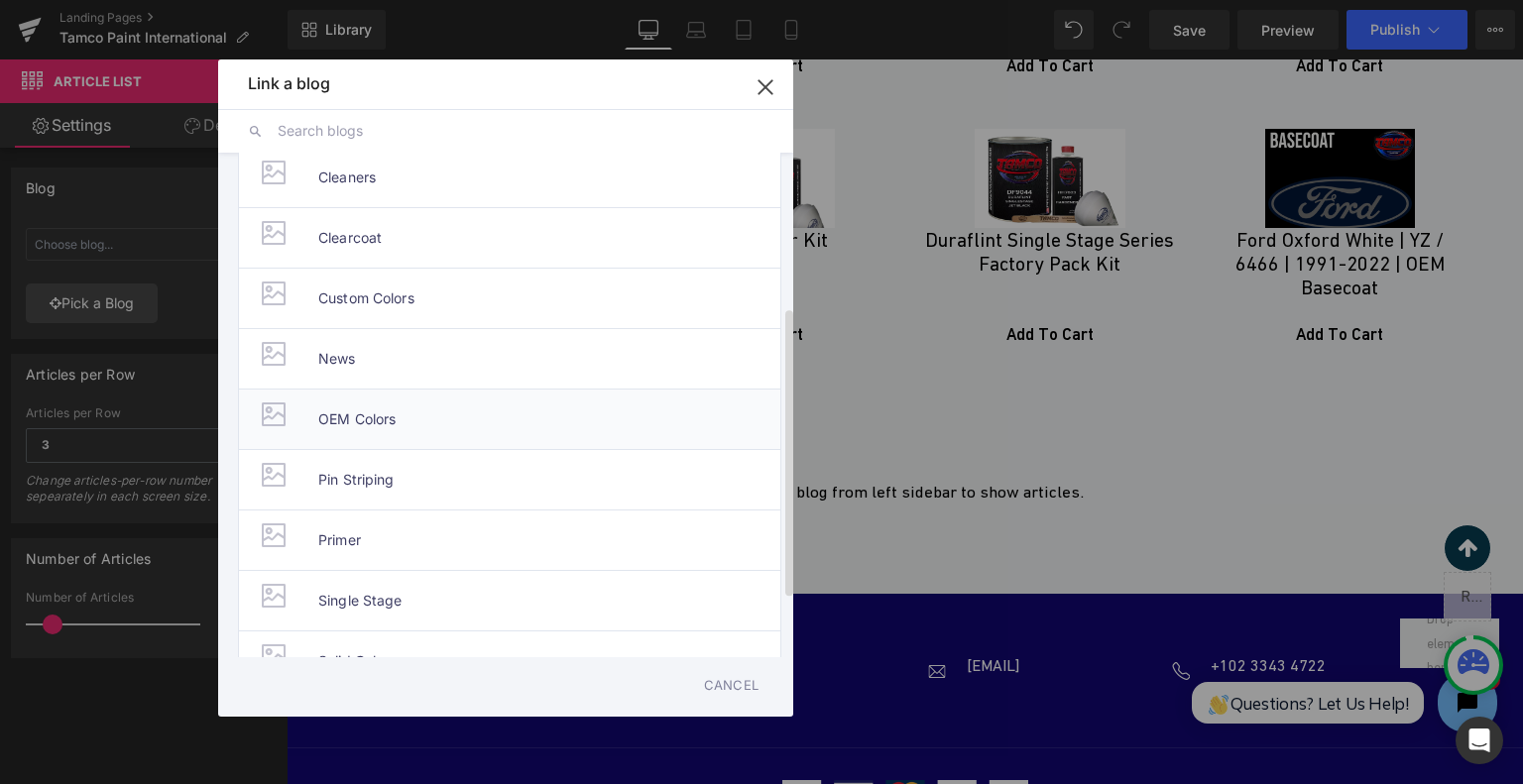 click on "OEM Colors" at bounding box center (510, 418) 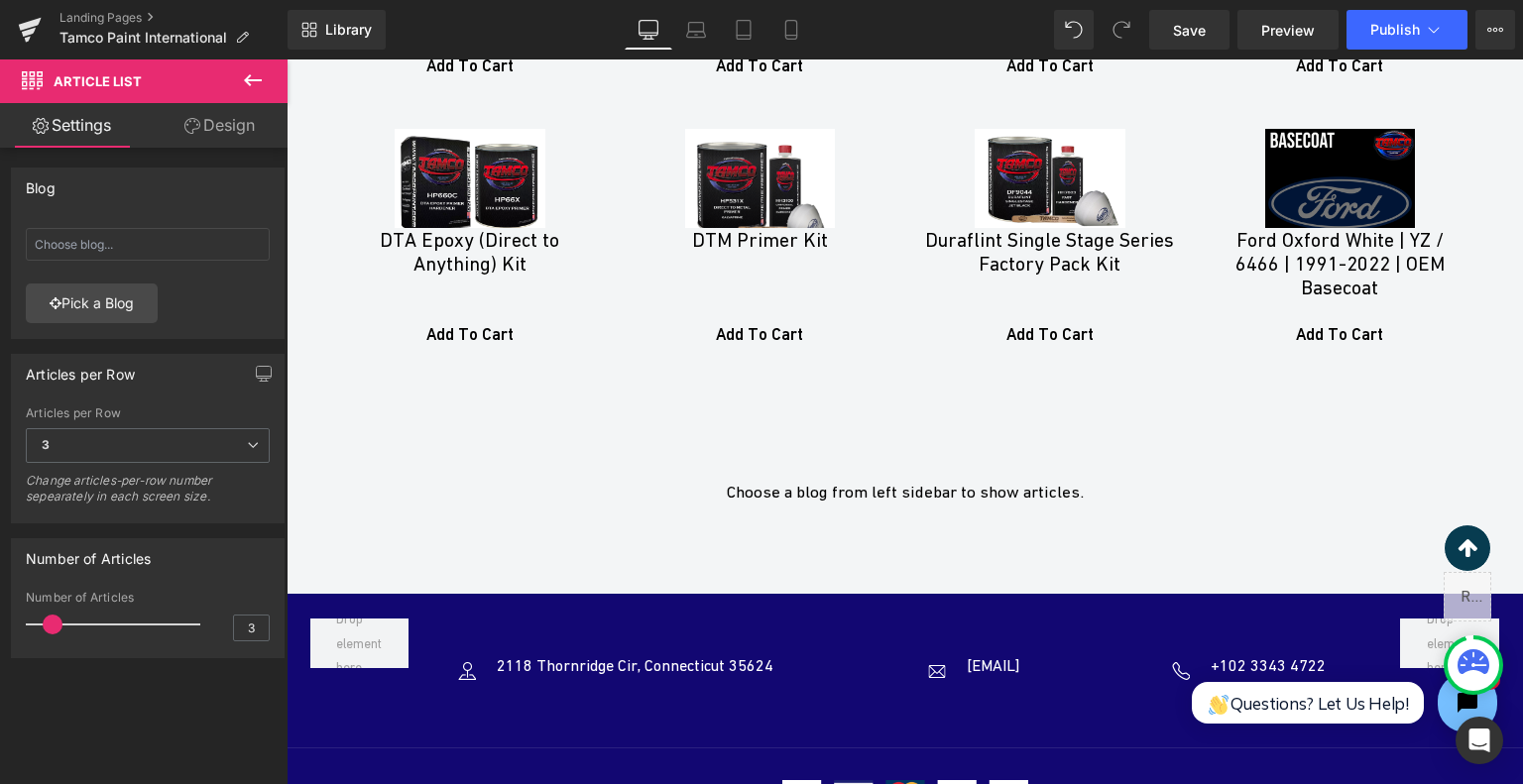 type on "OEM Colors" 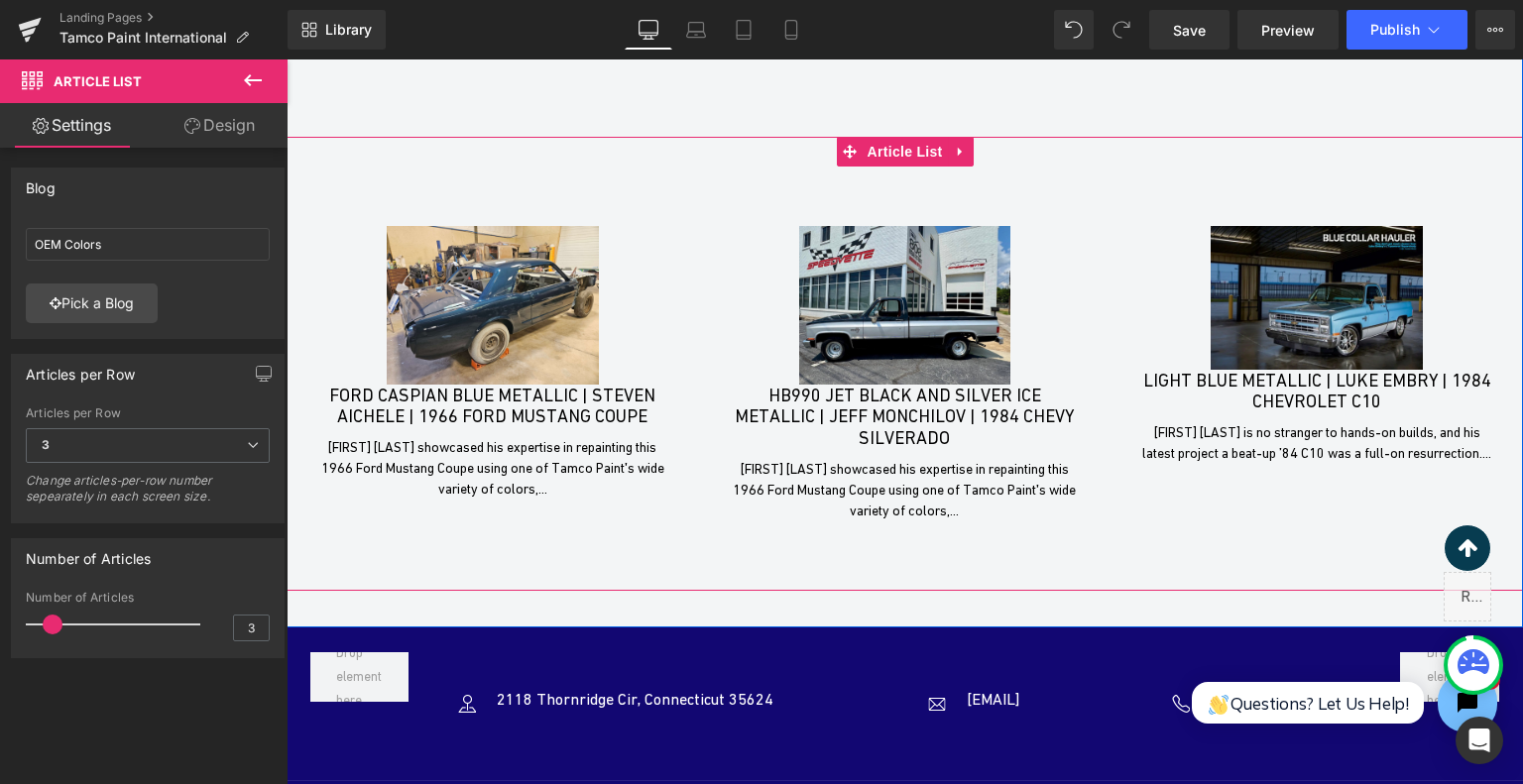 scroll, scrollTop: 6763, scrollLeft: 0, axis: vertical 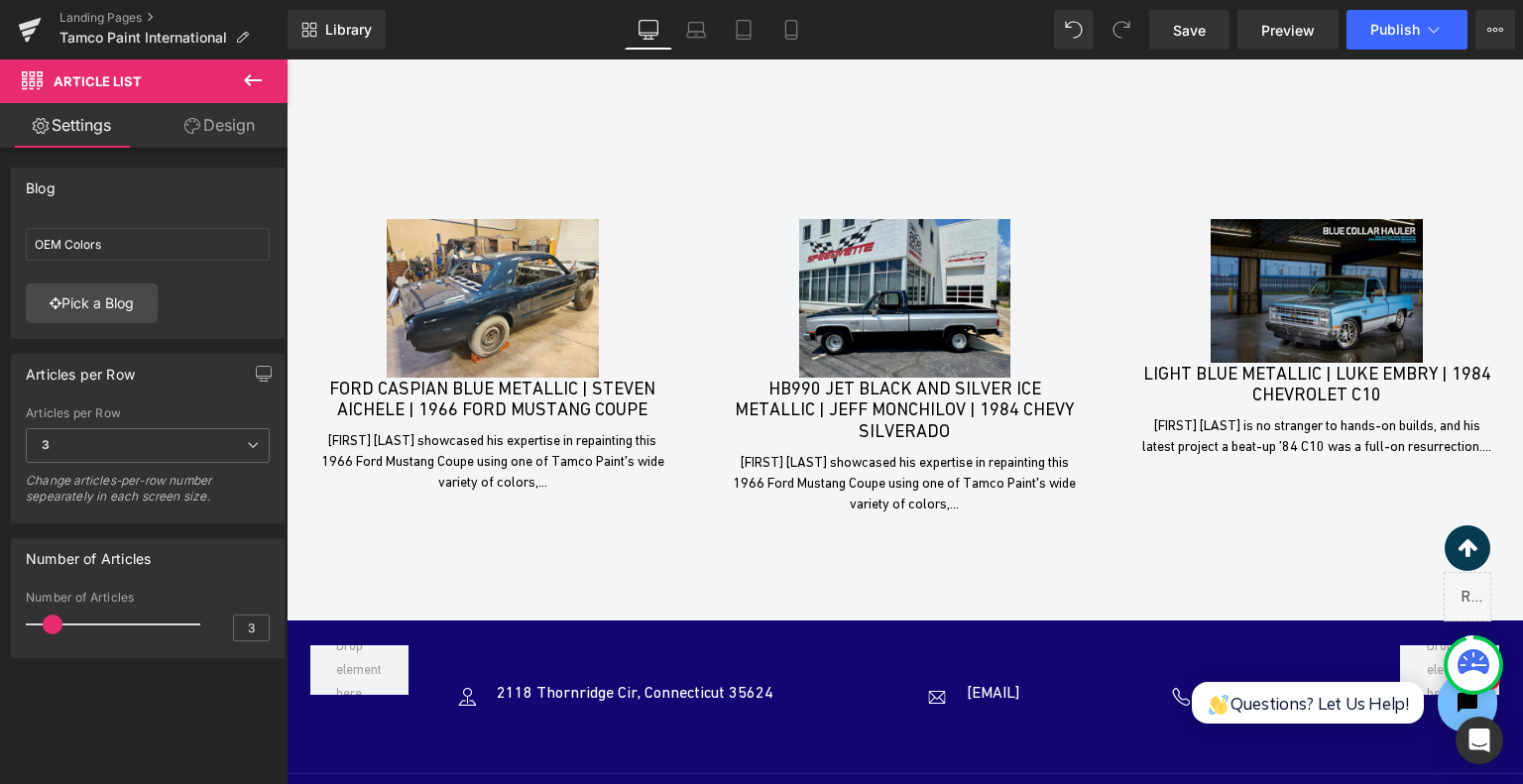 click 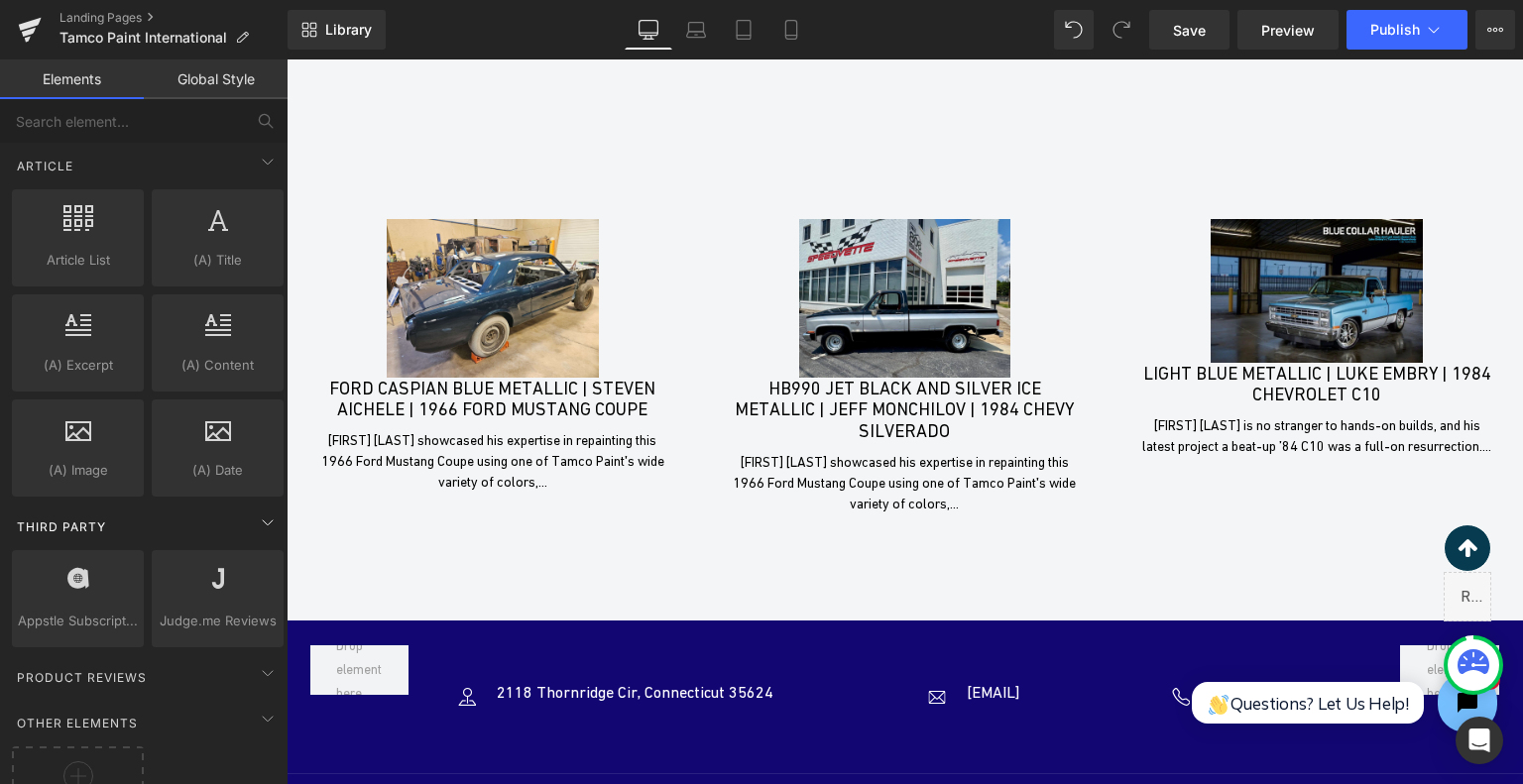 scroll, scrollTop: 3620, scrollLeft: 0, axis: vertical 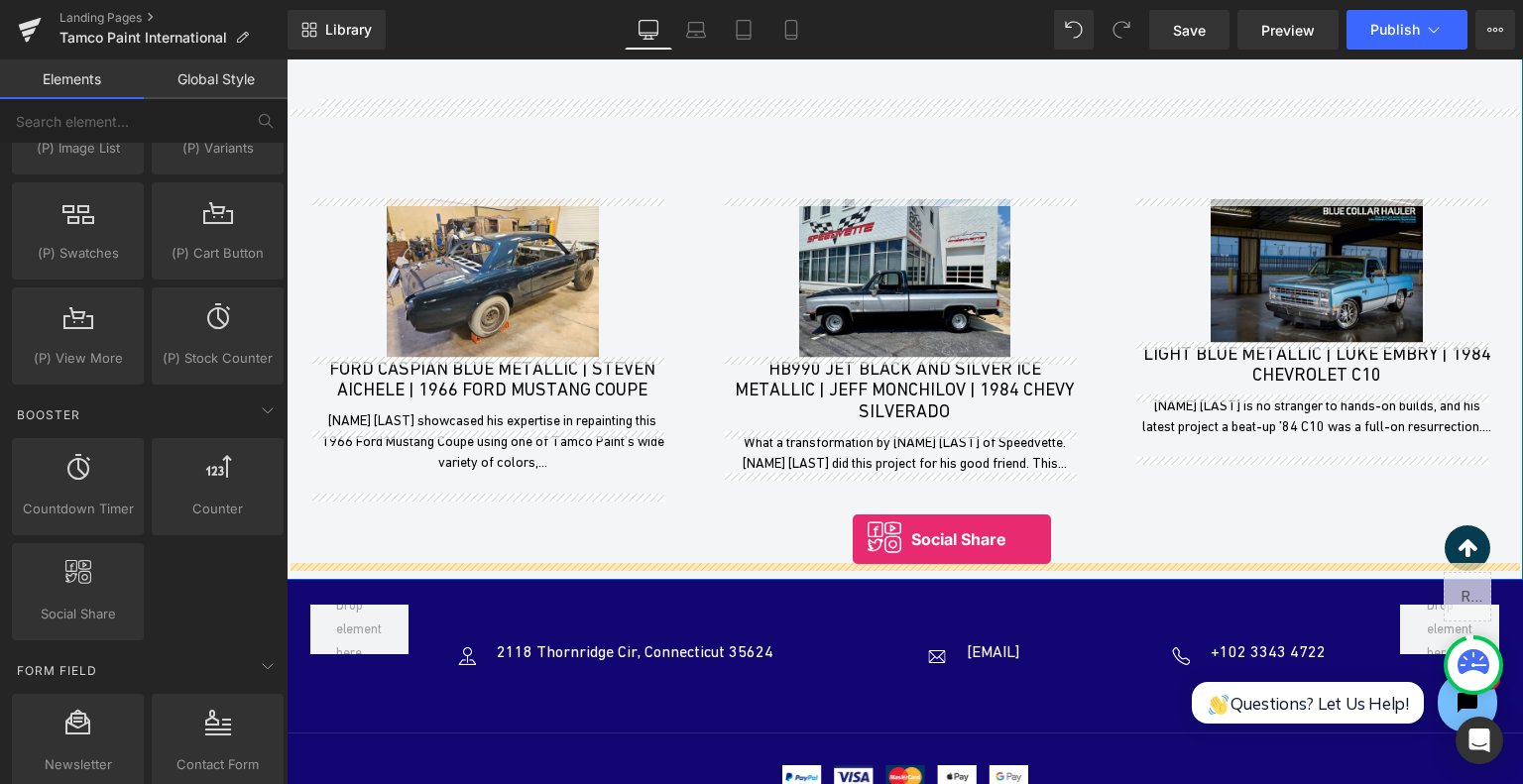 drag, startPoint x: 364, startPoint y: 637, endPoint x: 854, endPoint y: 539, distance: 499.7039 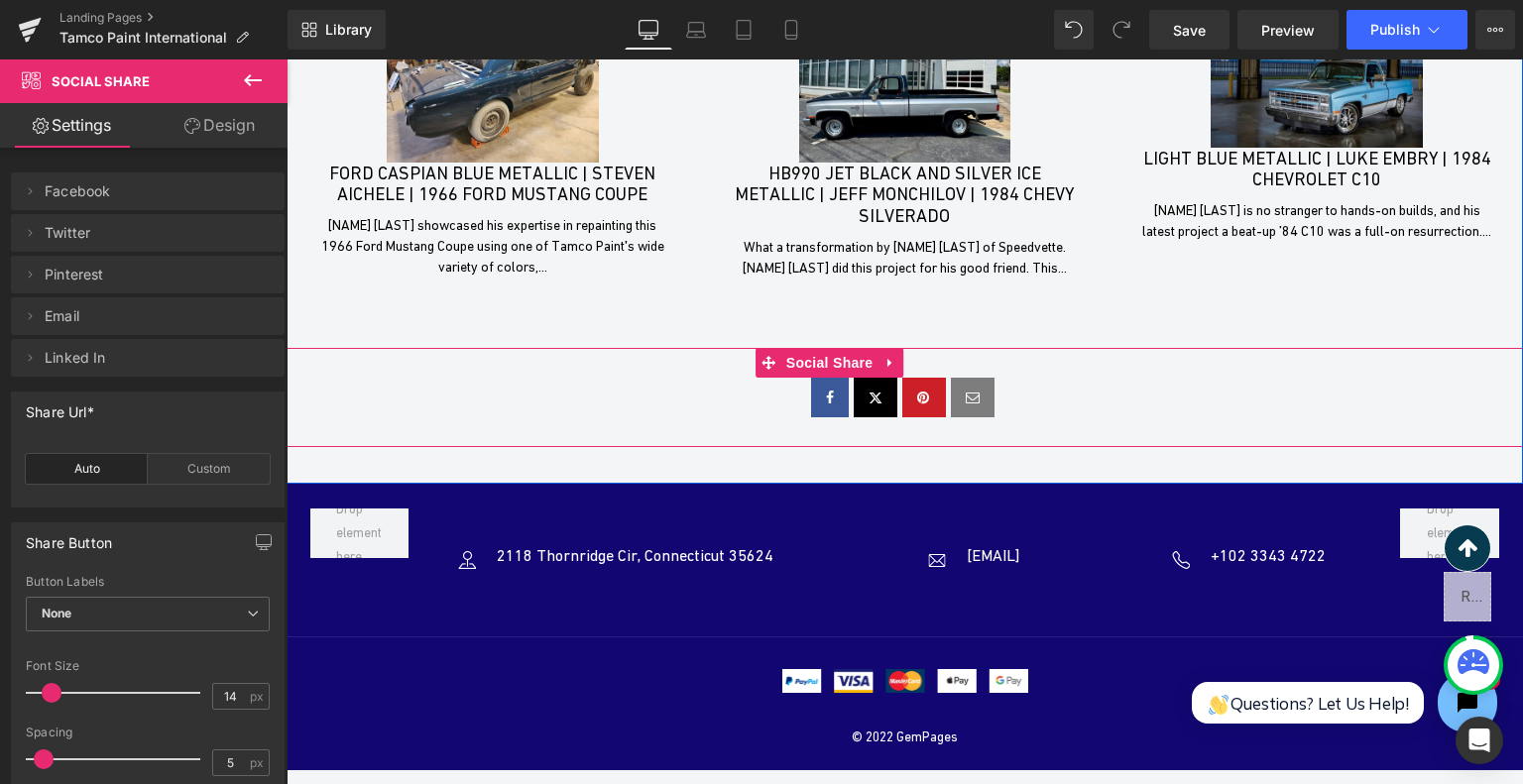 scroll, scrollTop: 6981, scrollLeft: 0, axis: vertical 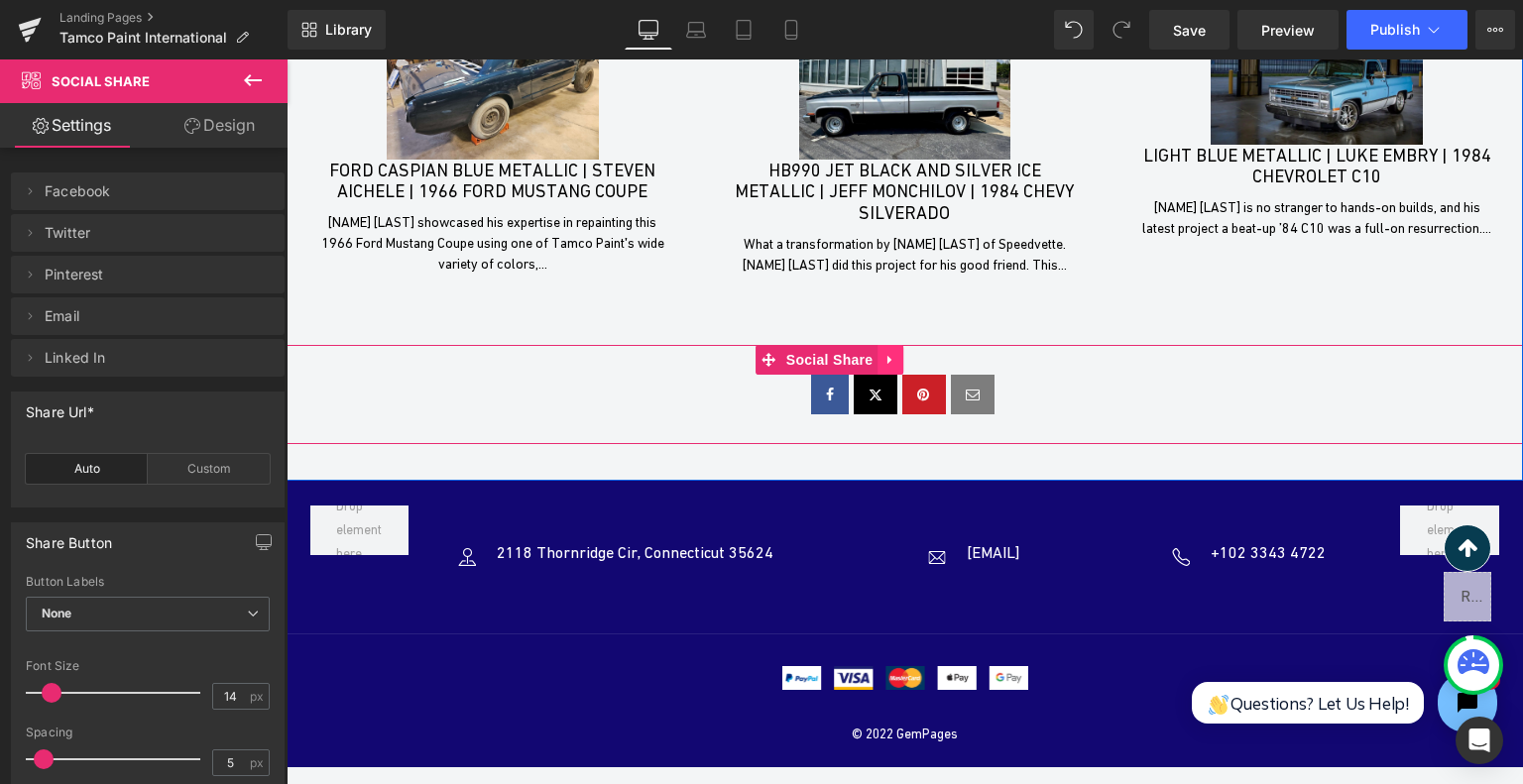 click 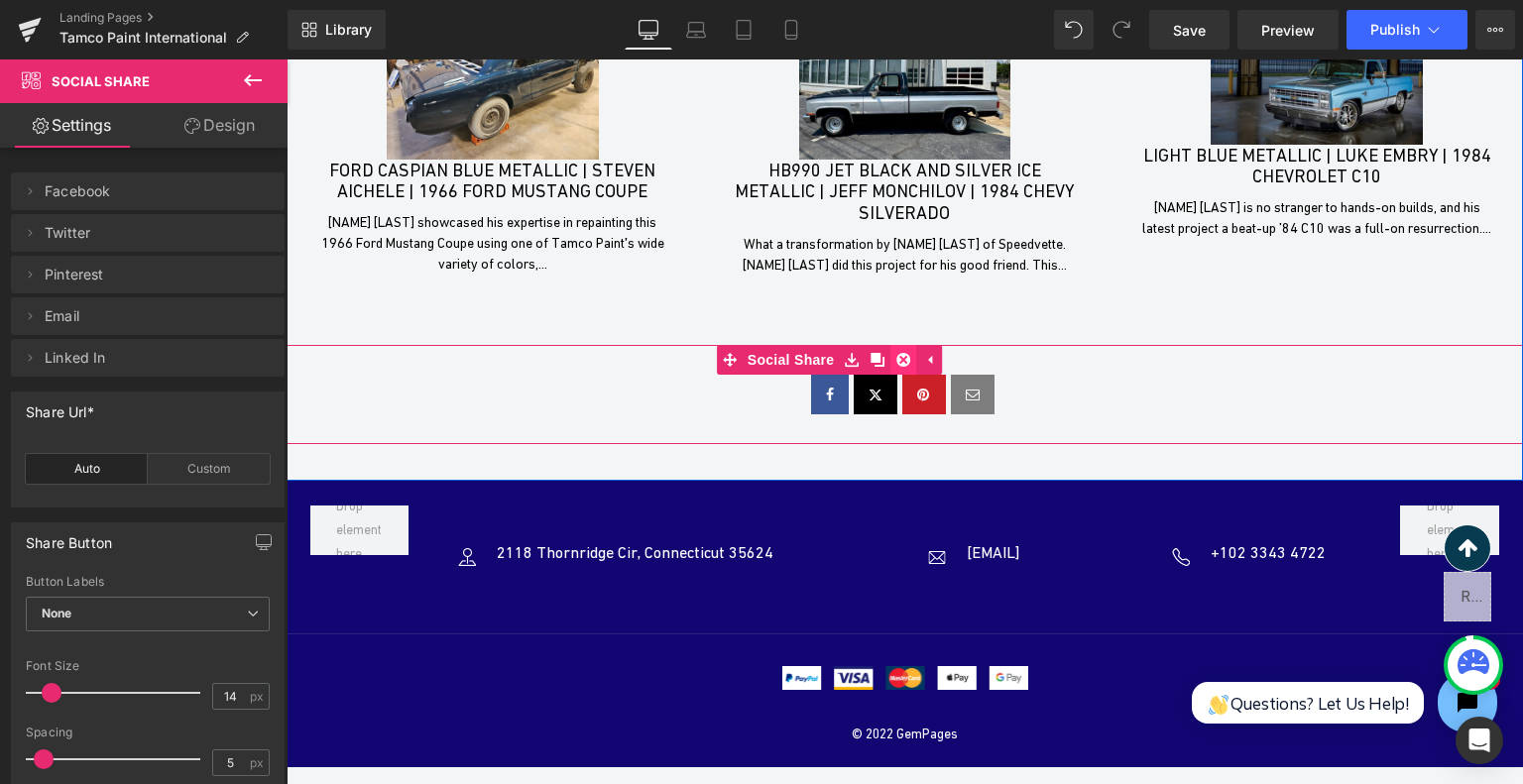 click 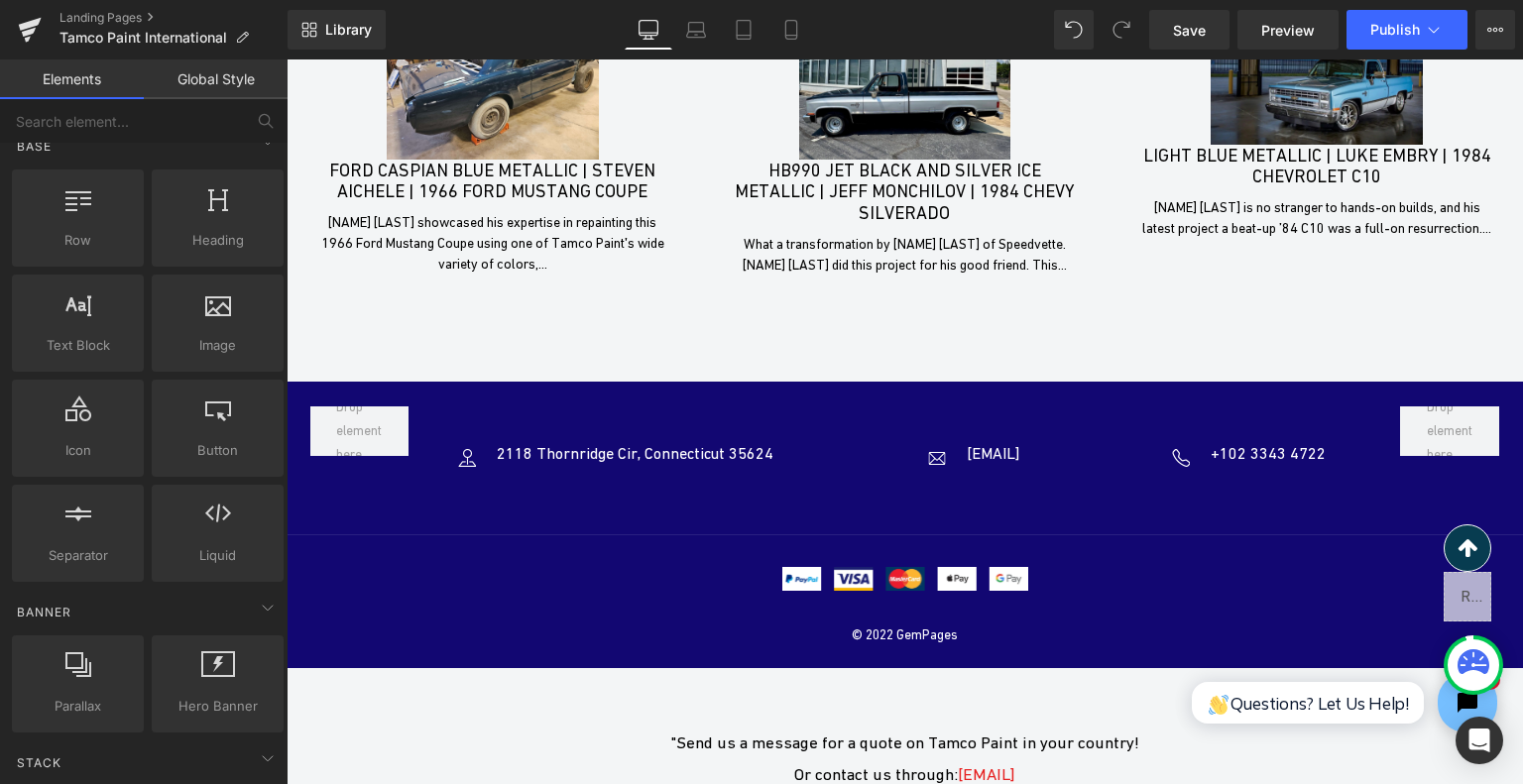 scroll, scrollTop: 0, scrollLeft: 0, axis: both 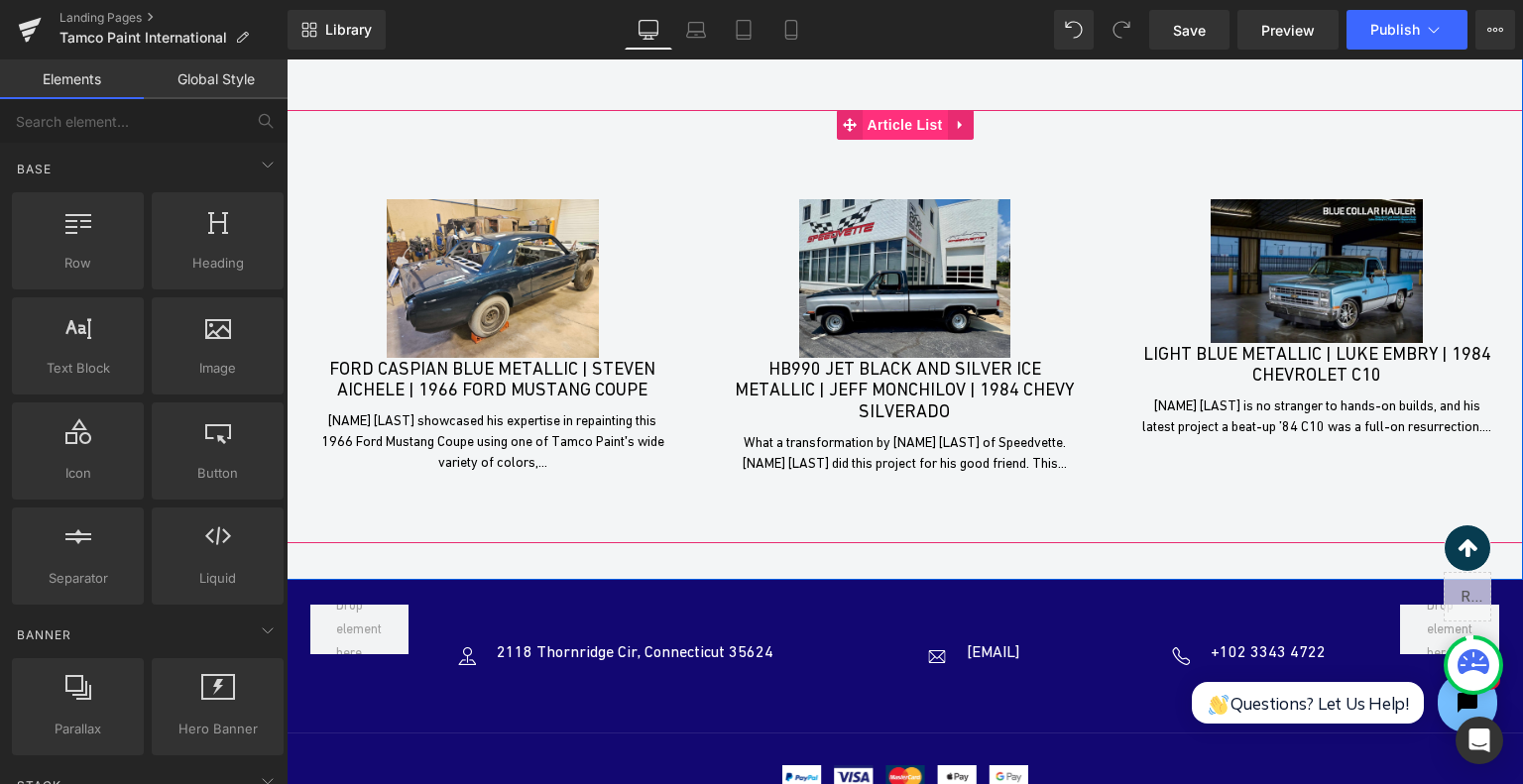 click on "Article List" at bounding box center [905, 125] 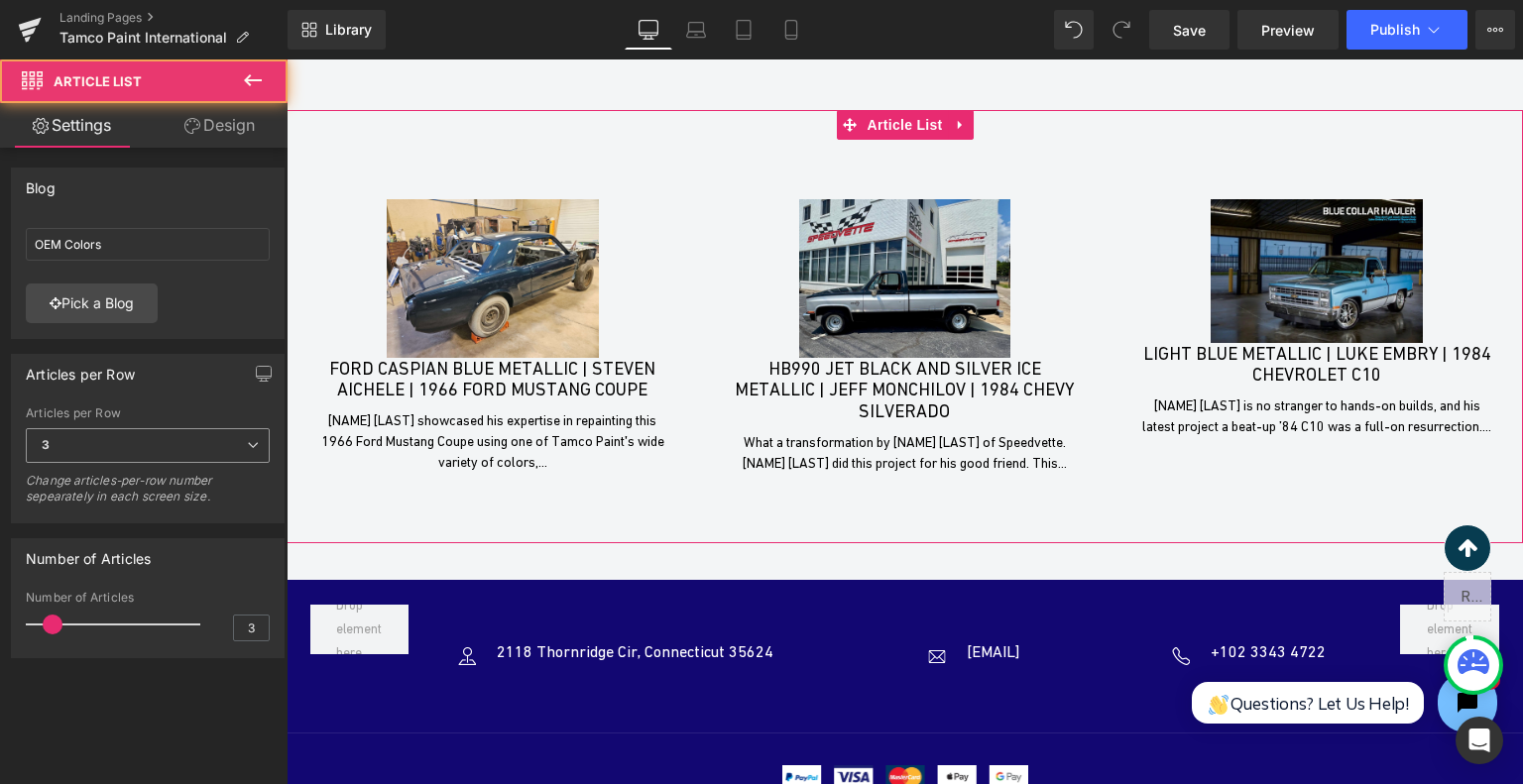 click on "3" at bounding box center [148, 445] 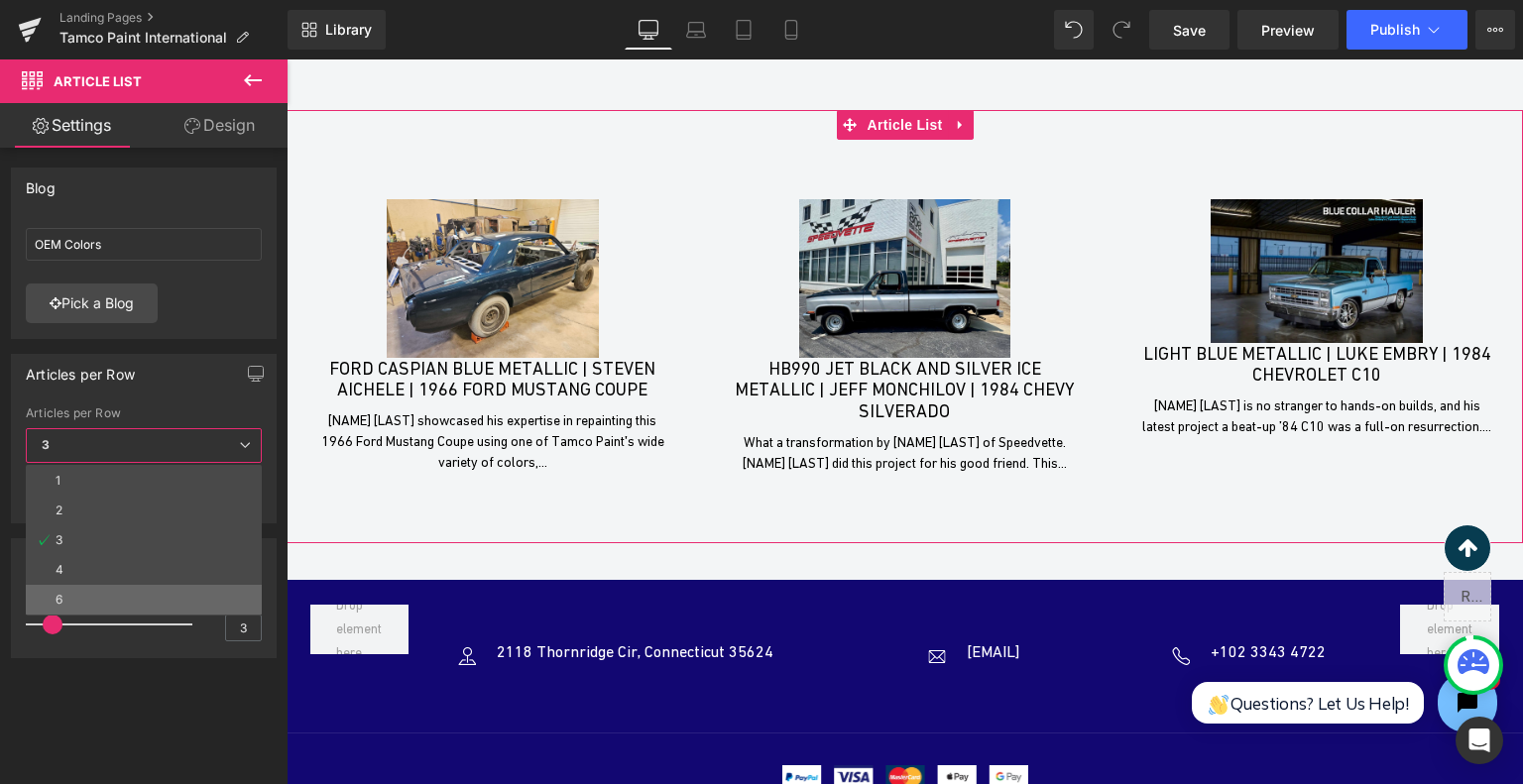 click on "6" at bounding box center (144, 600) 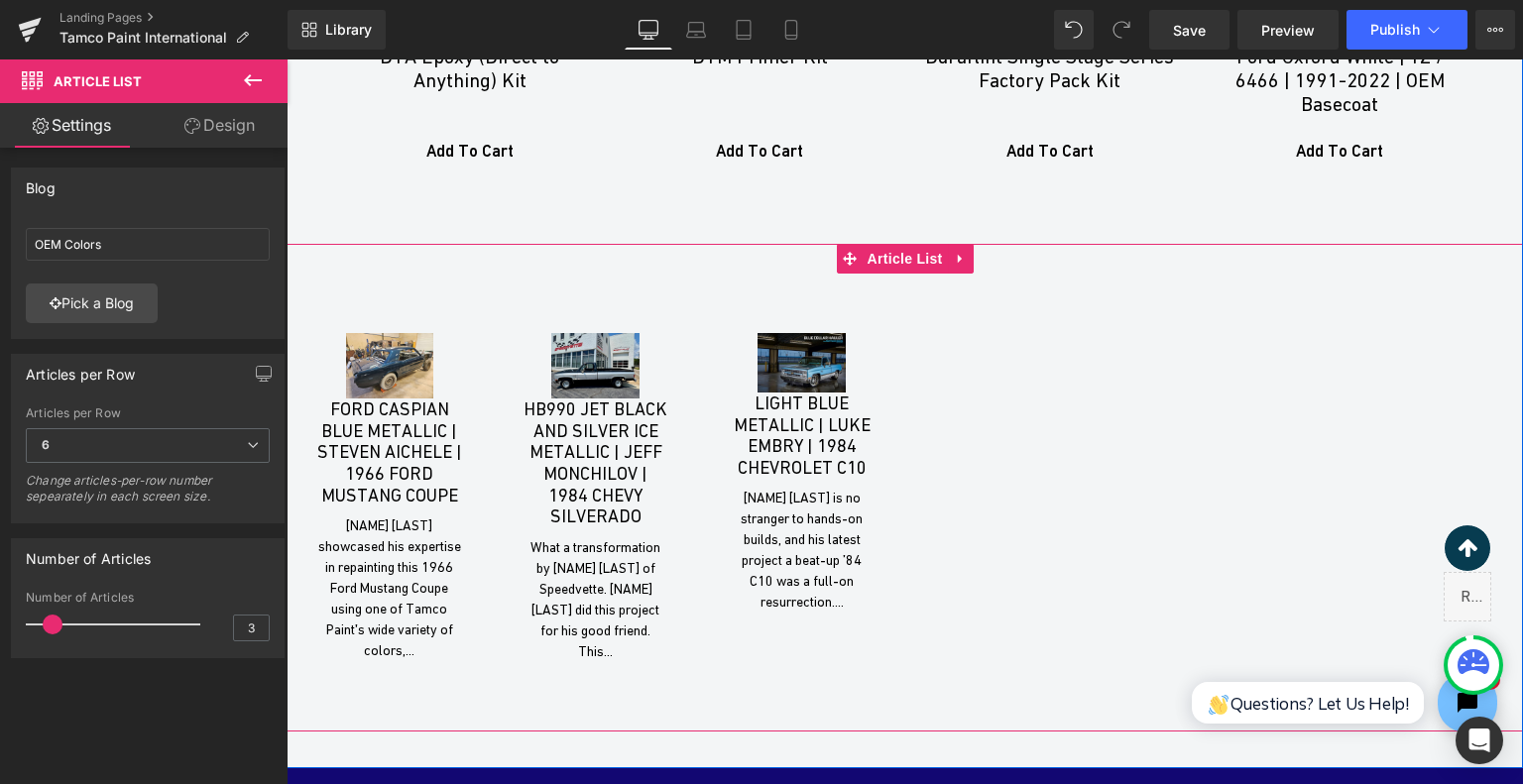 scroll, scrollTop: 6683, scrollLeft: 0, axis: vertical 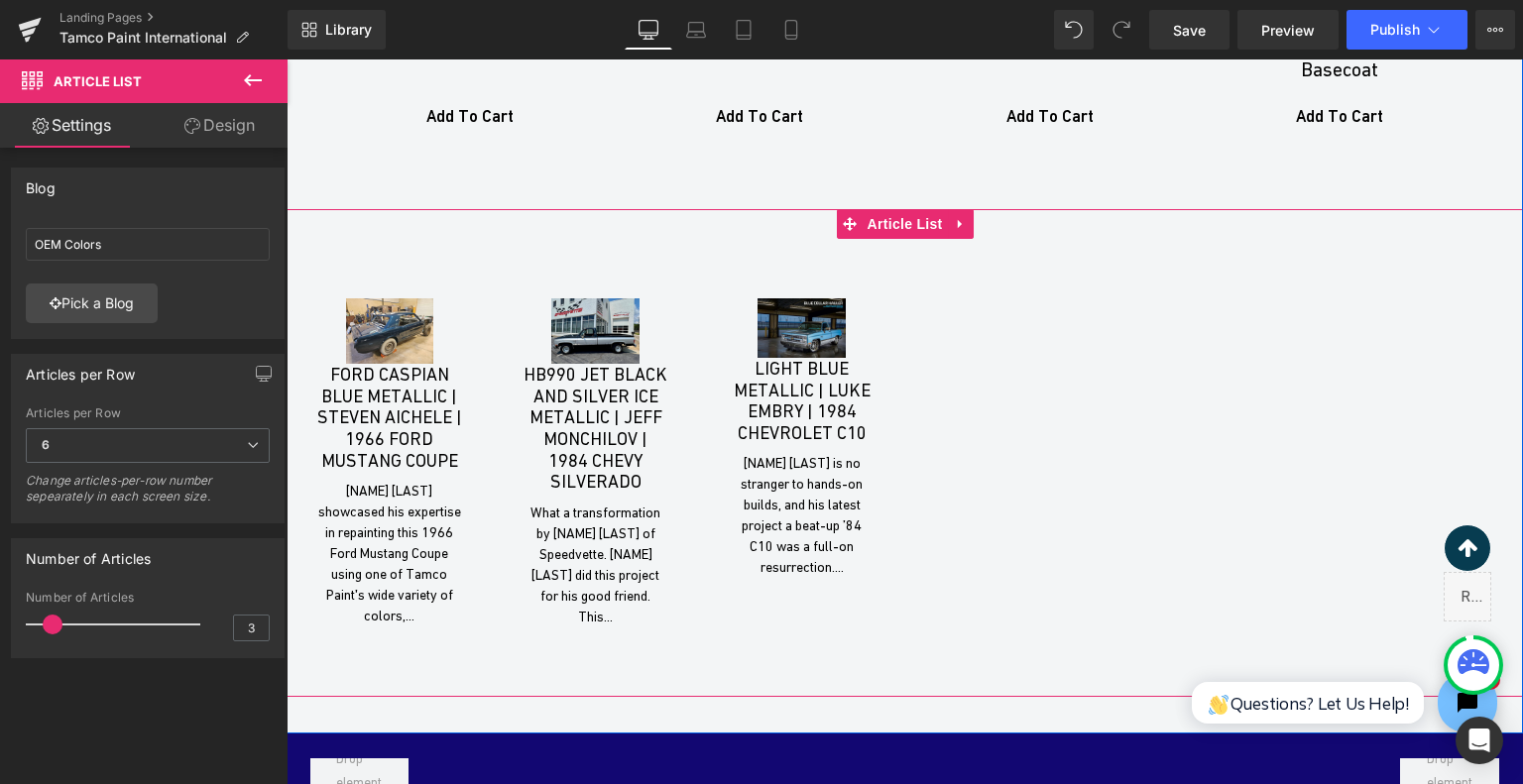 click on "(A) Image
FORD CASPIAN BLUE METALLIC | STEVEN AICHELE | 1966 FORD MUSTANG COUPE
(A) Title
Steven Aichele showcased his expertise in repainting this 1966 Ford Mustang Coupe using one of Tamco Paint's wide variety of colors,...
(A) Content
Article" 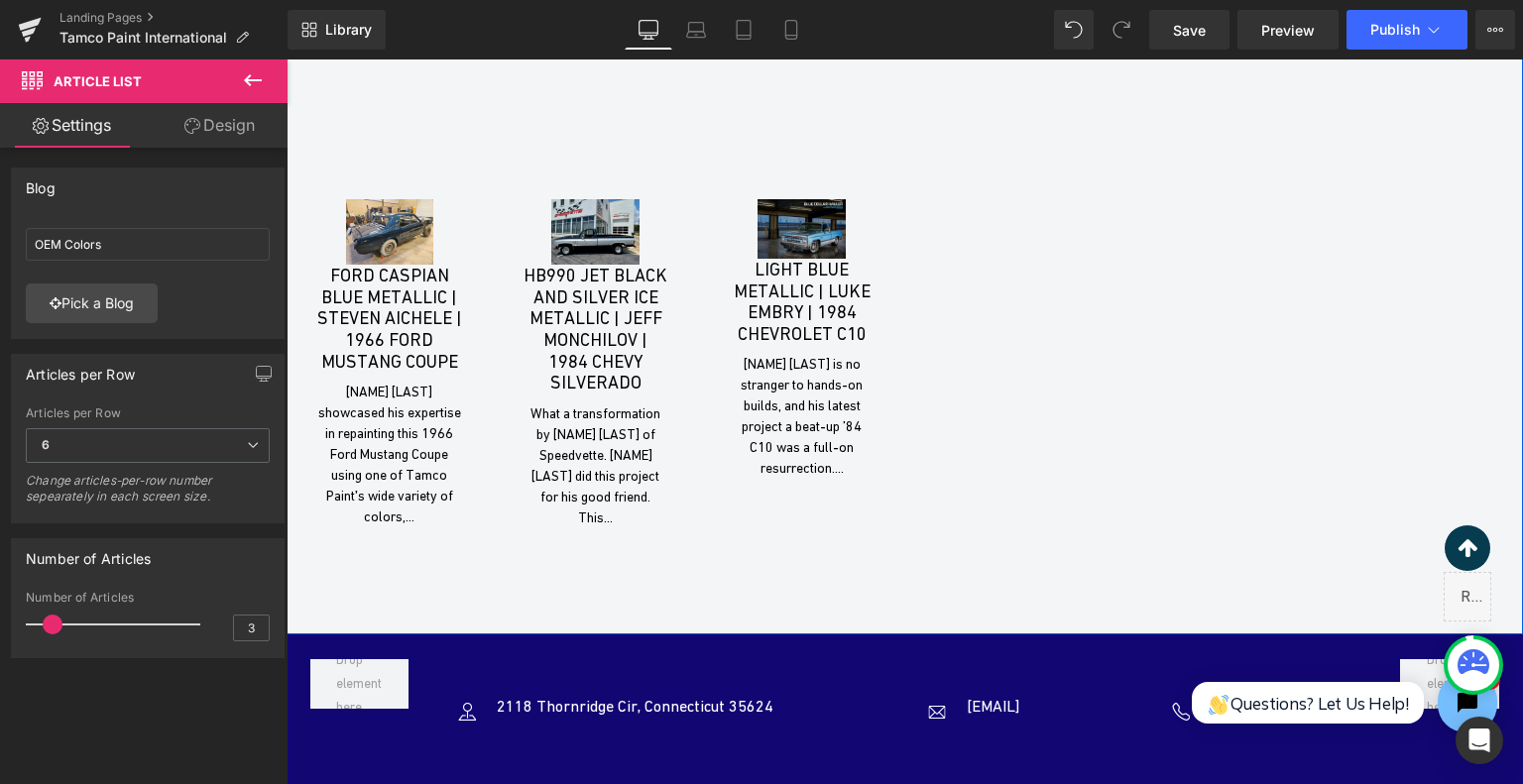 scroll, scrollTop: 7278, scrollLeft: 0, axis: vertical 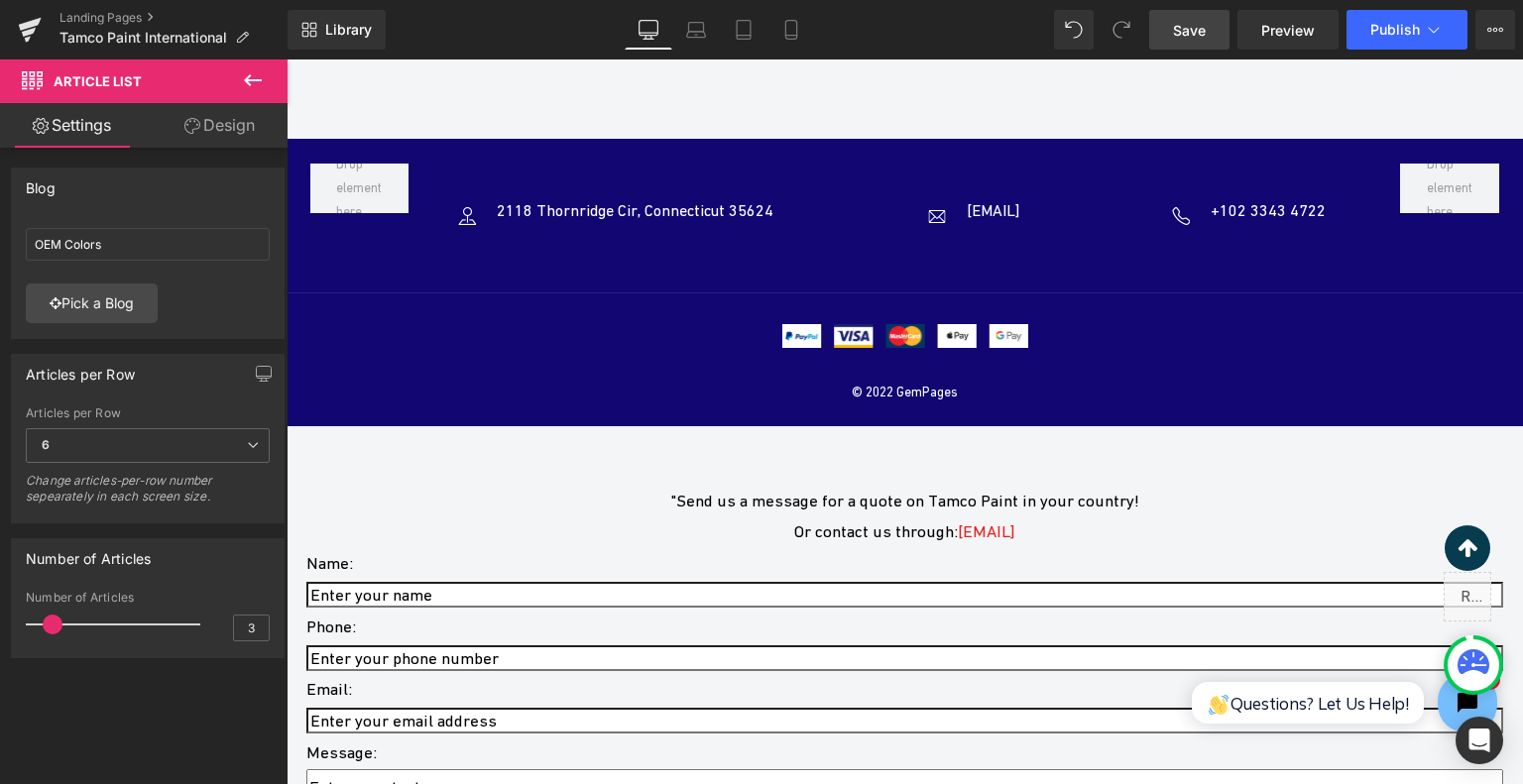 click on "Save" at bounding box center (1189, 30) 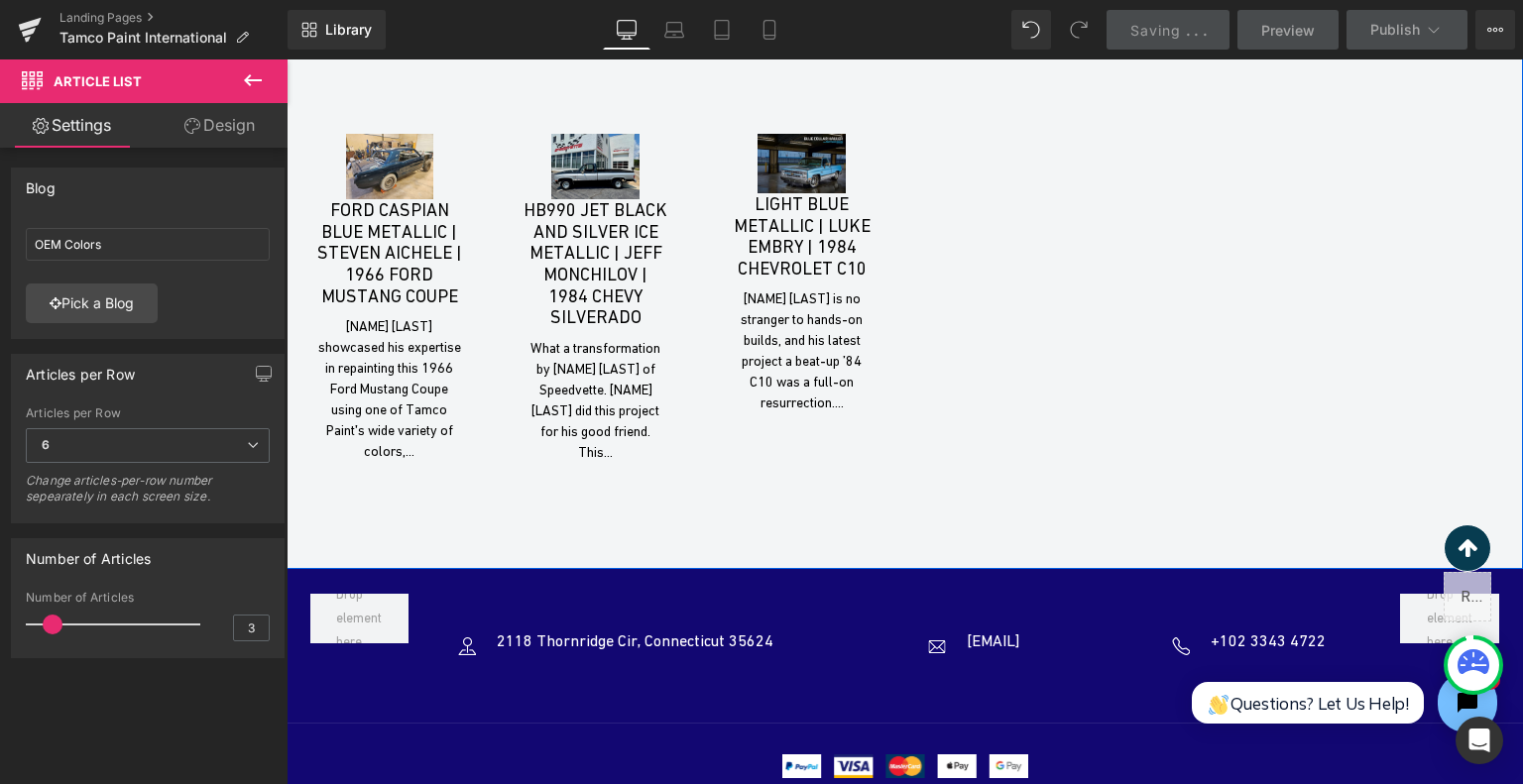 scroll, scrollTop: 6981, scrollLeft: 0, axis: vertical 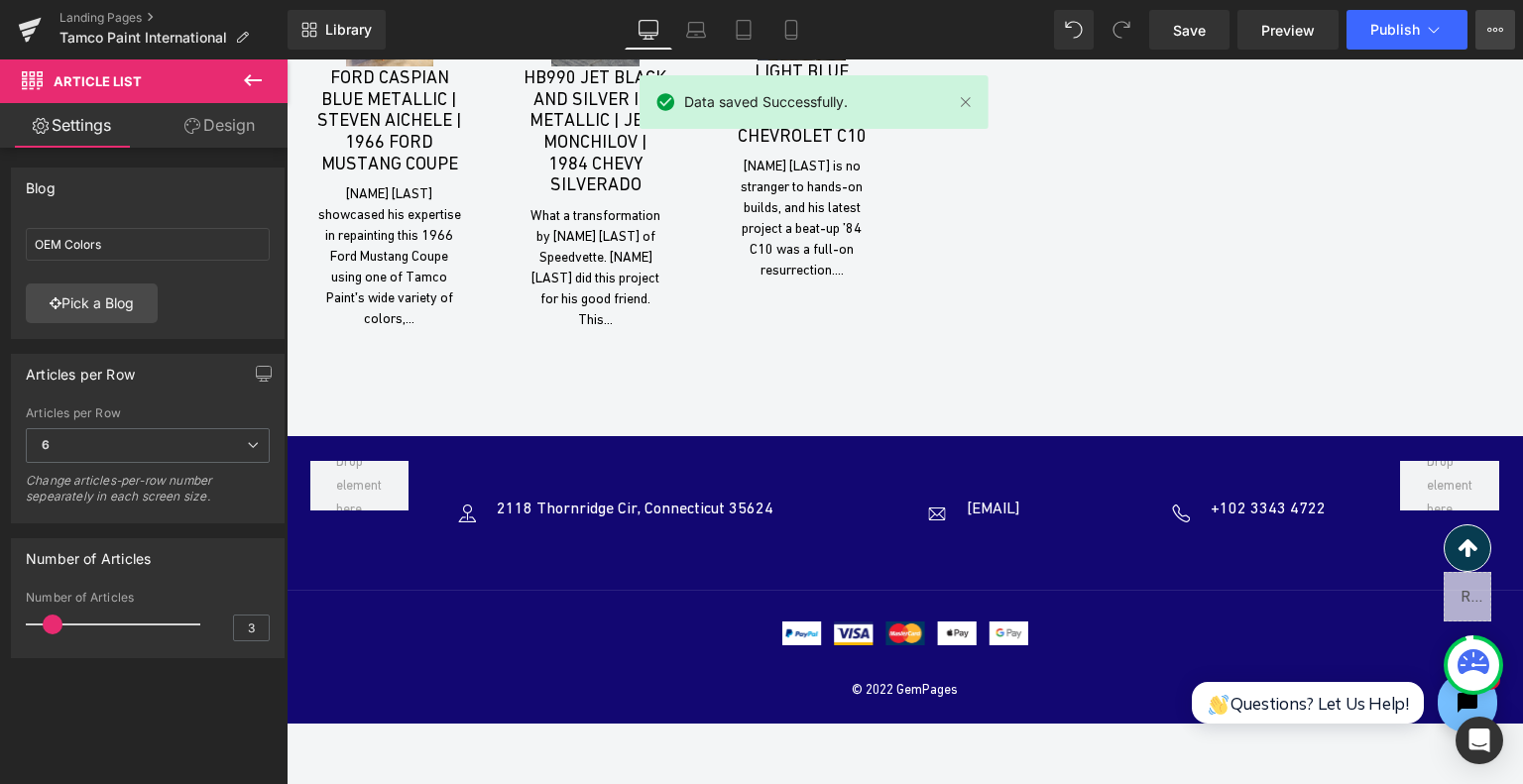 click 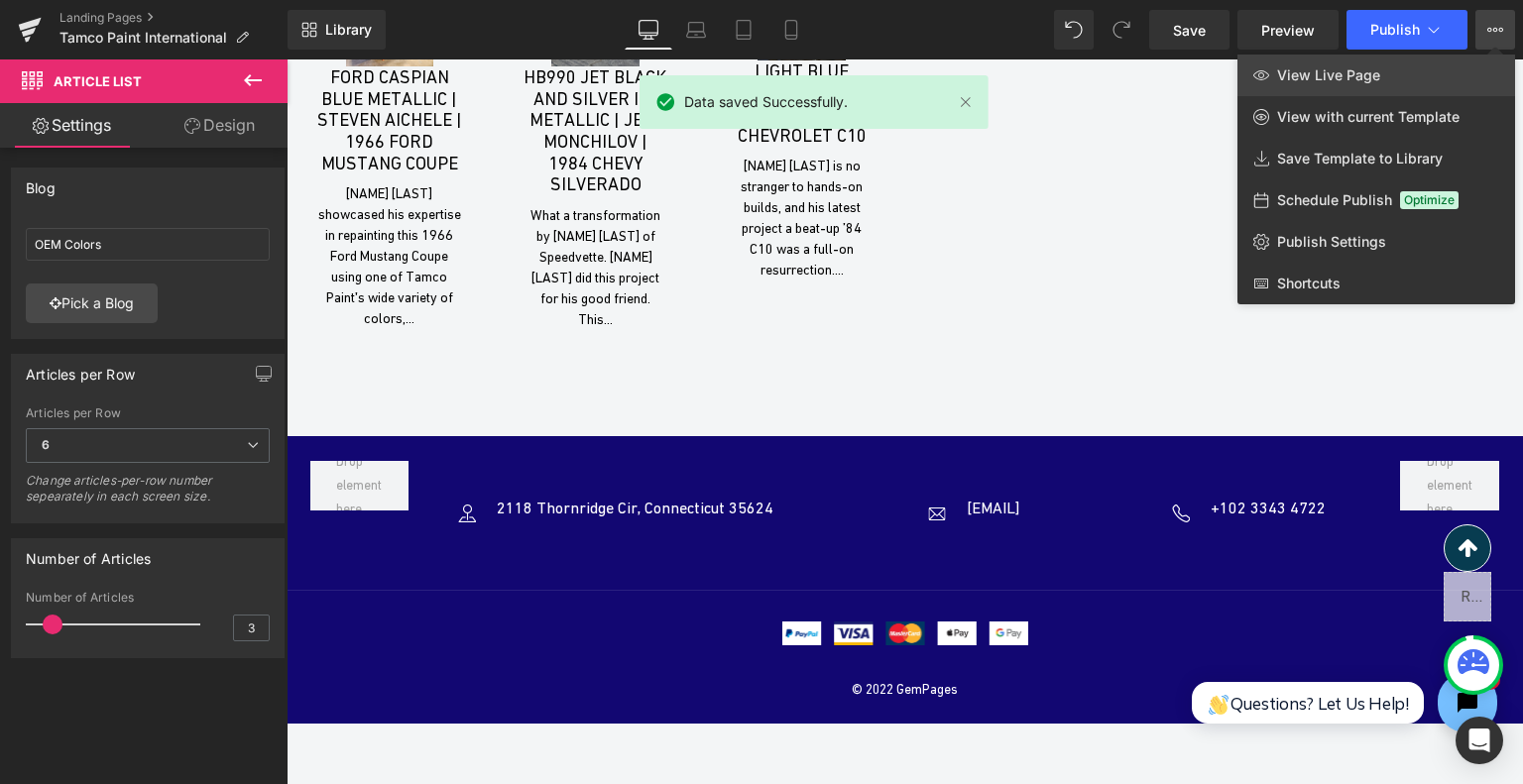 click on "View Live Page" at bounding box center (1376, 75) 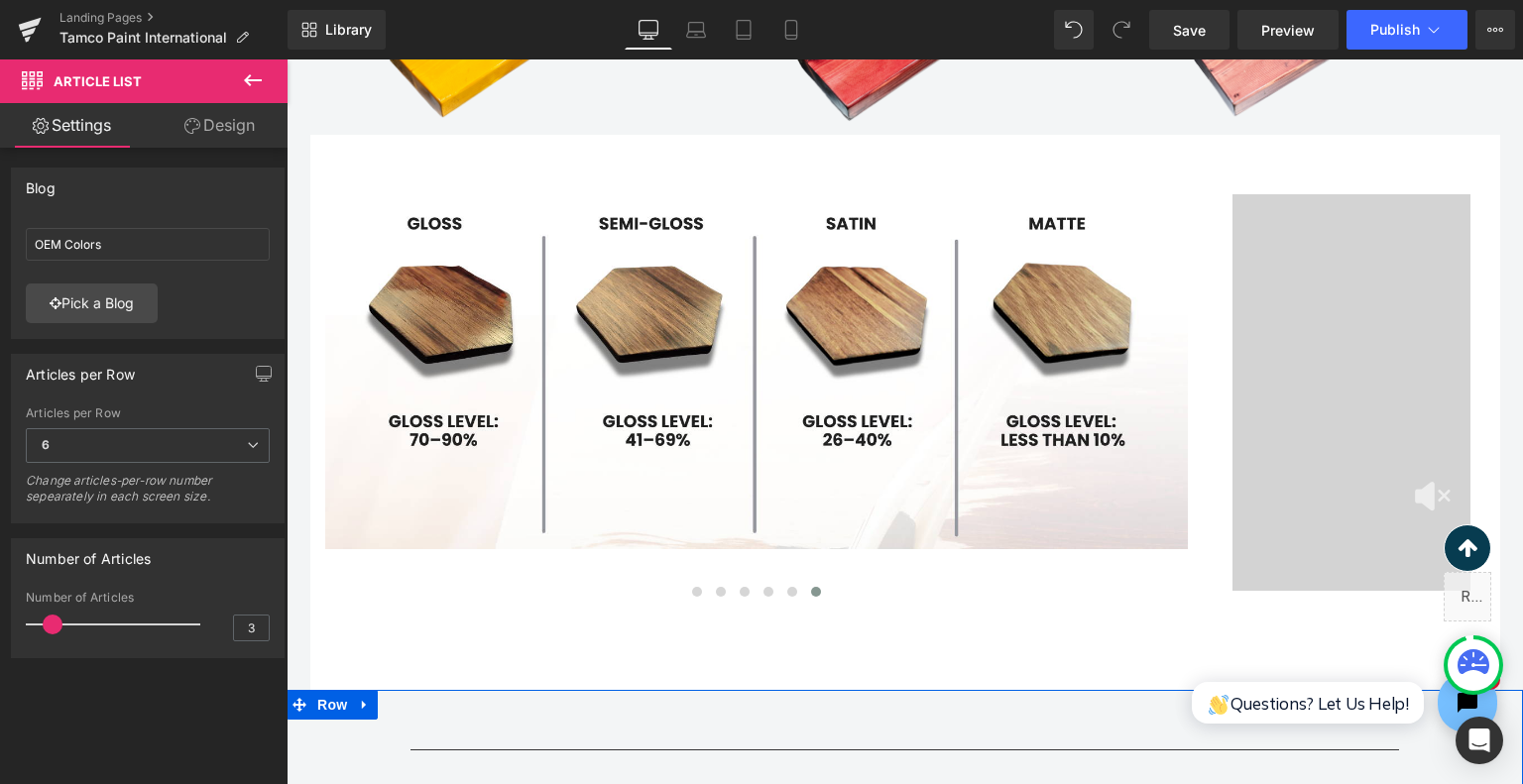 scroll, scrollTop: 3512, scrollLeft: 0, axis: vertical 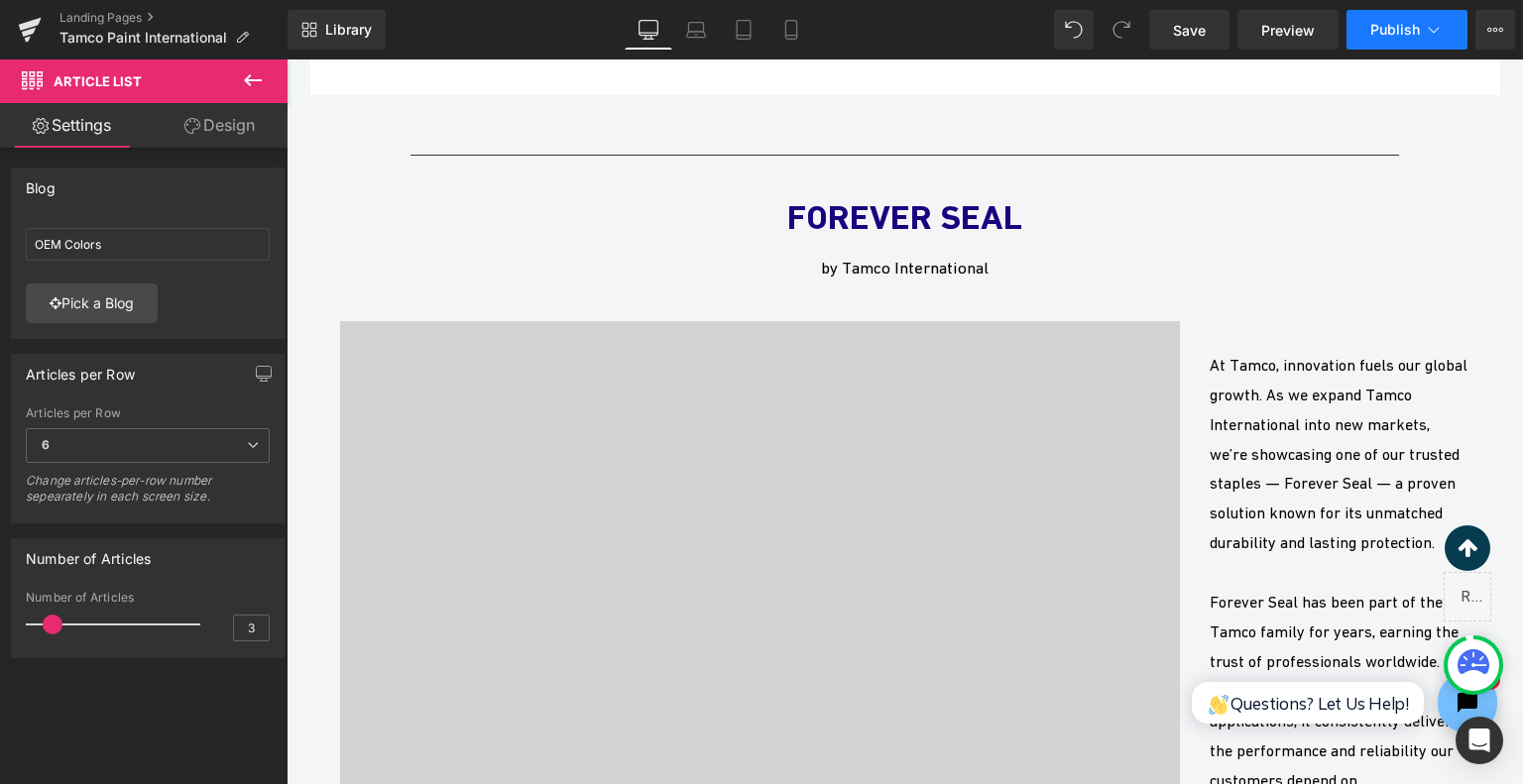 click on "Publish" at bounding box center (1407, 30) 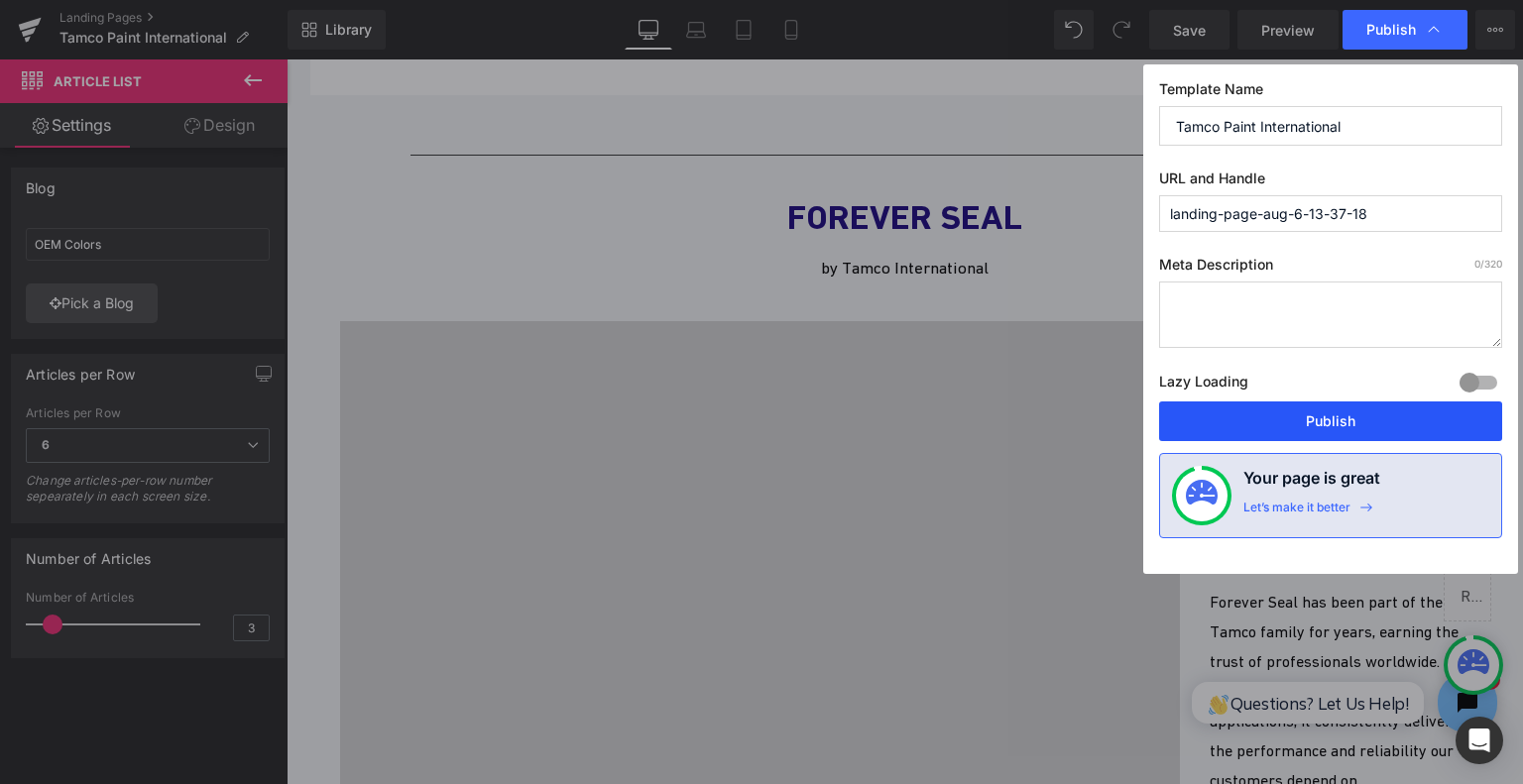 click on "Publish" at bounding box center (1331, 421) 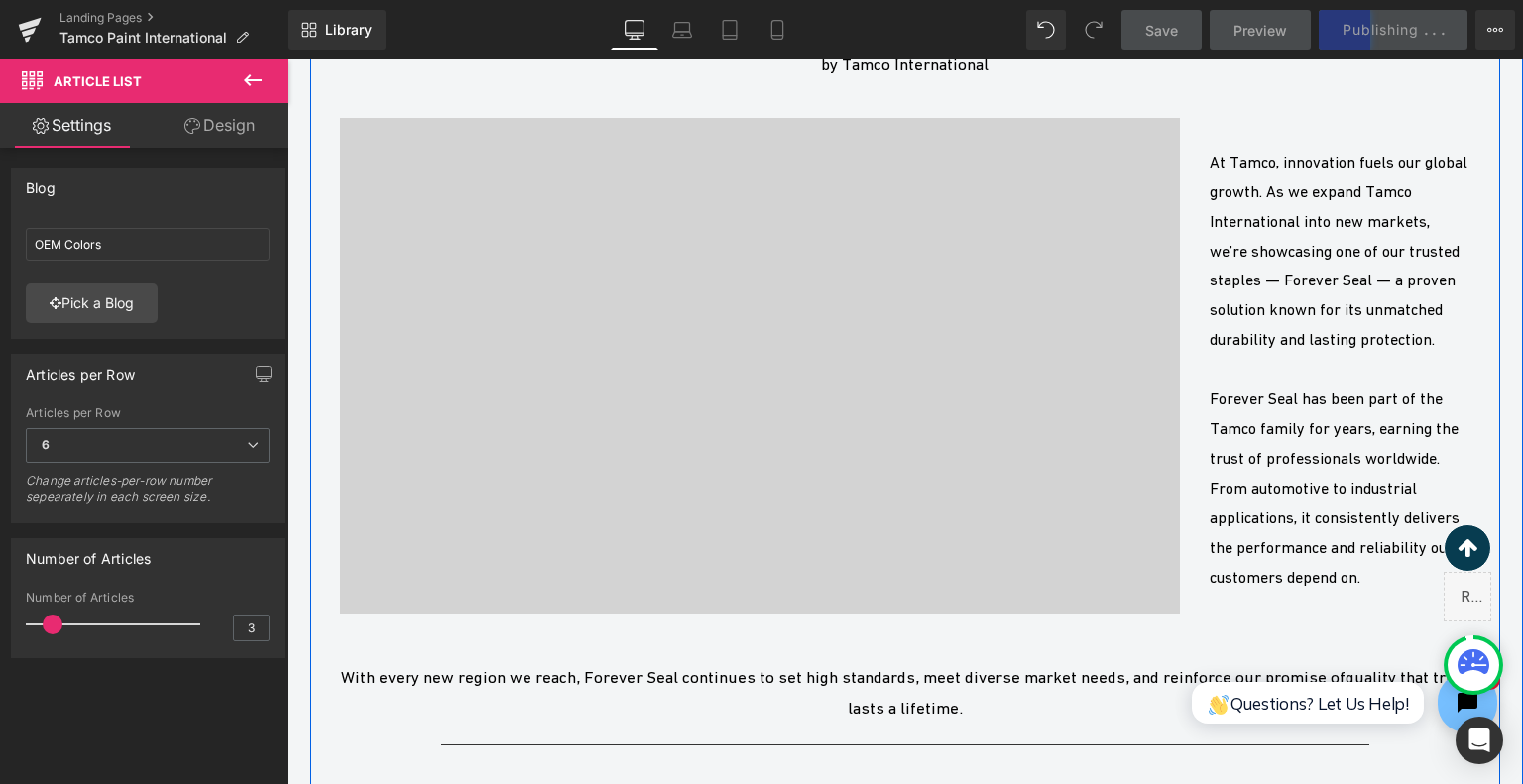 scroll, scrollTop: 3710, scrollLeft: 0, axis: vertical 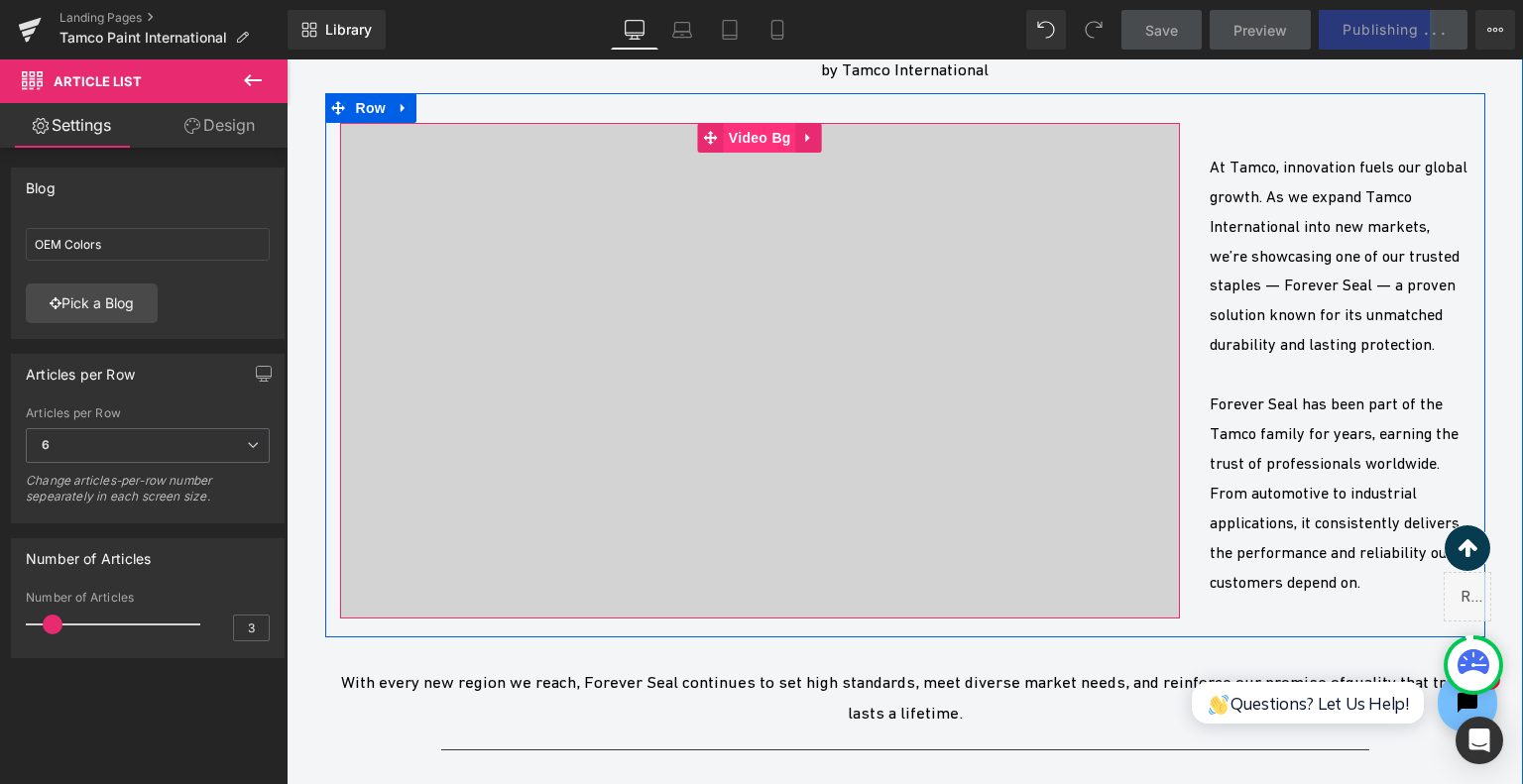 click on "Video Bg" at bounding box center [760, 138] 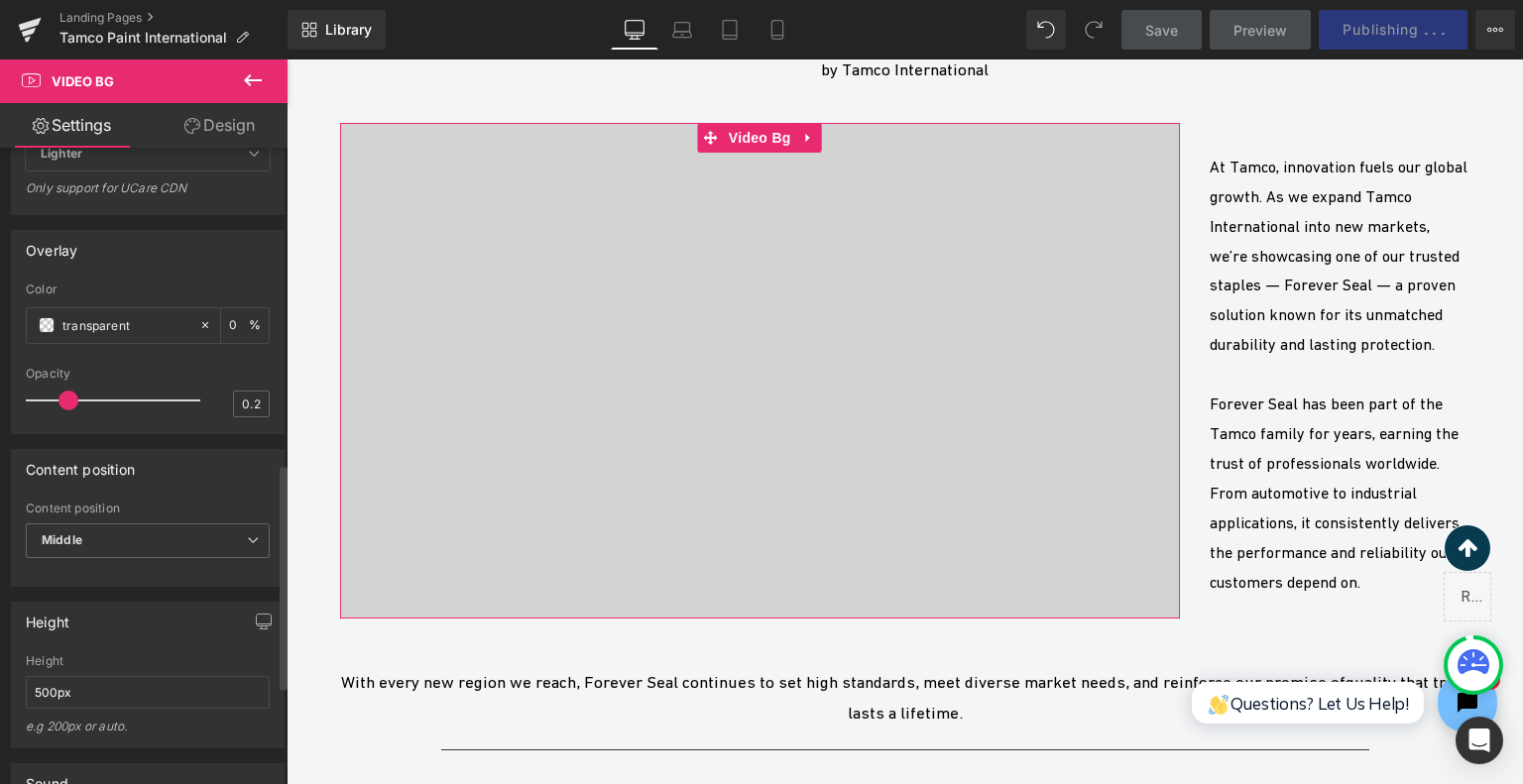 scroll, scrollTop: 892, scrollLeft: 0, axis: vertical 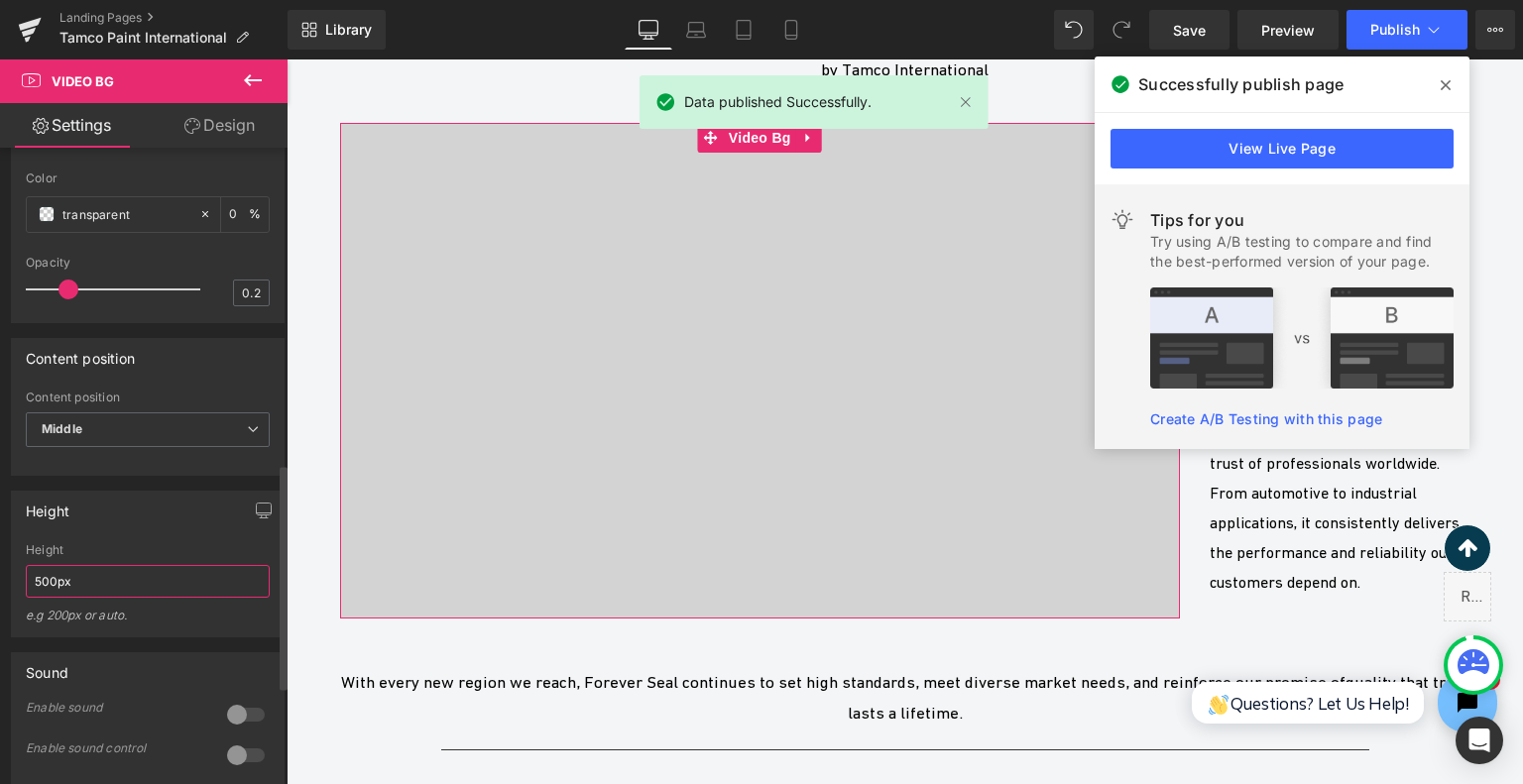 click on "500px" at bounding box center (148, 581) 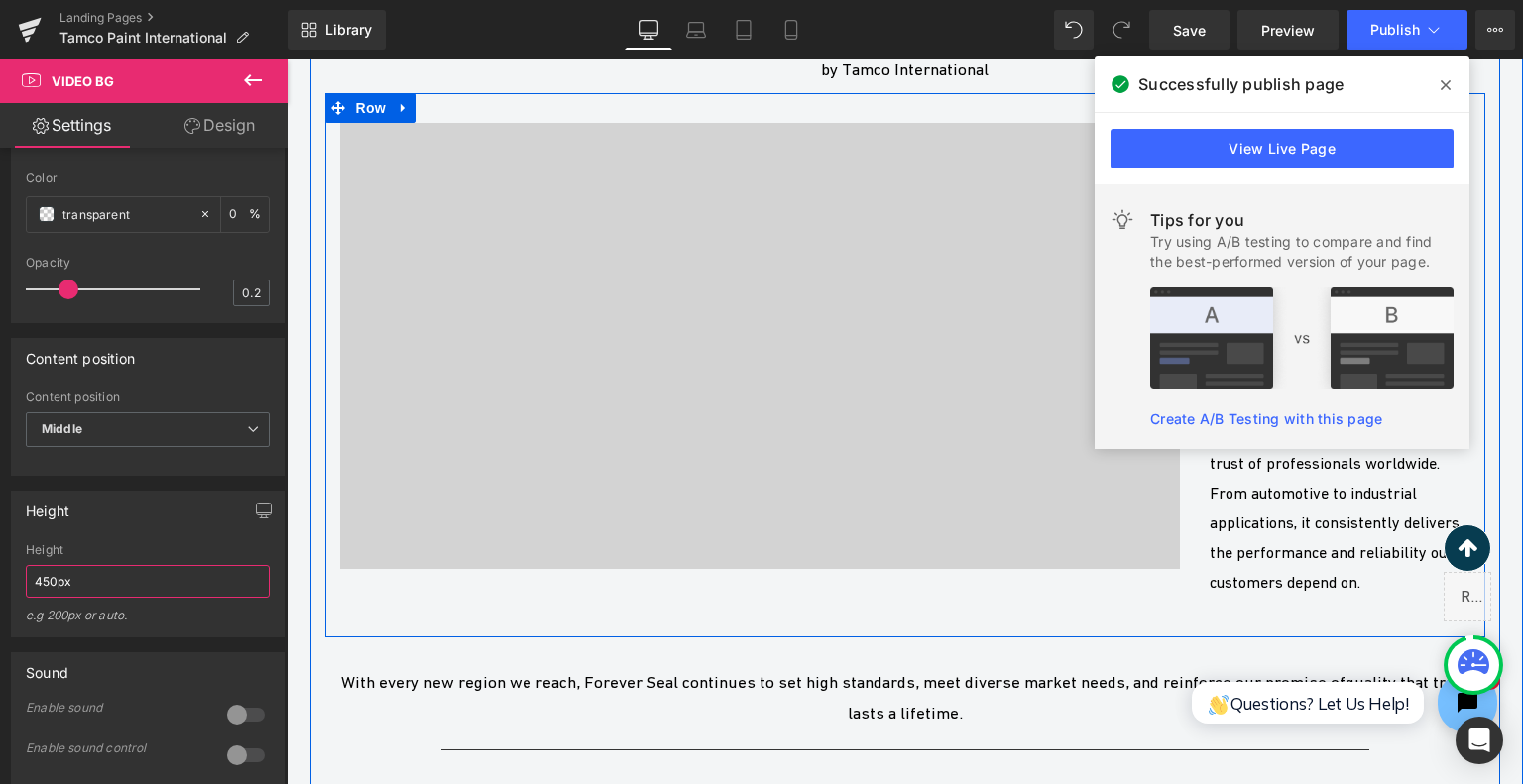 type on "450px" 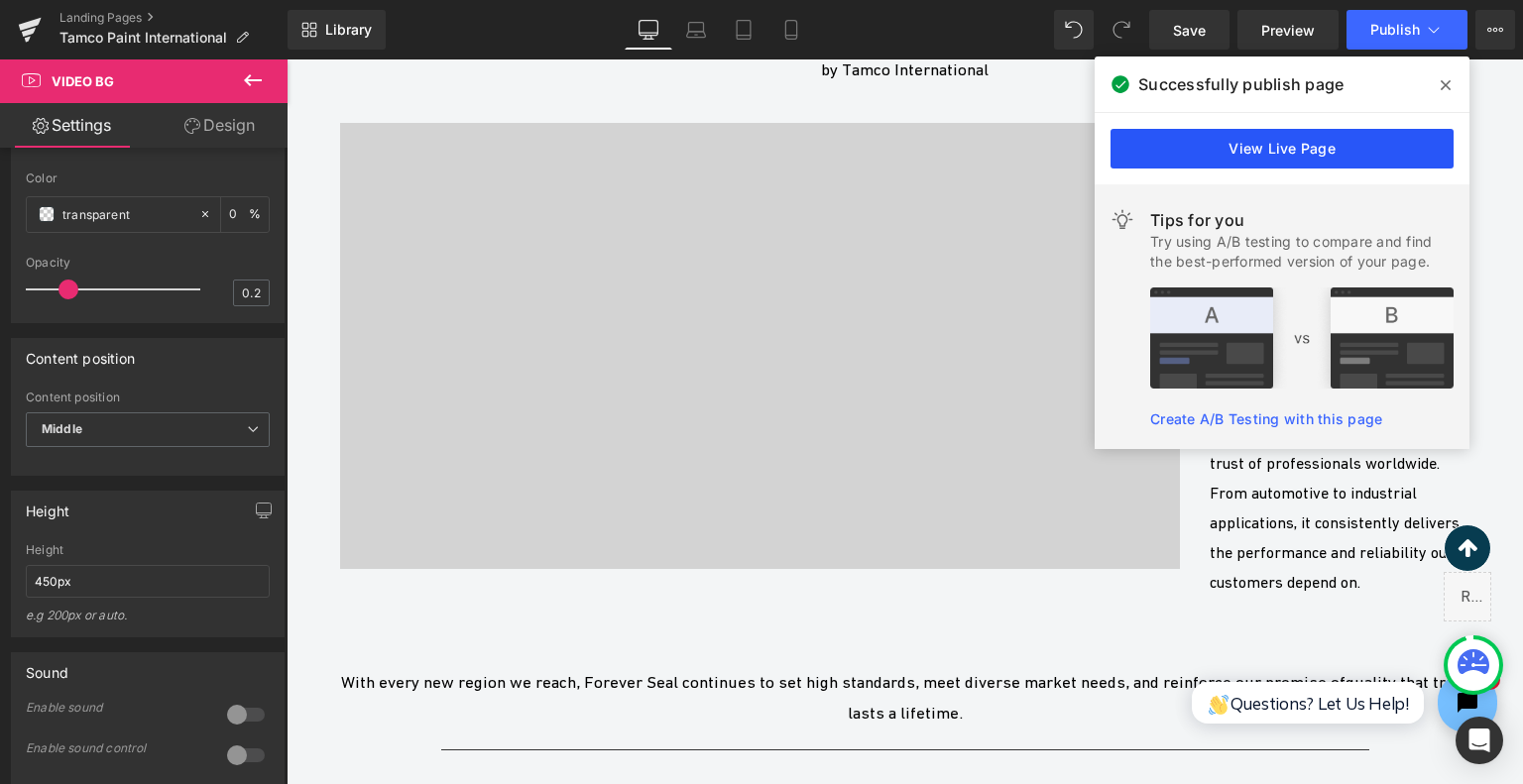 click on "View Live Page" at bounding box center [1282, 149] 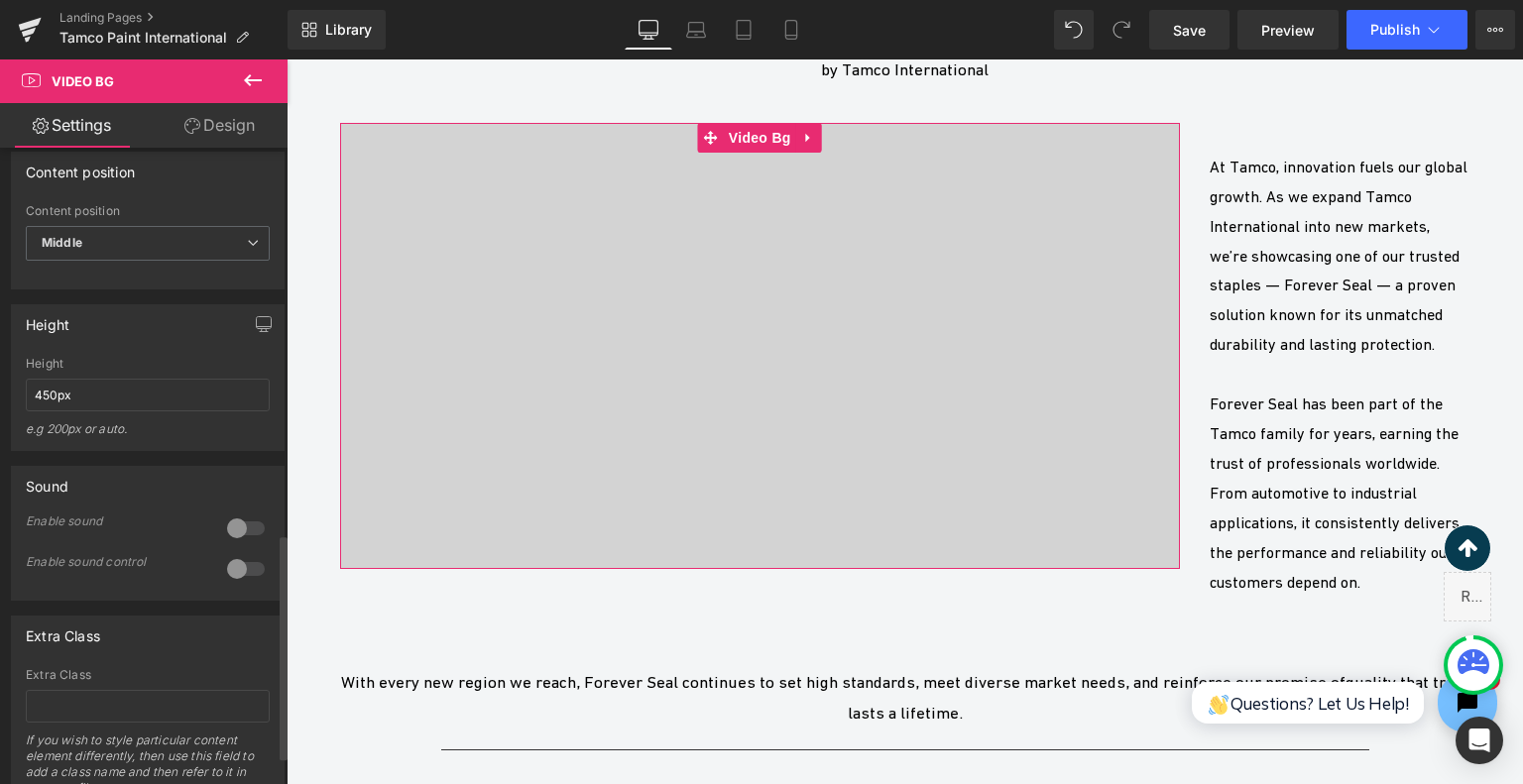 scroll, scrollTop: 1090, scrollLeft: 0, axis: vertical 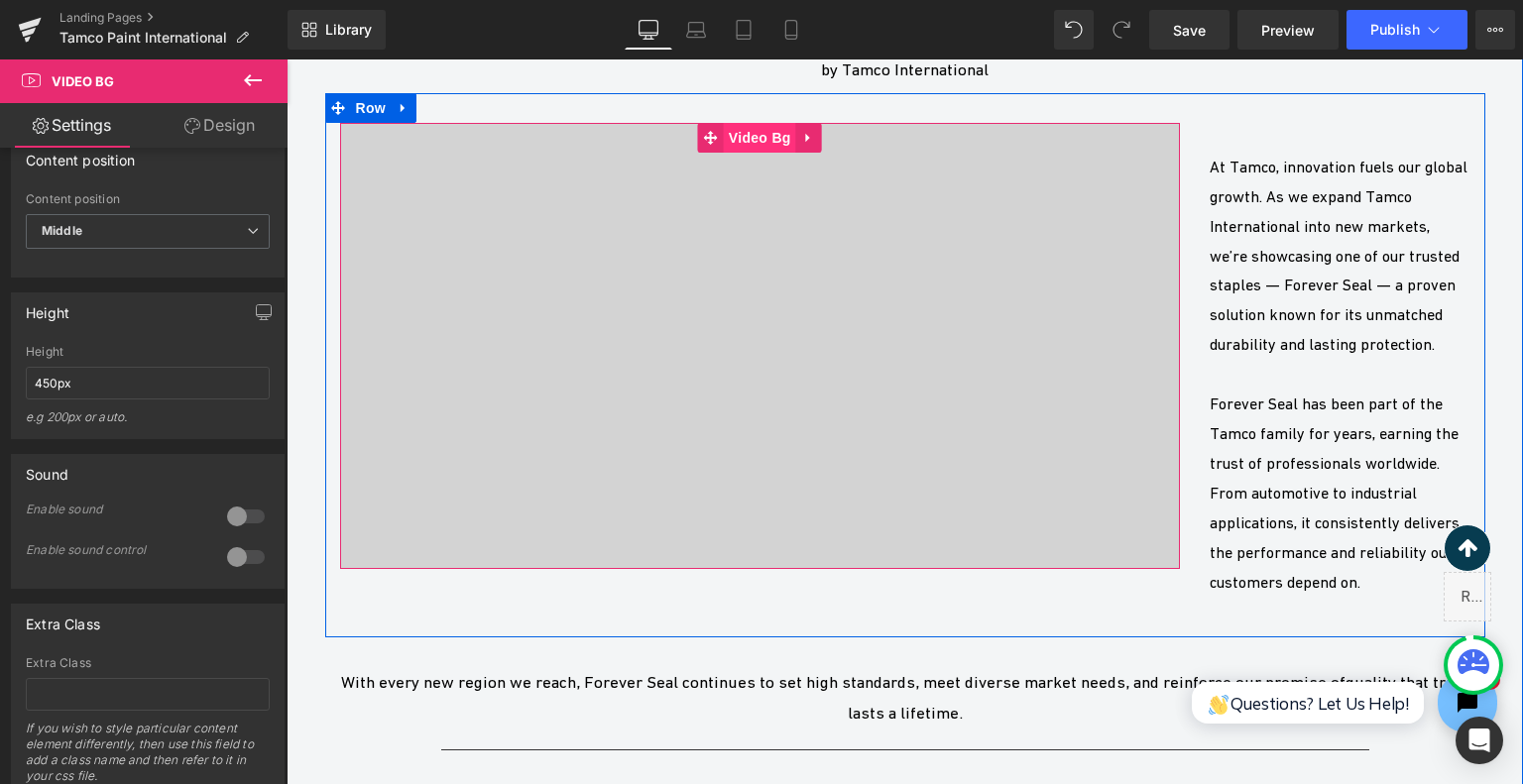 click on "Video Bg" at bounding box center (760, 138) 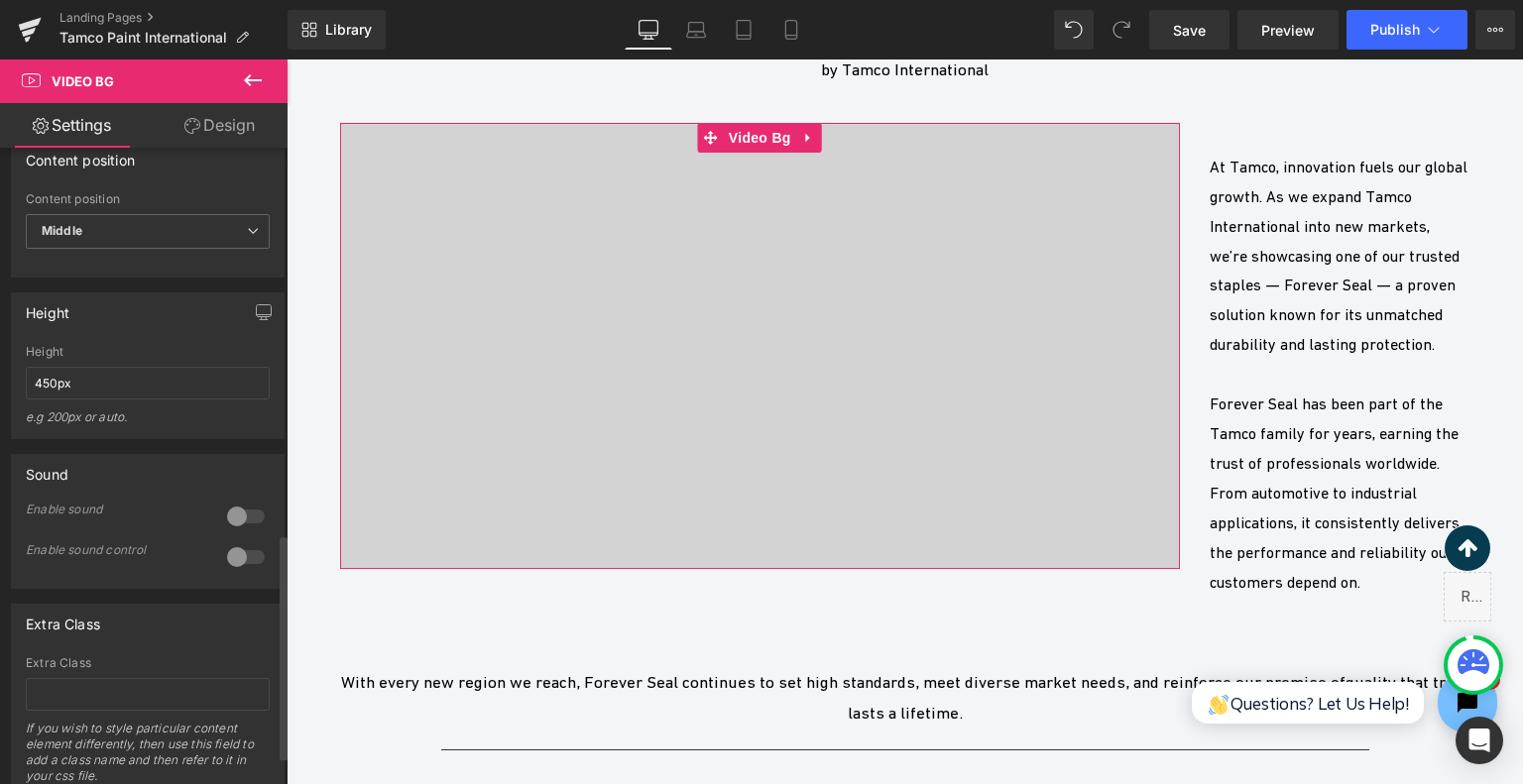 click at bounding box center [246, 516] 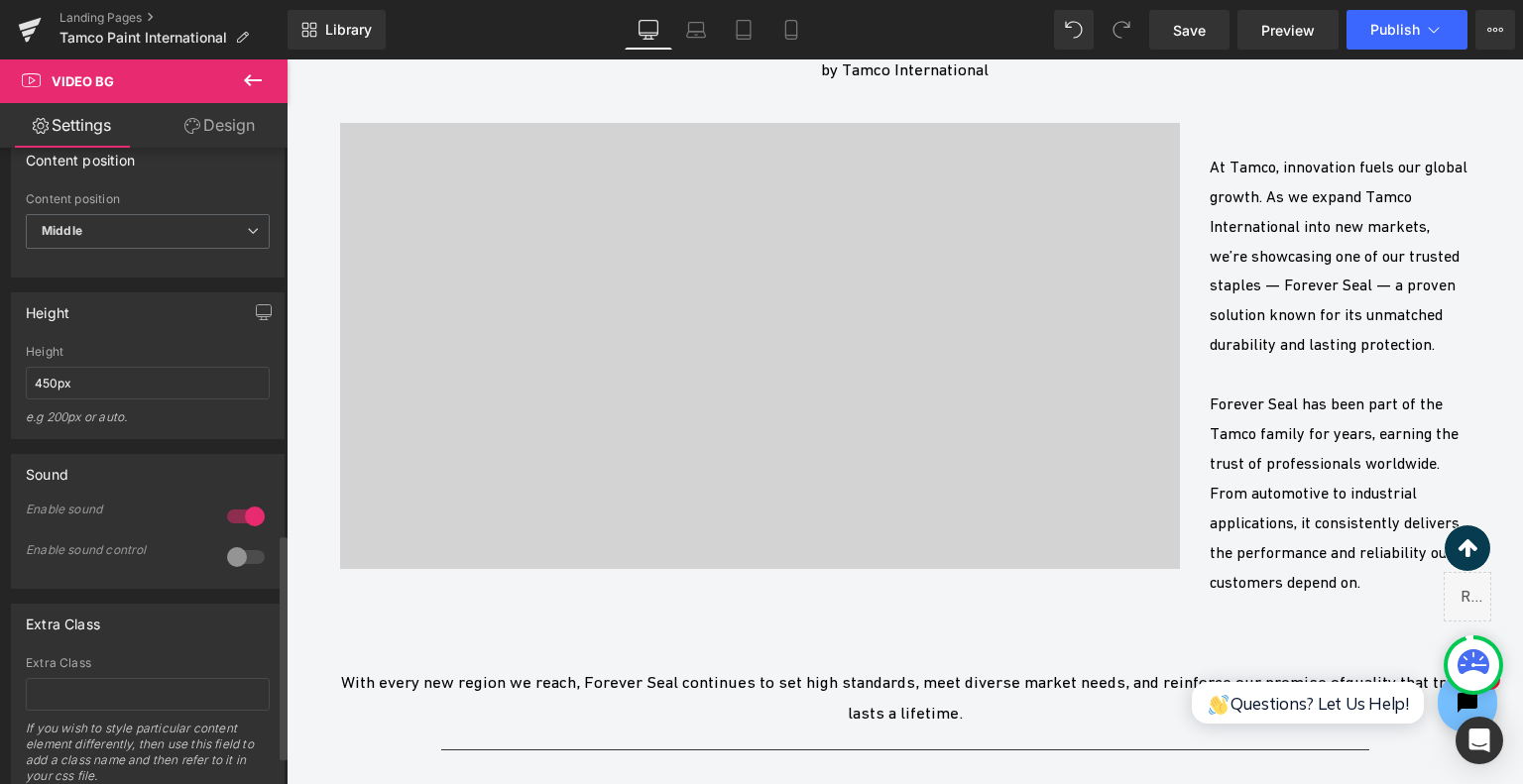 click at bounding box center (246, 557) 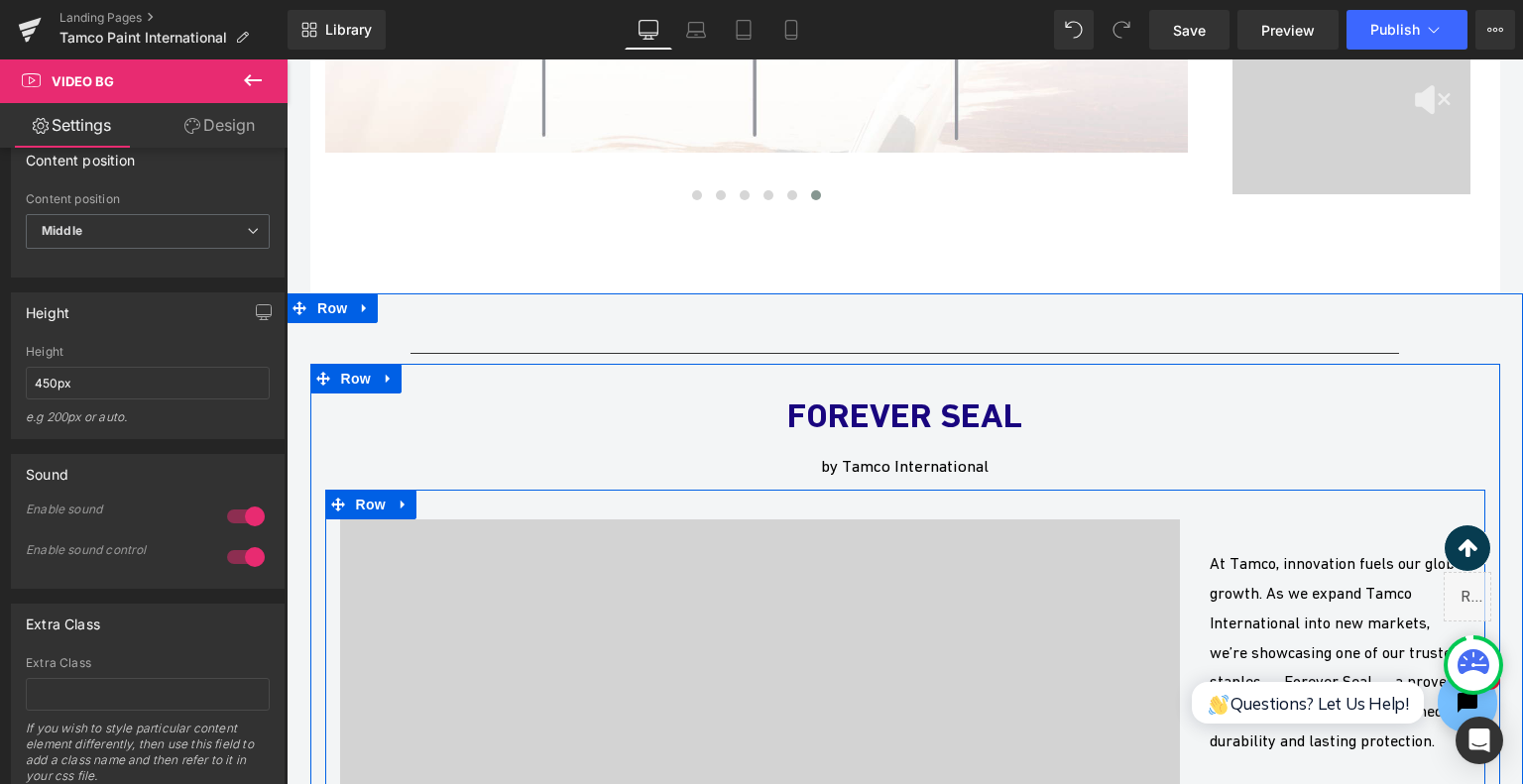 scroll, scrollTop: 2917, scrollLeft: 0, axis: vertical 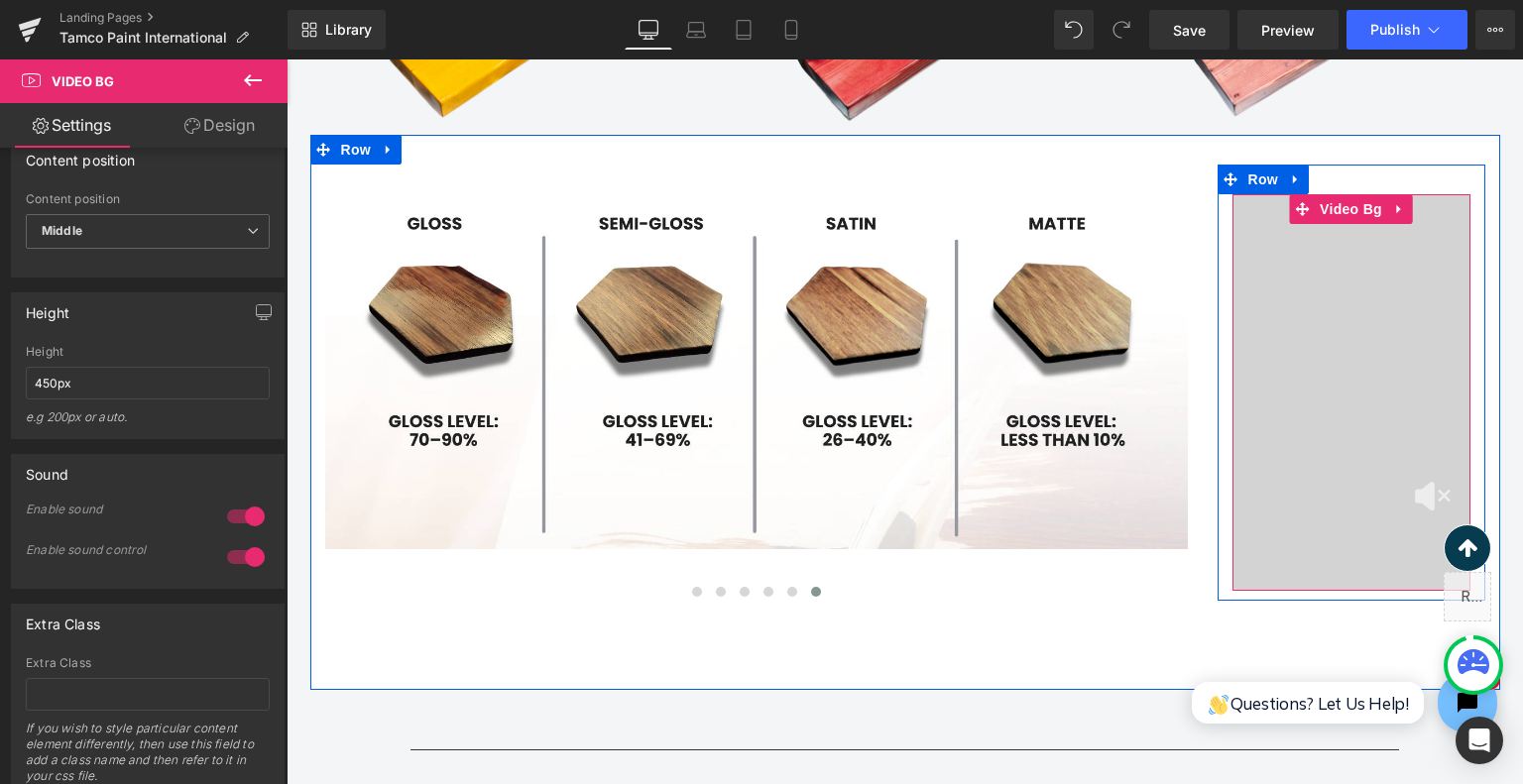 click at bounding box center [1351, 392] 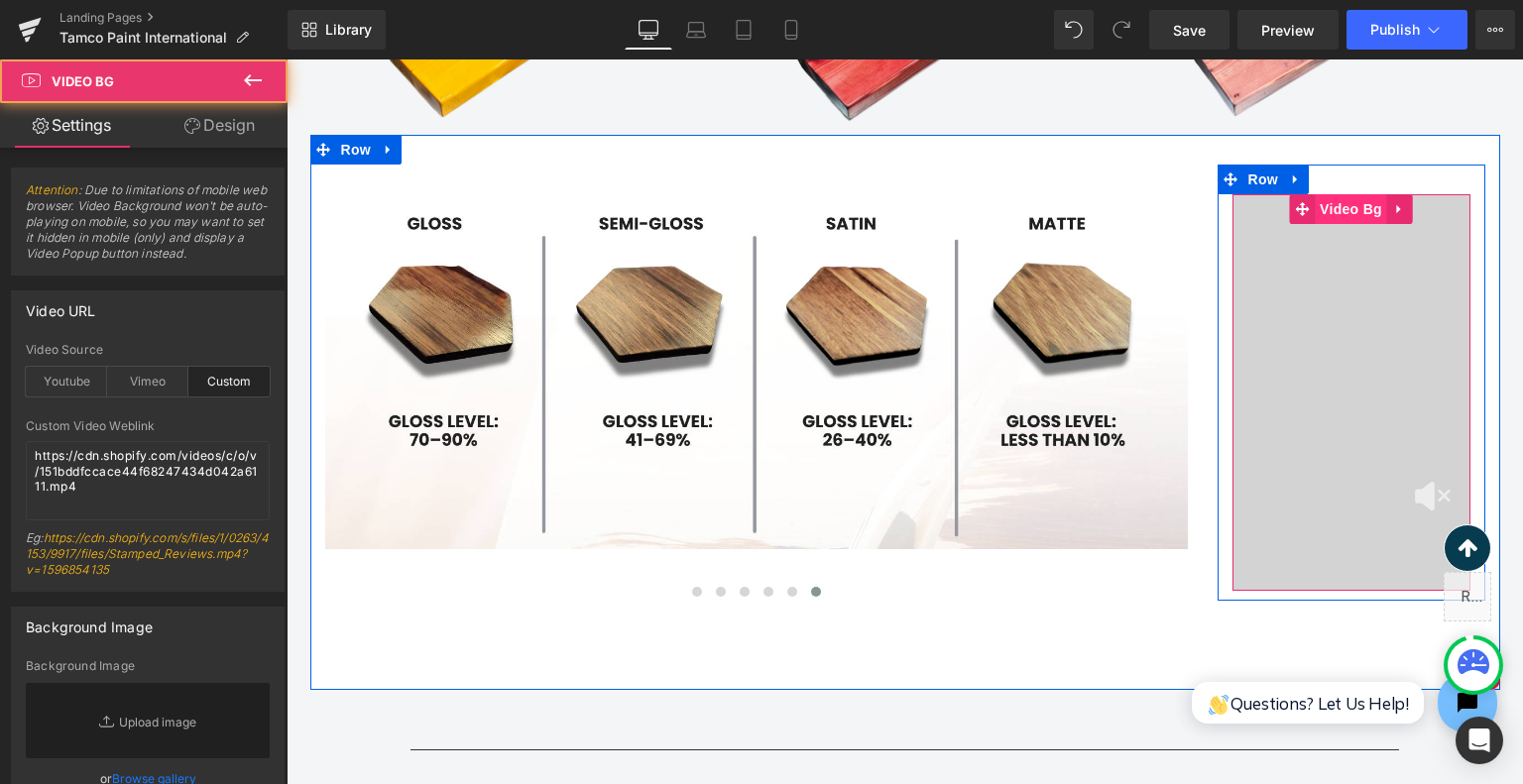click on "Video Bg" at bounding box center (1350, 209) 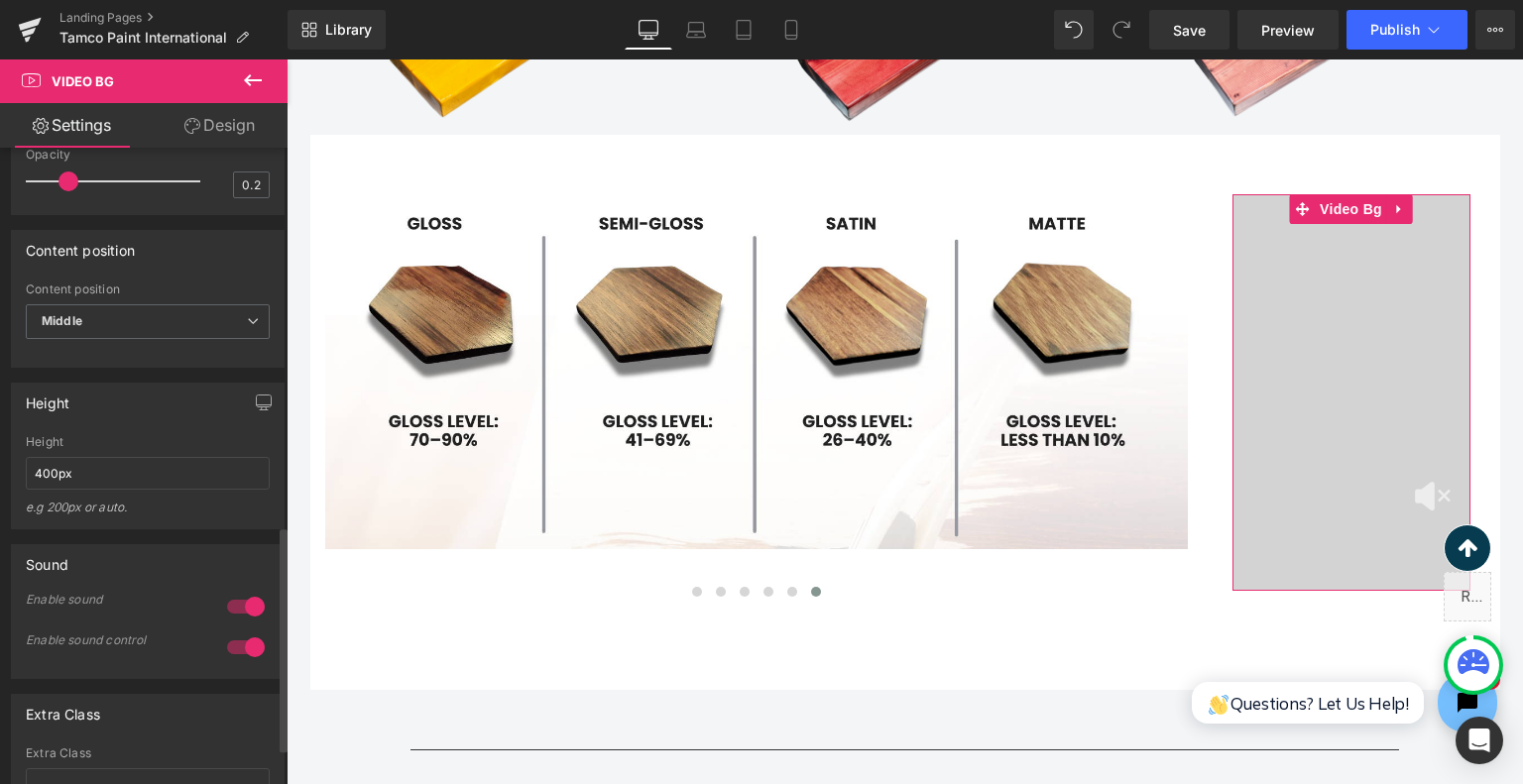 scroll, scrollTop: 1090, scrollLeft: 0, axis: vertical 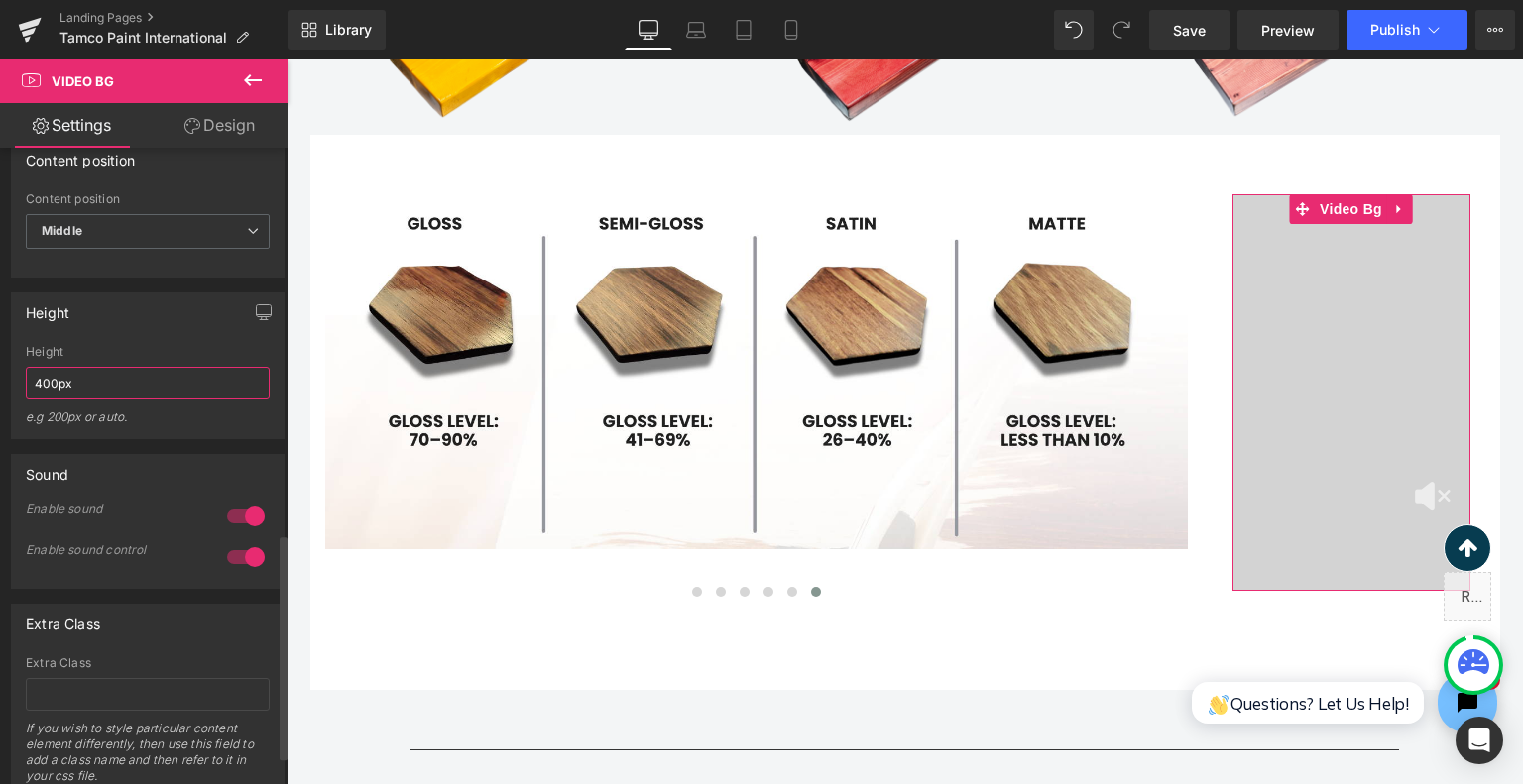 click on "400px" at bounding box center [148, 383] 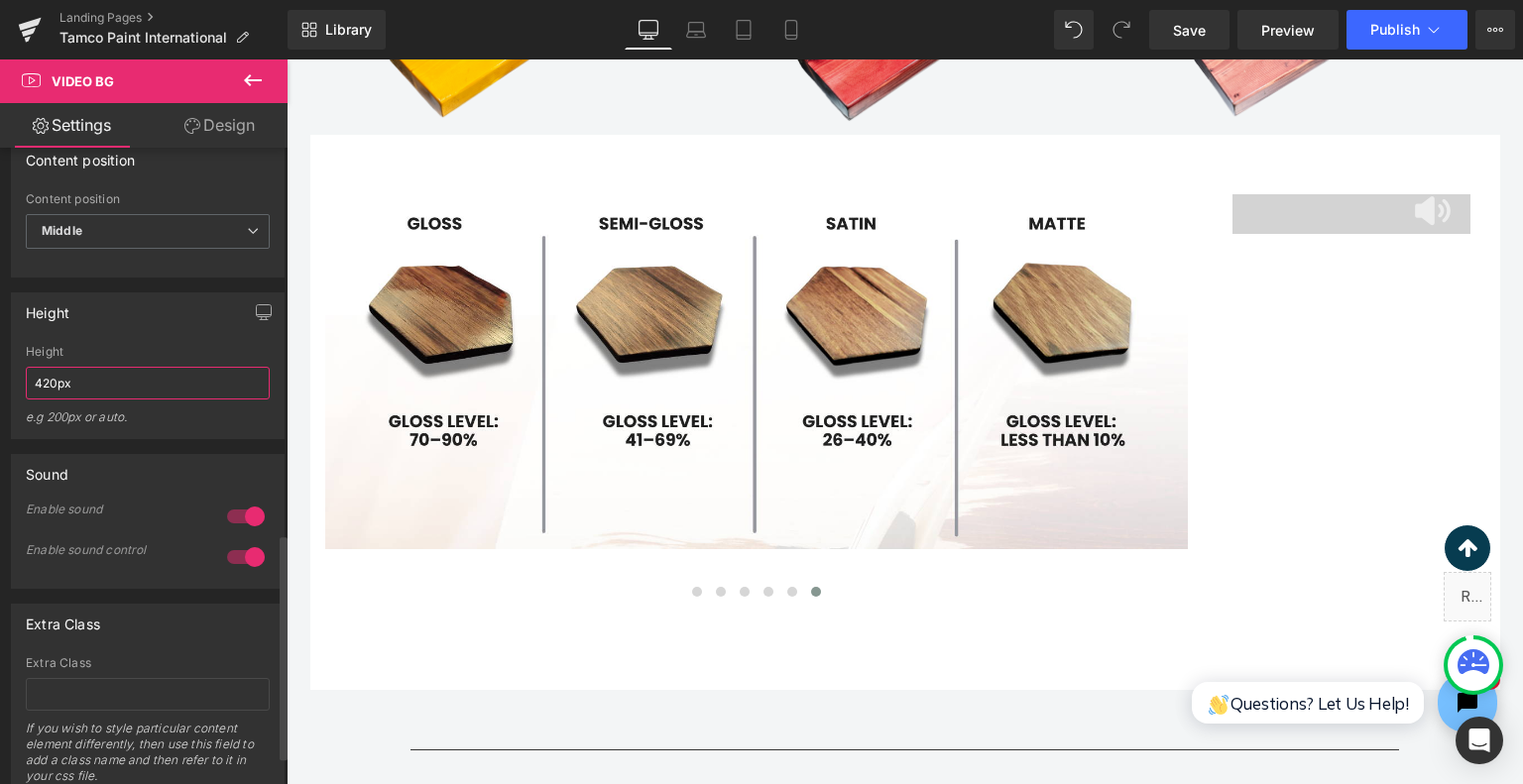 type on "420px" 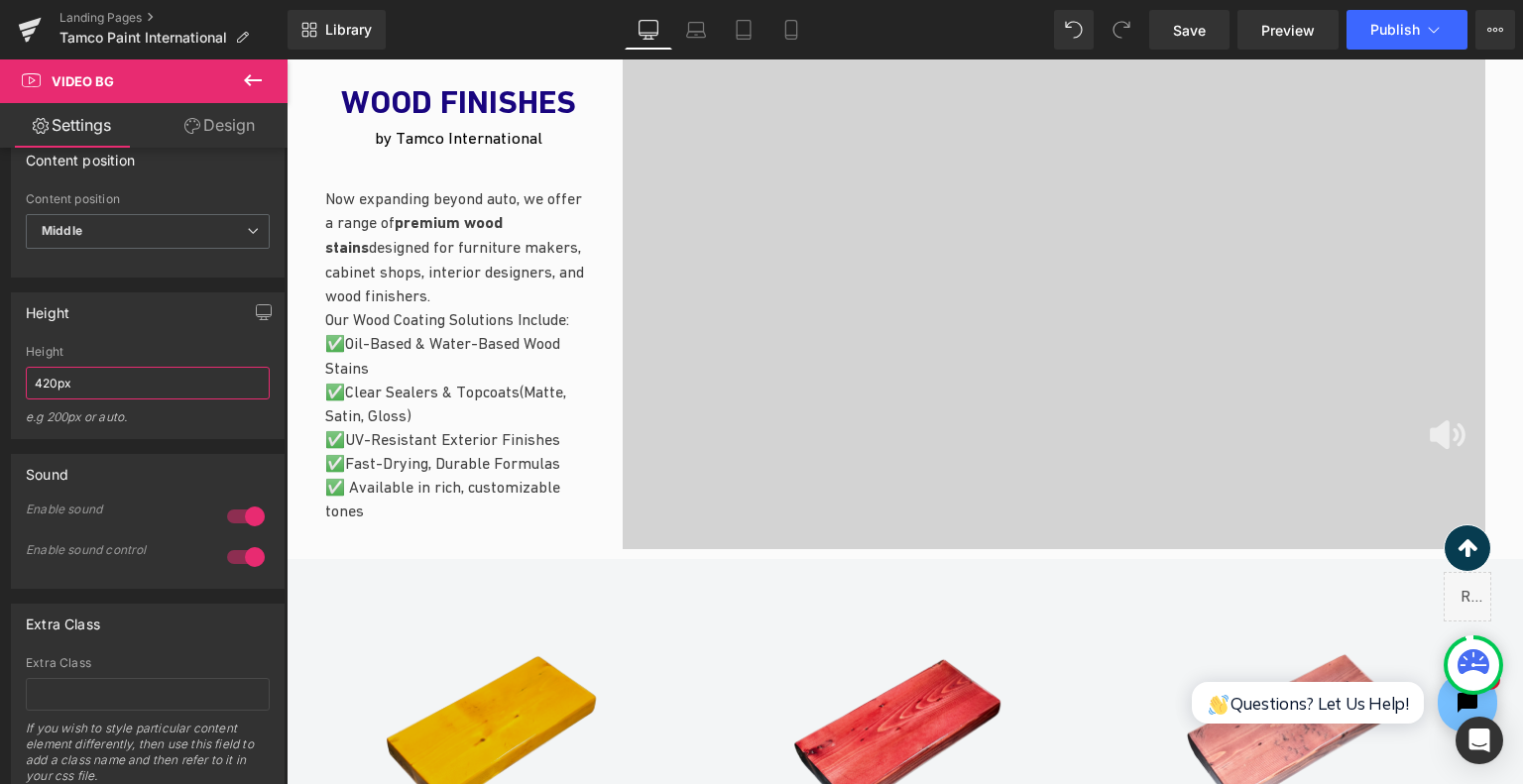 scroll, scrollTop: 2818, scrollLeft: 0, axis: vertical 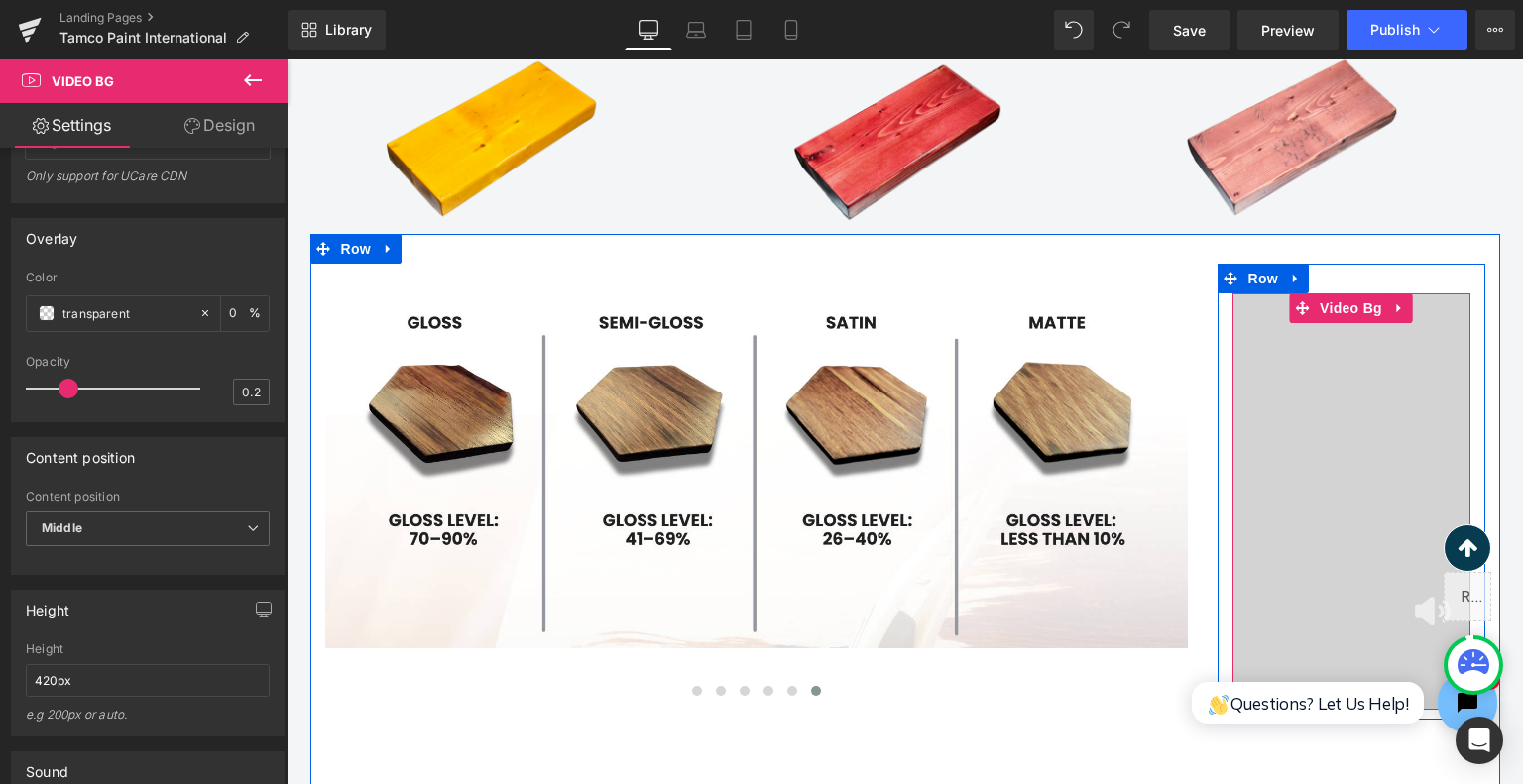 click at bounding box center (1433, 612) 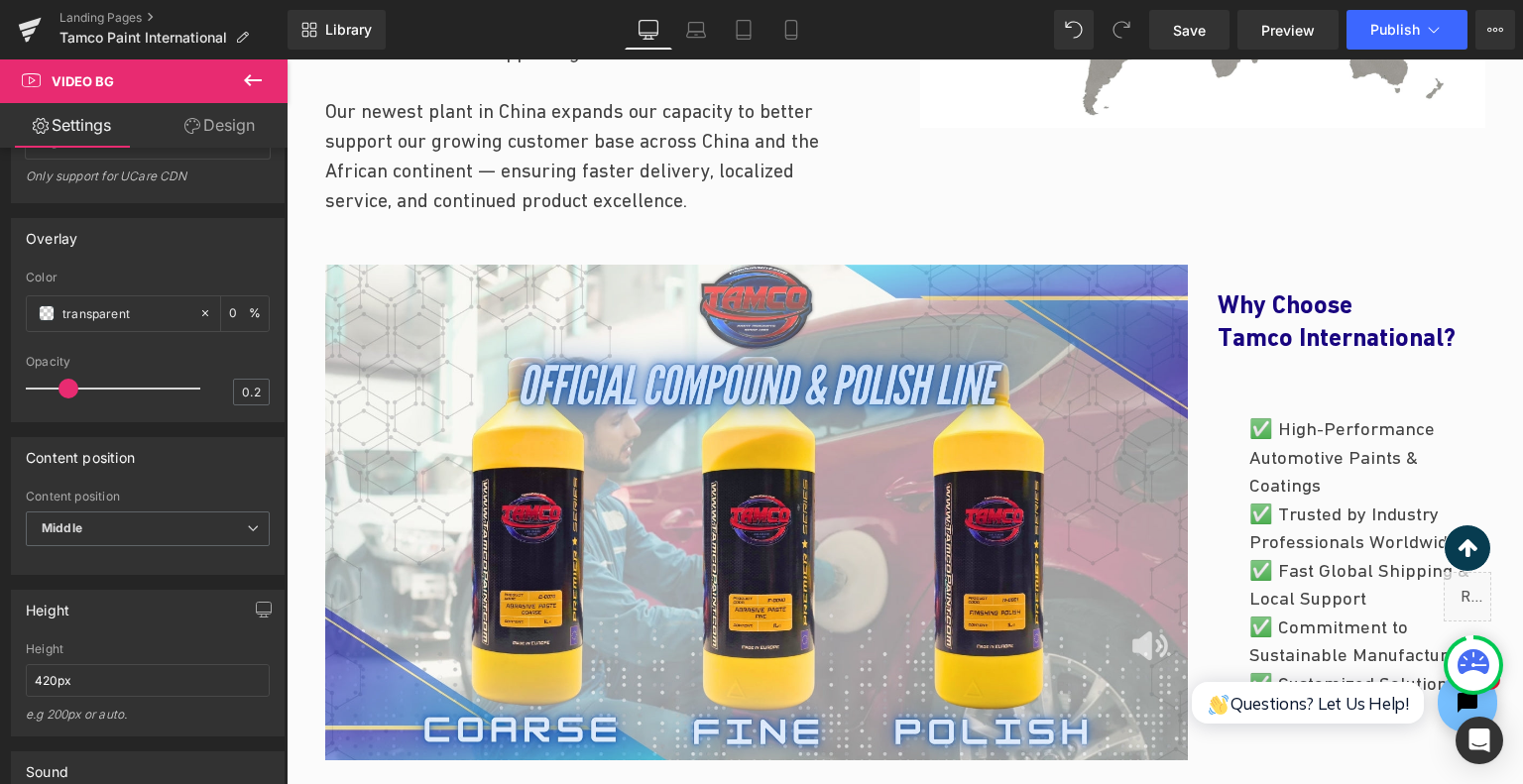 scroll, scrollTop: 1133, scrollLeft: 0, axis: vertical 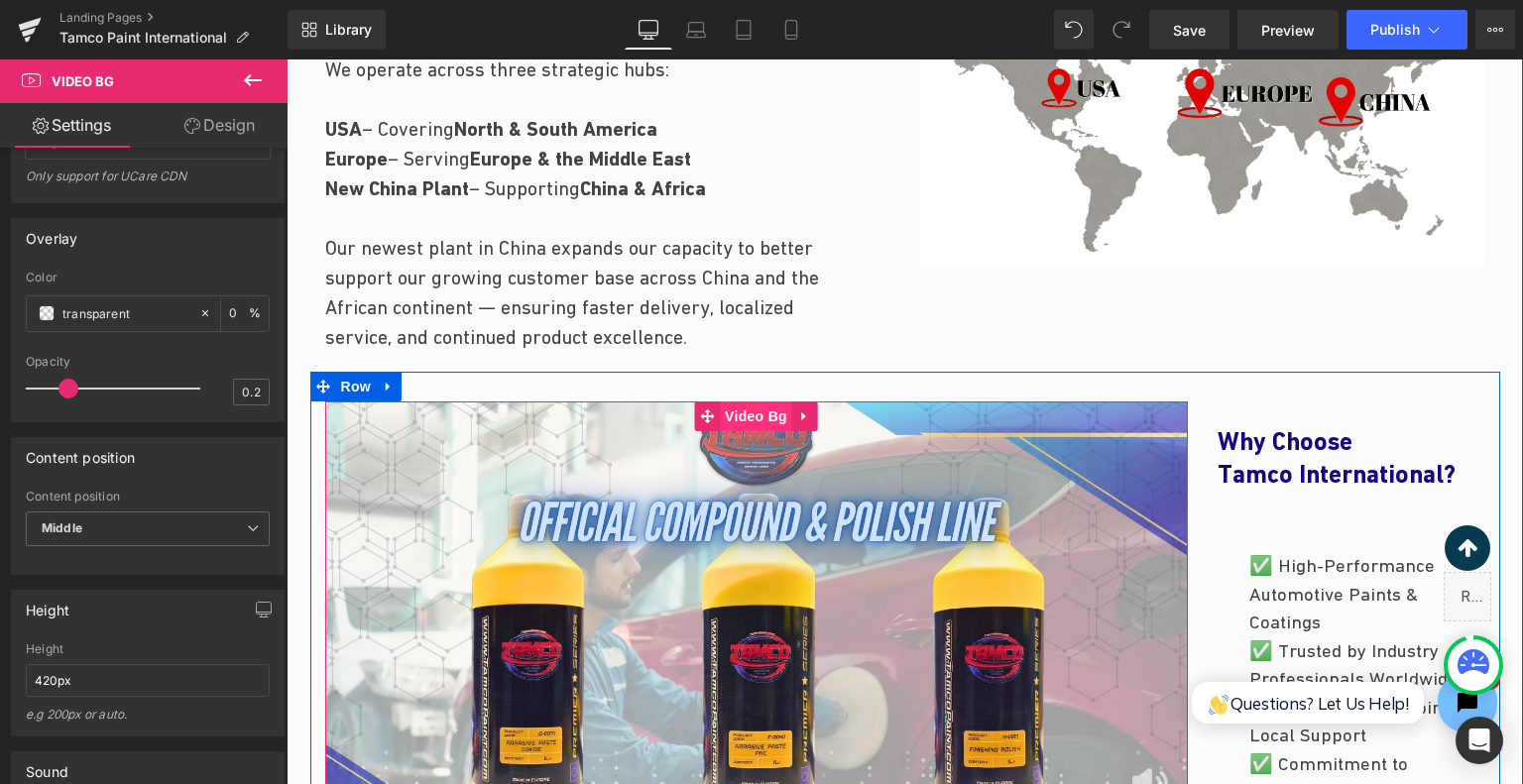 click on "Video Bg" at bounding box center [756, 416] 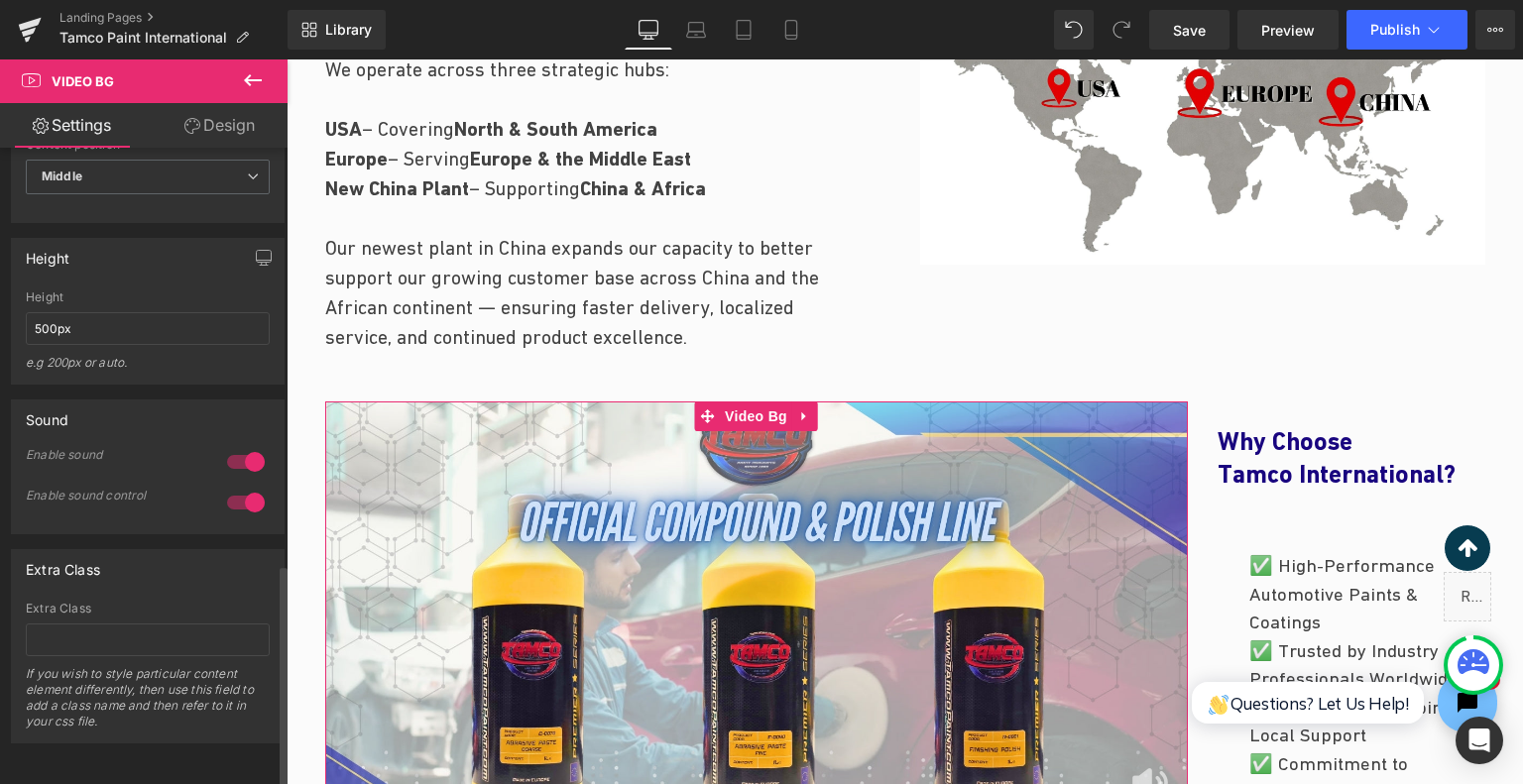 scroll, scrollTop: 1209, scrollLeft: 0, axis: vertical 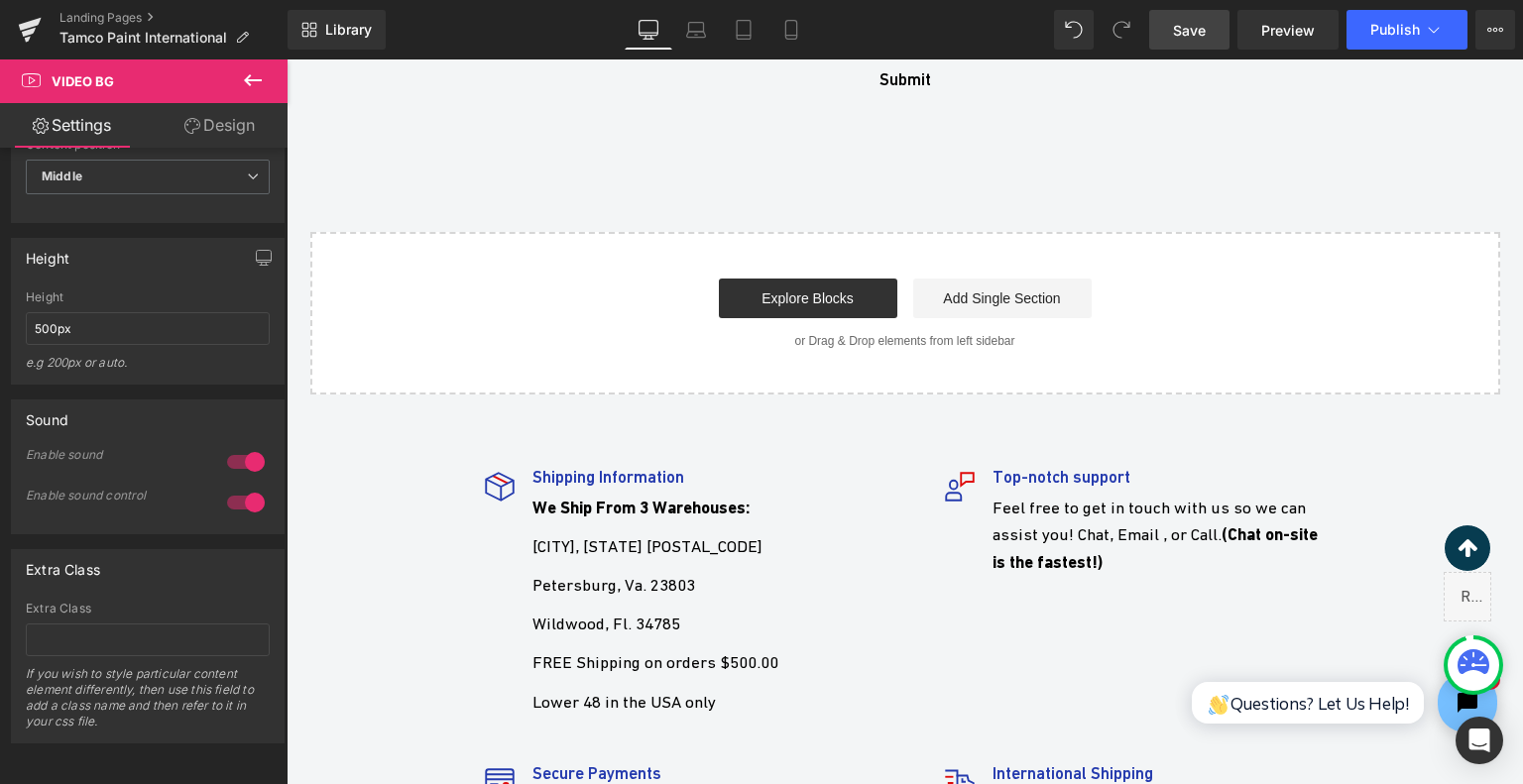 click on "Save" at bounding box center [1189, 30] 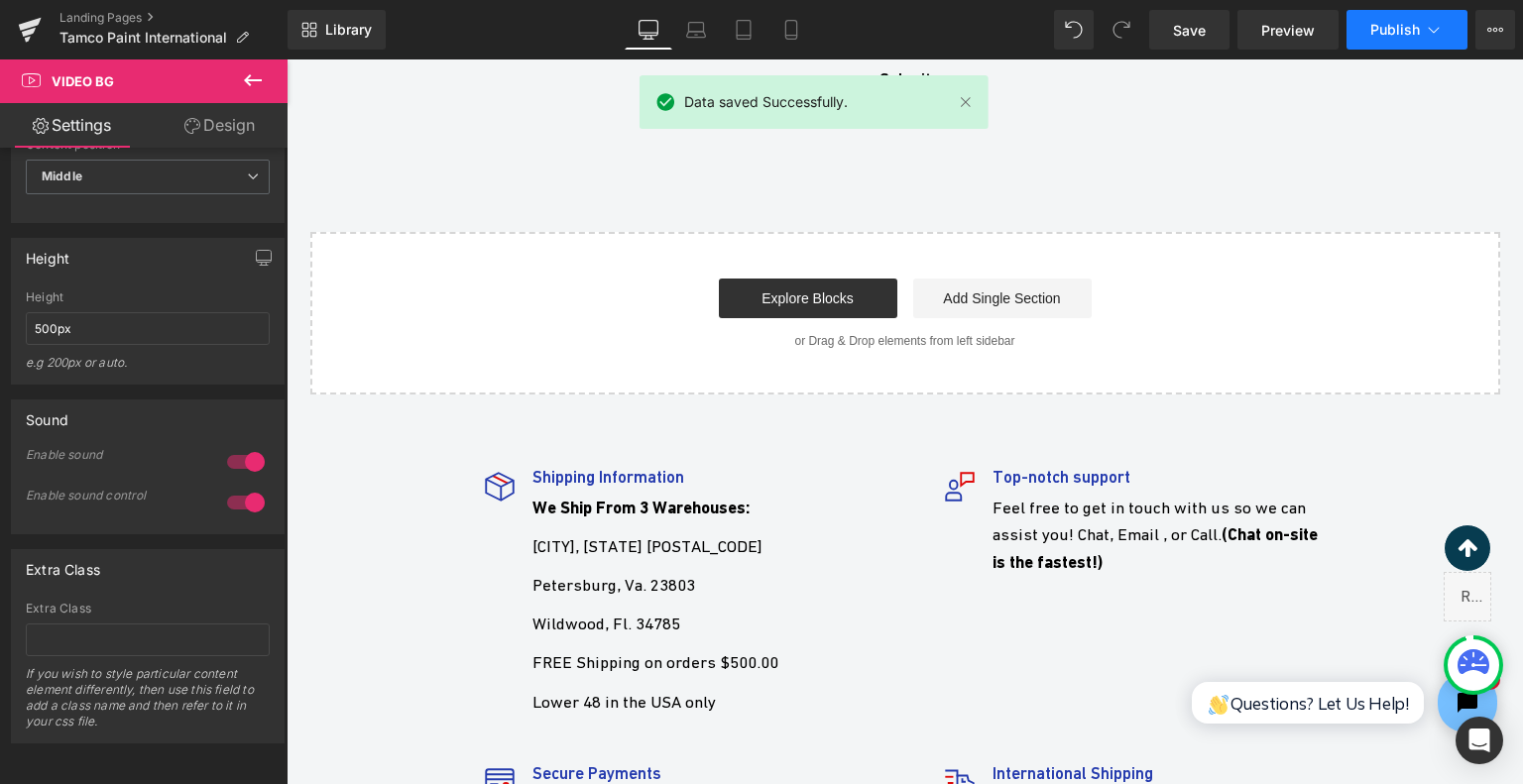 click on "Publish" at bounding box center (1395, 30) 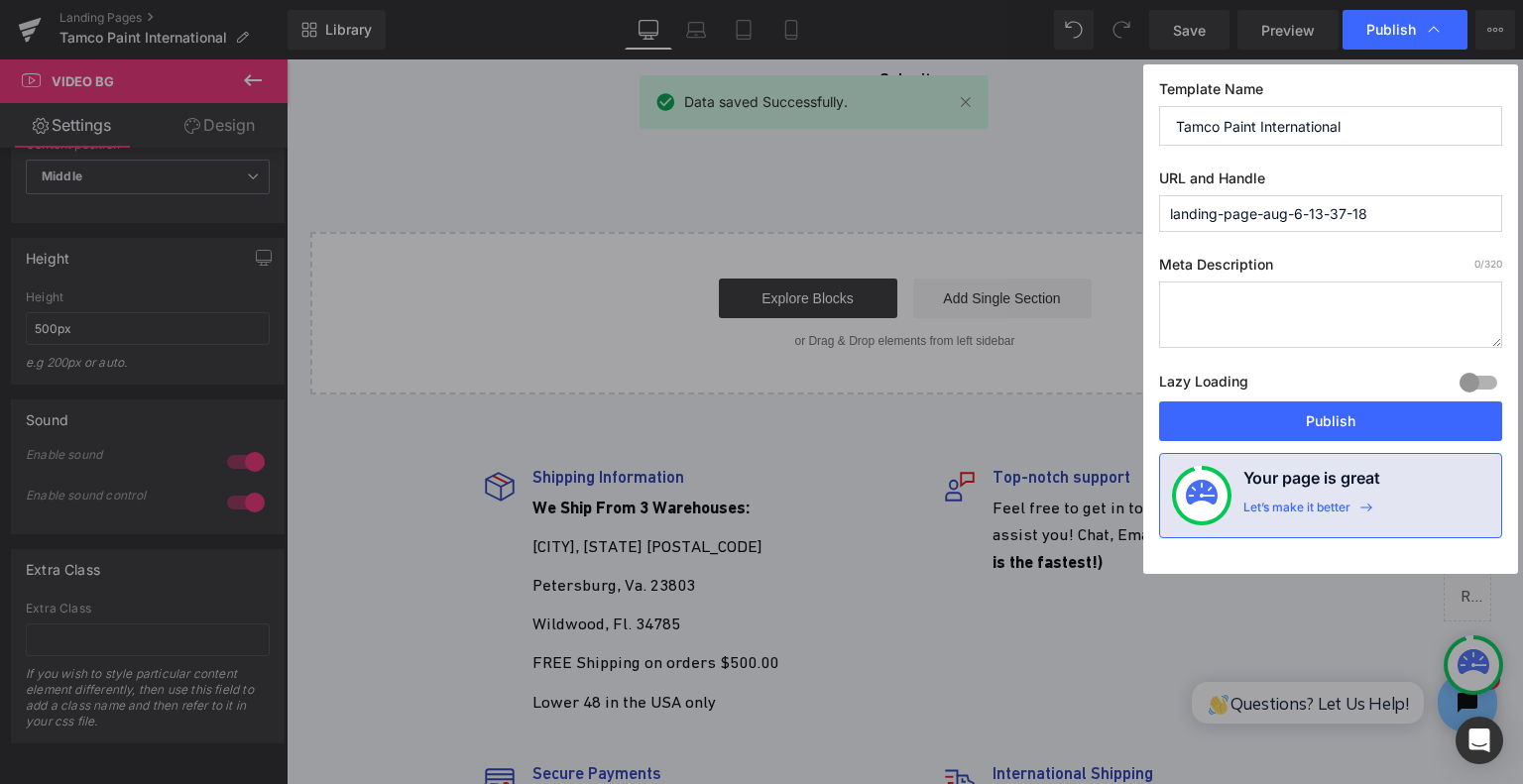 drag, startPoint x: 1337, startPoint y: 361, endPoint x: 1344, endPoint y: 375, distance: 15.652476 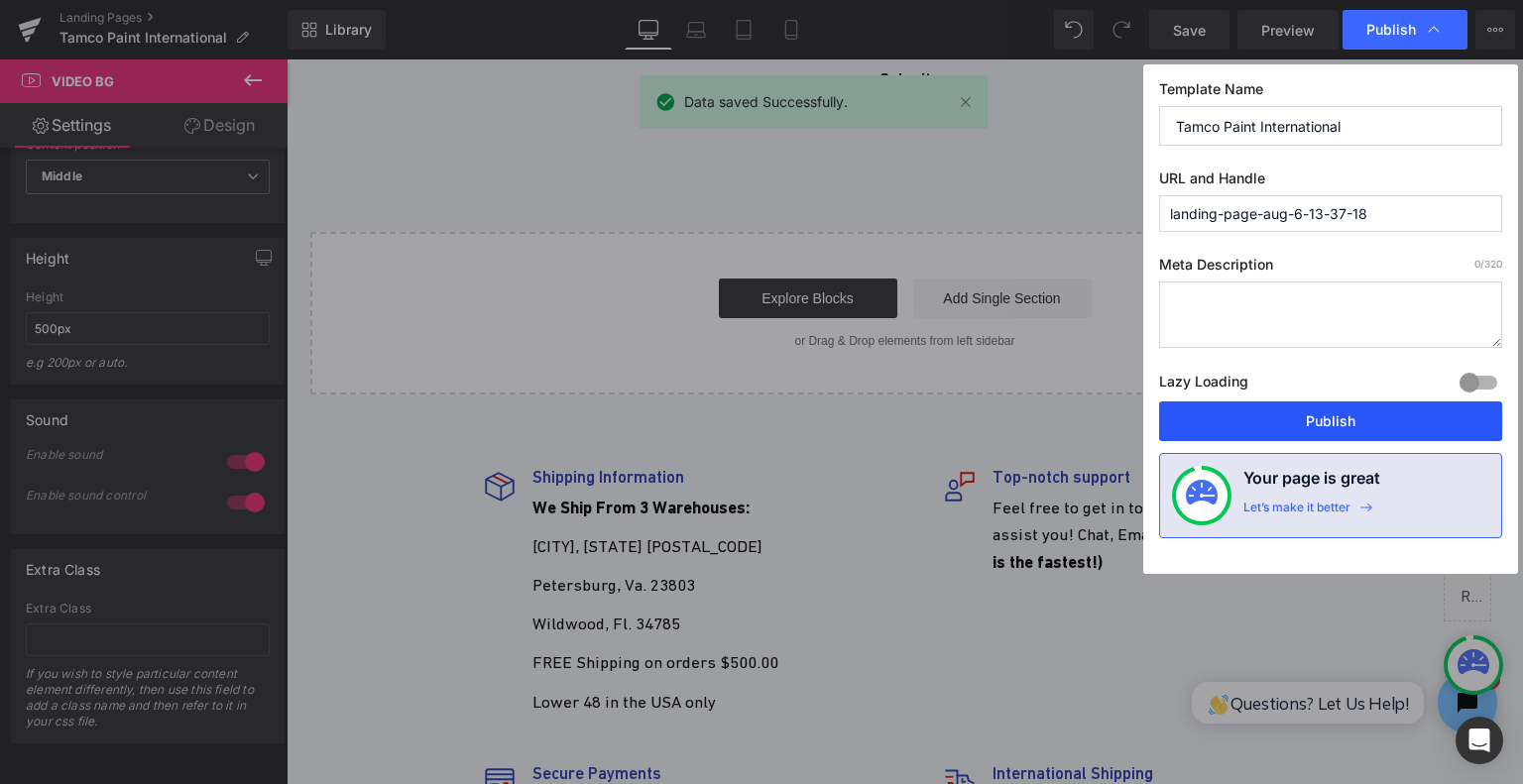 click on "Publish" at bounding box center (1331, 421) 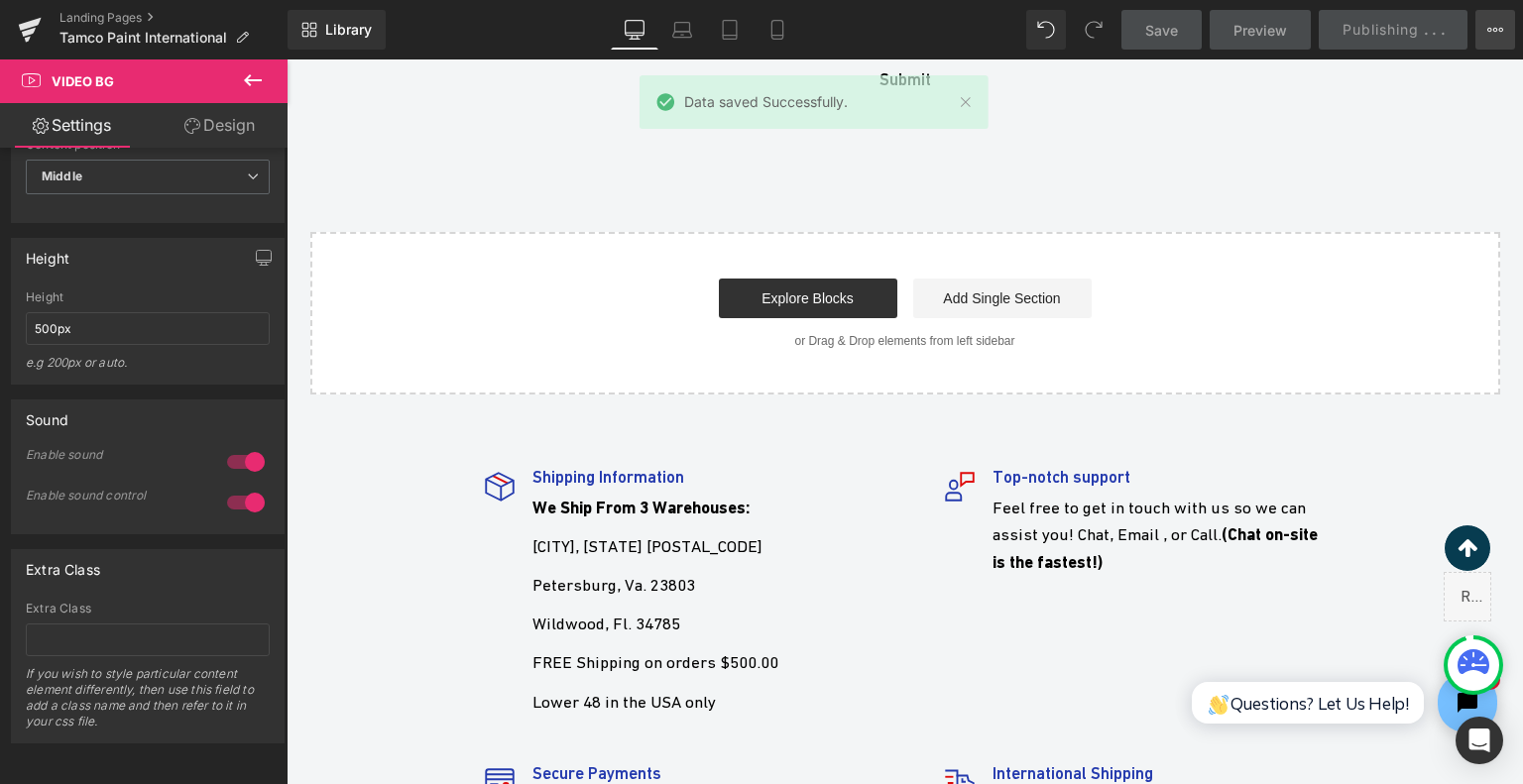 click 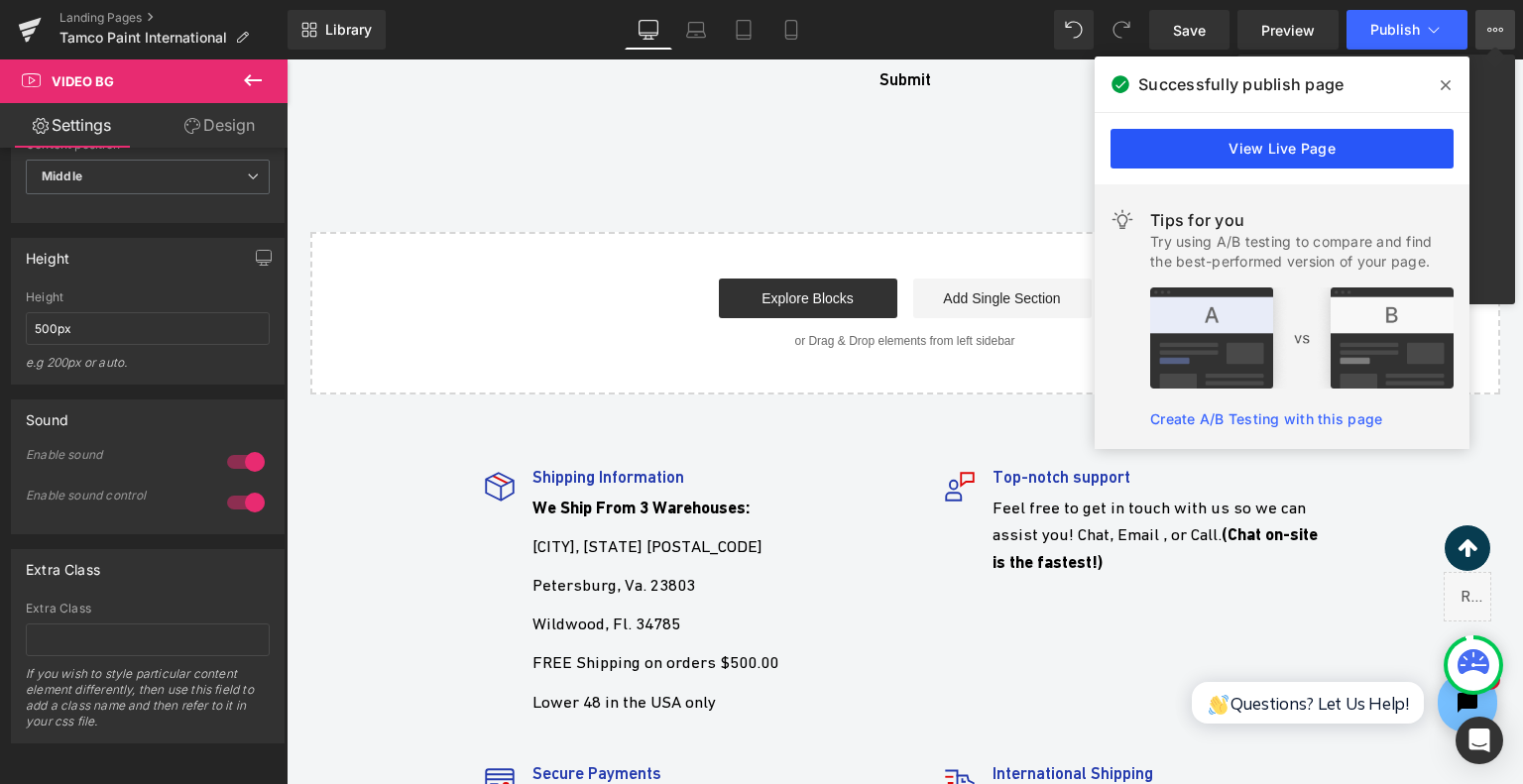 click on "View Live Page" at bounding box center [1282, 149] 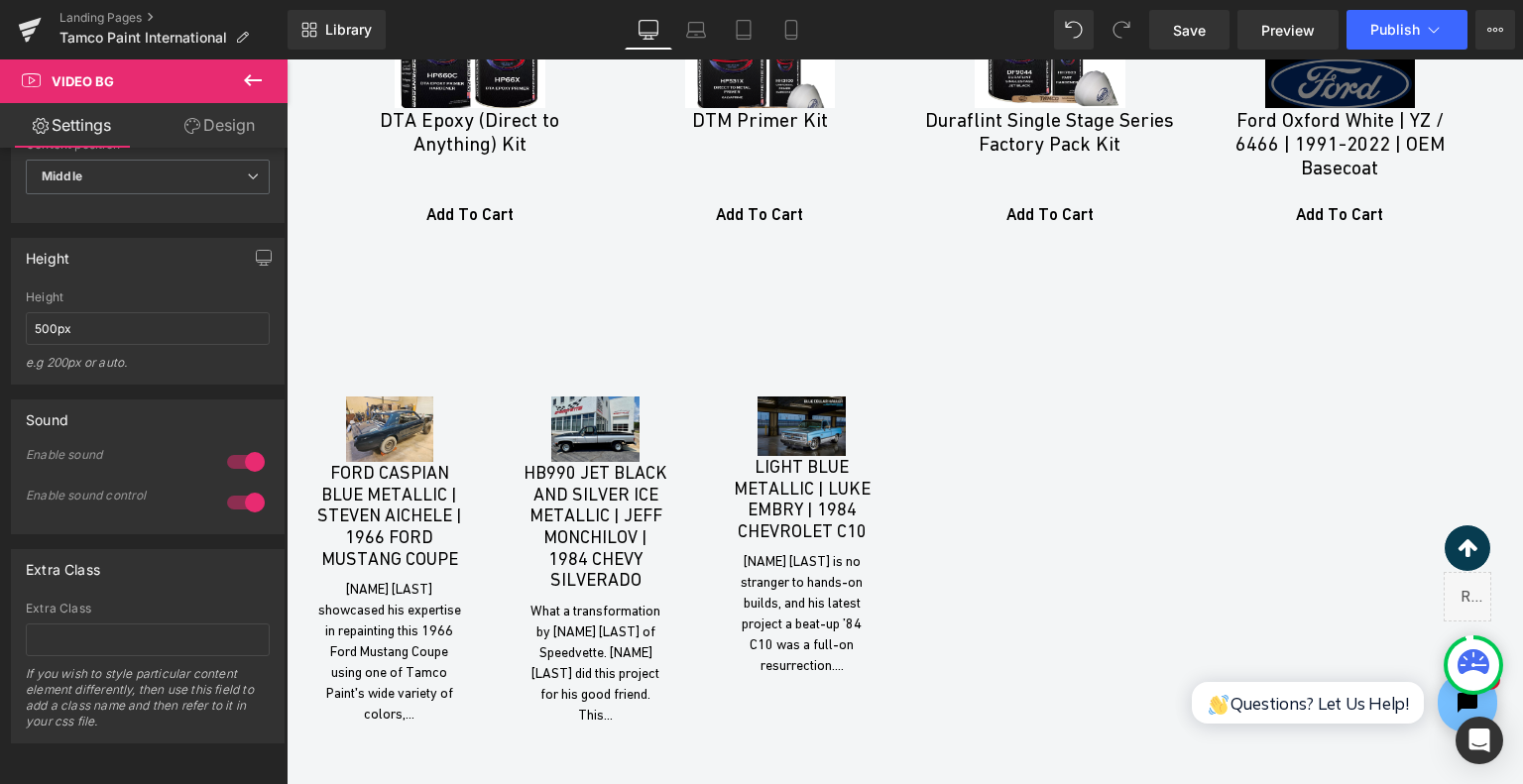 scroll, scrollTop: 6572, scrollLeft: 0, axis: vertical 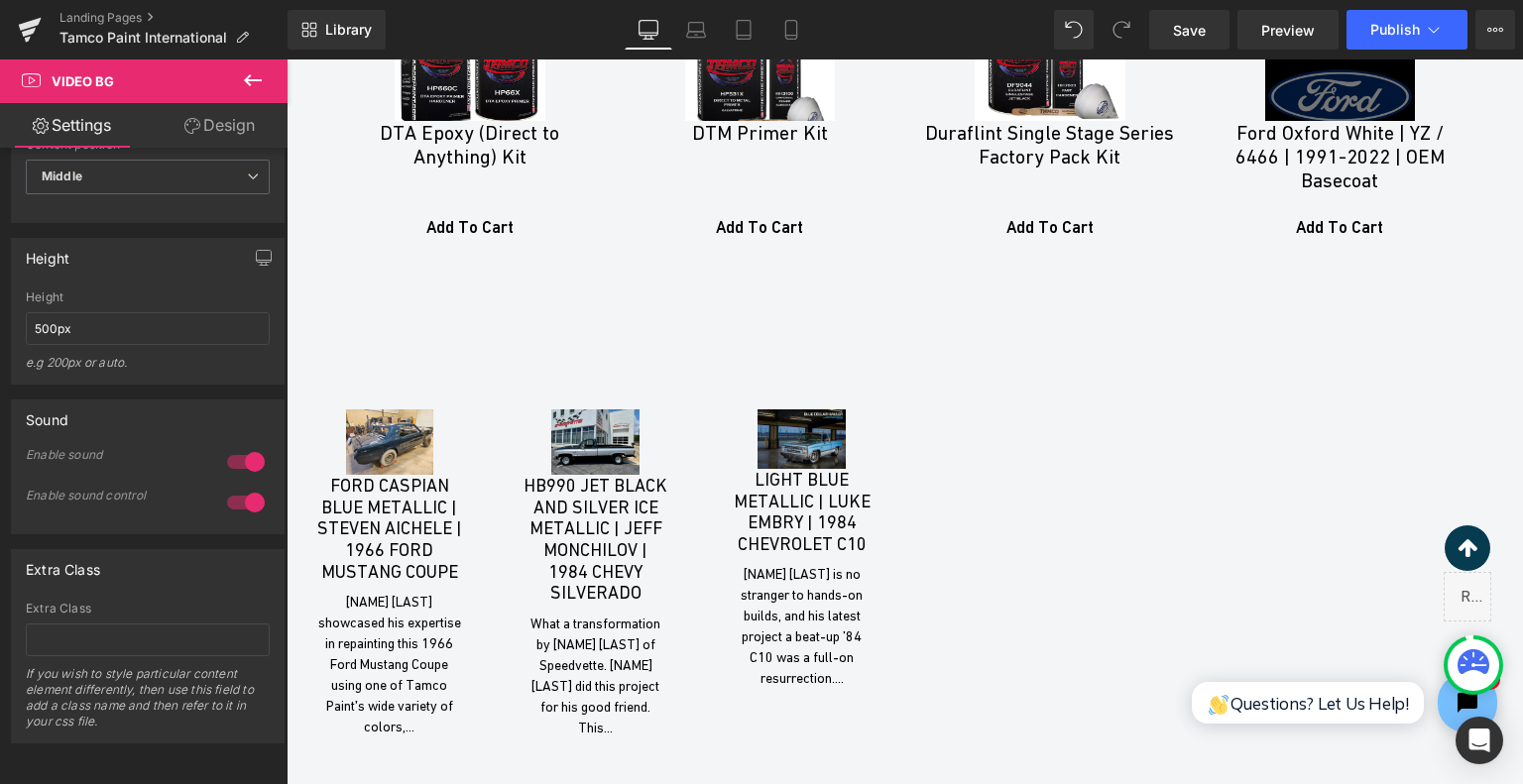 click 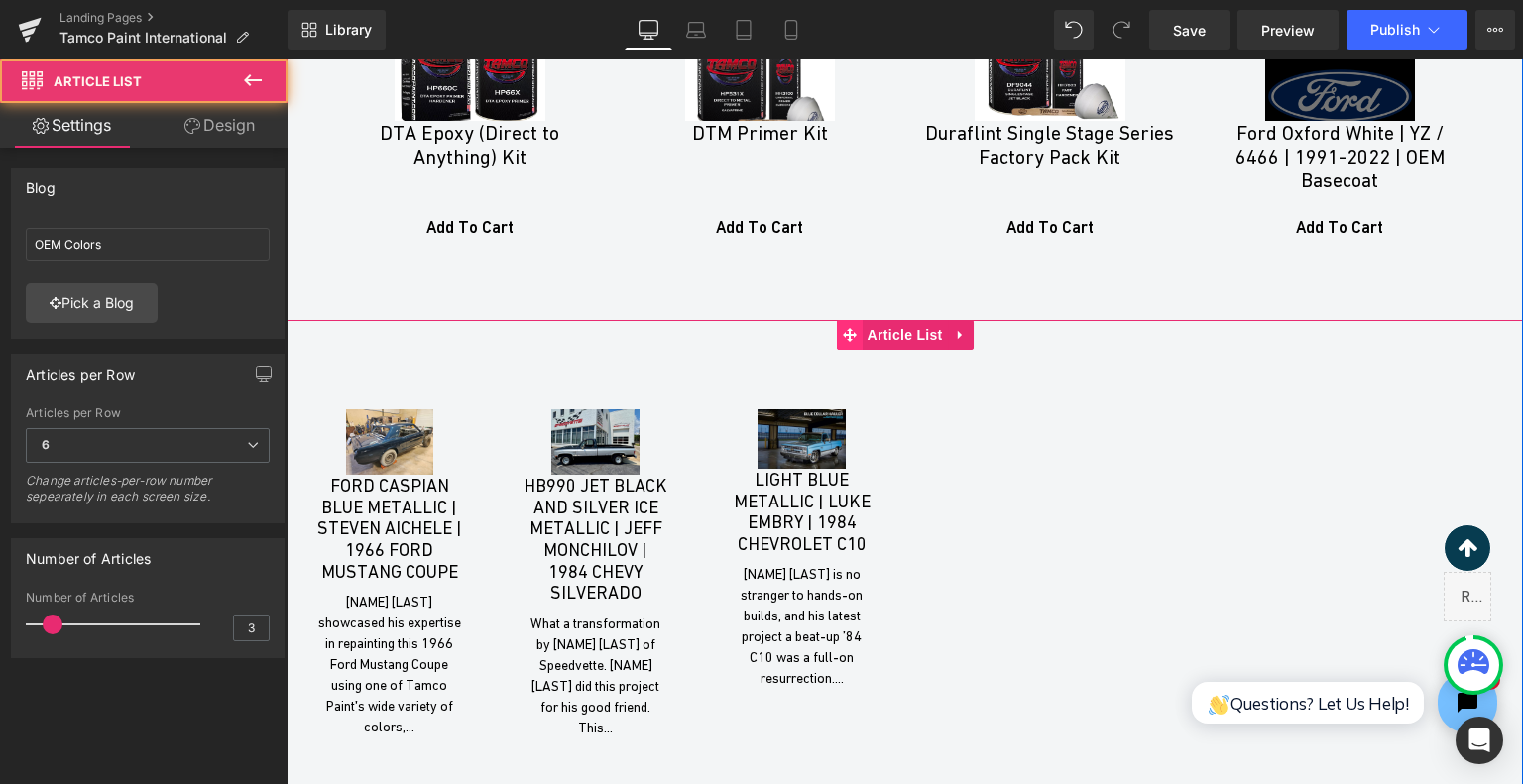 click at bounding box center (850, 335) 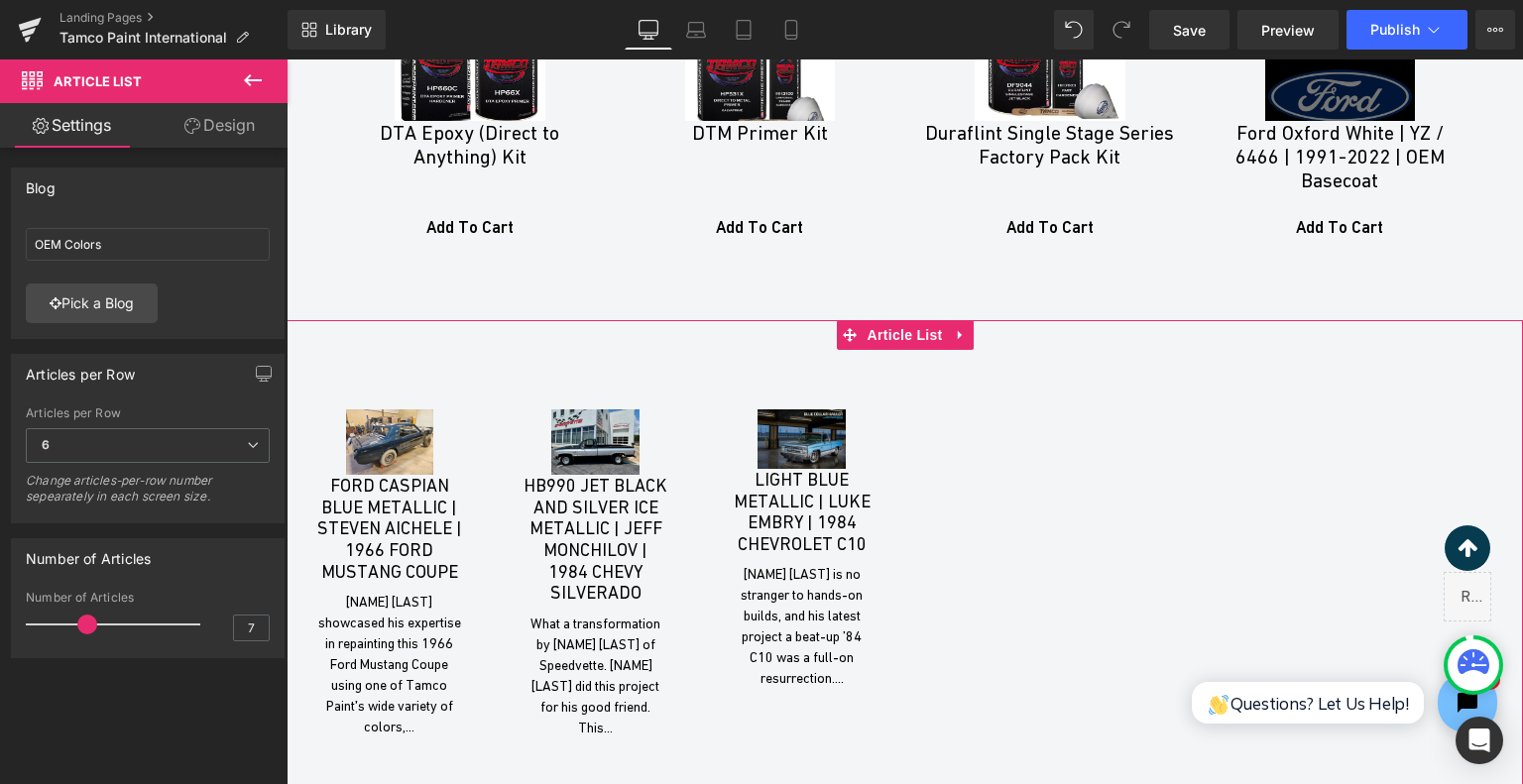 type on "6" 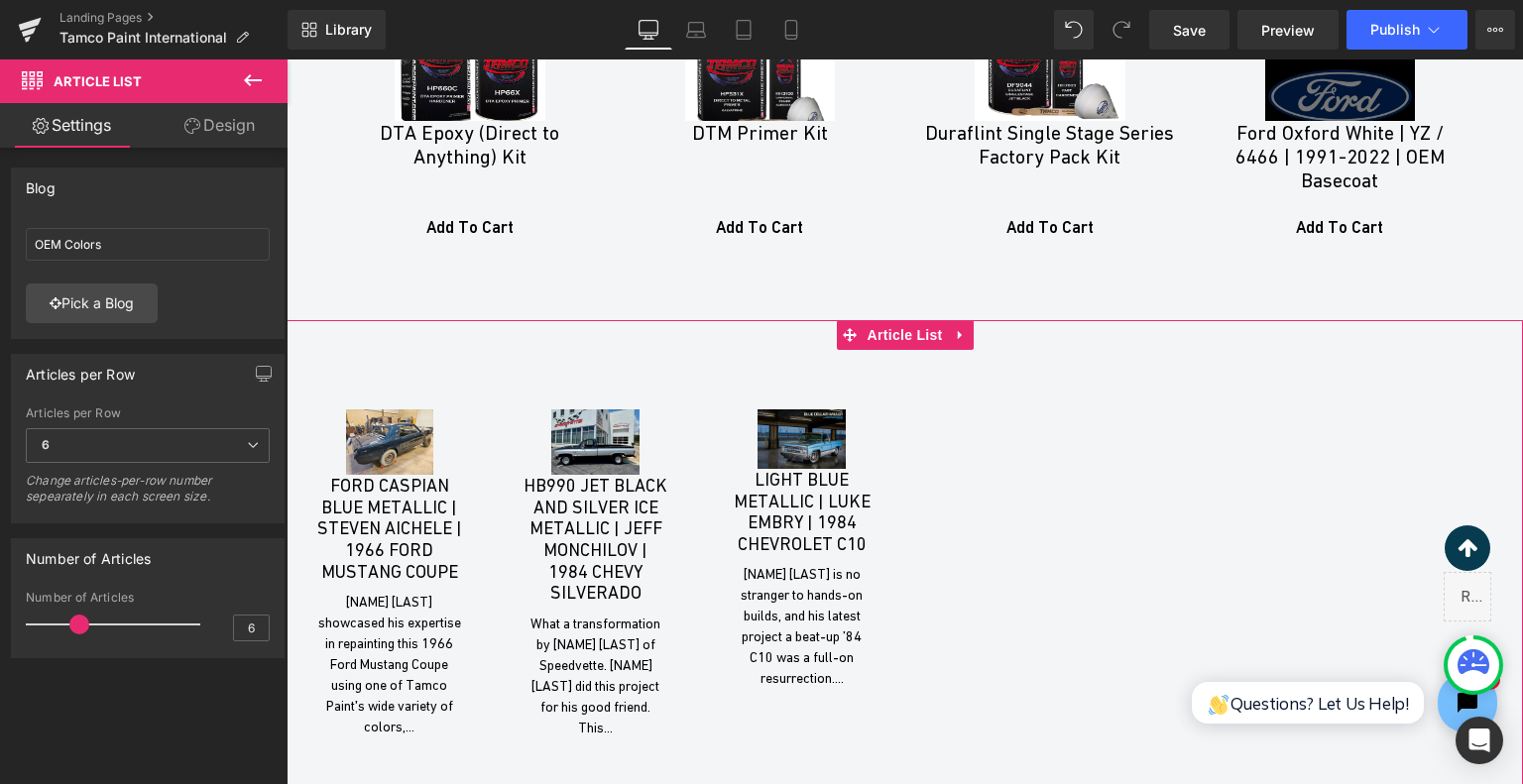 drag, startPoint x: 52, startPoint y: 621, endPoint x: 77, endPoint y: 631, distance: 26.925824 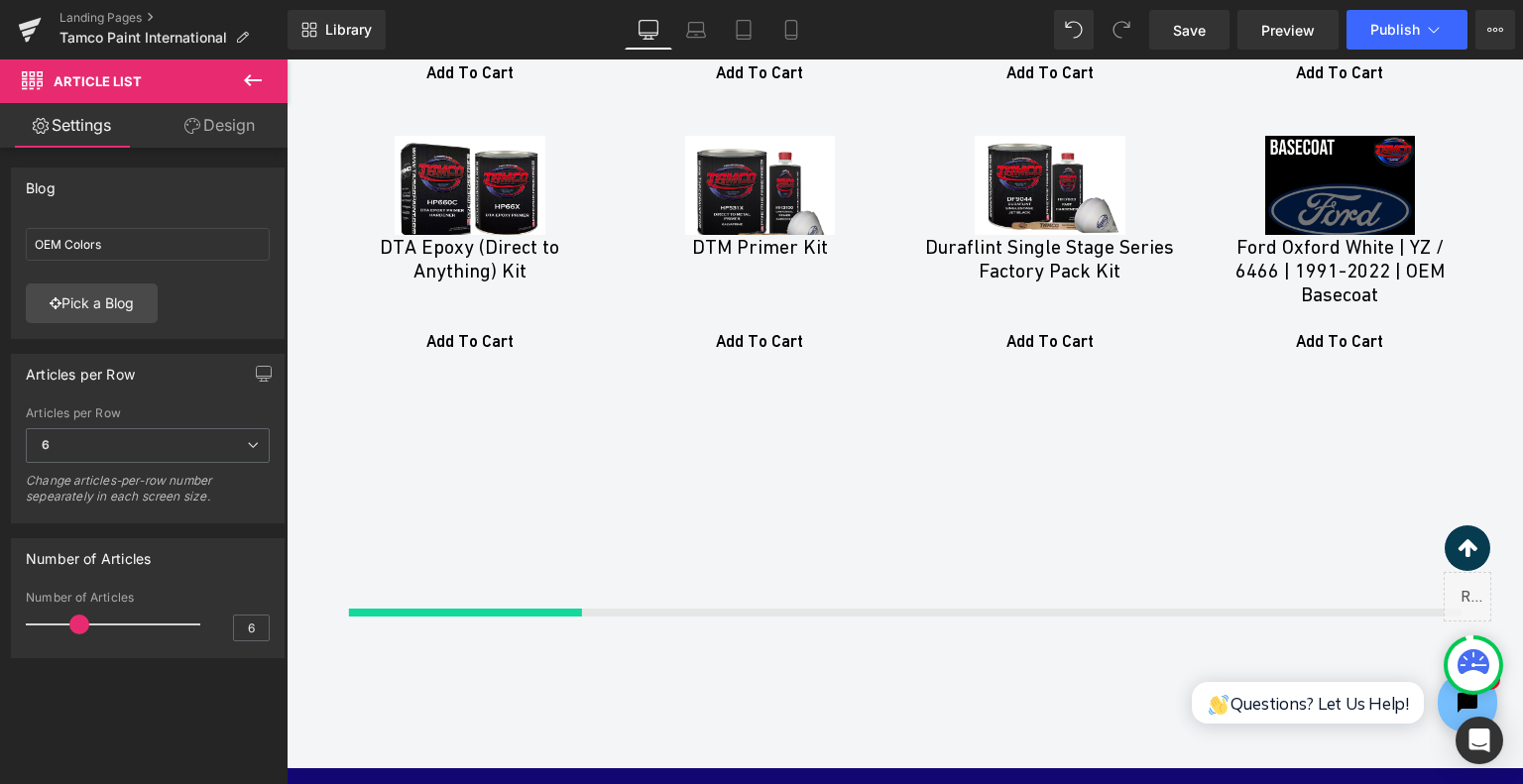scroll, scrollTop: 6671, scrollLeft: 0, axis: vertical 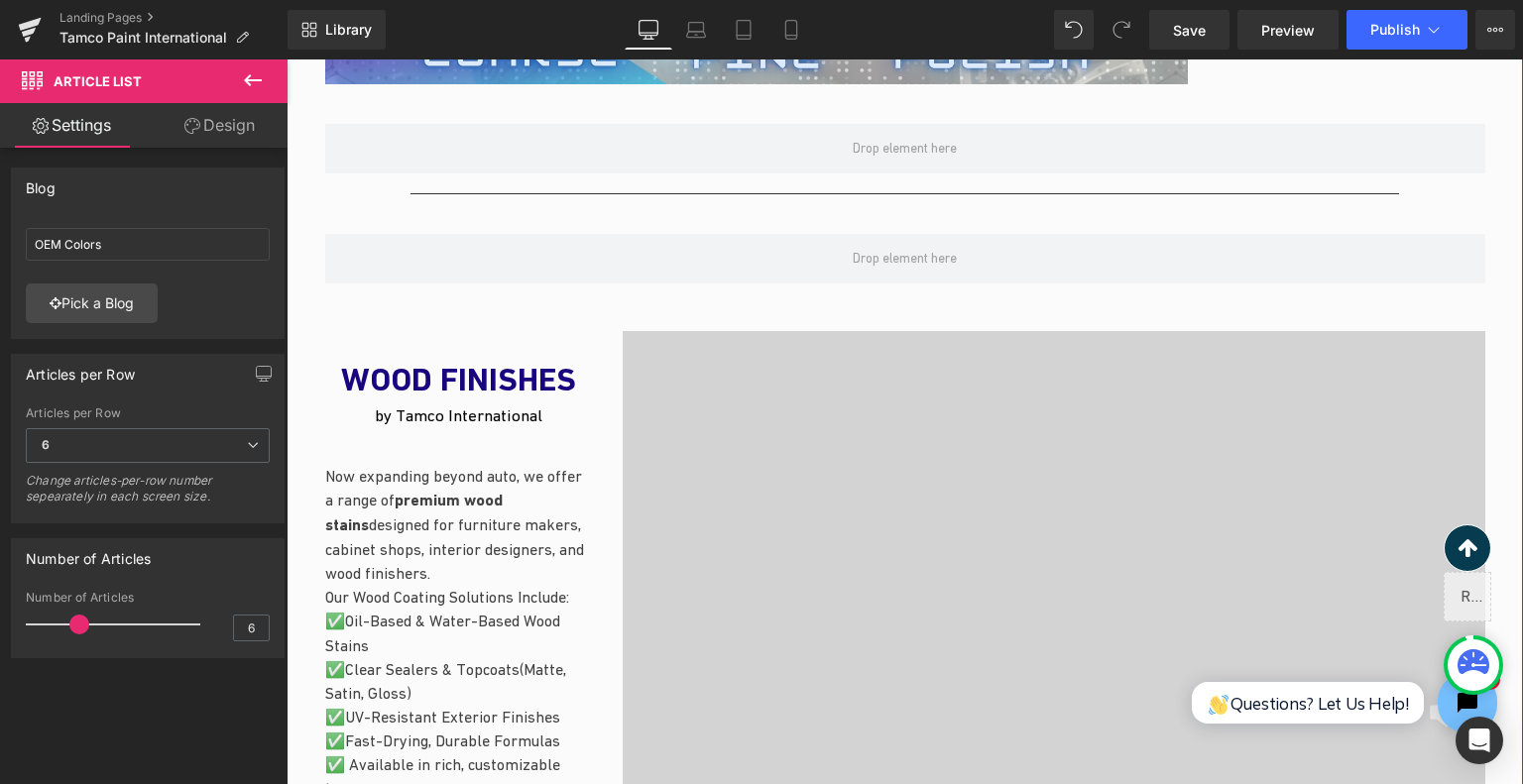 click at bounding box center (1054, 579) 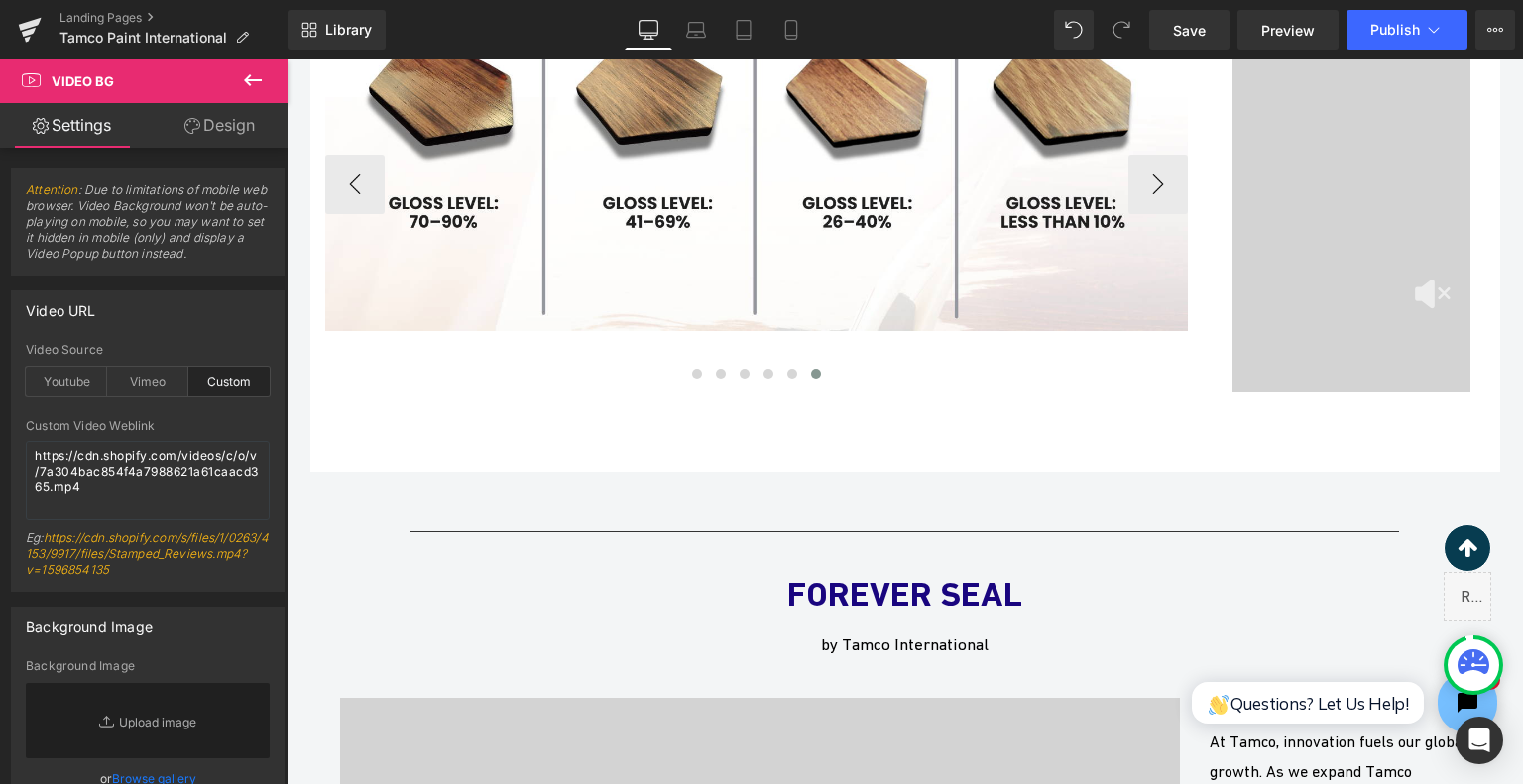 scroll, scrollTop: 3631, scrollLeft: 0, axis: vertical 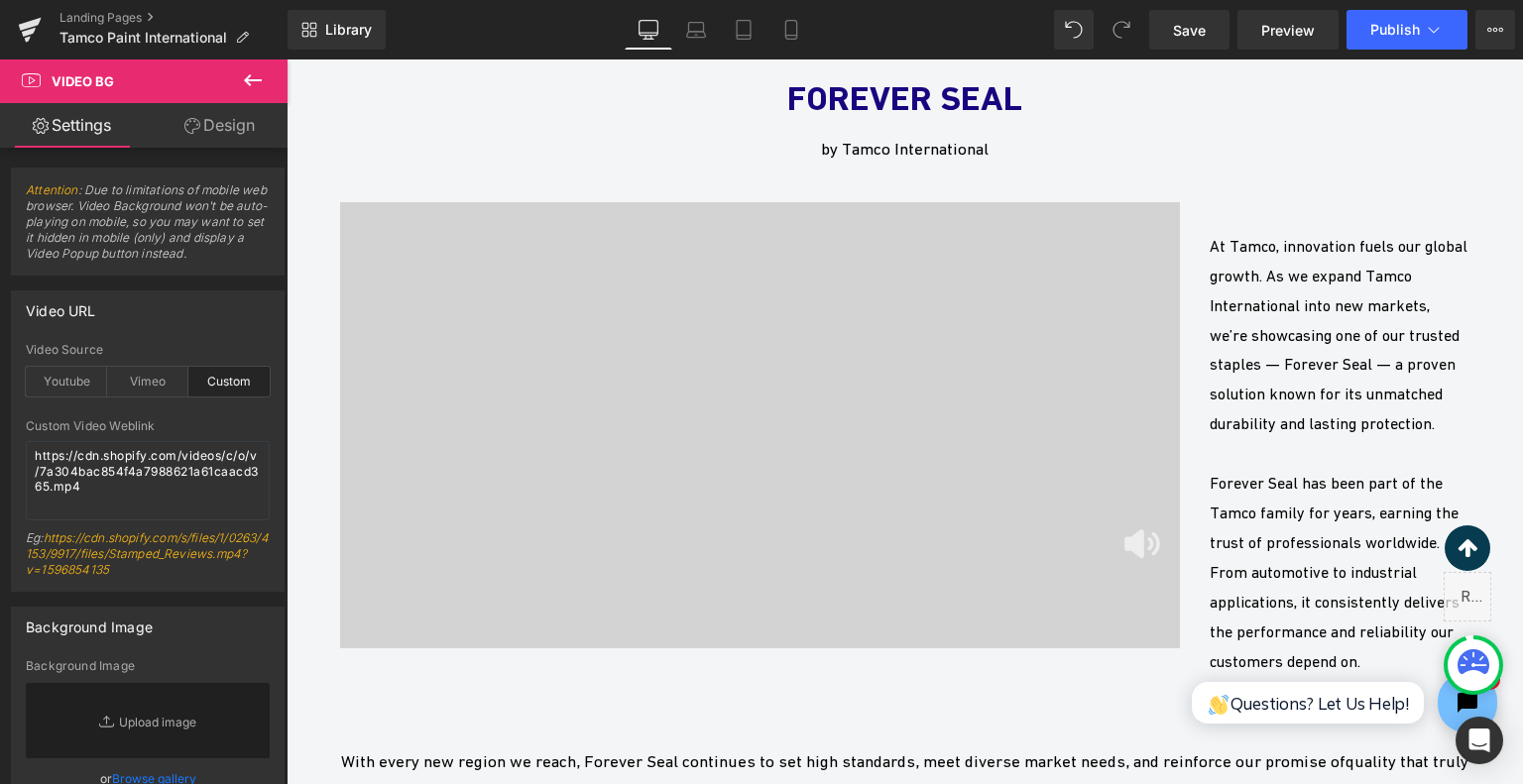 click at bounding box center (761, 425) 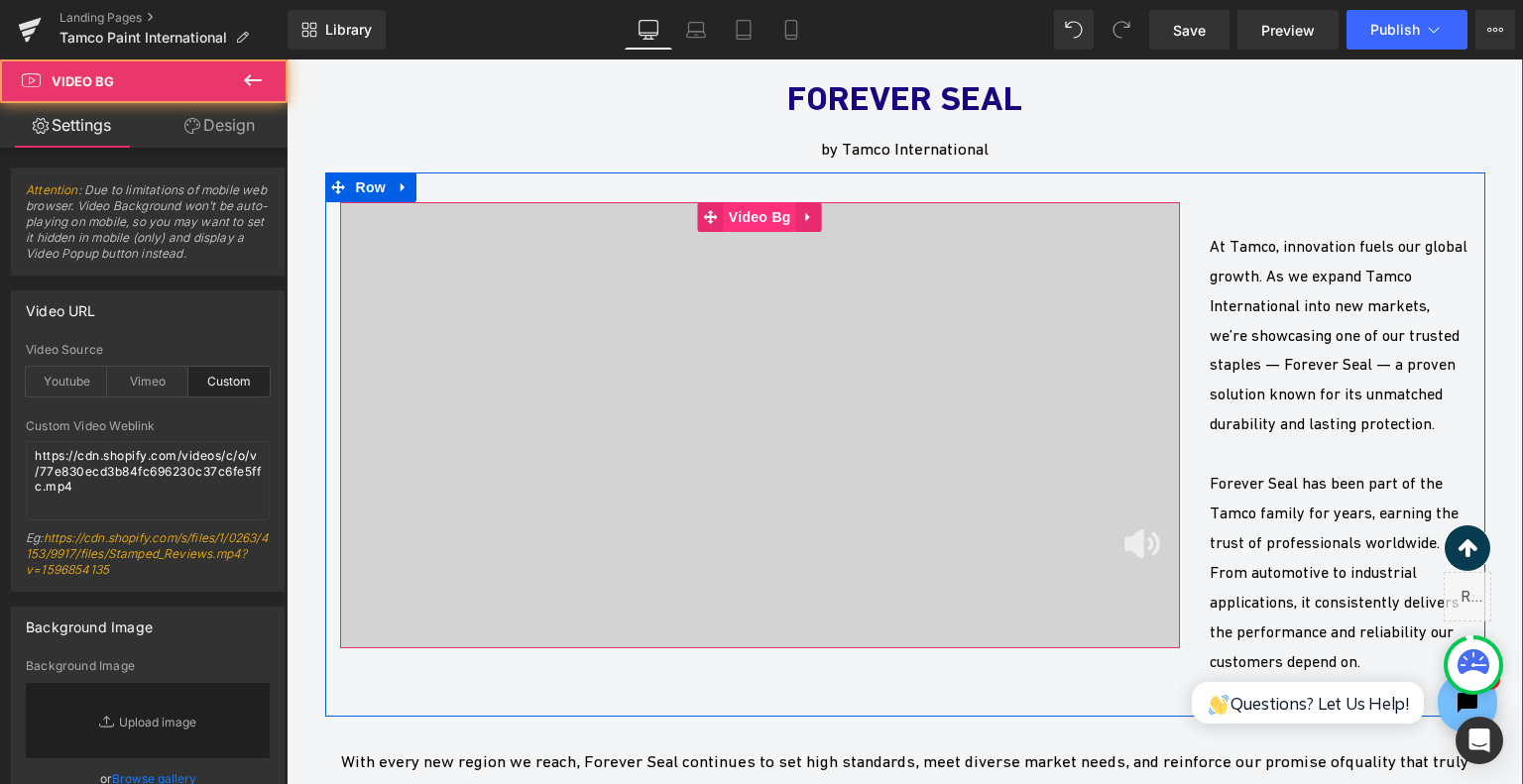 click on "Video Bg" at bounding box center [760, 217] 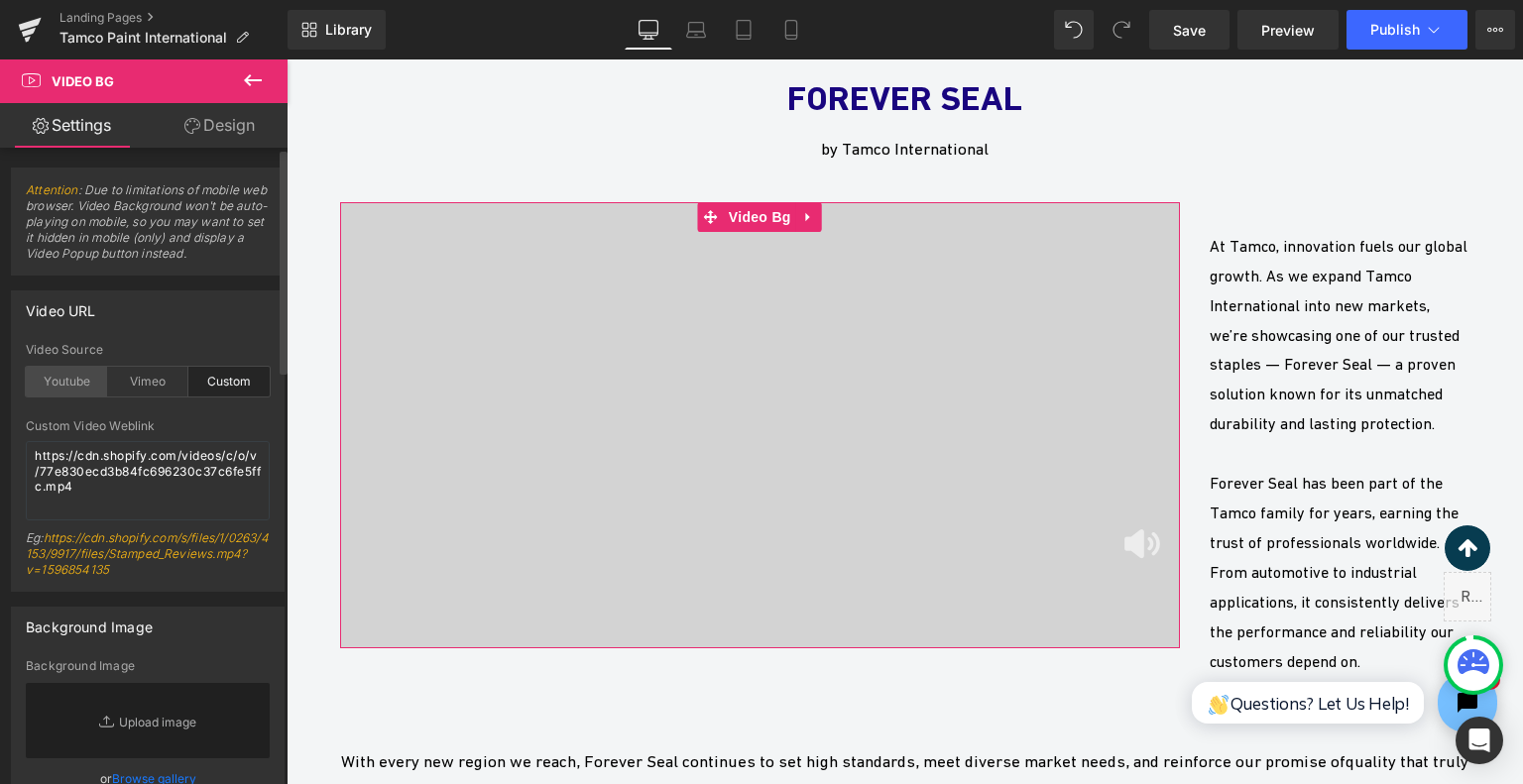 click on "Youtube" at bounding box center [66, 382] 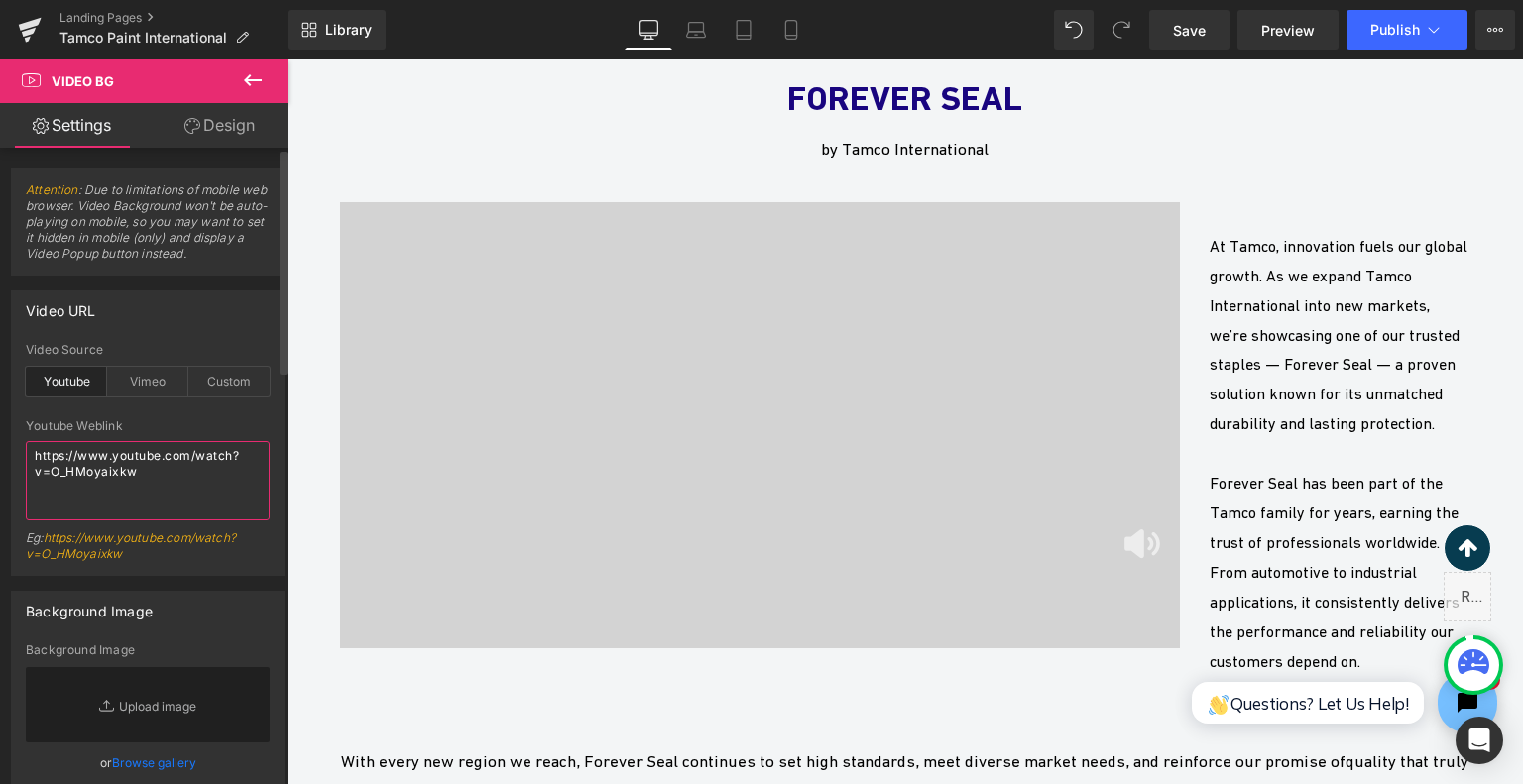 click on "https://www.youtube.com/watch?v=O_HMoyaixkw" at bounding box center [148, 481] 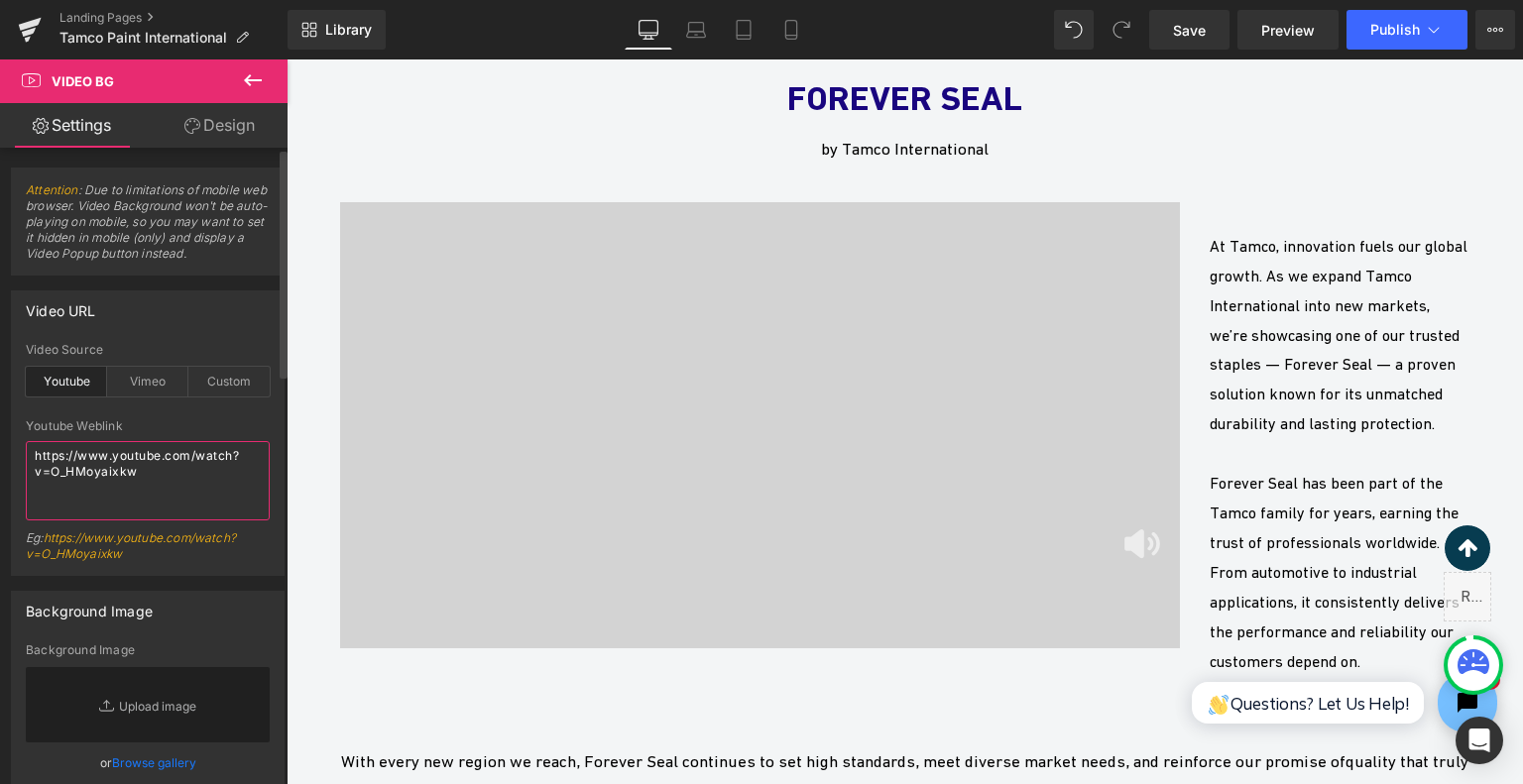 click on "https://www.youtube.com/watch?v=O_HMoyaixkw" at bounding box center (148, 481) 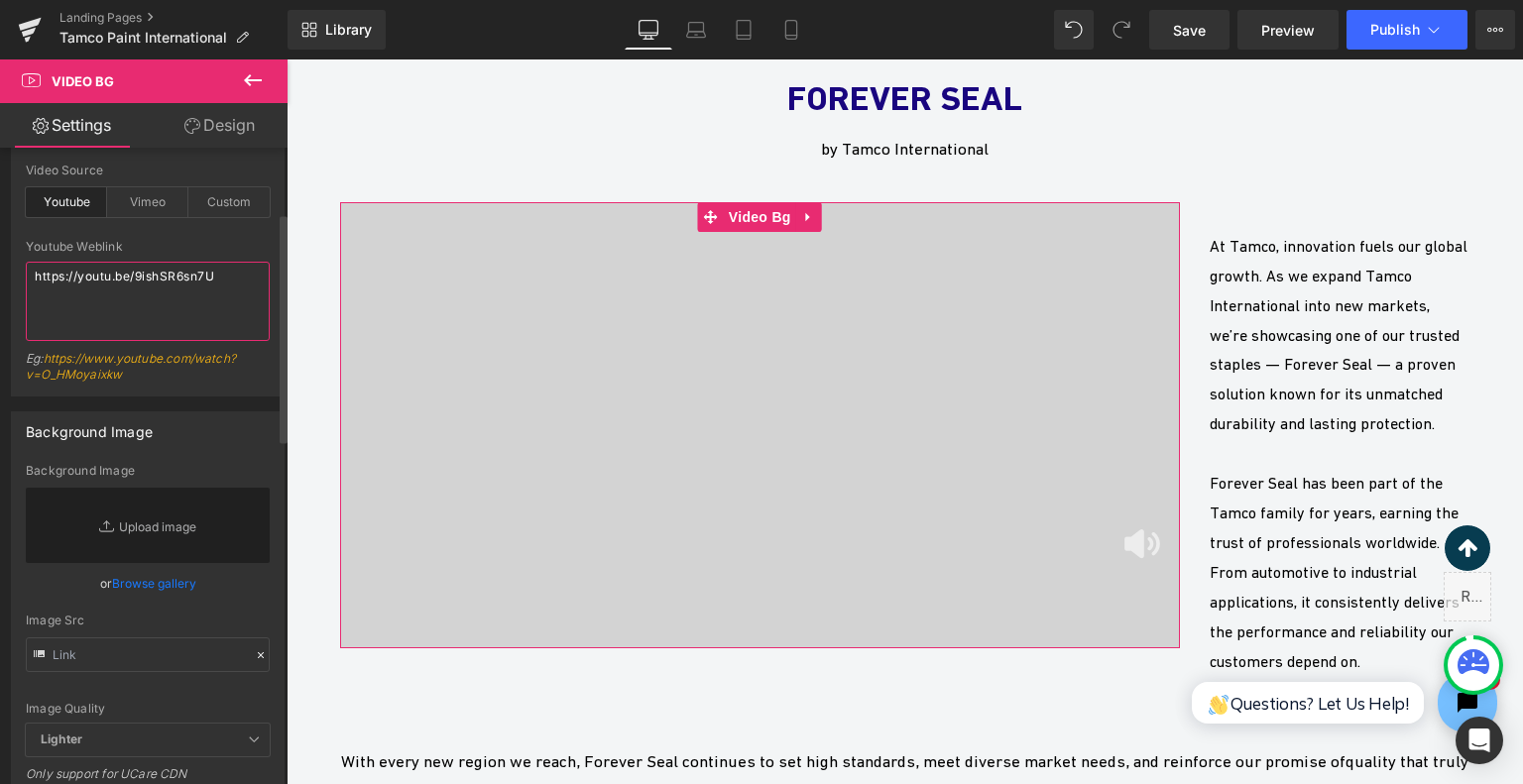 scroll, scrollTop: 48, scrollLeft: 0, axis: vertical 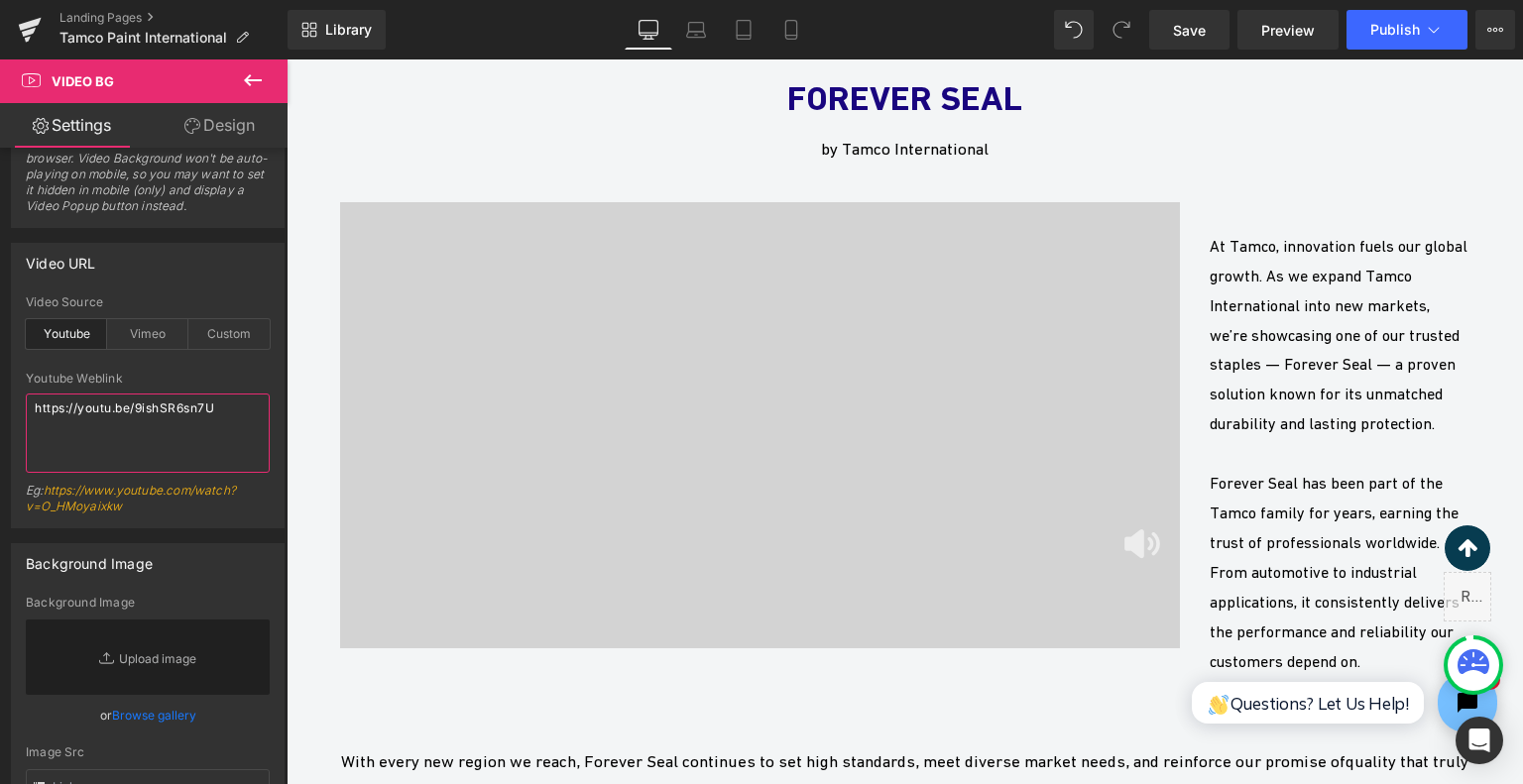 type on "https://youtu.be/9ishSR6sn7U" 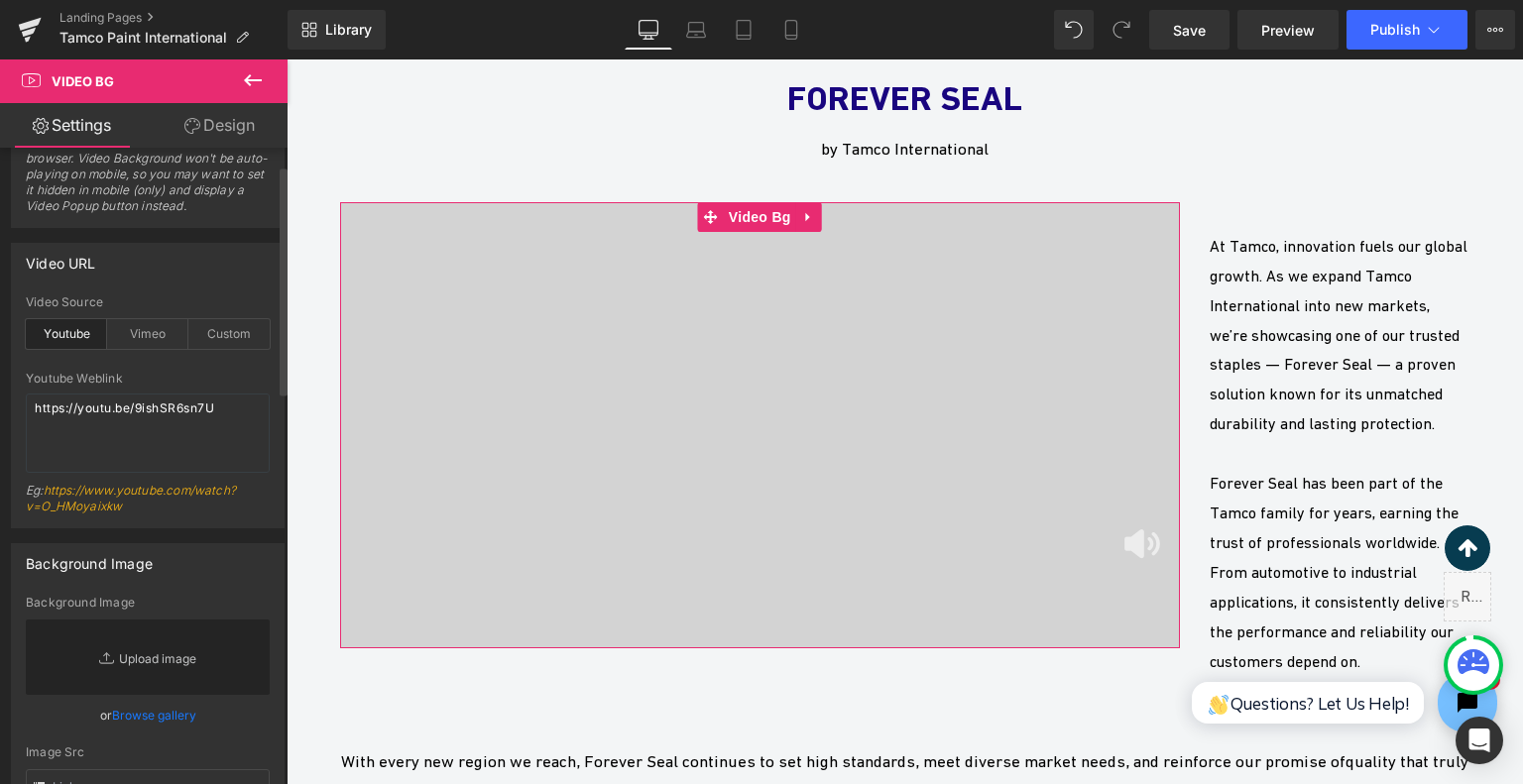 click on "Replace Image" at bounding box center (148, 657) 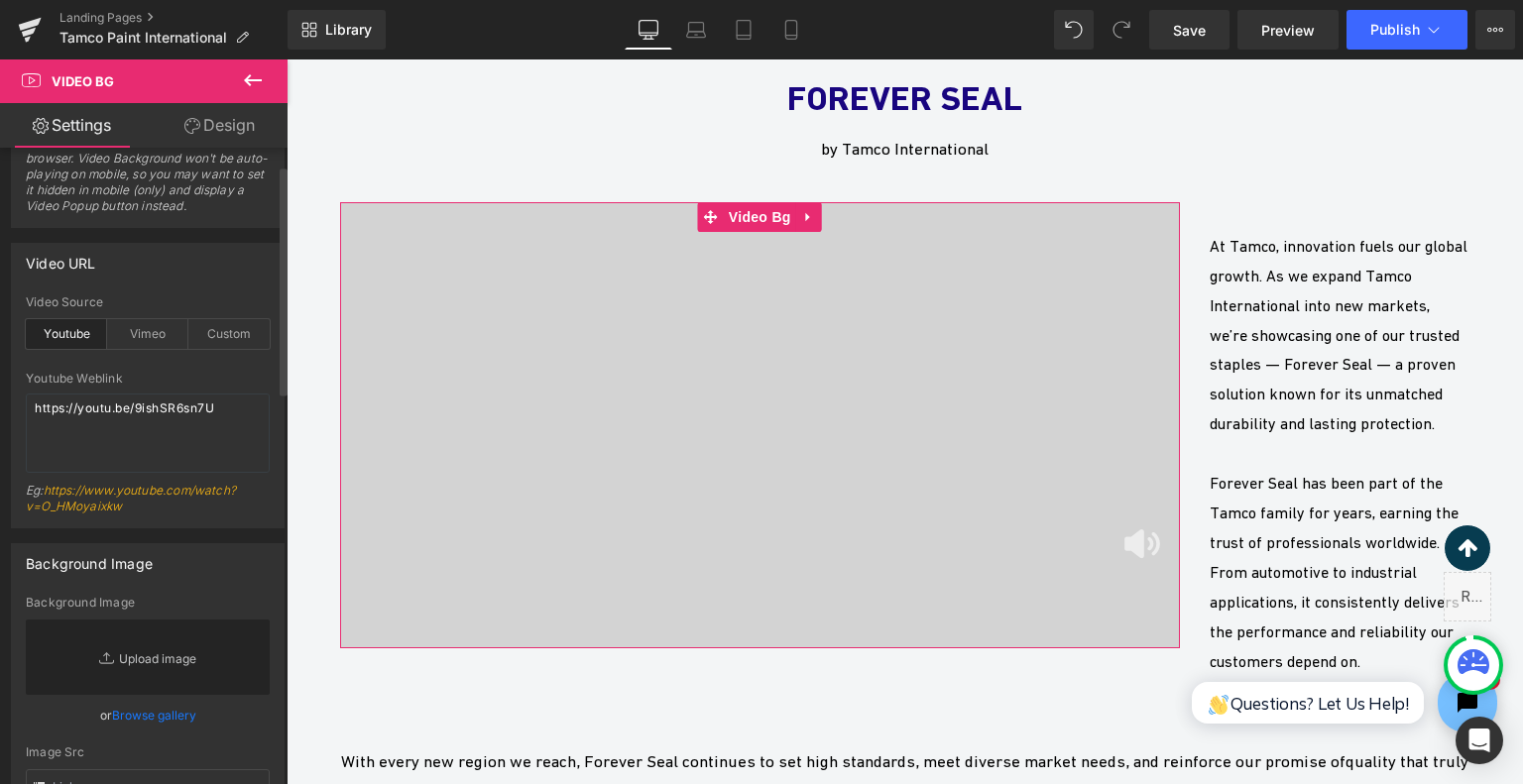 type on "C:\fakepath\sddefault.webp" 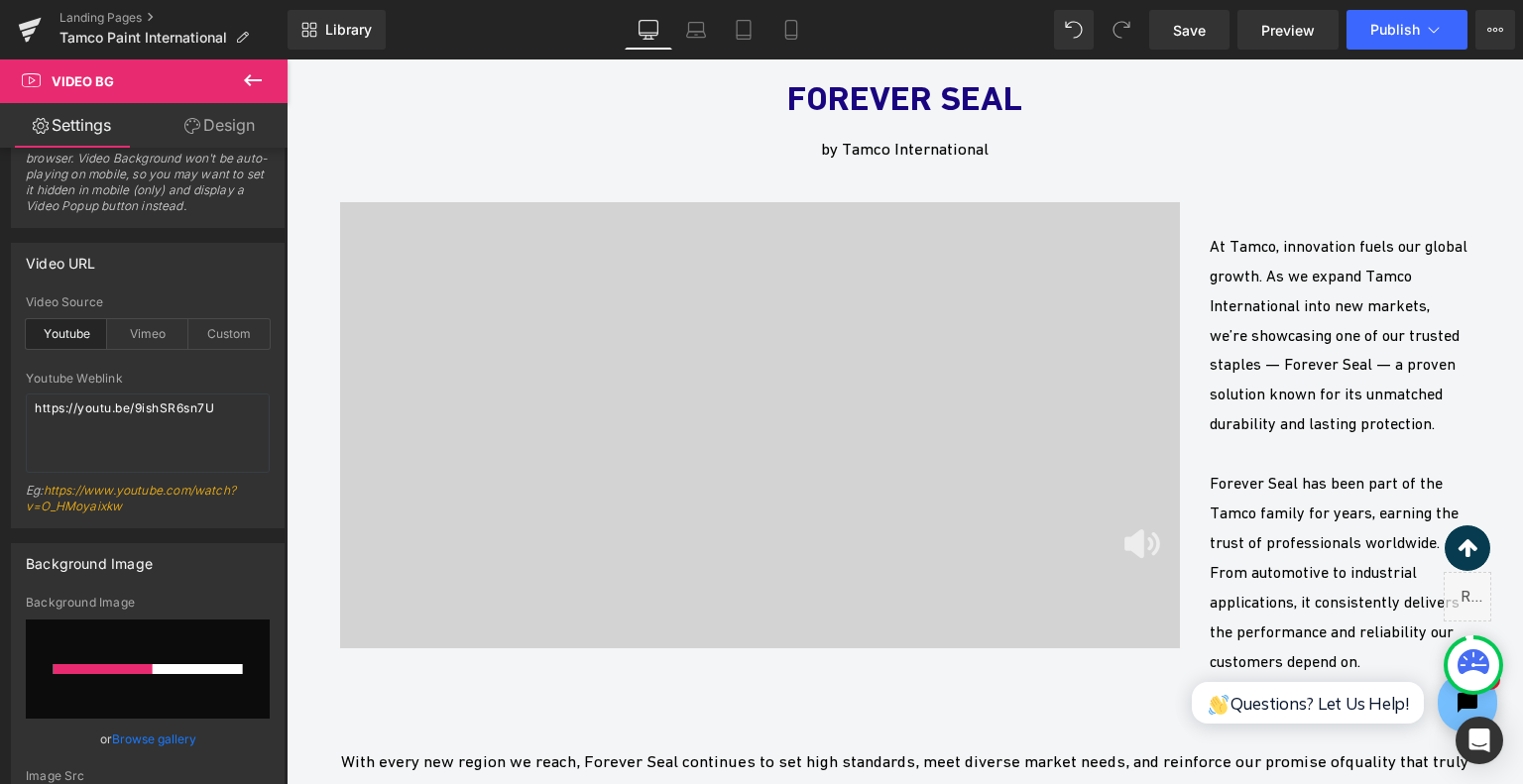 type 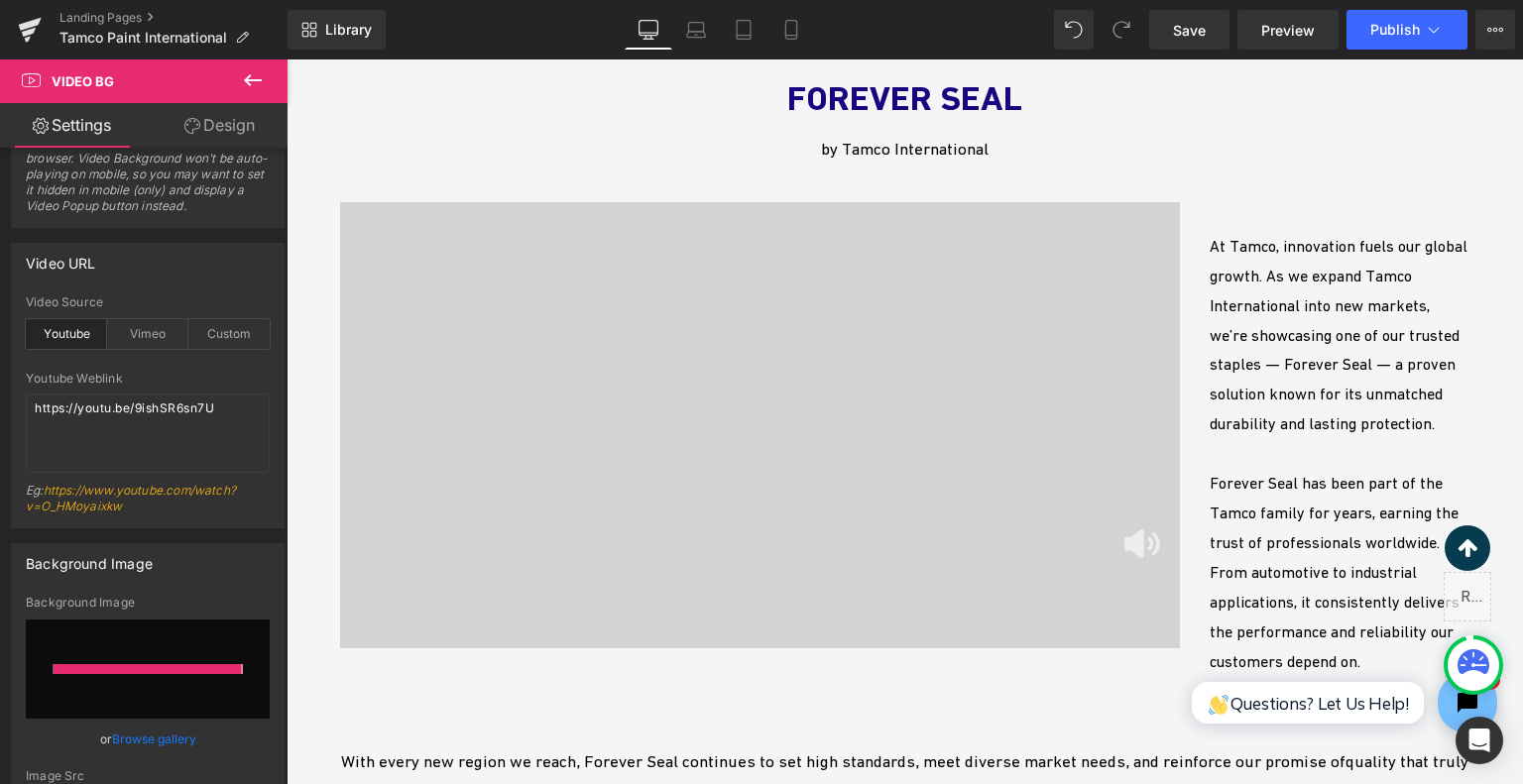 type on "https://ucarecdn.com/8643c7df-60a6-4f6e-a259-f6a1c52175df/-/format/auto/-/preview/3000x3000/-/quality/lighter/sddefault.webp" 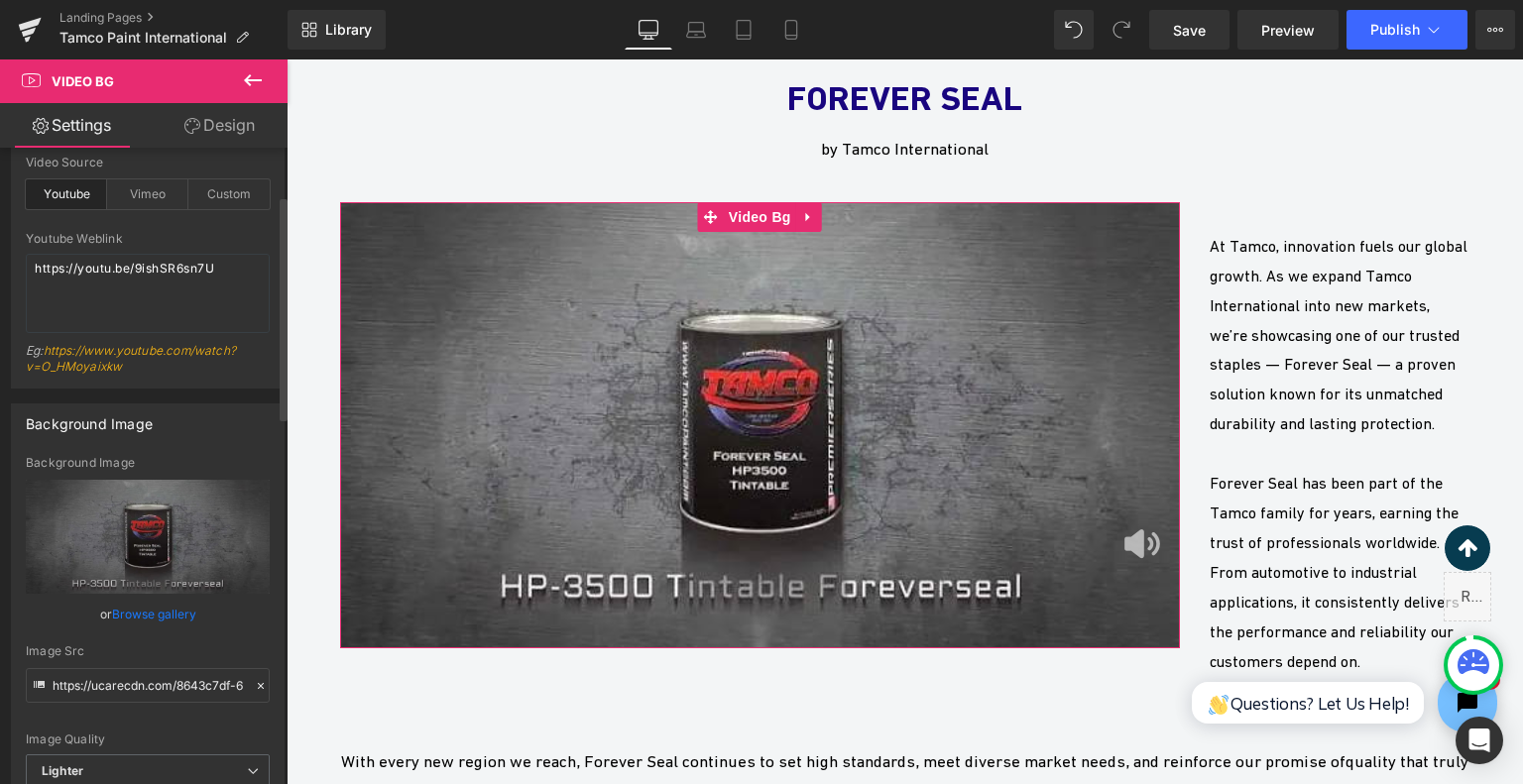 scroll, scrollTop: 0, scrollLeft: 0, axis: both 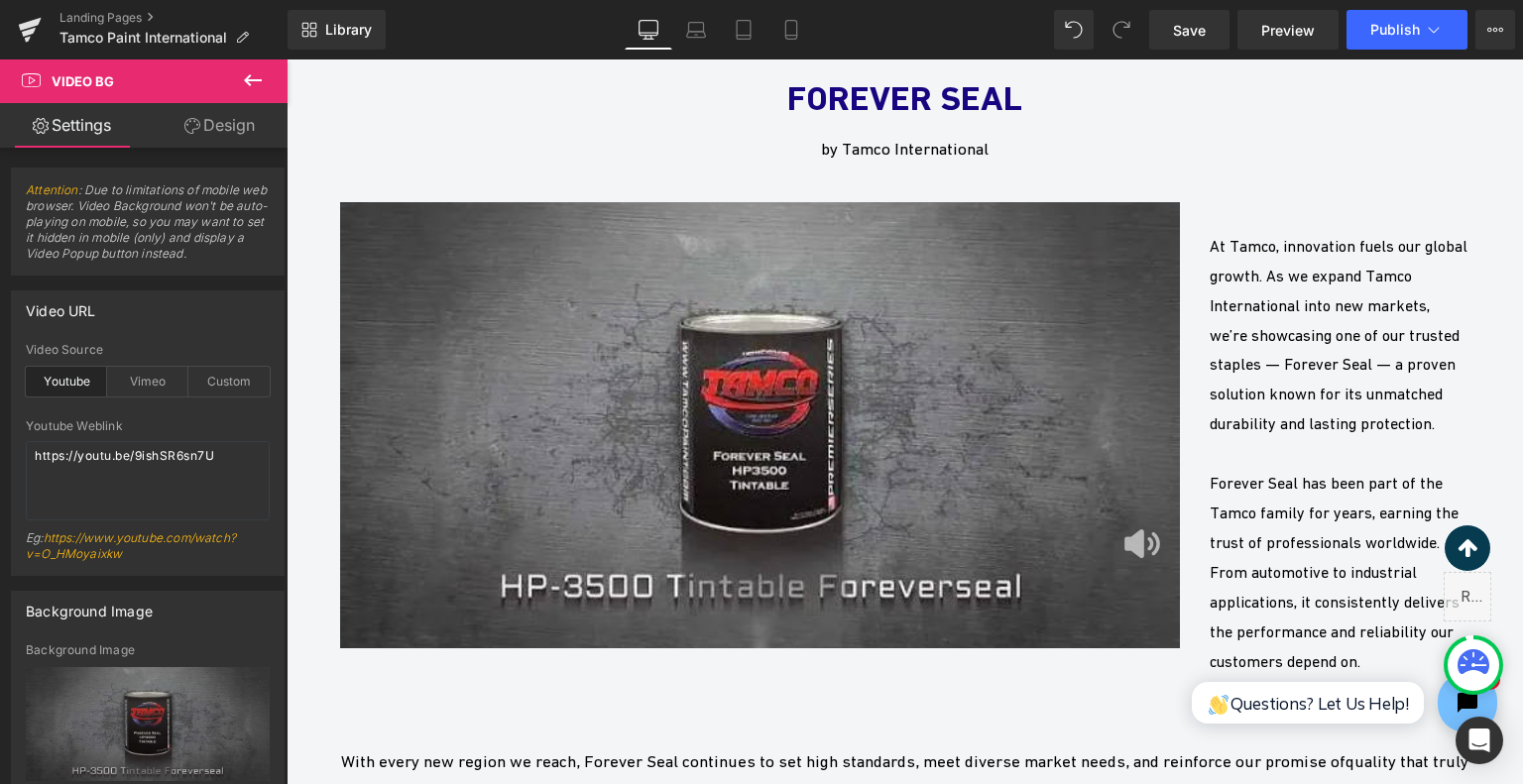click 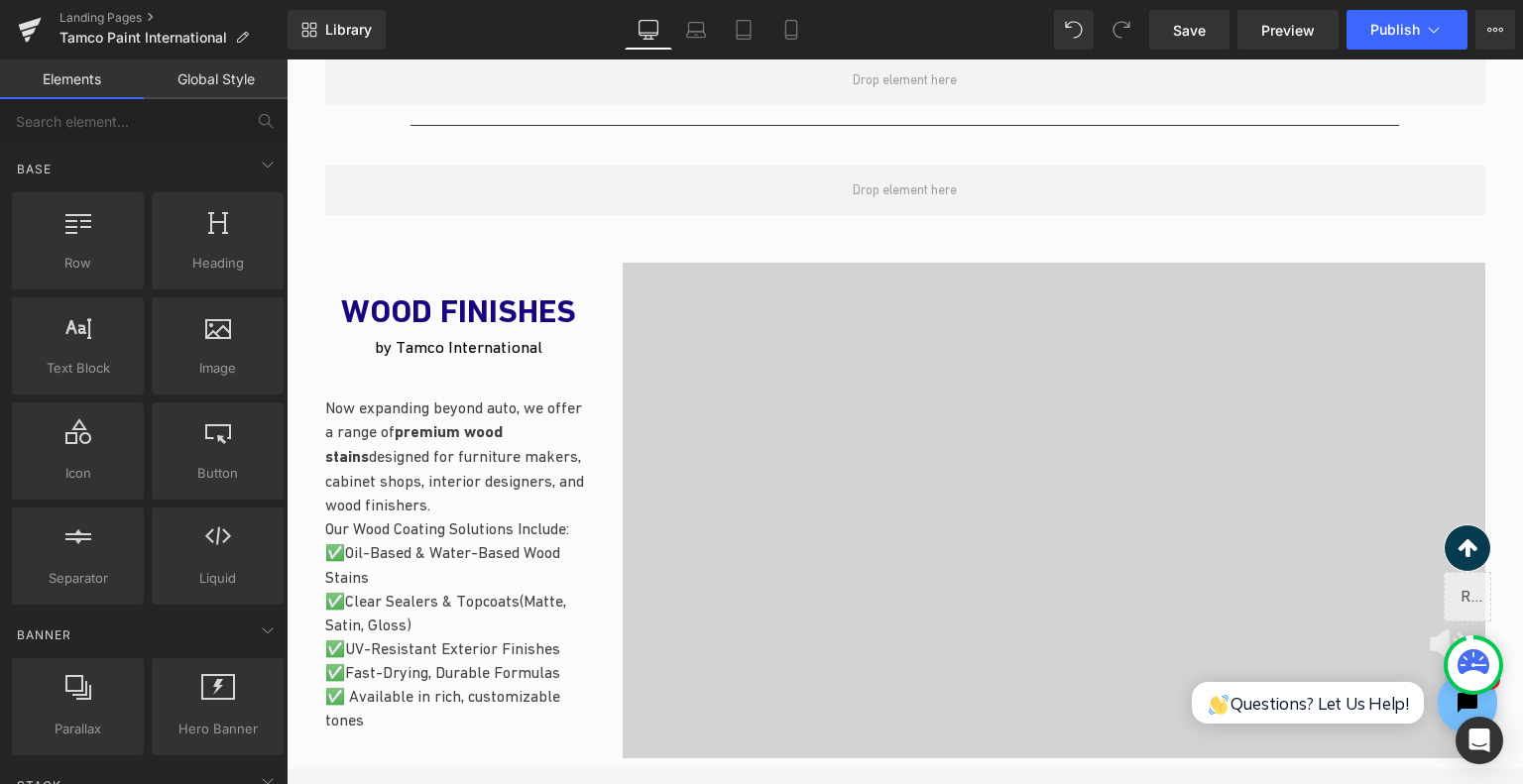 scroll, scrollTop: 2144, scrollLeft: 0, axis: vertical 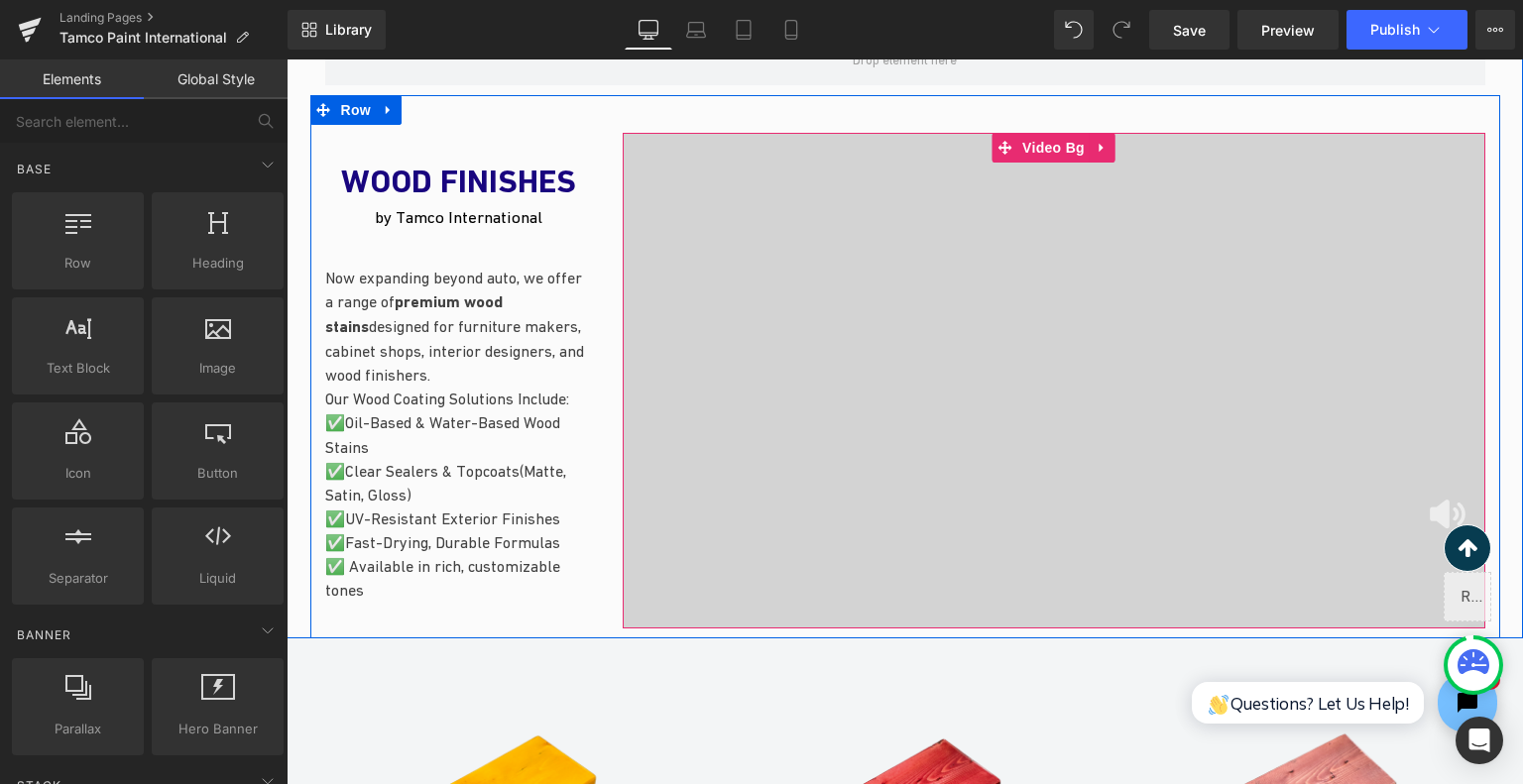 click on "Video Bg" at bounding box center [1053, 148] 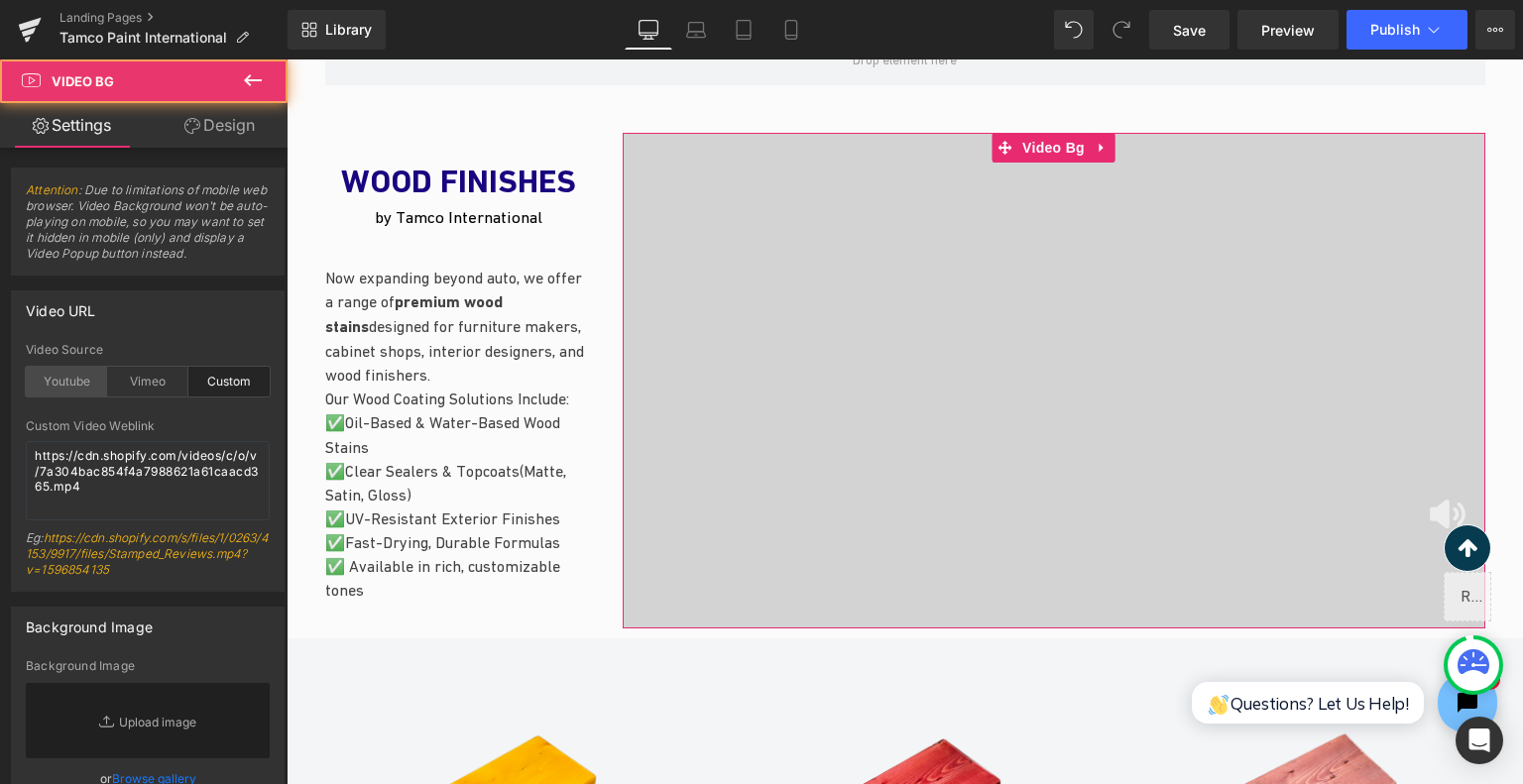 click on "Youtube" at bounding box center [66, 382] 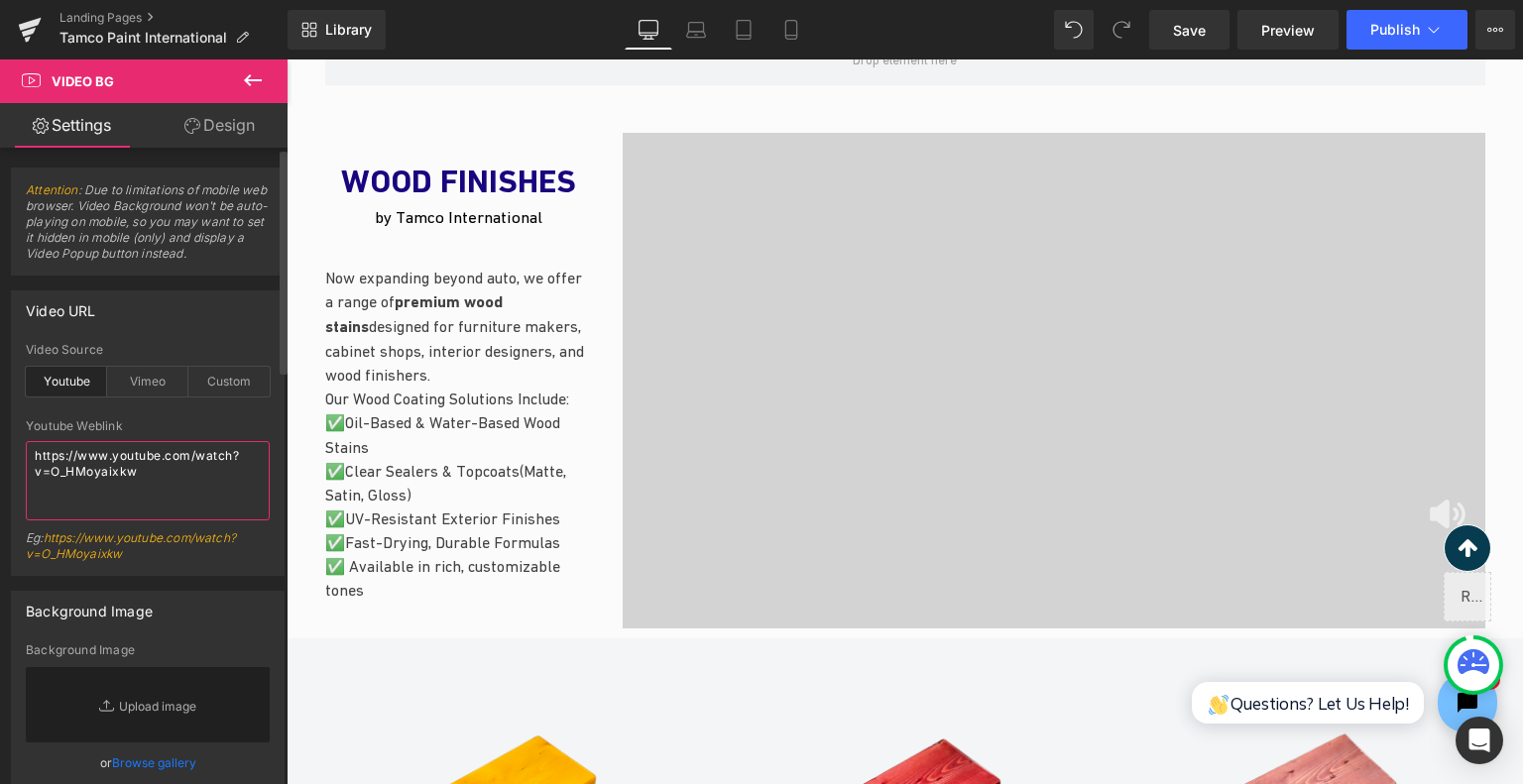 click on "https://www.youtube.com/watch?v=O_HMoyaixkw" at bounding box center [148, 481] 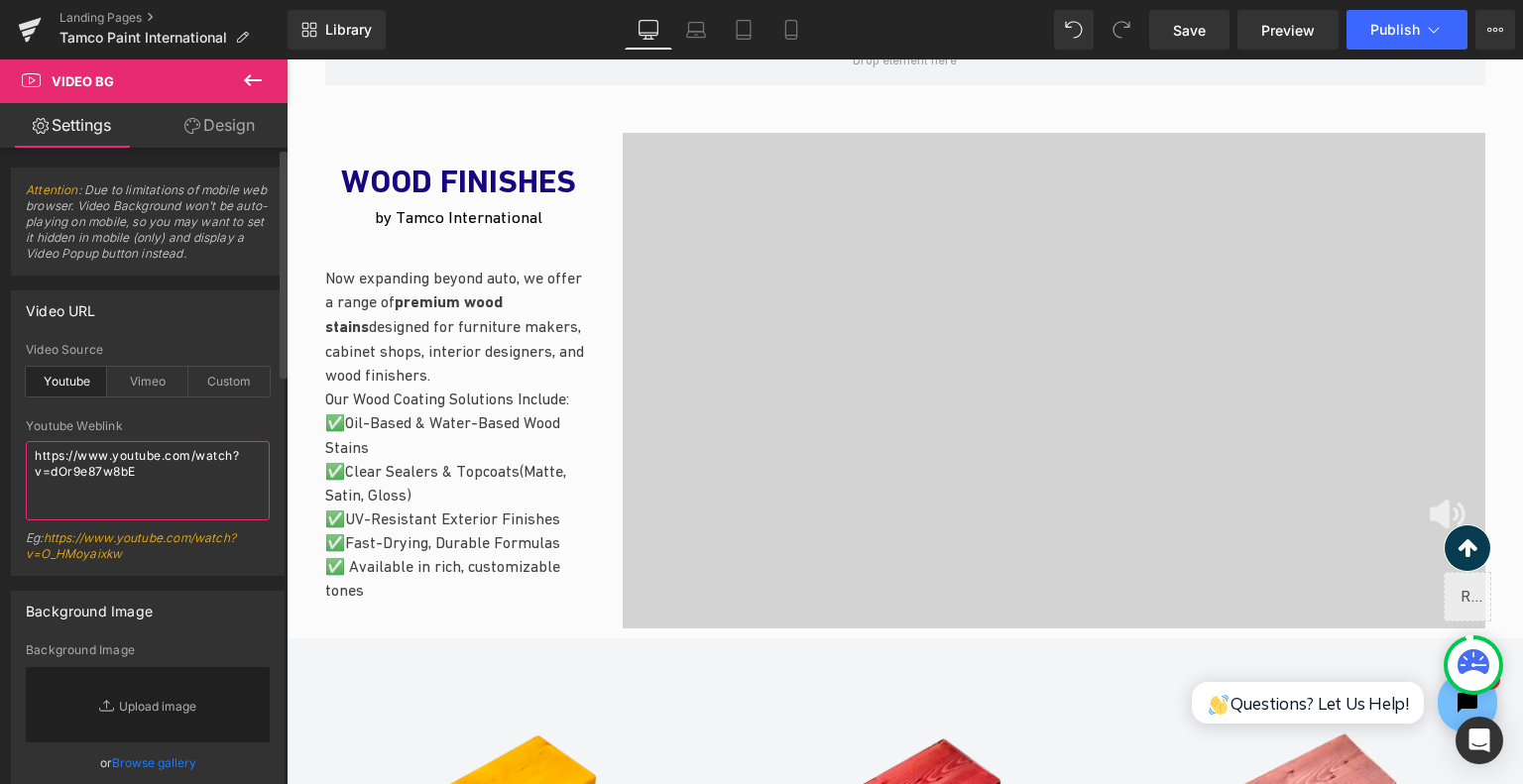 type on "https://www.youtube.com/watch?v=dOr9e87w8bE" 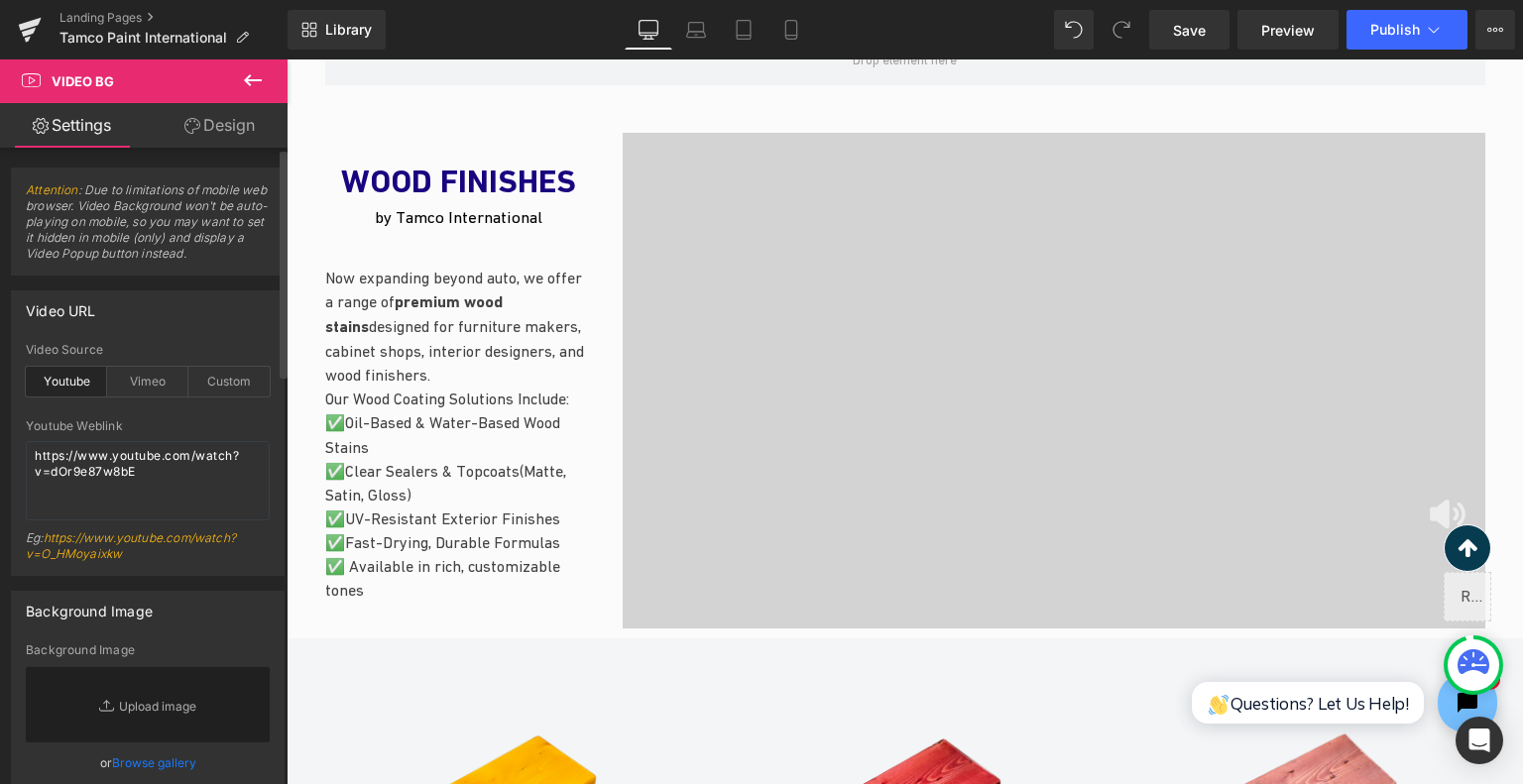 click on "Background Image Background Image  Replace Image  Upload image or  Browse gallery Image Src Image Quality Lighter Lightest
Lighter
Lighter Lightest Only support for UCare CDN" at bounding box center [148, 778] 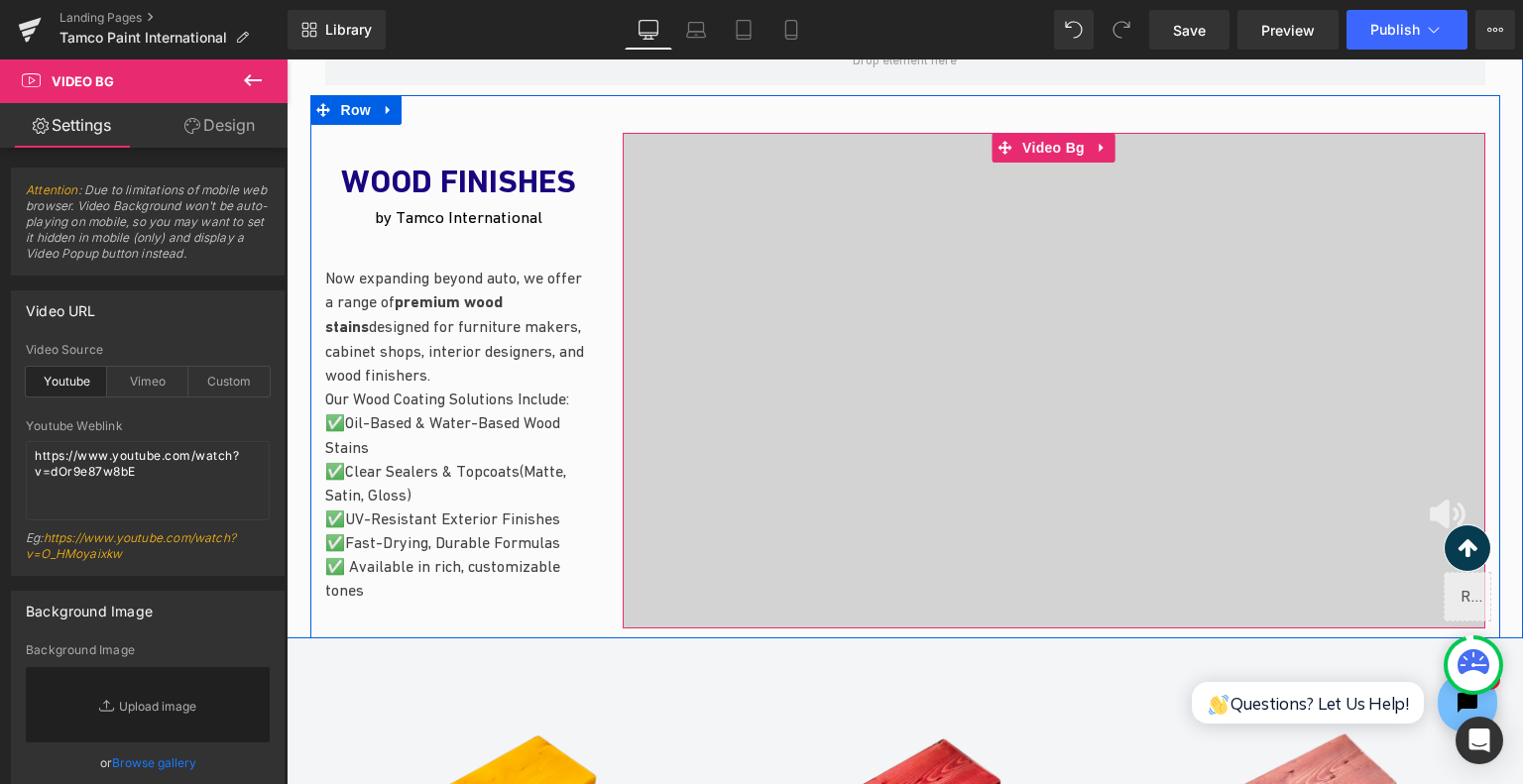 click at bounding box center [1054, 381] 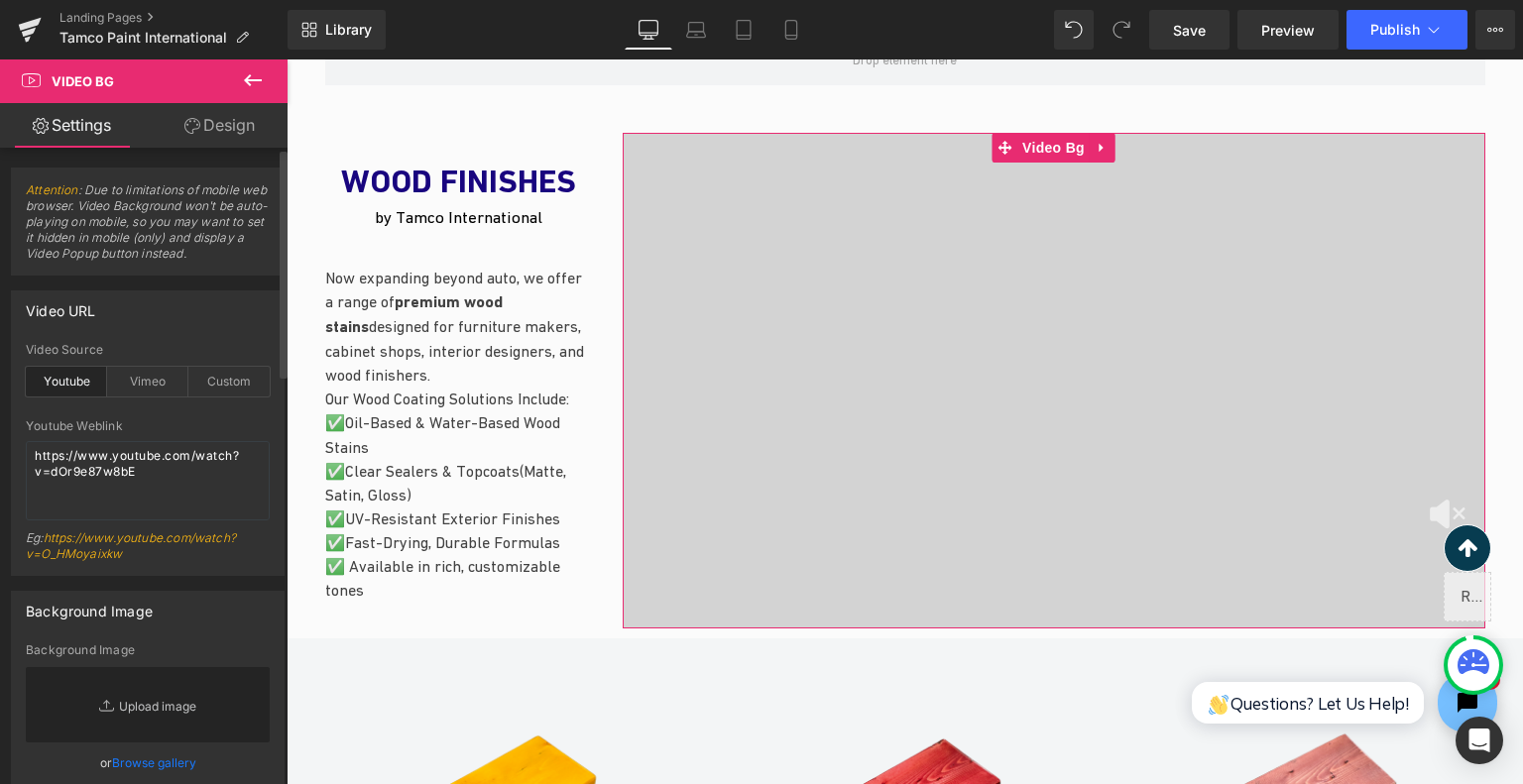 click on "Replace Image" at bounding box center (148, 705) 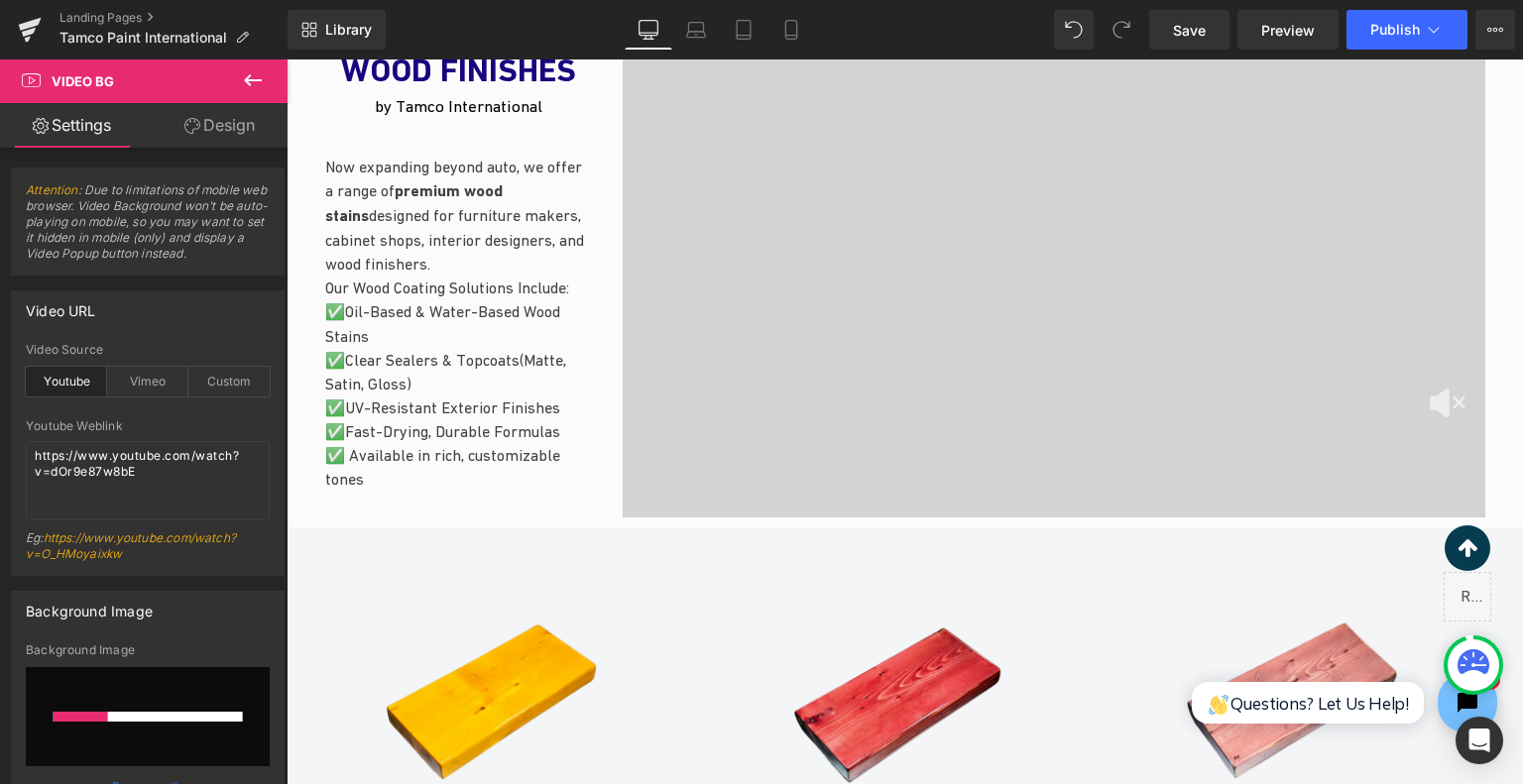 scroll, scrollTop: 2342, scrollLeft: 0, axis: vertical 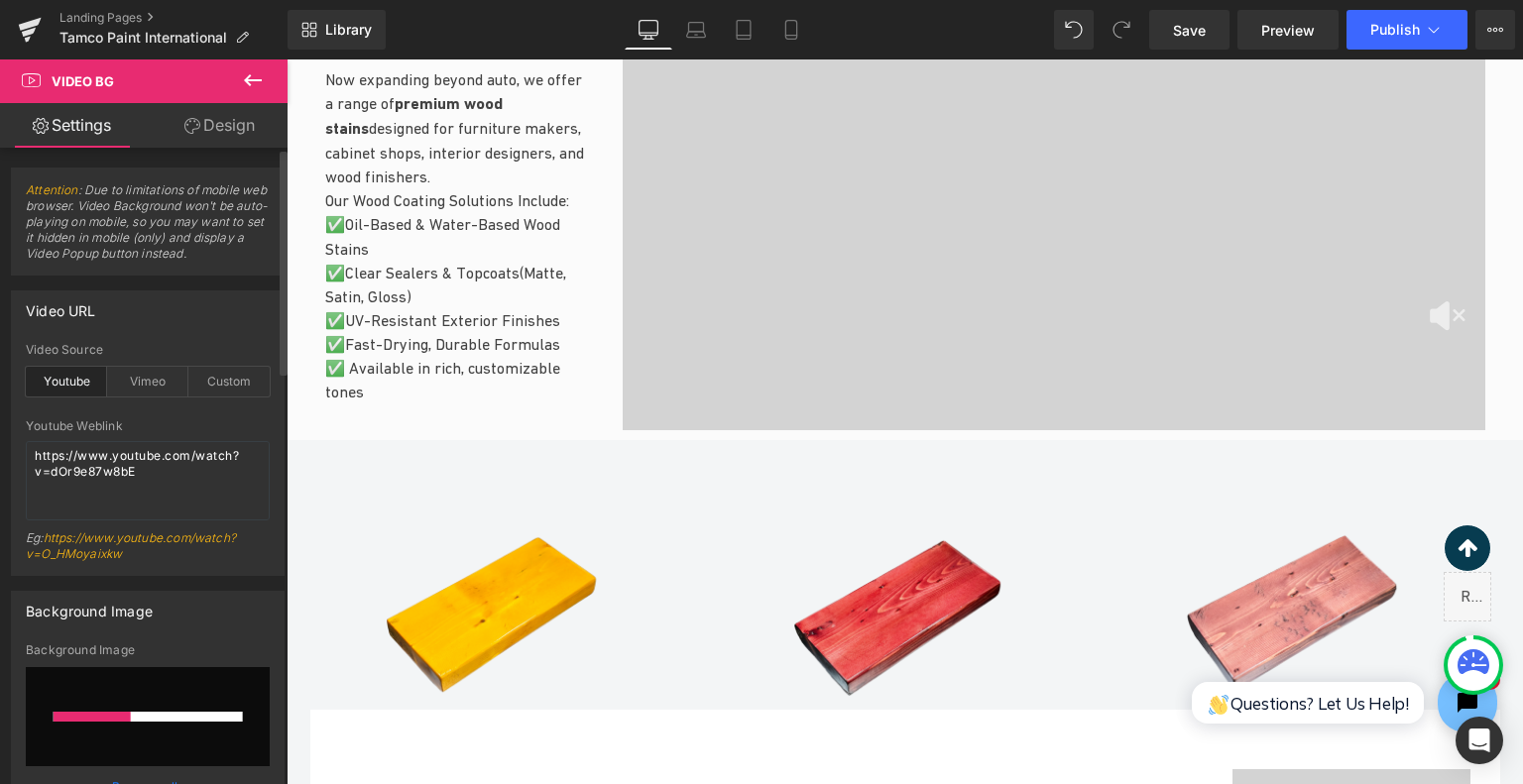 type 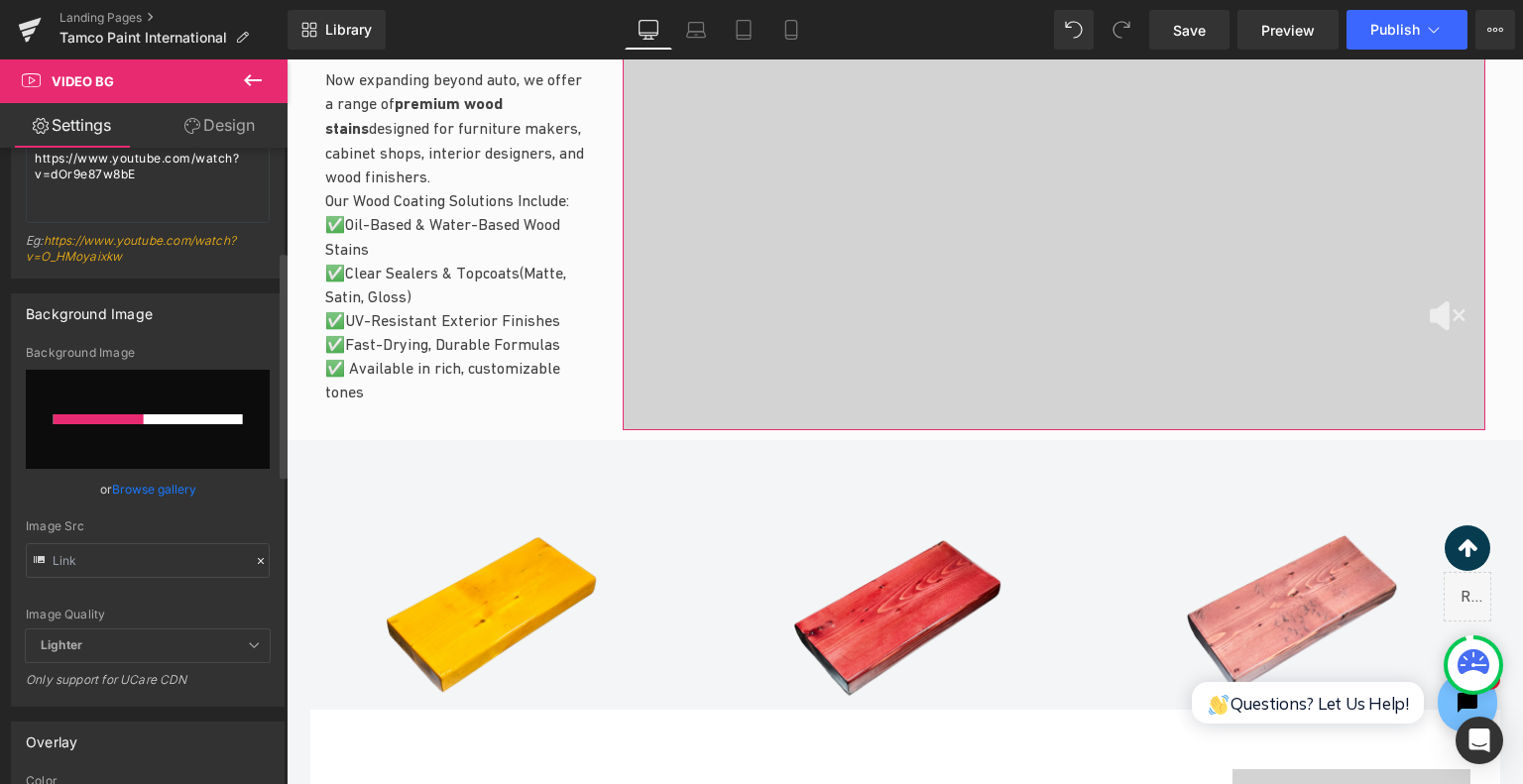scroll, scrollTop: 198, scrollLeft: 0, axis: vertical 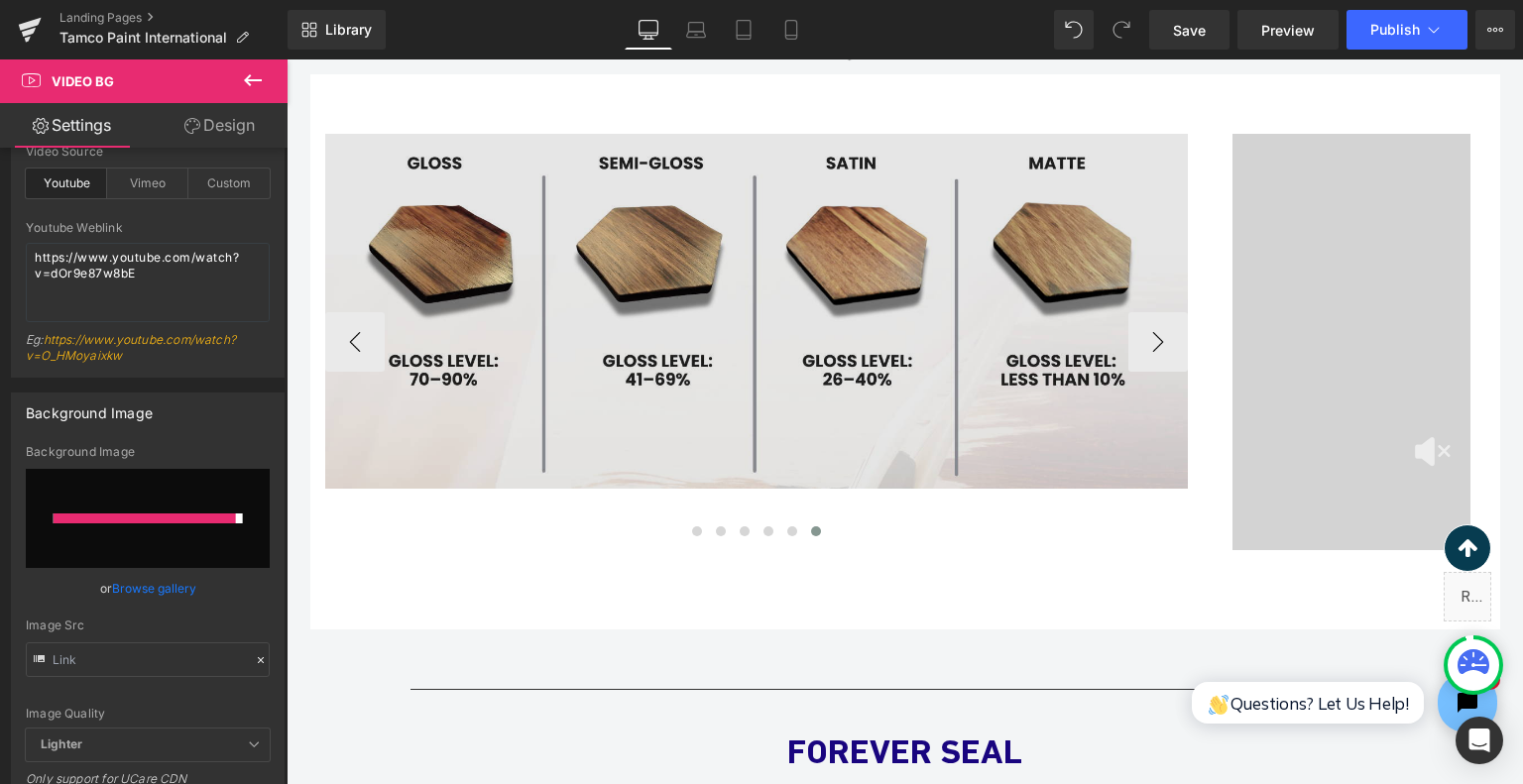 type on "https://ucarecdn.com/e240dad3-863f-4c1a-b8d4-76ccb0a7ccae/-/format/auto/-/preview/3000x3000/-/quality/lighter/sddefault%20_1_.webp" 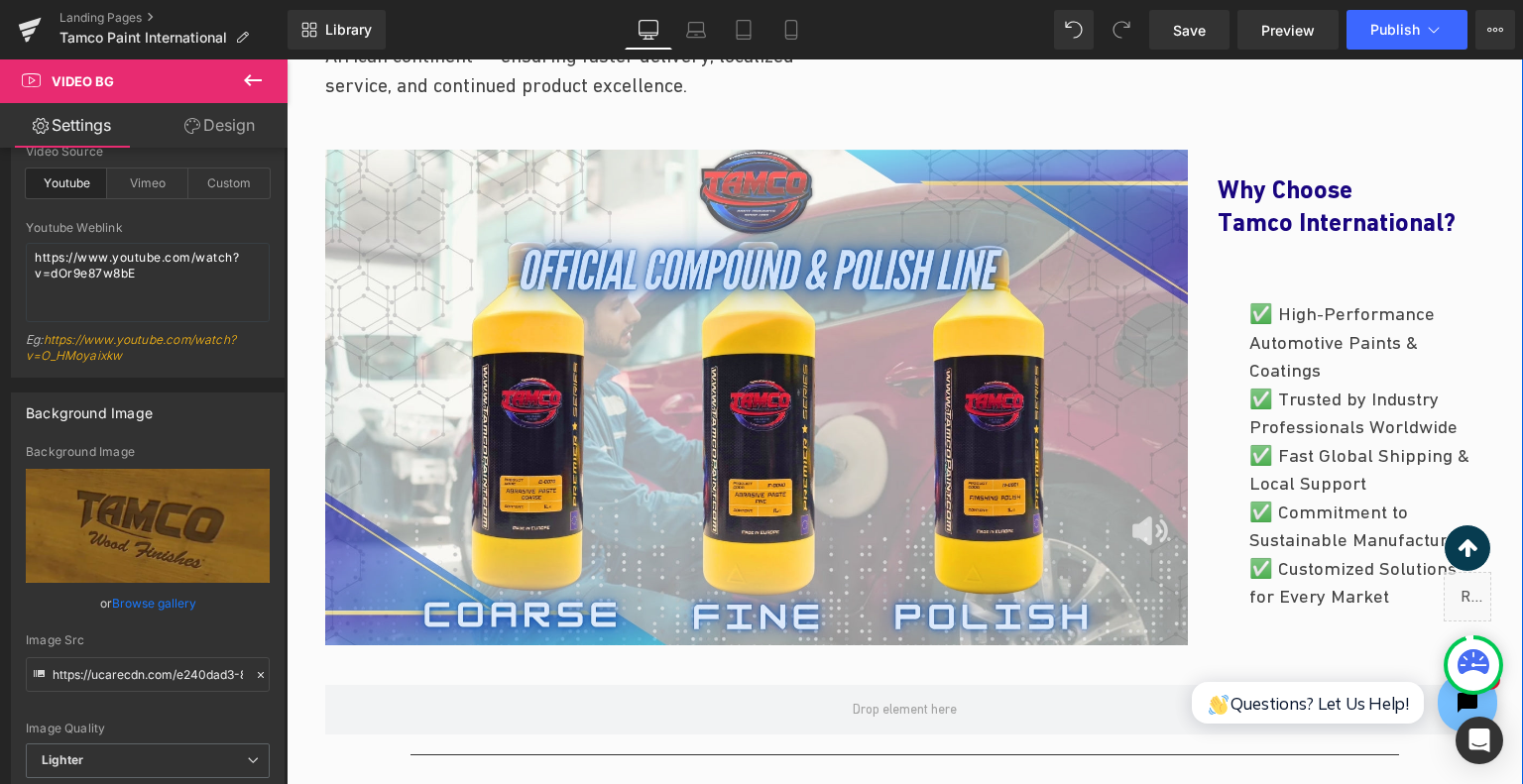 scroll, scrollTop: 1351, scrollLeft: 0, axis: vertical 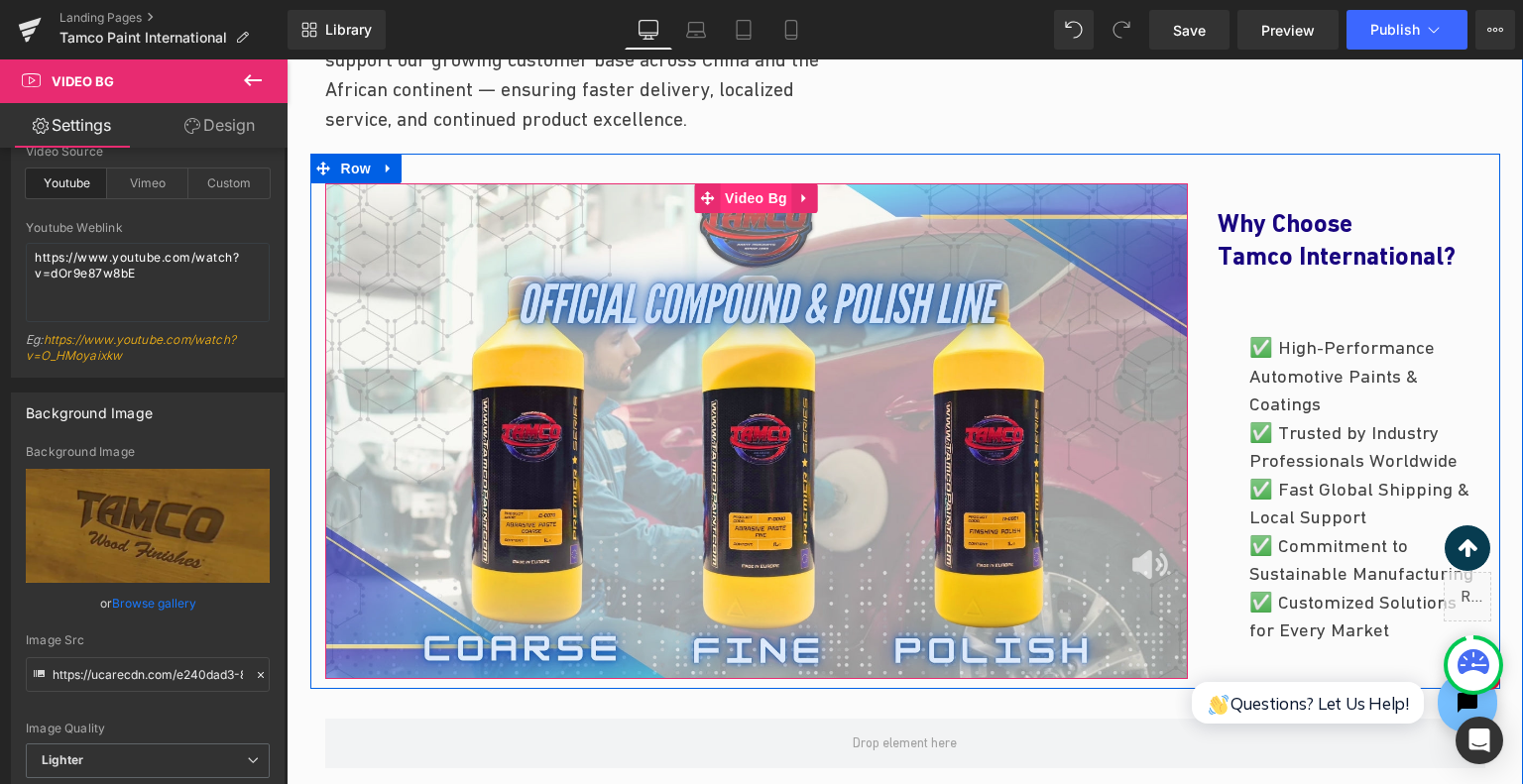 click on "Video Bg" at bounding box center (756, 198) 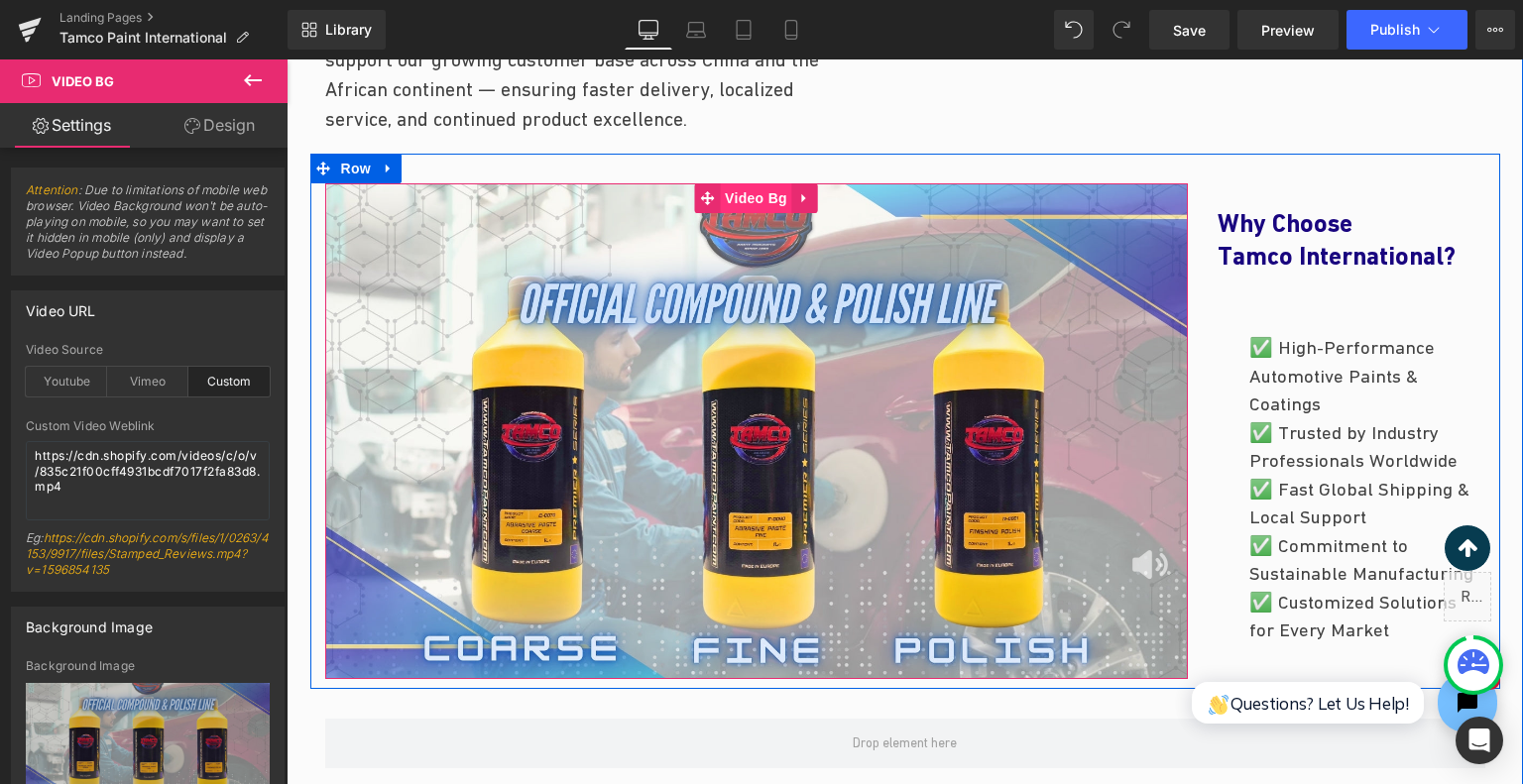 click on "Video Bg" at bounding box center [756, 198] 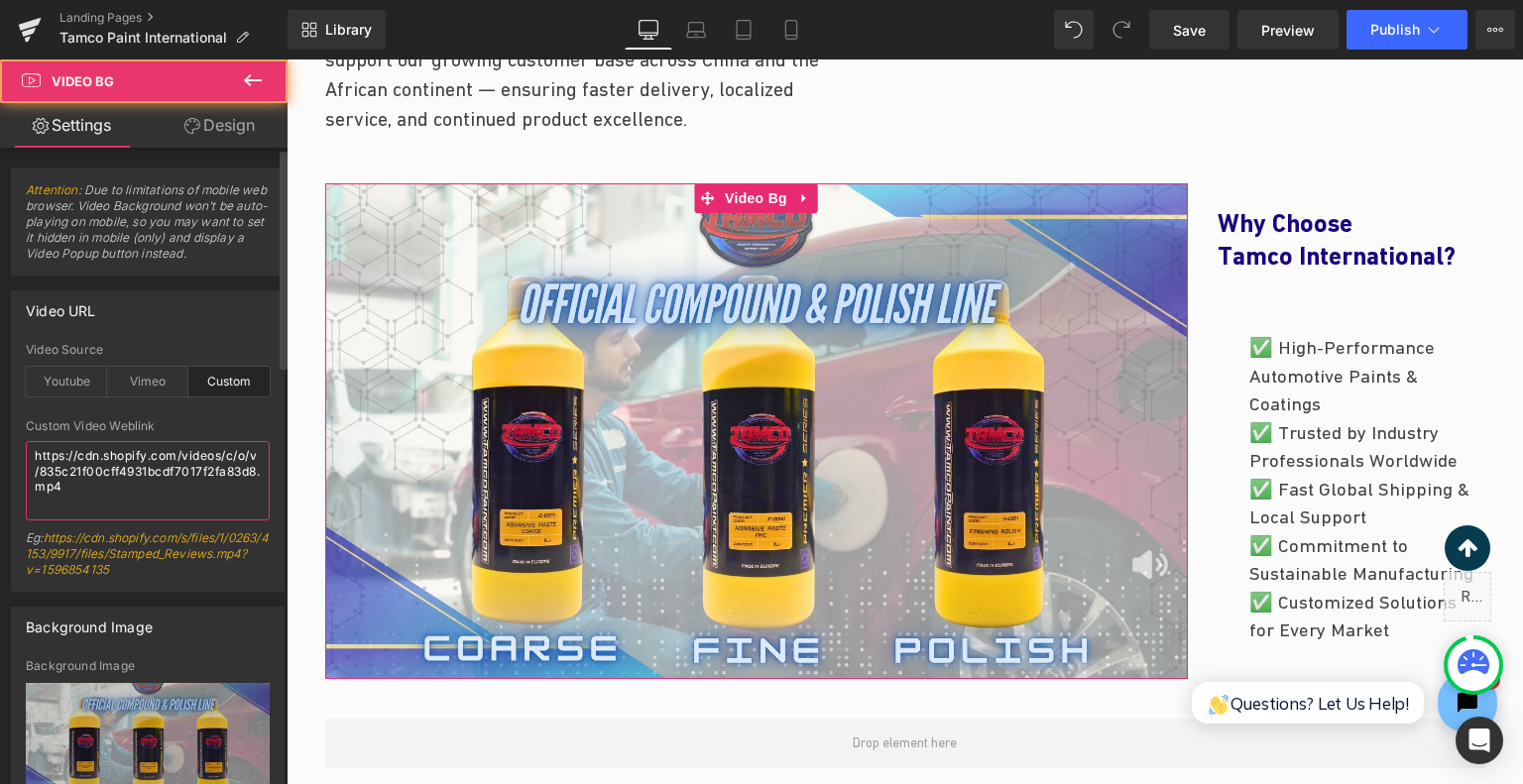 click on "https://cdn.shopify.com/videos/c/o/v/835c21f00cff4931bcdf7017f2fa83d8.mp4" at bounding box center (148, 481) 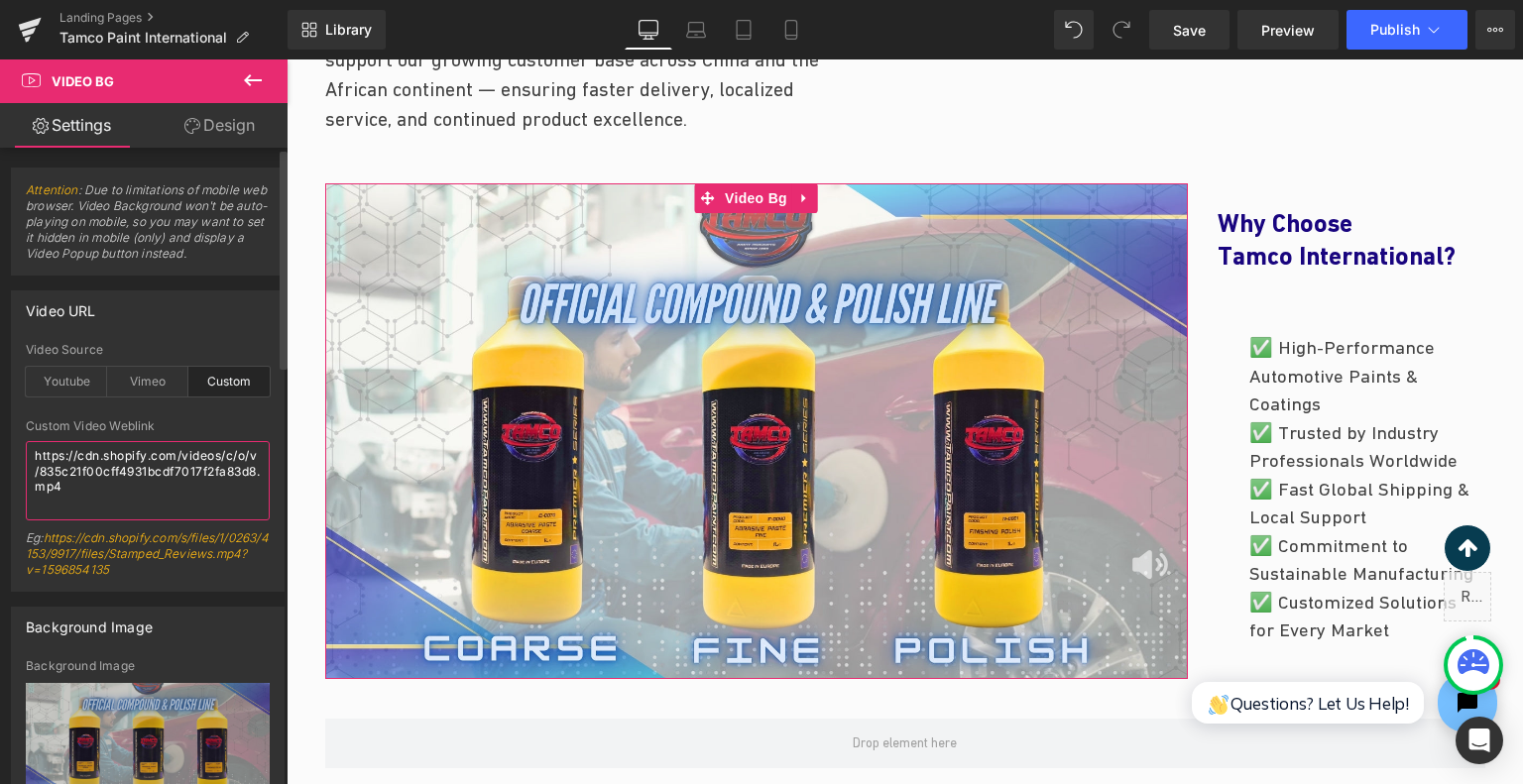 click on "https://cdn.shopify.com/videos/c/o/v/835c21f00cff4931bcdf7017f2fa83d8.mp4" at bounding box center [148, 481] 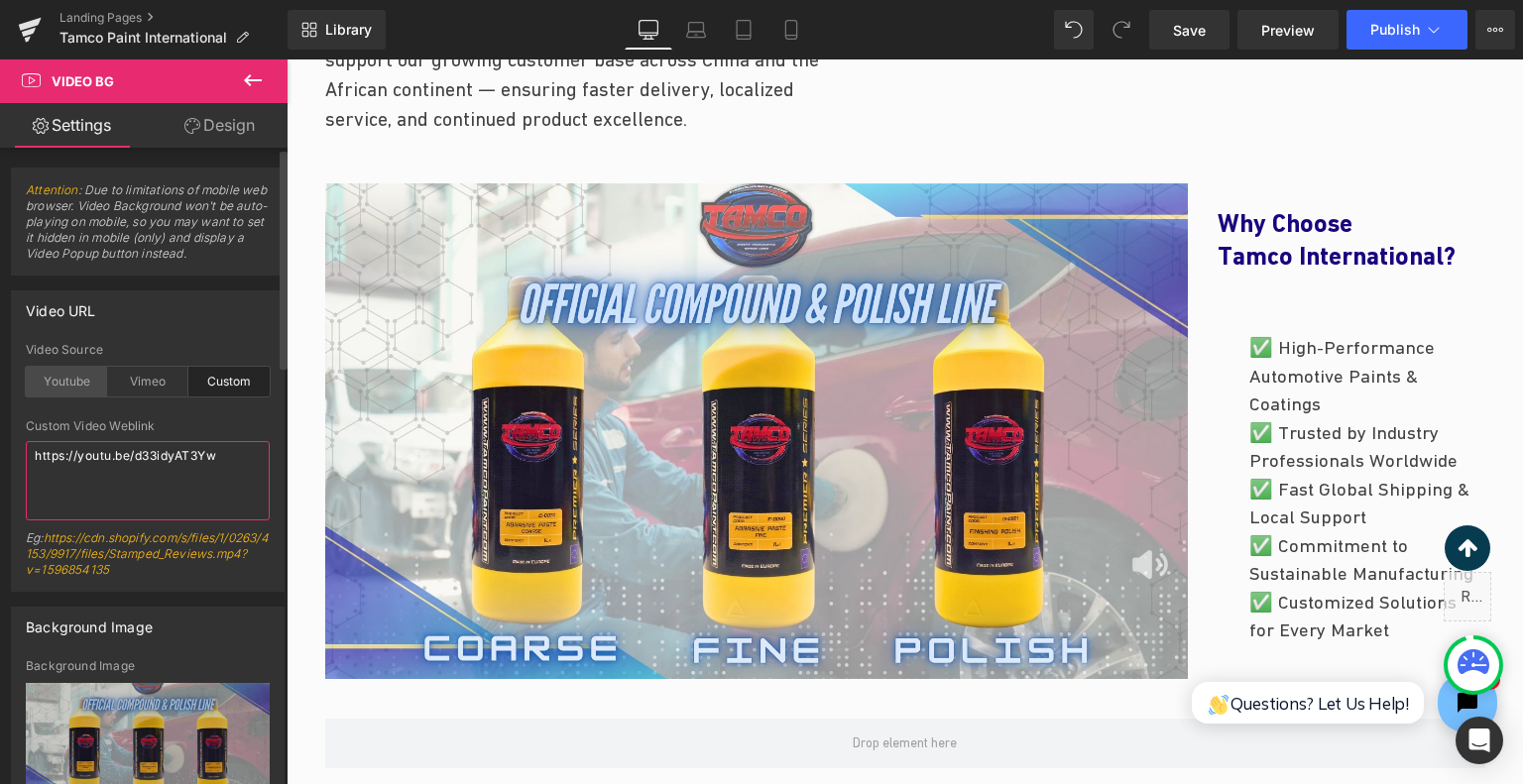 type on "https://cdn.shopify.com/videos/c/o/v/835c21f00cff4931bcdf7017f2fa83d8.mp4" 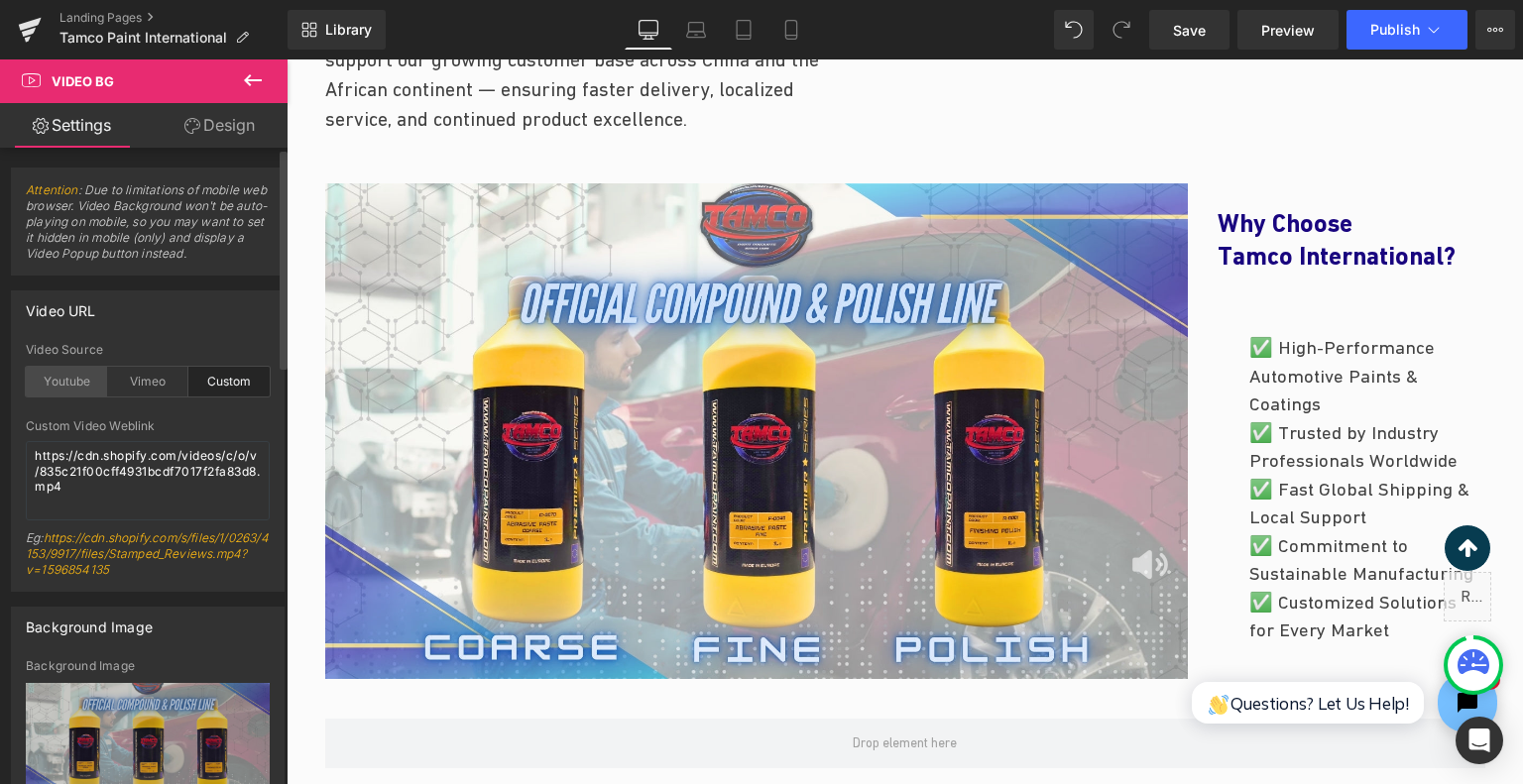 click on "Youtube" at bounding box center [66, 382] 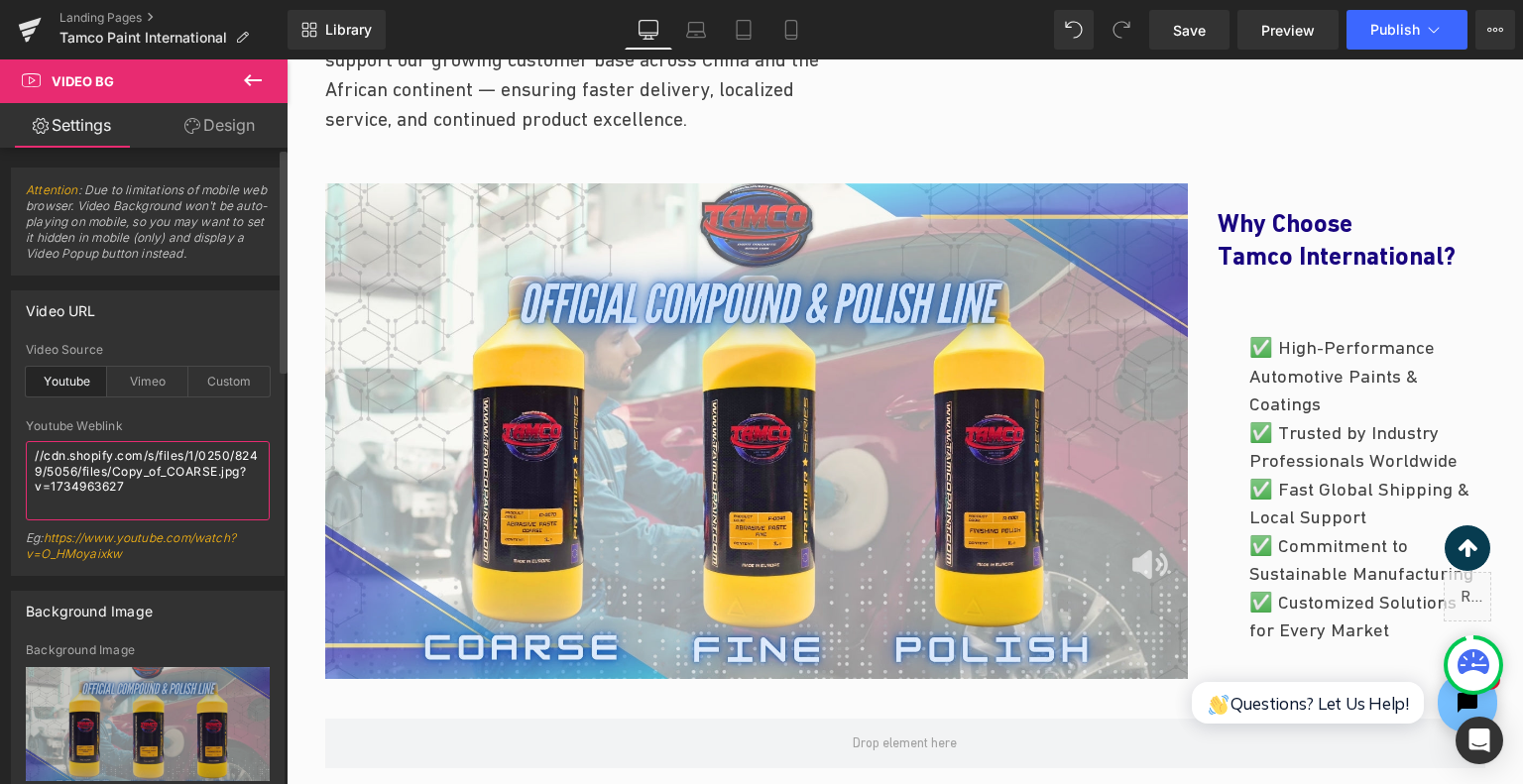 click on "//cdn.shopify.com/s/files/1/0250/8249/5056/files/Copy_of_COARSE.jpg?v=1734963627" at bounding box center (148, 481) 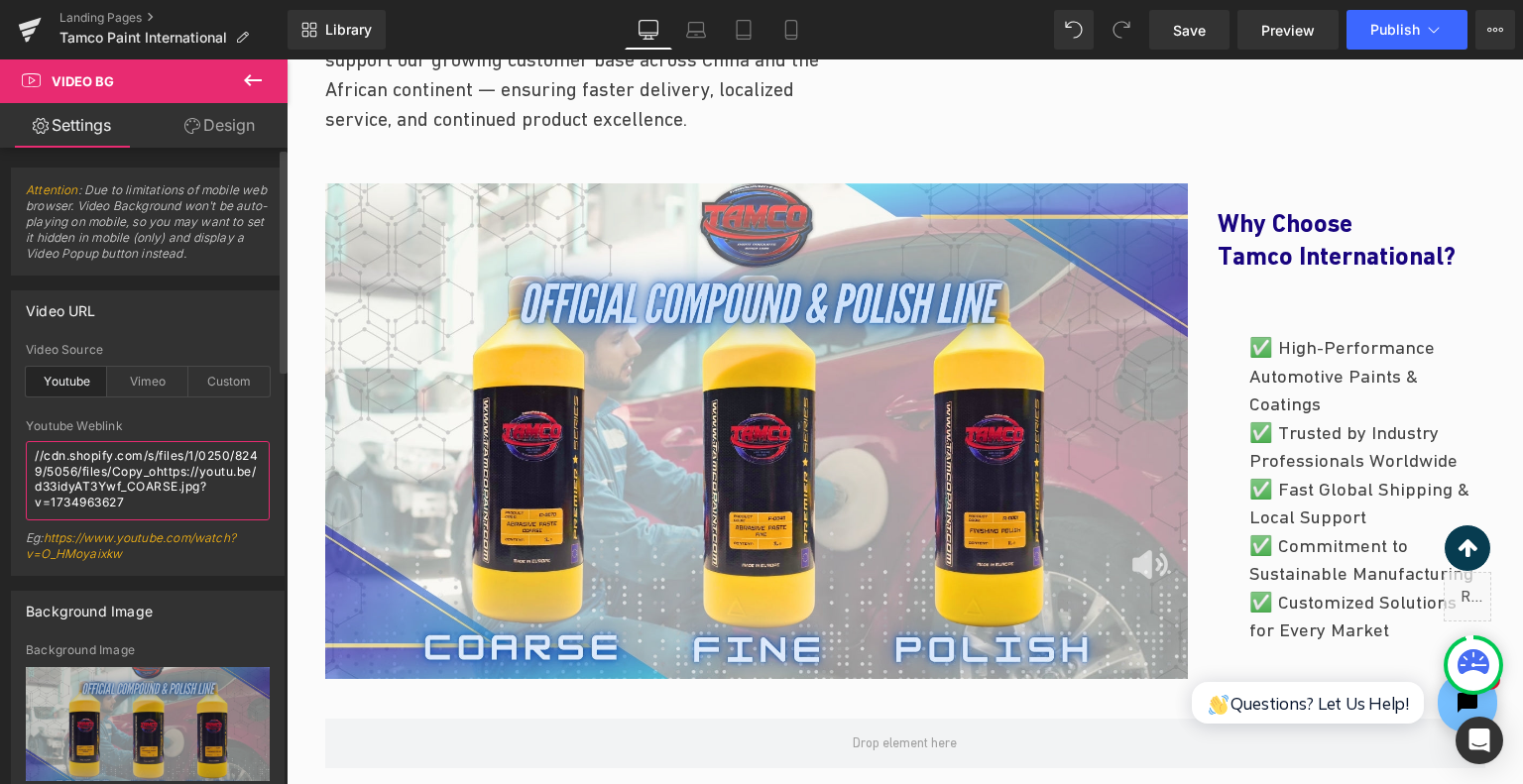 paste on "https://youtu.be/d33idyAT3Yw" 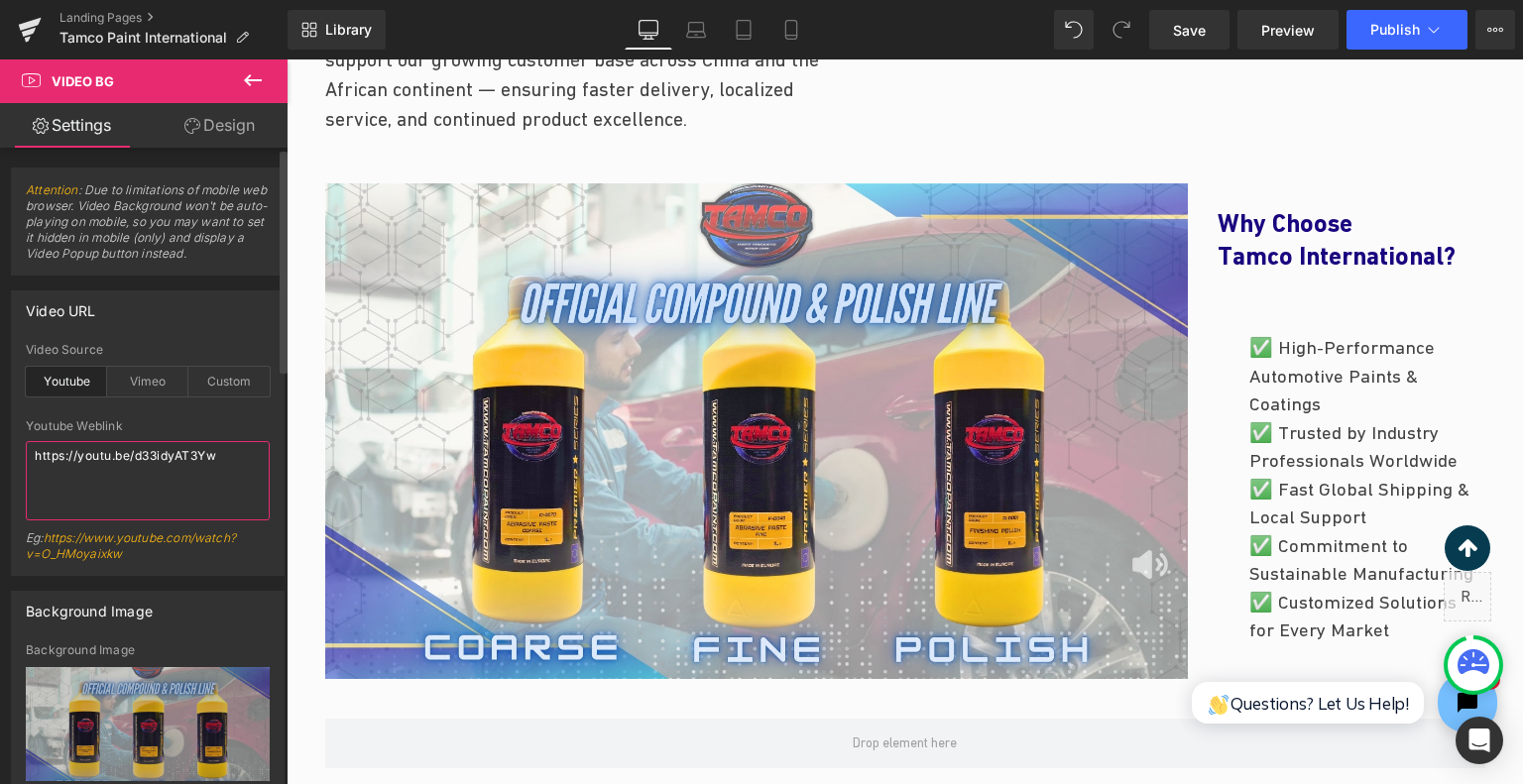 click on "https://youtu.be/d33idyAT3Yw" at bounding box center [148, 481] 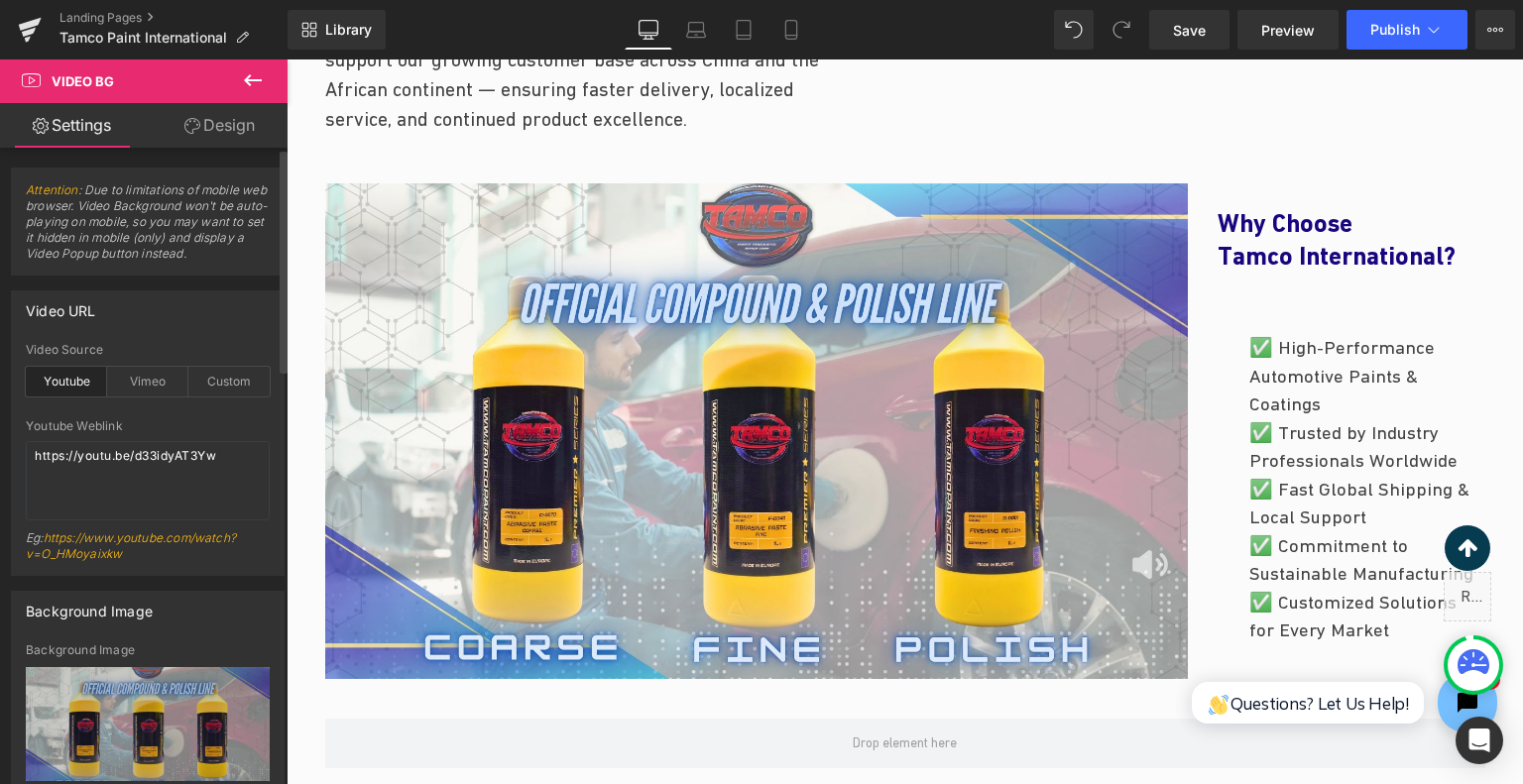 click on "Youtube Weblink" at bounding box center (148, 426) 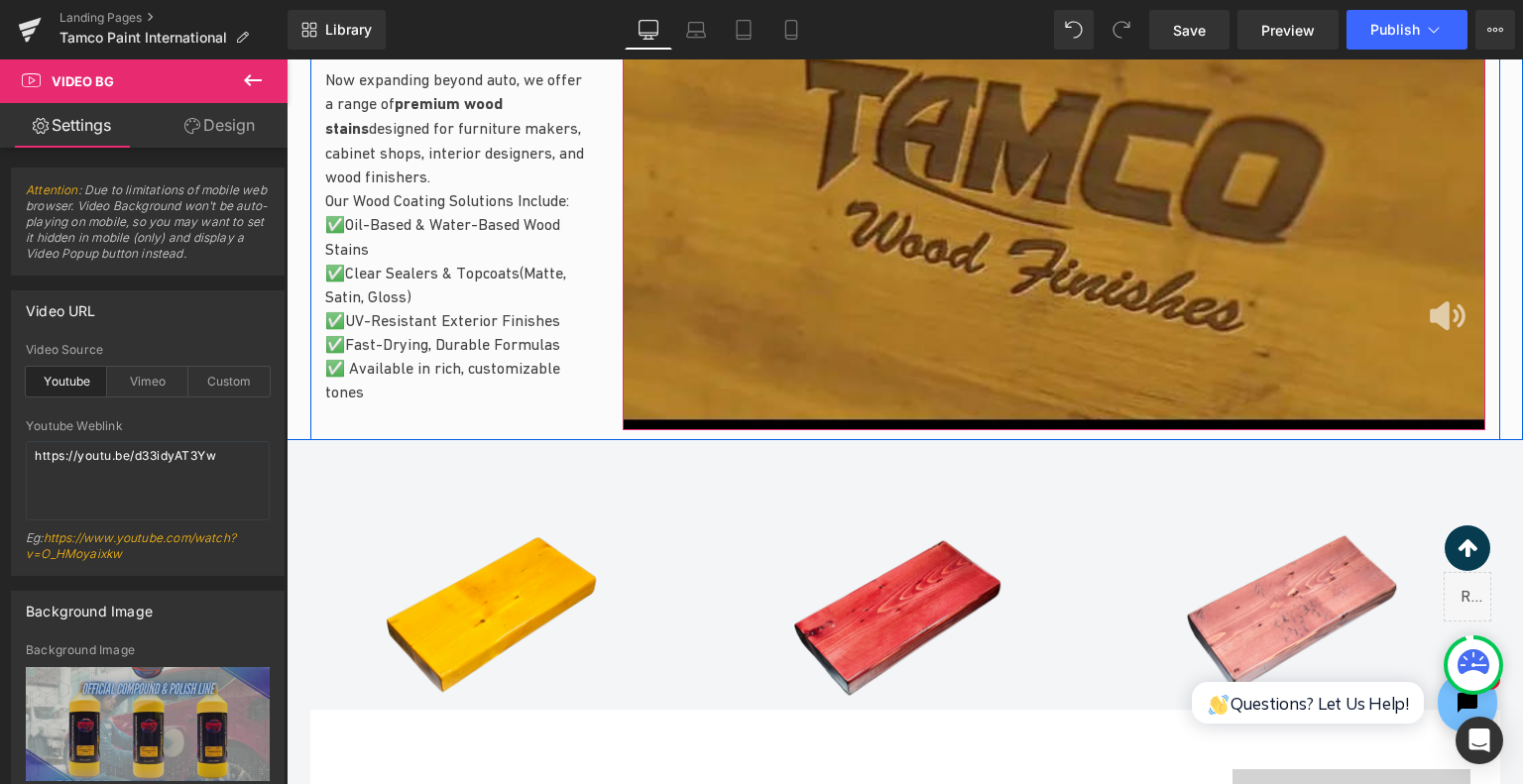 scroll, scrollTop: 2045, scrollLeft: 0, axis: vertical 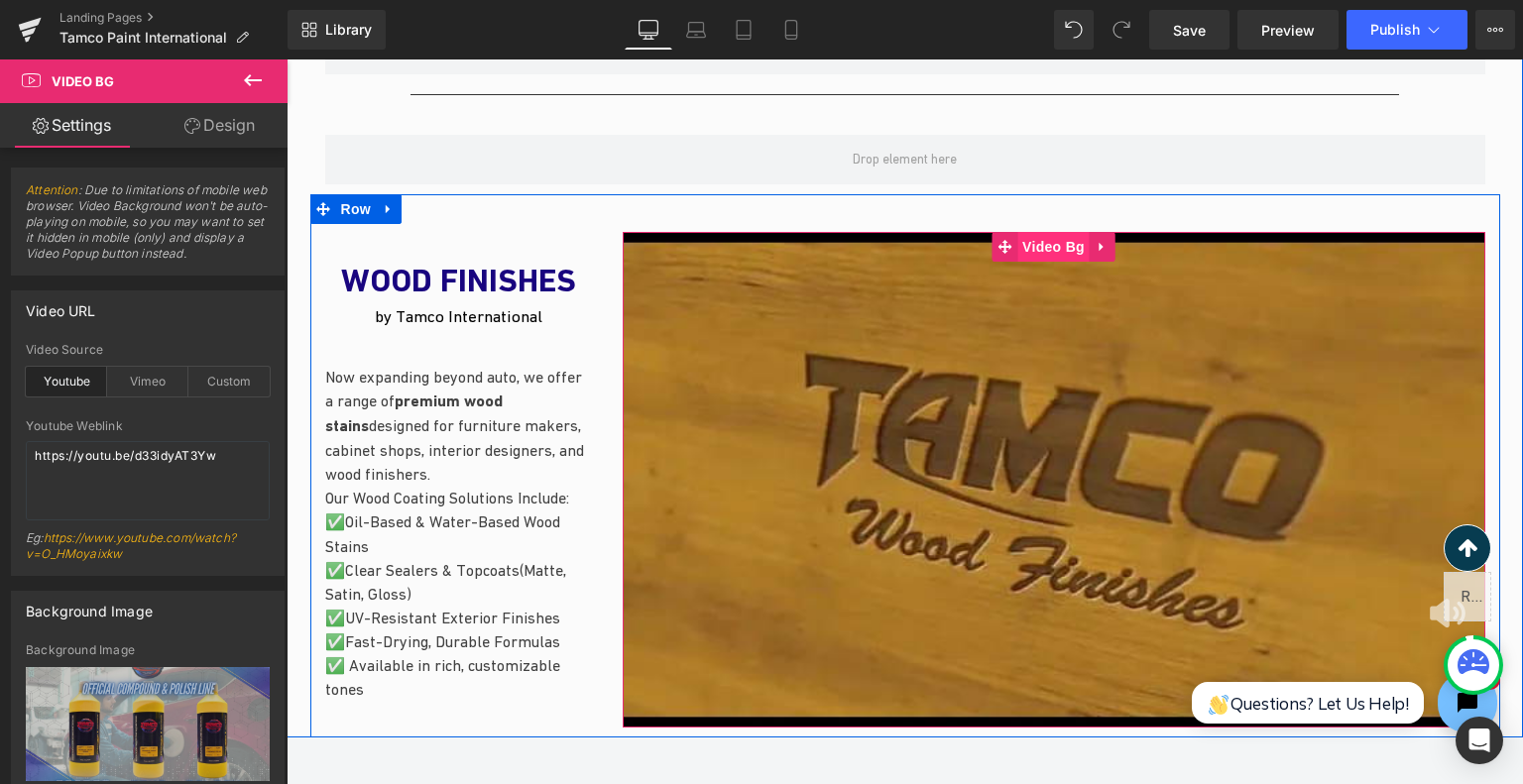 click on "Video Bg" at bounding box center [1040, 247] 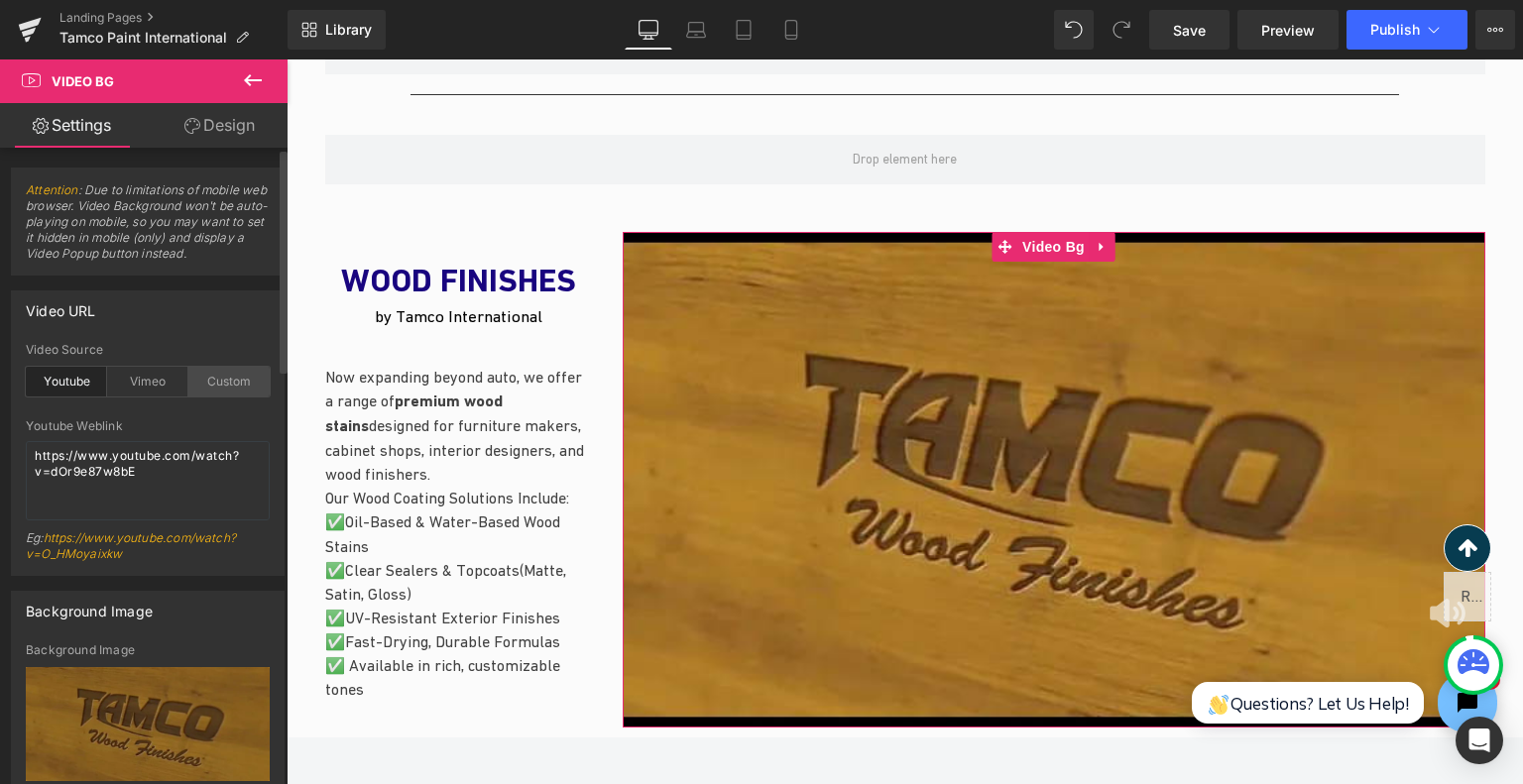 click on "Custom" at bounding box center [229, 382] 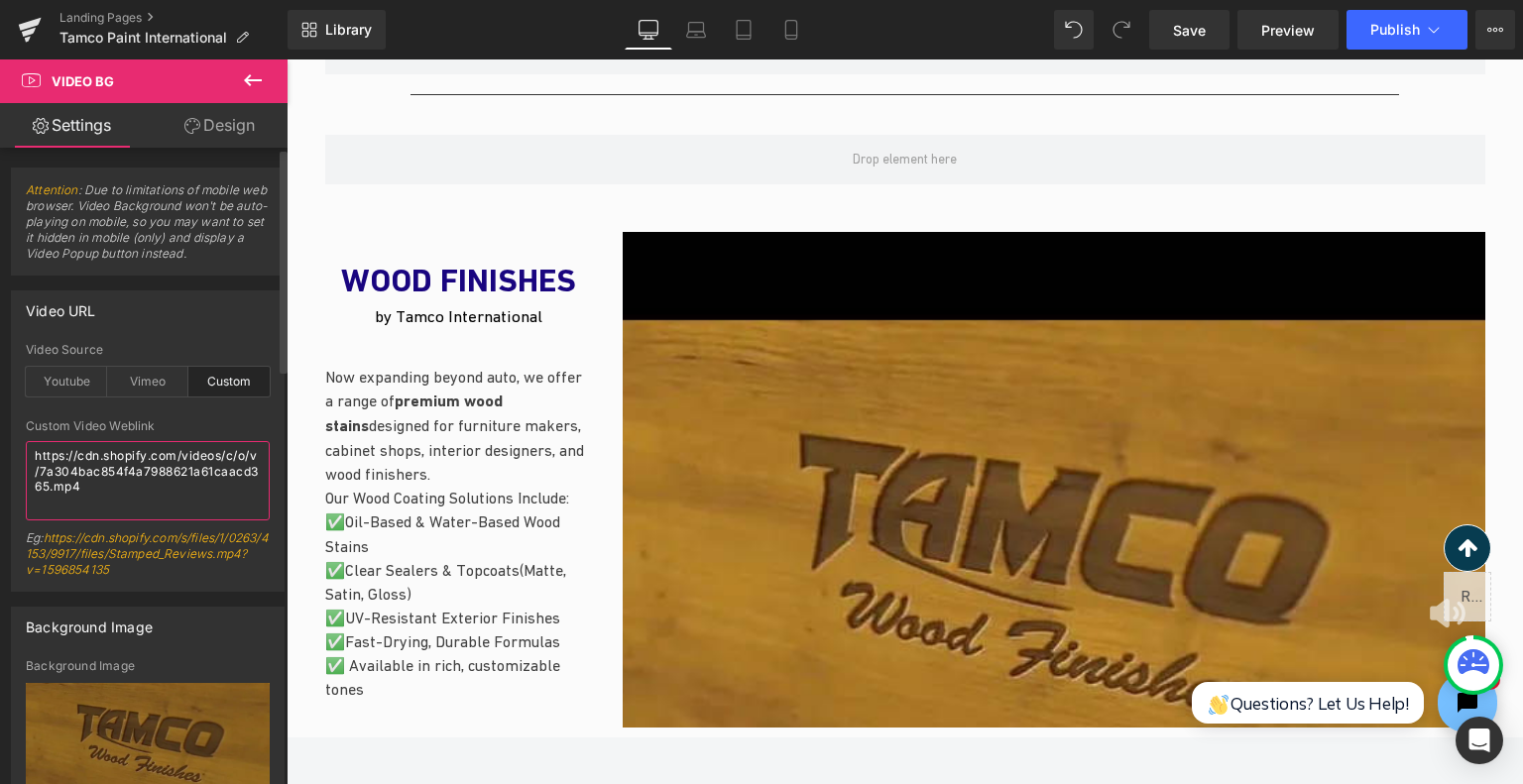click on "https://cdn.shopify.com/videos/c/o/v/7a304bac854f4a7988621a61caacd365.mp4" at bounding box center (148, 481) 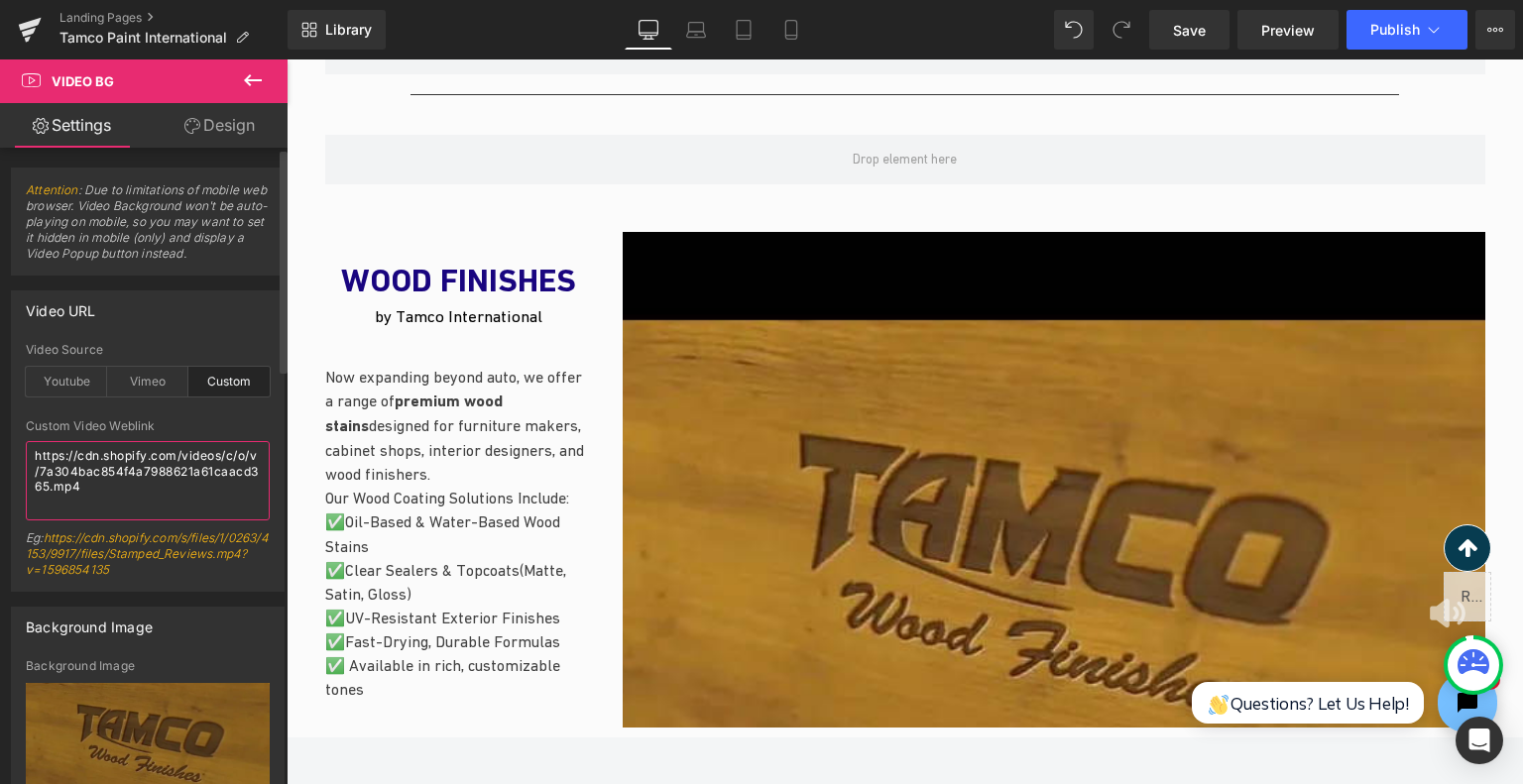 click on "https://cdn.shopify.com/videos/c/o/v/7a304bac854f4a7988621a61caacd365.mp4" at bounding box center [148, 481] 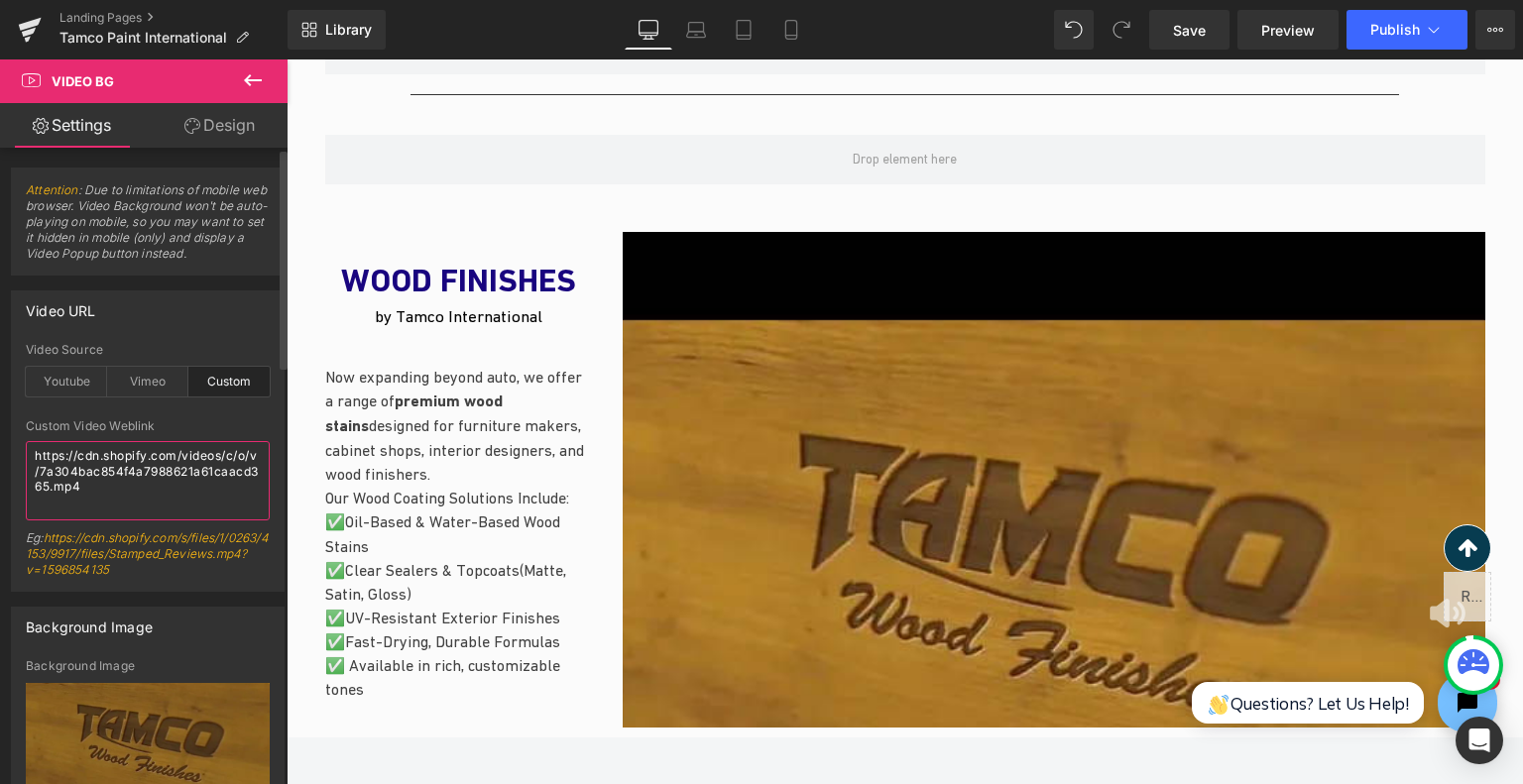 type on "\" 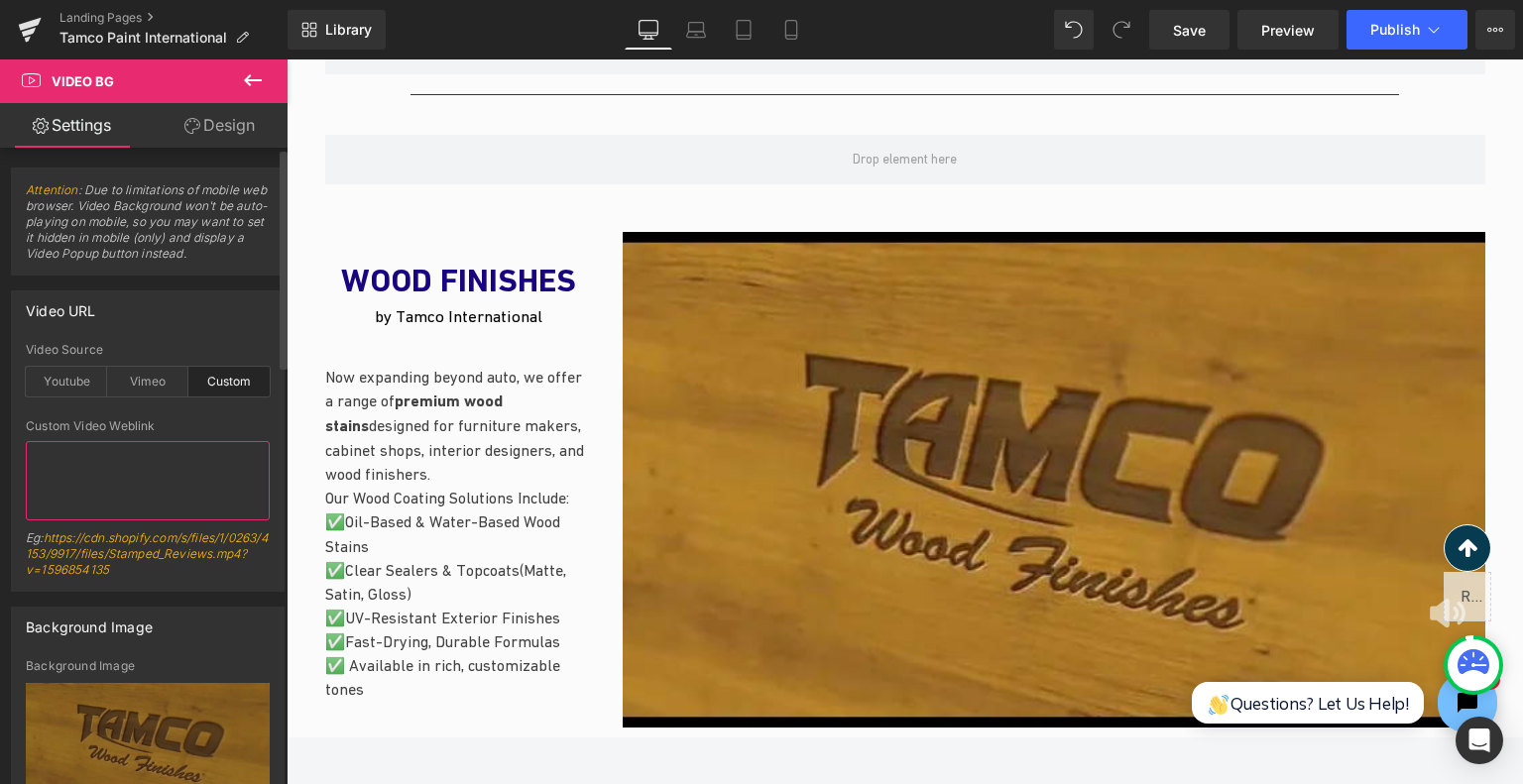 type 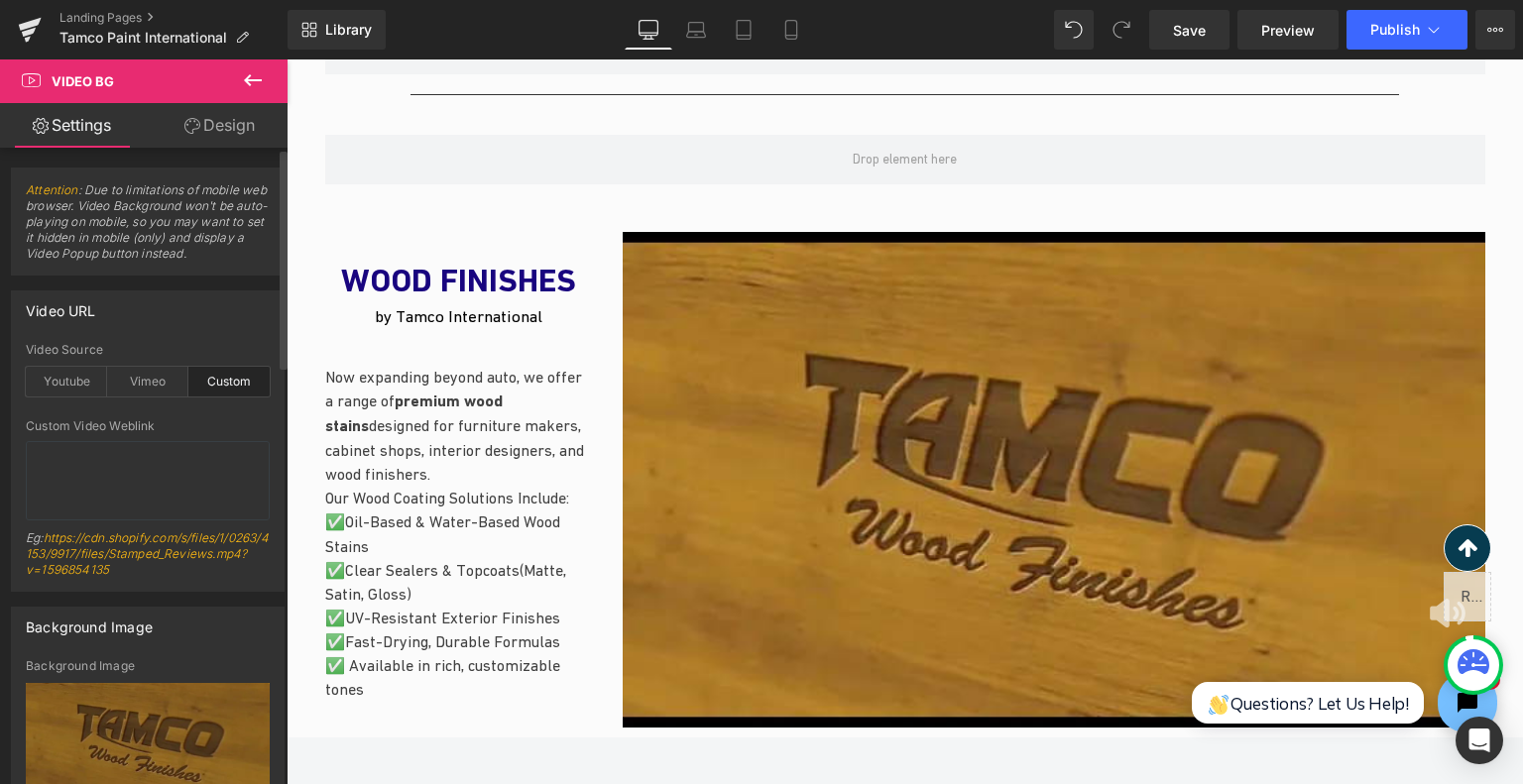click on "Custom Video Weblink" at bounding box center (148, 426) 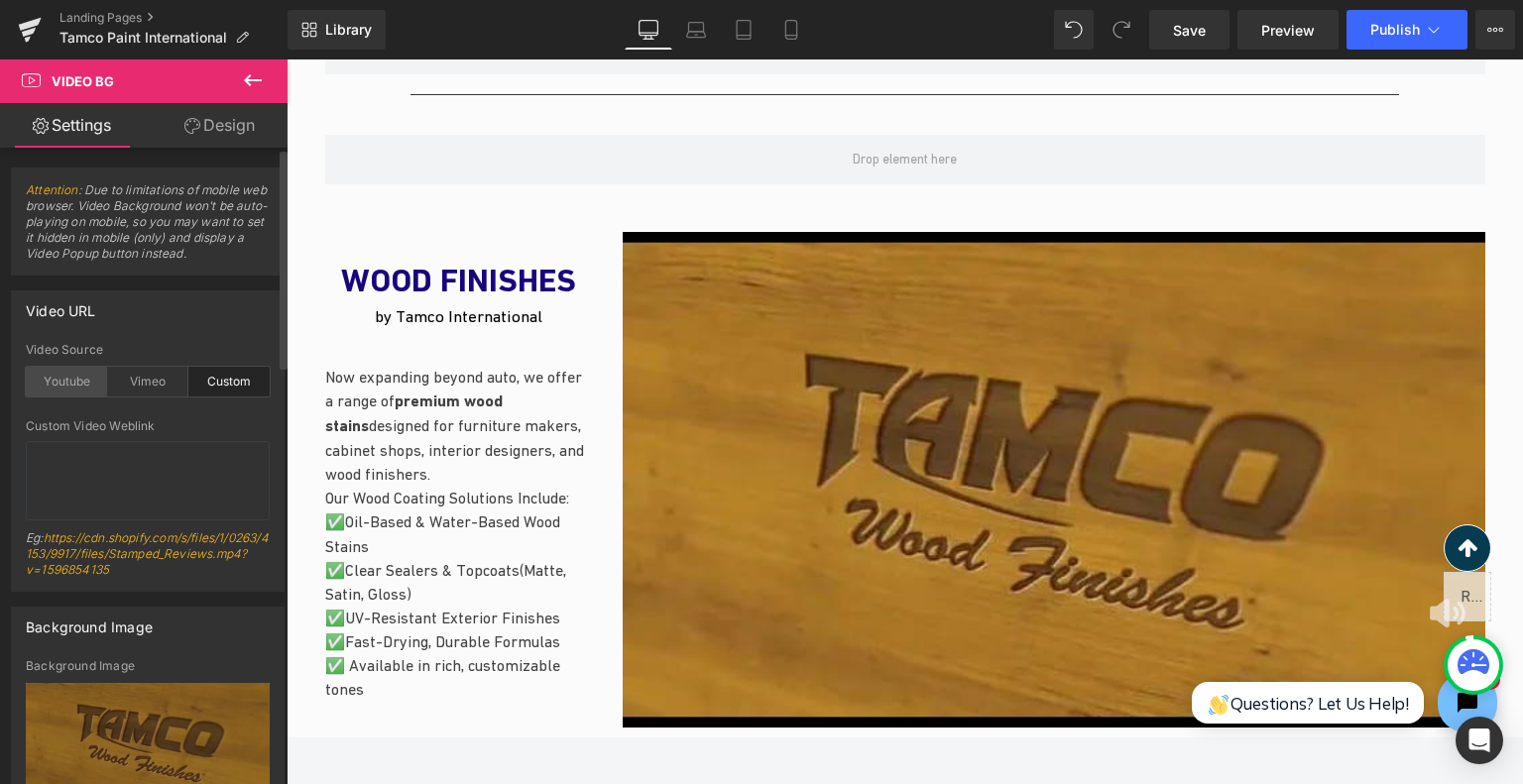 click on "Youtube" at bounding box center [66, 382] 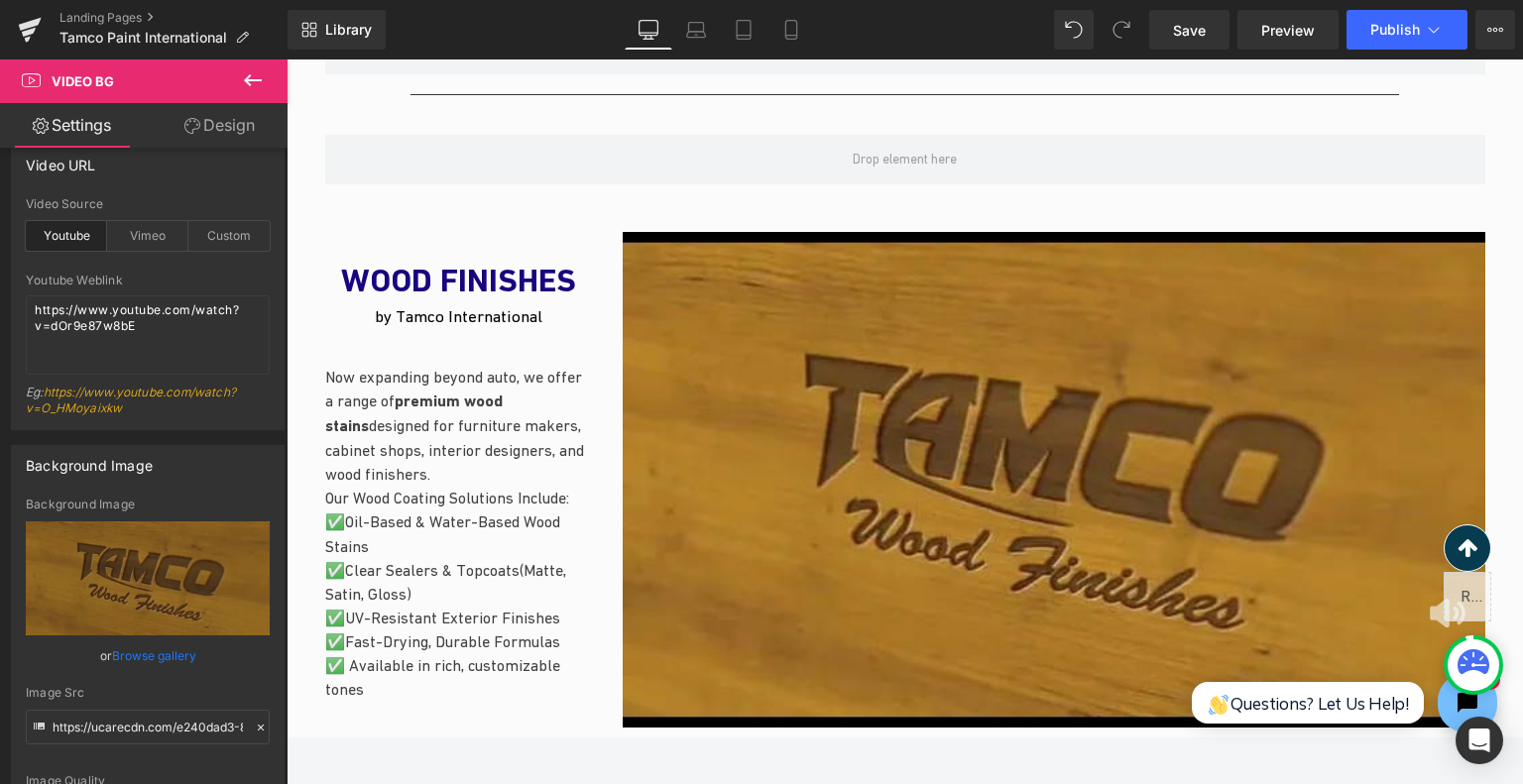 scroll, scrollTop: 198, scrollLeft: 0, axis: vertical 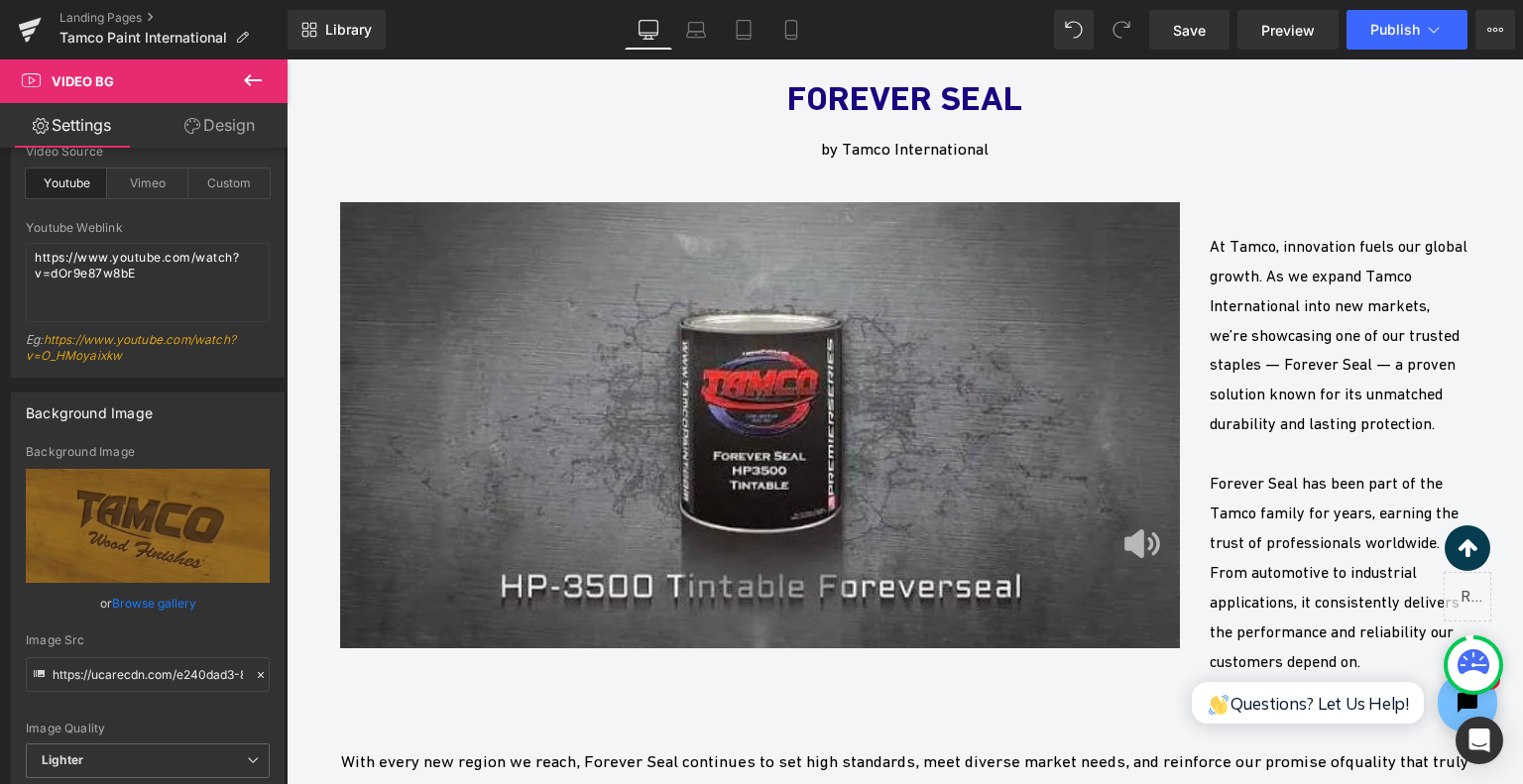 click at bounding box center (761, 425) 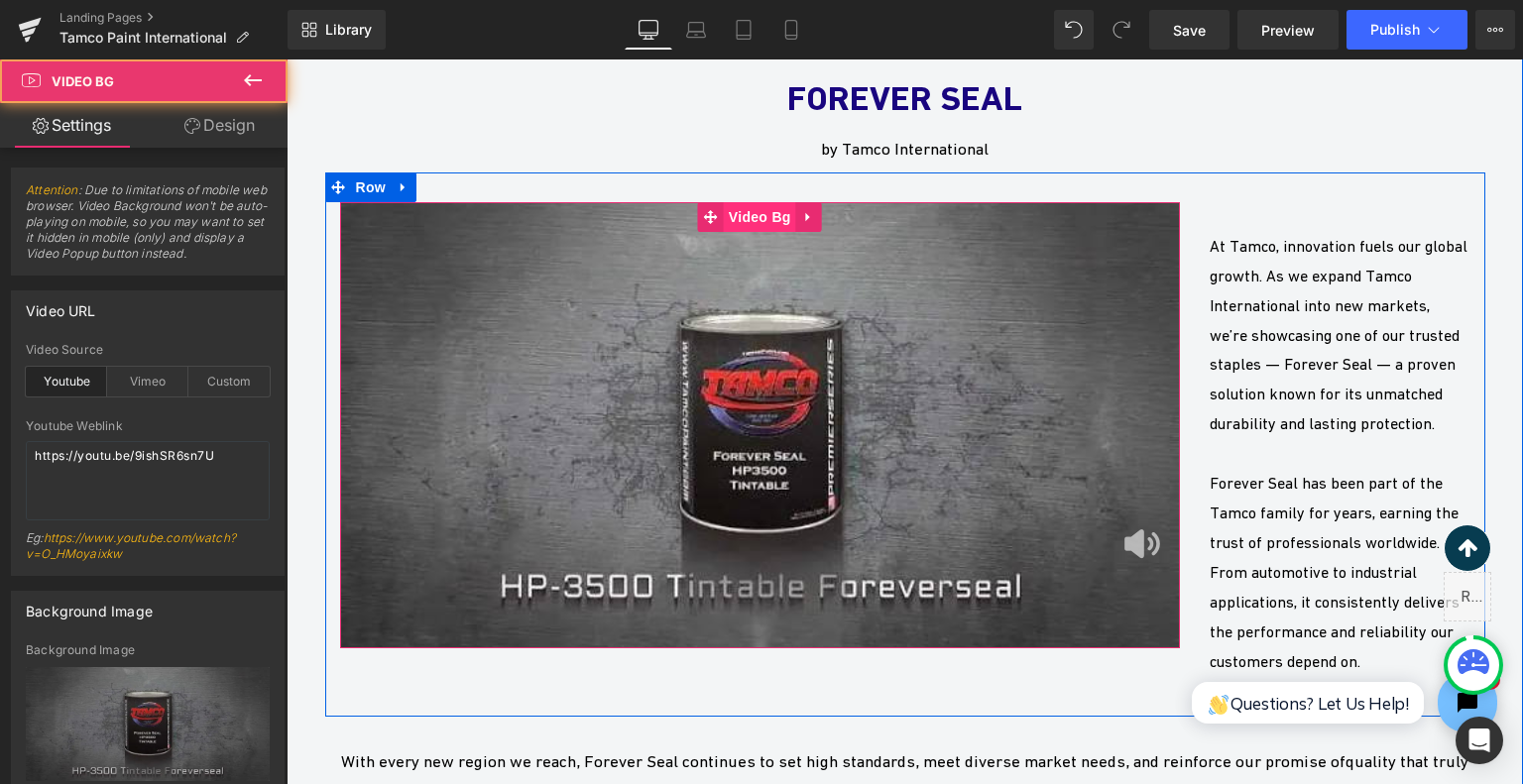 click on "Video Bg" at bounding box center [760, 217] 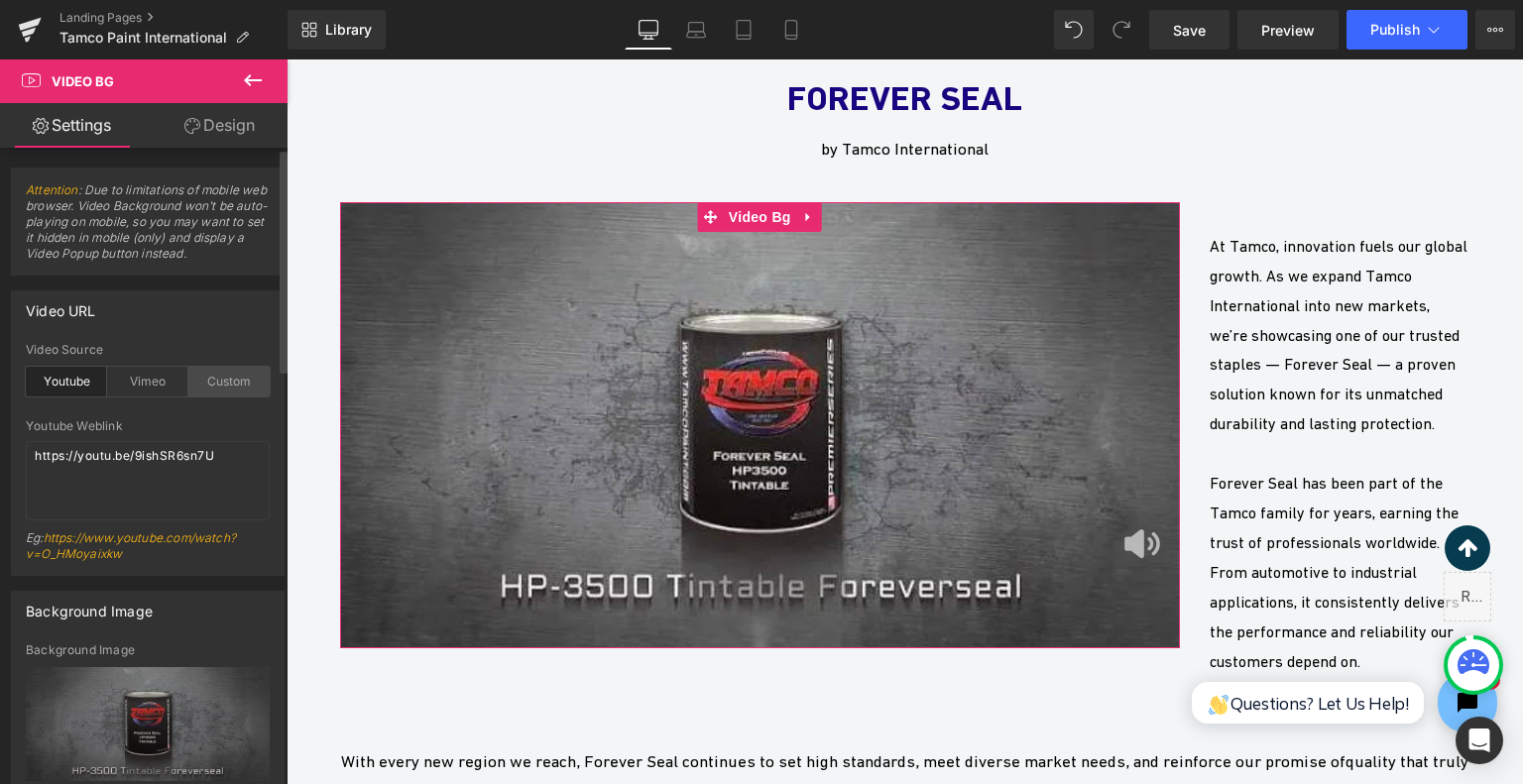 click on "Custom" at bounding box center (229, 382) 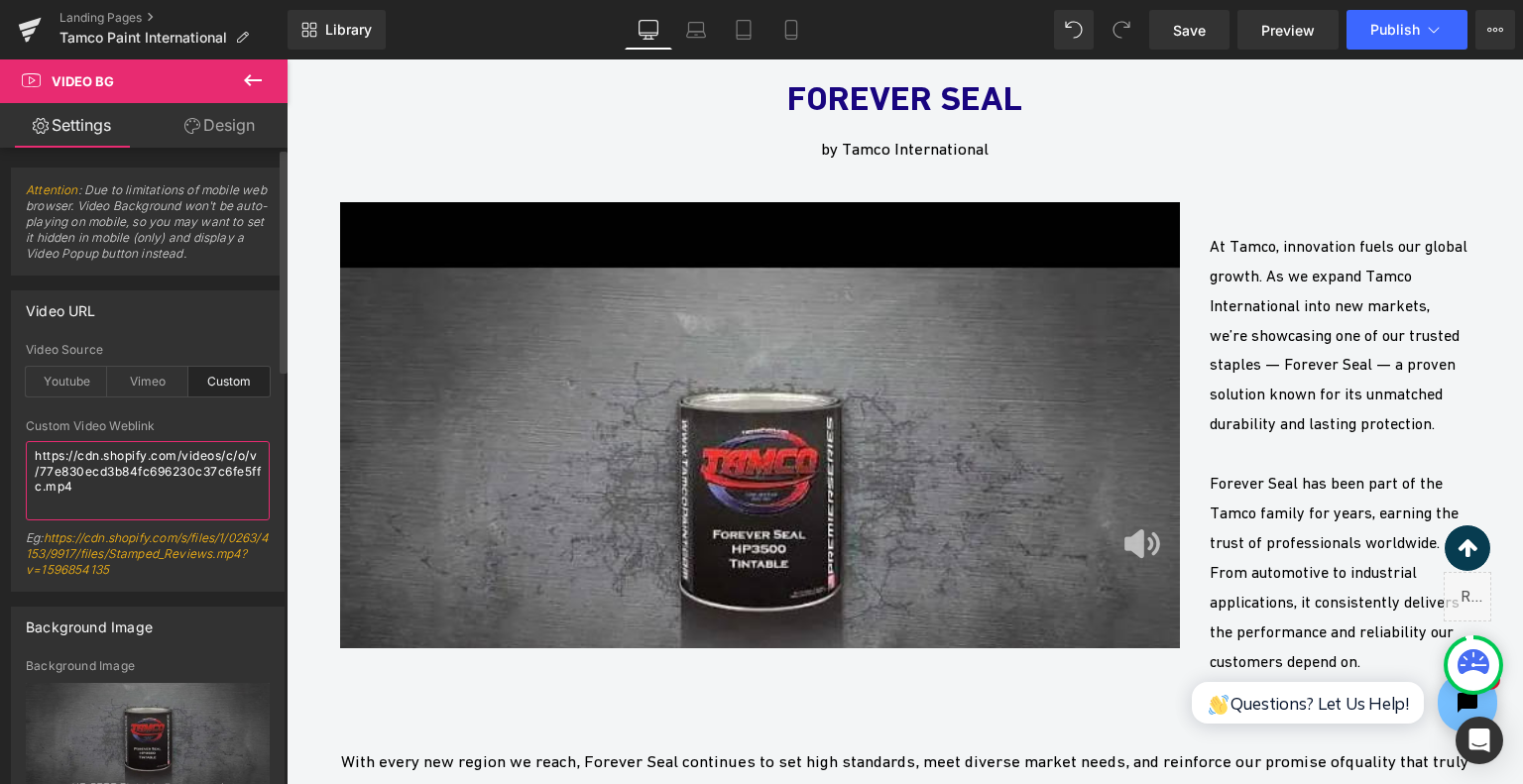 click on "https://cdn.shopify.com/videos/c/o/v/77e830ecd3b84fc696230c37c6fe5ffc.mp4" at bounding box center (148, 481) 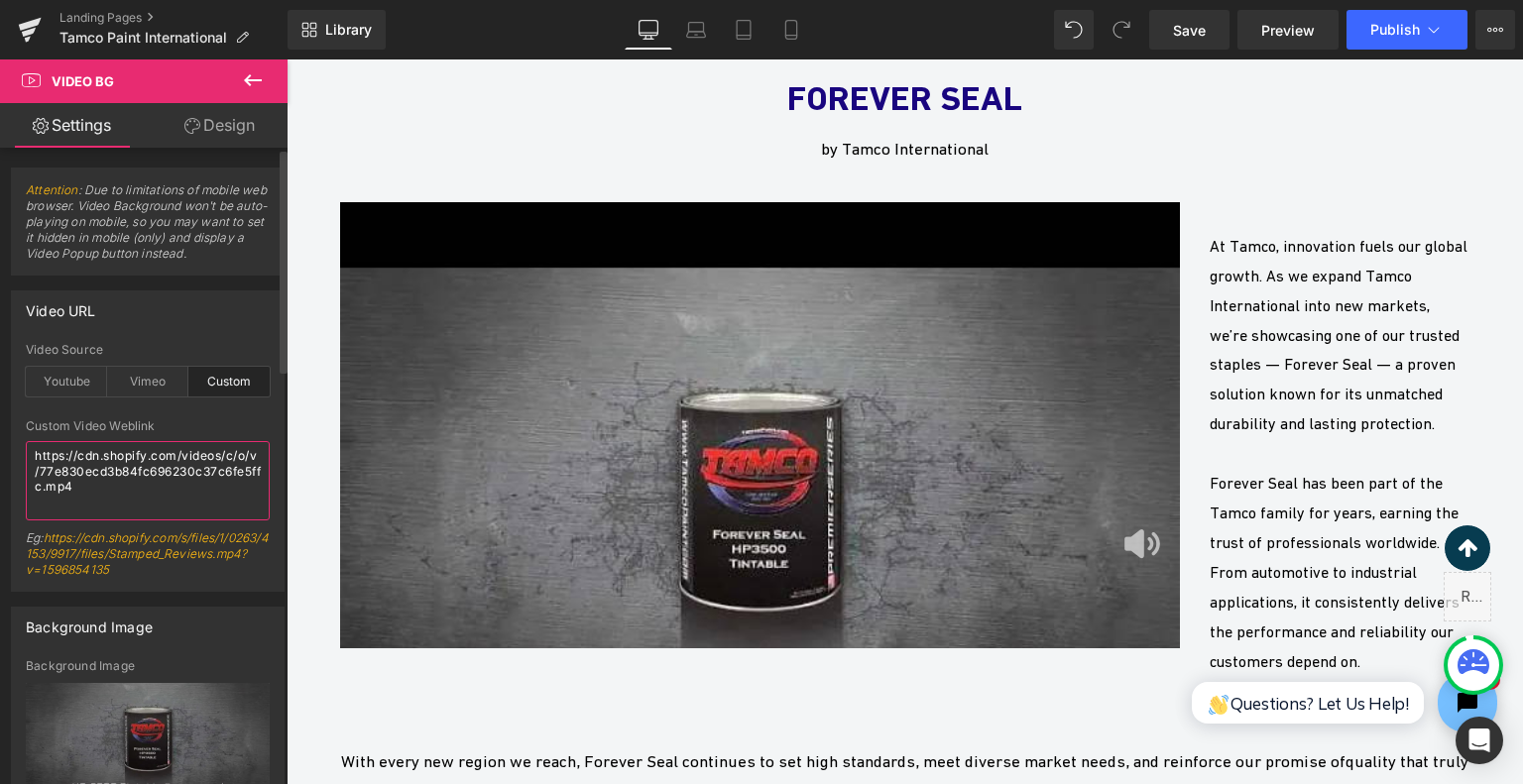 click on "https://cdn.shopify.com/videos/c/o/v/77e830ecd3b84fc696230c37c6fe5ffc.mp4" at bounding box center (148, 481) 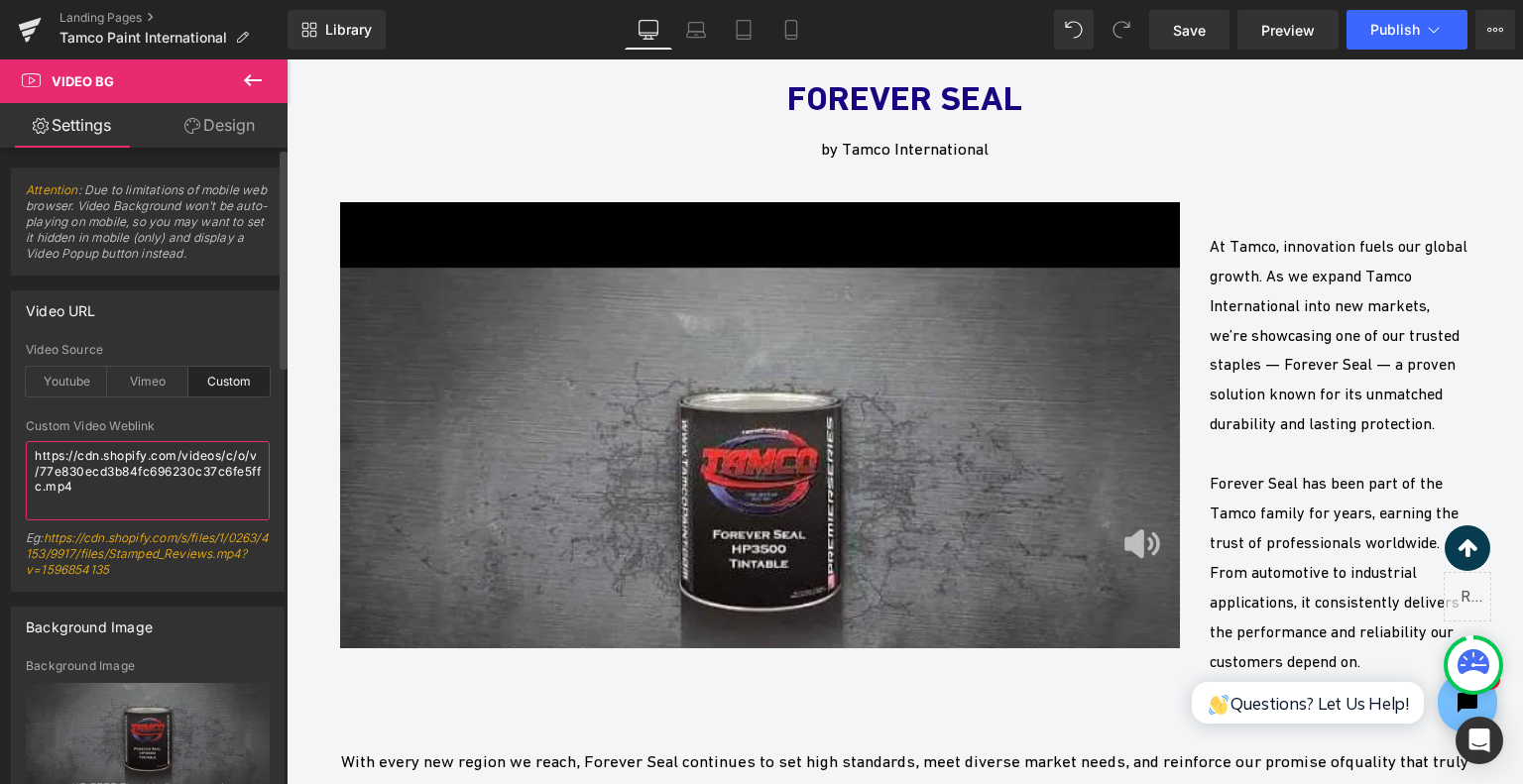 click on "https://cdn.shopify.com/videos/c/o/v/77e830ecd3b84fc696230c37c6fe5ffc.mp4" at bounding box center [148, 481] 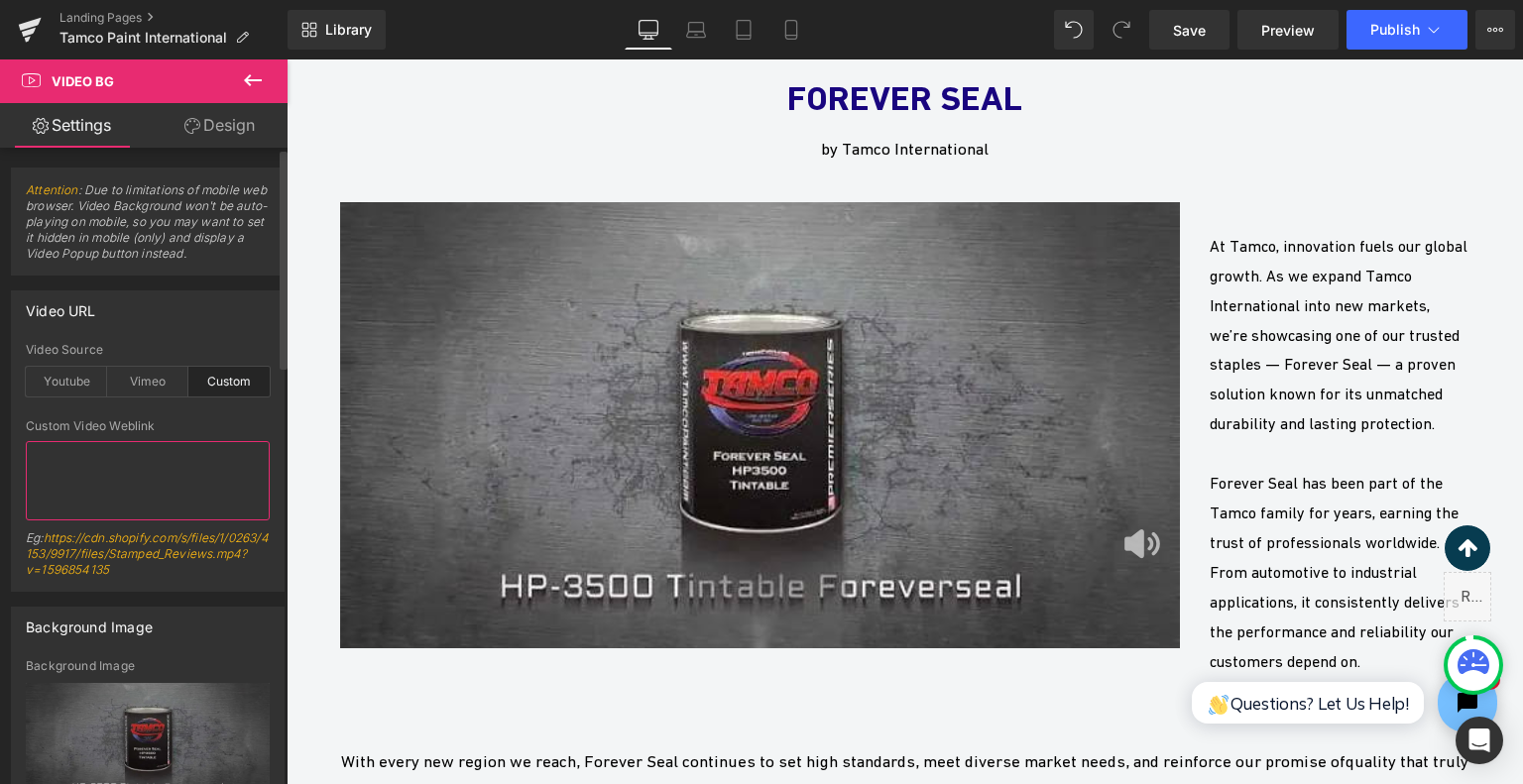 type 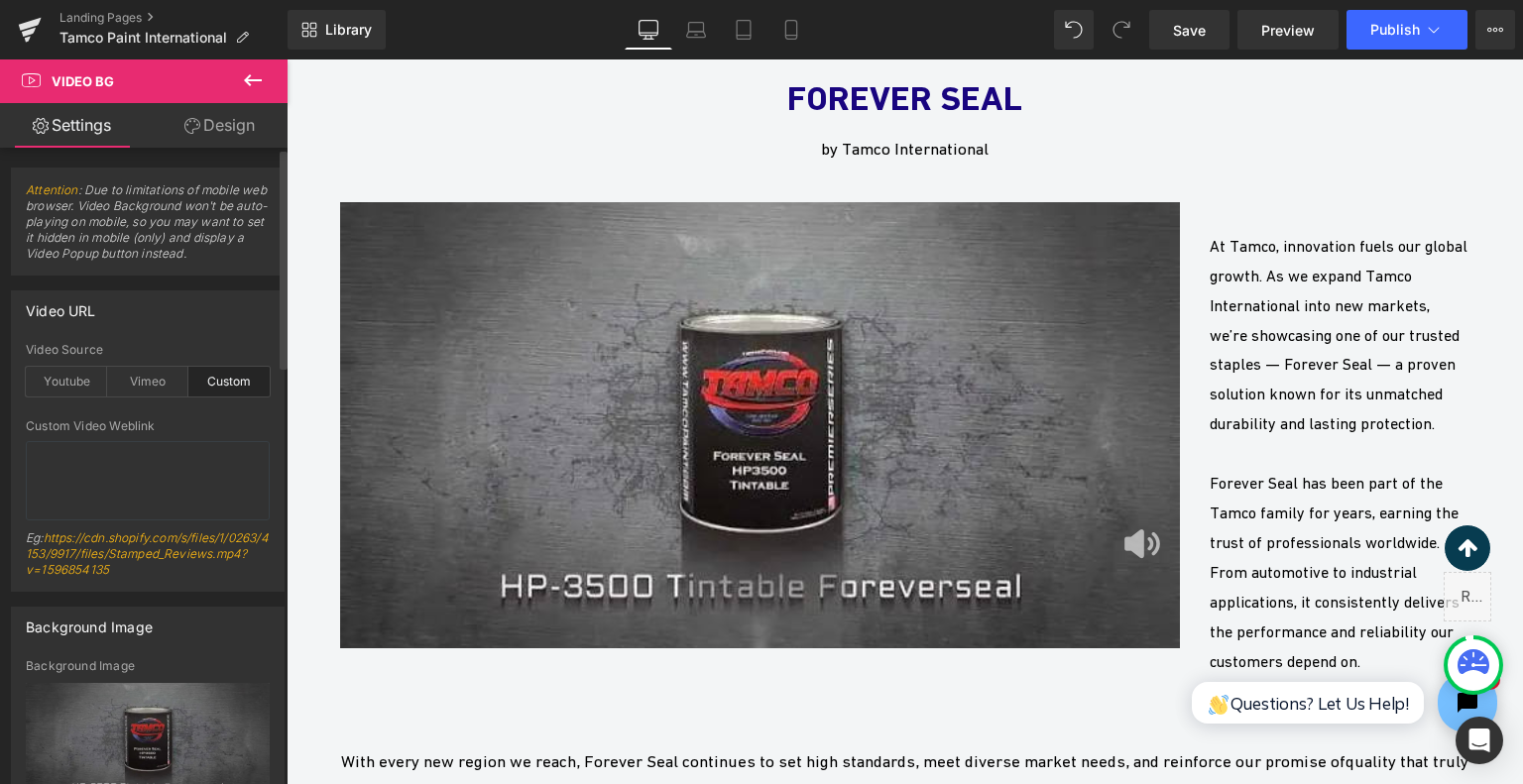 click on "Custom Video Weblink" at bounding box center [148, 426] 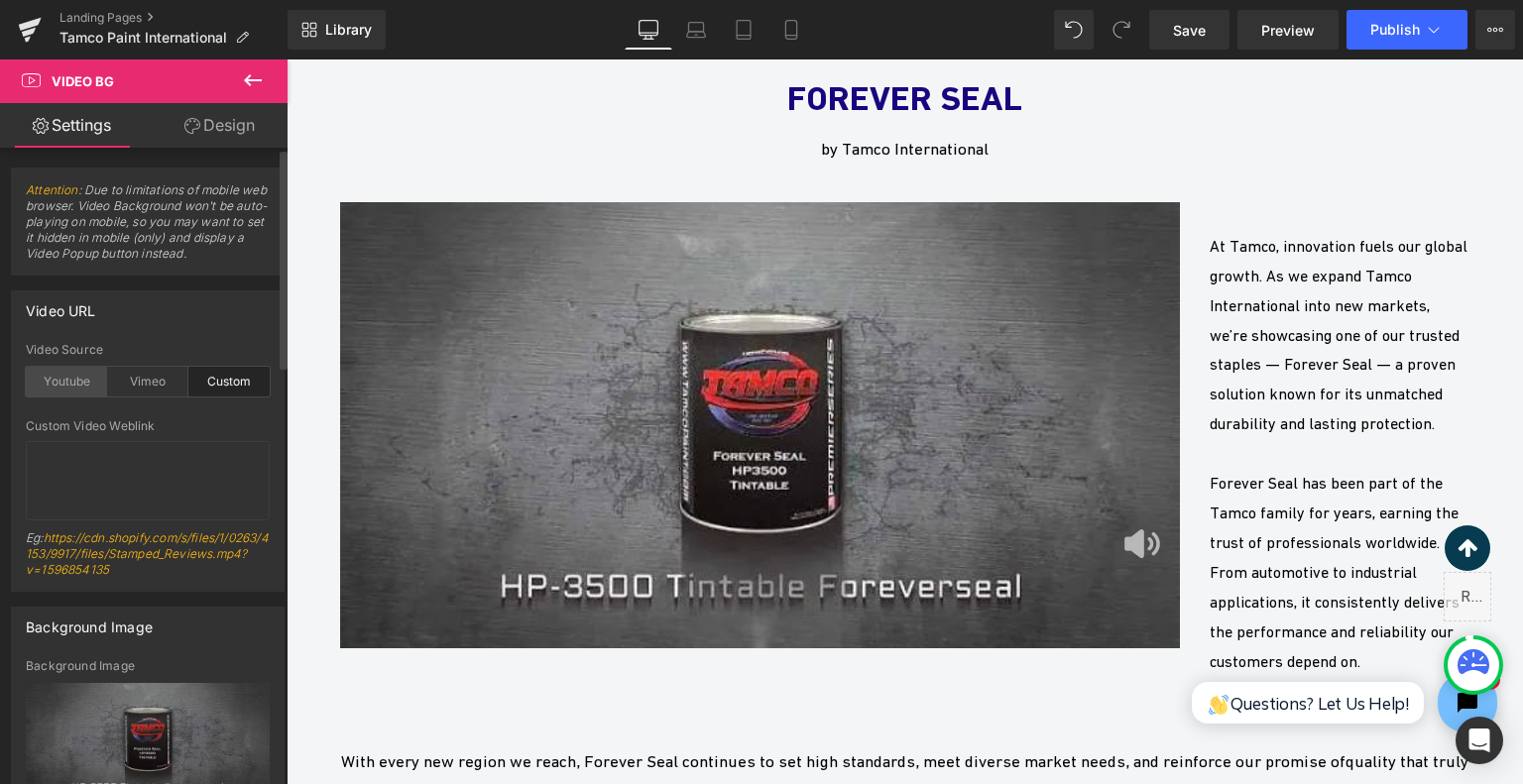 click on "Youtube" at bounding box center (66, 382) 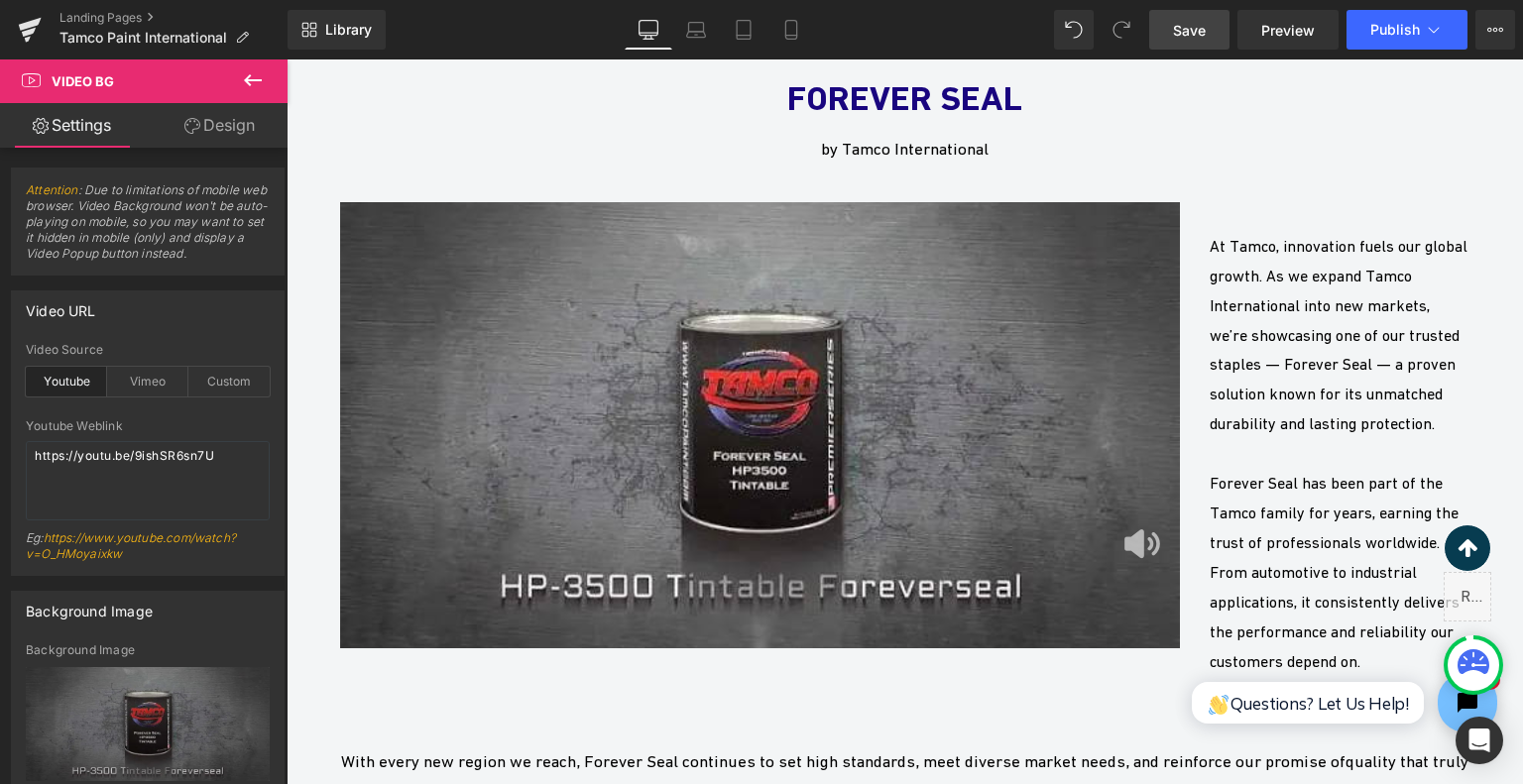 click on "Save" at bounding box center [1189, 30] 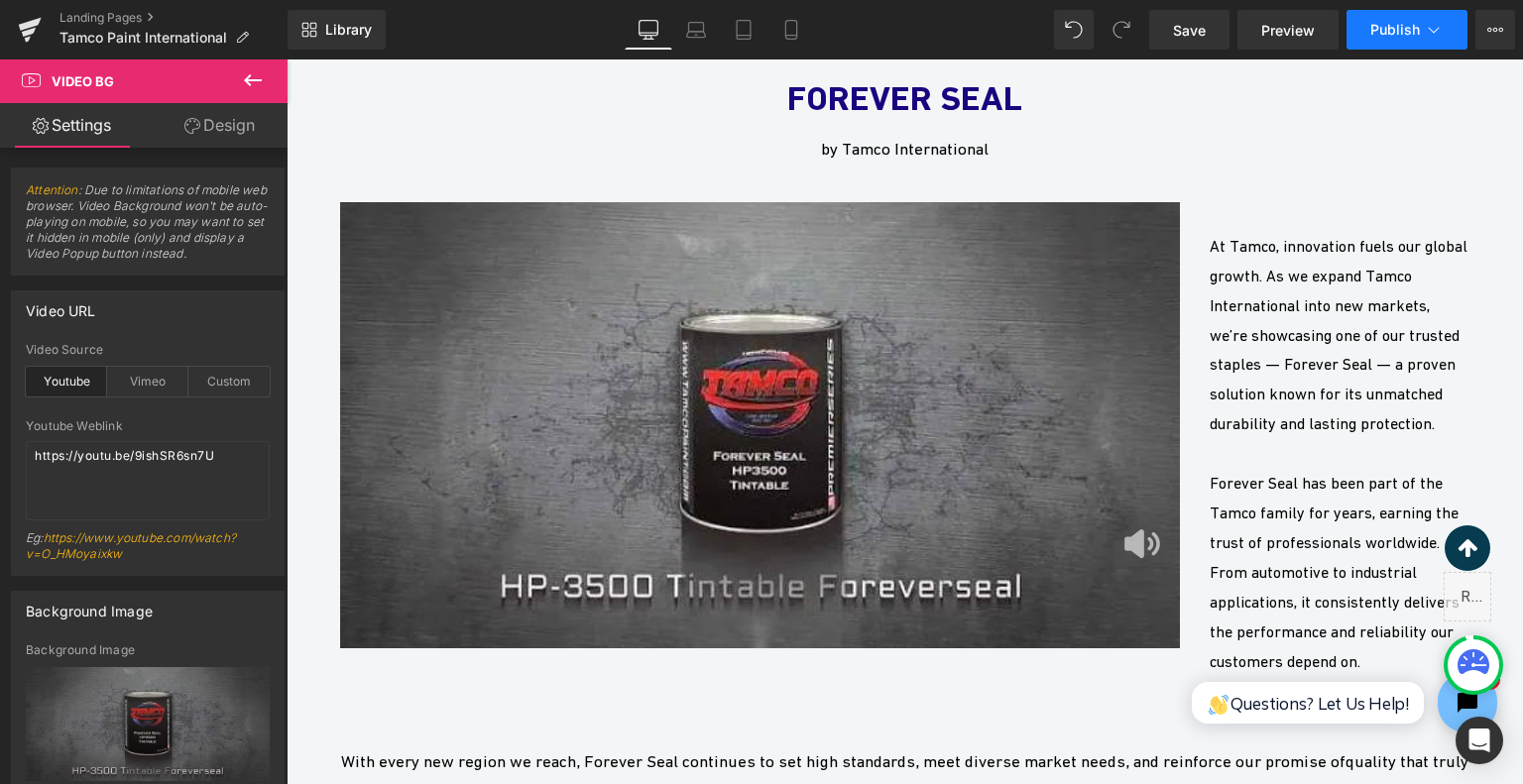 click on "Publish" at bounding box center (1395, 30) 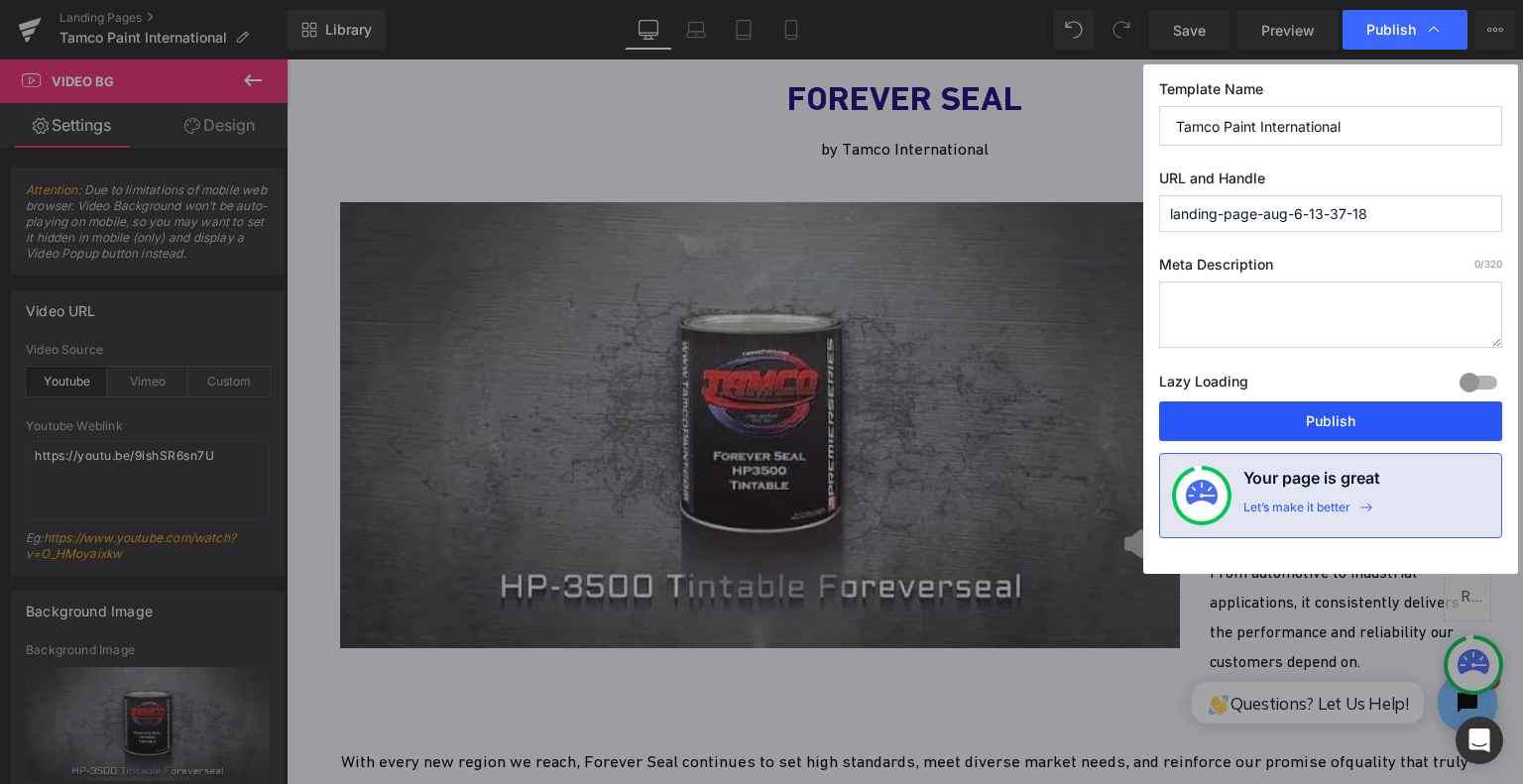 click on "Publish" at bounding box center [1331, 421] 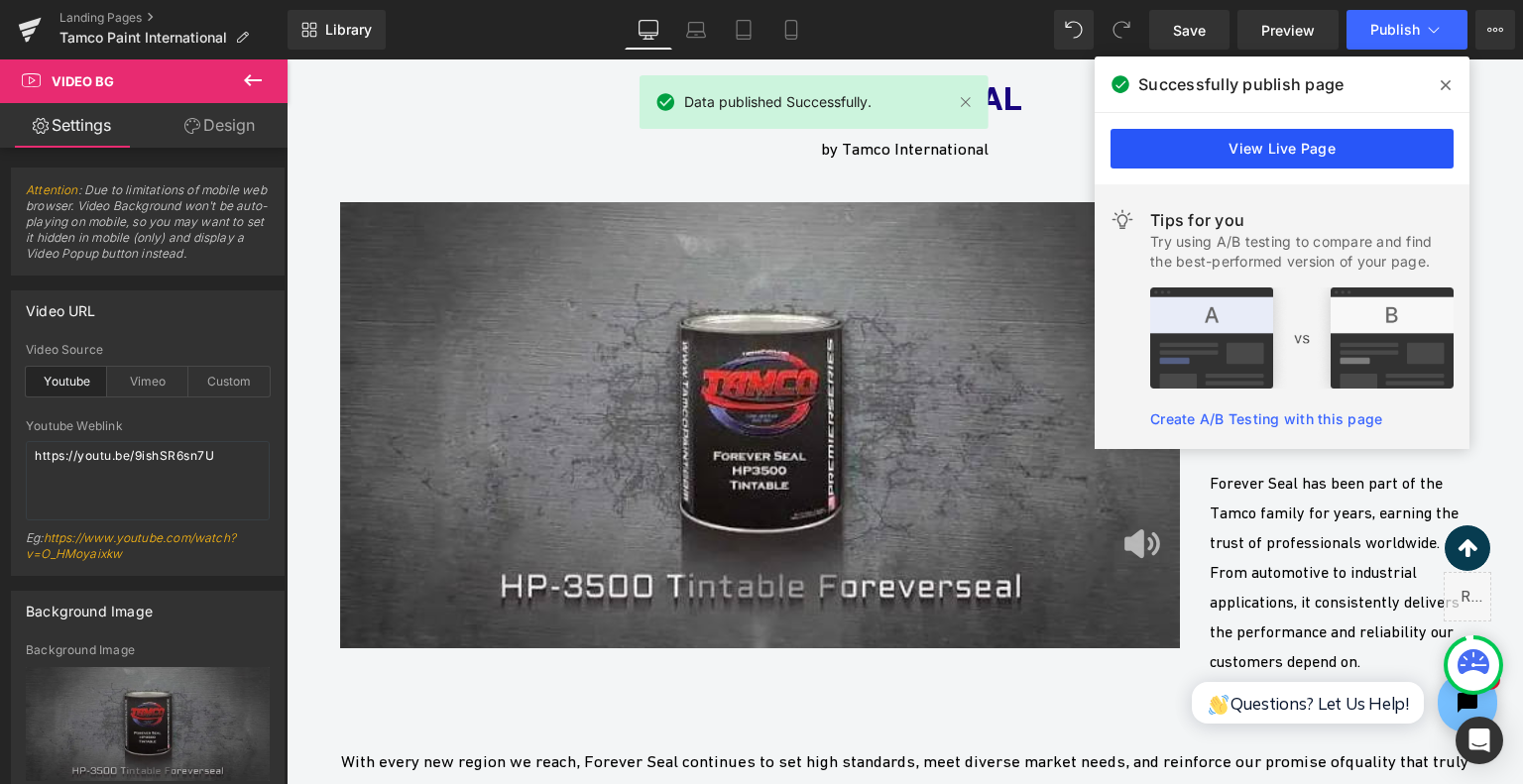 drag, startPoint x: 1386, startPoint y: 114, endPoint x: 1377, endPoint y: 132, distance: 20.12461 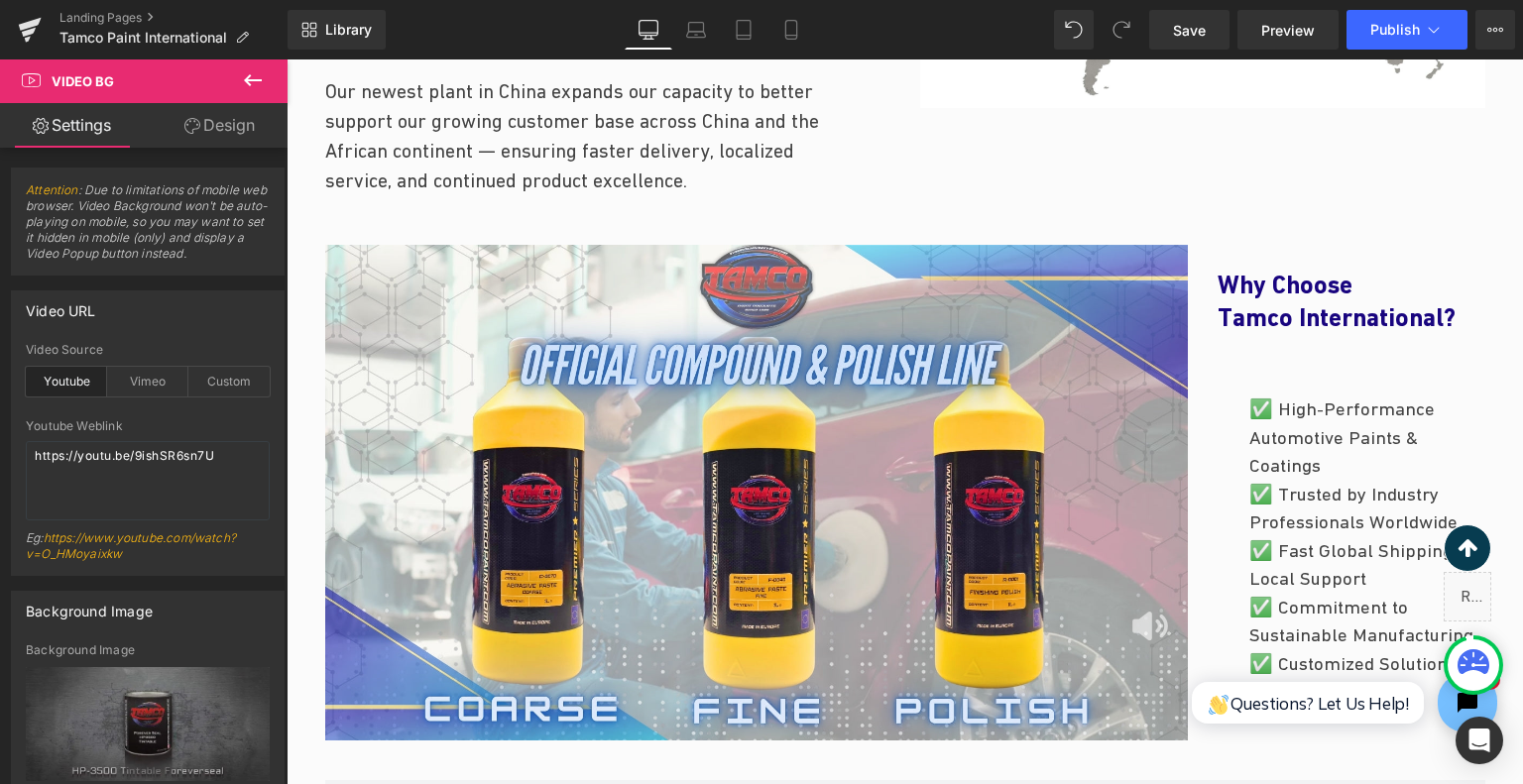 scroll, scrollTop: 1450, scrollLeft: 0, axis: vertical 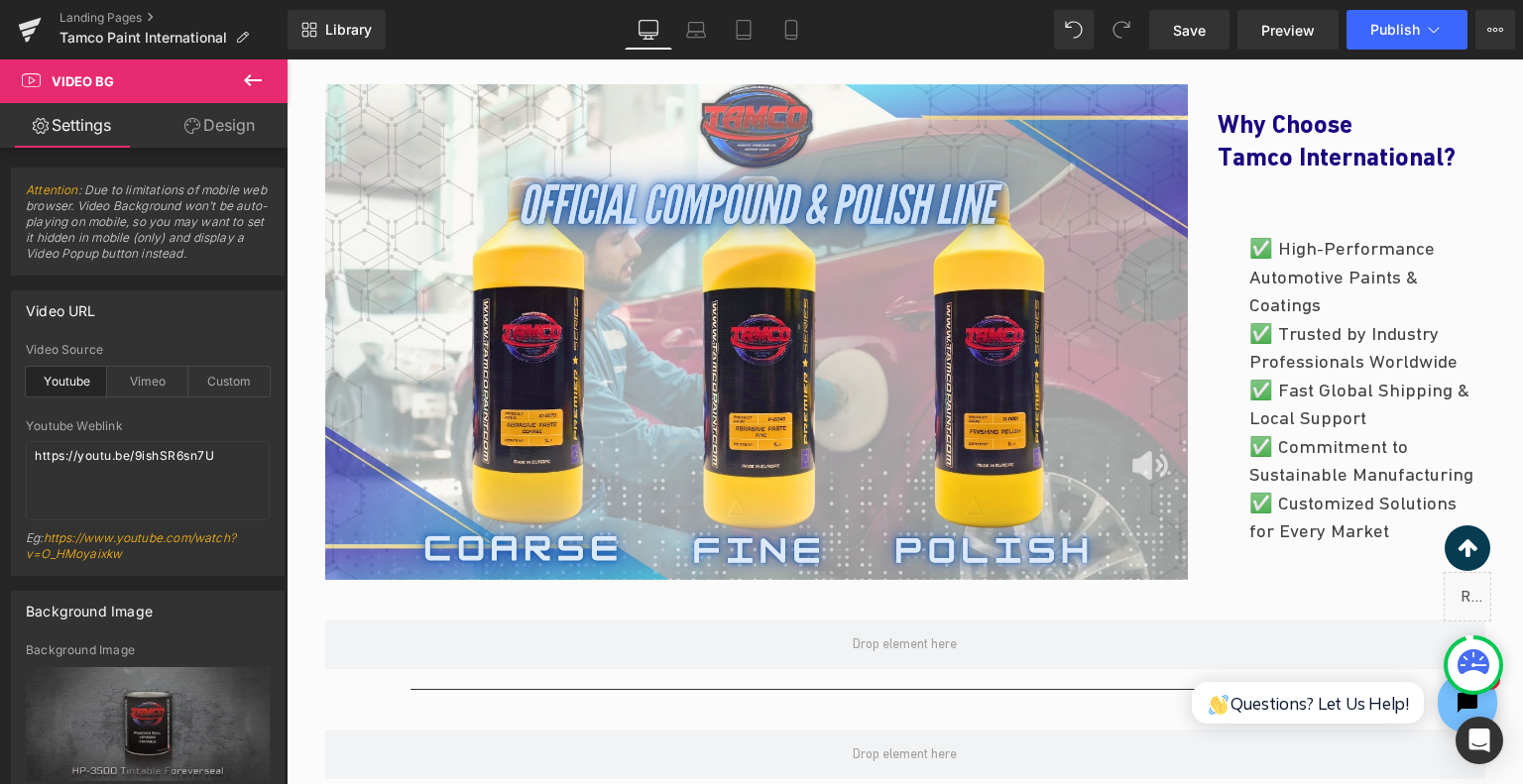 click at bounding box center (253, 81) 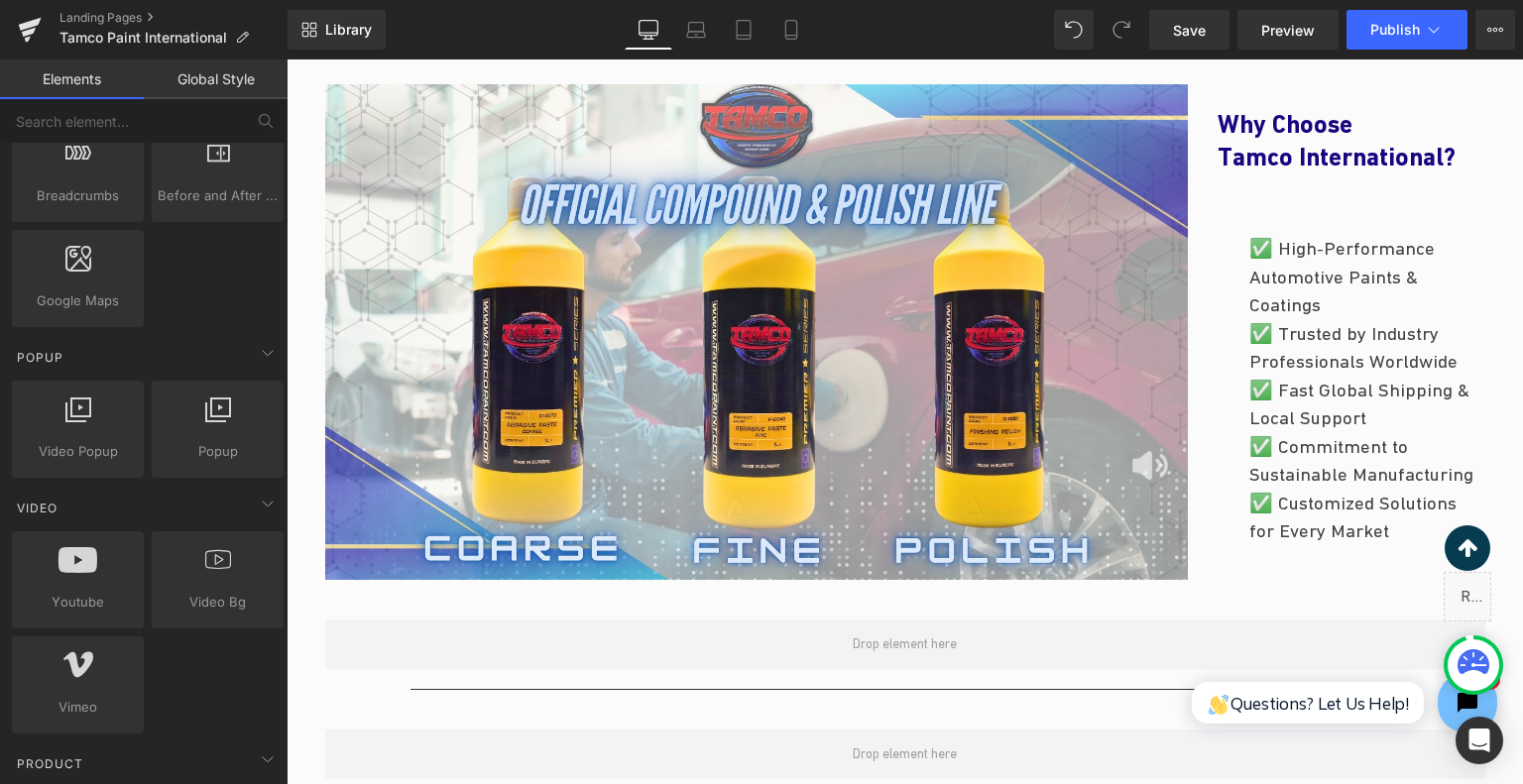 scroll, scrollTop: 1189, scrollLeft: 0, axis: vertical 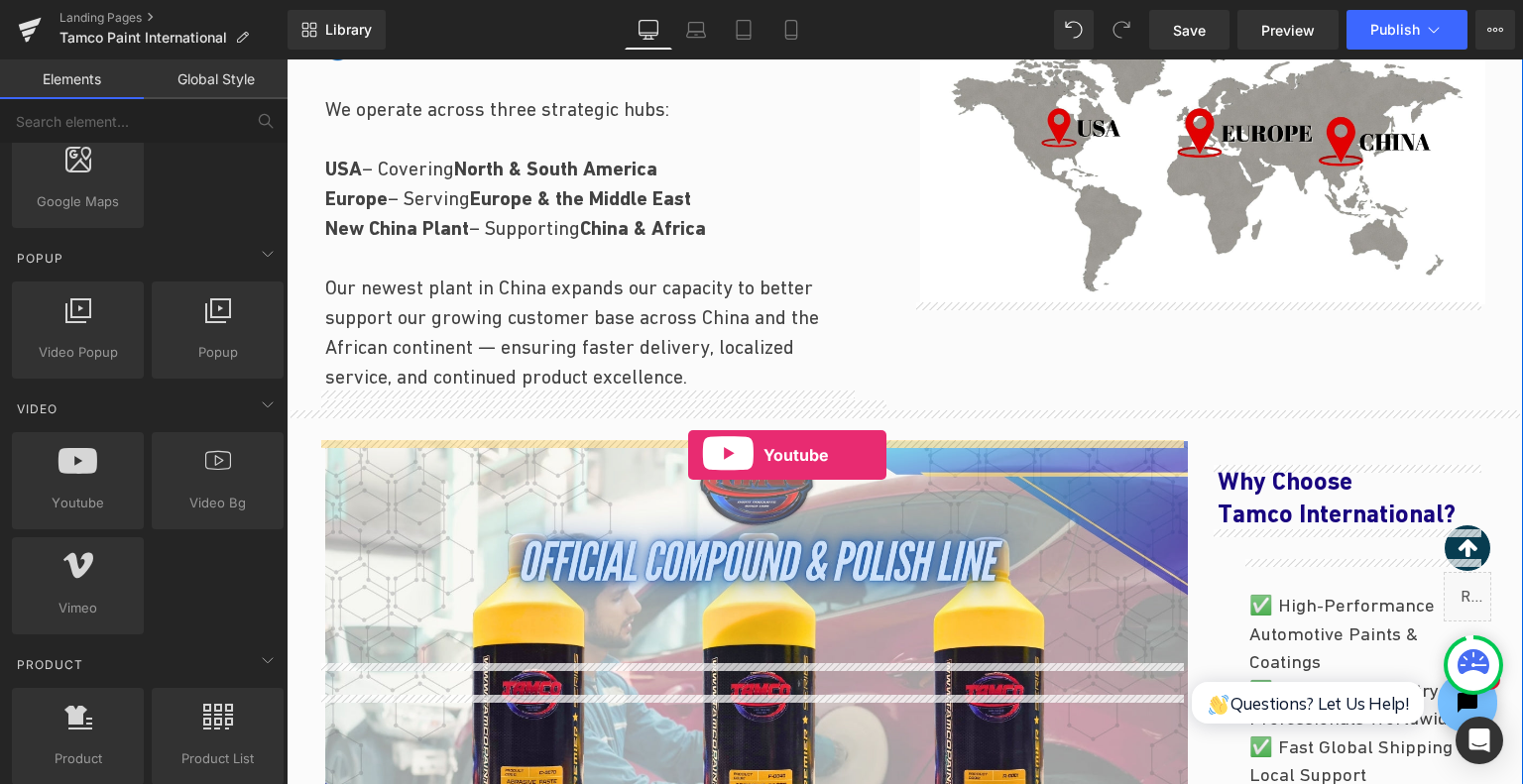 drag, startPoint x: 370, startPoint y: 554, endPoint x: 688, endPoint y: 455, distance: 333.054 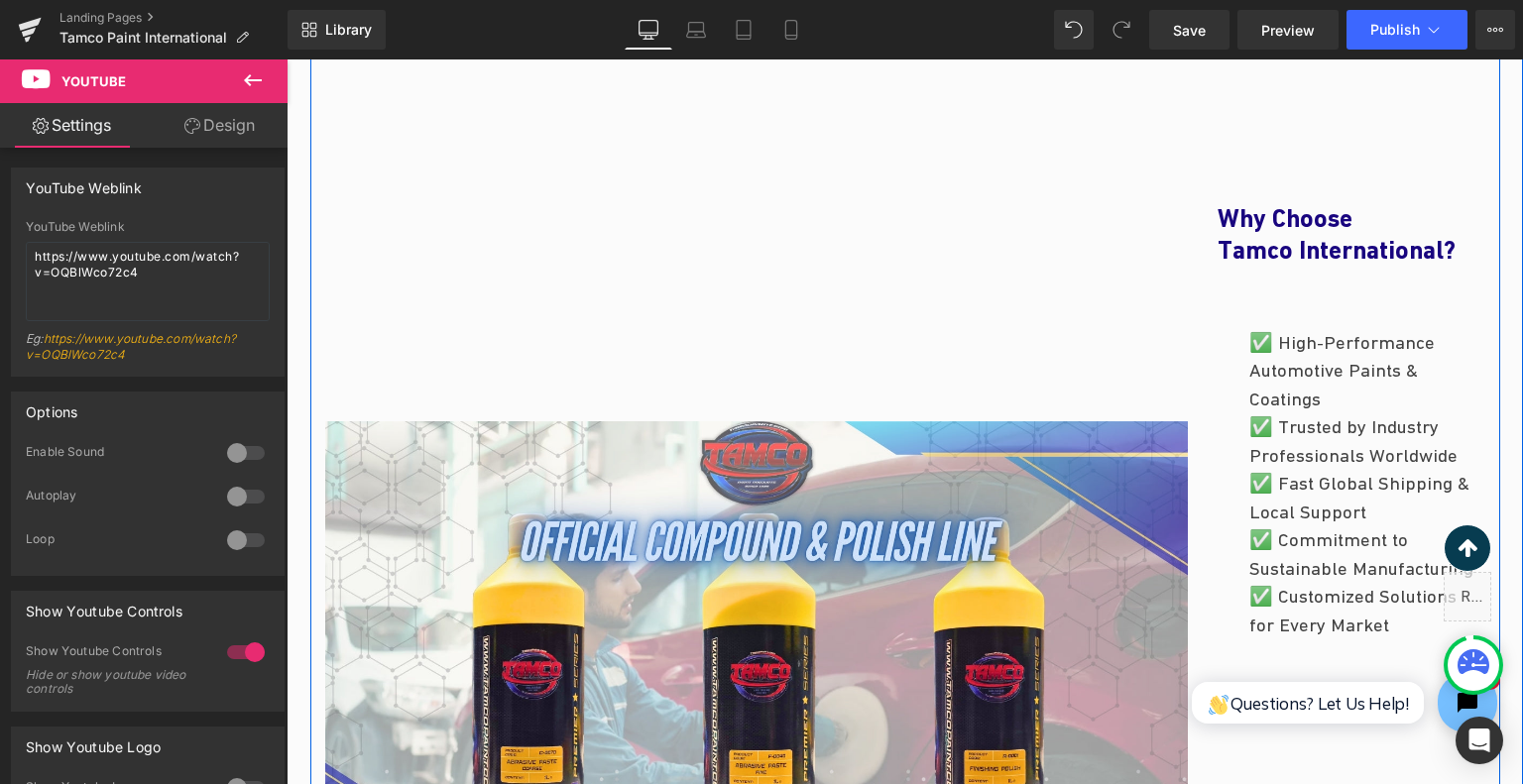 scroll, scrollTop: 1490, scrollLeft: 0, axis: vertical 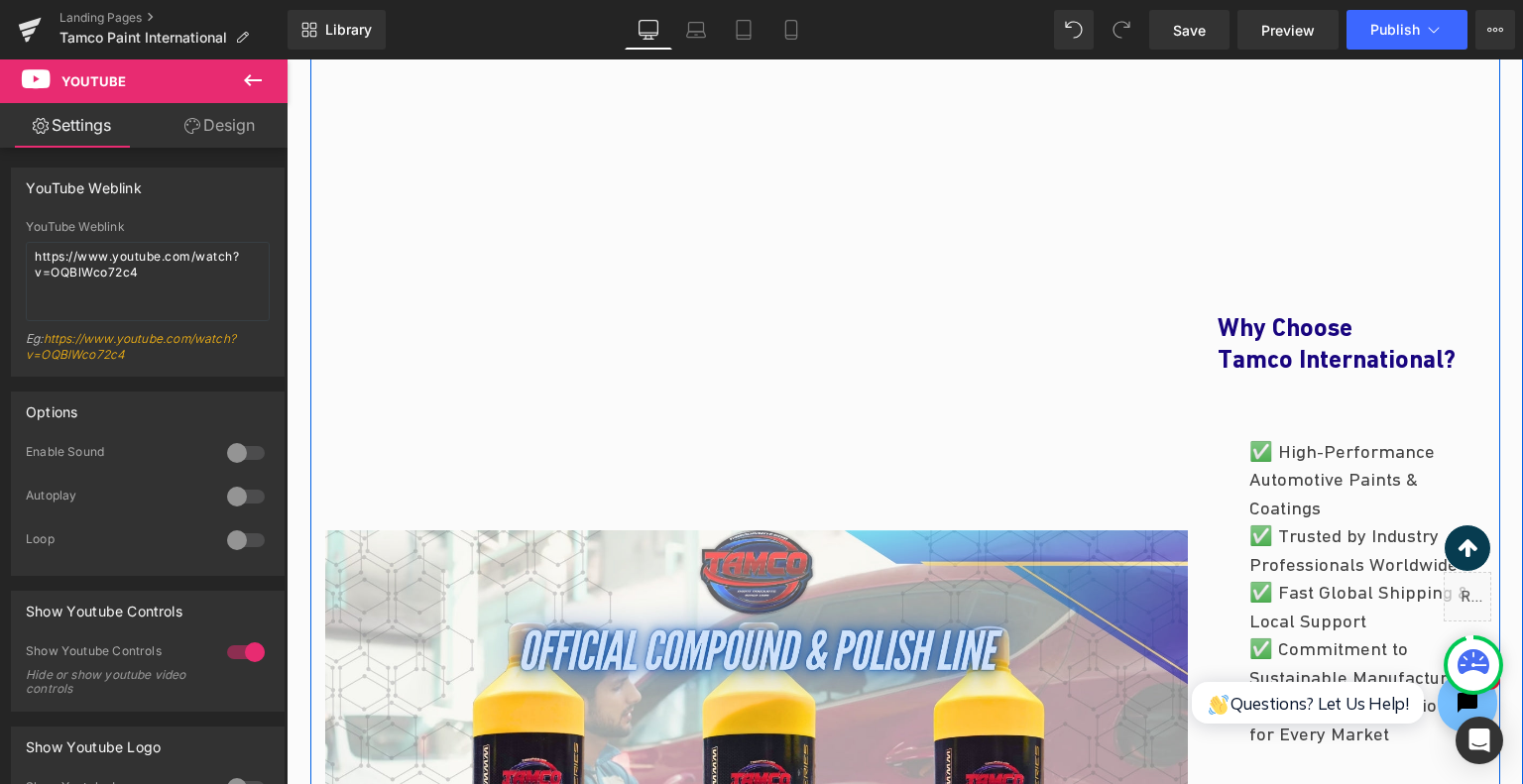 click at bounding box center [757, 778] 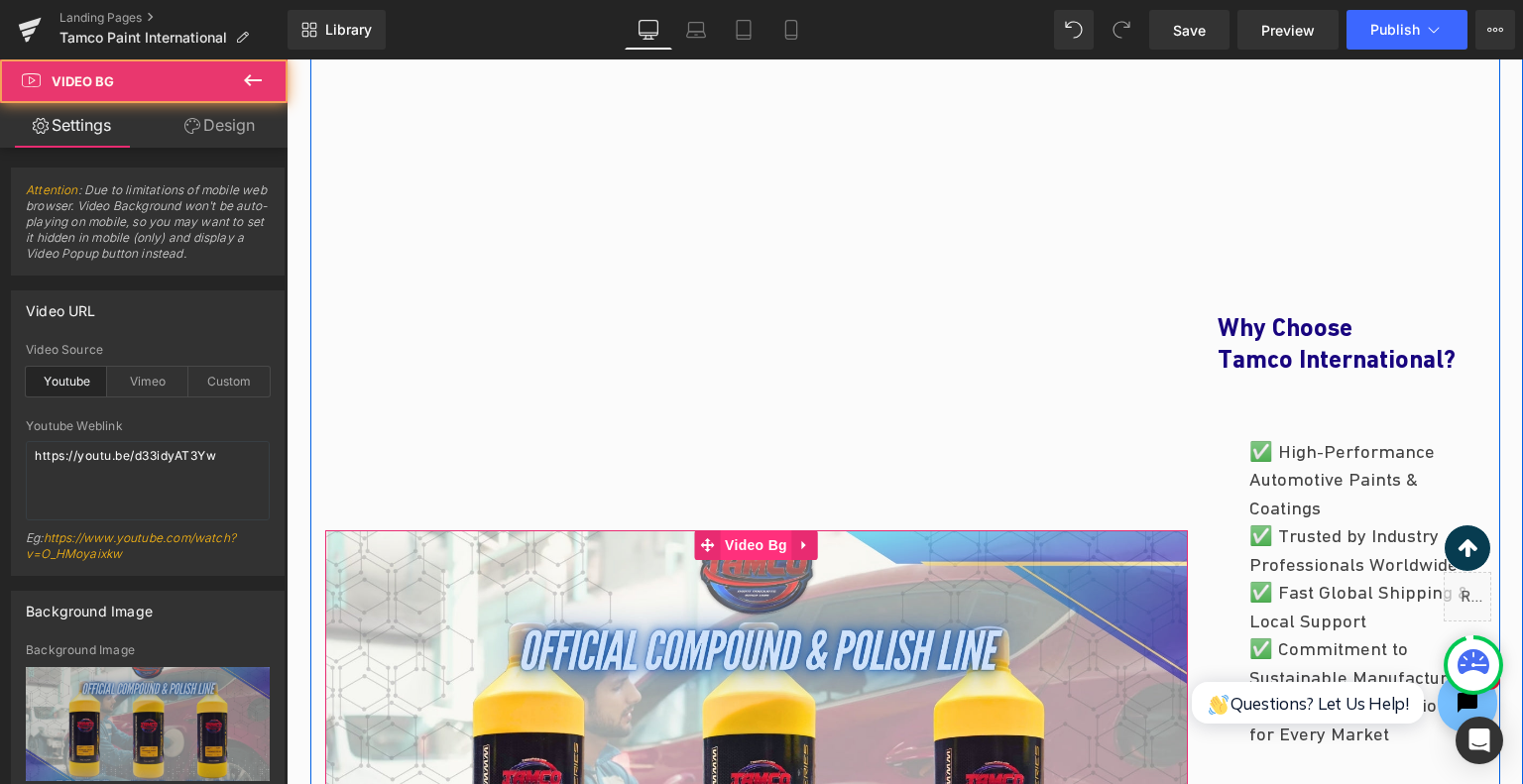 click on "Video Bg" at bounding box center [756, 545] 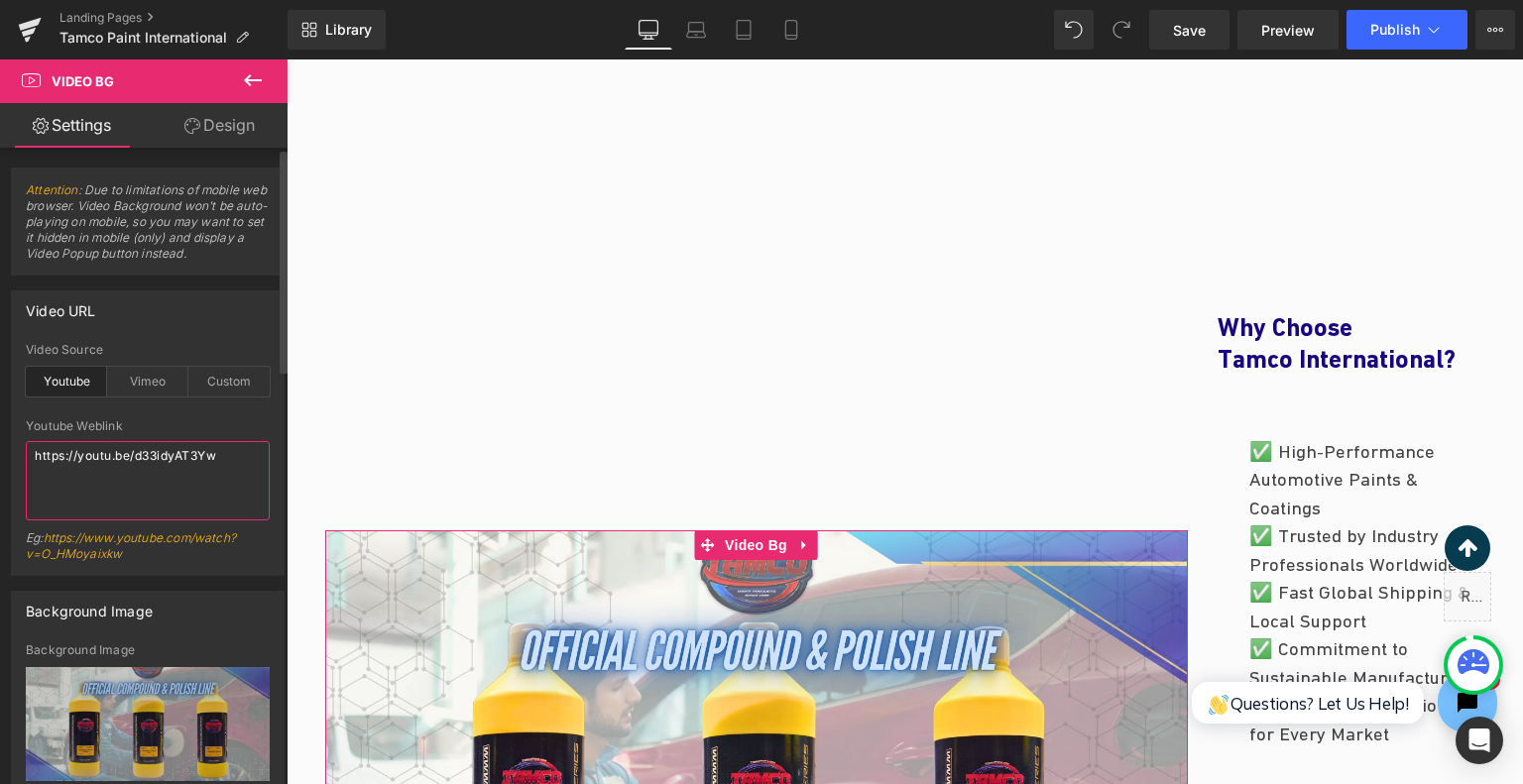 click on "https://youtu.be/d33idyAT3Yw" at bounding box center (148, 481) 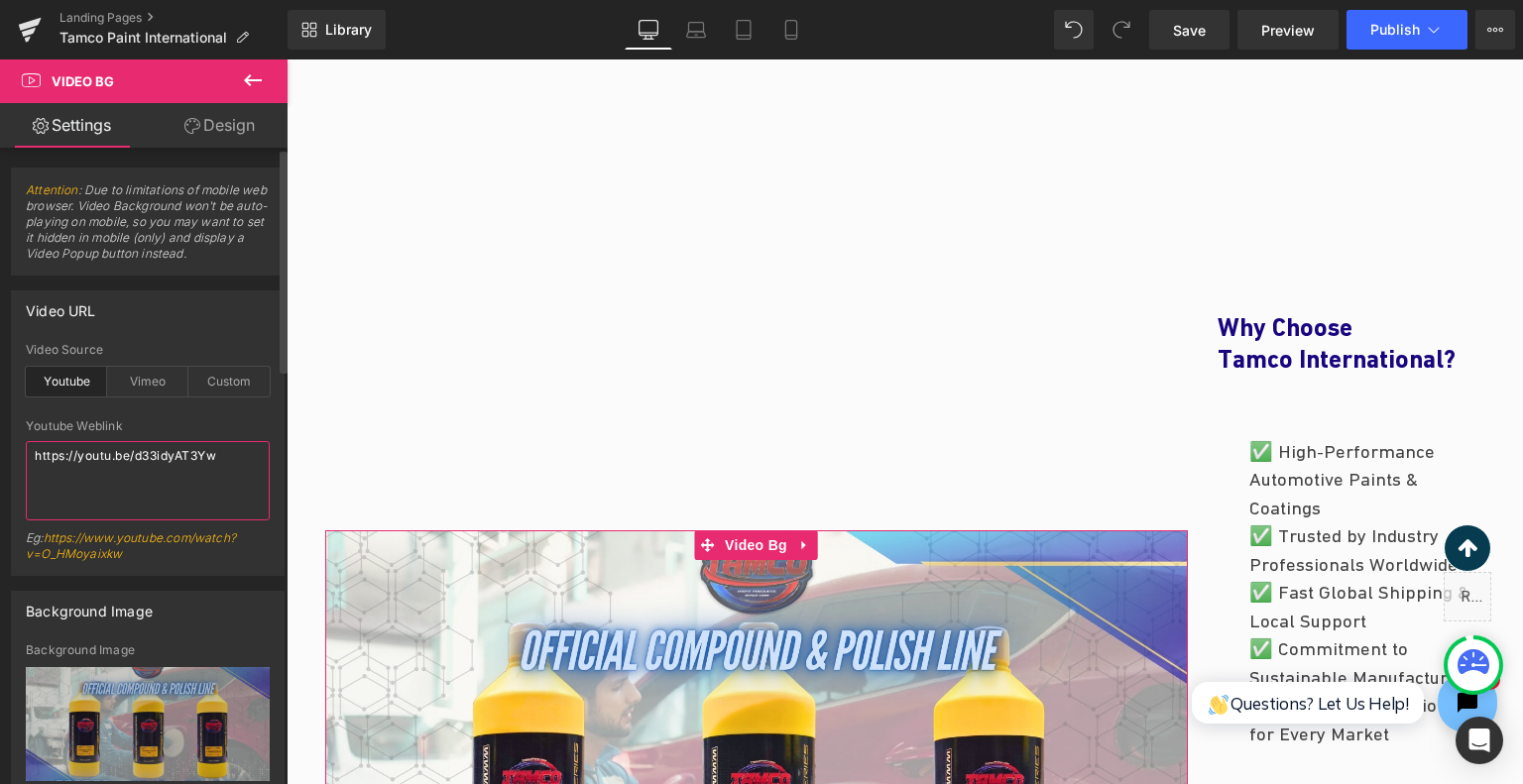 click on "https://youtu.be/d33idyAT3Yw" at bounding box center (148, 481) 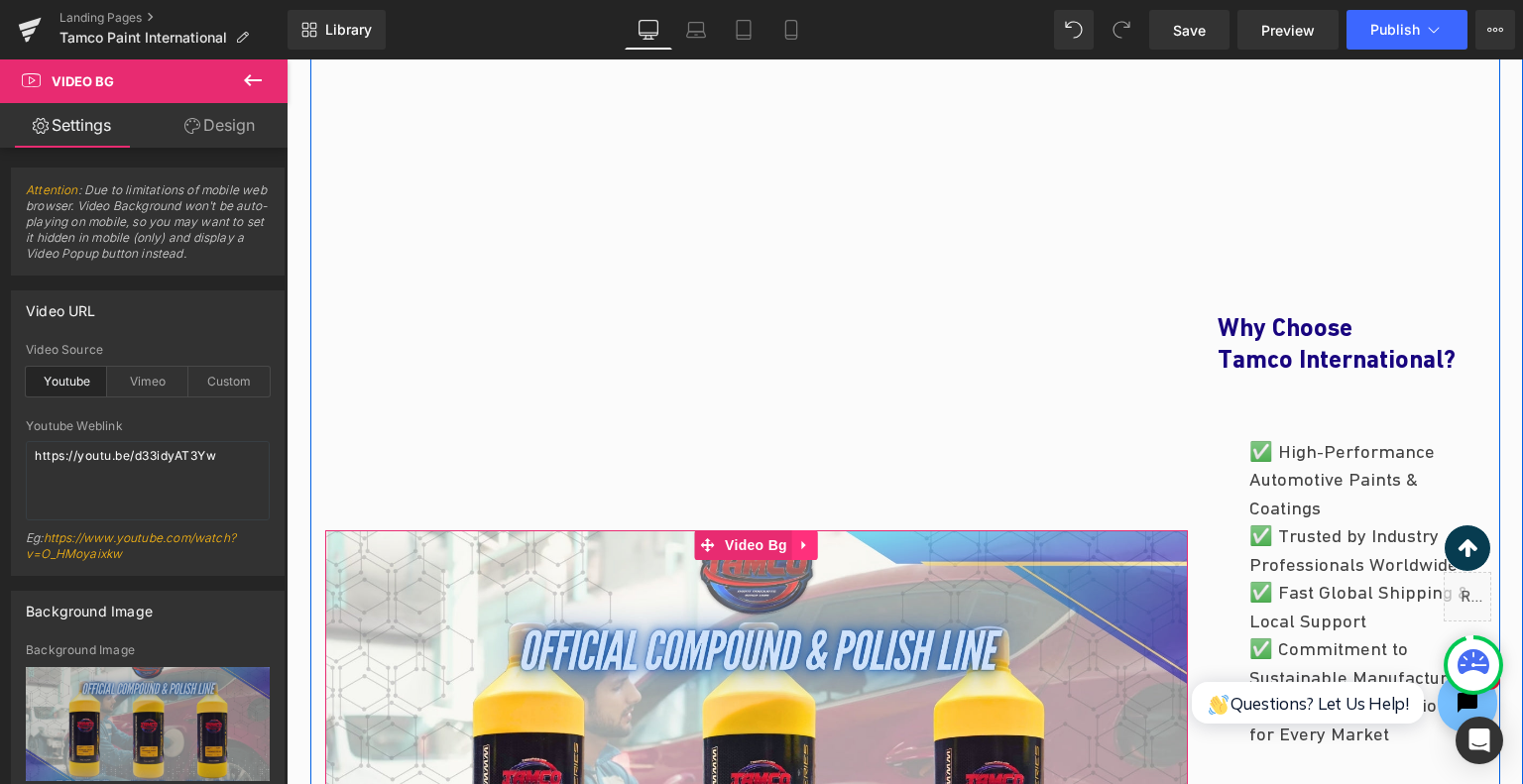 click 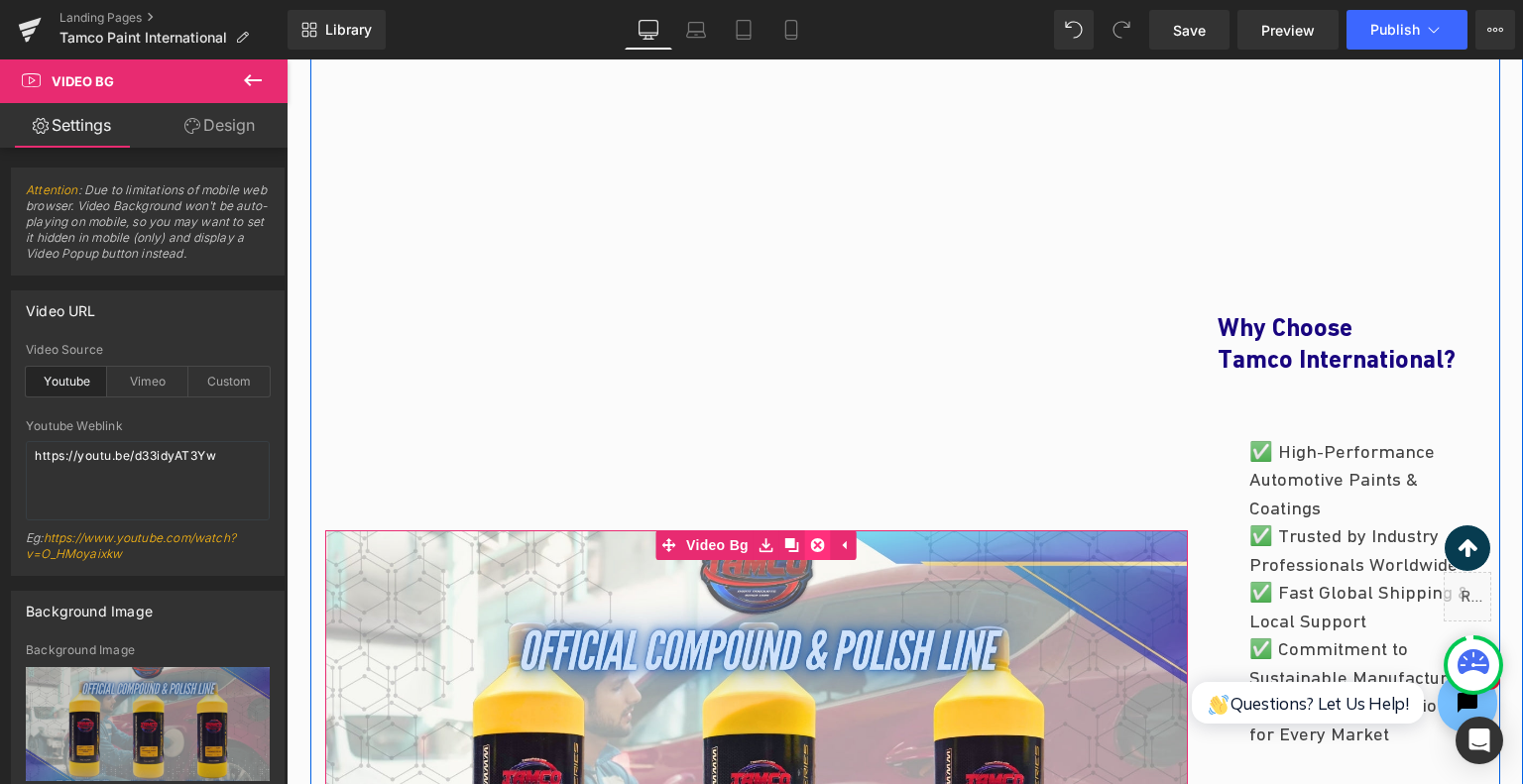 click at bounding box center [818, 545] 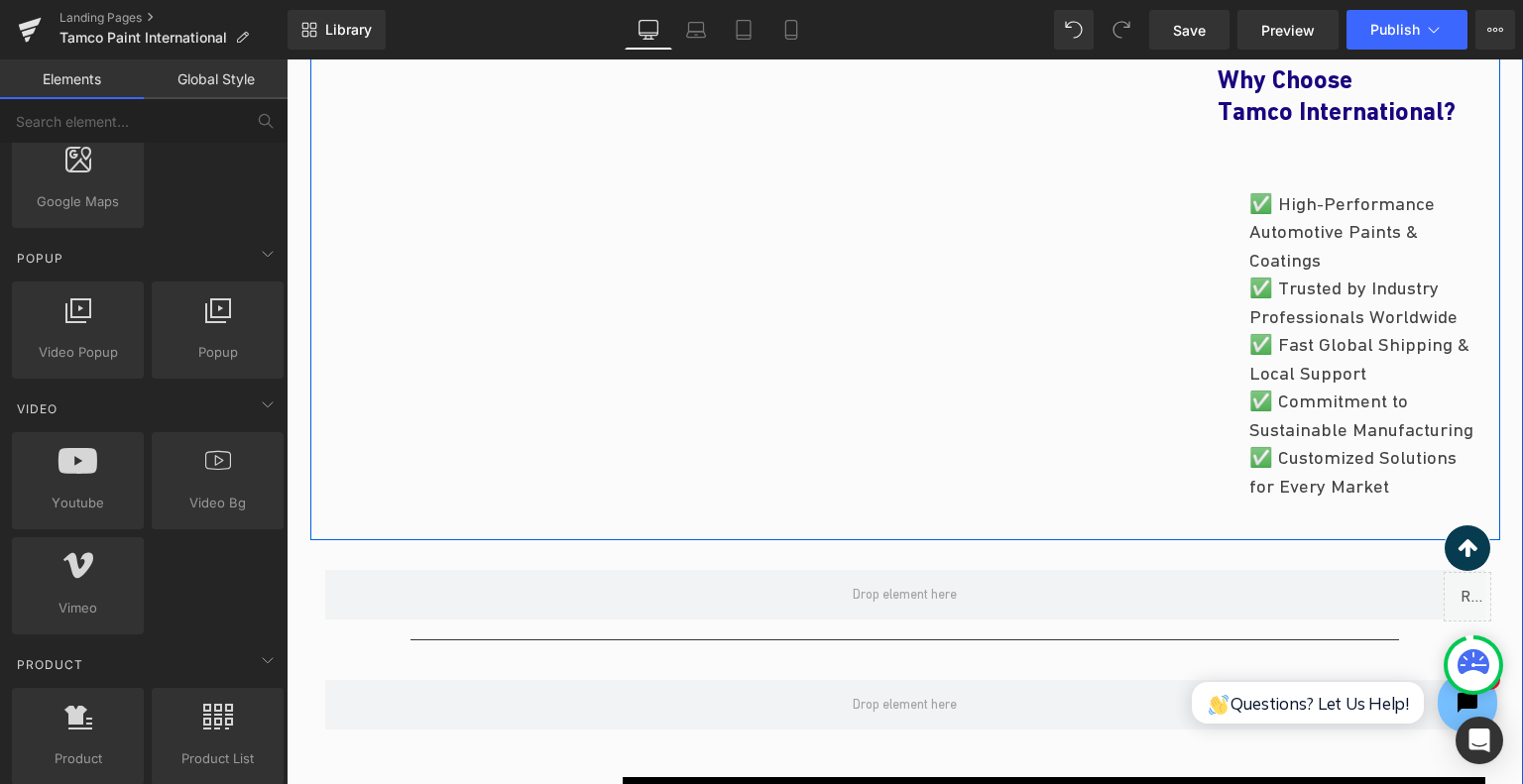 scroll, scrollTop: 1192, scrollLeft: 0, axis: vertical 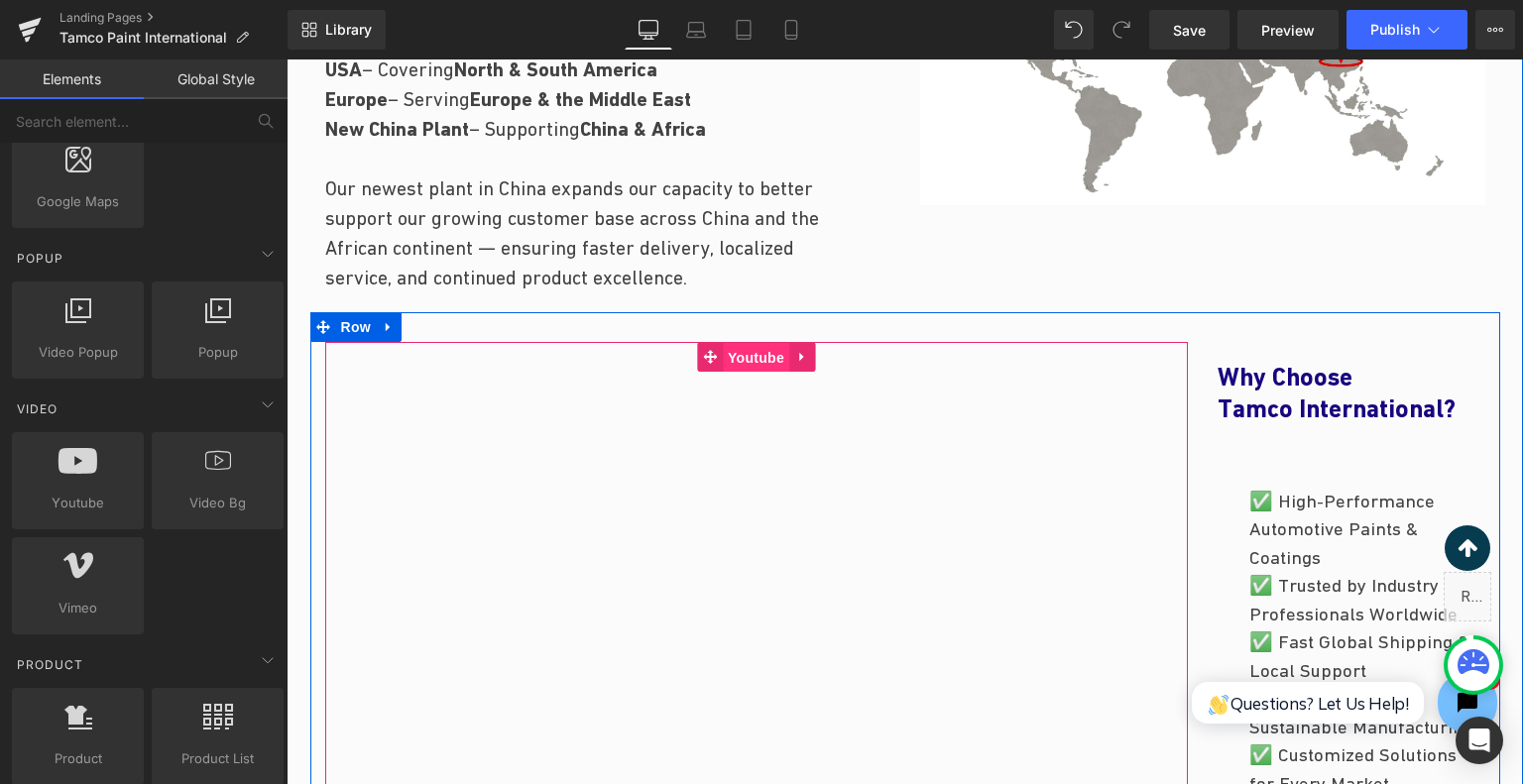 click on "Youtube" at bounding box center (756, 358) 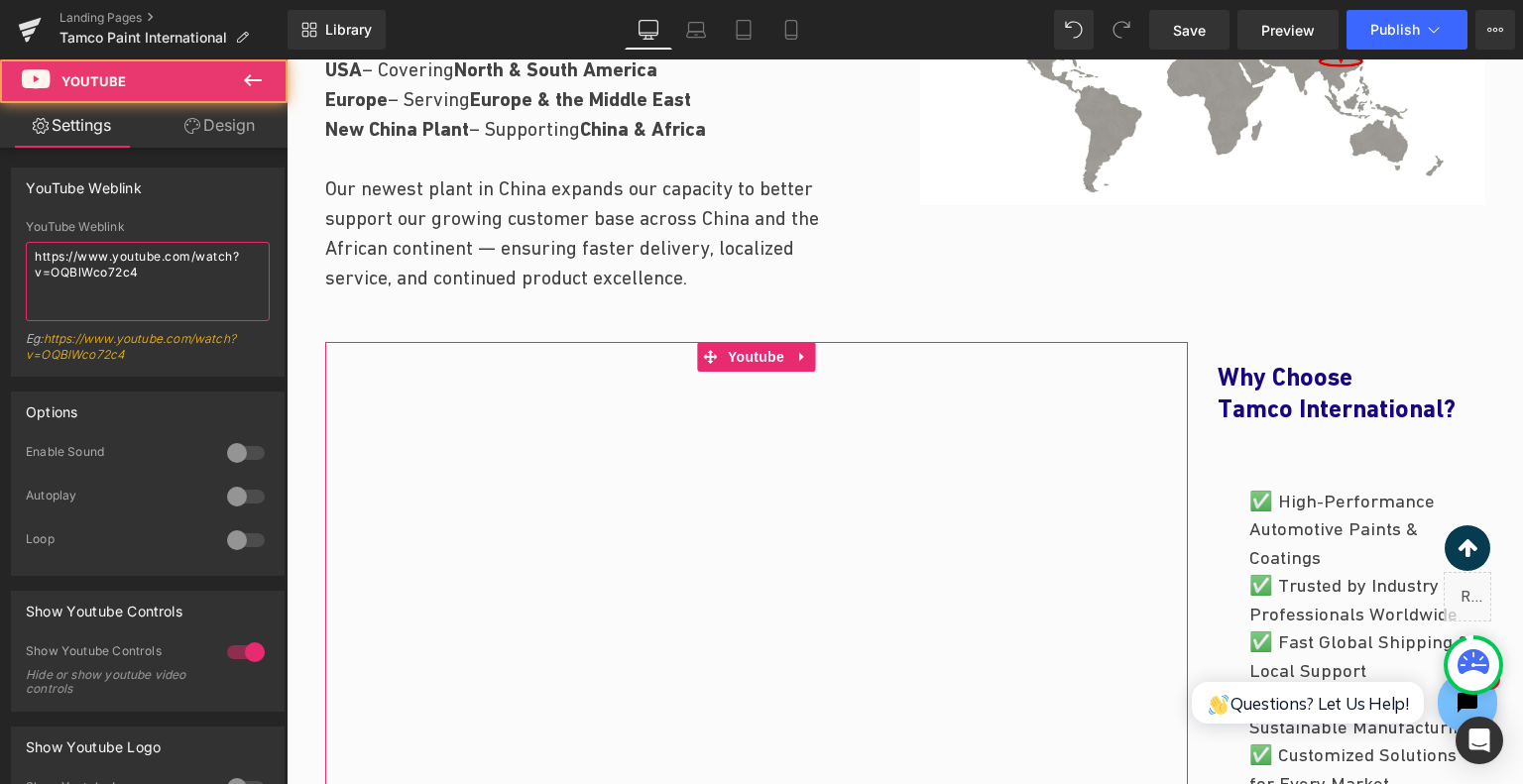 click on "https://www.youtube.com/watch?v=OQBlWco72c4" at bounding box center (148, 281) 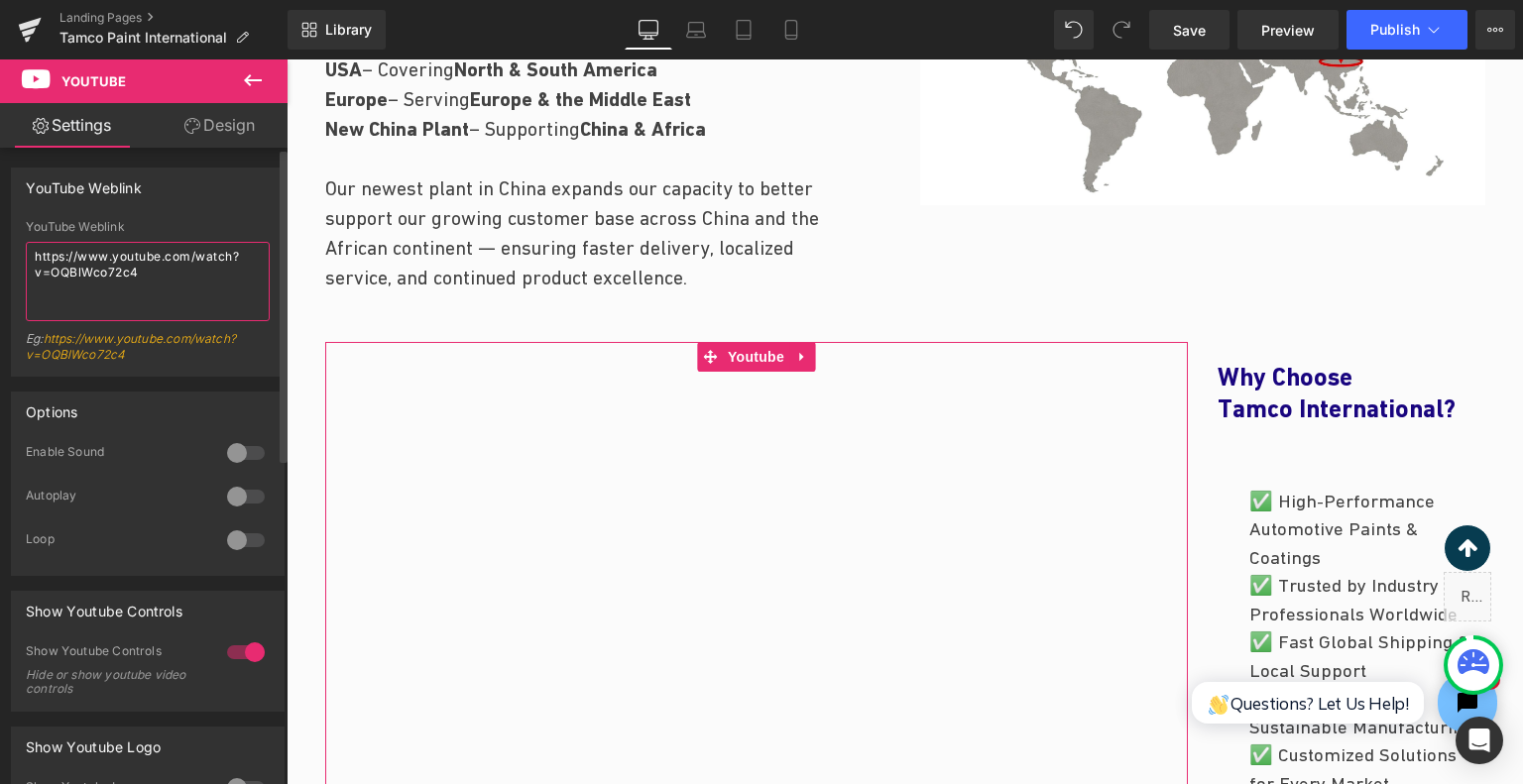 click on "https://www.youtube.com/watch?v=OQBlWco72c4" at bounding box center [148, 281] 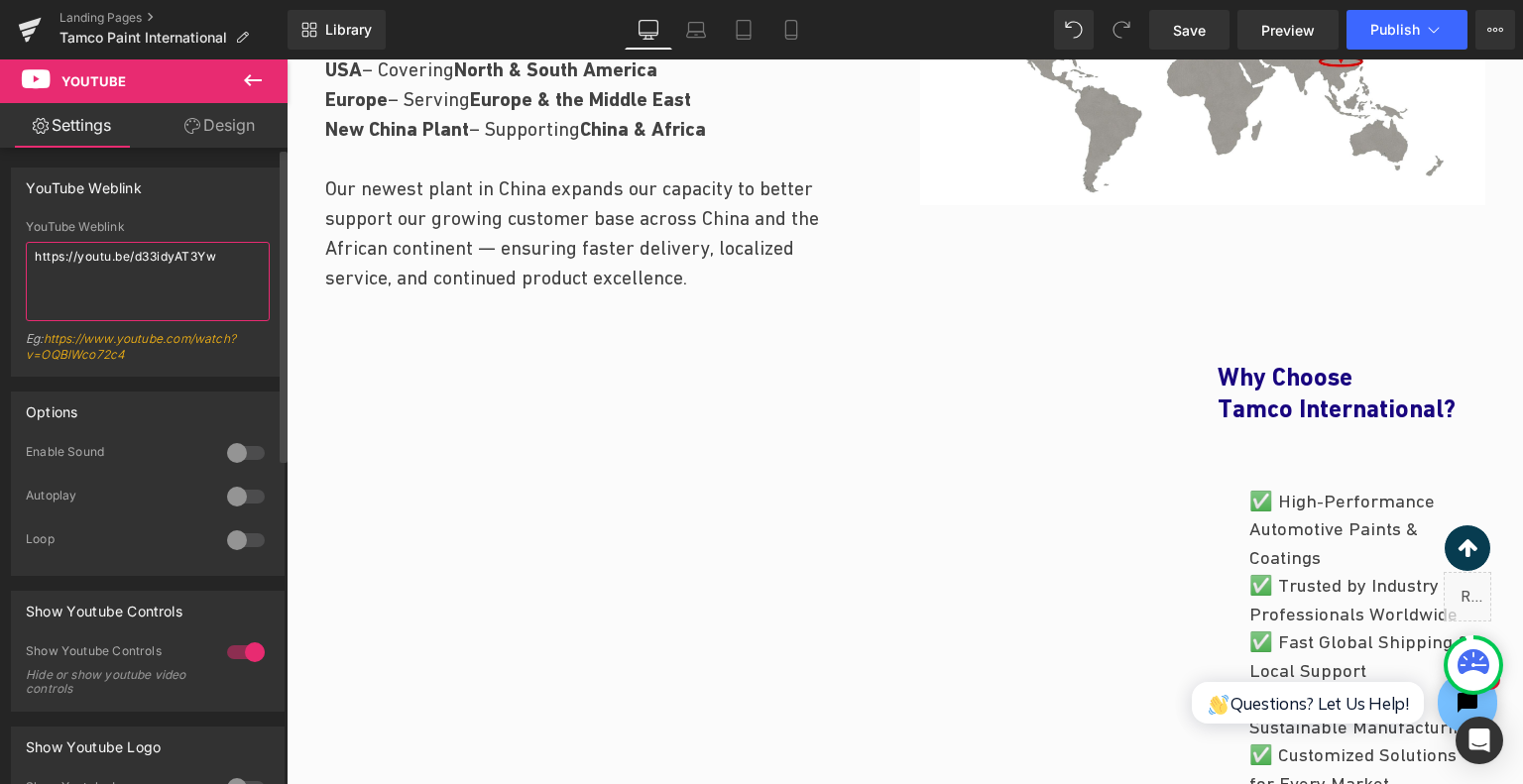 type on "https://youtu.be/d33idyAT3Yw" 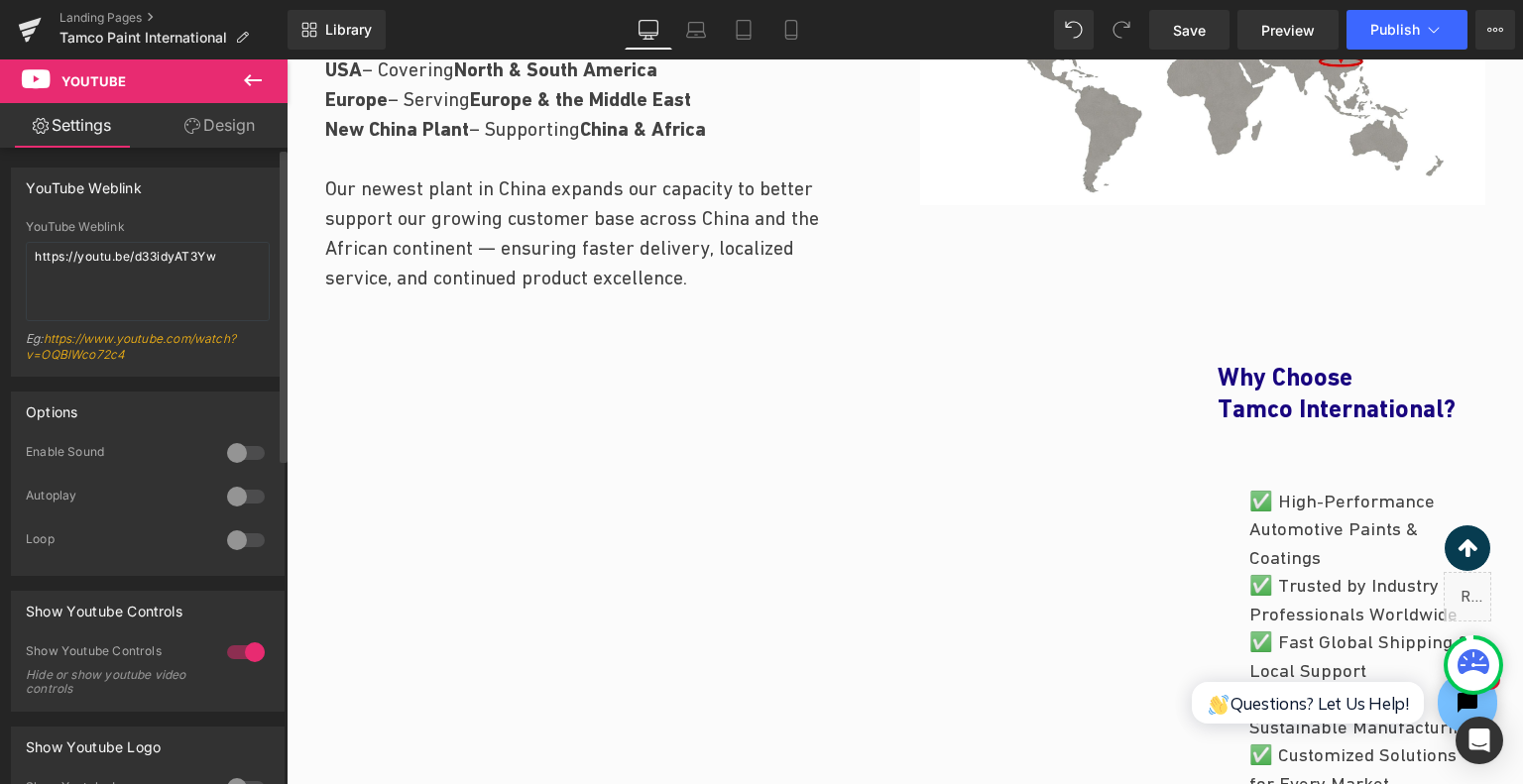 click at bounding box center [246, 453] 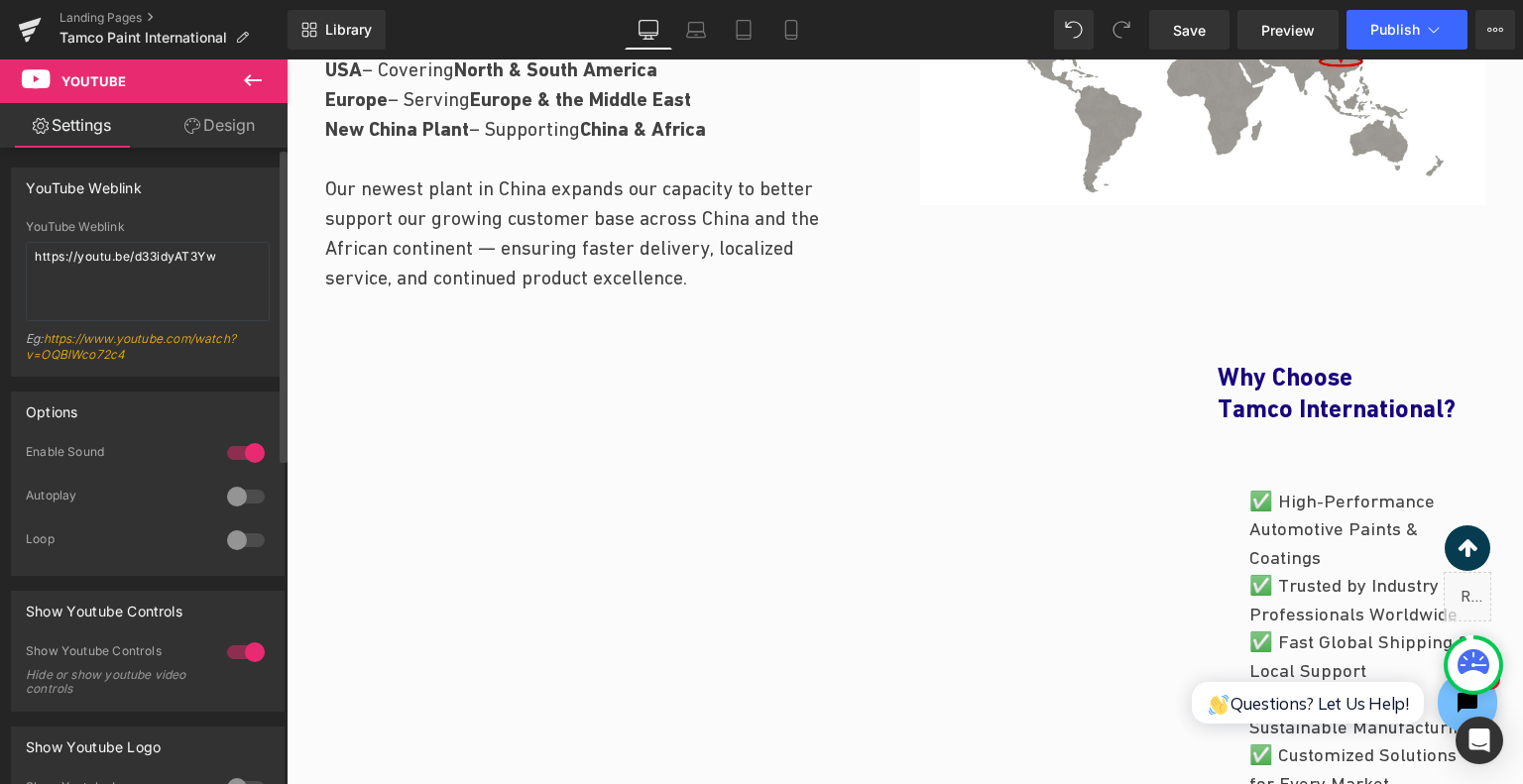 click at bounding box center [246, 497] 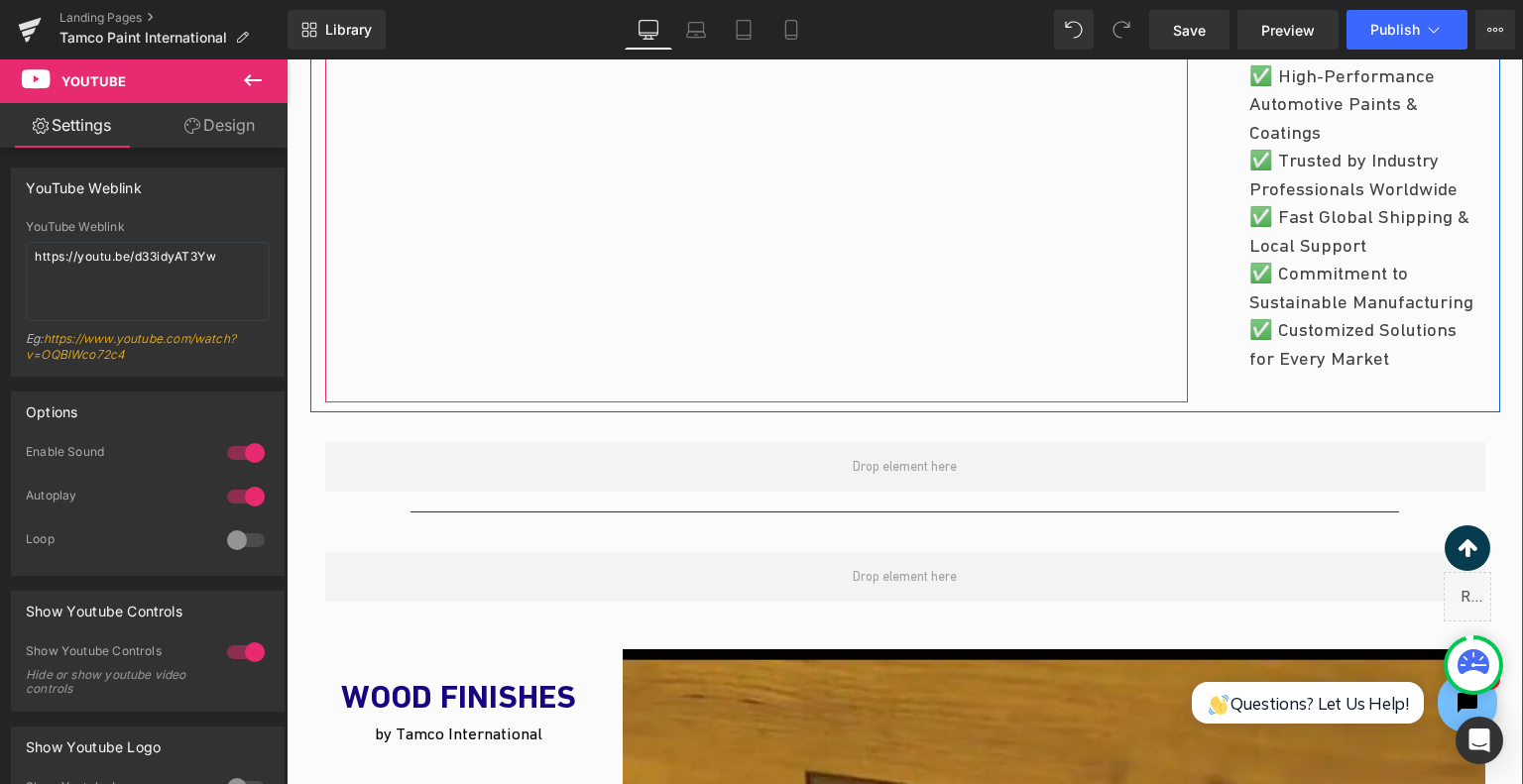 scroll, scrollTop: 1886, scrollLeft: 0, axis: vertical 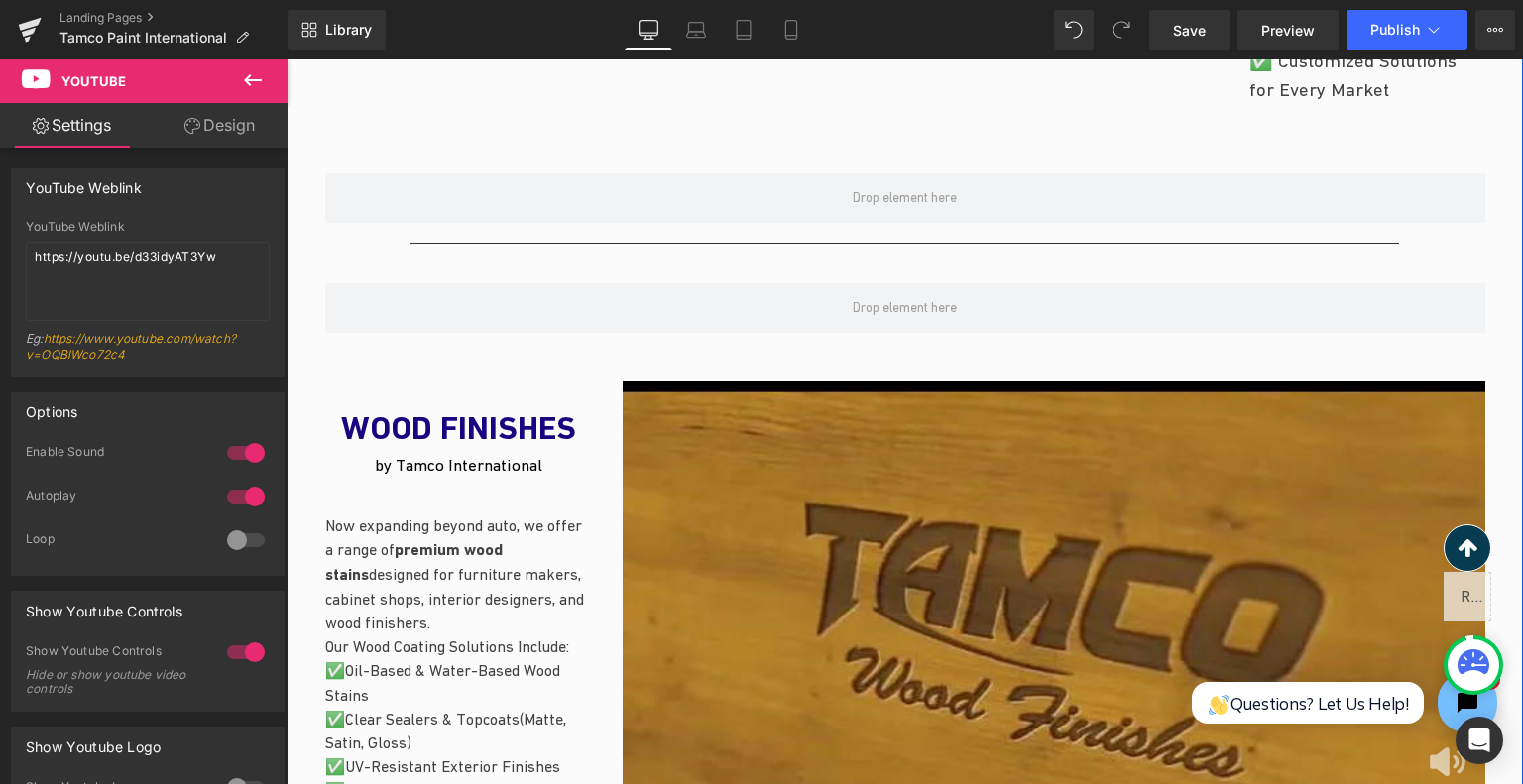 click on "Text Block
Video Bg" at bounding box center (1054, 628) 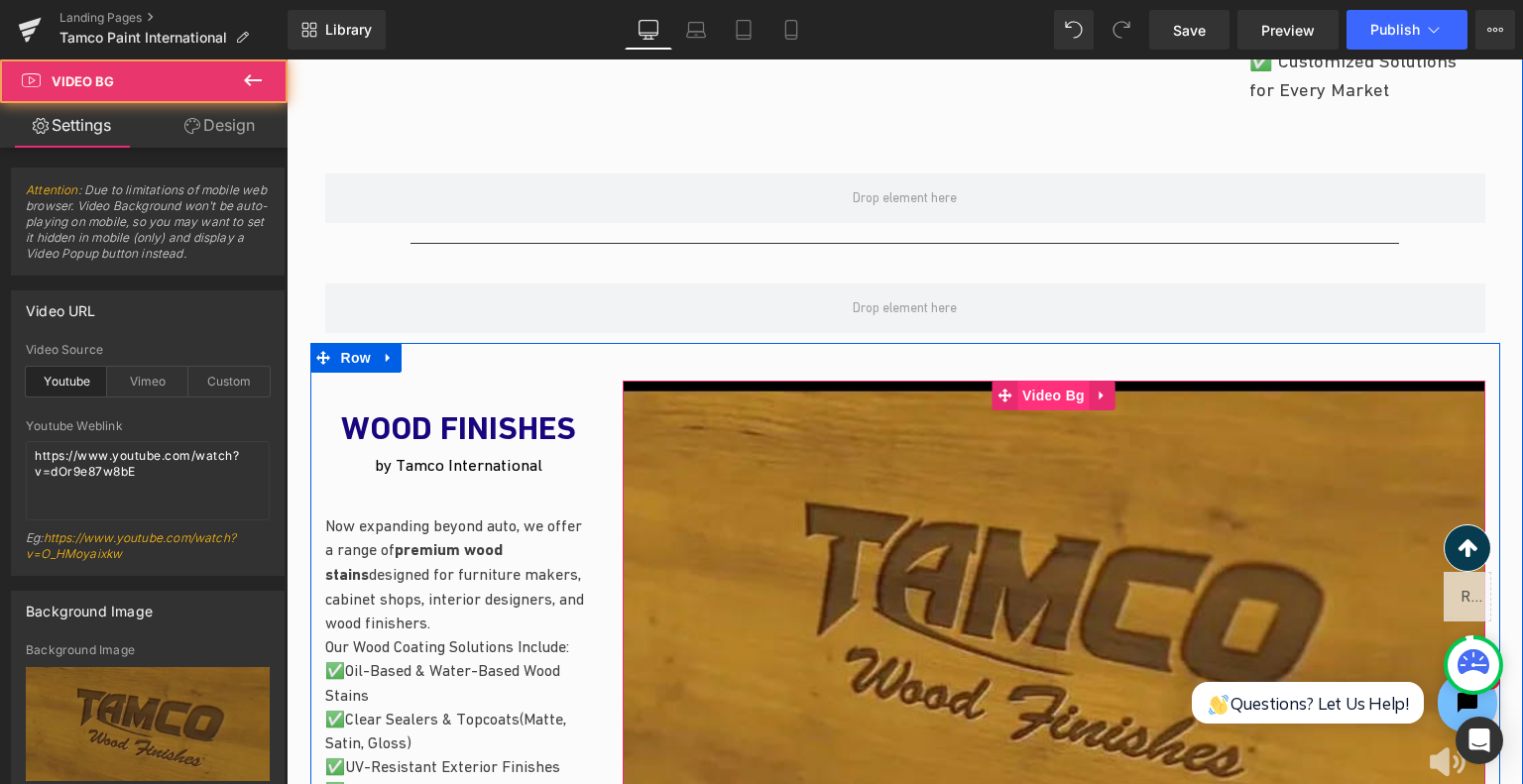 click on "Video Bg" at bounding box center (1053, 395) 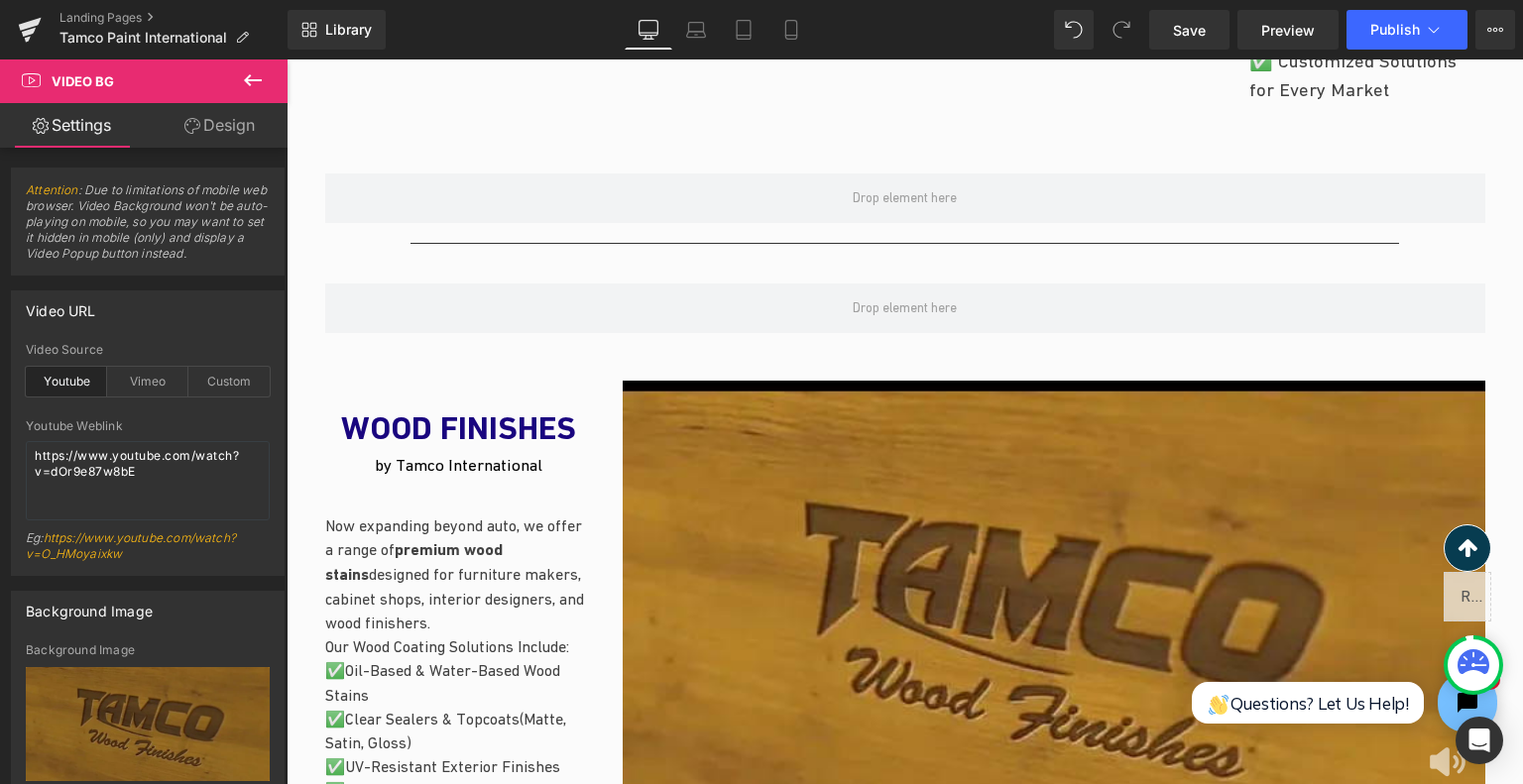 click 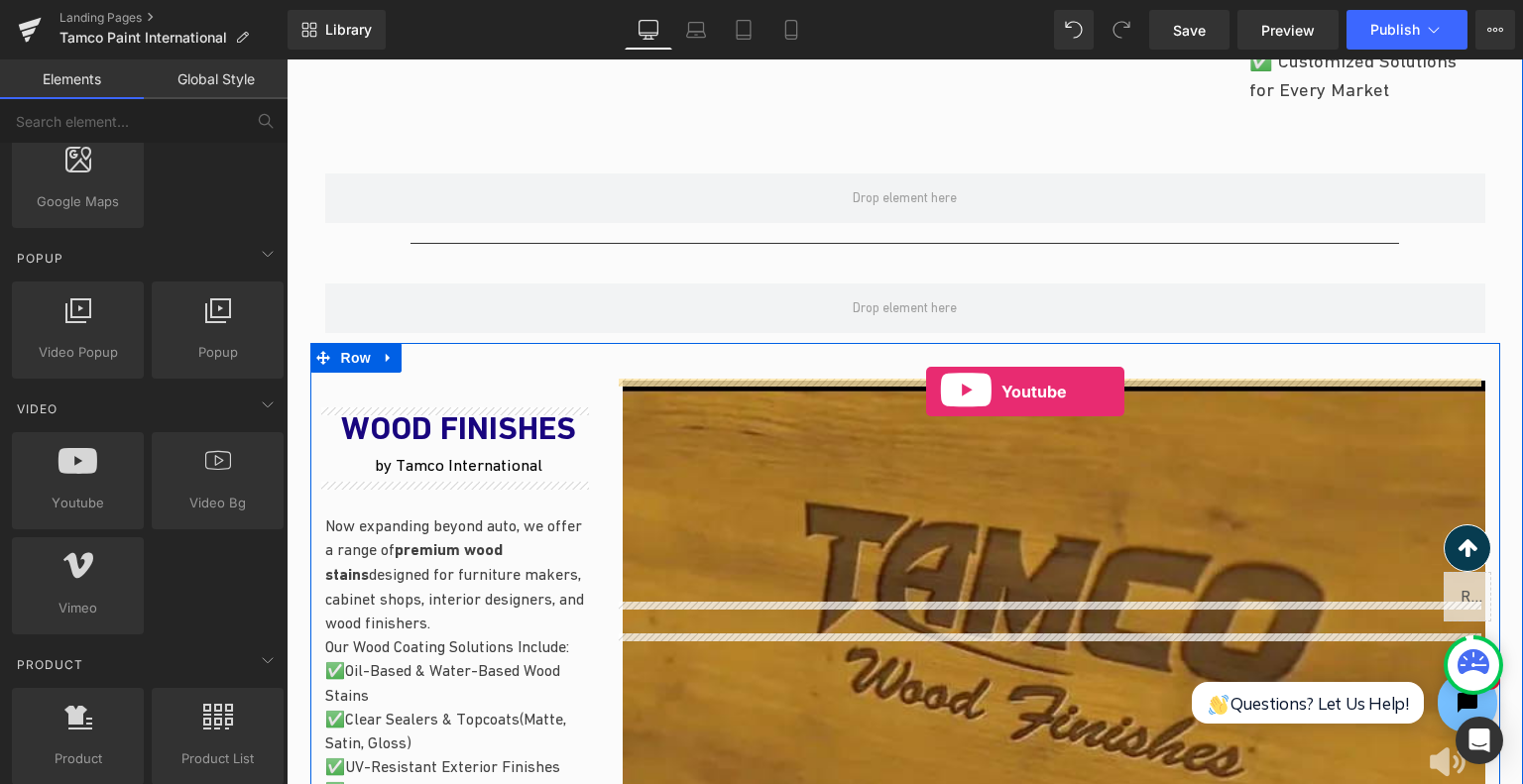 drag, startPoint x: 731, startPoint y: 439, endPoint x: 926, endPoint y: 392, distance: 200.58415 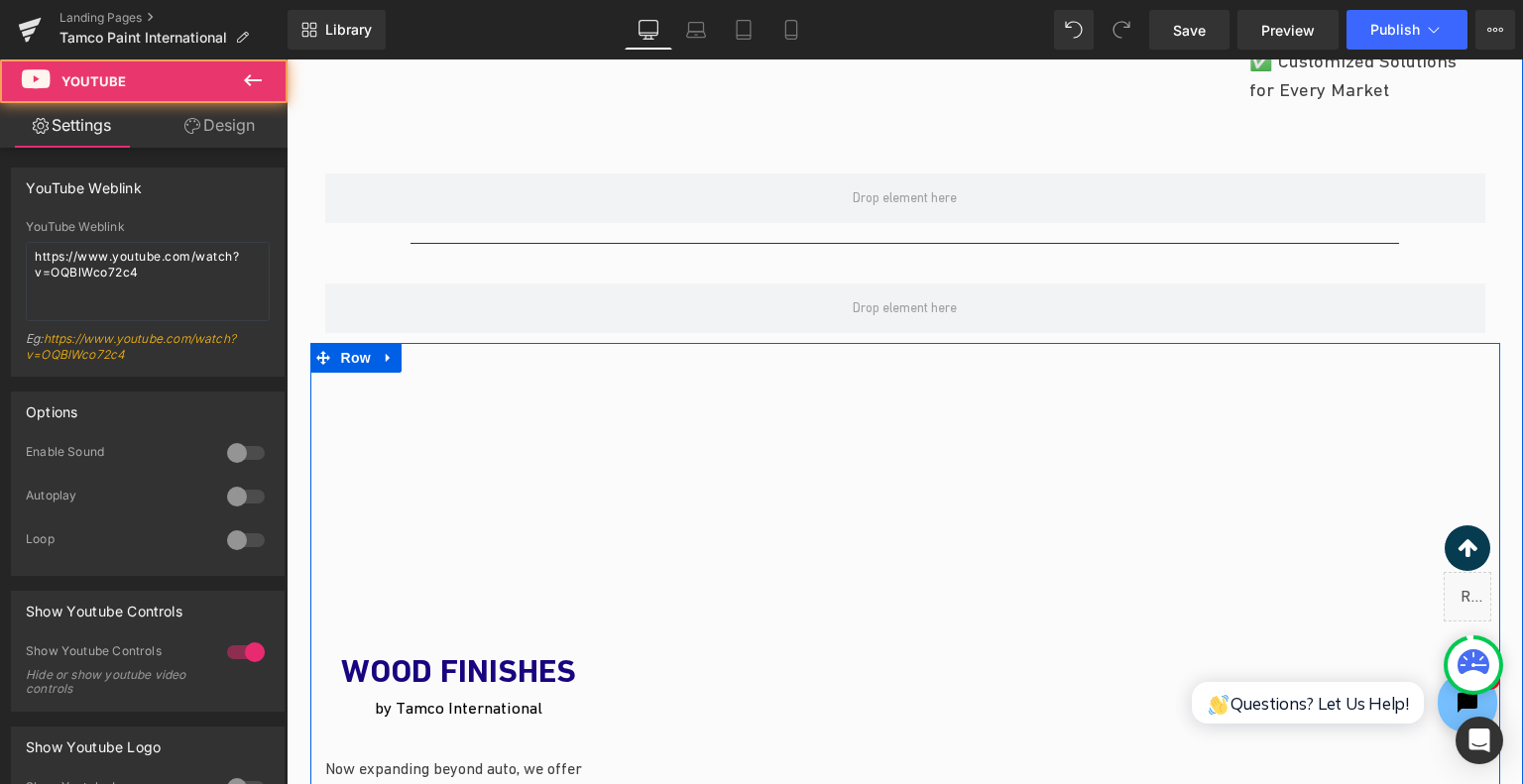 scroll, scrollTop: 2382, scrollLeft: 0, axis: vertical 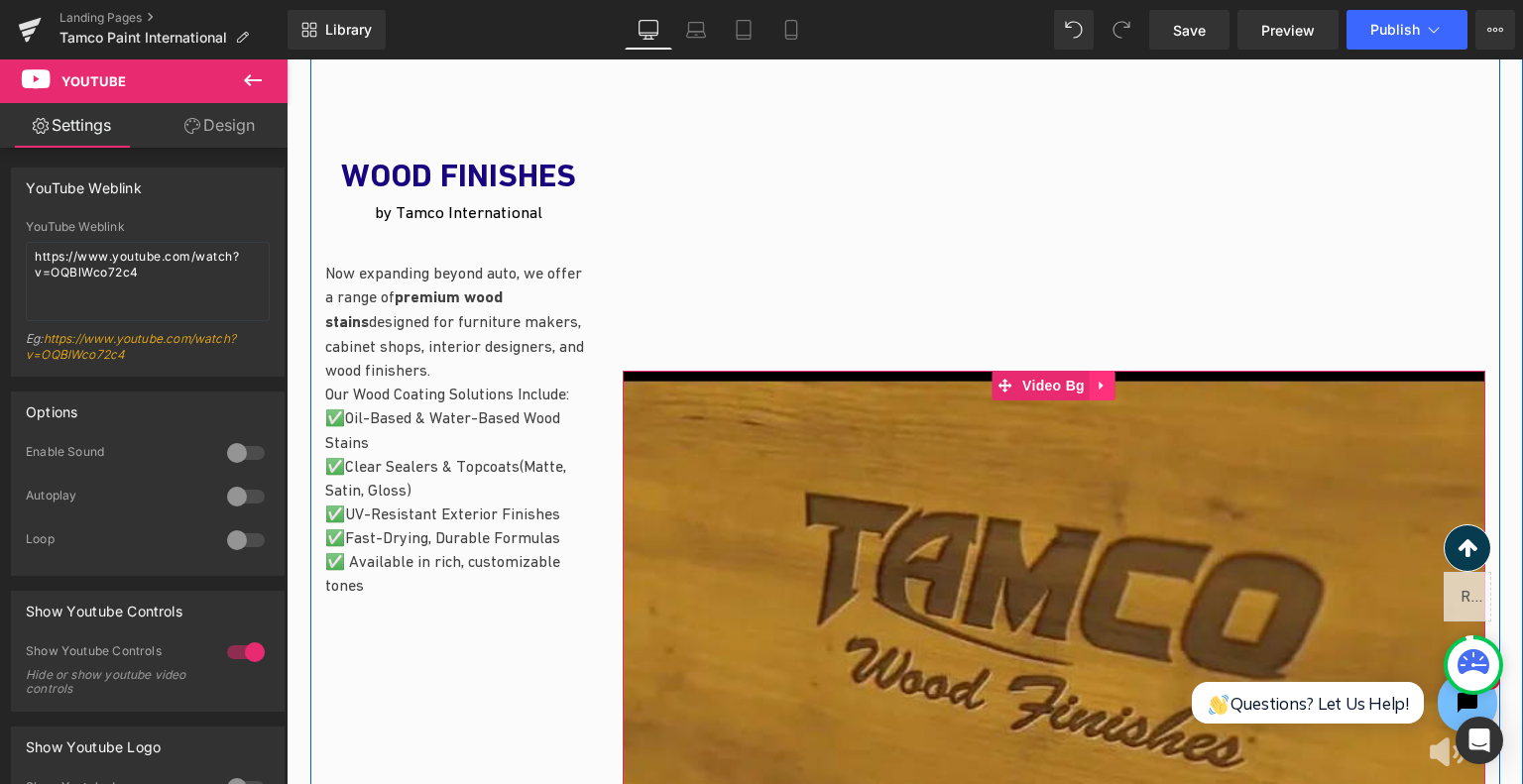 click 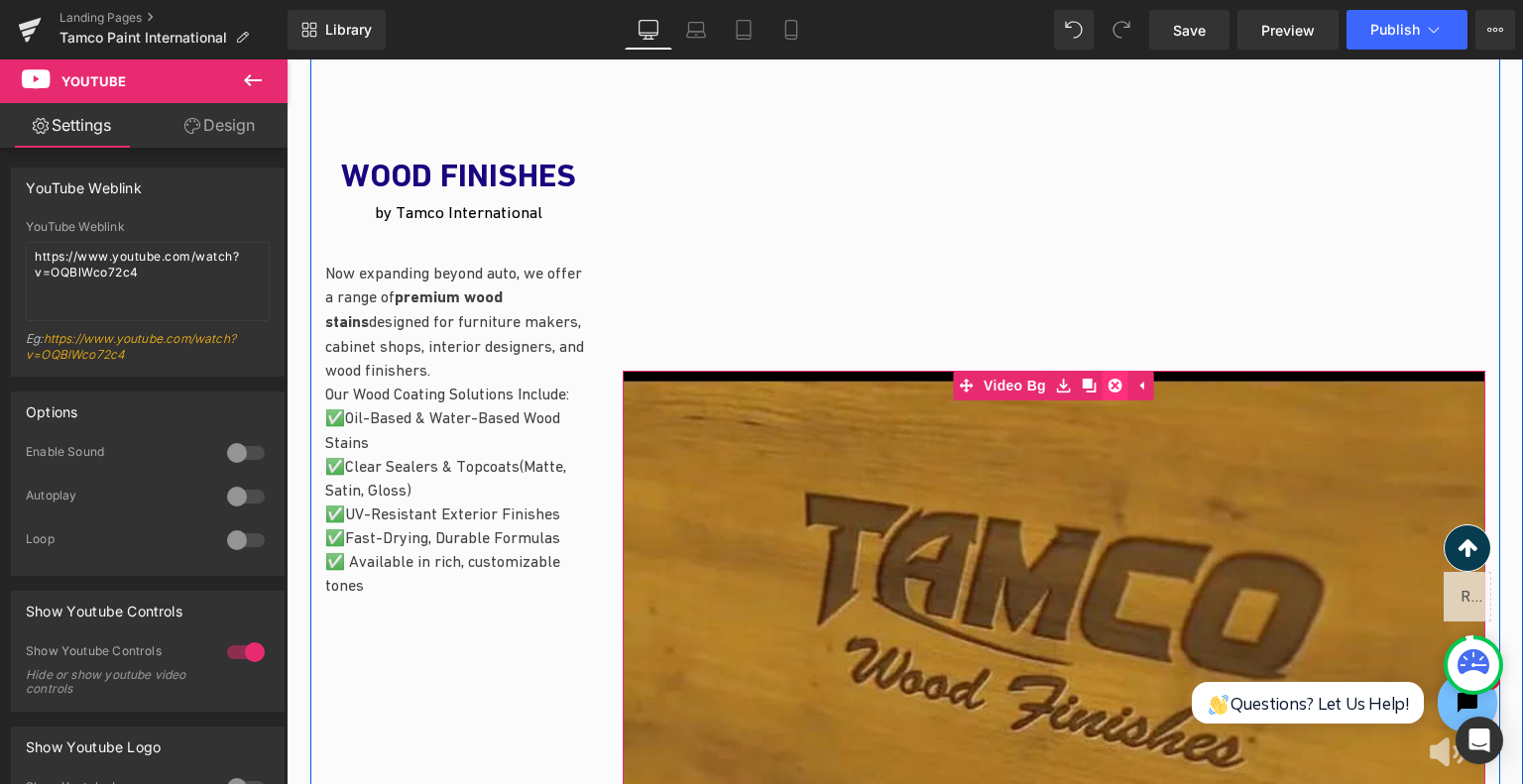 click 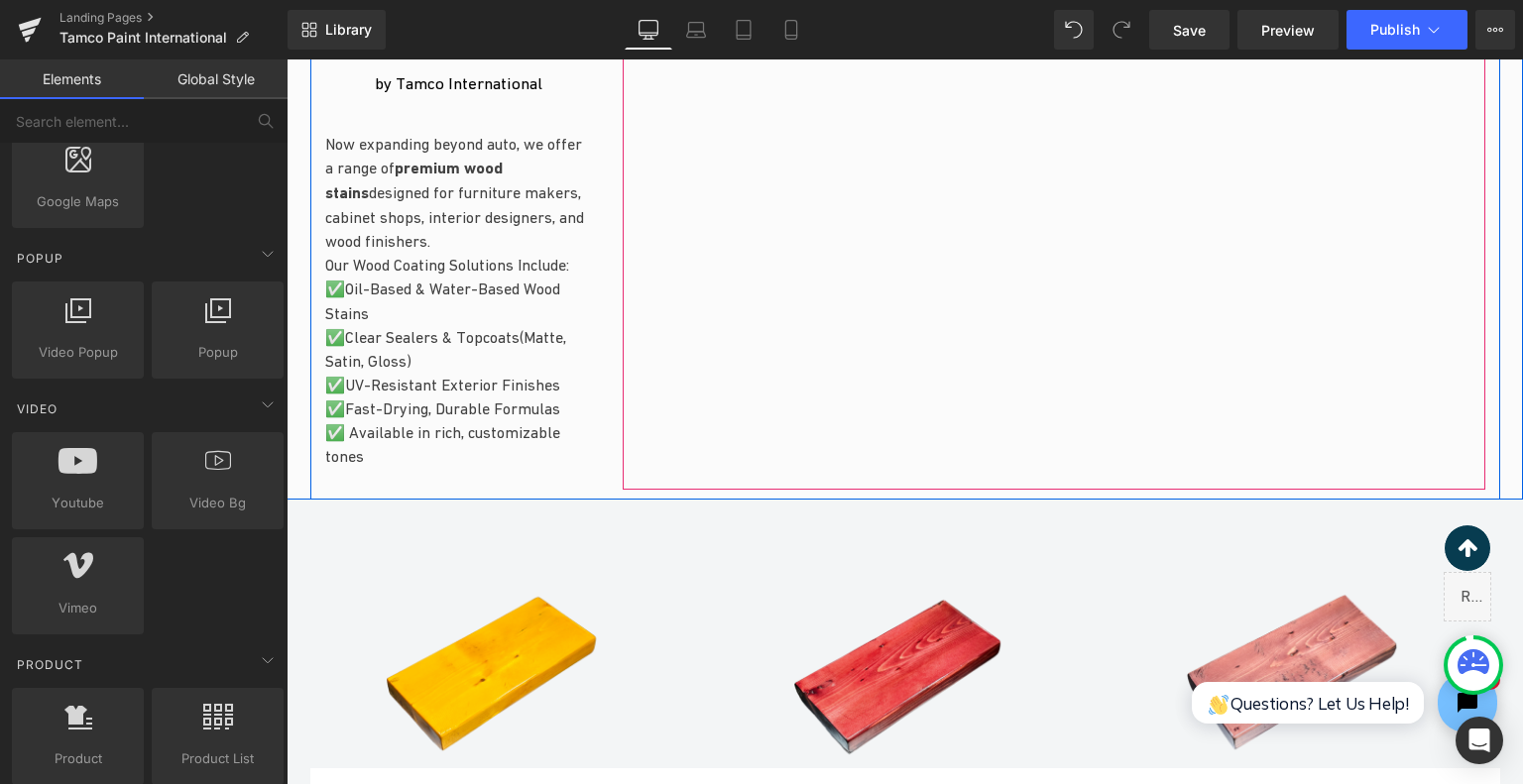 scroll, scrollTop: 2184, scrollLeft: 0, axis: vertical 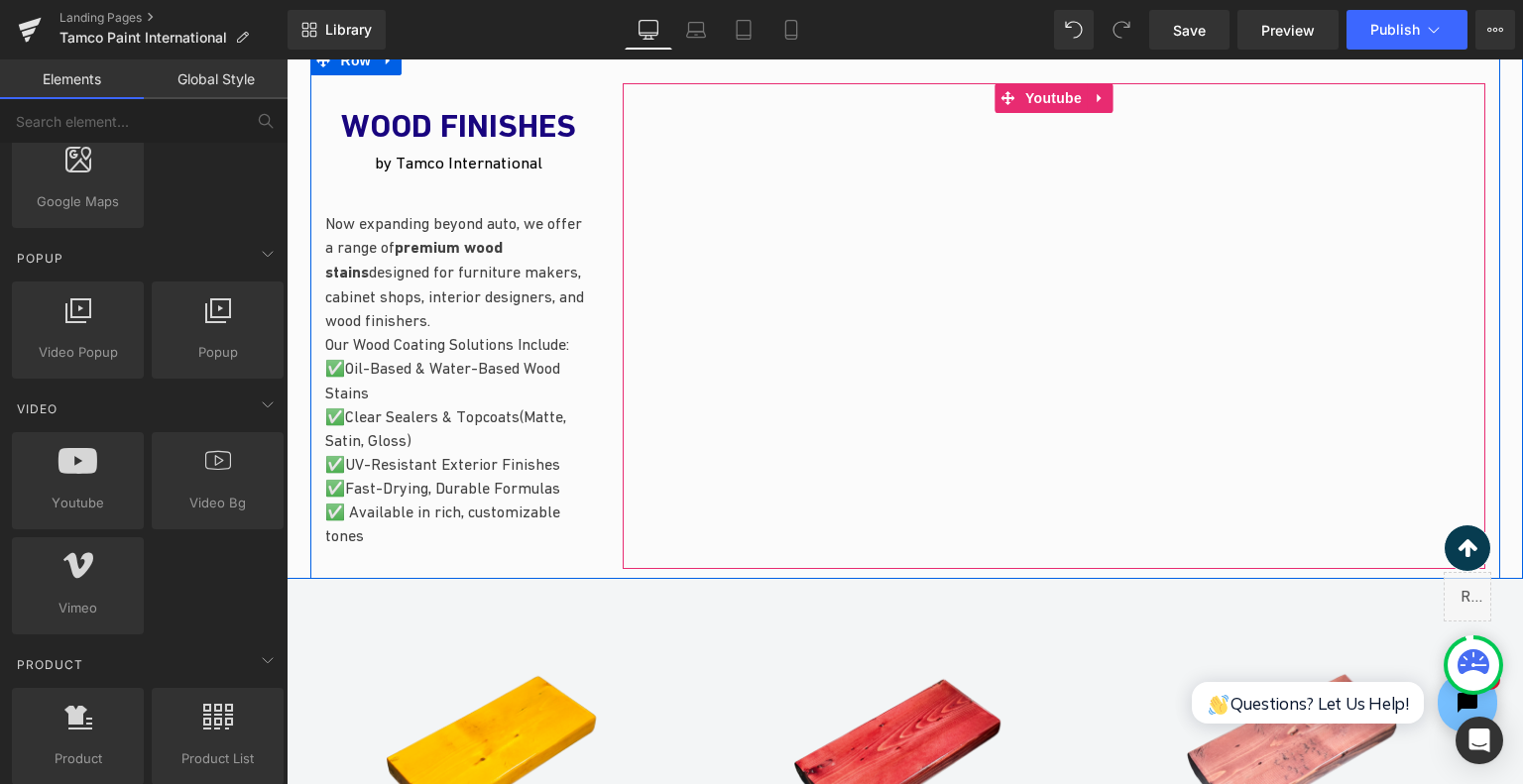 click at bounding box center [1054, 326] 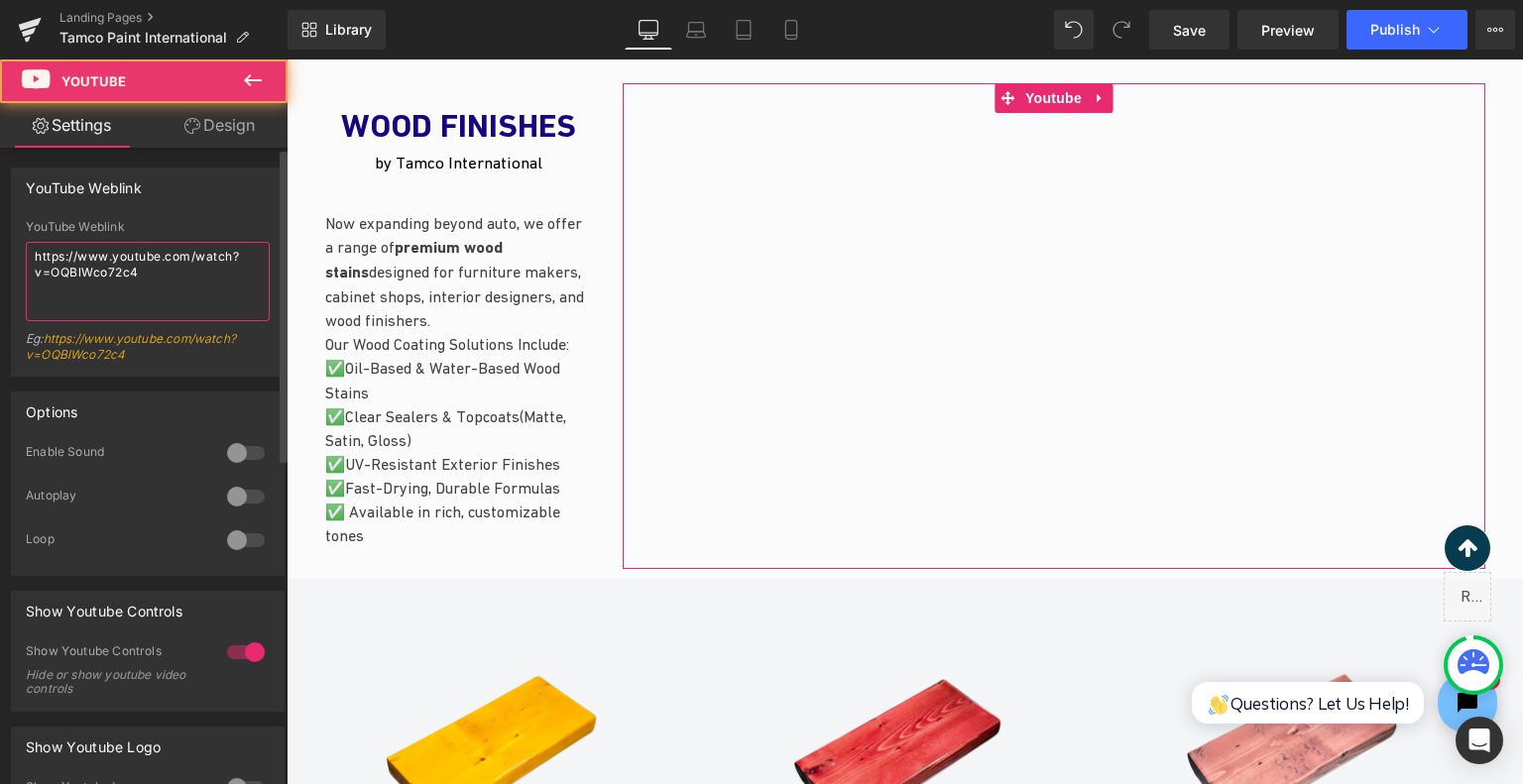 click on "https://www.youtube.com/watch?v=OQBlWco72c4" at bounding box center (148, 281) 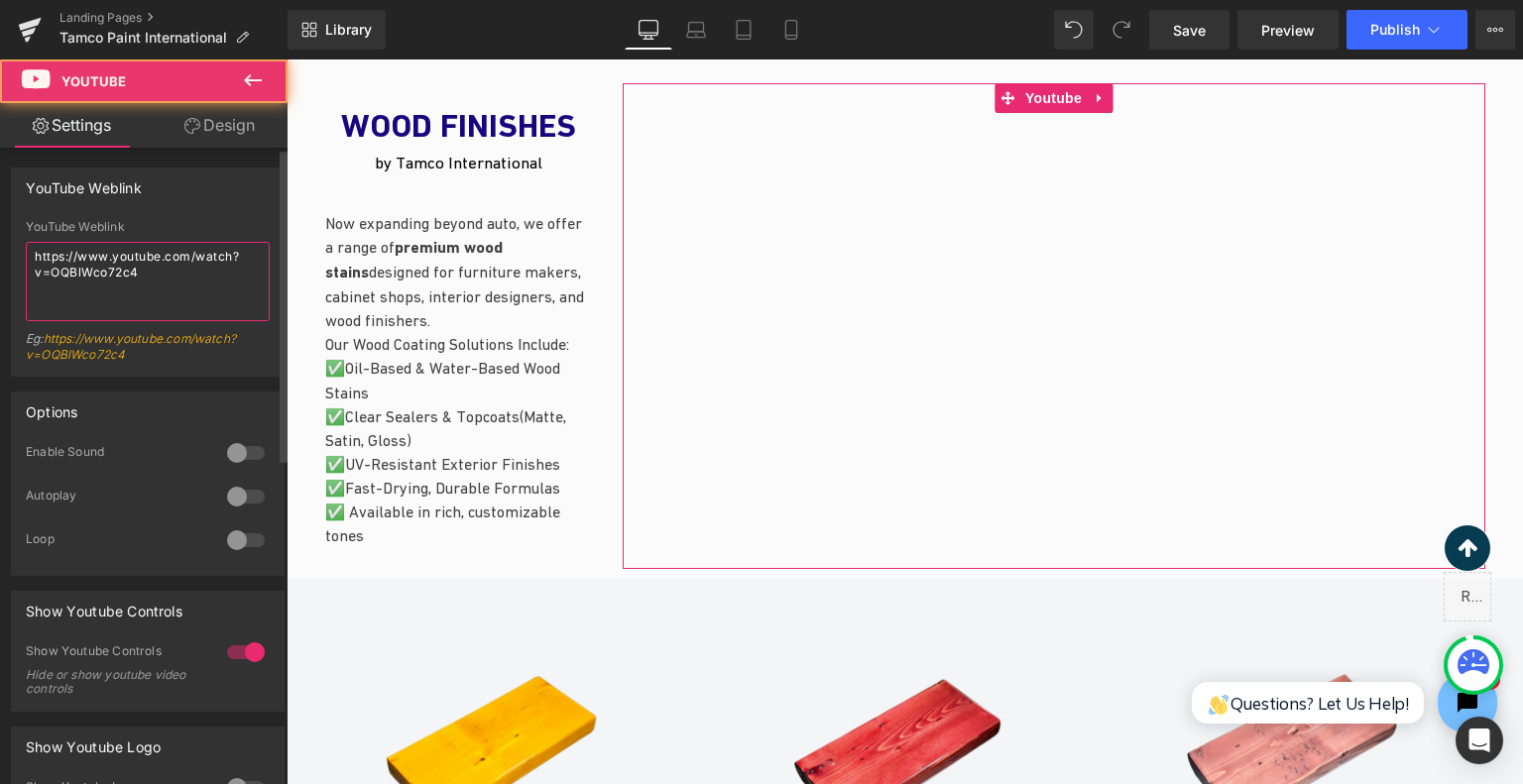 click on "https://www.youtube.com/watch?v=OQBlWco72c4" at bounding box center (148, 281) 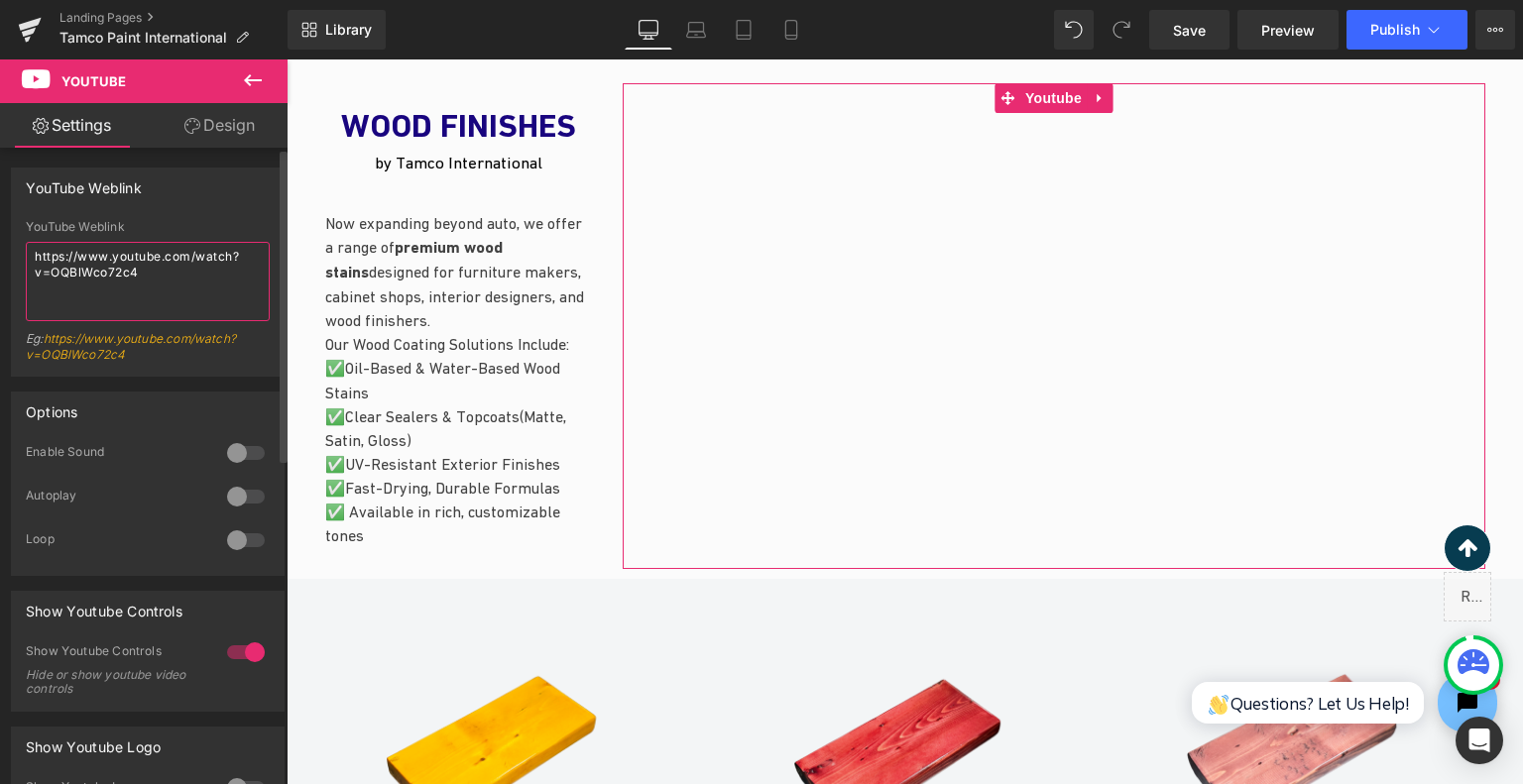 click on "https://www.youtube.com/watch?v=OQBlWco72c4" at bounding box center (148, 281) 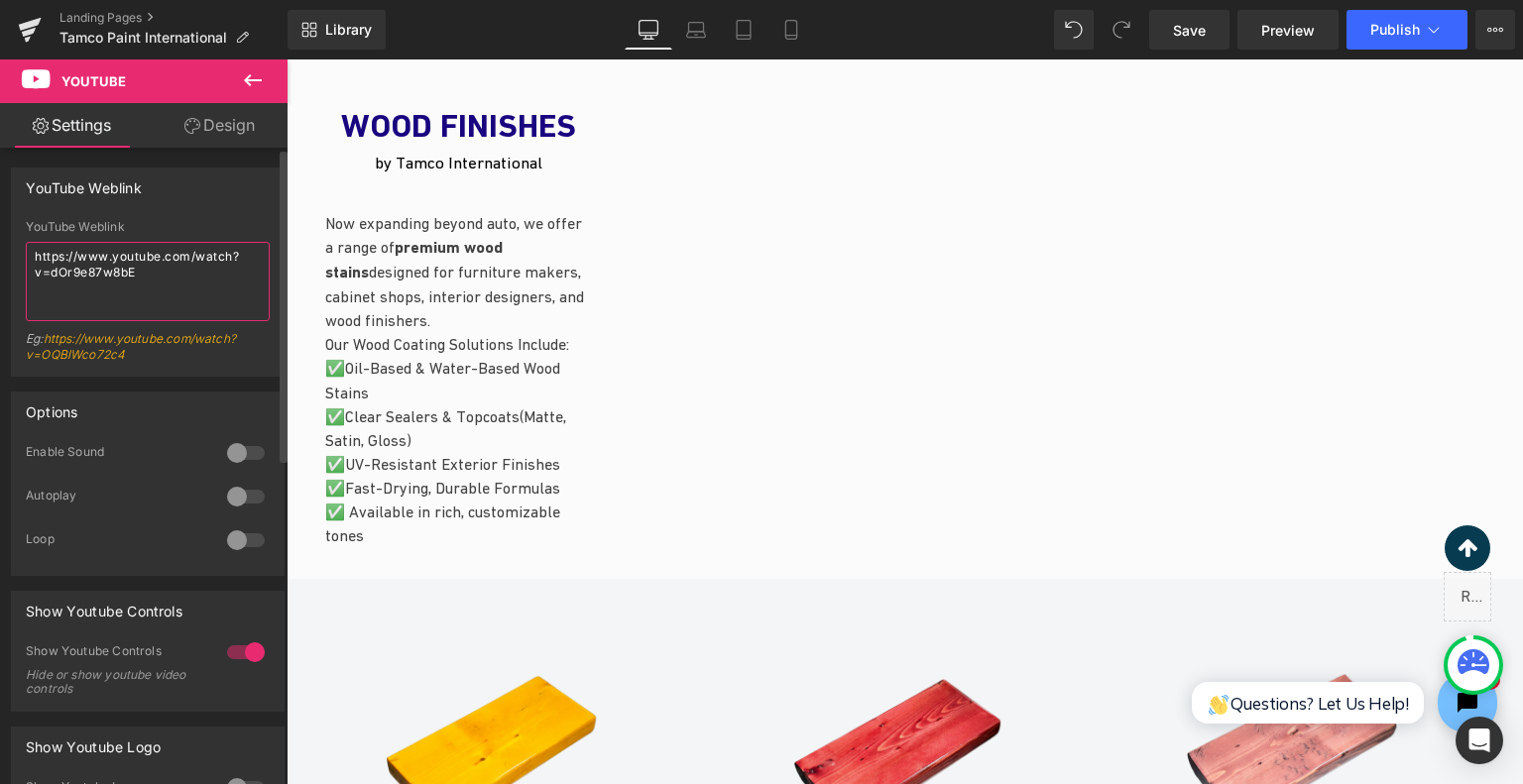 type on "https://www.youtube.com/watch?v=dOr9e87w8bE" 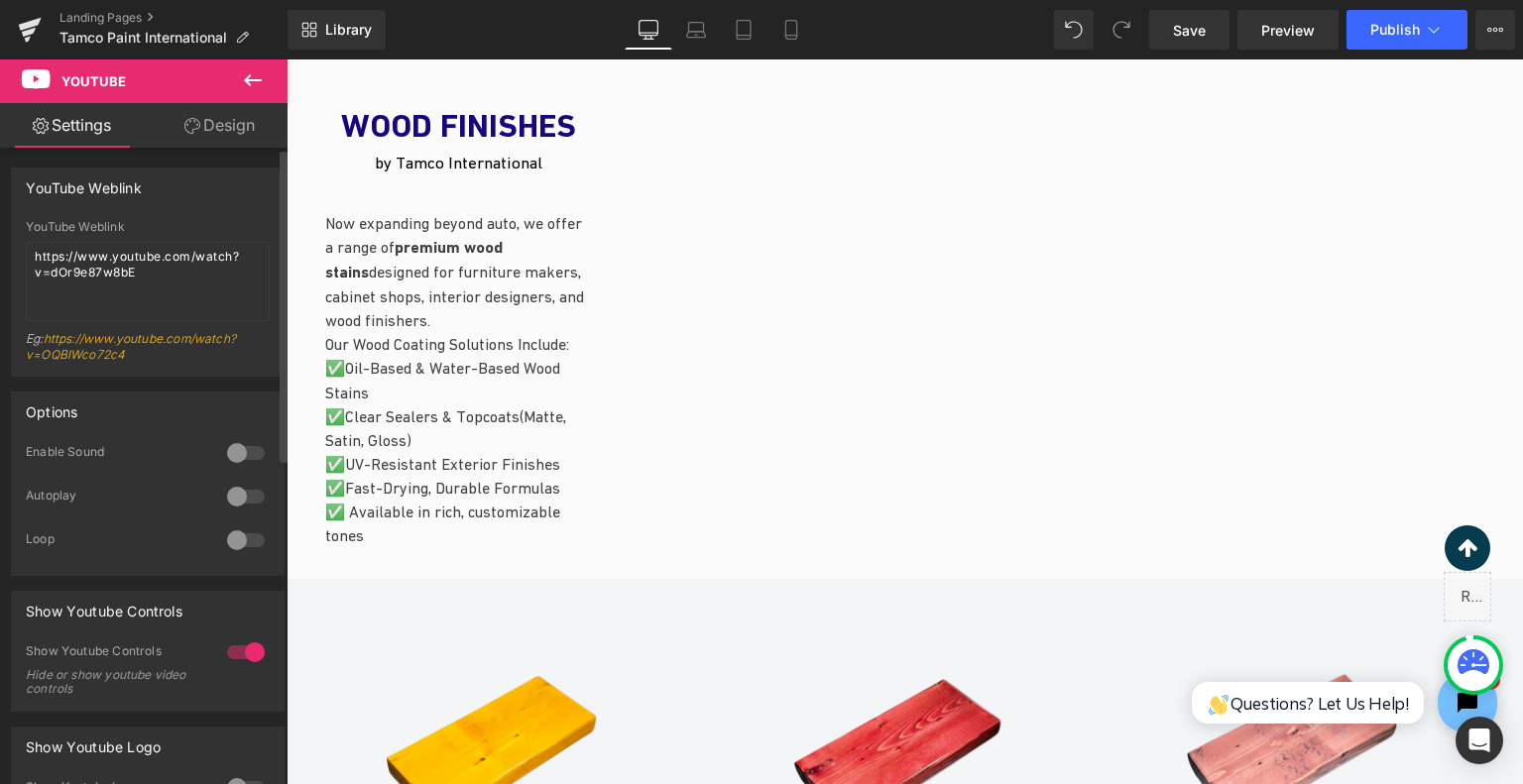 click at bounding box center (246, 453) 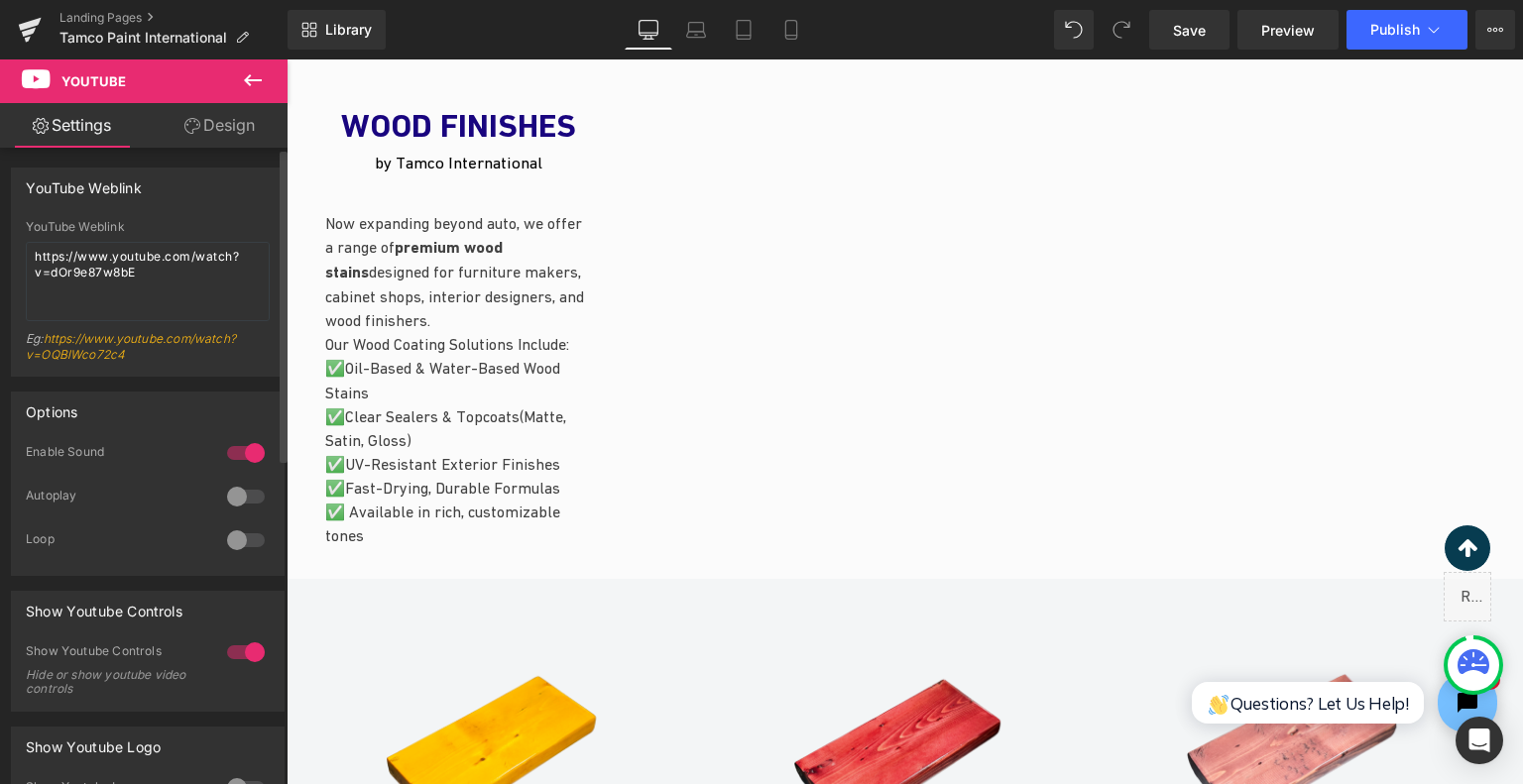 click at bounding box center [246, 497] 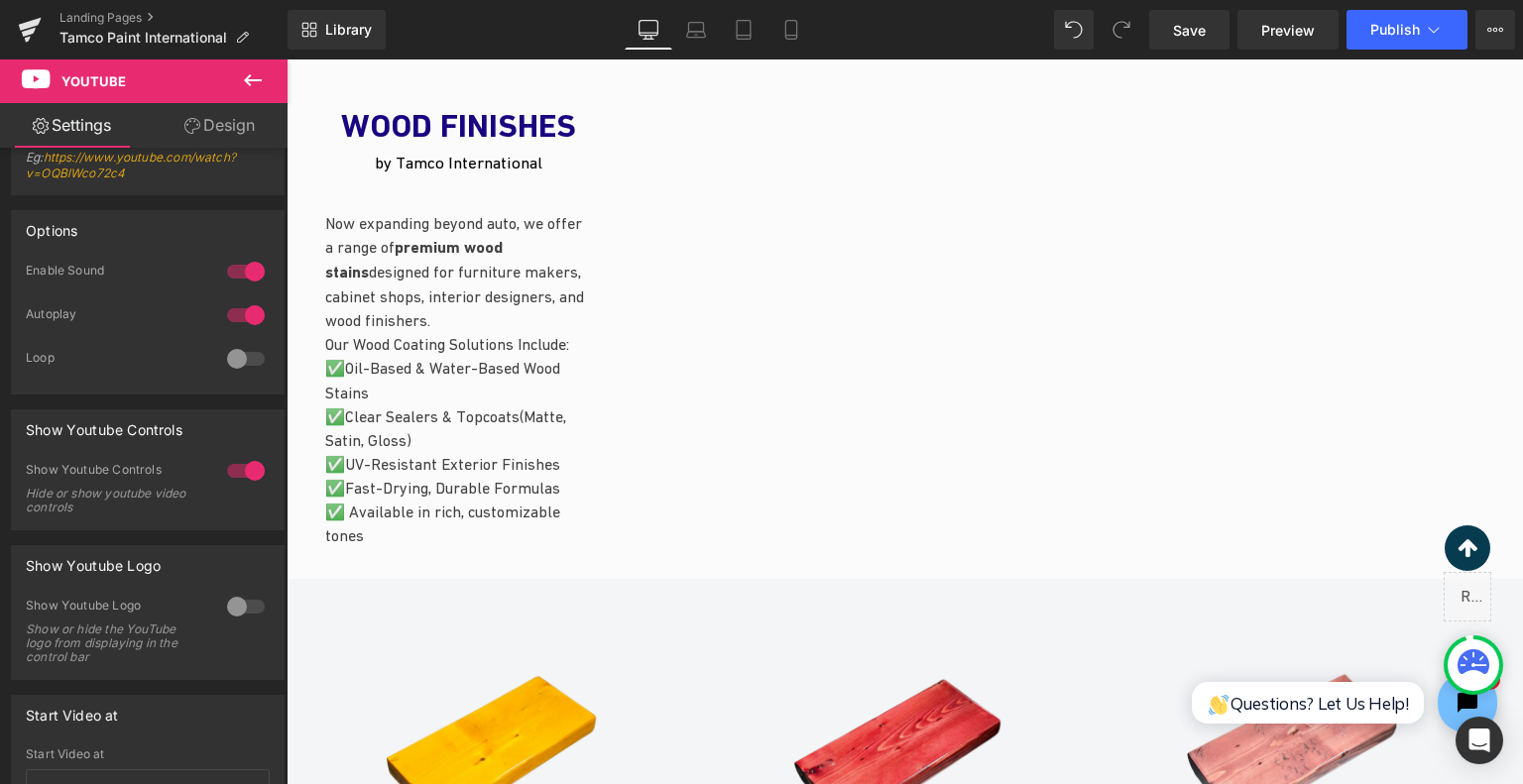 scroll, scrollTop: 198, scrollLeft: 0, axis: vertical 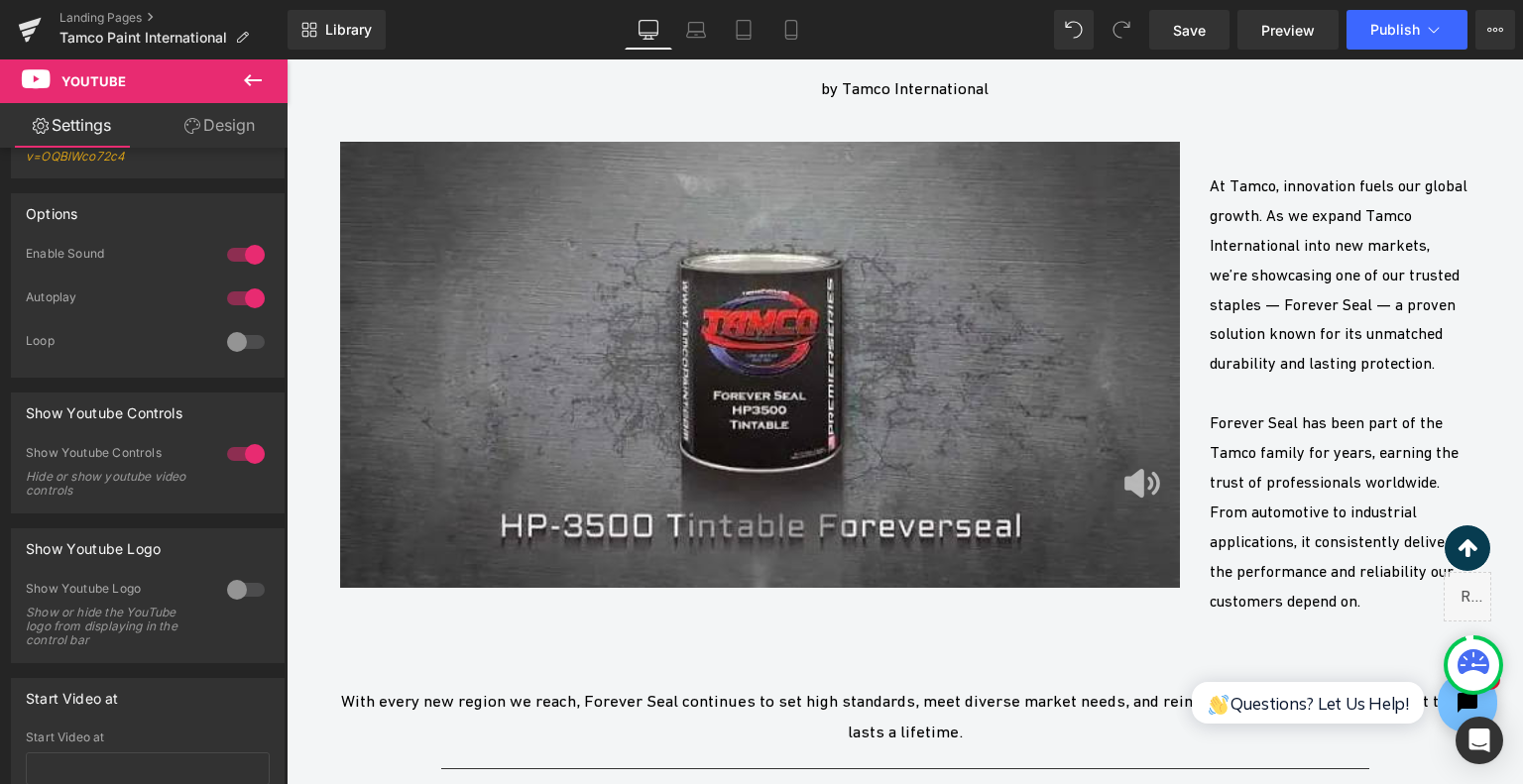 click at bounding box center [761, 365] 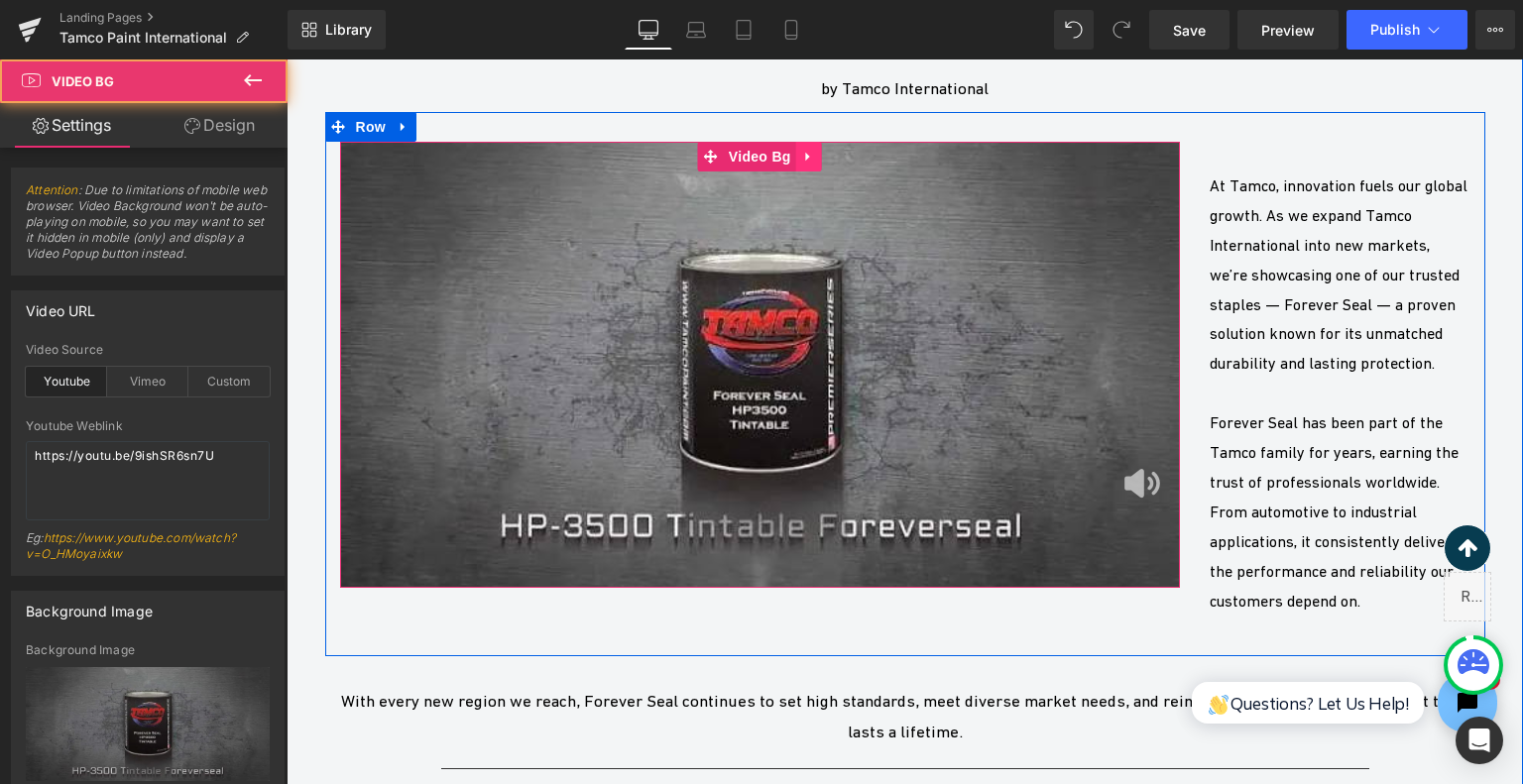 click at bounding box center [809, 157] 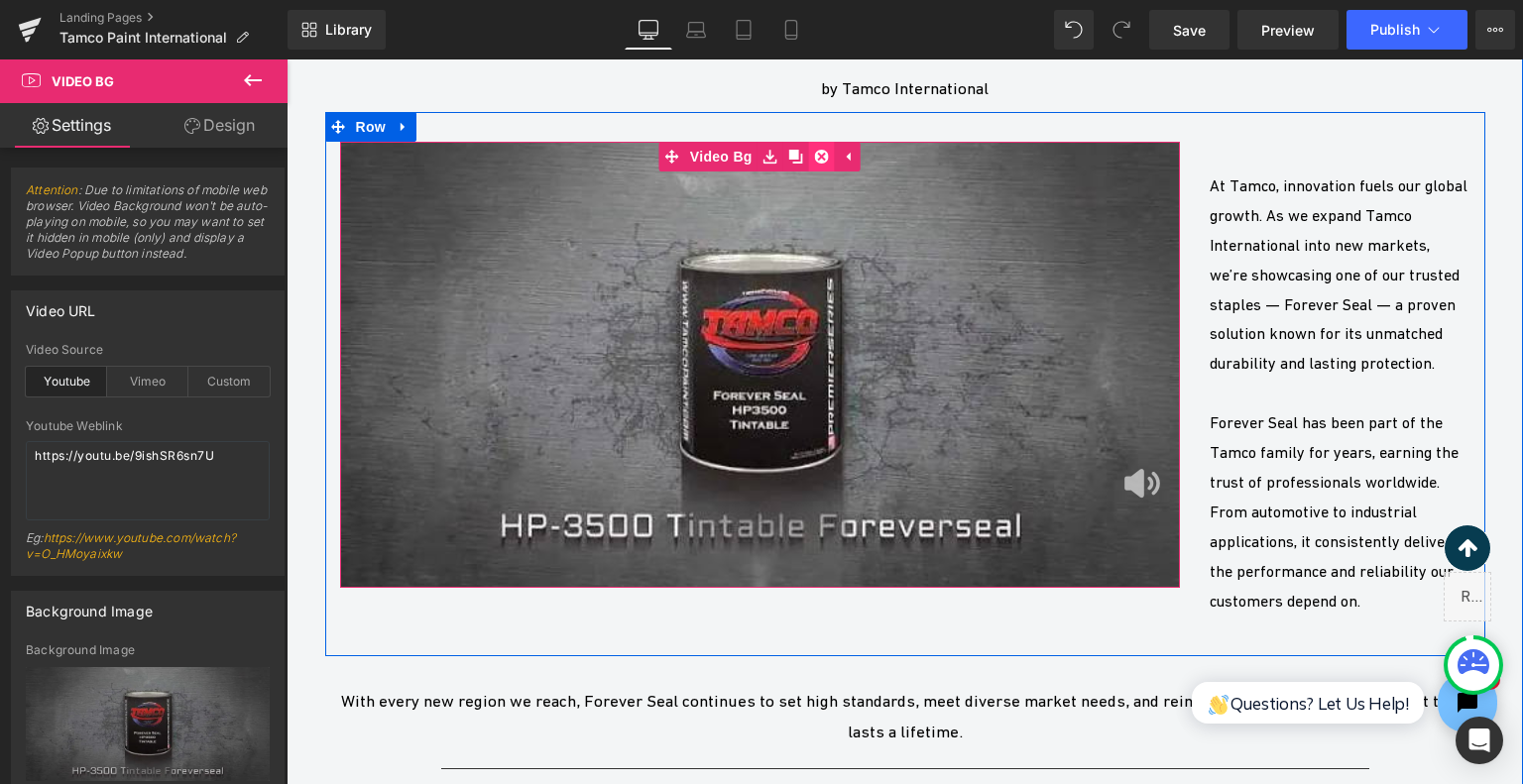 click at bounding box center [822, 157] 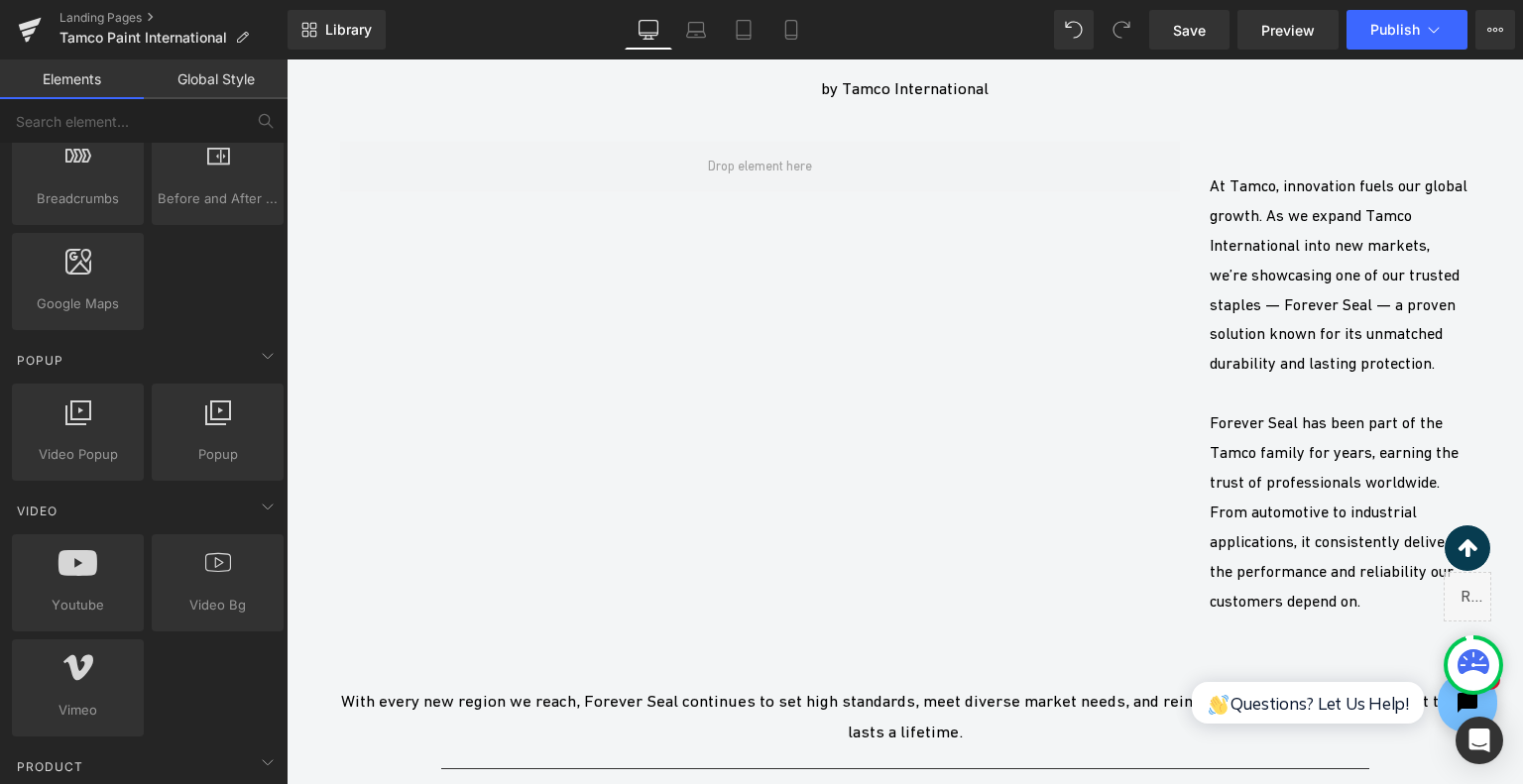 scroll, scrollTop: 1090, scrollLeft: 0, axis: vertical 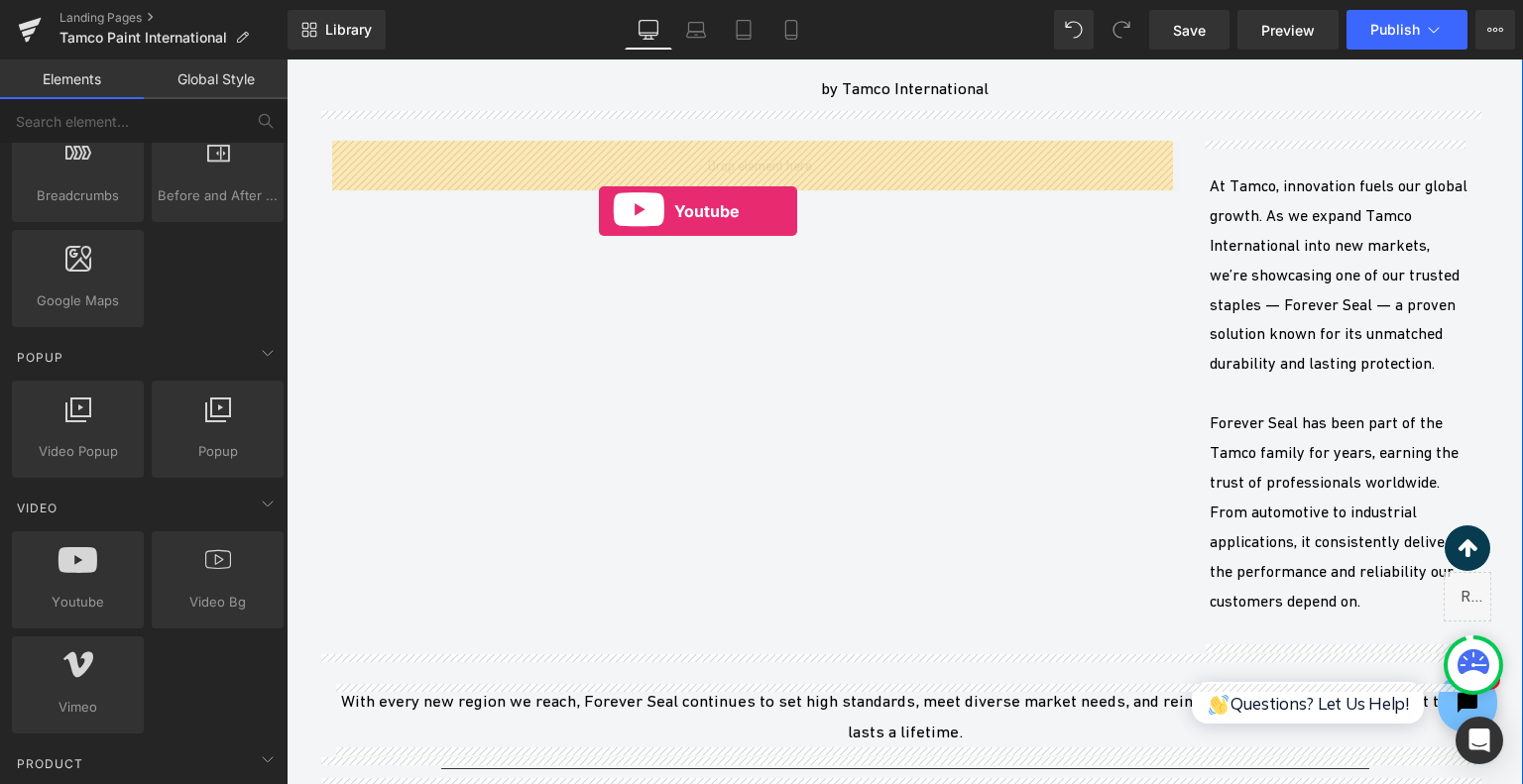 drag, startPoint x: 309, startPoint y: 412, endPoint x: 599, endPoint y: 211, distance: 352.84699 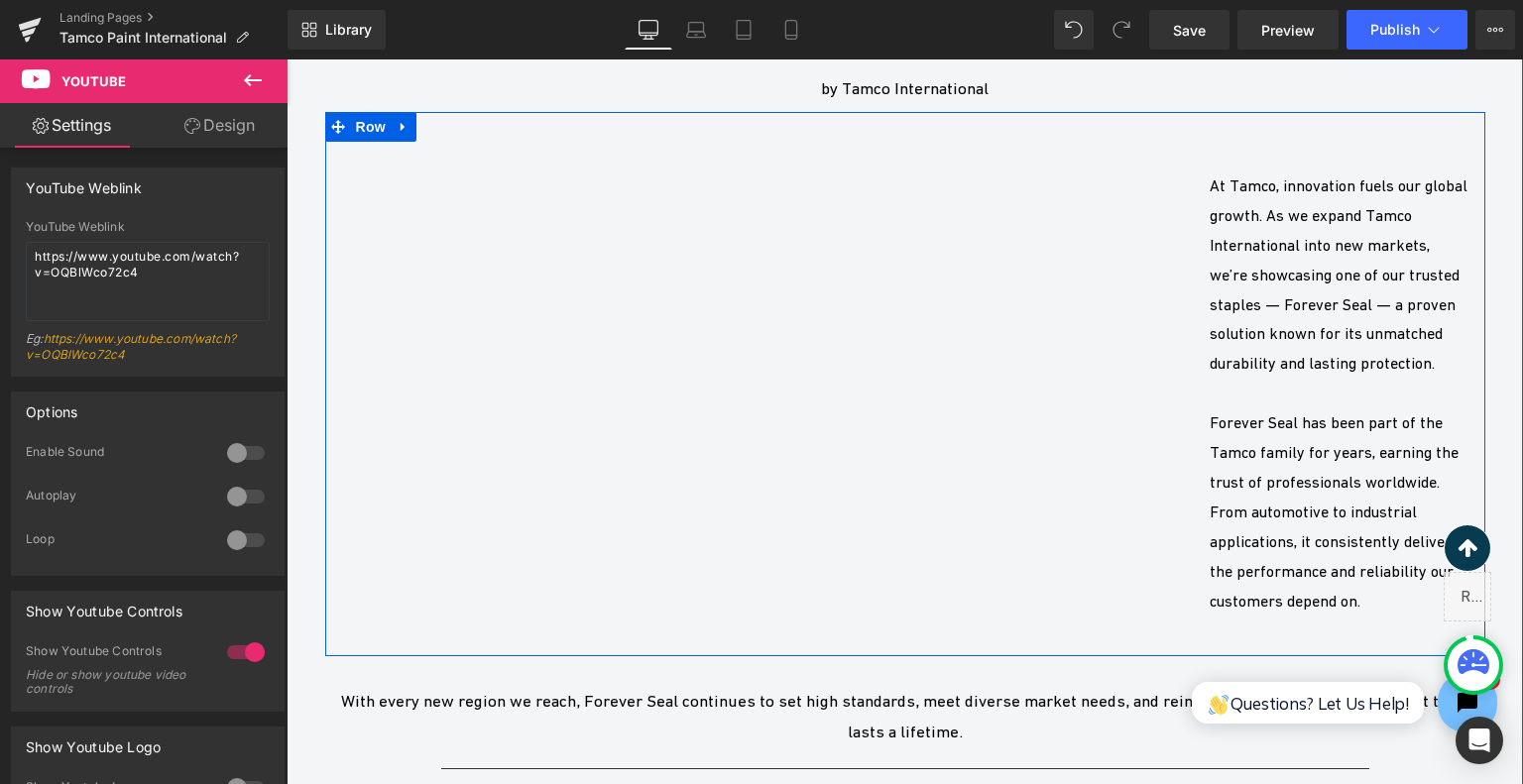click on "Row" at bounding box center [371, 127] 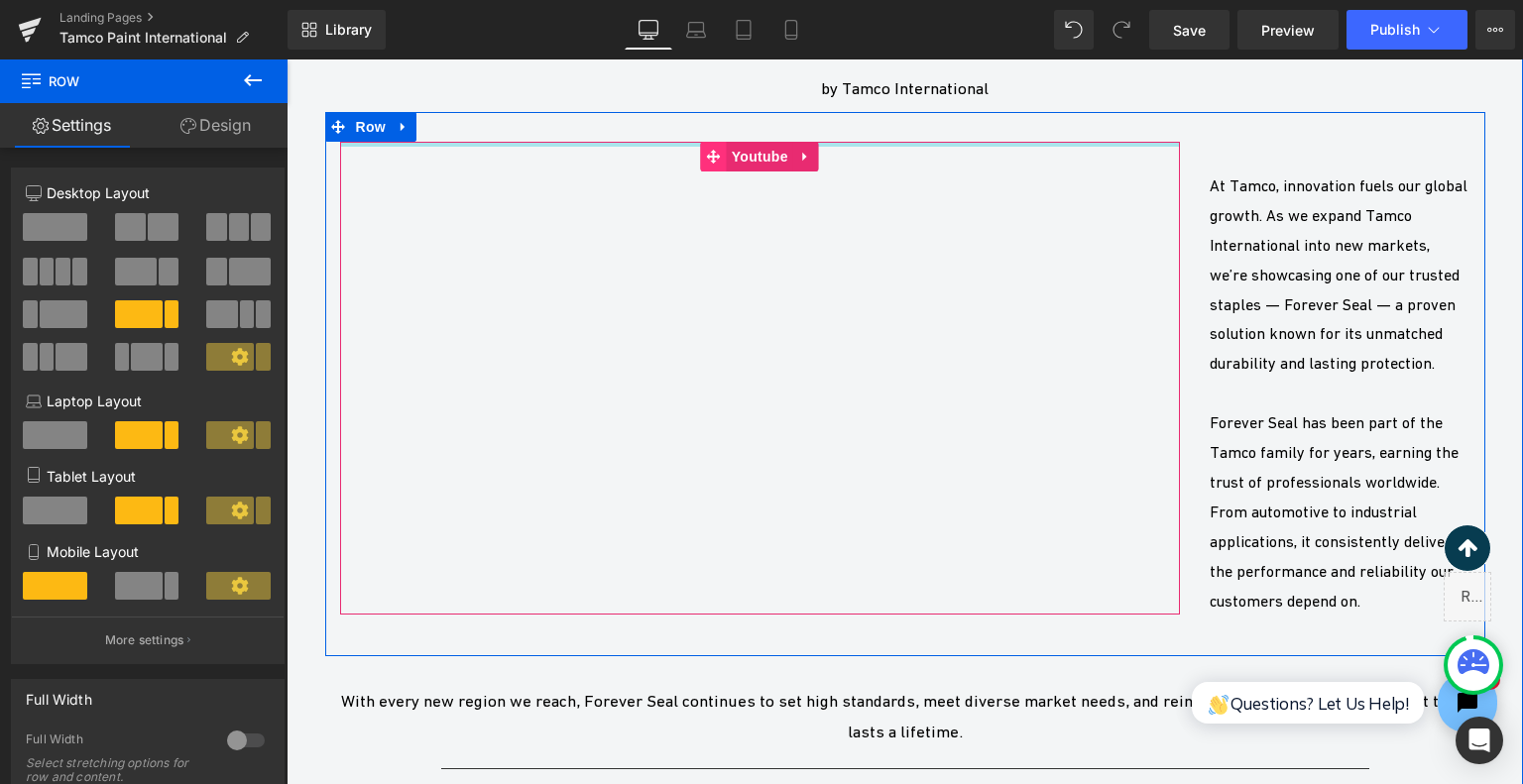 click 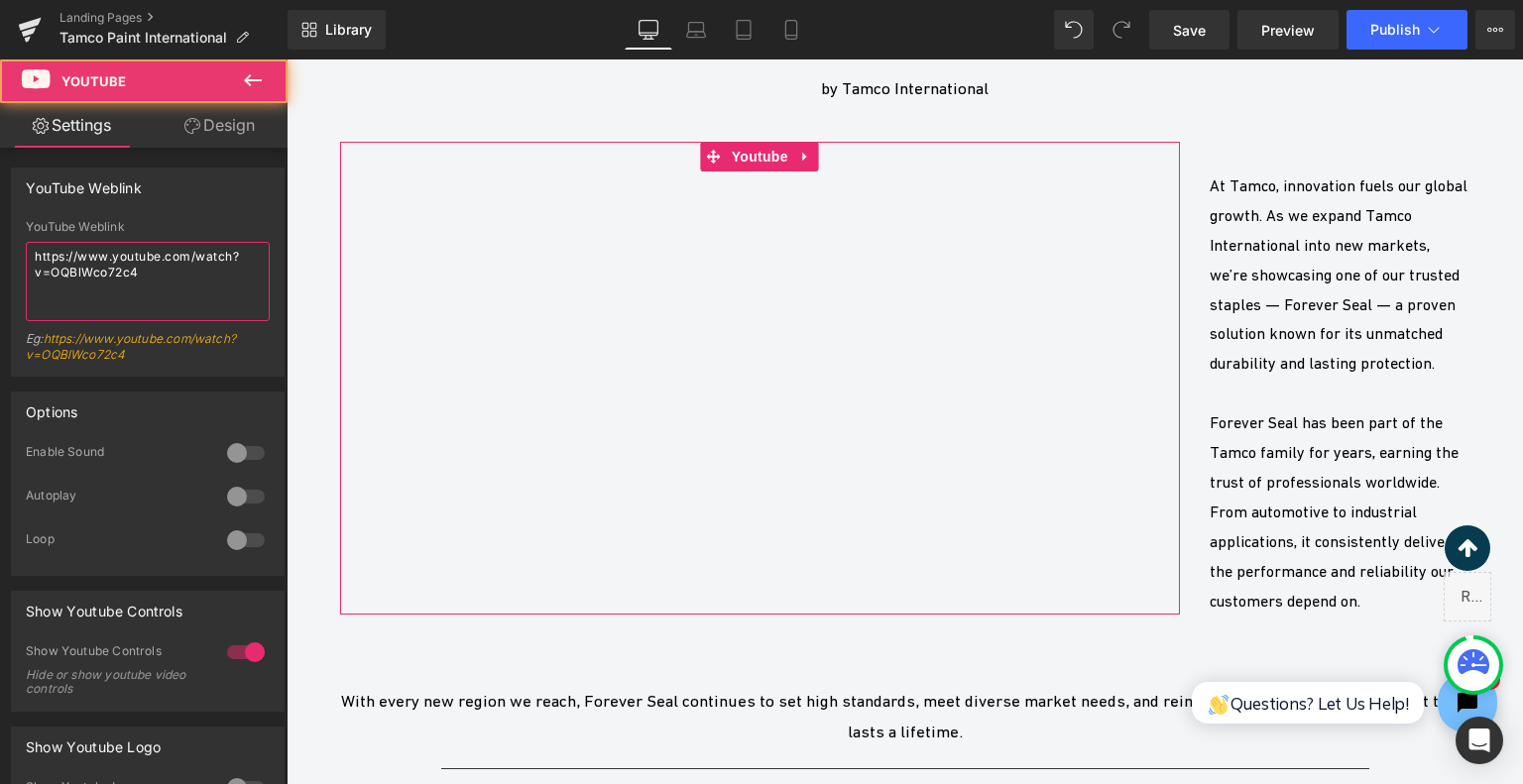 click on "https://www.youtube.com/watch?v=OQBlWco72c4" at bounding box center (148, 281) 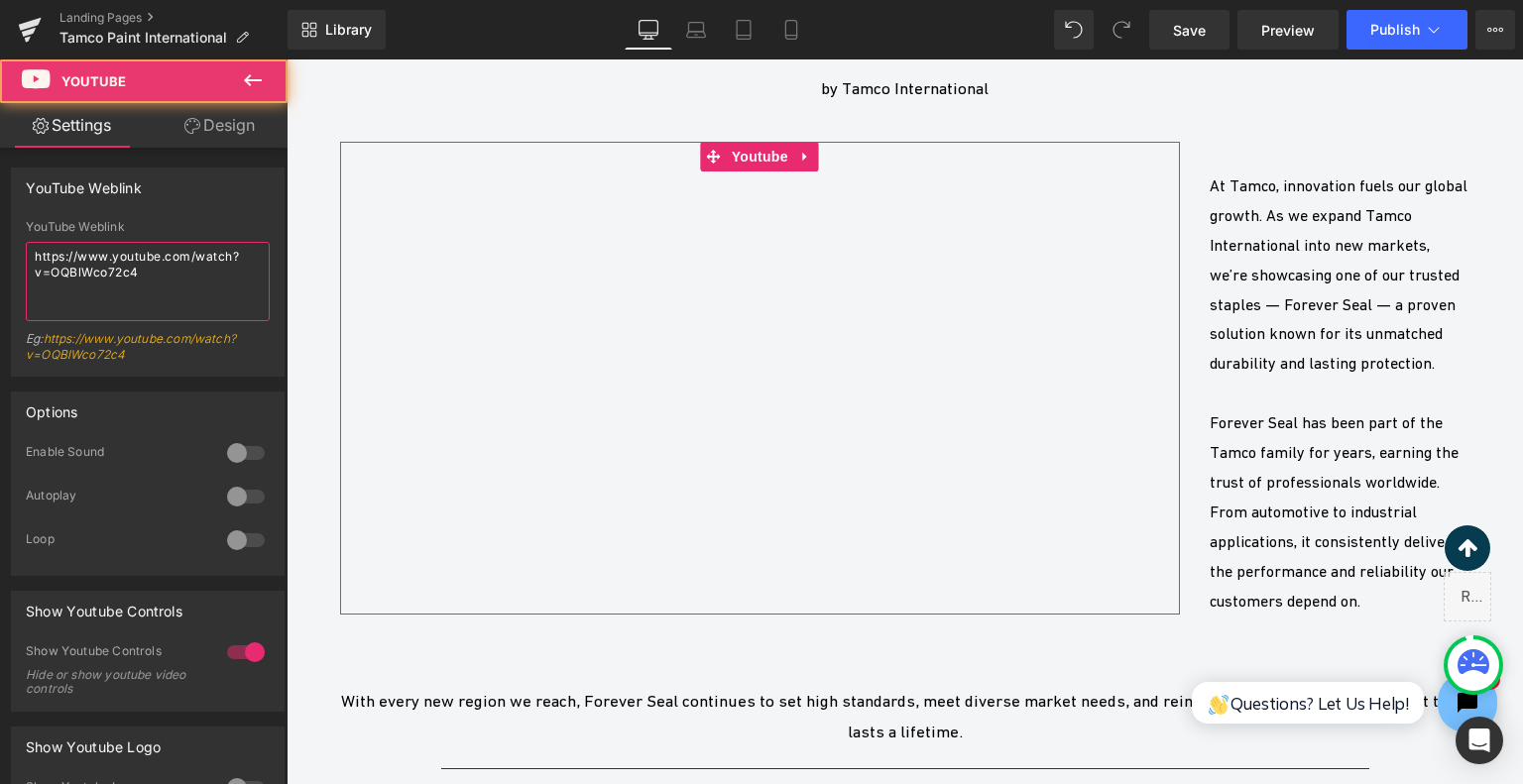 click on "https://www.youtube.com/watch?v=OQBlWco72c4" at bounding box center (148, 281) 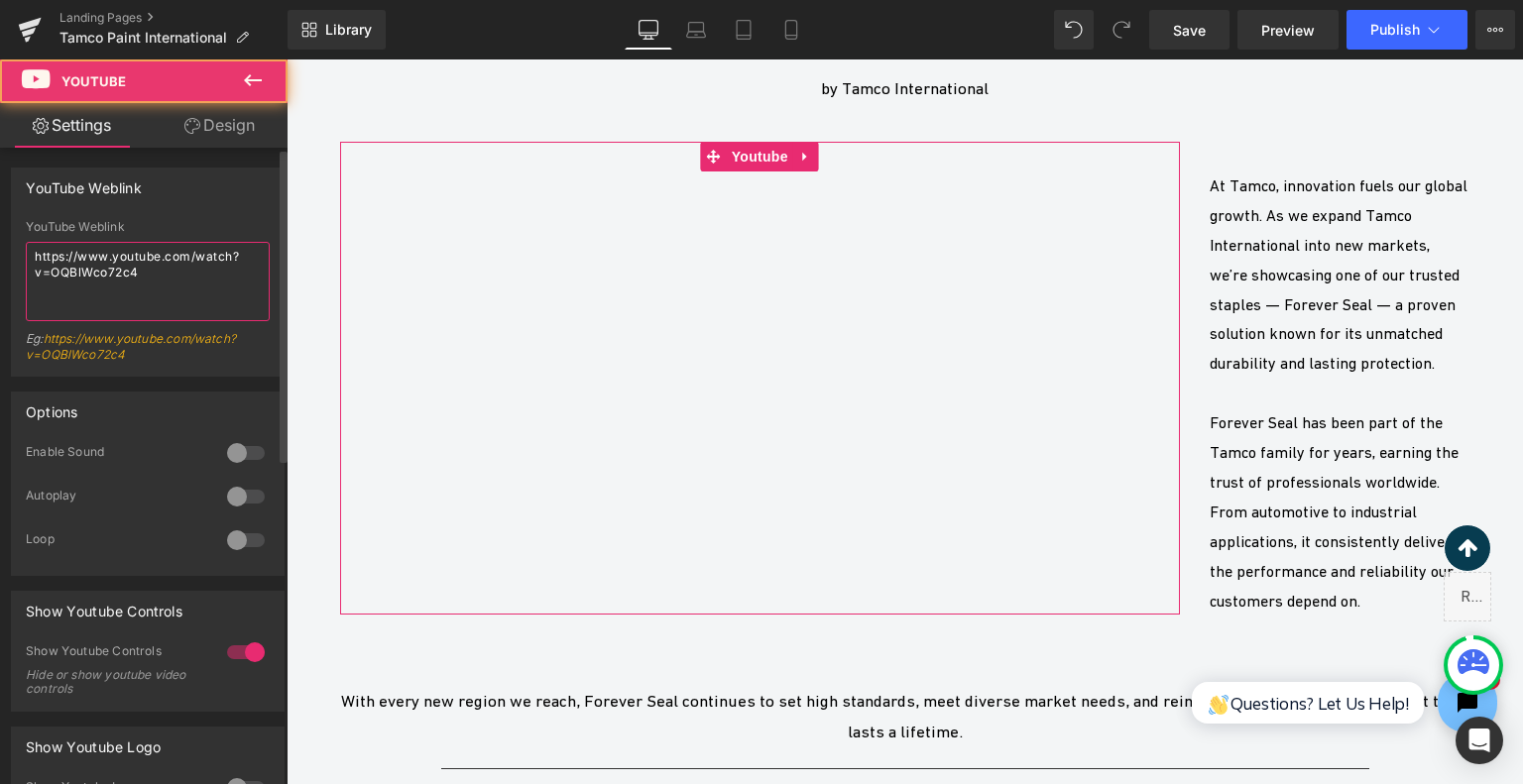 click on "https://www.youtube.com/watch?v=OQBlWco72c4" at bounding box center (148, 281) 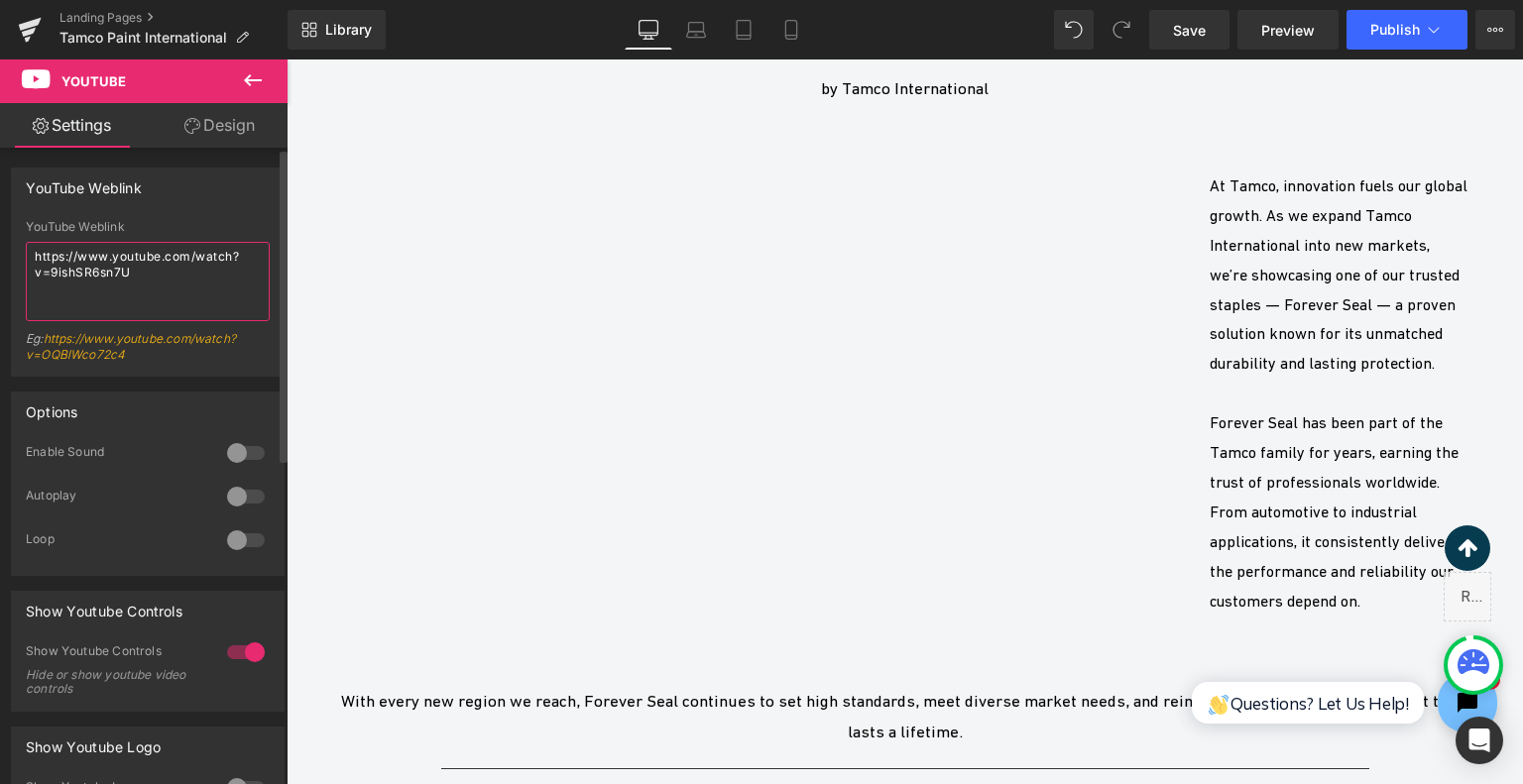 type on "https://www.youtube.com/watch?v=9ishSR6sn7U" 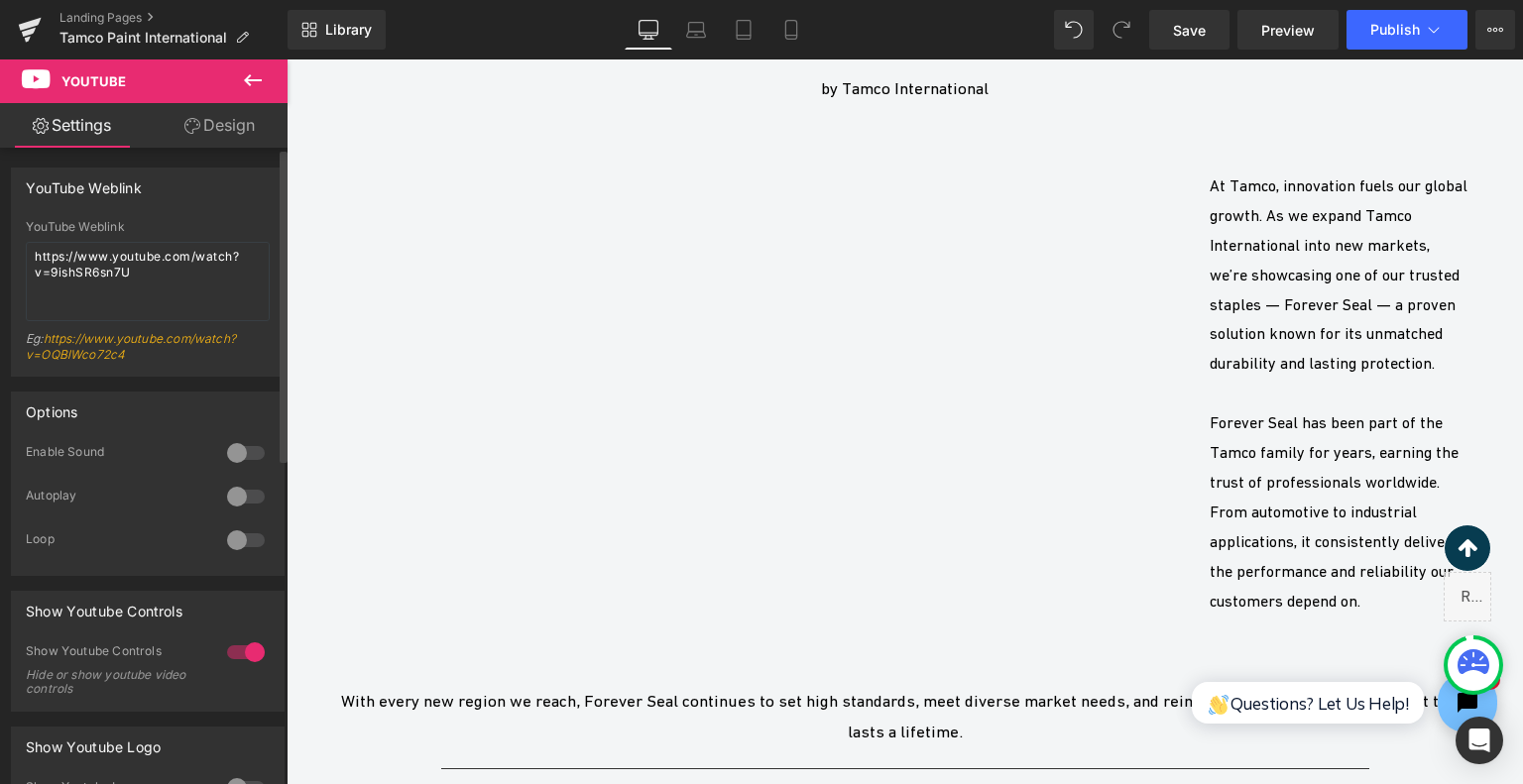 click at bounding box center [246, 453] 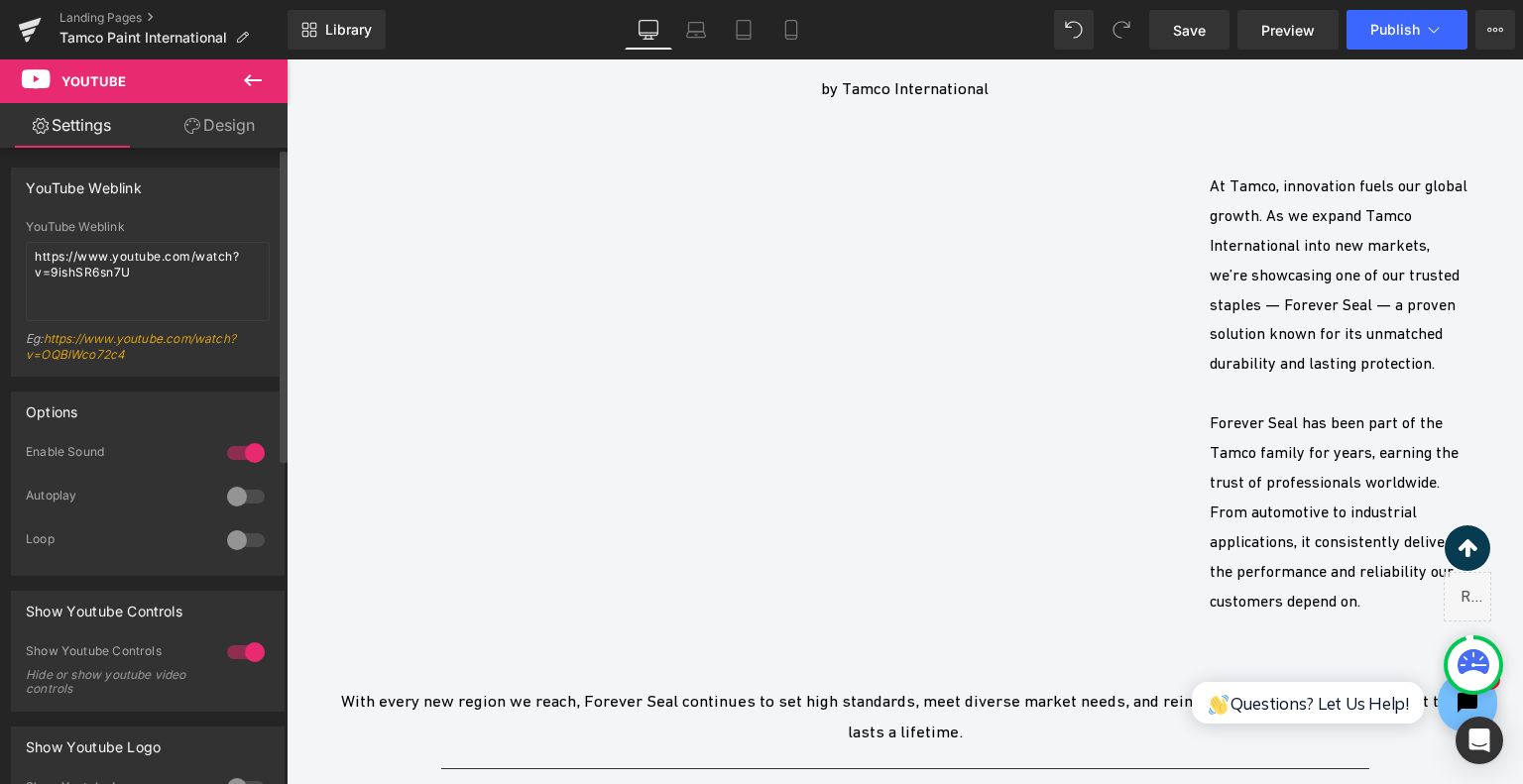 drag, startPoint x: 238, startPoint y: 495, endPoint x: 41, endPoint y: 449, distance: 202.2993 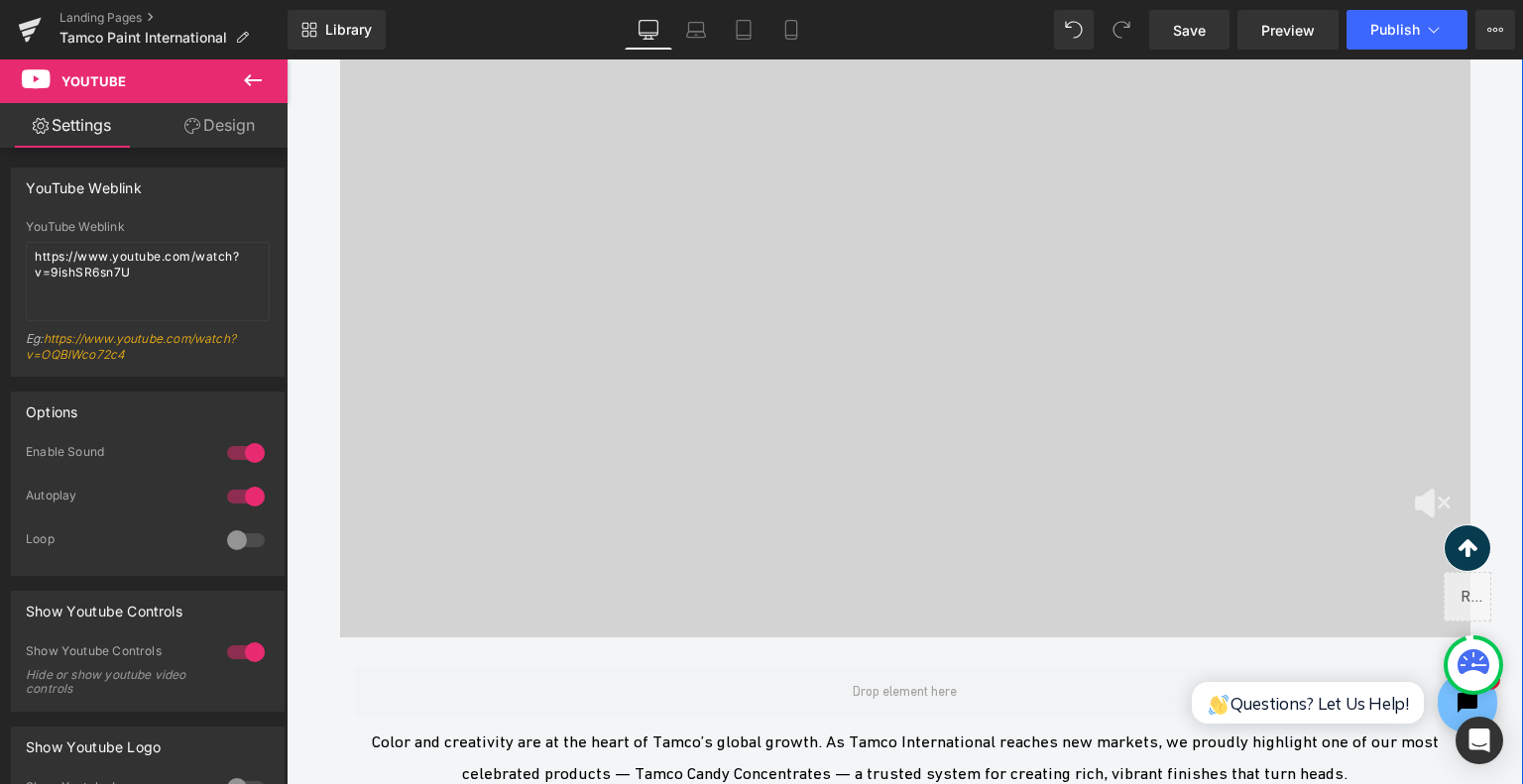 scroll, scrollTop: 4364, scrollLeft: 0, axis: vertical 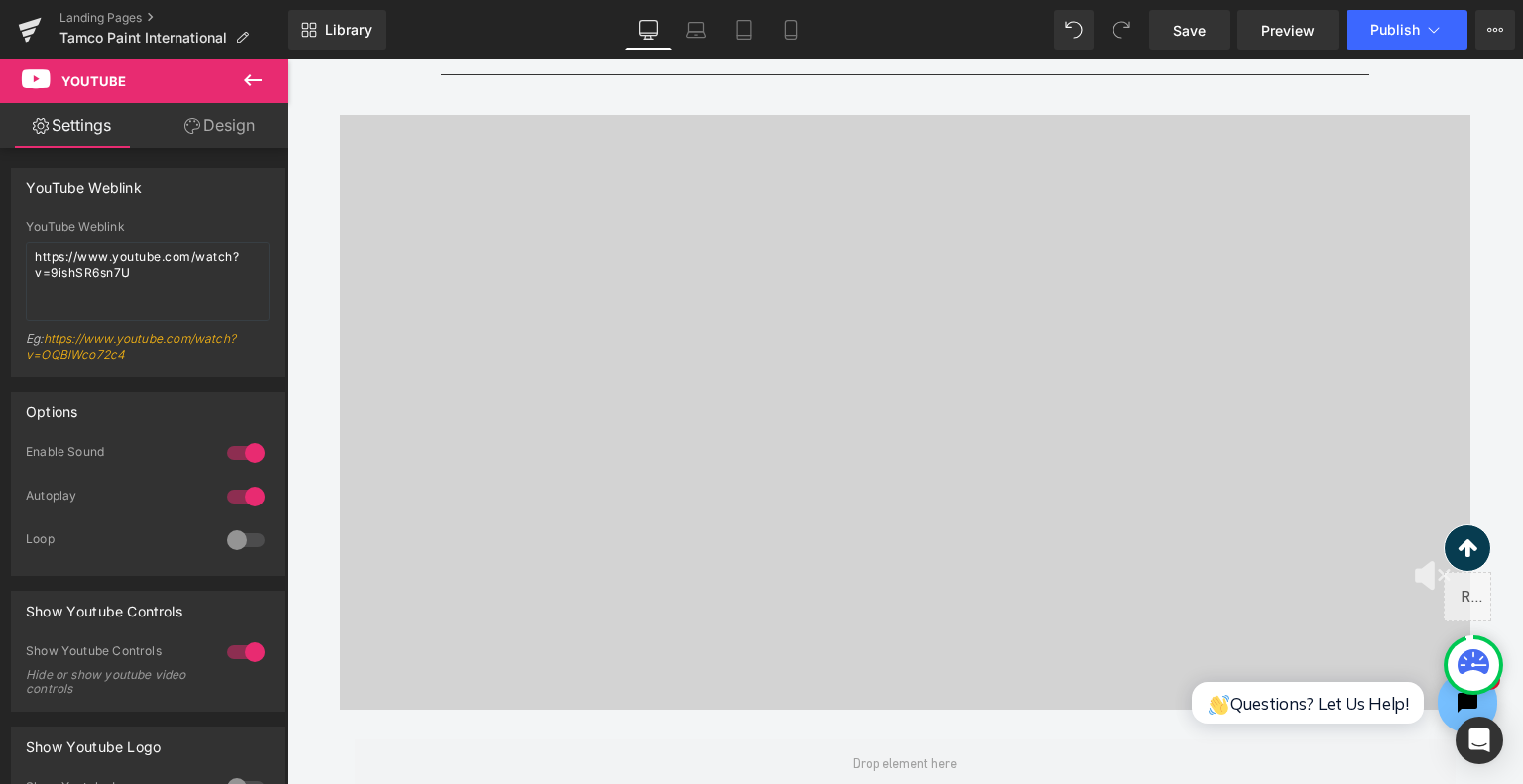 click on "Library Desktop Desktop Laptop Tablet Mobile Save Preview Publish Scheduled View Live Page View with current Template Save Template to Library Schedule Publish  Optimize  Publish Settings Shortcuts  Your page can’t be published   You've reached the maximum number of published pages on your plan  (0/0).  You need to upgrade your plan or unpublish all your pages to get 1 publish slot.   Unpublish pages   Upgrade plan" at bounding box center [905, 30] 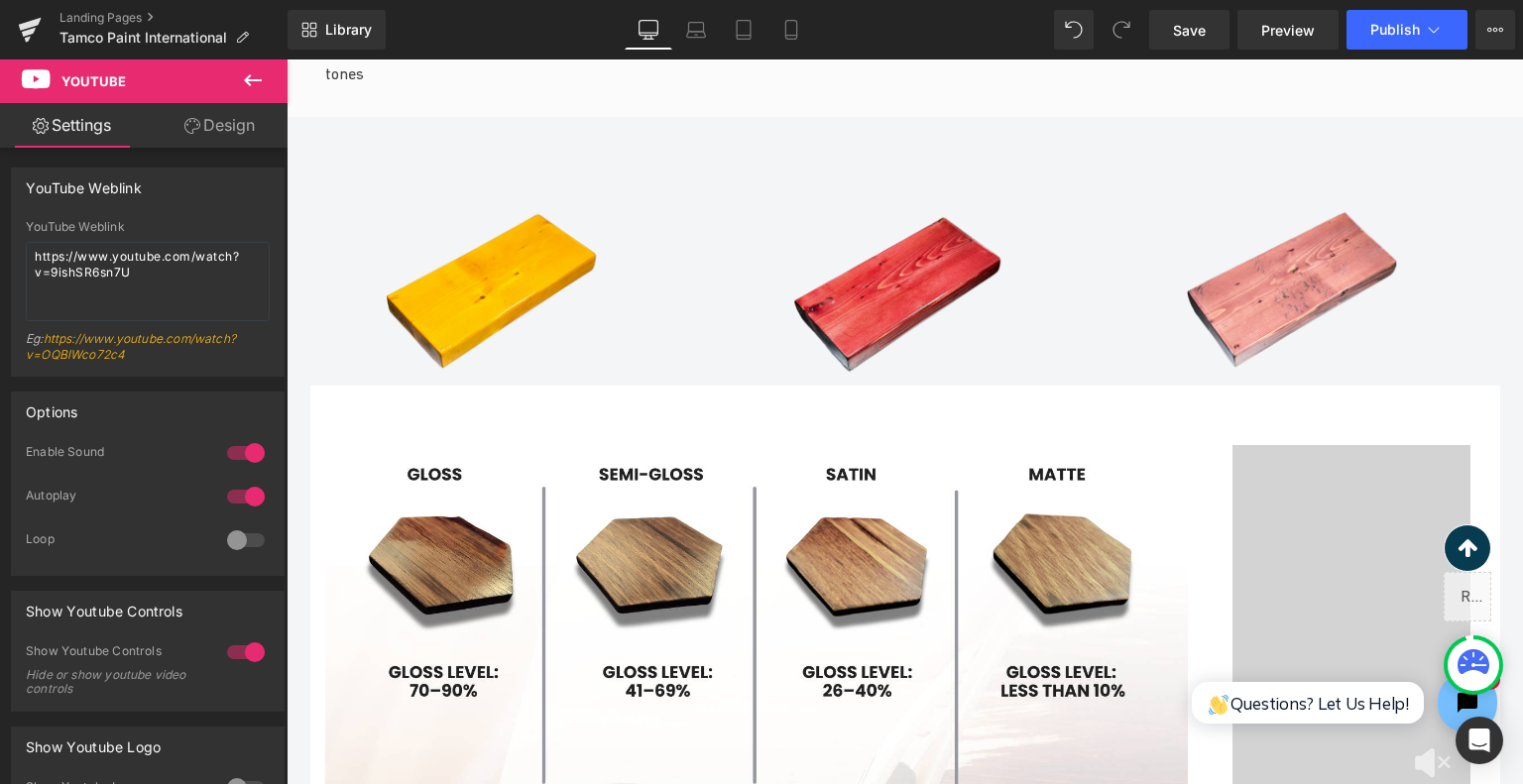 scroll, scrollTop: 2778, scrollLeft: 0, axis: vertical 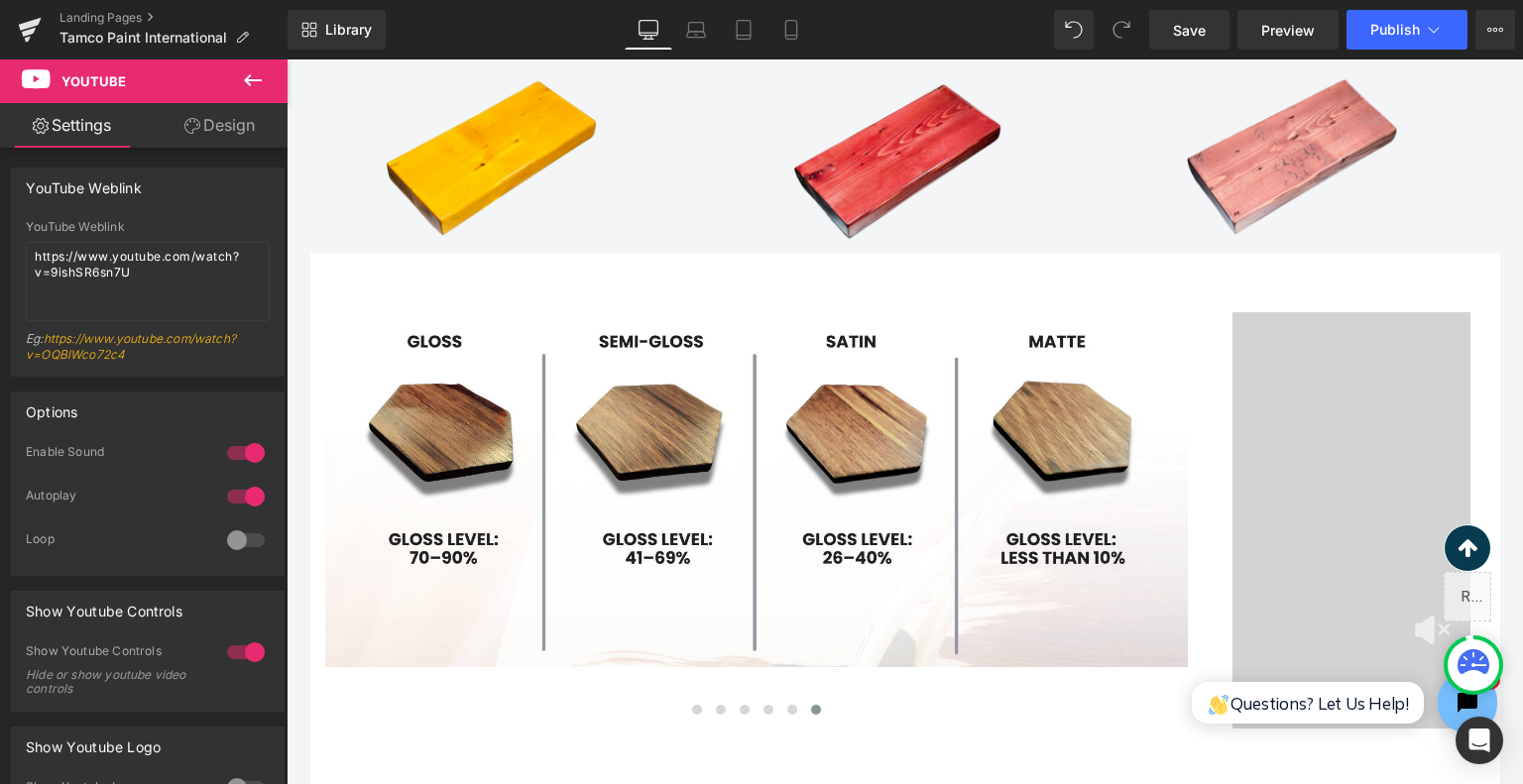click on "Text Block
Video Bg" at bounding box center (1351, 520) 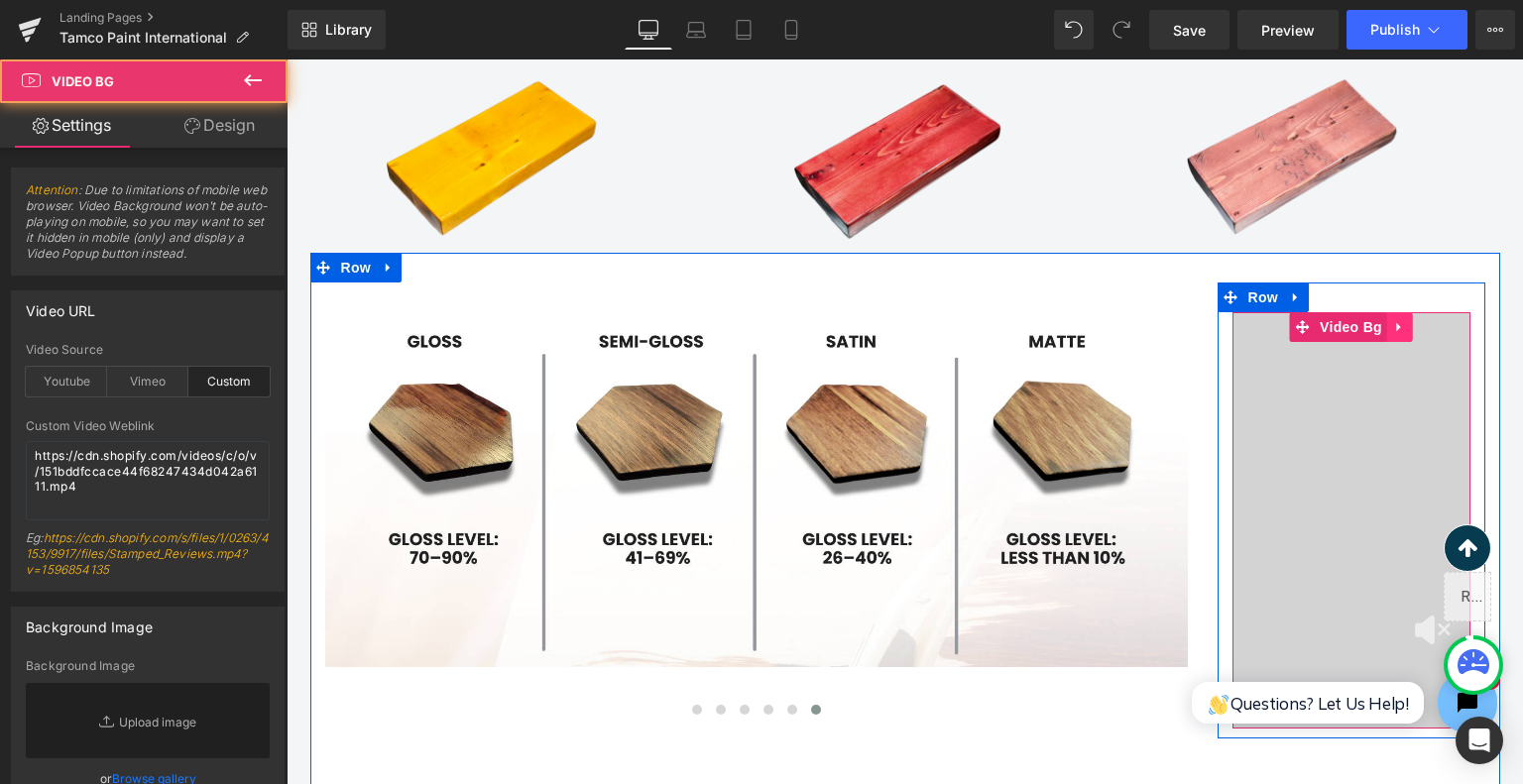 click 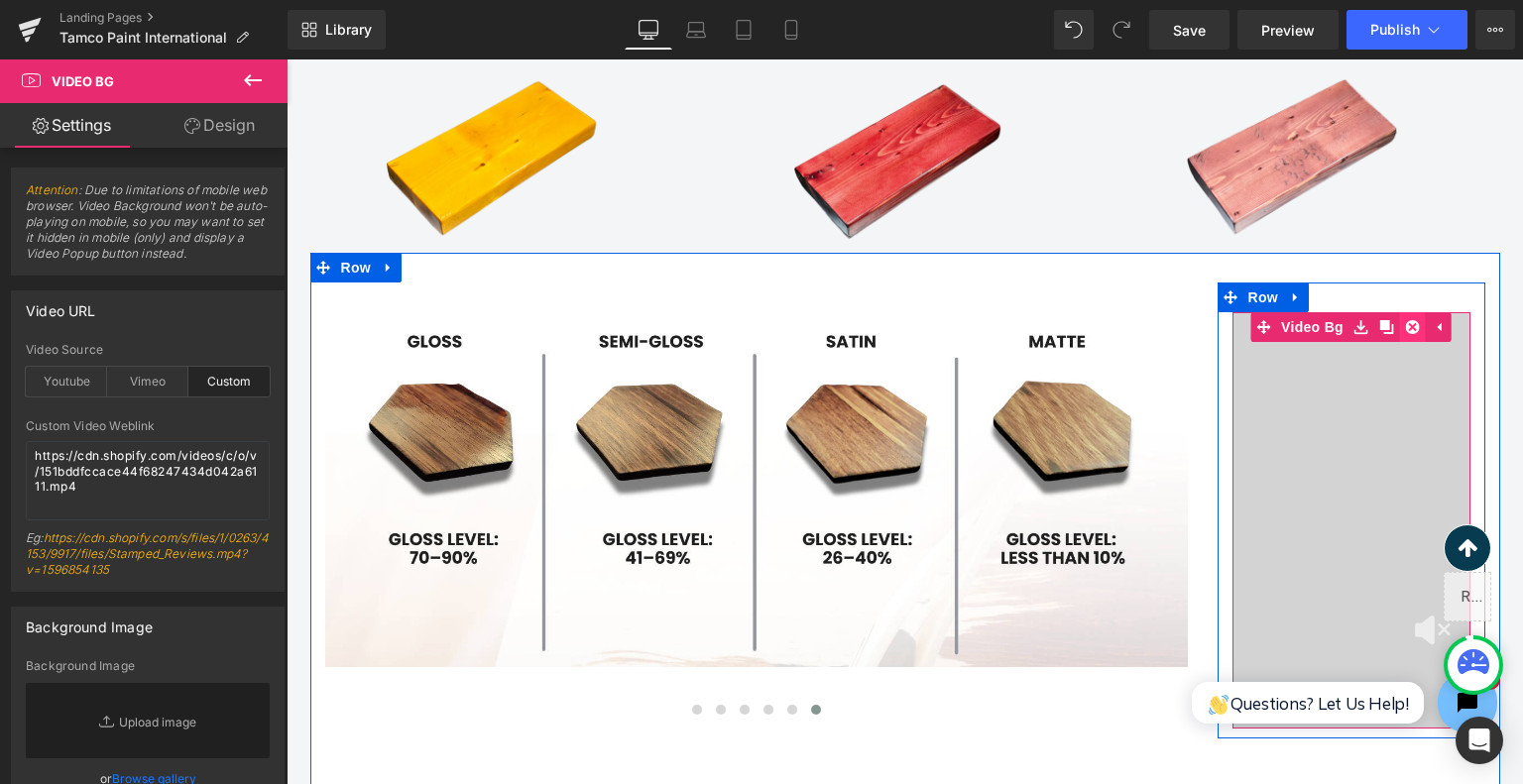 click at bounding box center [1413, 327] 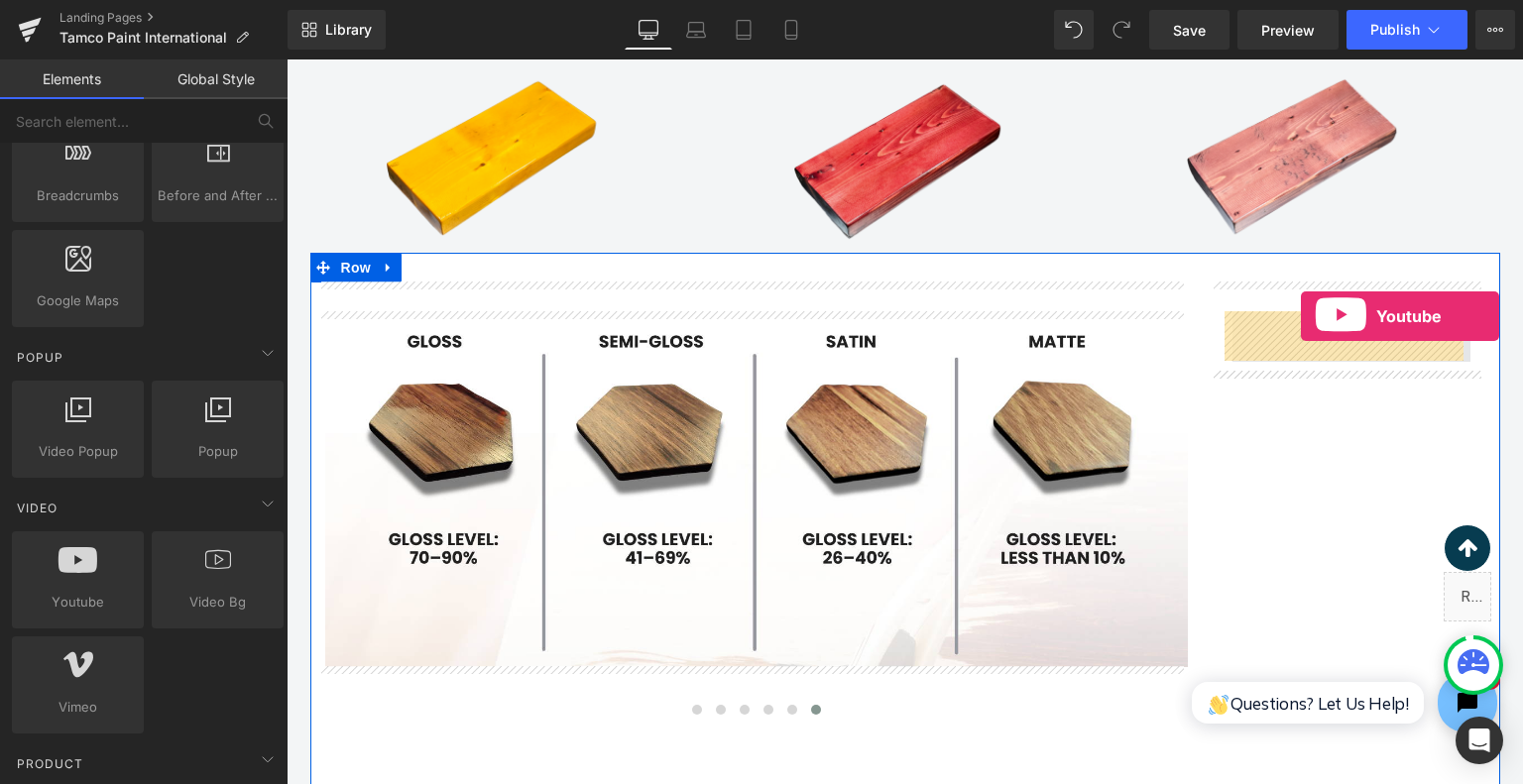 drag, startPoint x: 390, startPoint y: 623, endPoint x: 1301, endPoint y: 316, distance: 961.3376 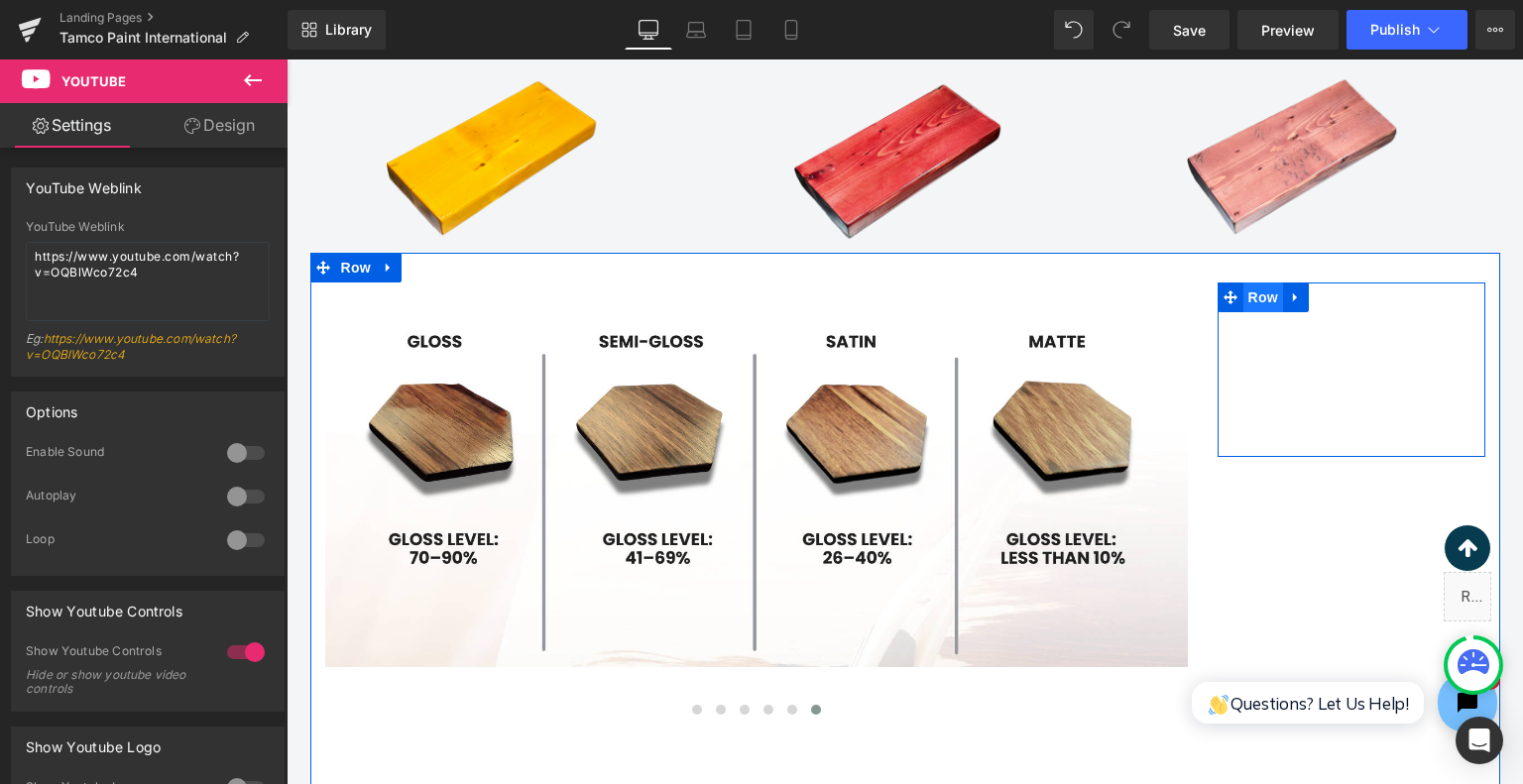 click on "Row" at bounding box center (1263, 297) 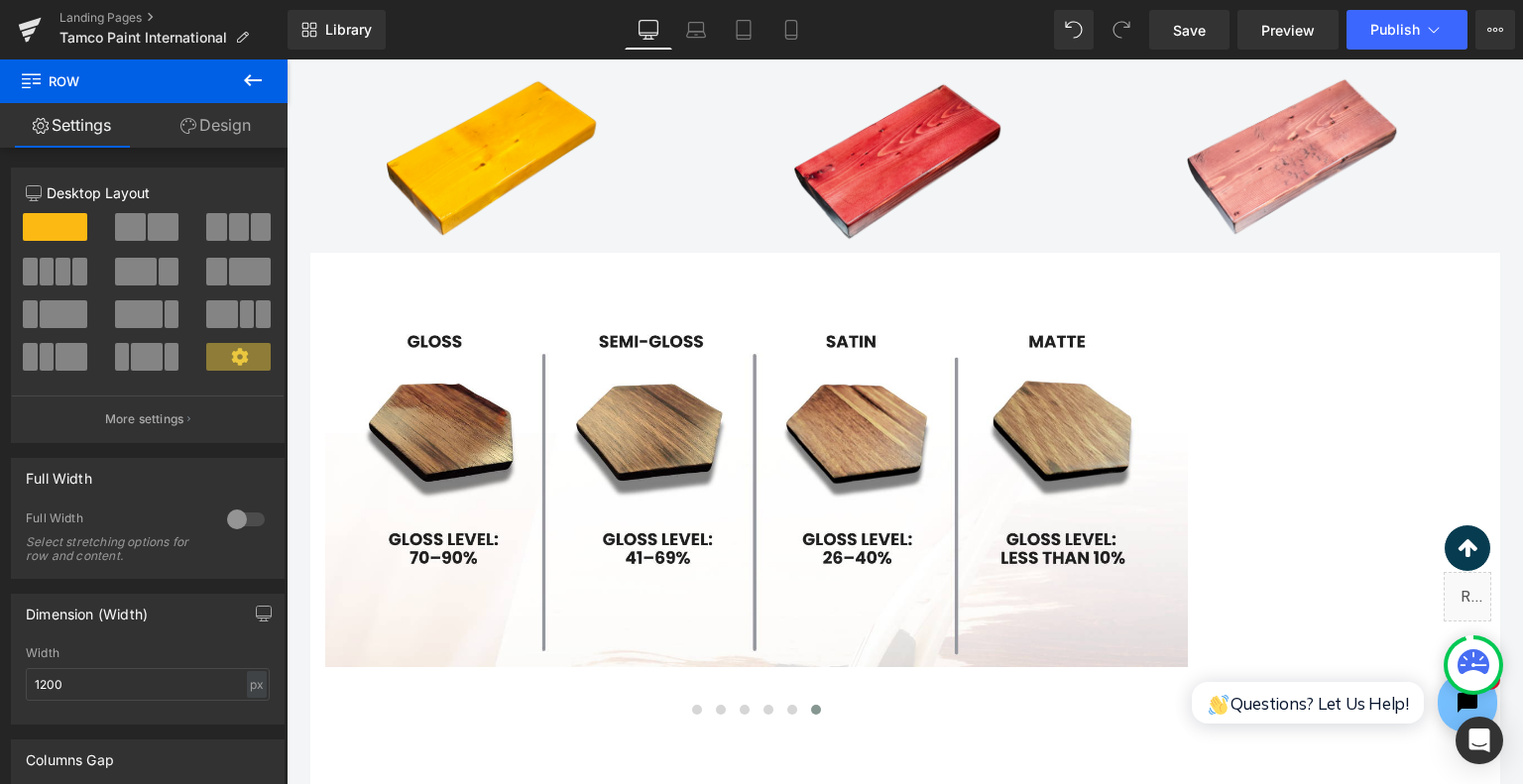 click 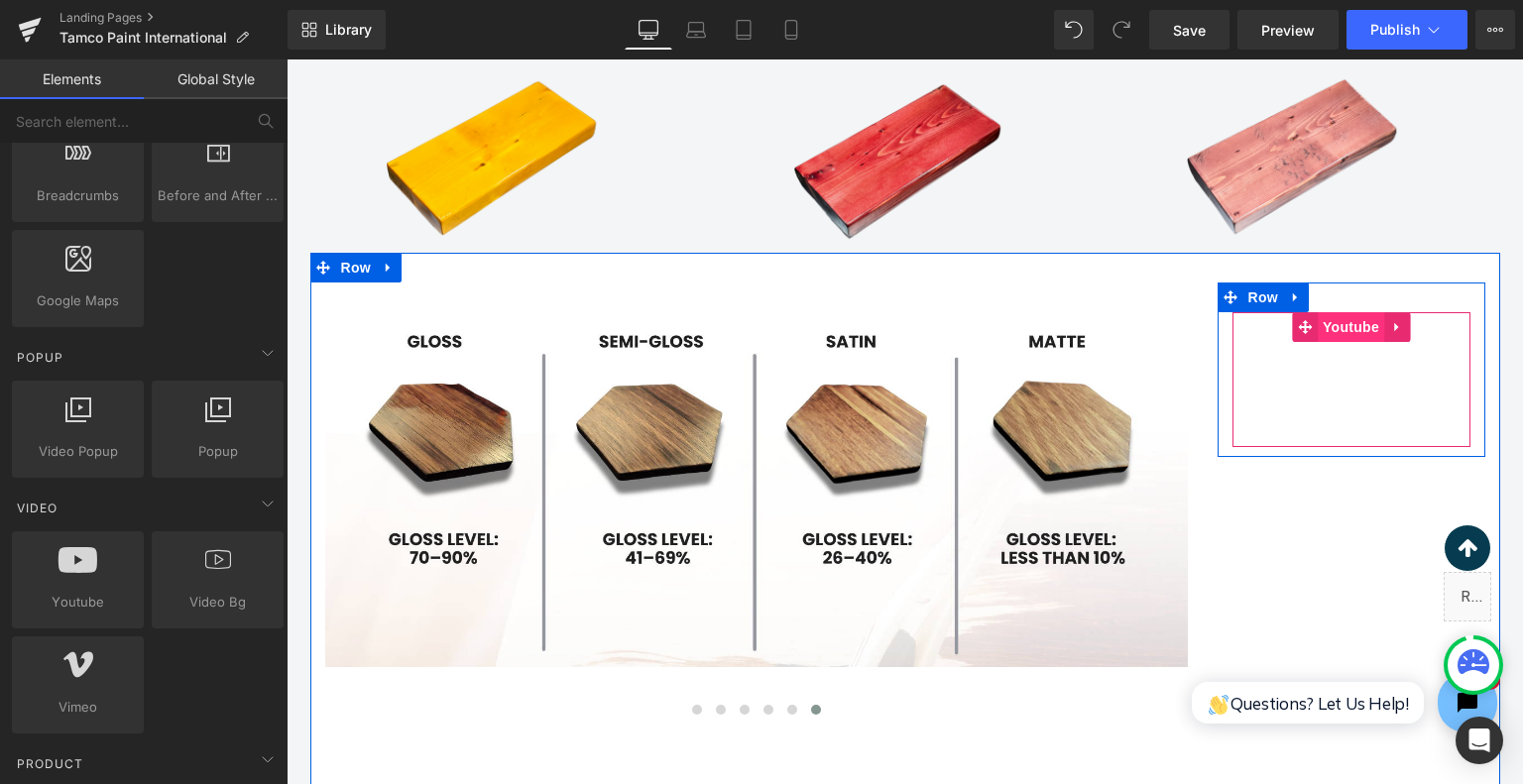 click on "Youtube" at bounding box center (1350, 327) 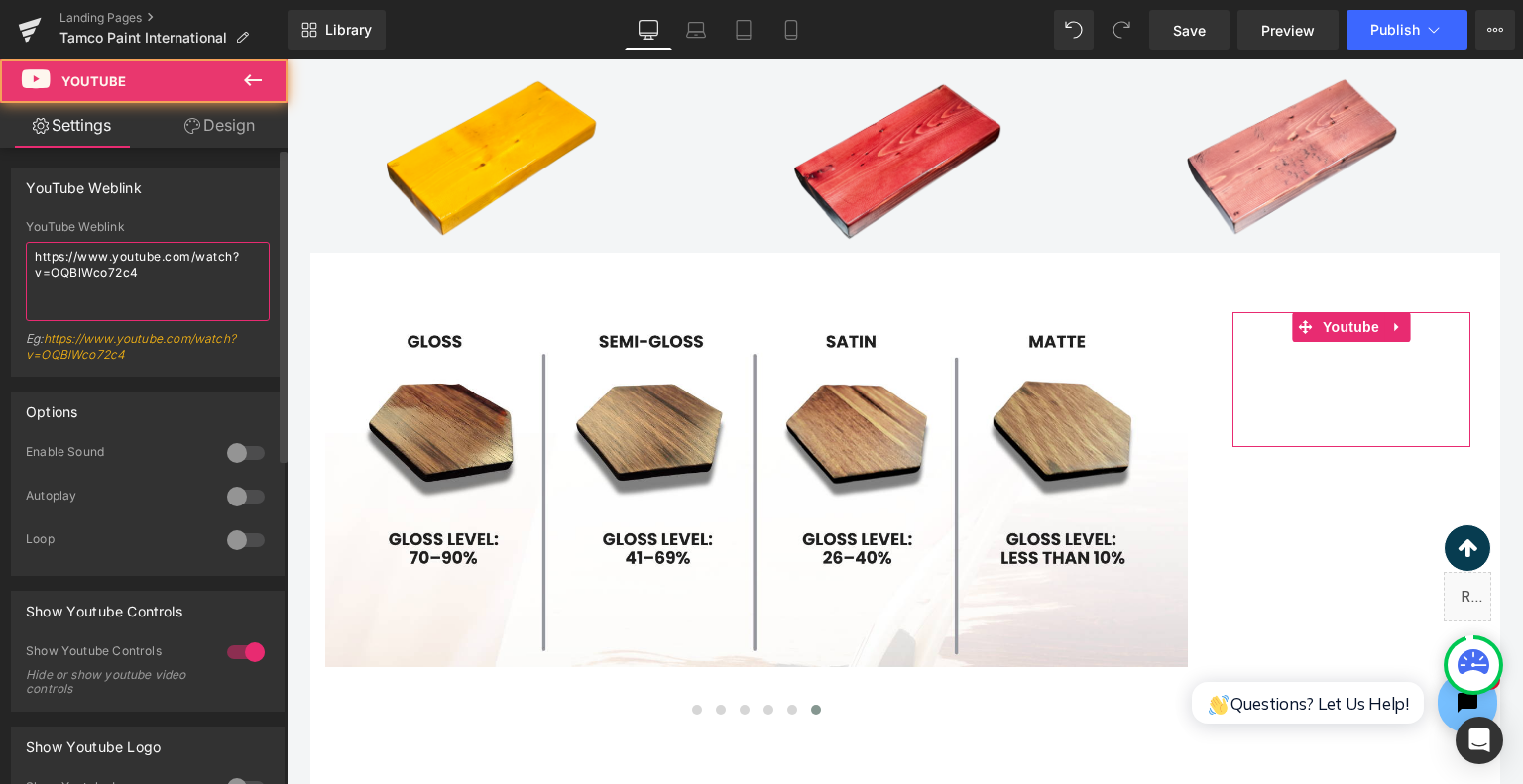 click on "https://www.youtube.com/watch?v=OQBlWco72c4" at bounding box center (148, 281) 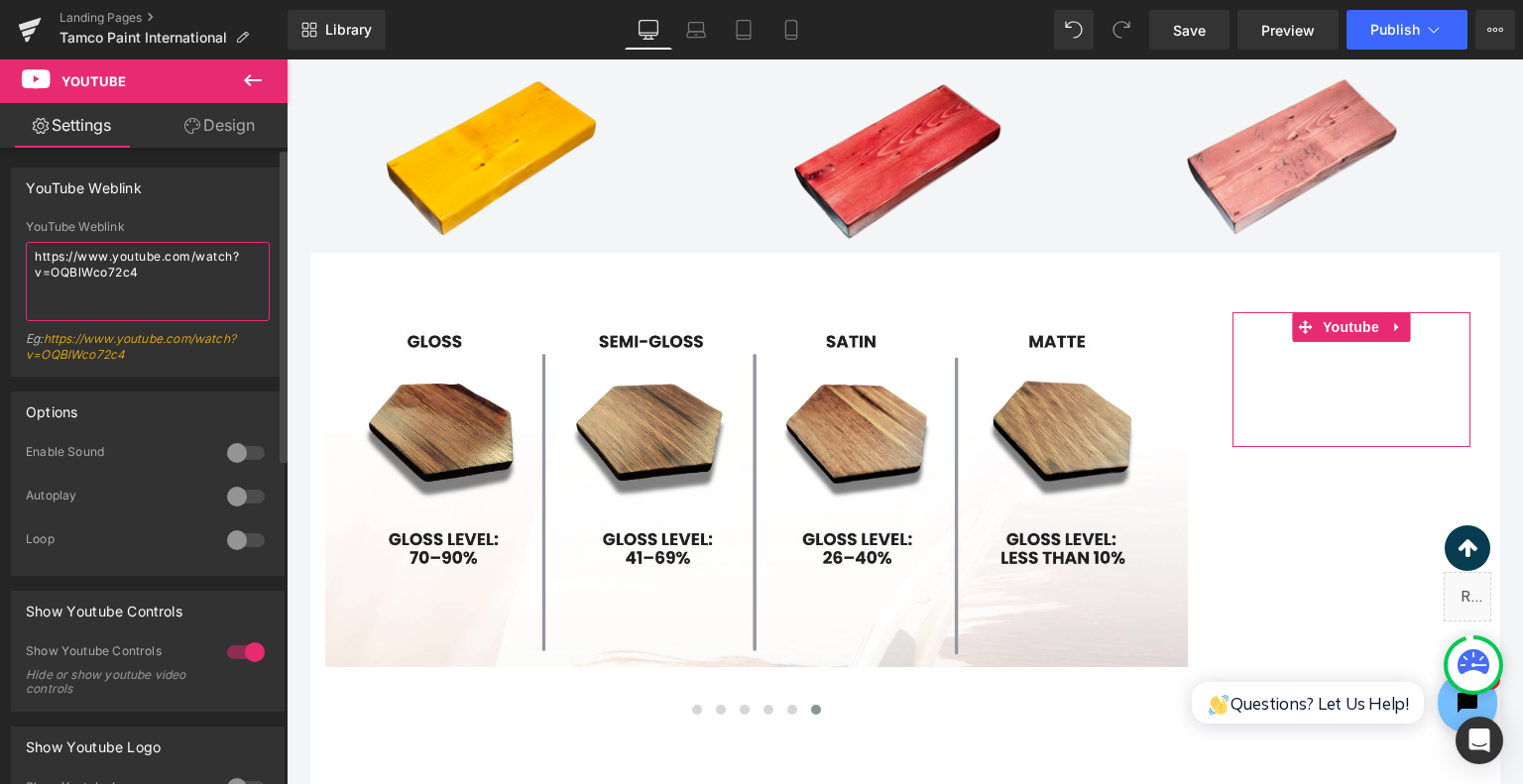 click on "https://www.youtube.com/watch?v=OQBlWco72c4" at bounding box center (148, 281) 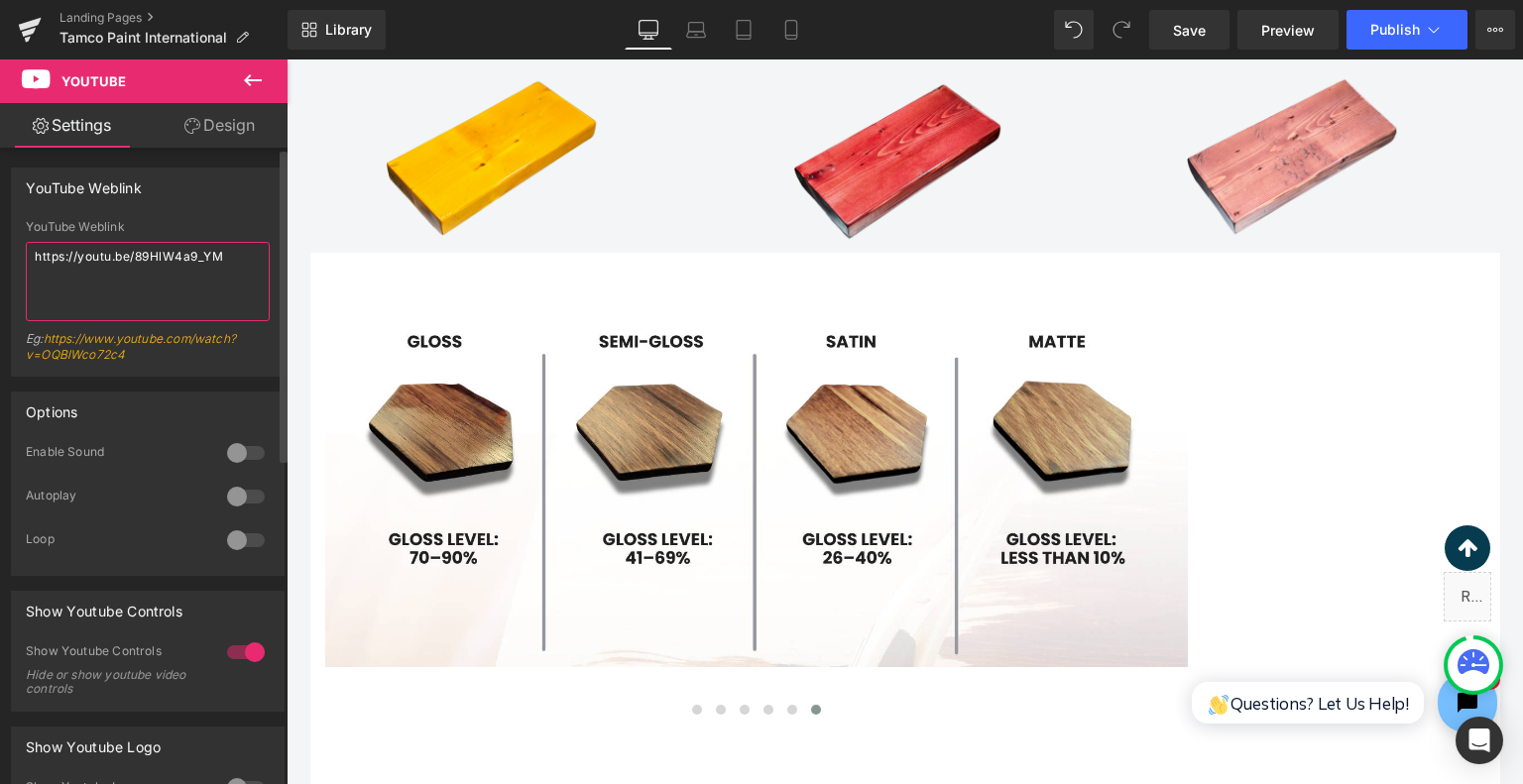 type on "https://youtu.be/89HlW4a9_YM" 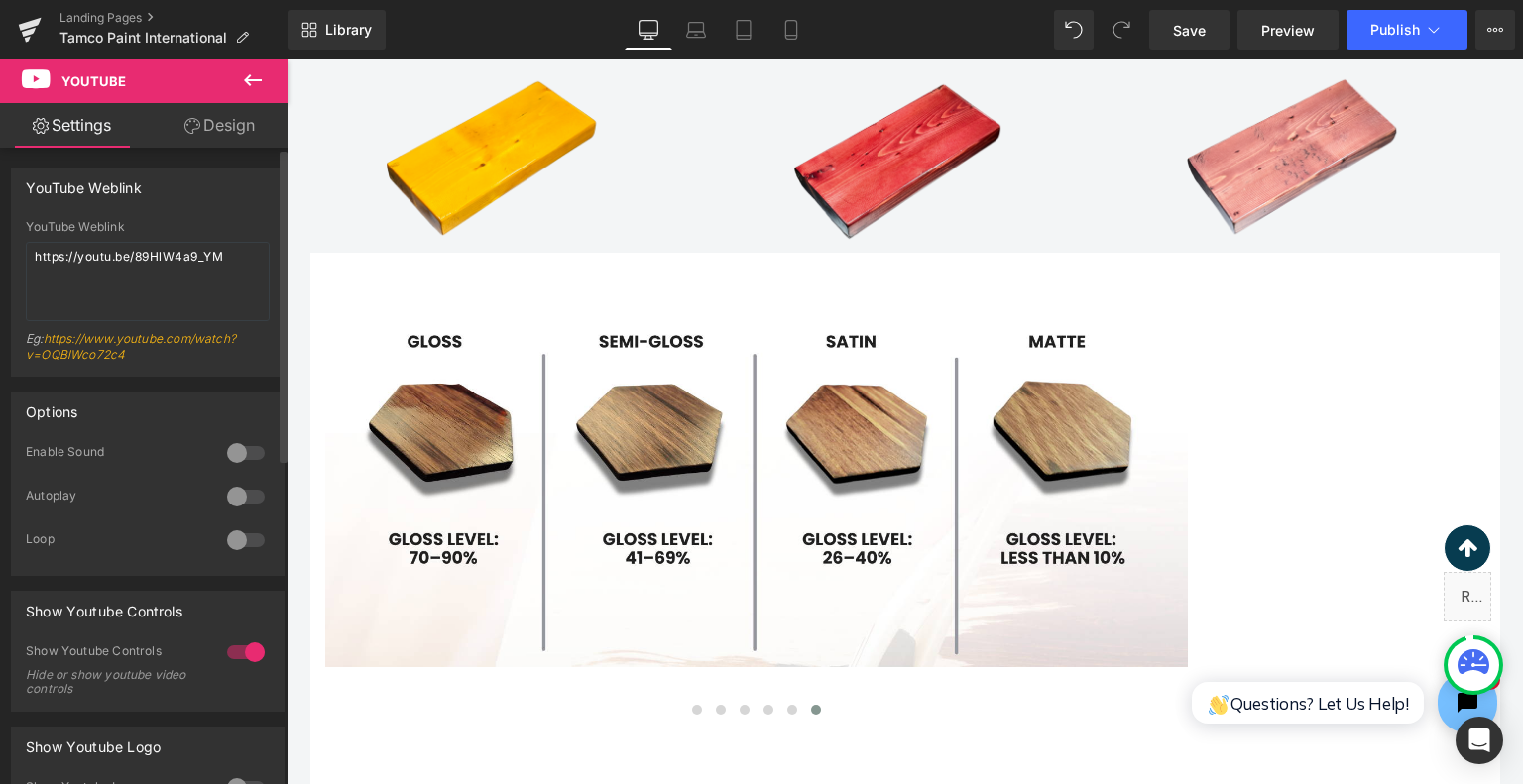 click at bounding box center [246, 453] 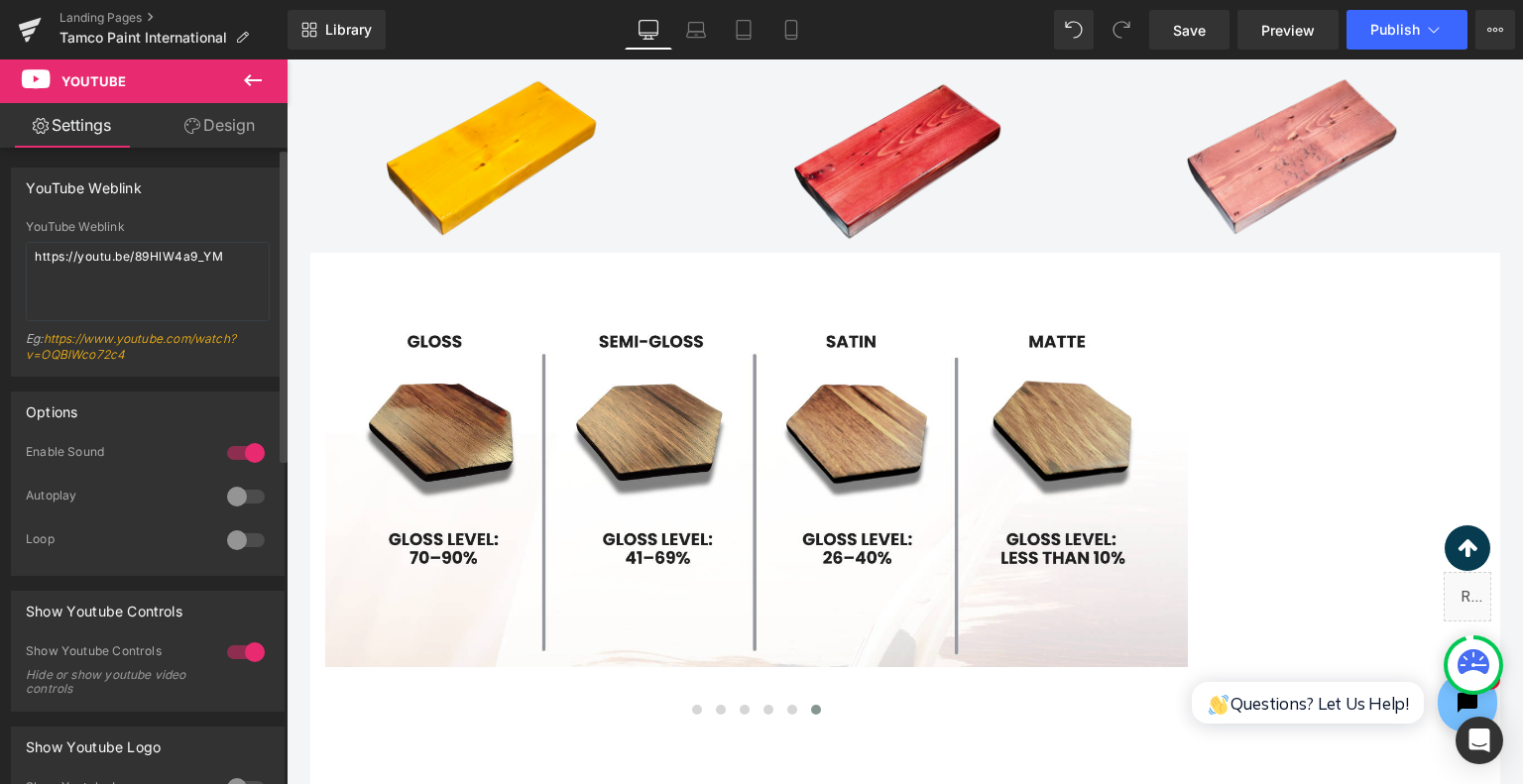 click at bounding box center [246, 497] 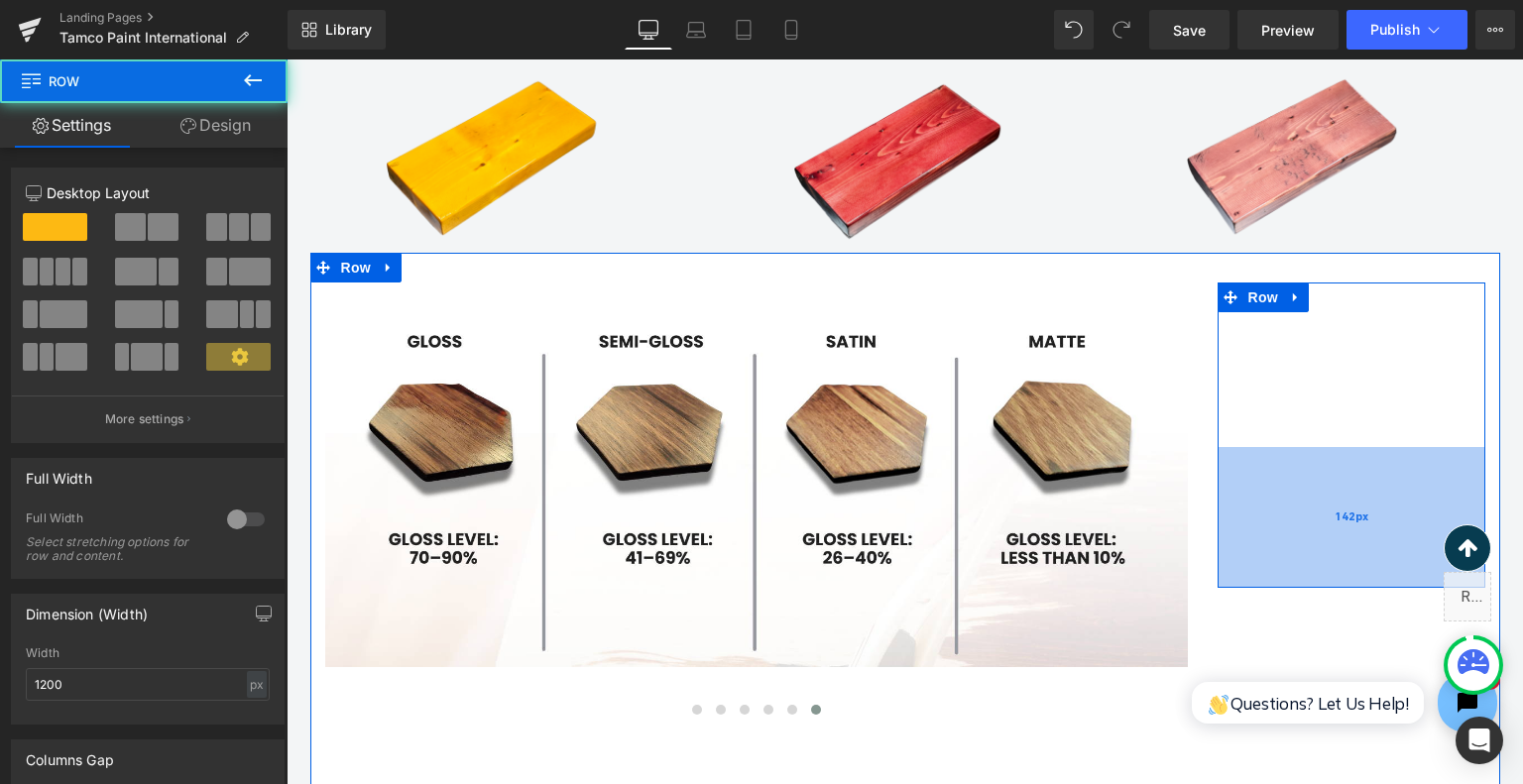 drag, startPoint x: 1368, startPoint y: 447, endPoint x: 1368, endPoint y: 578, distance: 131 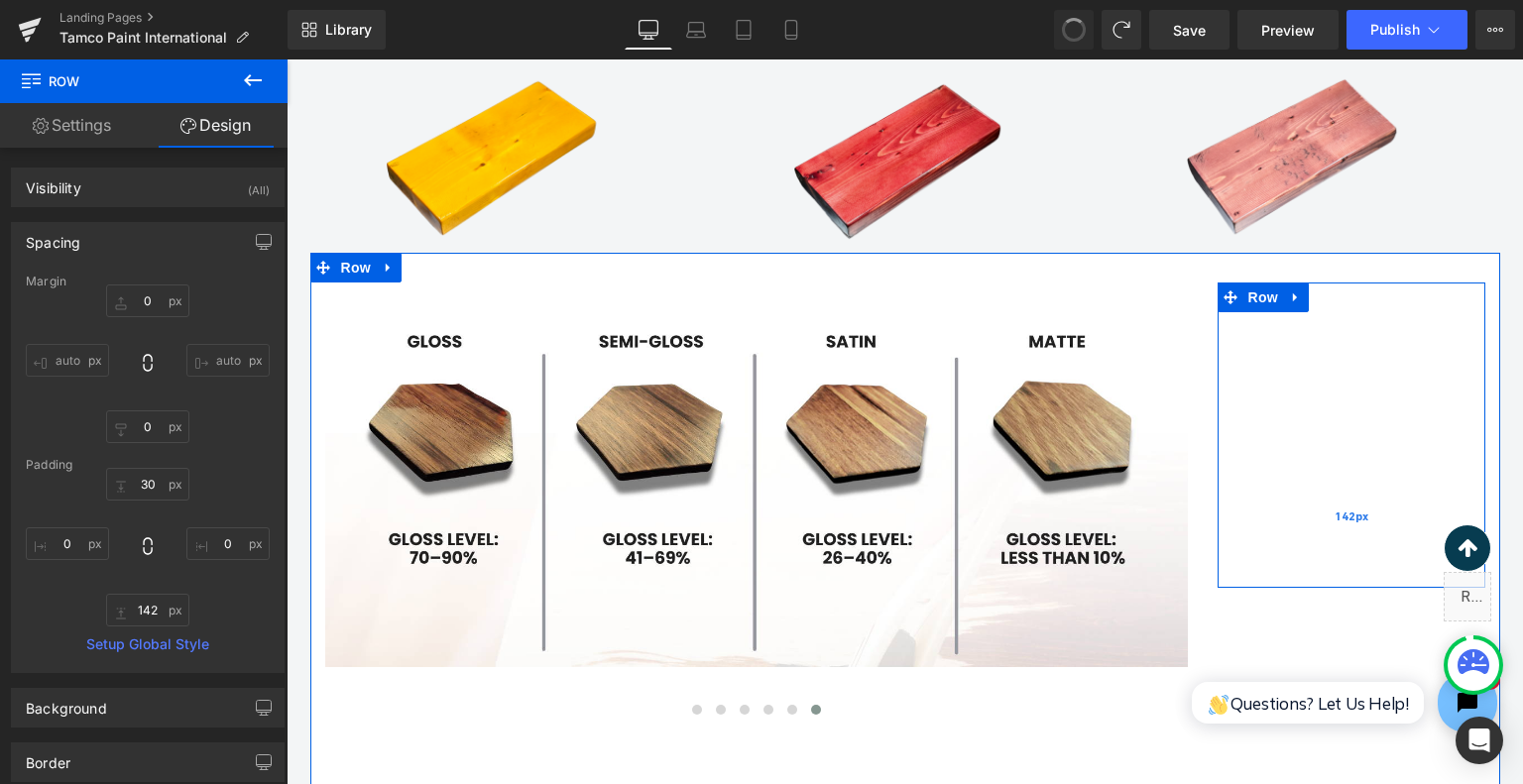 type on "0" 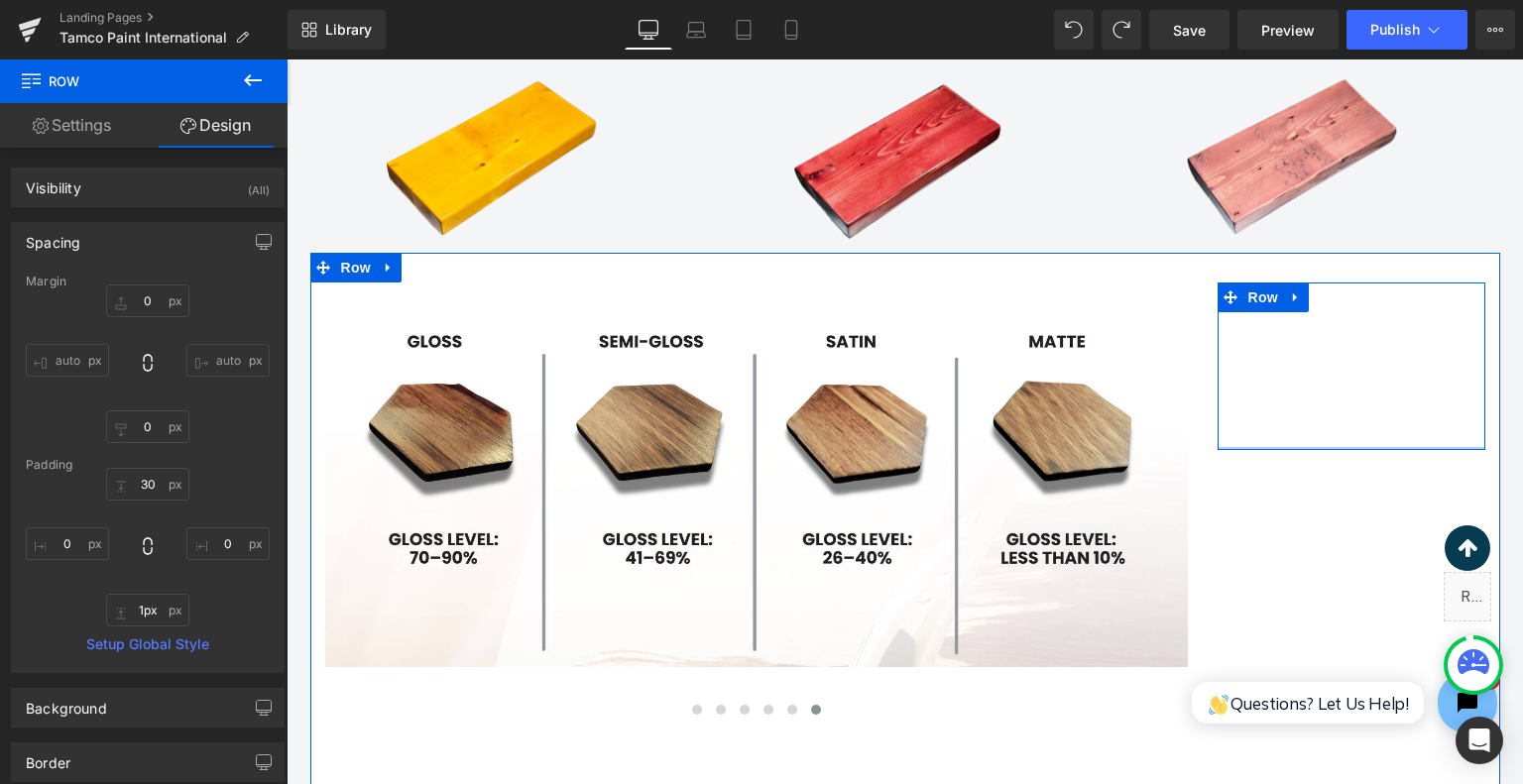 type on "0px" 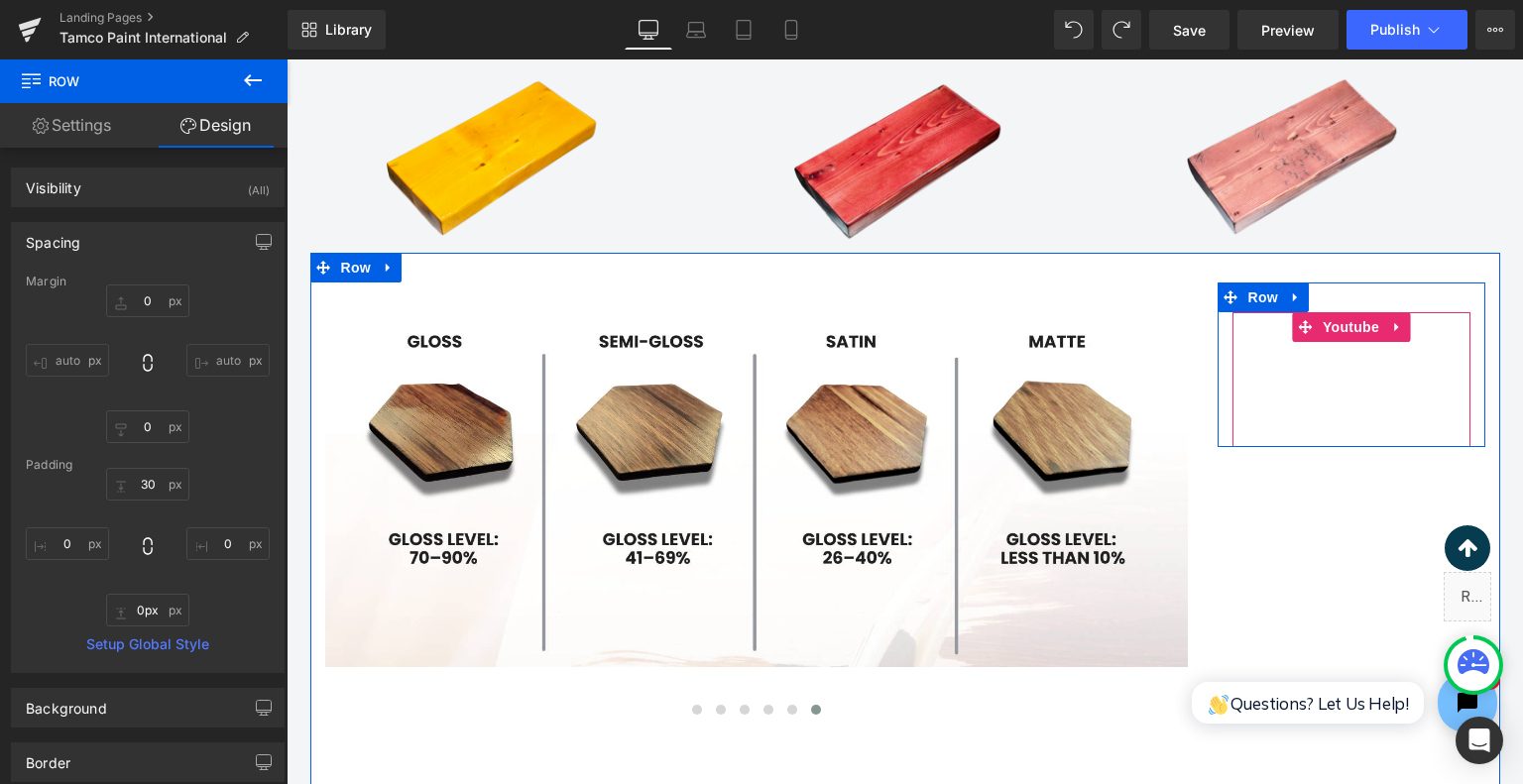 drag, startPoint x: 1364, startPoint y: 581, endPoint x: 1369, endPoint y: 439, distance: 142.088 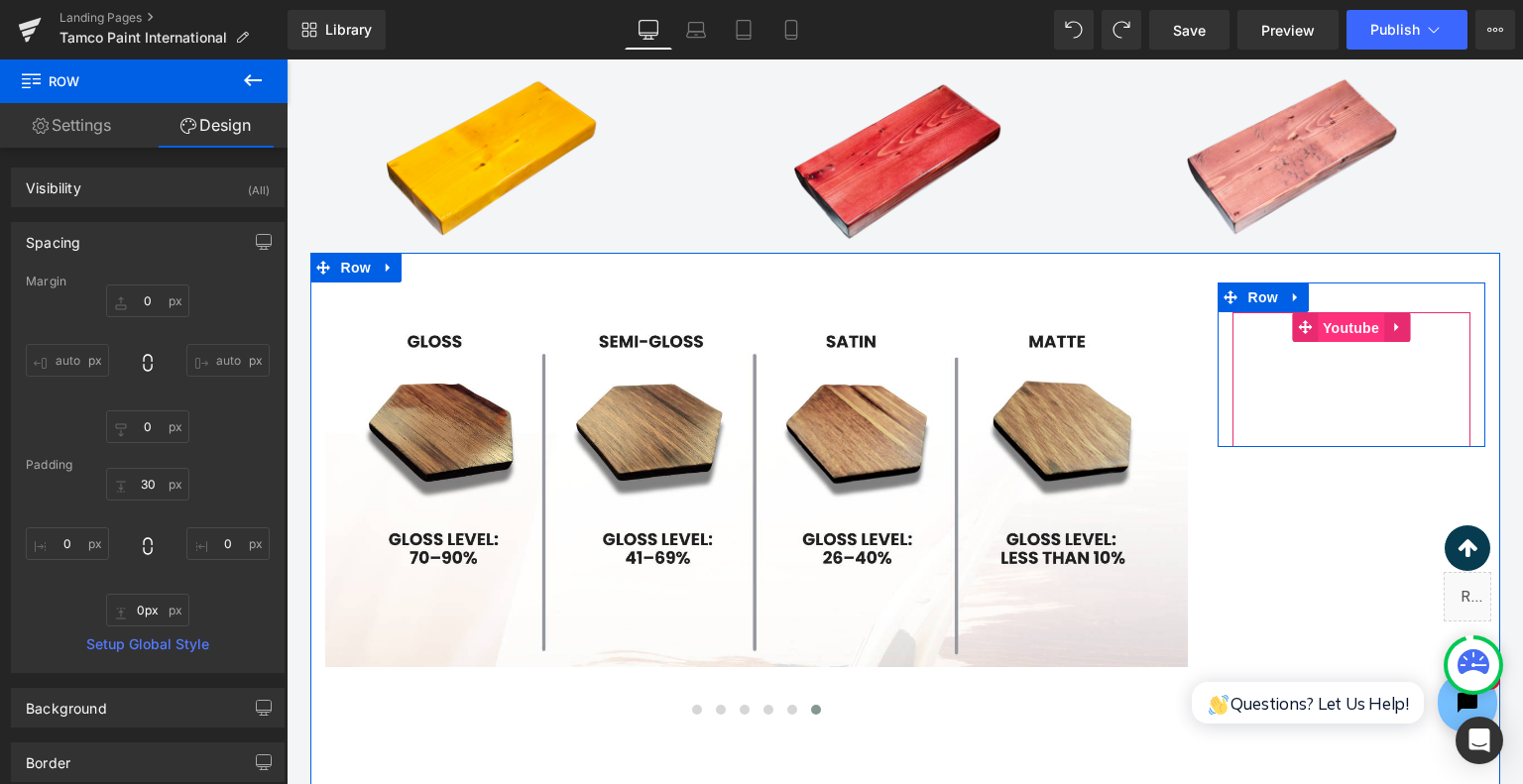 click on "Youtube" at bounding box center [1350, 328] 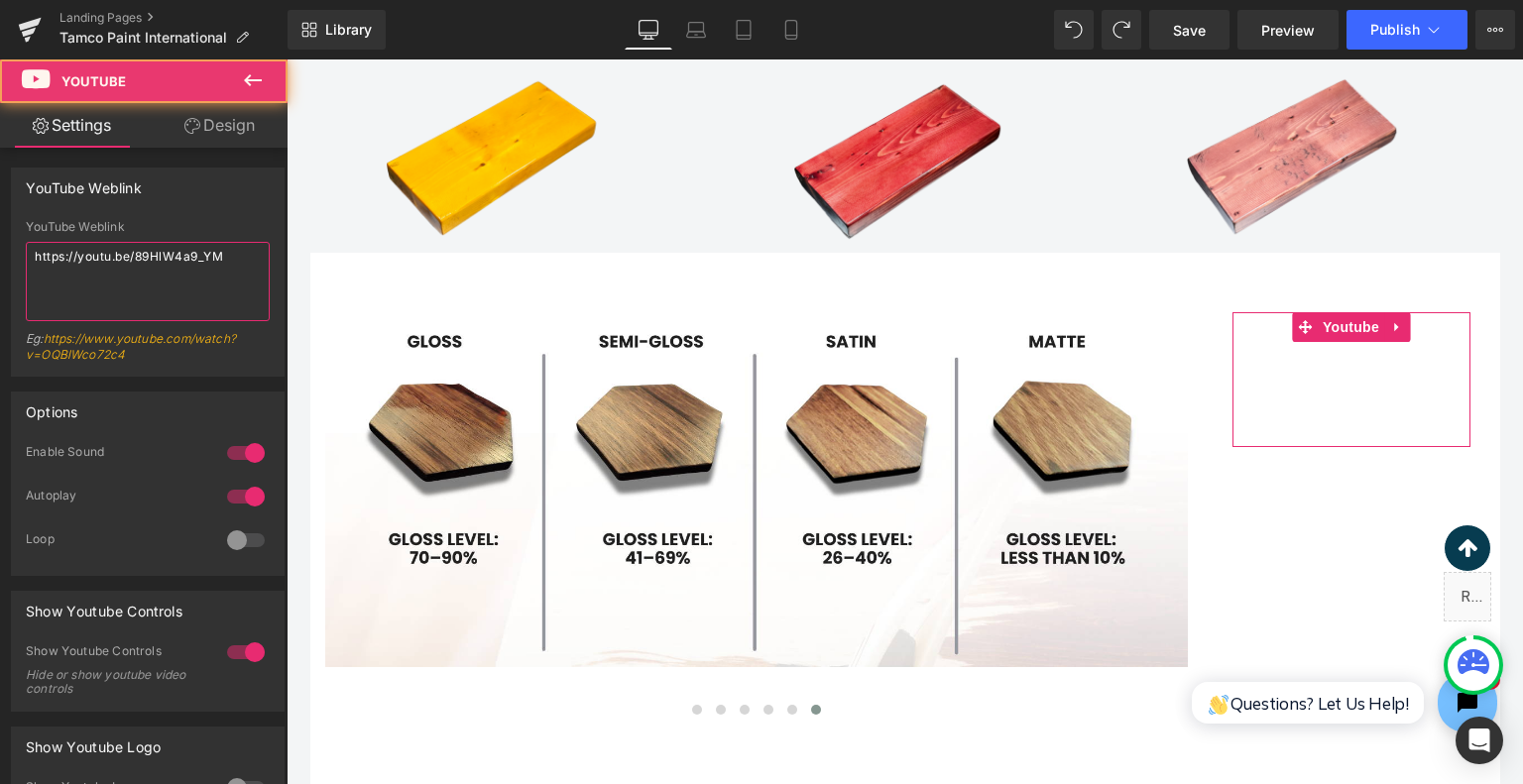 click on "https://youtu.be/89HlW4a9_YM" at bounding box center (148, 281) 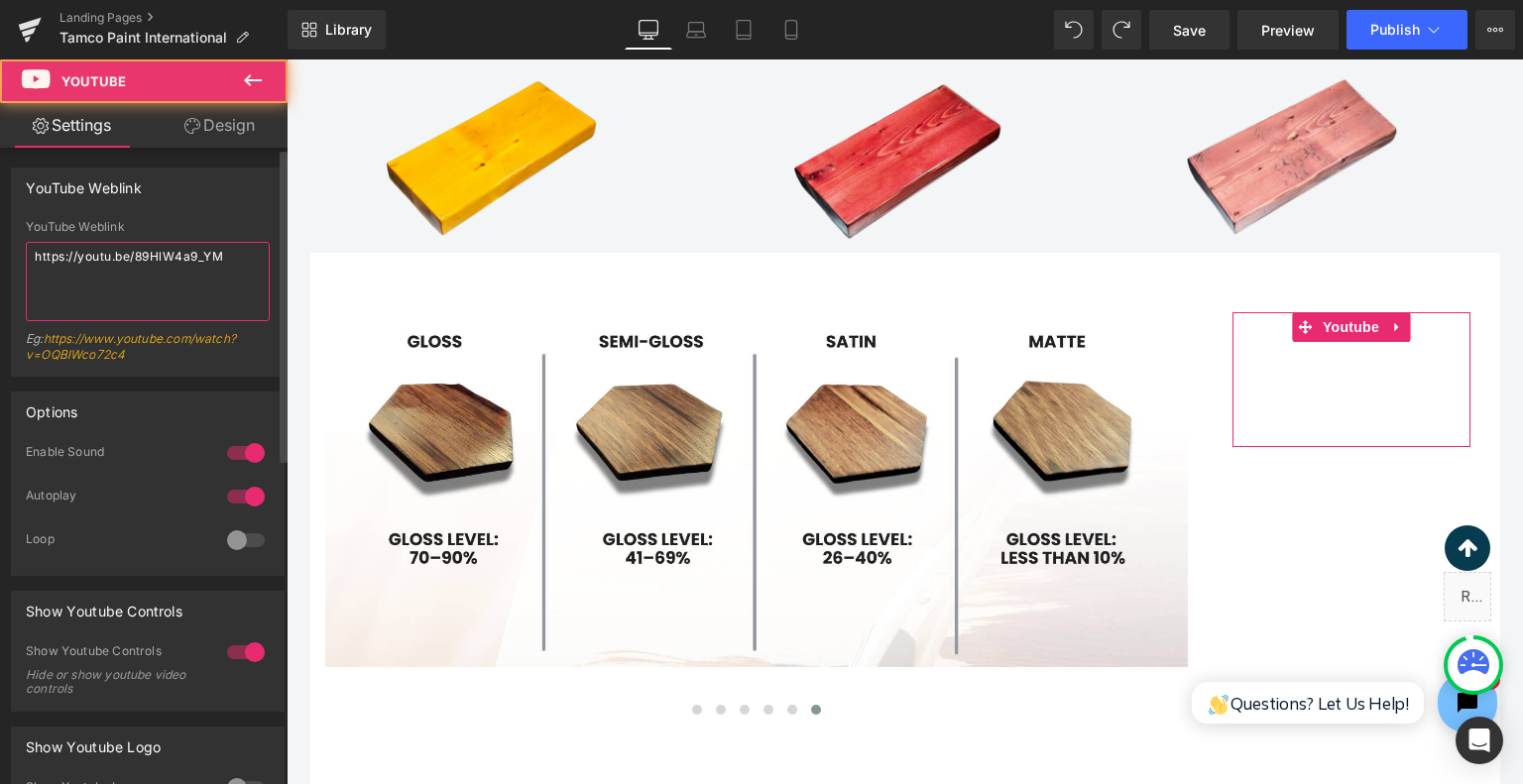 click on "https://youtu.be/89HlW4a9_YM" at bounding box center (148, 281) 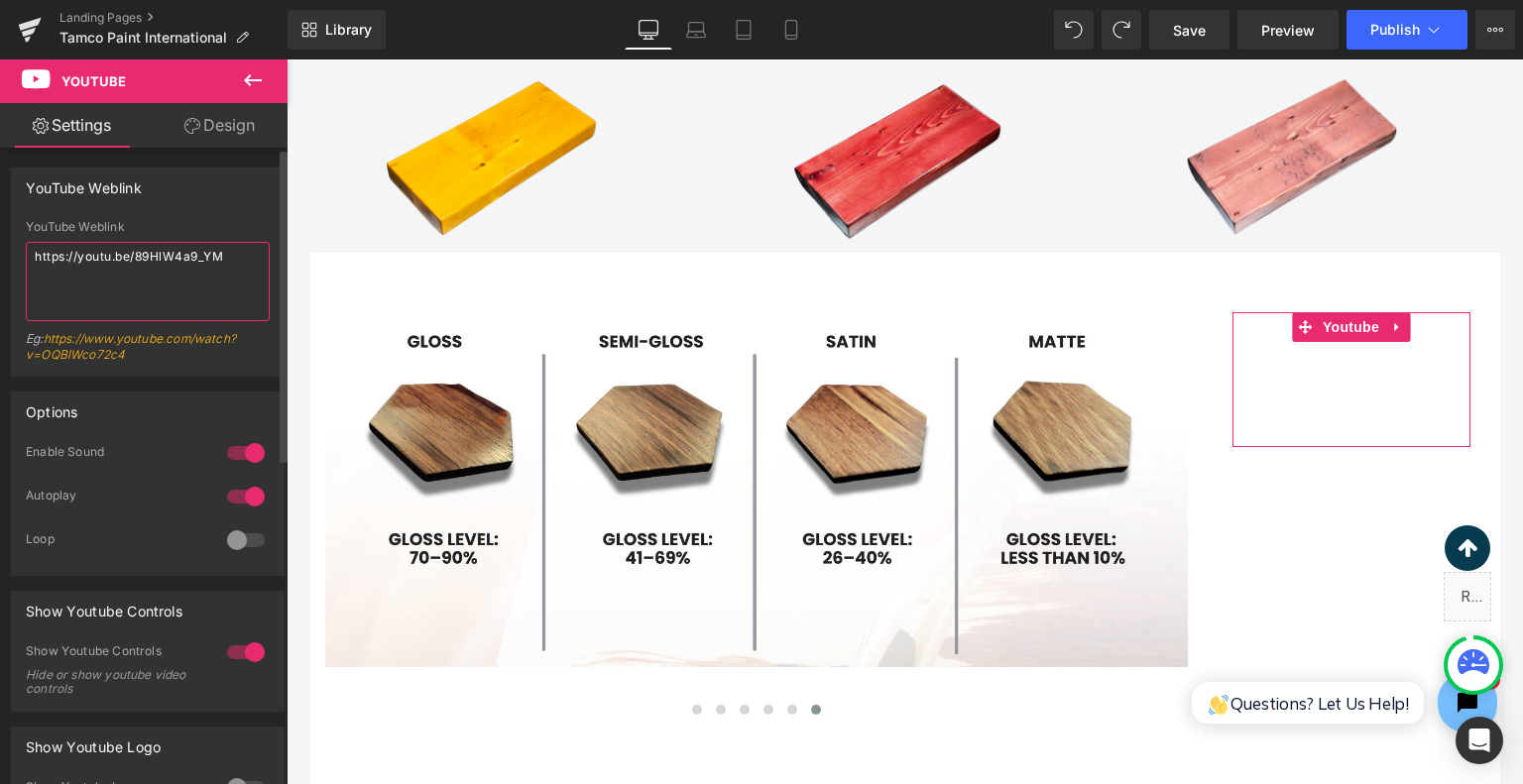 paste on "be.com/shorts/snjcvclRwnM?feature=share" 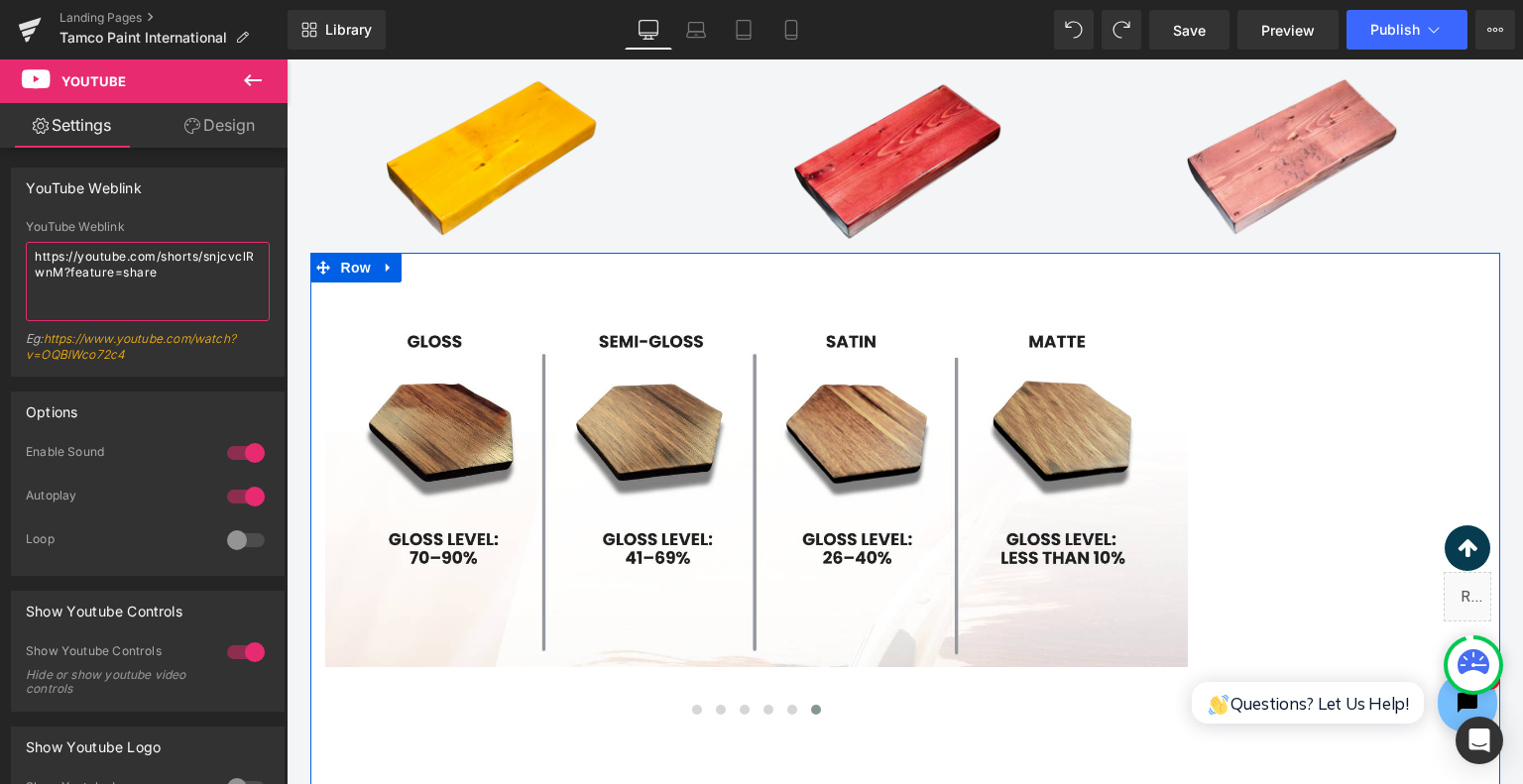 type on "https://youtube.com/shorts/snjcvclRwnM?feature=share" 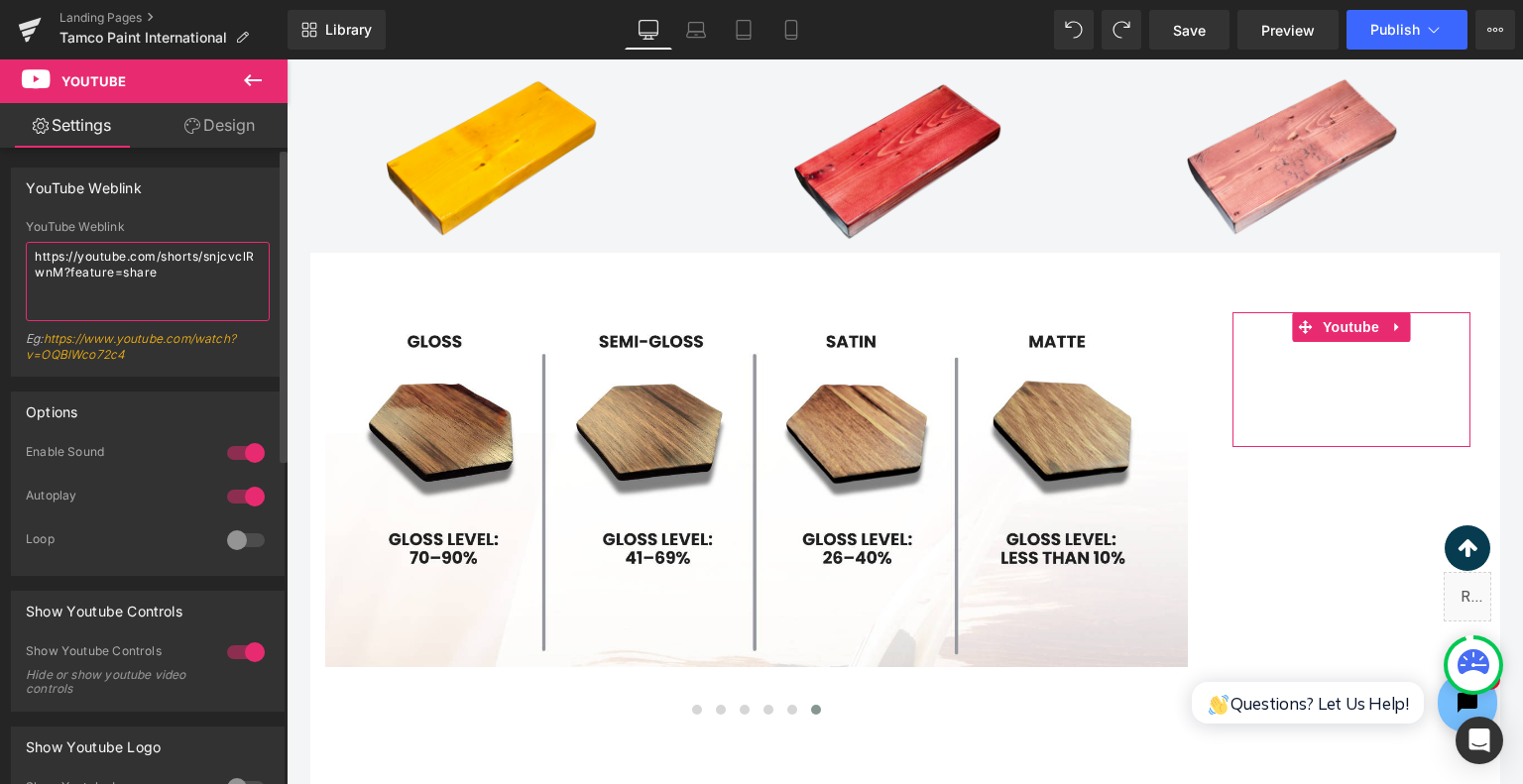 click on "https://youtube.com/shorts/snjcvclRwnM?feature=share" at bounding box center [148, 281] 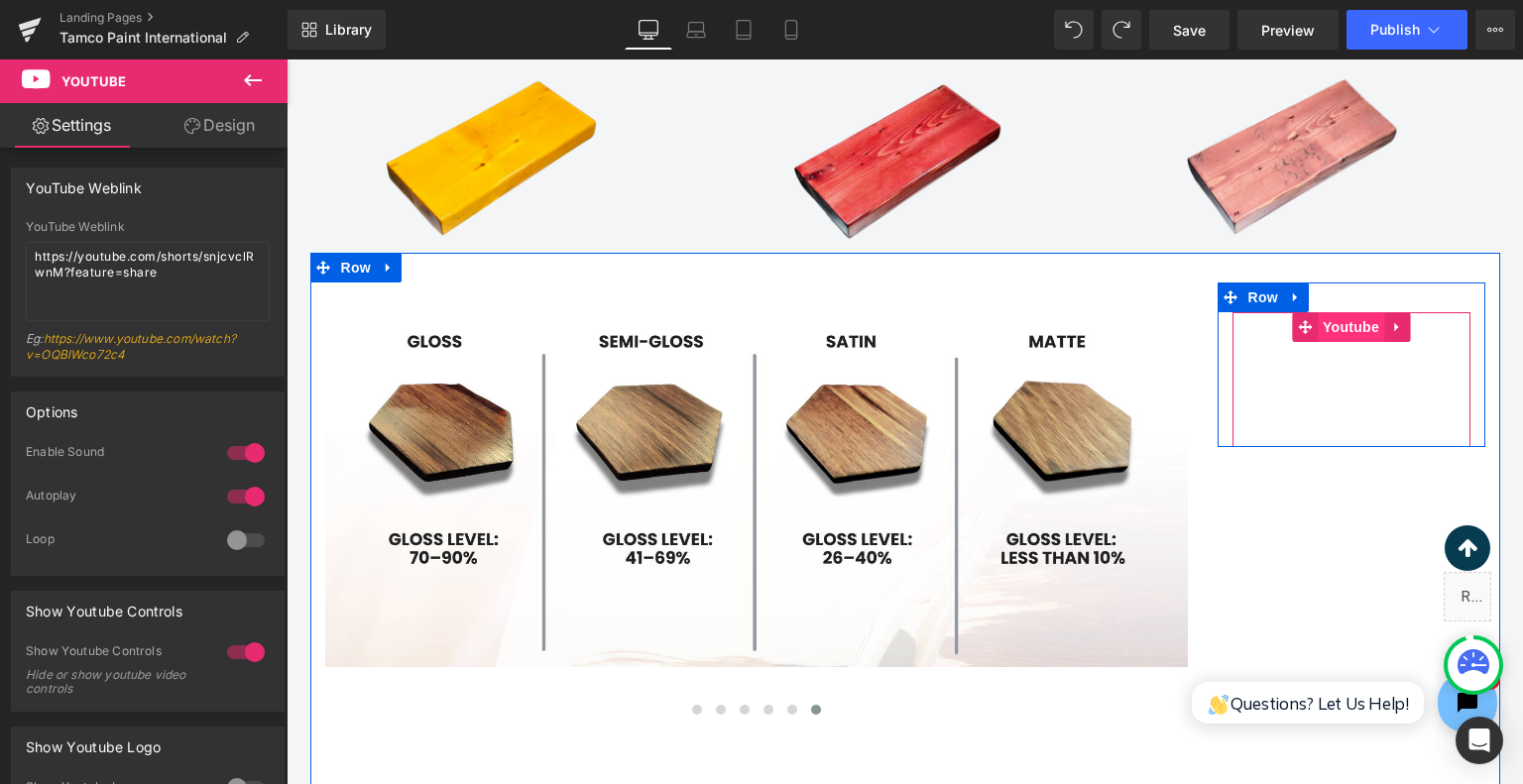 click on "Youtube" at bounding box center [1350, 327] 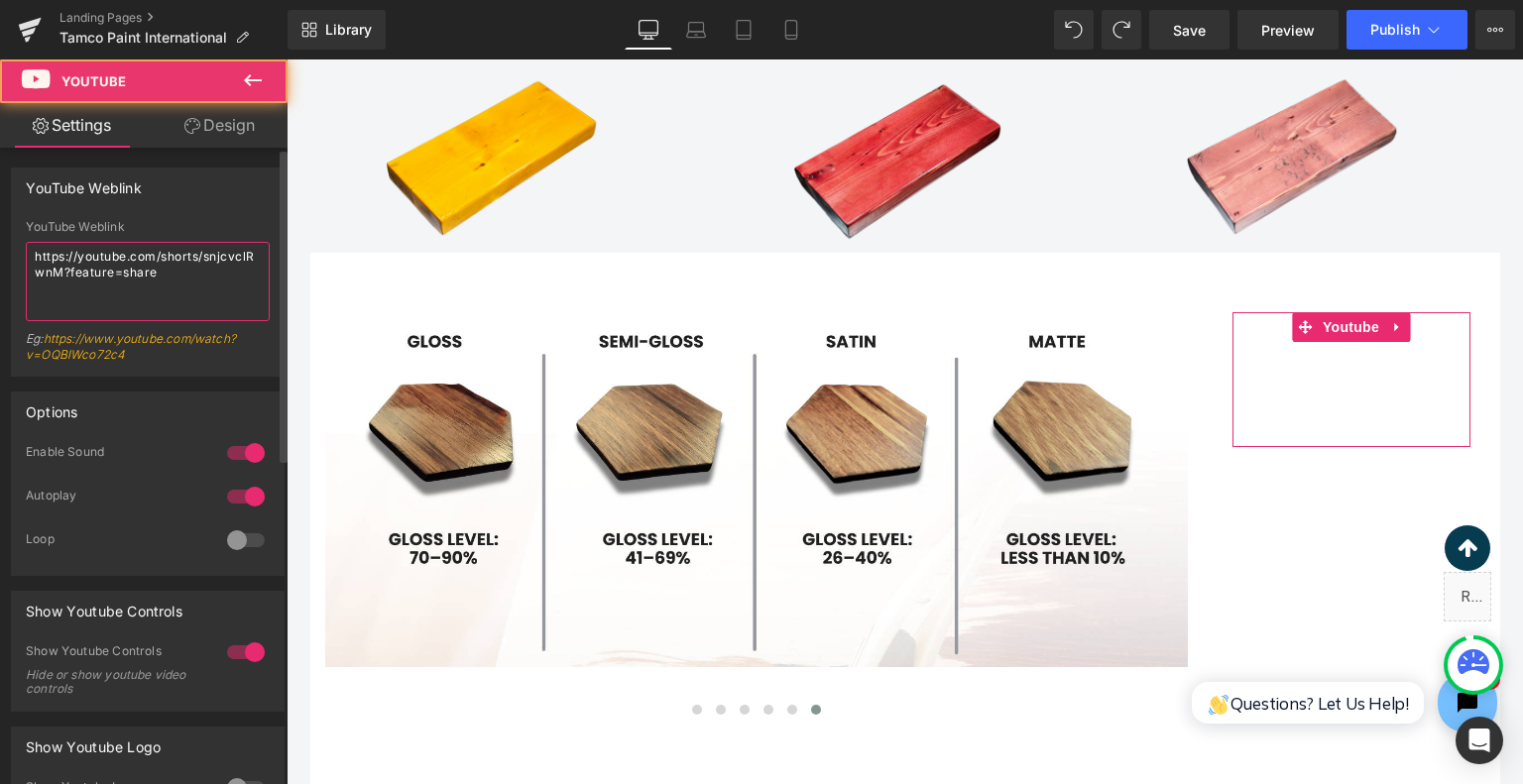 click on "https://youtube.com/shorts/snjcvclRwnM?feature=share" at bounding box center (148, 281) 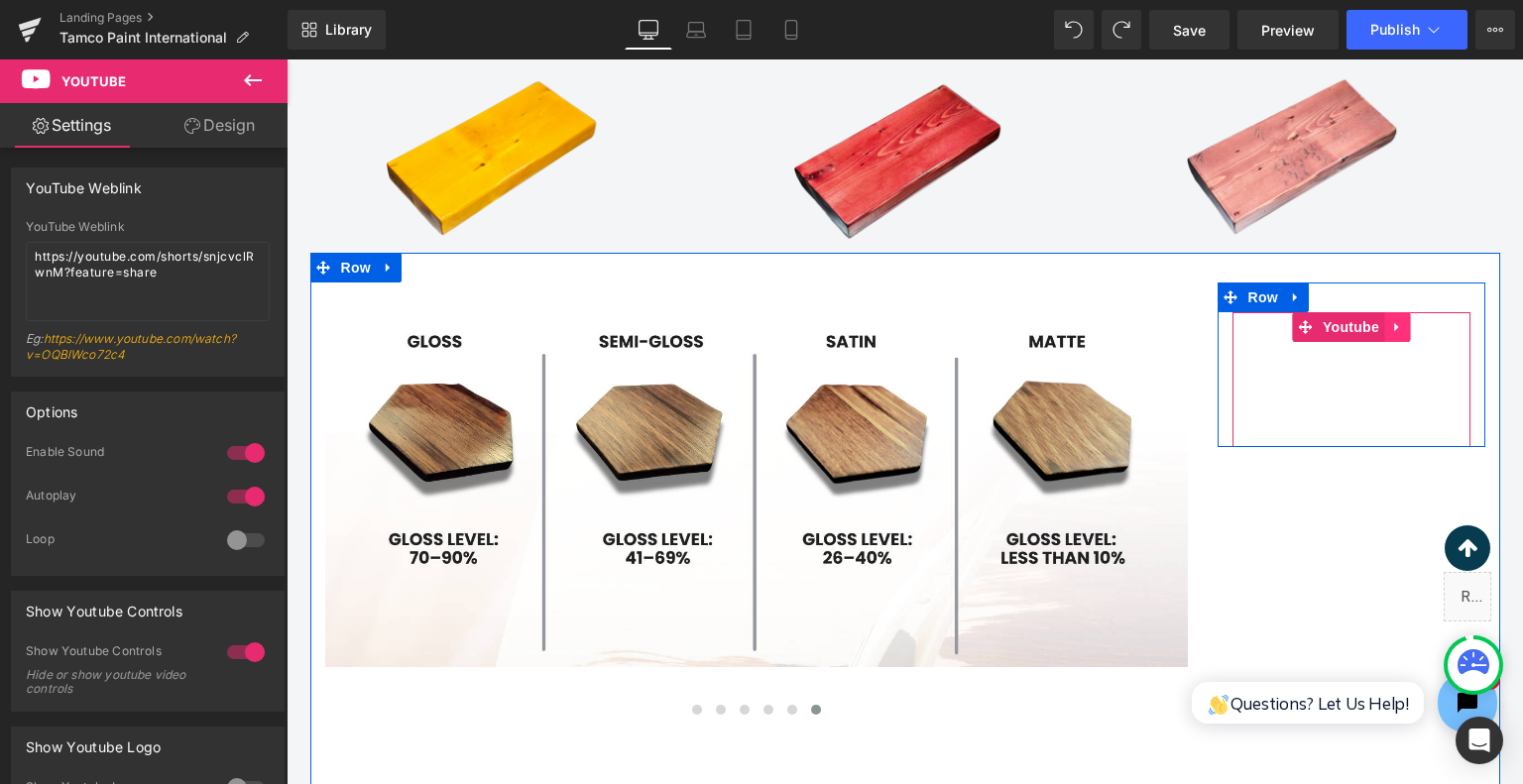 click 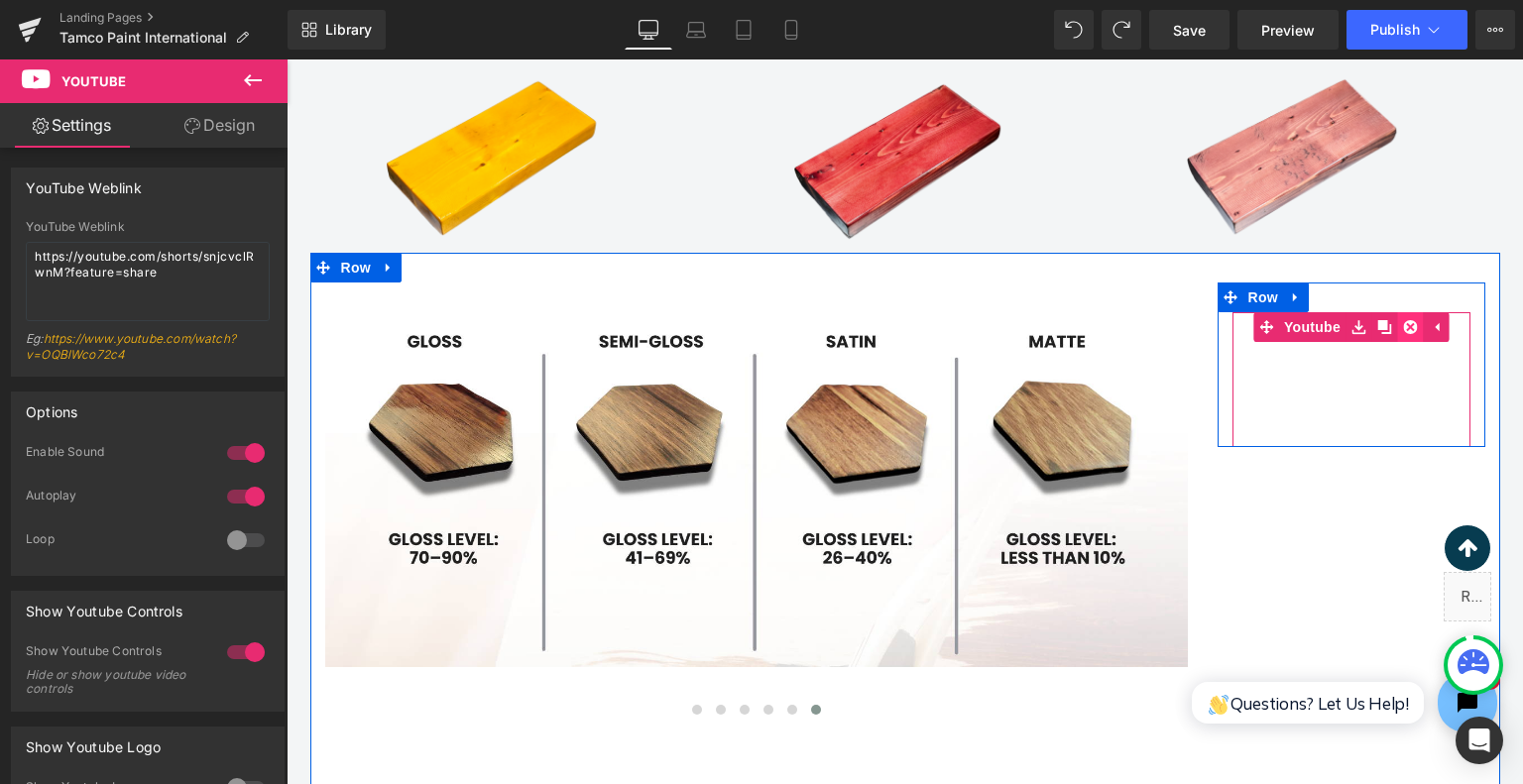 click 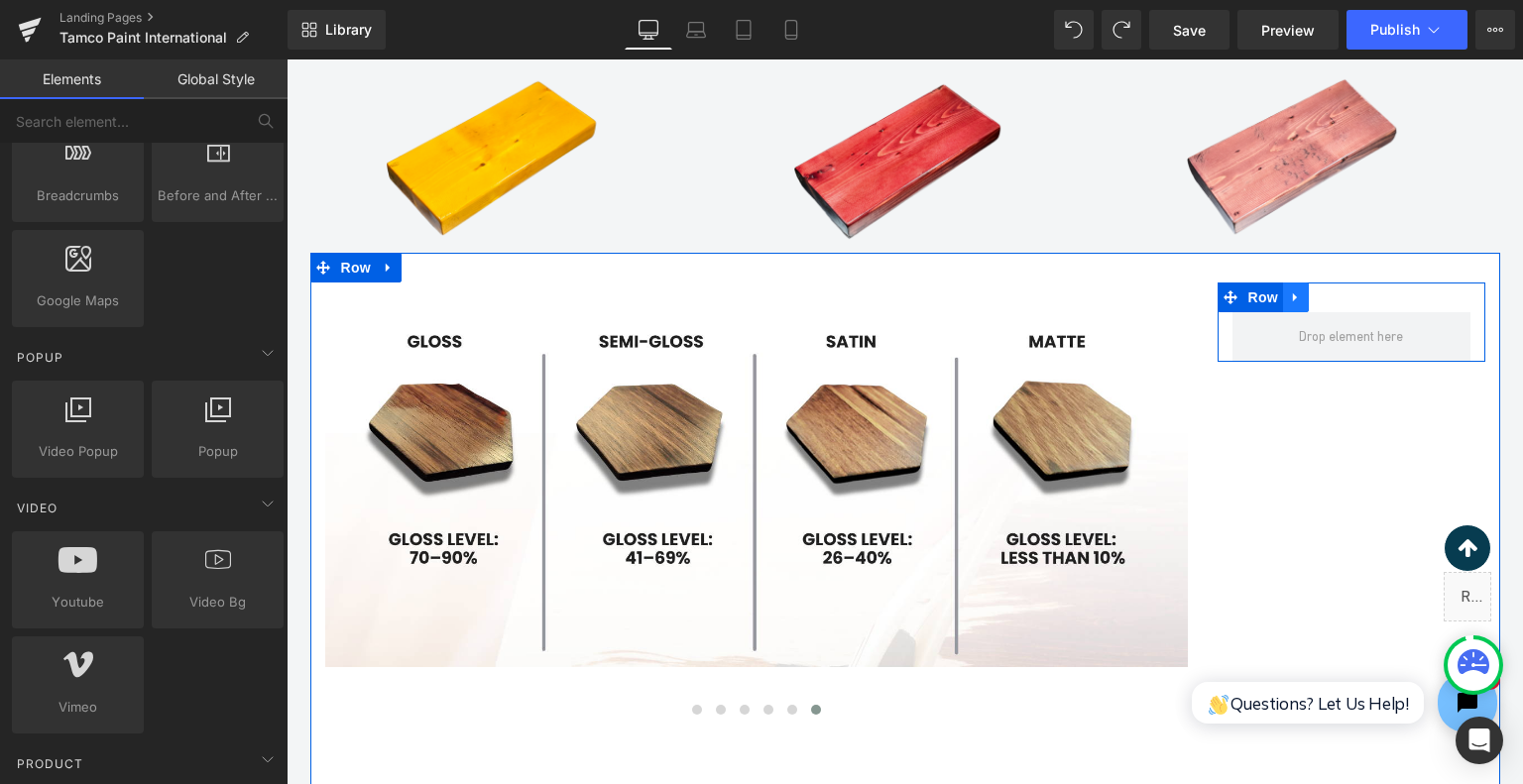 click 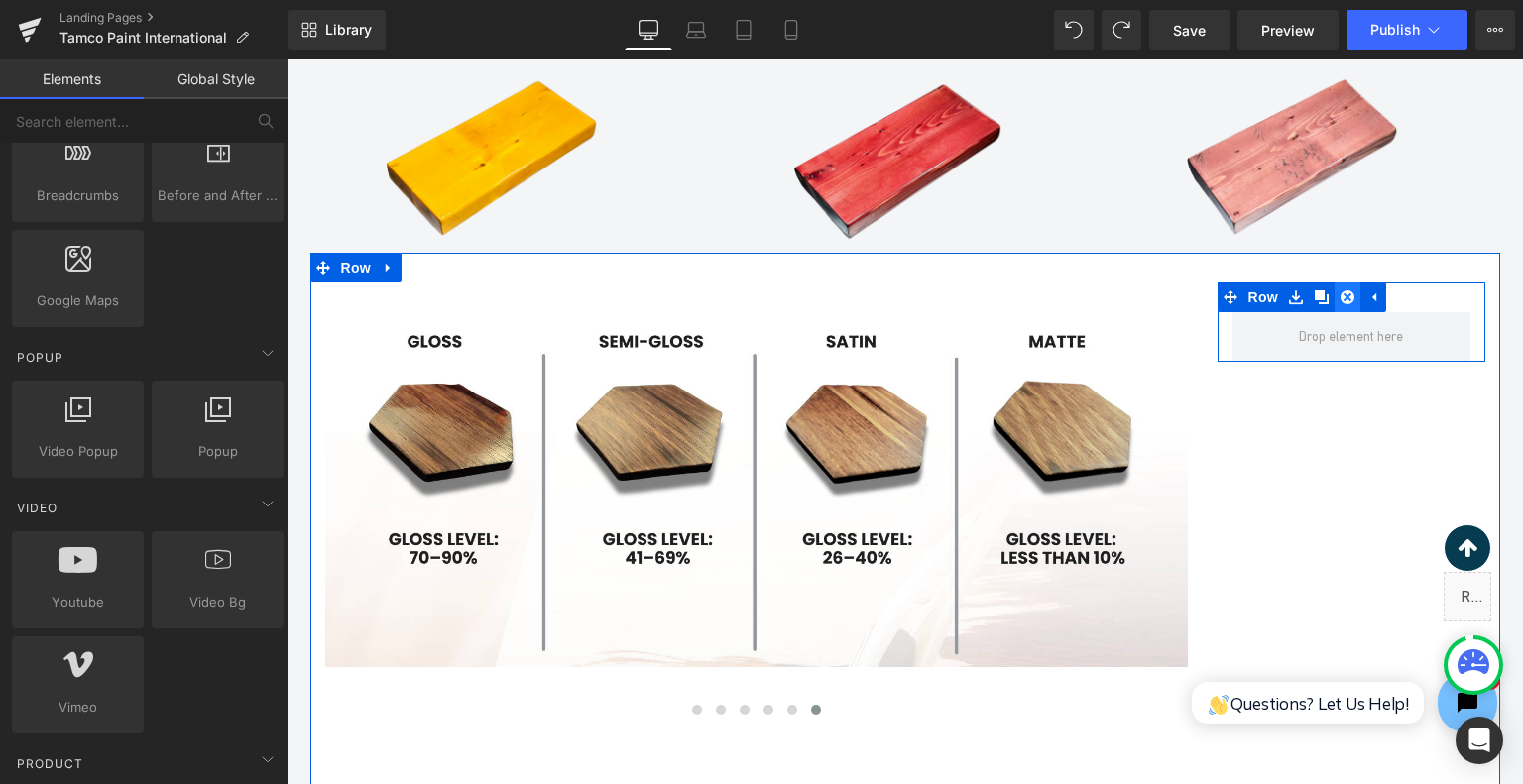 click 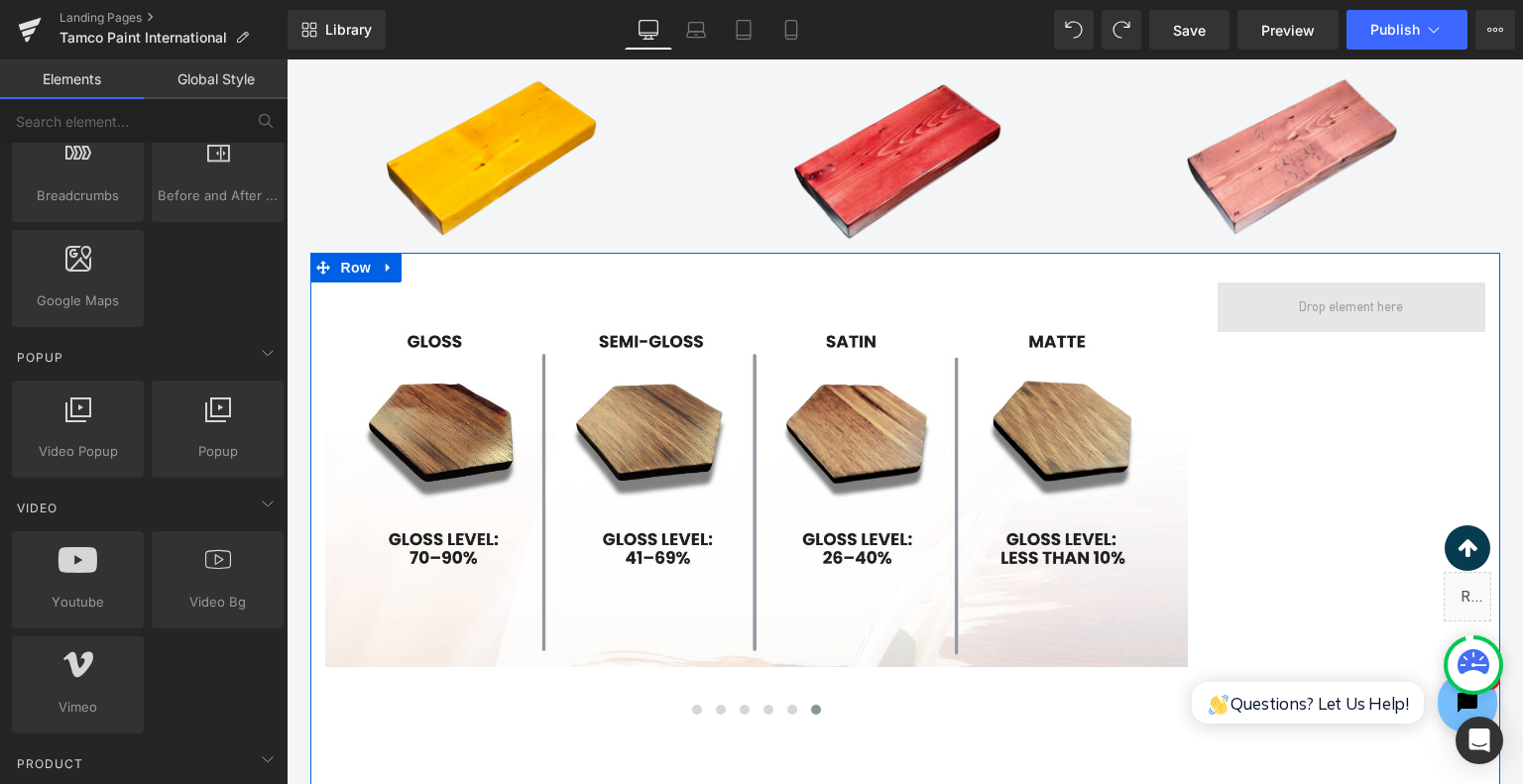 click at bounding box center [1350, 307] 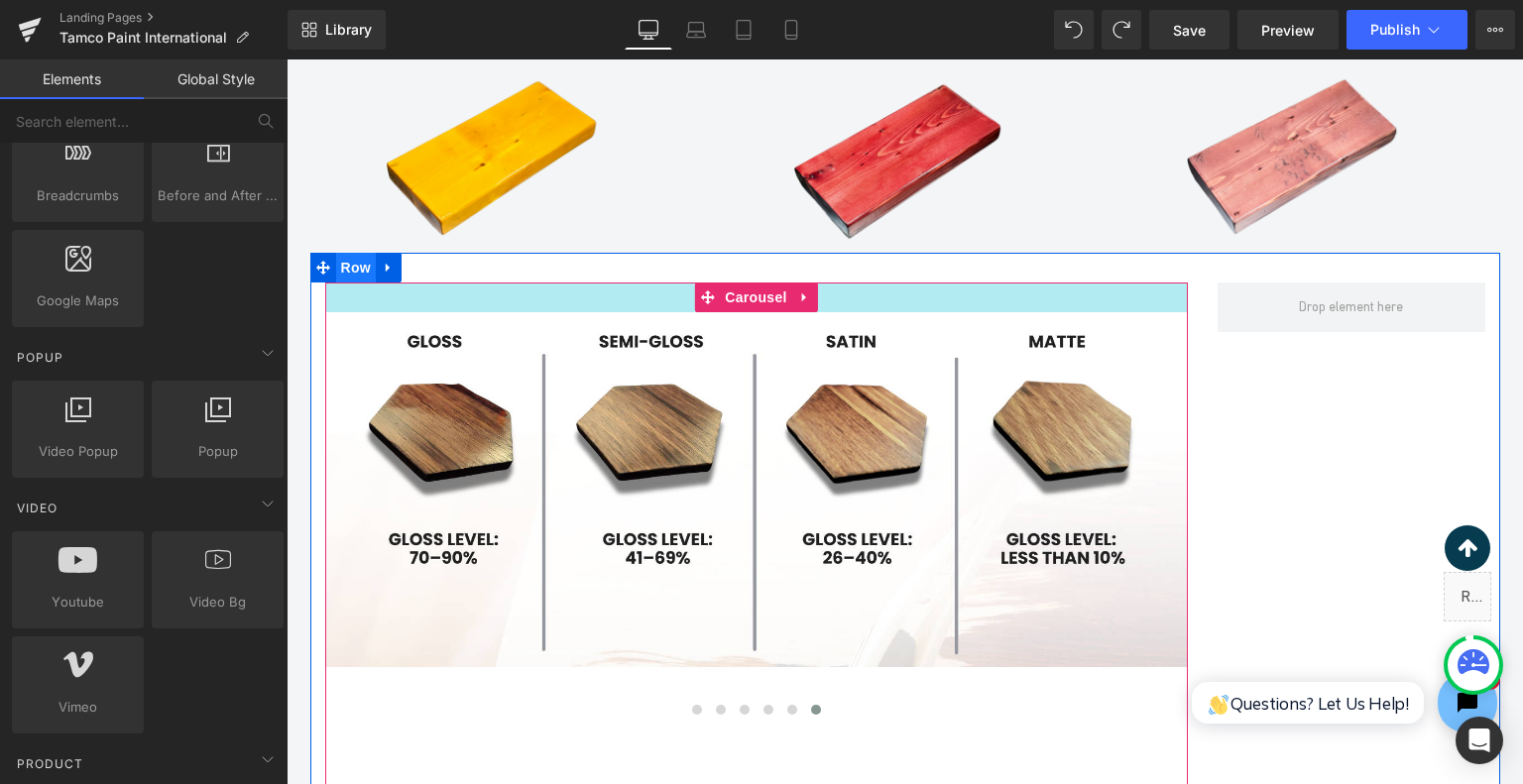click at bounding box center [757, 297] 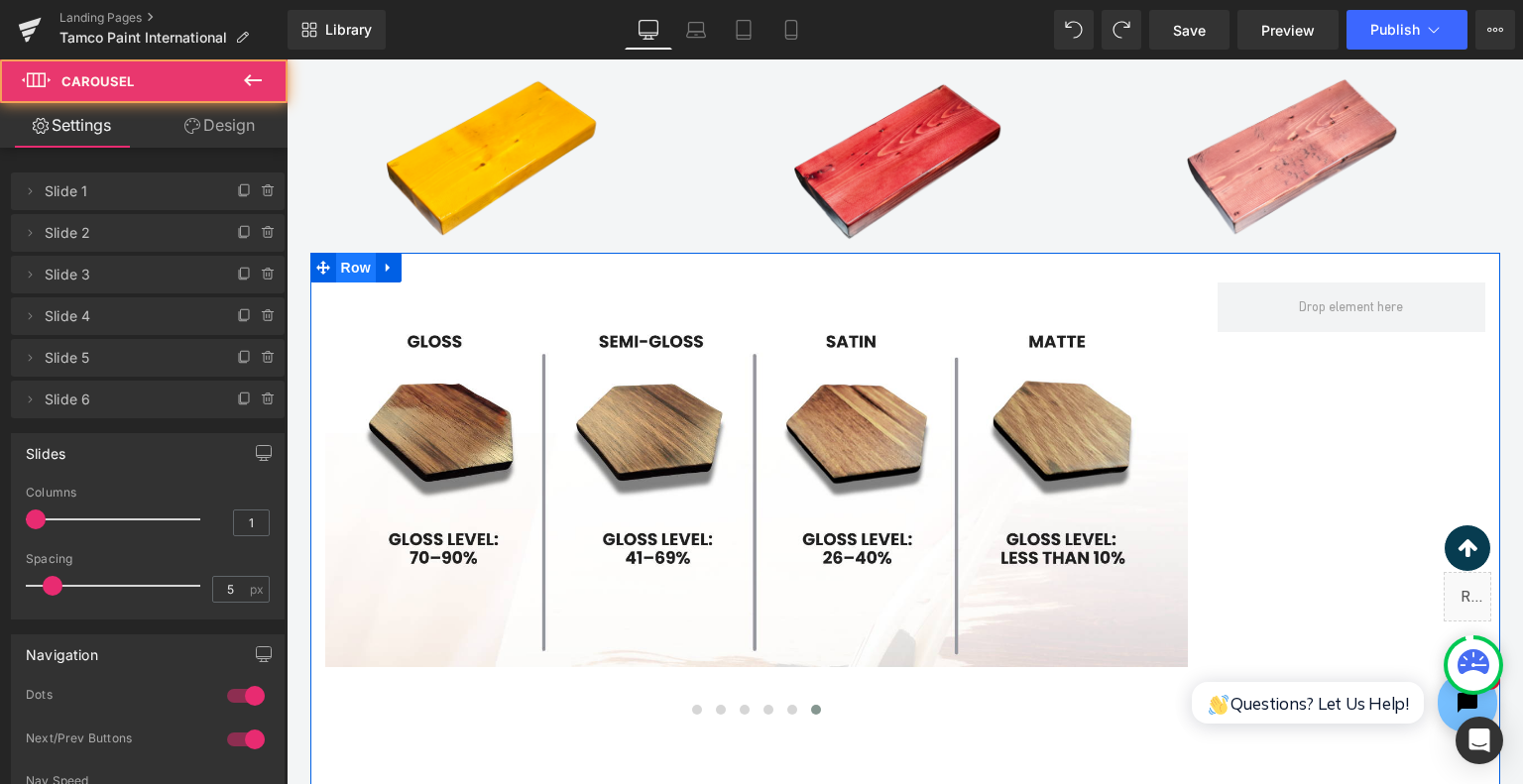 click on "Row" at bounding box center (356, 268) 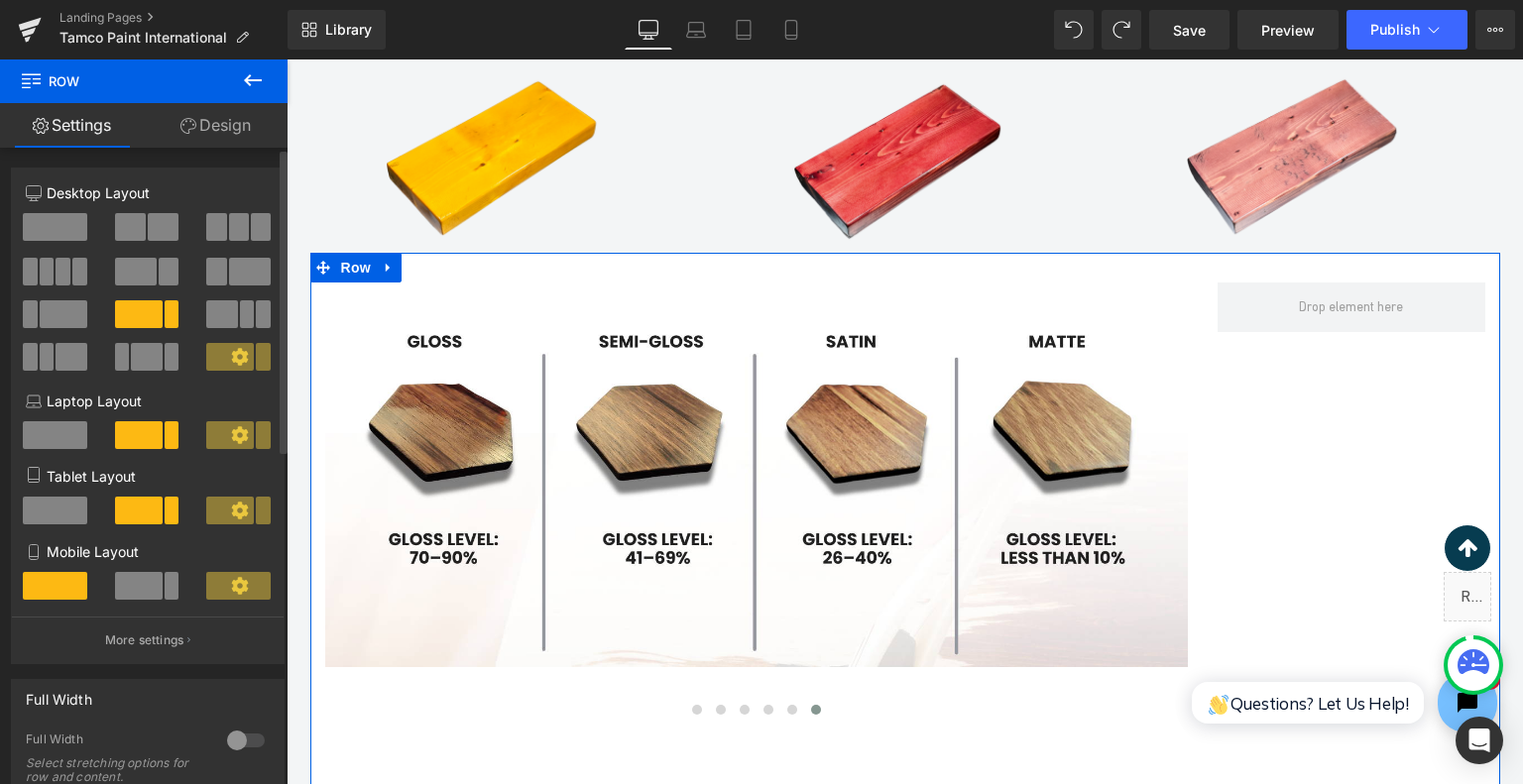 click at bounding box center (55, 227) 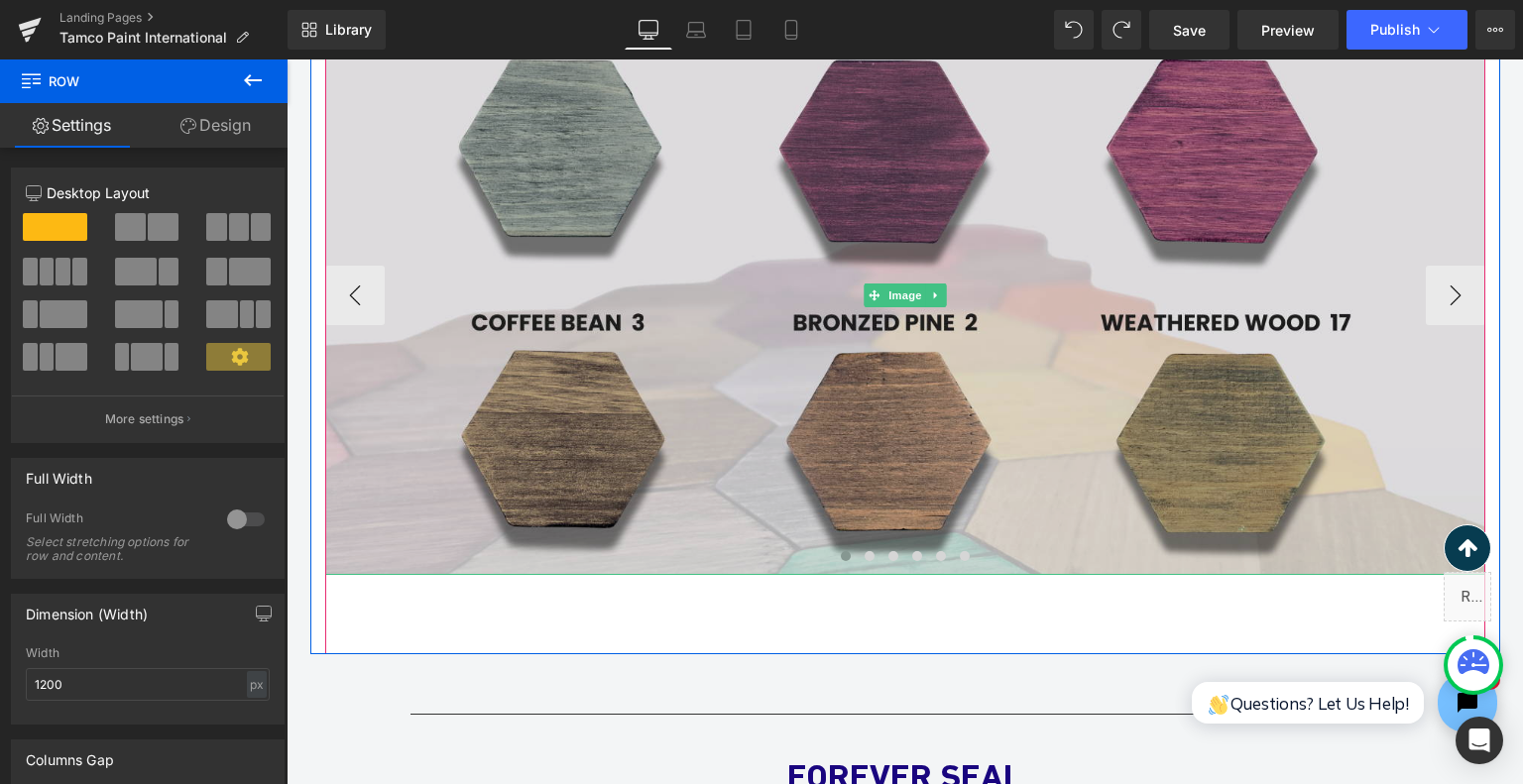 scroll, scrollTop: 3175, scrollLeft: 0, axis: vertical 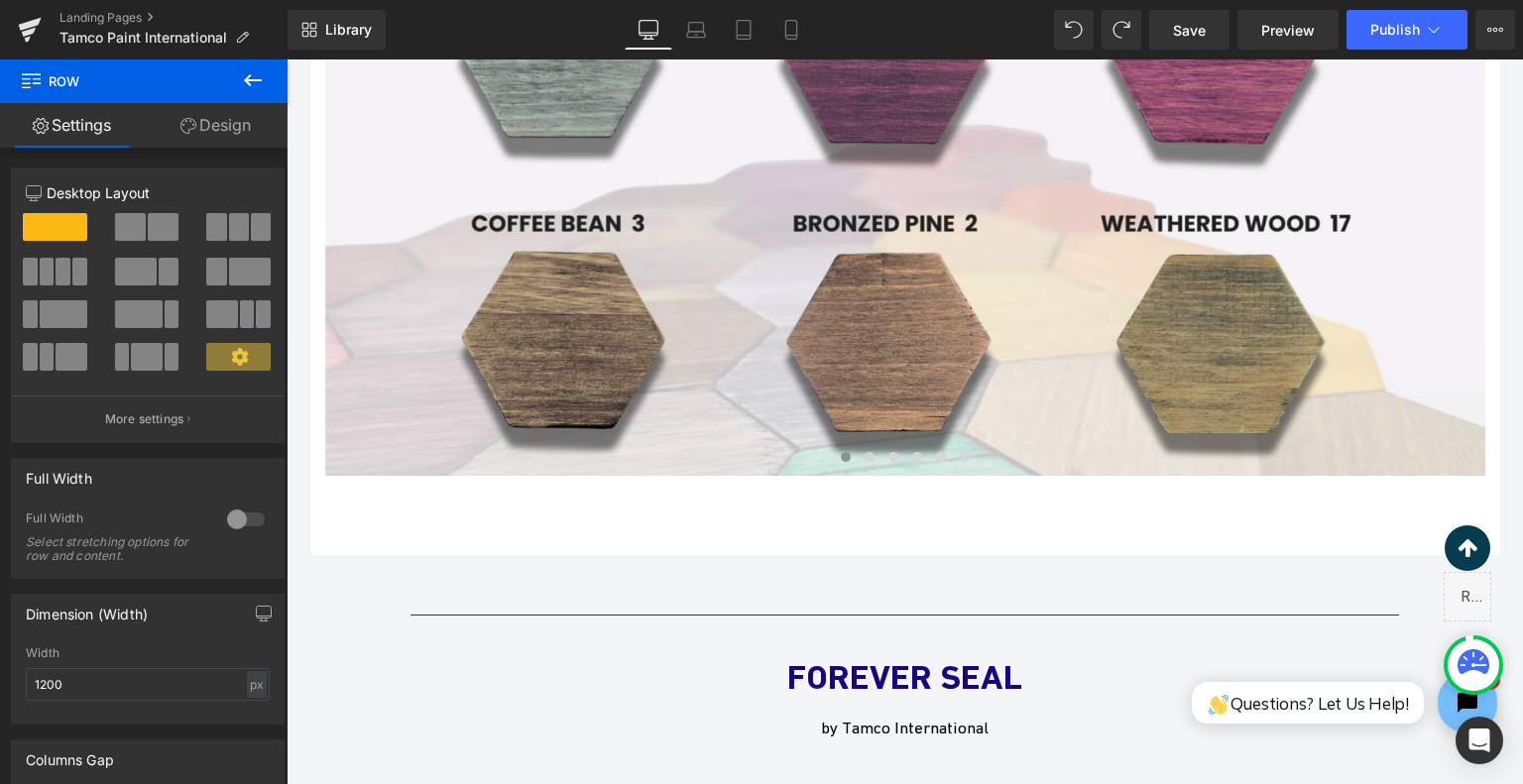 click 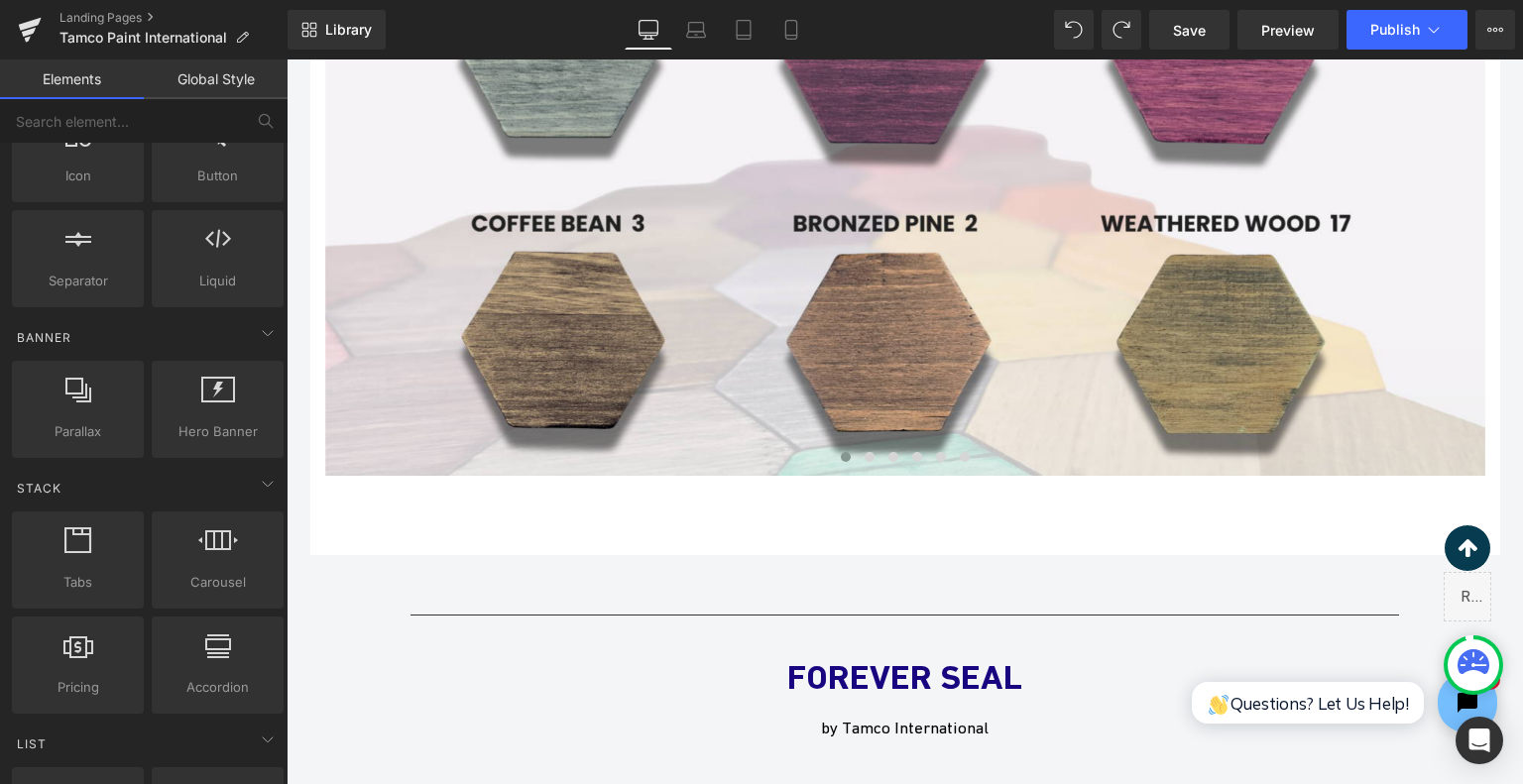 scroll, scrollTop: 0, scrollLeft: 0, axis: both 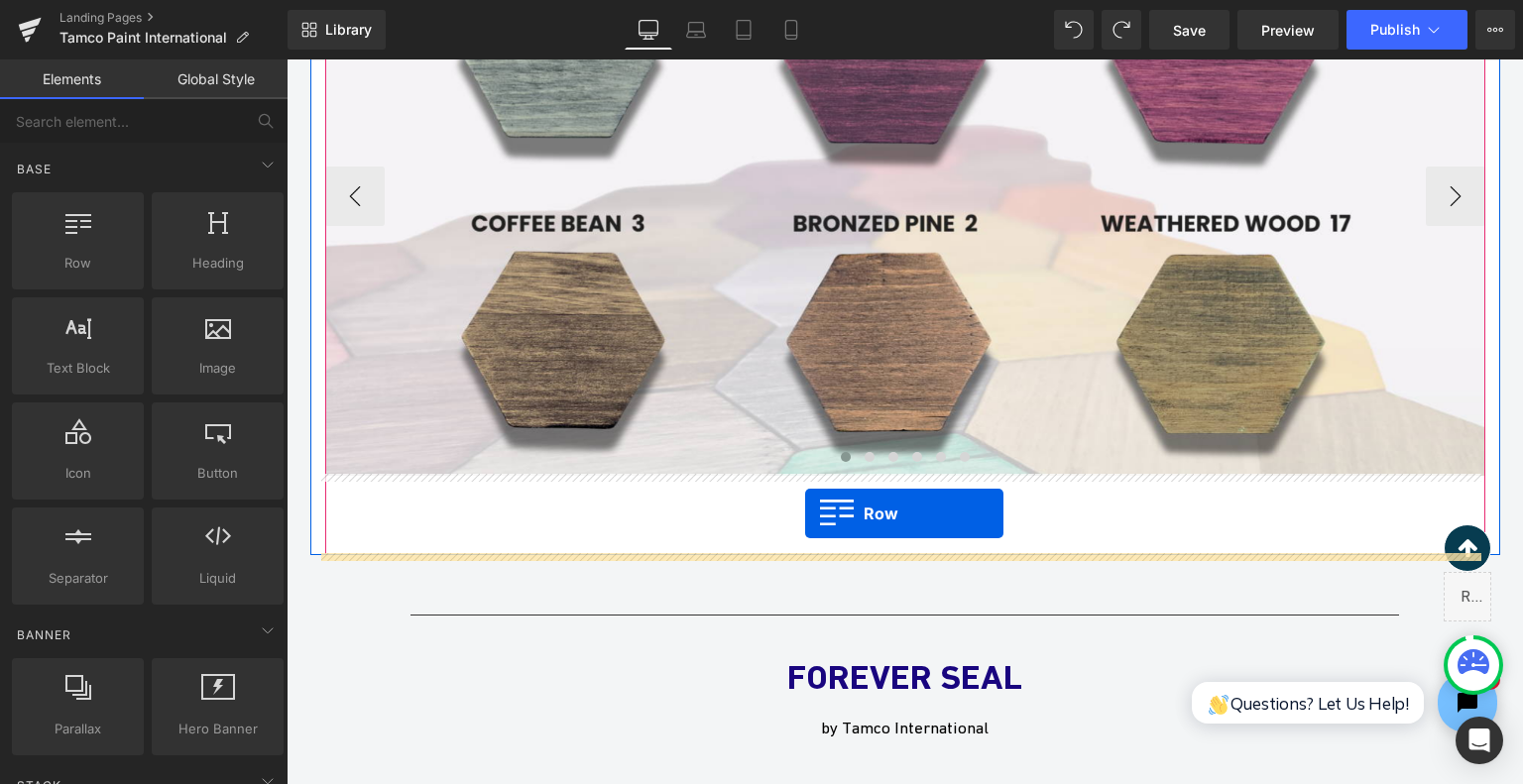 drag, startPoint x: 335, startPoint y: 304, endPoint x: 805, endPoint y: 513, distance: 514.374 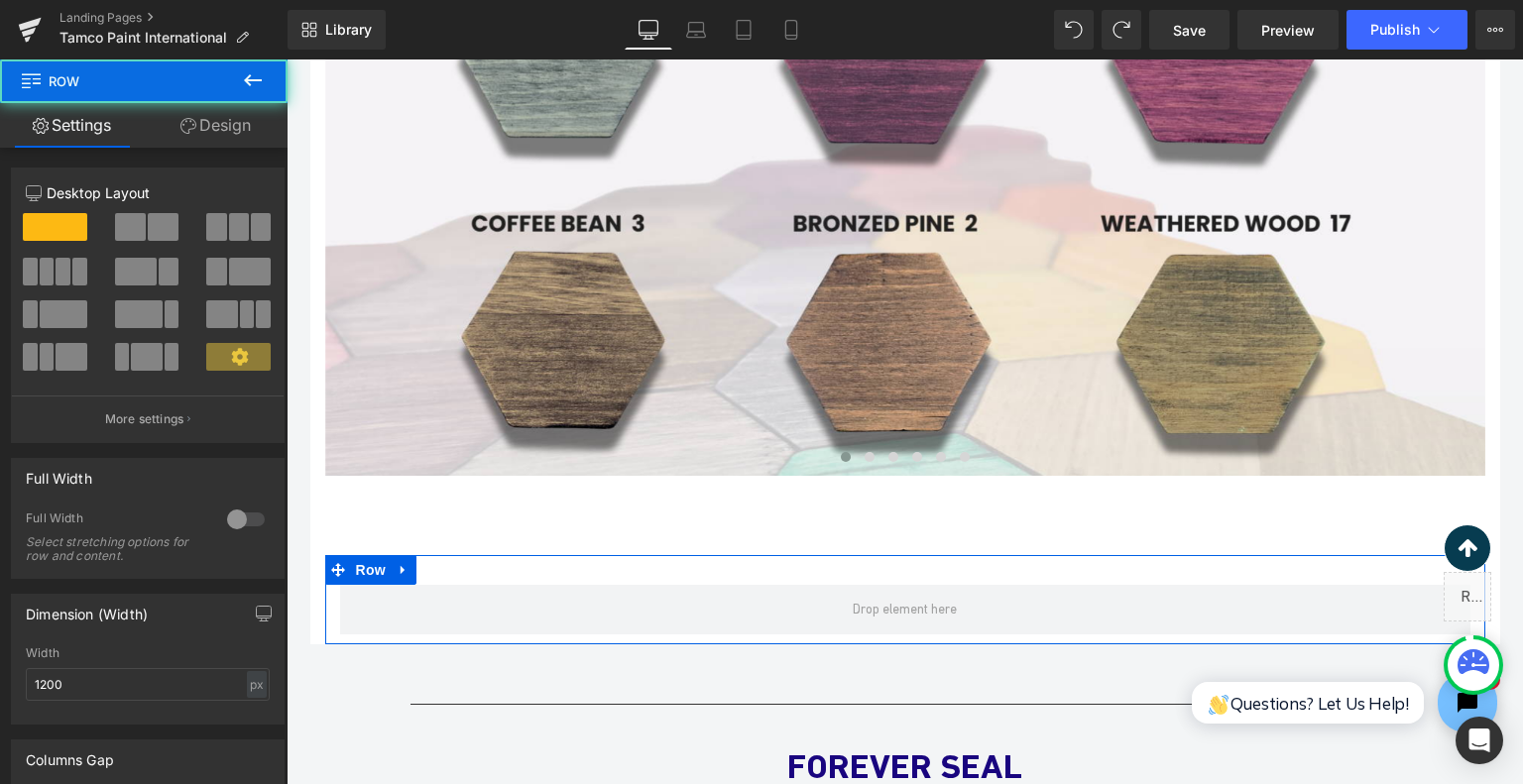 scroll, scrollTop: 3373, scrollLeft: 0, axis: vertical 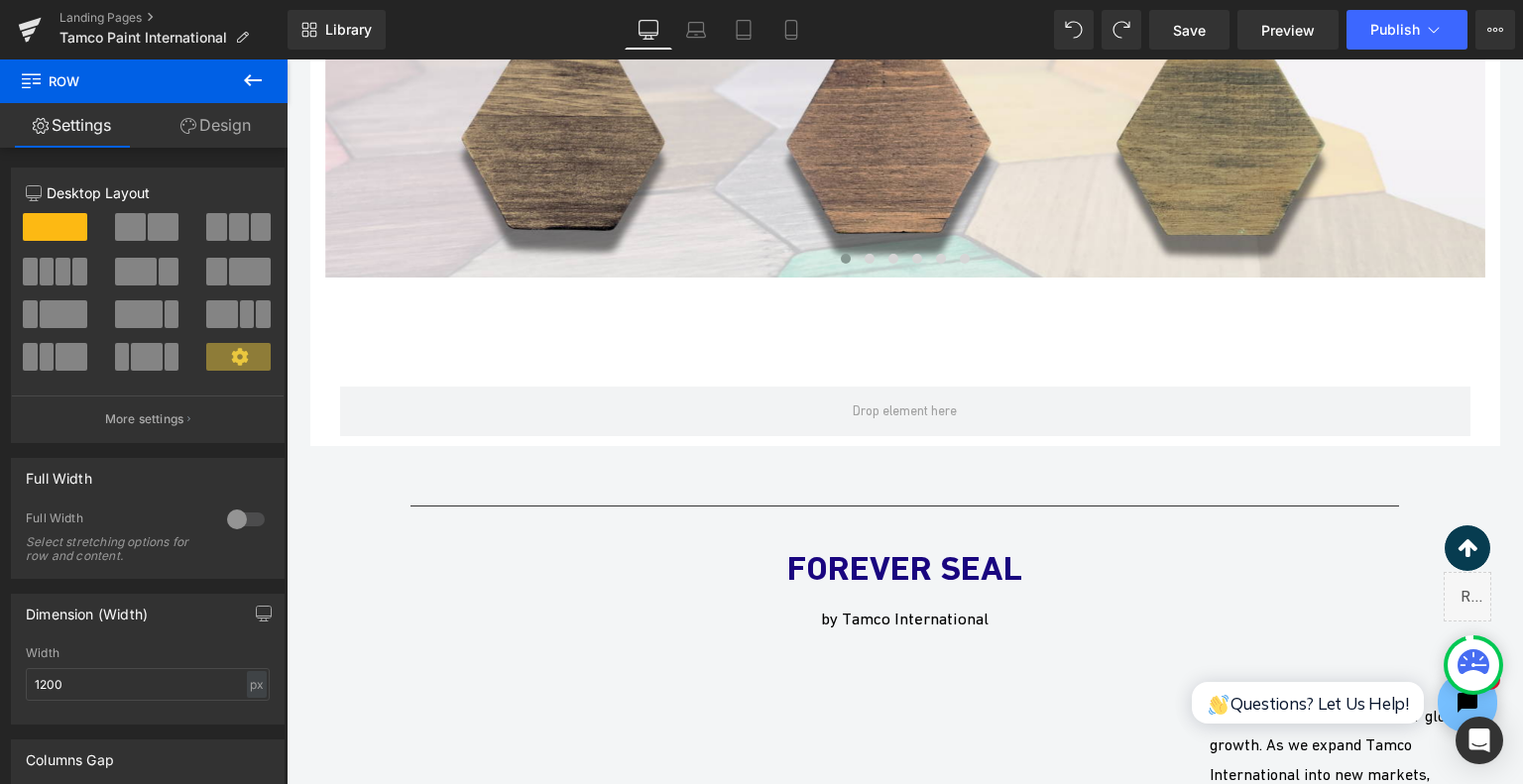 click 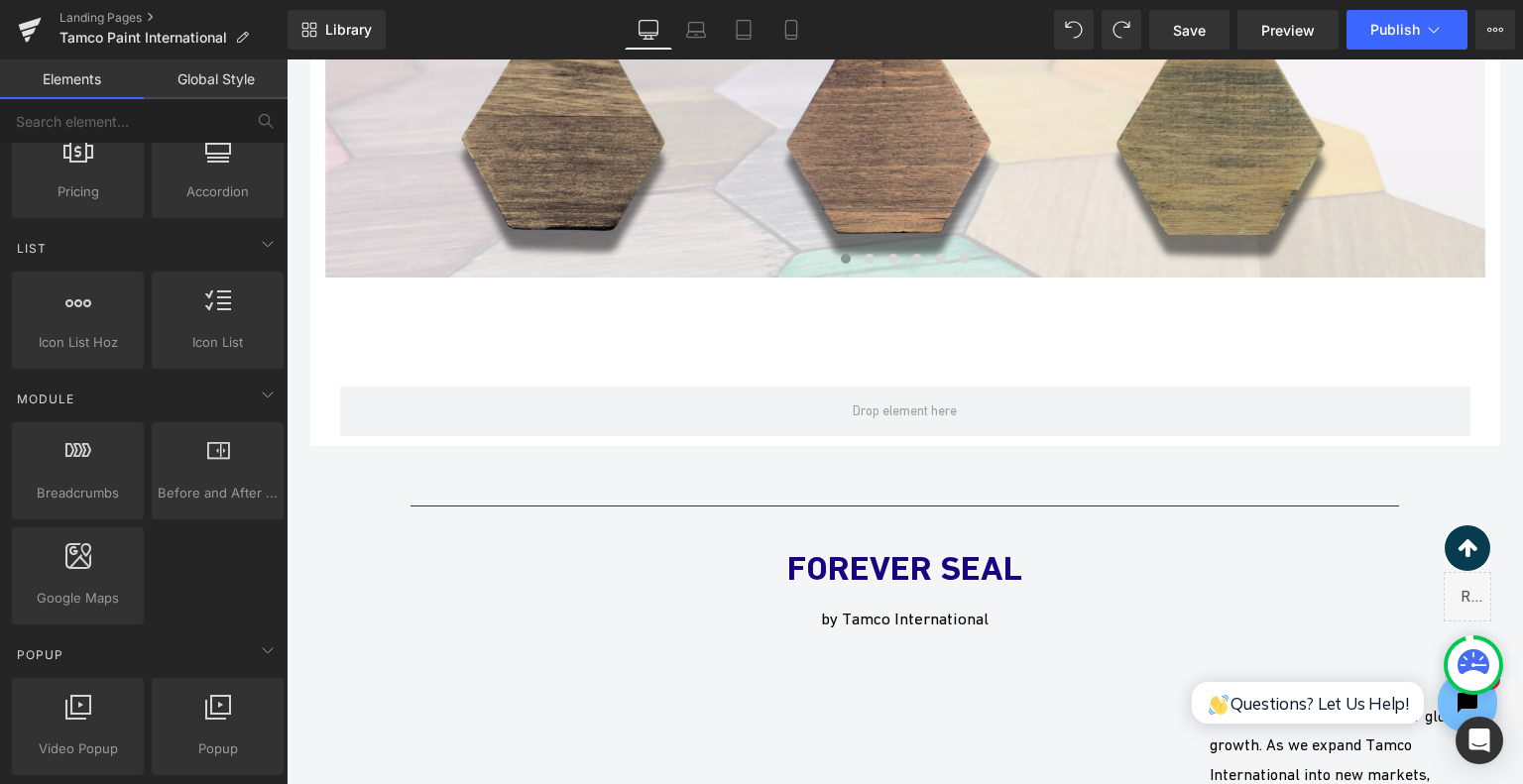 scroll, scrollTop: 991, scrollLeft: 0, axis: vertical 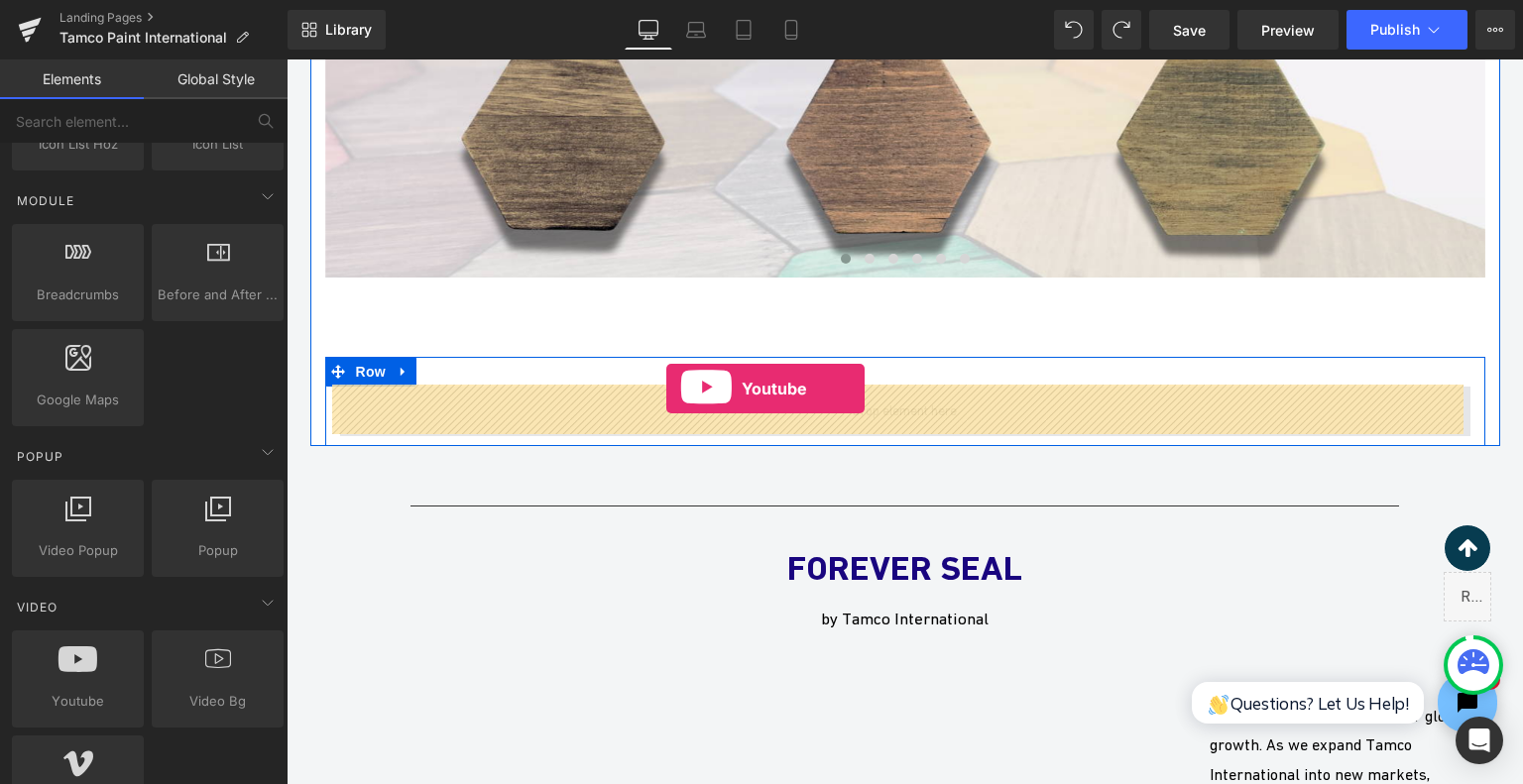 drag, startPoint x: 418, startPoint y: 713, endPoint x: 666, endPoint y: 389, distance: 408.01961 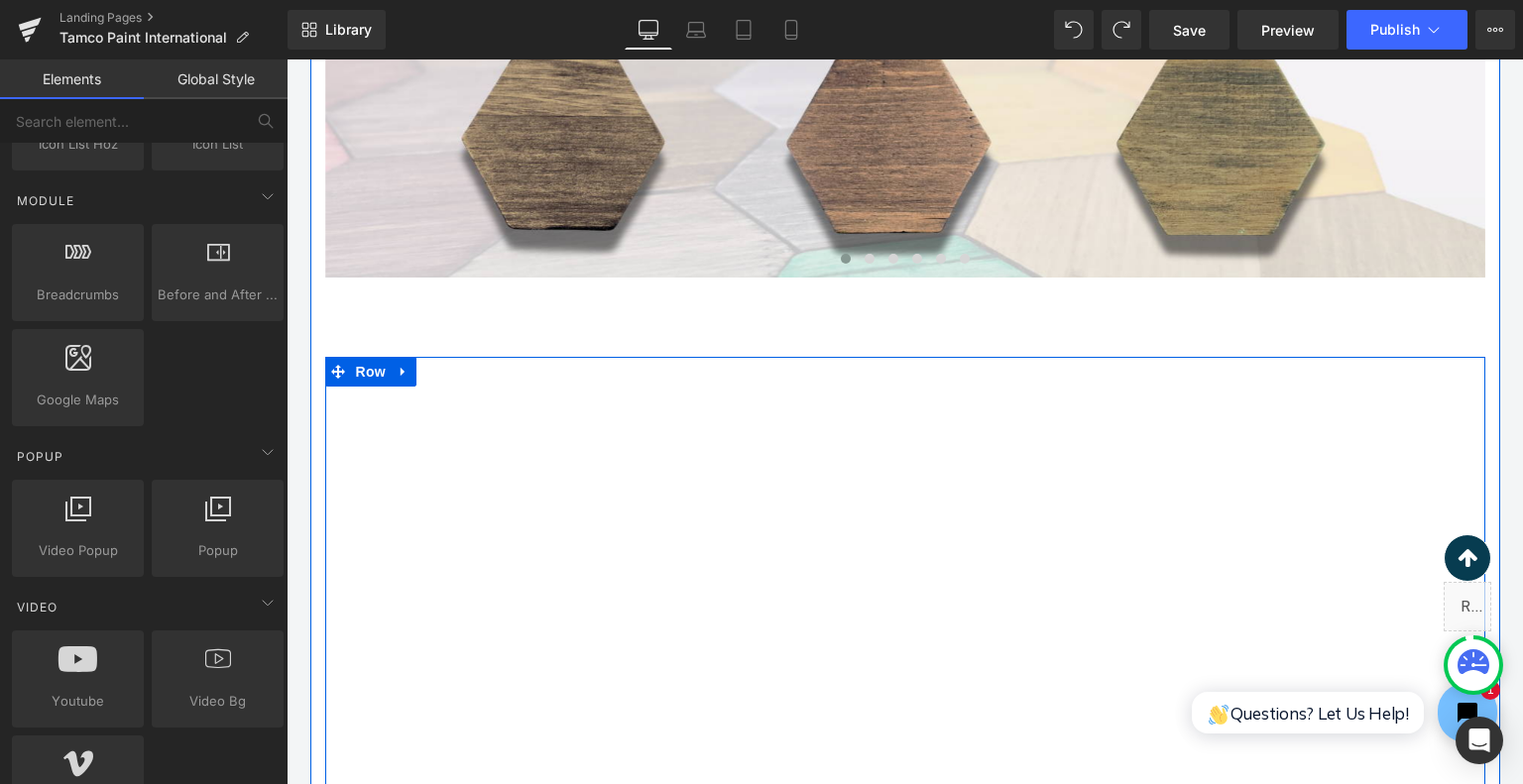 click on "Row" at bounding box center [371, 372] 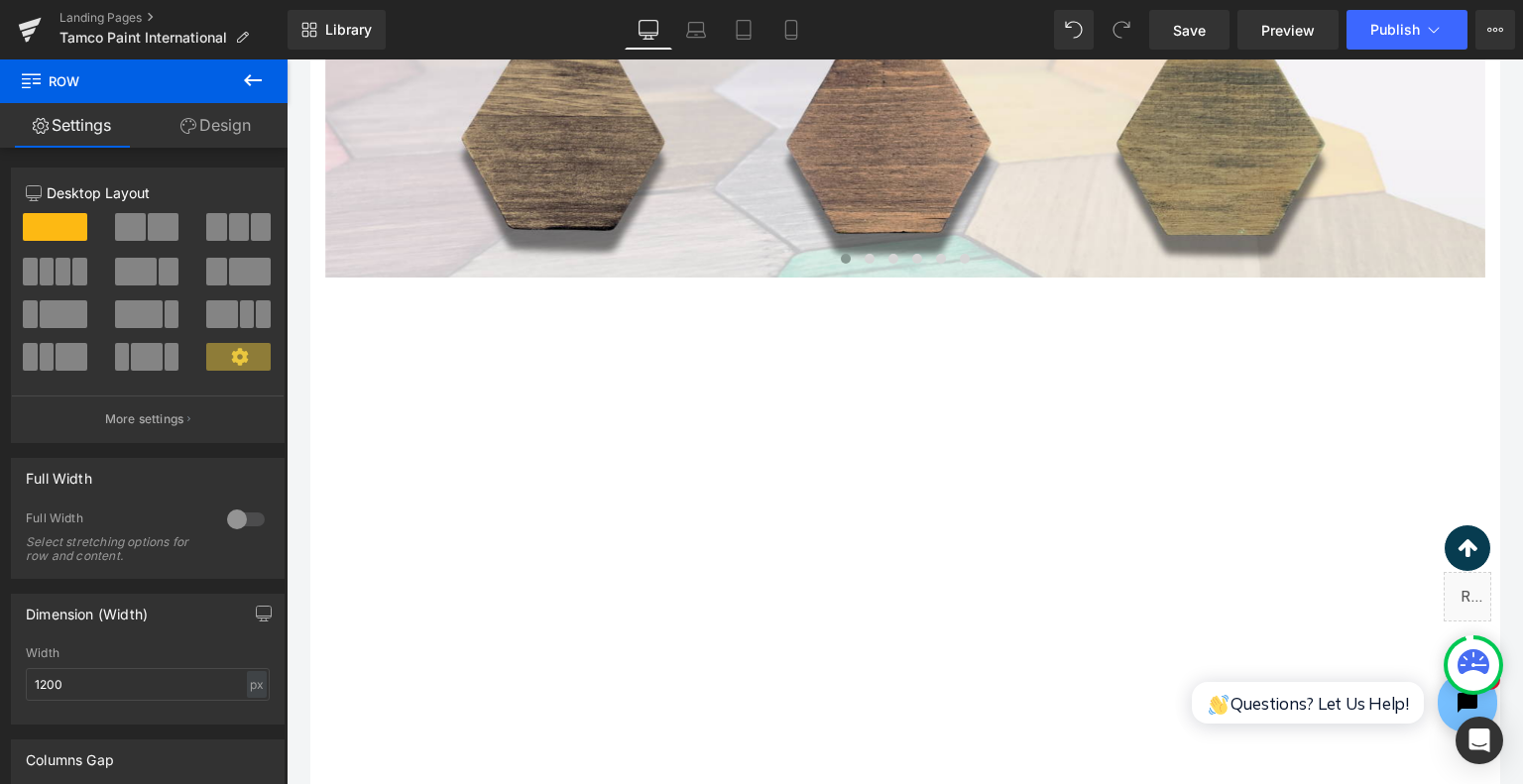 click 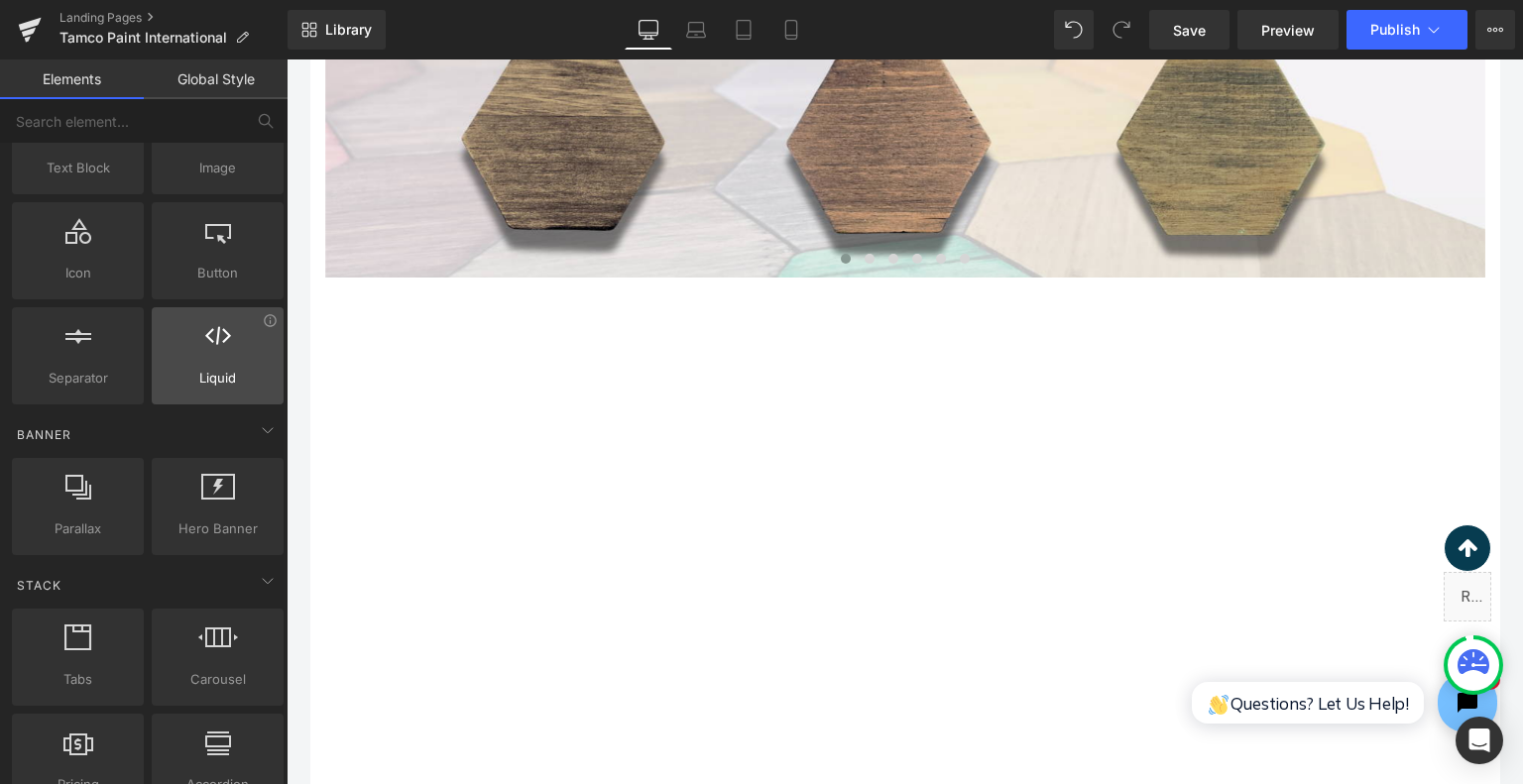 scroll, scrollTop: 198, scrollLeft: 0, axis: vertical 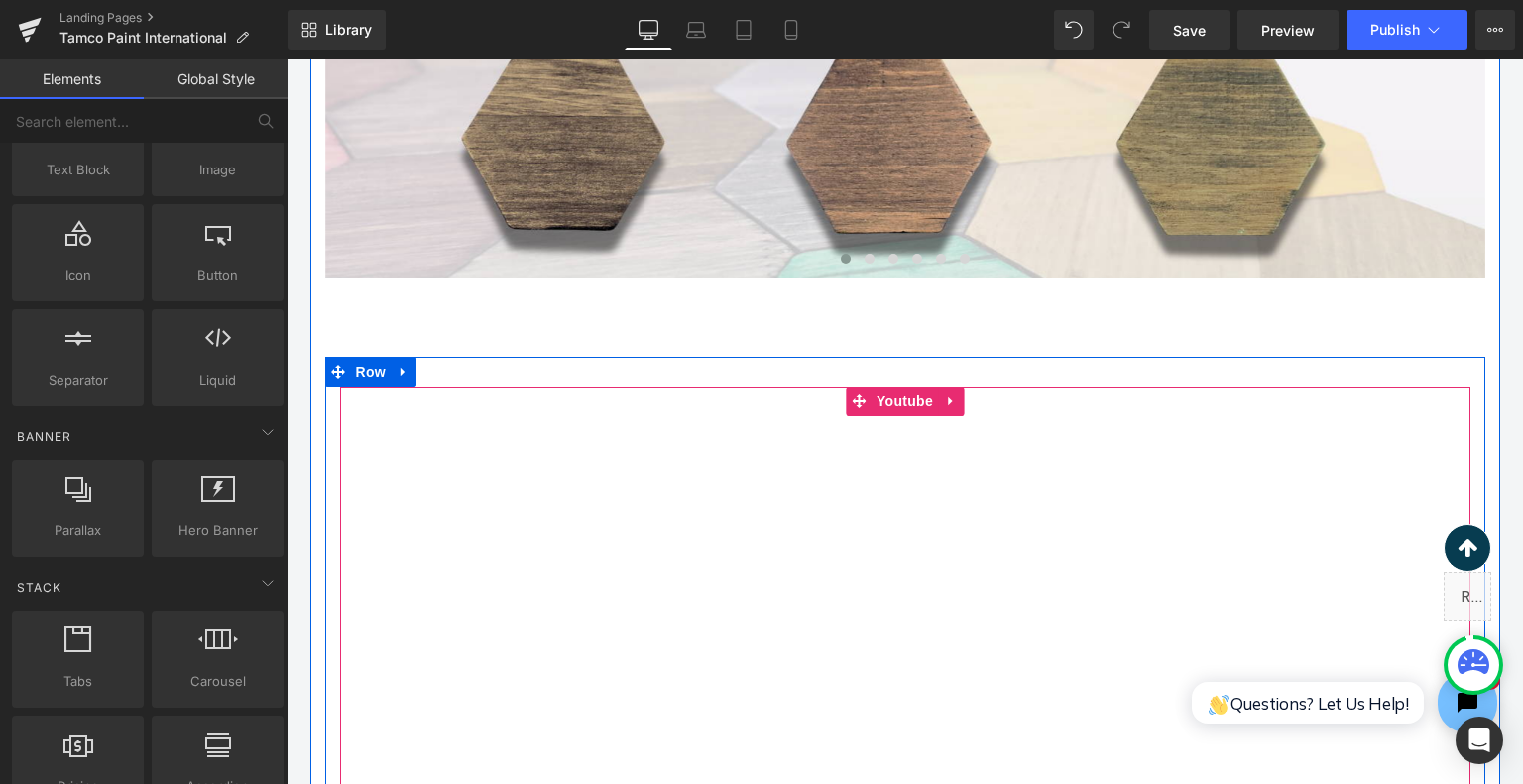click at bounding box center (905, 705) 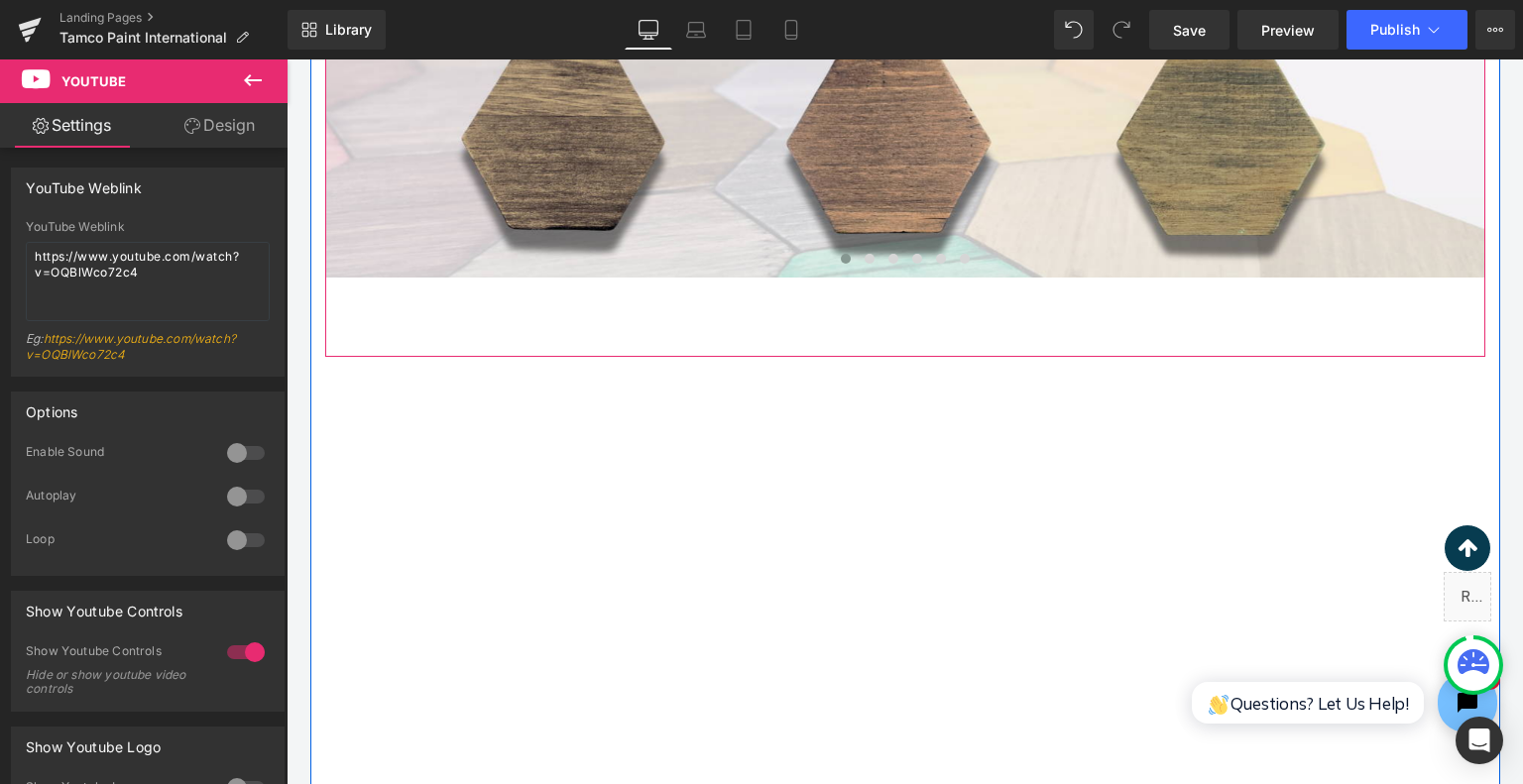 click on "Image
Image
Image
Image
Image
Image
‹ ›
Carousel" at bounding box center [905, 22] 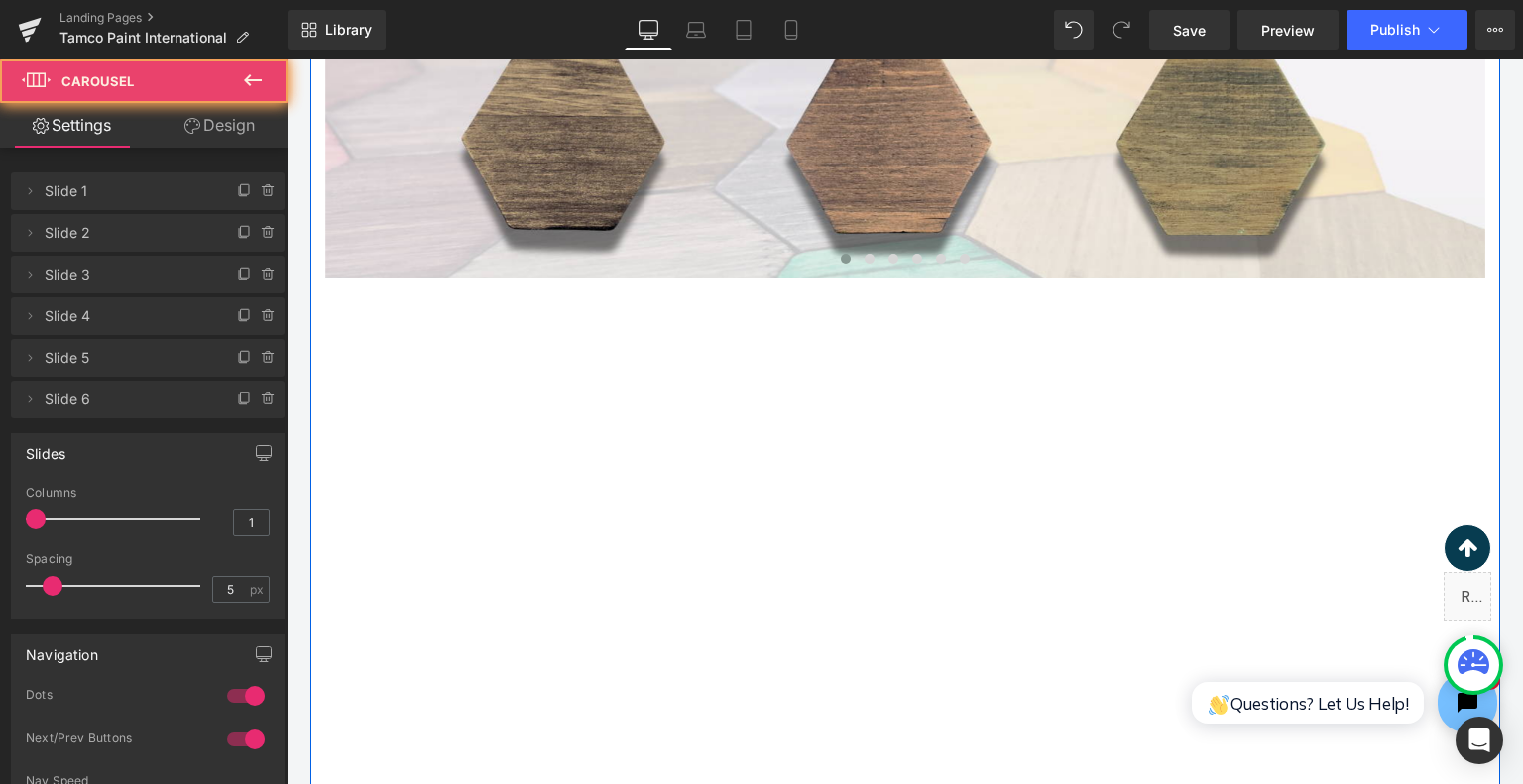 click on "Image
Image
Image
Image
Image
Image
‹ ›
Carousel     80px" at bounding box center [905, 22] 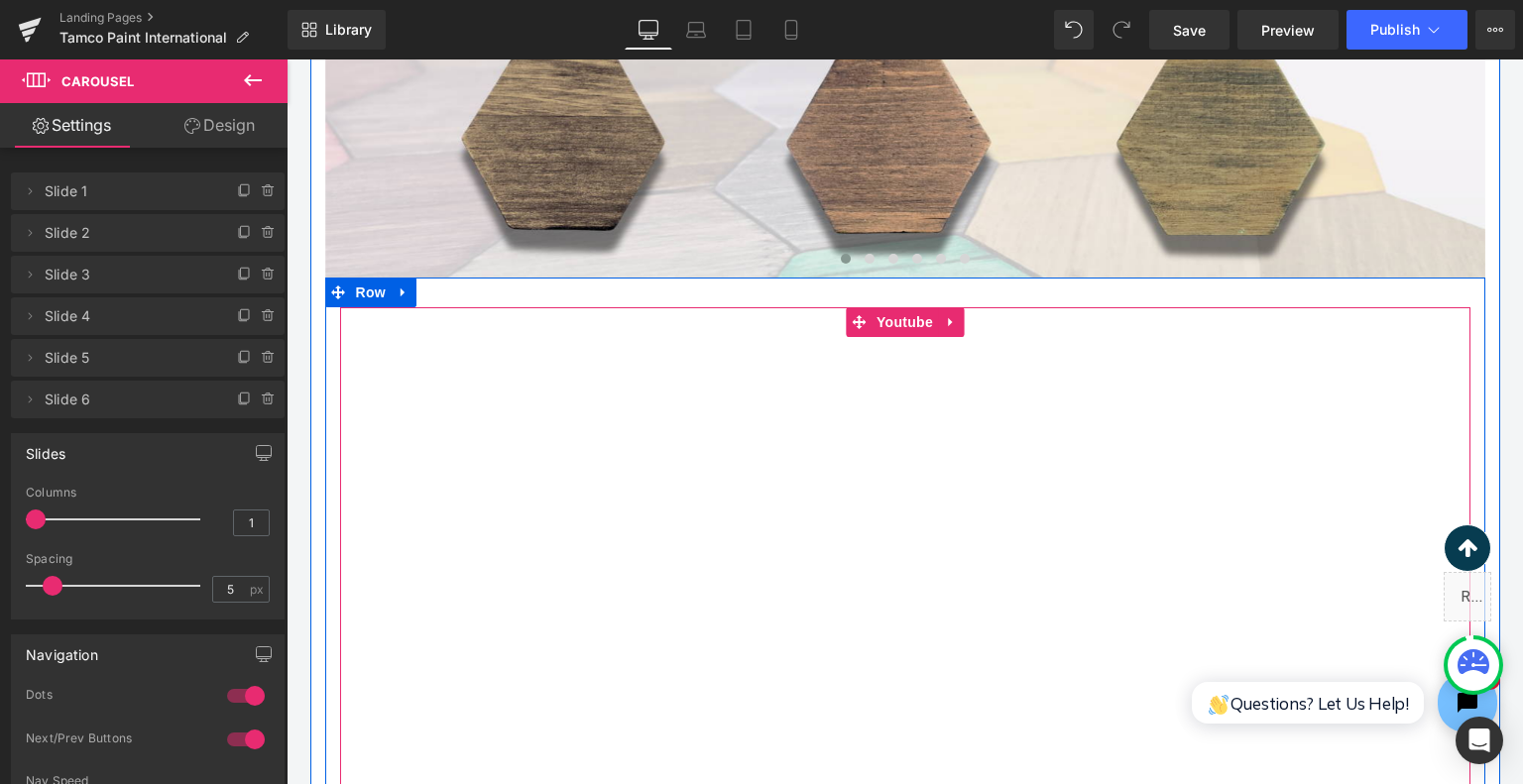 drag, startPoint x: 890, startPoint y: 353, endPoint x: 1003, endPoint y: 320, distance: 117.720007 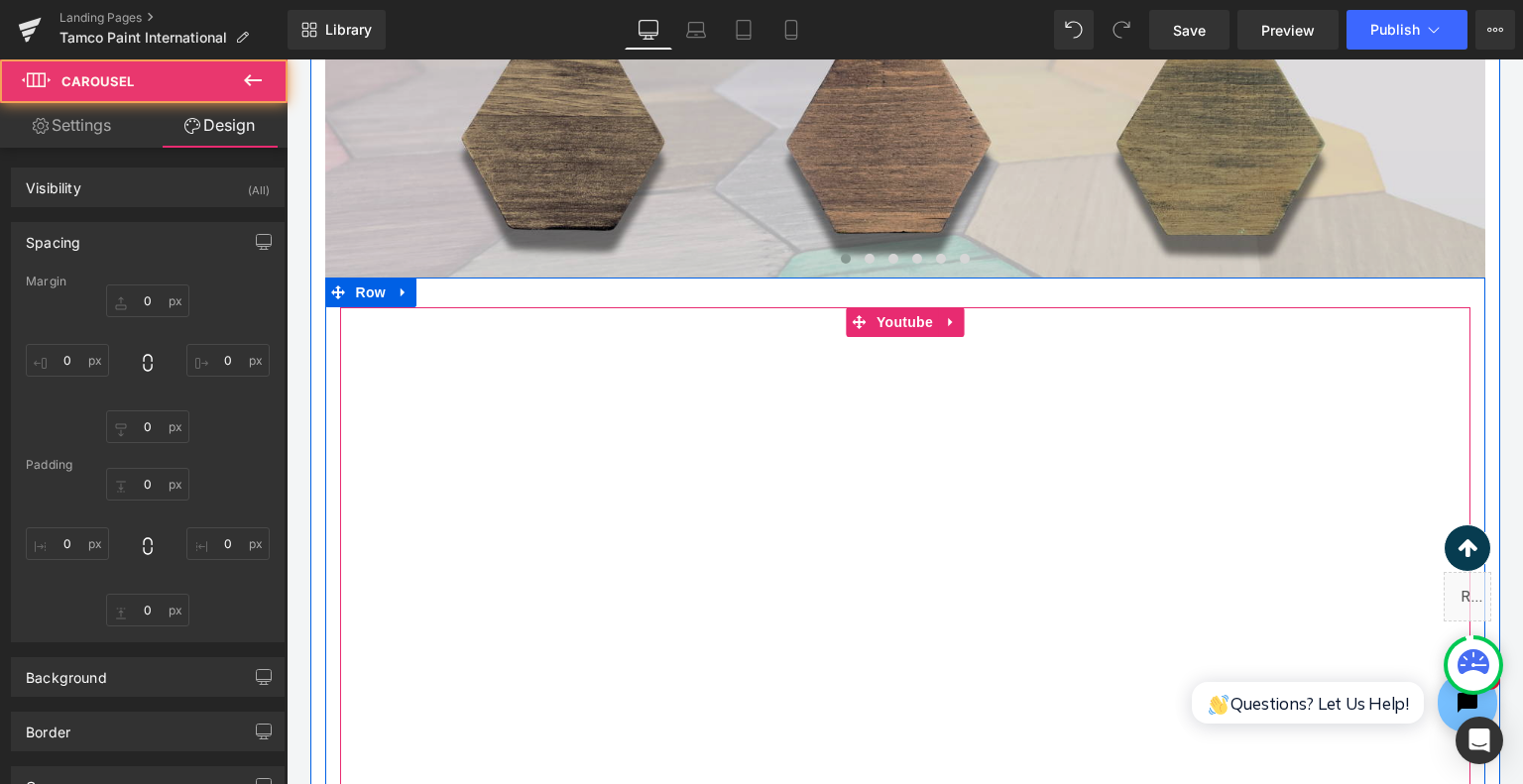 type on "0" 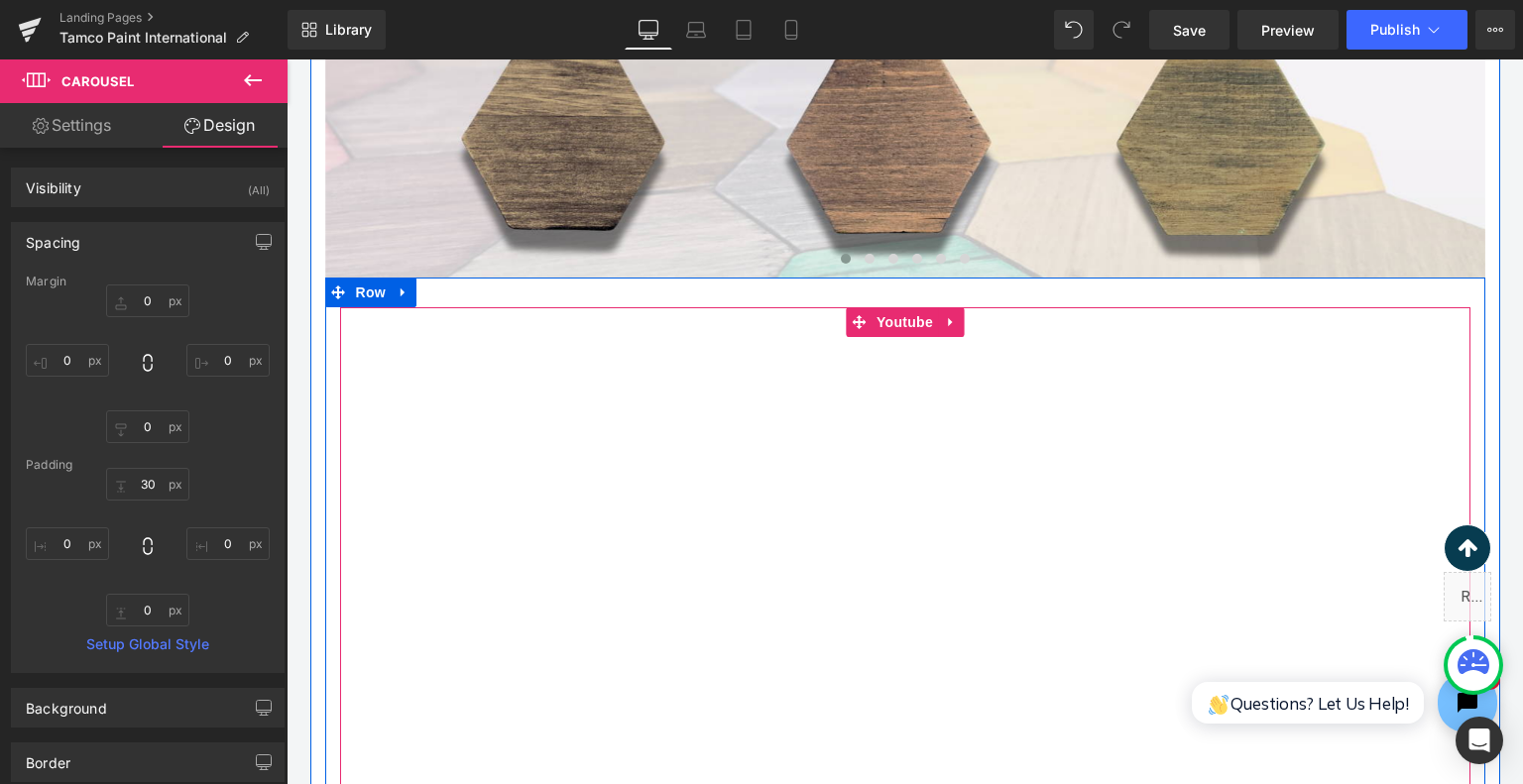 click at bounding box center (905, 625) 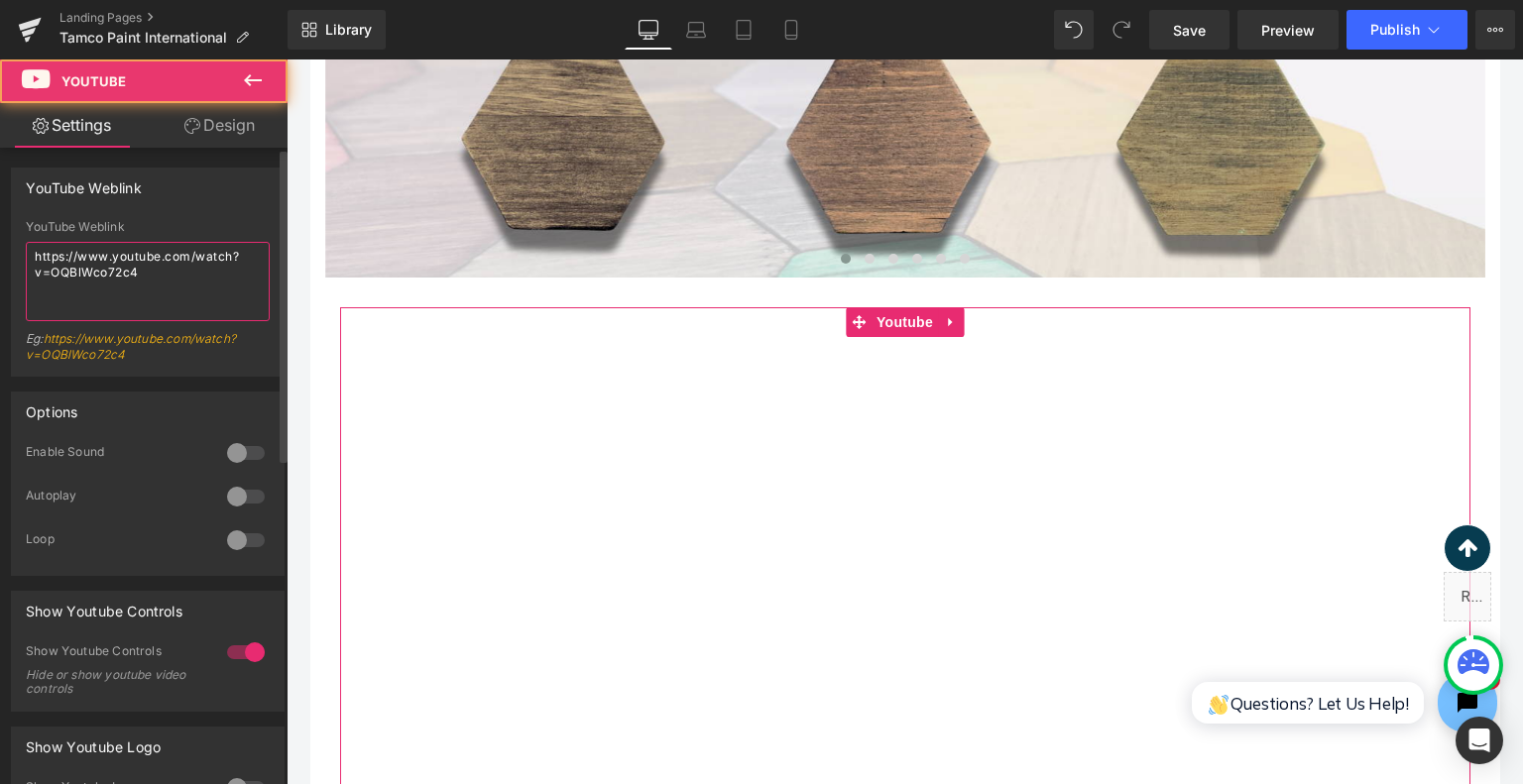 click on "https://www.youtube.com/watch?v=OQBlWco72c4" at bounding box center (148, 281) 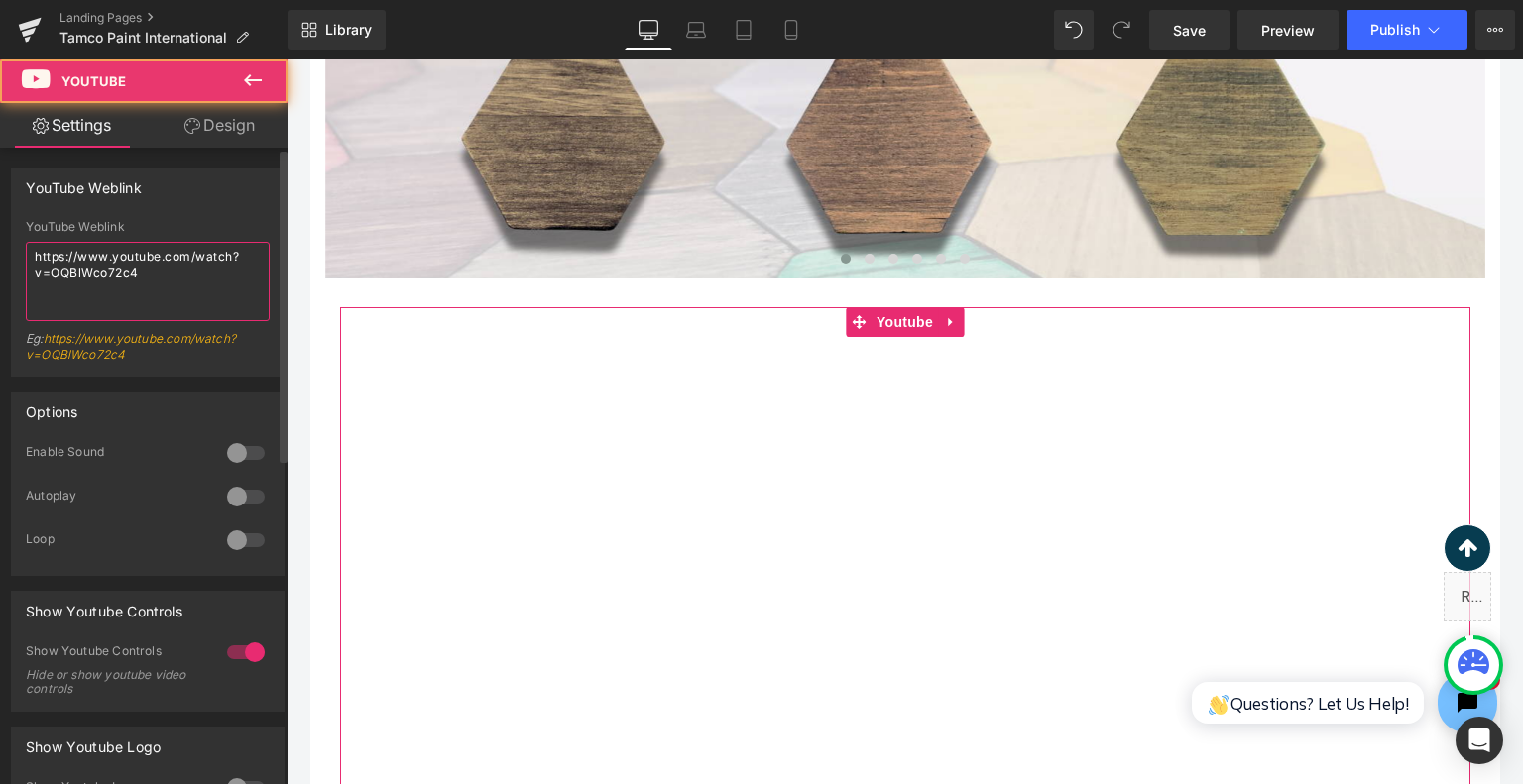 click on "https://www.youtube.com/watch?v=OQBlWco72c4" at bounding box center (148, 281) 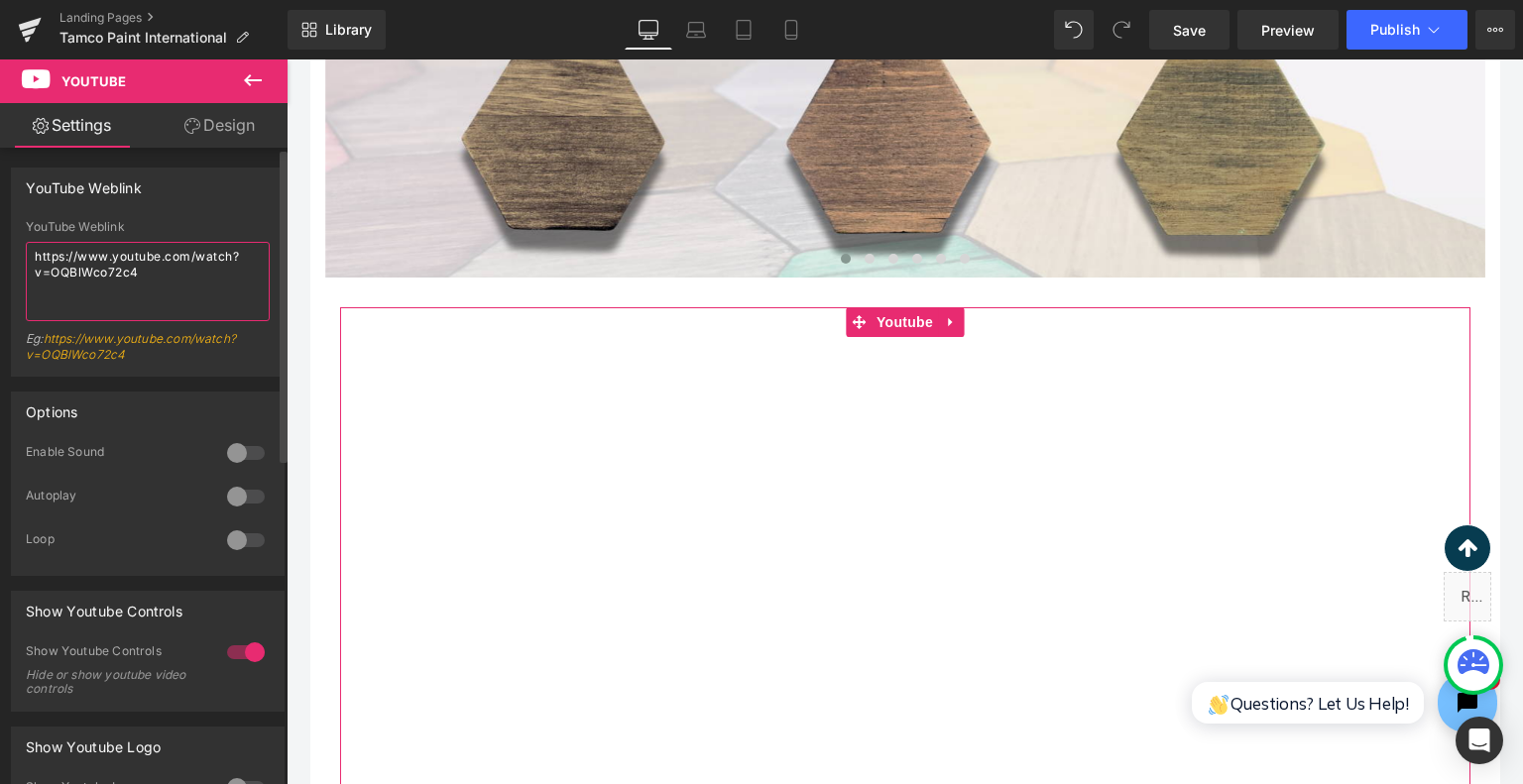 click on "https://www.youtube.com/watch?v=OQBlWco72c4" at bounding box center (148, 281) 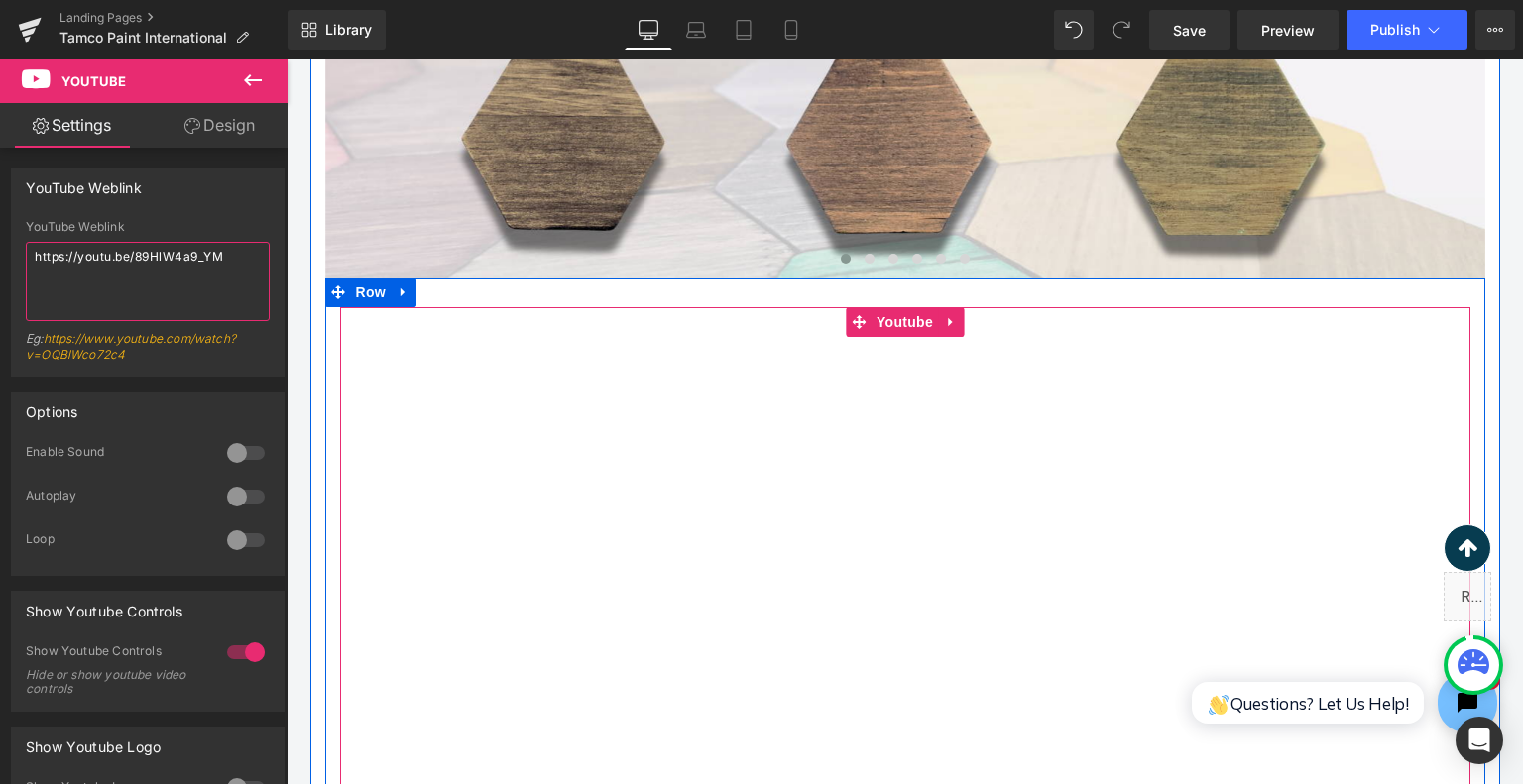 type on "https://youtu.be/89HlW4a9_YM" 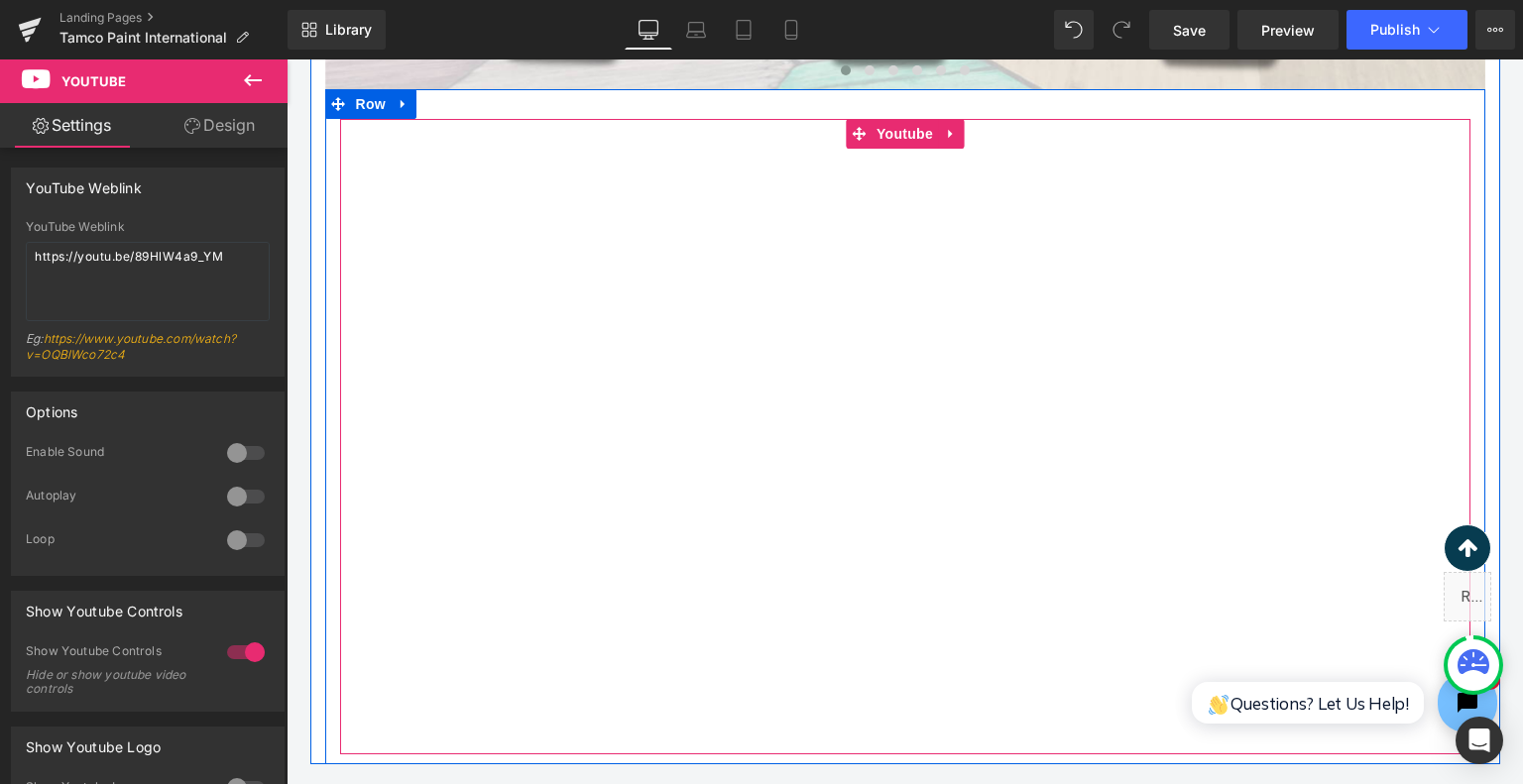 scroll, scrollTop: 3477, scrollLeft: 0, axis: vertical 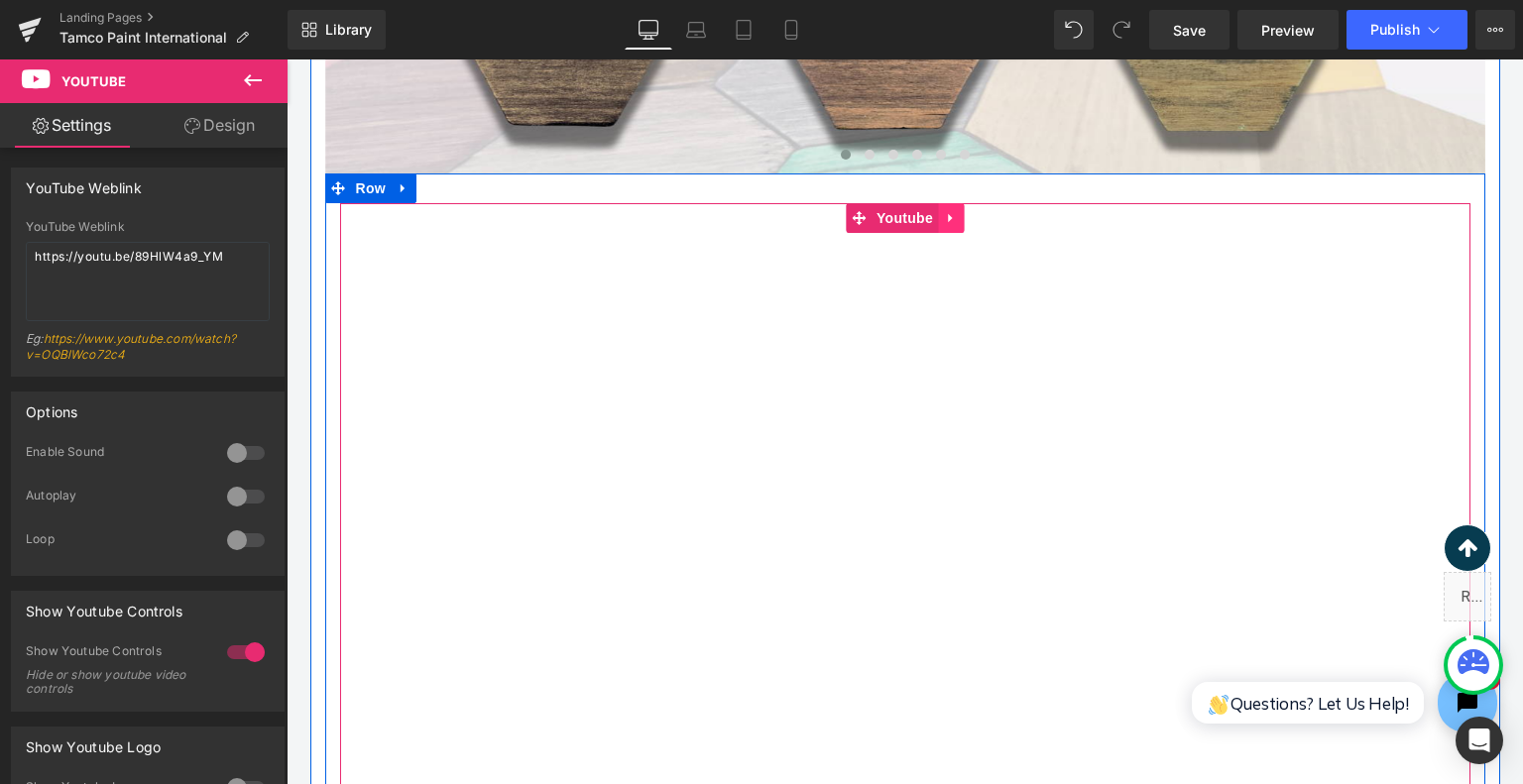 click 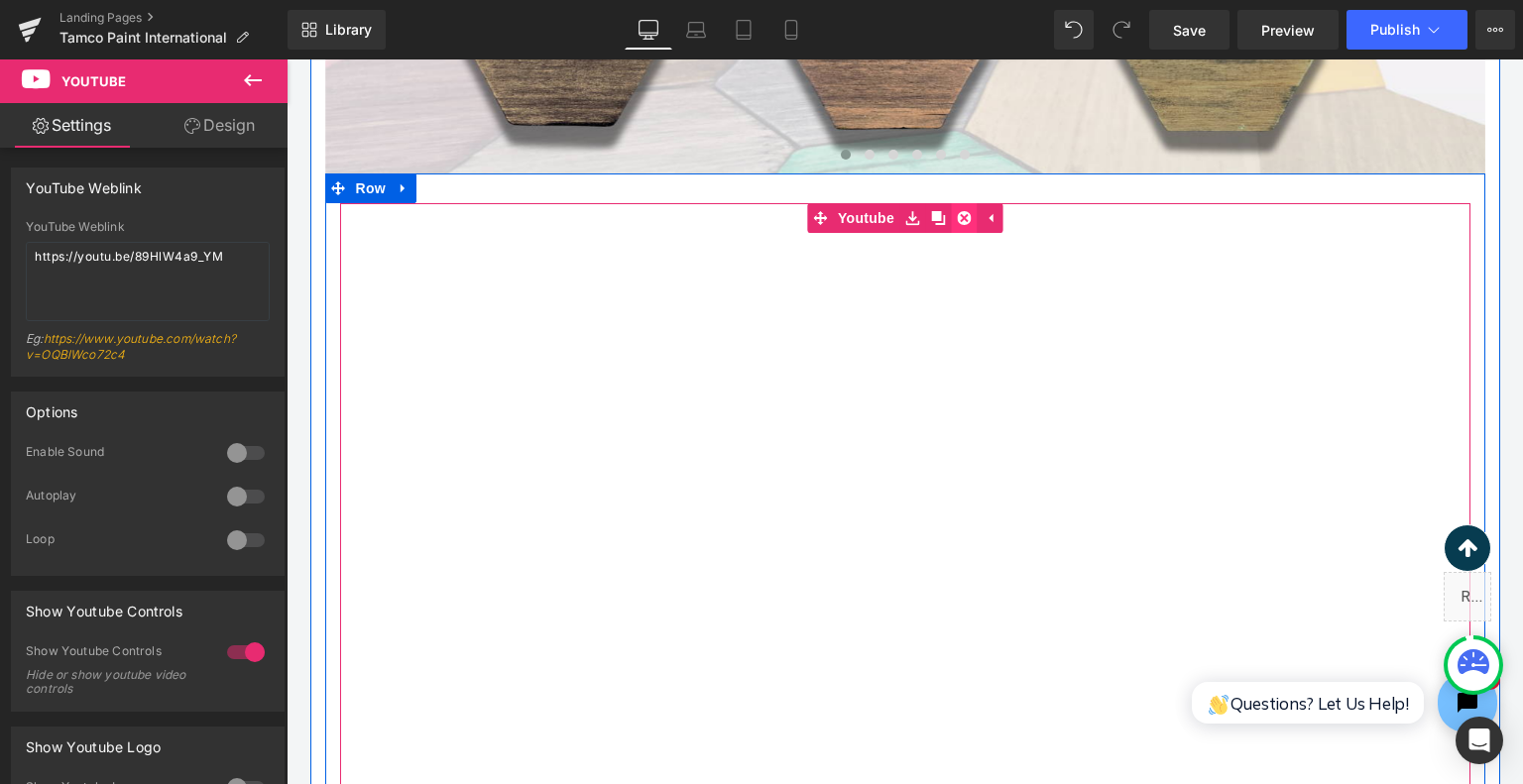 click 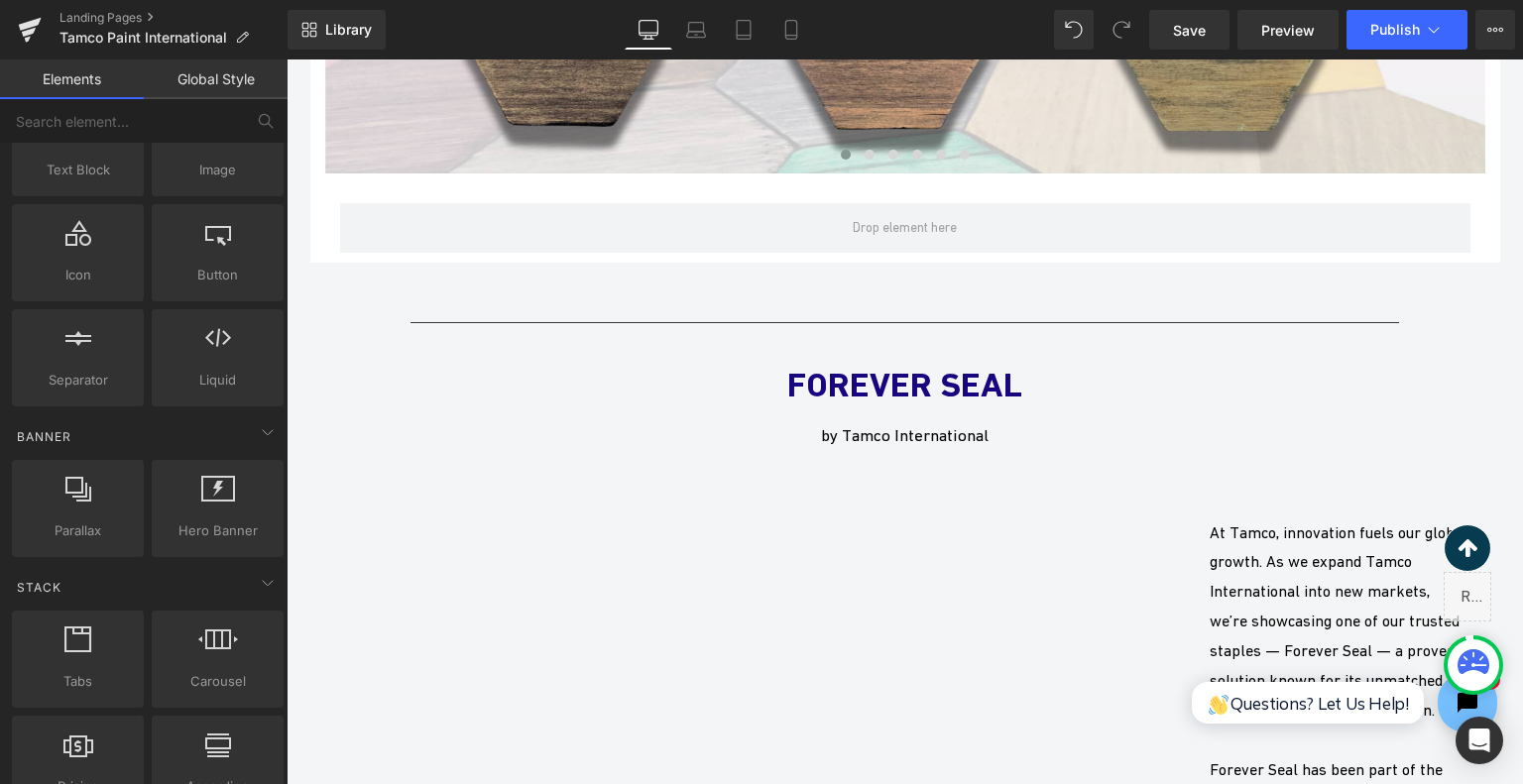 scroll, scrollTop: 3378, scrollLeft: 0, axis: vertical 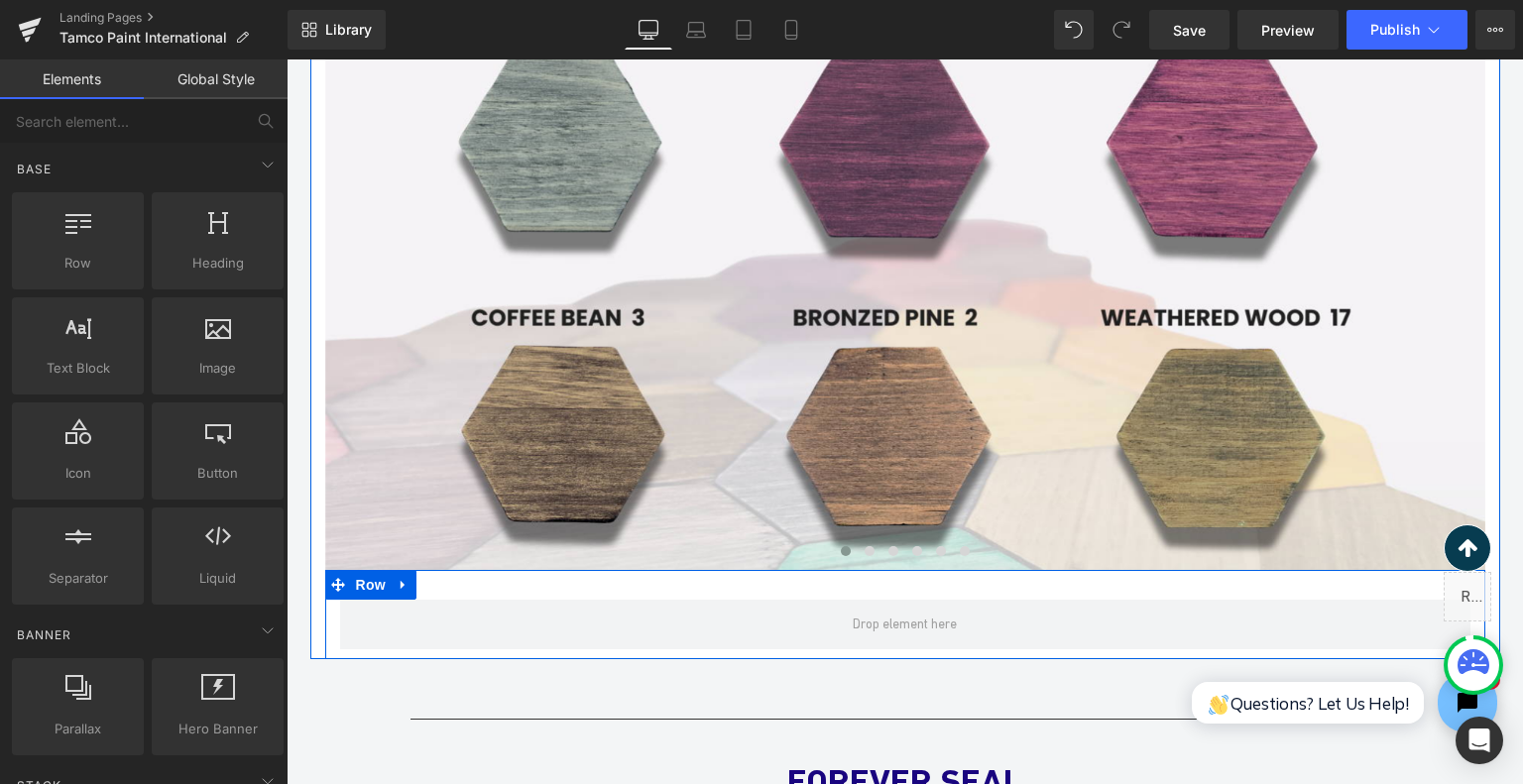drag, startPoint x: 927, startPoint y: 616, endPoint x: 959, endPoint y: 582, distance: 46.69047 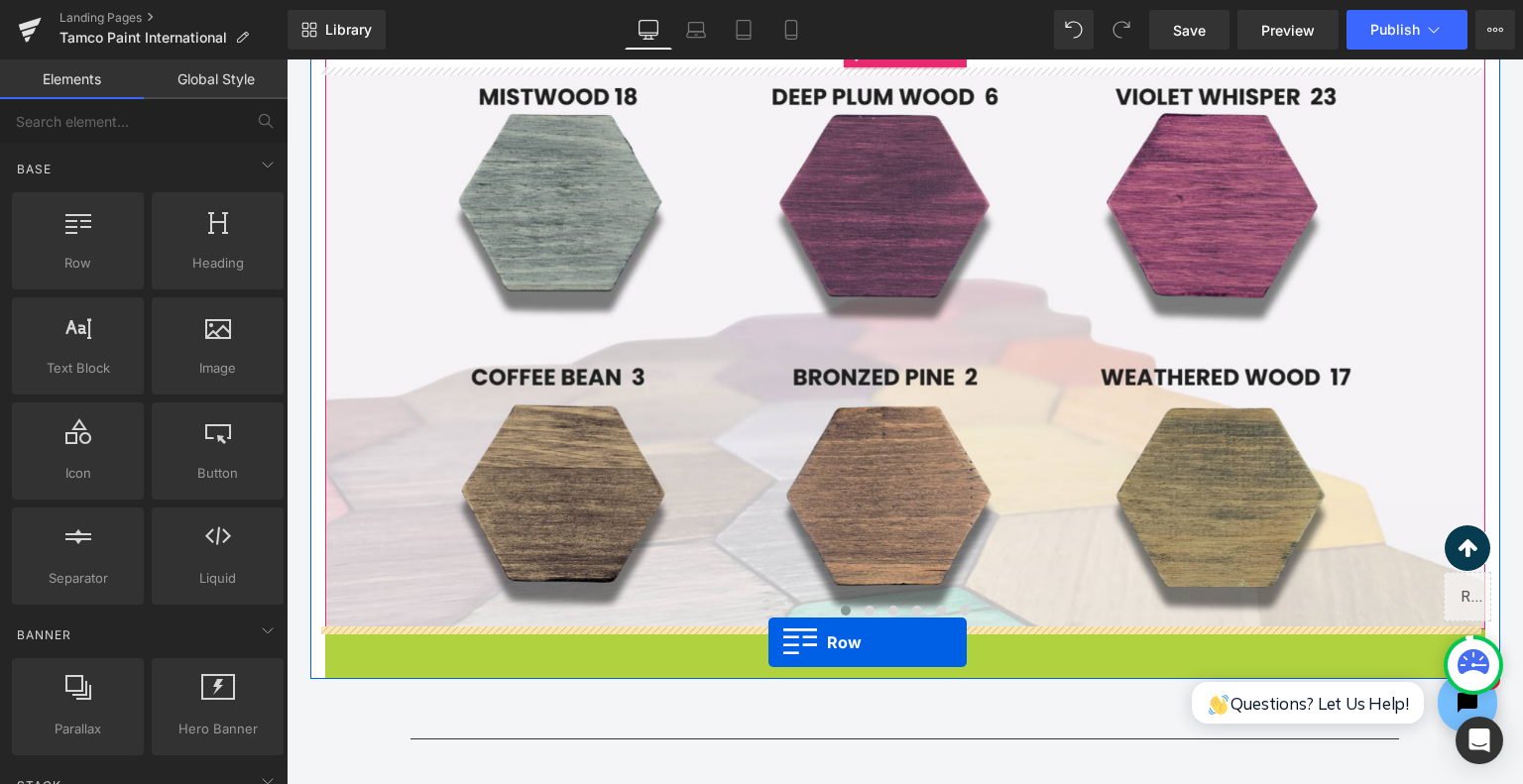 drag, startPoint x: 350, startPoint y: 579, endPoint x: 768, endPoint y: 642, distance: 422.7209 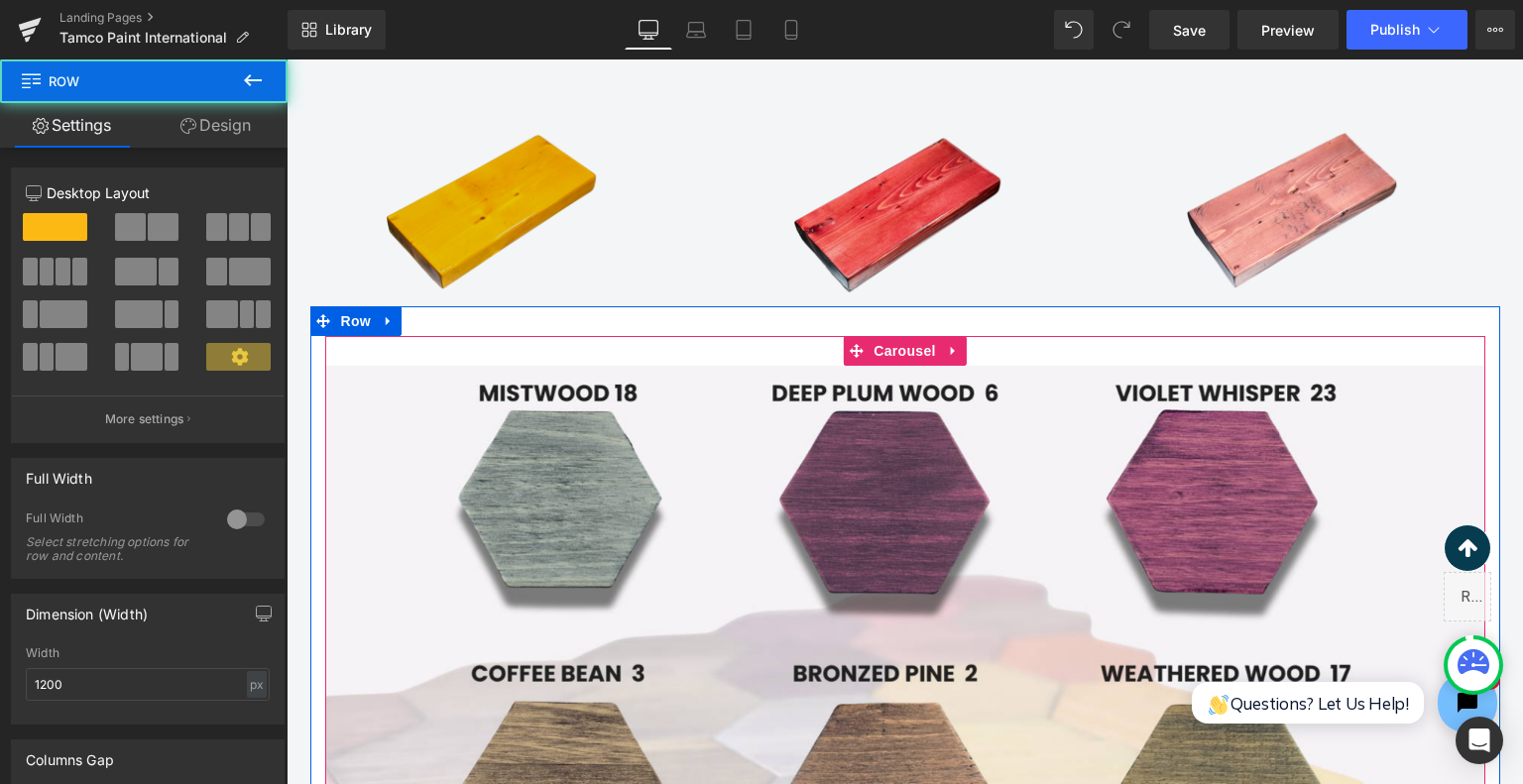 scroll, scrollTop: 2724, scrollLeft: 0, axis: vertical 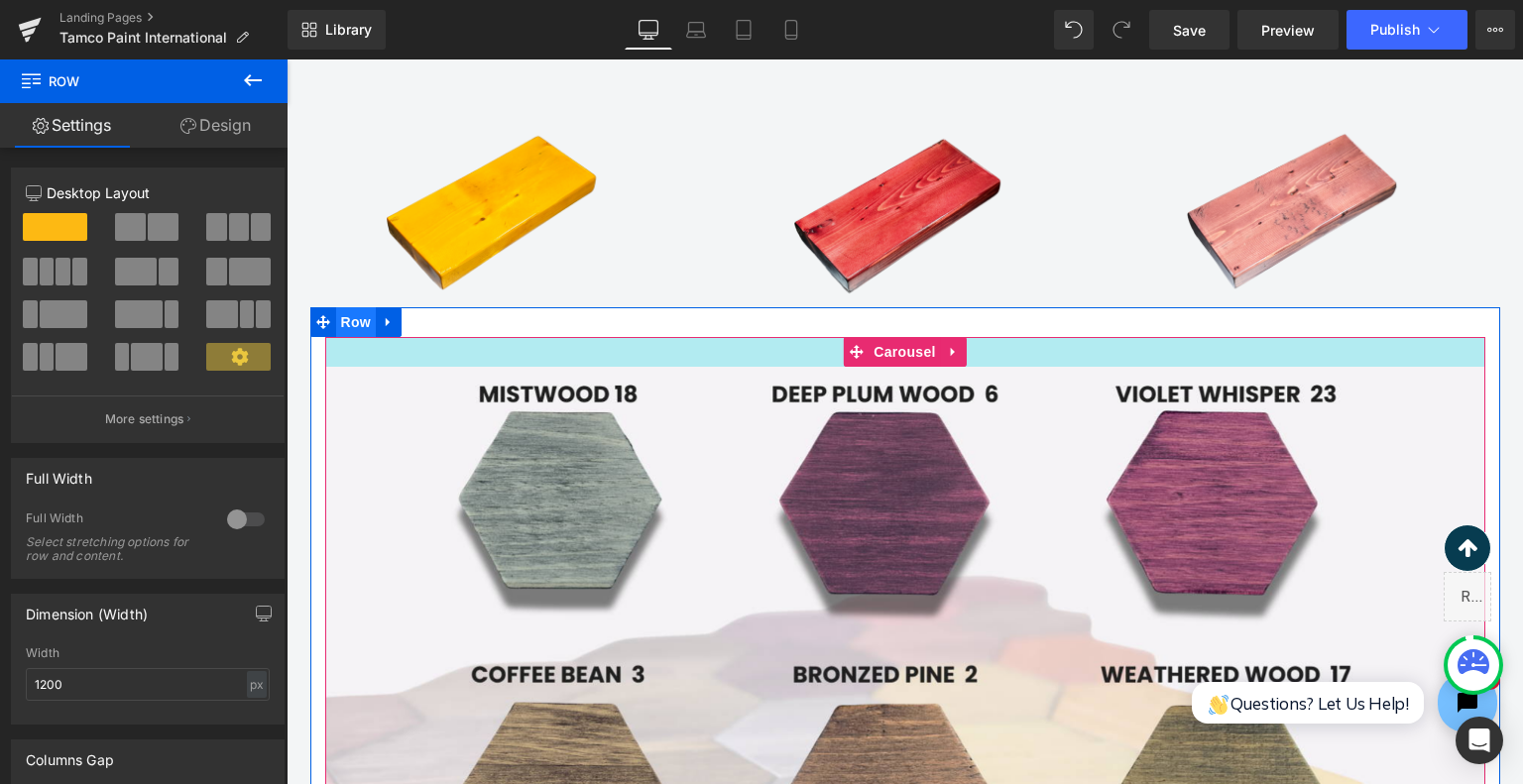 click on "Row" at bounding box center [356, 322] 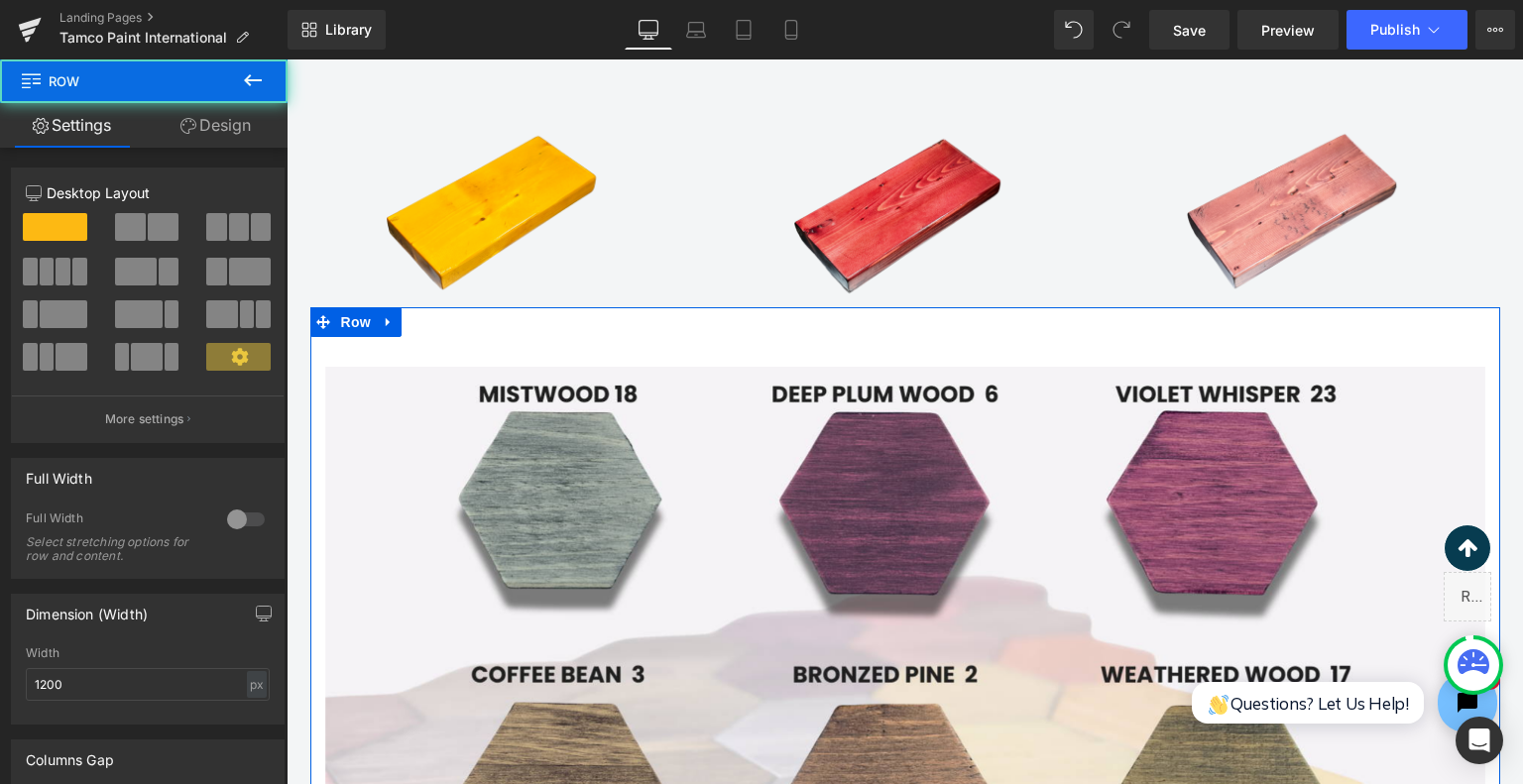 click at bounding box center [172, 314] 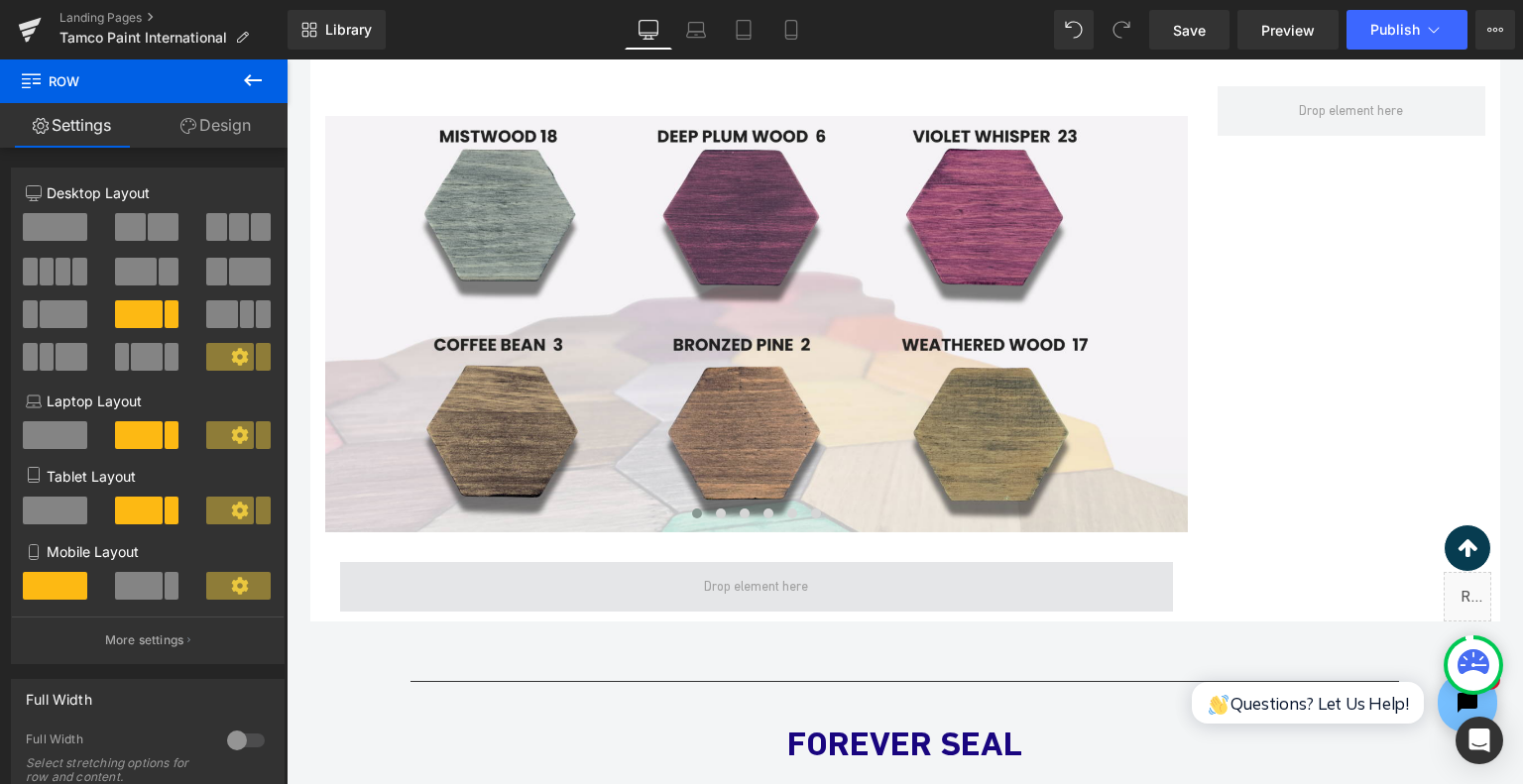 scroll, scrollTop: 3021, scrollLeft: 0, axis: vertical 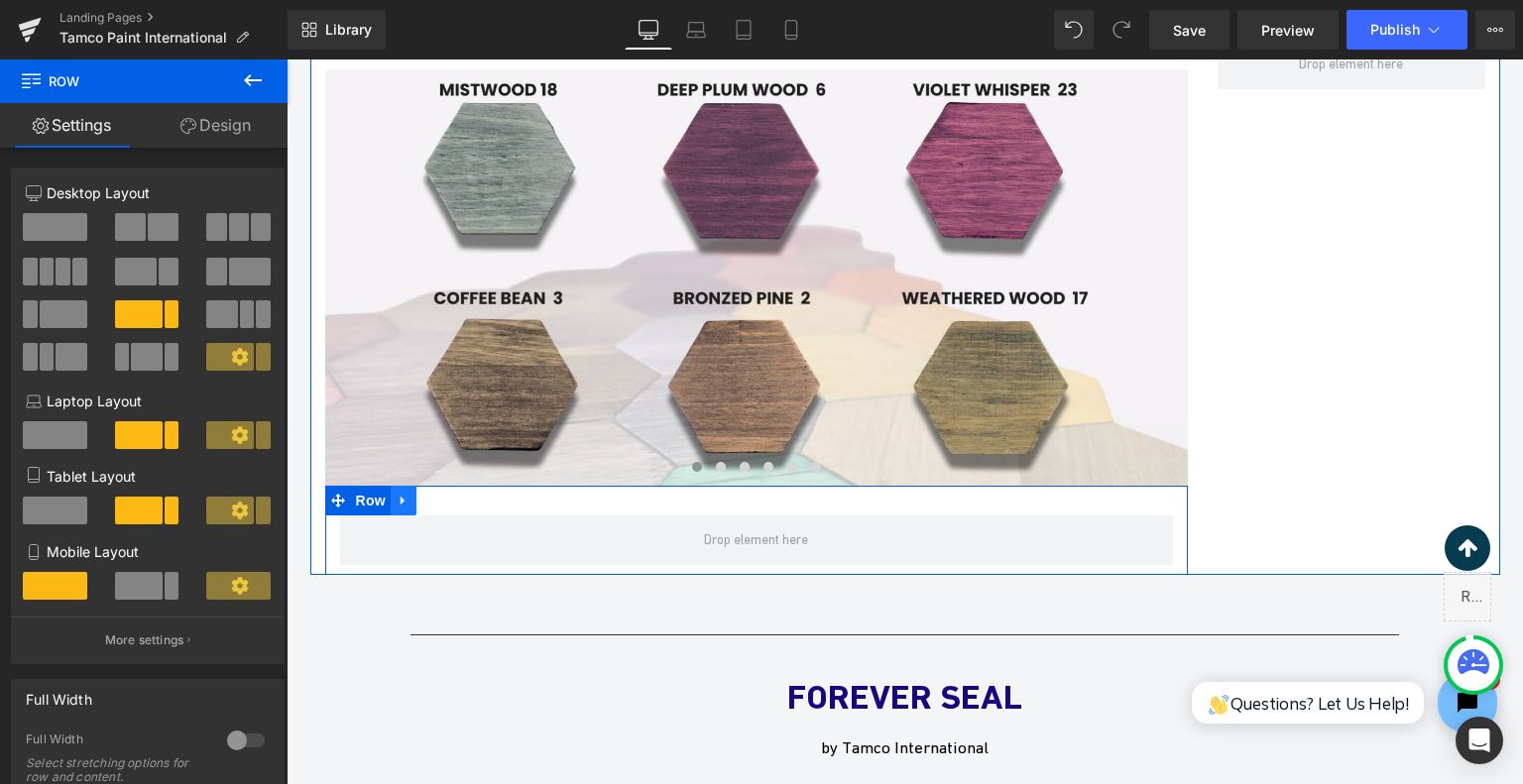click 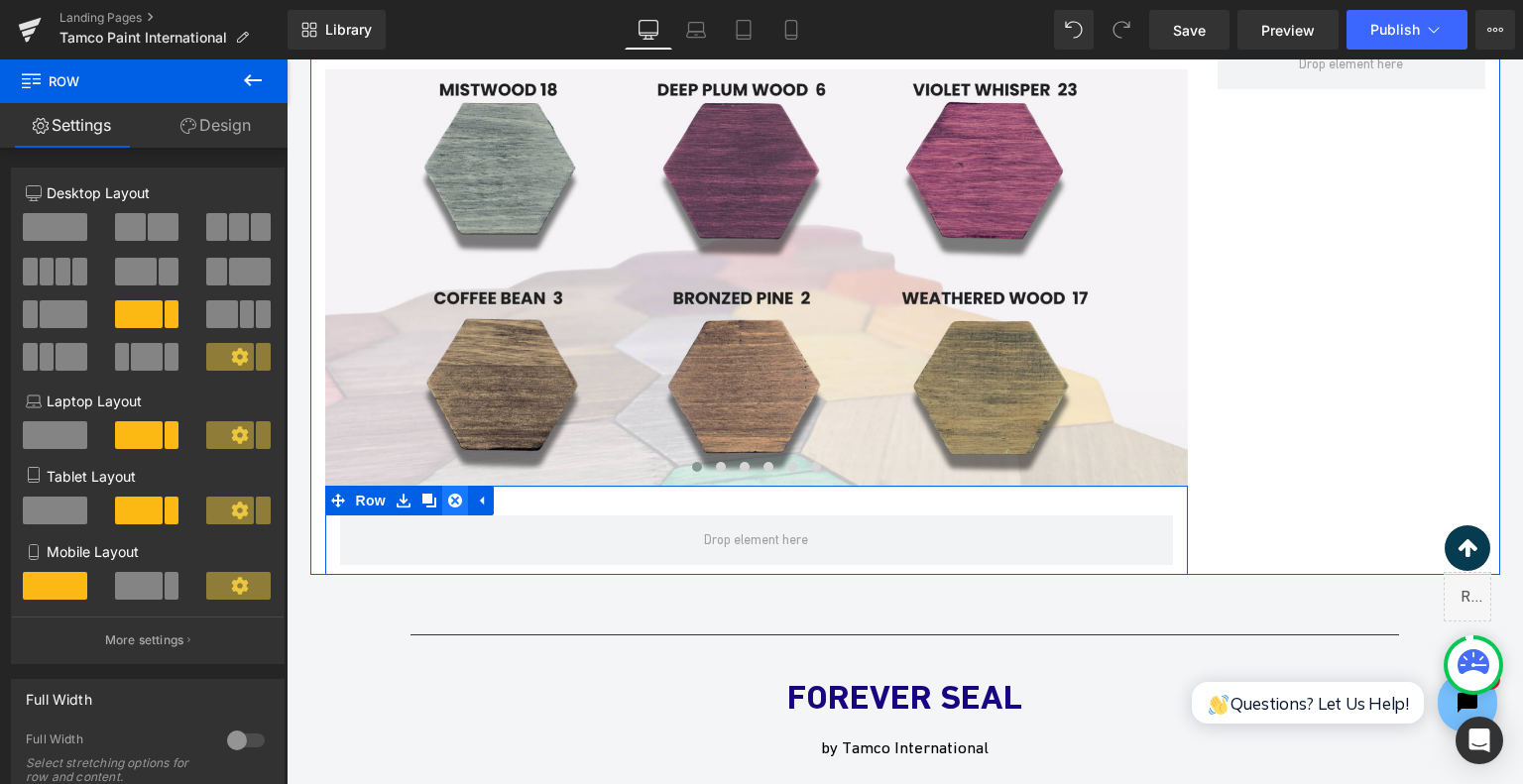 click 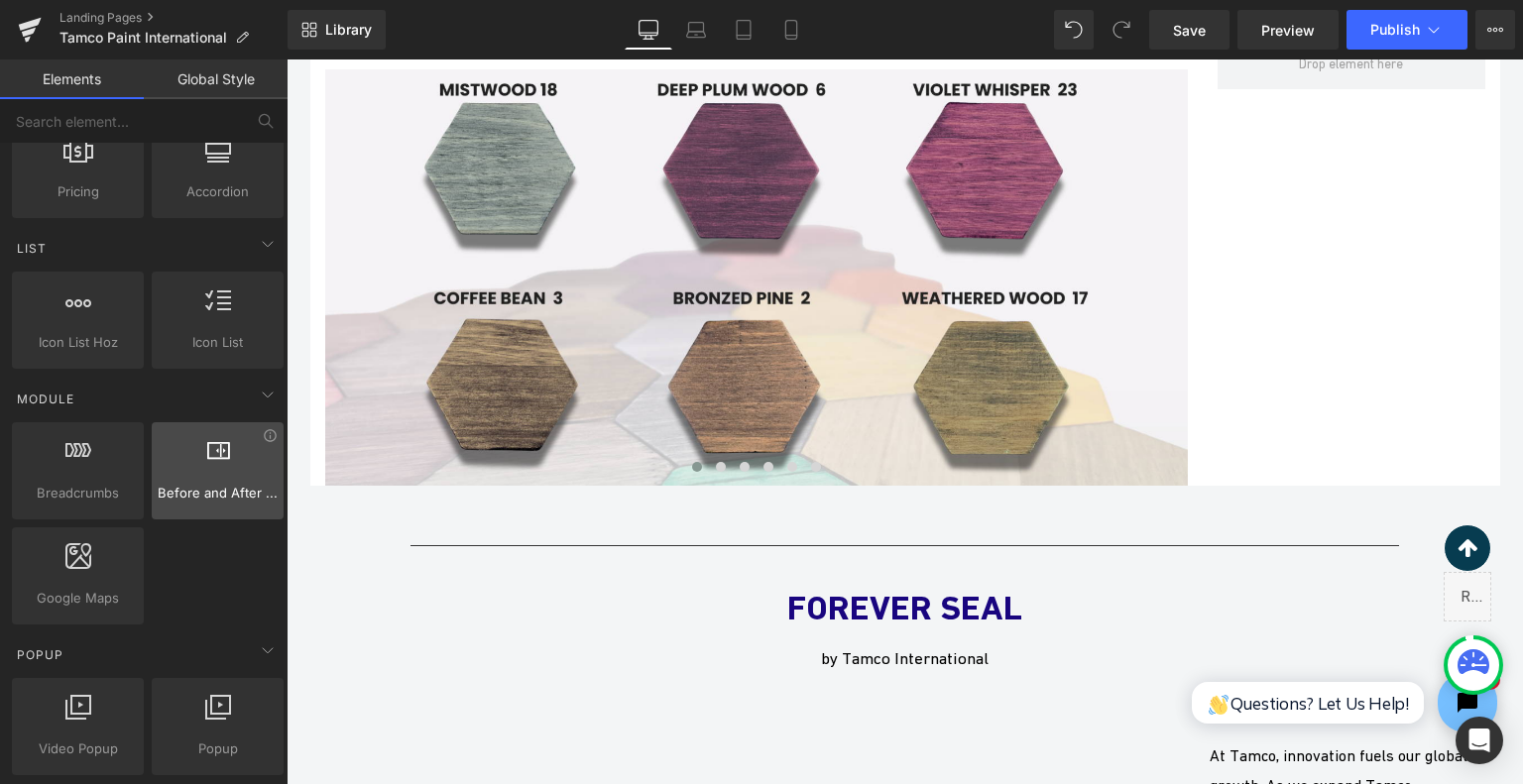 scroll, scrollTop: 1189, scrollLeft: 0, axis: vertical 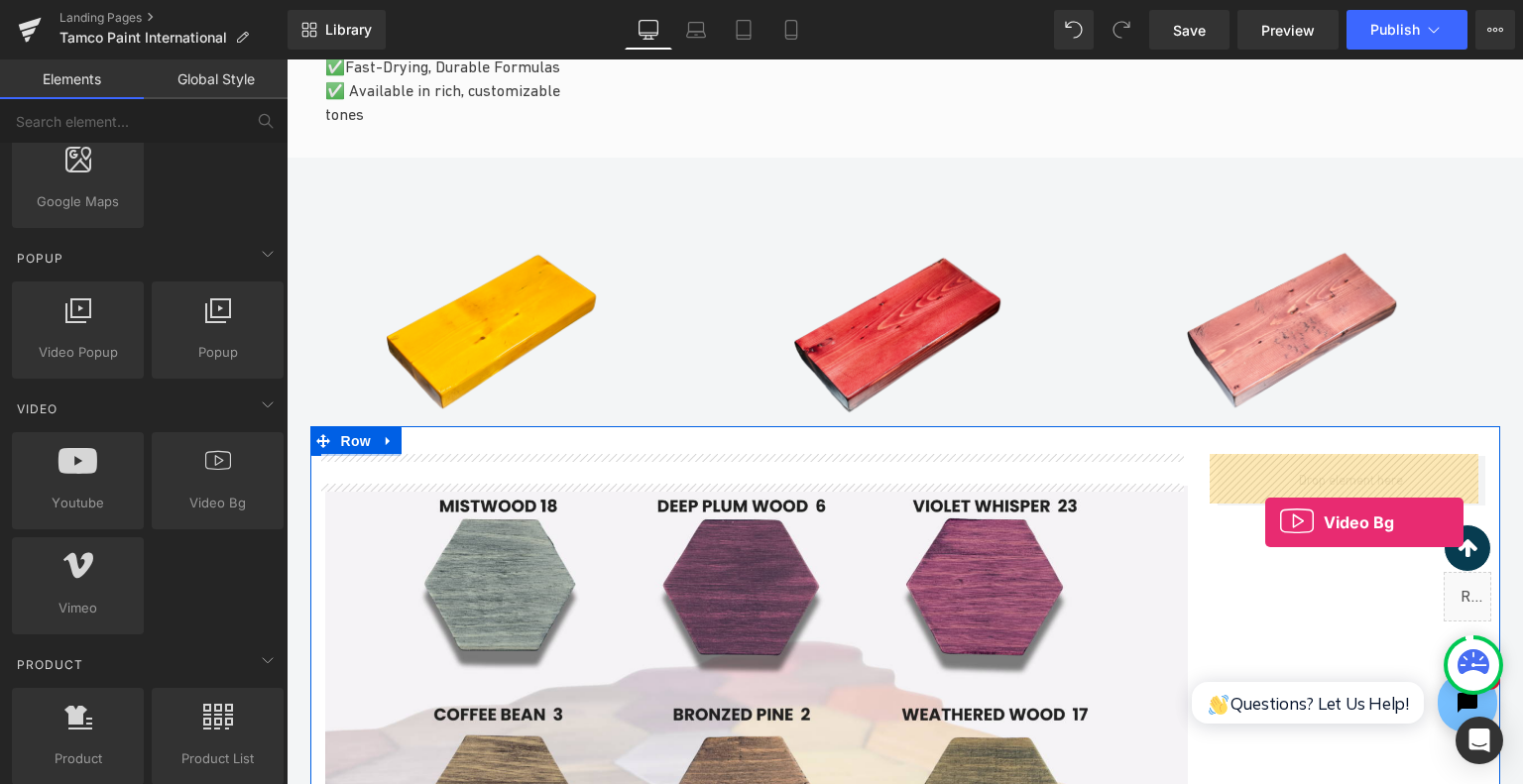 drag, startPoint x: 543, startPoint y: 294, endPoint x: 1265, endPoint y: 522, distance: 757.1446 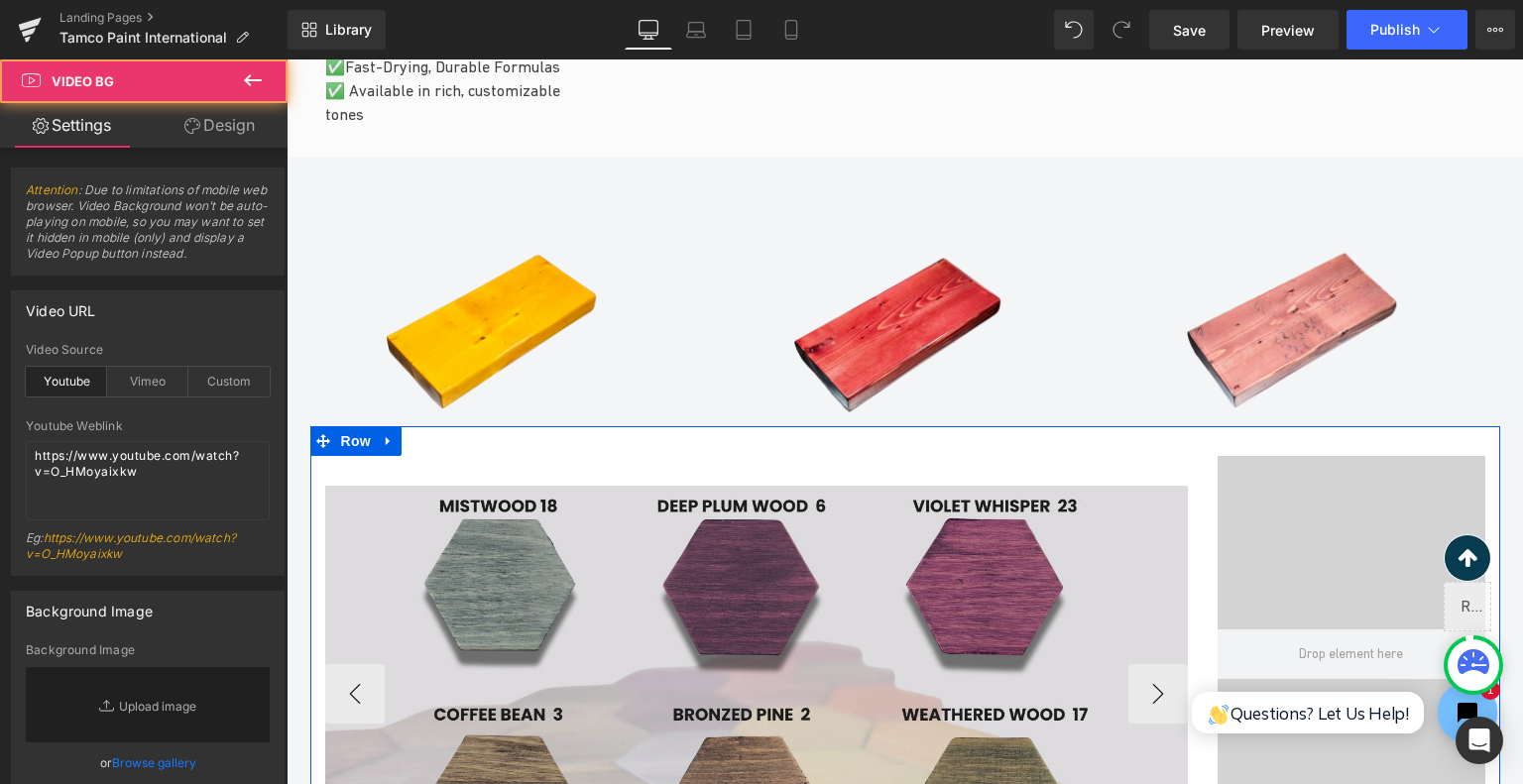 click at bounding box center (905, 441) 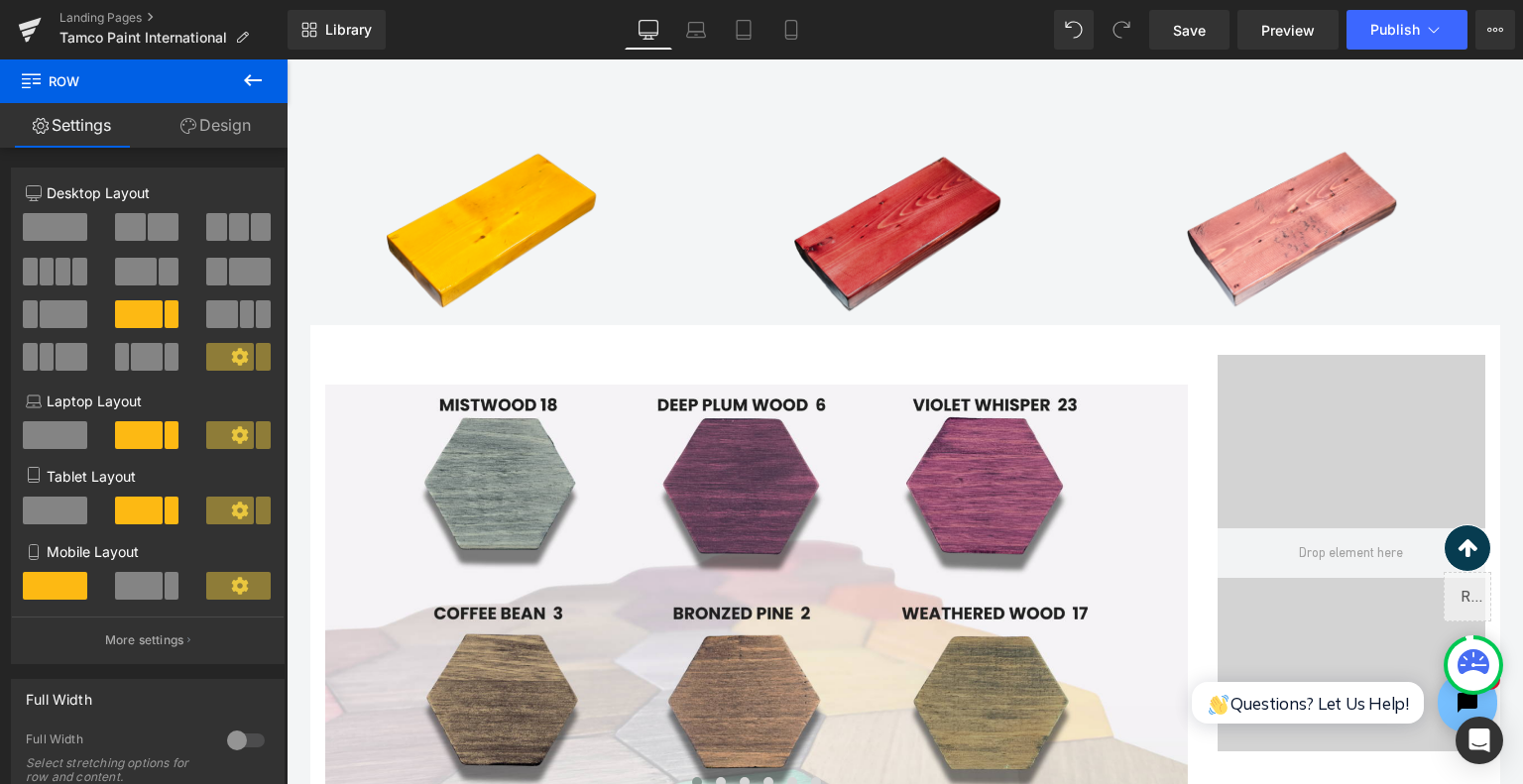 scroll, scrollTop: 2704, scrollLeft: 0, axis: vertical 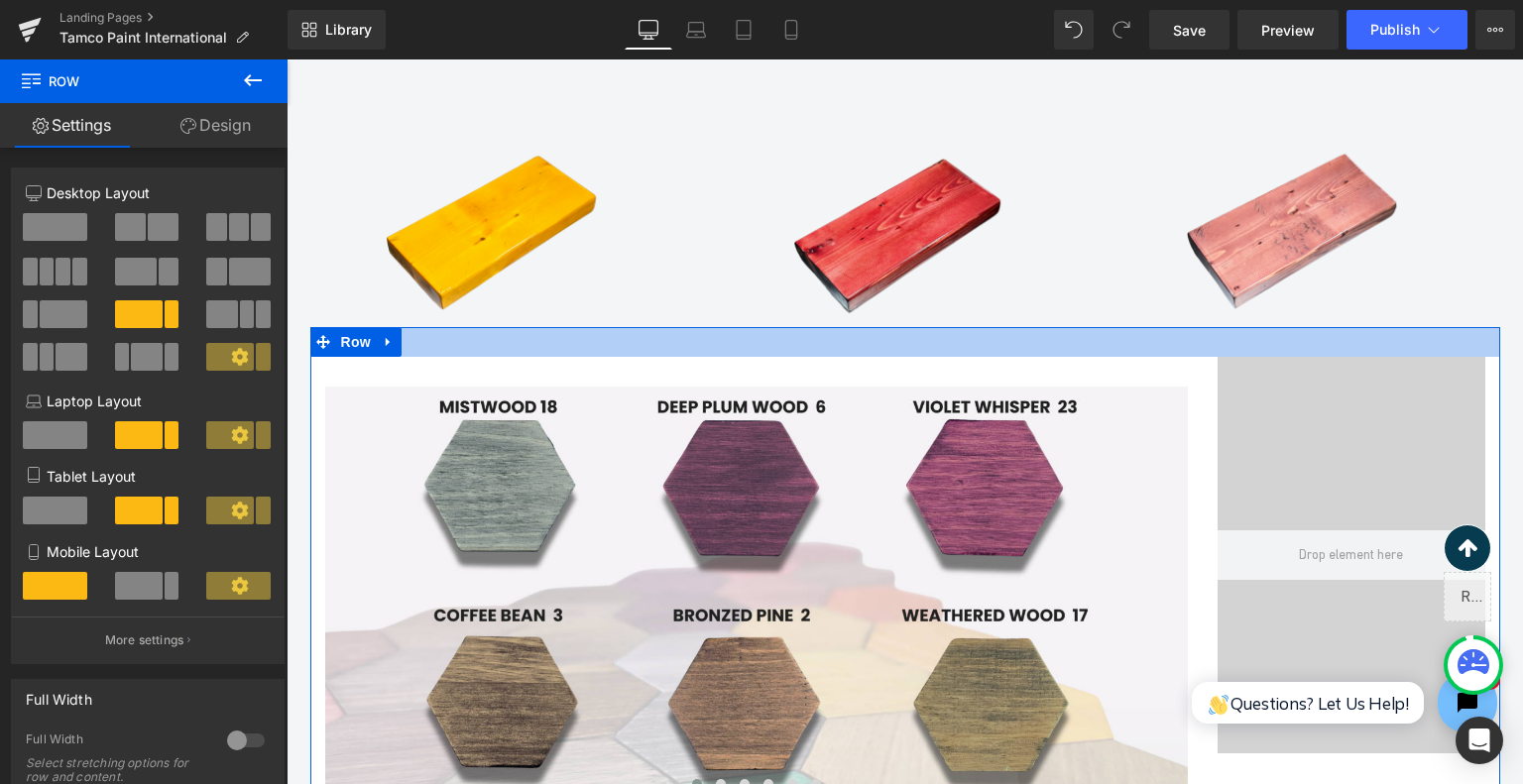 click at bounding box center (905, 342) 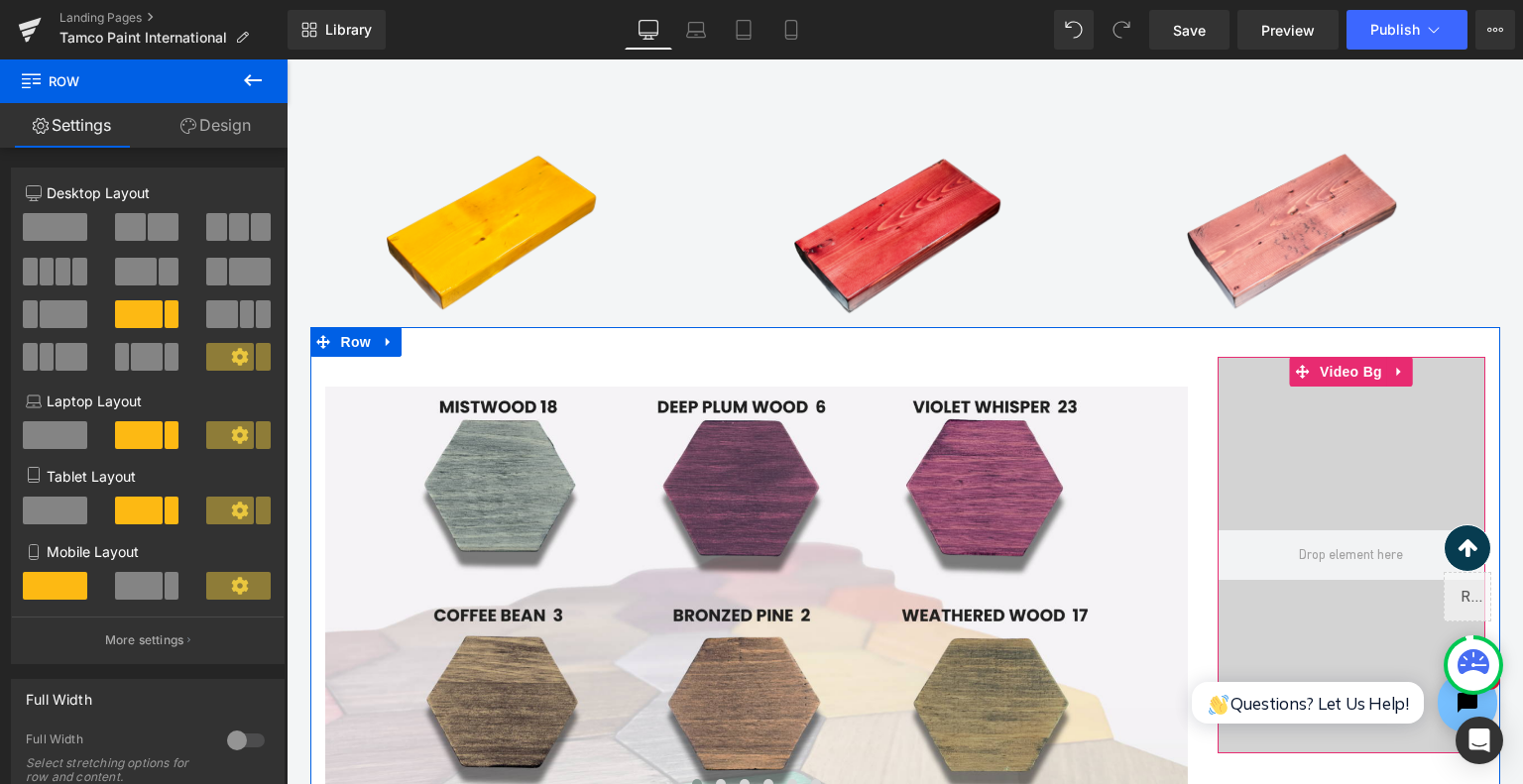 click at bounding box center [1351, 555] 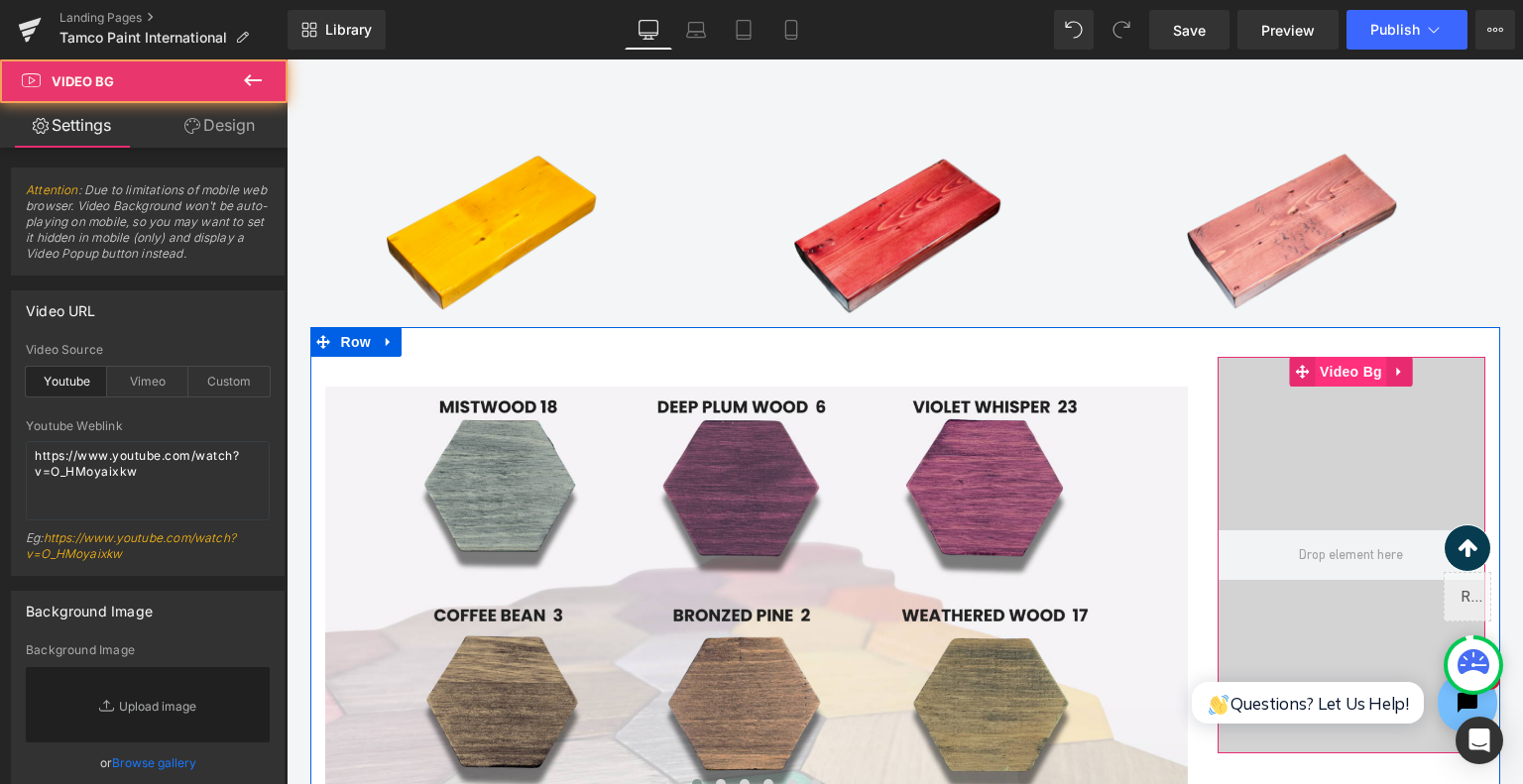 click on "Video Bg" at bounding box center (1350, 372) 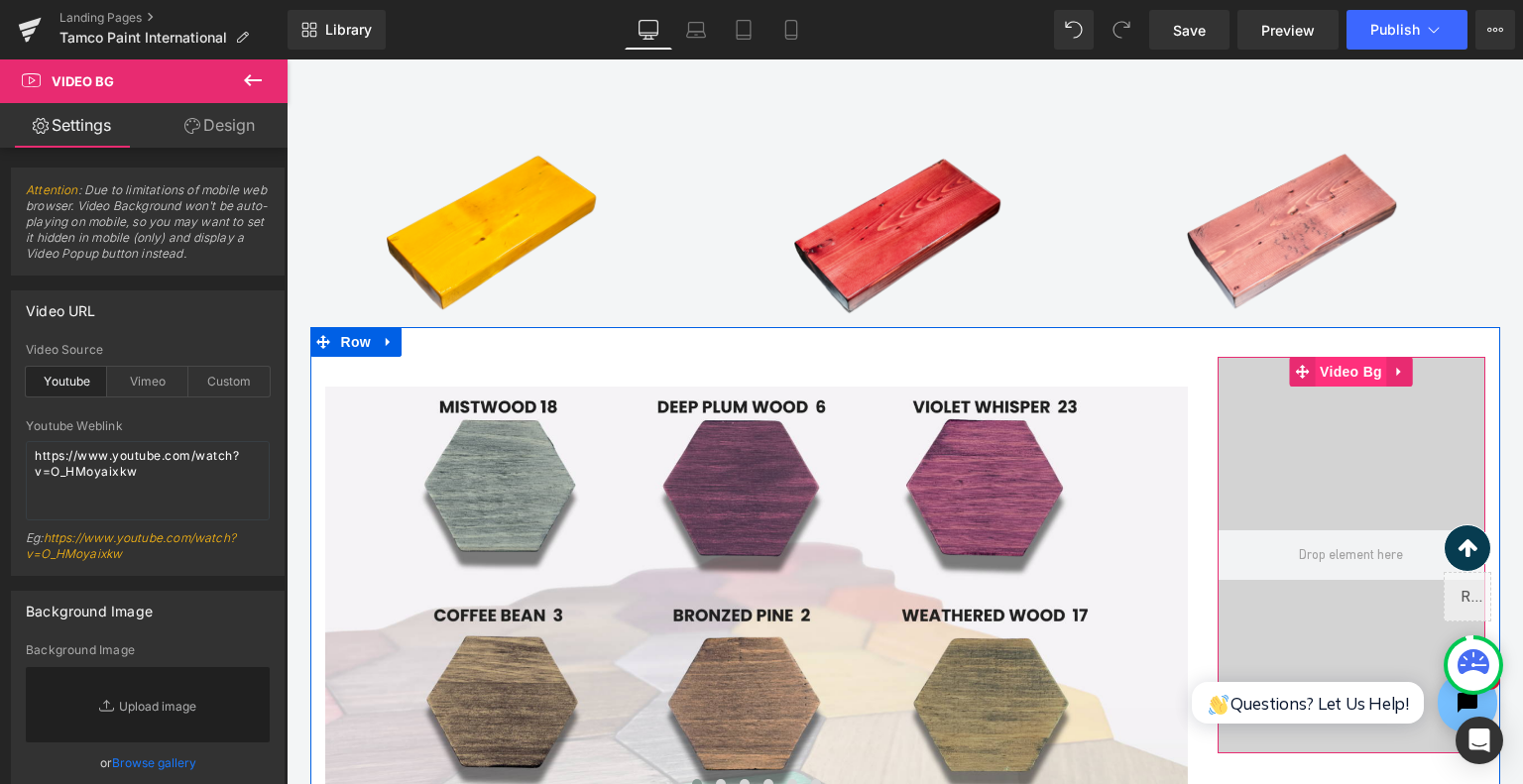 click on "Video Bg" at bounding box center [1350, 372] 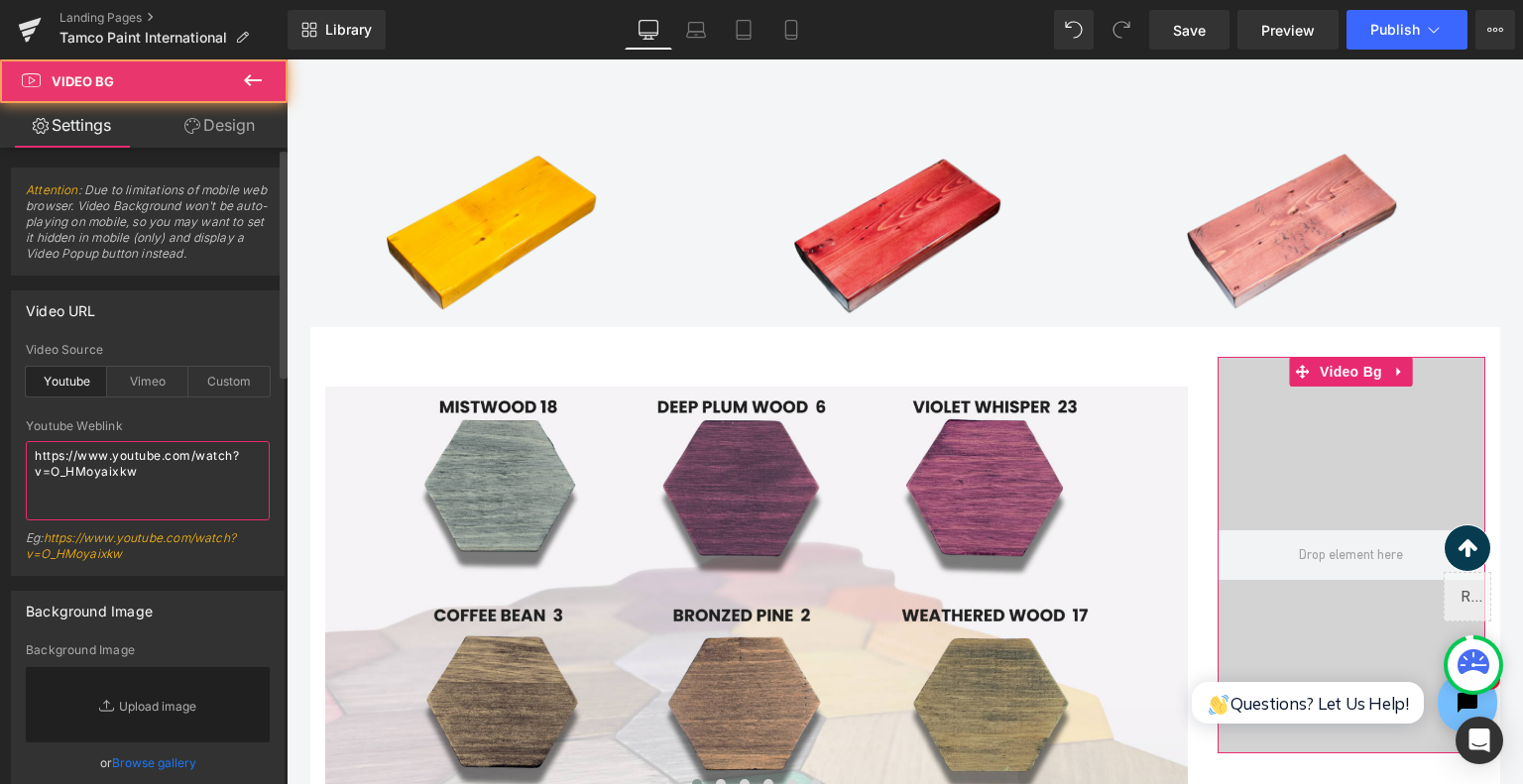 click on "https://www.youtube.com/watch?v=O_HMoyaixkw" at bounding box center (148, 481) 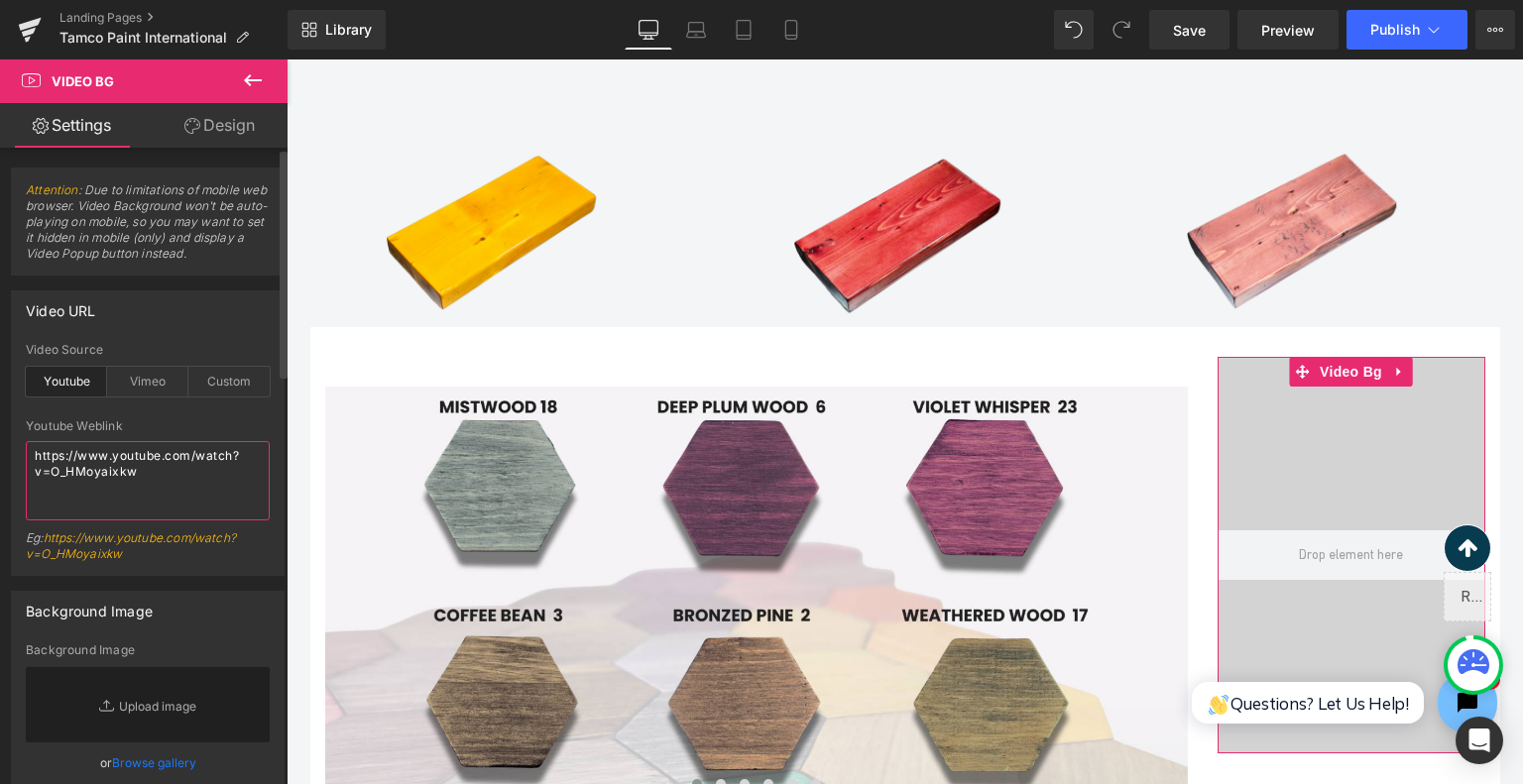 paste on "cdn.shopify.com/videos/c/o/v/151bddfccace44f68247434d042a6111.mp4" 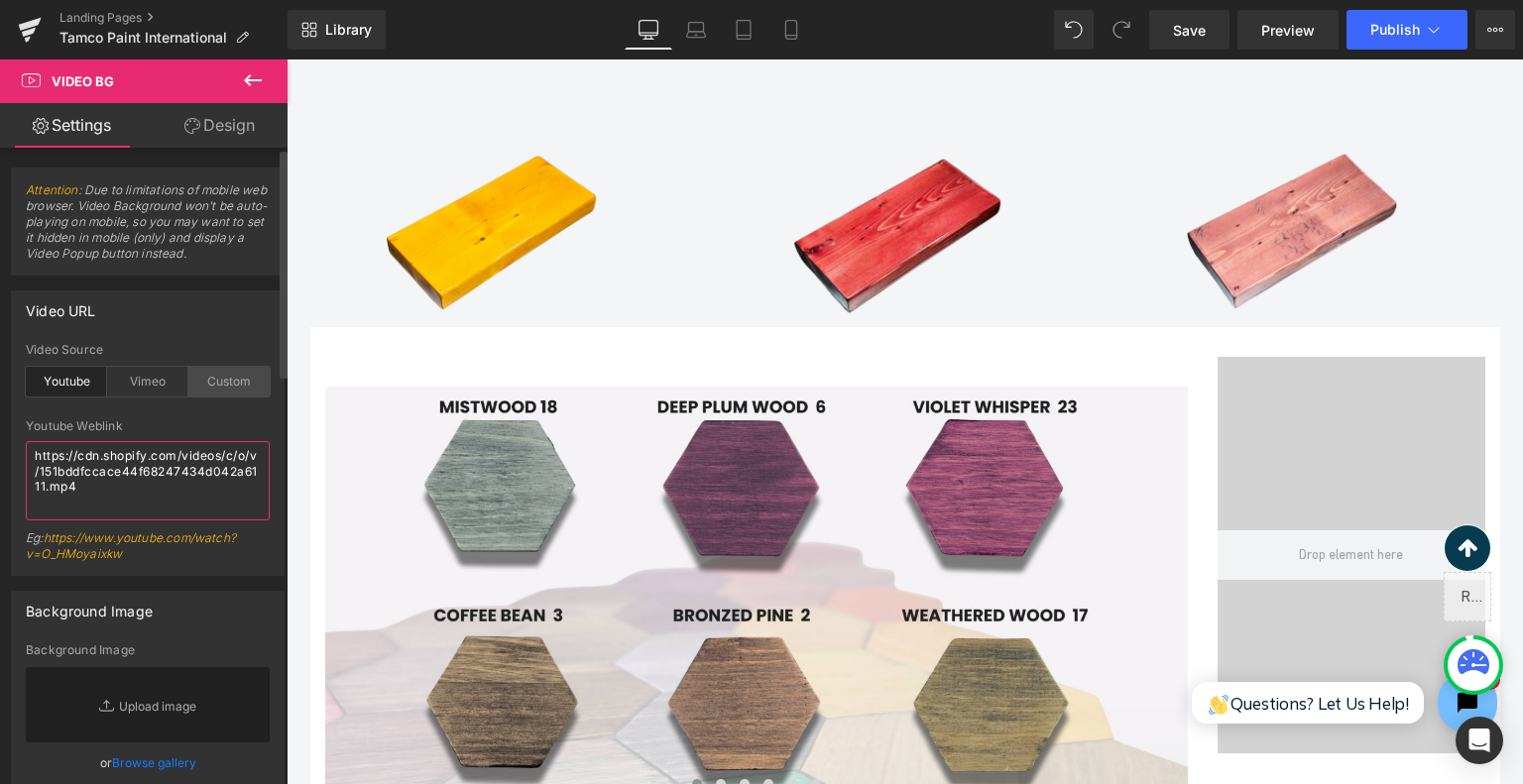 type on "https://cdn.shopify.com/videos/c/o/v/151bddfccace44f68247434d042a6111.mp4" 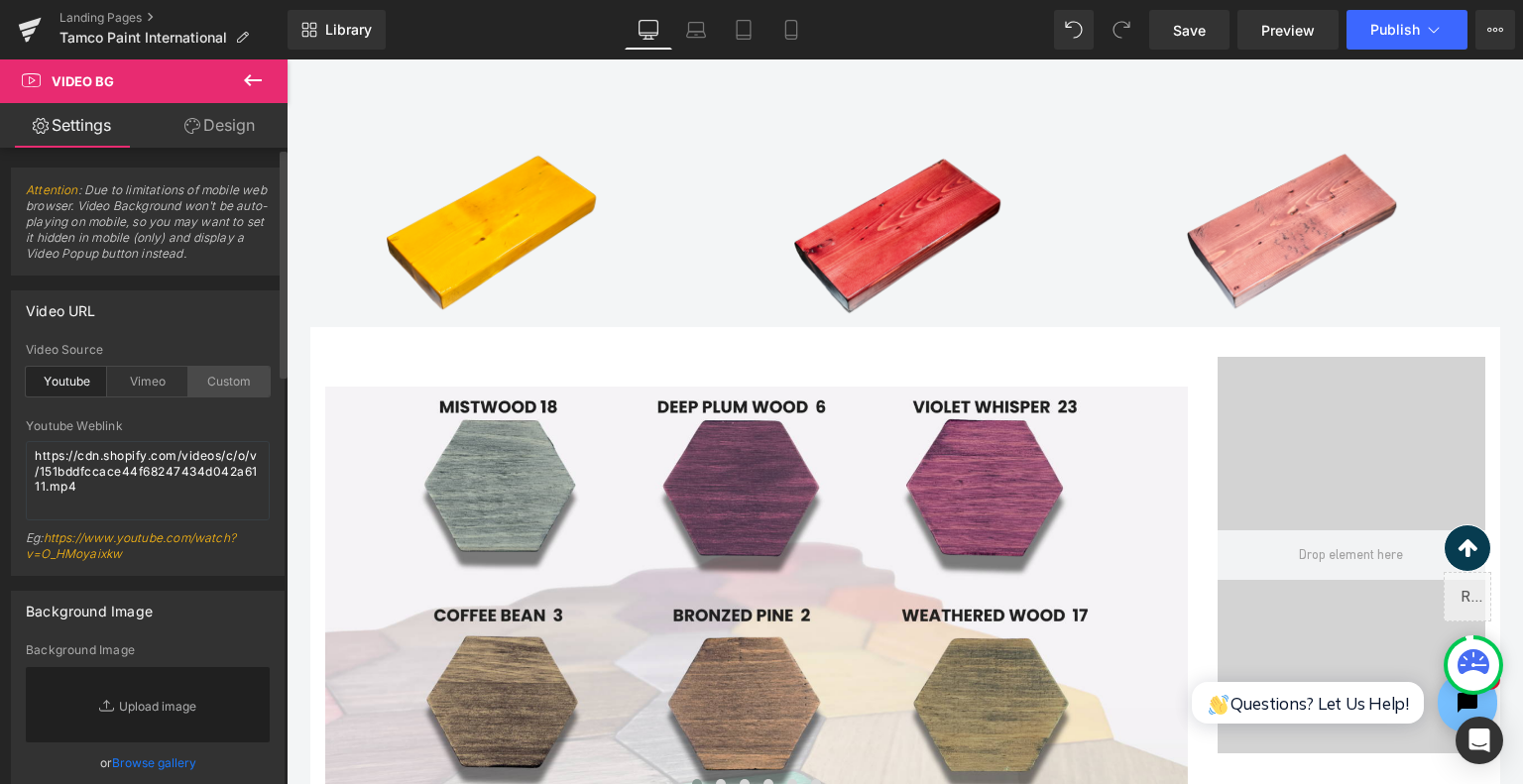 click on "Custom" at bounding box center [229, 382] 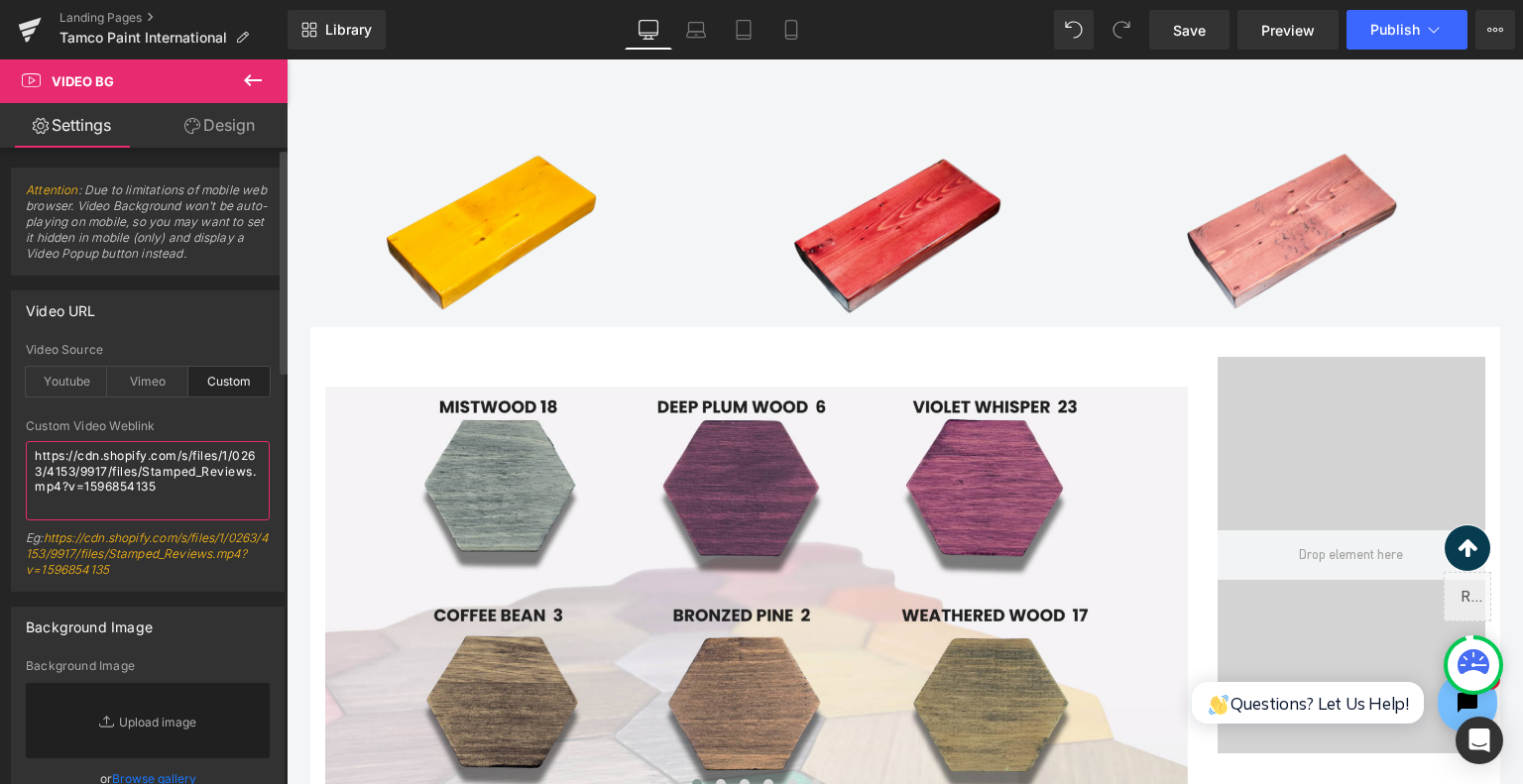 click on "https://cdn.shopify.com/s/files/1/0263/4153/9917/files/Stamped_Reviews.mp4?v=1596854135" at bounding box center (148, 481) 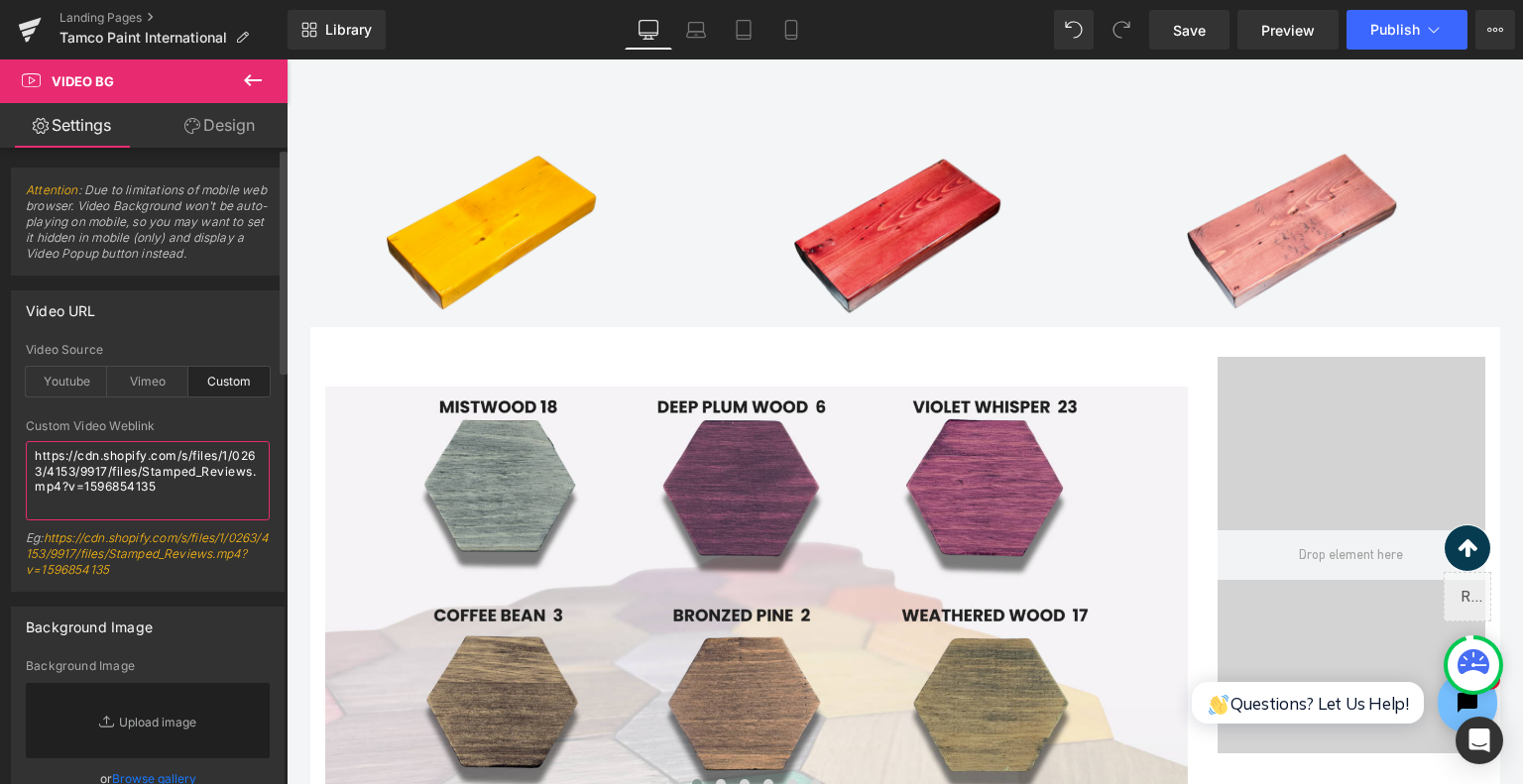 click on "https://cdn.shopify.com/s/files/1/0263/4153/9917/files/Stamped_Reviews.mp4?v=1596854135" at bounding box center [148, 481] 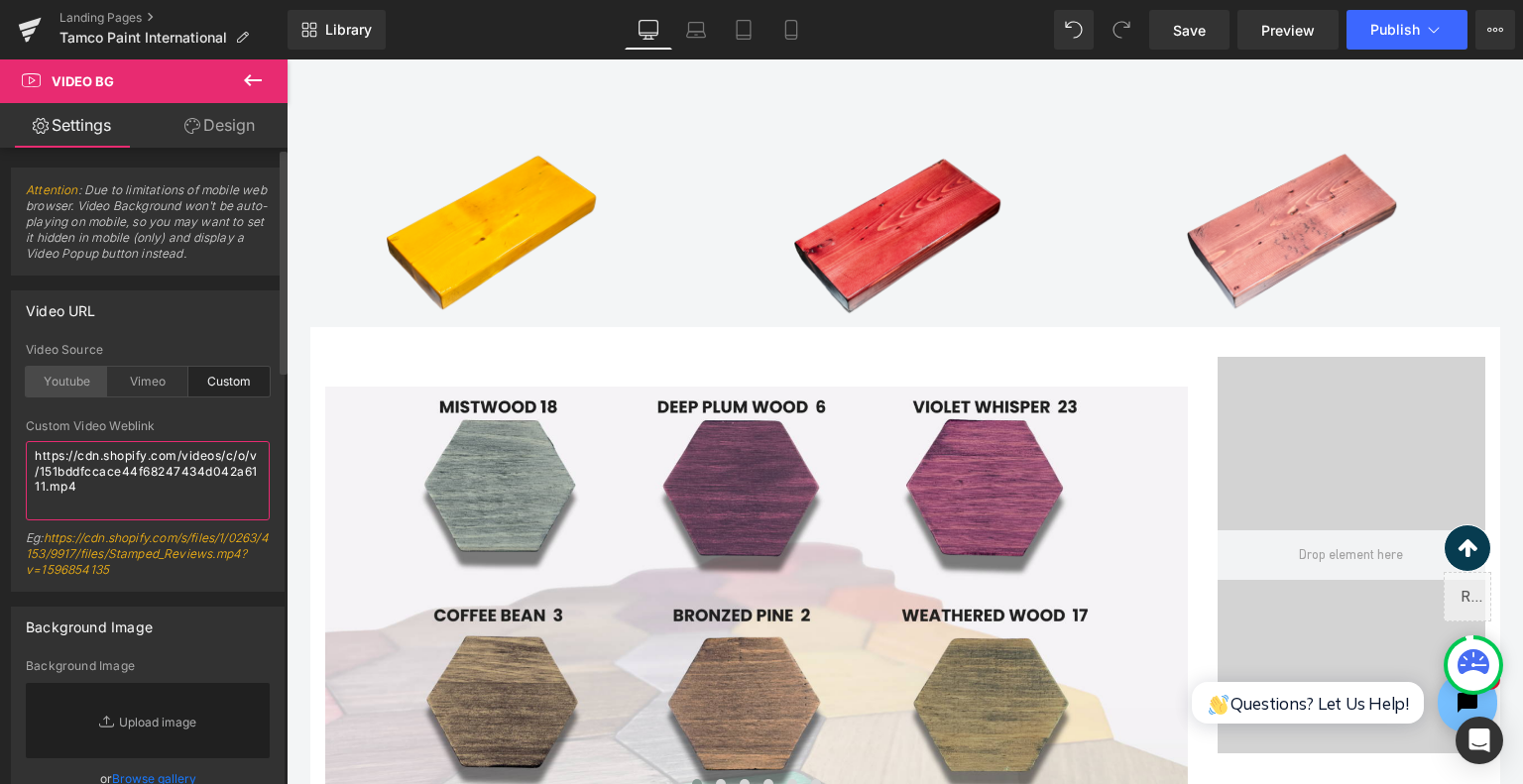 type on "https://cdn.shopify.com/videos/c/o/v/151bddfccace44f68247434d042a6111.mp4" 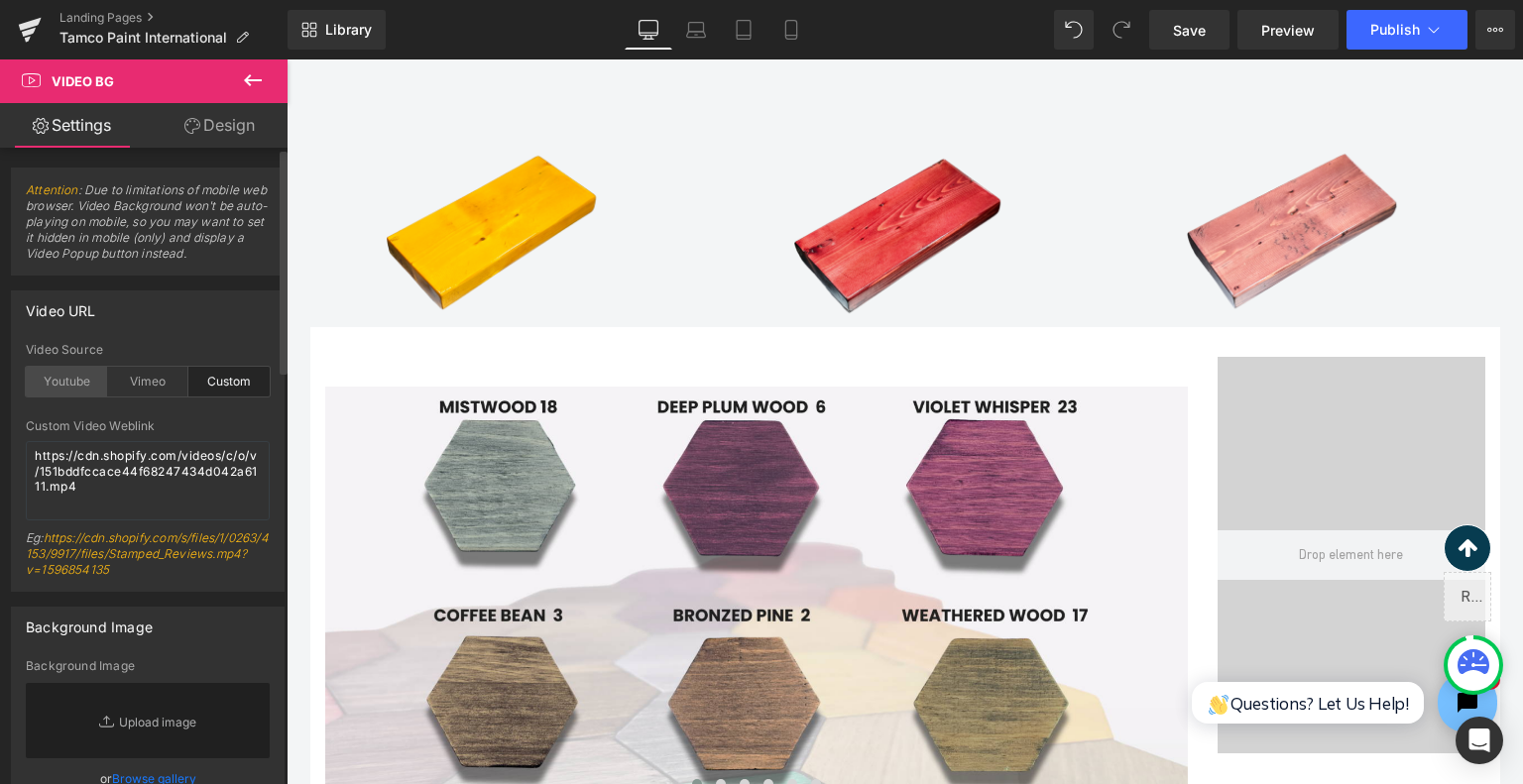 click on "Youtube" at bounding box center [66, 382] 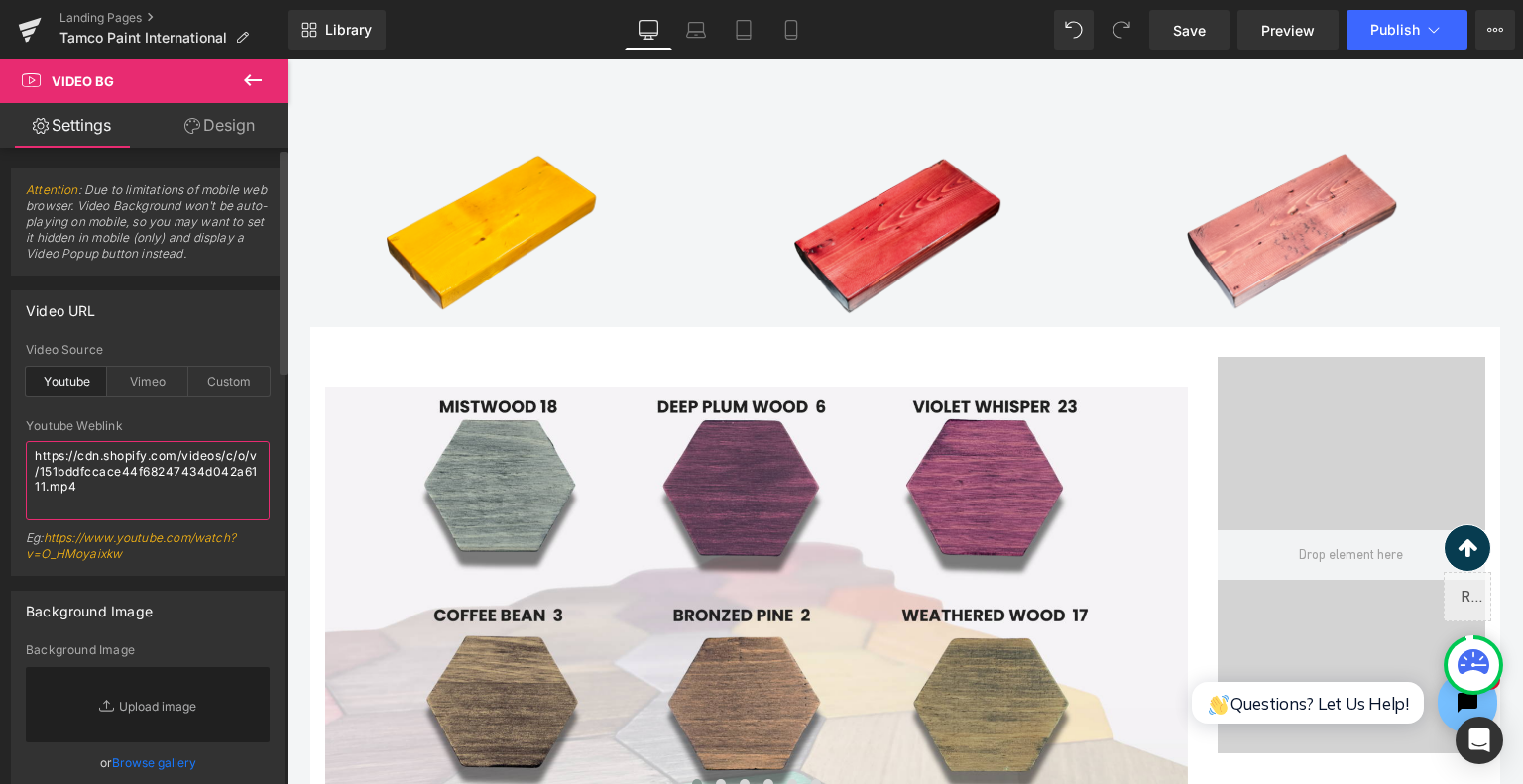 click on "https://cdn.shopify.com/videos/c/o/v/151bddfccace44f68247434d042a6111.mp4" at bounding box center [148, 481] 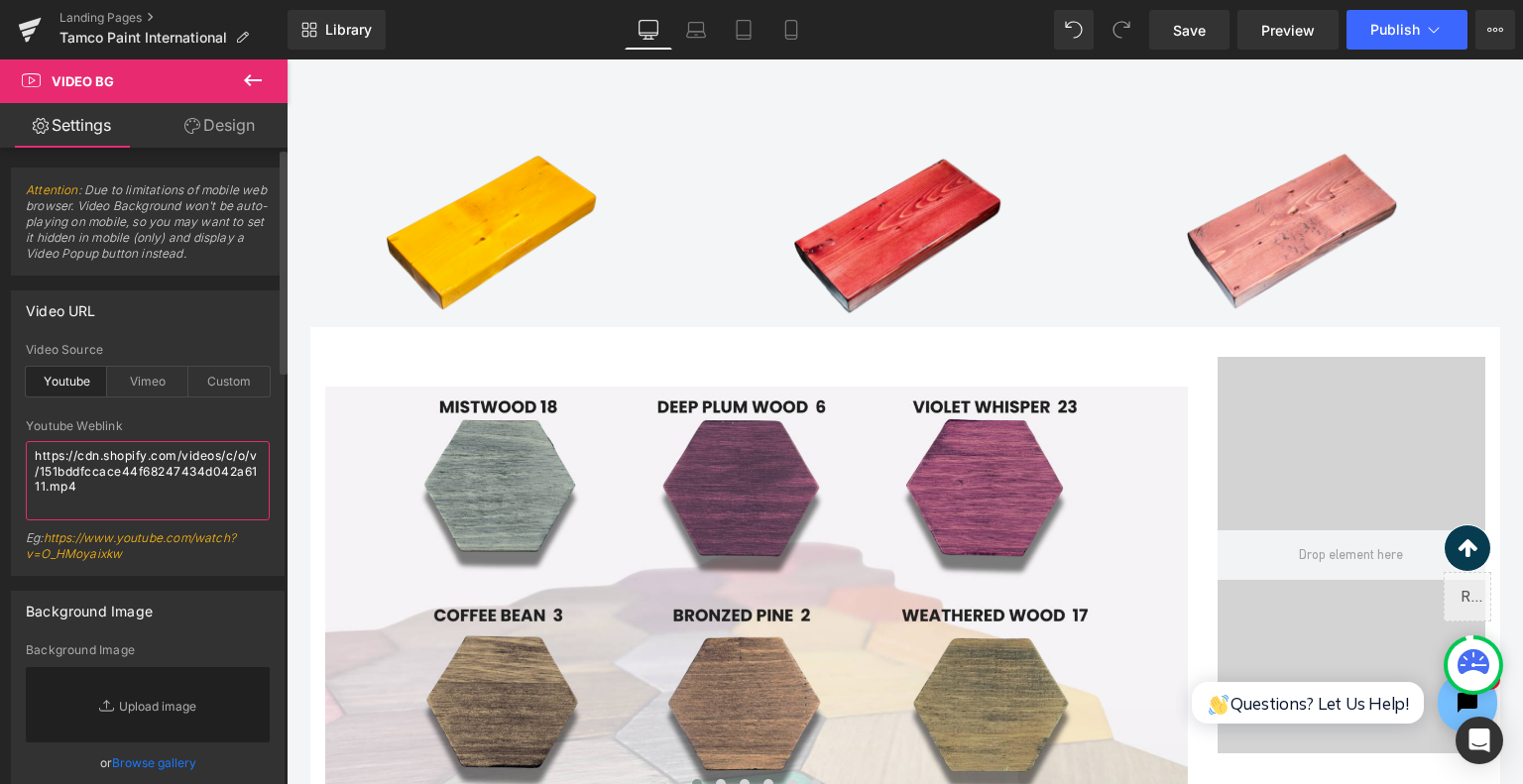 click on "https://cdn.shopify.com/videos/c/o/v/151bddfccace44f68247434d042a6111.mp4" at bounding box center [148, 481] 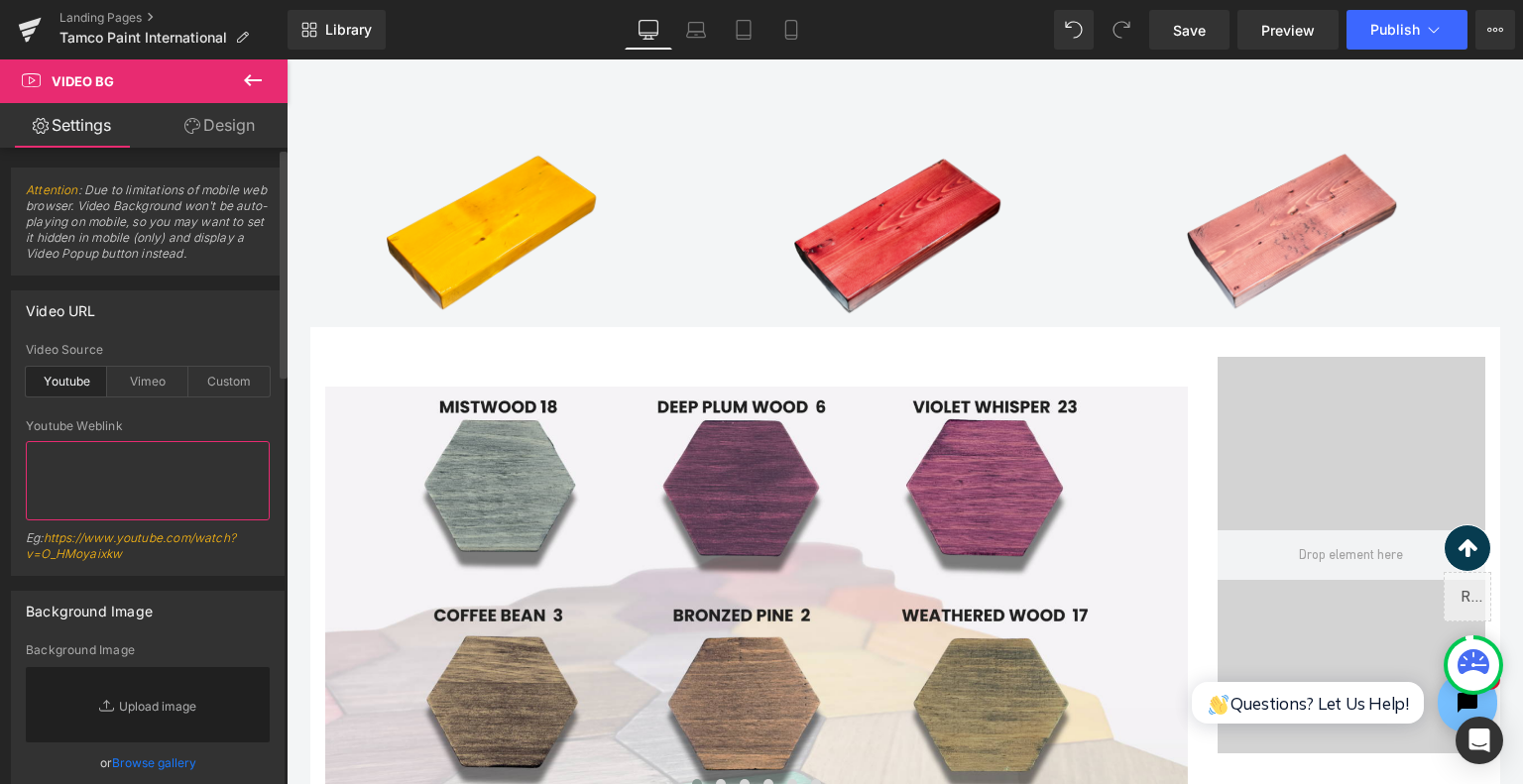 type 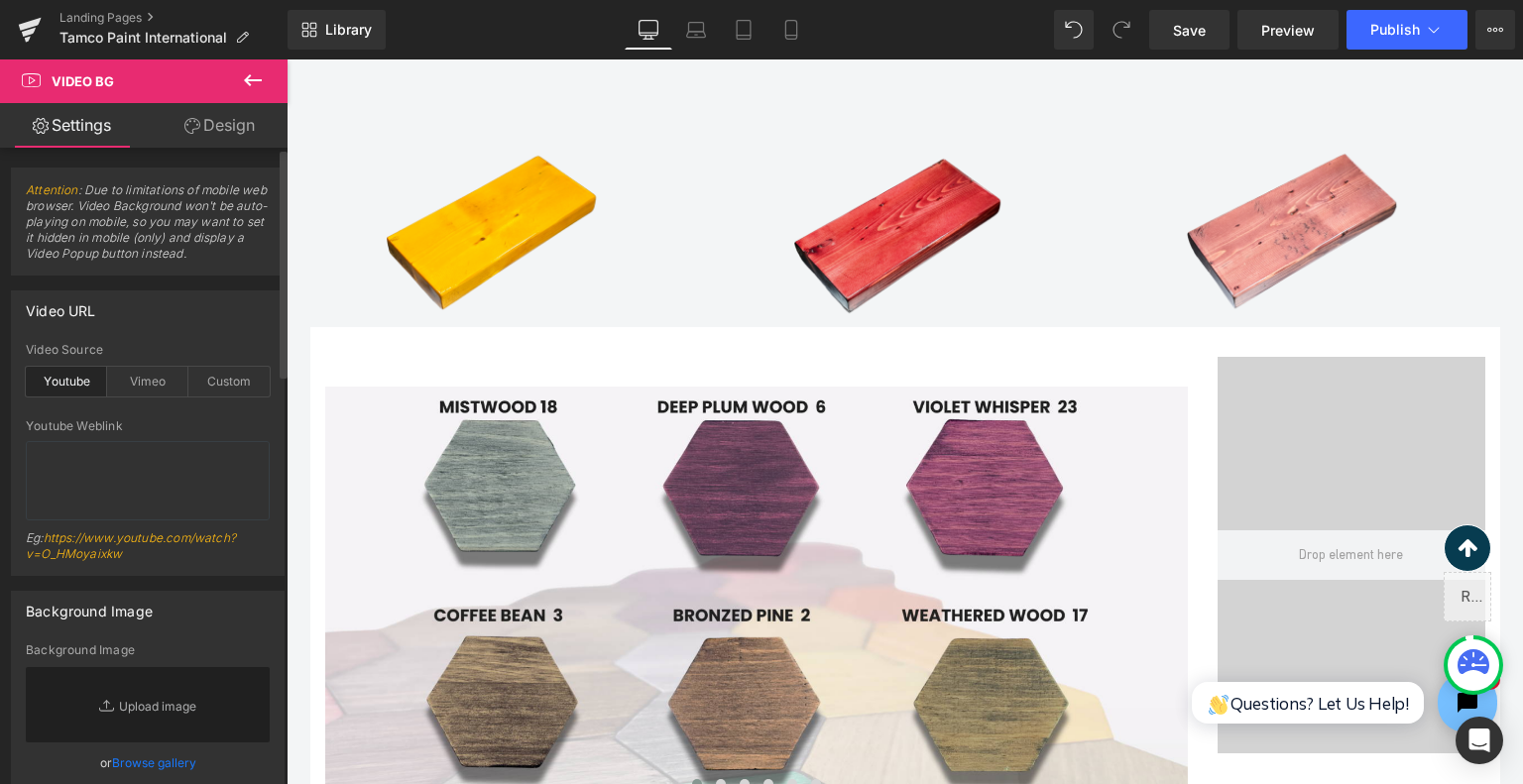 click on "Video Source Youtube Vimeo Custom" at bounding box center (148, 381) 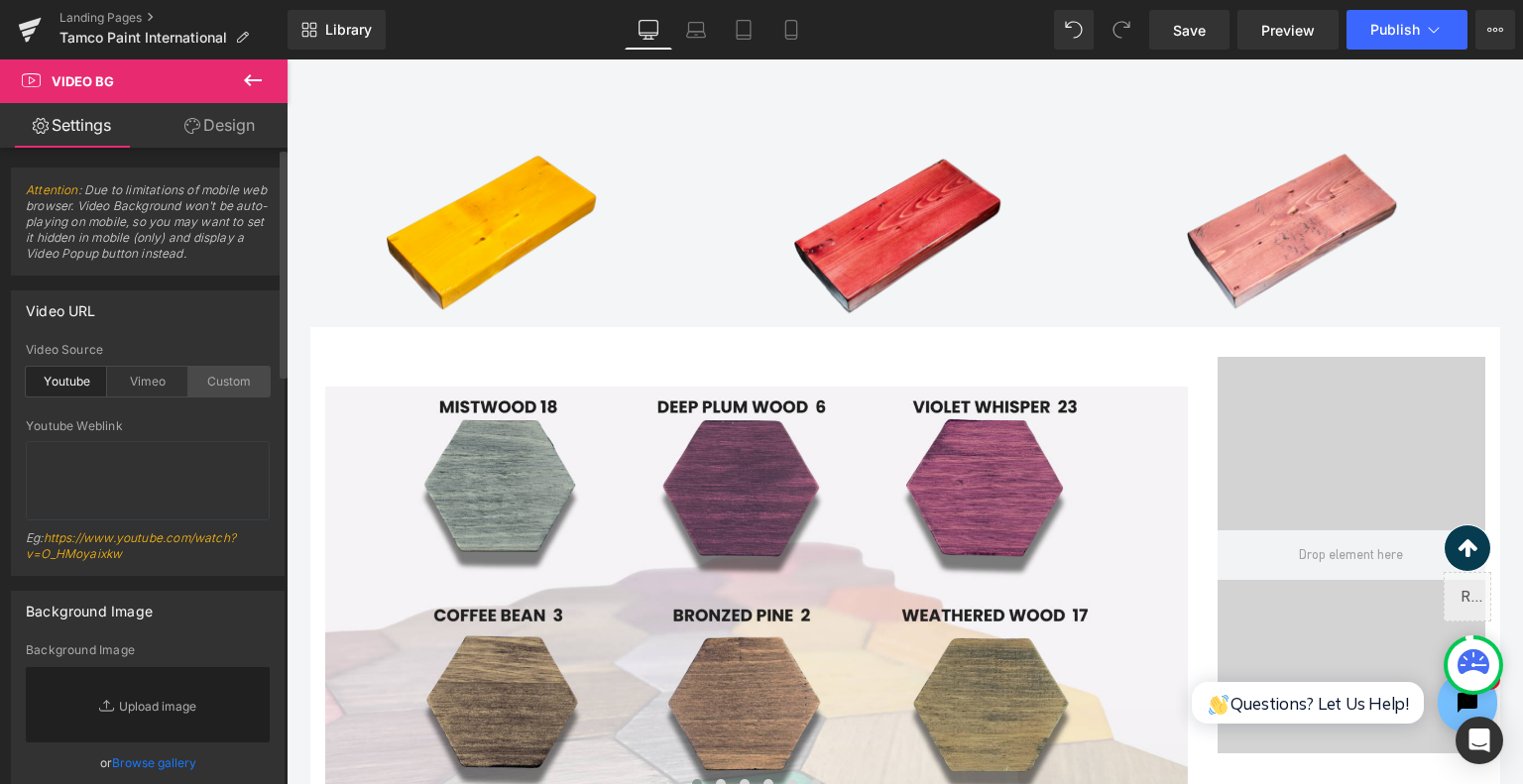click on "Custom" at bounding box center [229, 382] 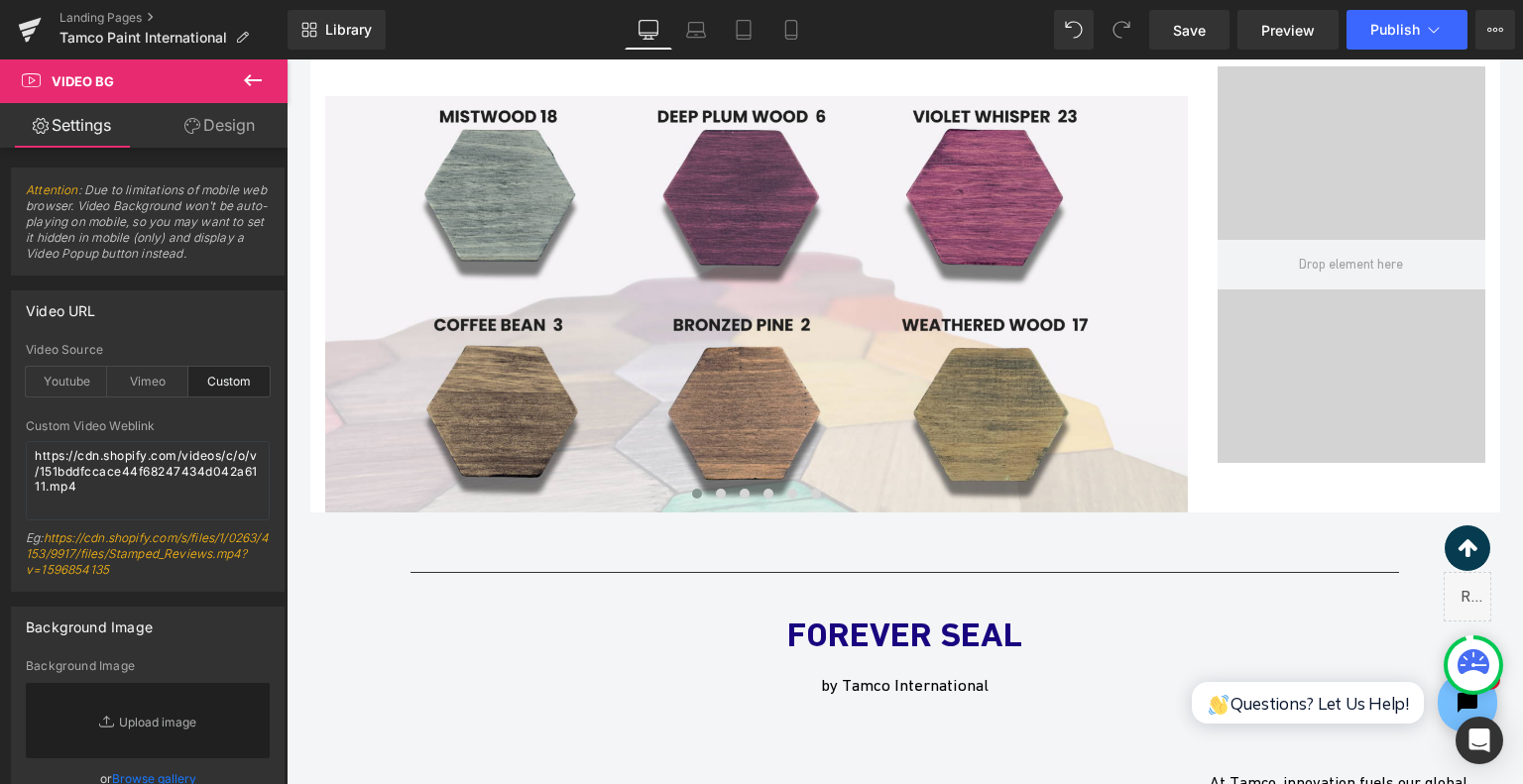 scroll, scrollTop: 2803, scrollLeft: 0, axis: vertical 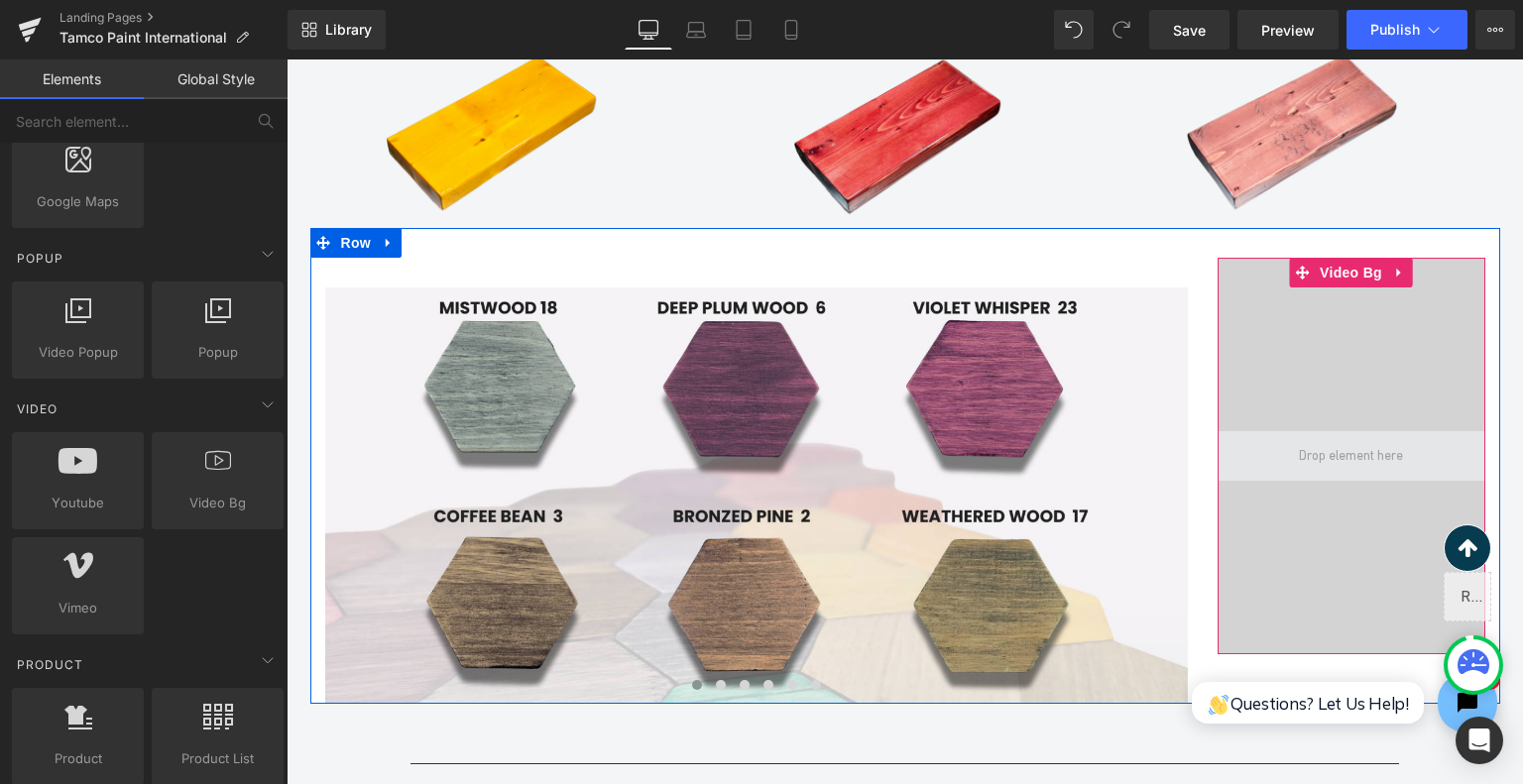 click at bounding box center (1350, 456) 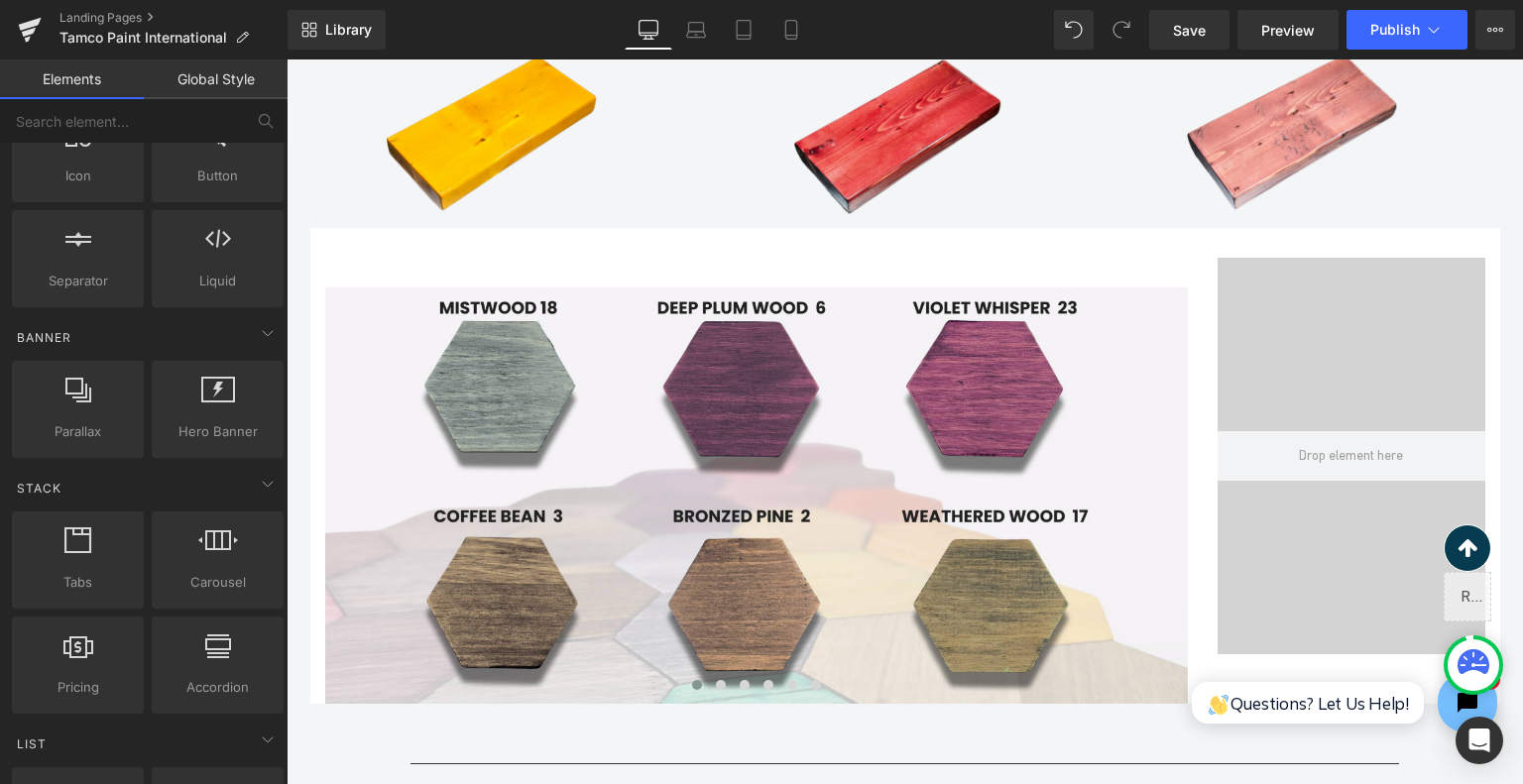 scroll, scrollTop: 0, scrollLeft: 0, axis: both 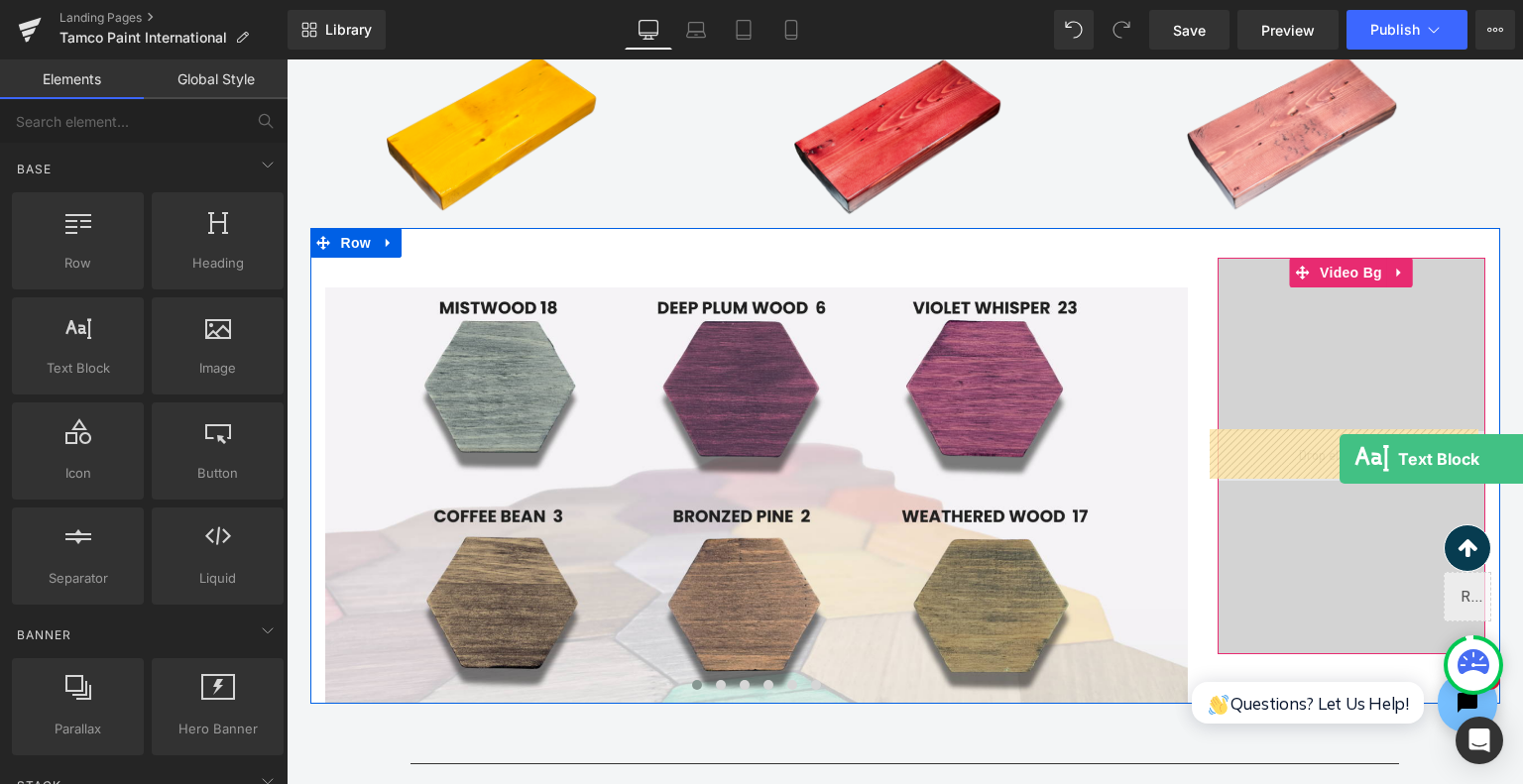 drag, startPoint x: 563, startPoint y: 396, endPoint x: 1341, endPoint y: 455, distance: 780.2339 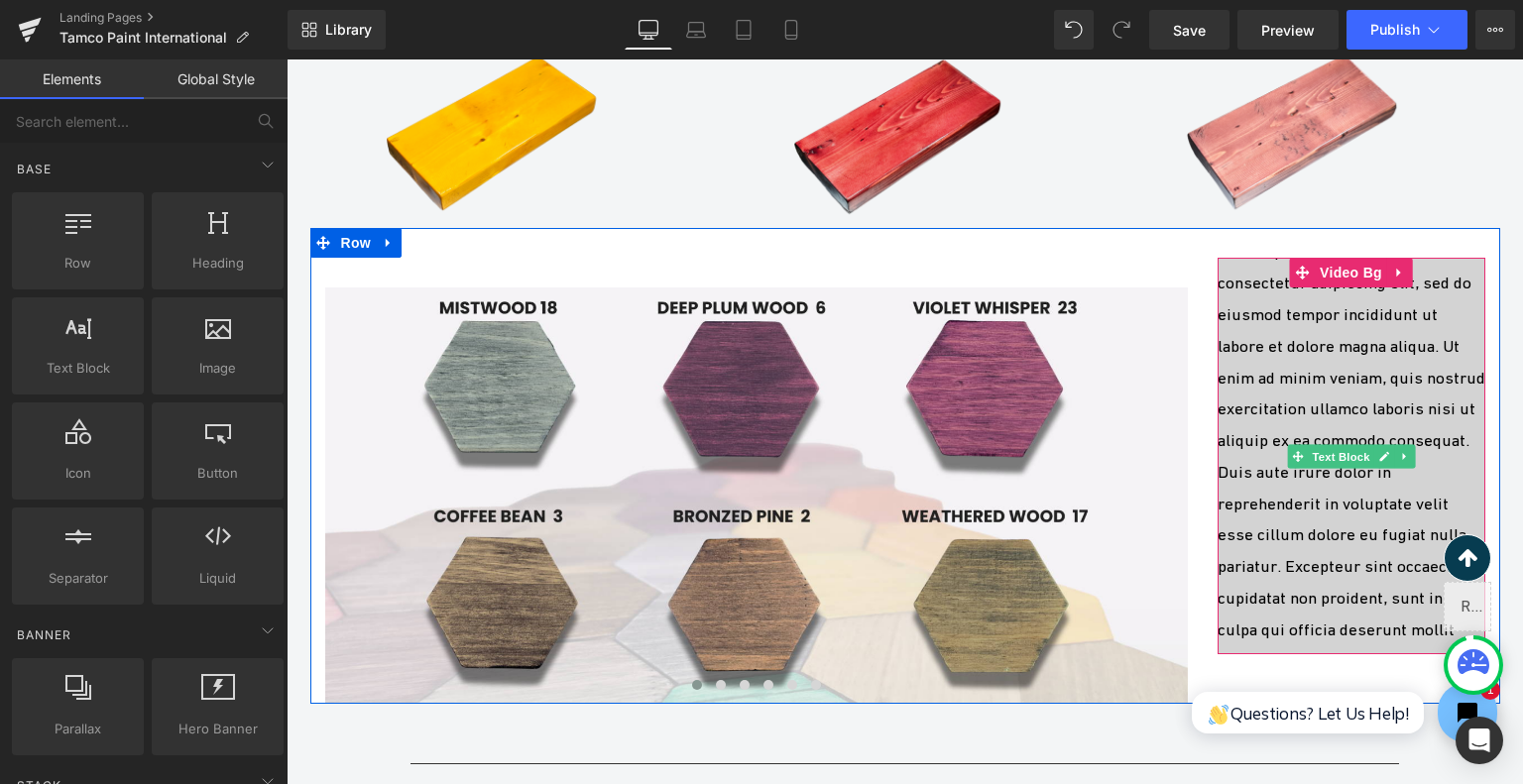 click on "Text Block" at bounding box center [1341, 456] 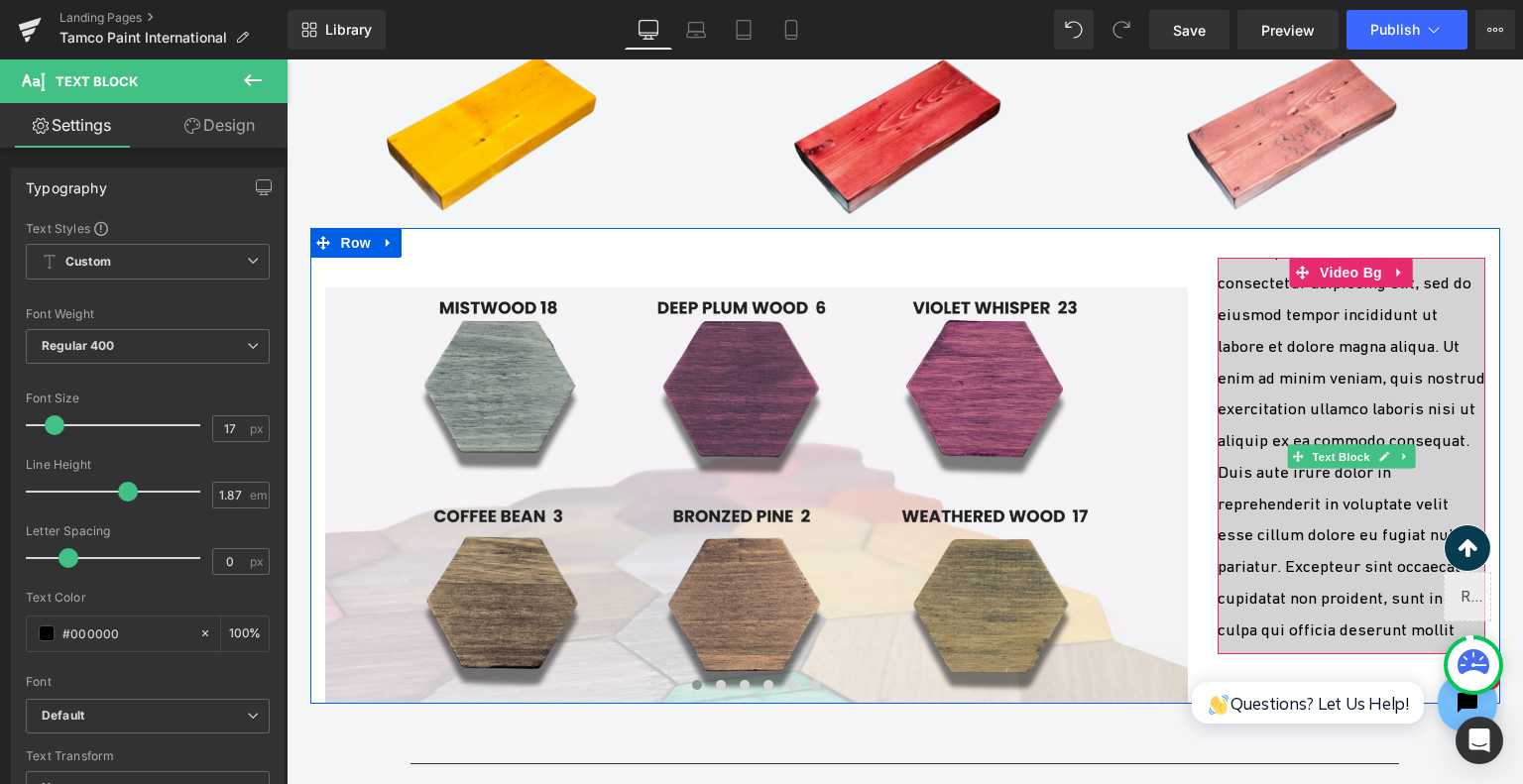 click on "Lorem ipsum dolor sit amet, consectetur adipiscing elit, sed do eiusmod tempor incididunt ut labore et dolore magna aliqua. Ut enim ad minim veniam, quis nostrud exercitation ullamco laboris nisi ut aliquip ex ea commodo consequat. Duis aute irure dolor in reprehenderit in voluptate velit esse cillum dolore eu fugiat nulla pariatur. Excepteur sint occaecat cupidatat non proident, sunt in culpa qui officia deserunt mollit anim id est laborum." at bounding box center [1351, 456] 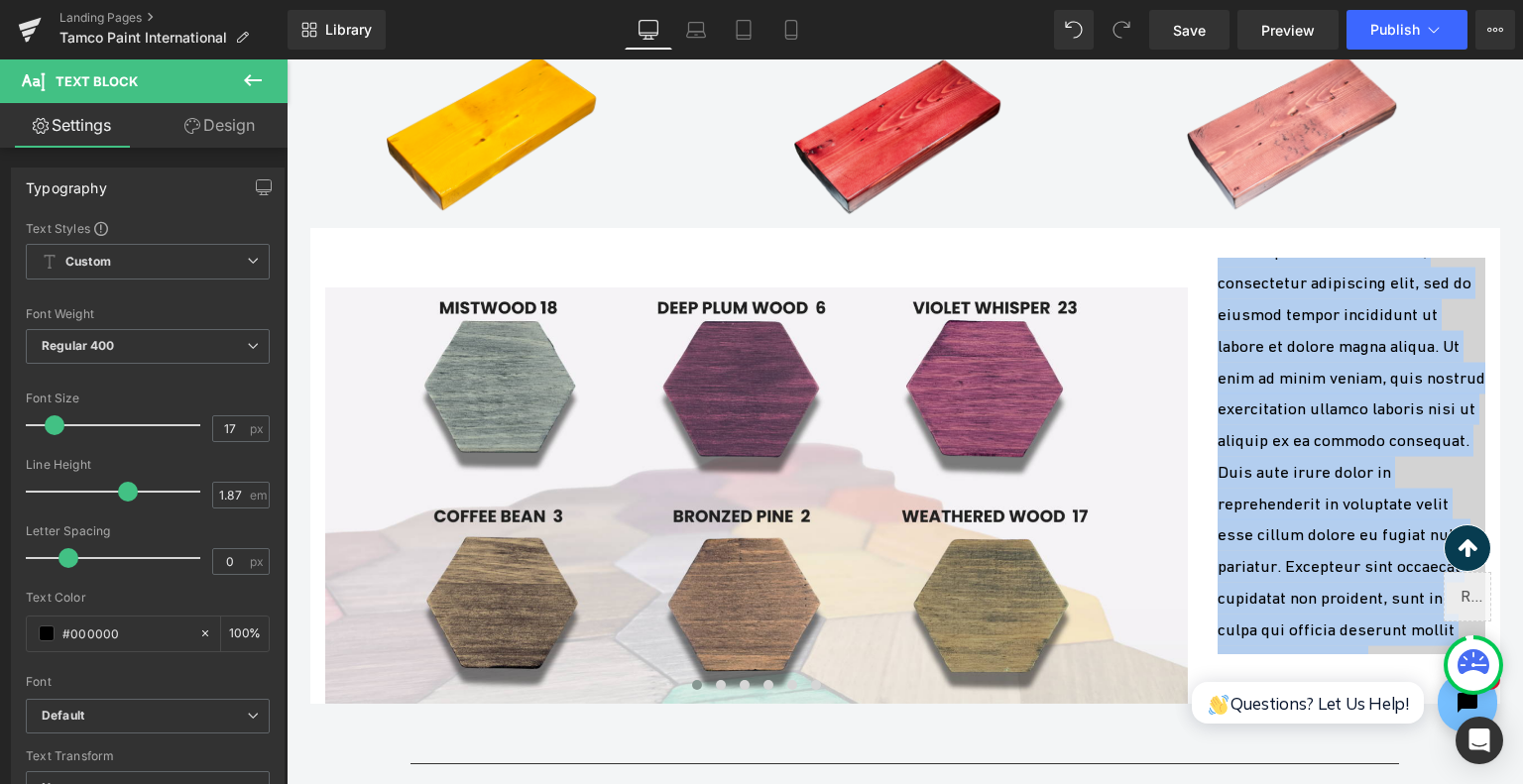 type 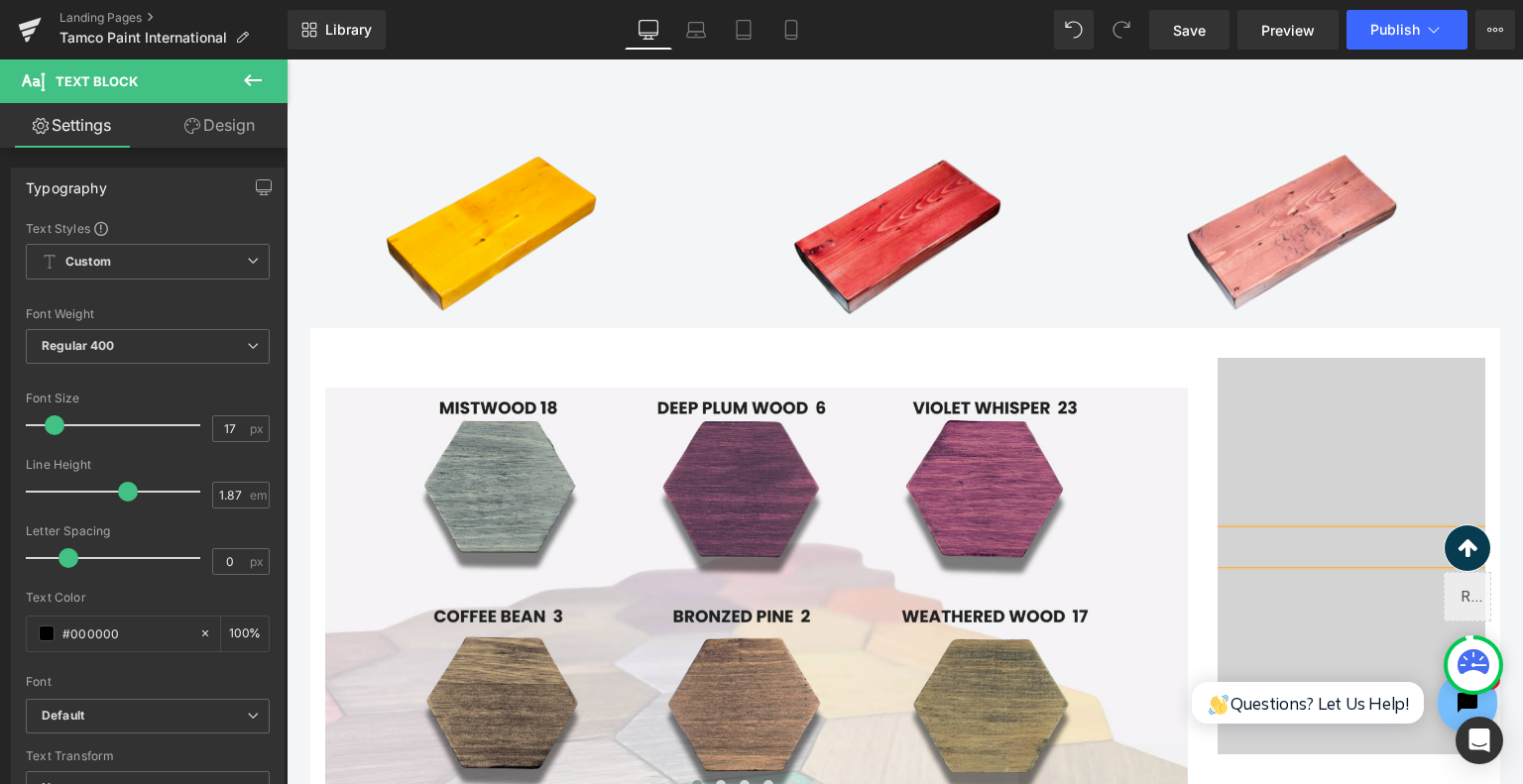 scroll, scrollTop: 2702, scrollLeft: 0, axis: vertical 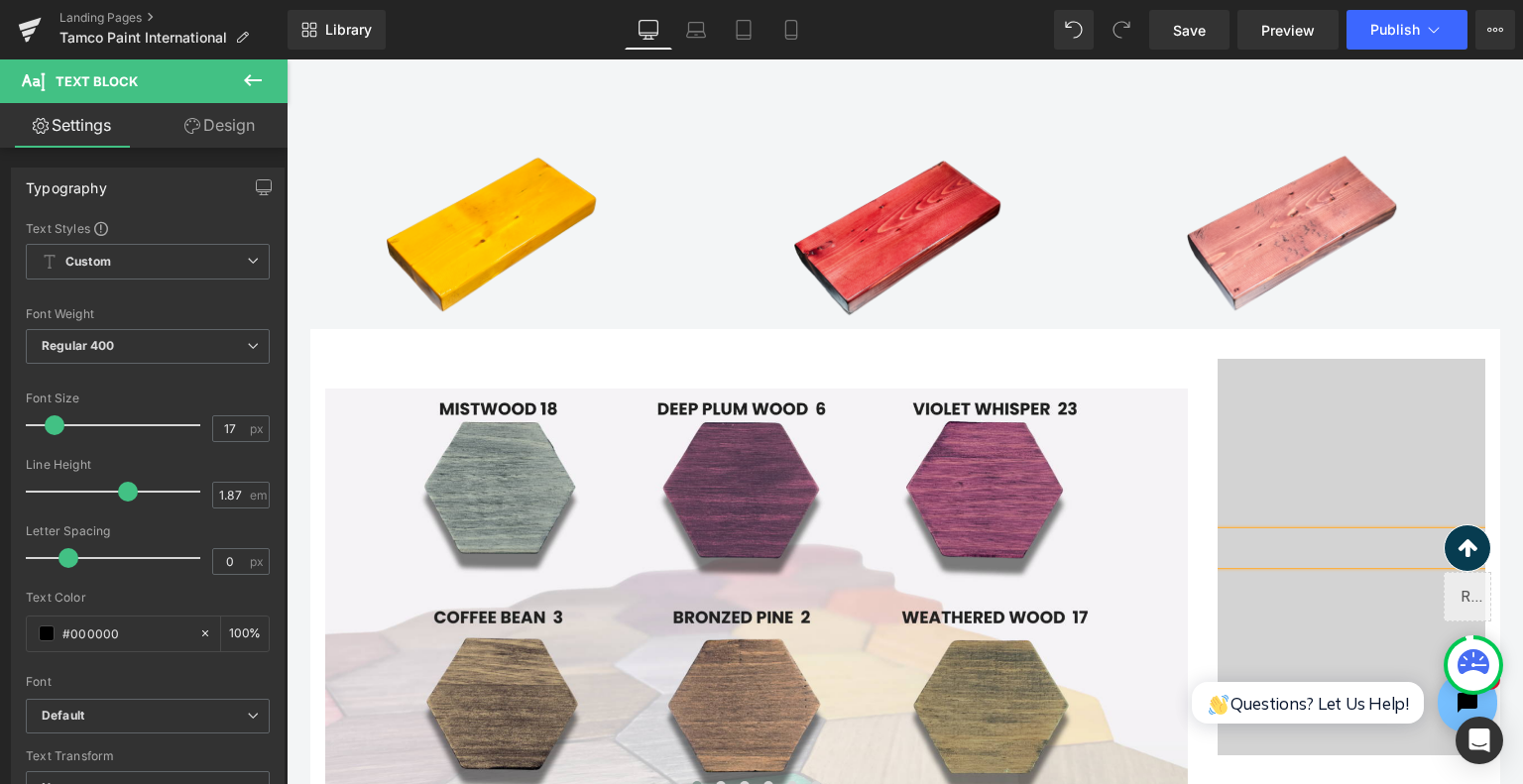 click at bounding box center [1351, 557] 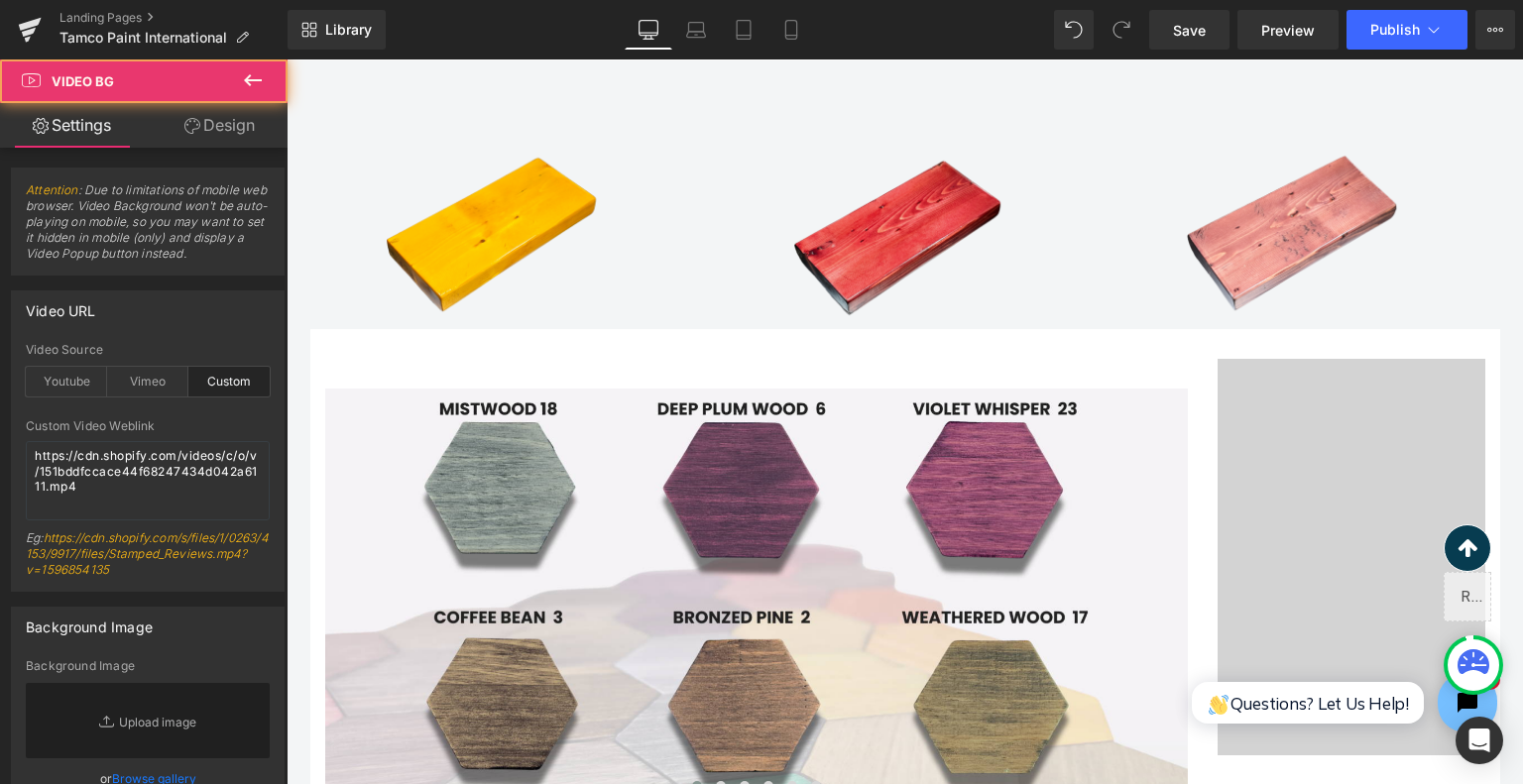 click 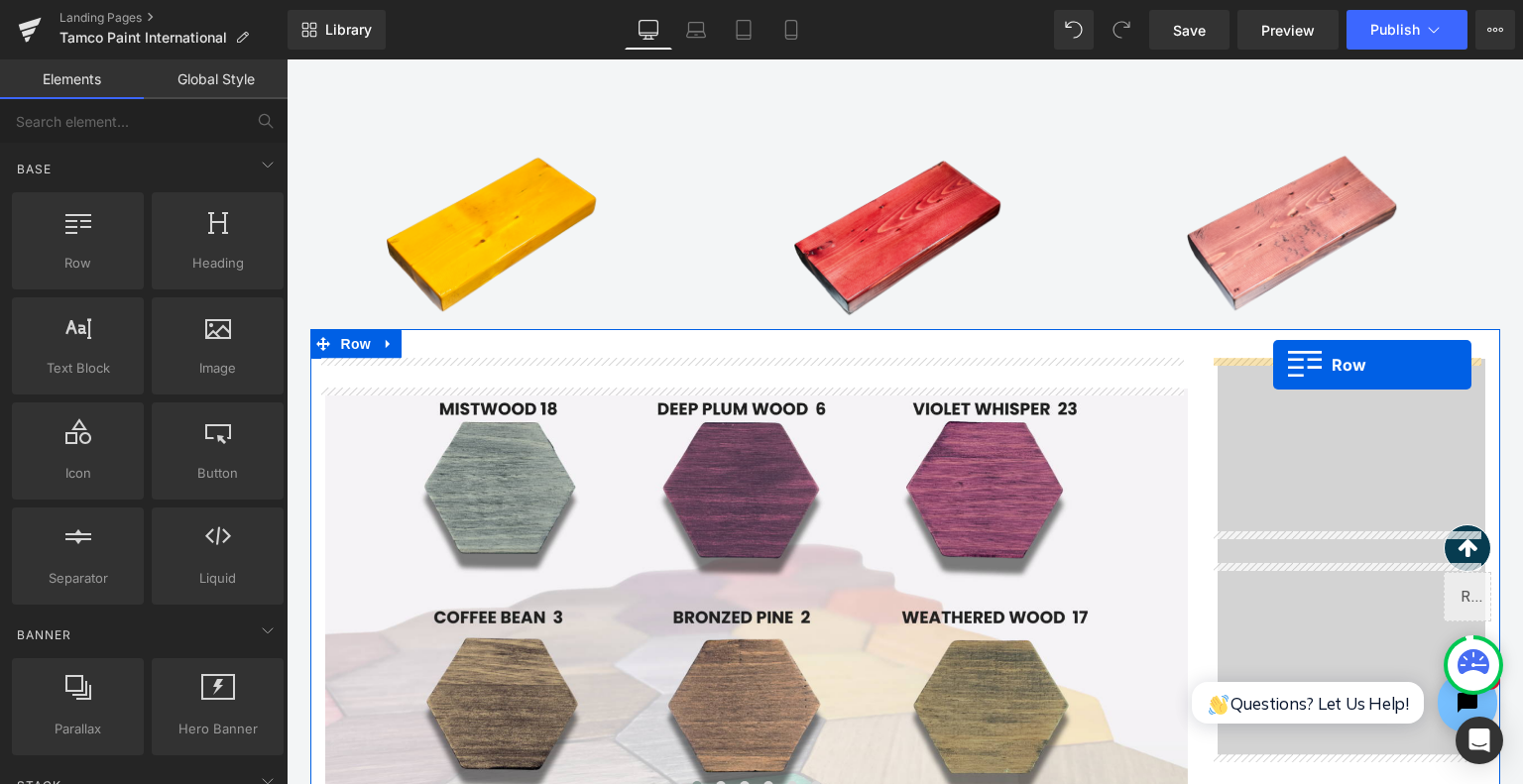 drag, startPoint x: 364, startPoint y: 292, endPoint x: 1273, endPoint y: 364, distance: 911.84703 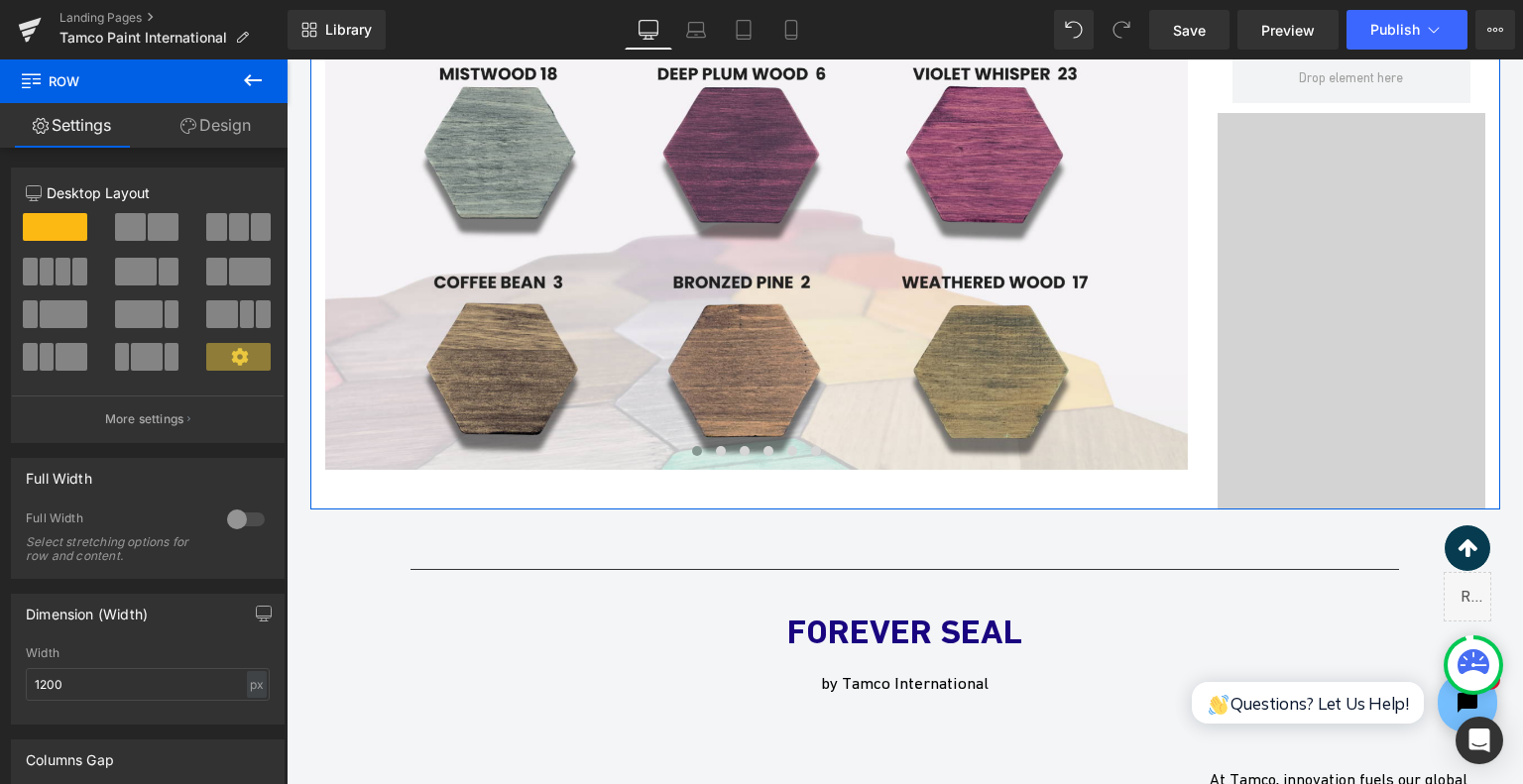 scroll, scrollTop: 2900, scrollLeft: 0, axis: vertical 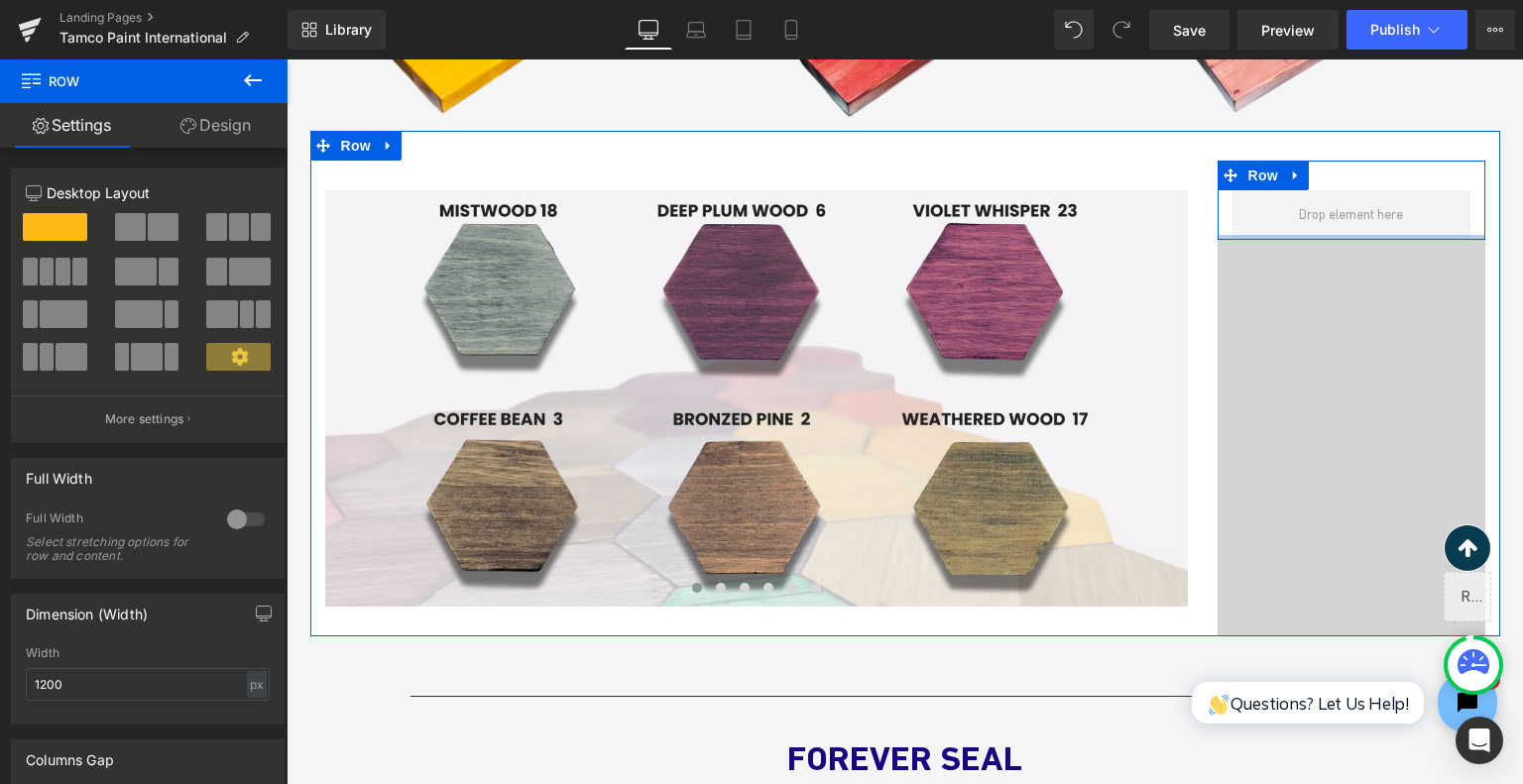 drag, startPoint x: 1330, startPoint y: 247, endPoint x: 1348, endPoint y: 175, distance: 74.2159 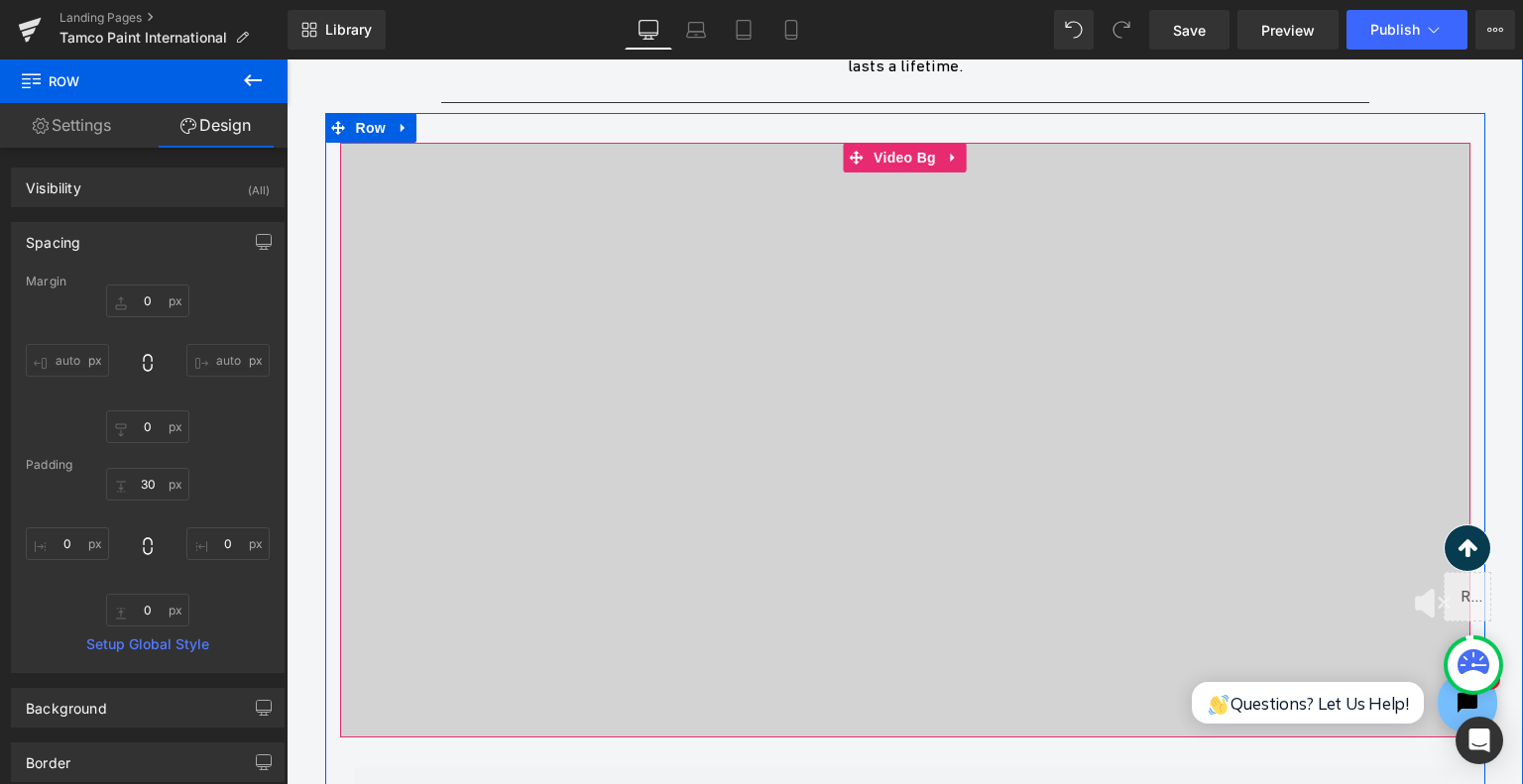 scroll, scrollTop: 4387, scrollLeft: 0, axis: vertical 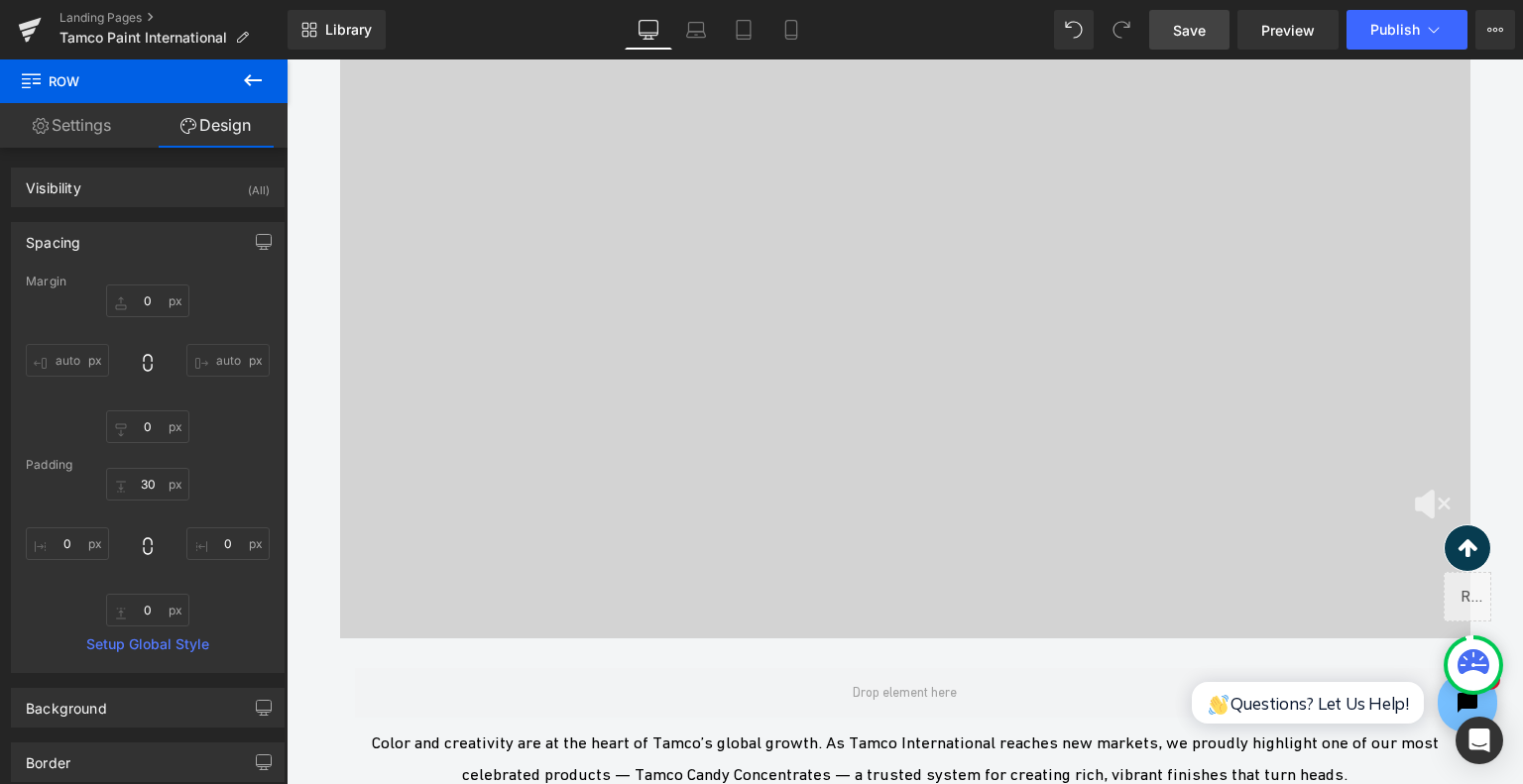 click on "Save" at bounding box center (1189, 30) 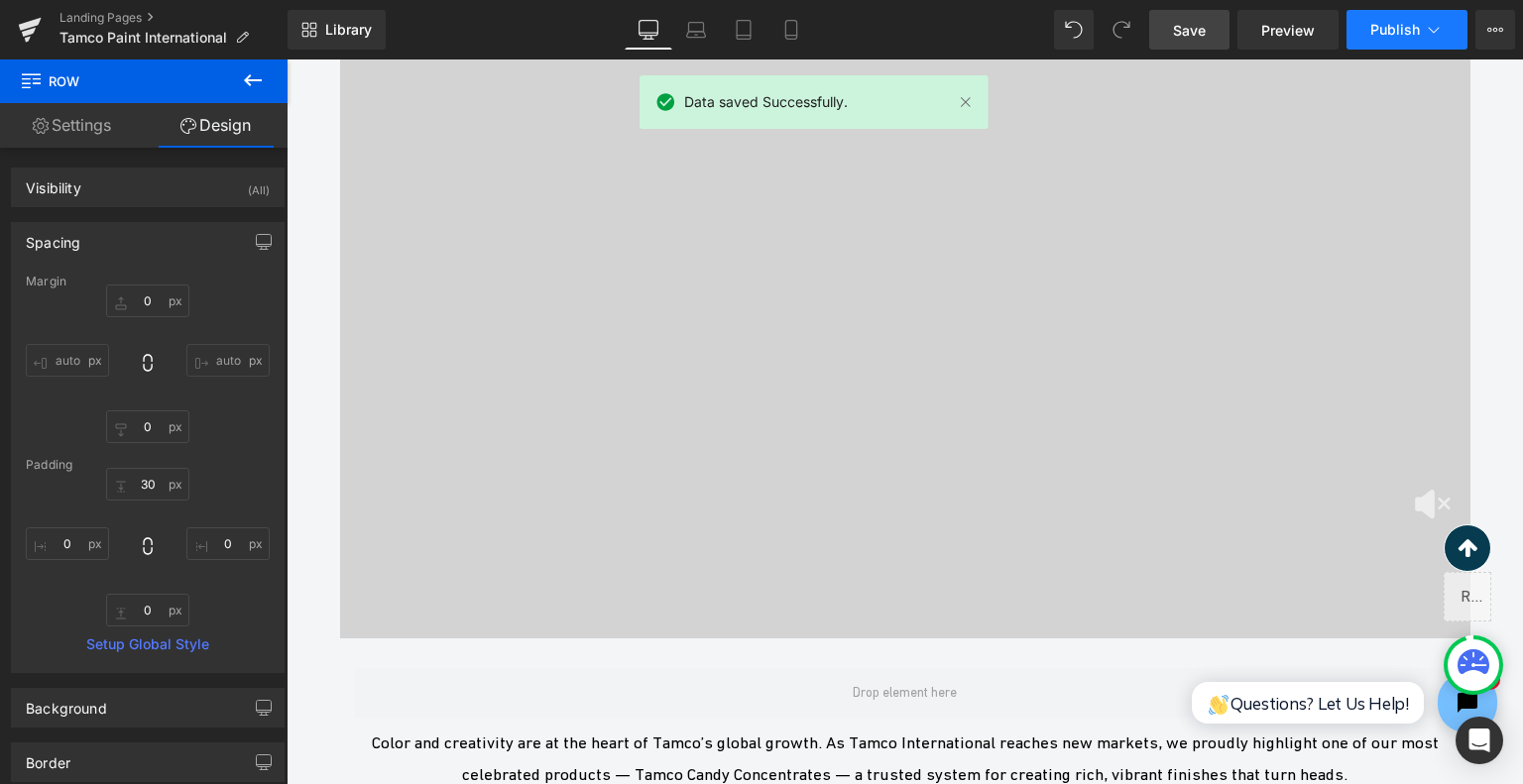 click 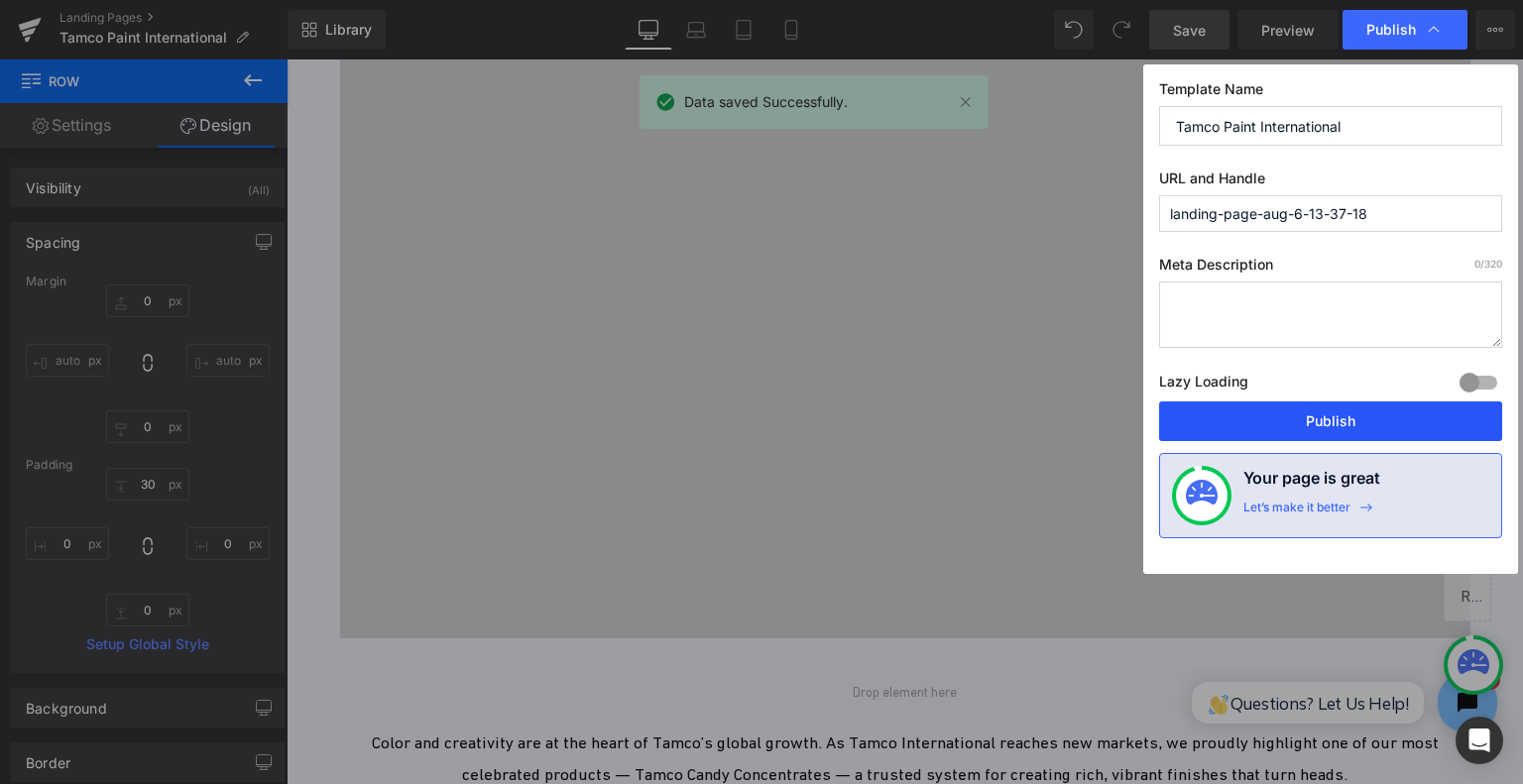 click on "Publish" at bounding box center (1331, 421) 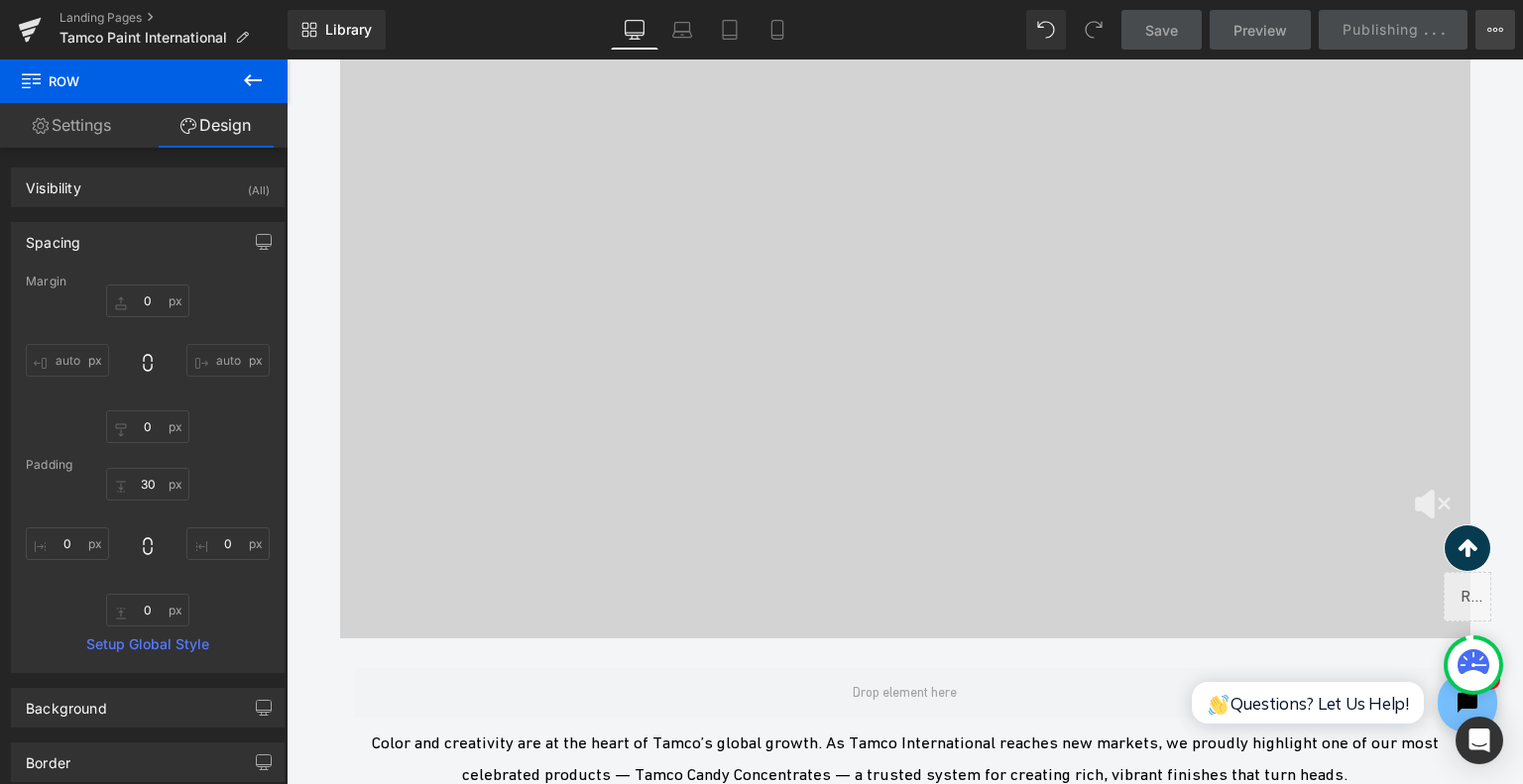 drag, startPoint x: 1034, startPoint y: 358, endPoint x: 1483, endPoint y: 25, distance: 559.008 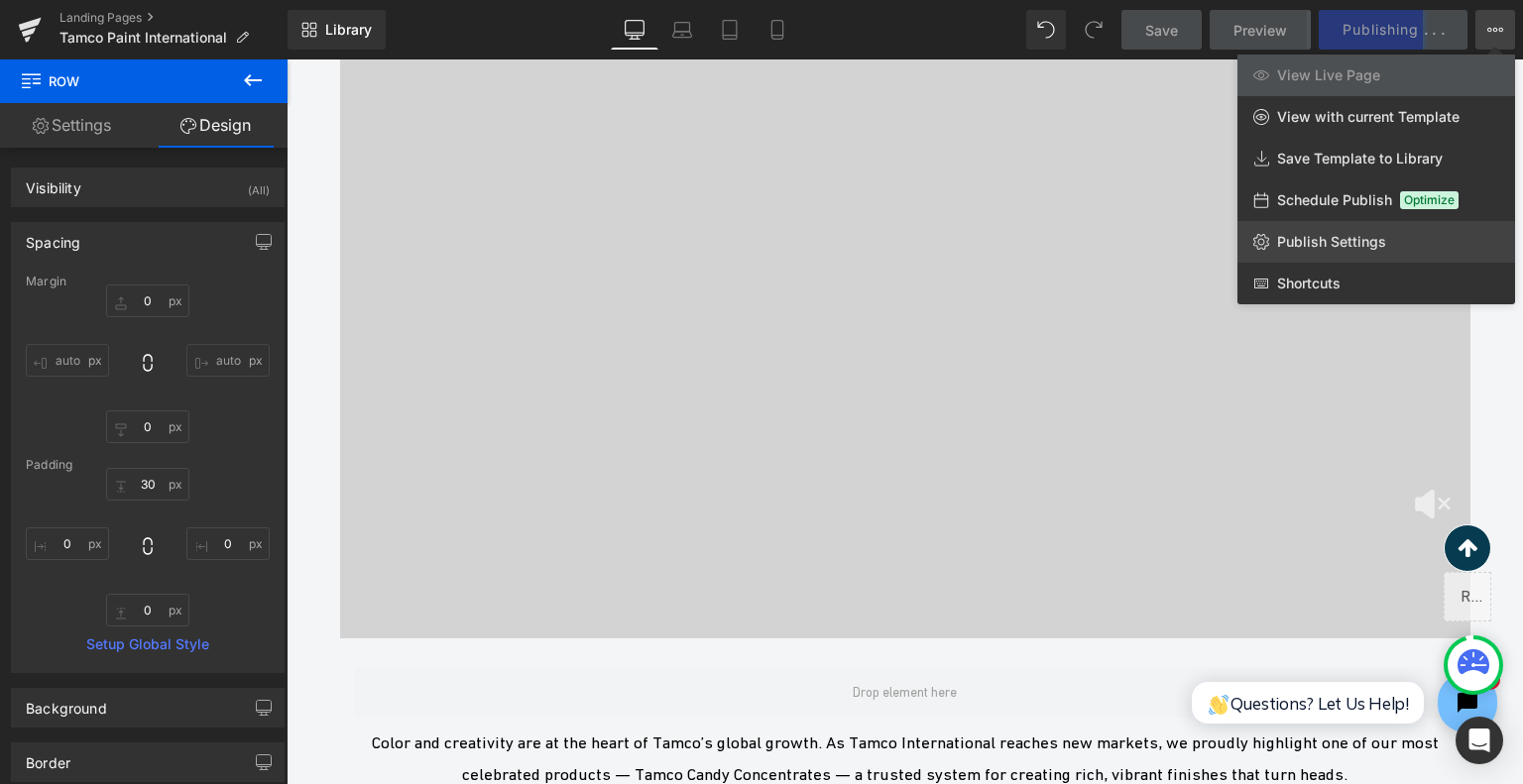 click on "Publish Settings" at bounding box center (1332, 242) 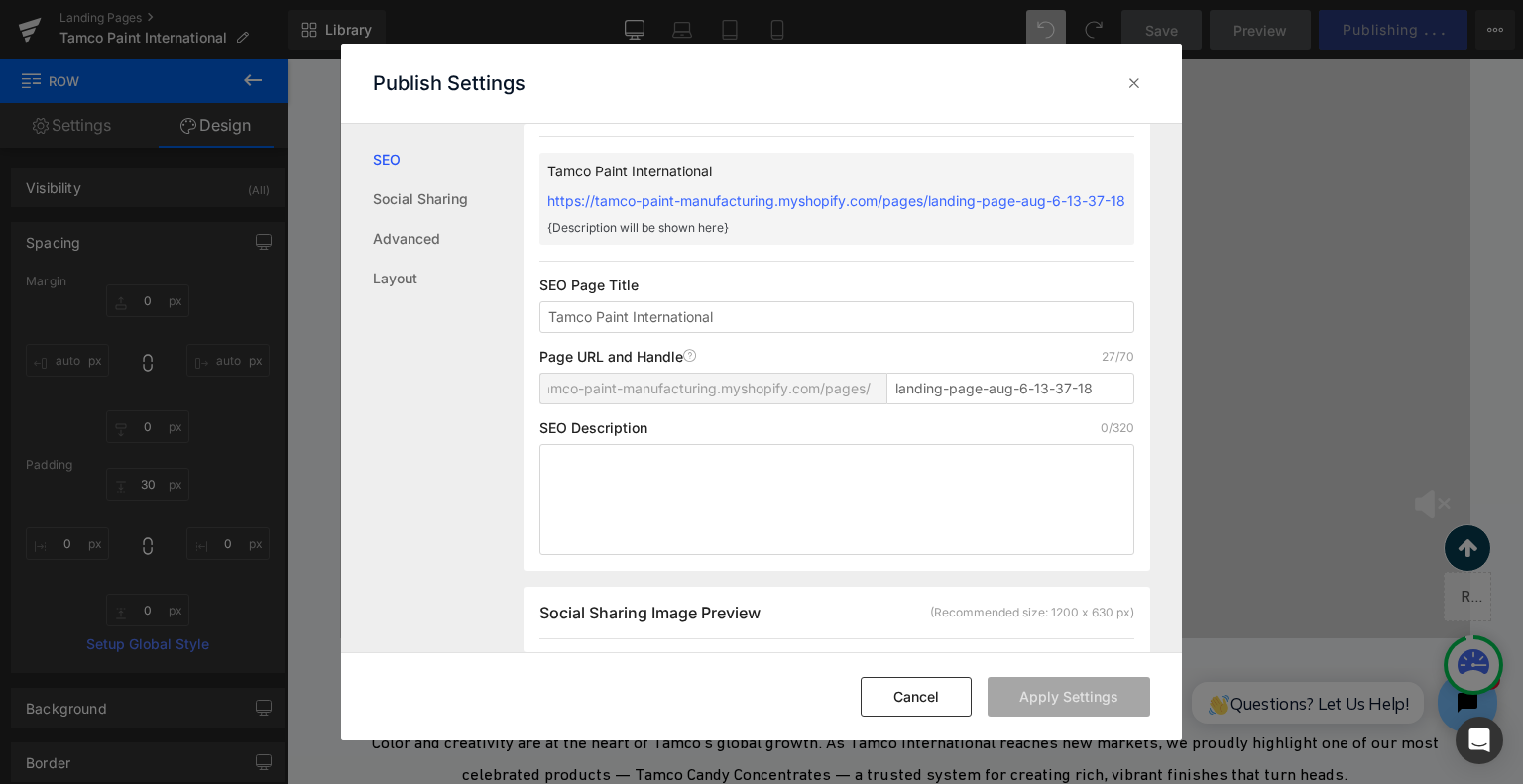 scroll, scrollTop: 99, scrollLeft: 0, axis: vertical 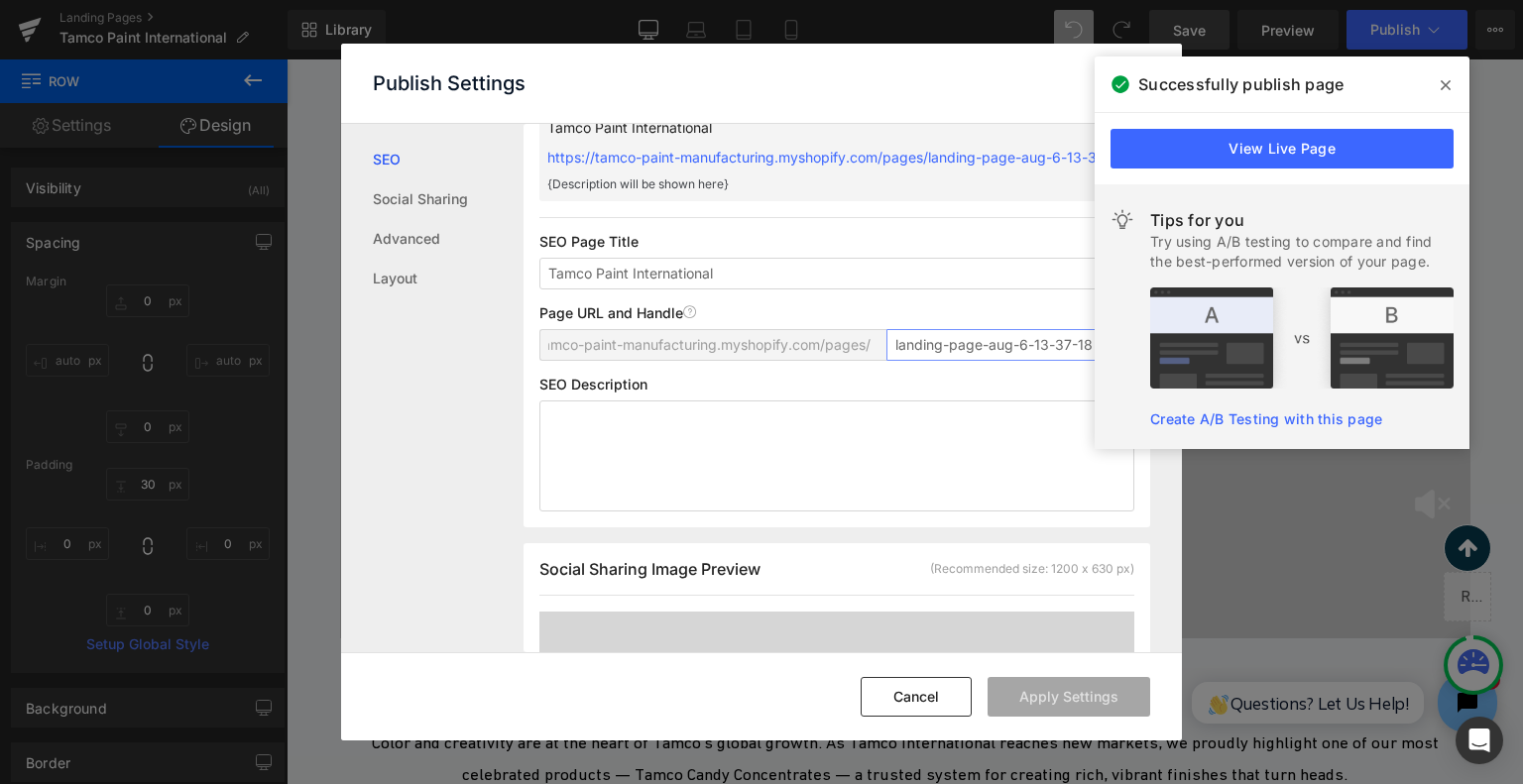 click on "landing-page-aug-6-13-37-18" at bounding box center (1010, 345) 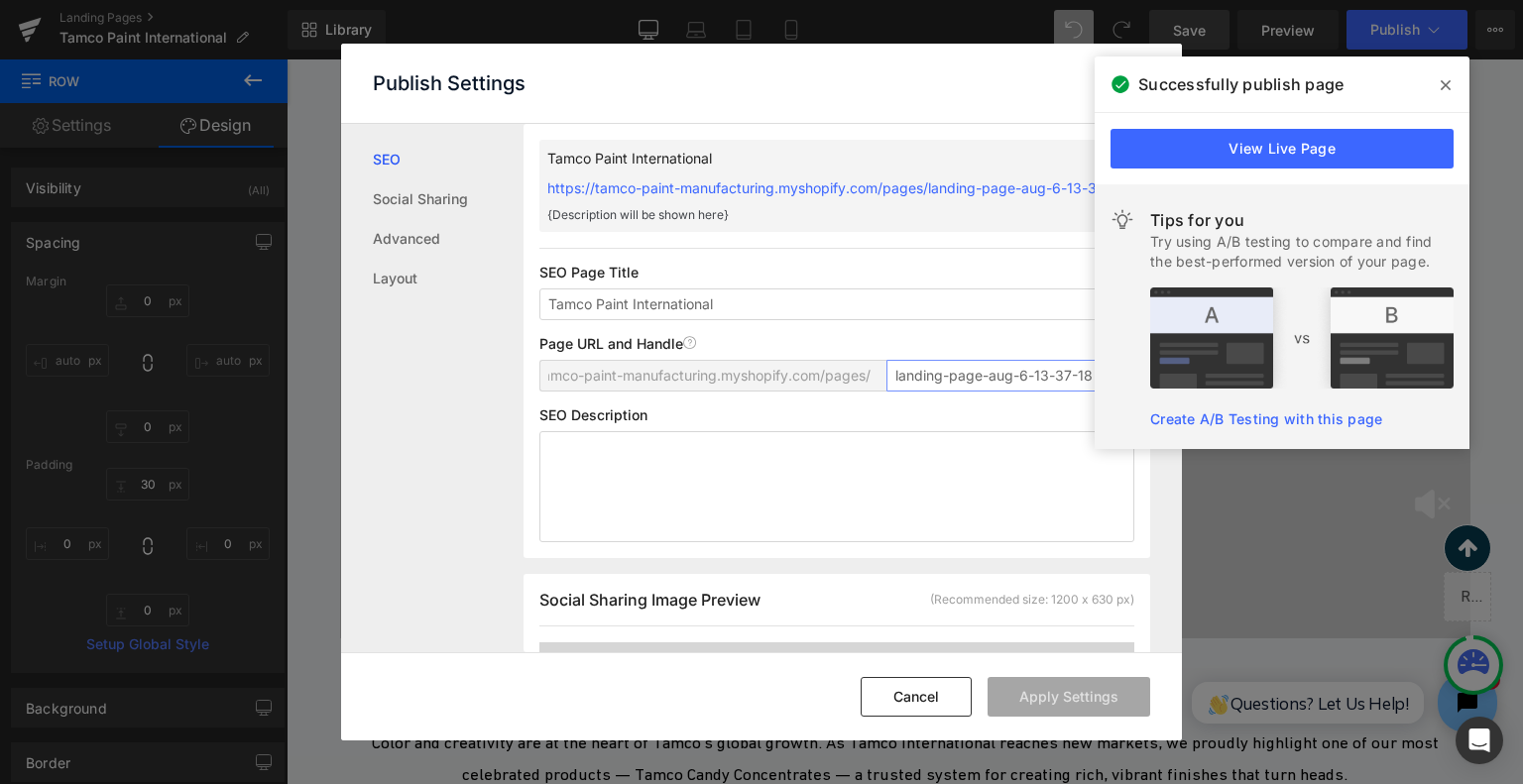 scroll, scrollTop: 0, scrollLeft: 0, axis: both 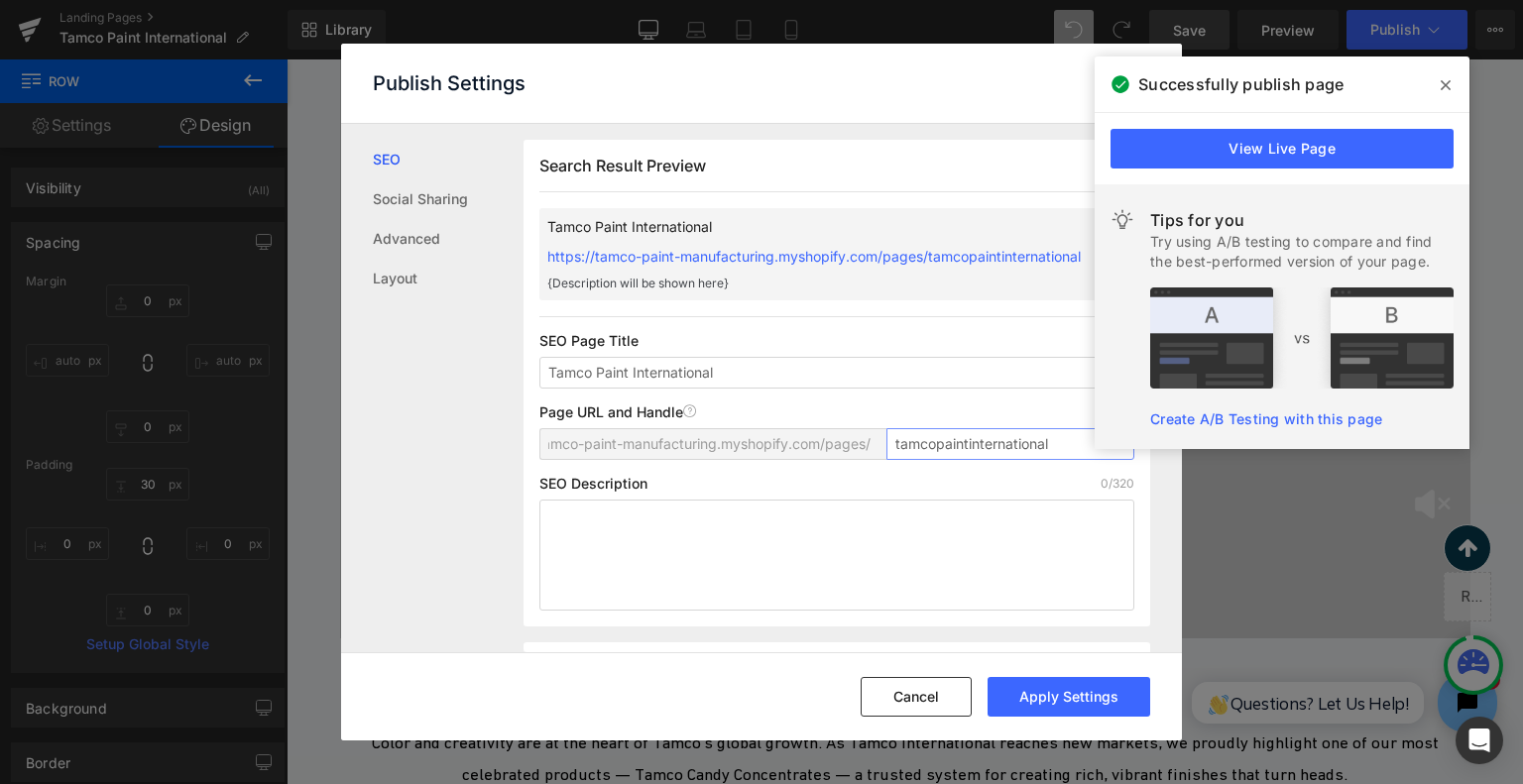 type on "tamcopaintinternational" 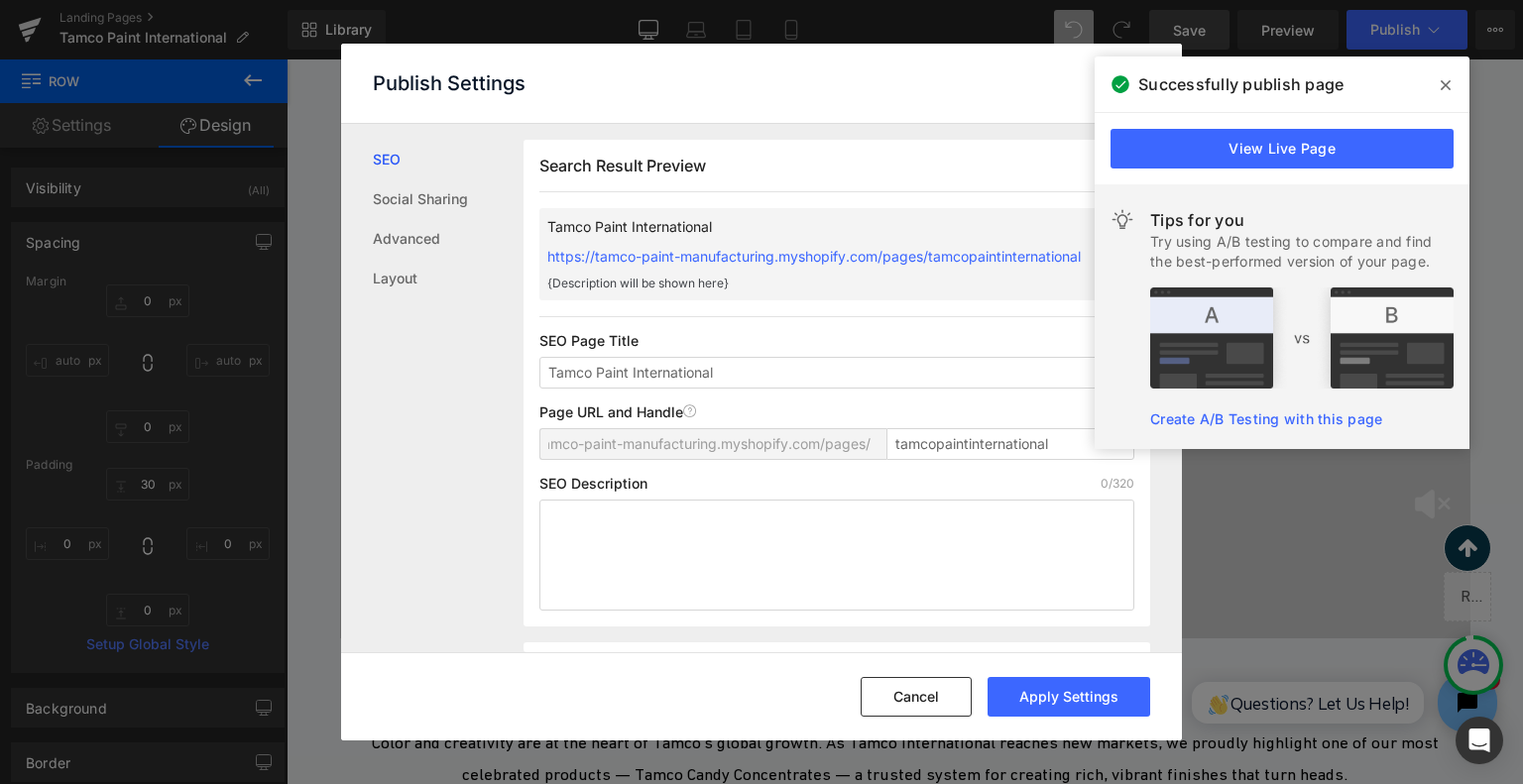 click on "SEO Description 0/320" 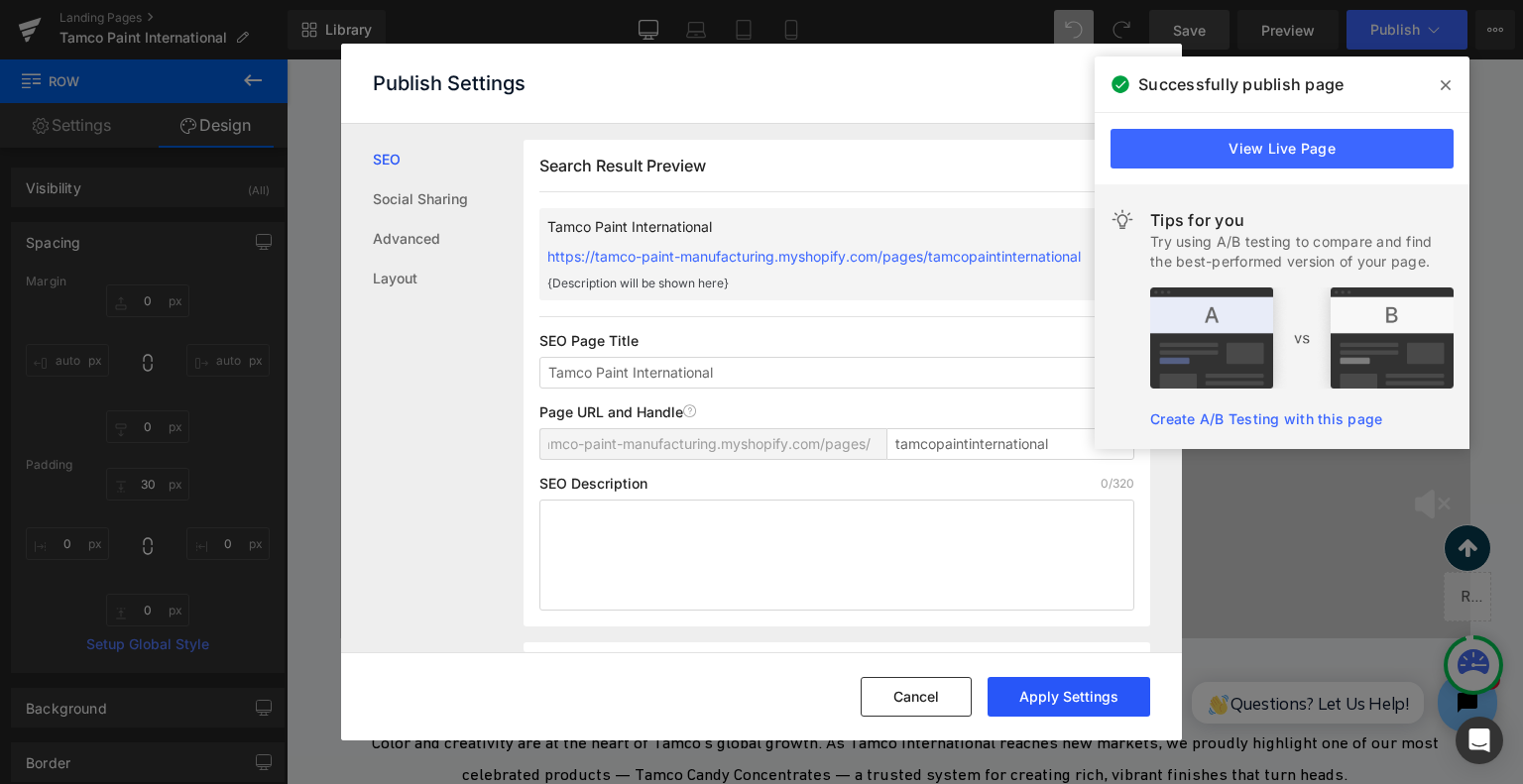 click on "Apply Settings" at bounding box center [1069, 697] 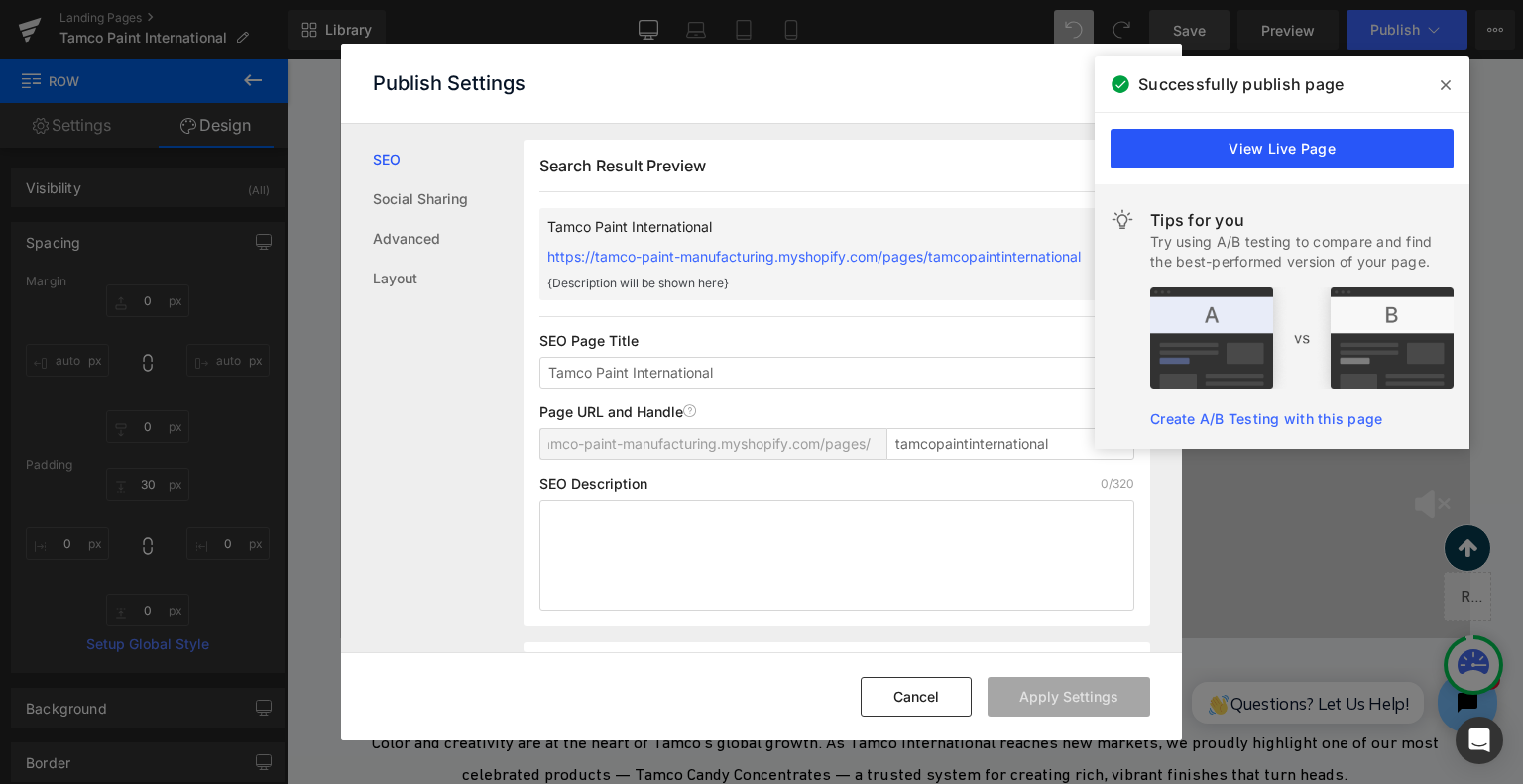 click on "View Live Page" at bounding box center (1282, 149) 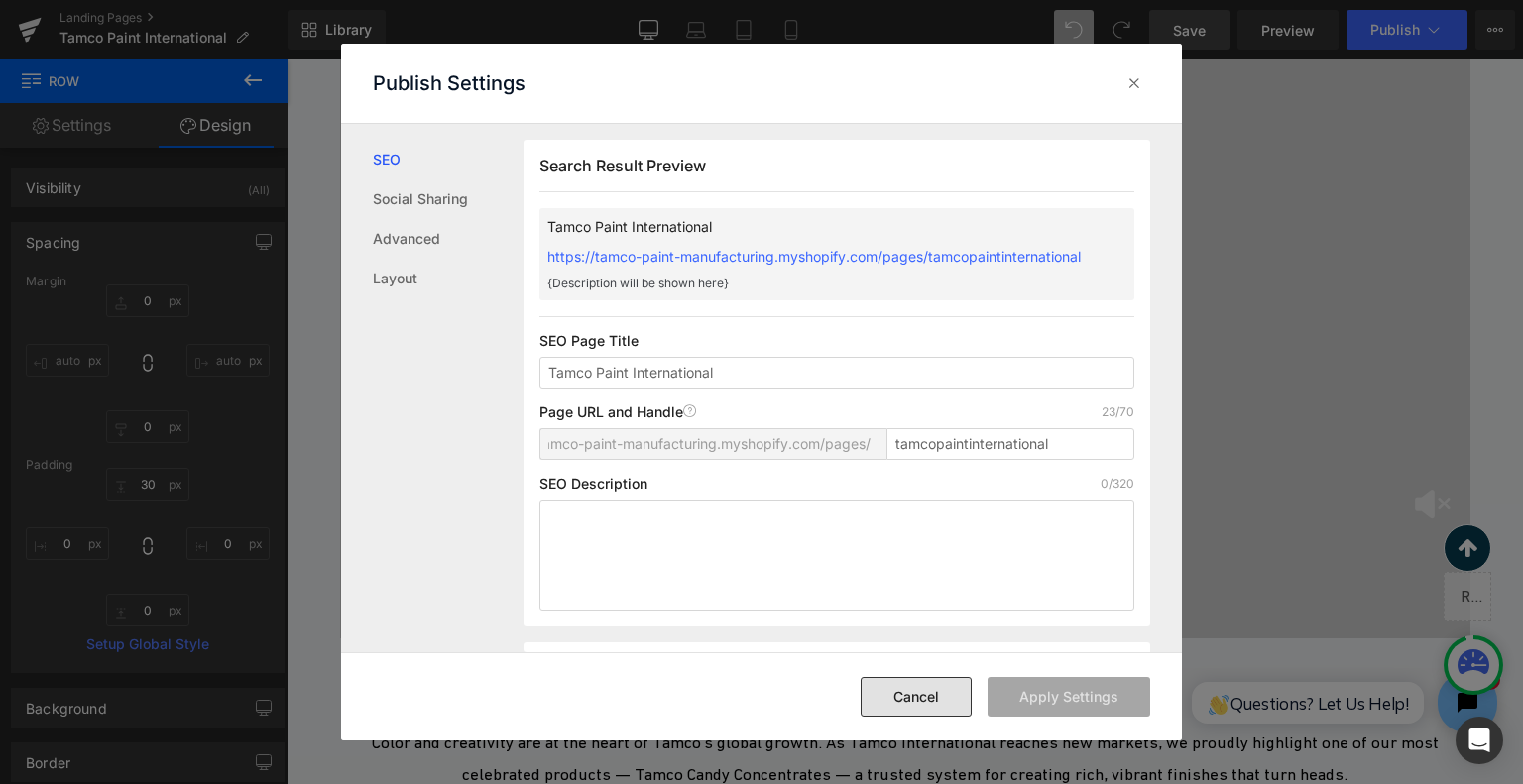 click on "Cancel" at bounding box center (916, 697) 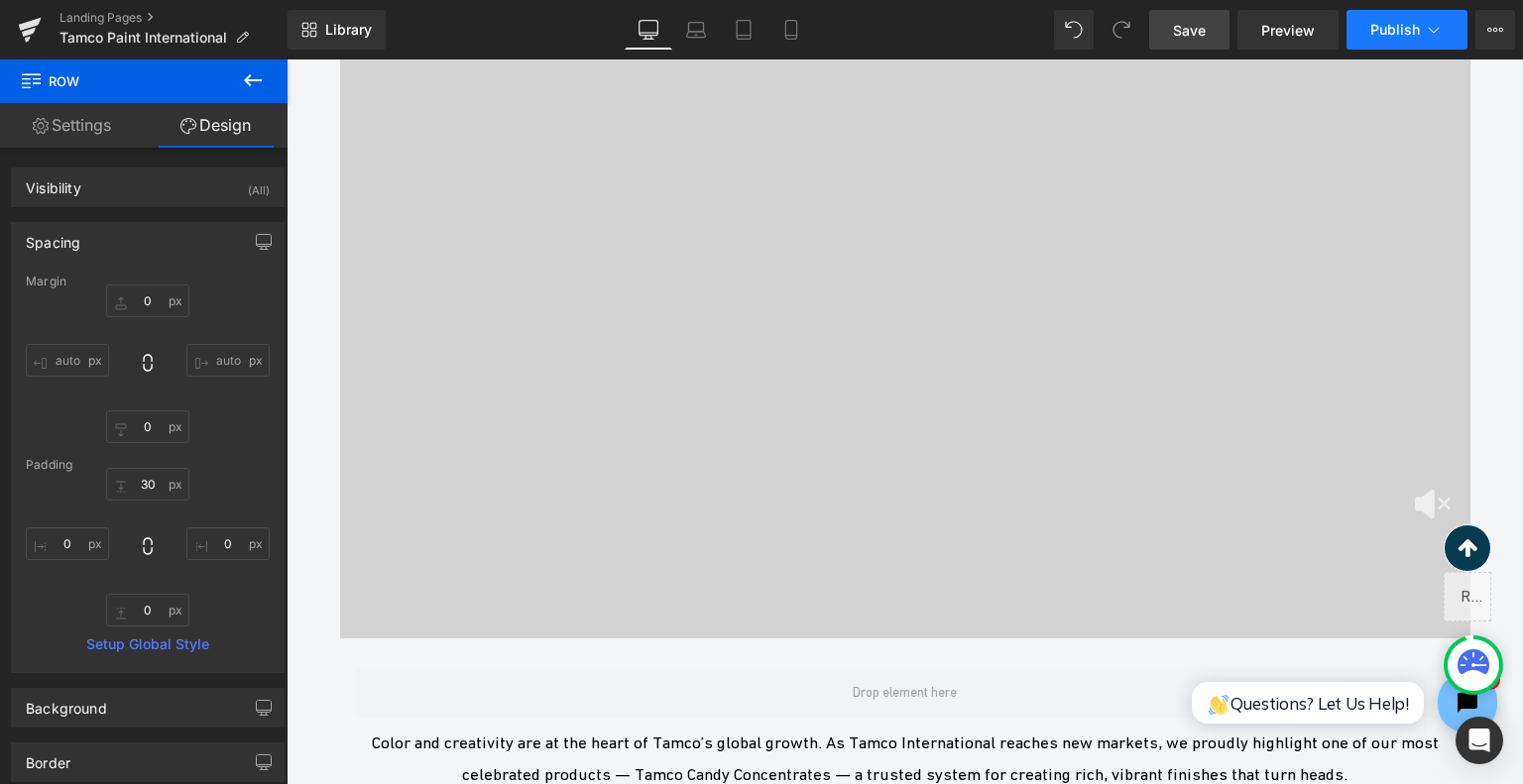 click on "Publish" at bounding box center [1395, 30] 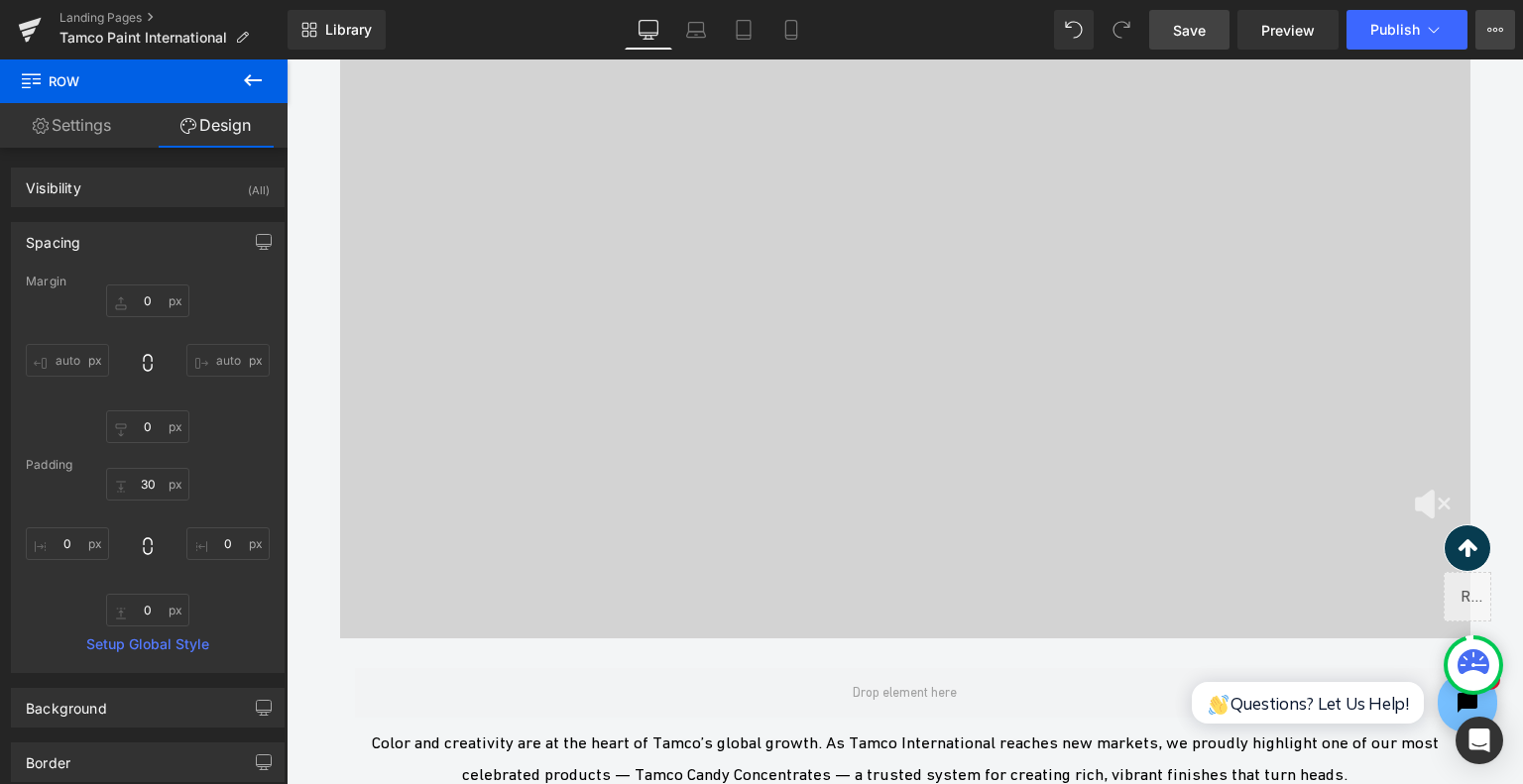 click 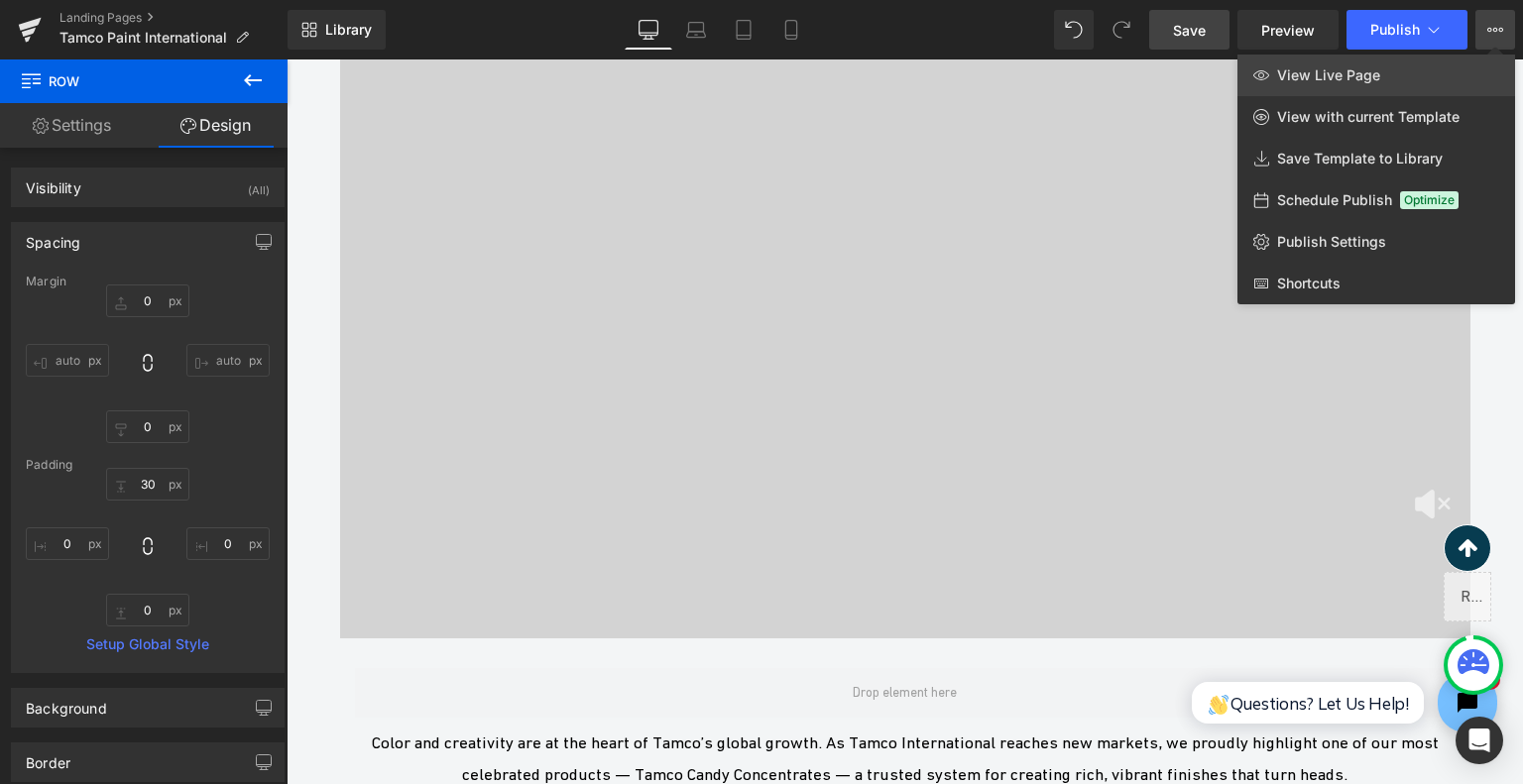 click on "View Live Page" at bounding box center (1376, 75) 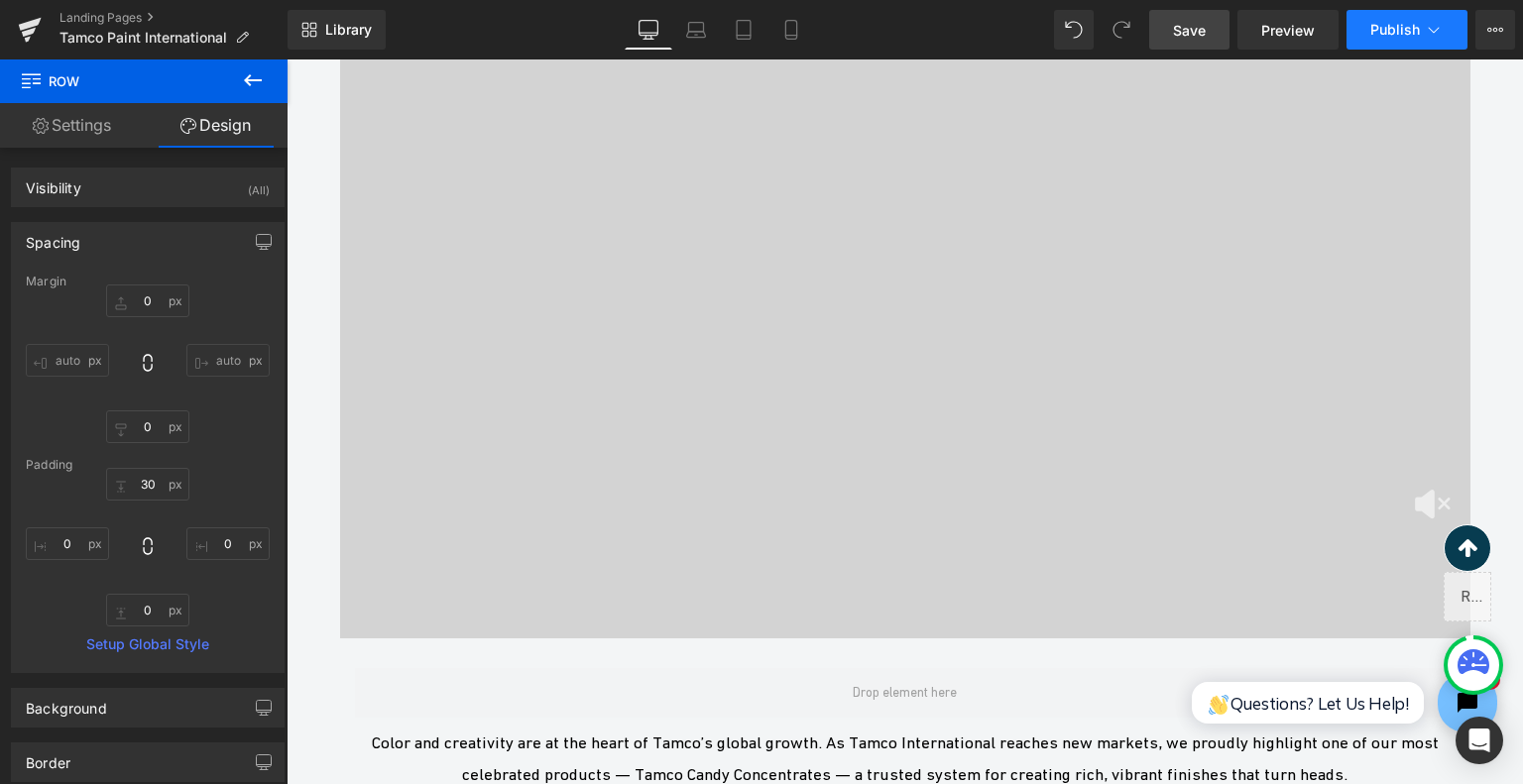 click on "Publish" at bounding box center [1395, 30] 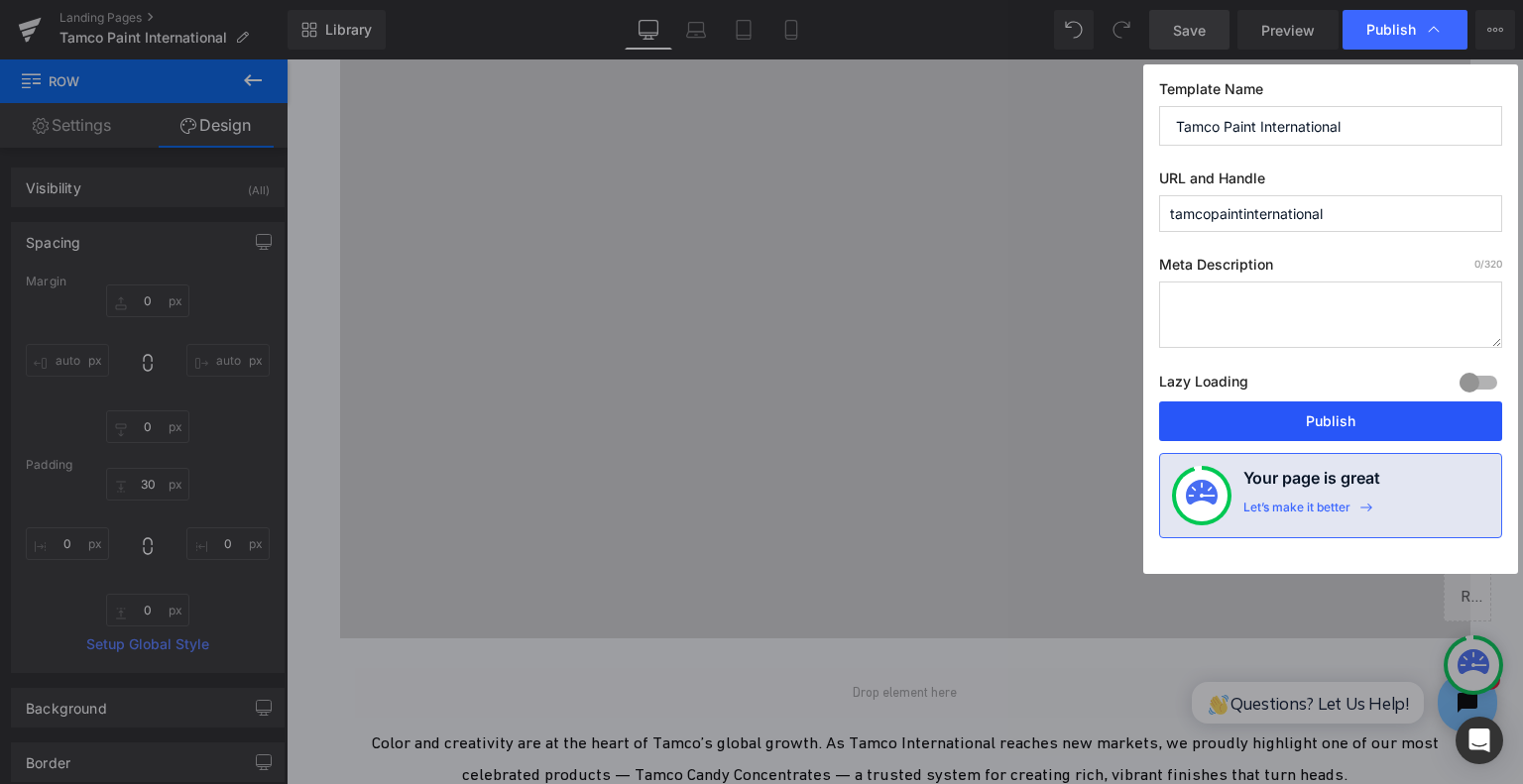 click on "Publish" at bounding box center (1331, 421) 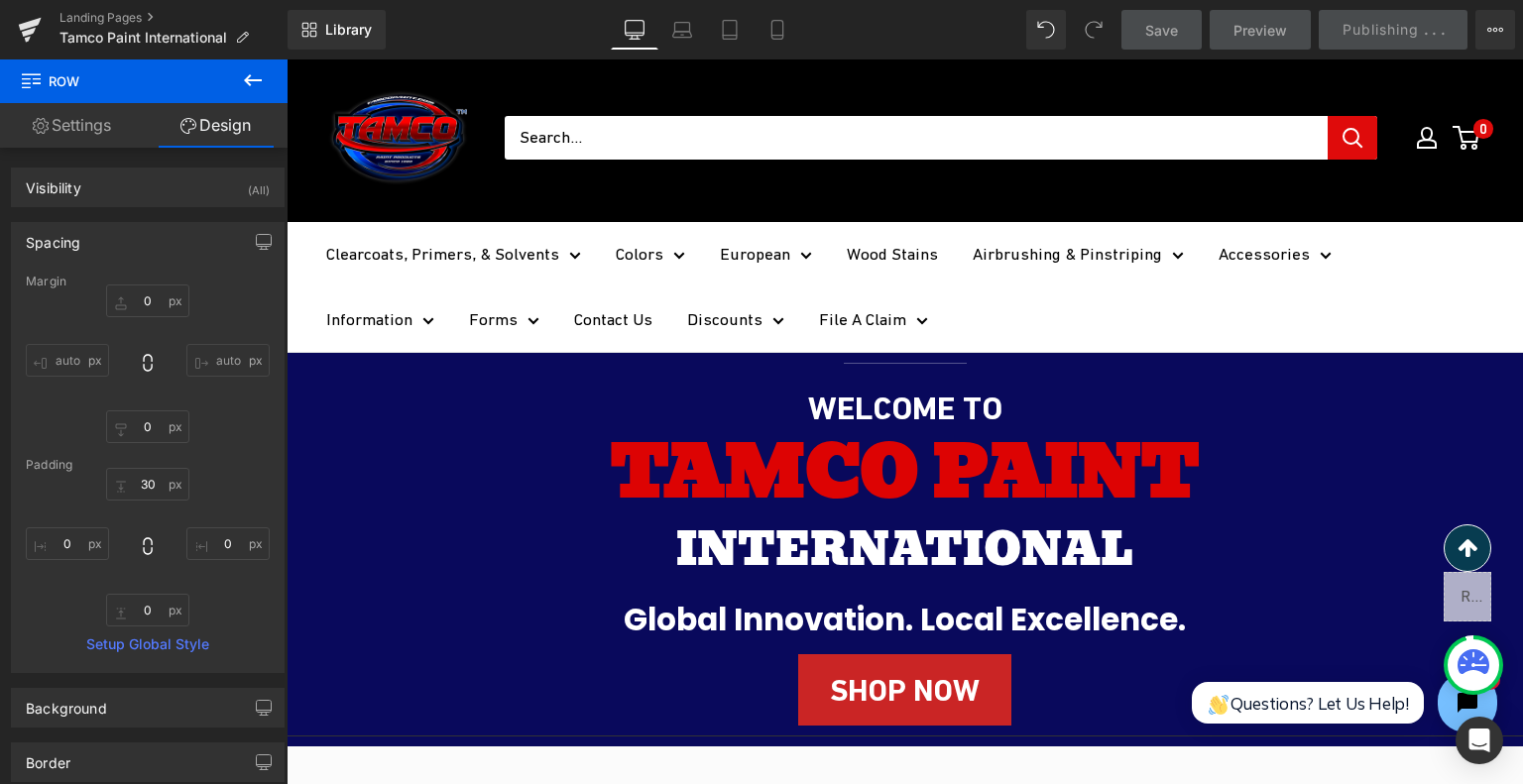 scroll, scrollTop: 127, scrollLeft: 0, axis: vertical 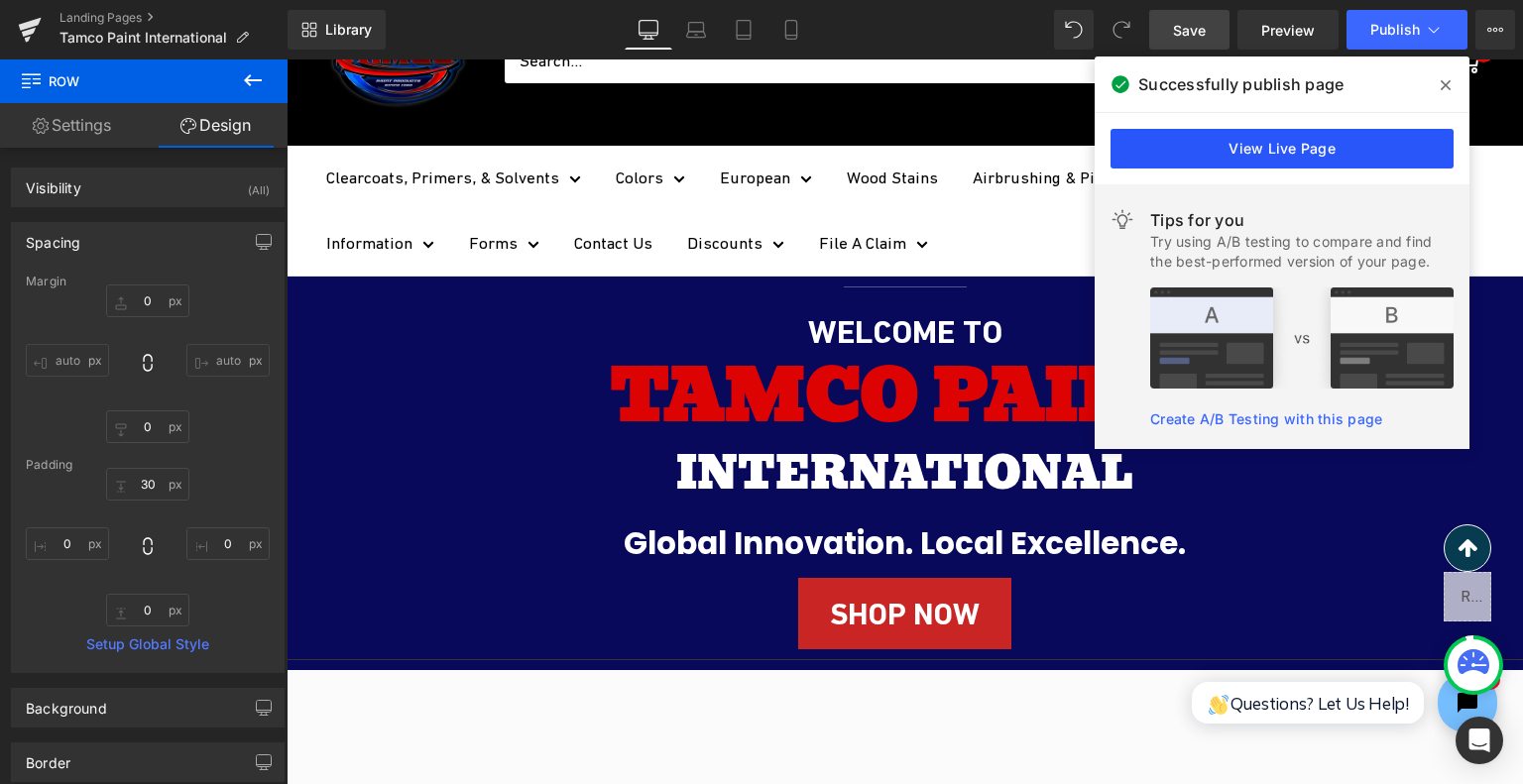 click on "View Live Page" at bounding box center [1282, 149] 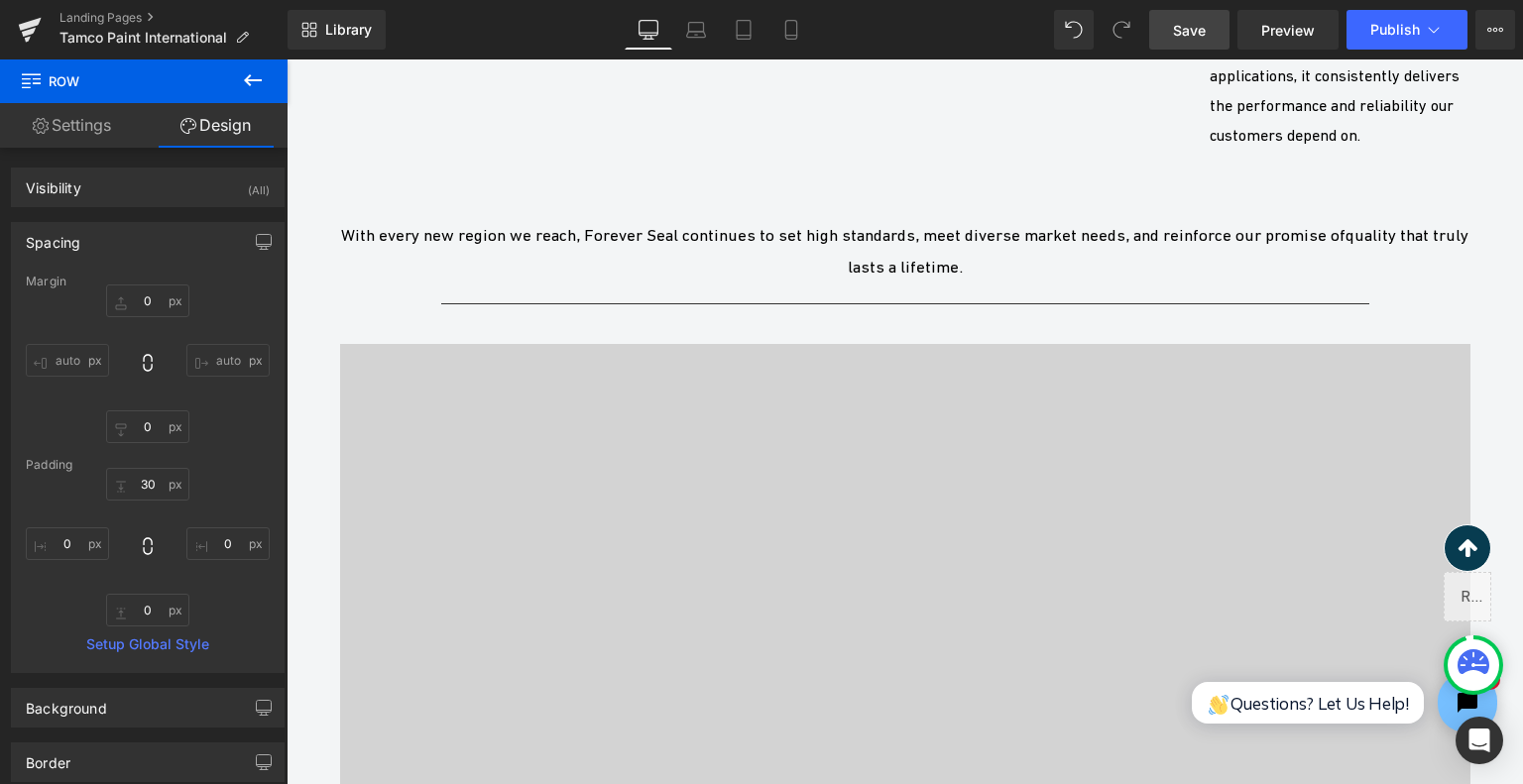 scroll, scrollTop: 4191, scrollLeft: 0, axis: vertical 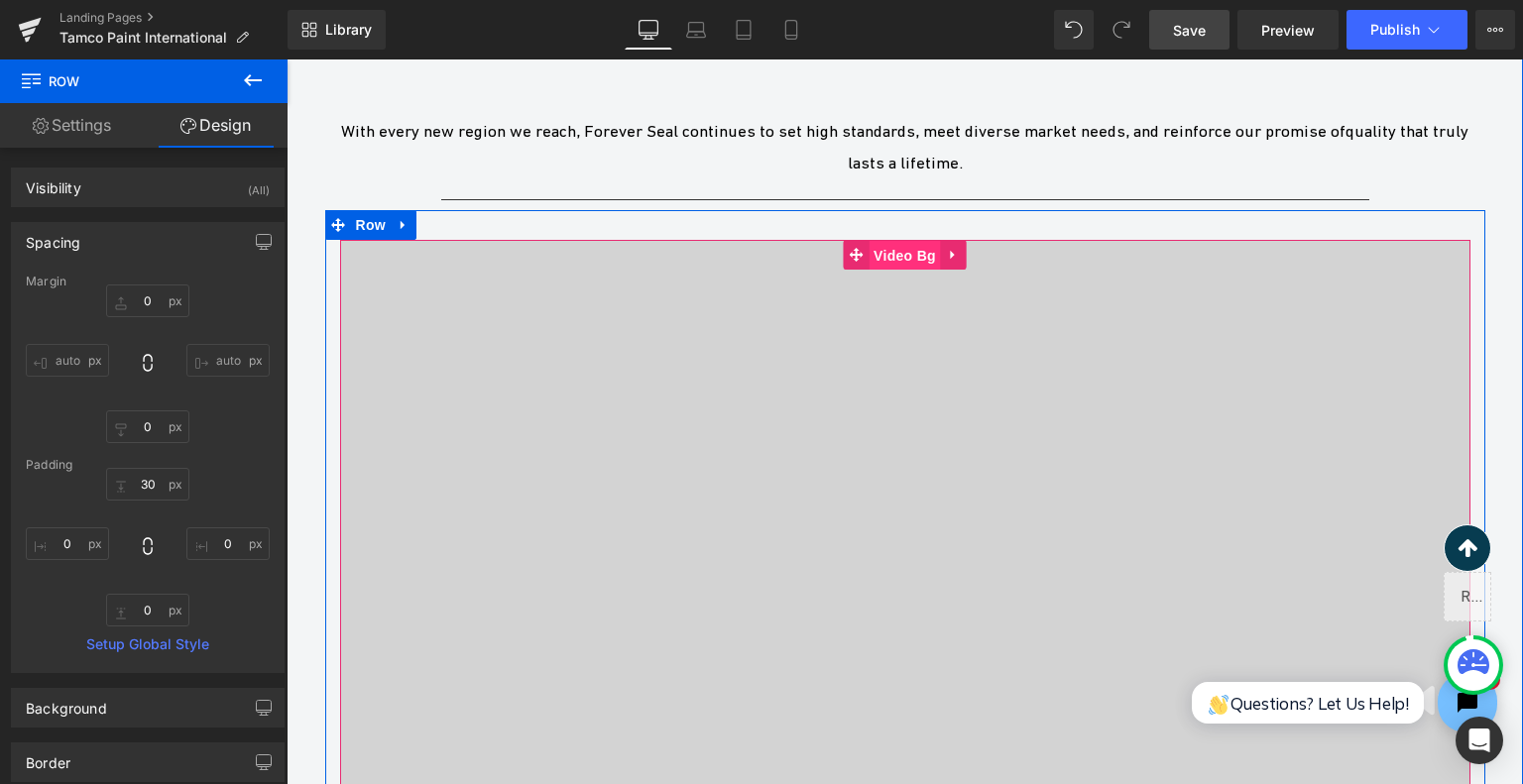 click on "Video Bg" at bounding box center (904, 256) 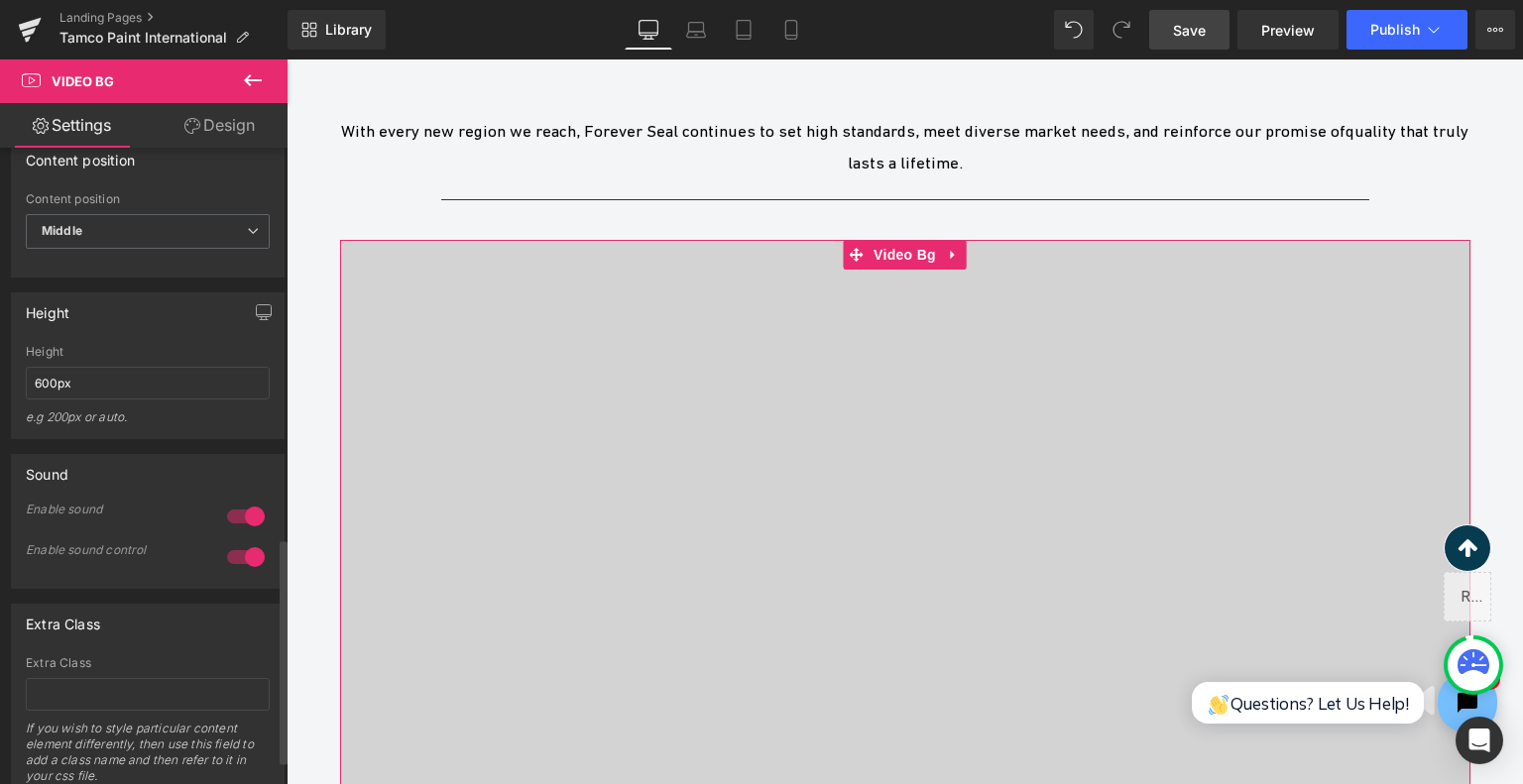 scroll, scrollTop: 1170, scrollLeft: 0, axis: vertical 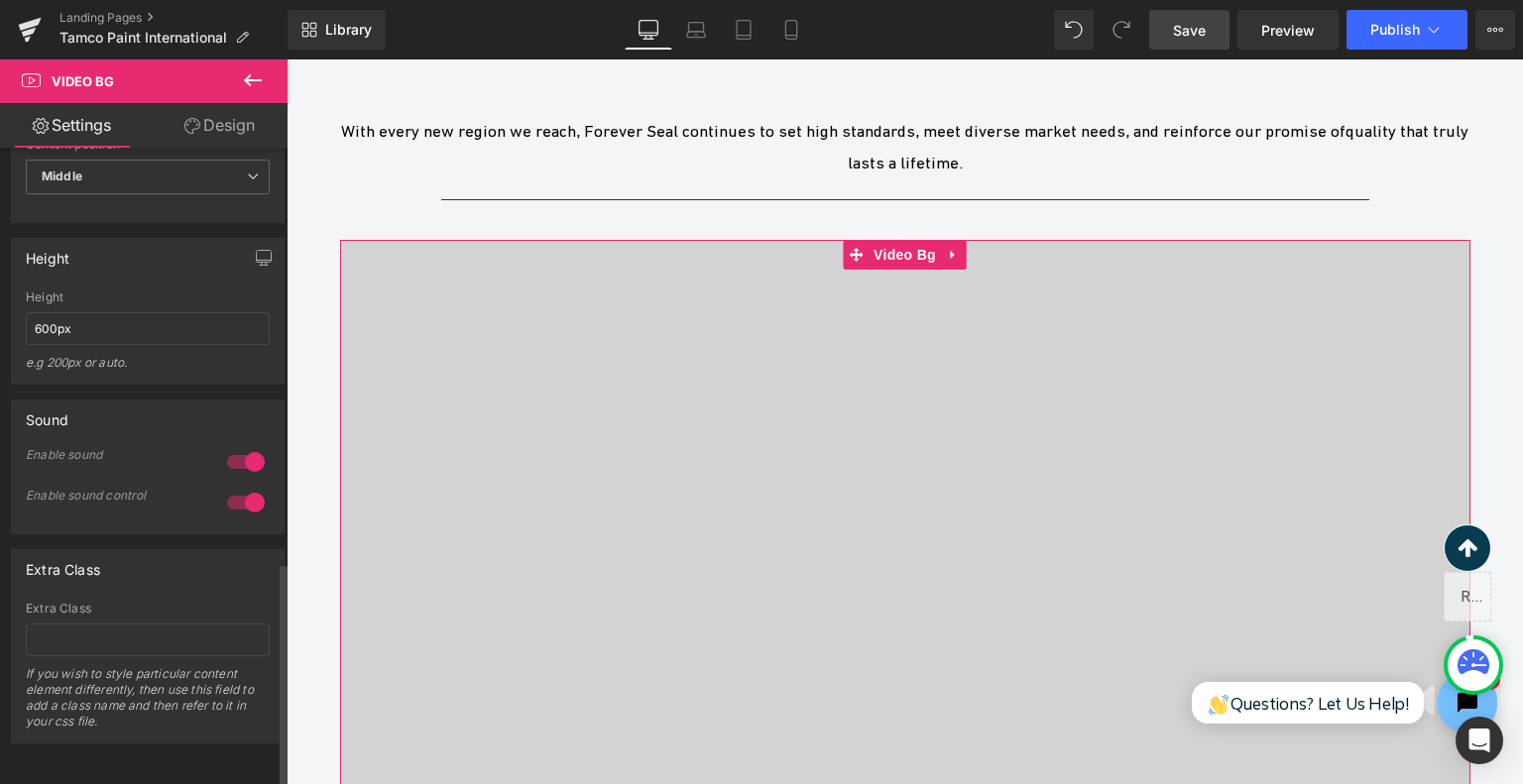 click at bounding box center (246, 462) 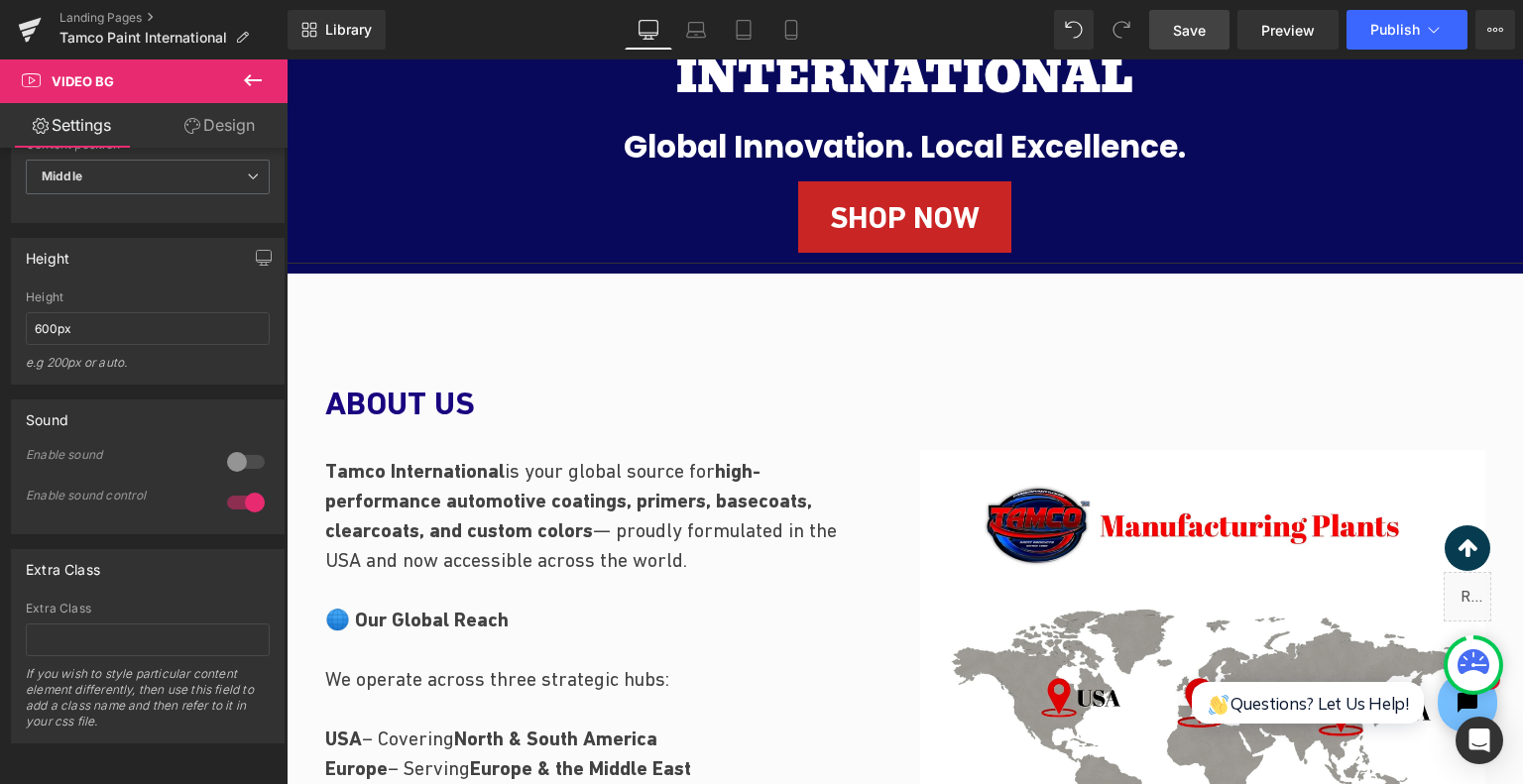 scroll, scrollTop: 127, scrollLeft: 0, axis: vertical 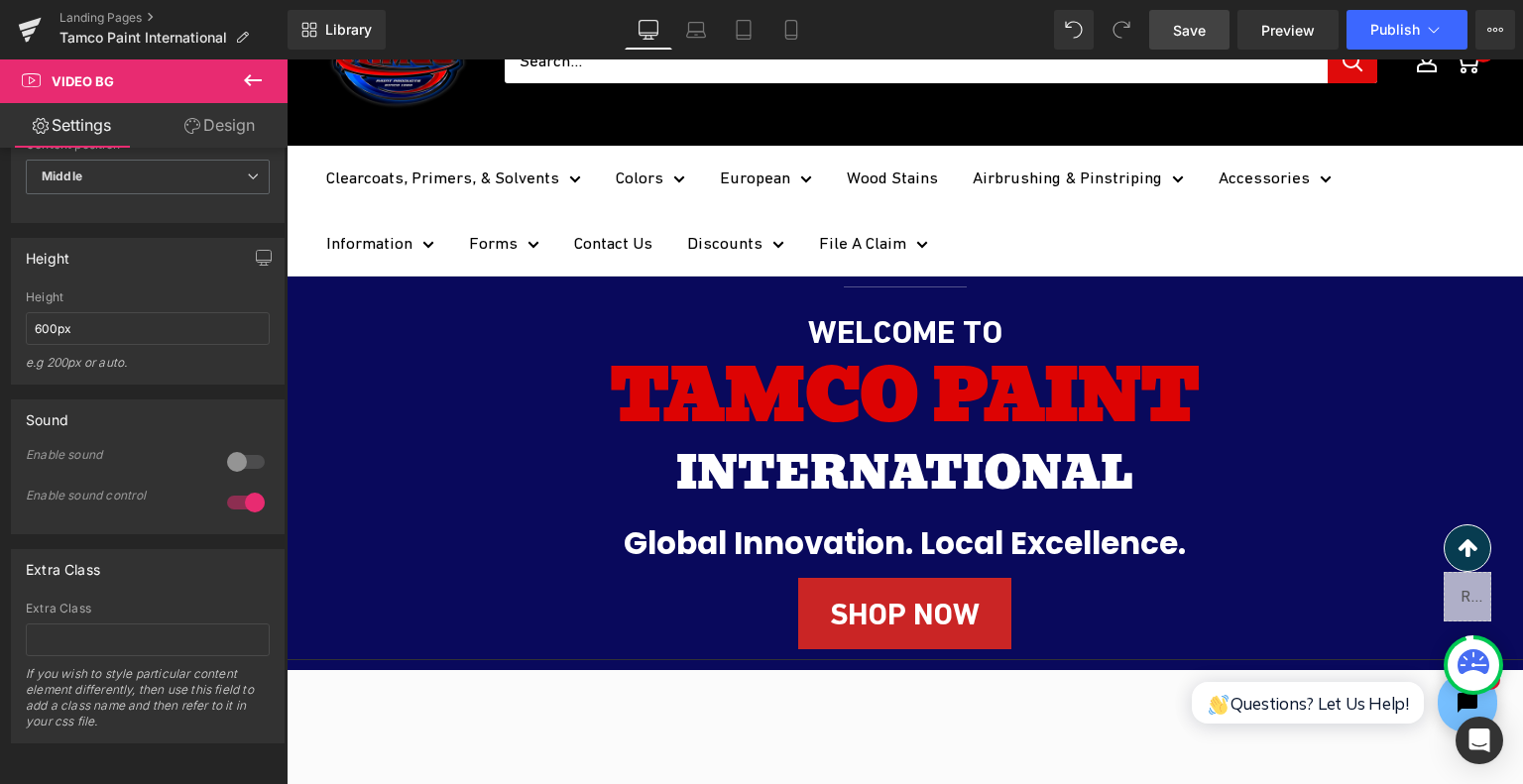click on "INTERNATIONAL" at bounding box center (904, 473) 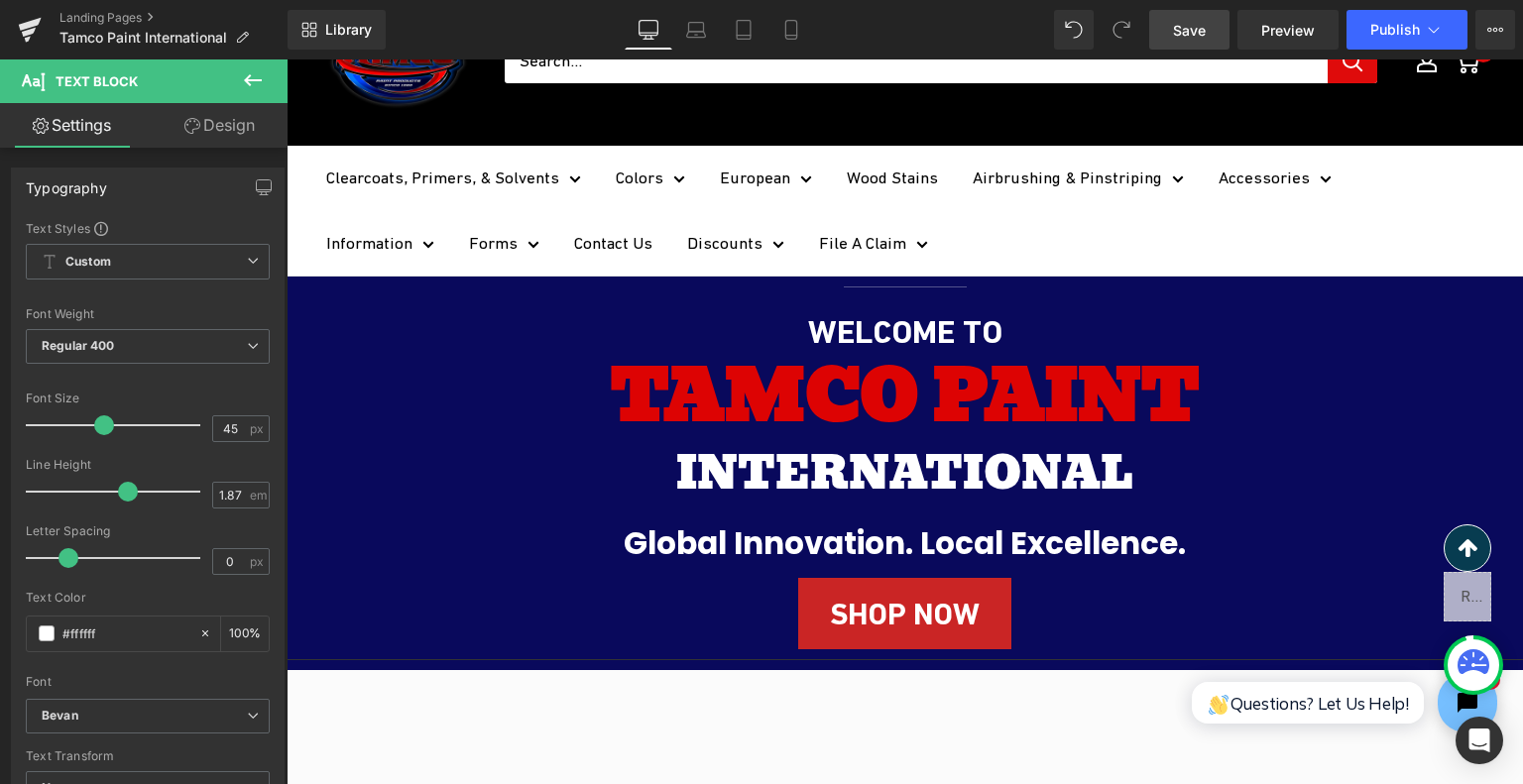 click on "Design" at bounding box center (219, 125) 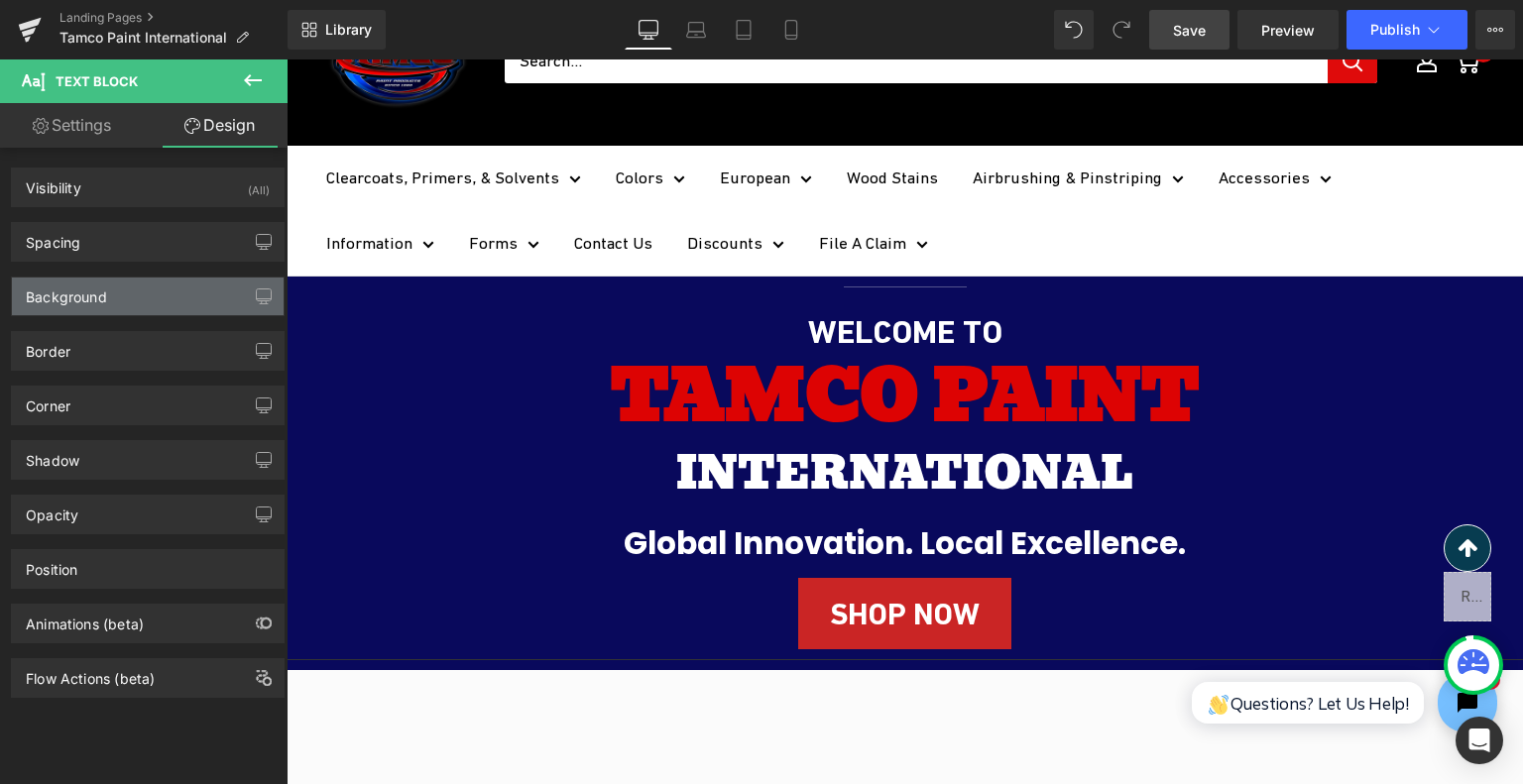 click on "Background" at bounding box center (148, 296) 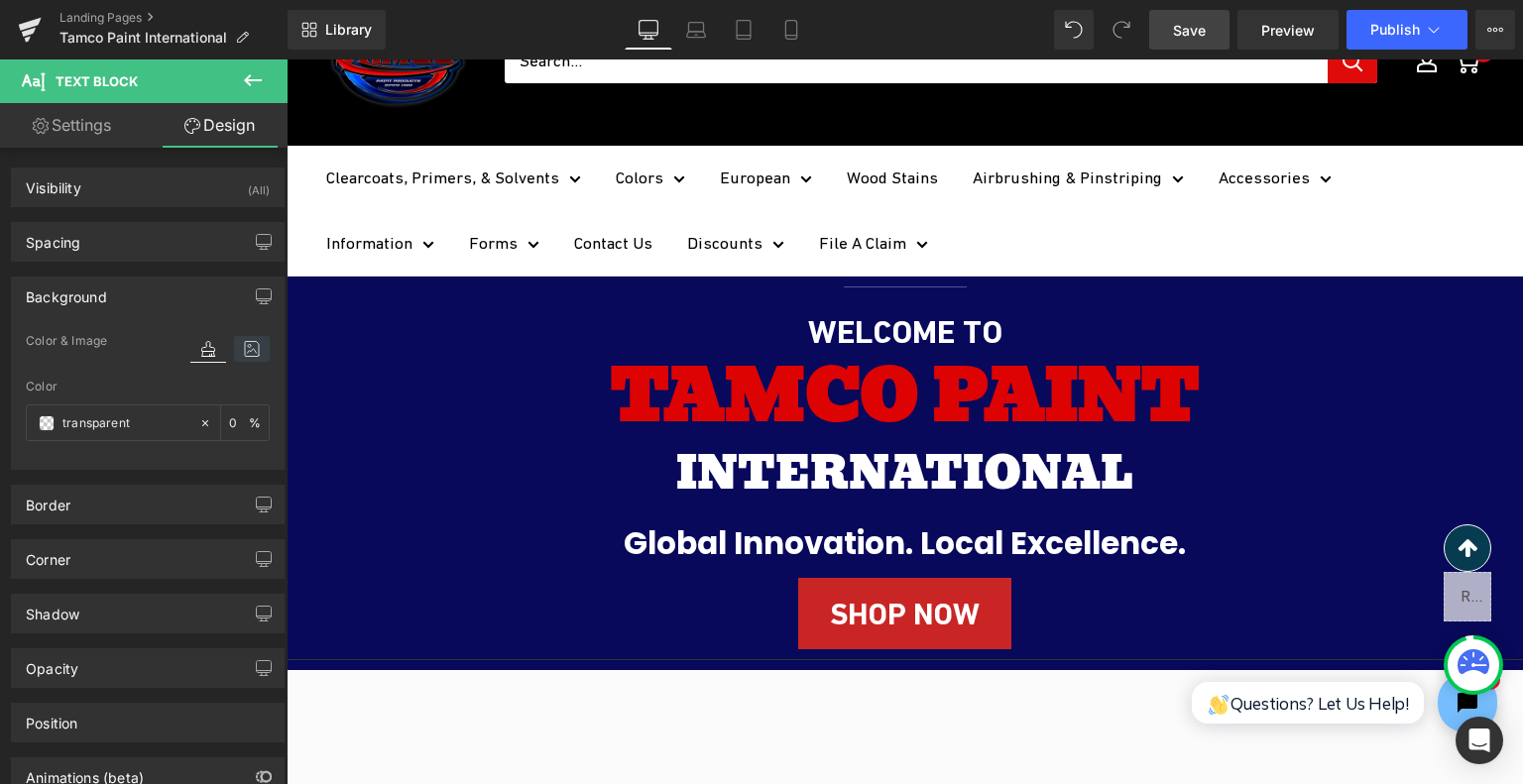 click at bounding box center (252, 349) 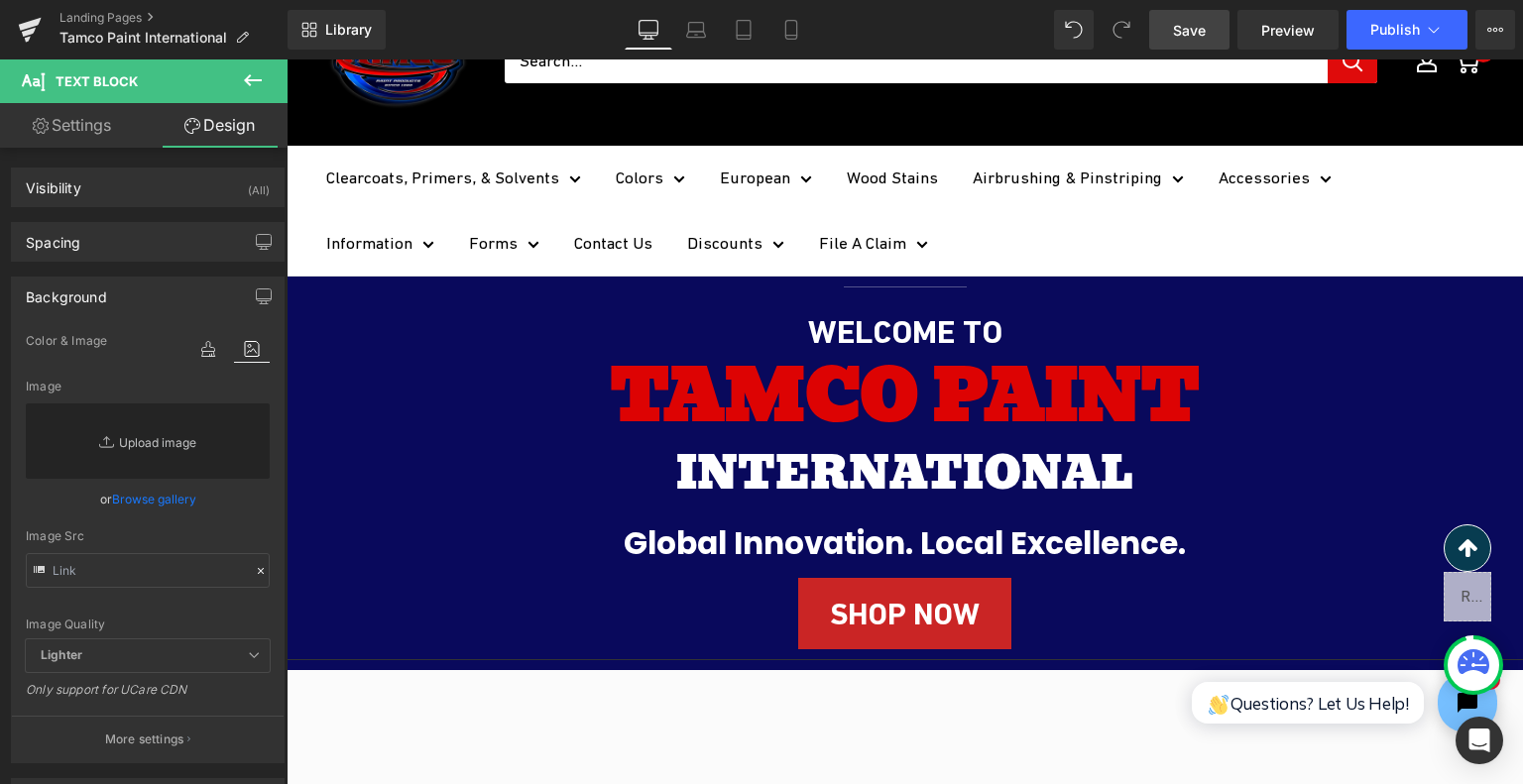 click on "Replace Image" at bounding box center (148, 441) 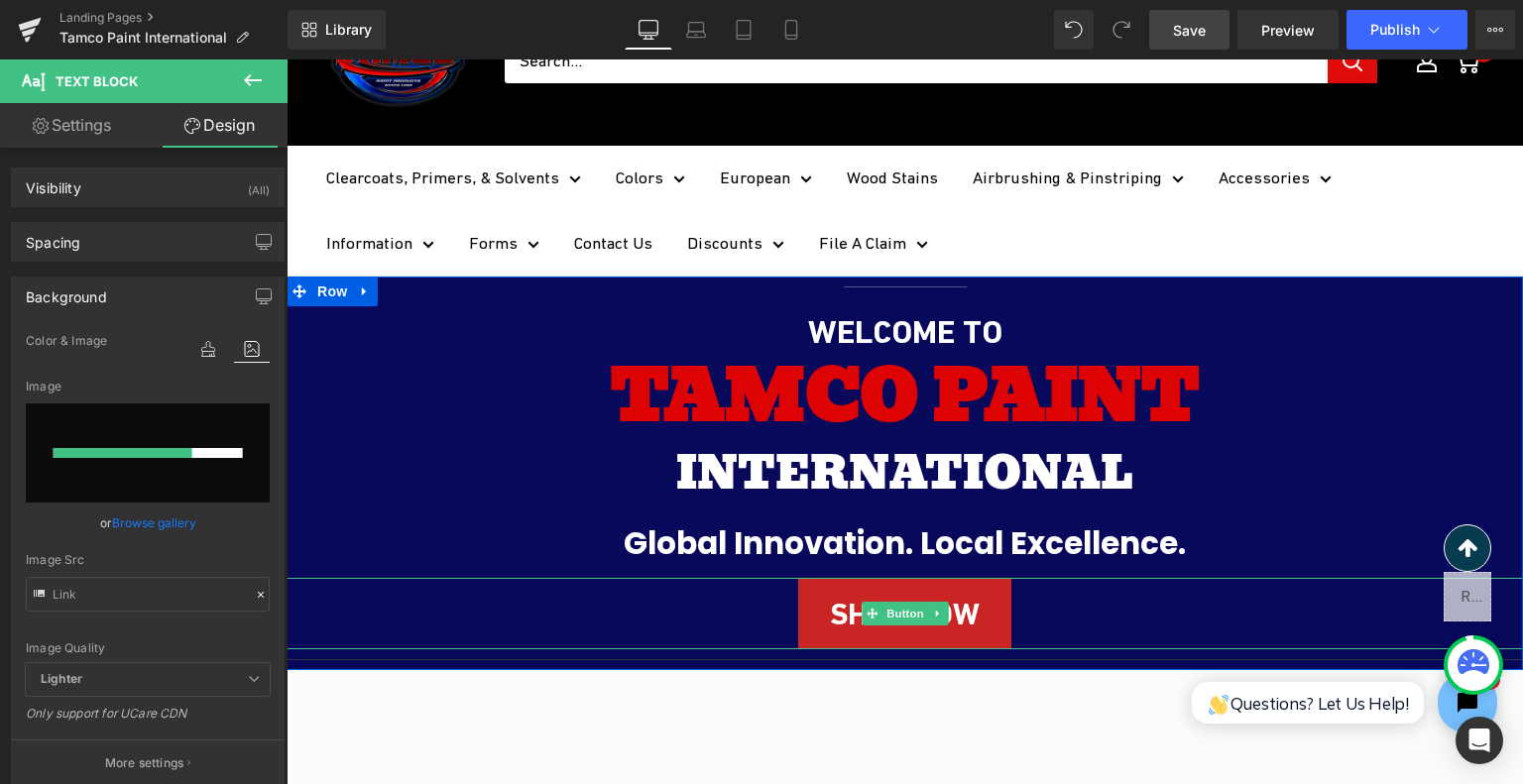 type 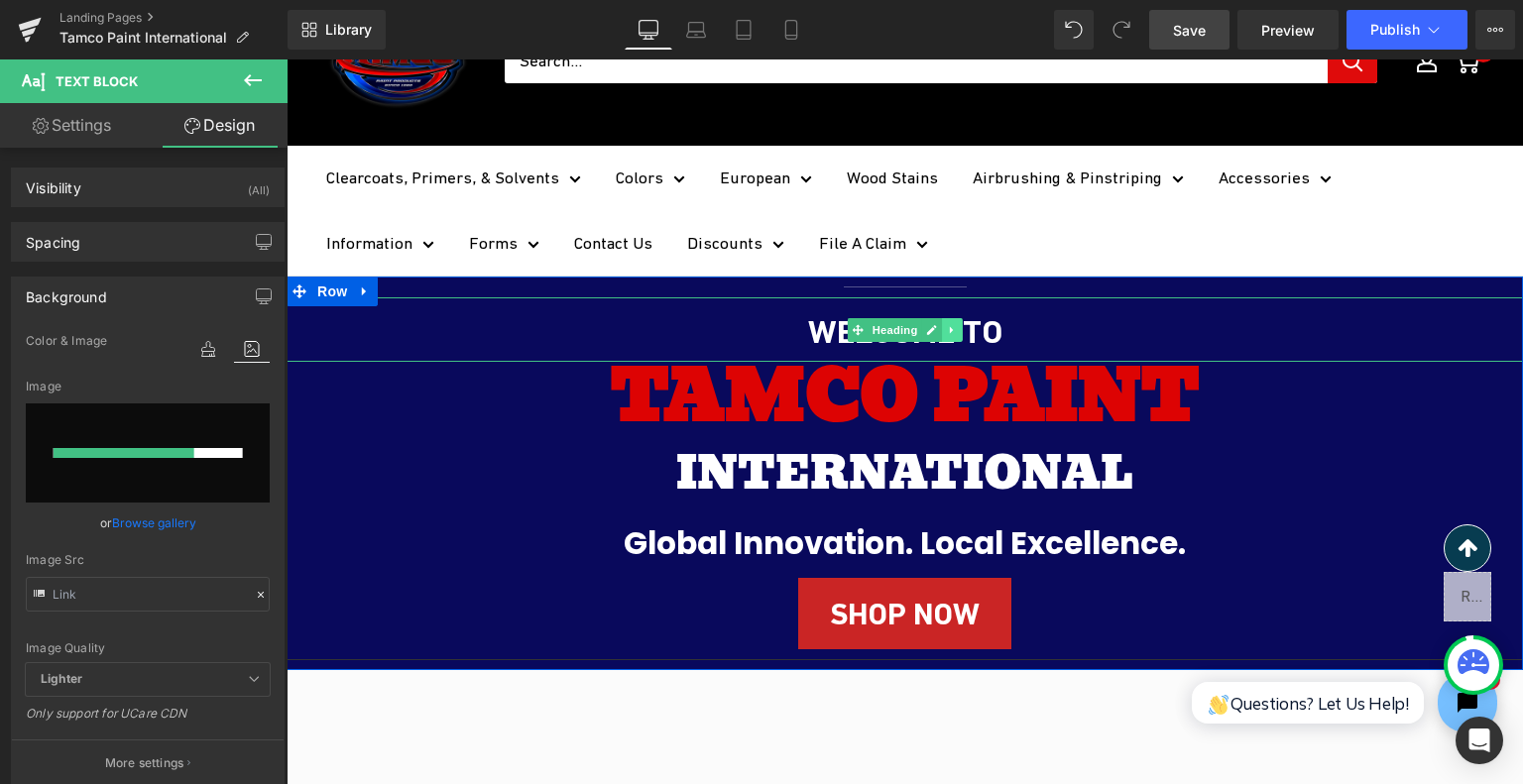 click 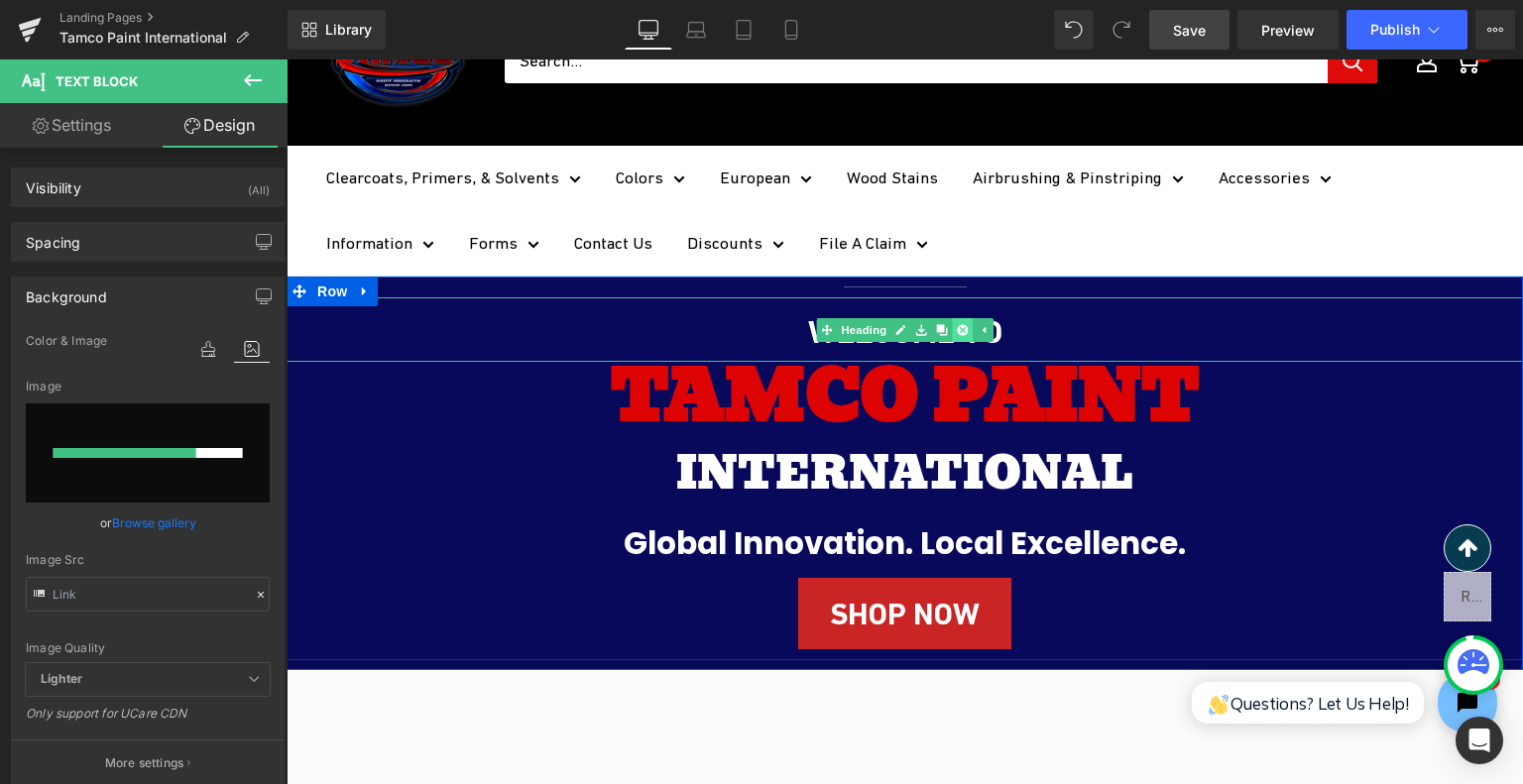 click 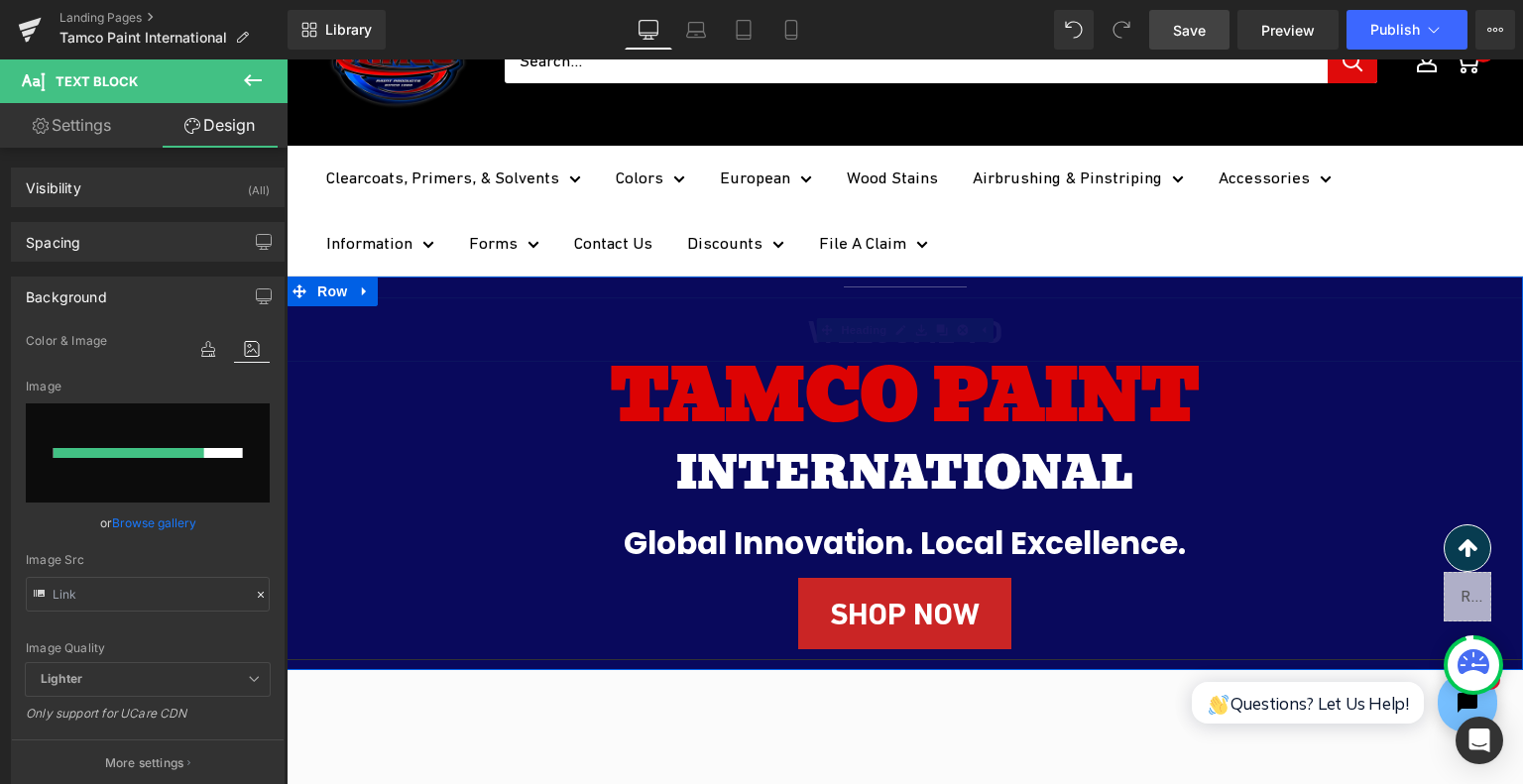 click on "TAMCO PAINT" at bounding box center [904, 395] 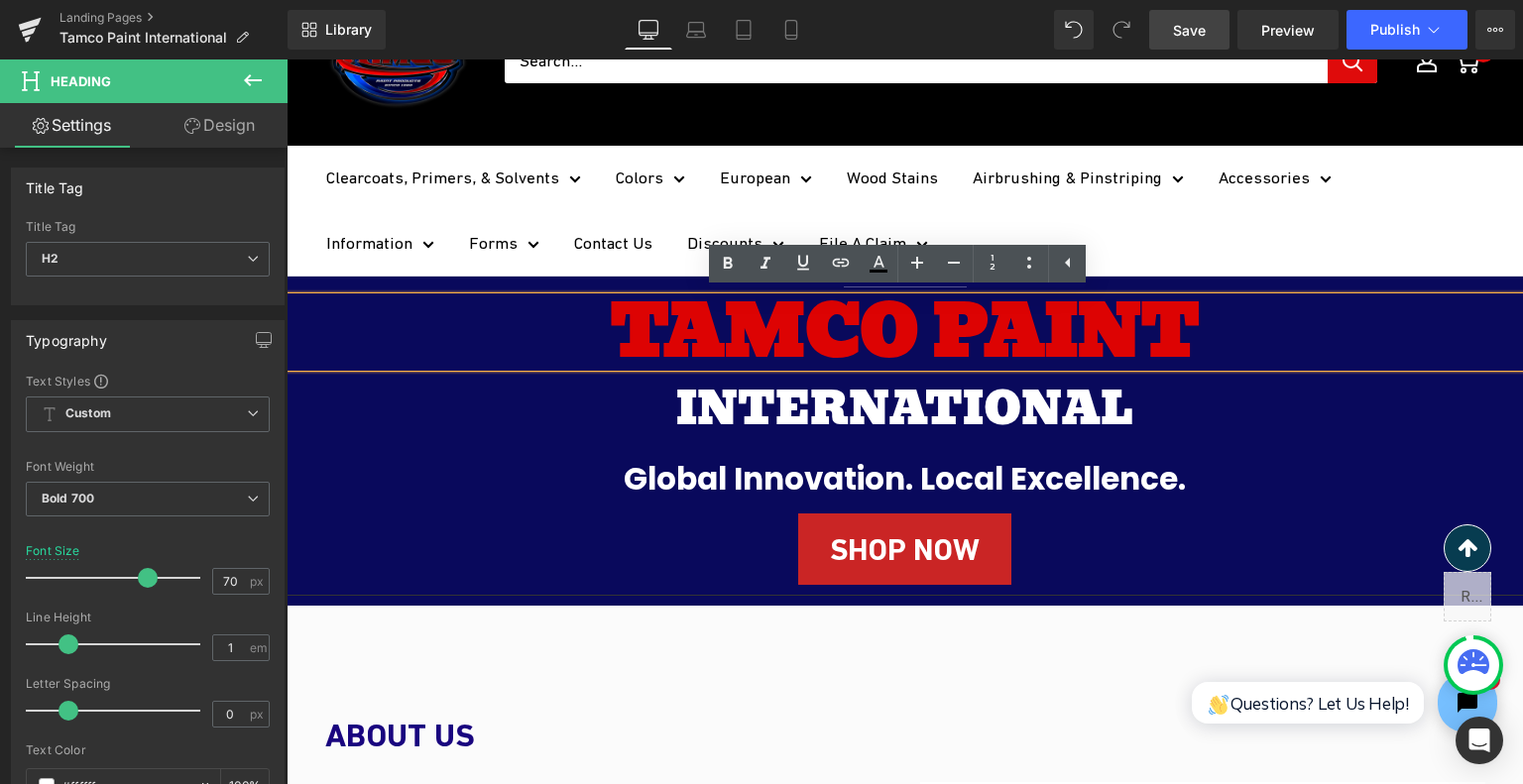 click on "Design" at bounding box center (219, 125) 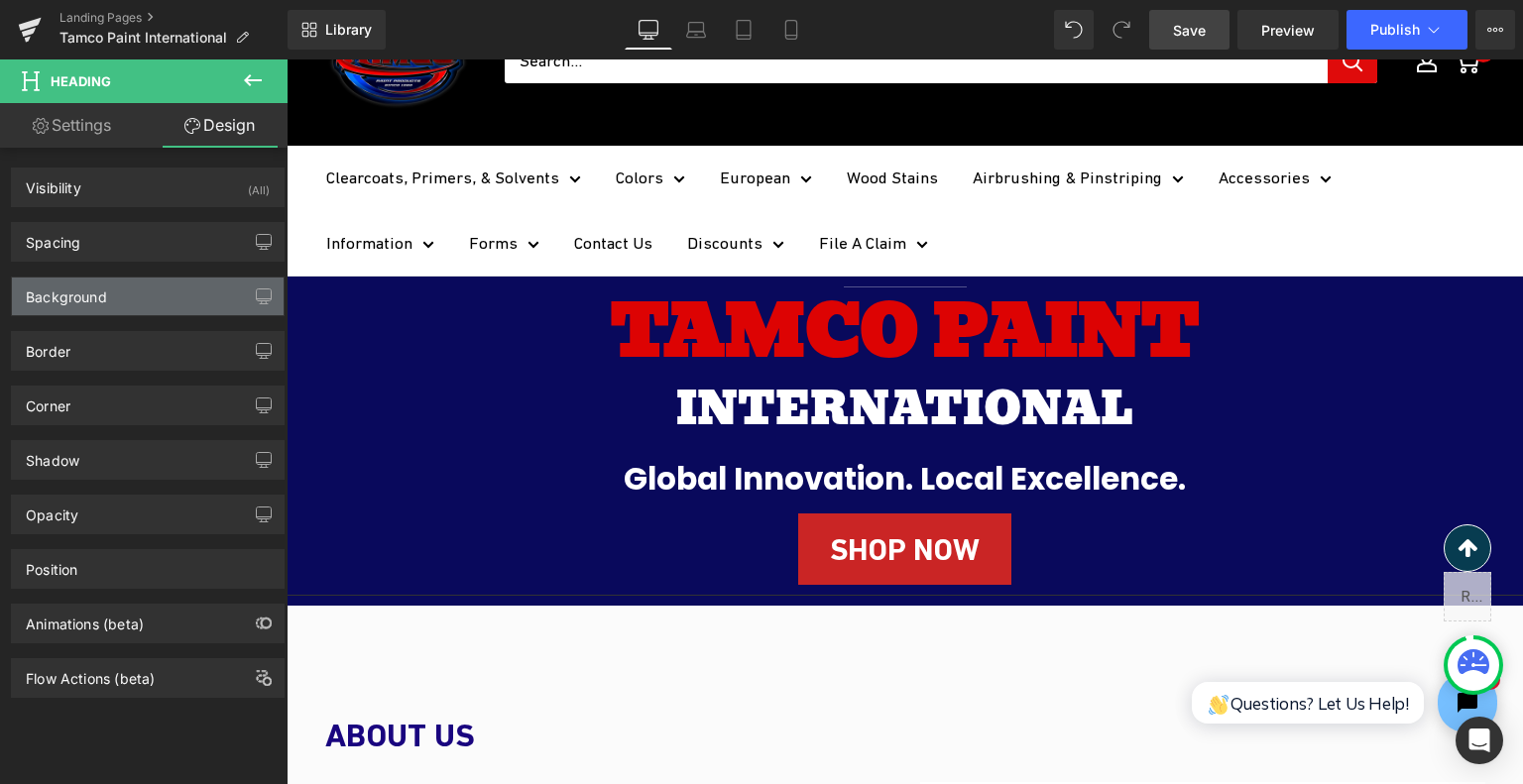 click on "Background" at bounding box center [148, 296] 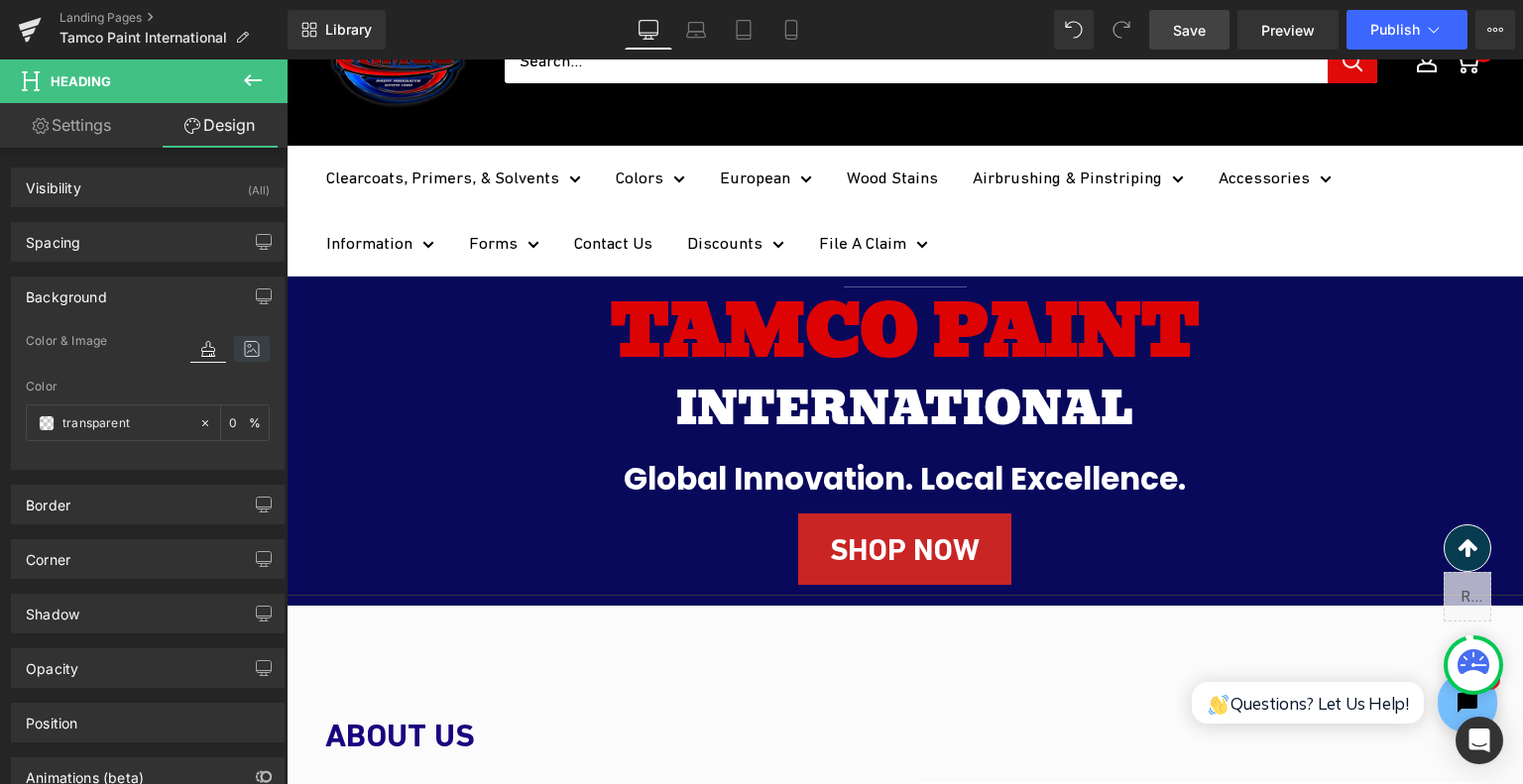 click at bounding box center (252, 349) 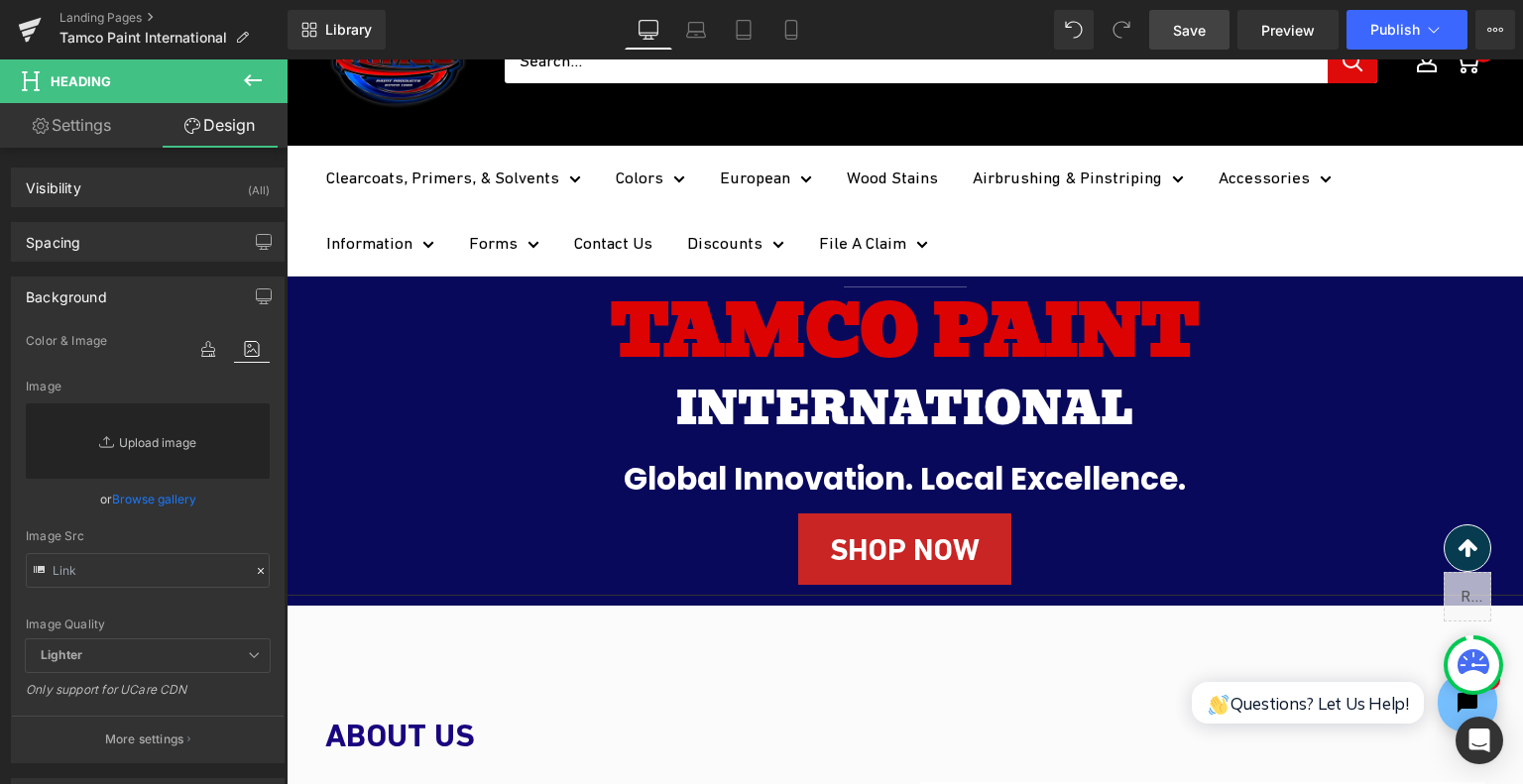 click on "Replace Image" at bounding box center [148, 441] 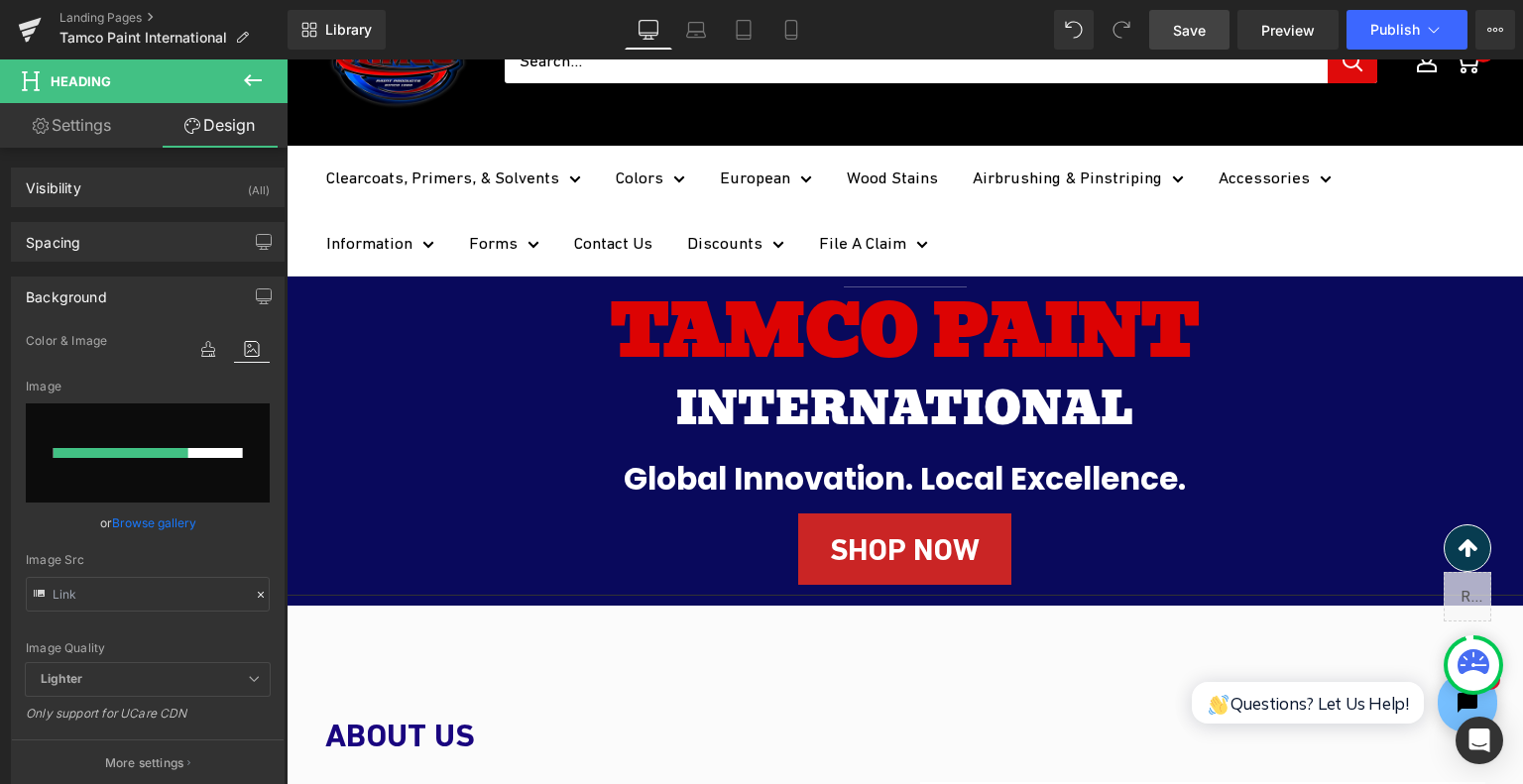 type 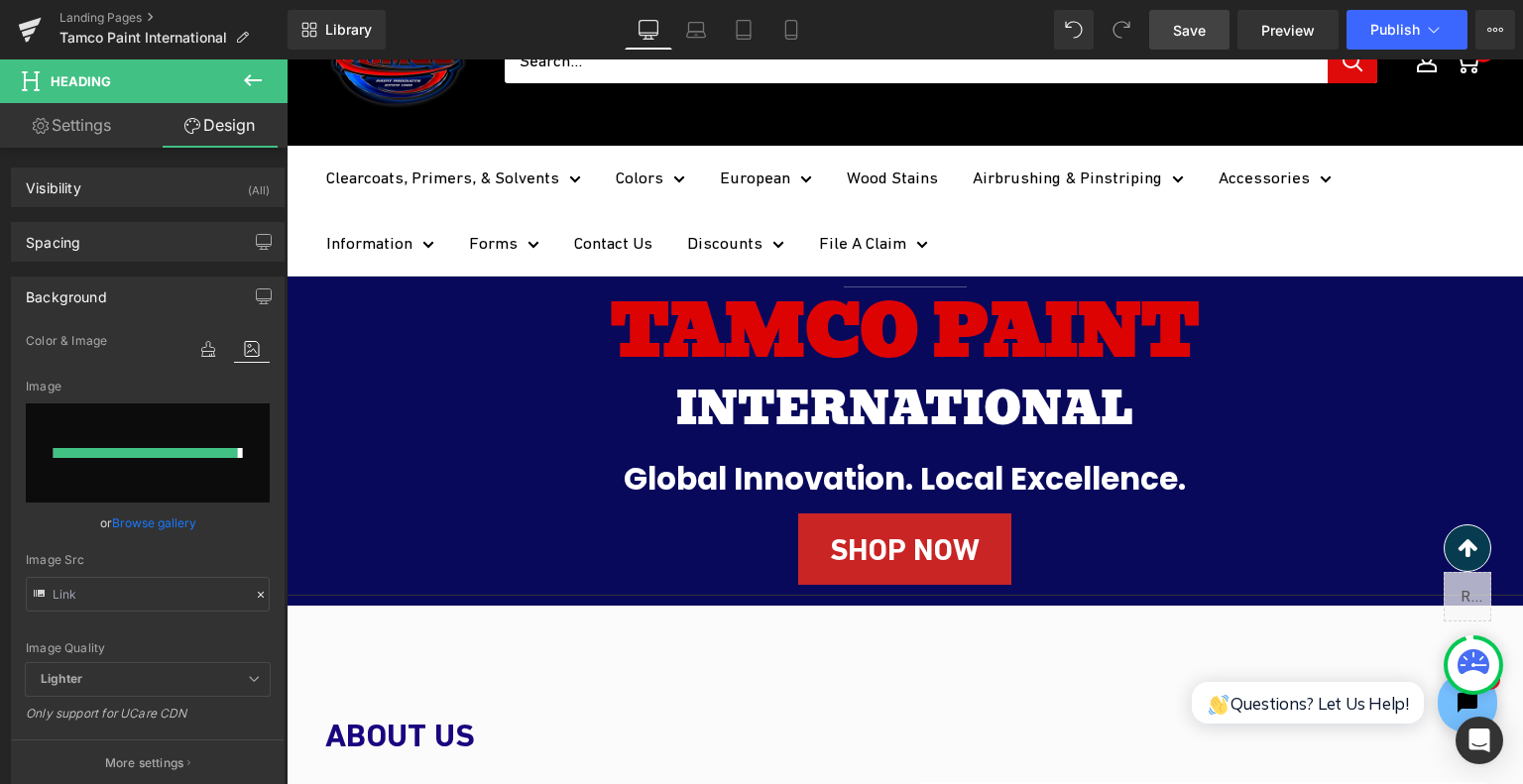 type on "https://ucarecdn.com/ba8dd325-e350-4ad8-b418-c0ff39c84a9c/-/format/auto/-/preview/3000x3000/-/quality/lighter/Add%20a%20heading-5.png" 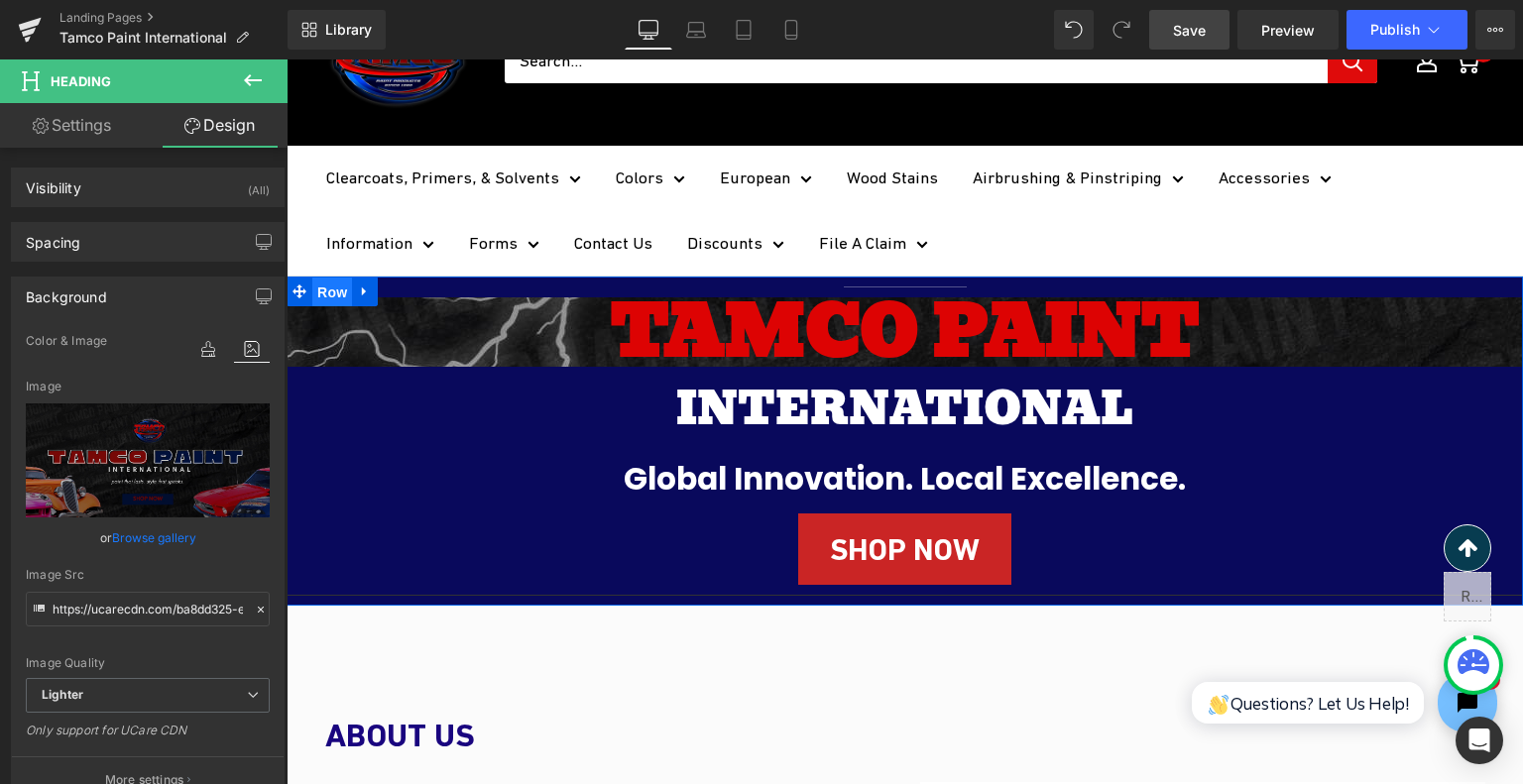 click on "Row" at bounding box center (332, 292) 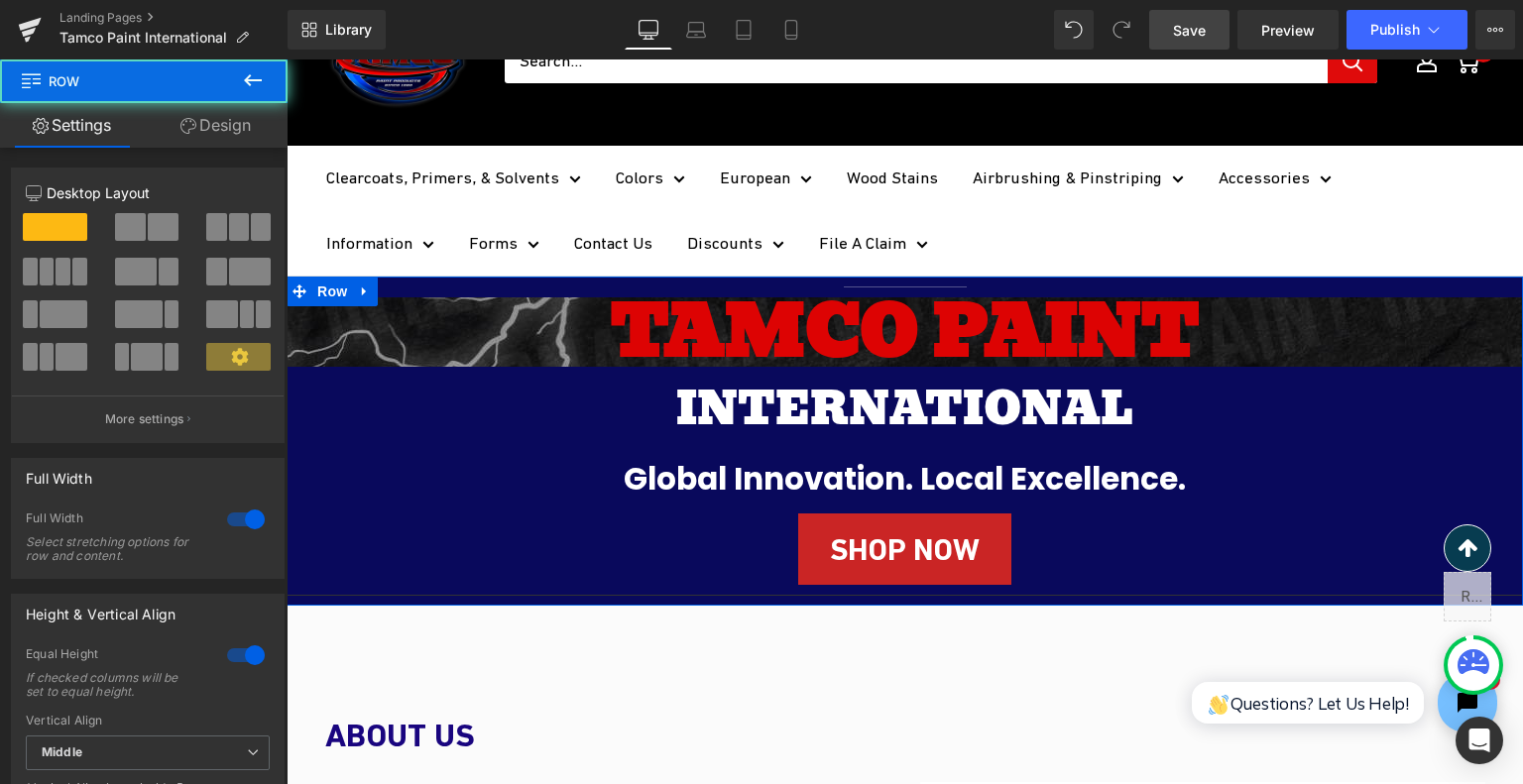 click on "Design" at bounding box center [215, 125] 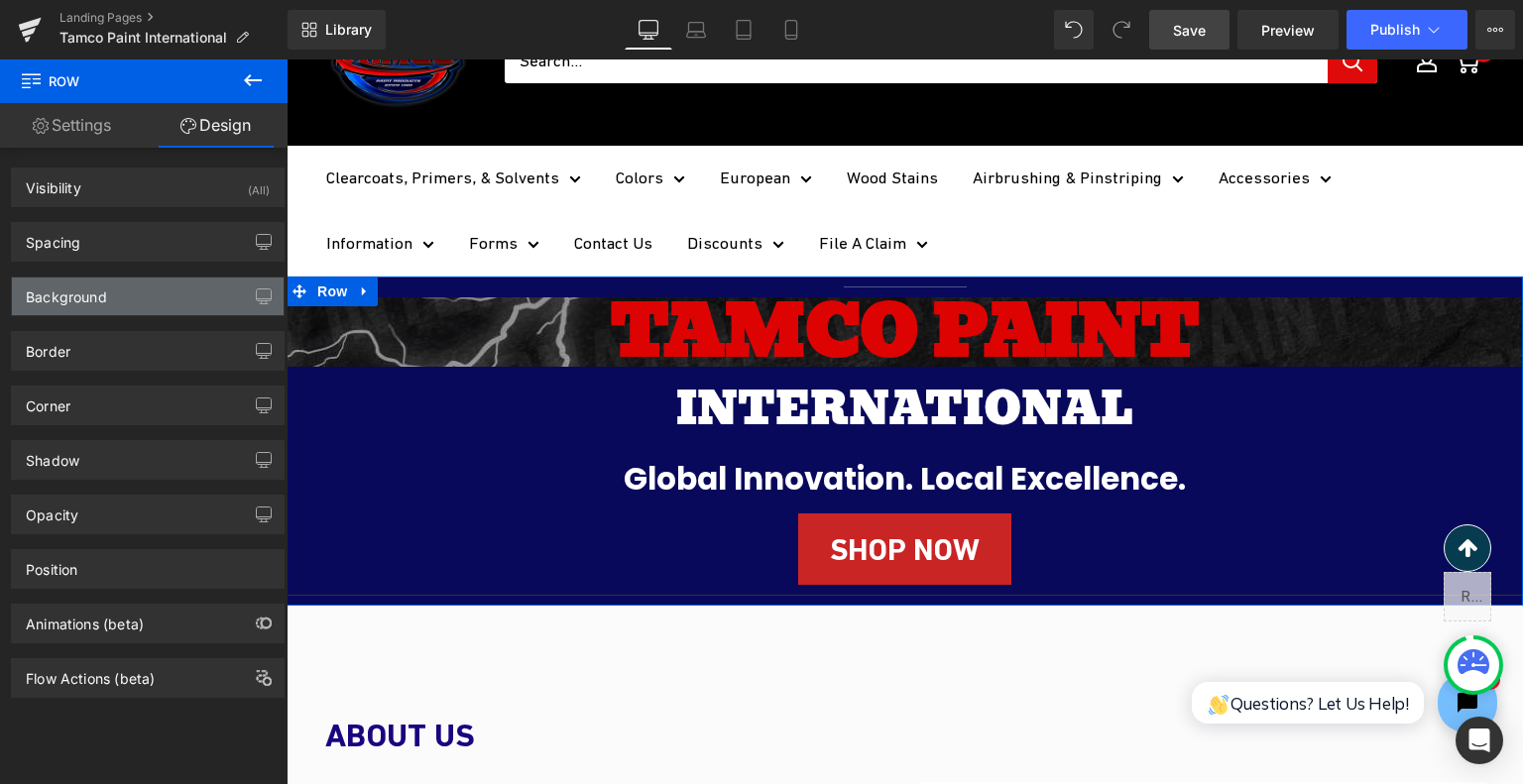 click on "Background" at bounding box center [148, 296] 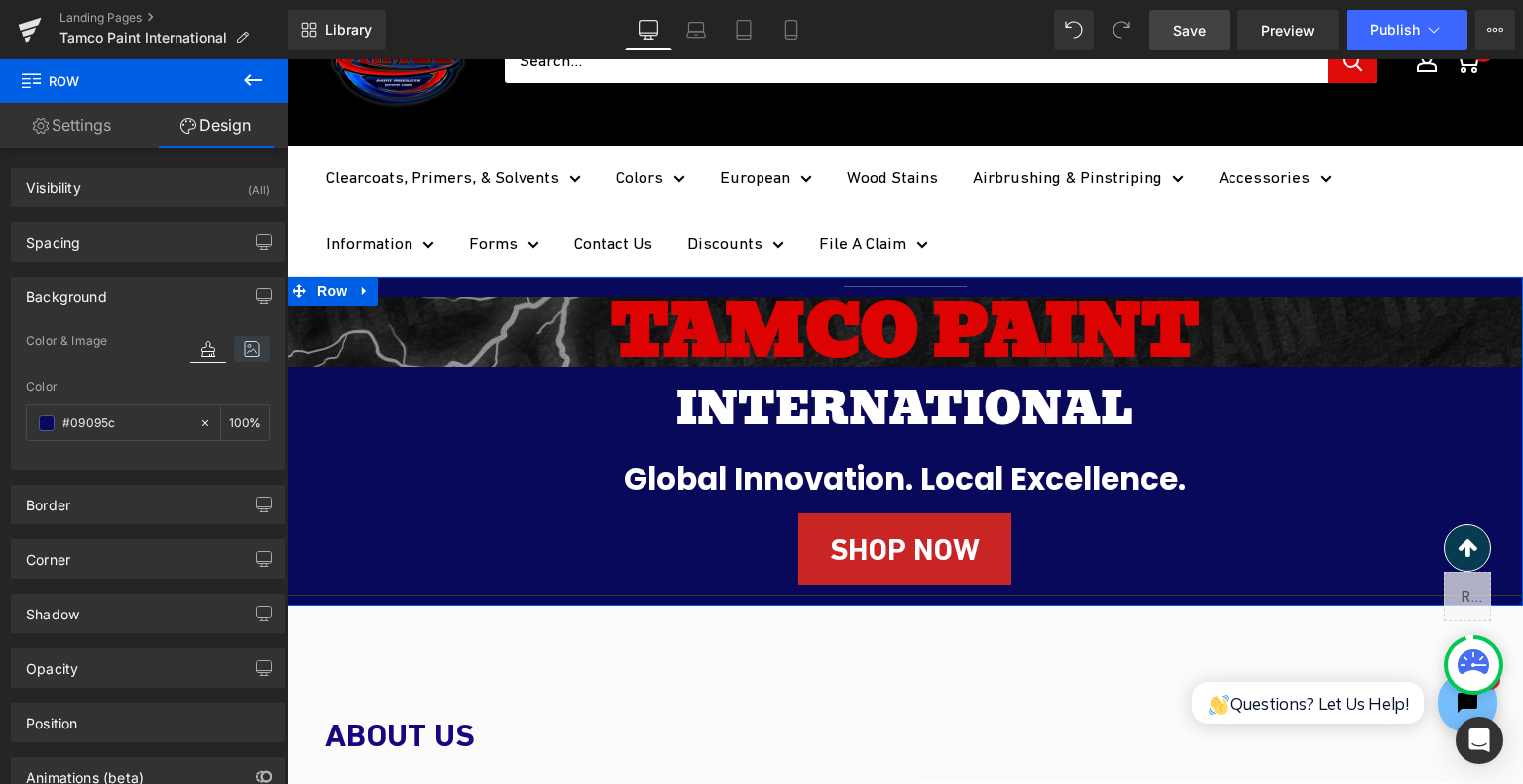 click at bounding box center [252, 349] 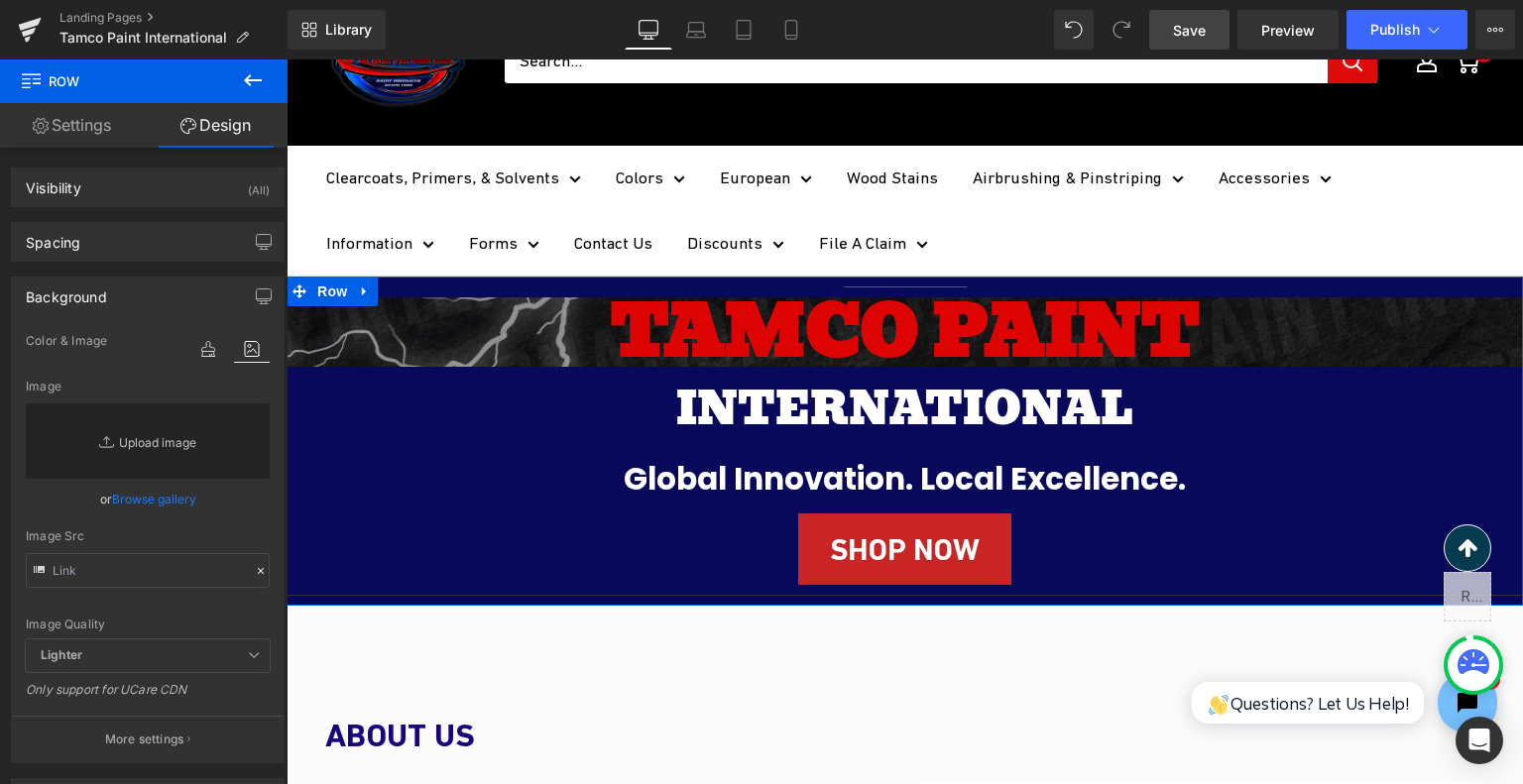 click on "Replace Image" at bounding box center [148, 441] 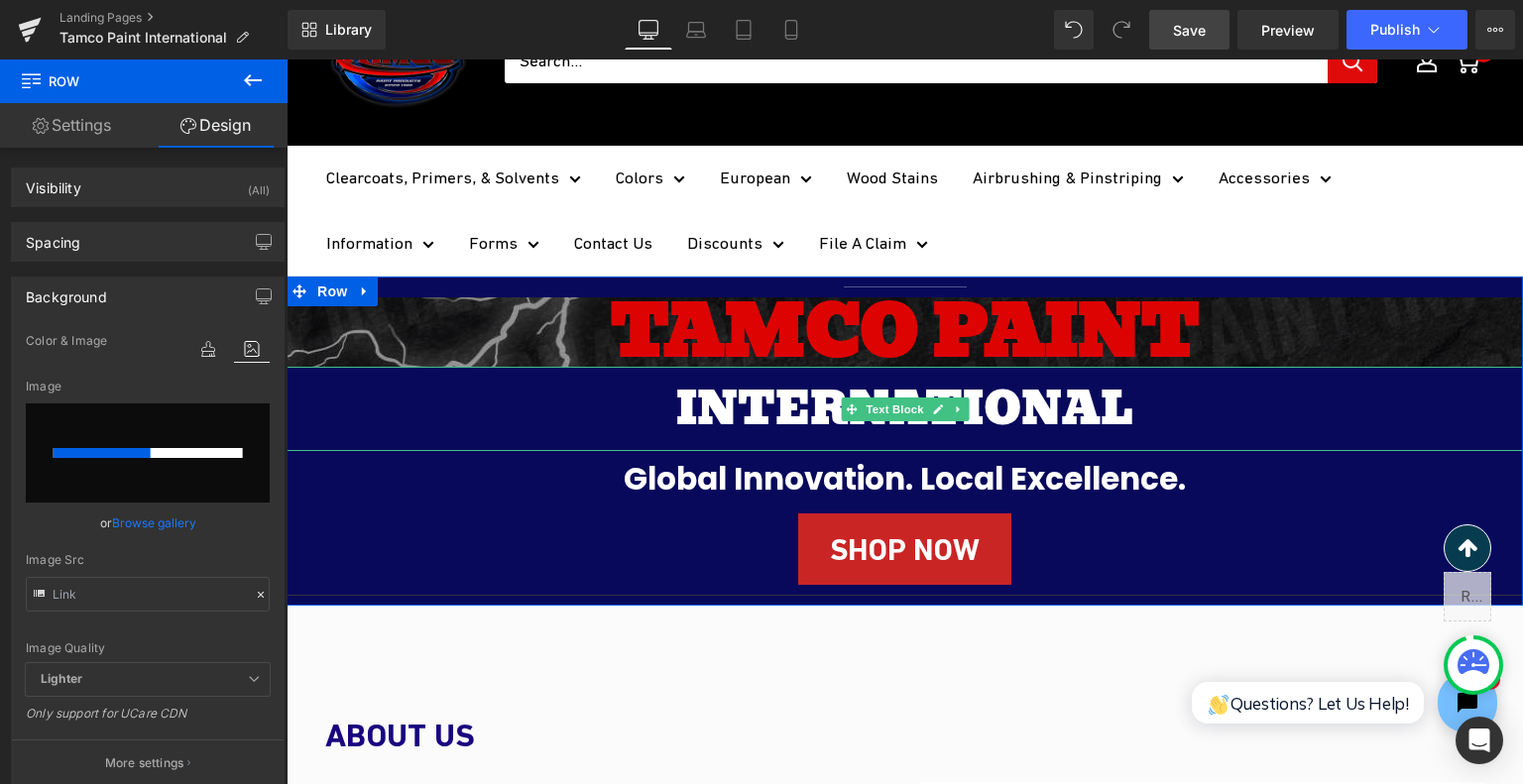 type 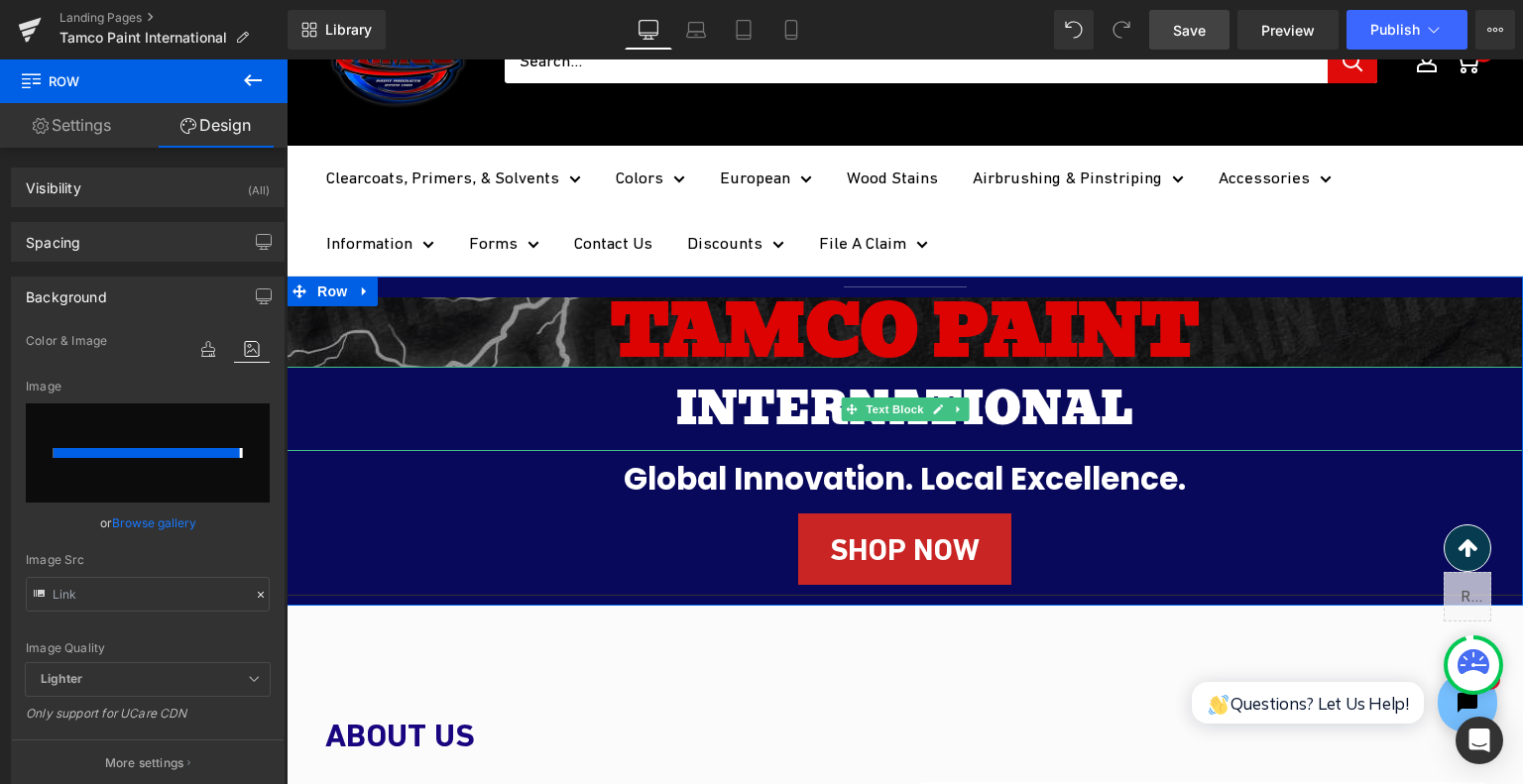 type on "https://ucarecdn.com/15e81d6a-fc6f-4a6a-8a44-51eccea4a871/-/format/auto/-/preview/3000x3000/-/quality/lighter/Add%20a%20heading-5.png" 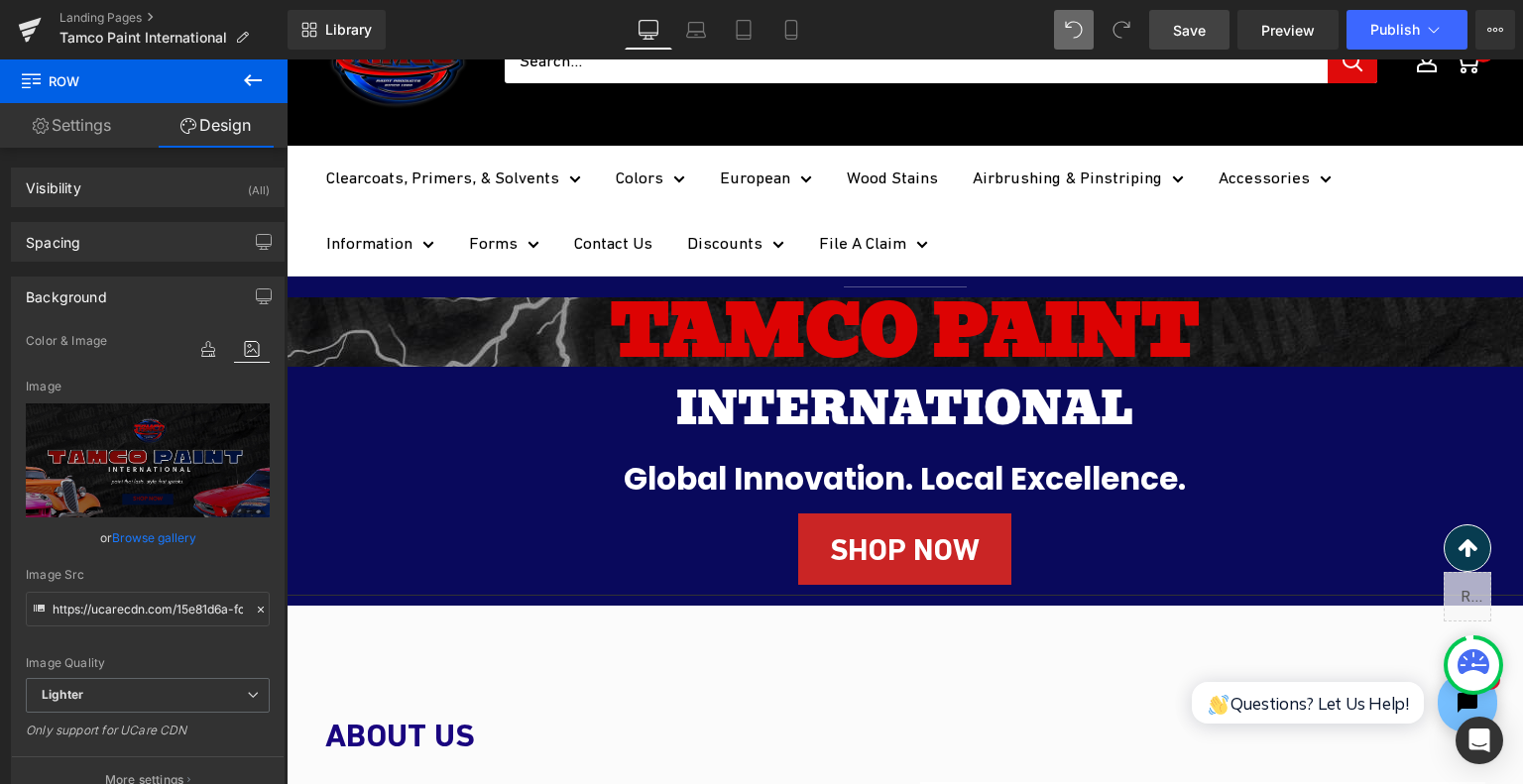 type 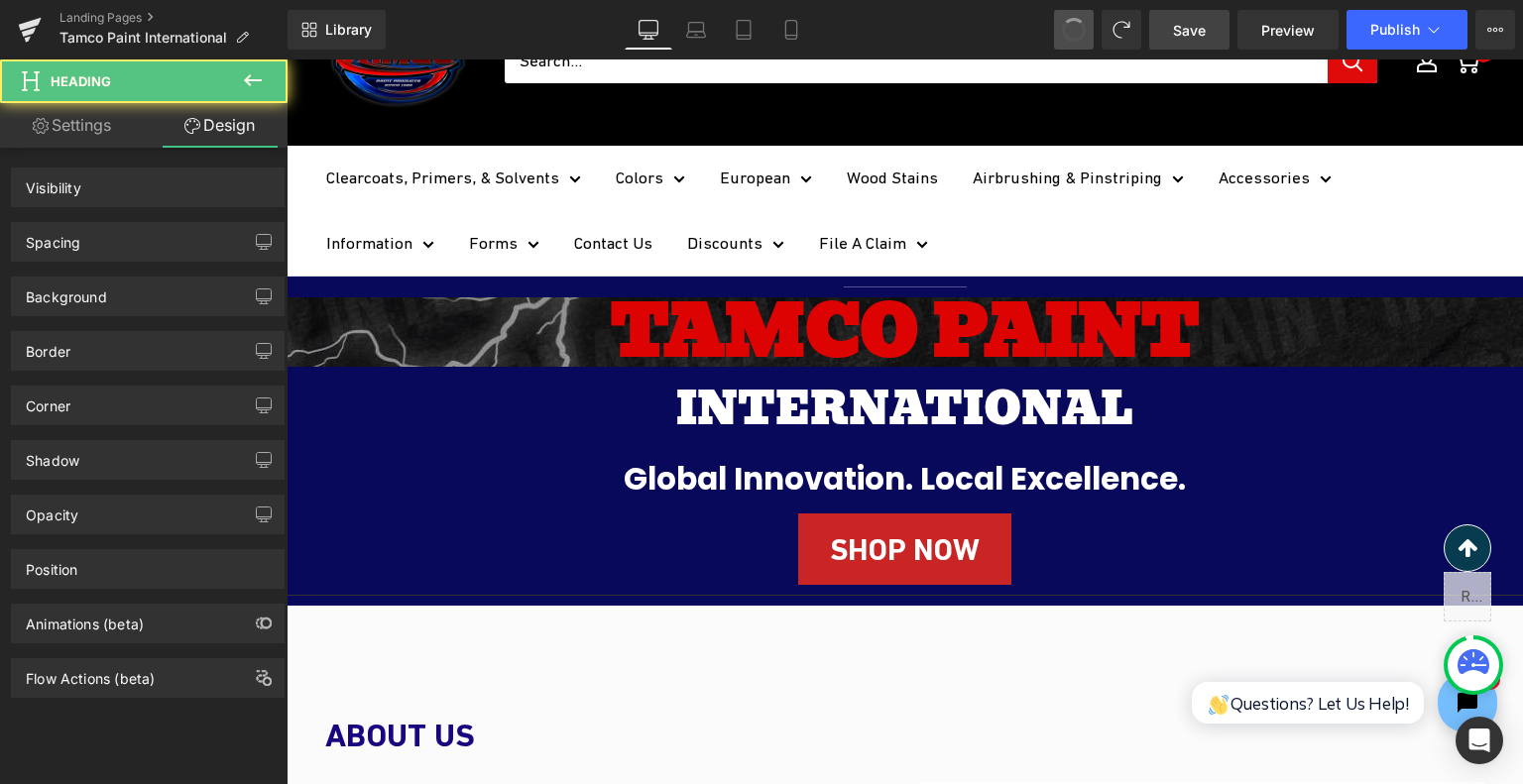click at bounding box center (1074, 30) 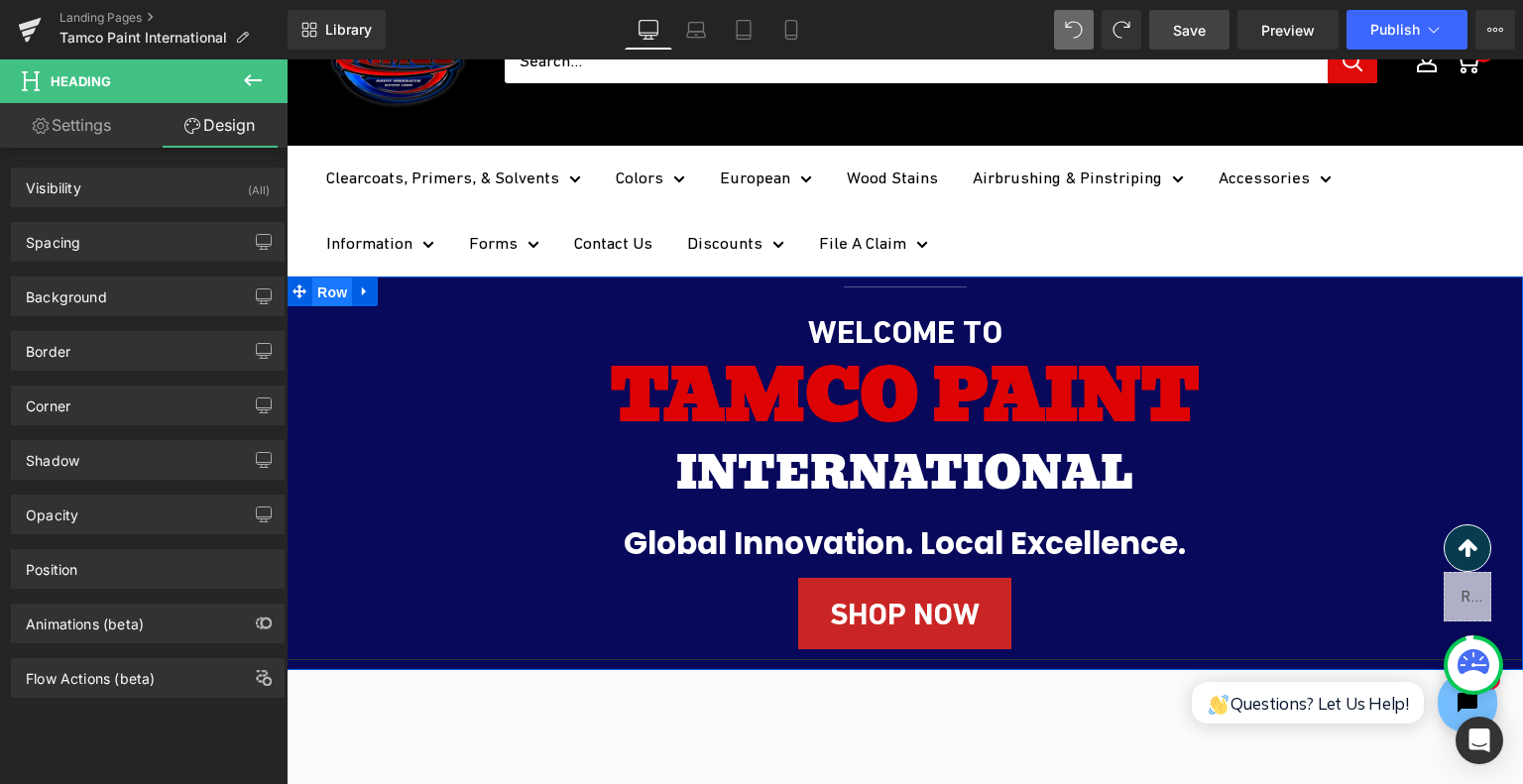 click on "Row" at bounding box center (332, 292) 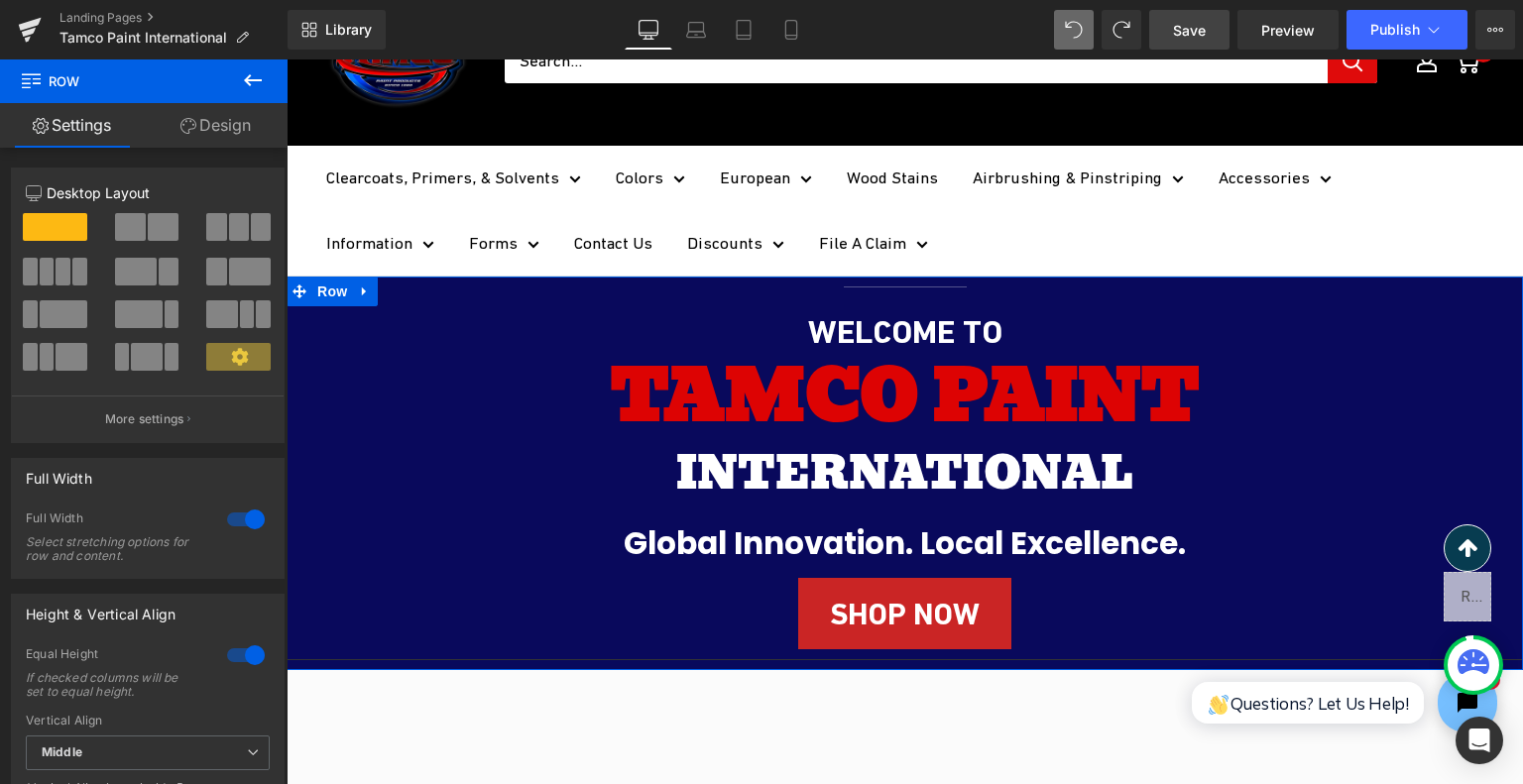 click on "Design" at bounding box center (215, 125) 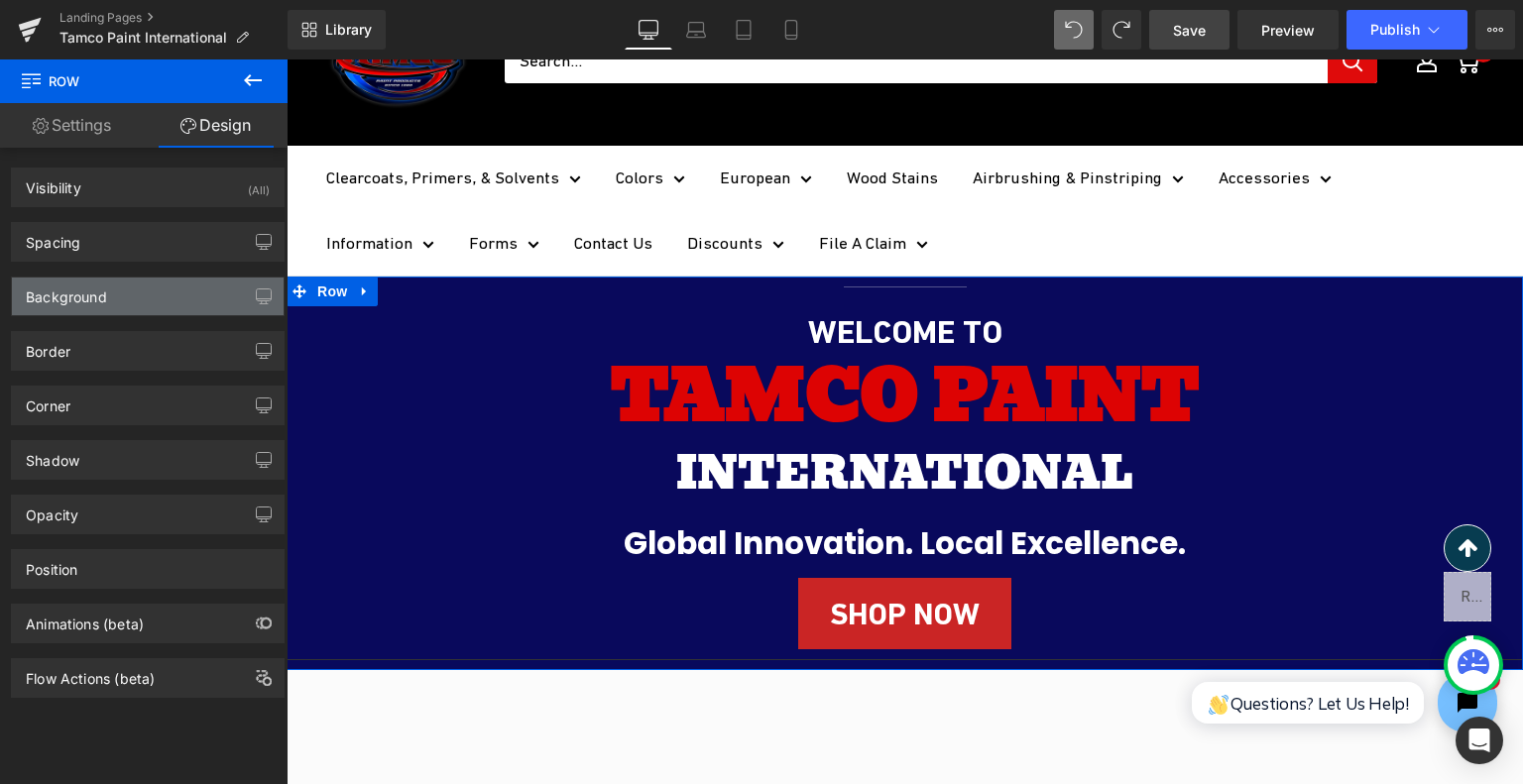 click on "Background" at bounding box center [148, 296] 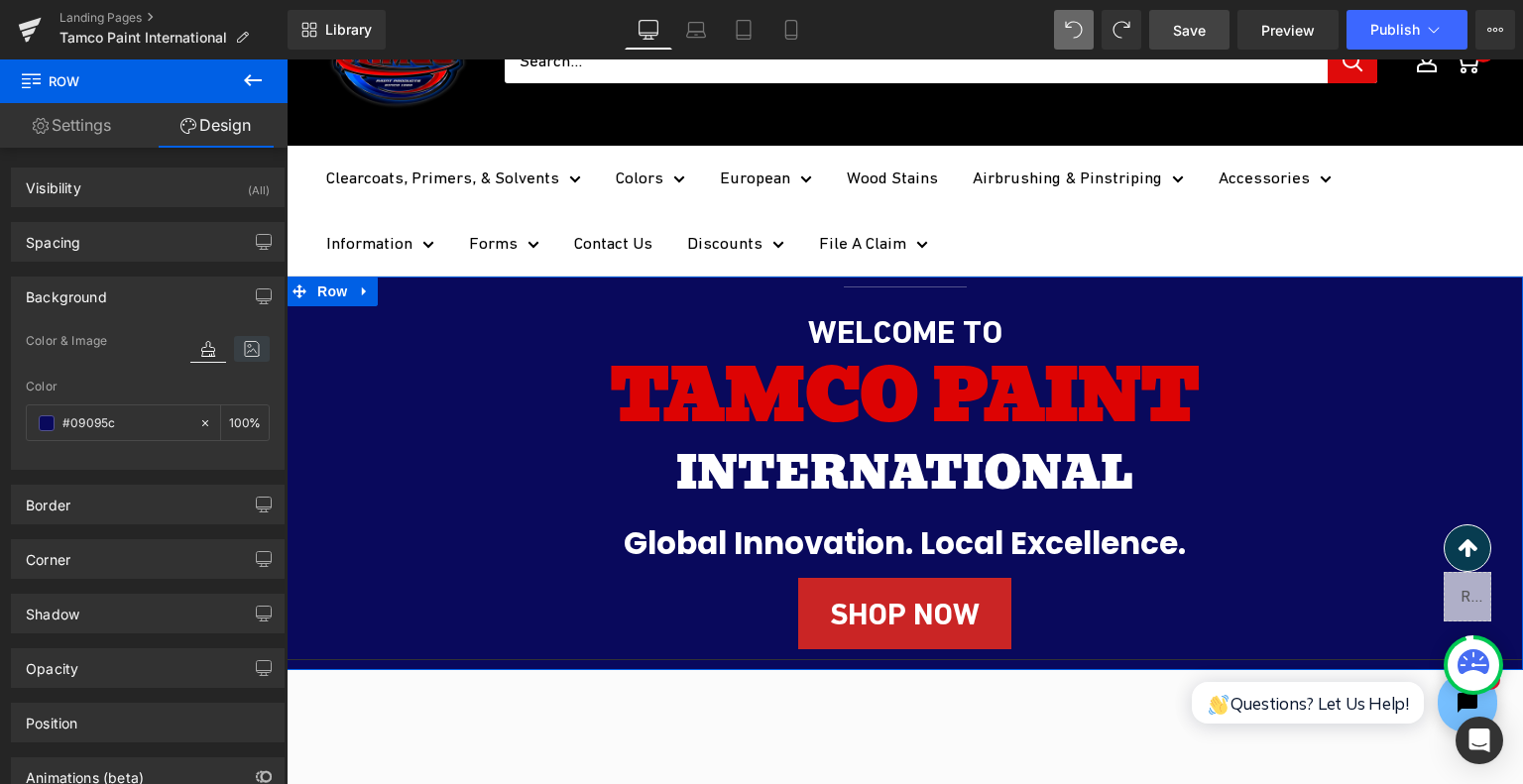 click at bounding box center (252, 349) 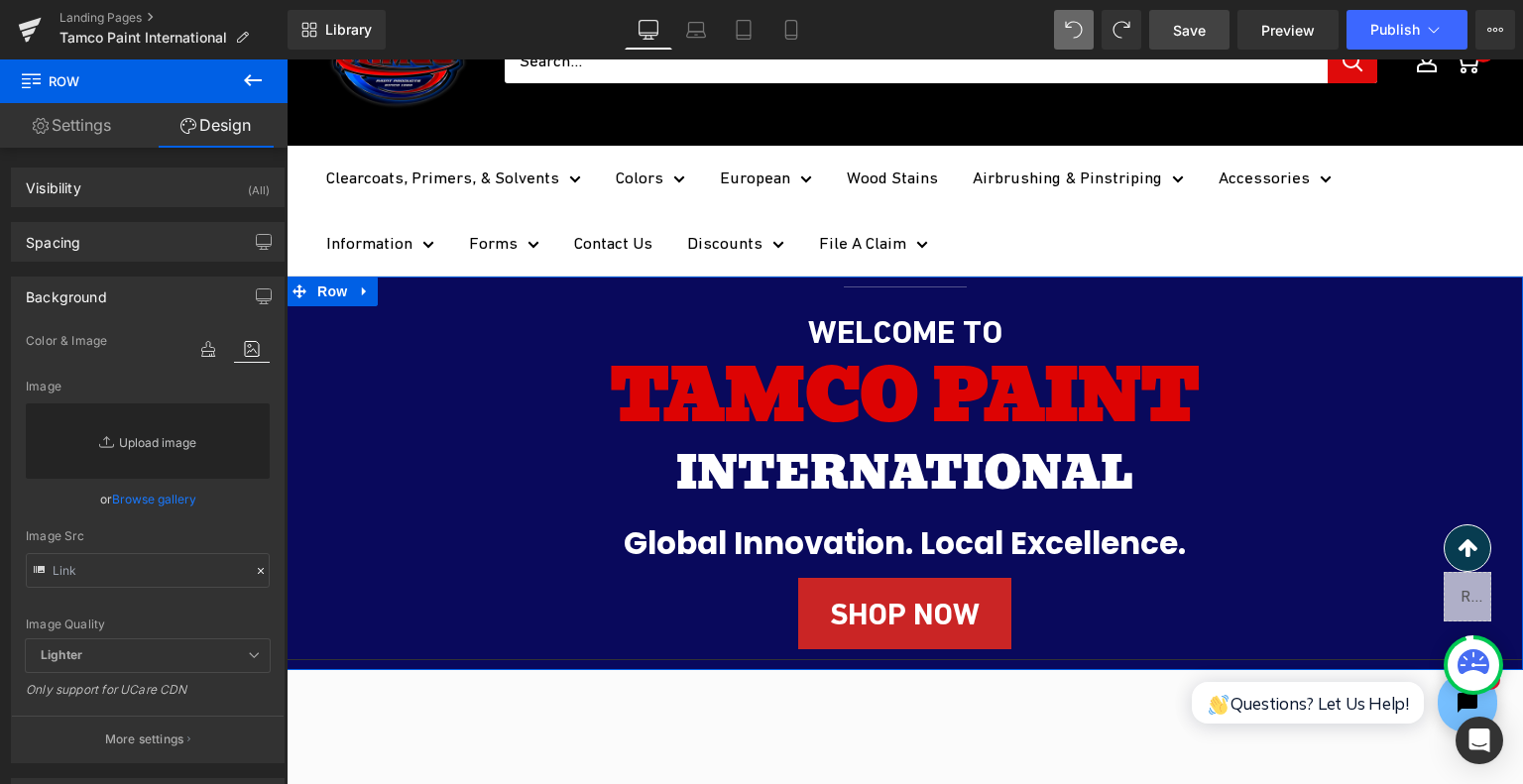 click on "Replace Image" at bounding box center [148, 441] 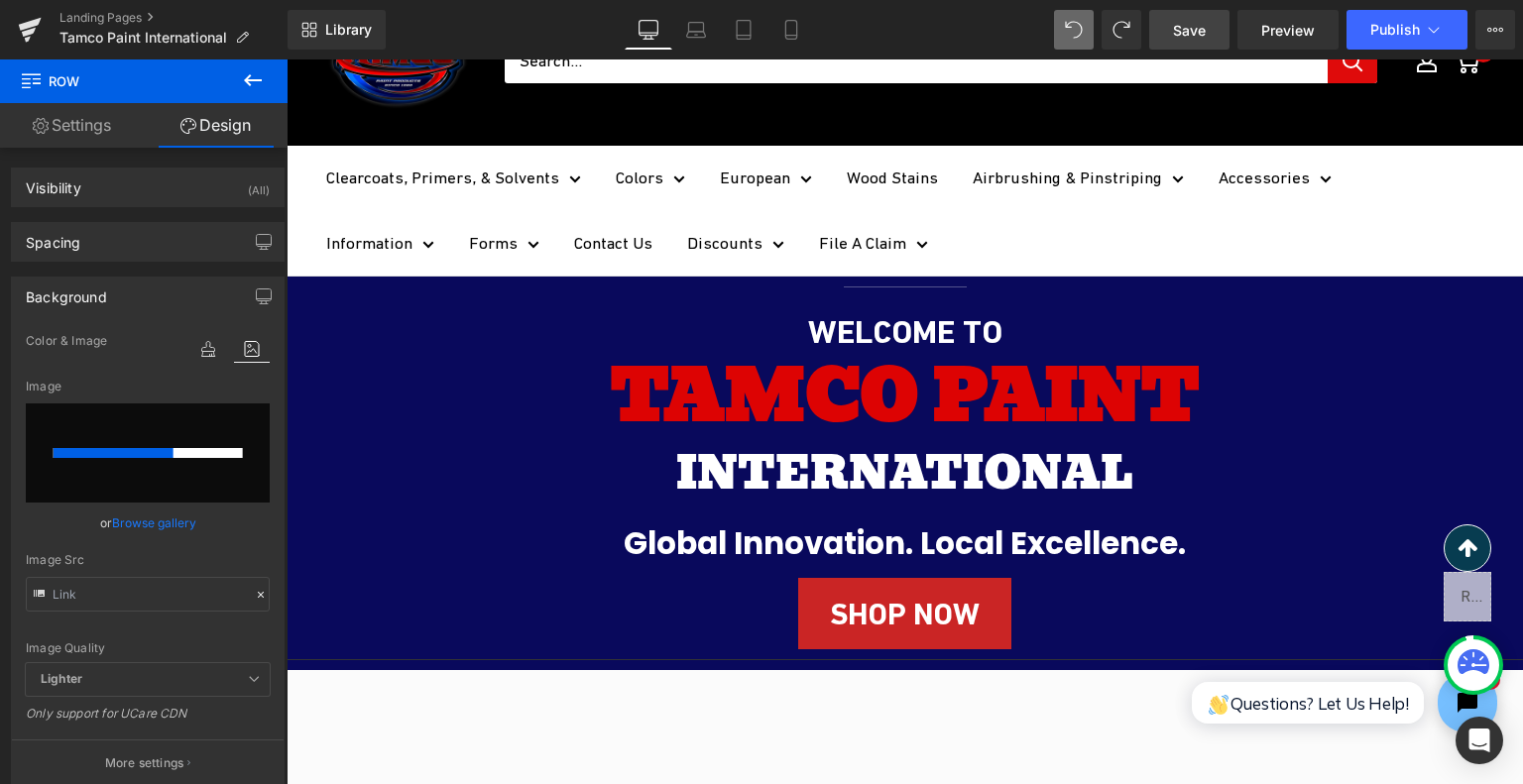 type 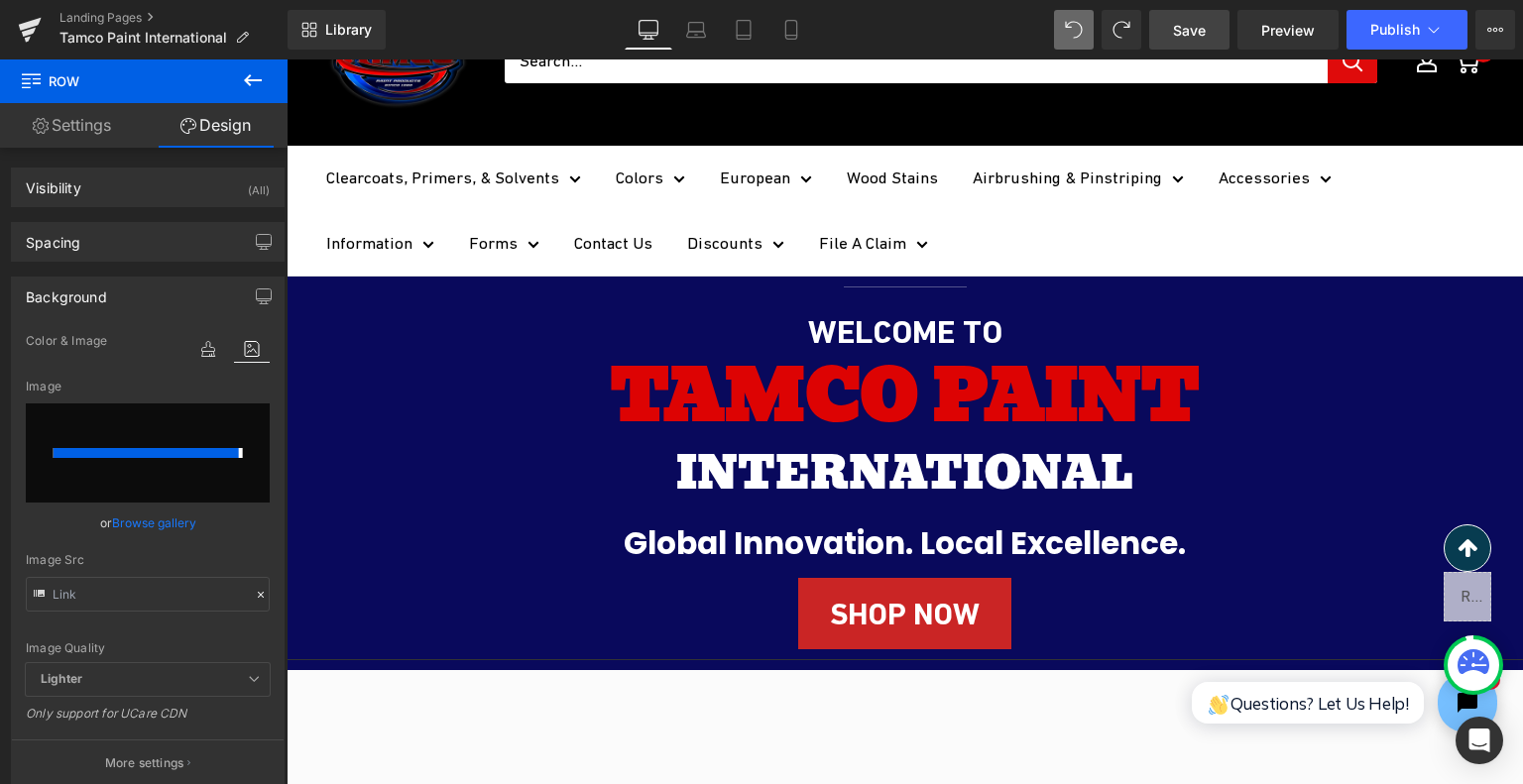 type on "https://ucarecdn.com/4bf350b1-aef8-49d6-a943-e787fc682b70/-/format/auto/-/preview/3000x3000/-/quality/lighter/Add%20a%20heading-5.png" 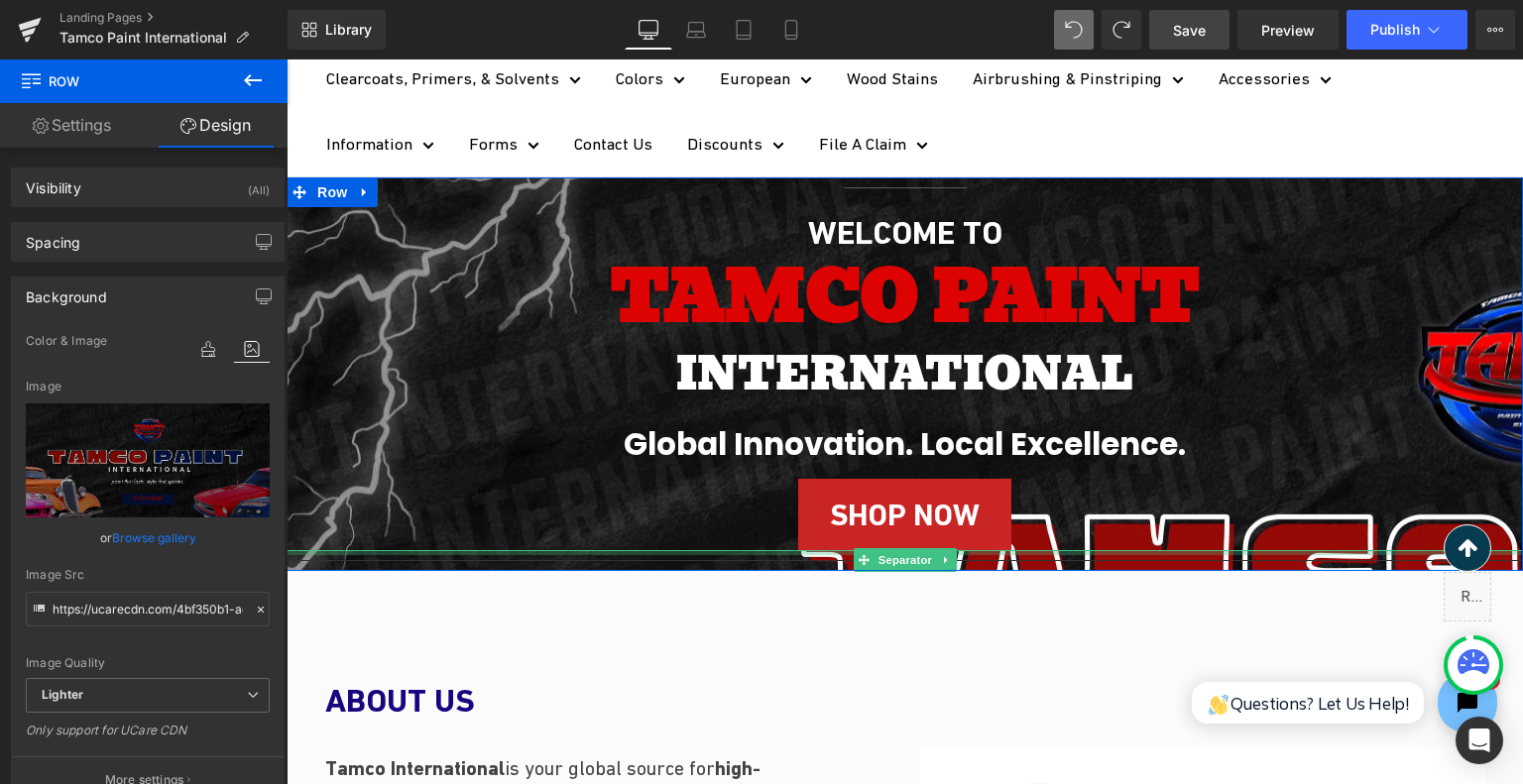 scroll, scrollTop: 127, scrollLeft: 0, axis: vertical 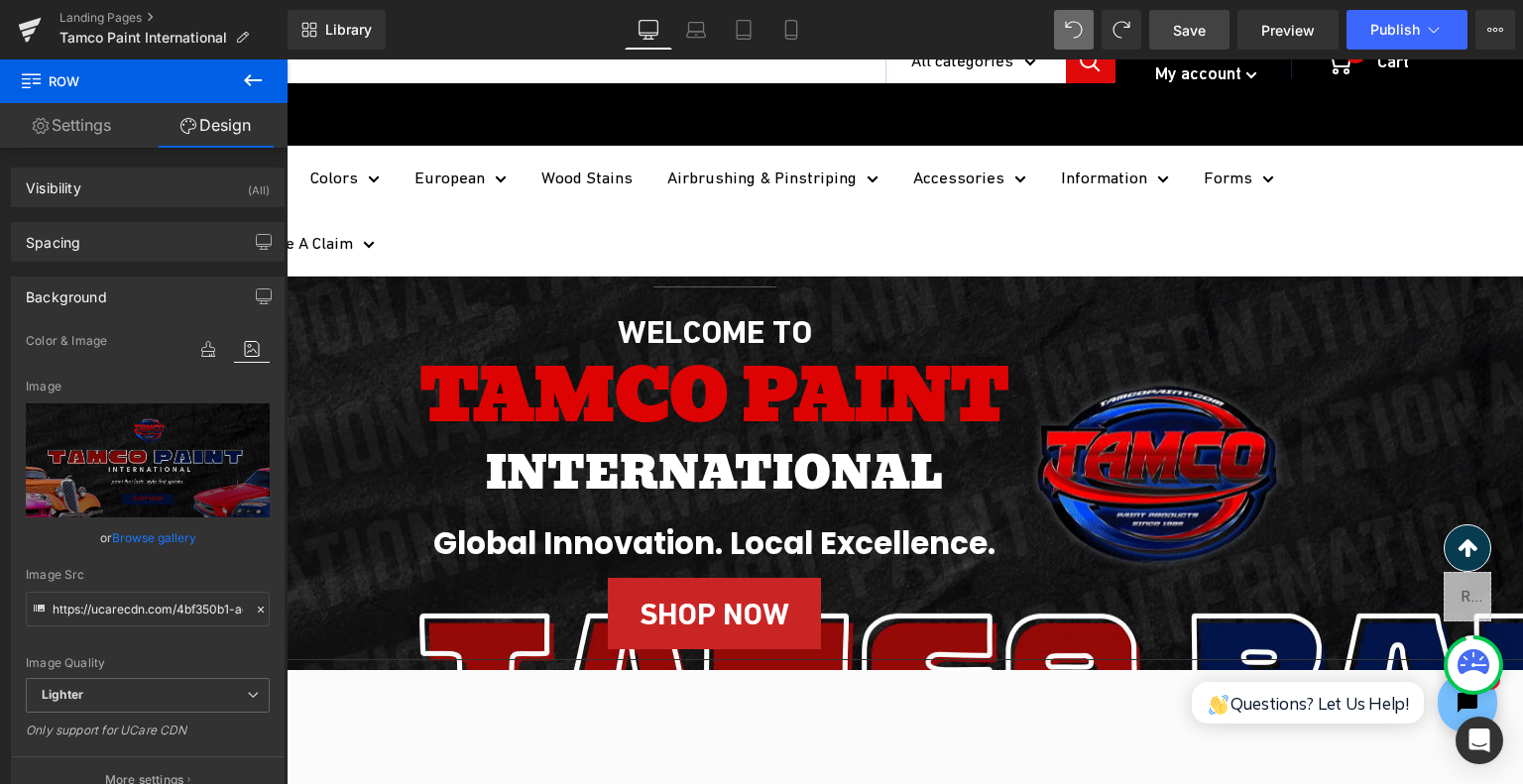 drag, startPoint x: 1316, startPoint y: 66, endPoint x: 1008, endPoint y: 505, distance: 536.26952 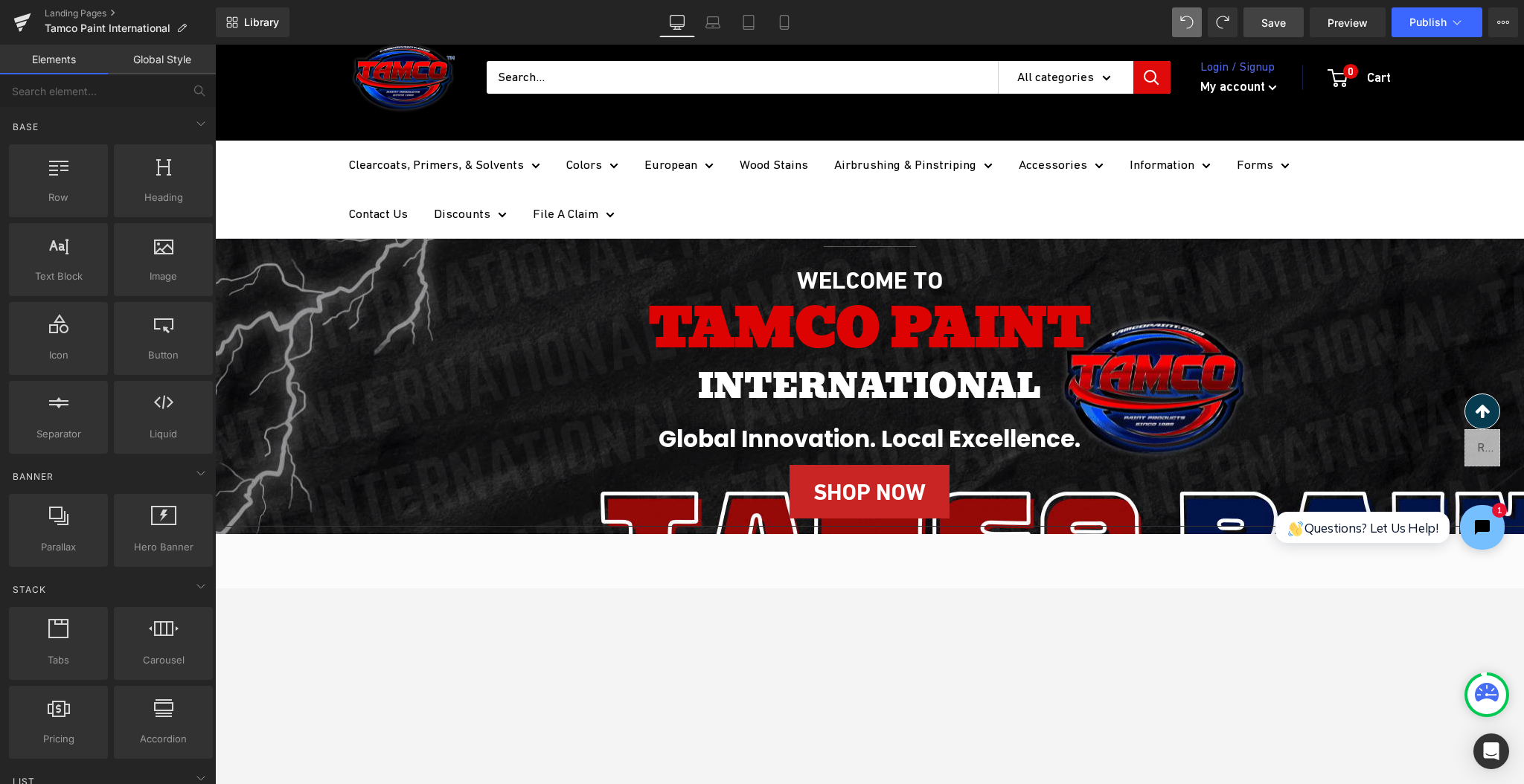 scroll, scrollTop: 99, scrollLeft: 0, axis: vertical 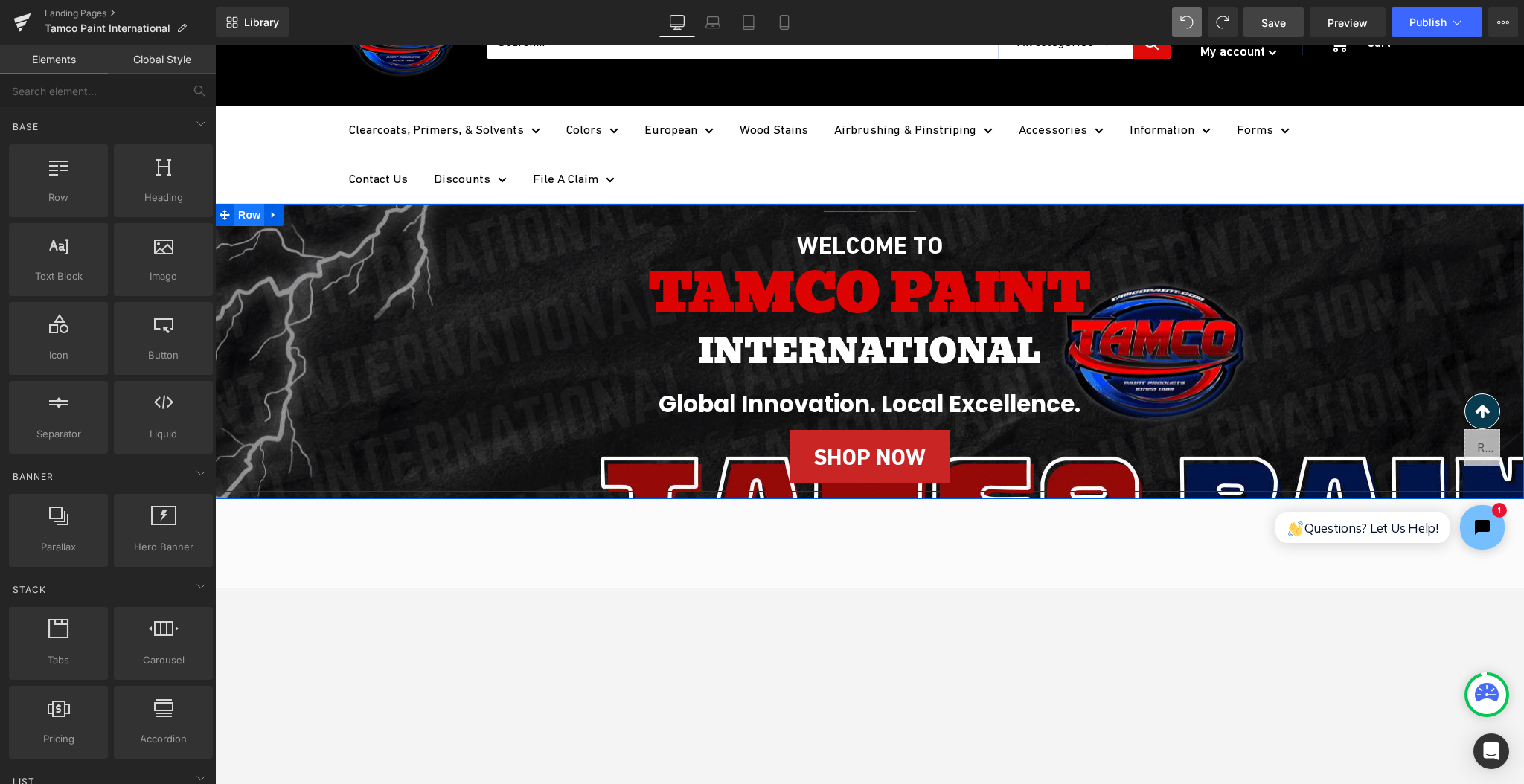 click on "Row" at bounding box center (249, 215) 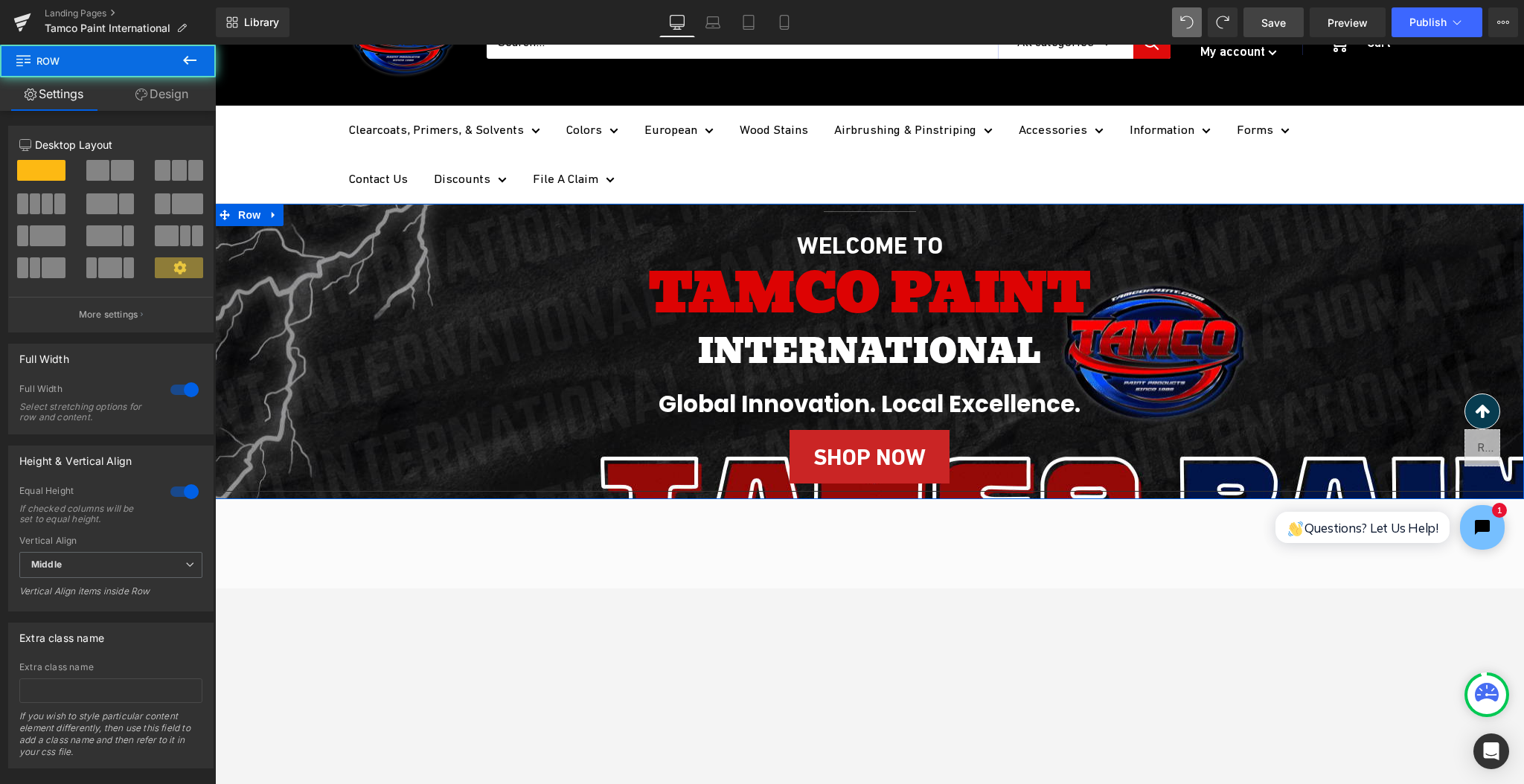 drag, startPoint x: 183, startPoint y: 93, endPoint x: 163, endPoint y: 239, distance: 147.3635 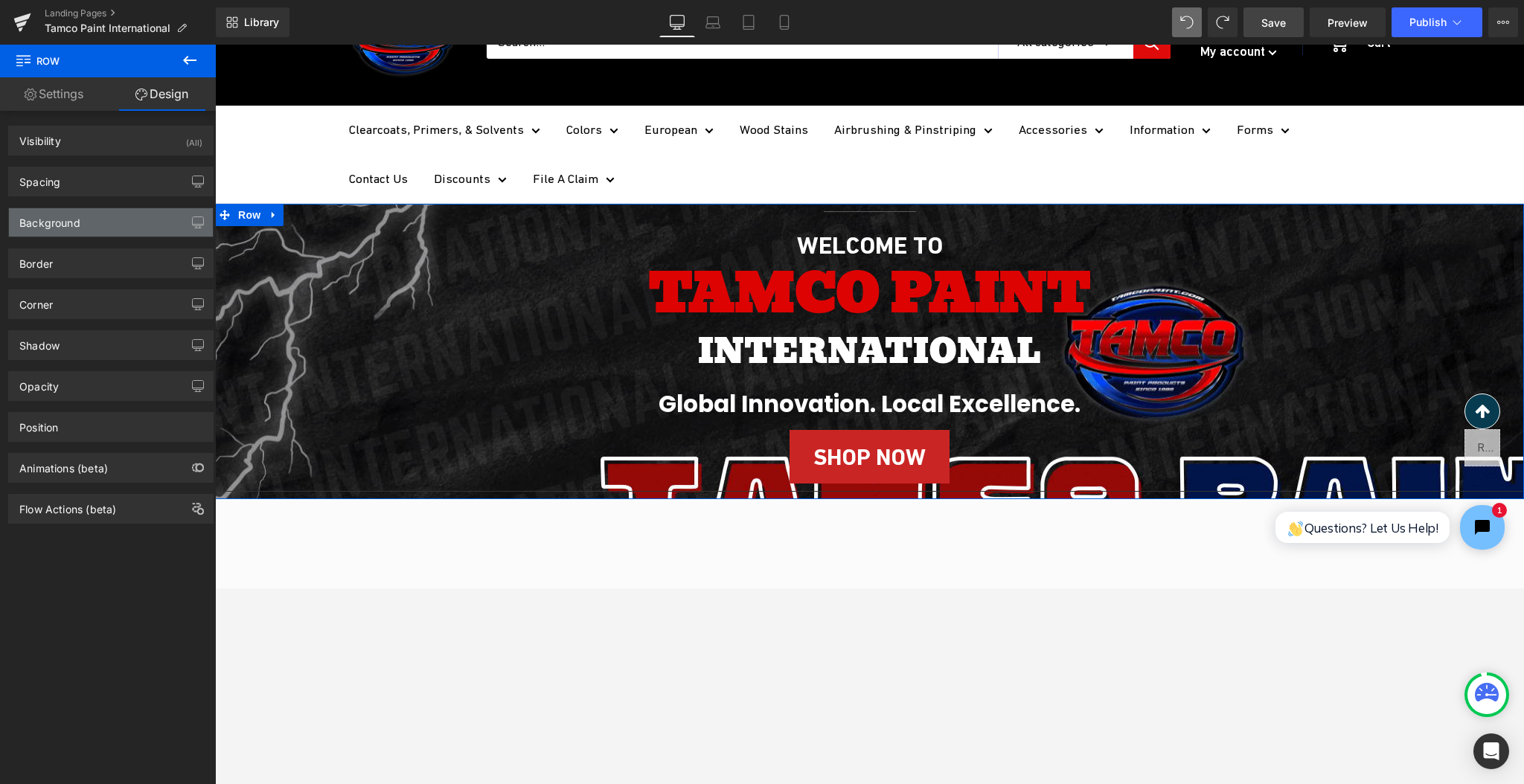 type on "https://ucarecdn.com/4bf350b1-aef8-49d6-a943-e787fc682b70/-/format/auto/-/preview/3000x3000/-/quality/lighter/Add%20a%20heading-5.png" 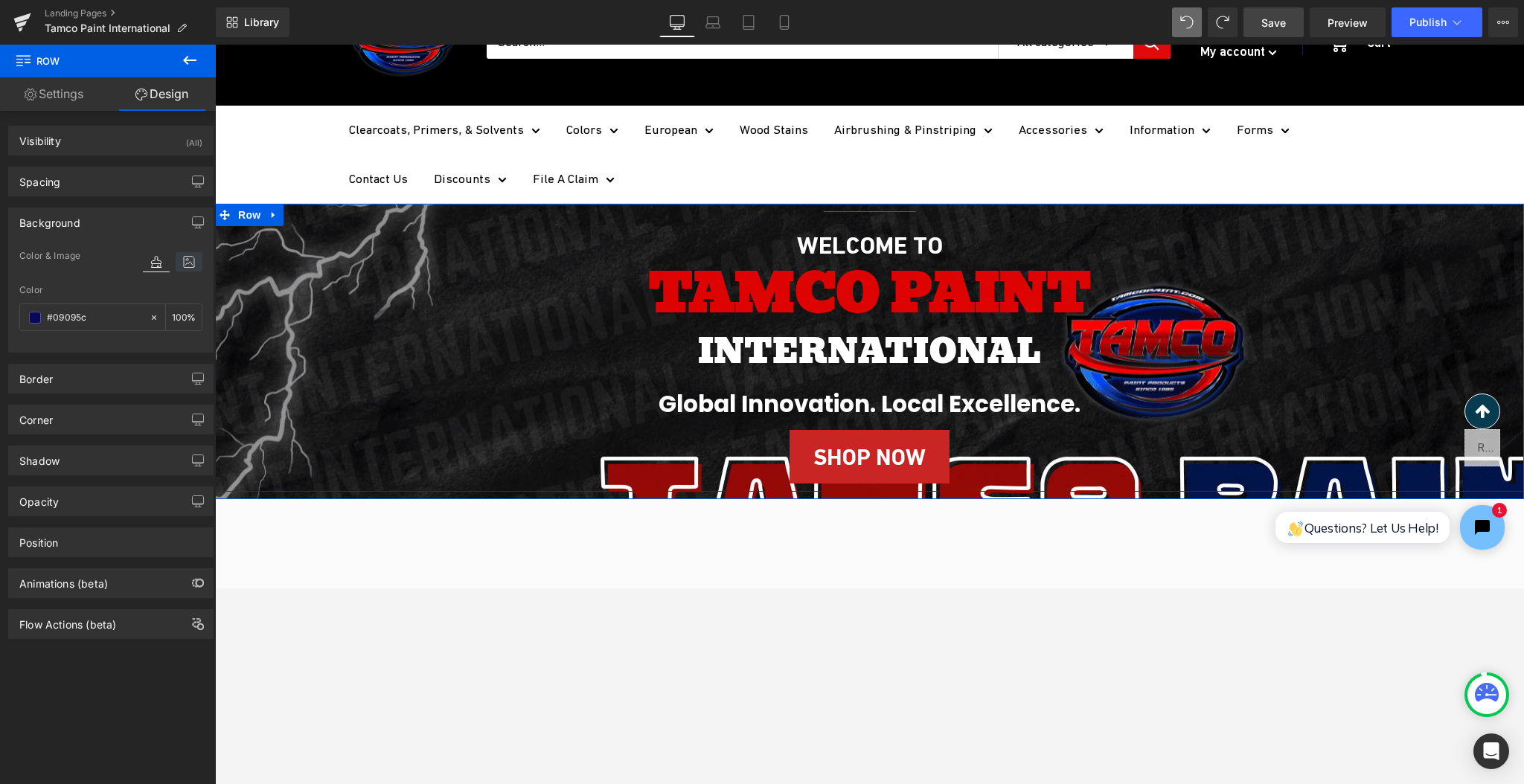 click at bounding box center (189, 262) 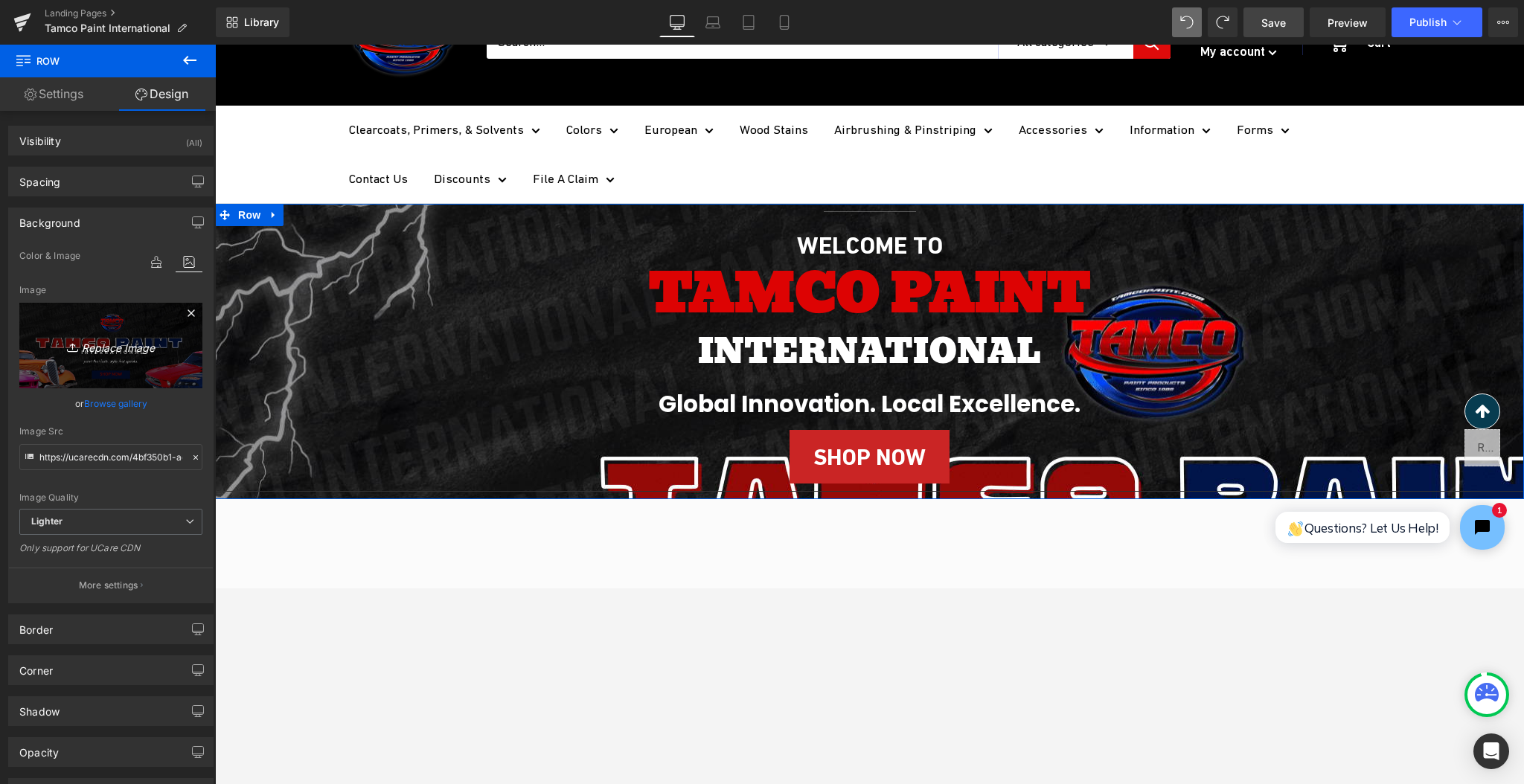 click on "Replace Image" at bounding box center [111, 345] 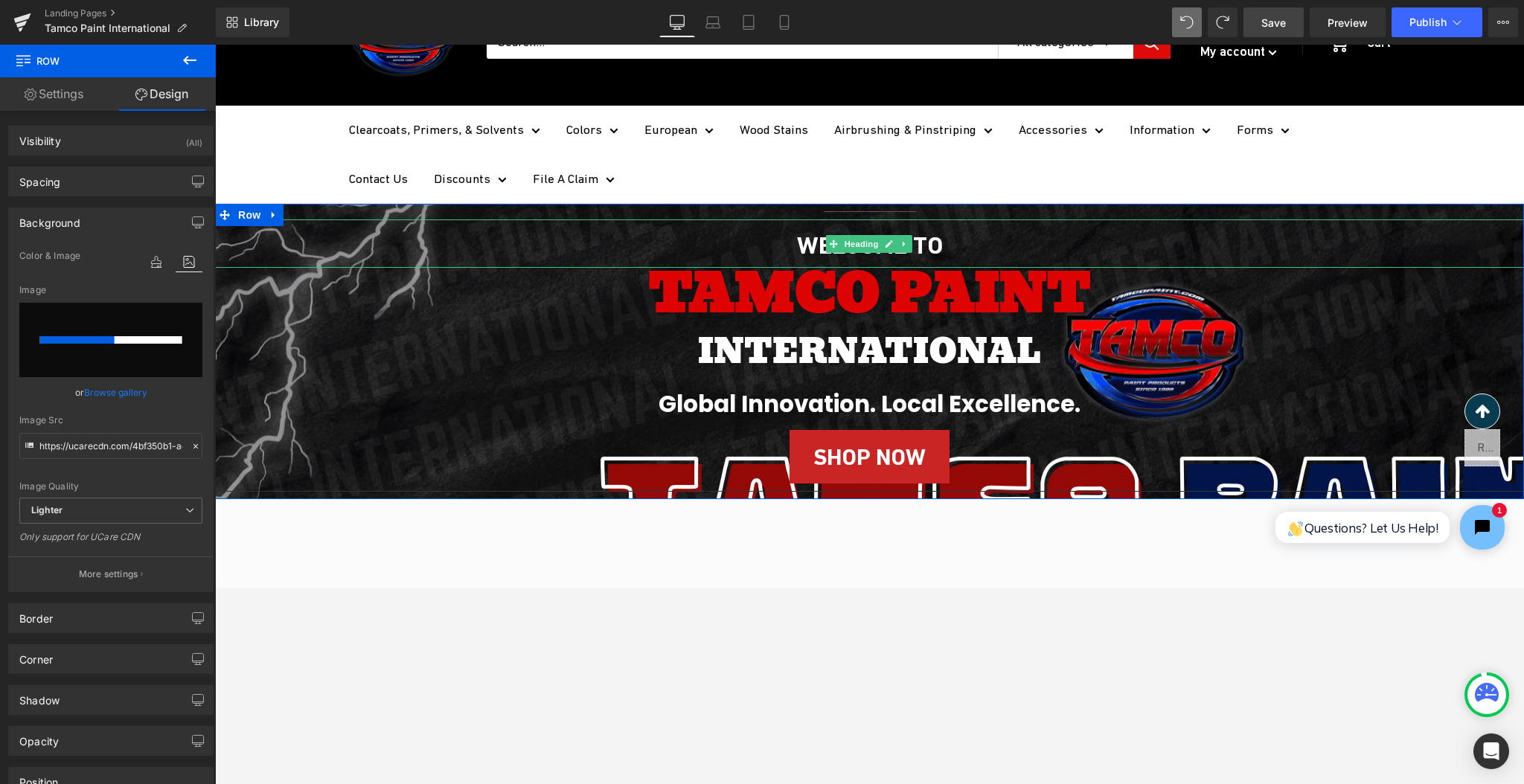 type 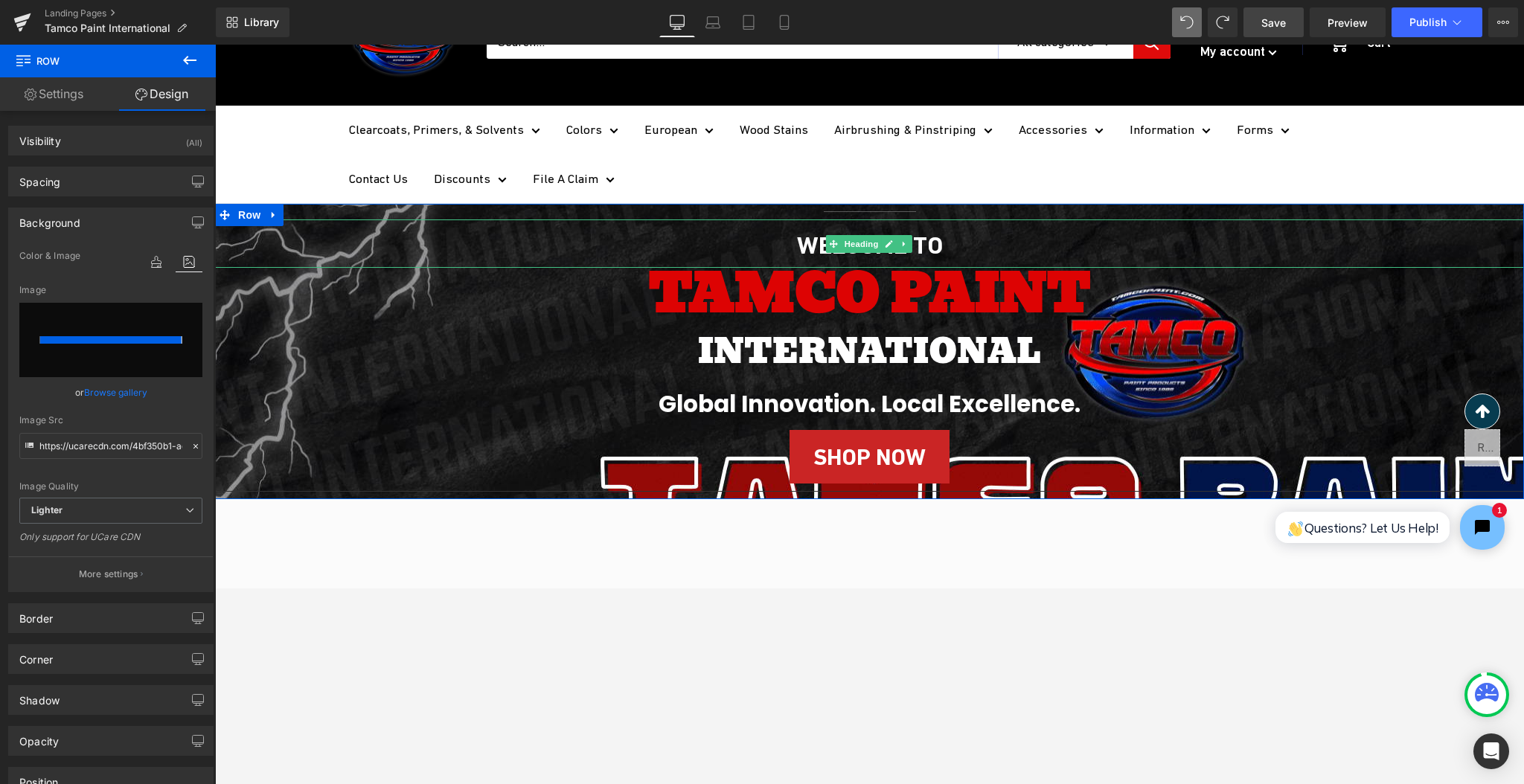 type on "https://ucarecdn.com/d88697e5-3e3f-4f2e-8f40-e9d80b0d1fb9/-/format/auto/-/preview/3000x3000/-/quality/lighter/Add%20a%20heading.png" 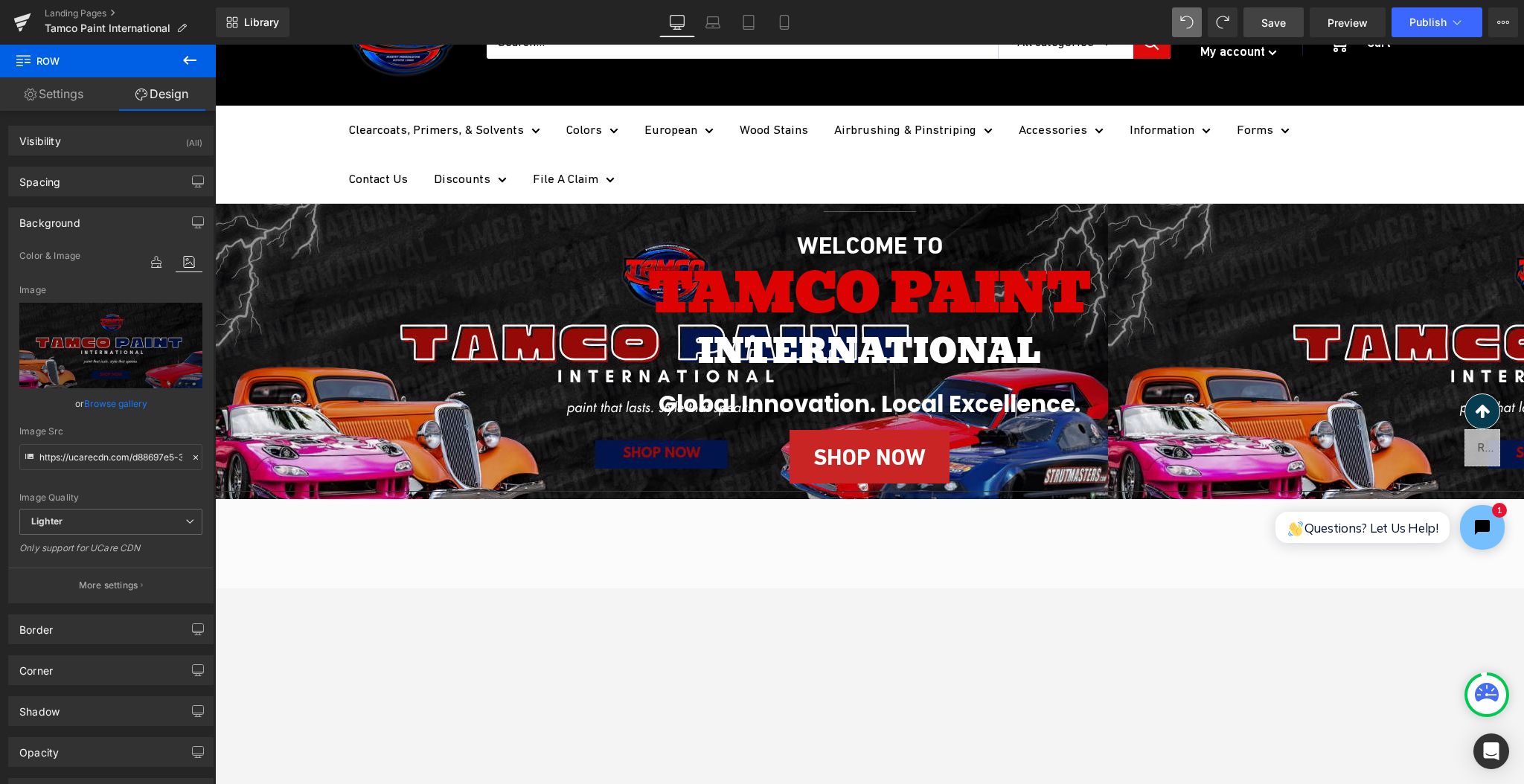 drag, startPoint x: 1717, startPoint y: 46, endPoint x: 935, endPoint y: 161, distance: 790.4107 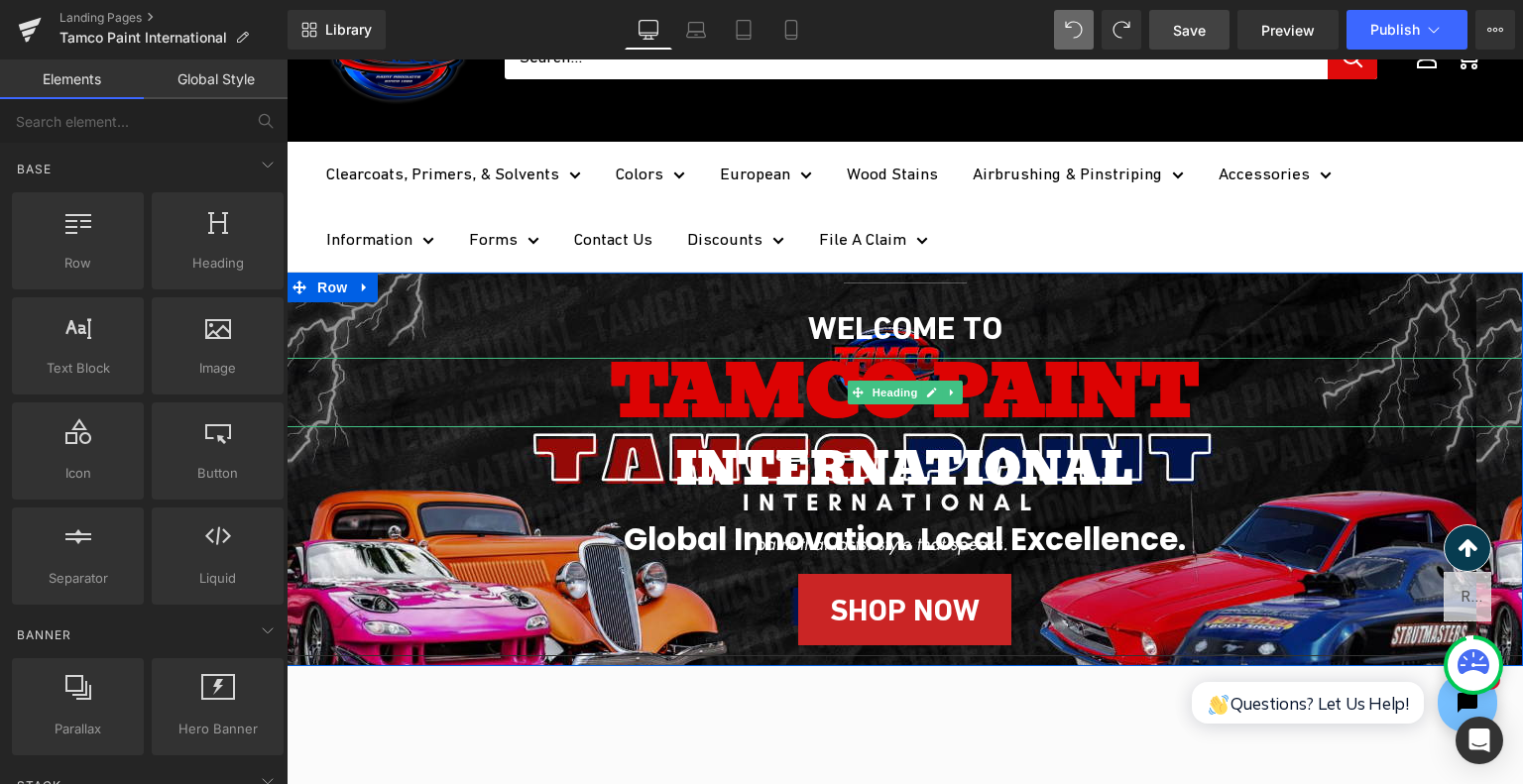 scroll, scrollTop: 230, scrollLeft: 0, axis: vertical 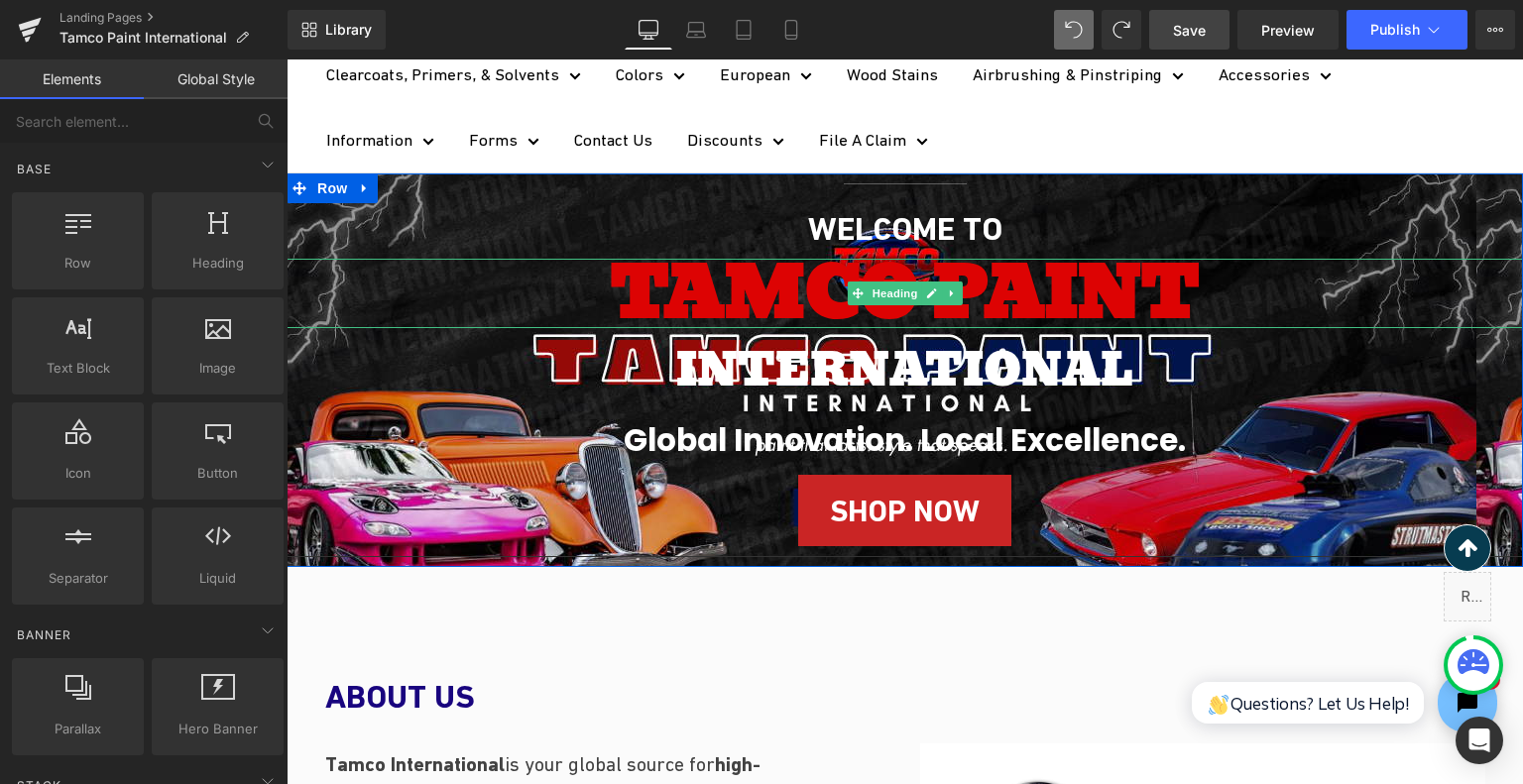 click on "TAMCO PAINT" at bounding box center (904, 292) 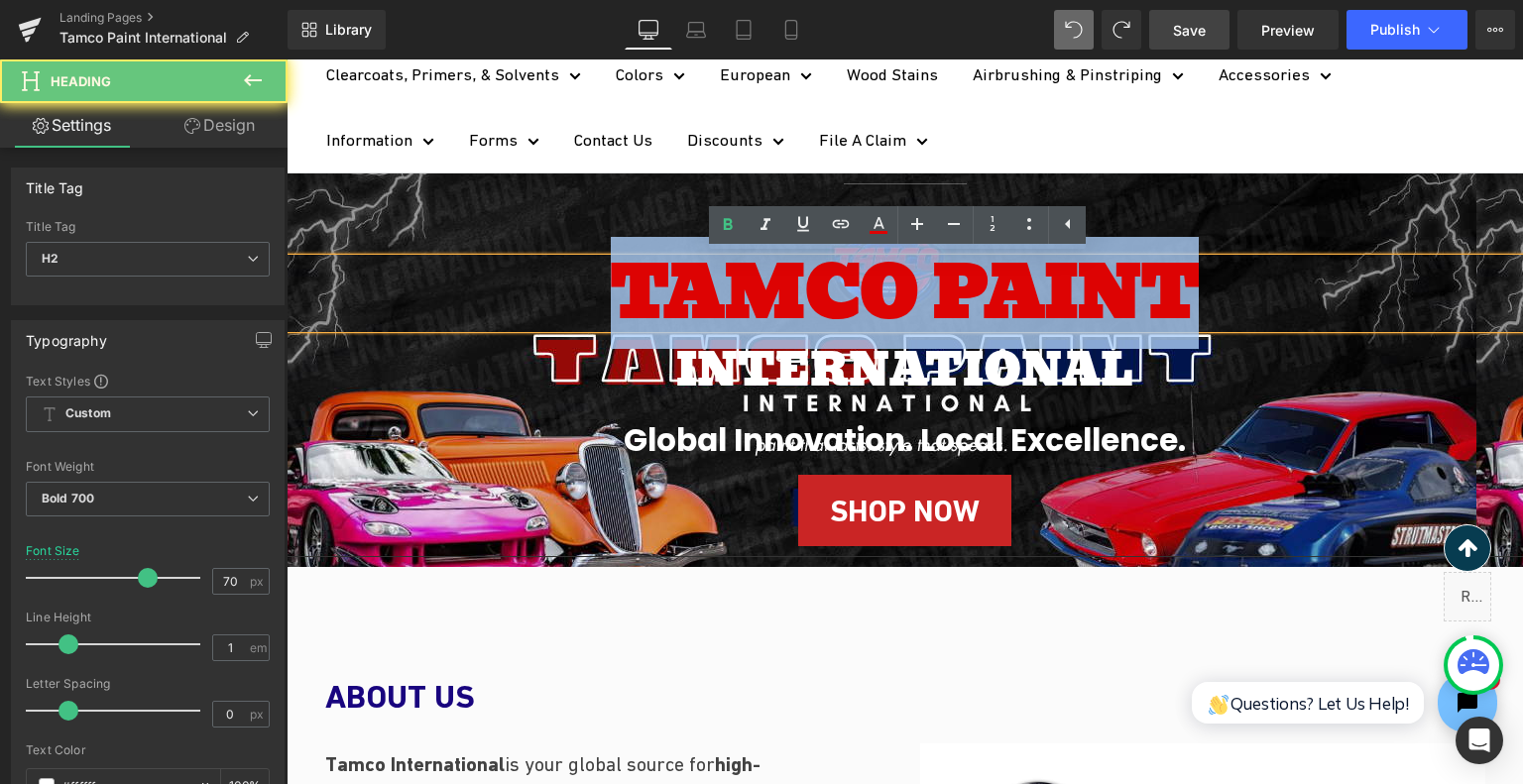 click on "TAMCO PAINT" at bounding box center [904, 292] 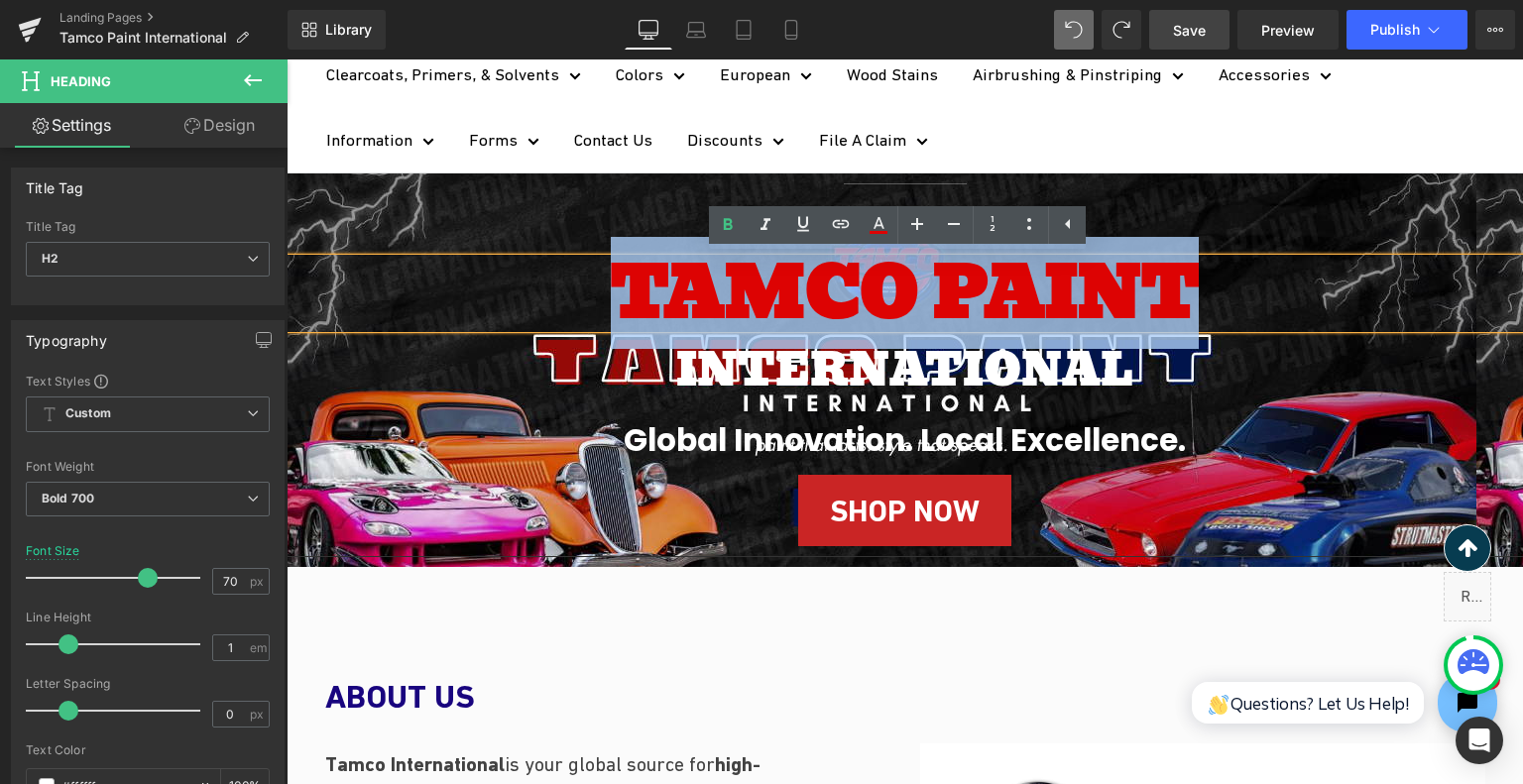 type 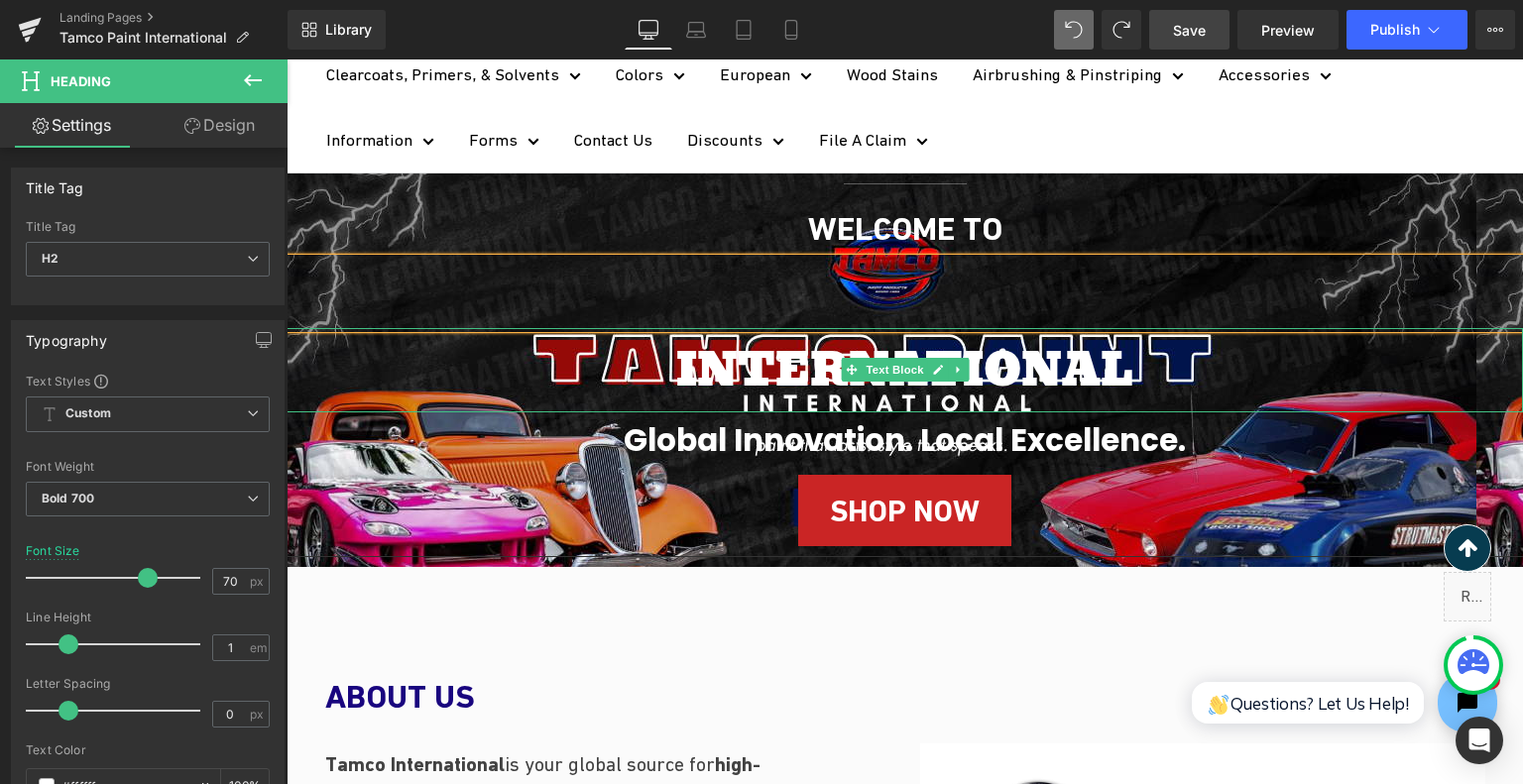 click on "INTERNATIONAL" at bounding box center [904, 370] 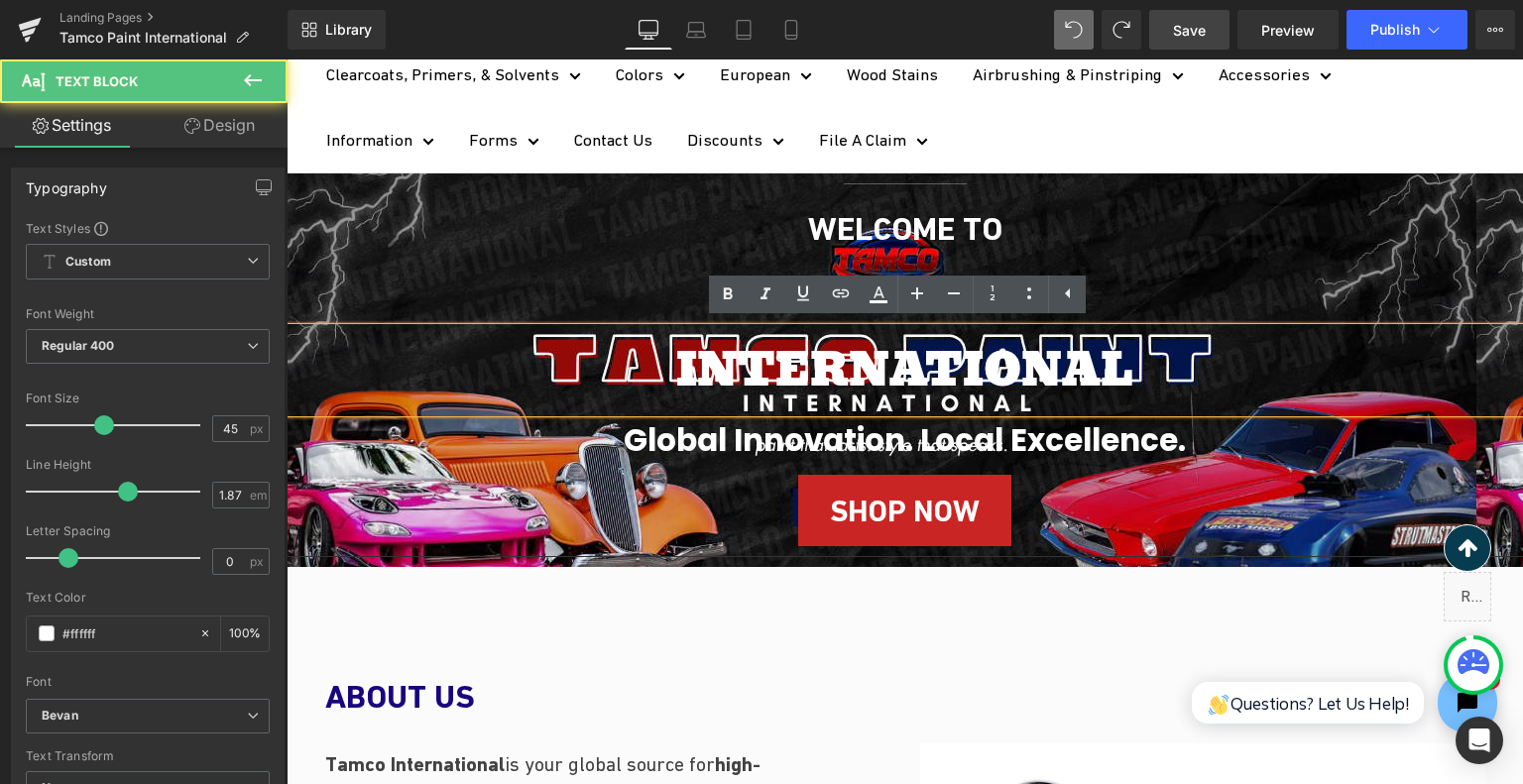 click on "INTERNATIONAL" at bounding box center [904, 370] 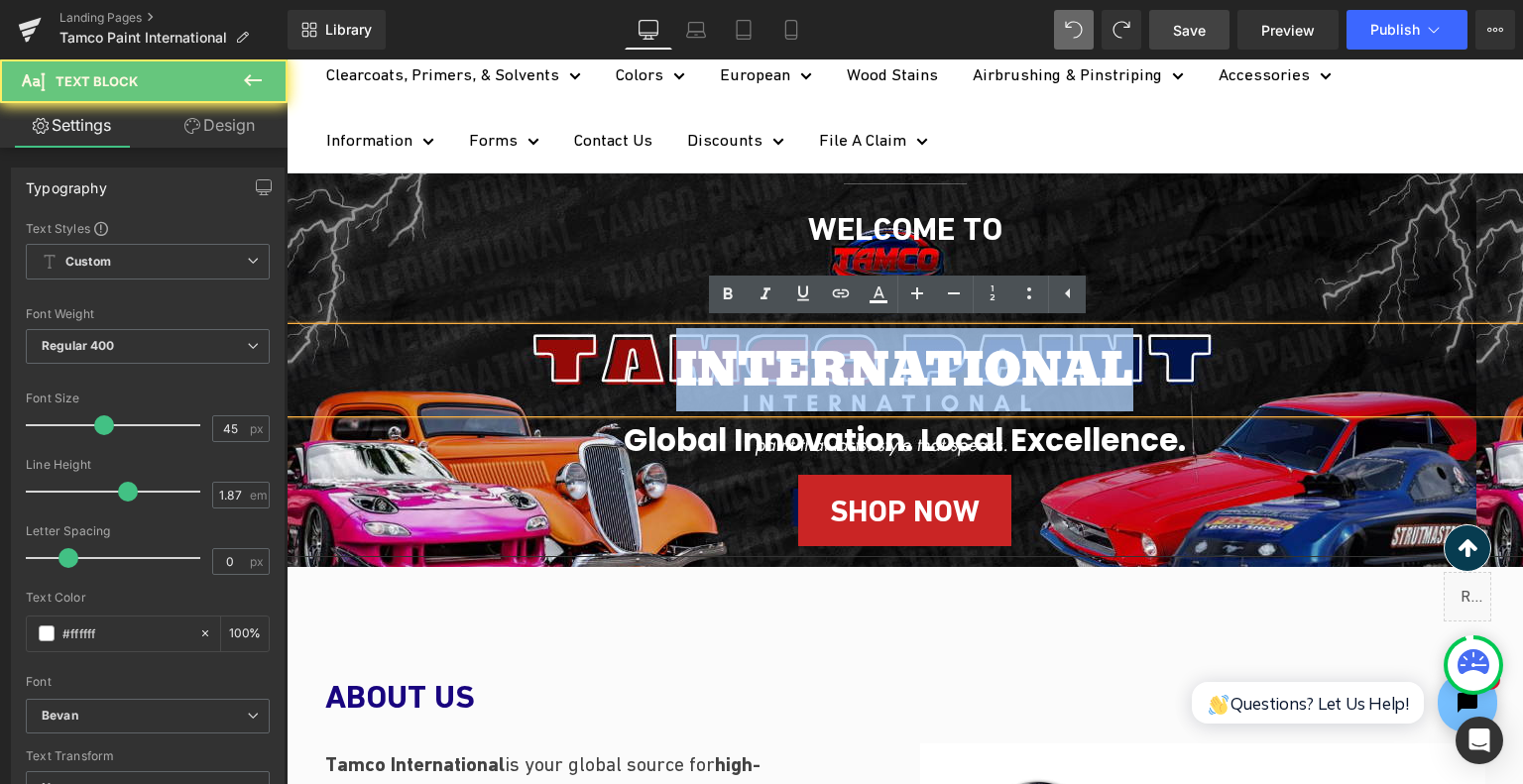 click on "INTERNATIONAL" at bounding box center [904, 370] 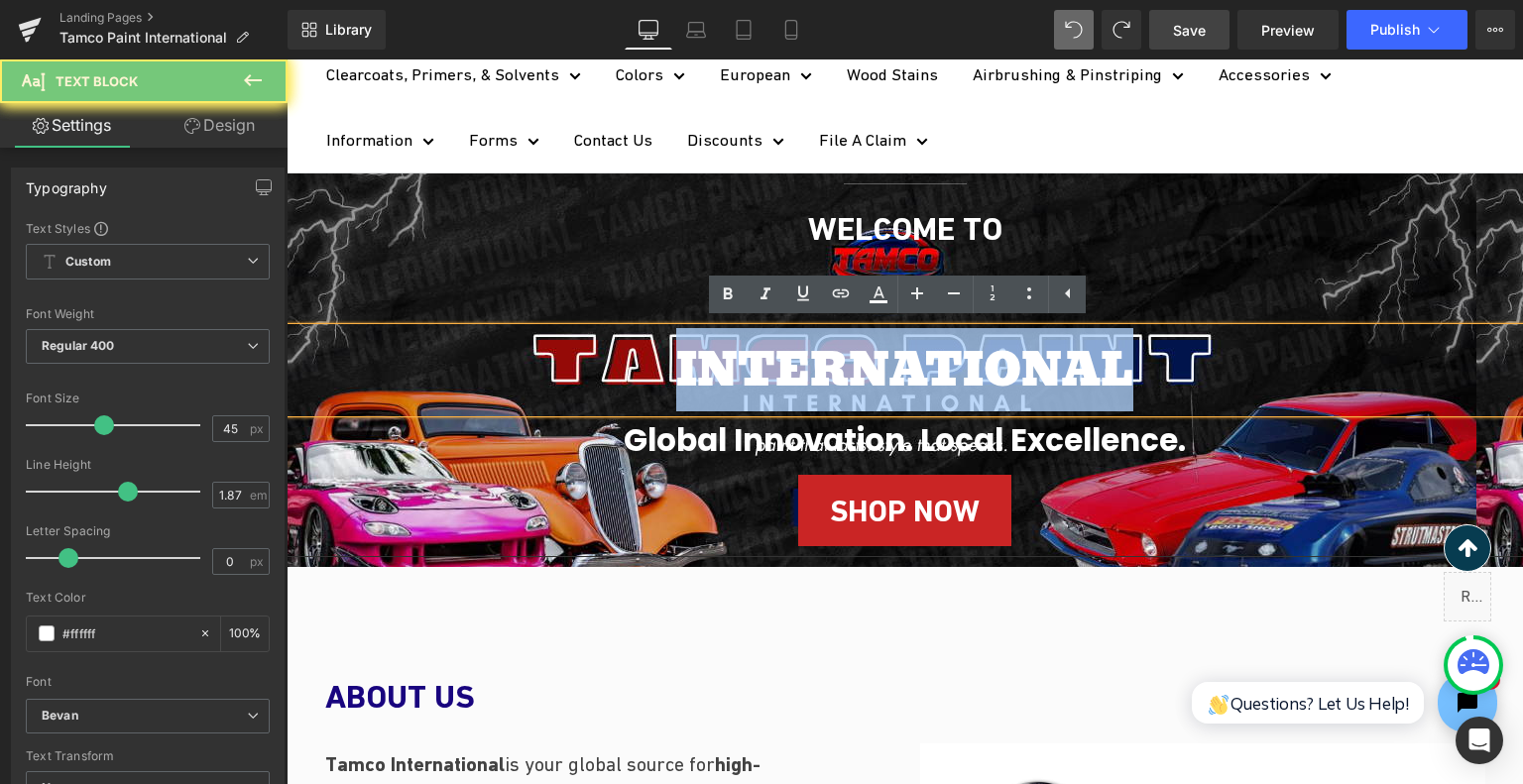 type 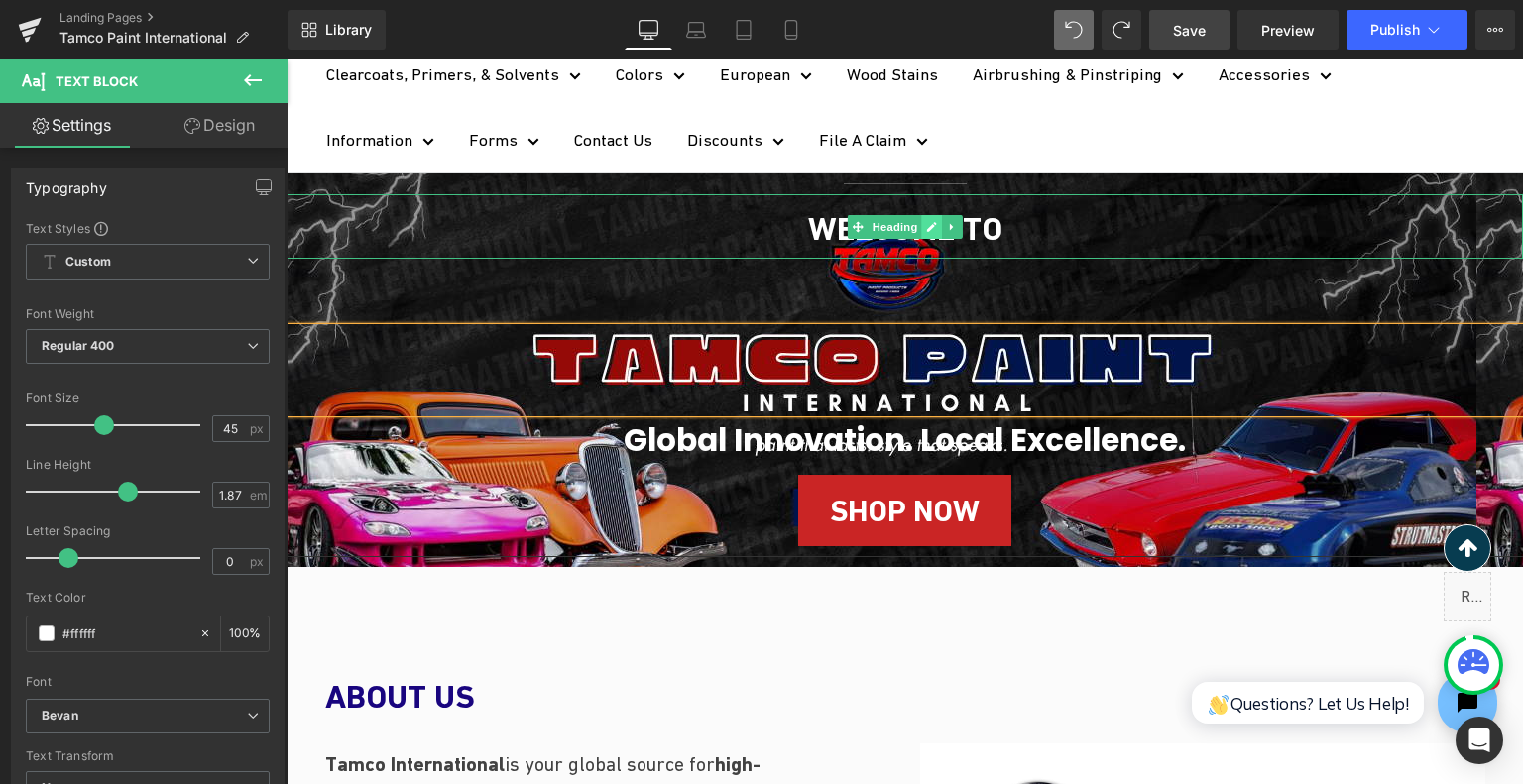 click 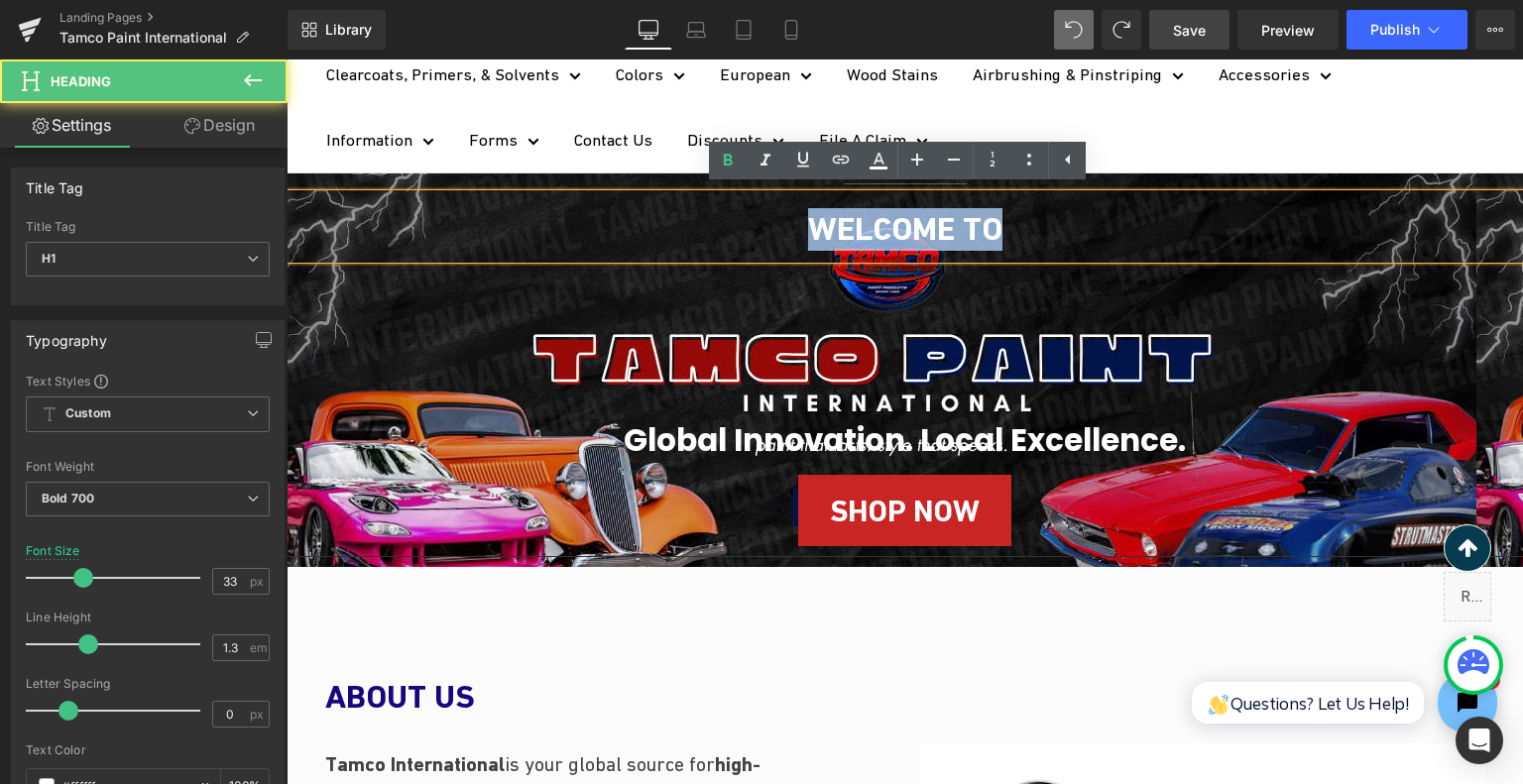 click on "WELCOME TO" at bounding box center (904, 229) 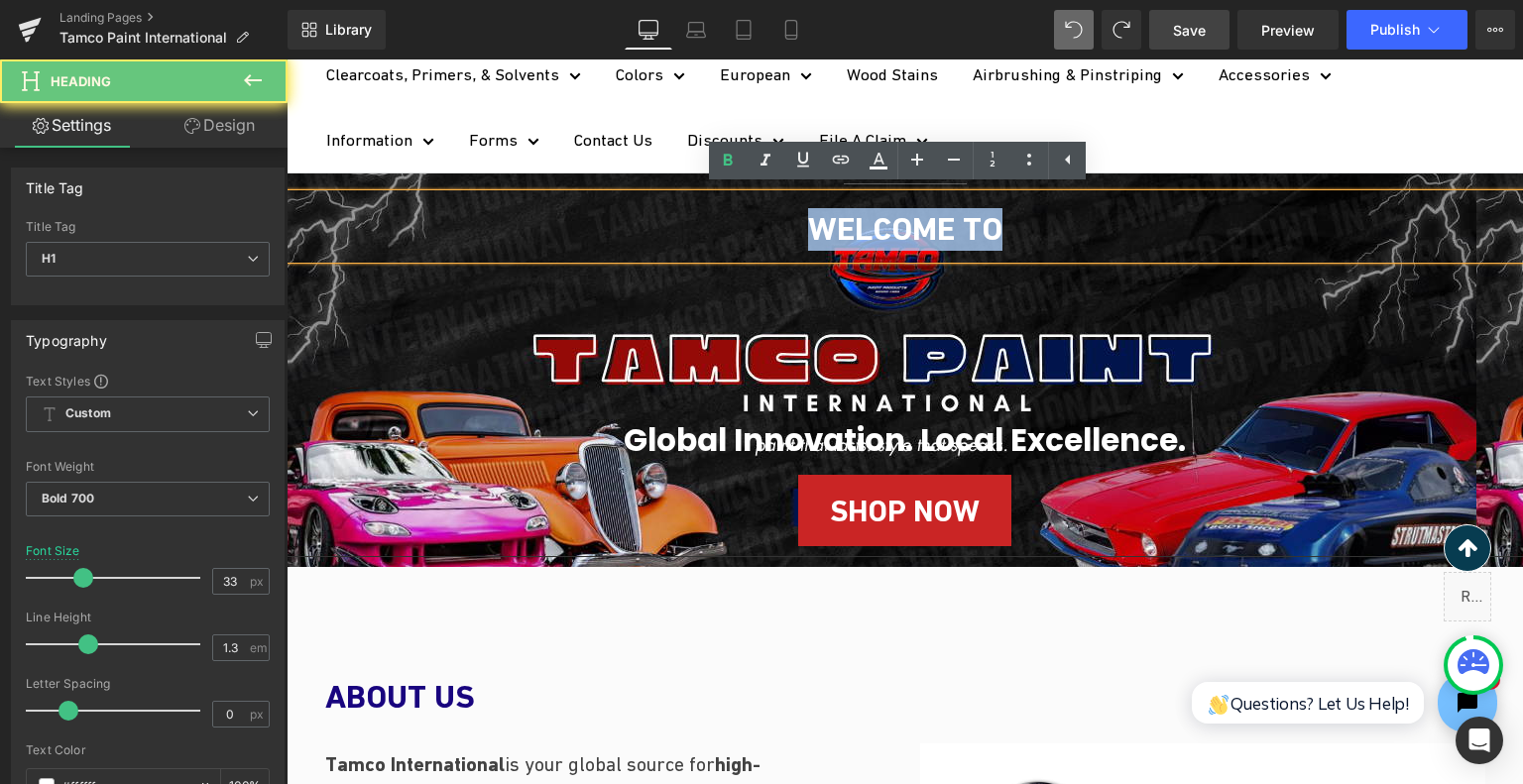 type 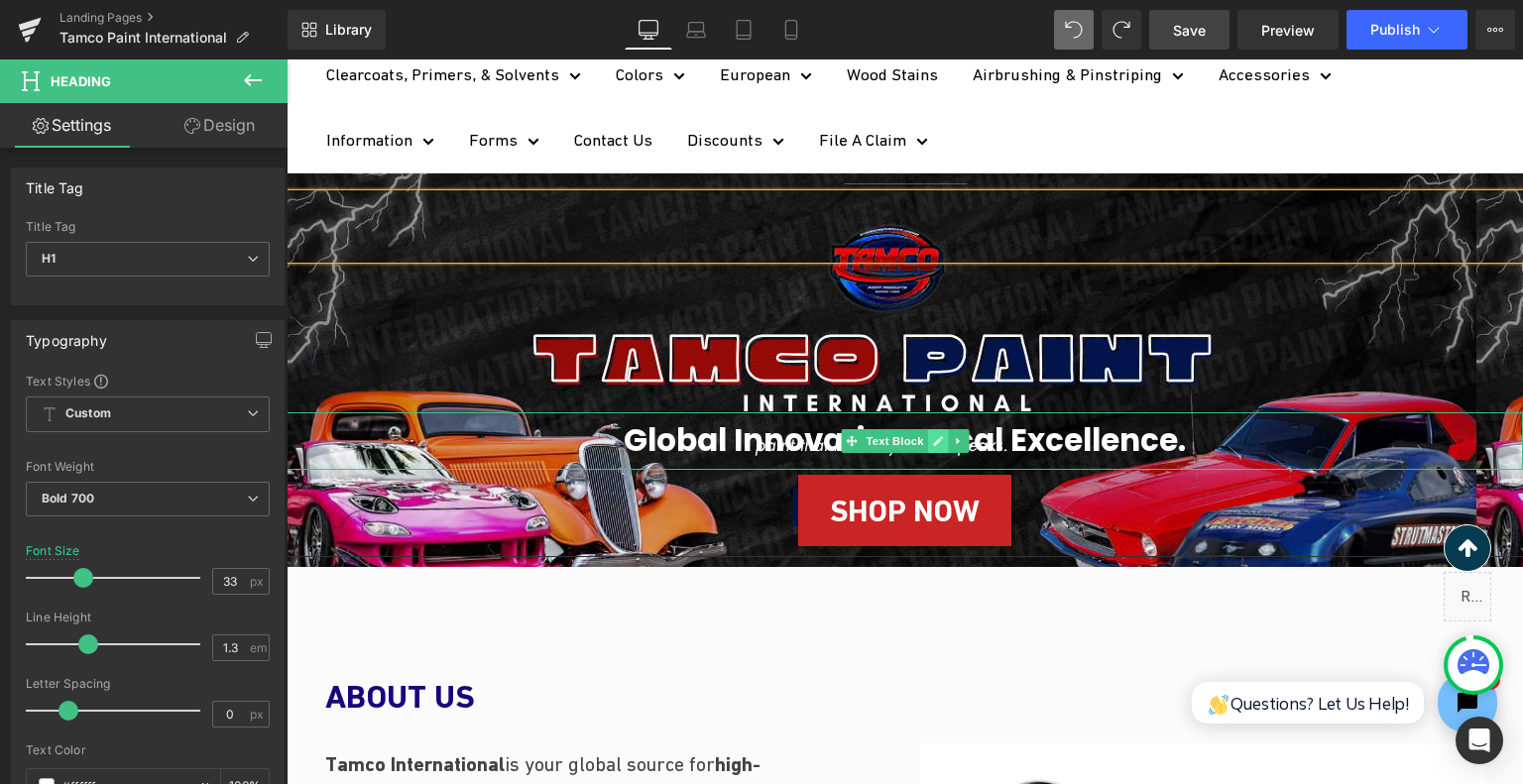 click 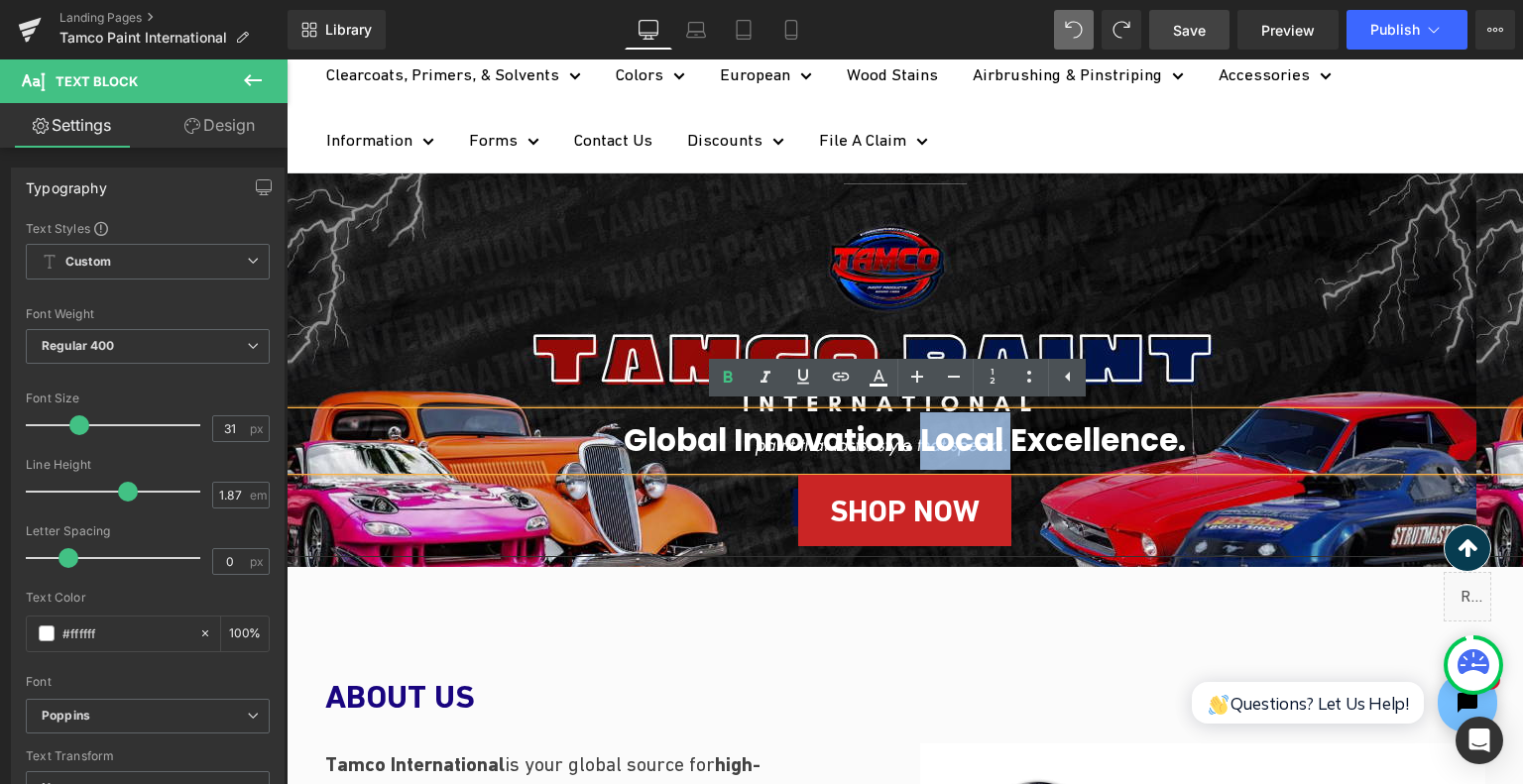 click on "Global Innovation. Local Excellence." at bounding box center [904, 440] 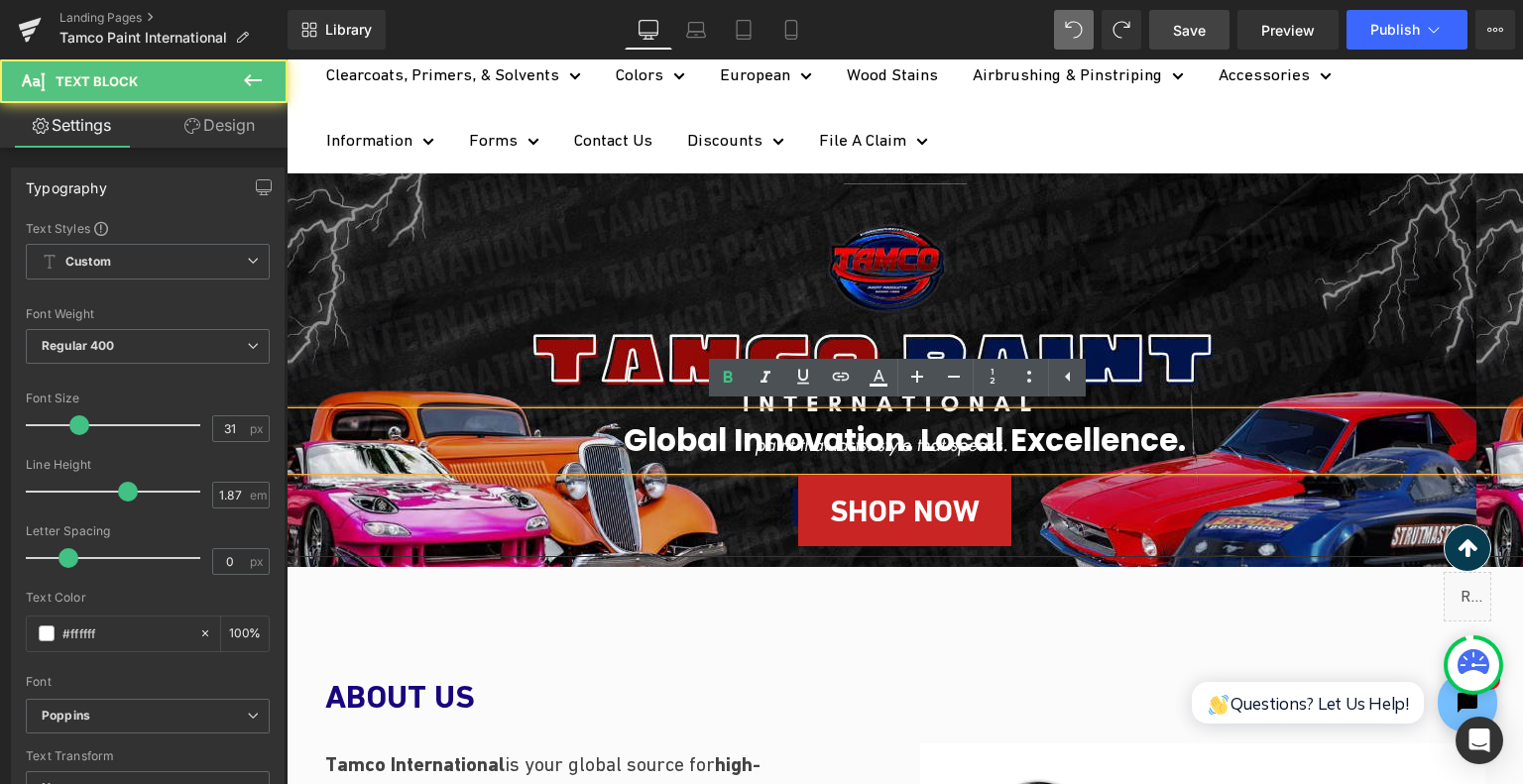 click on "Global Innovation. Local Excellence." at bounding box center [904, 440] 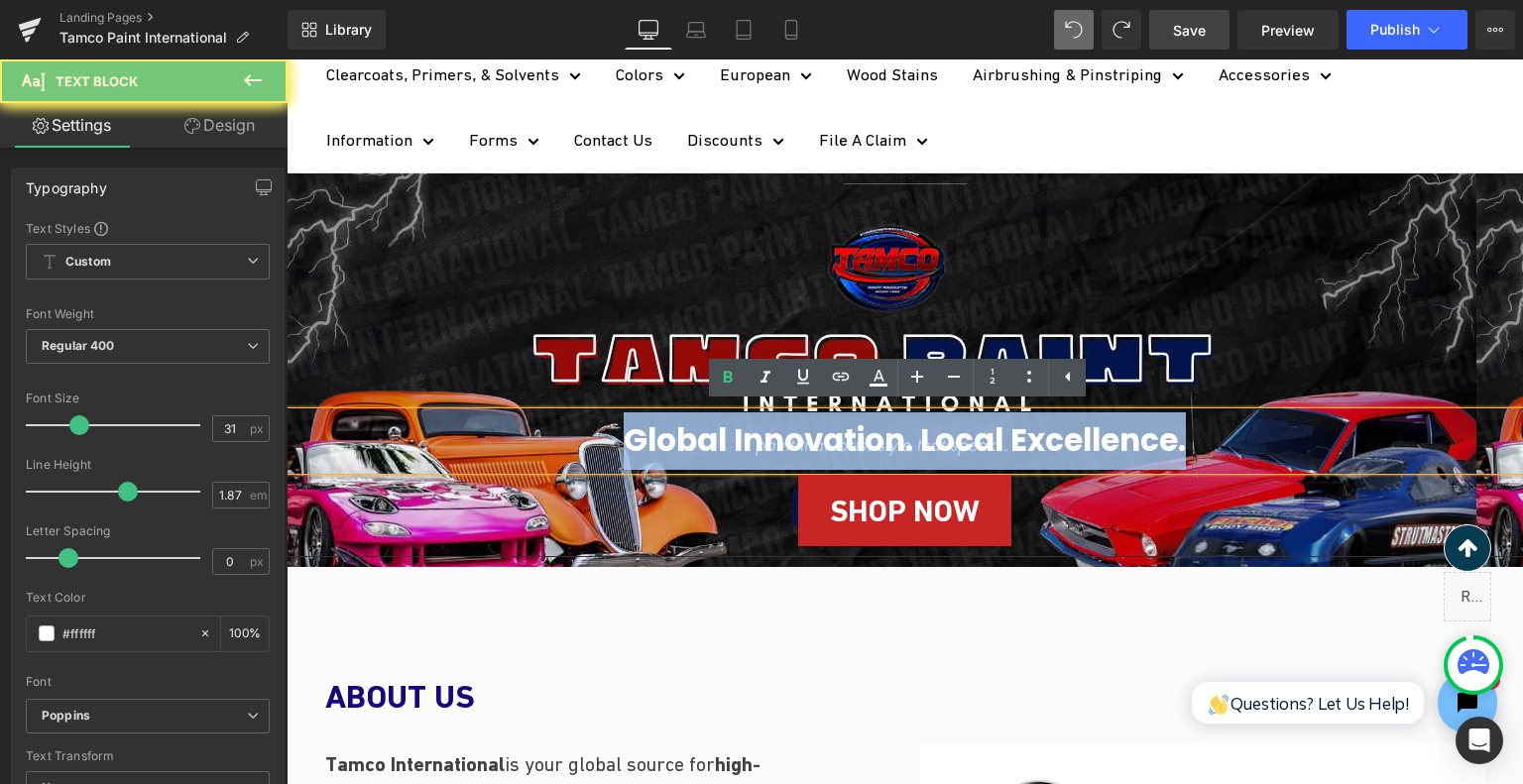 click on "Global Innovation. Local Excellence." at bounding box center (904, 440) 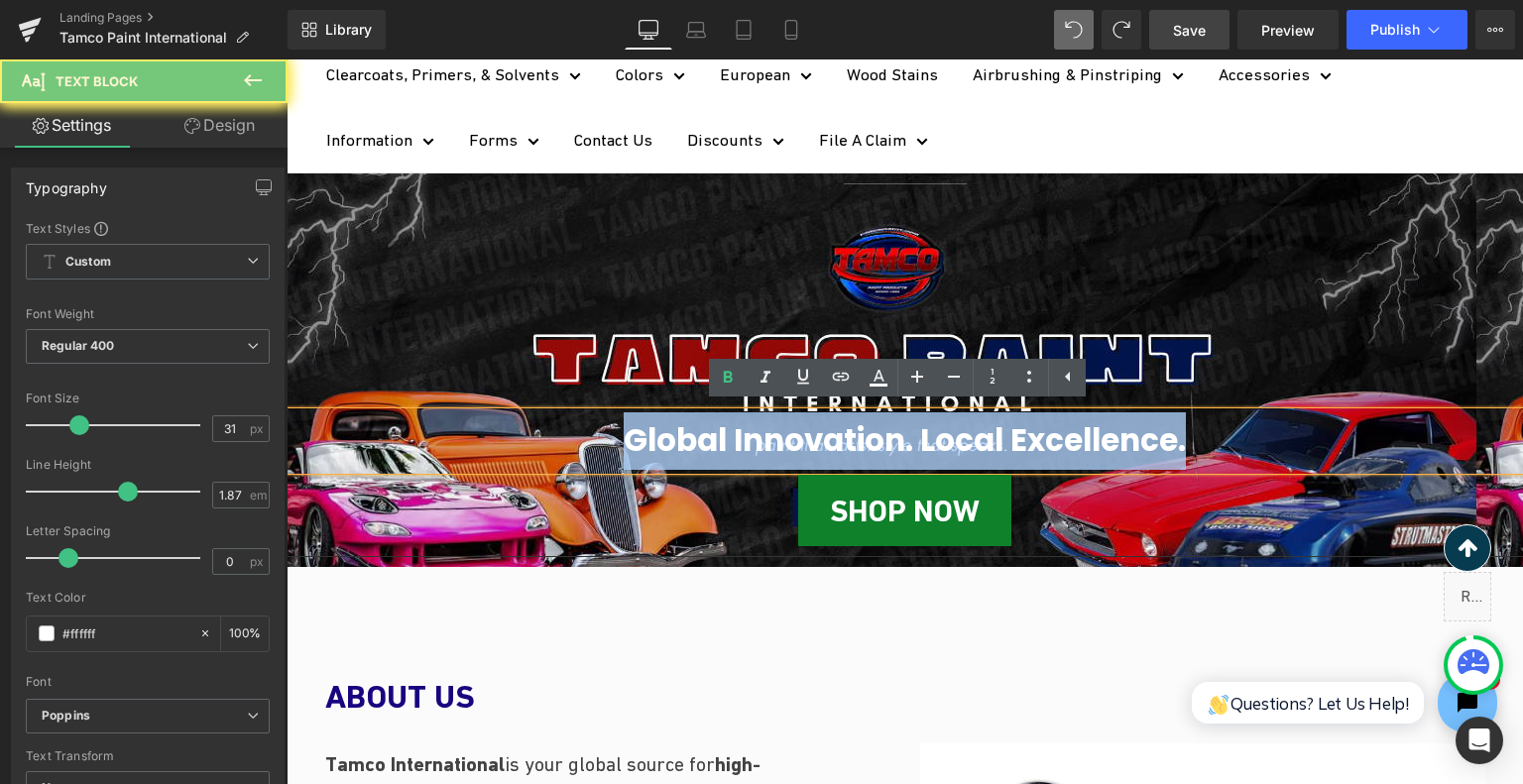 type 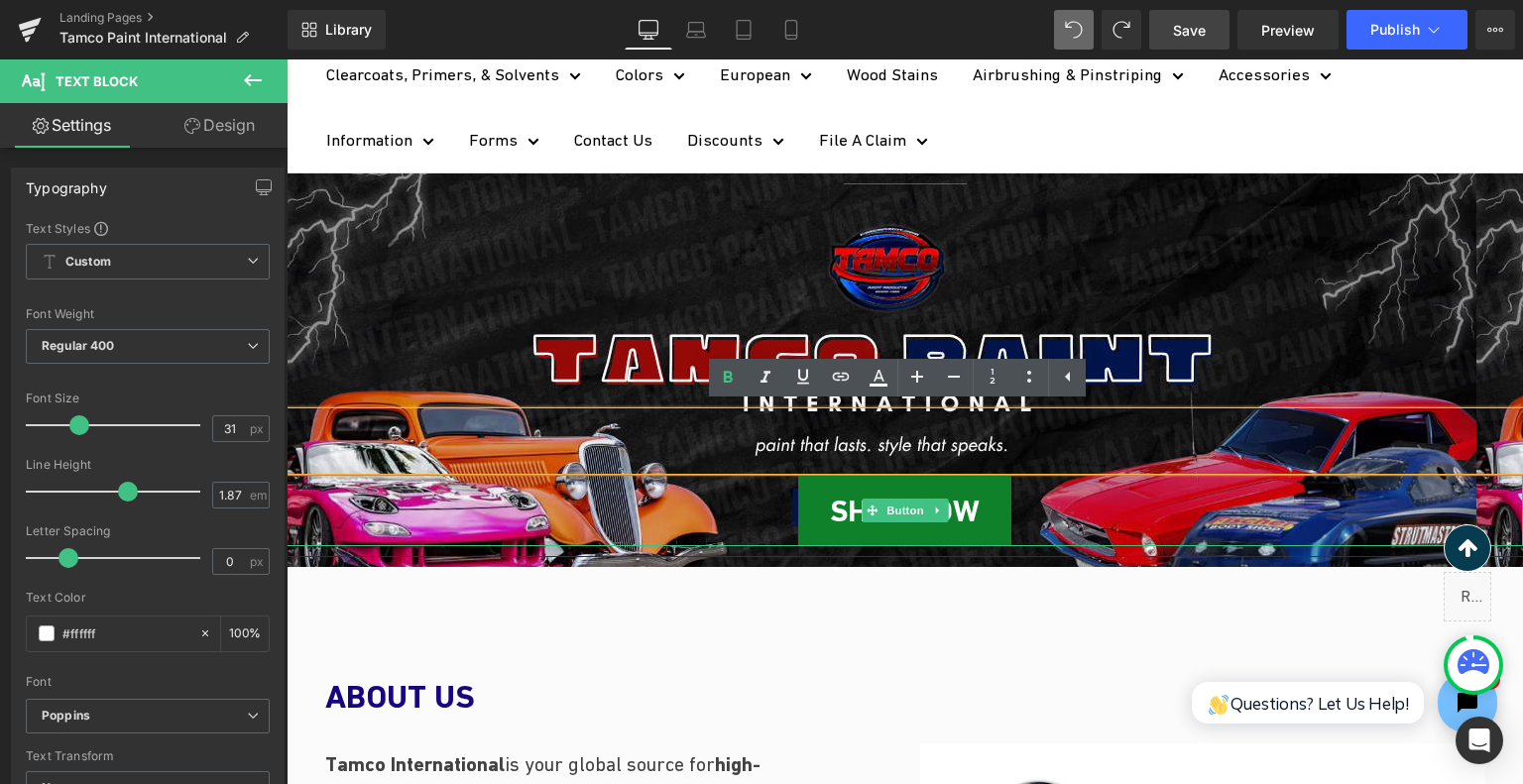 click on "SHOP NOW" at bounding box center (904, 510) 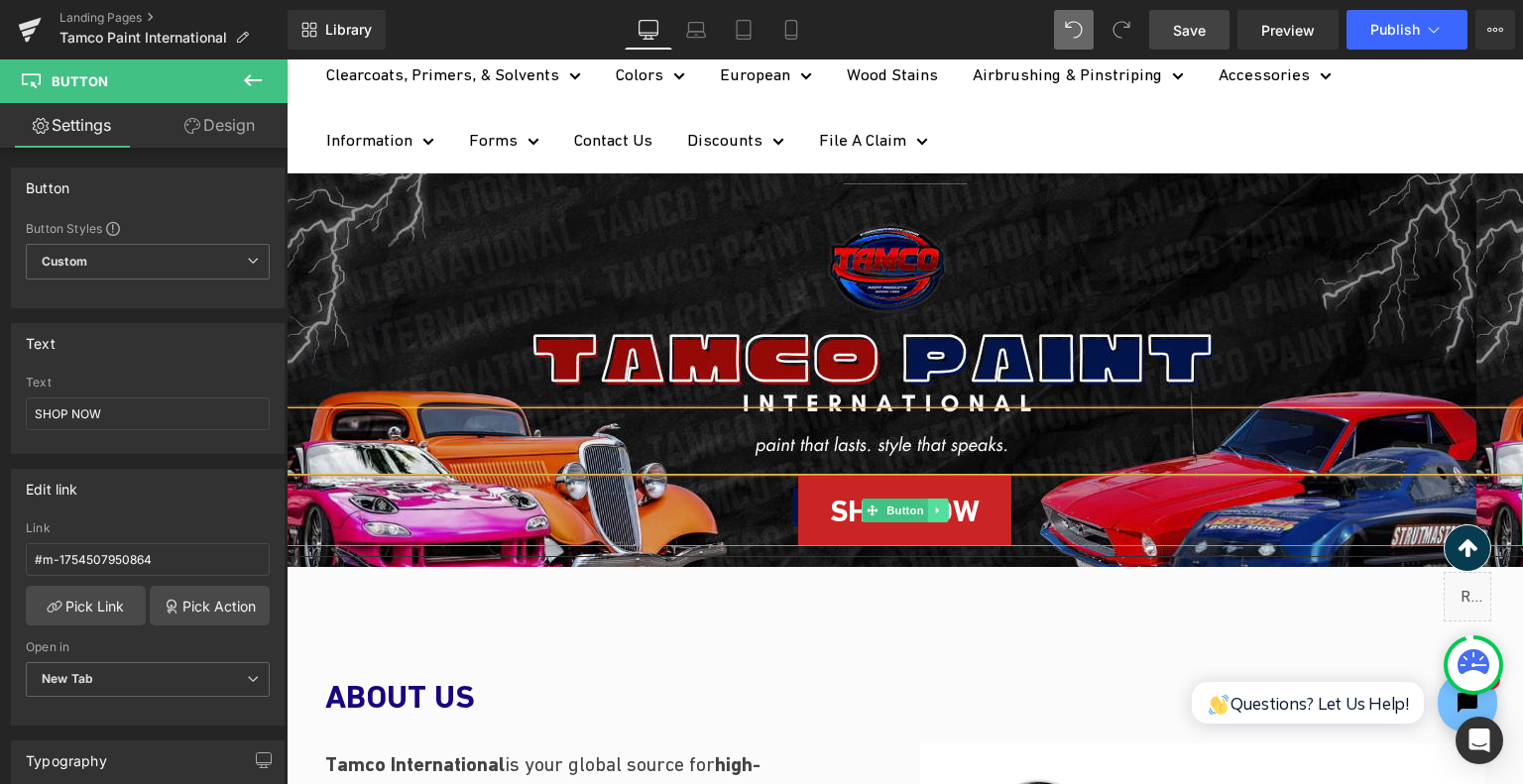 click 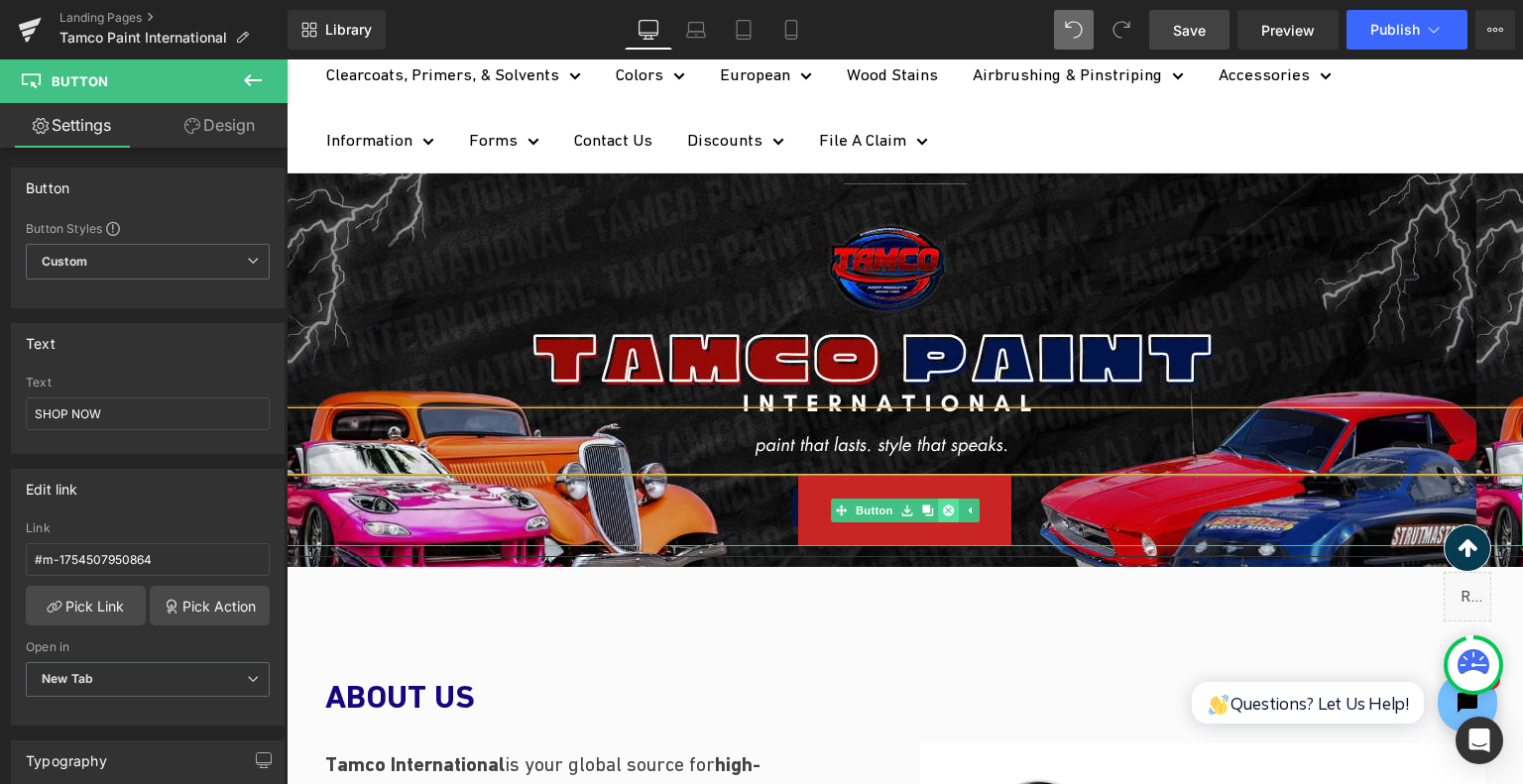 click 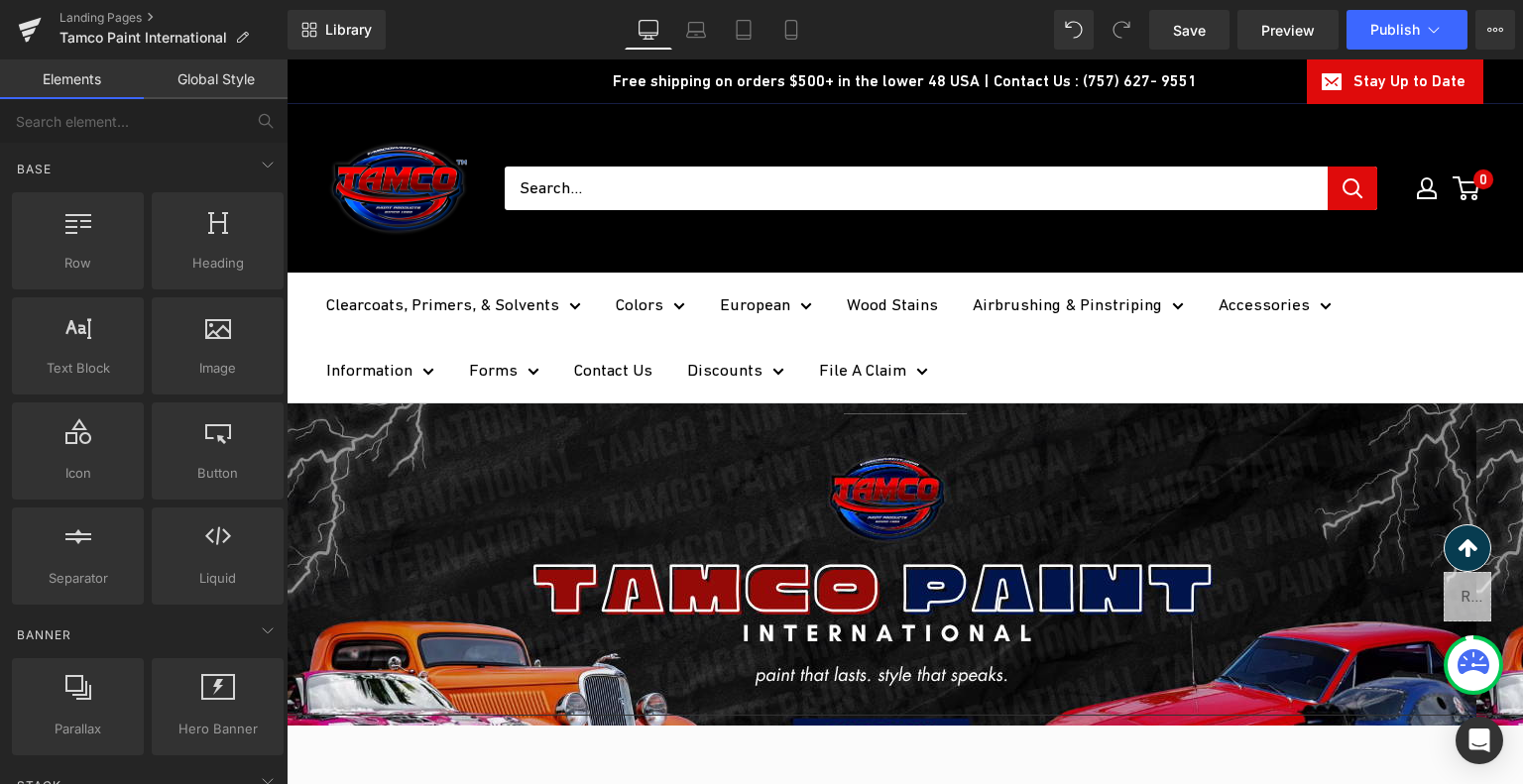 scroll, scrollTop: 230, scrollLeft: 0, axis: vertical 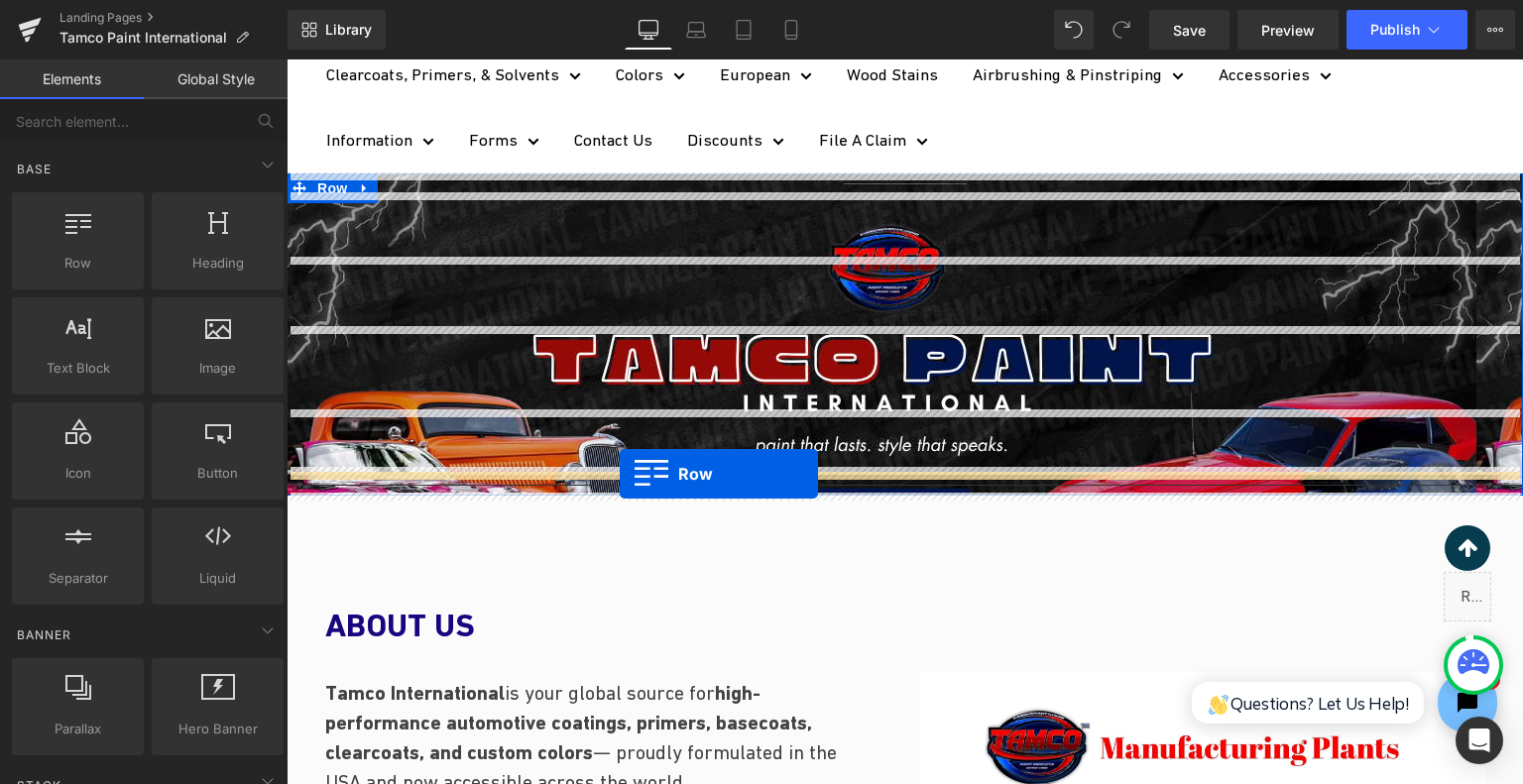 drag, startPoint x: 287, startPoint y: 59, endPoint x: 623, endPoint y: 475, distance: 534.7448 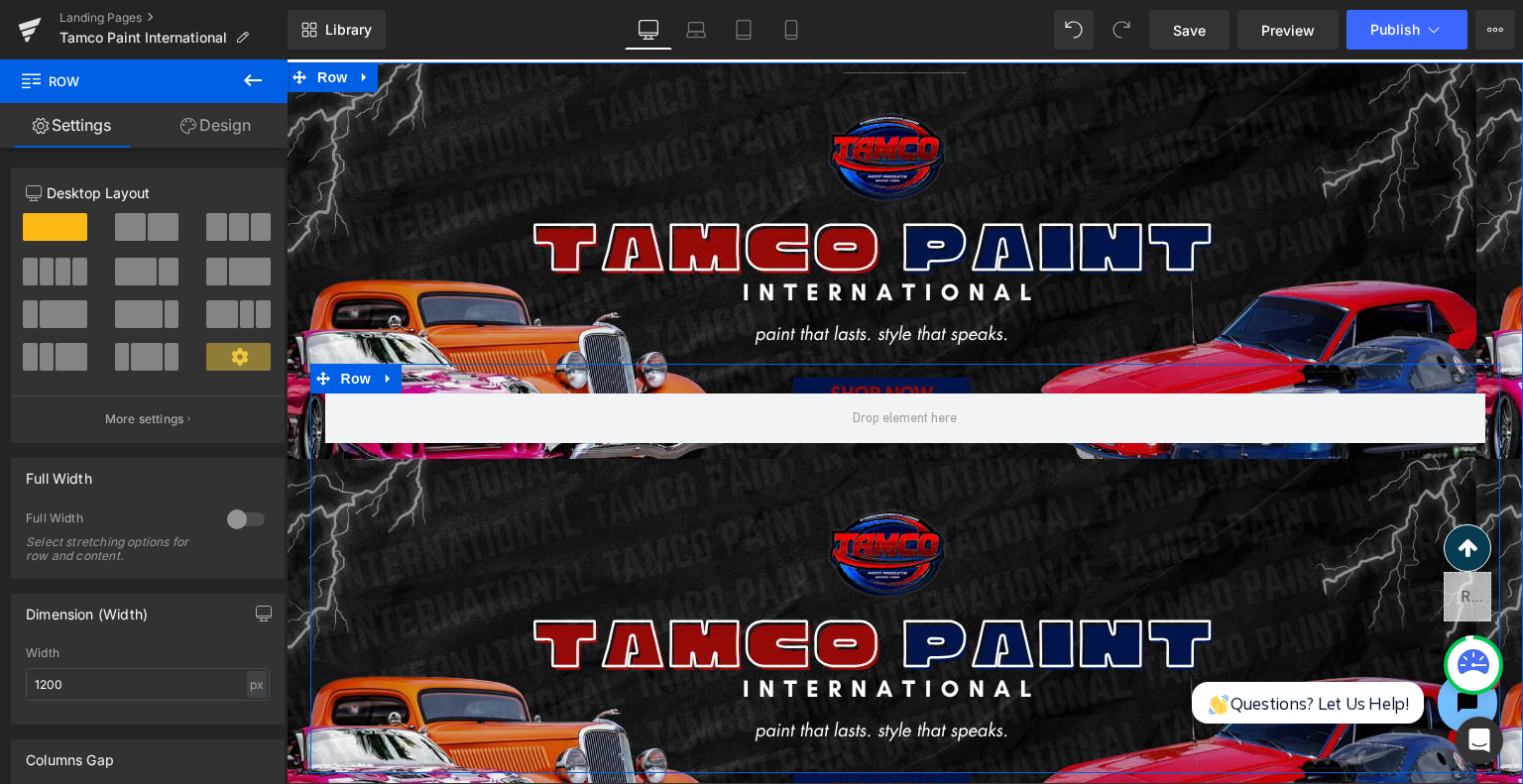 scroll, scrollTop: 329, scrollLeft: 0, axis: vertical 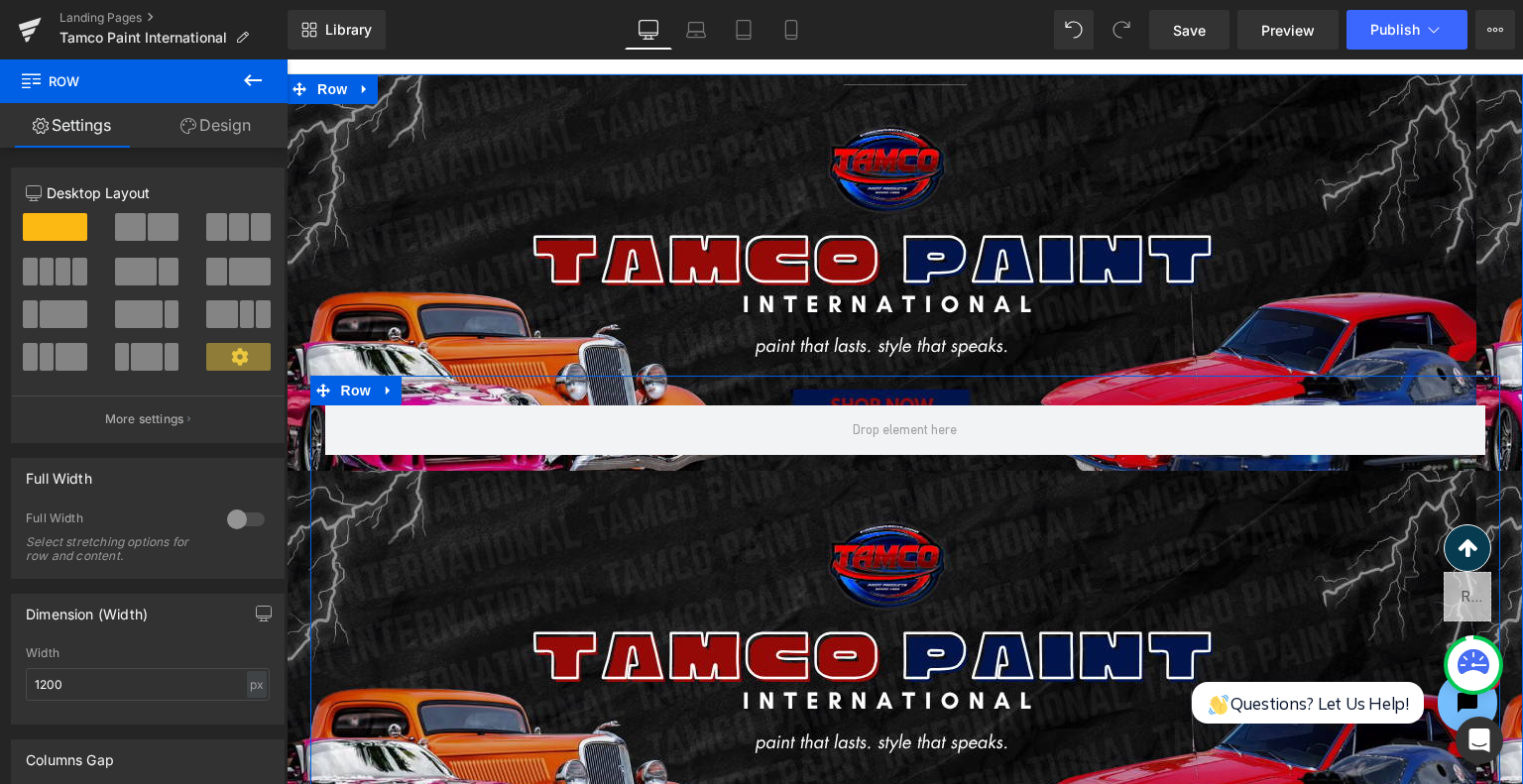 type 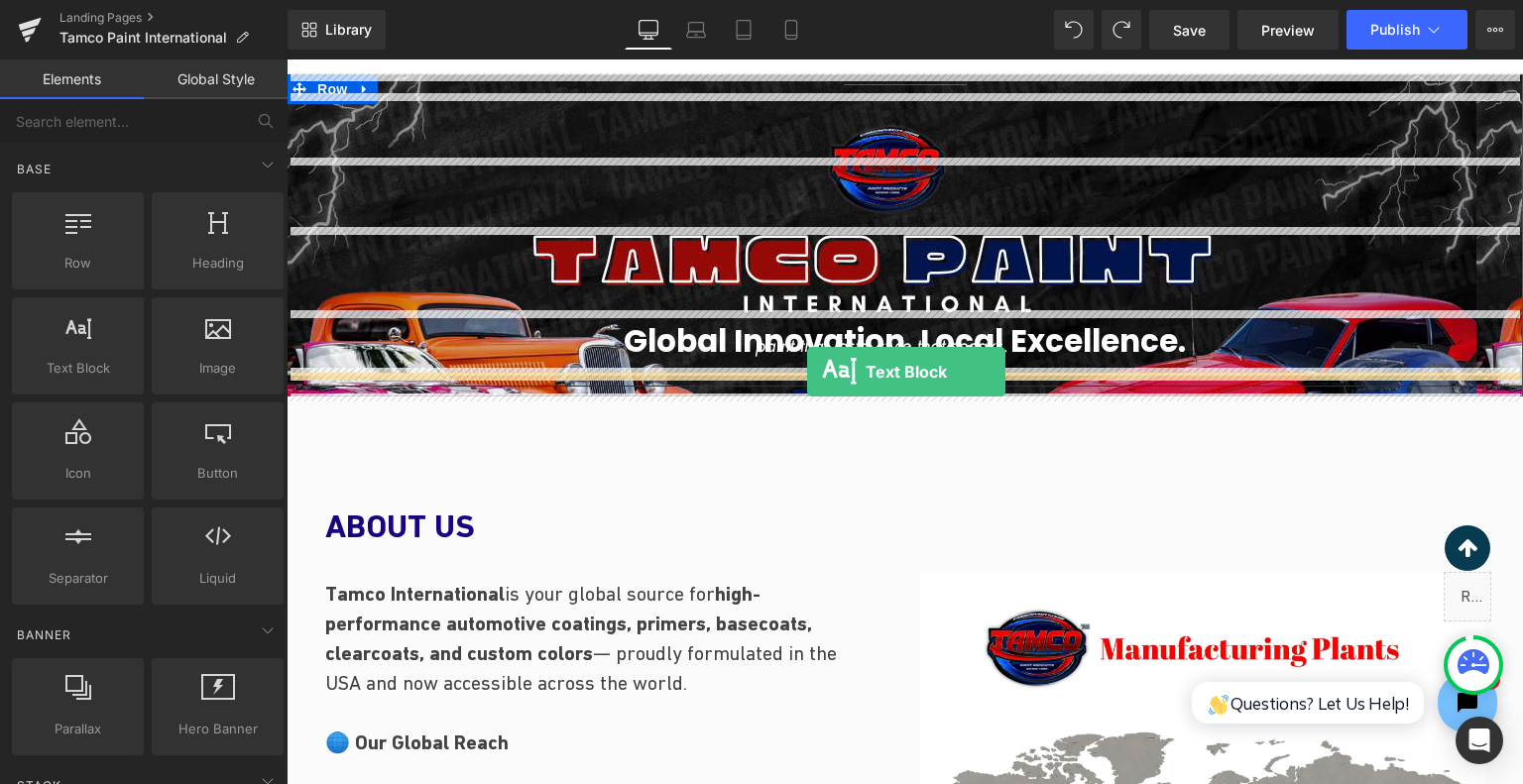 drag, startPoint x: 370, startPoint y: 416, endPoint x: 807, endPoint y: 372, distance: 439.20952 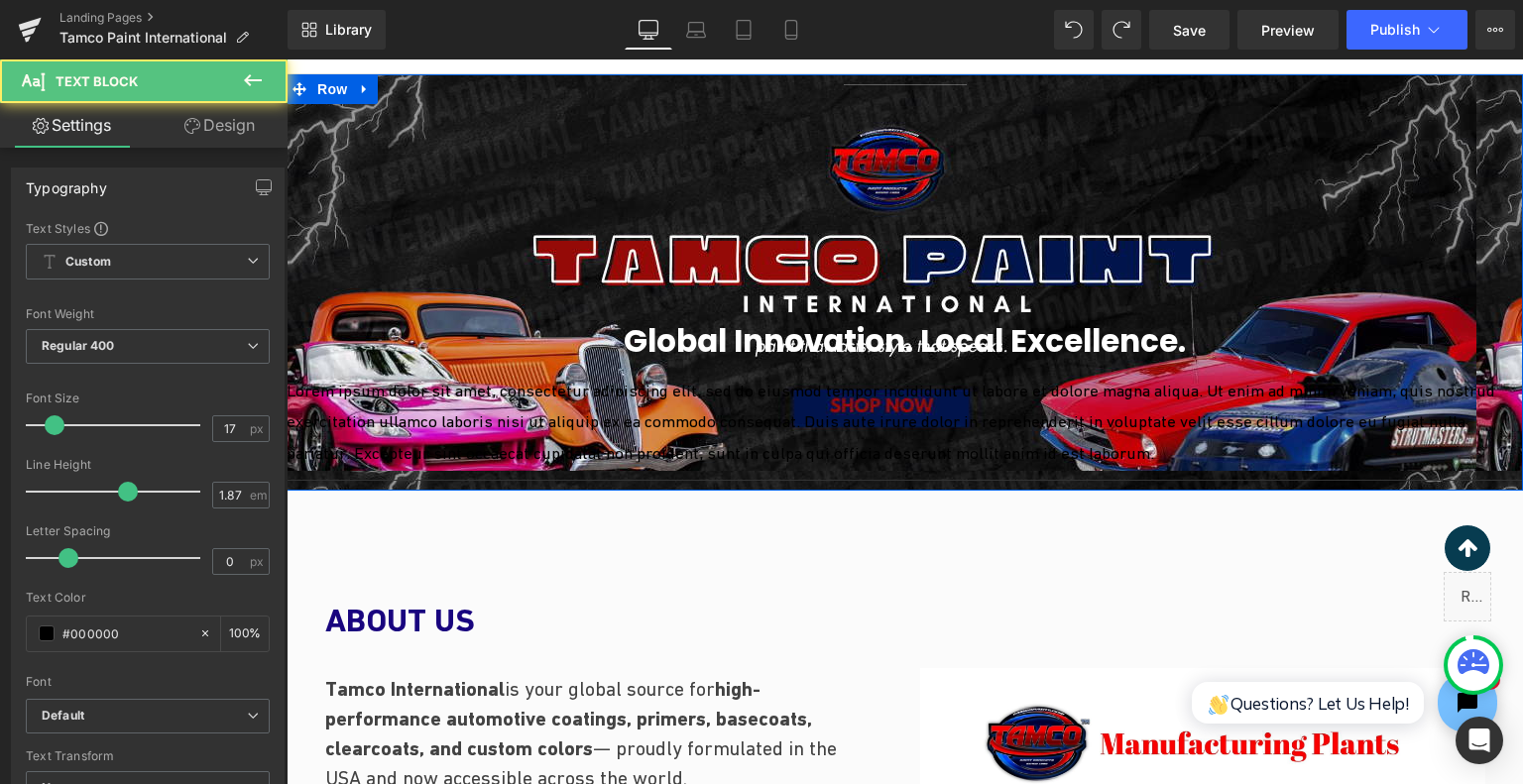 click on "Lorem ipsum dolor sit amet, consectetur adipiscing elit, sed do eiusmod tempor incididunt ut labore et dolore magna aliqua. Ut enim ad minim veniam, quis nostrud exercitation ullamco laboris nisi ut aliquip ex ea commodo consequat. Duis aute irure dolor in reprehenderit in voluptate velit esse cillum dolore eu fugiat nulla pariatur. Excepteur sint occaecat cupidatat non proident, sunt in culpa qui officia deserunt mollit anim id est laborum." at bounding box center (904, 422) 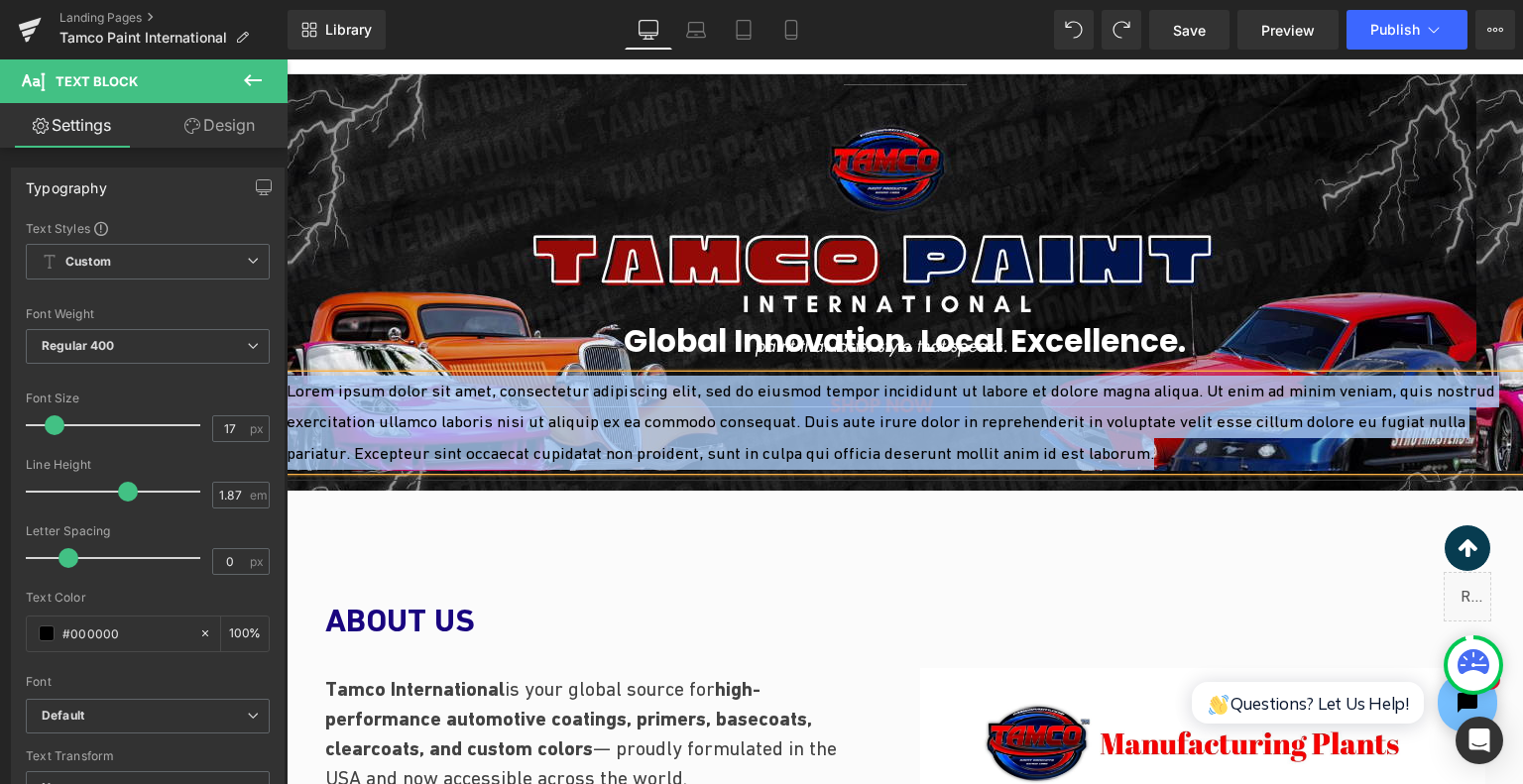 type 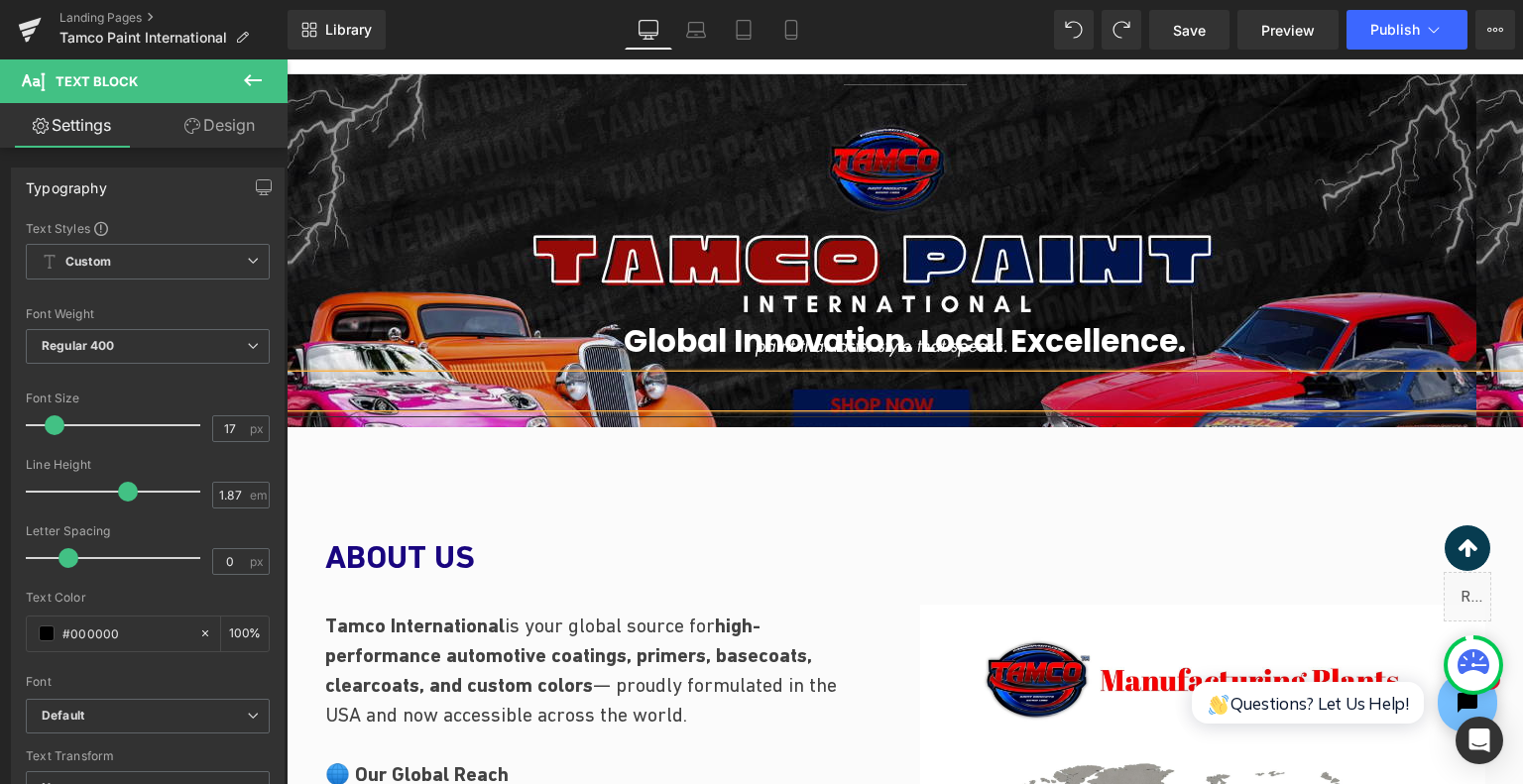 click at bounding box center (904, 392) 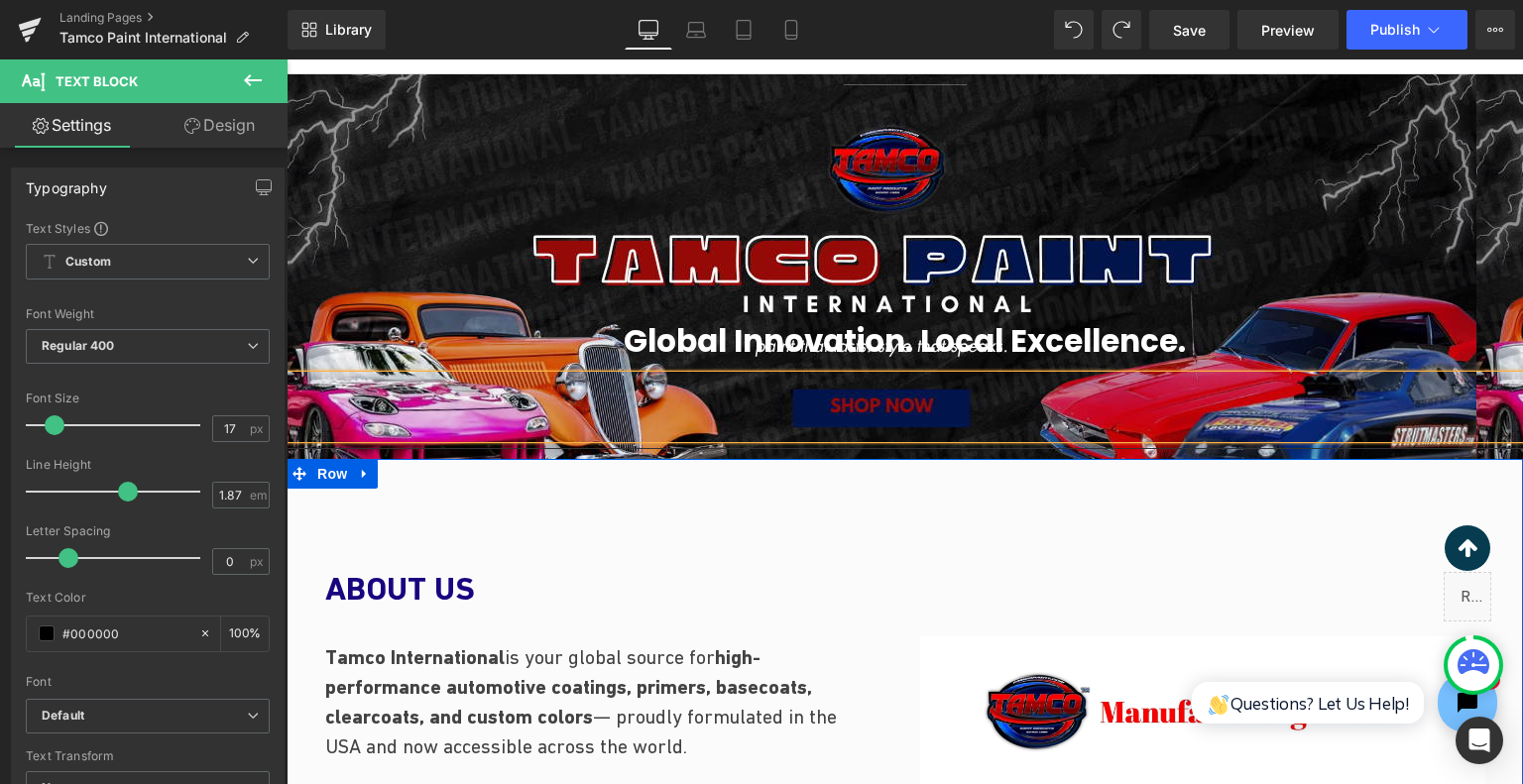 click on "Image         ABOUT US Heading         Tamco International  is your global source for  high-performance automotive coatings, primers, basecoats, clearcoats, and custom colors  — proudly formulated in the USA and now accessible across the world. 🌐 Our Global Reach We operate across three strategic hubs: USA  – Covering  North & South America   Europe  – Serving  Europe & the Middle East New China Plant  – Supporting  China & Africa Our newest plant in China expands our capacity to better support our growing customer base across China and the African continent — ensuring faster delivery, localized service, and continued product excellence. Text Block         Row         Row
Youtube         Why Choose  Tamco International? Heading         ✅ High-Performance Automotive Paints & Coatings ✅ Trusted by Industry Professionals Worldwide ✅ Fast Global Shipping & Local Support ✅ Commitment to Sustainable Manufacturing ✅ Customized Solutions for Every Market Text Block         Row" at bounding box center (904, 1441) 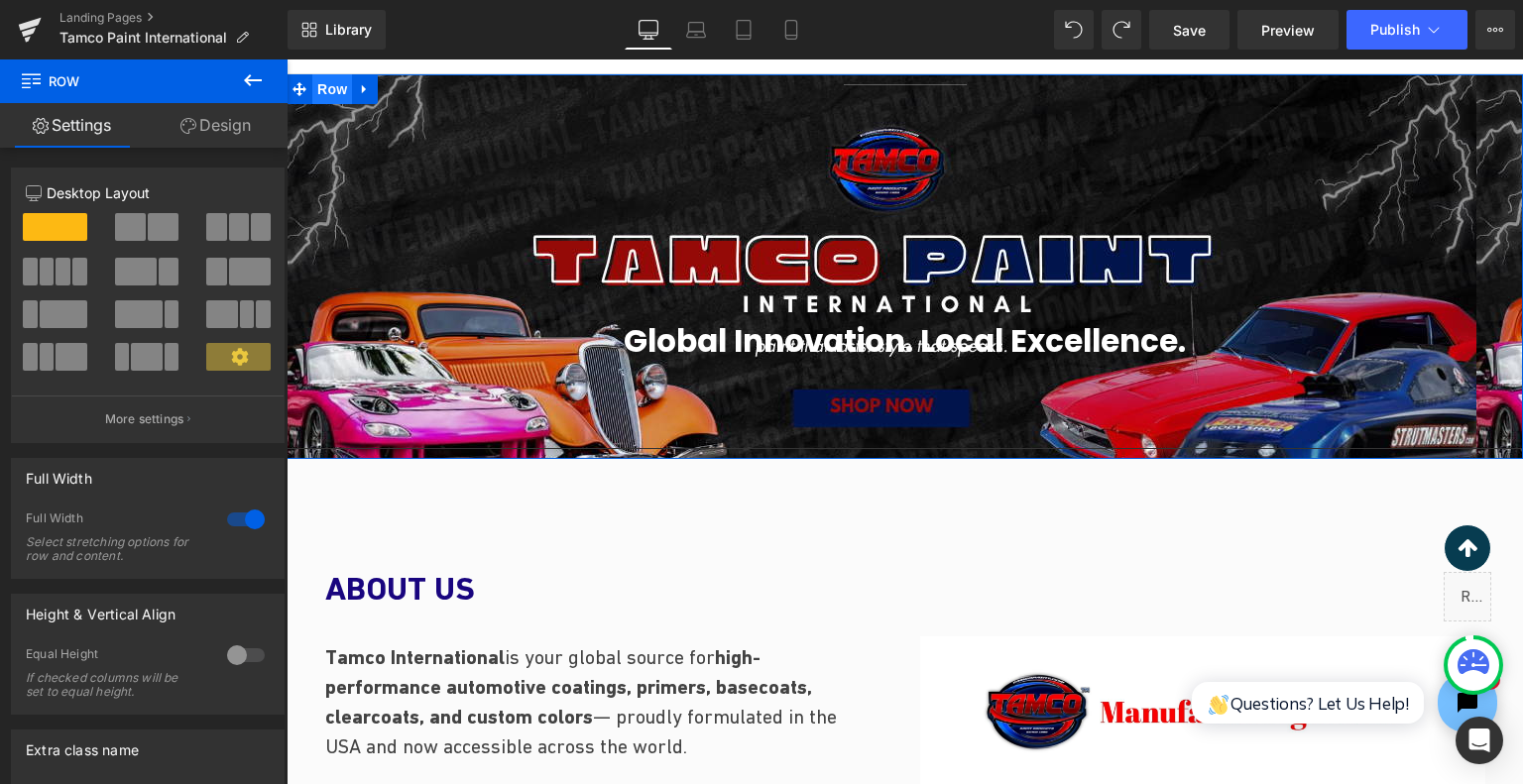click on "Row" at bounding box center (332, 89) 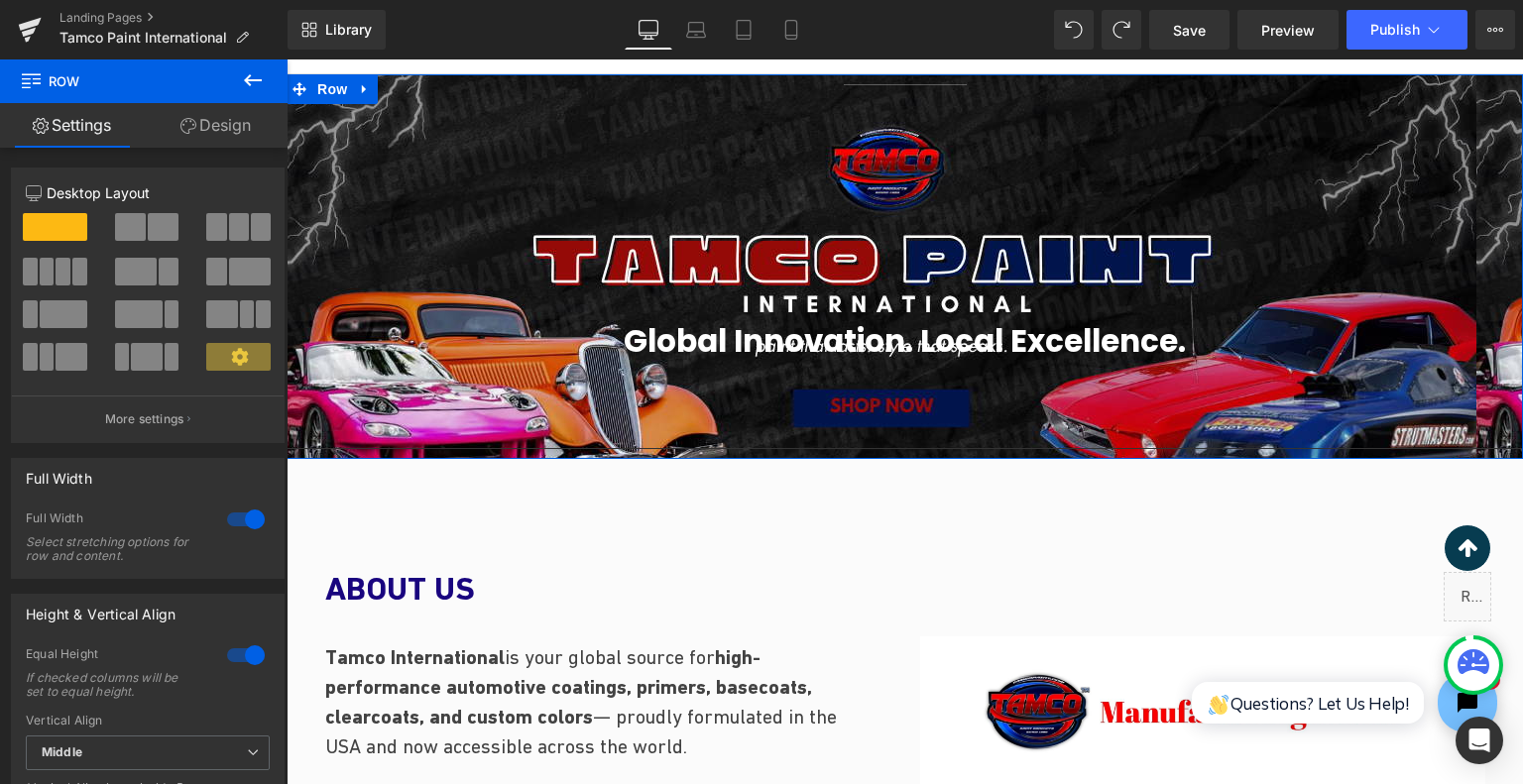 click on "Design" at bounding box center (215, 125) 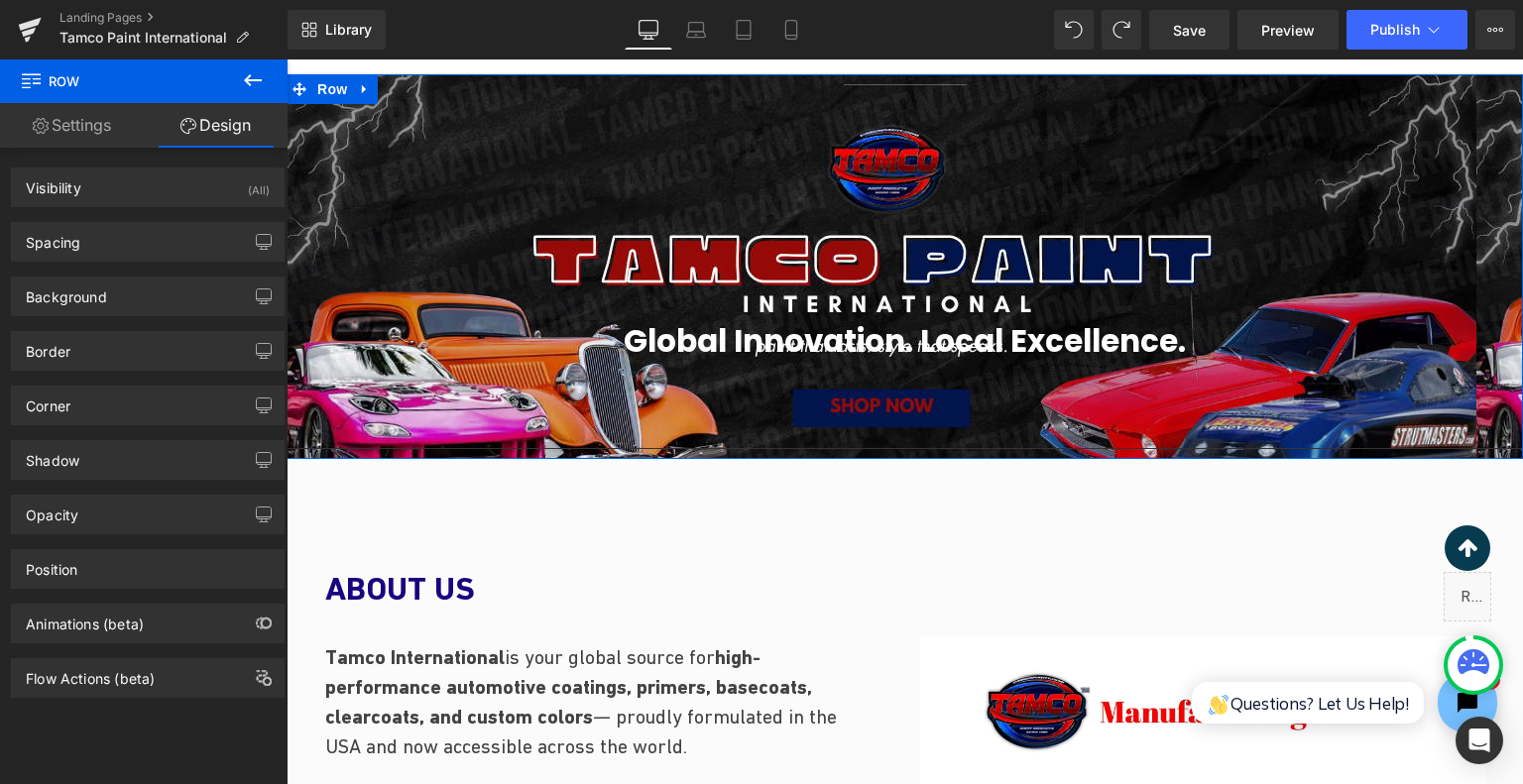 drag, startPoint x: 97, startPoint y: 114, endPoint x: 50, endPoint y: 39, distance: 88.50989 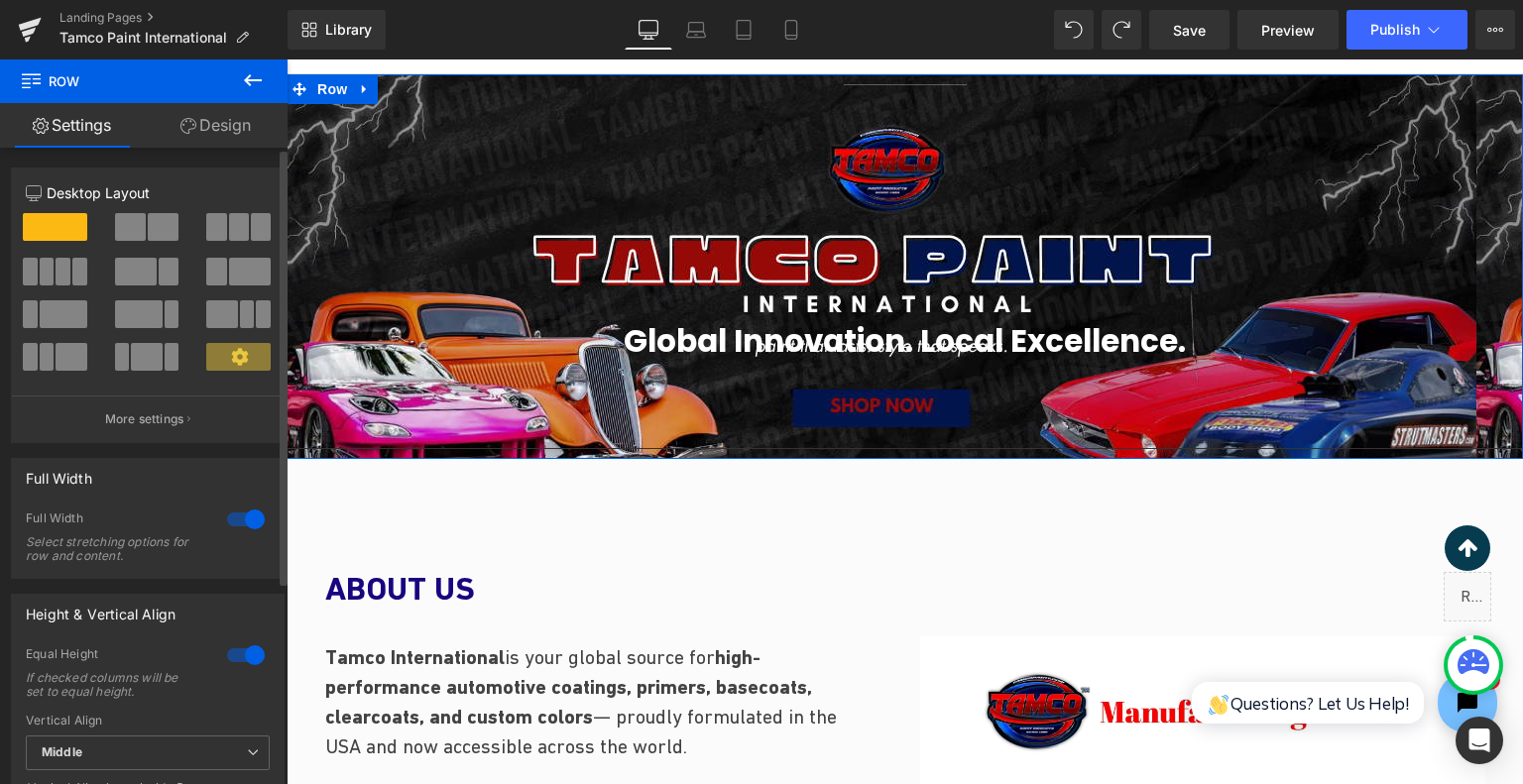 click at bounding box center (246, 519) 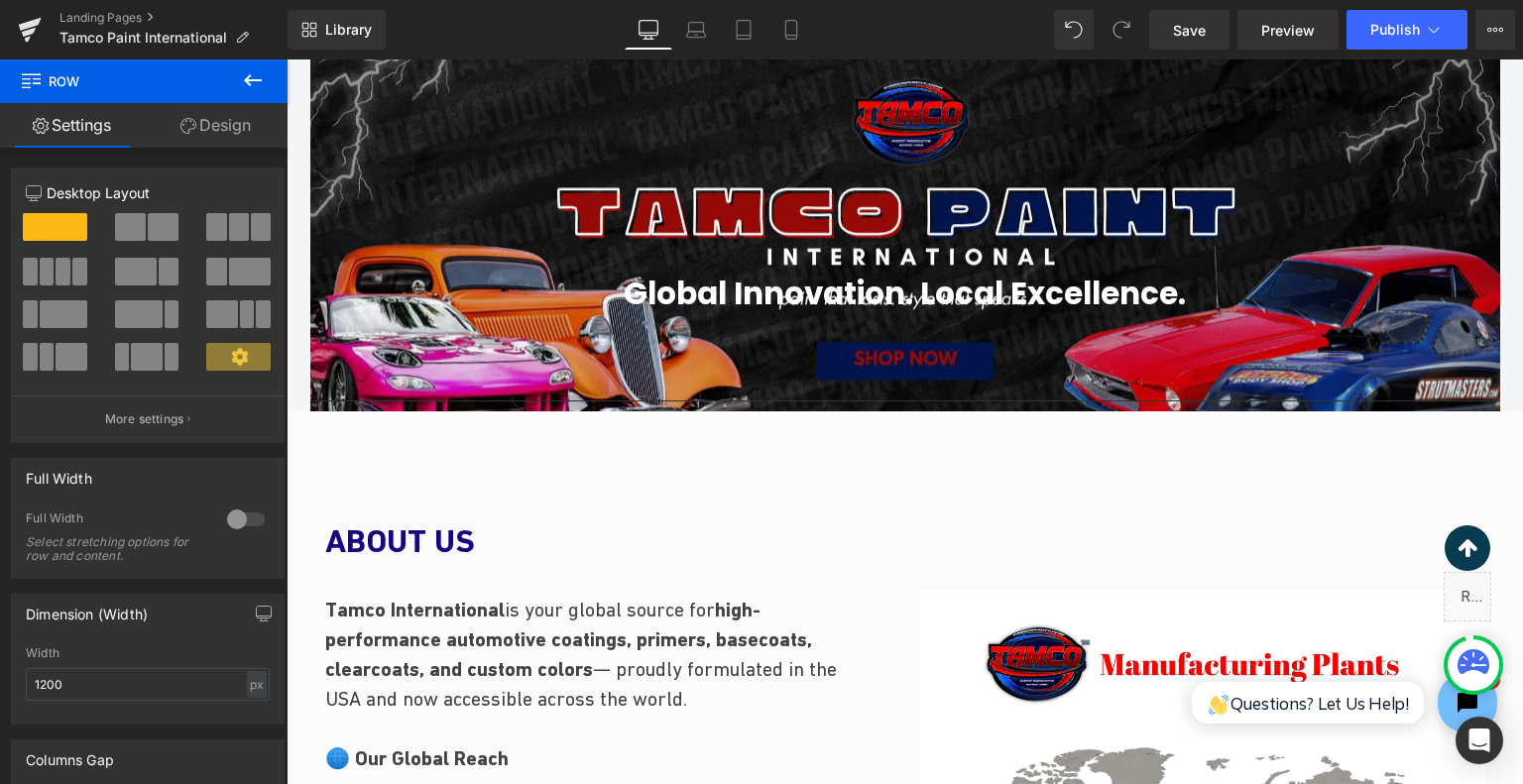 scroll, scrollTop: 329, scrollLeft: 0, axis: vertical 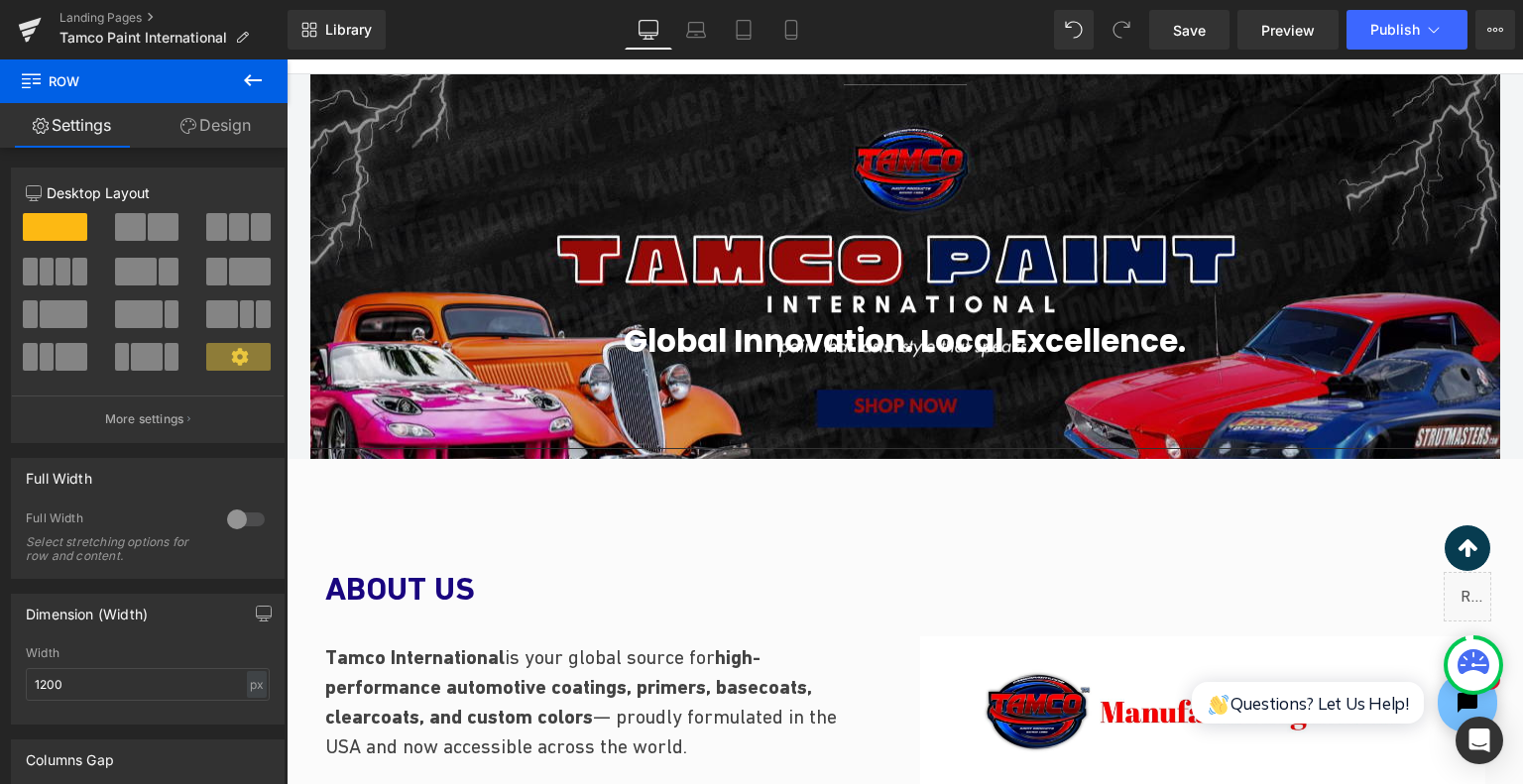 click 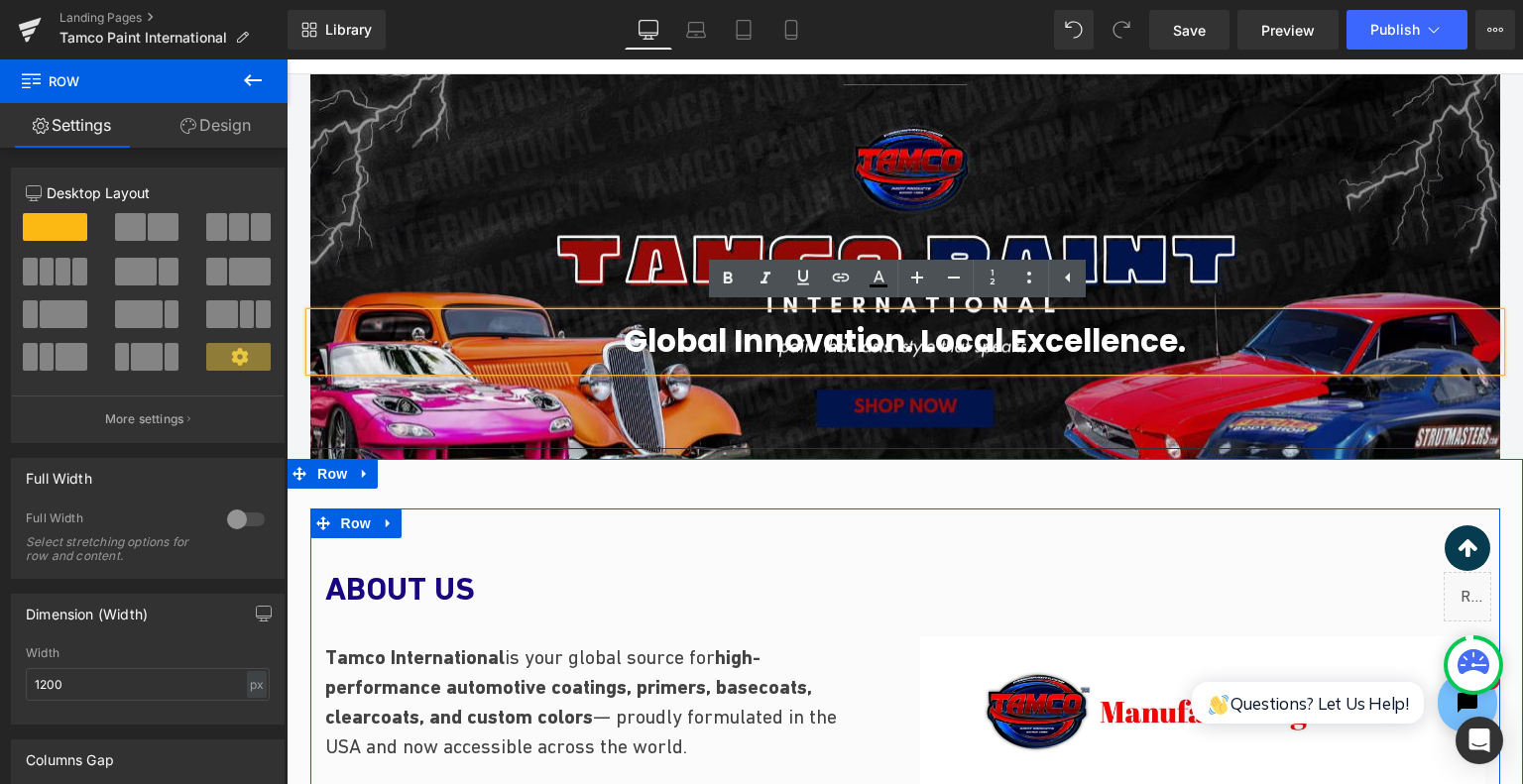 click on "Image" at bounding box center [1203, 847] 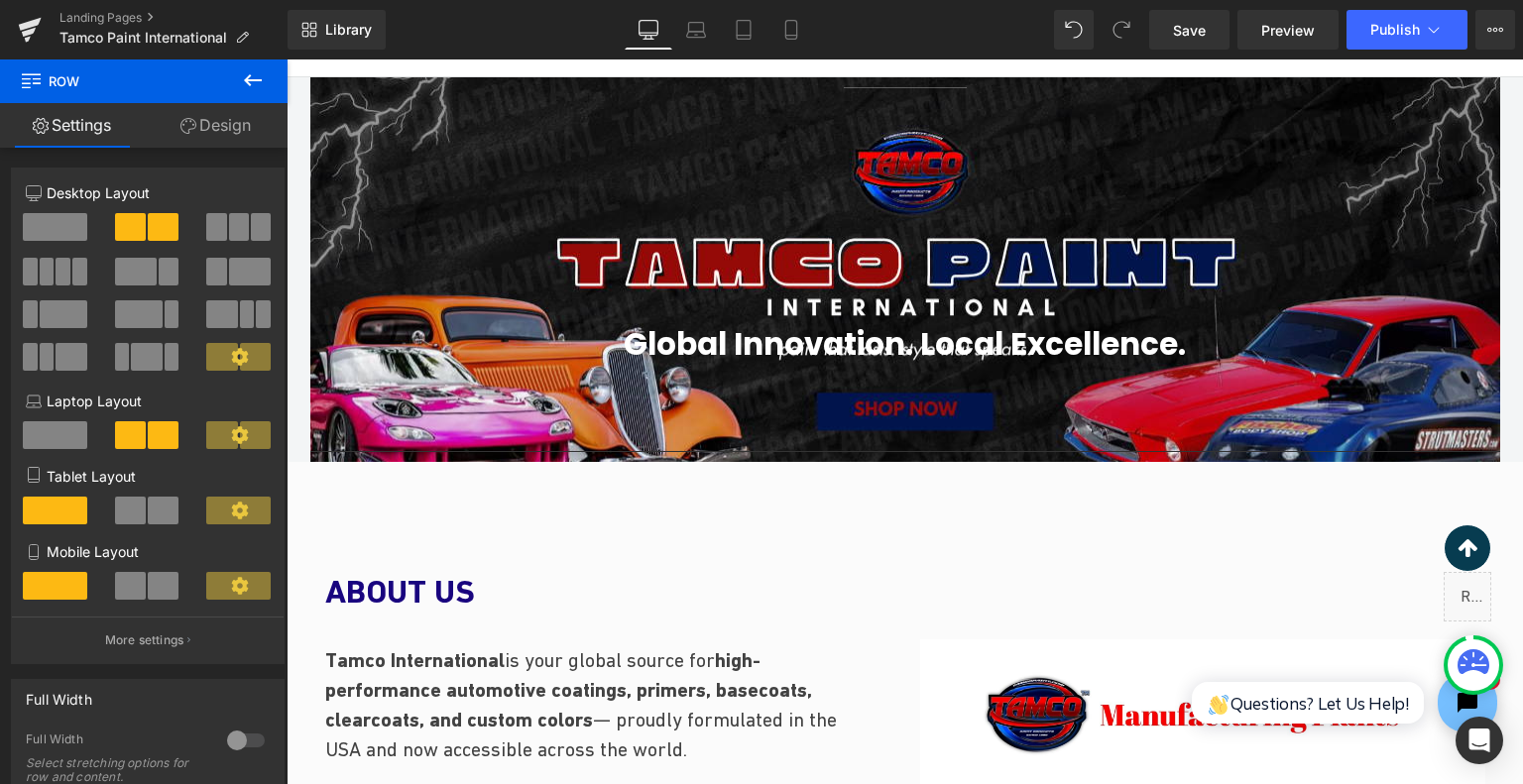 scroll, scrollTop: 329, scrollLeft: 0, axis: vertical 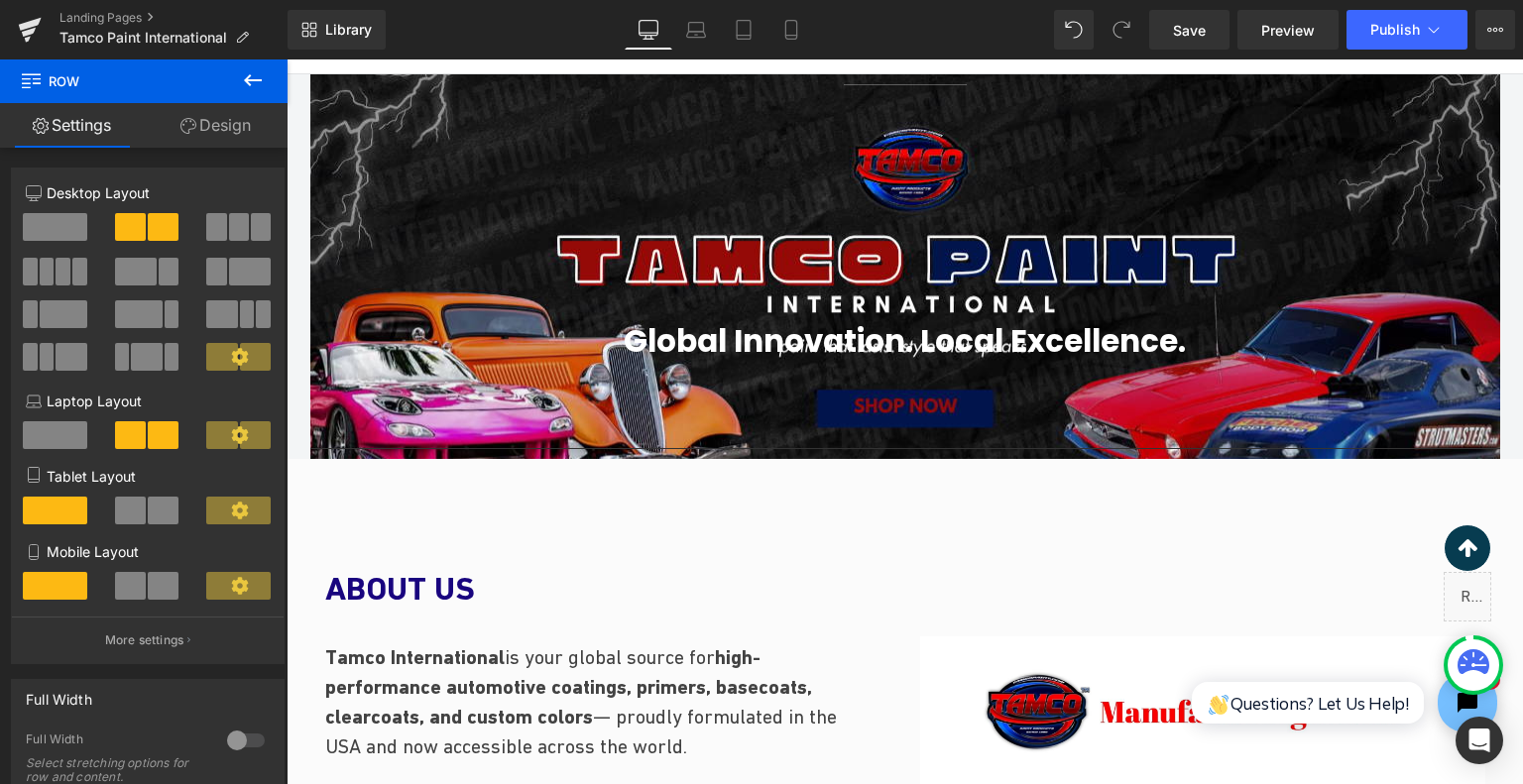 click 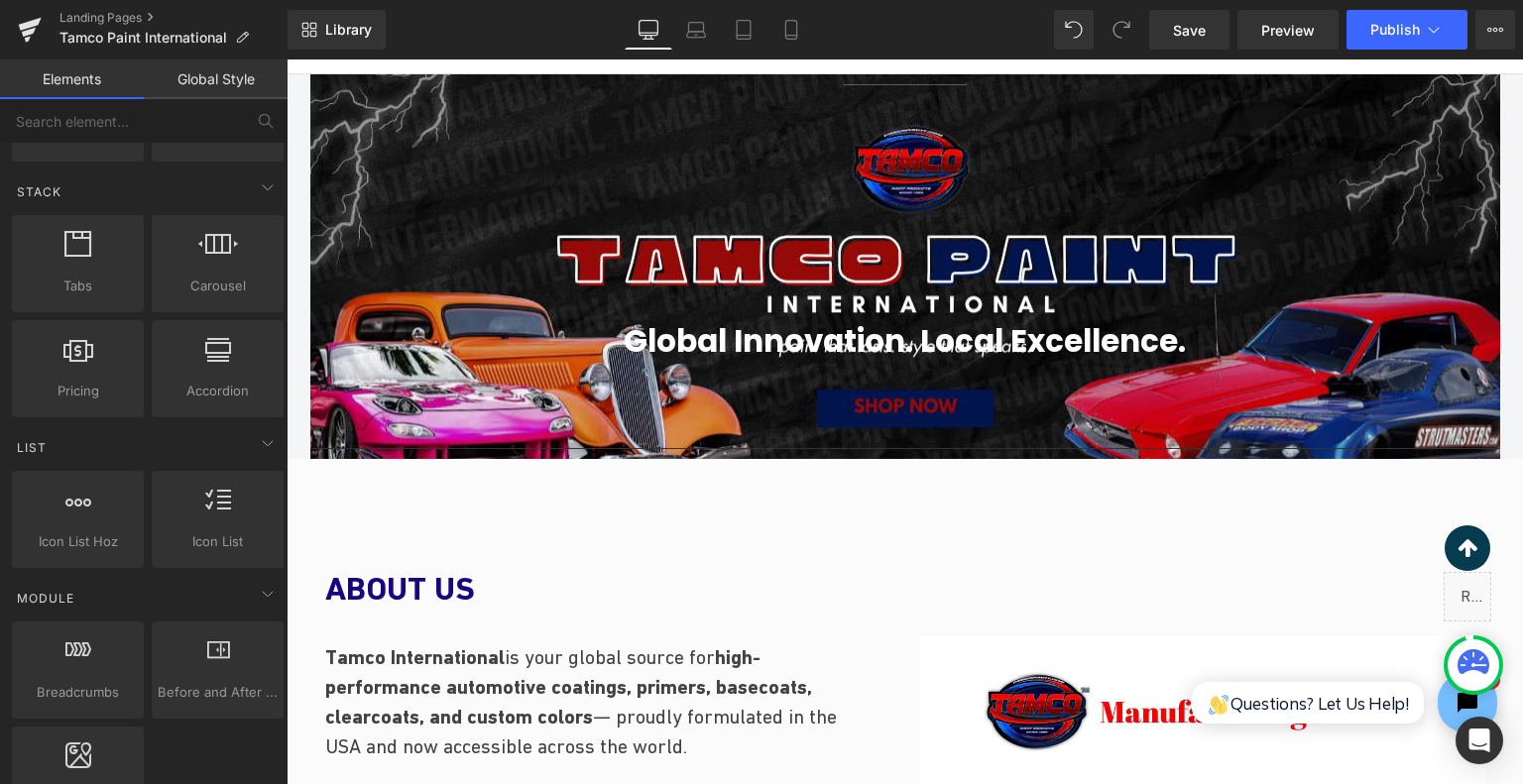 scroll, scrollTop: 595, scrollLeft: 0, axis: vertical 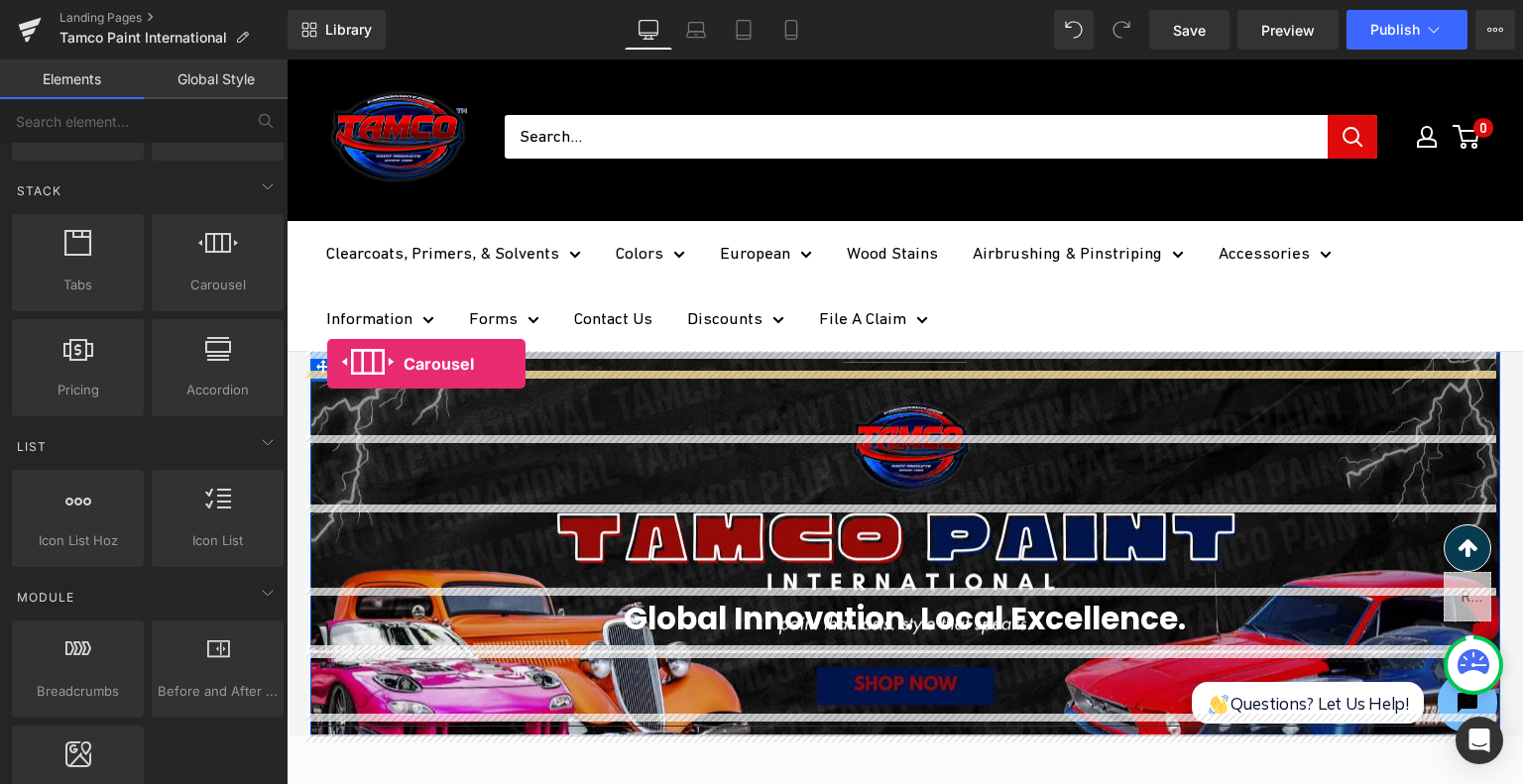 drag, startPoint x: 504, startPoint y: 297, endPoint x: 327, endPoint y: 364, distance: 189.256 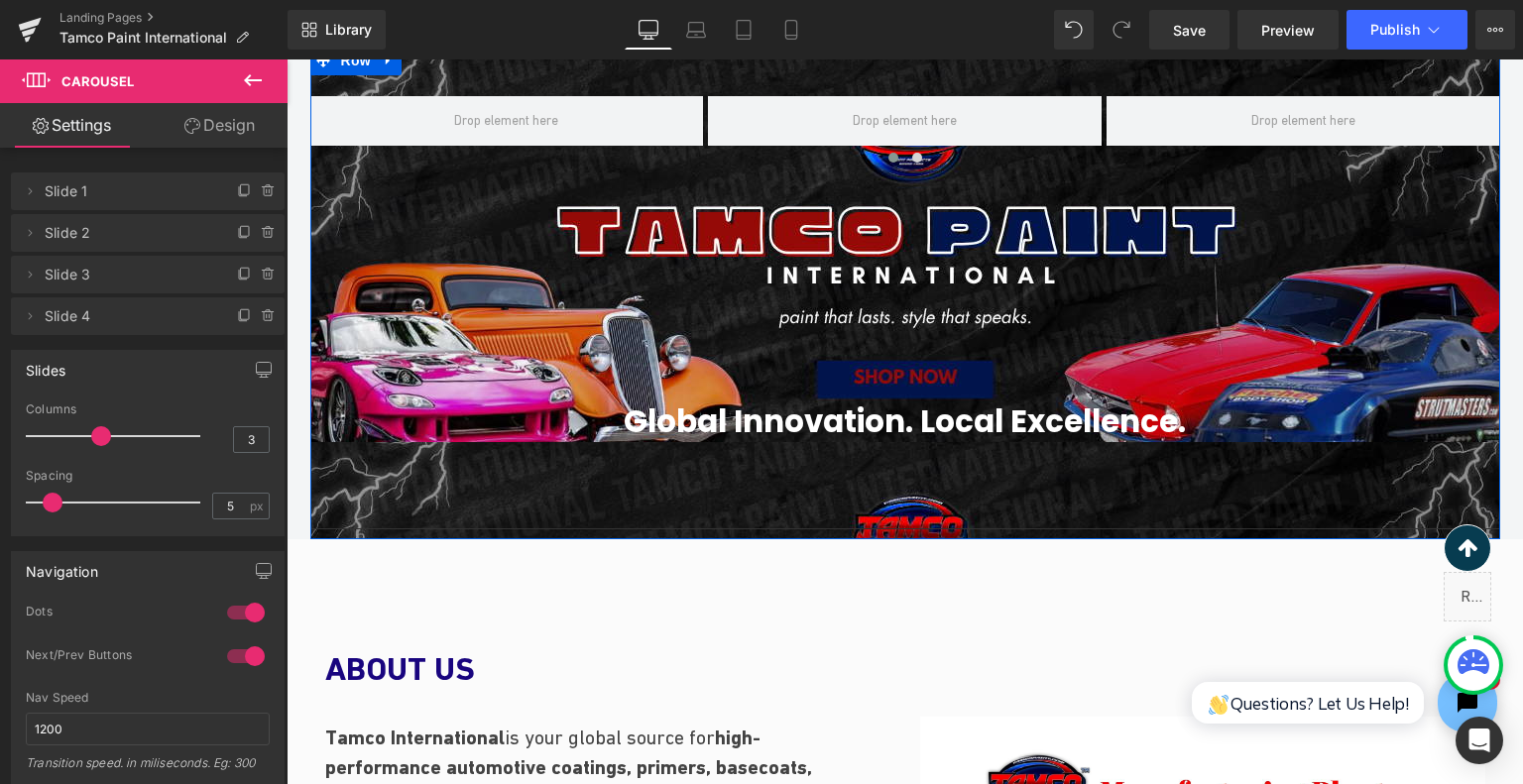 scroll, scrollTop: 250, scrollLeft: 0, axis: vertical 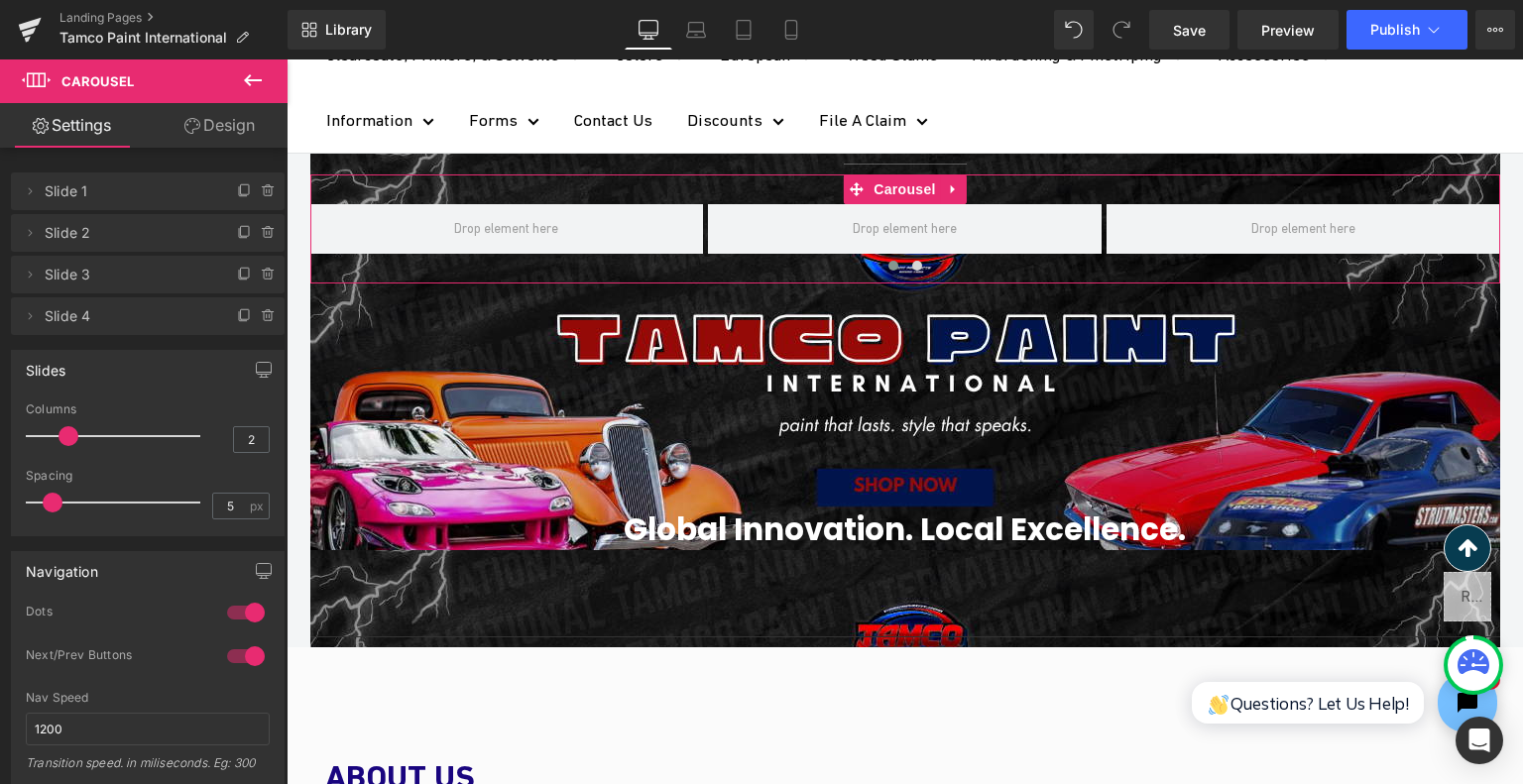 type on "1" 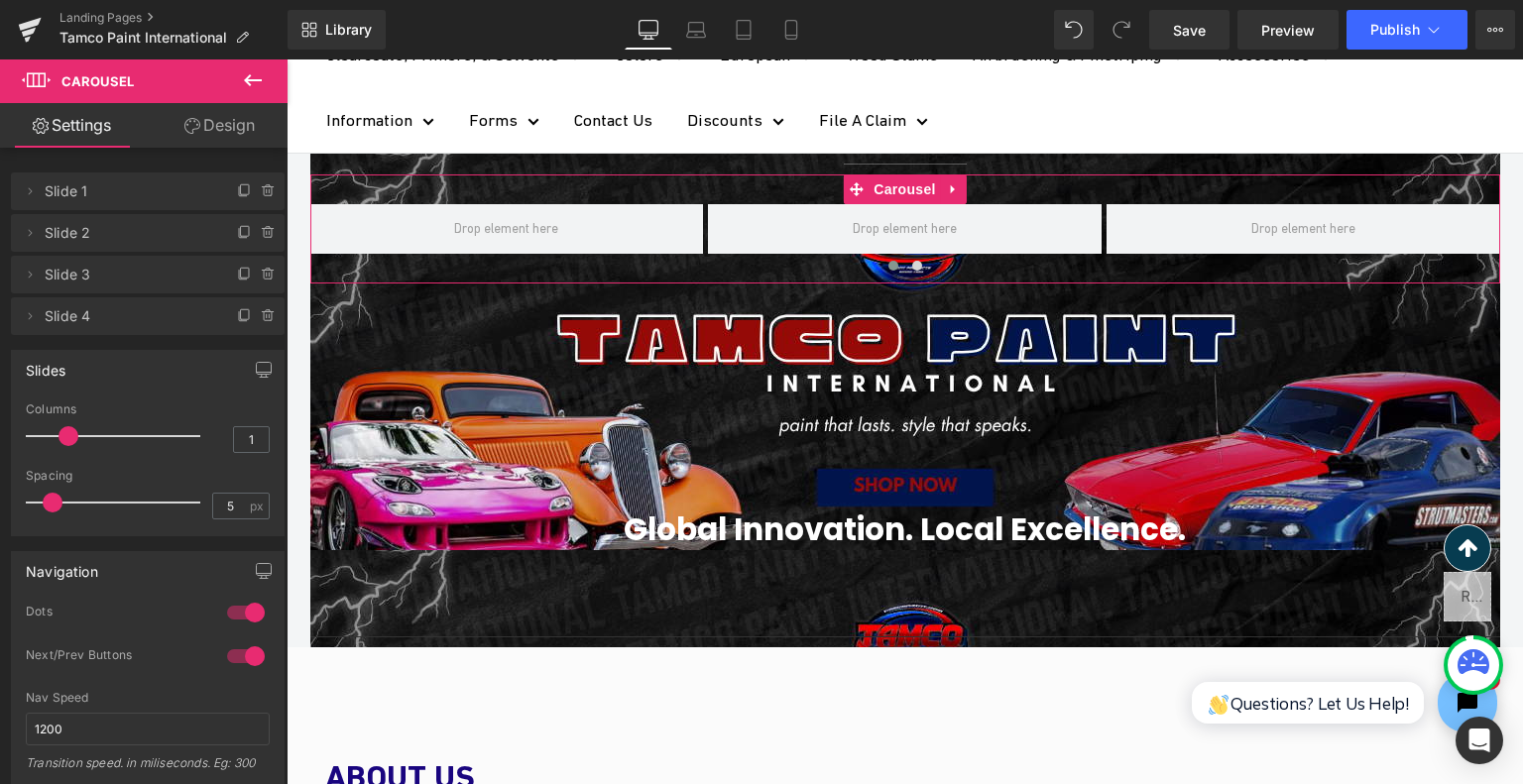 drag, startPoint x: 100, startPoint y: 431, endPoint x: 0, endPoint y: 453, distance: 102.39141 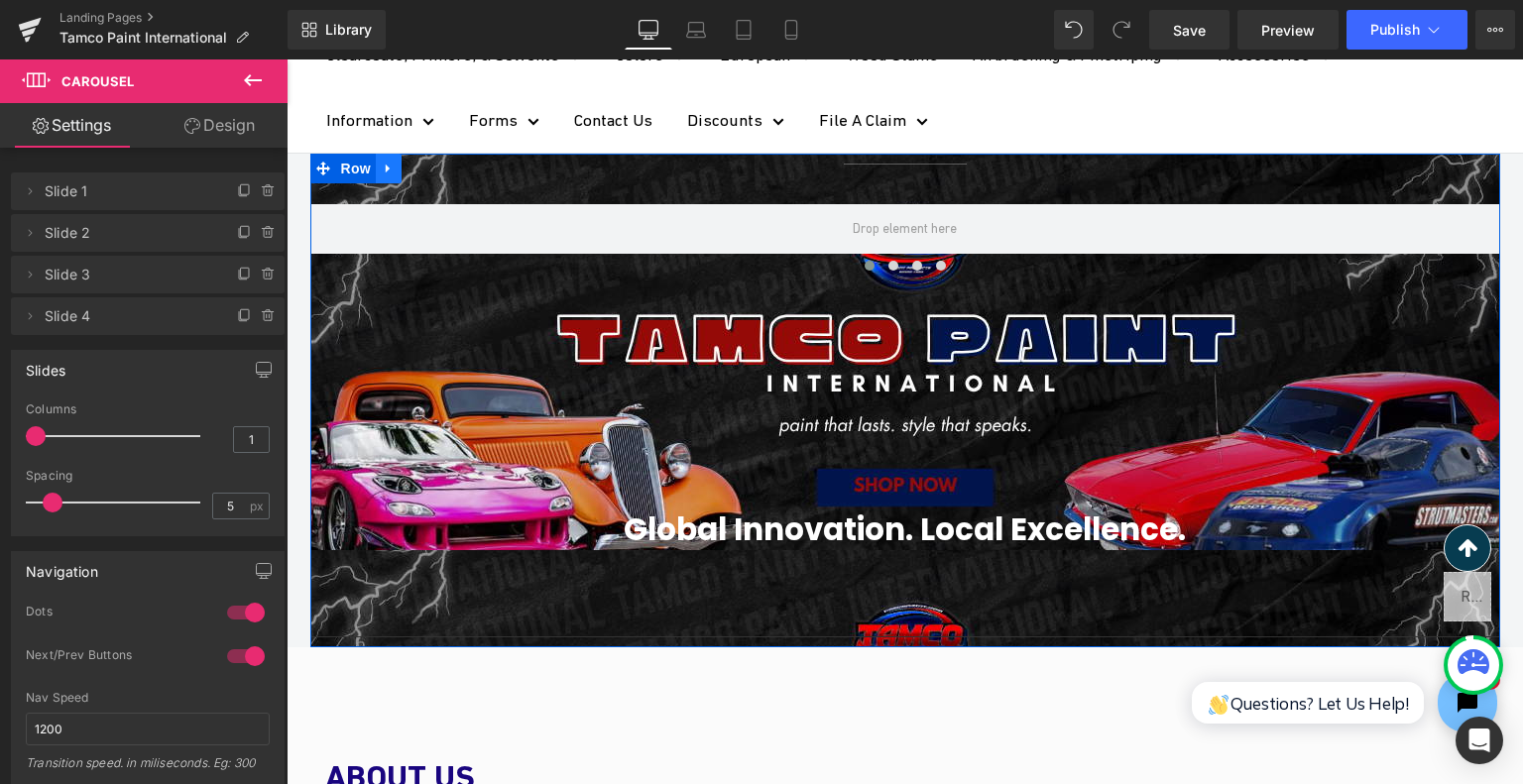 click at bounding box center [389, 168] 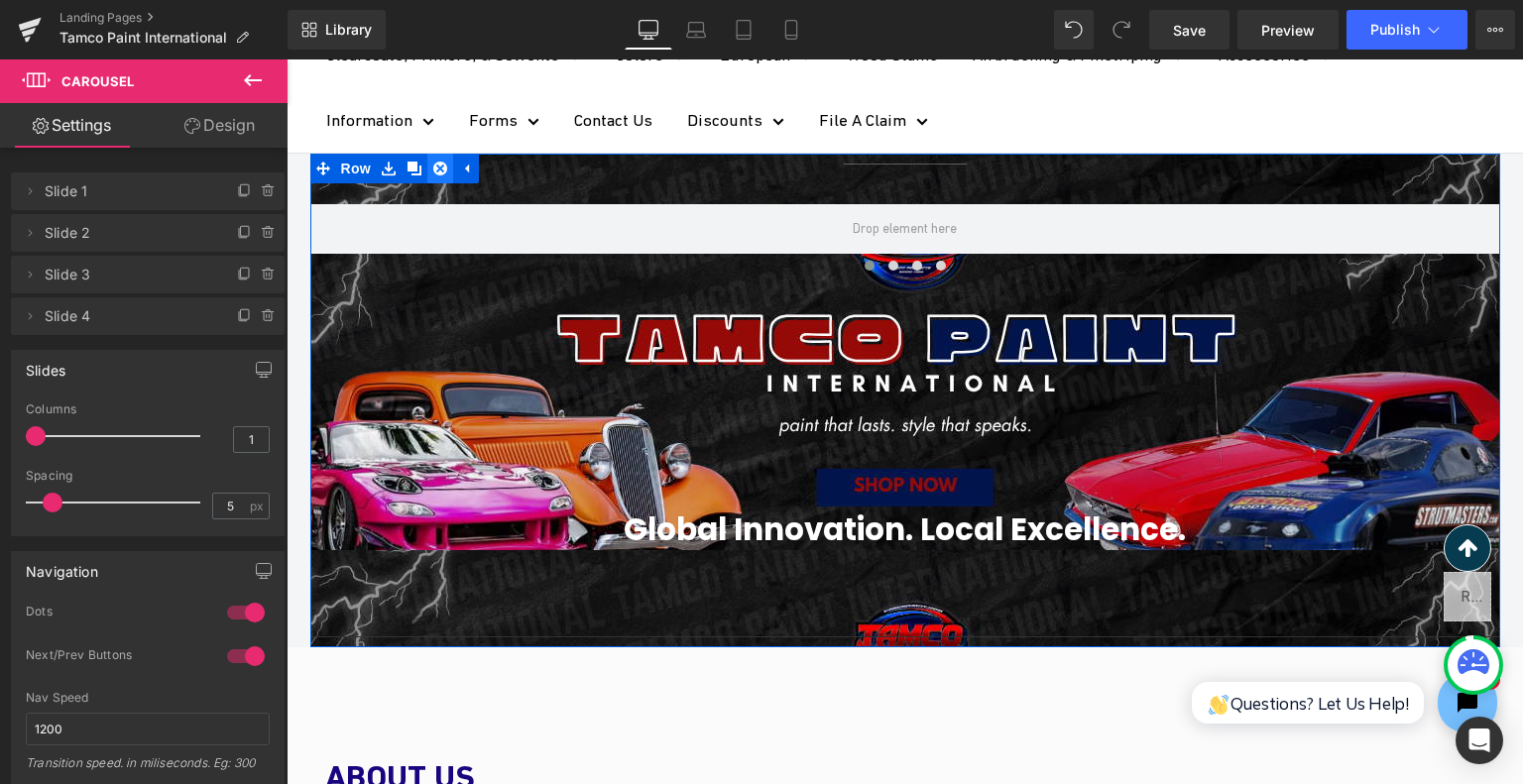 click 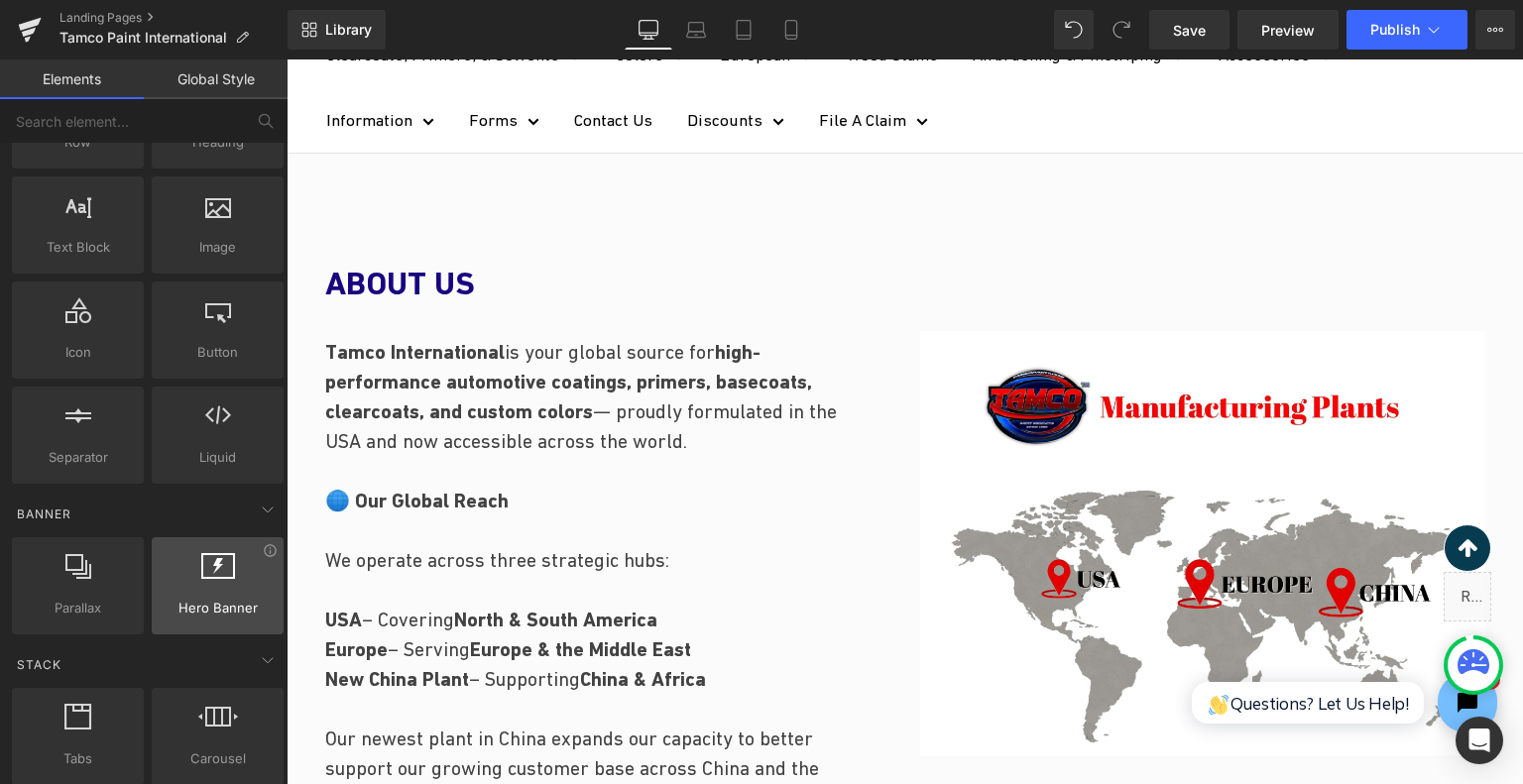 scroll, scrollTop: 0, scrollLeft: 0, axis: both 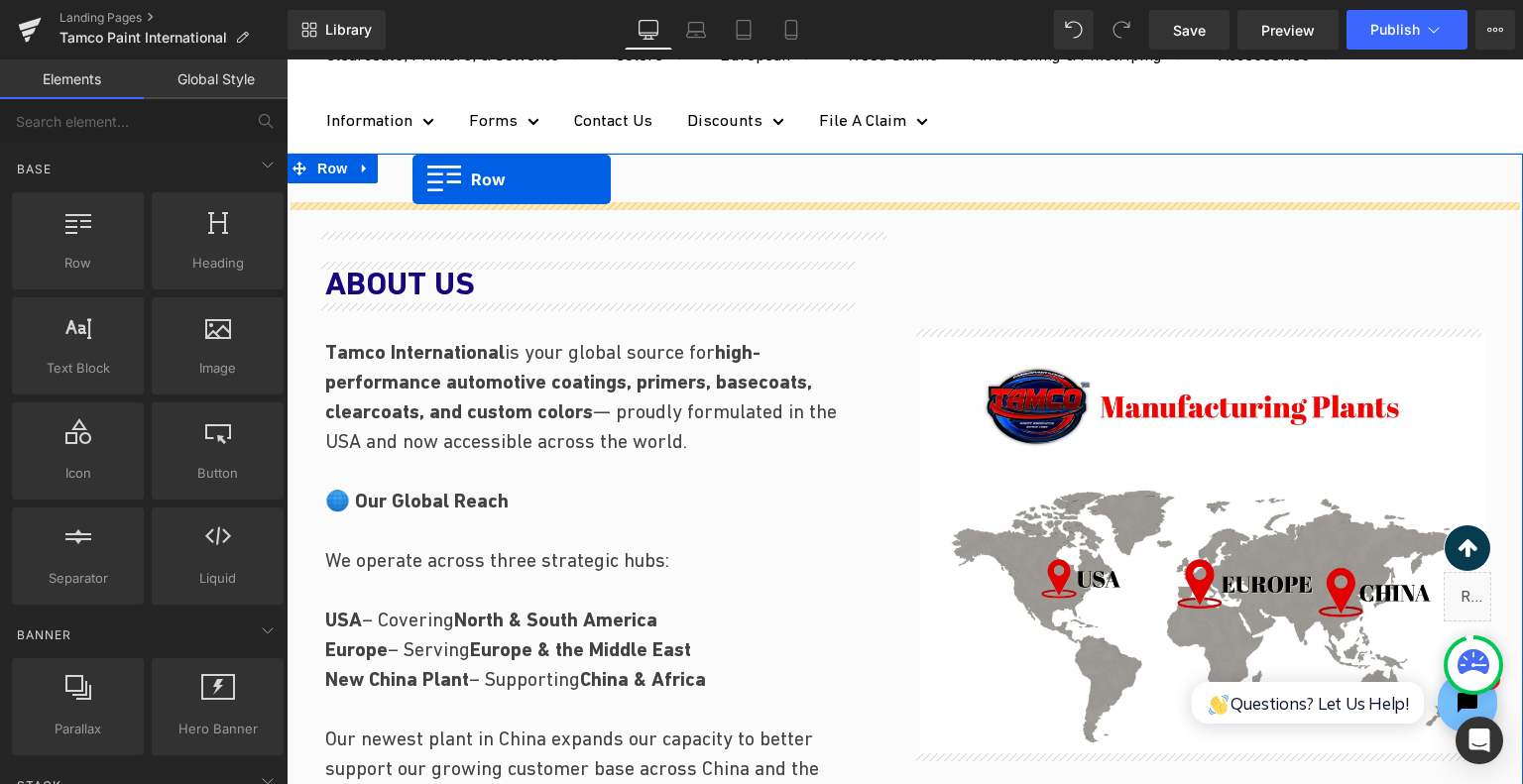 drag, startPoint x: 378, startPoint y: 318, endPoint x: 412, endPoint y: 178, distance: 144.06943 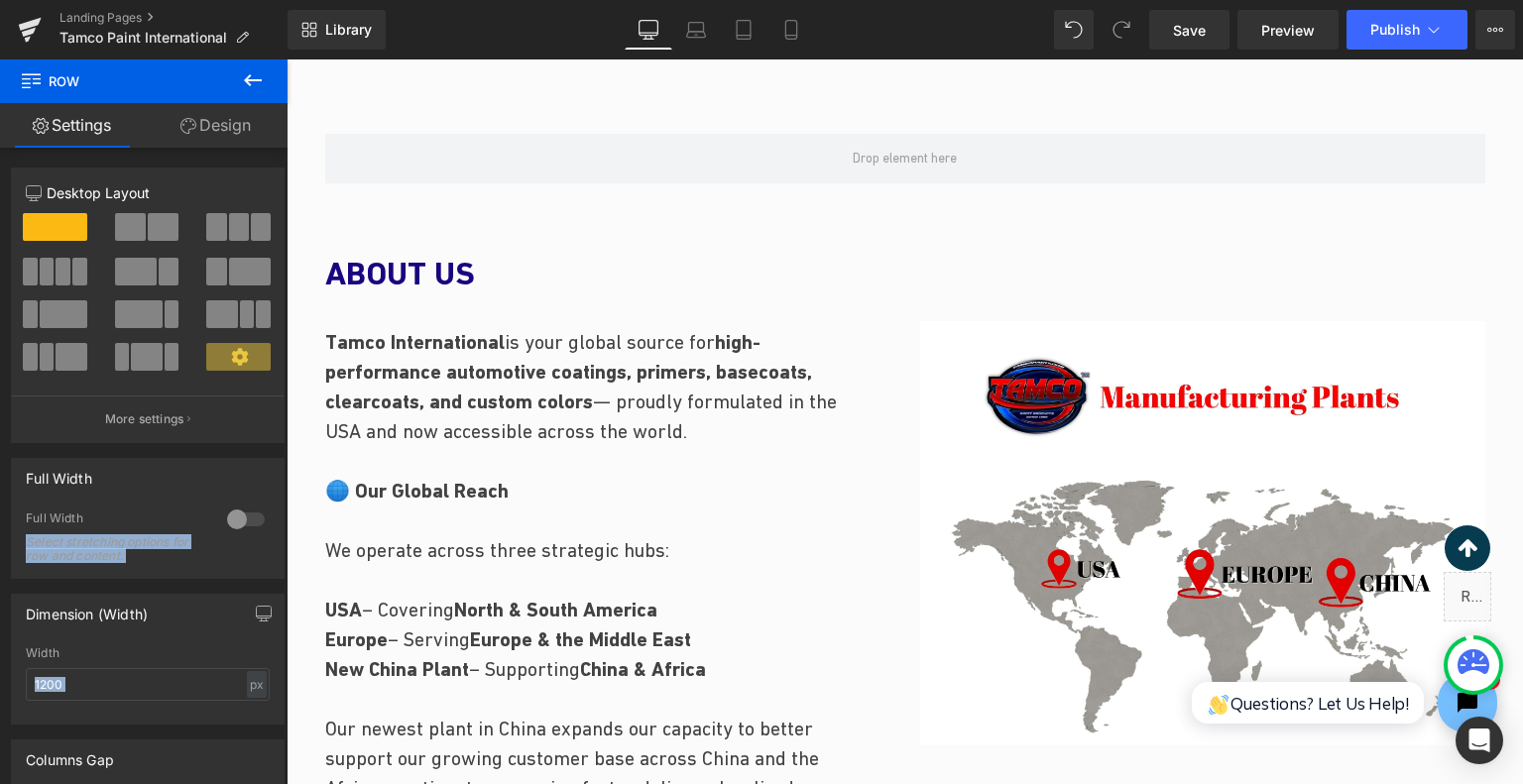 drag, startPoint x: 501, startPoint y: 518, endPoint x: 458, endPoint y: 265, distance: 256.6281 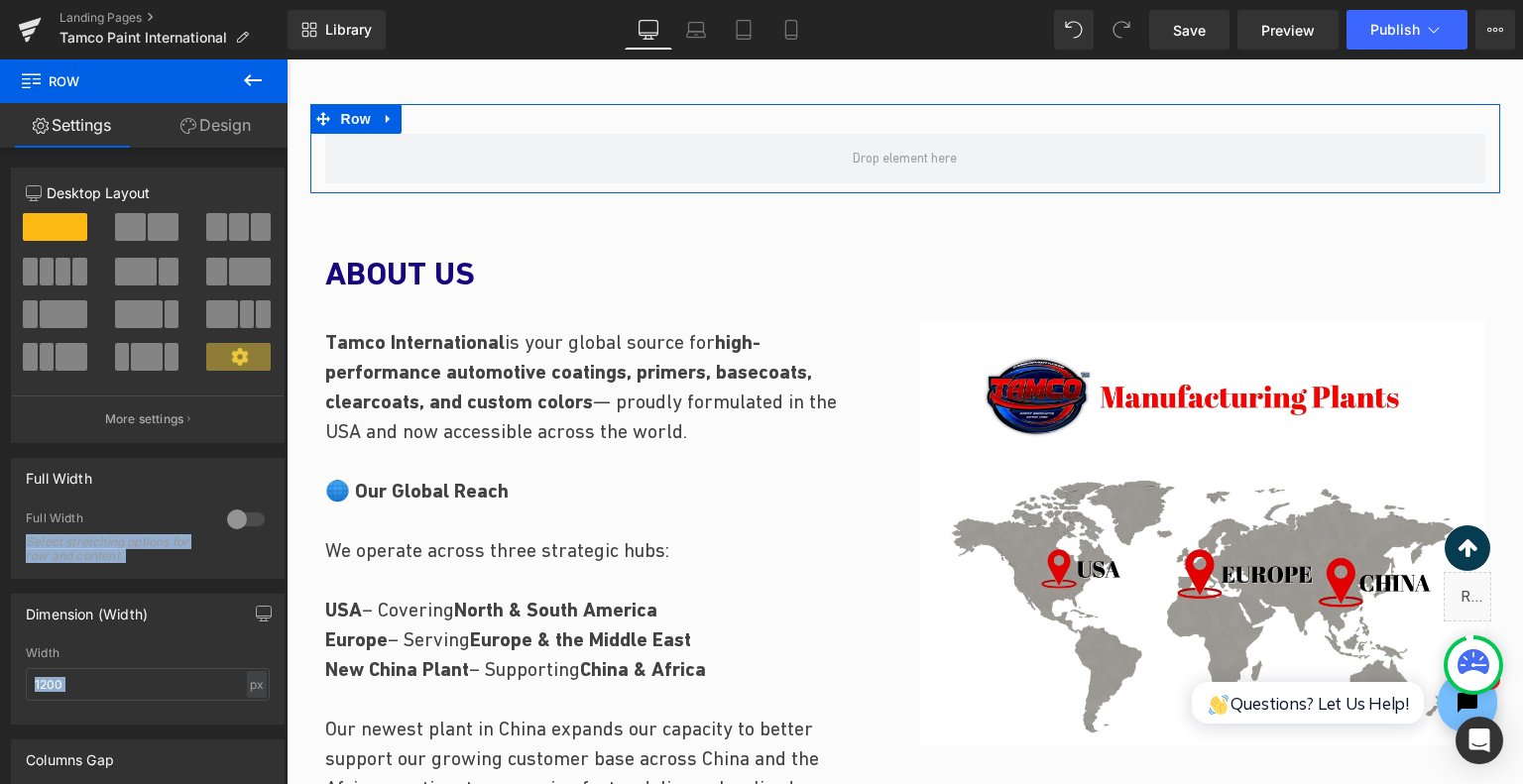 click at bounding box center (253, 81) 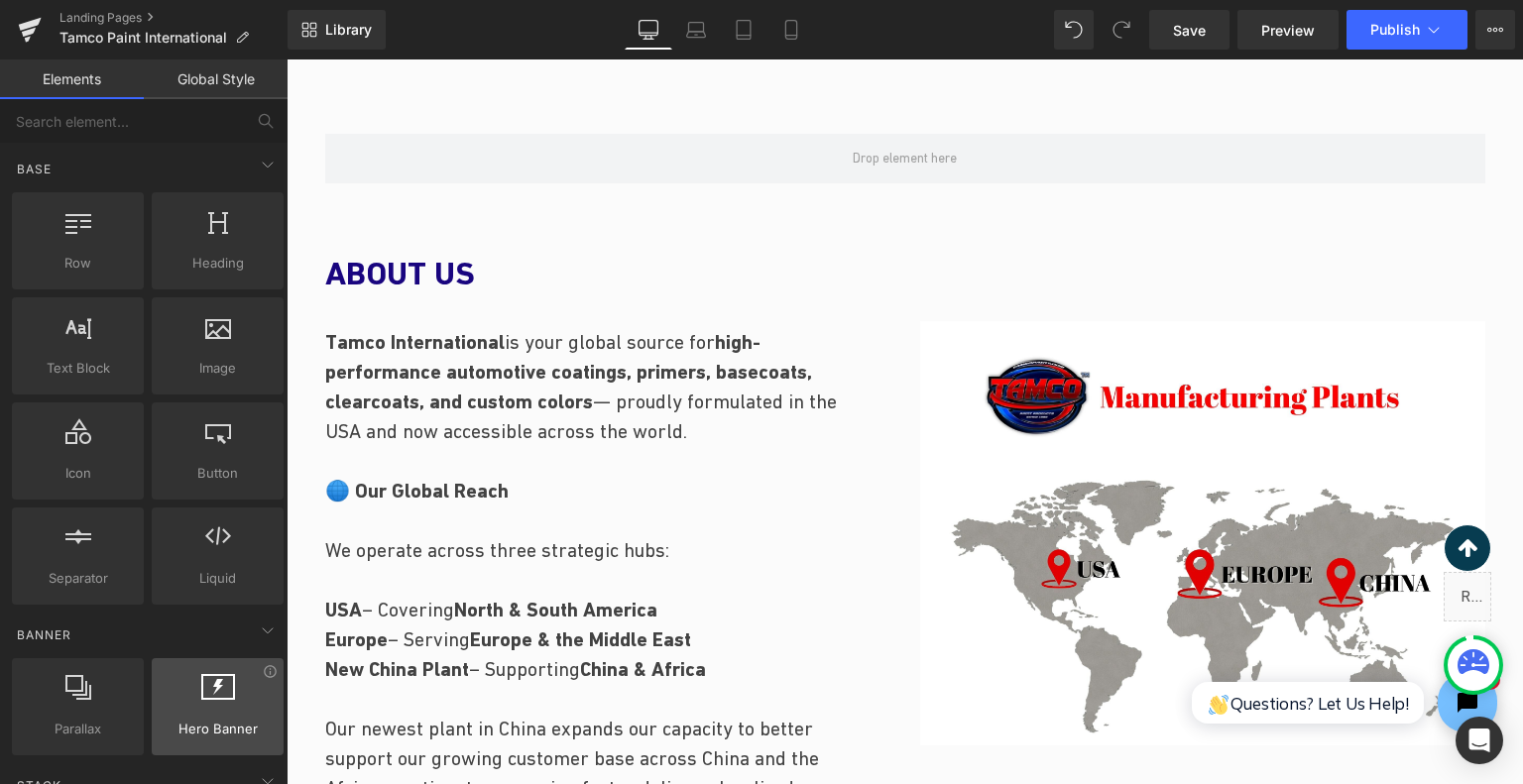 scroll, scrollTop: 396, scrollLeft: 0, axis: vertical 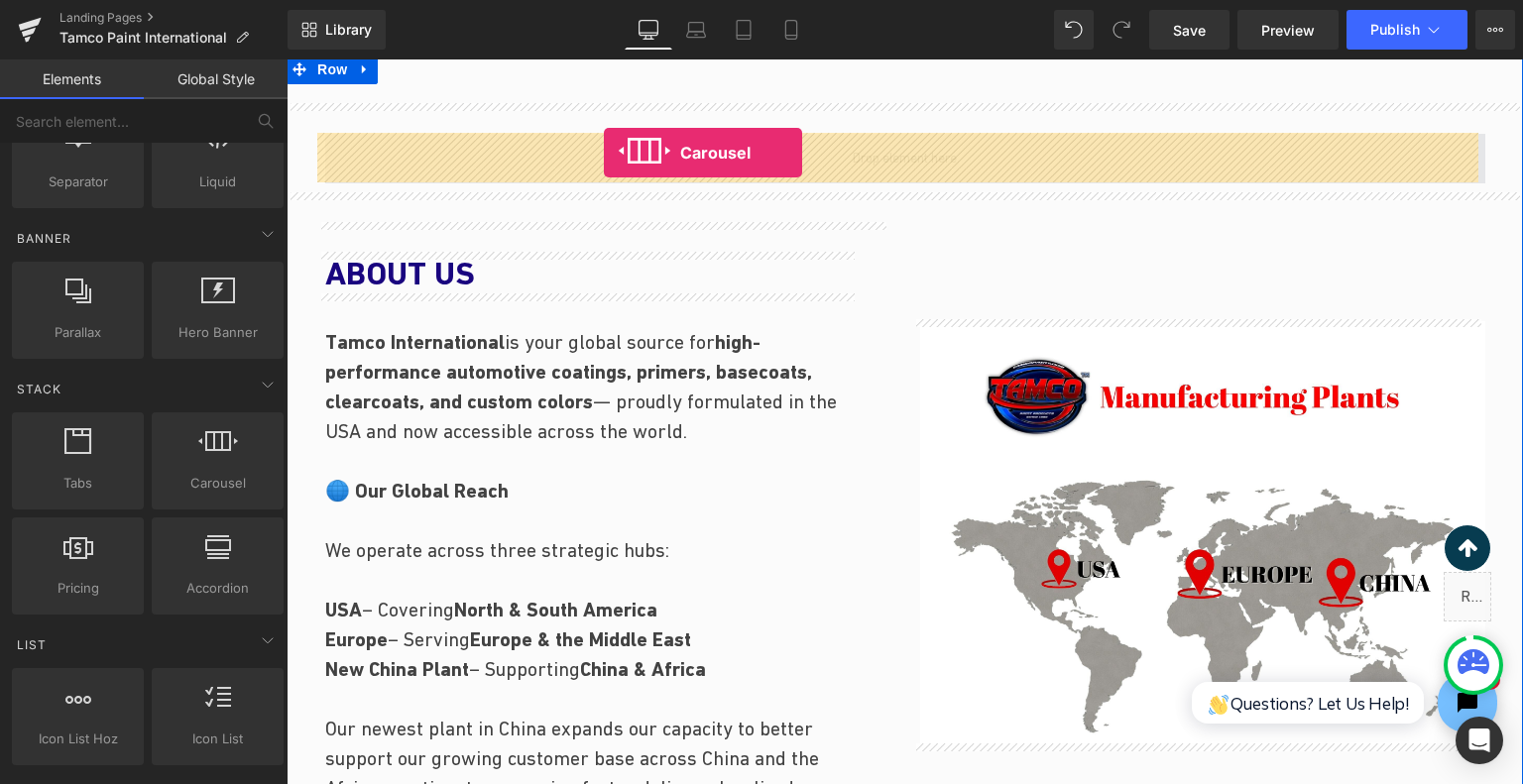 drag, startPoint x: 509, startPoint y: 506, endPoint x: 605, endPoint y: 151, distance: 367.75127 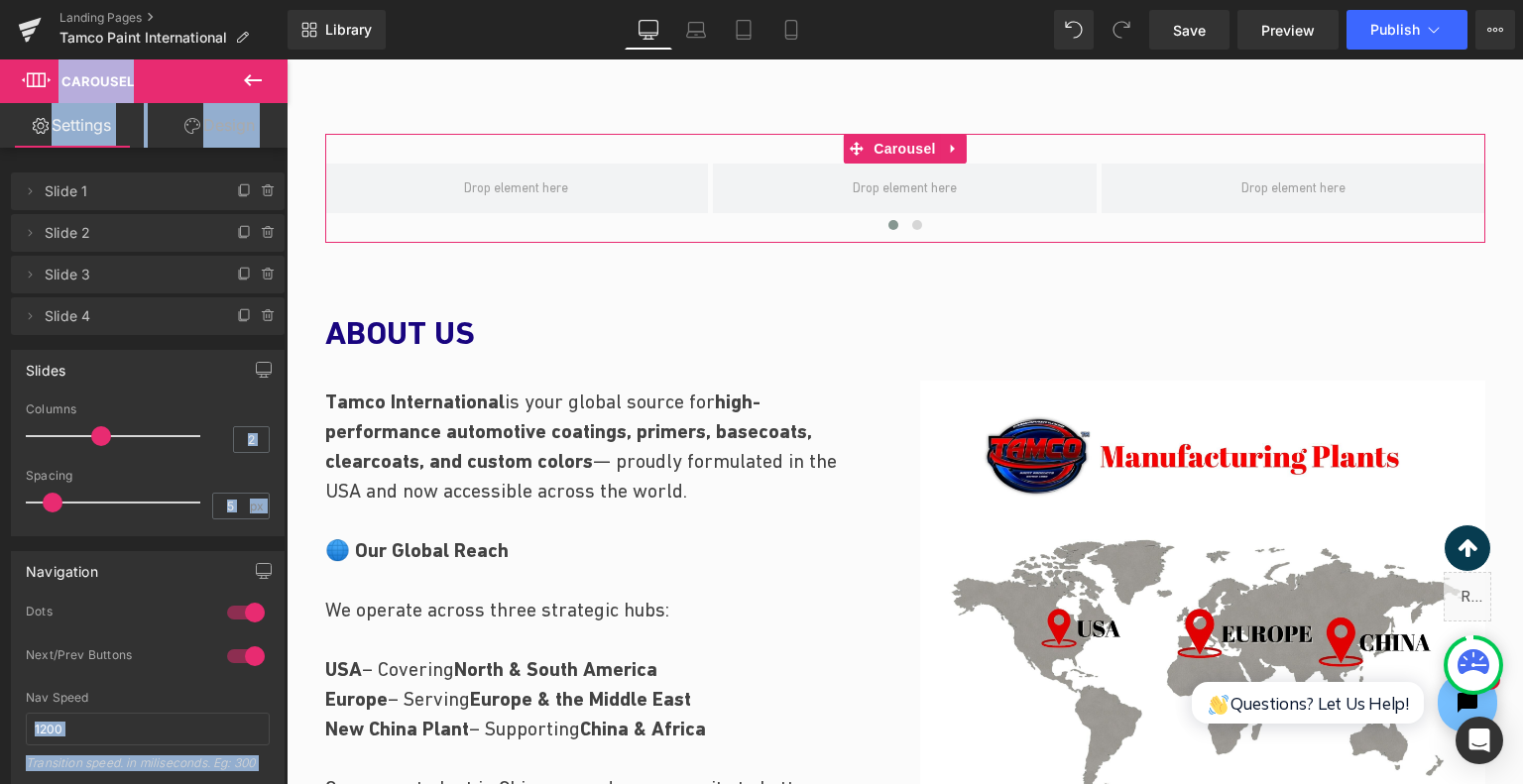 type on "1" 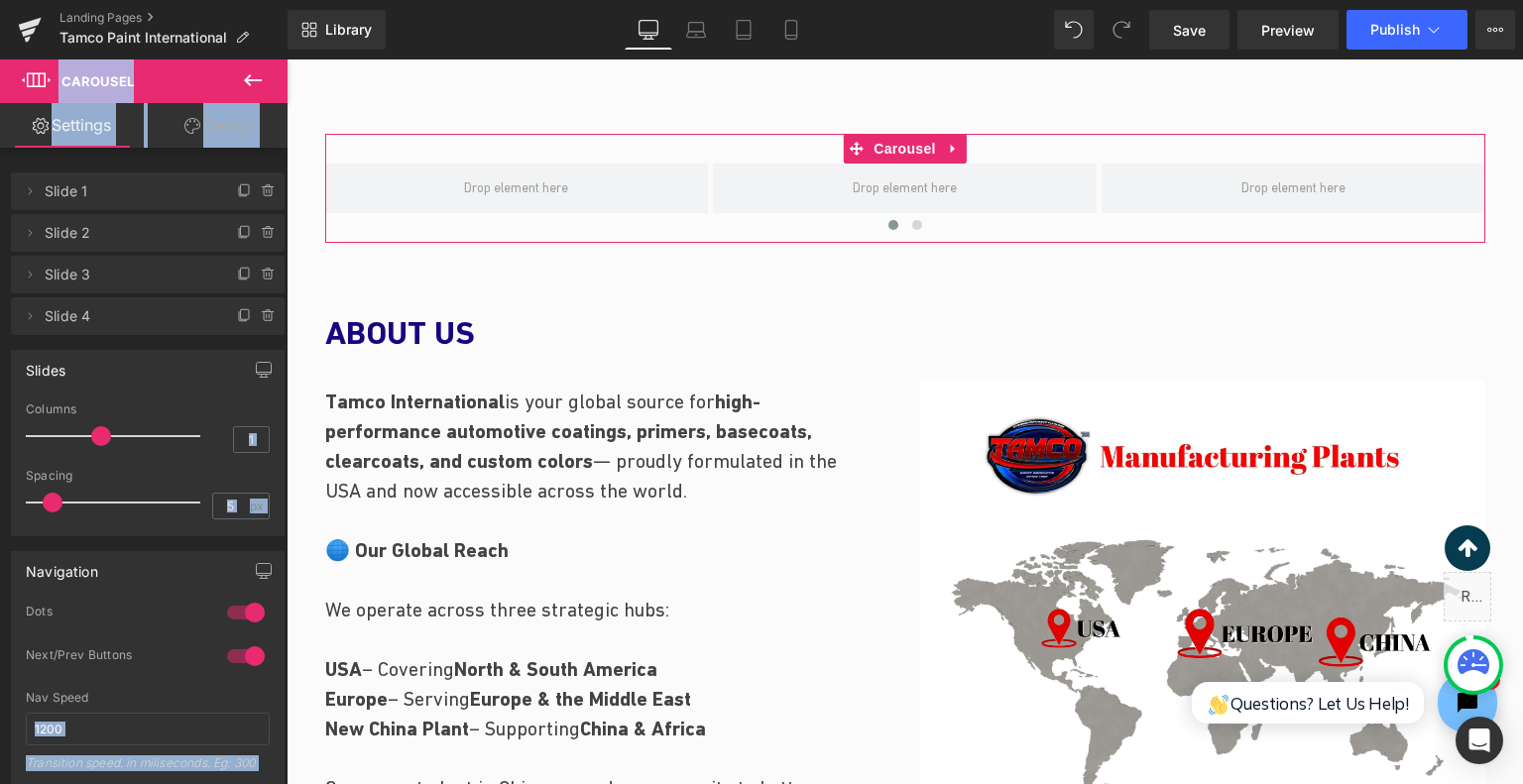 drag, startPoint x: 103, startPoint y: 438, endPoint x: 204, endPoint y: 186, distance: 271.48665 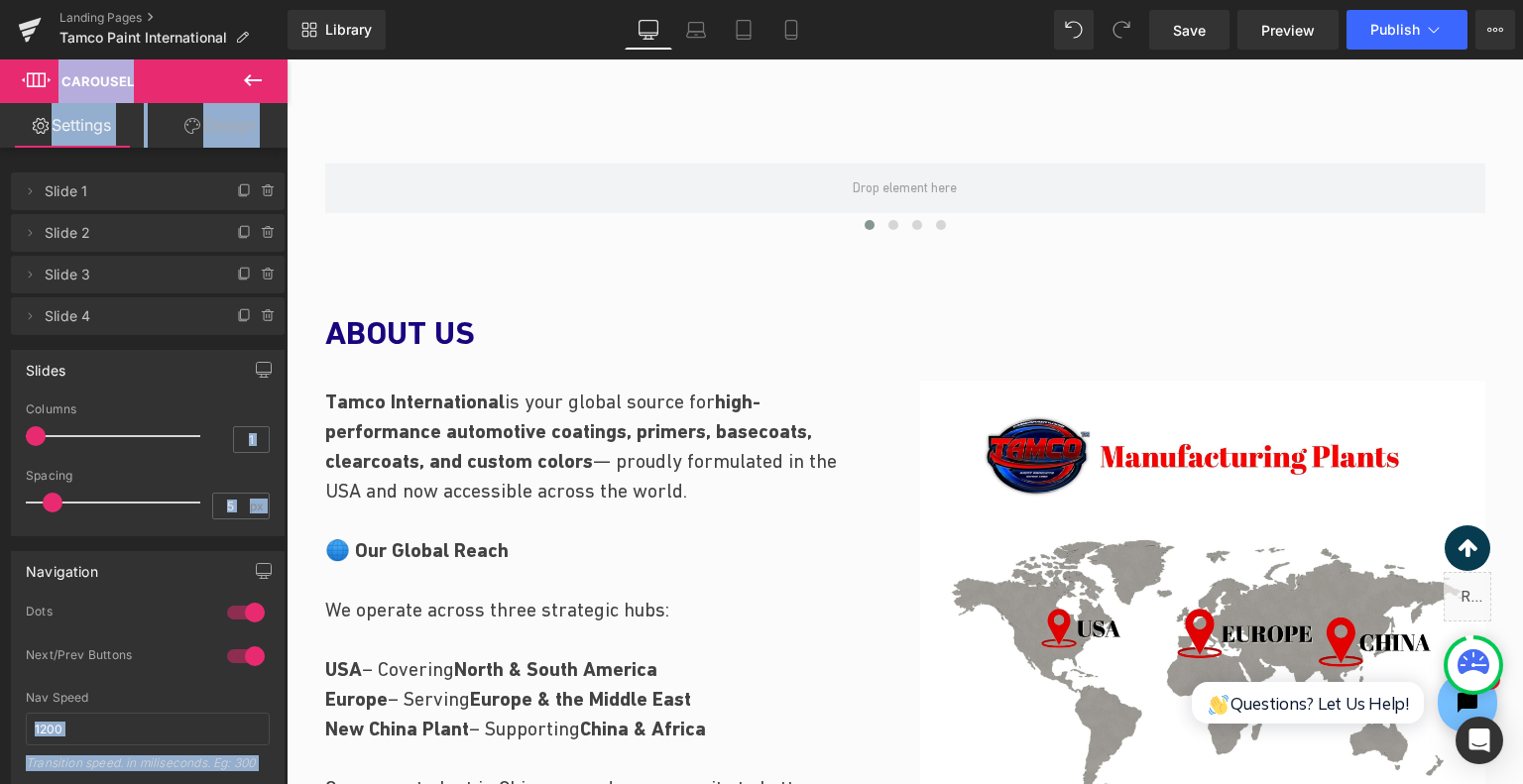 click on "Slide 1" at bounding box center [128, 191] 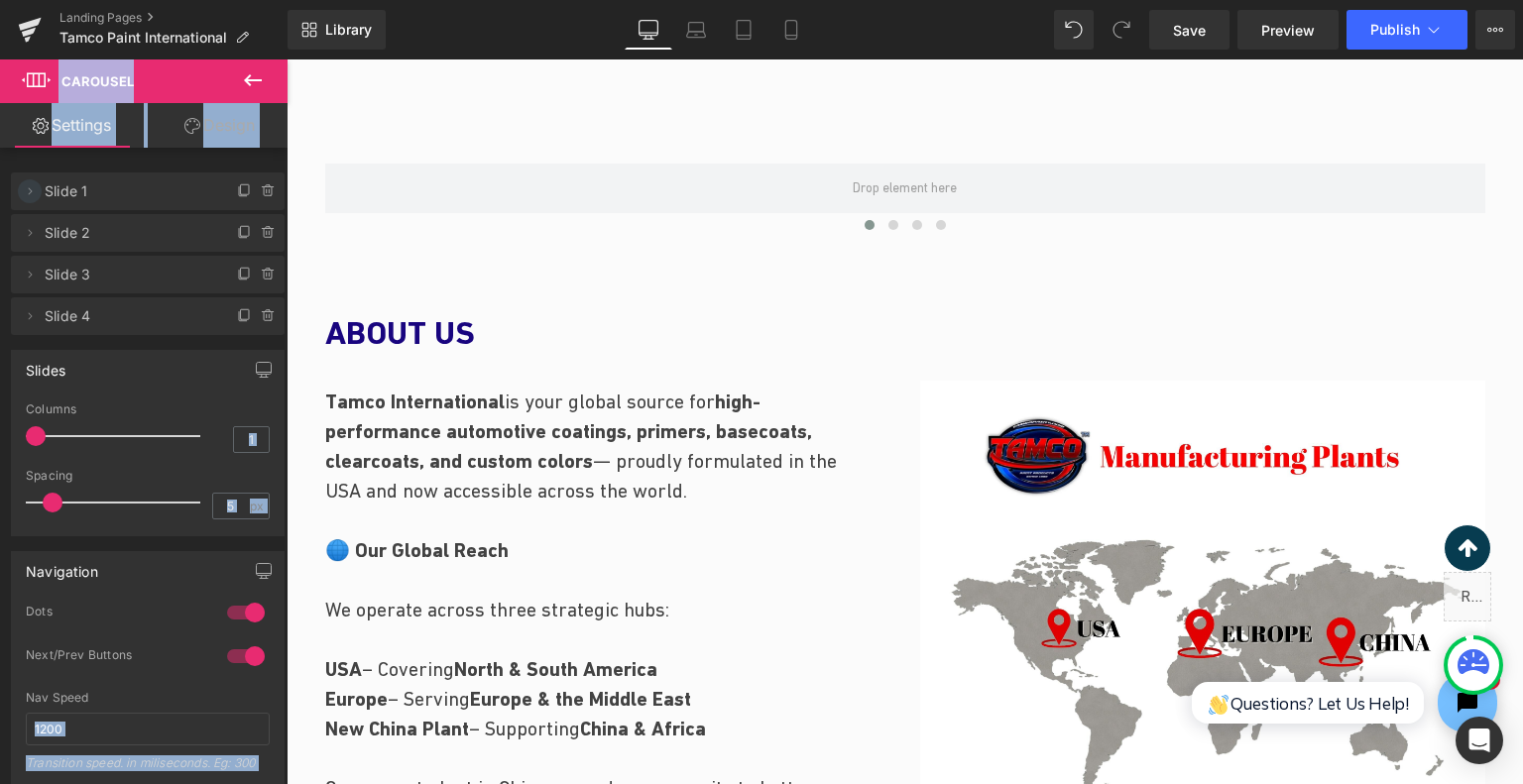 click 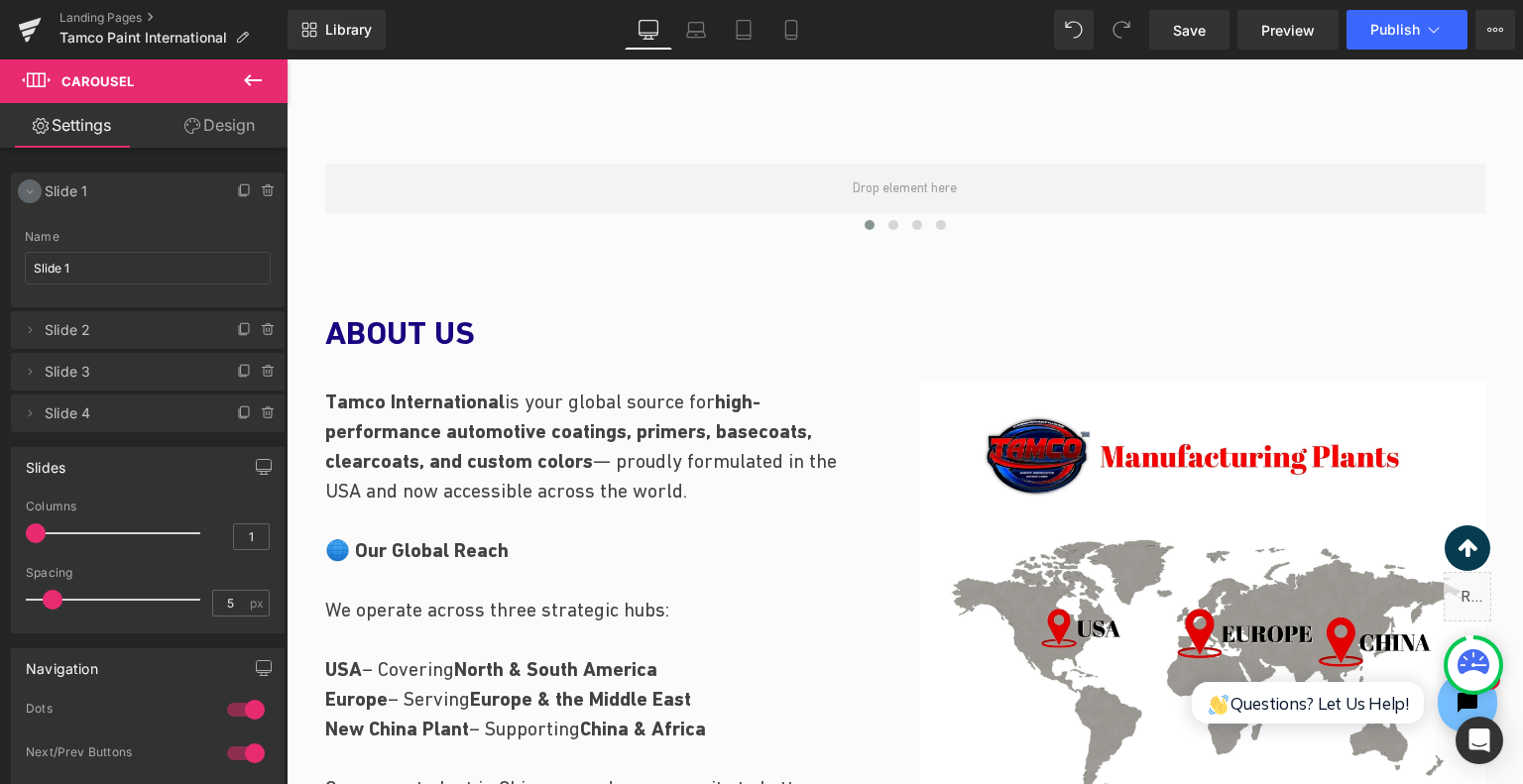 click at bounding box center [30, 191] 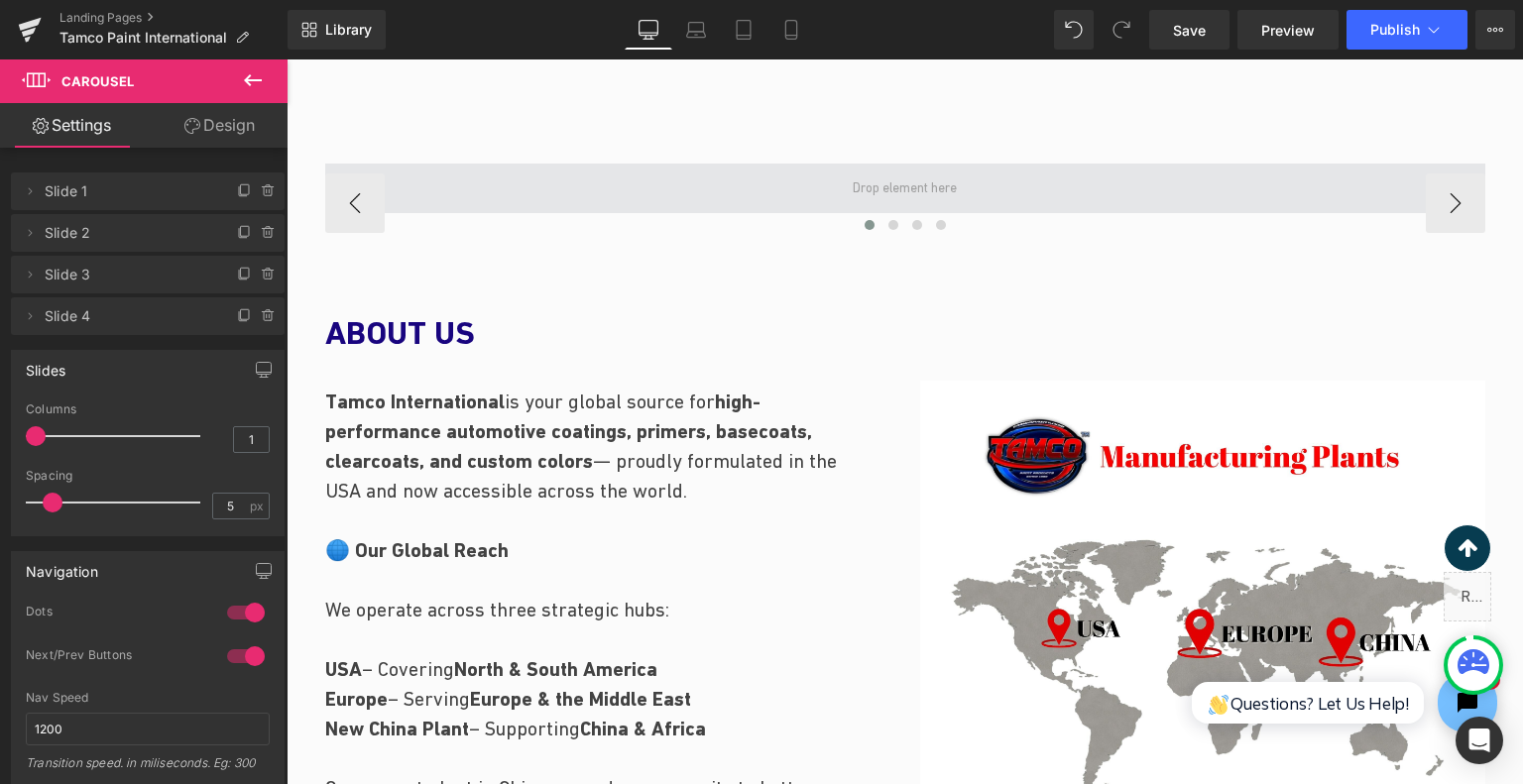 click at bounding box center [905, 188] 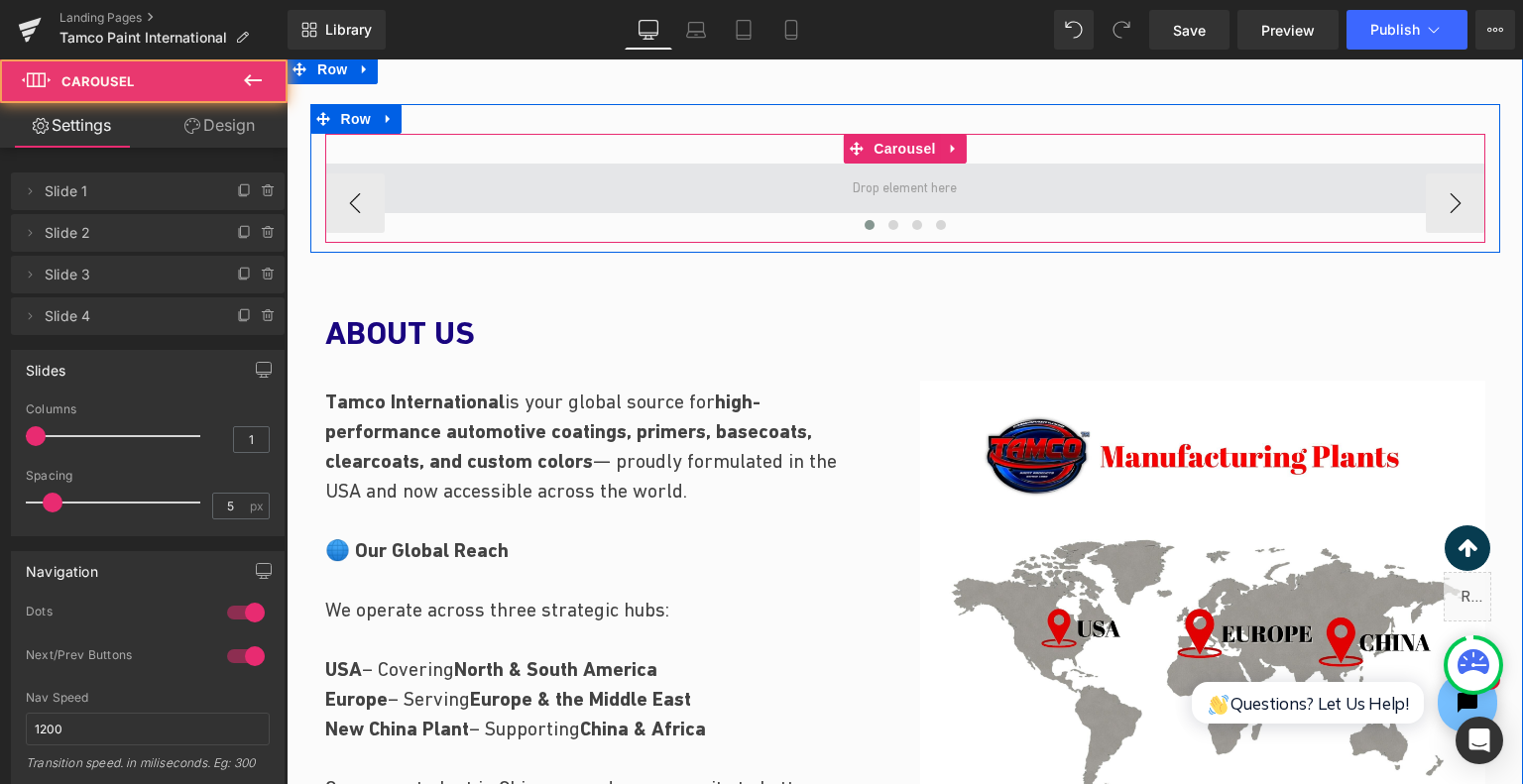 click at bounding box center (905, 188) 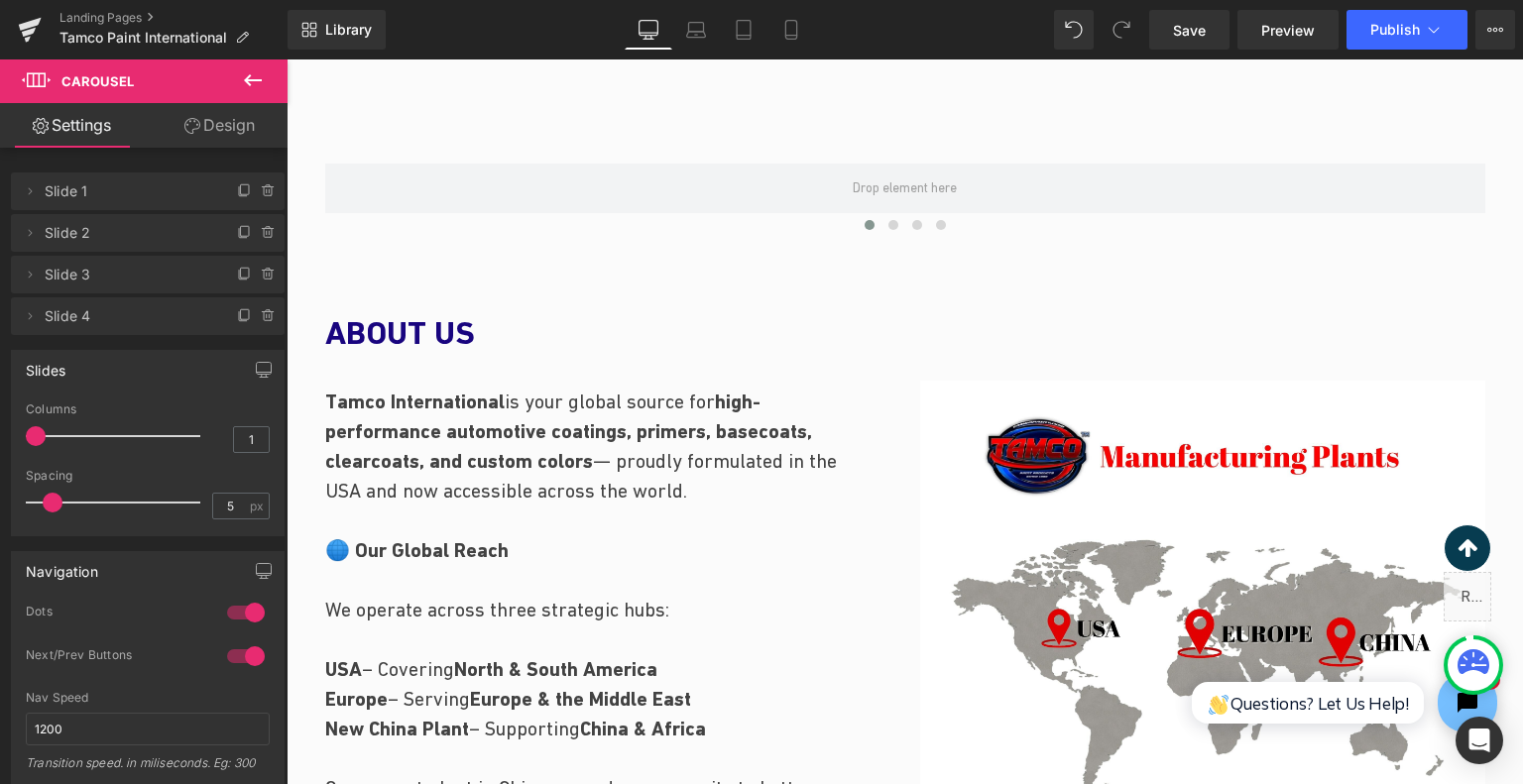 click 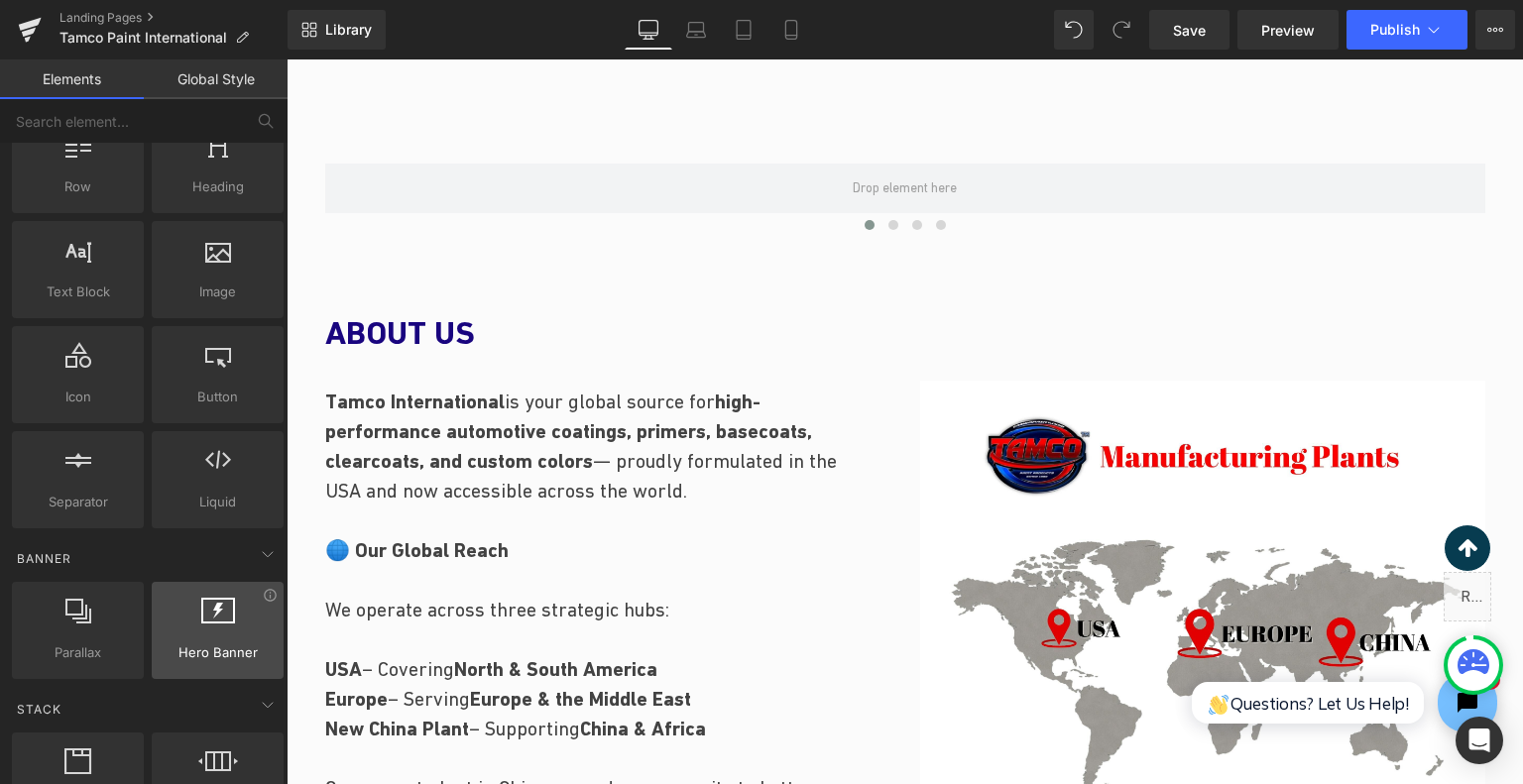 scroll, scrollTop: 0, scrollLeft: 0, axis: both 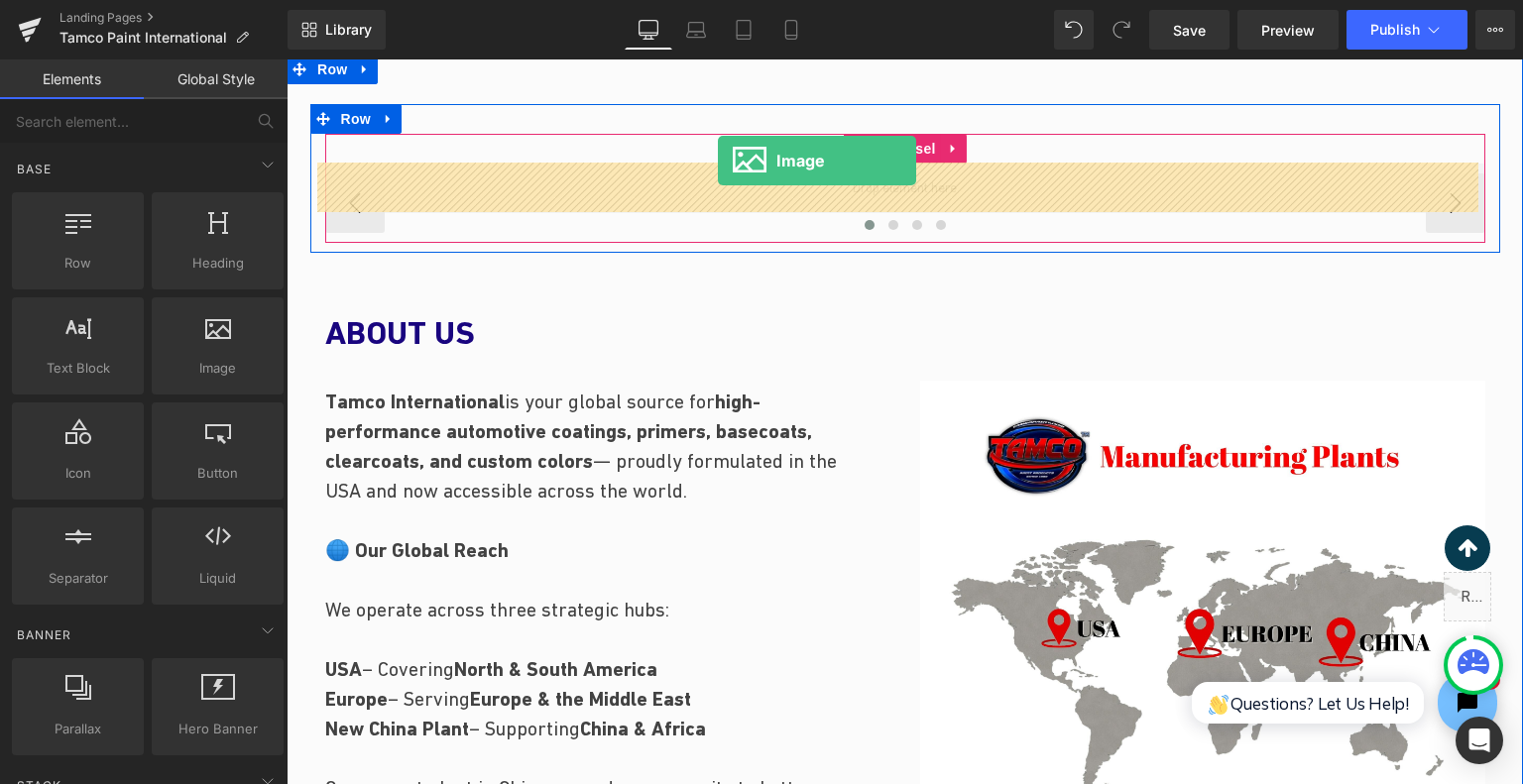 drag, startPoint x: 508, startPoint y: 210, endPoint x: 718, endPoint y: 161, distance: 215.64091 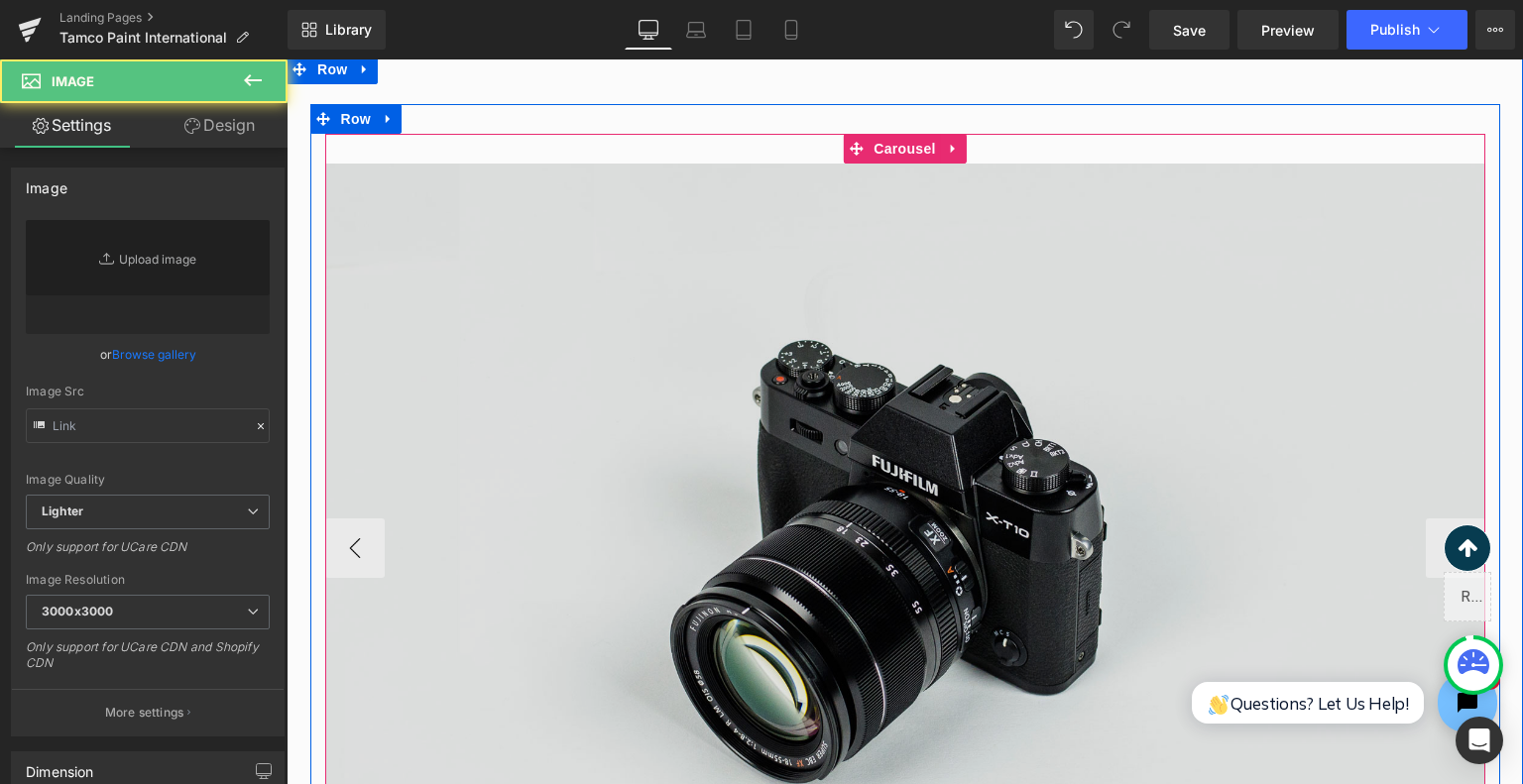 type on "//d1um8515vdn9kb.cloudfront.net/images/parallax.jpg" 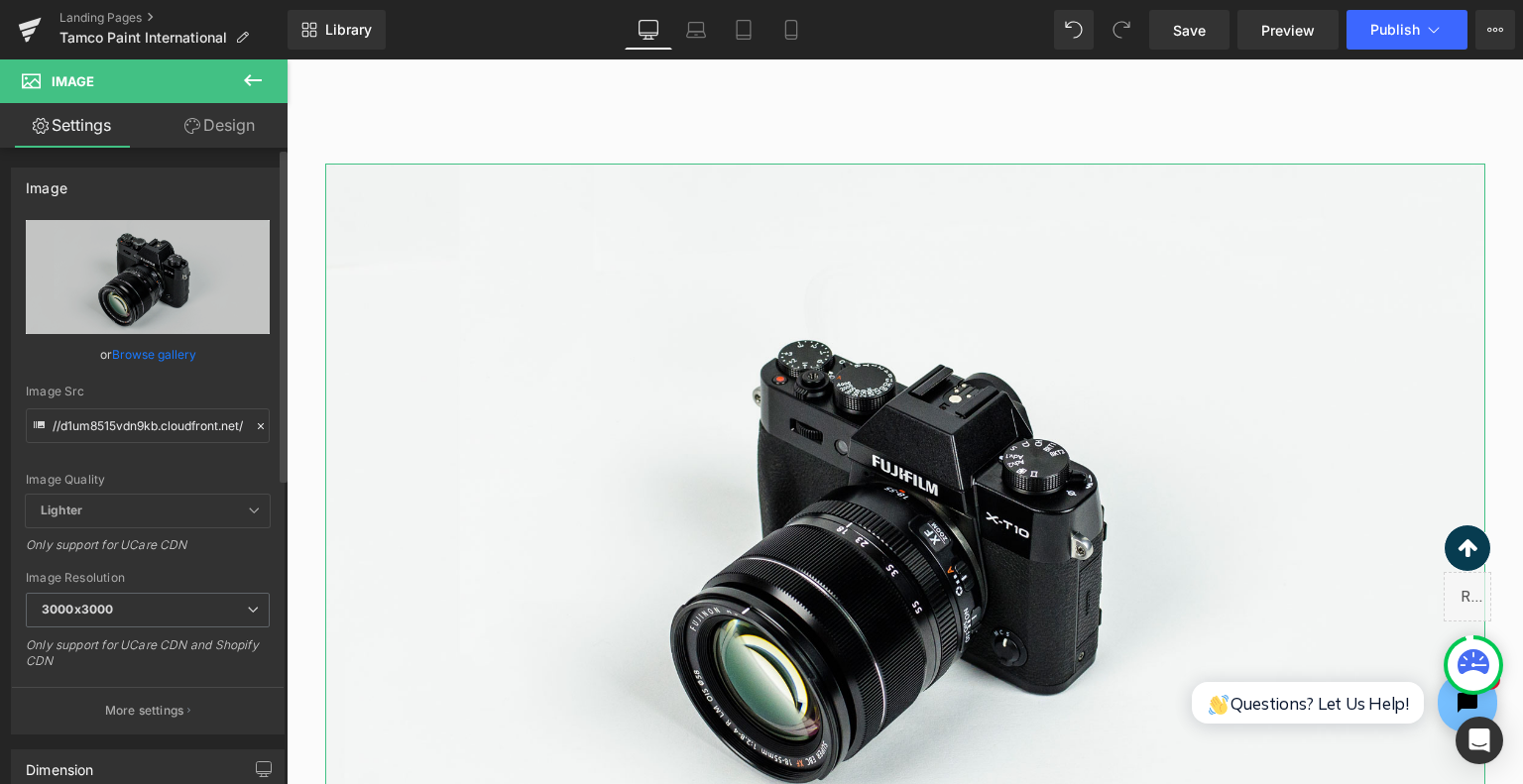 click on "Browse gallery" at bounding box center [154, 354] 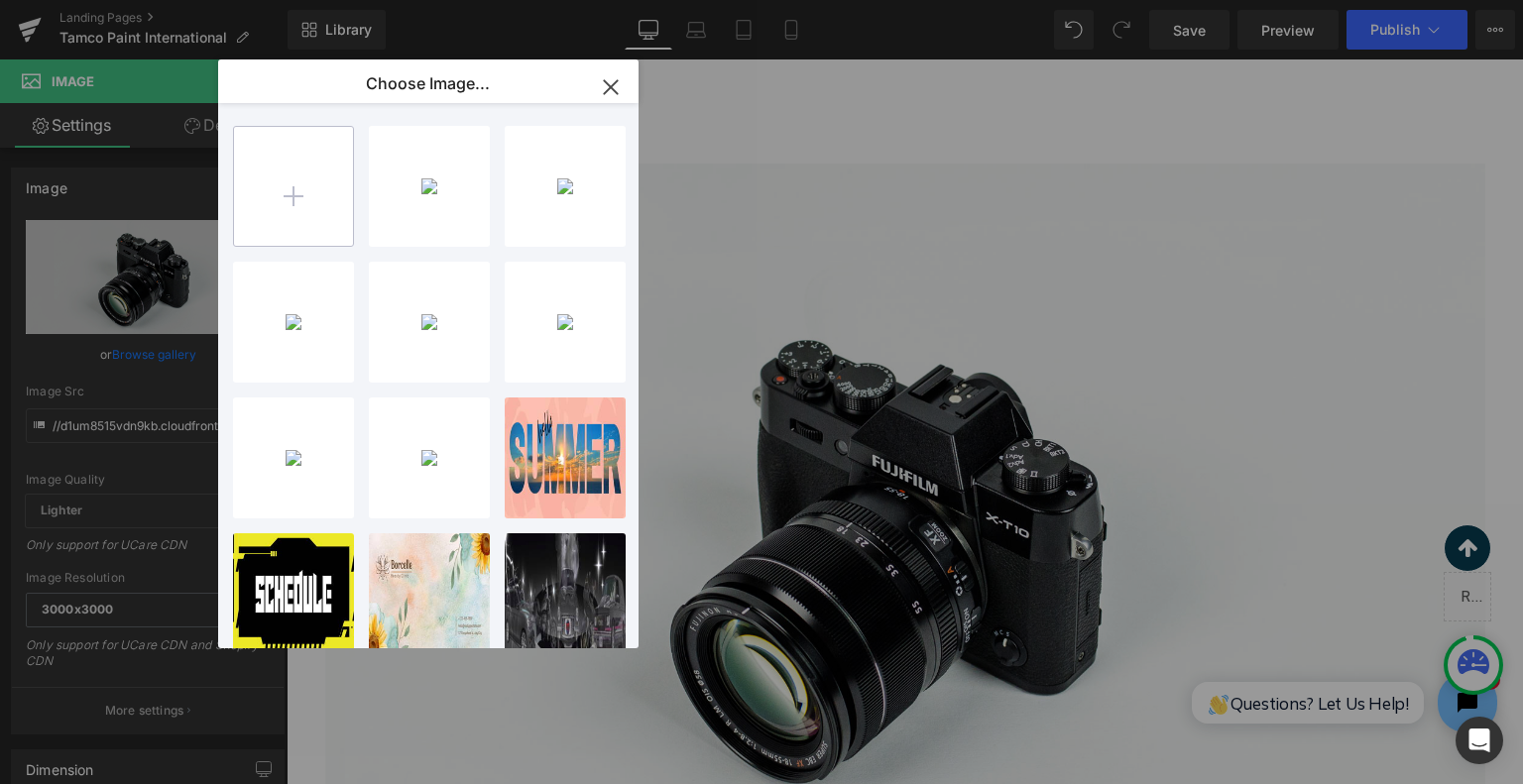 click at bounding box center (293, 186) 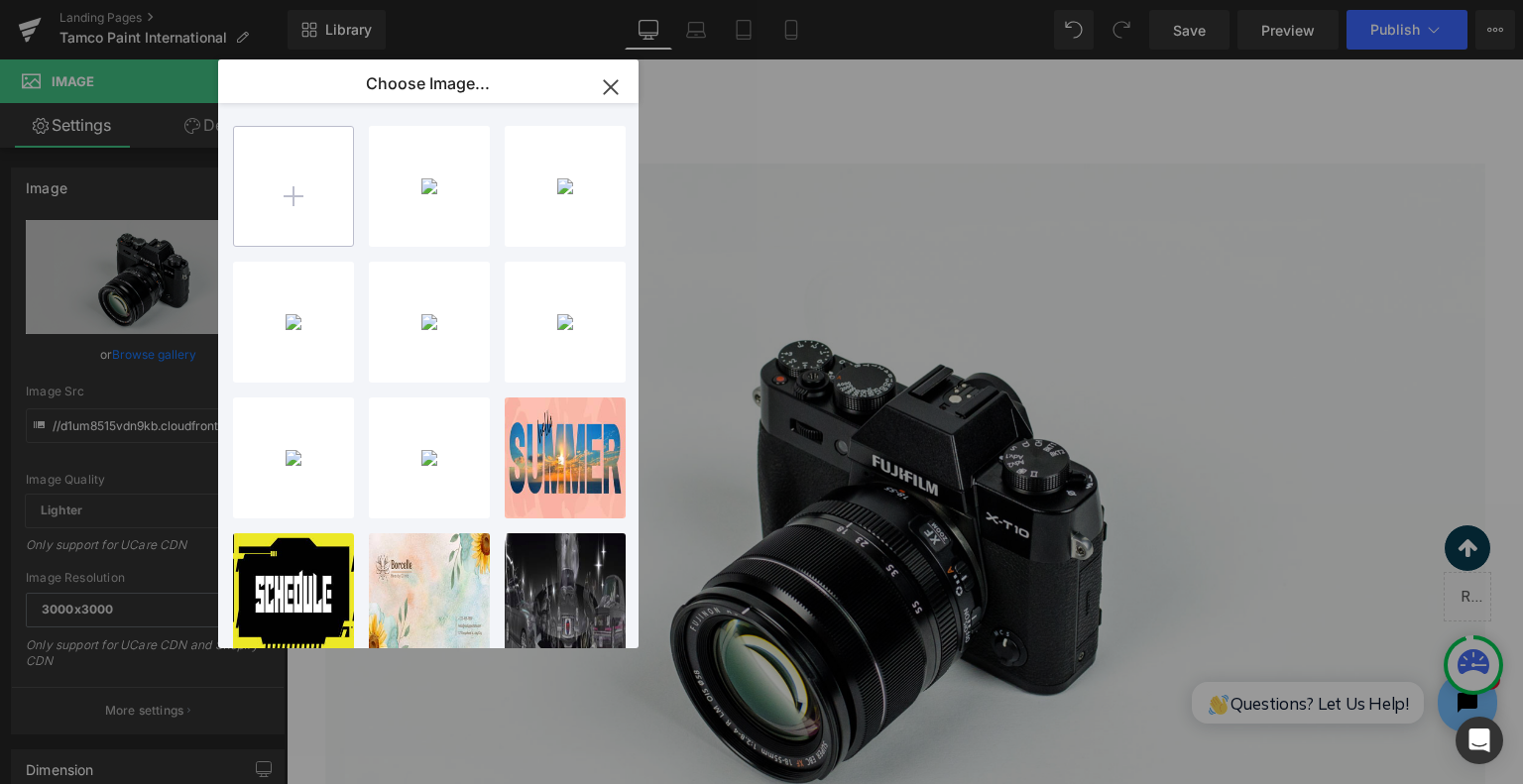 type on "C:\fakepath\Add a heading.png" 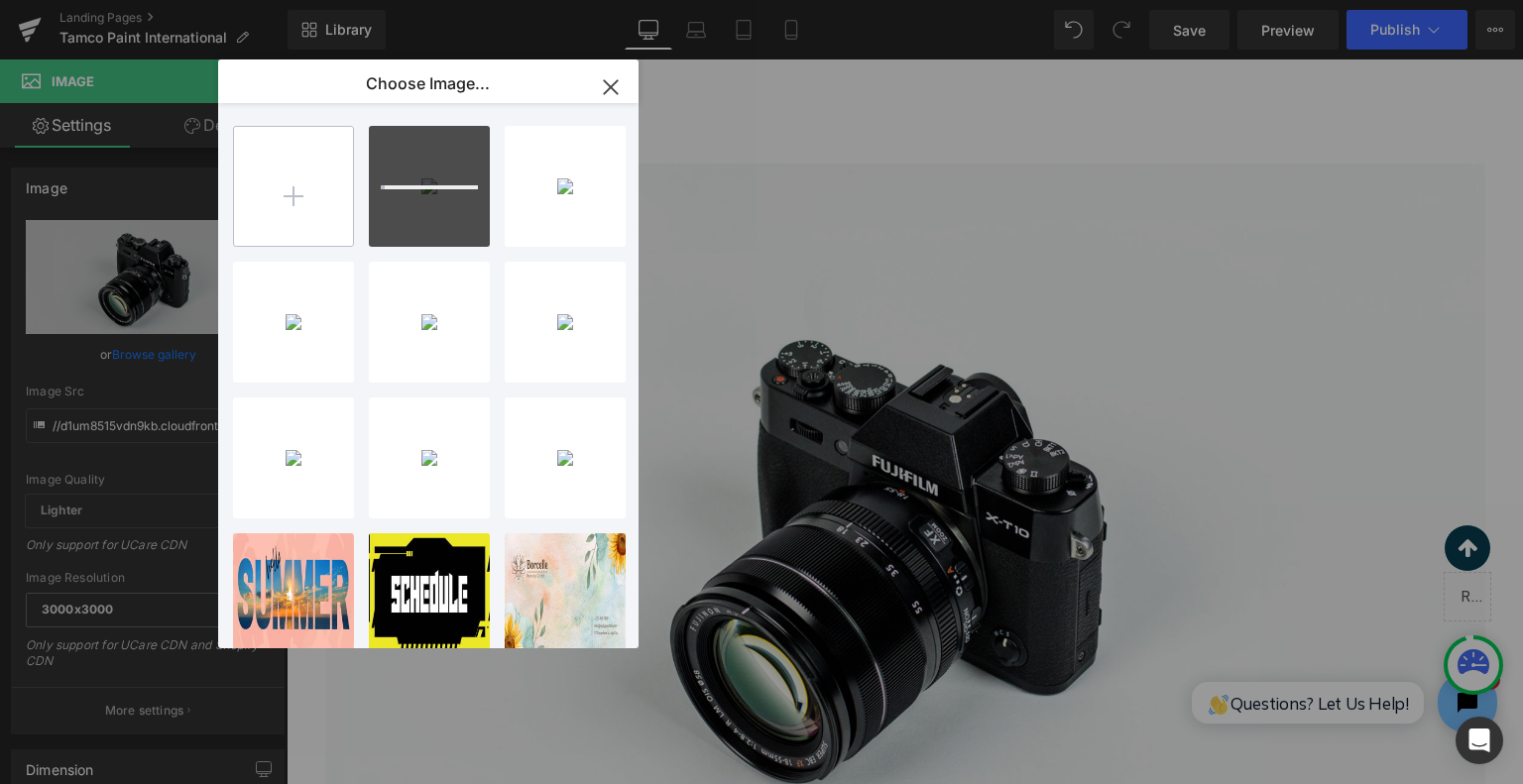 click at bounding box center [293, 186] 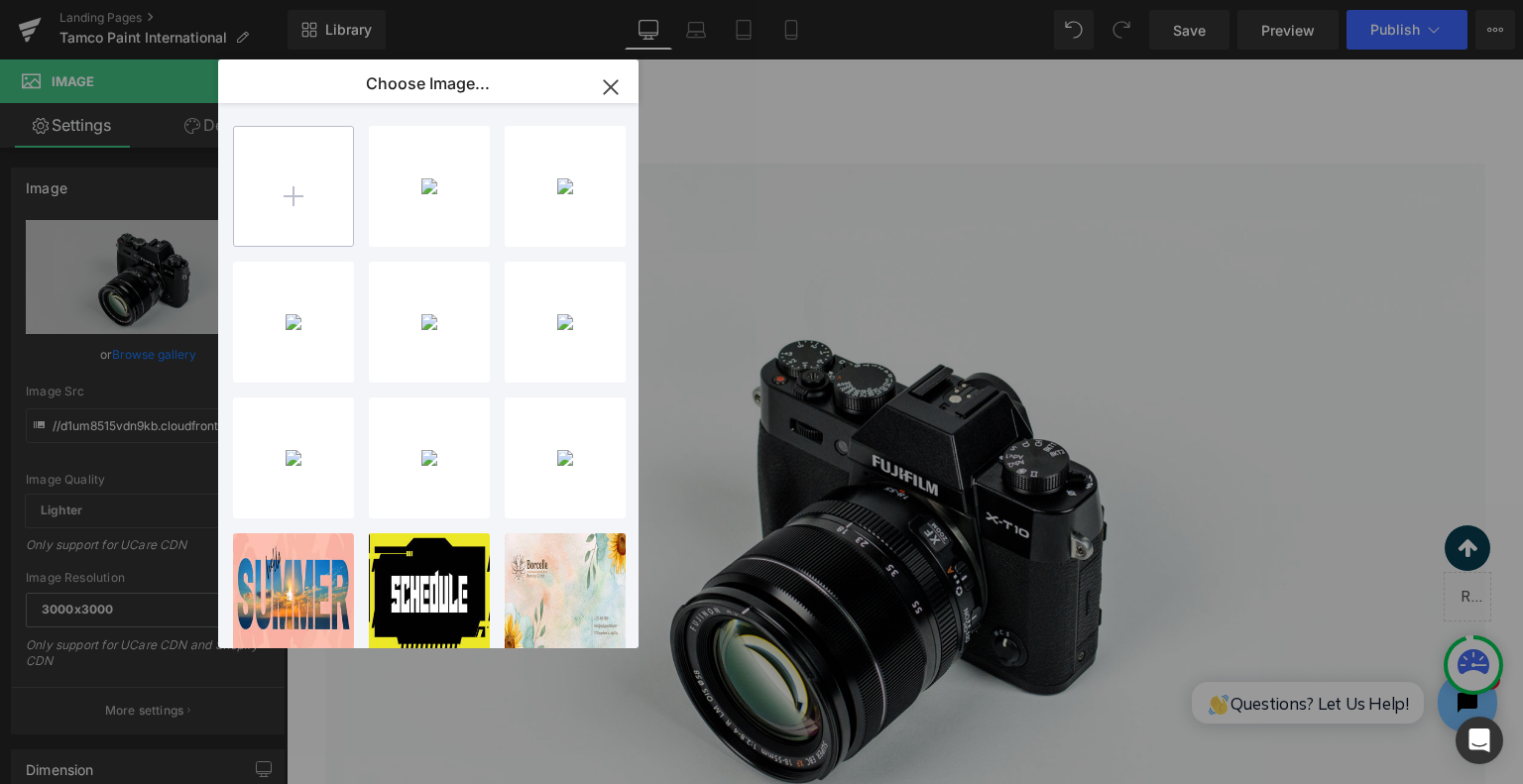 type on "C:\fakepath\Add a heading-5.png" 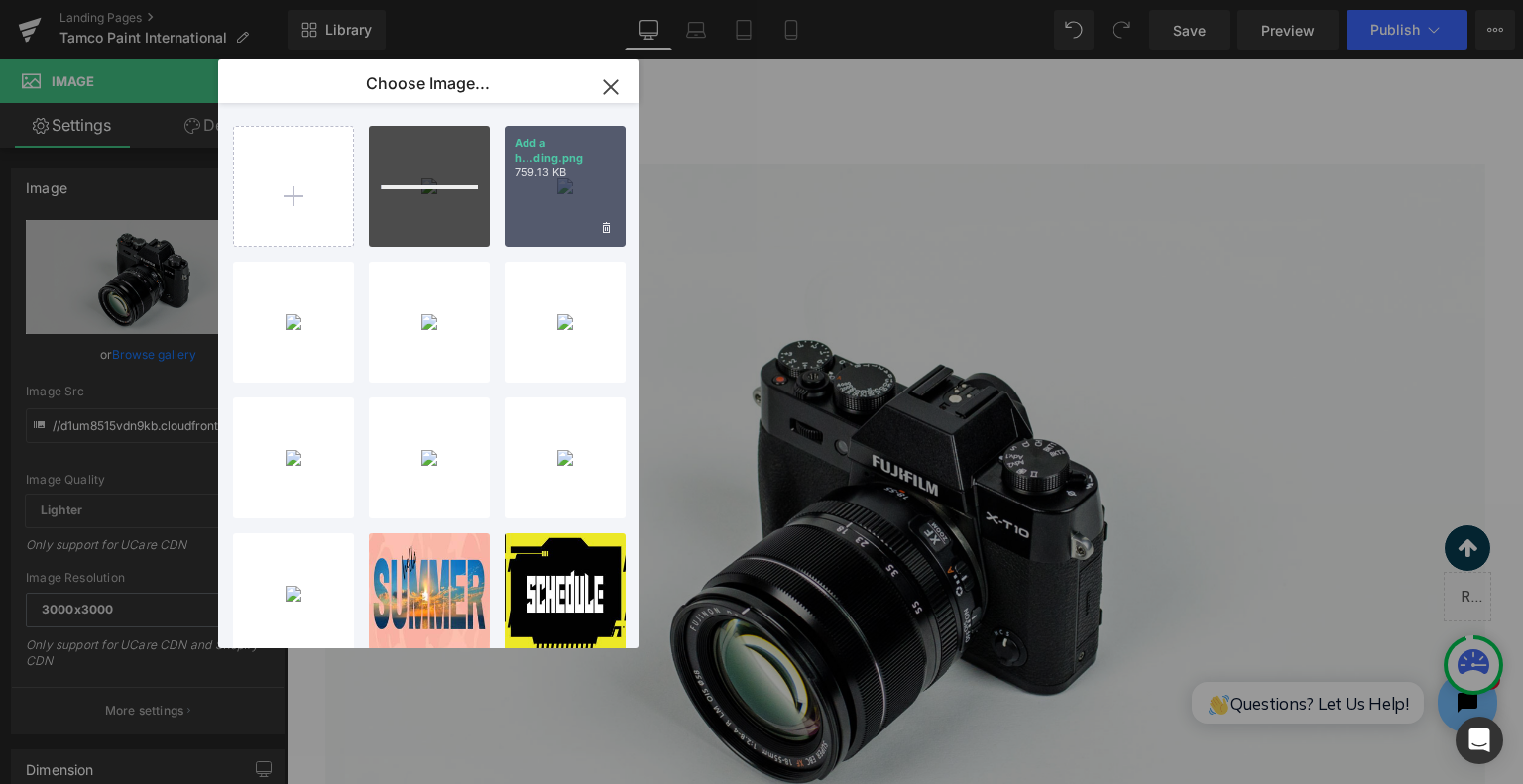 click on "Add a h...ding.png 759.13 KB" at bounding box center (565, 186) 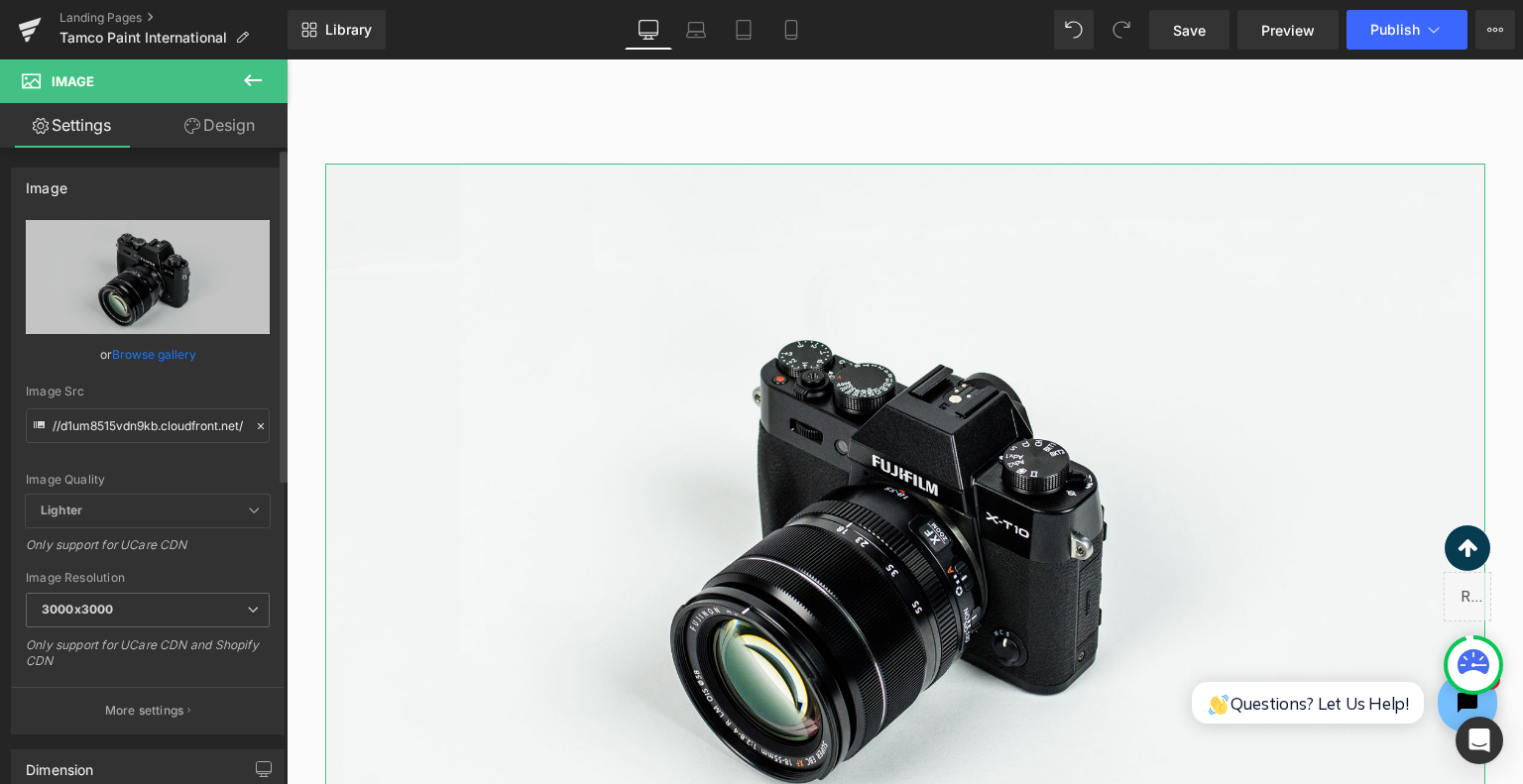 click on "or  Browse gallery" at bounding box center [148, 354] 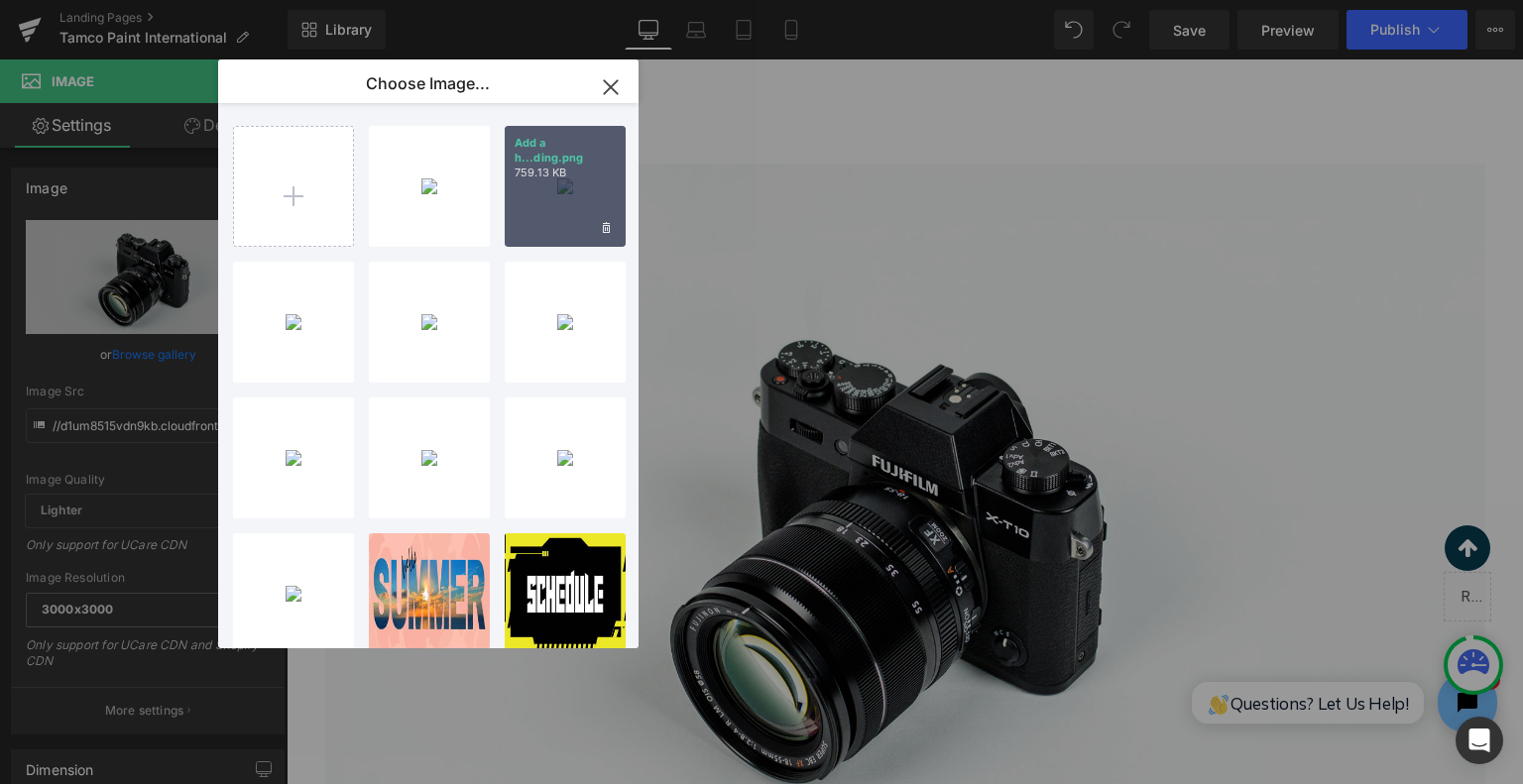 click on "Add a h...ding.png 759.13 KB" at bounding box center (565, 186) 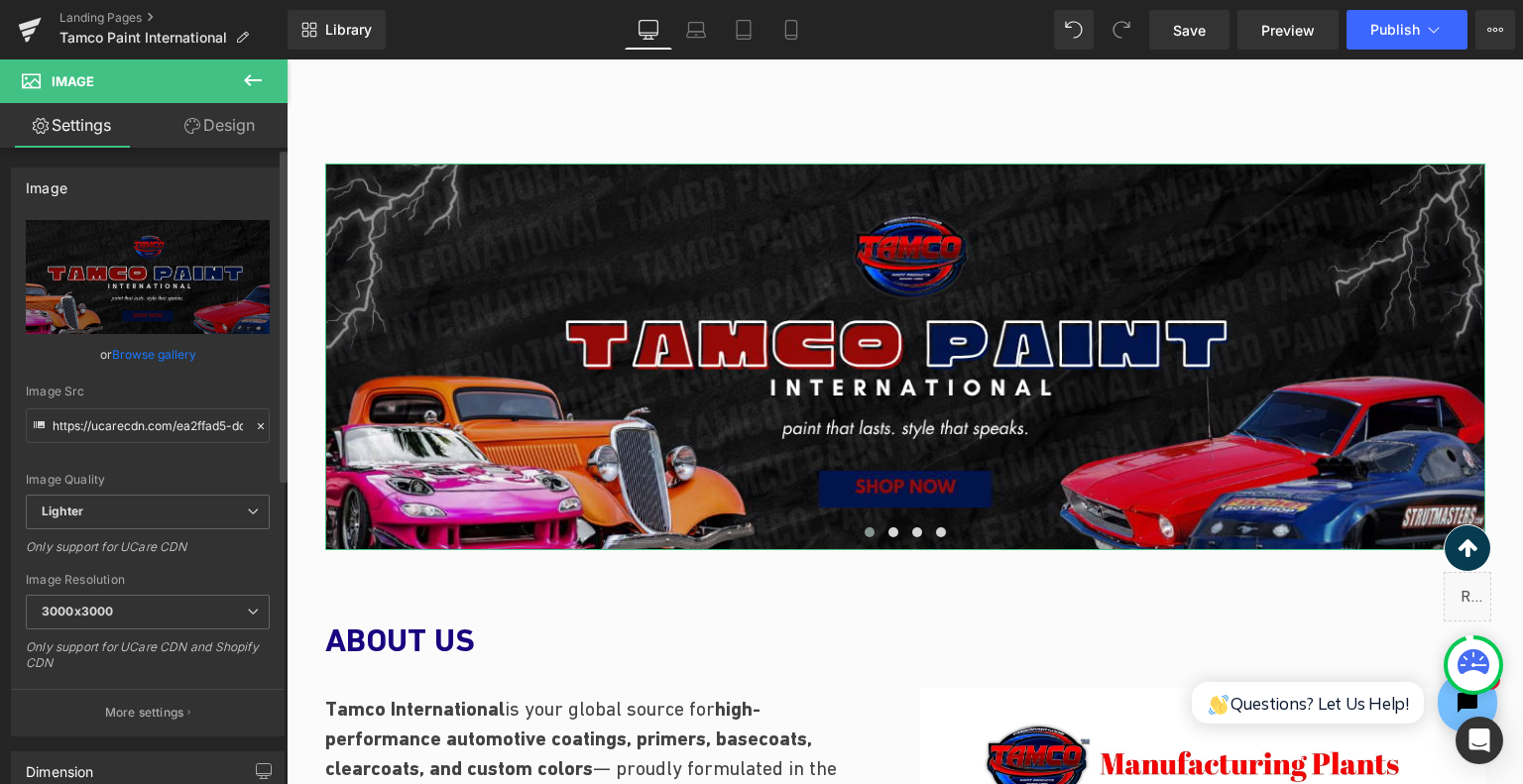 click on "Browse gallery" at bounding box center [154, 354] 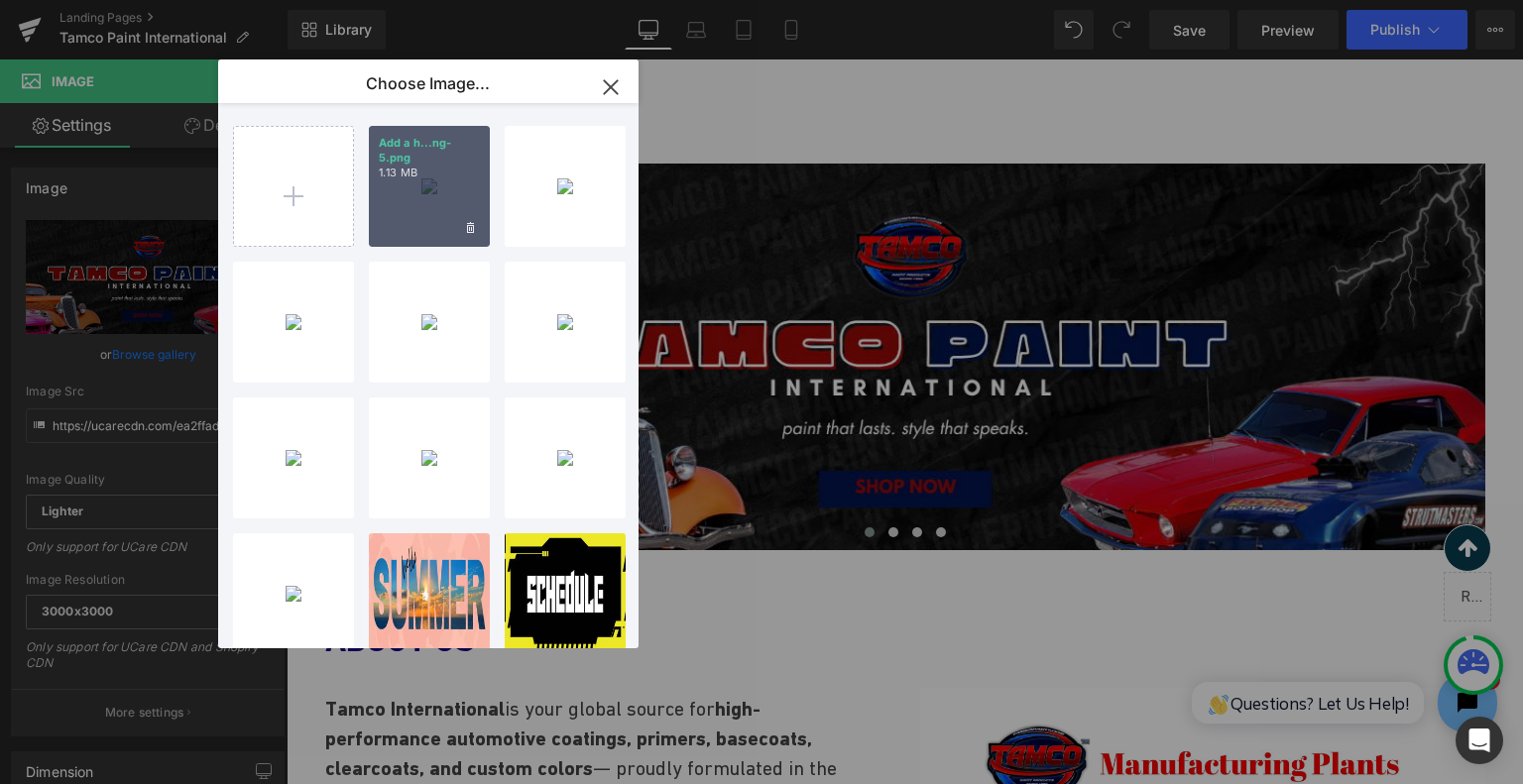 click on "Add a h...ng-5.png 1.13 MB" at bounding box center [429, 186] 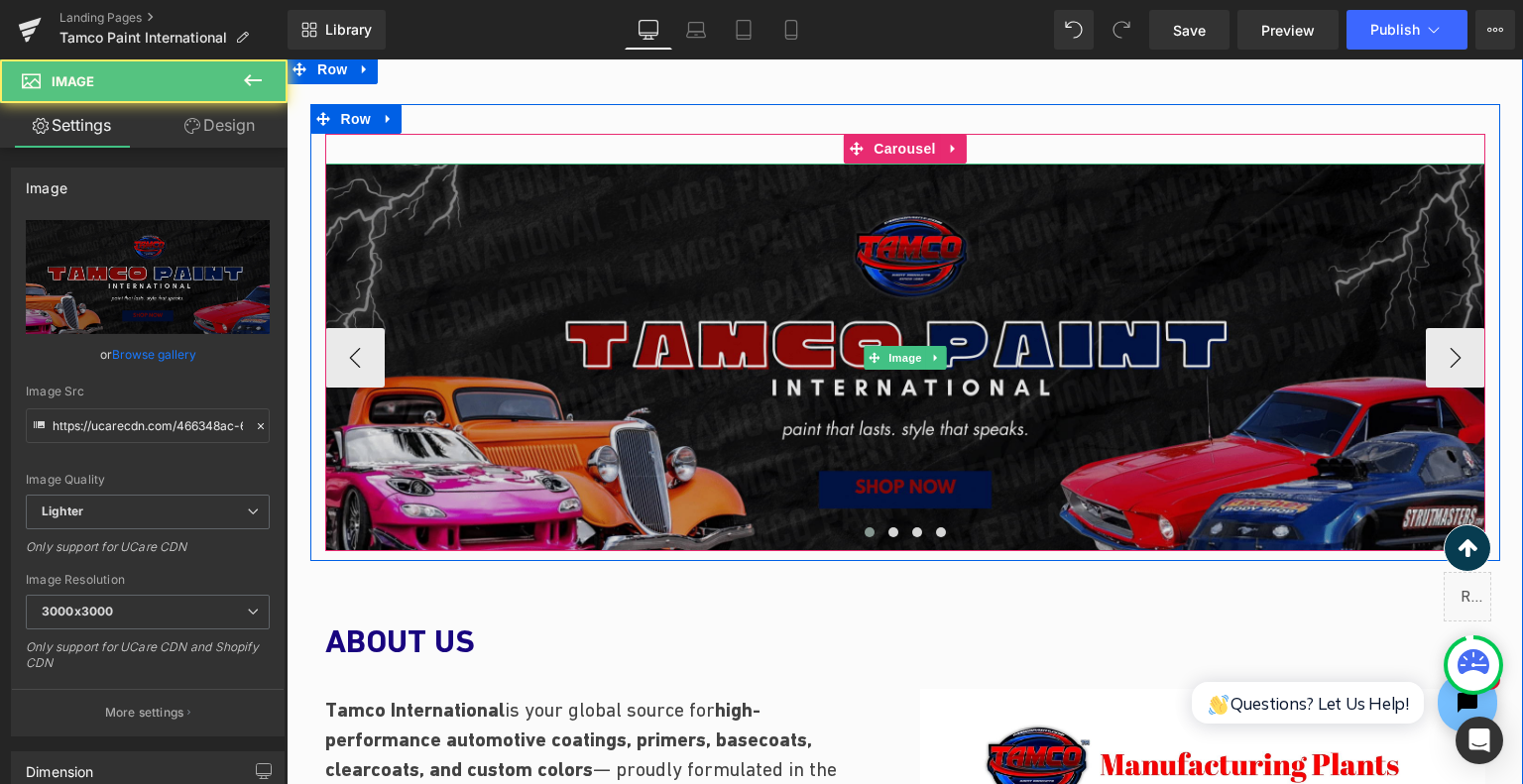drag, startPoint x: 1248, startPoint y: 352, endPoint x: 850, endPoint y: 373, distance: 398.55364 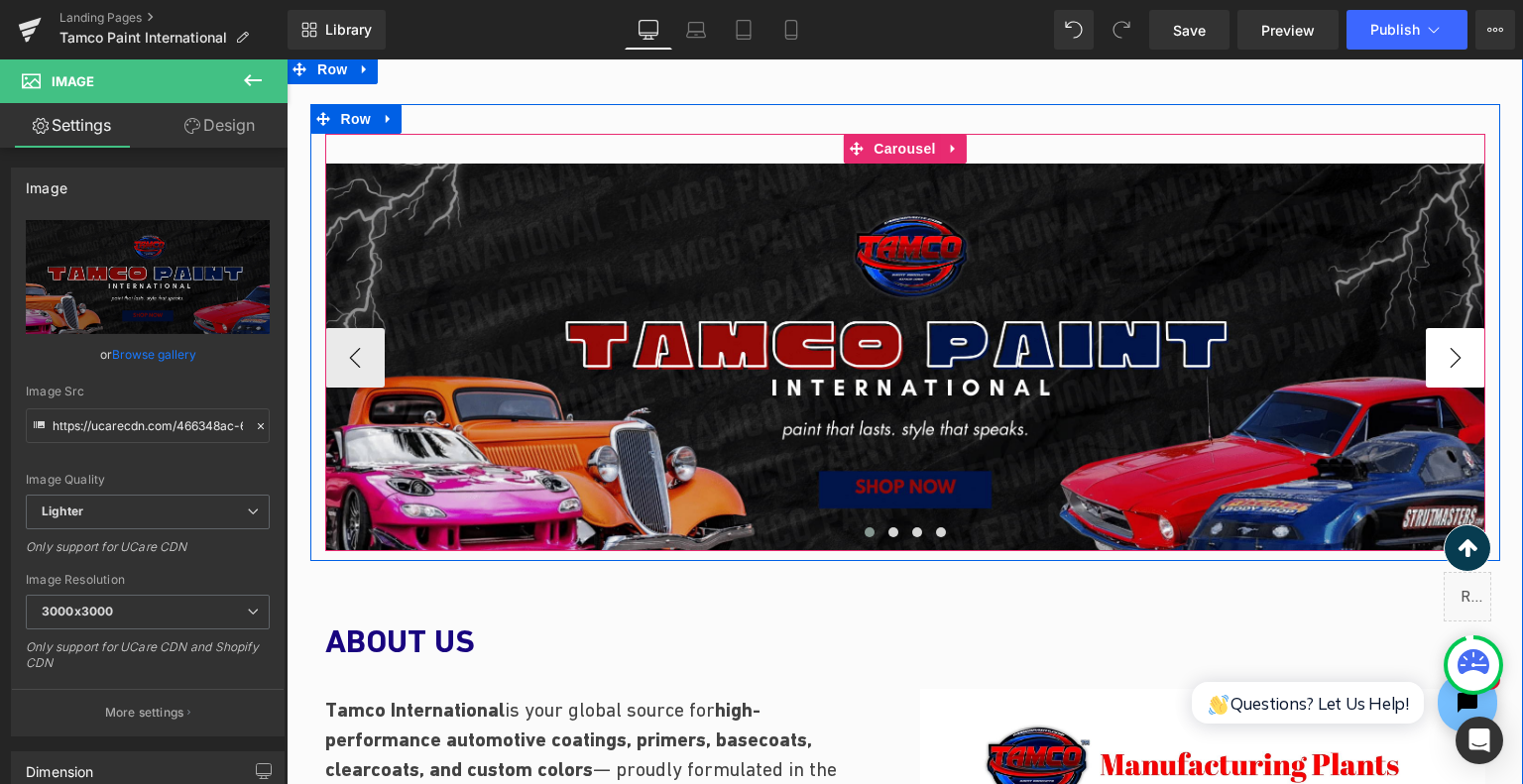 click on "›" at bounding box center (1456, 358) 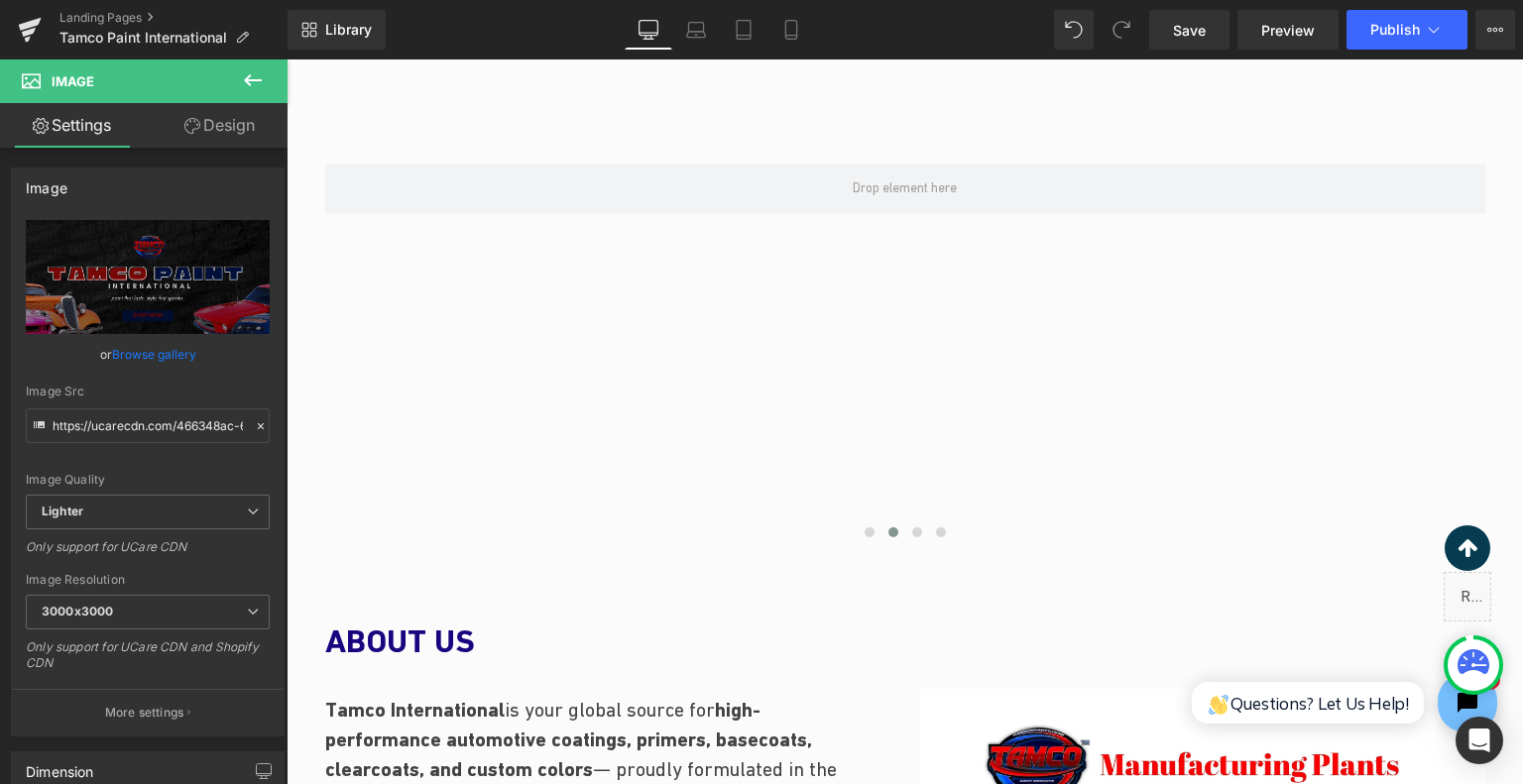 click 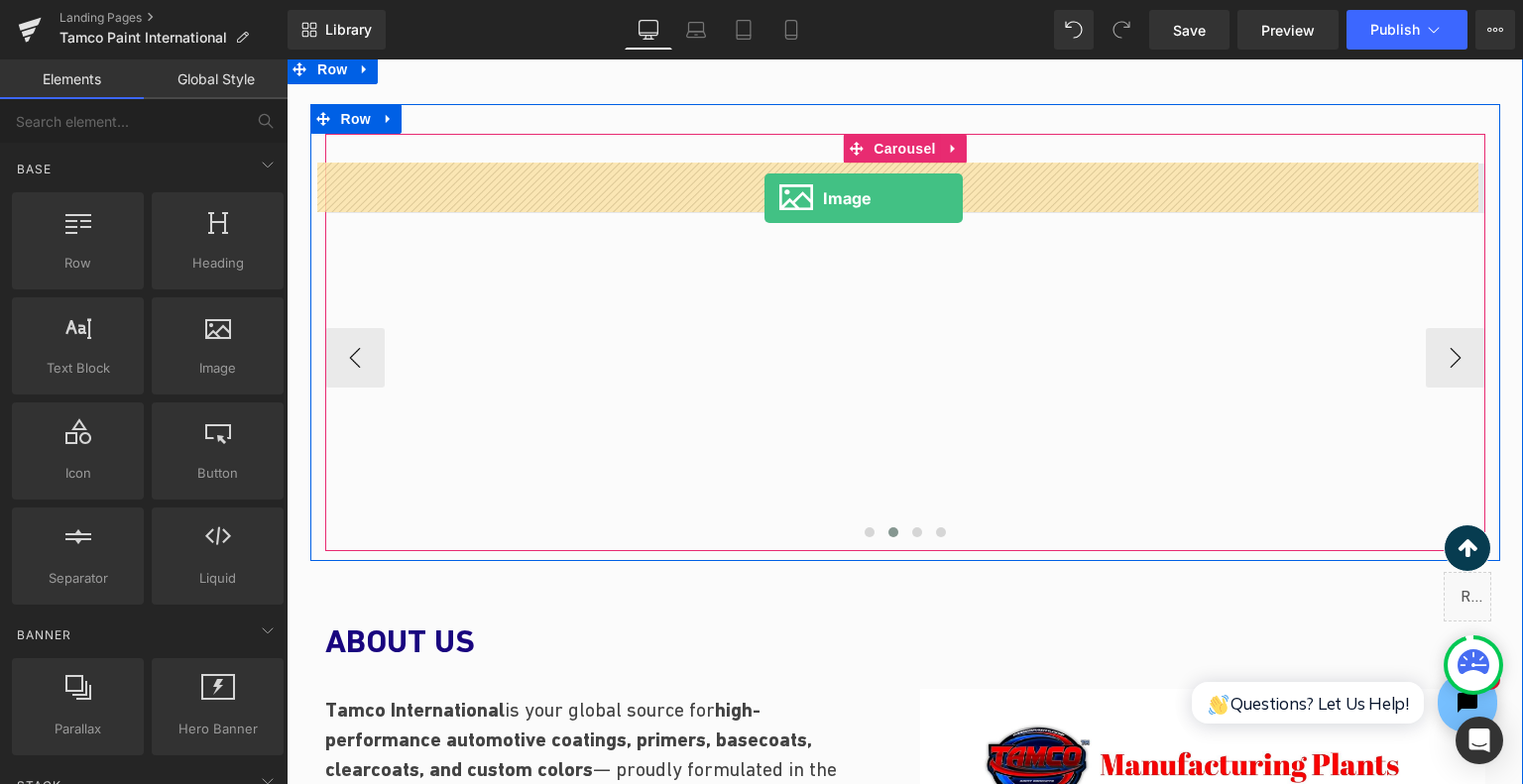 drag, startPoint x: 494, startPoint y: 410, endPoint x: 764, endPoint y: 198, distance: 343.28414 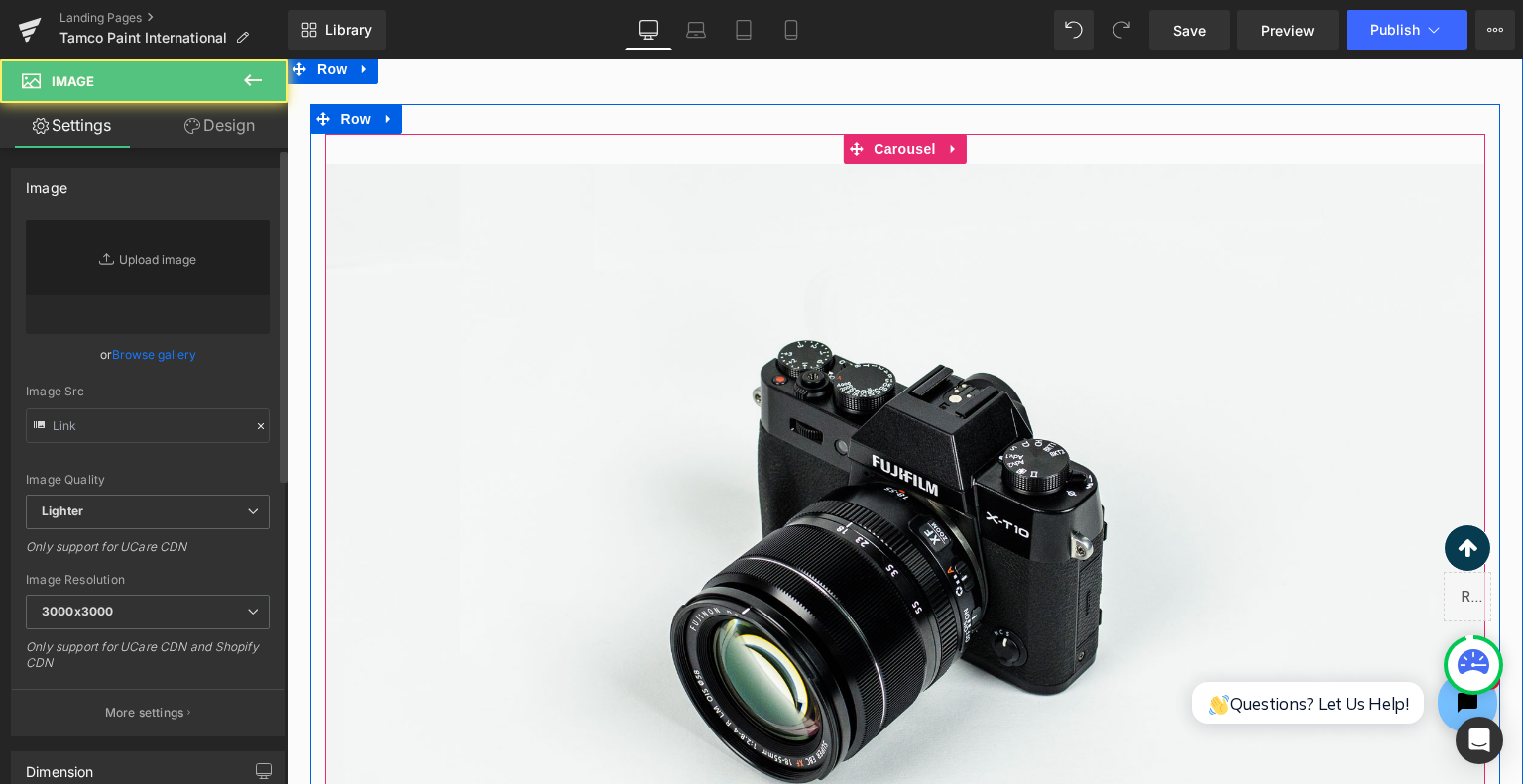 click on "Browse gallery" at bounding box center (154, 354) 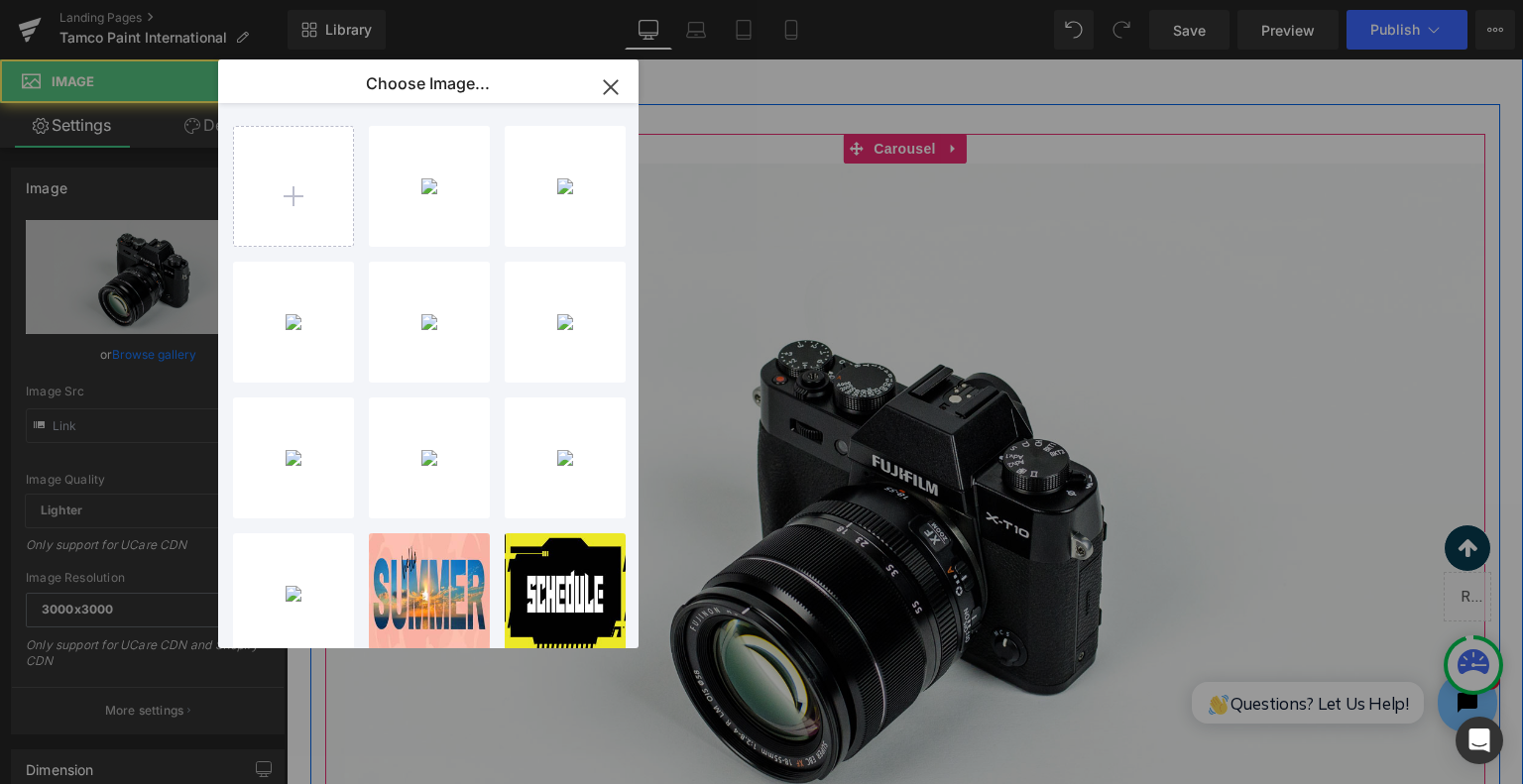 type on "//d1um8515vdn9kb.cloudfront.net/images/parallax.jpg" 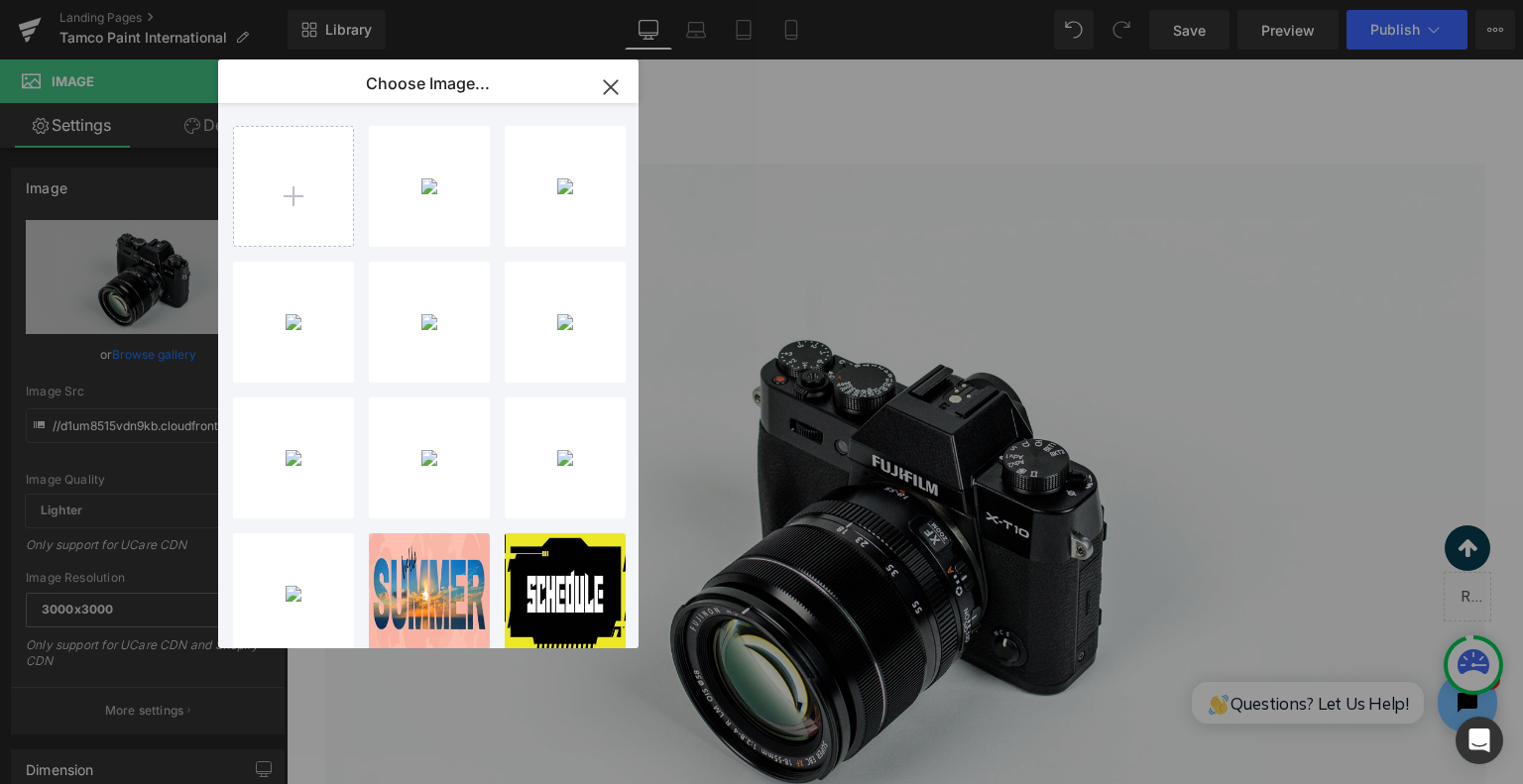 drag, startPoint x: 609, startPoint y: 104, endPoint x: 241, endPoint y: 92, distance: 368.1956 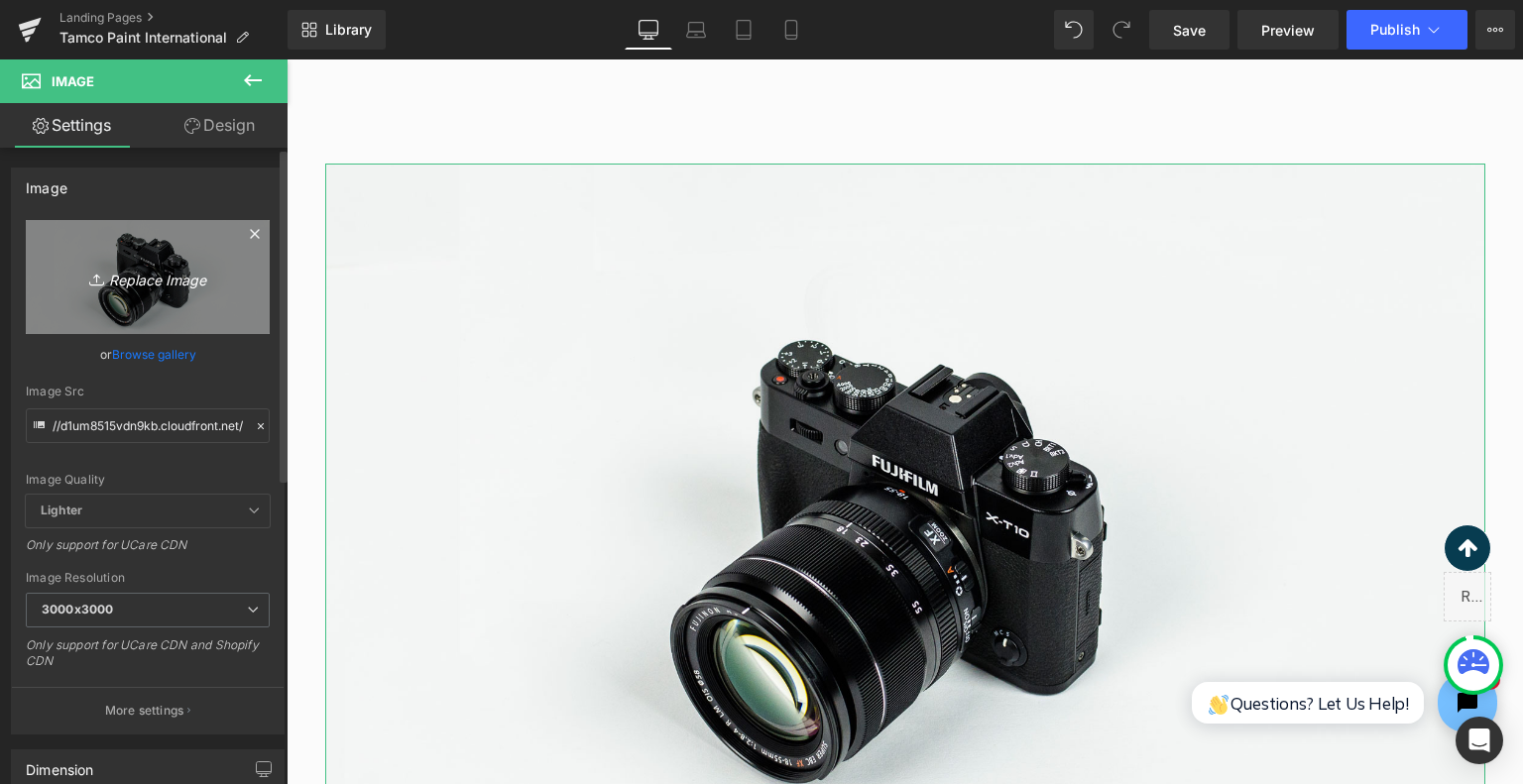 click on "Replace Image" at bounding box center (148, 277) 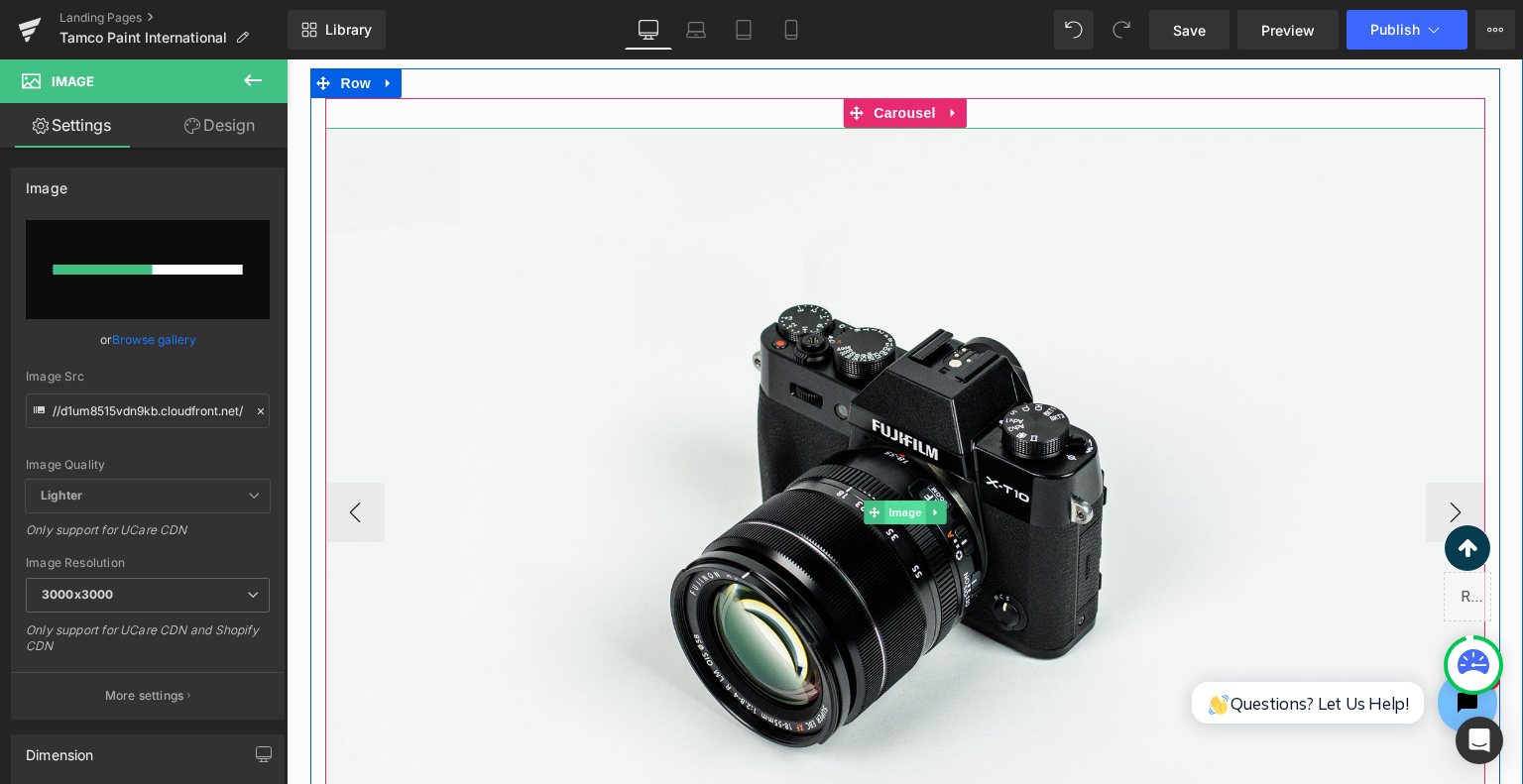 type 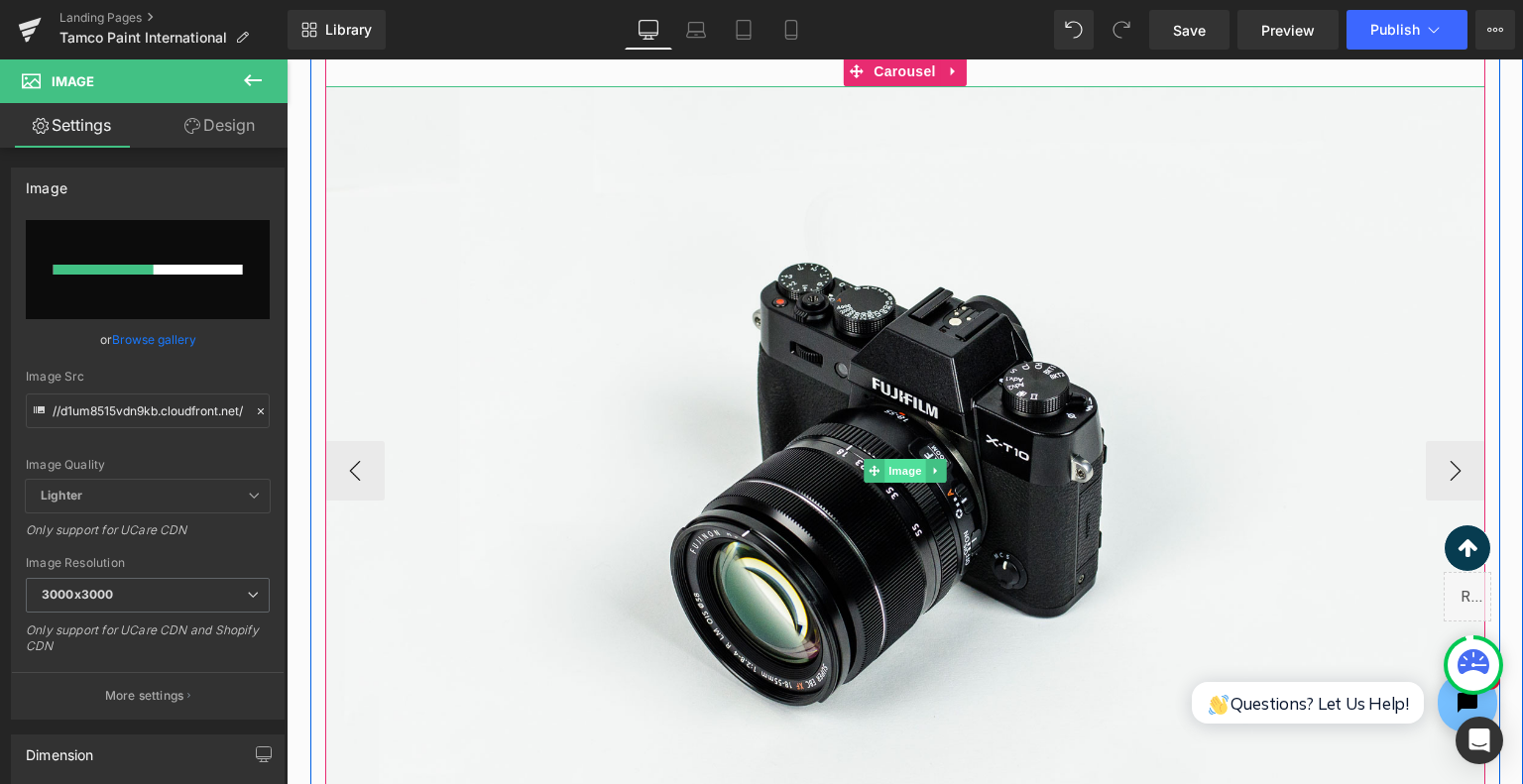scroll, scrollTop: 448, scrollLeft: 0, axis: vertical 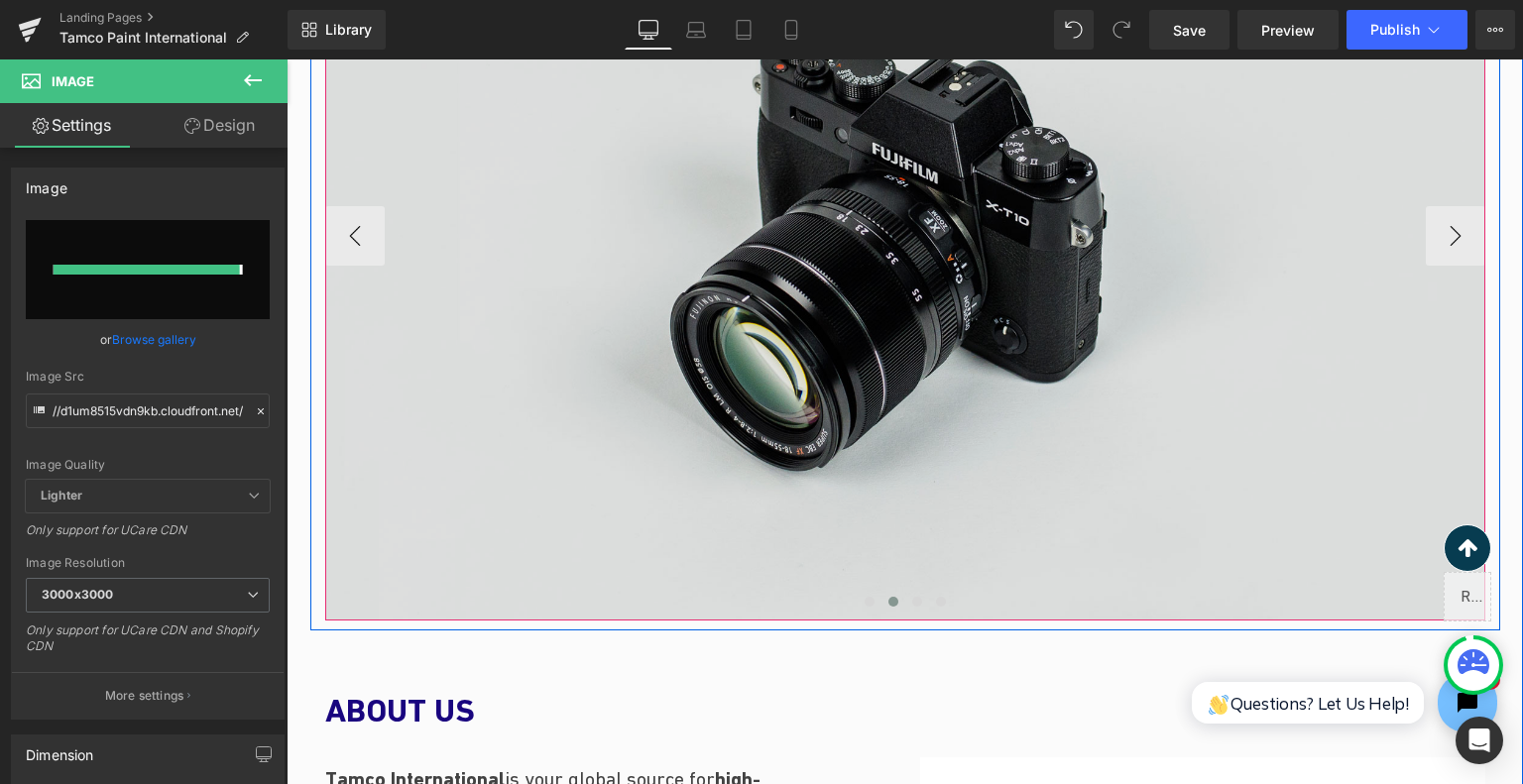 type on "https://ucarecdn.com/de844bcd-6e98-4658-9e0d-353ac5d5e919/-/format/auto/-/preview/3000x3000/-/quality/lighter/Add%20a%20heading-6.png" 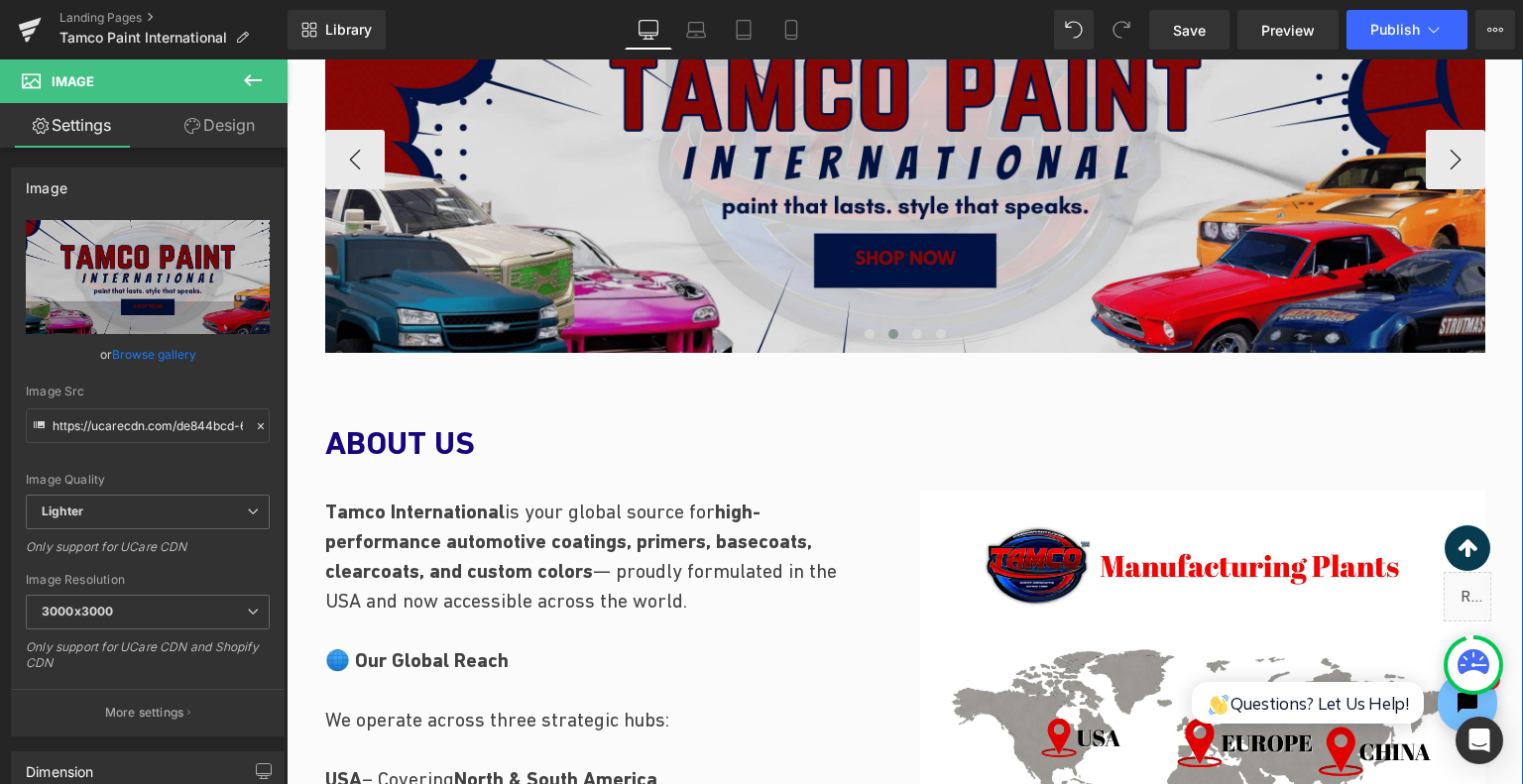 scroll, scrollTop: 250, scrollLeft: 0, axis: vertical 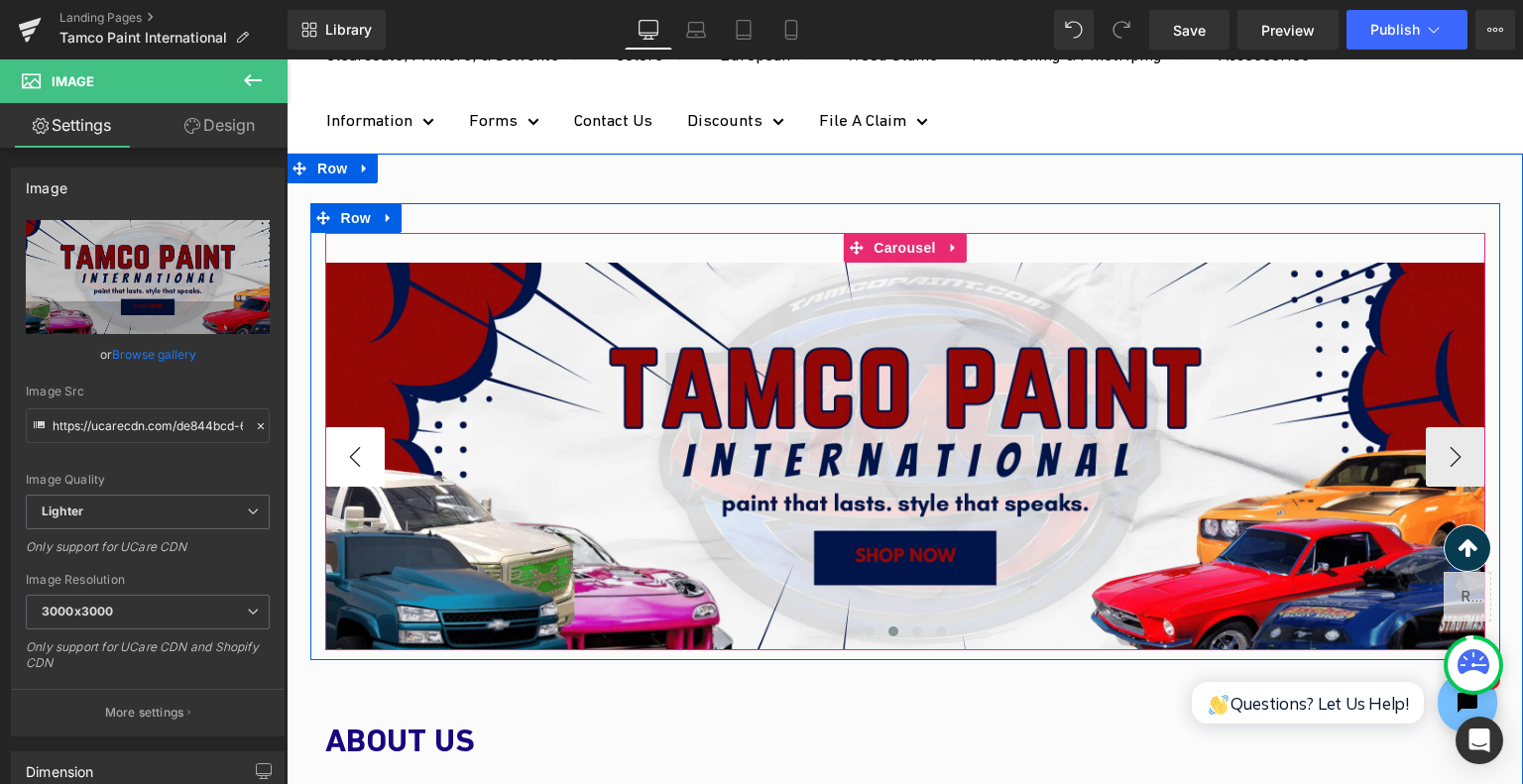click on "‹" at bounding box center (355, 457) 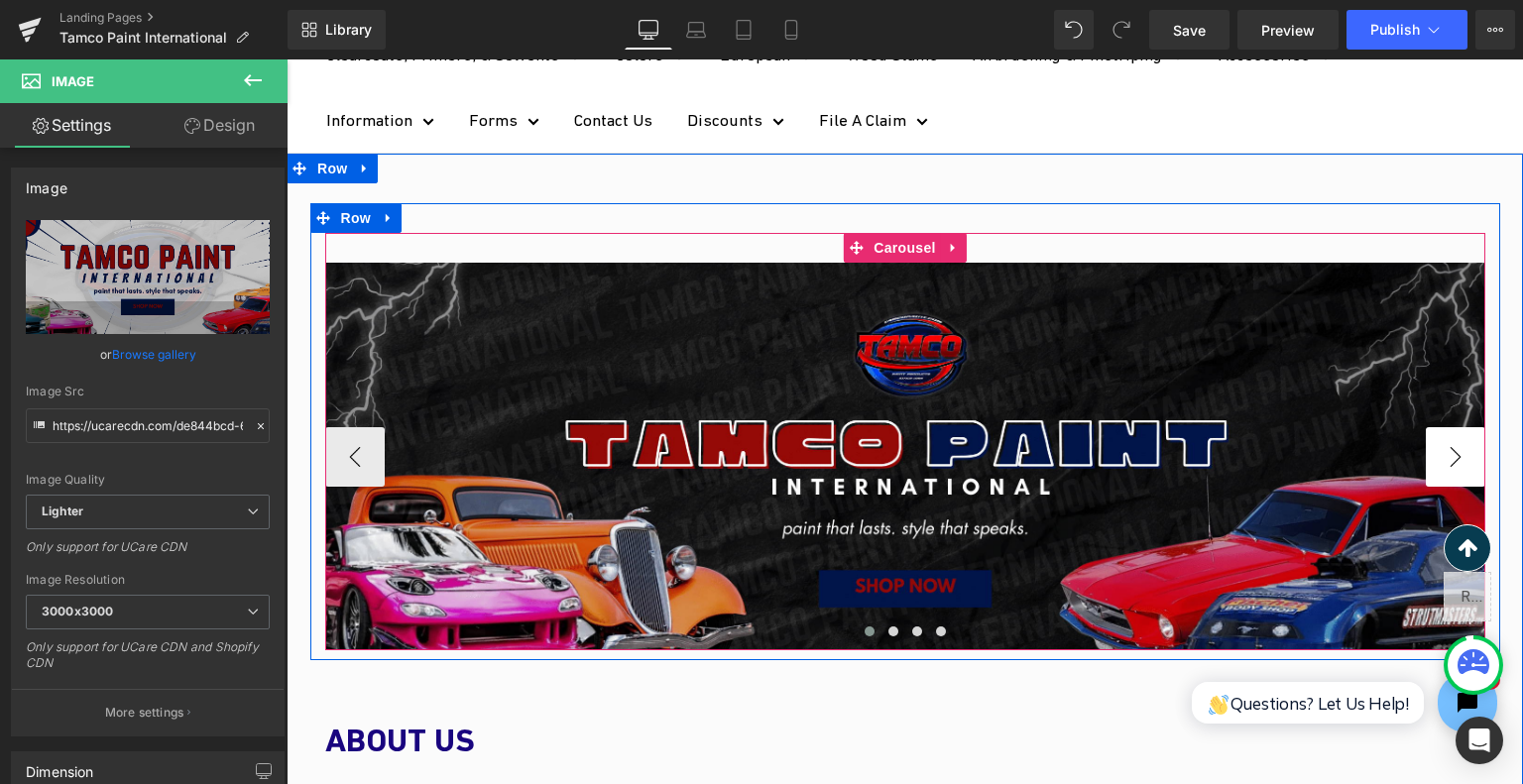 click on "›" at bounding box center [1456, 457] 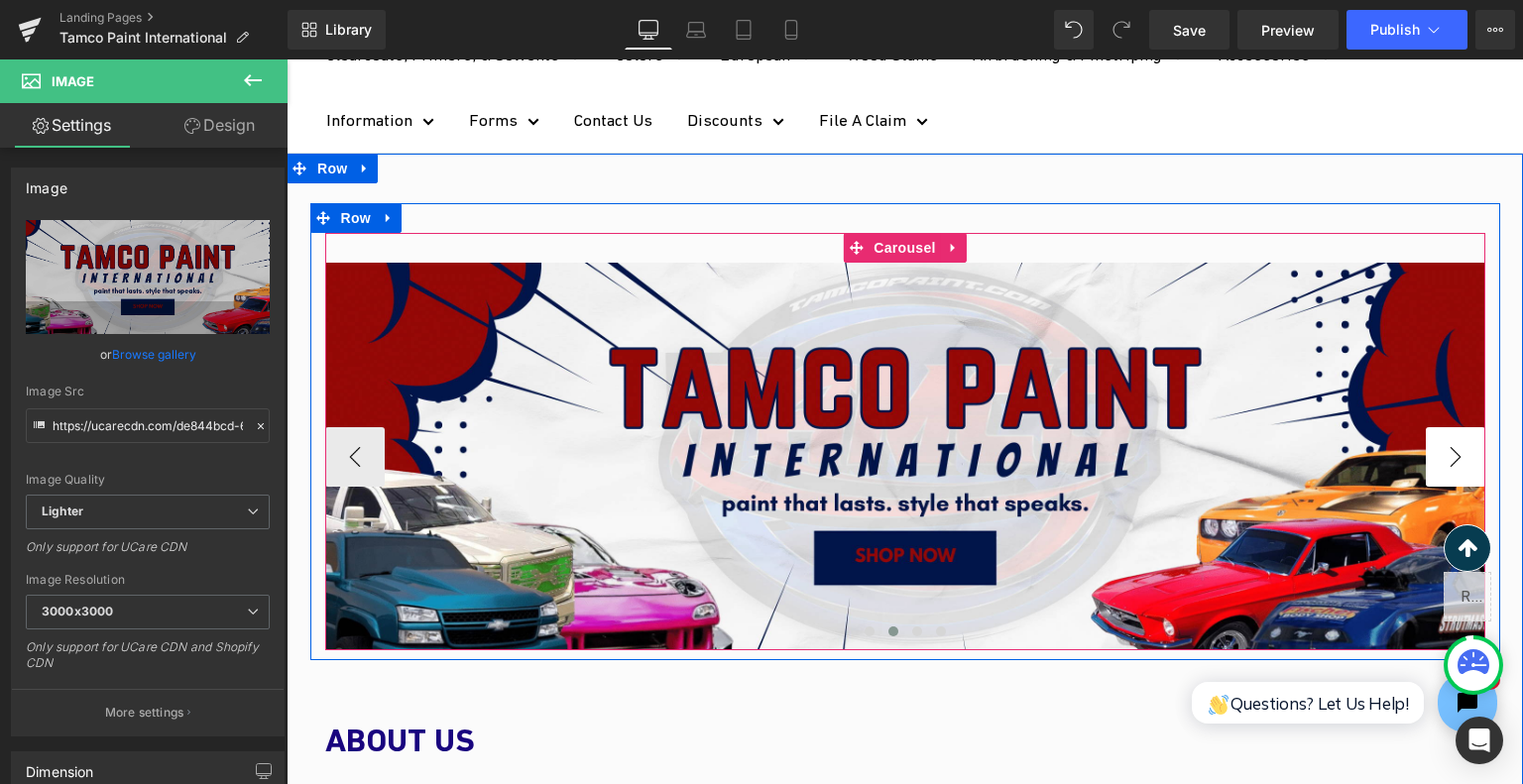 click on "›" at bounding box center (1456, 457) 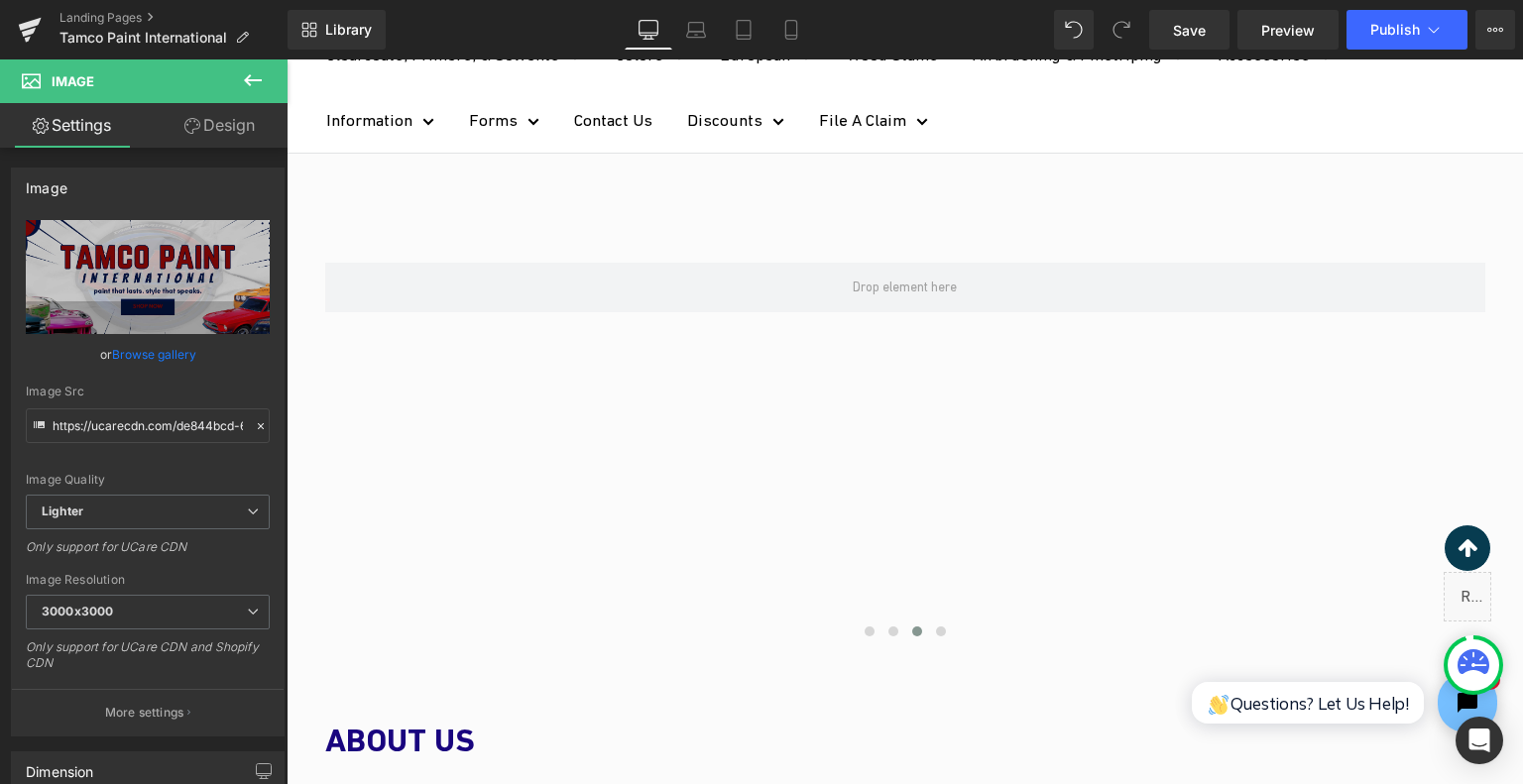 click at bounding box center (253, 81) 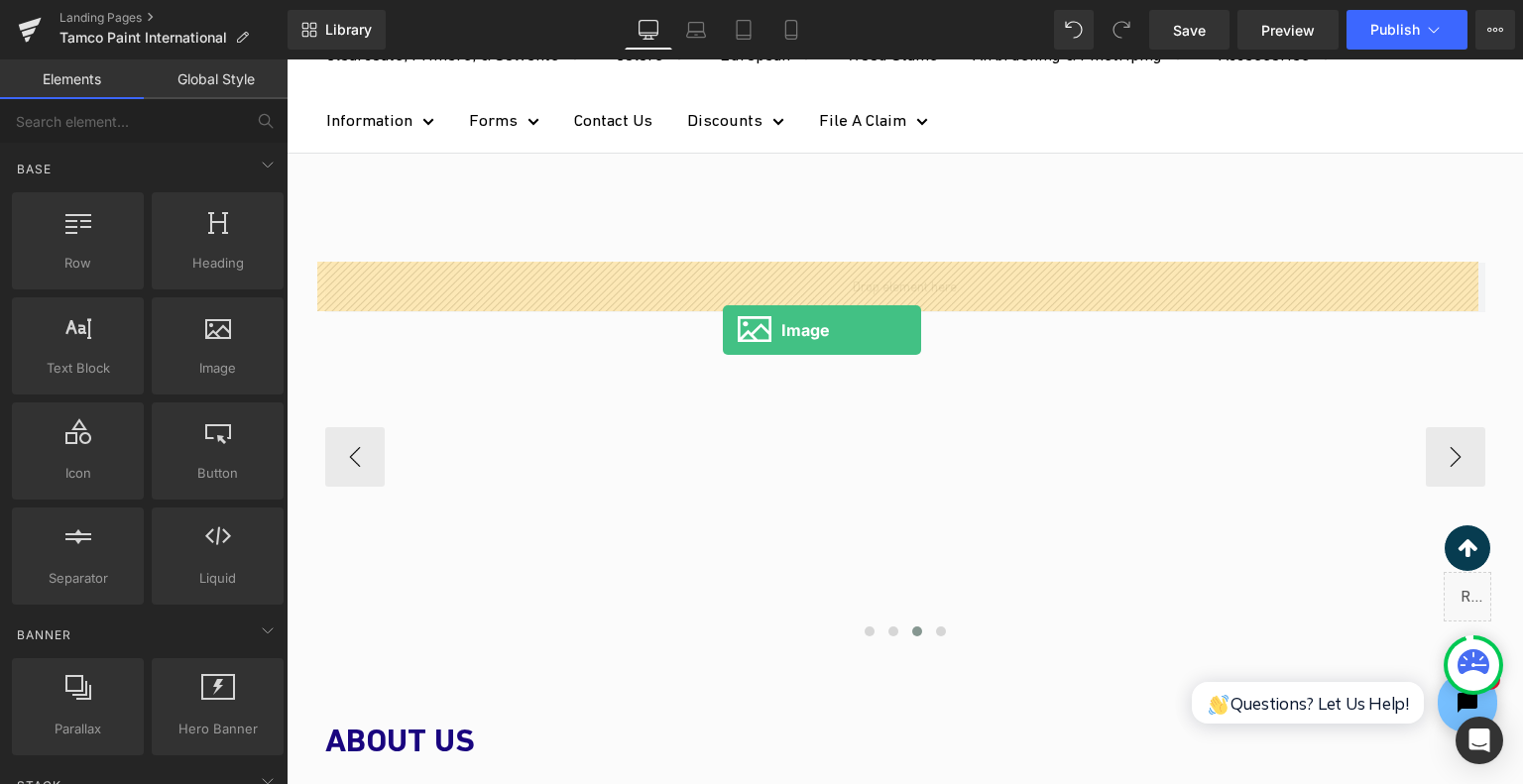 drag, startPoint x: 567, startPoint y: 332, endPoint x: 724, endPoint y: 330, distance: 157.01274 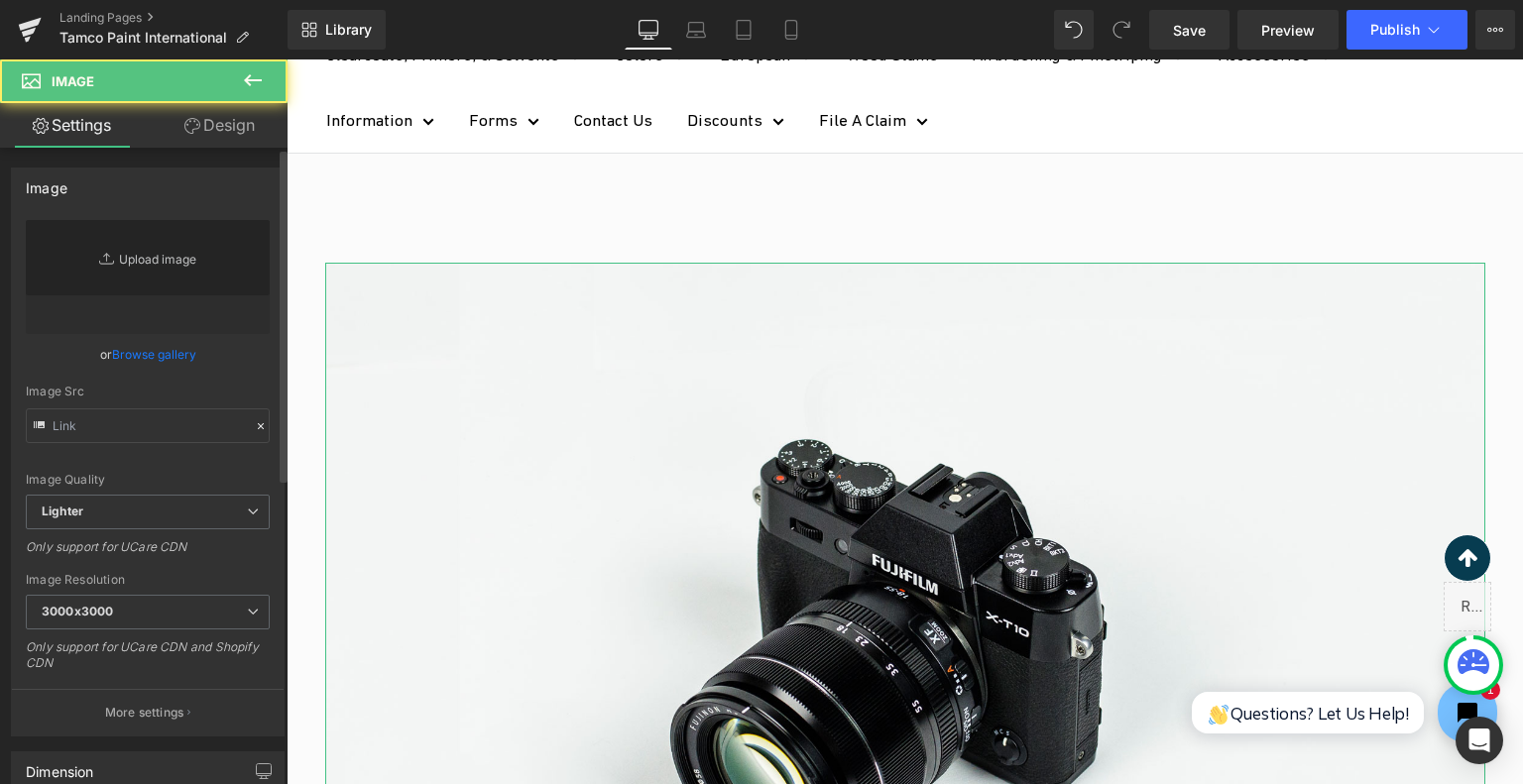 click on "Replace Image" at bounding box center (148, 277) 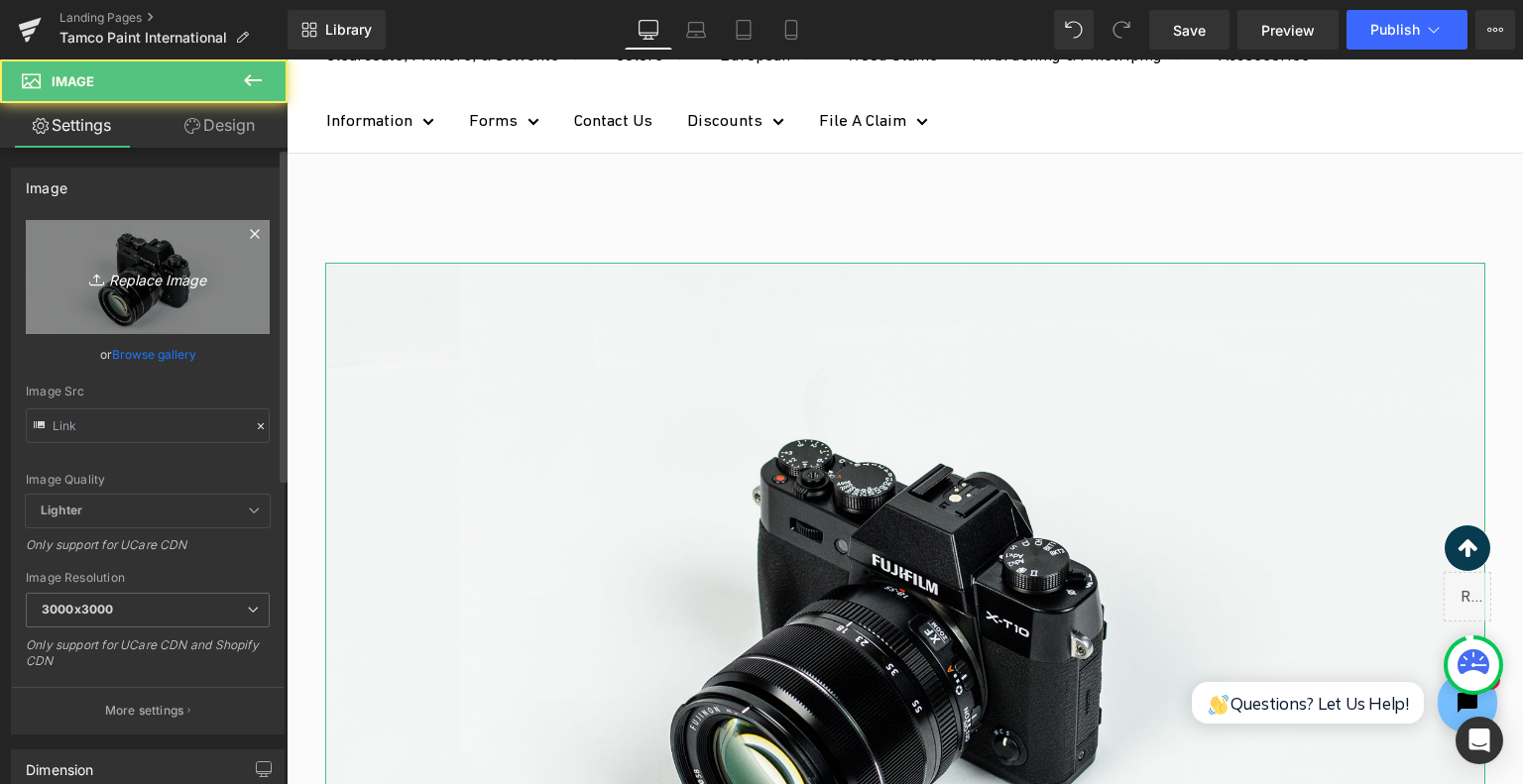 type on "//d1um8515vdn9kb.cloudfront.net/images/parallax.jpg" 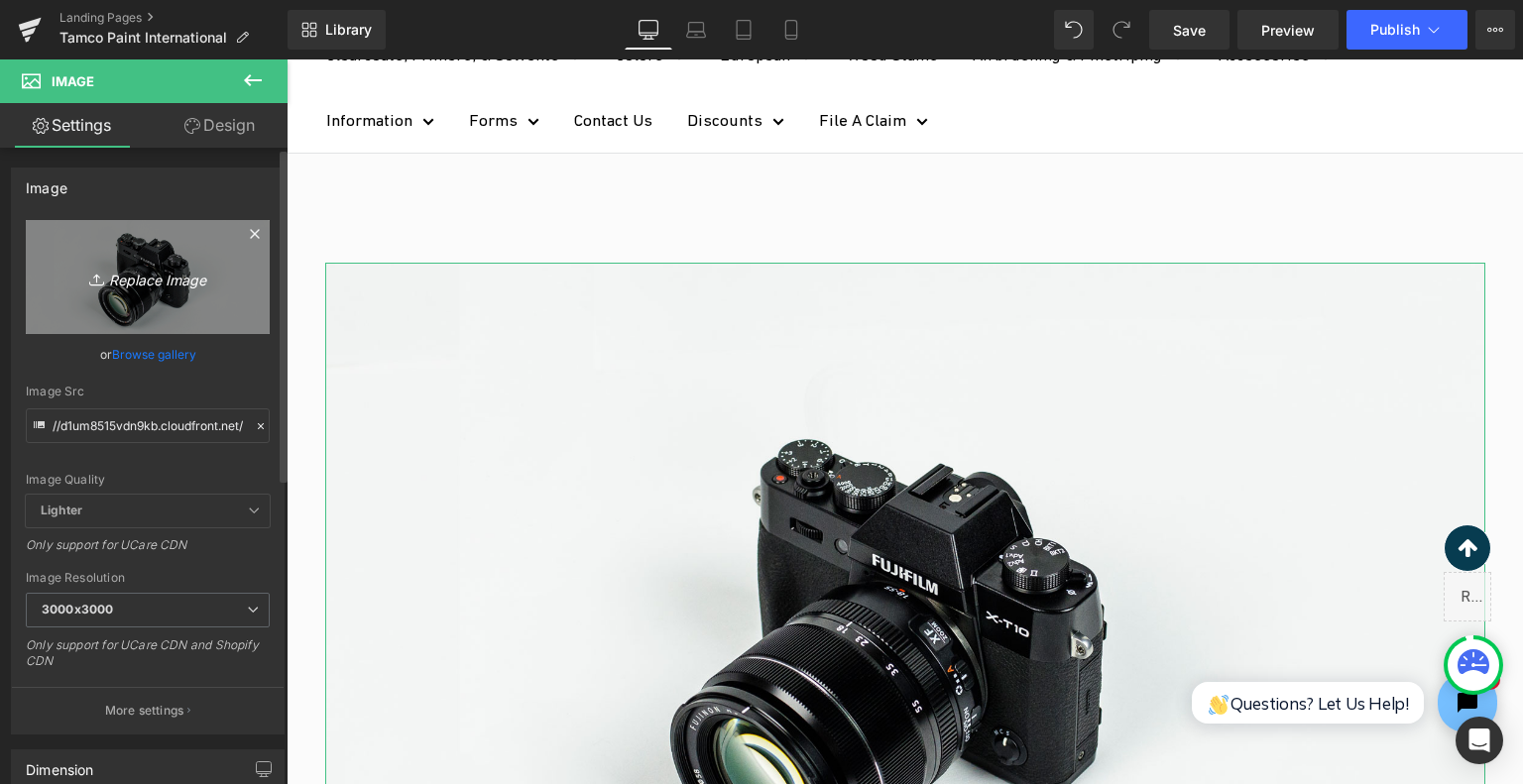 type on "C:\fakepath\Add a heading-4.png" 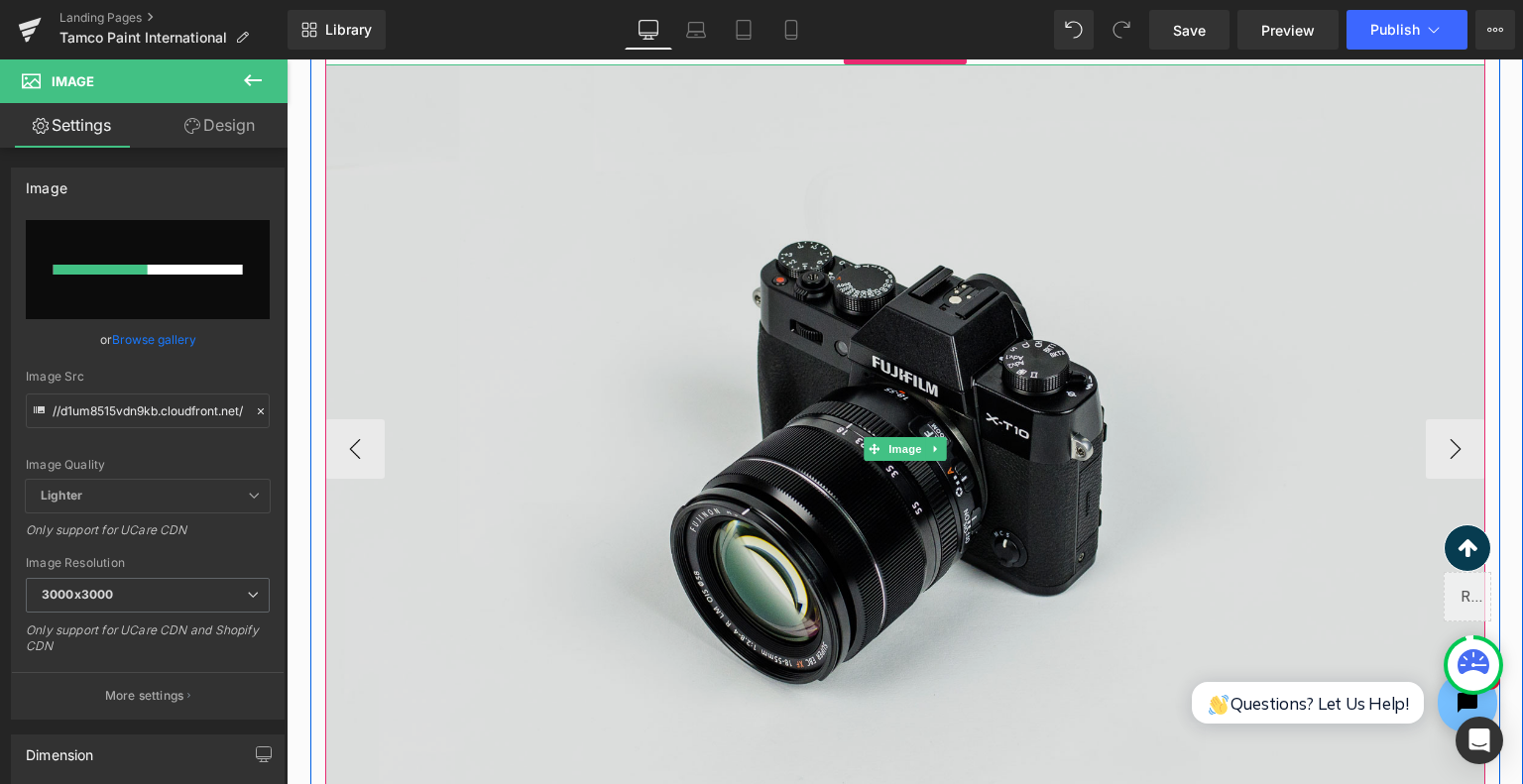 scroll, scrollTop: 349, scrollLeft: 0, axis: vertical 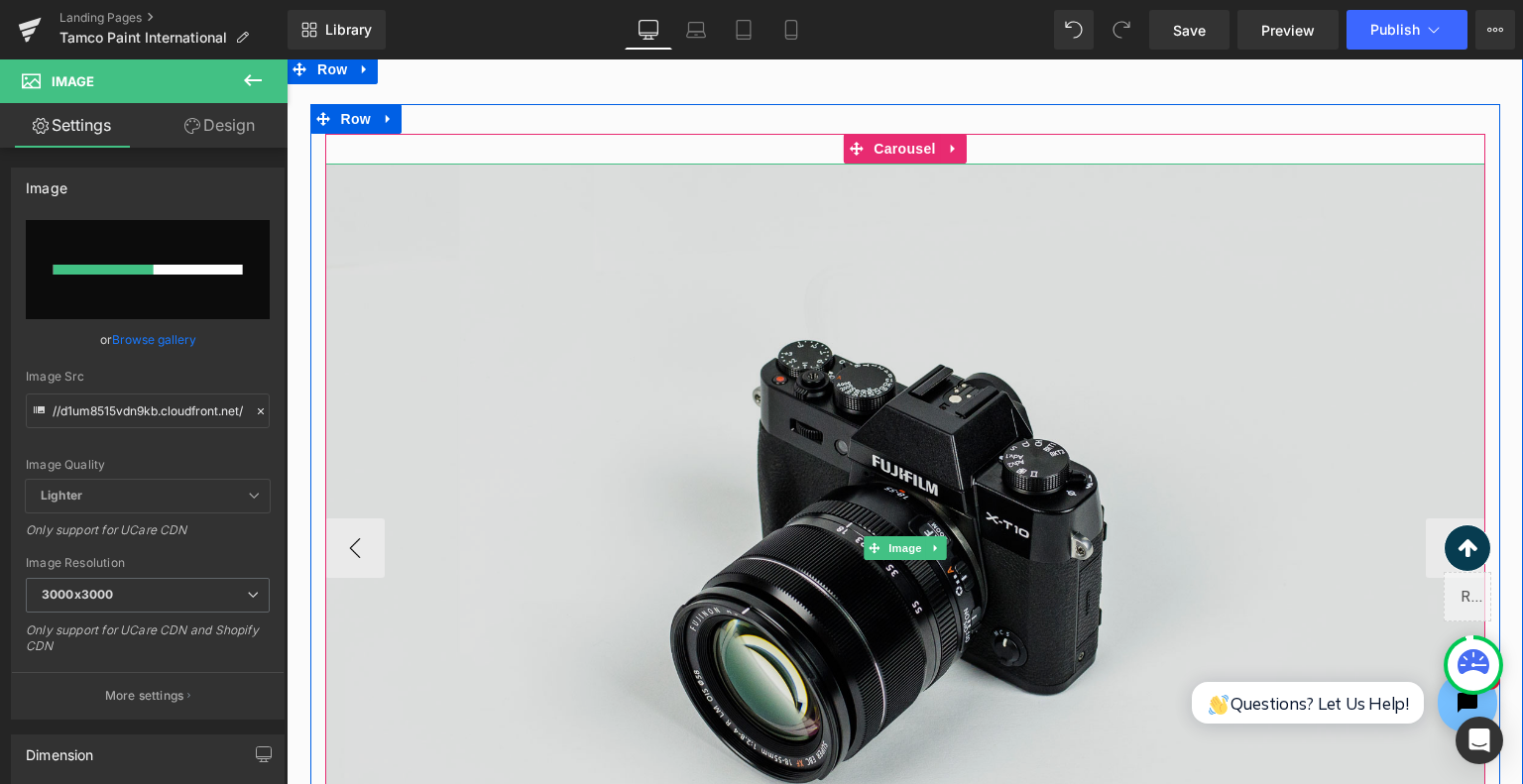 type 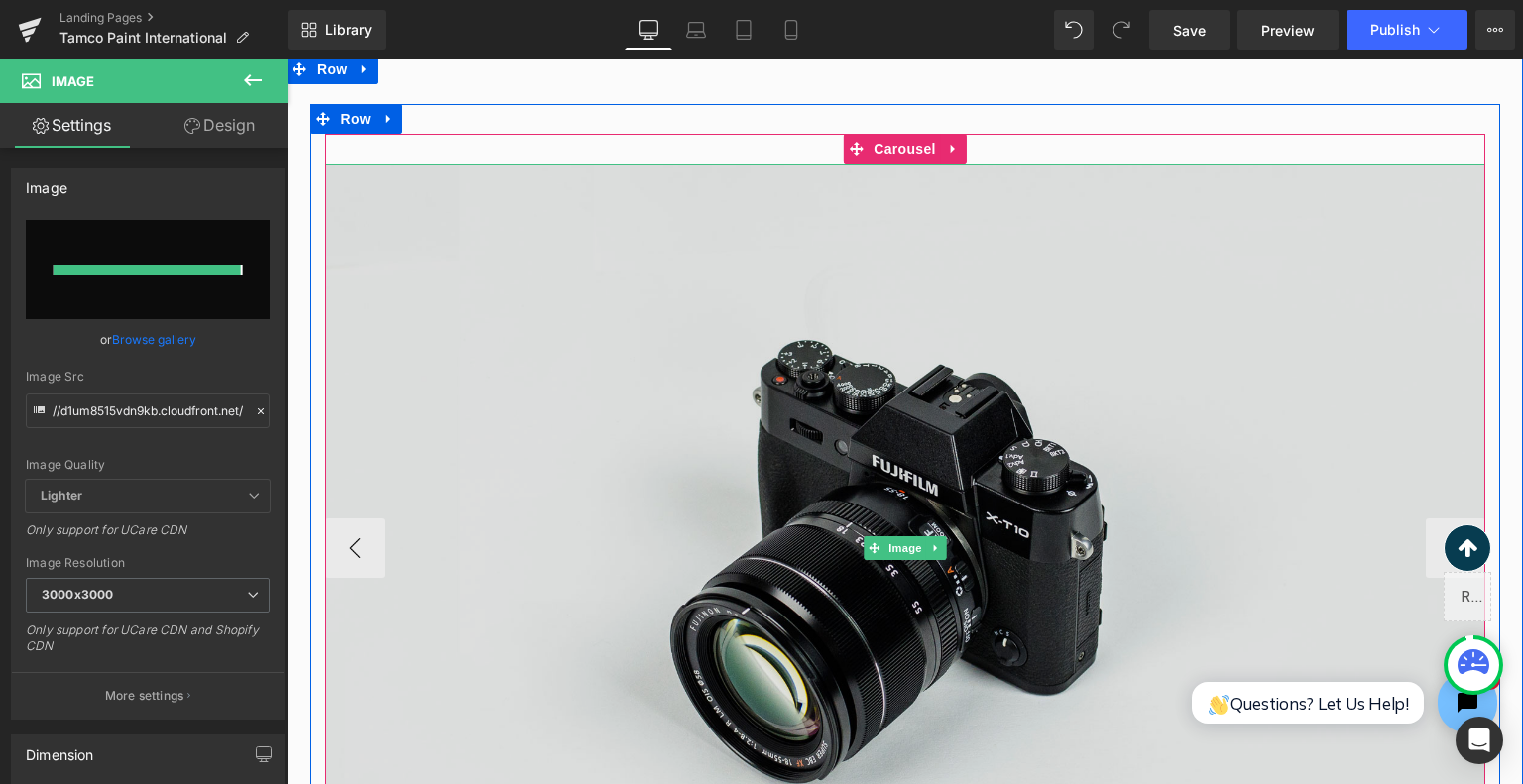 type on "https://ucarecdn.com/3c433a1c-1da6-4e12-b27b-d23a1f981bb0/-/format/auto/-/preview/3000x3000/-/quality/lighter/Add%20a%20heading-4.png" 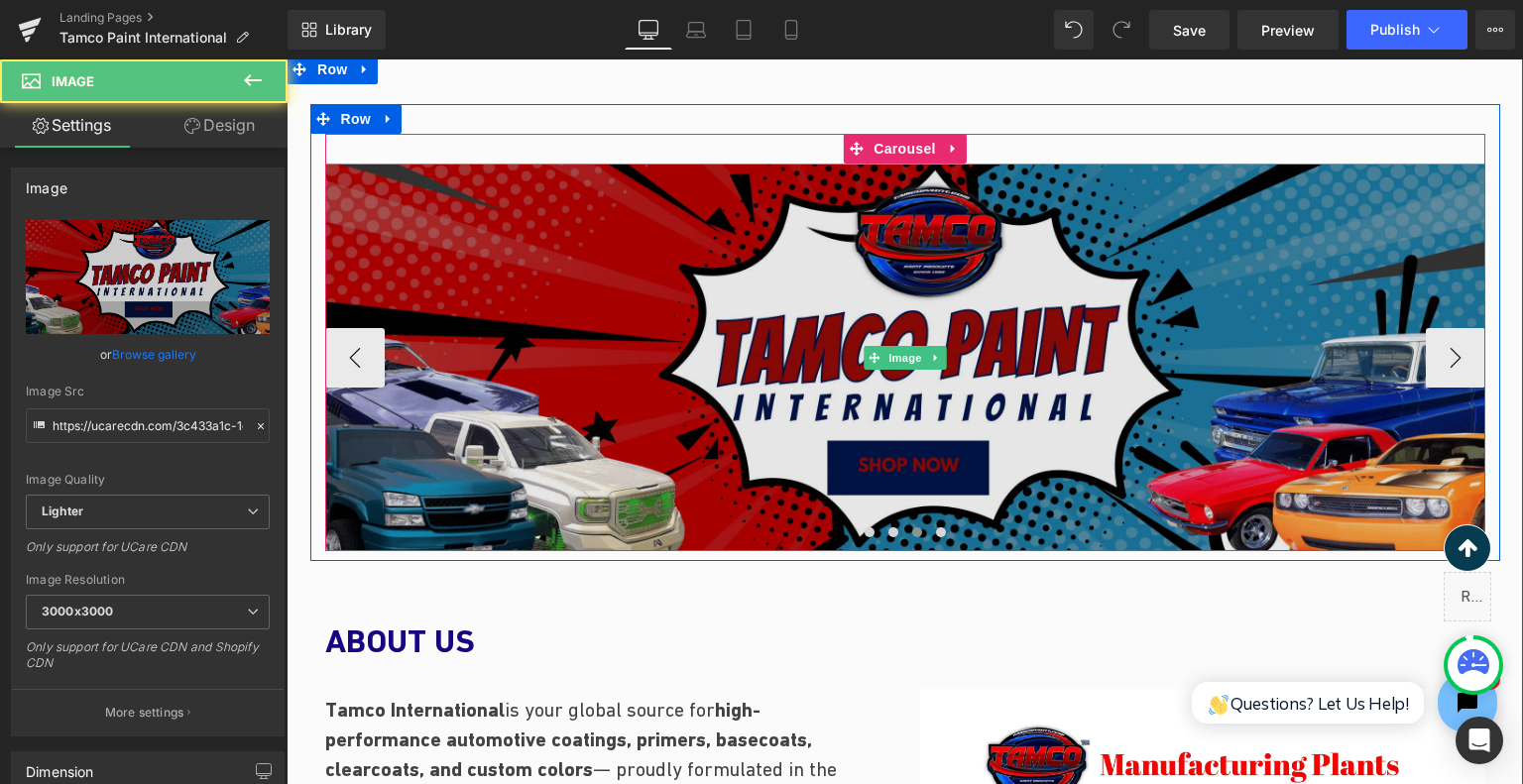 drag, startPoint x: 1245, startPoint y: 380, endPoint x: 905, endPoint y: 382, distance: 340.00588 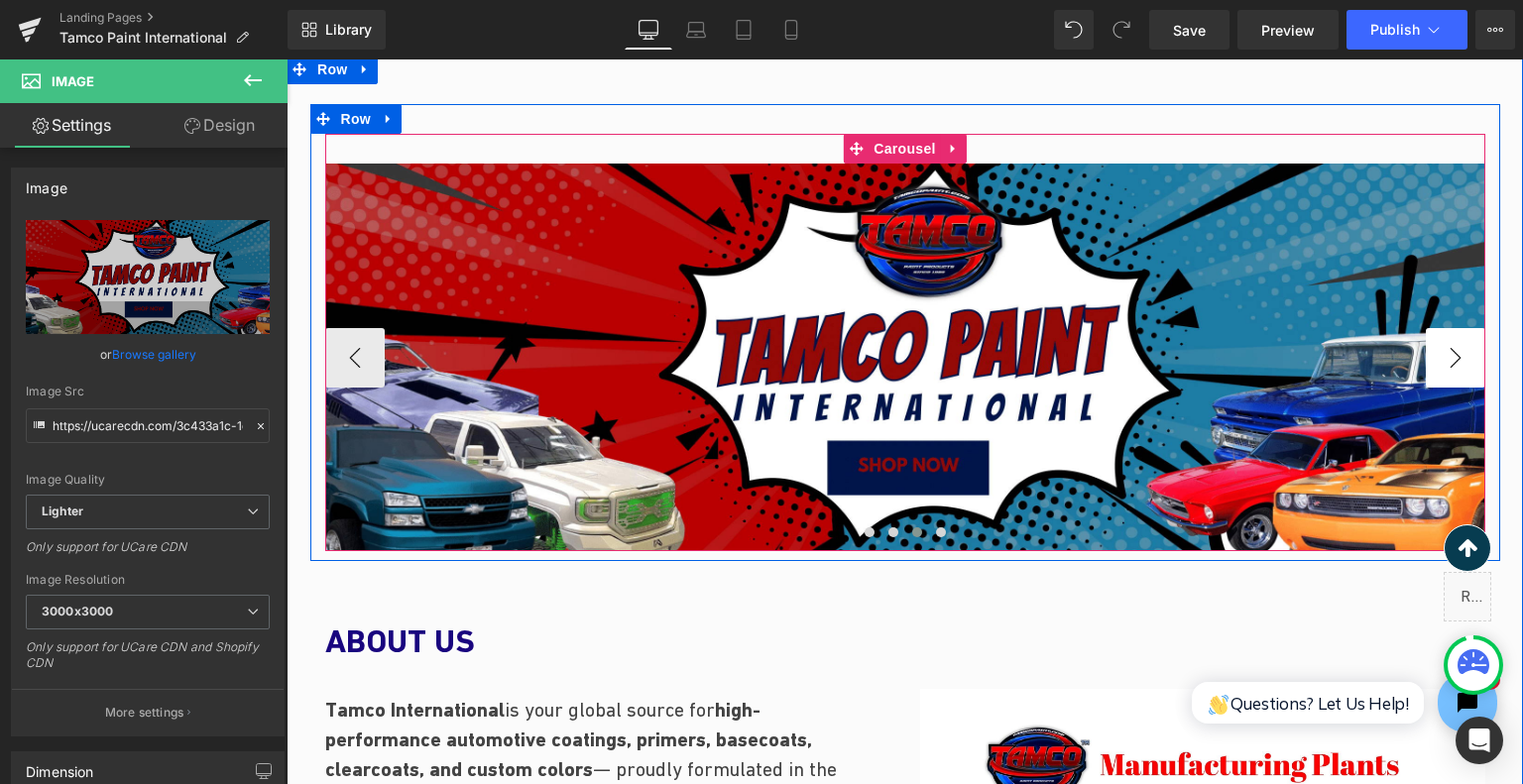 click on "›" at bounding box center (1456, 358) 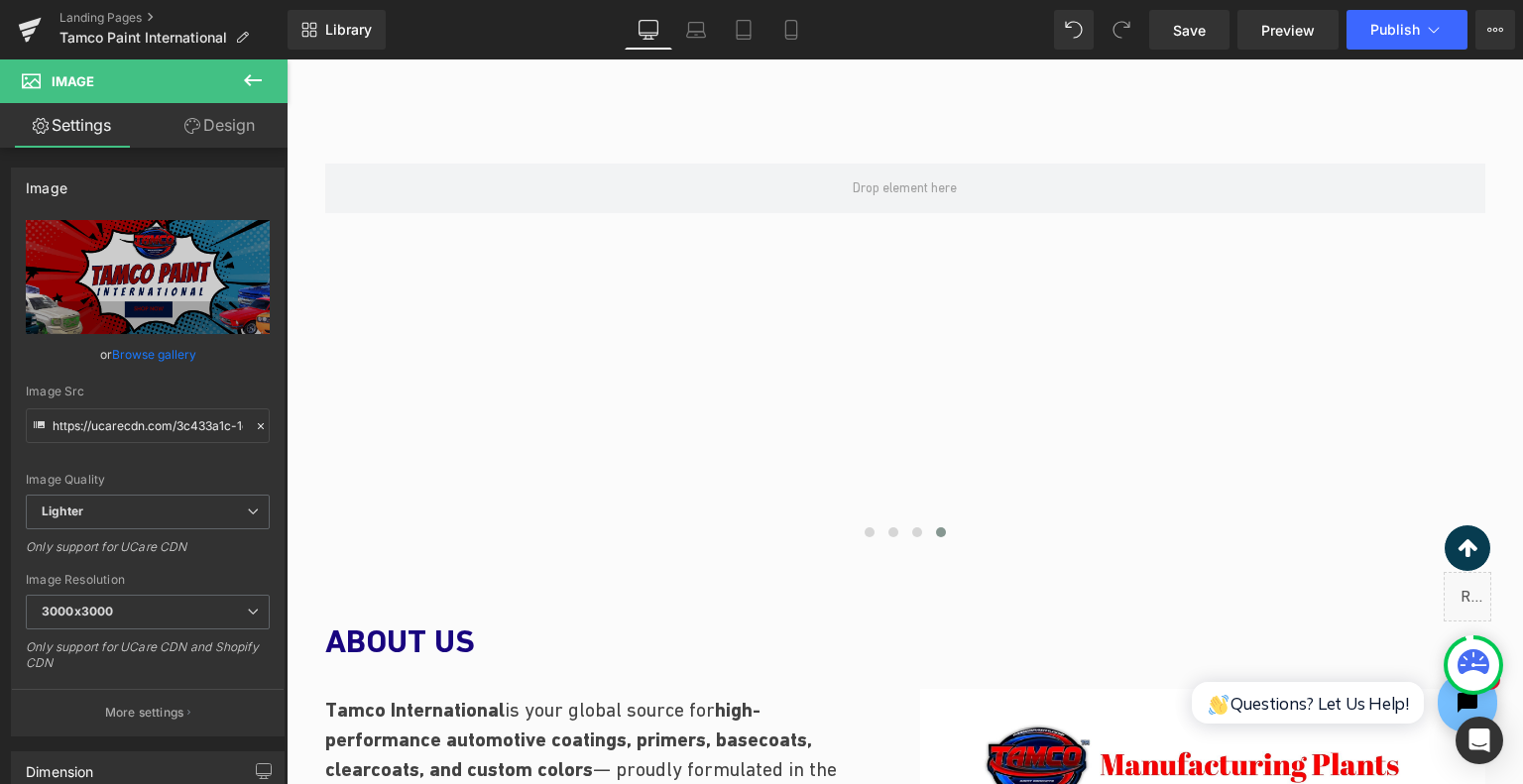 click 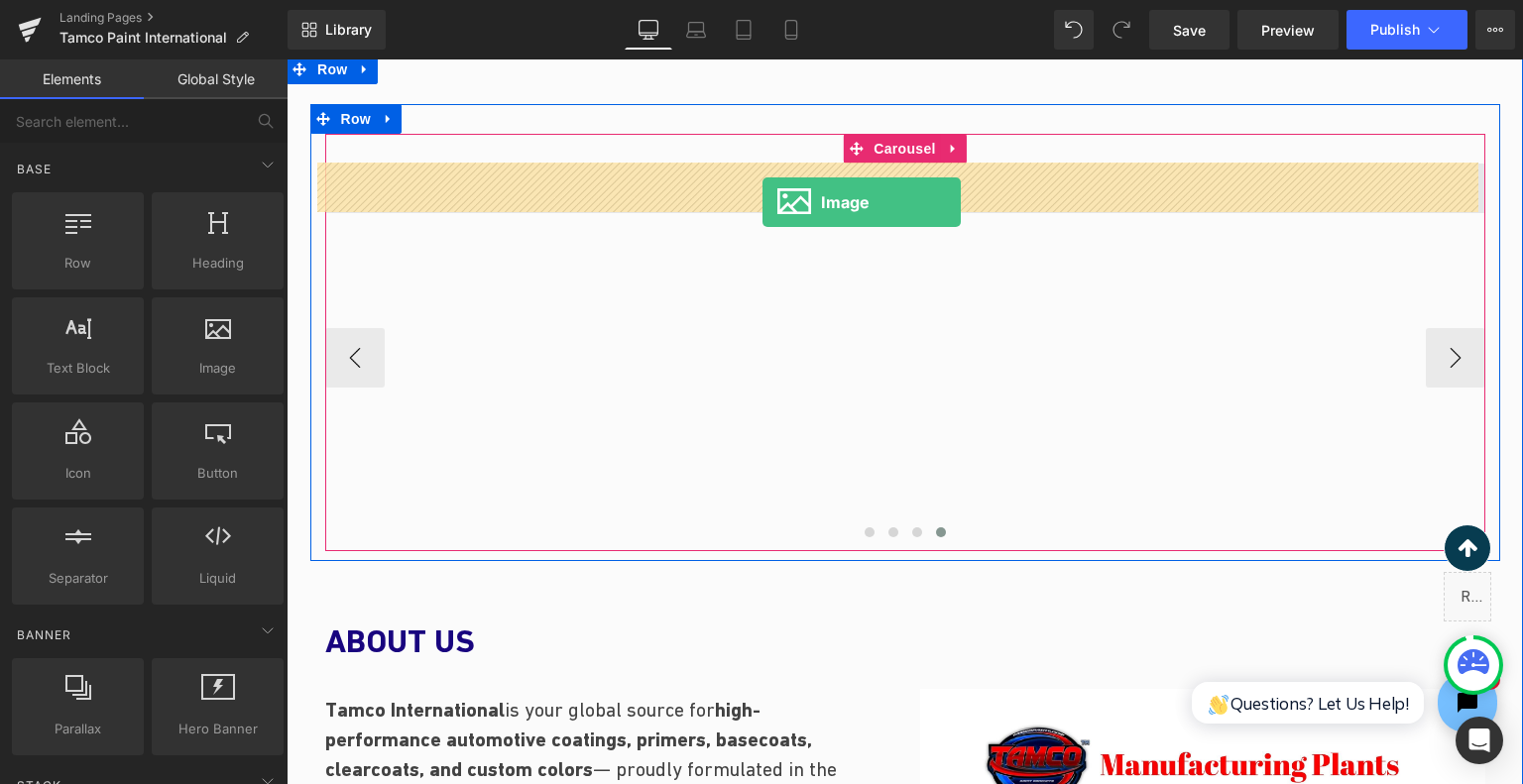 drag, startPoint x: 461, startPoint y: 407, endPoint x: 762, endPoint y: 202, distance: 364.1785 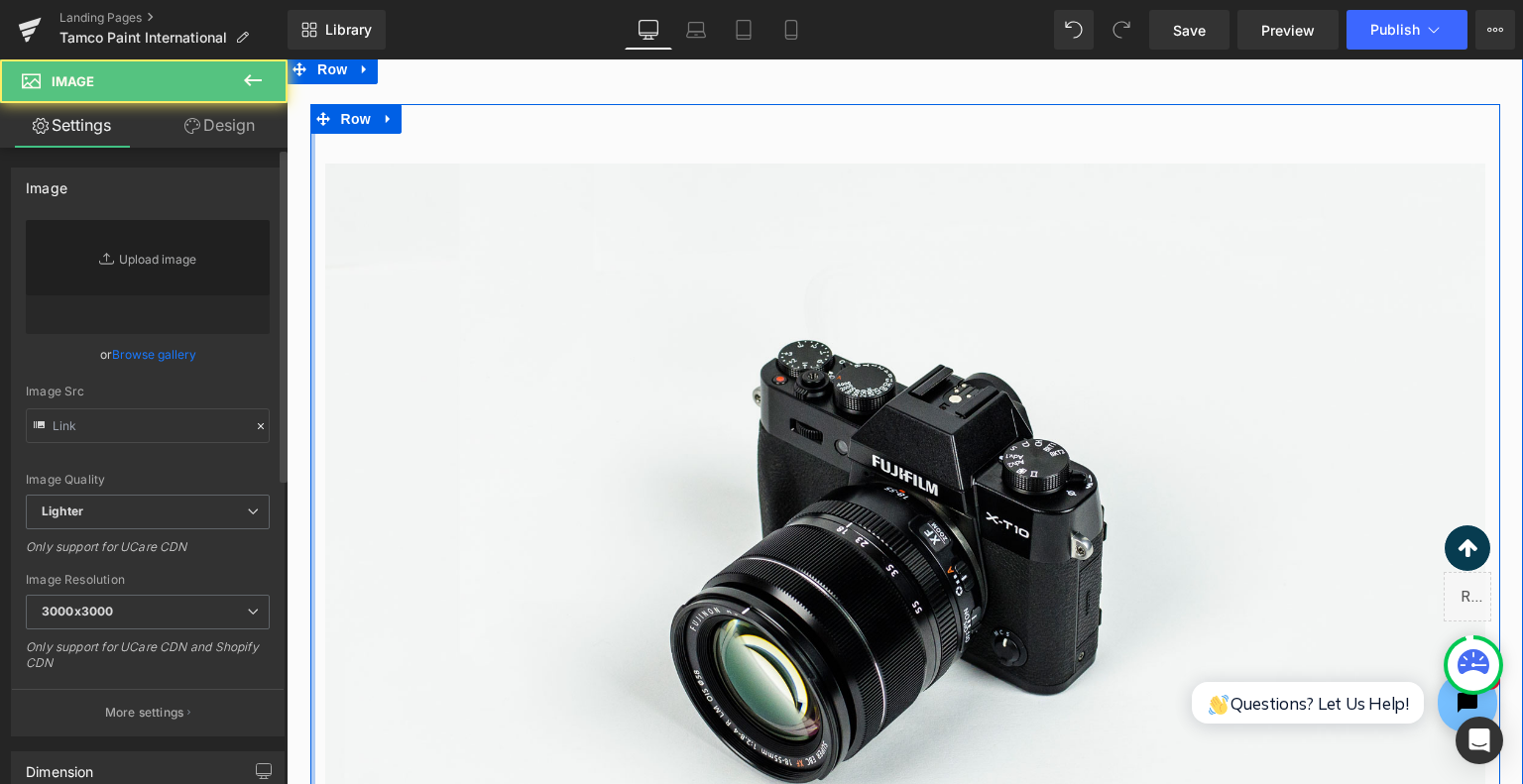 type on "//d1um8515vdn9kb.cloudfront.net/images/parallax.jpg" 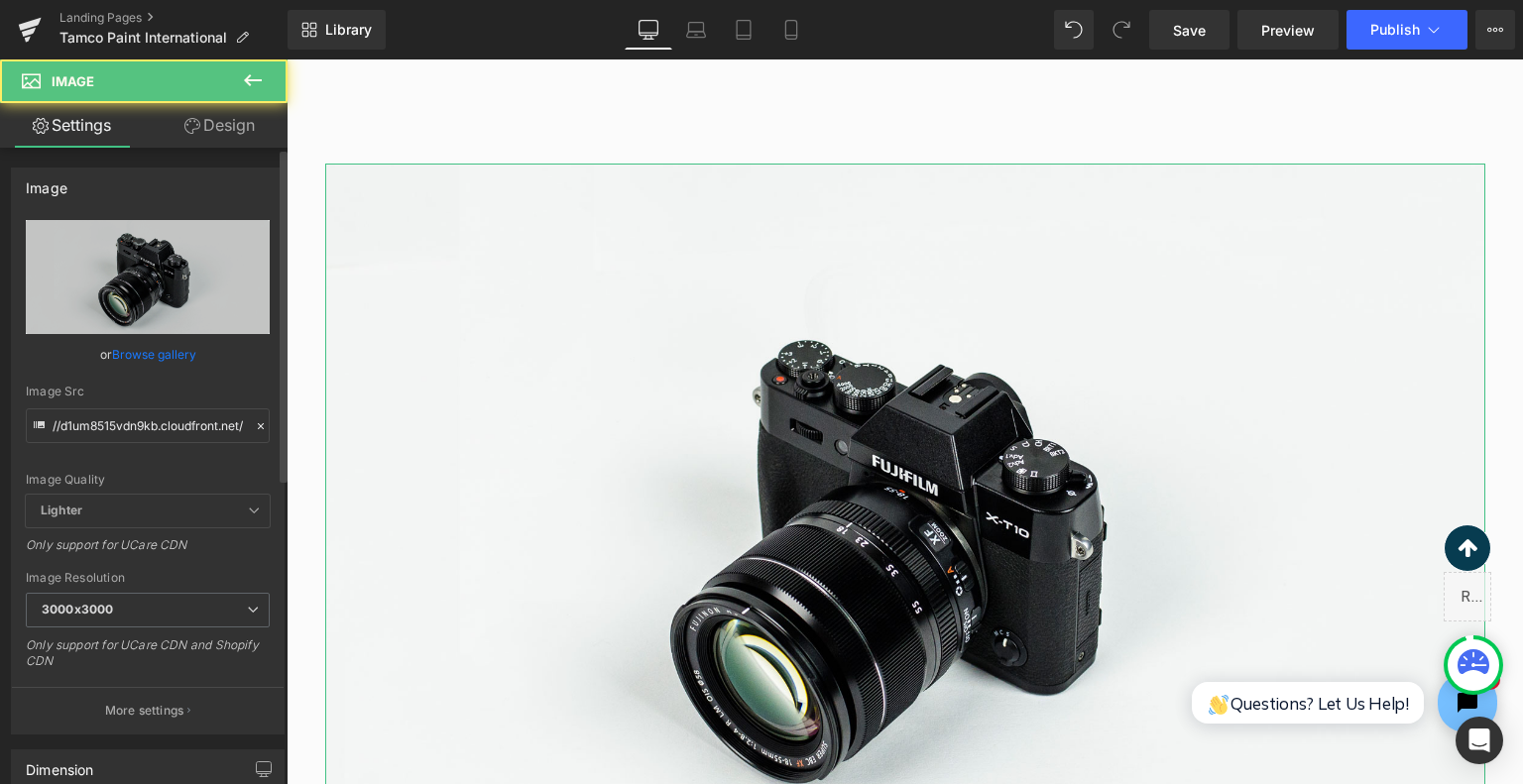 click on "Browse gallery" at bounding box center (154, 354) 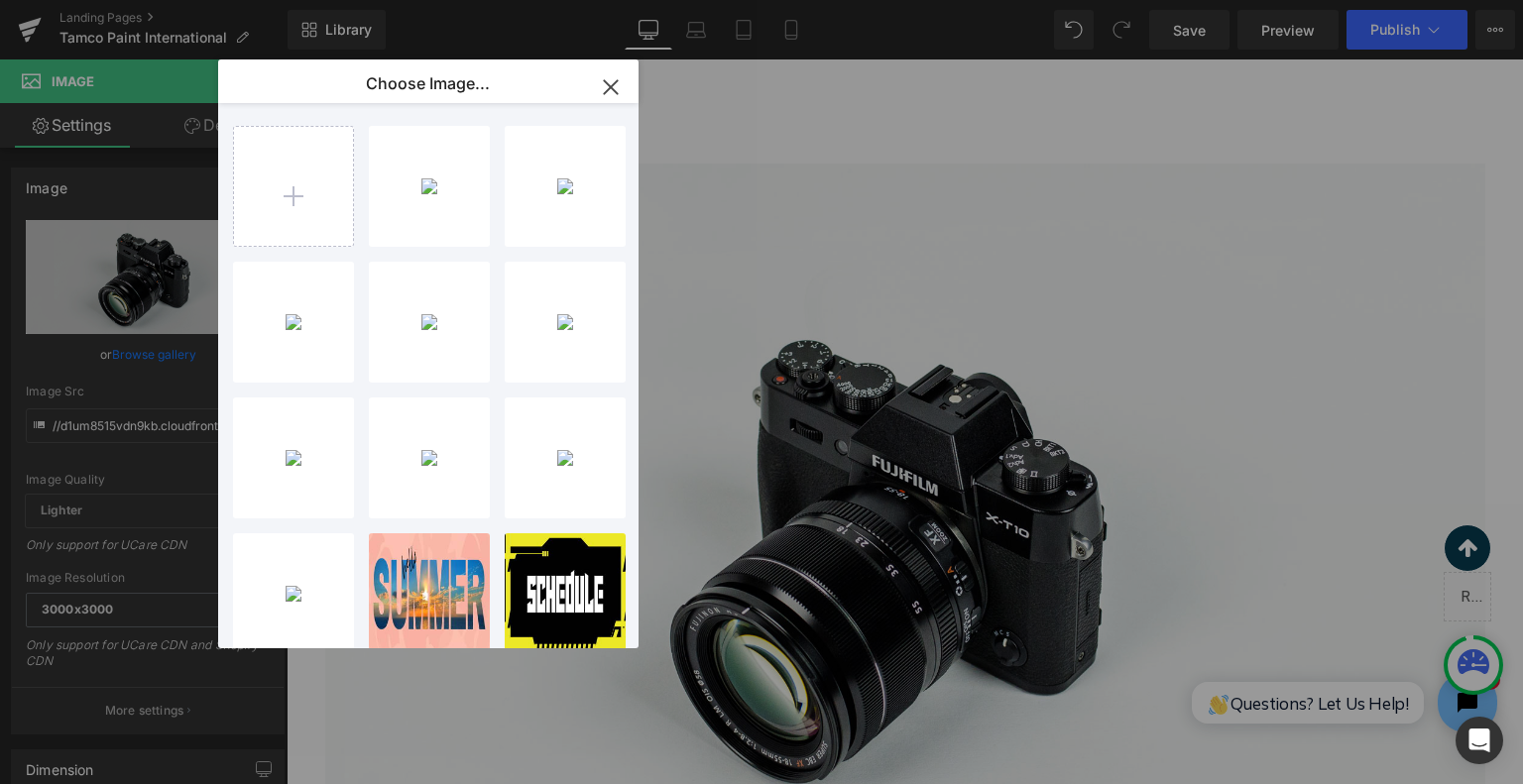 click on "Image  You are previewing how the   will restyle your page. You can not edit Elements in Preset Preview Mode.  Landing Pages Tamco Paint International Library Desktop Desktop Laptop Tablet Mobile Save Preview Publish Scheduled View Live Page View with current Template Save Template to Library Schedule Publish  Optimize  Publish Settings Shortcuts  Your page can’t be published   You've reached the maximum number of published pages on your plan  (0/0).  You need to upgrade your plan or unpublish all your pages to get 1 publish slot.   Unpublish pages   Upgrade plan  Elements Global Style Base Row  rows, columns, layouts, div Heading  headings, titles, h1,h2,h3,h4,h5,h6 Text Block  texts, paragraphs, contents, blocks Image  images, photos, alts, uploads Icon  icons, symbols Button  button, call to action, cta Separator  separators, dividers, horizontal lines Liquid  liquid, custom code, html, javascript, css, reviews, apps, applications, embeded, iframe Banner Parallax  Hero Banner  Stack Tabs  Carousel  List" at bounding box center [762, 0] 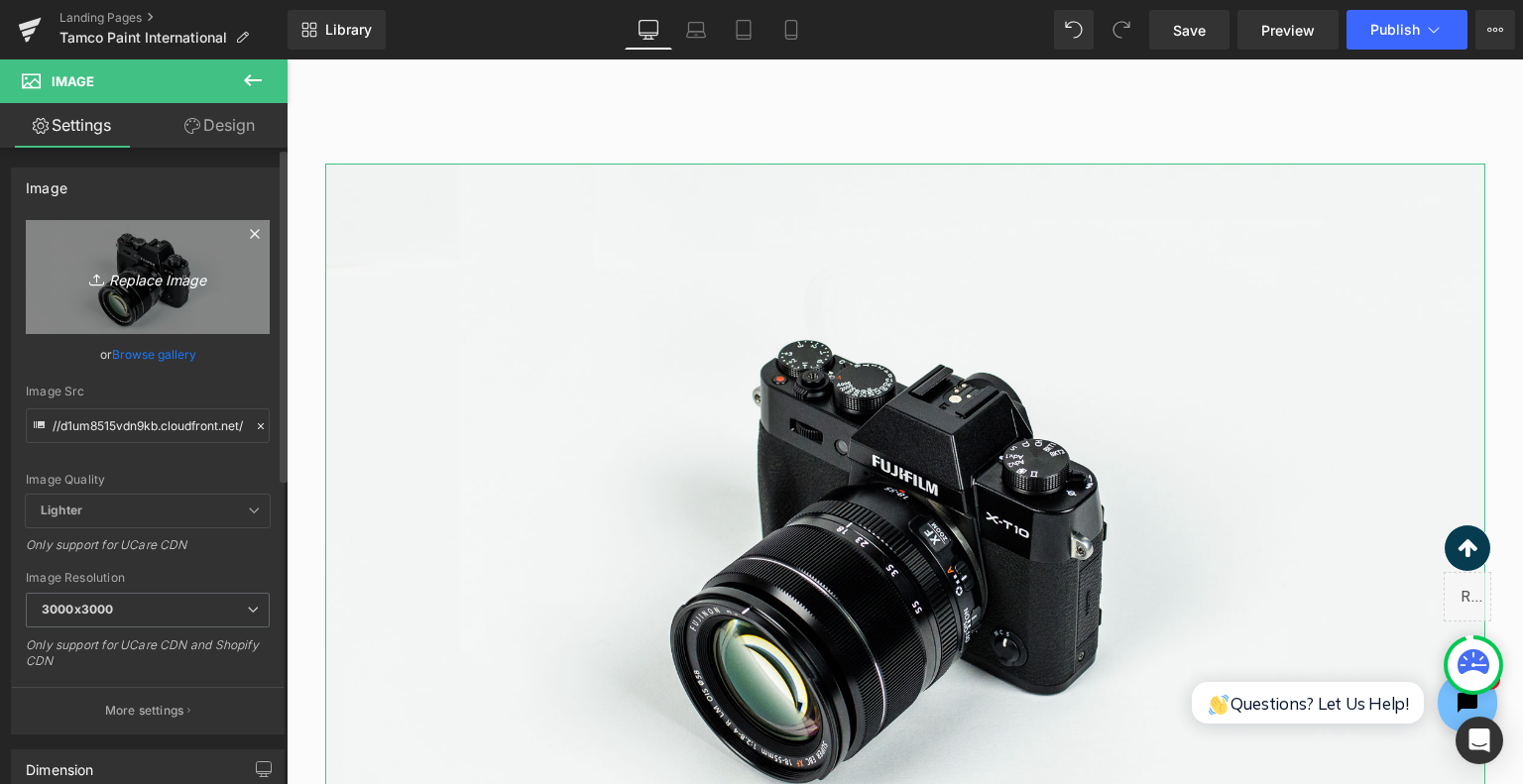 click on "Replace Image" at bounding box center (148, 277) 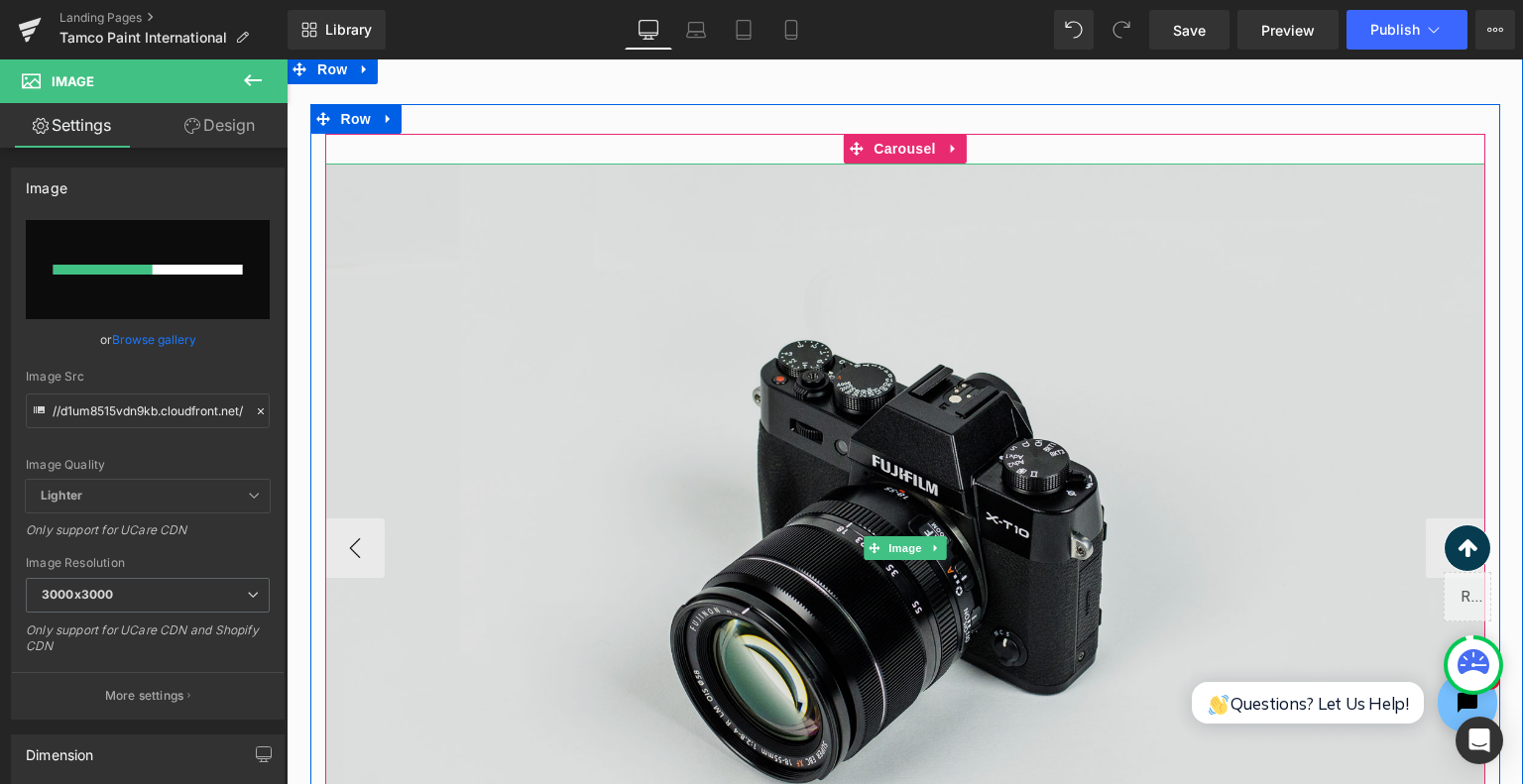type 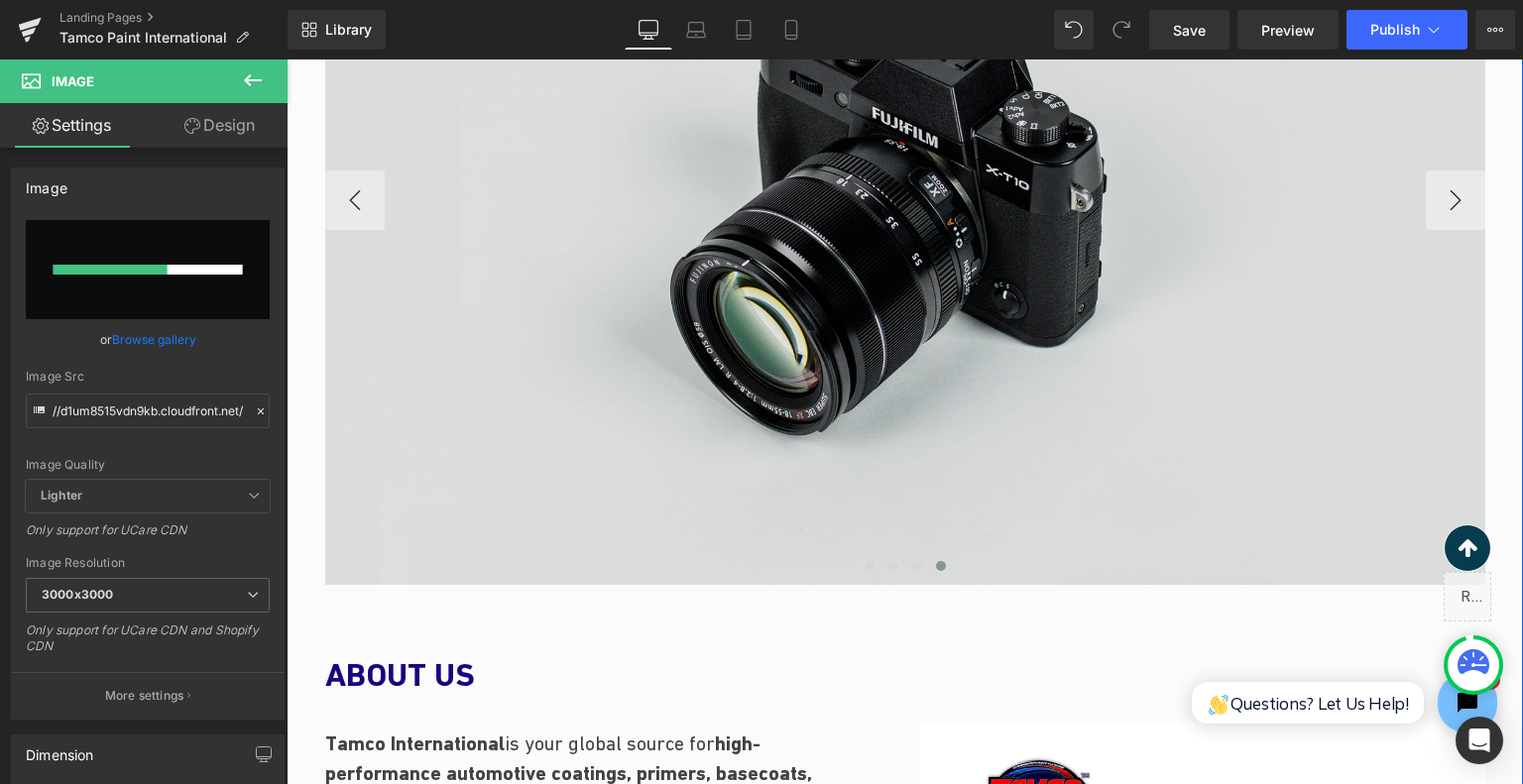 scroll, scrollTop: 694, scrollLeft: 0, axis: vertical 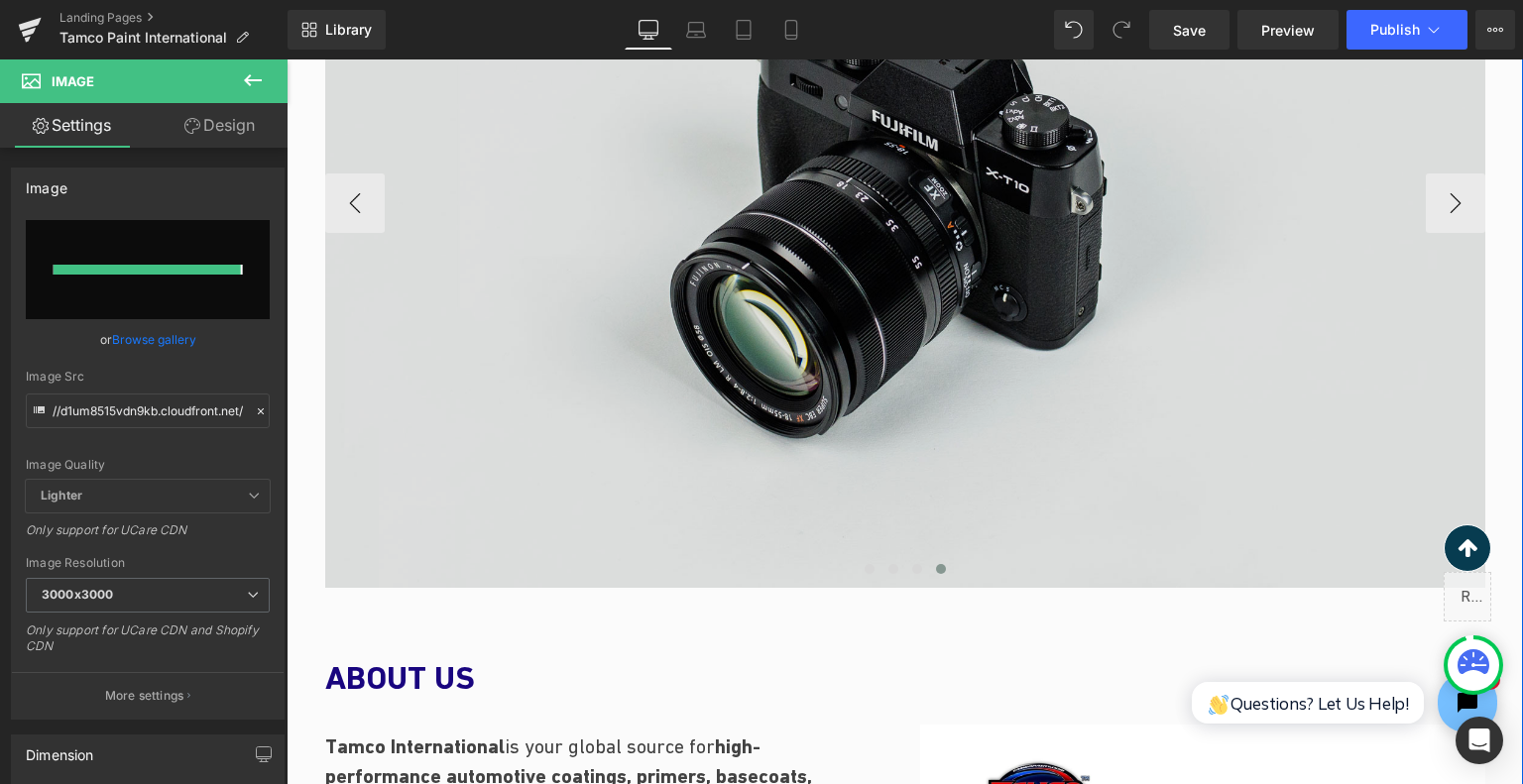 type on "https://ucarecdn.com/ddb983e5-a50b-48b5-bab8-1c3848c921ef/-/format/auto/-/preview/3000x3000/-/quality/lighter/Add%20a%20heading-3.png" 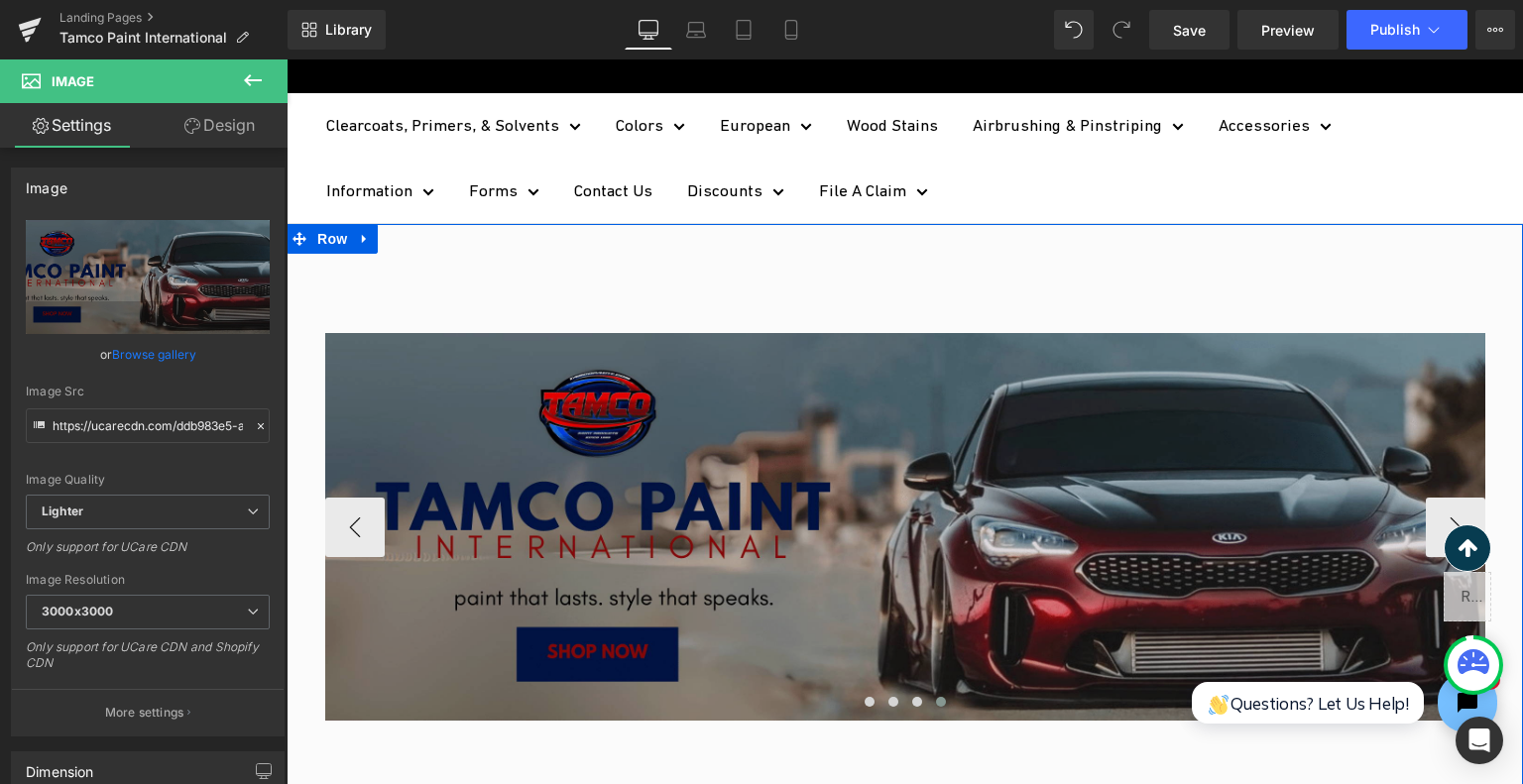 scroll, scrollTop: 297, scrollLeft: 0, axis: vertical 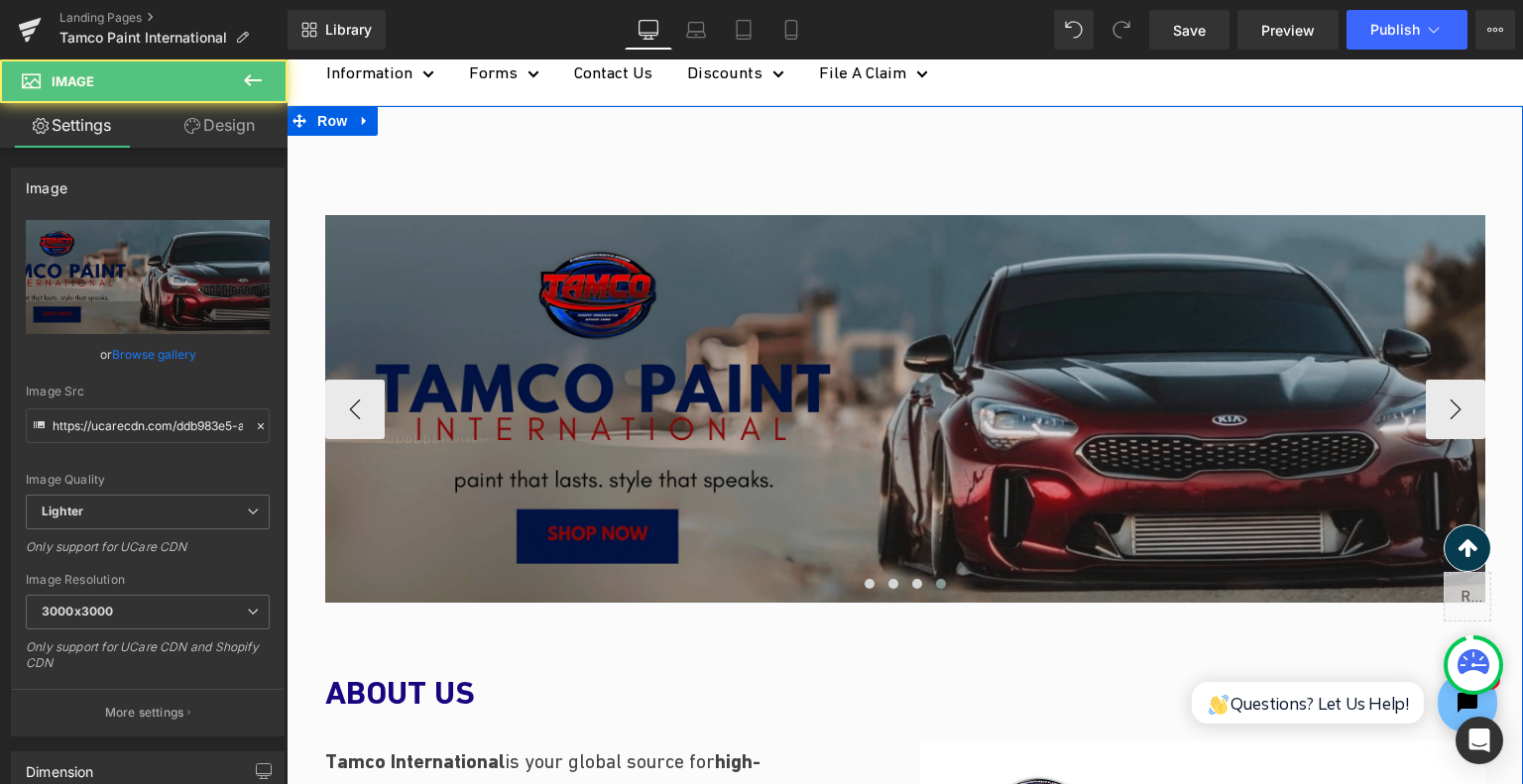 drag, startPoint x: 718, startPoint y: 440, endPoint x: 1039, endPoint y: 439, distance: 321.00156 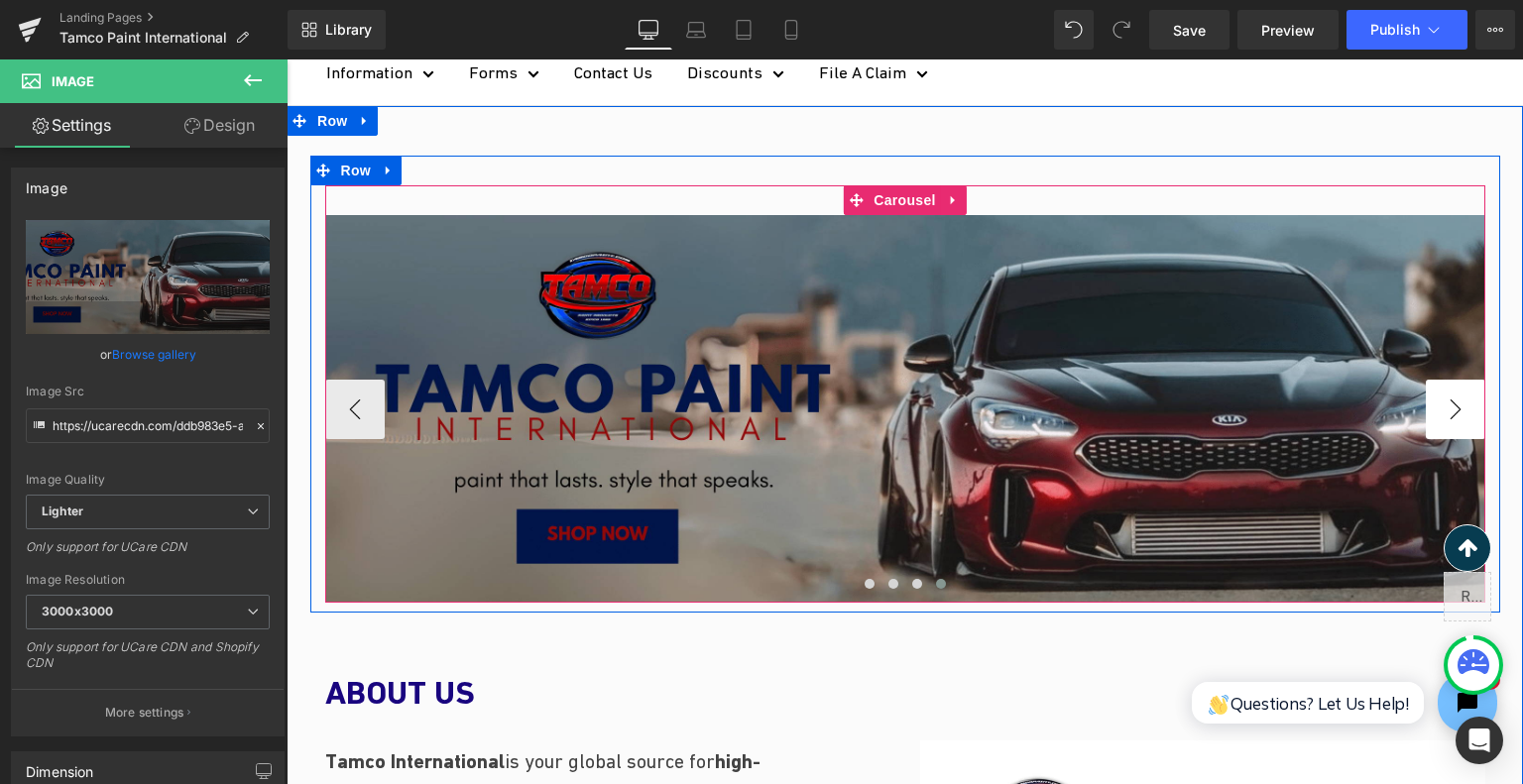click on "›" at bounding box center (1456, 409) 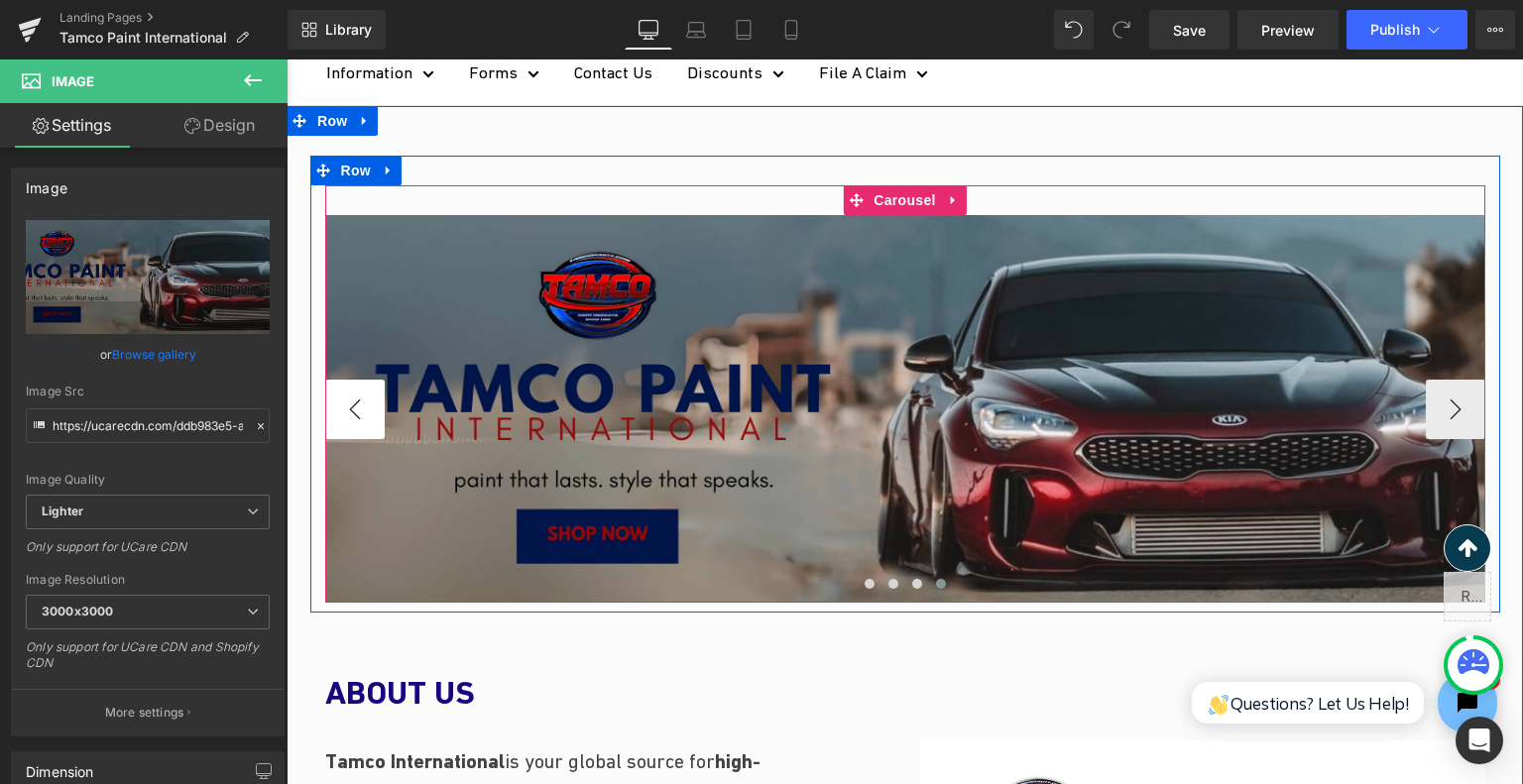 click on "‹" at bounding box center (355, 409) 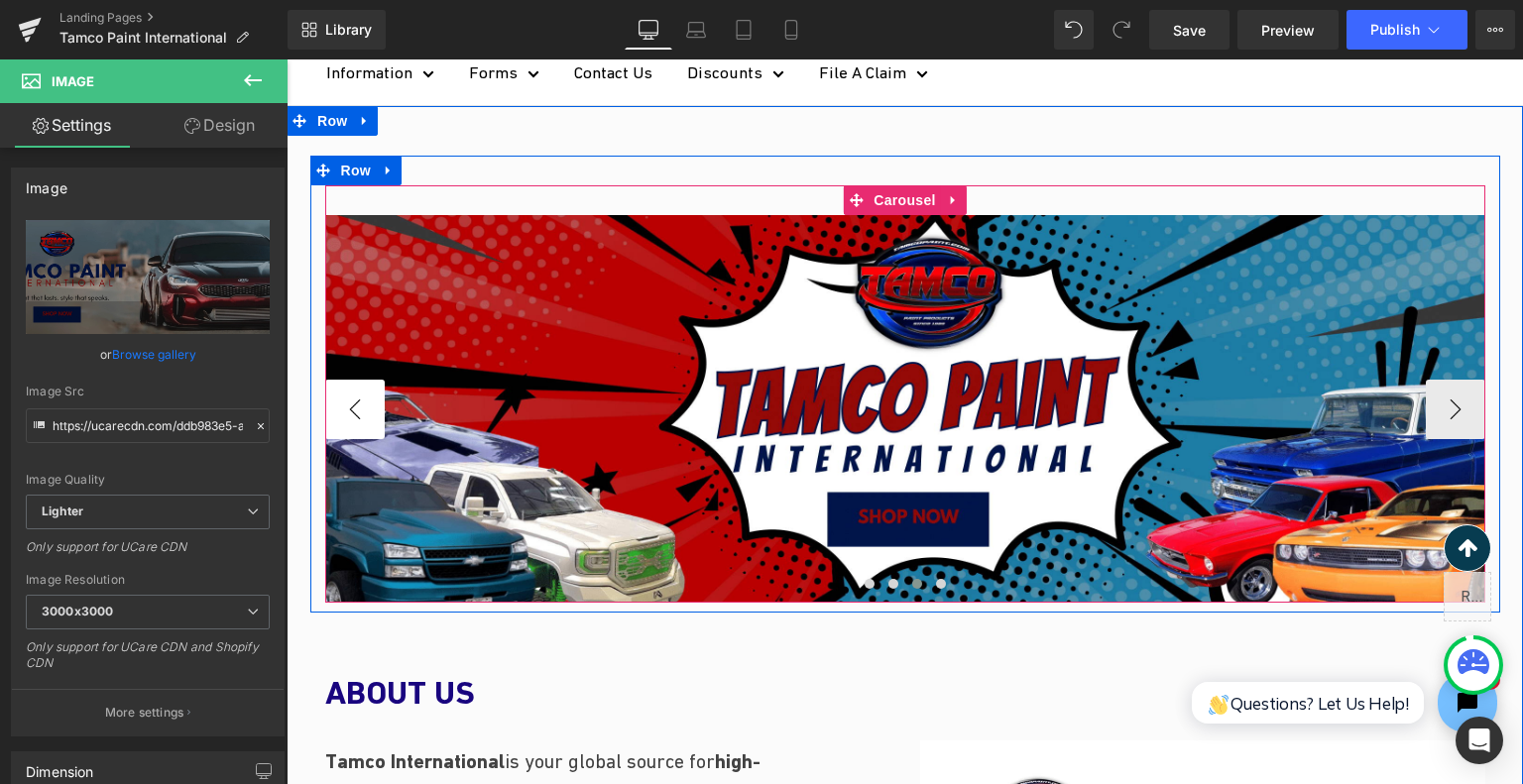 click on "‹" at bounding box center [355, 409] 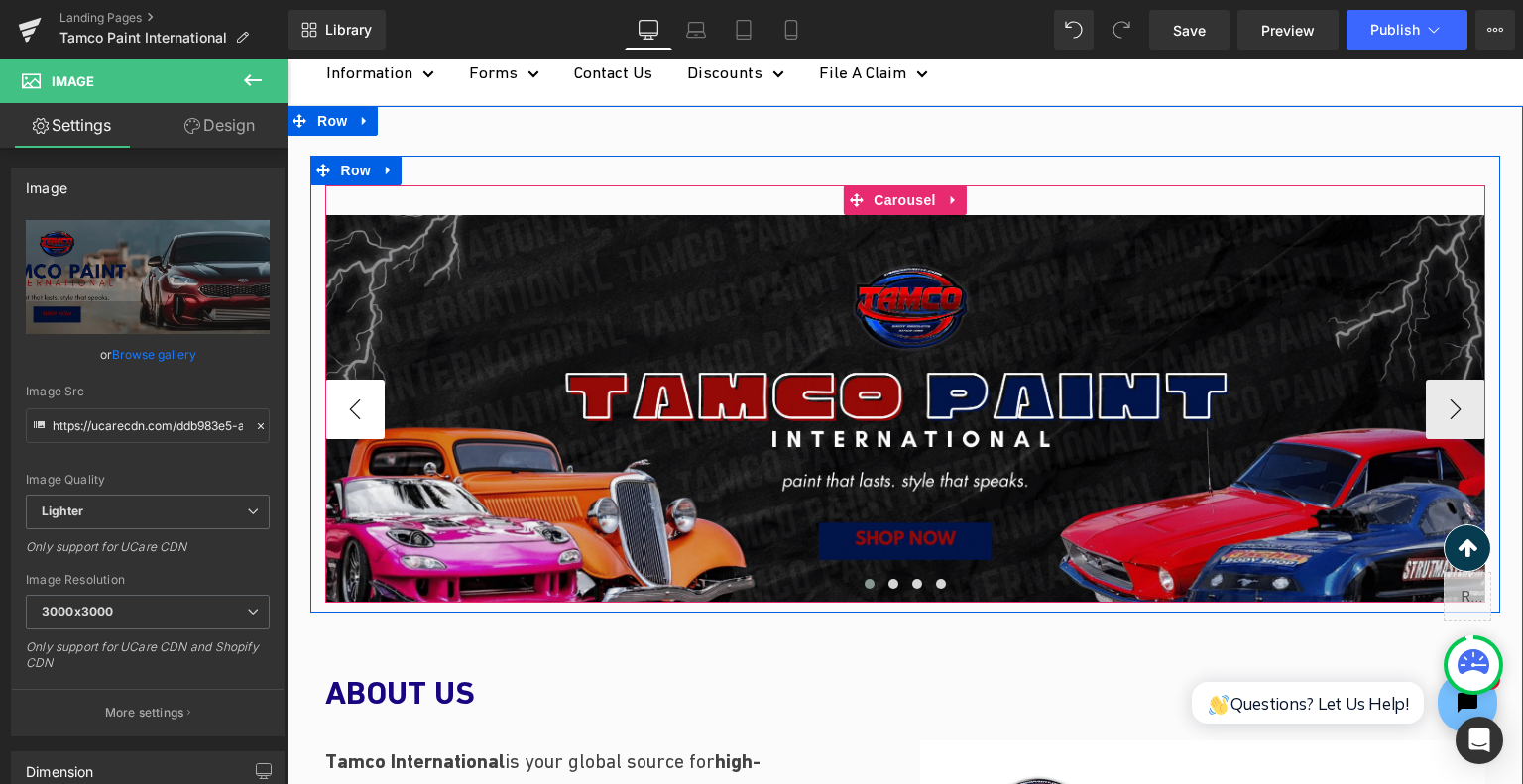 click on "‹" at bounding box center (355, 409) 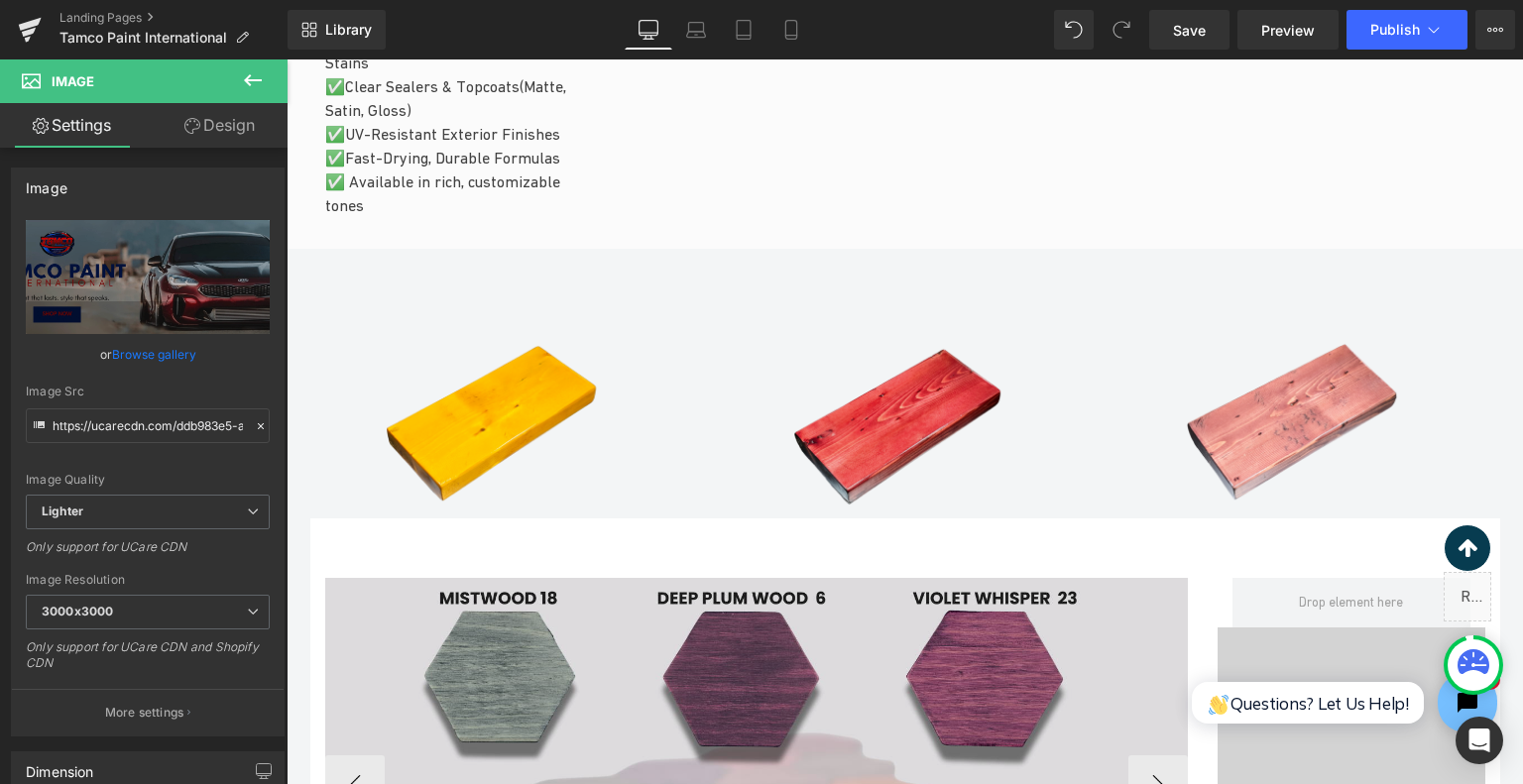 scroll, scrollTop: 2775, scrollLeft: 0, axis: vertical 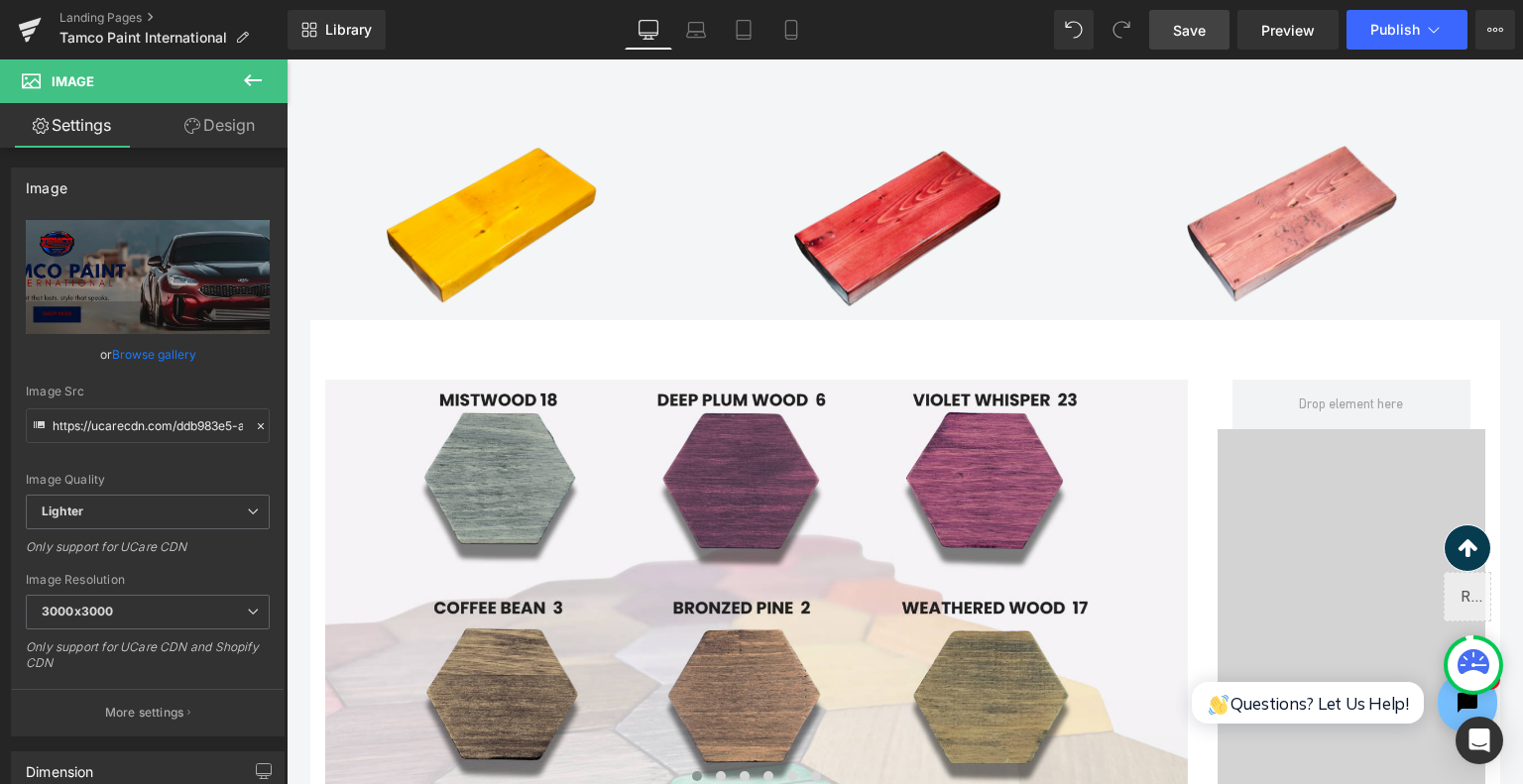 click on "Save" at bounding box center [1189, 30] 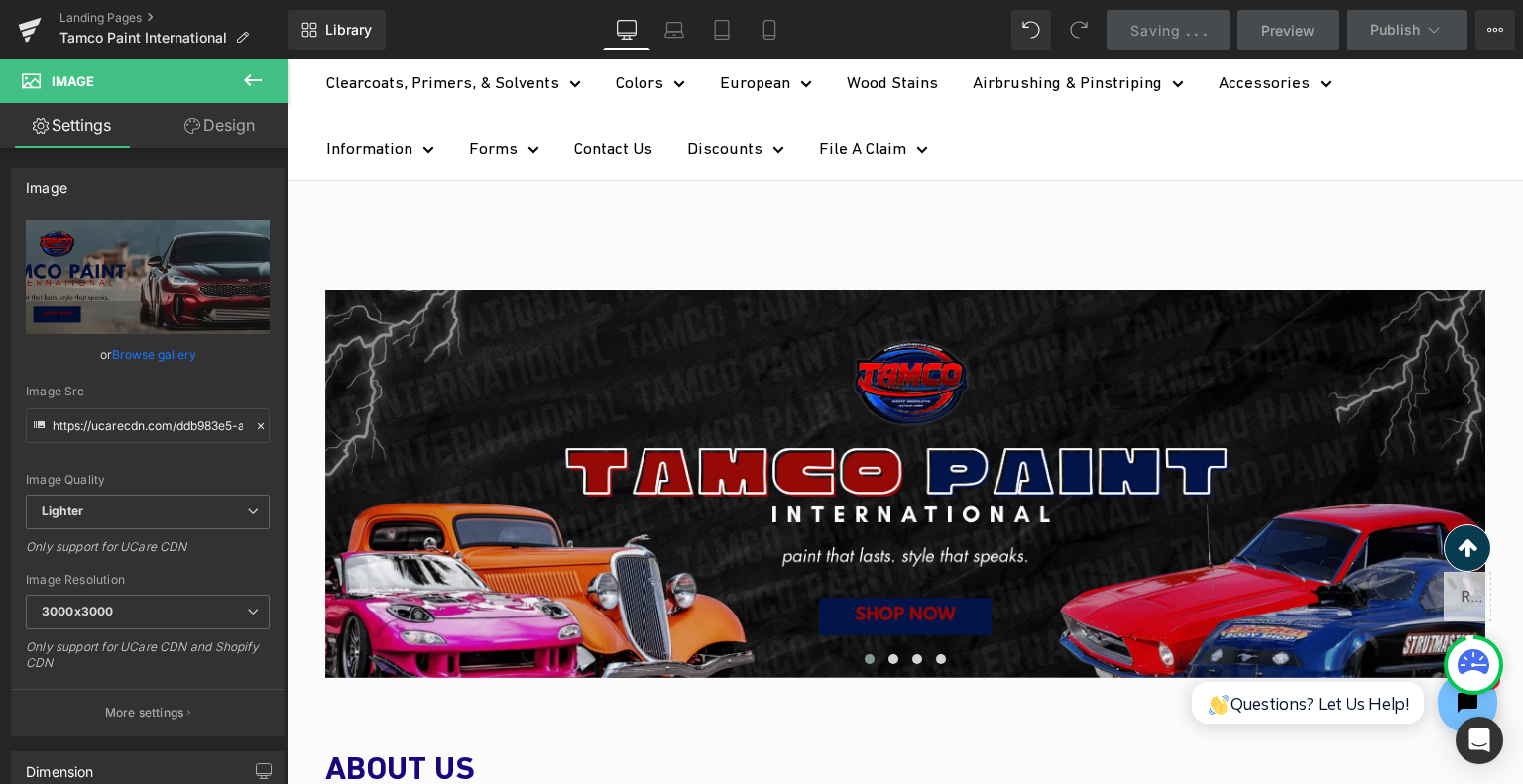 scroll, scrollTop: 278, scrollLeft: 0, axis: vertical 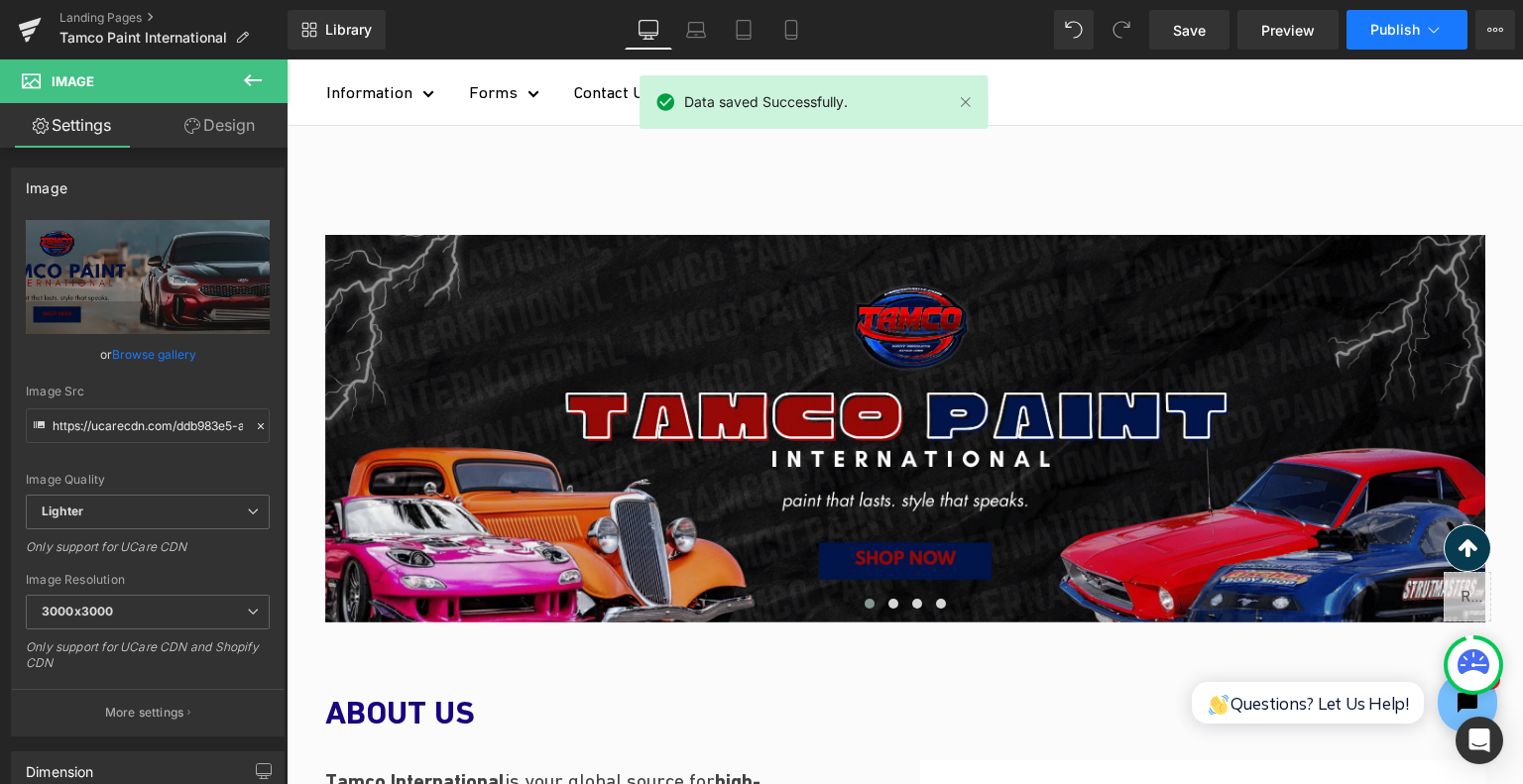 click on "Publish" at bounding box center [1395, 30] 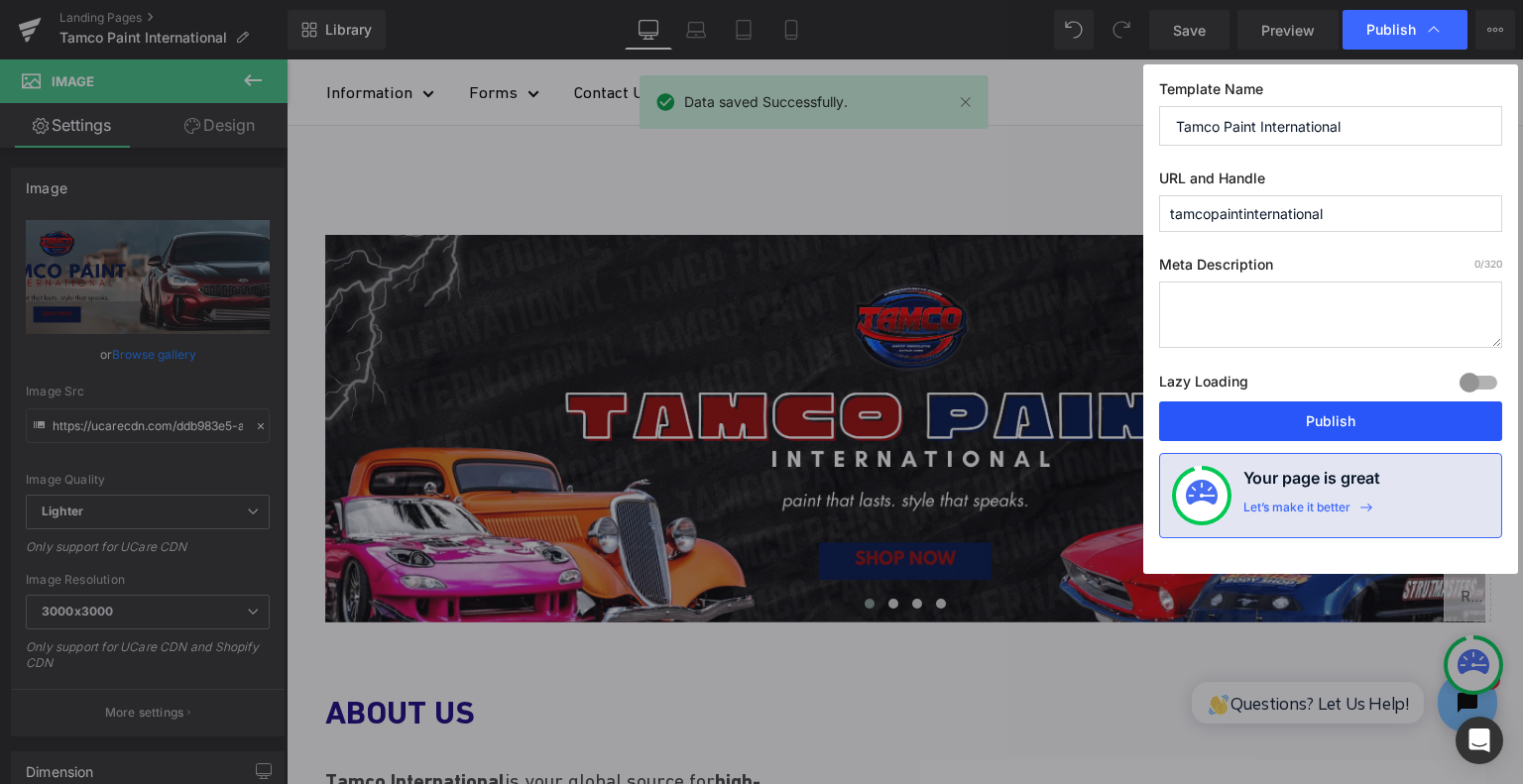 click on "Publish" at bounding box center (1331, 421) 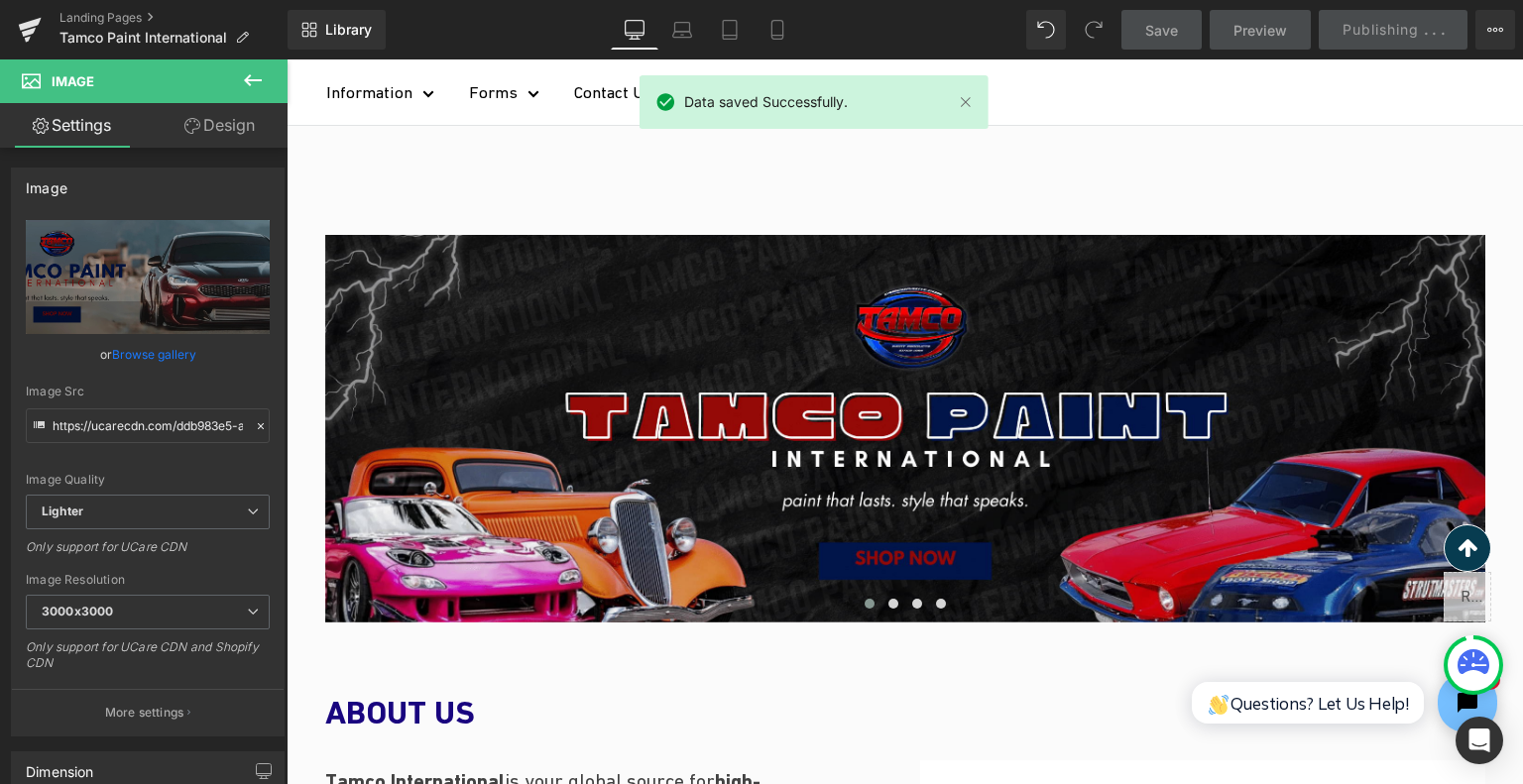 drag, startPoint x: 1639, startPoint y: 476, endPoint x: 636, endPoint y: 244, distance: 1029.4819 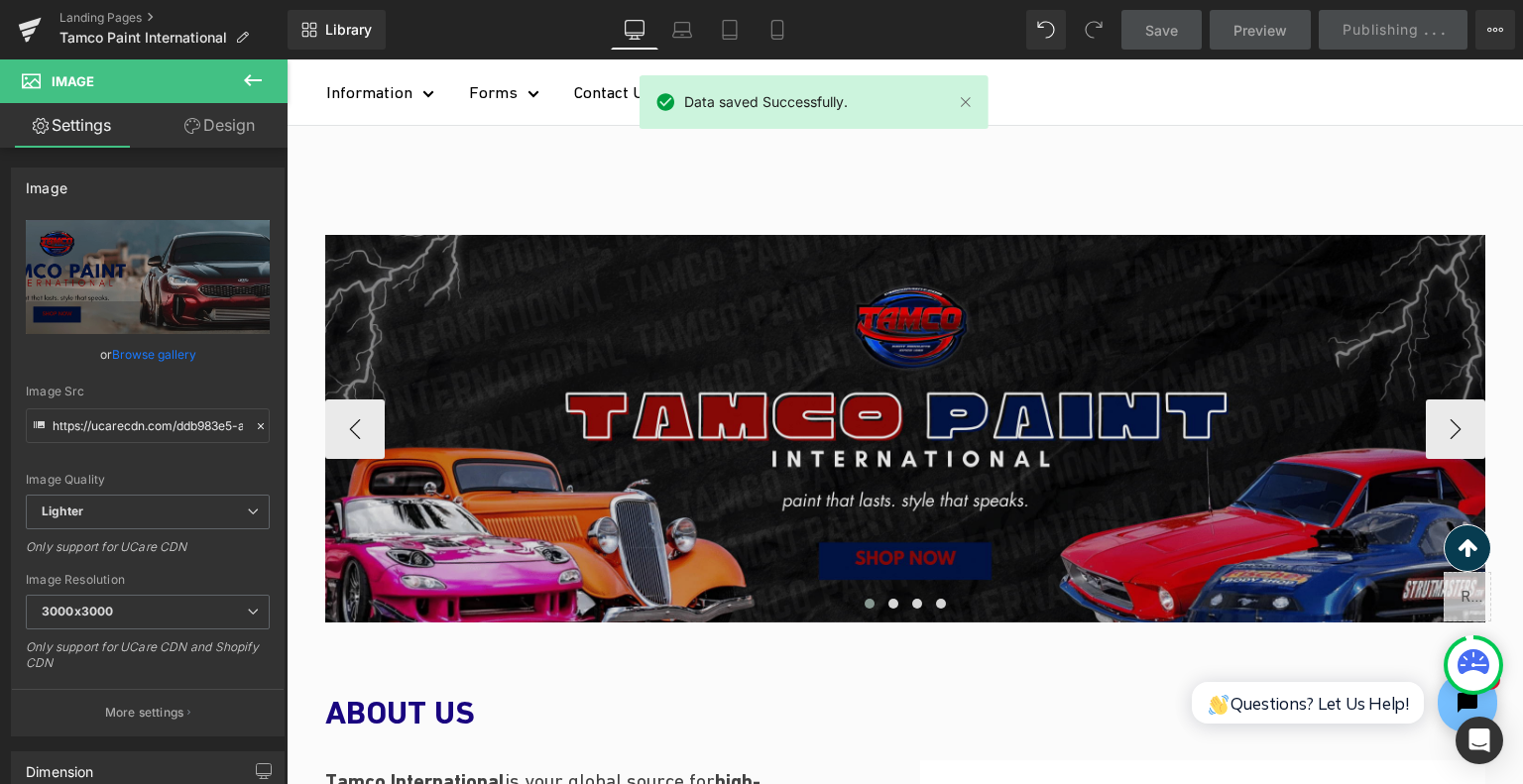 click at bounding box center [905, 428] 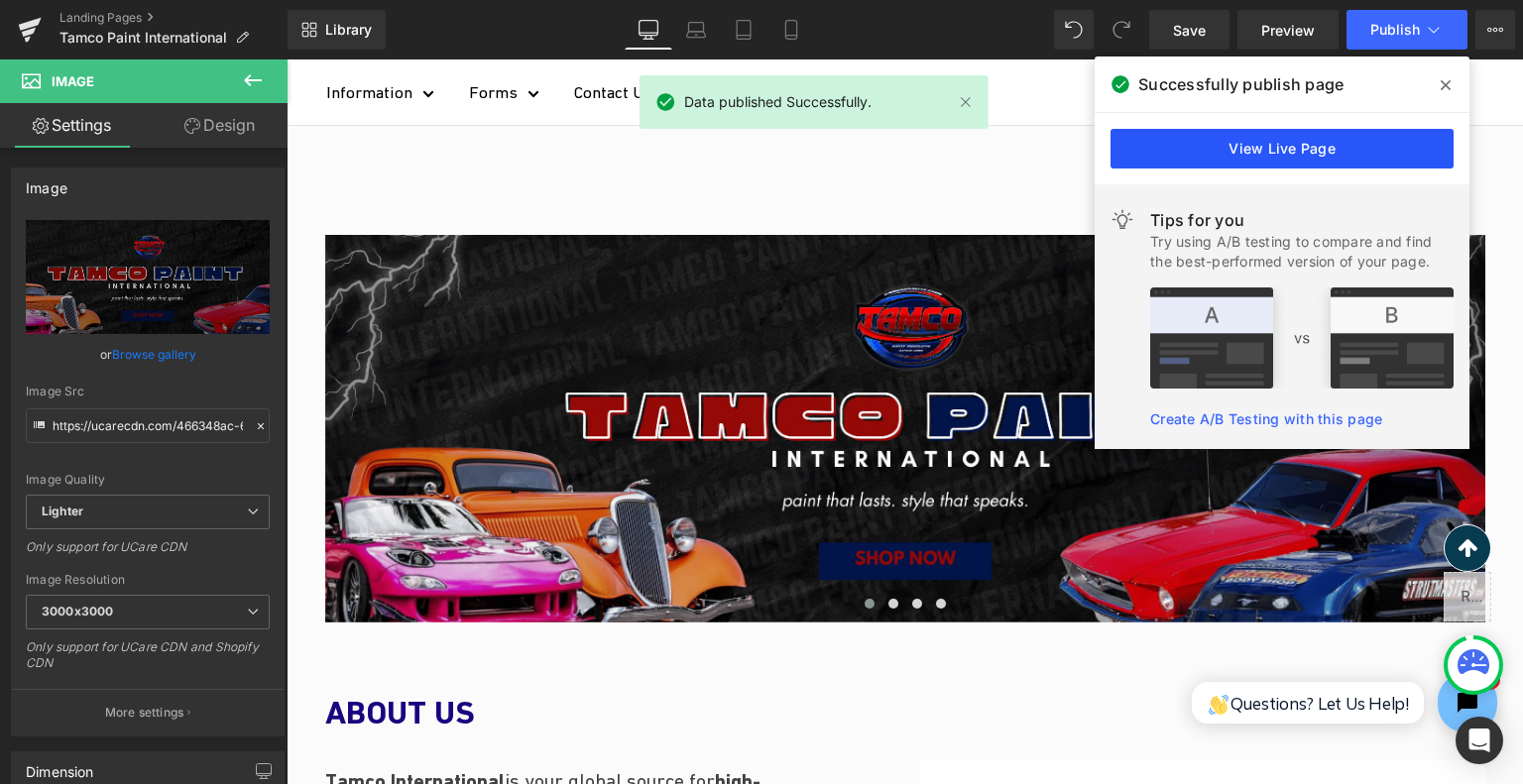 click on "View Live Page" at bounding box center [1282, 149] 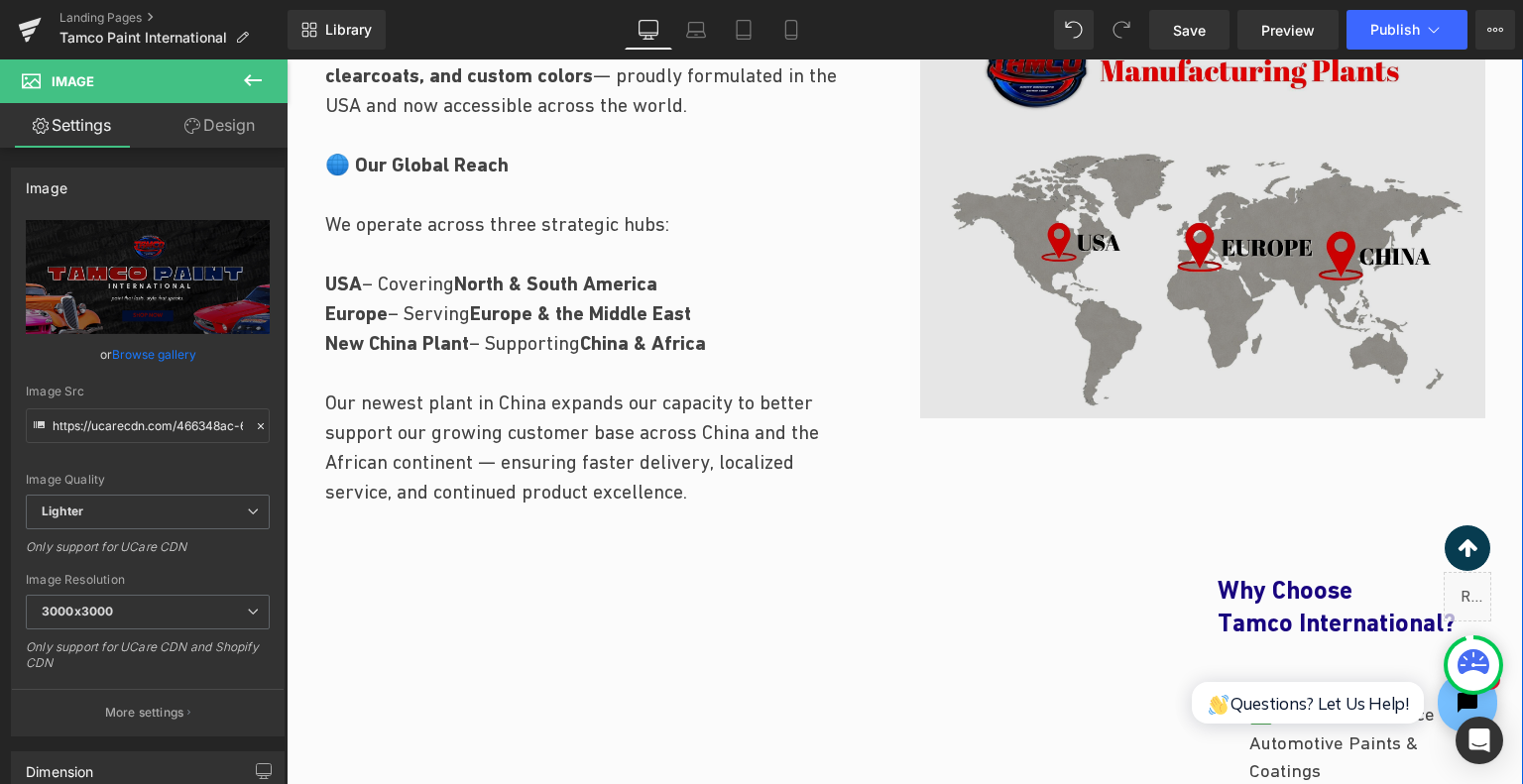 scroll, scrollTop: 1269, scrollLeft: 0, axis: vertical 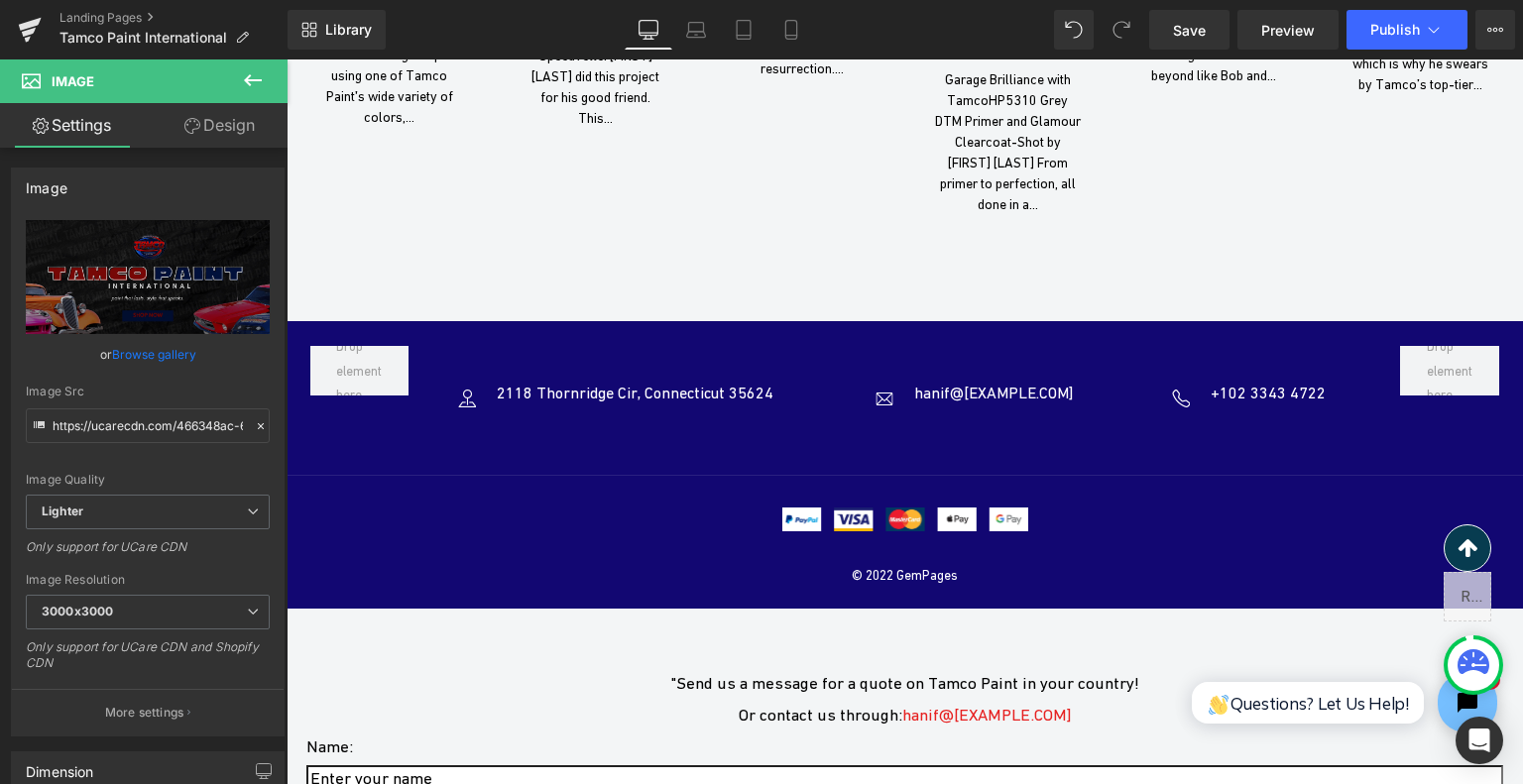 click at bounding box center (653, 391) 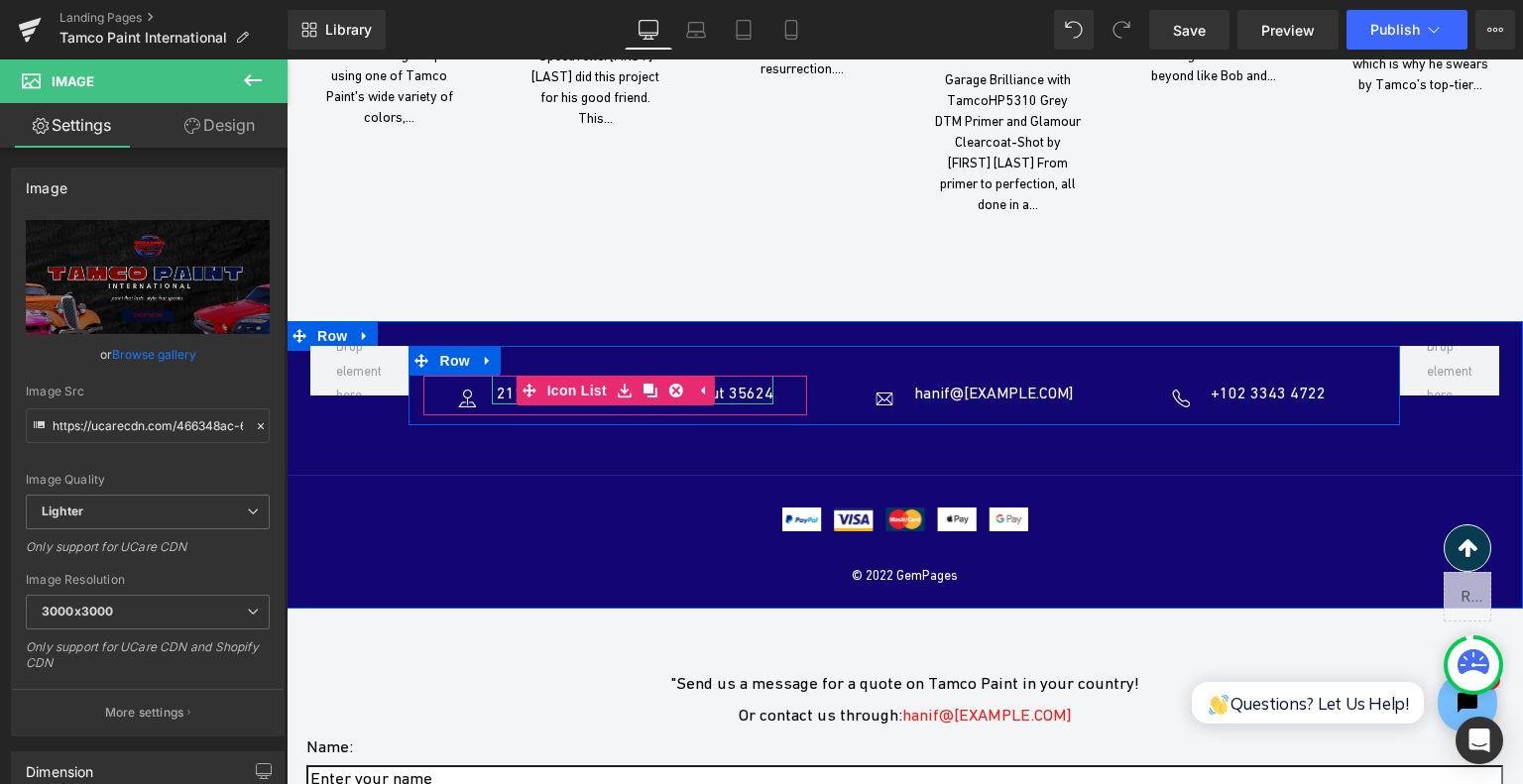 click on "2118 Thornridge Cir, Connecticut 35624" at bounding box center [635, 392] 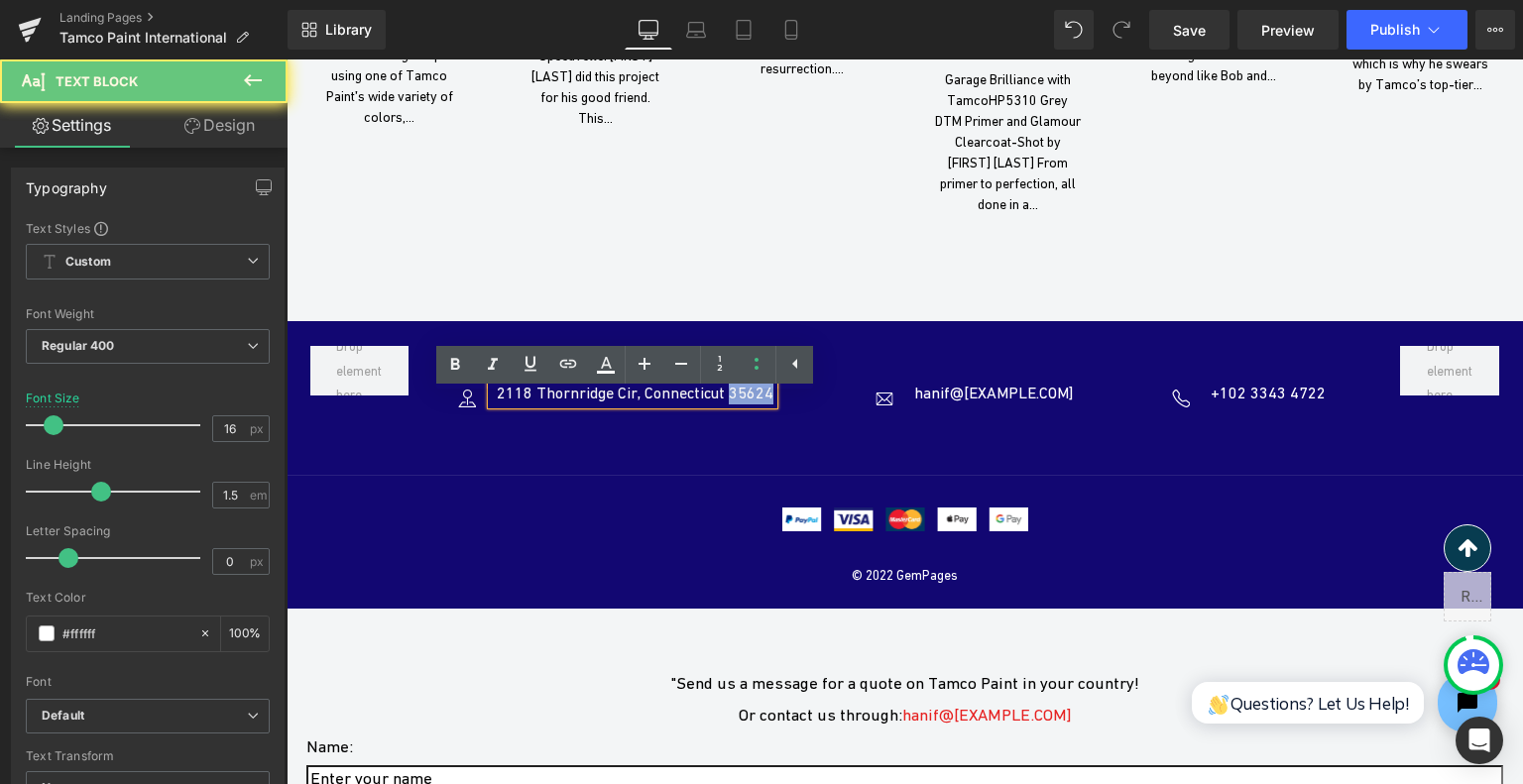 click on "2118 Thornridge Cir, Connecticut 35624" at bounding box center (635, 392) 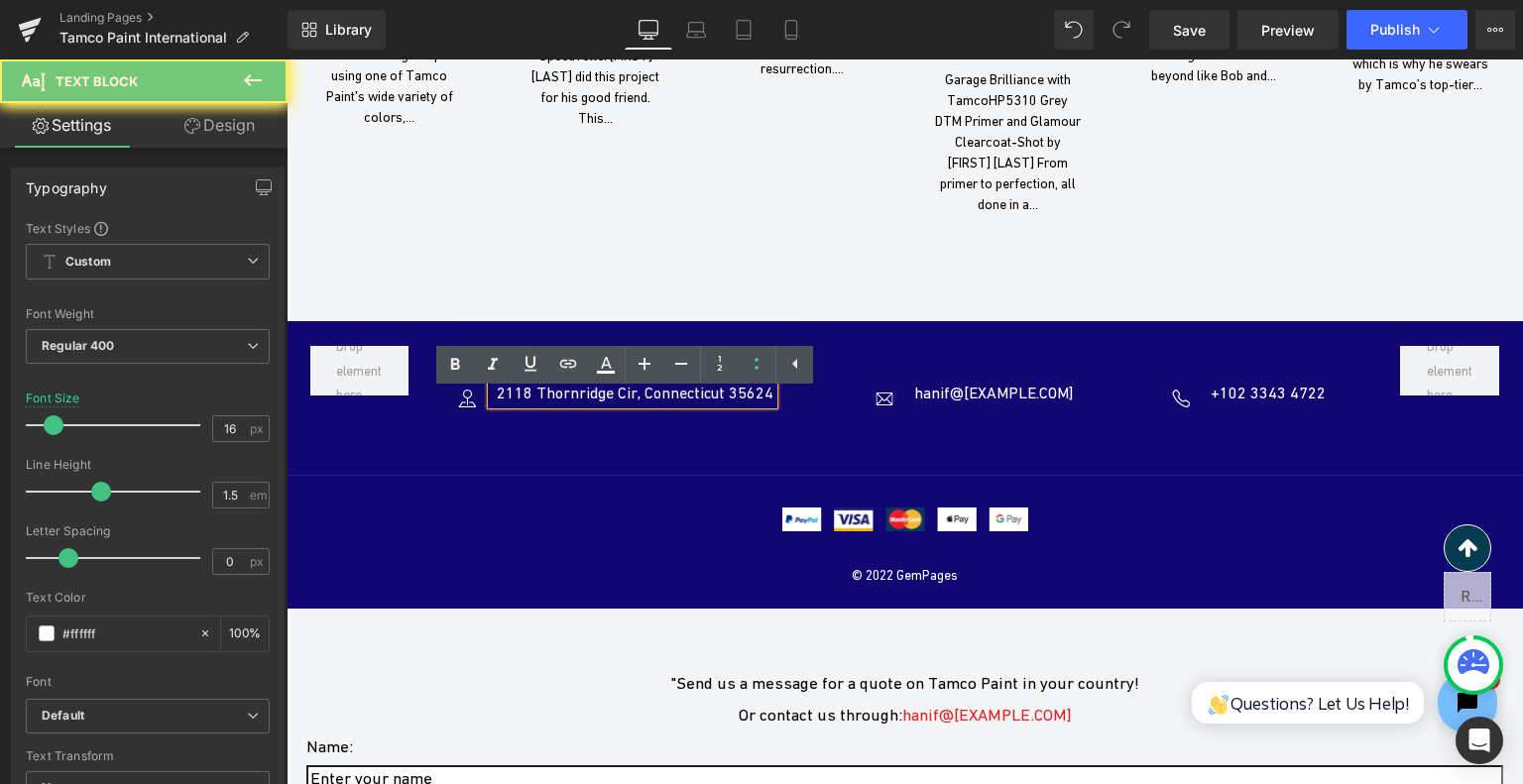click on "2118 Thornridge Cir, Connecticut 35624" at bounding box center (635, 392) 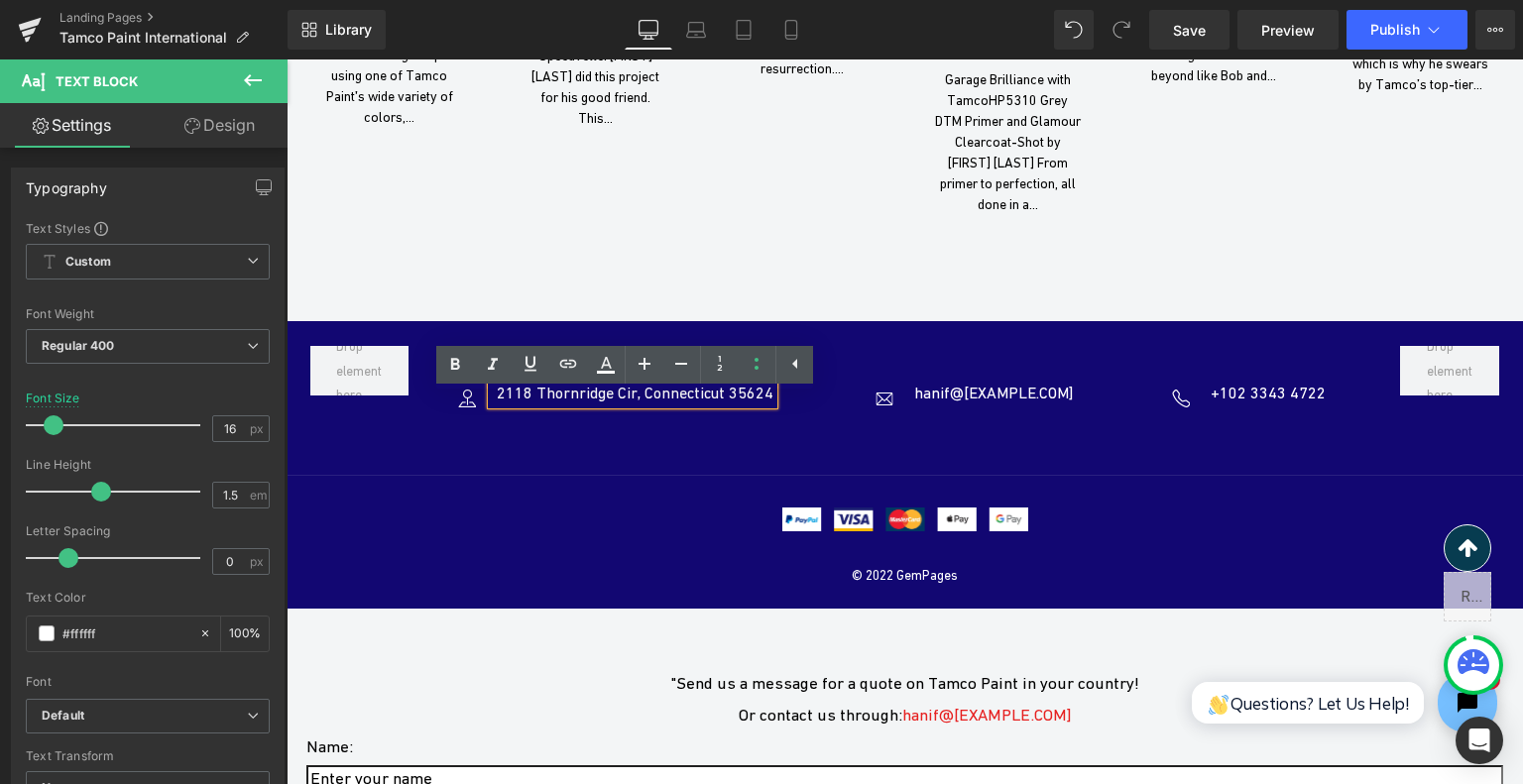 click on "2118 Thornridge Cir, Connecticut 35624" at bounding box center (635, 392) 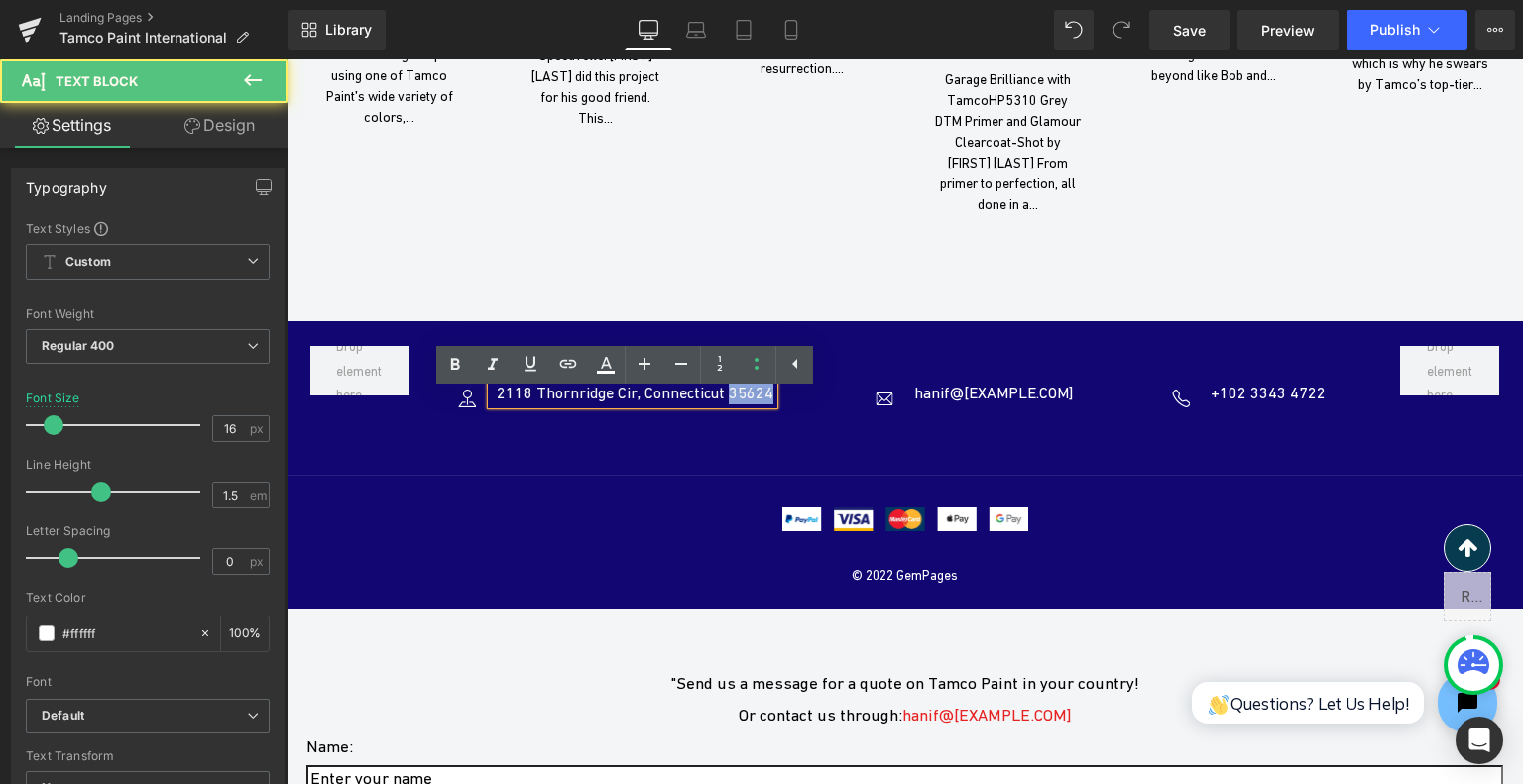 click on "2118 Thornridge Cir, Connecticut 35624" at bounding box center (635, 392) 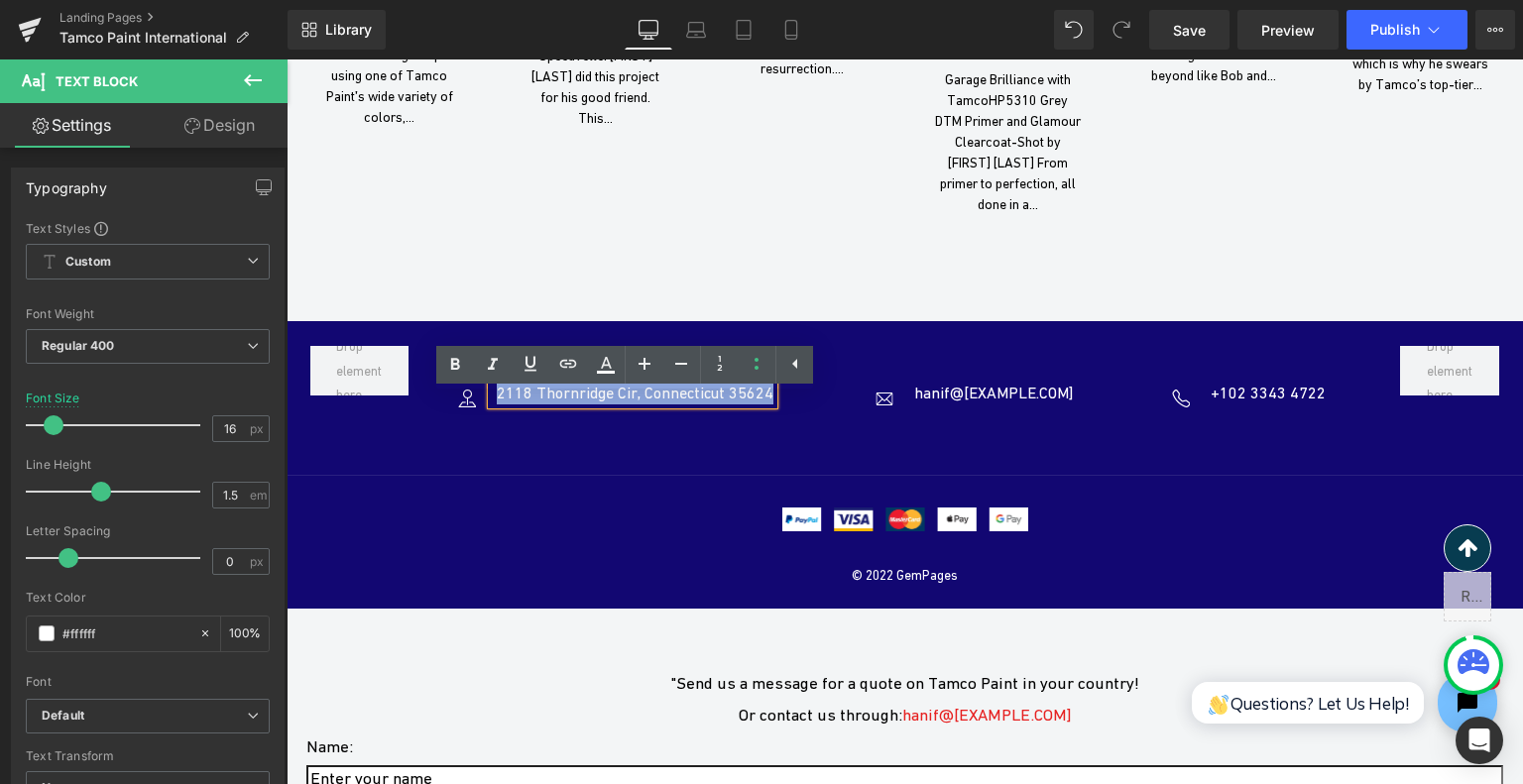 type 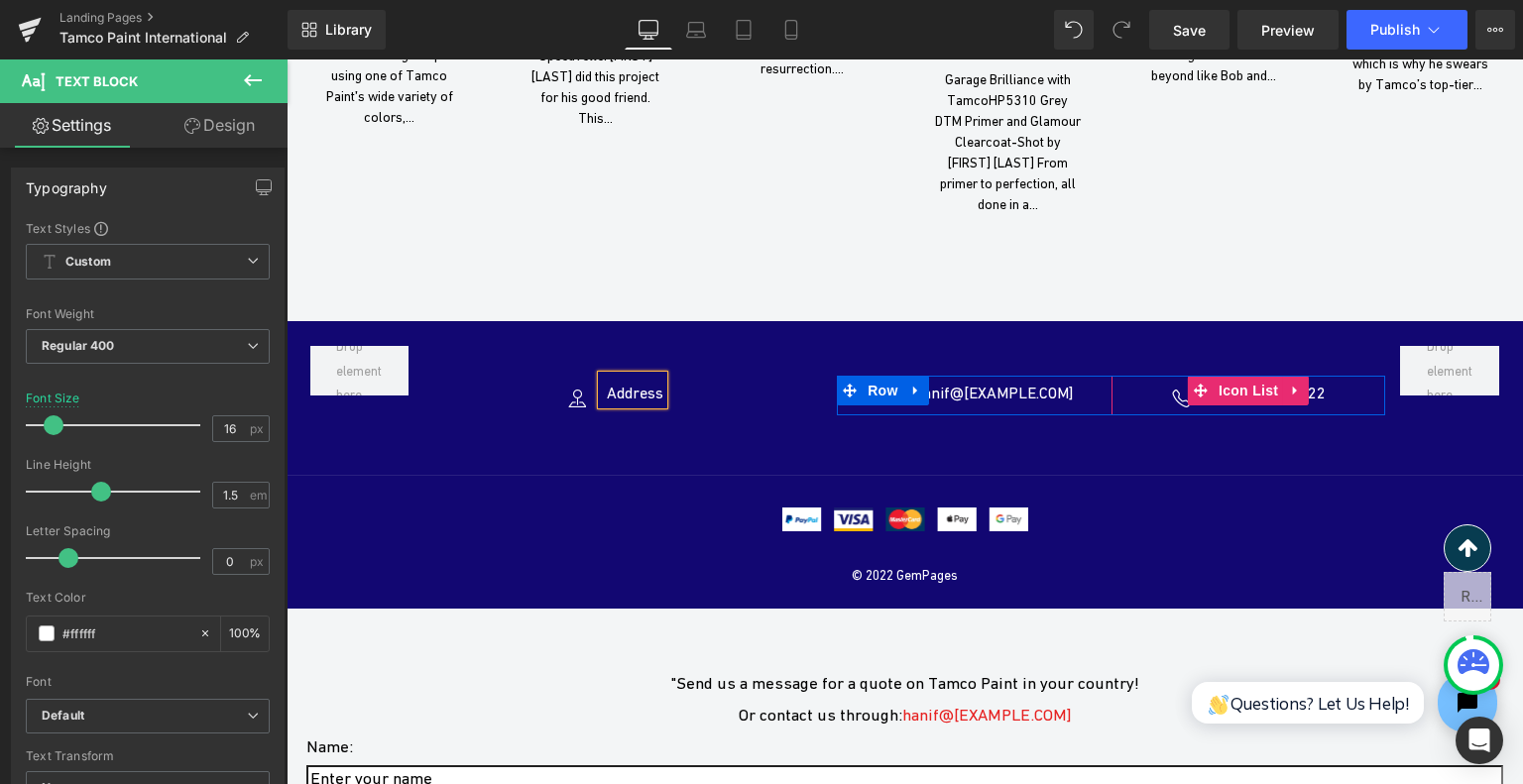 click on "Image
+102 3343 4722
Text Block" at bounding box center [1248, 395] 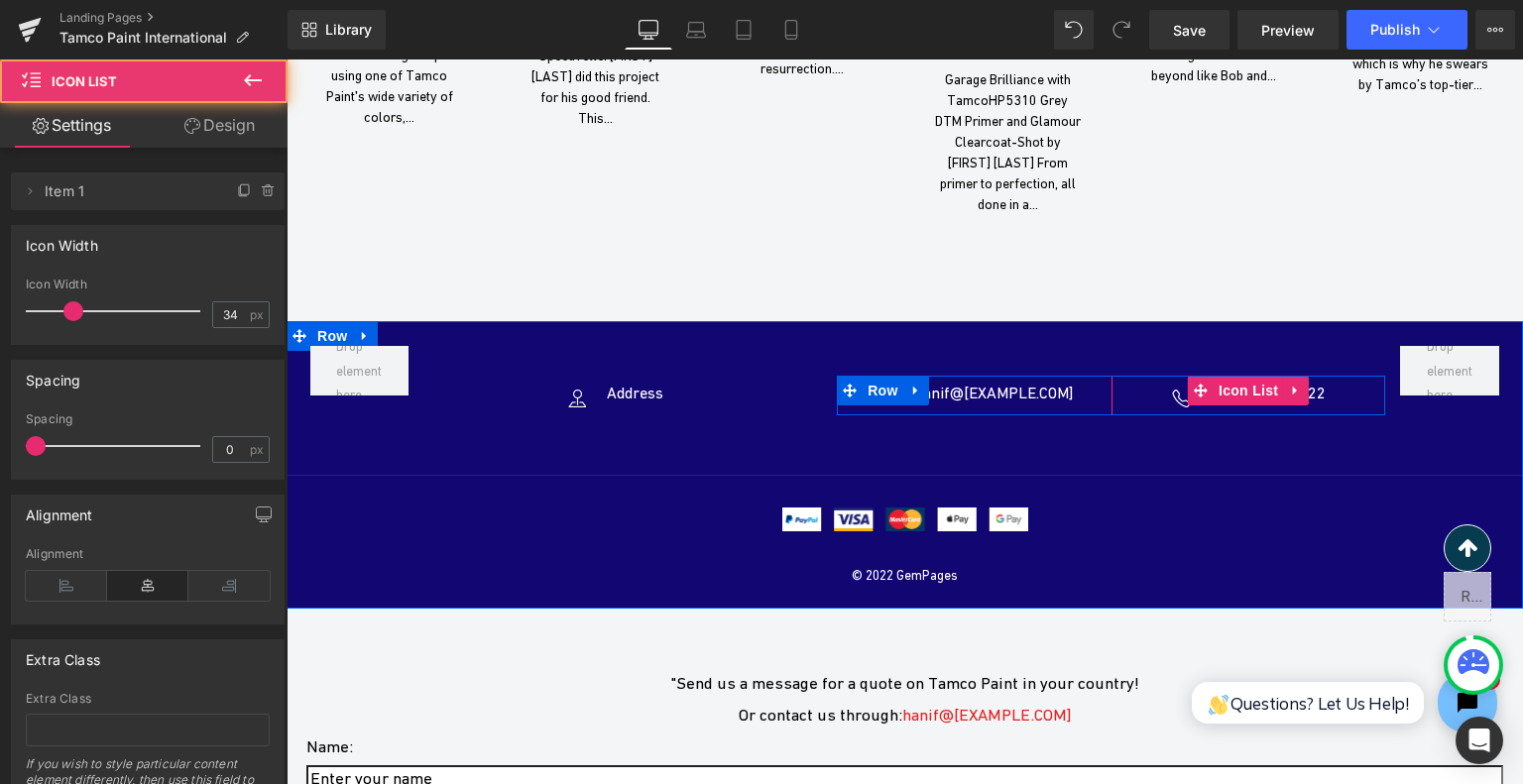 click on "Image
+102 3343 4722
Text Block" at bounding box center [1248, 395] 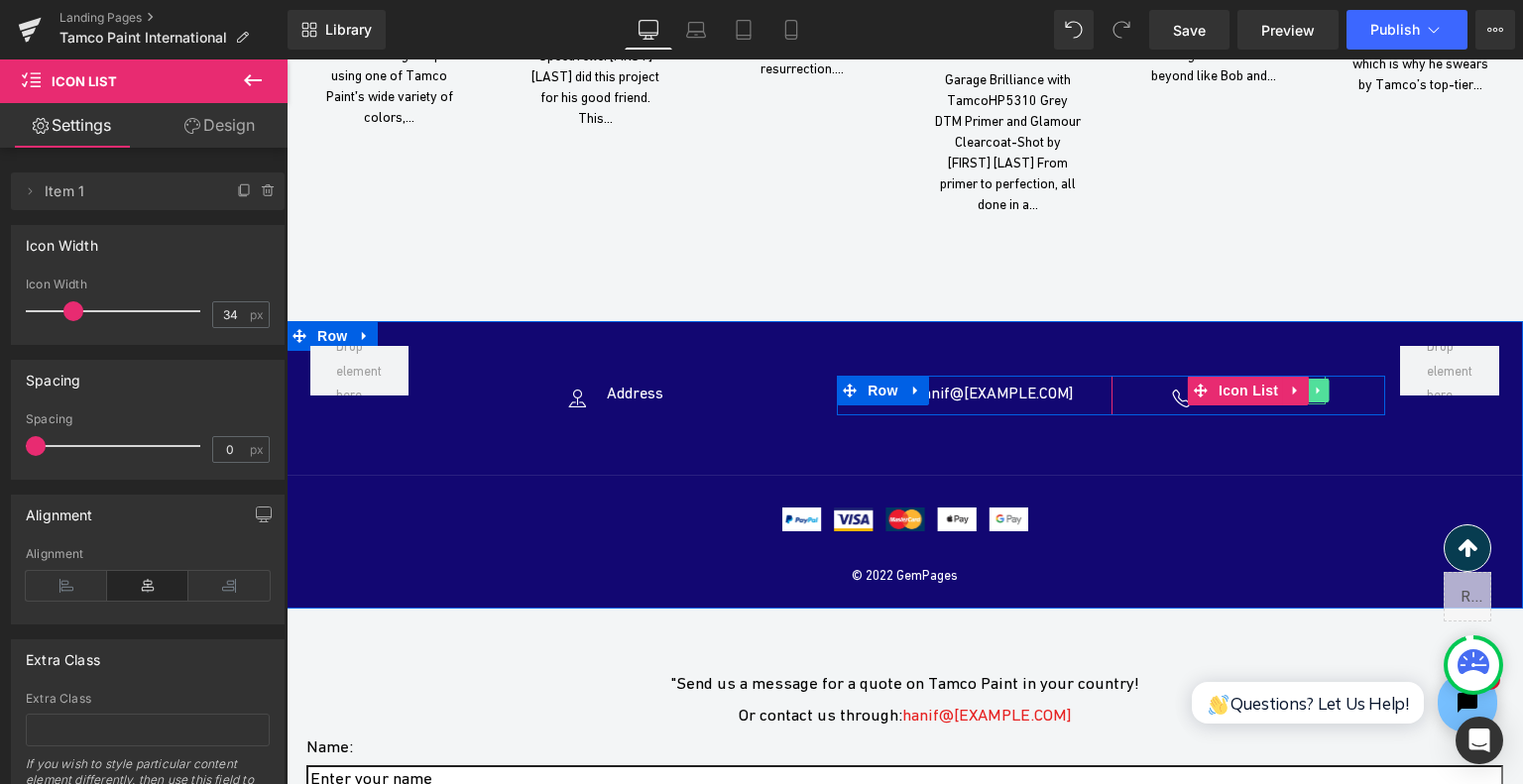 click at bounding box center (1319, 391) 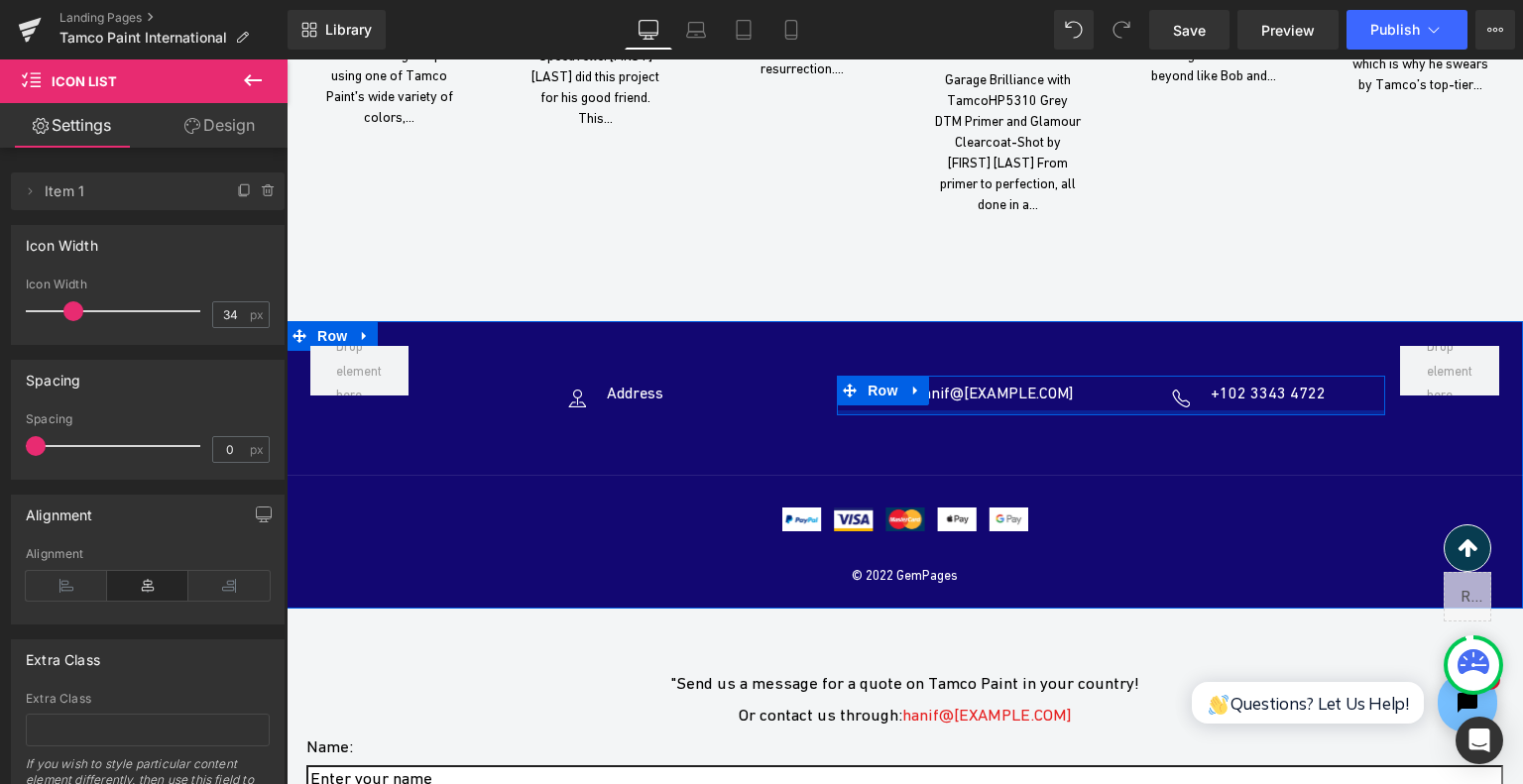 click at bounding box center (1111, 412) 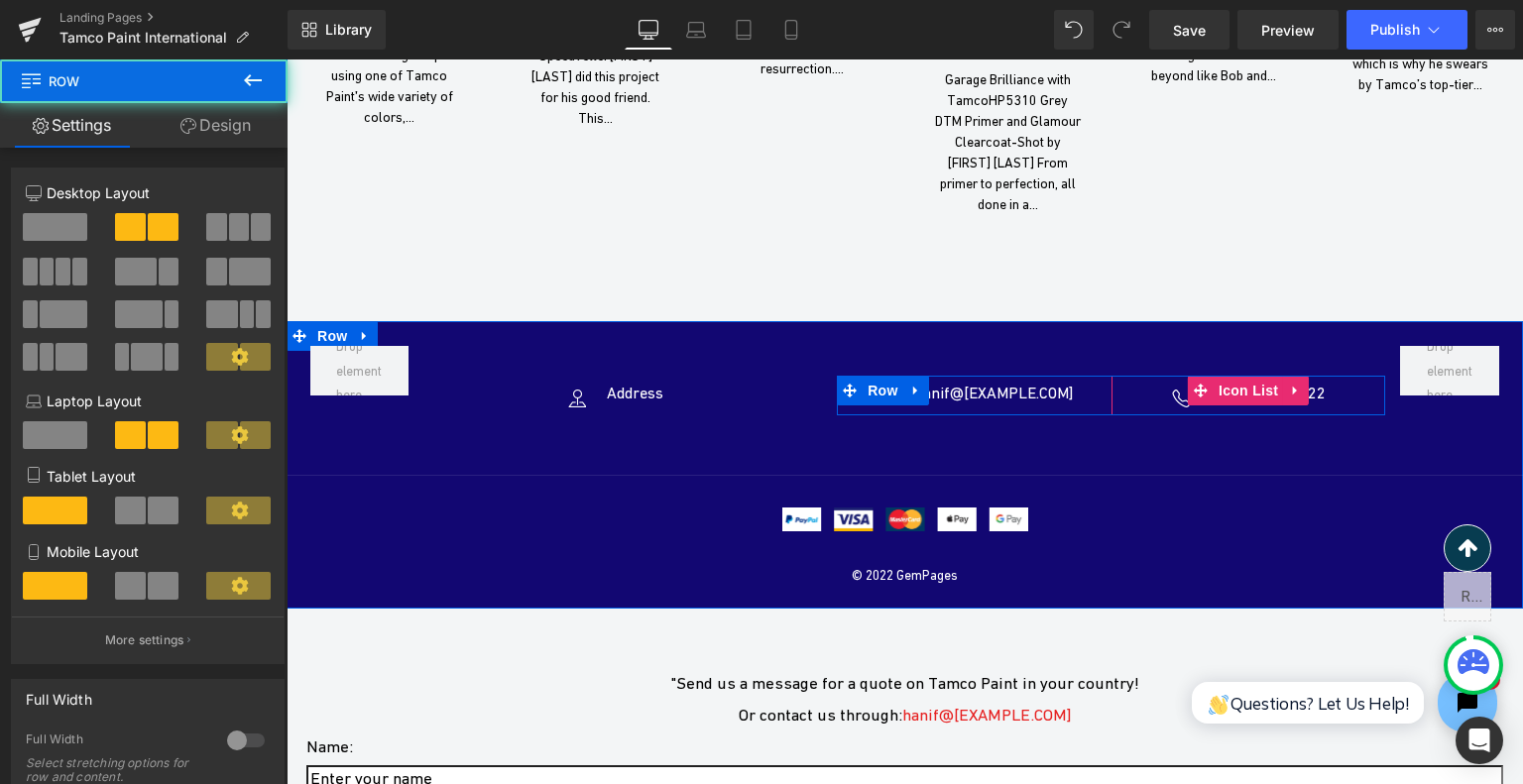 click 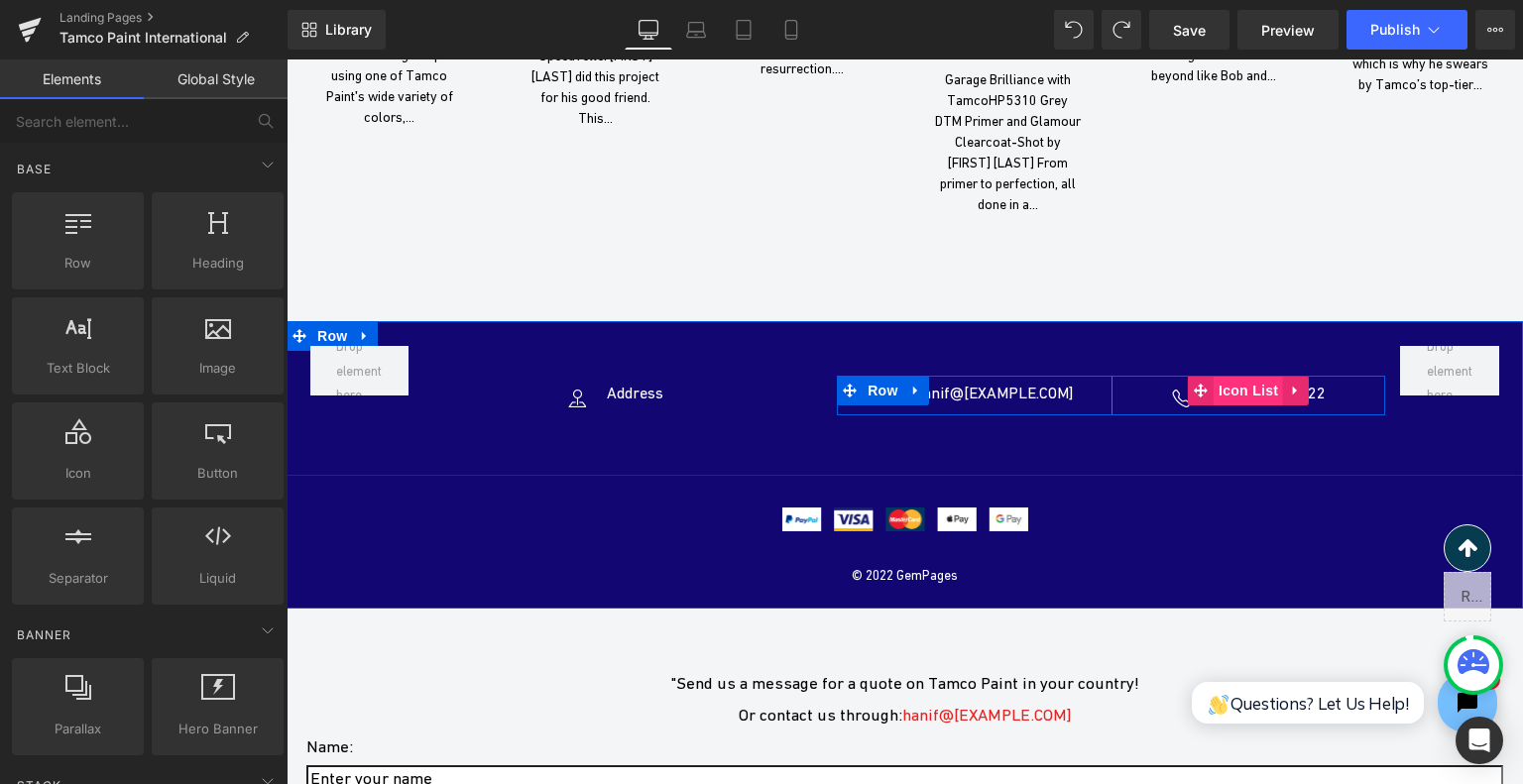 click on "Icon List" at bounding box center (1248, 391) 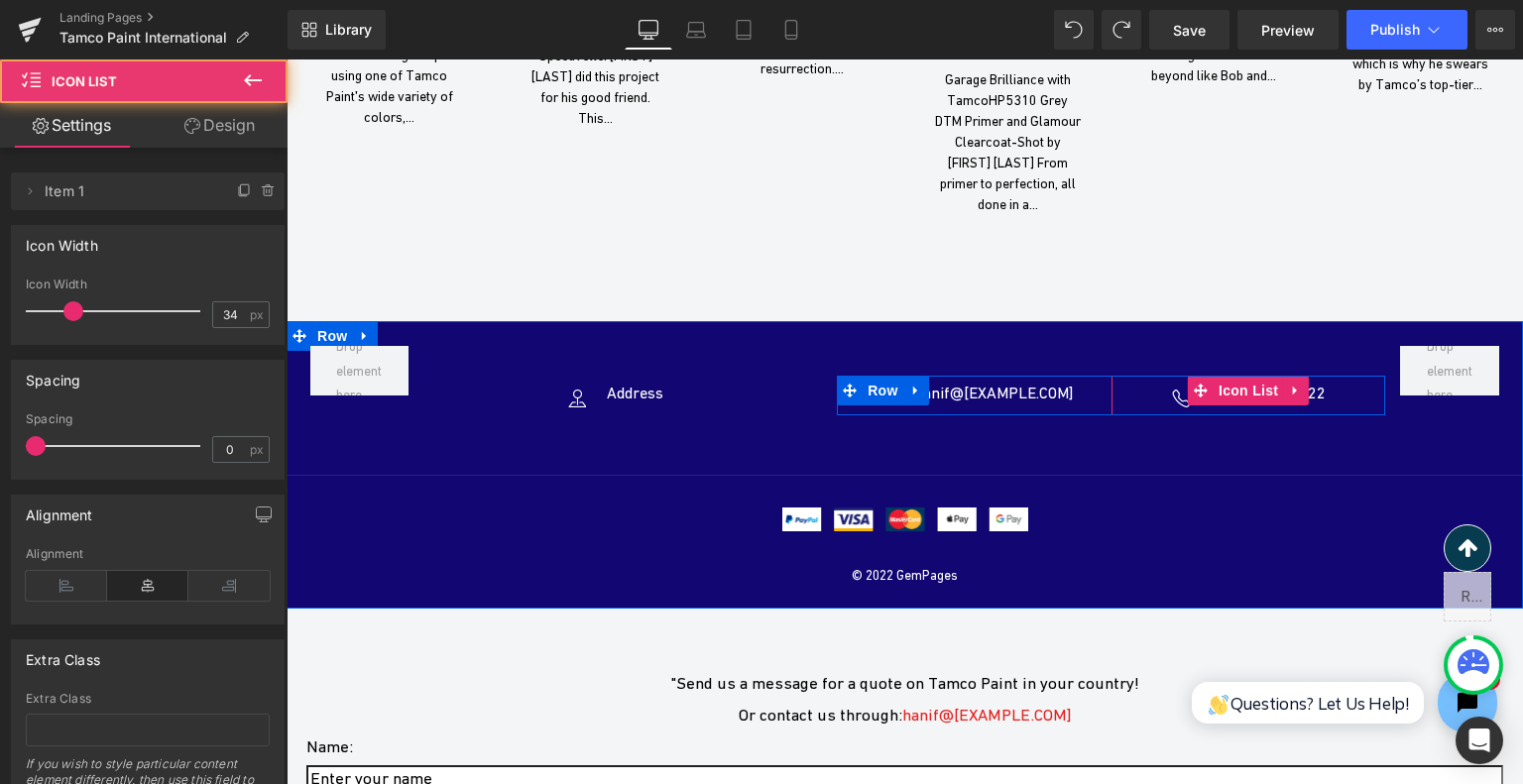 click on "+102 3343 4722 Text Block" at bounding box center [1265, 390] 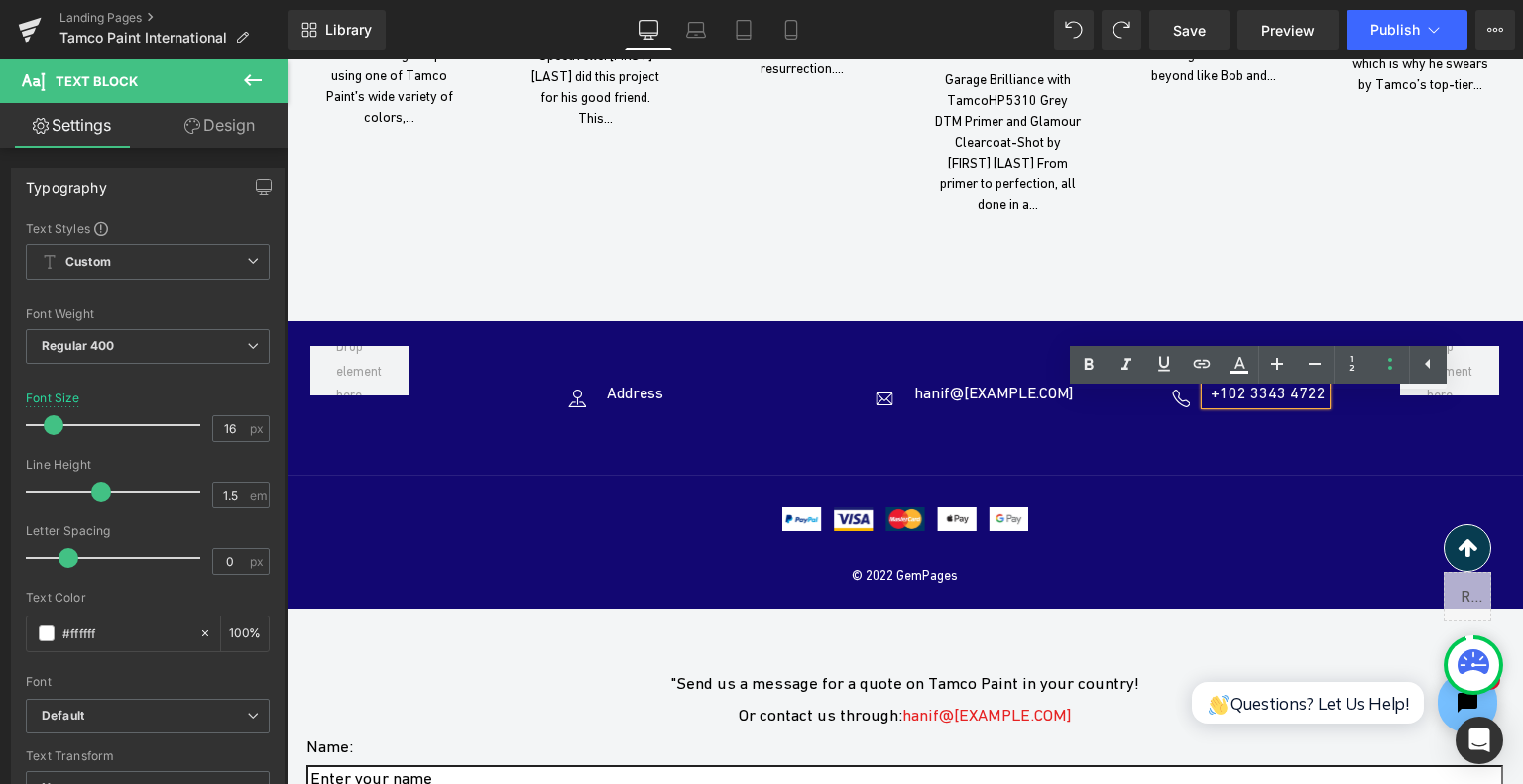 click on "+102 3343 4722" at bounding box center (1268, 392) 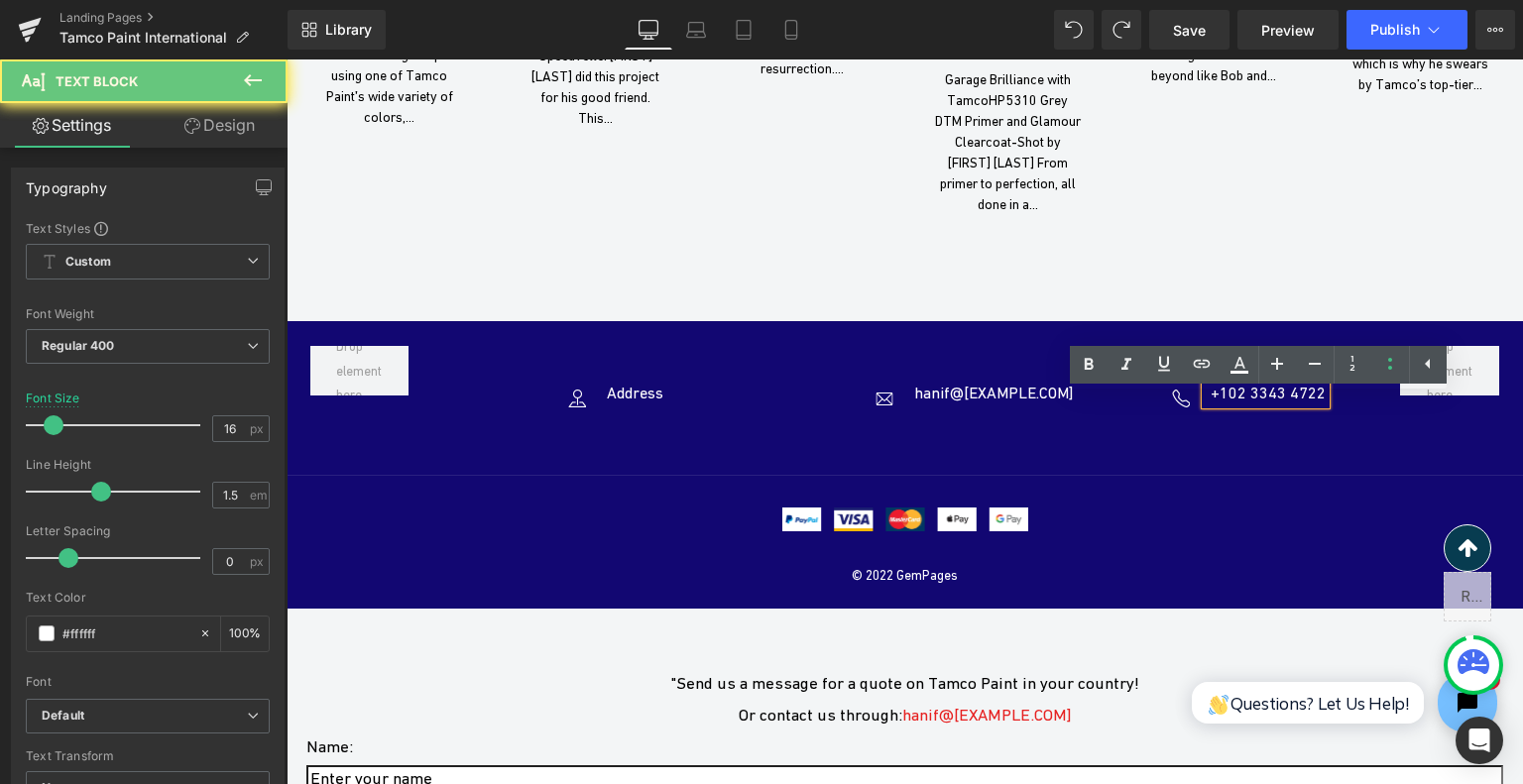 click on "+102 3343 4722" at bounding box center (1268, 392) 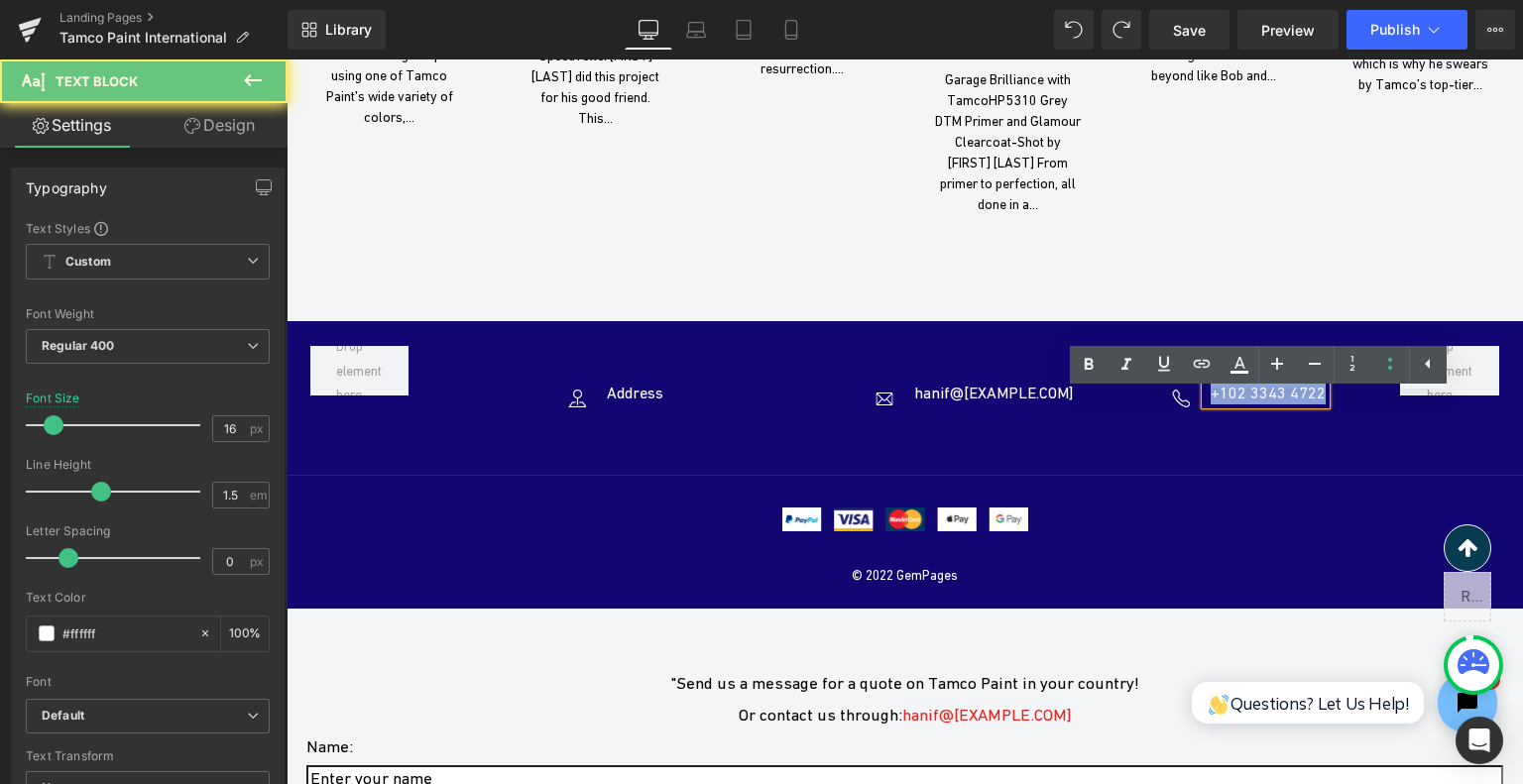 click on "+102 3343 4722" at bounding box center (1268, 392) 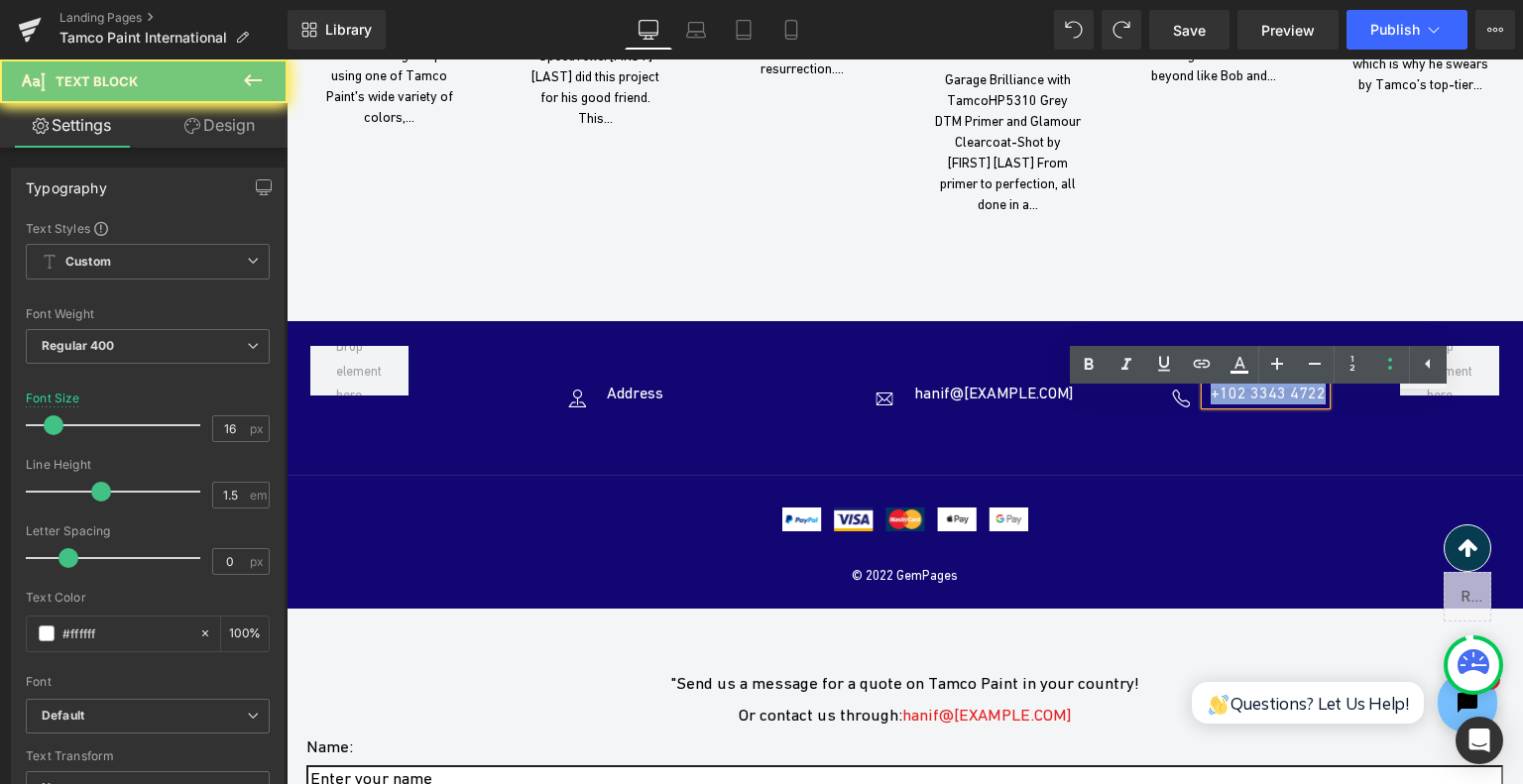 type 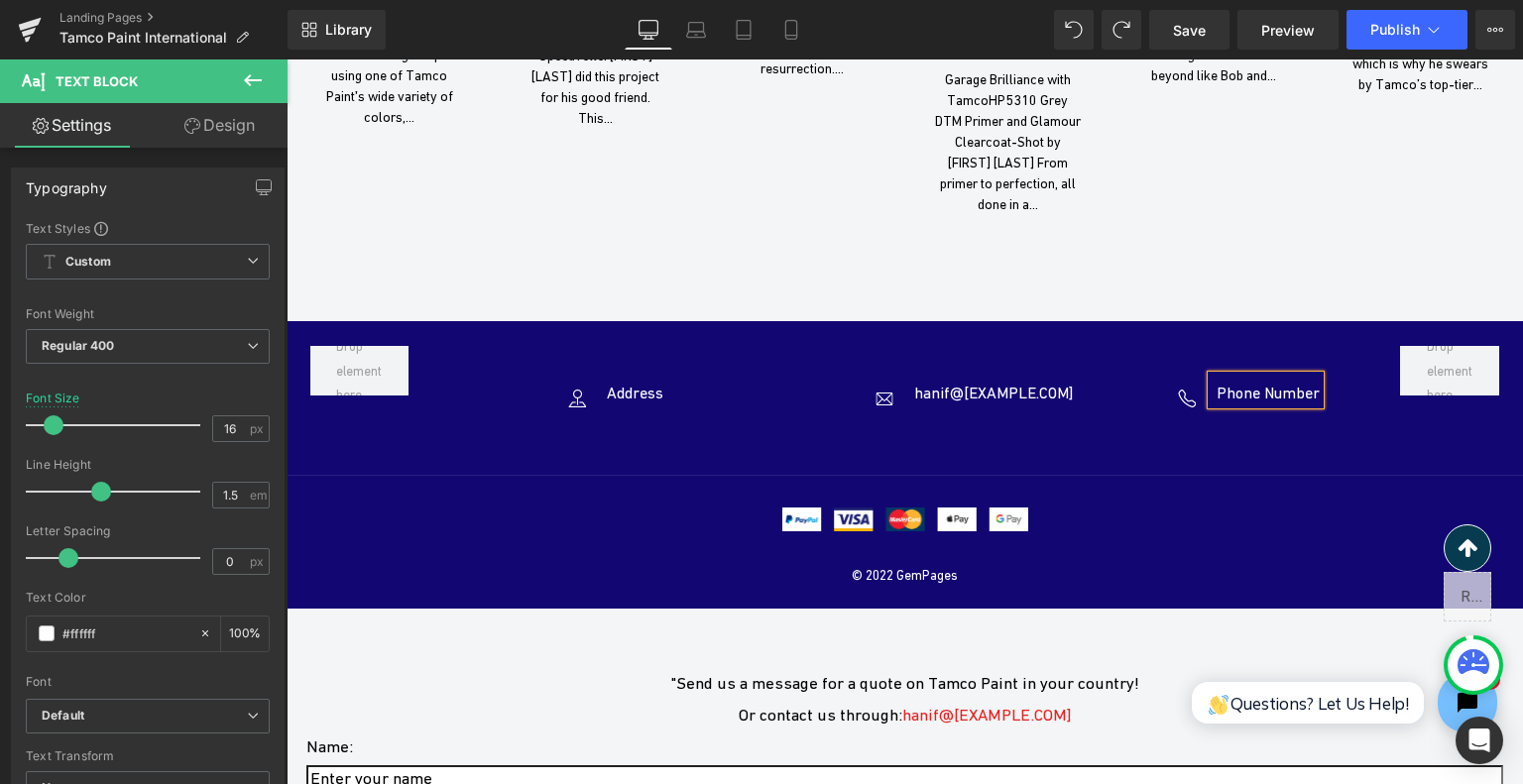 click on "Image
Image
Image
Image
Image" at bounding box center [905, 520] 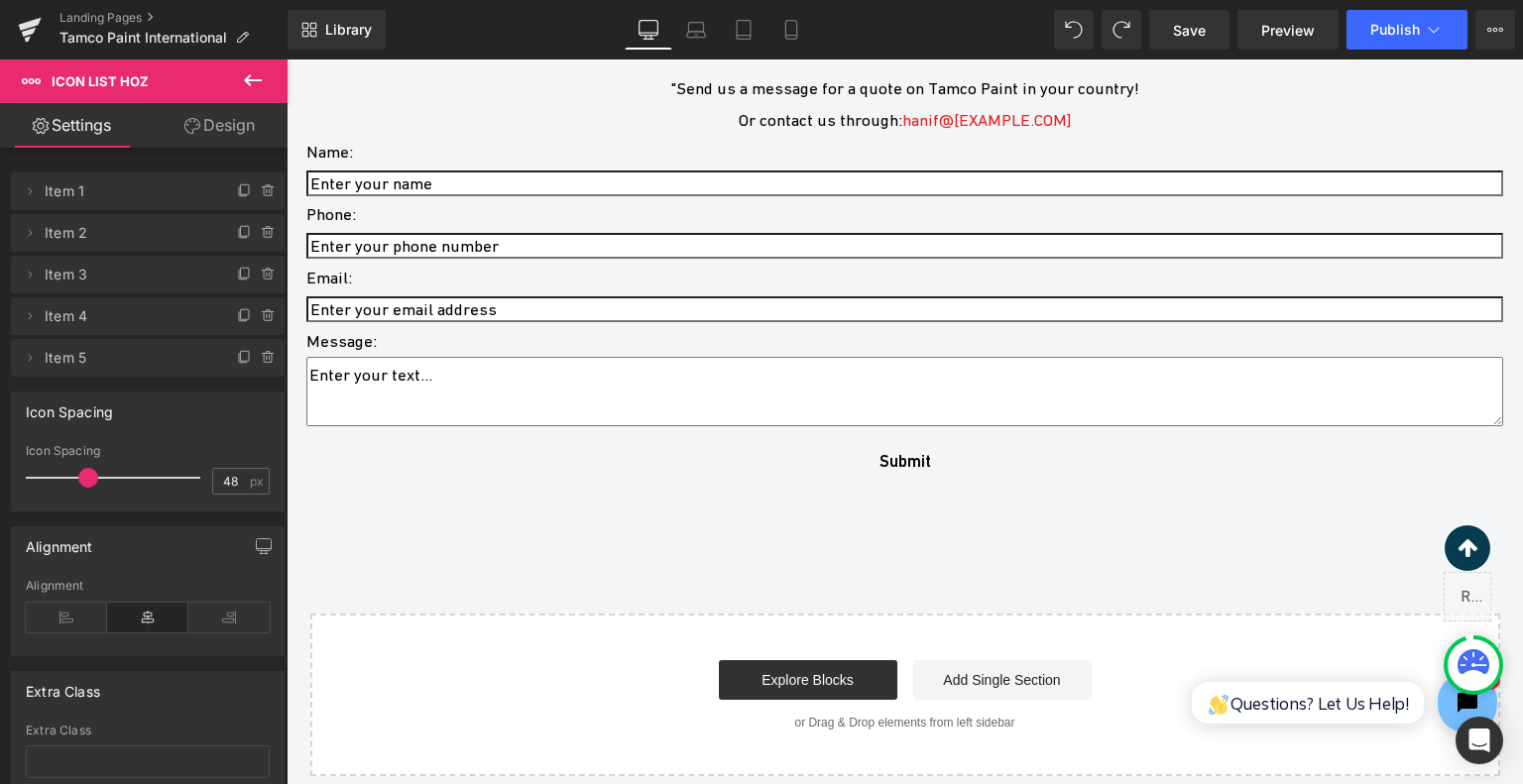 scroll, scrollTop: 7672, scrollLeft: 0, axis: vertical 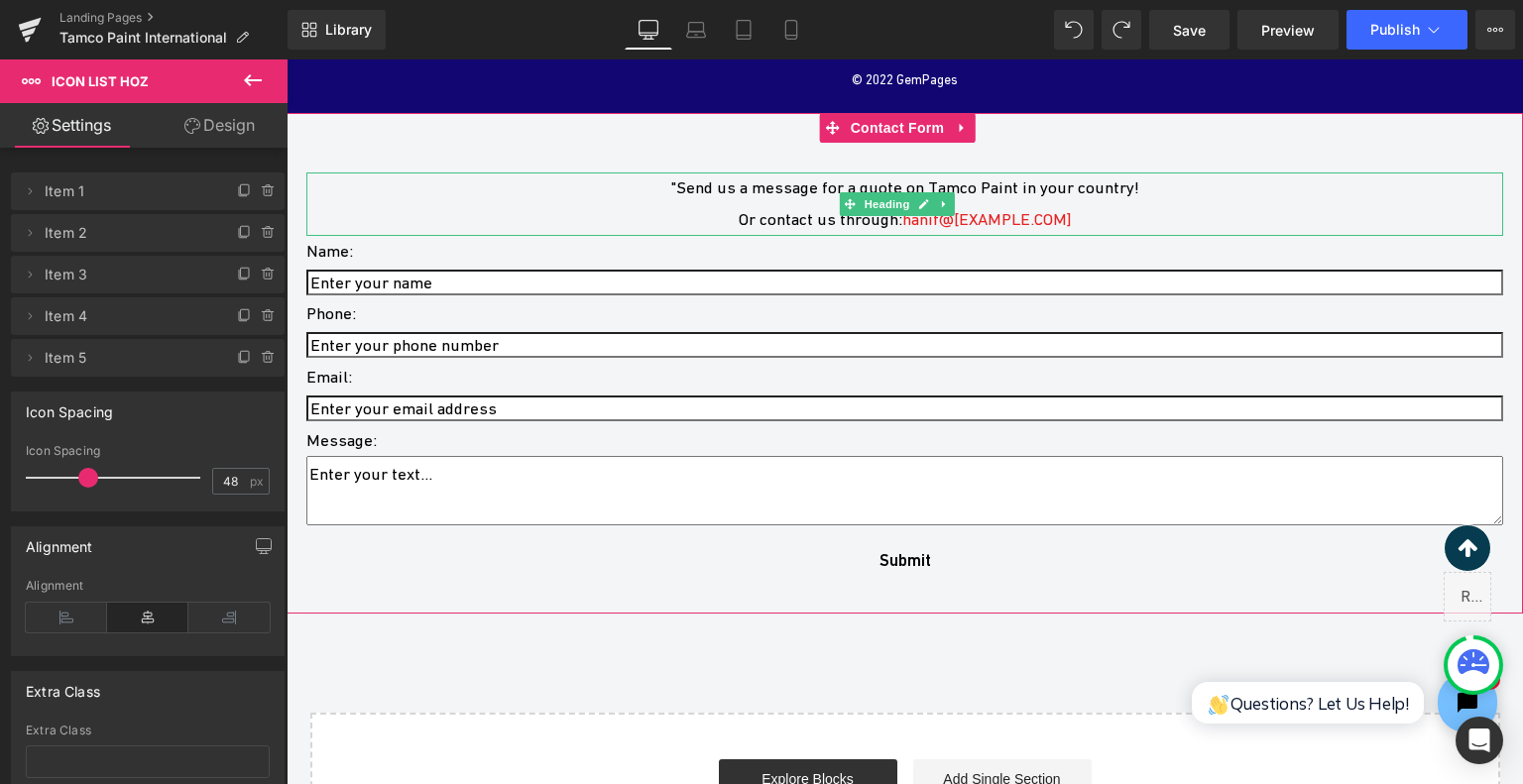 click on ""Send us a message for a quote on Tamco Paint in your country!" at bounding box center [904, 188] 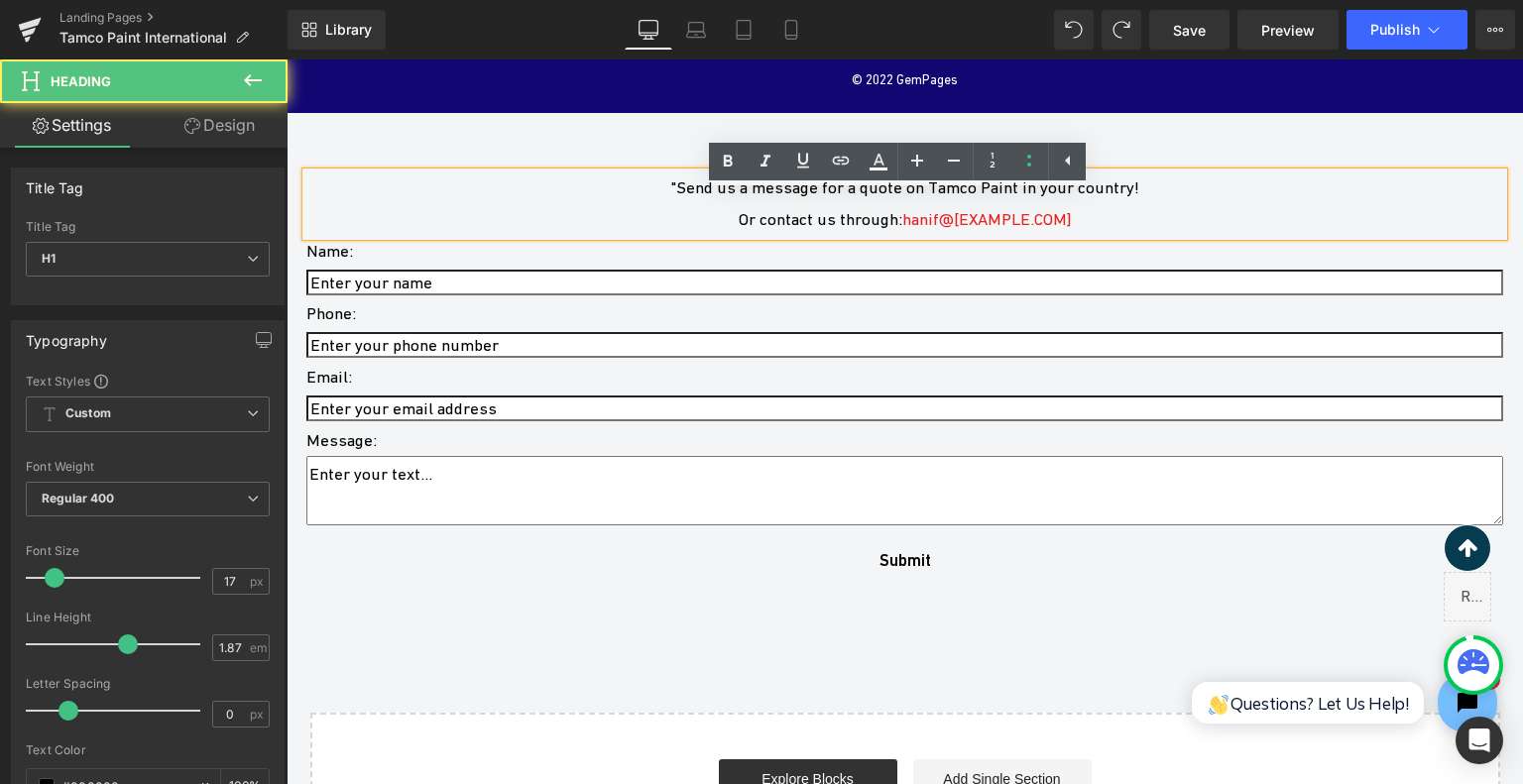 click on ""Send us a message for a quote on Tamco Paint in your country!" at bounding box center (904, 188) 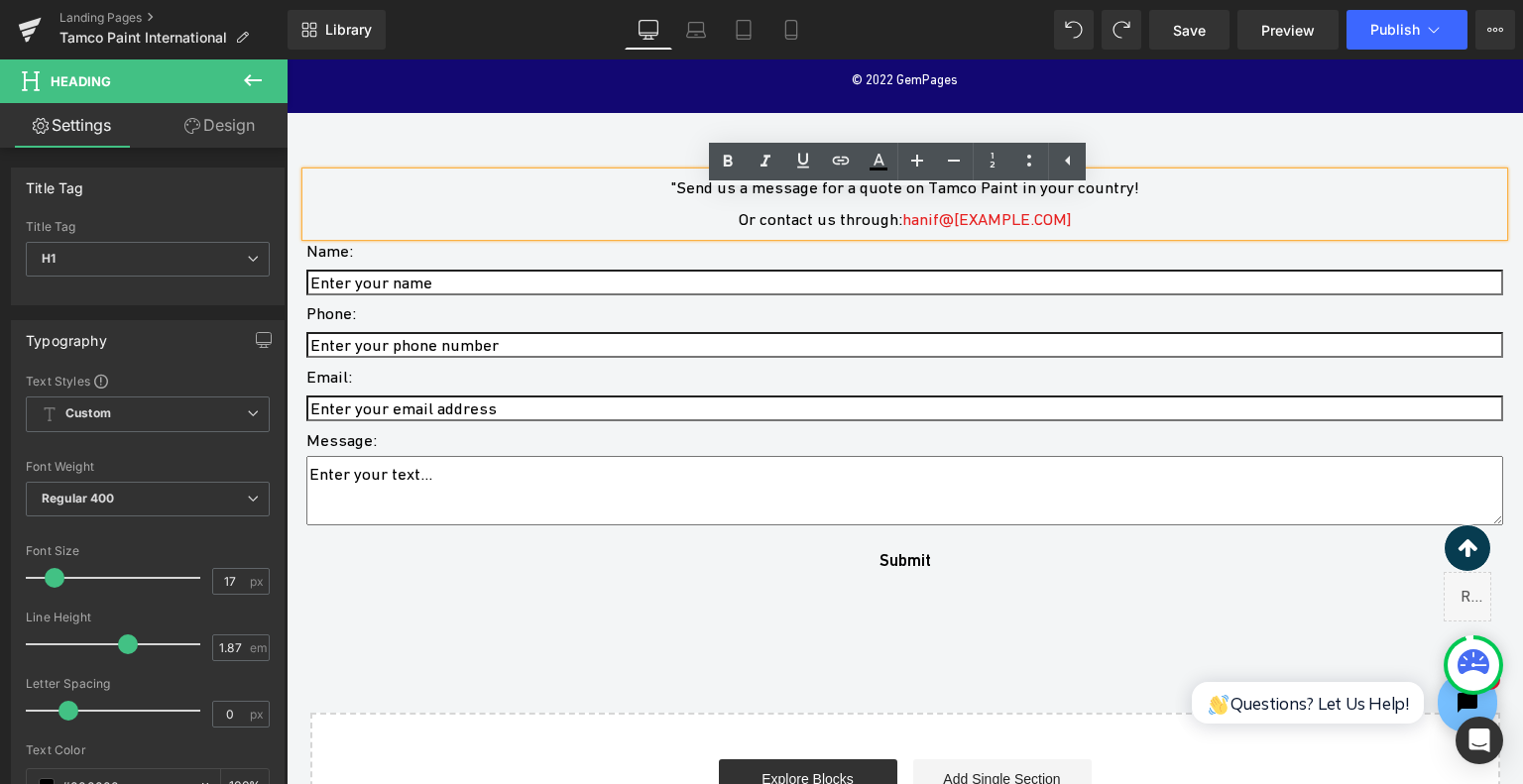 type 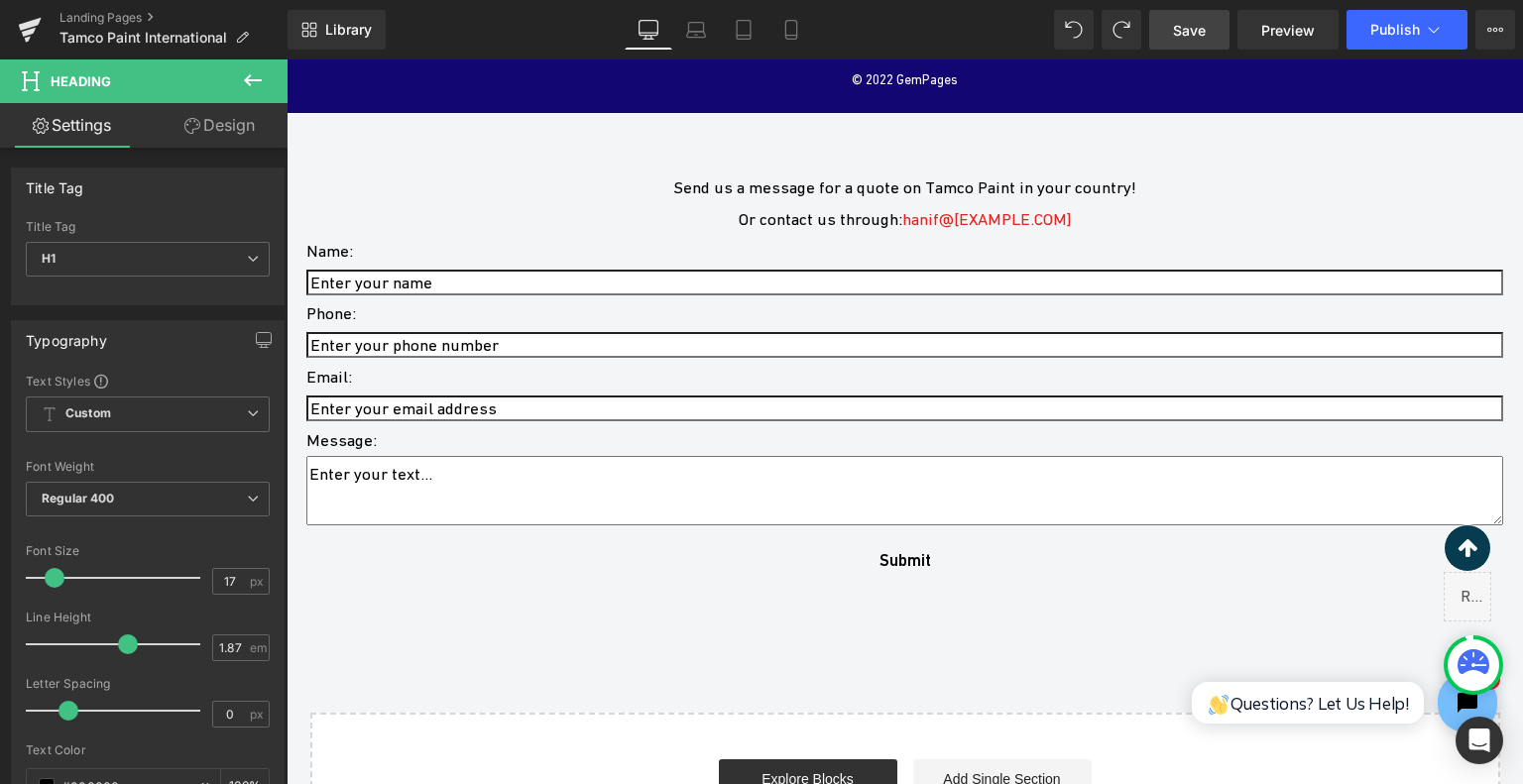 click on "Save" at bounding box center [1189, 30] 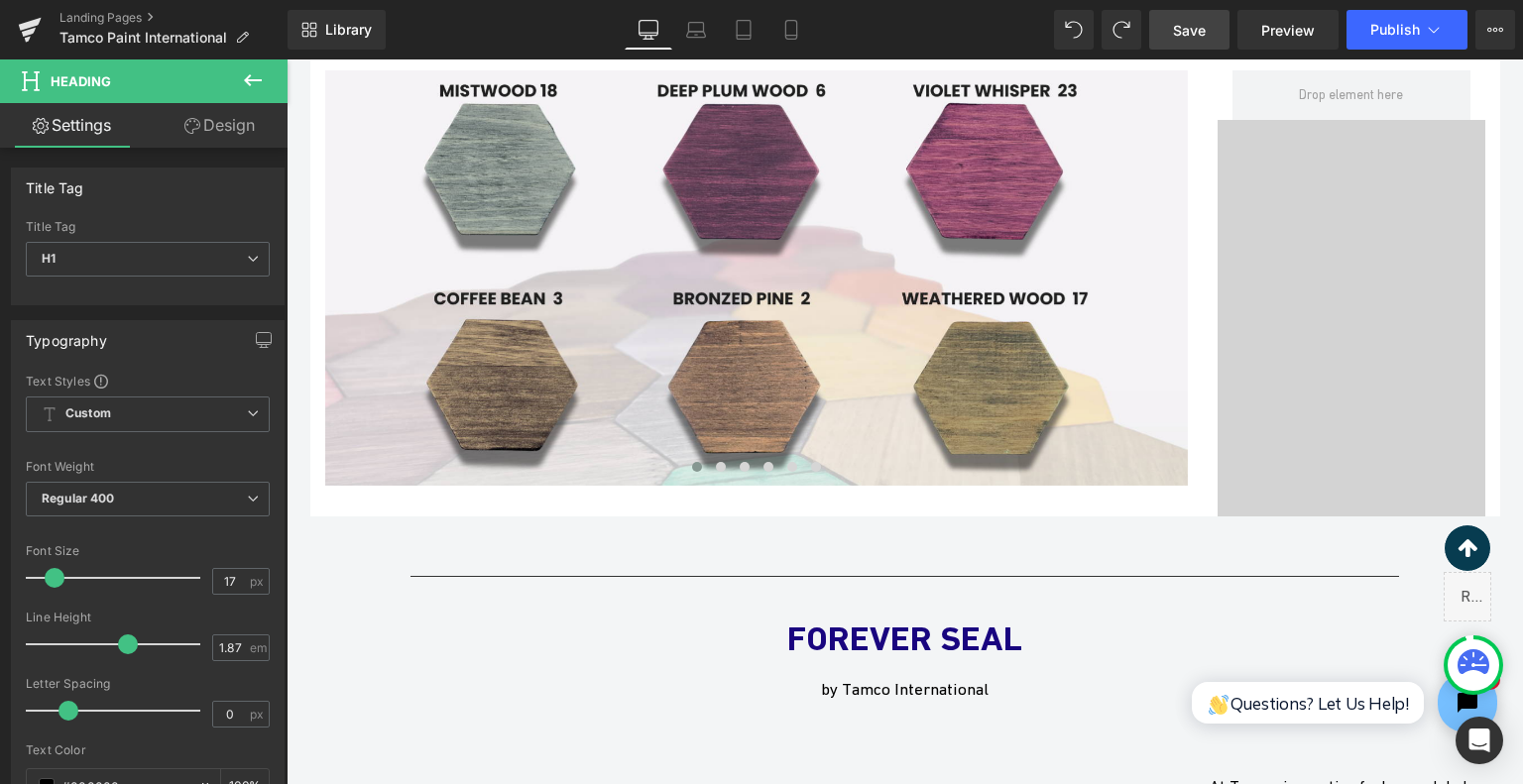 scroll, scrollTop: 3382, scrollLeft: 0, axis: vertical 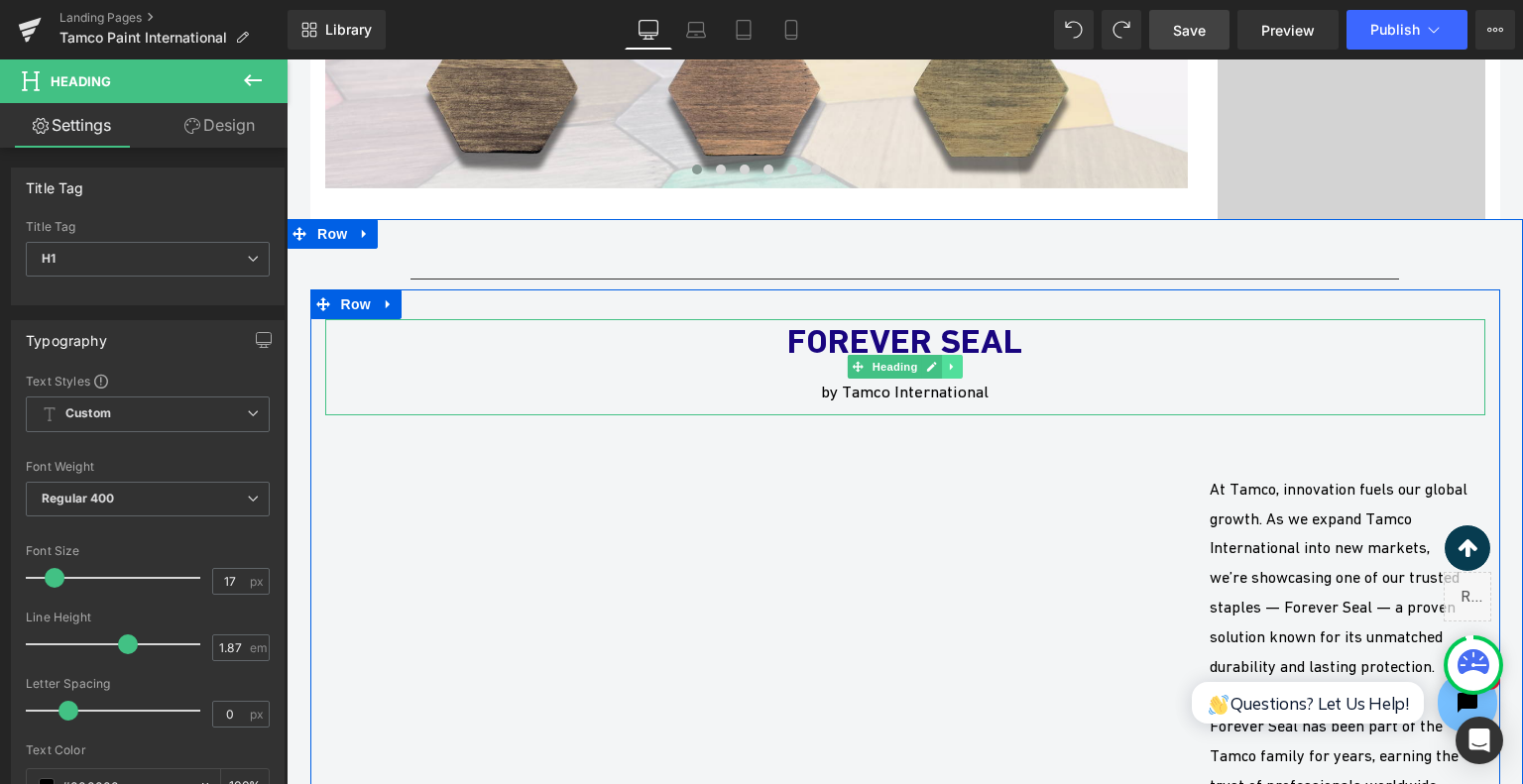 click 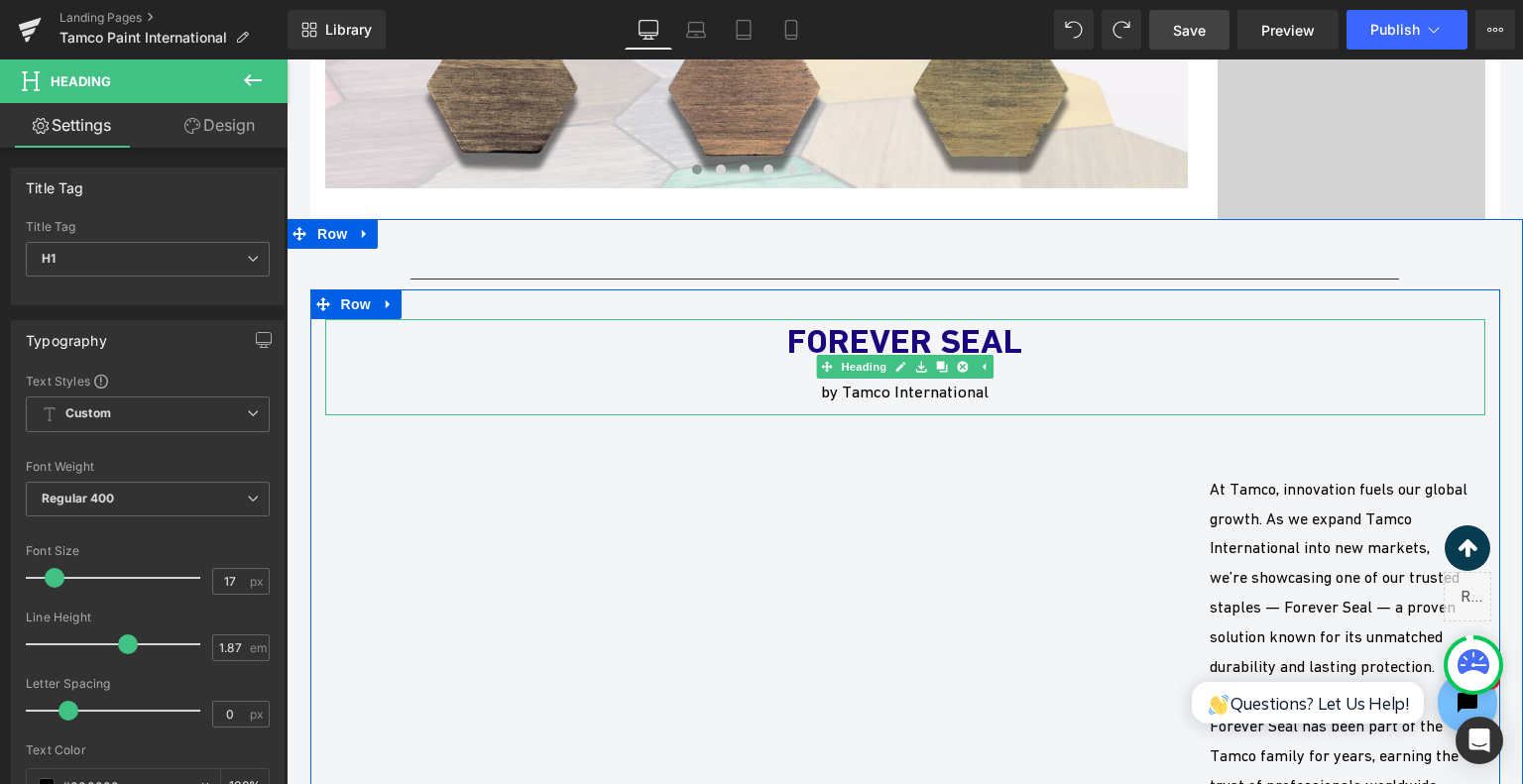 click 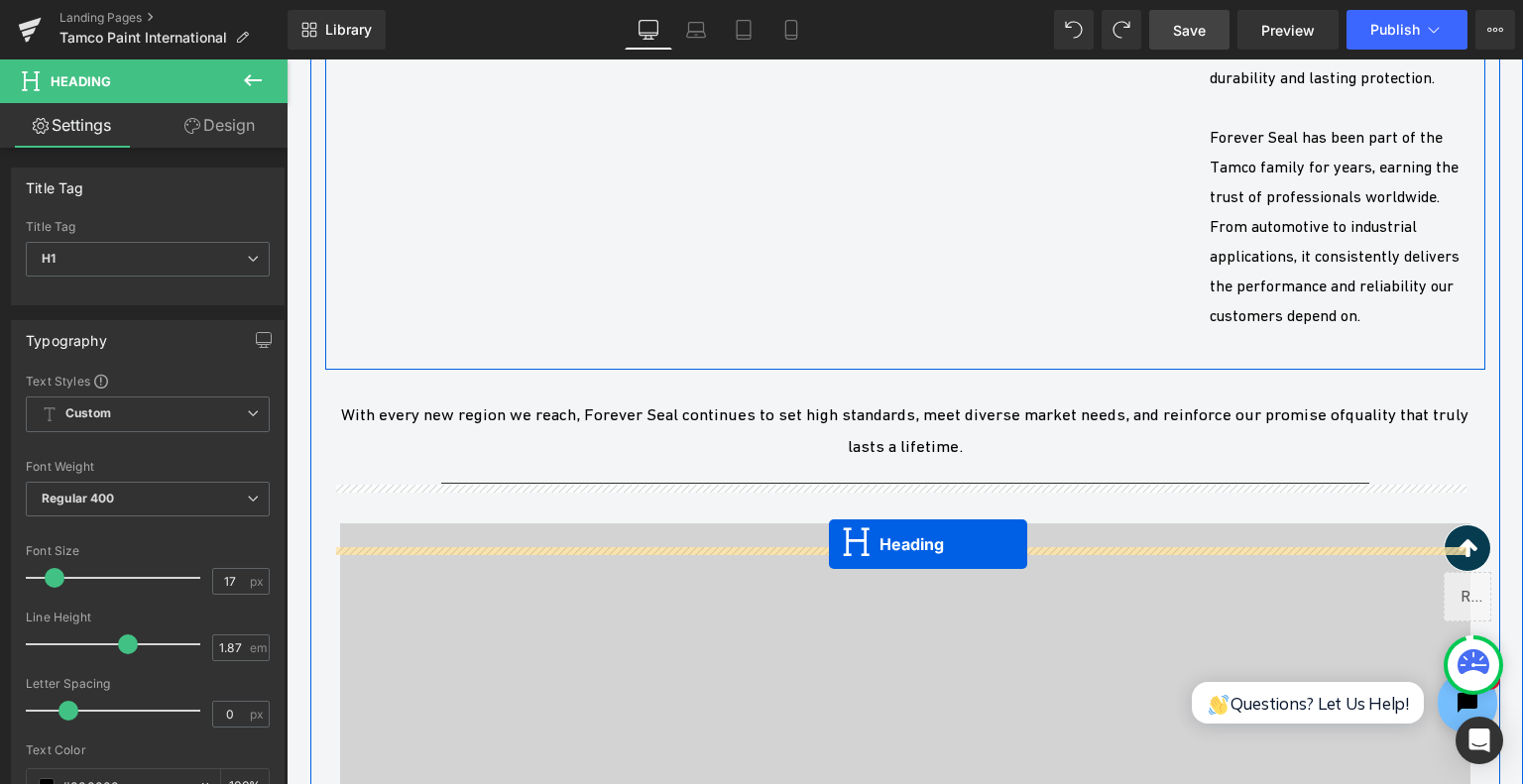 scroll, scrollTop: 4076, scrollLeft: 0, axis: vertical 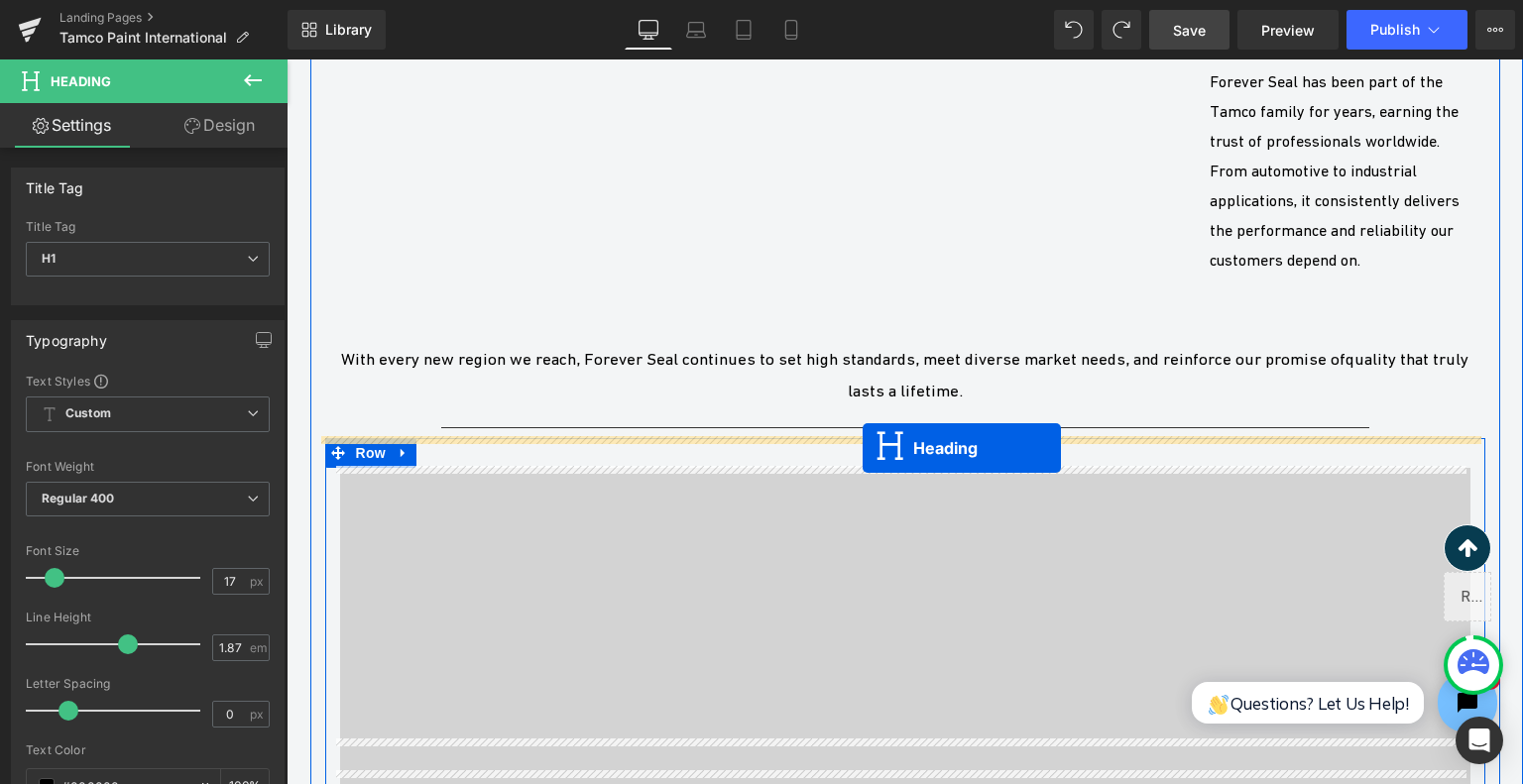 drag, startPoint x: 853, startPoint y: 459, endPoint x: 863, endPoint y: 448, distance: 14.866069 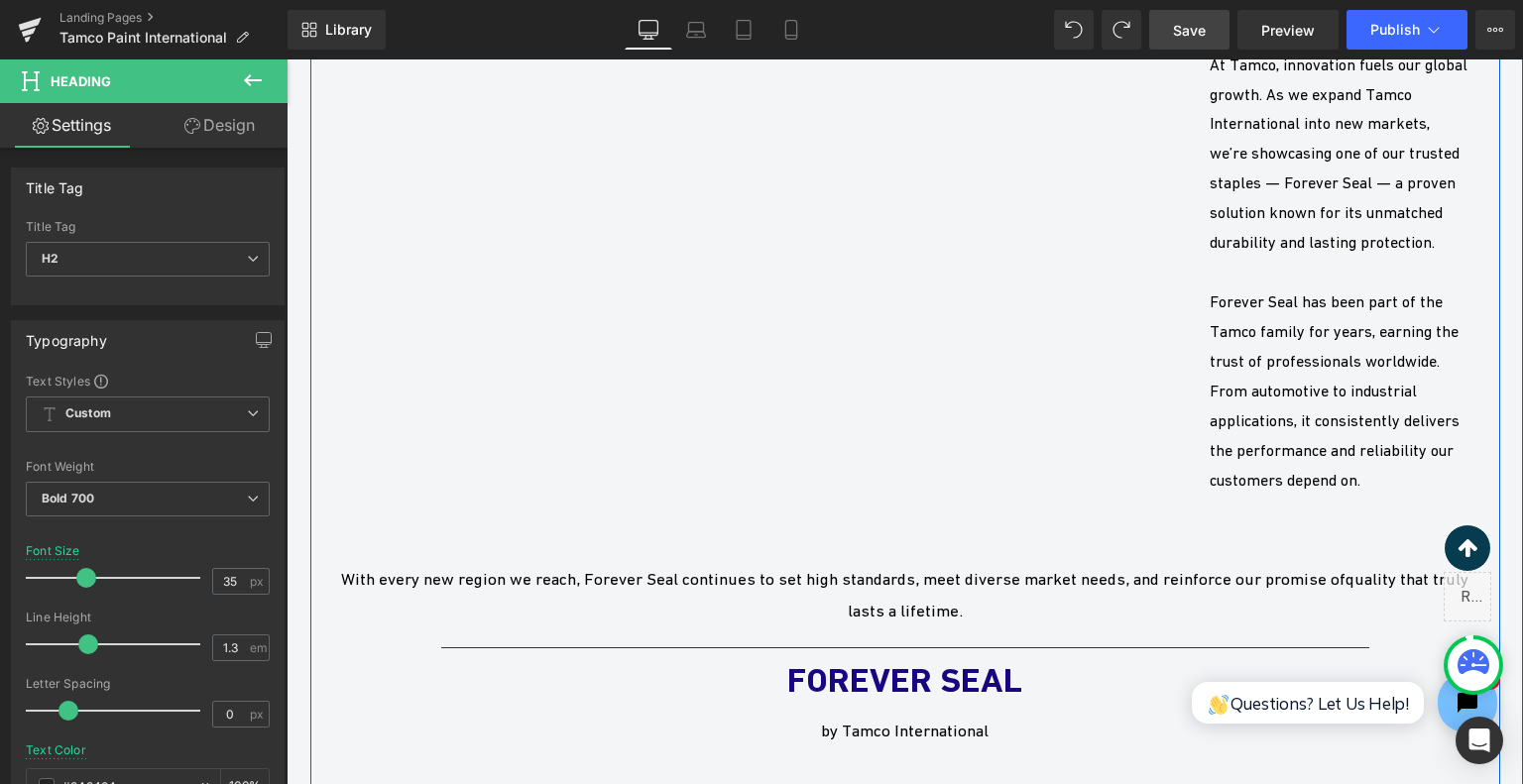 scroll, scrollTop: 3927, scrollLeft: 0, axis: vertical 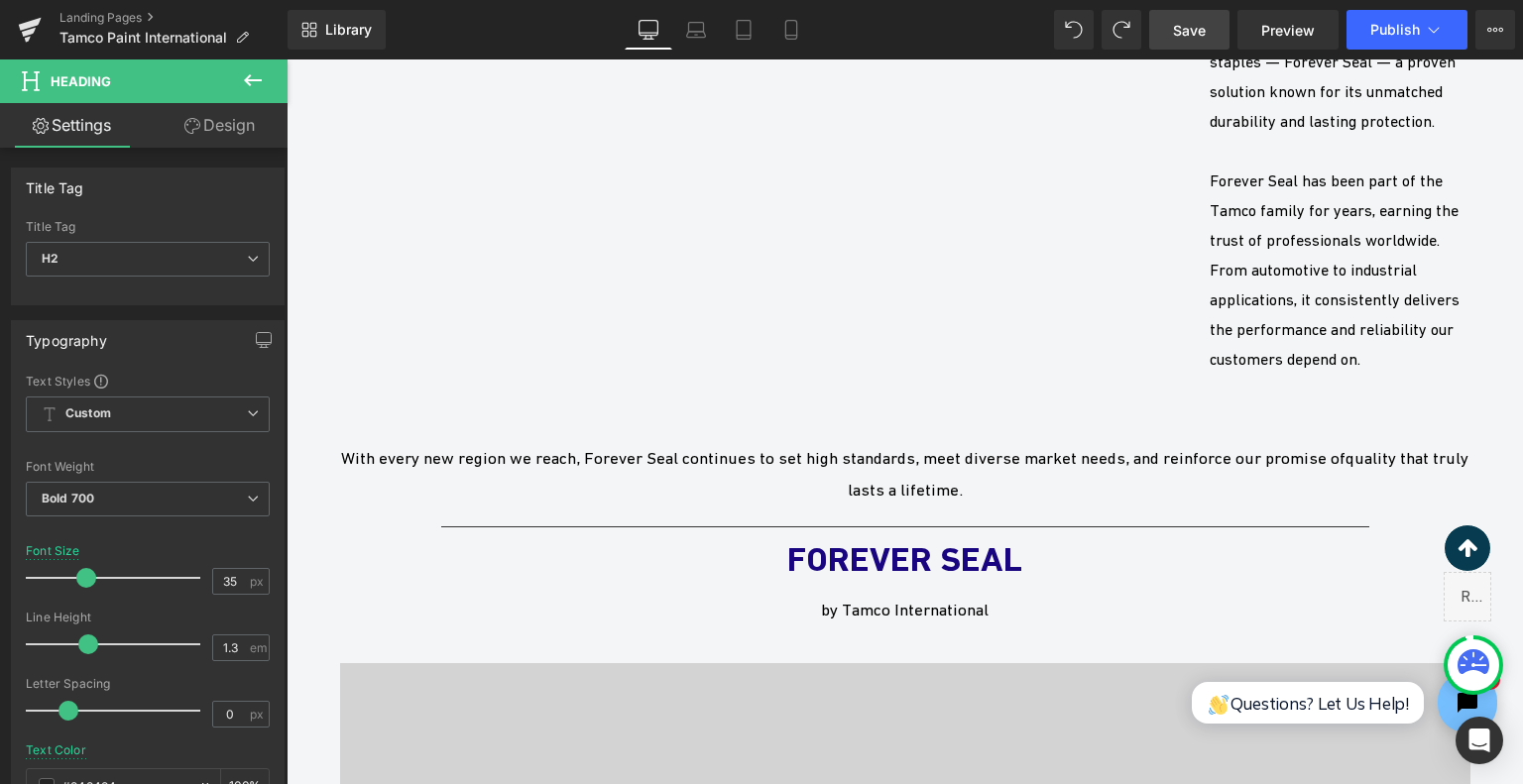 click at bounding box center [253, 81] 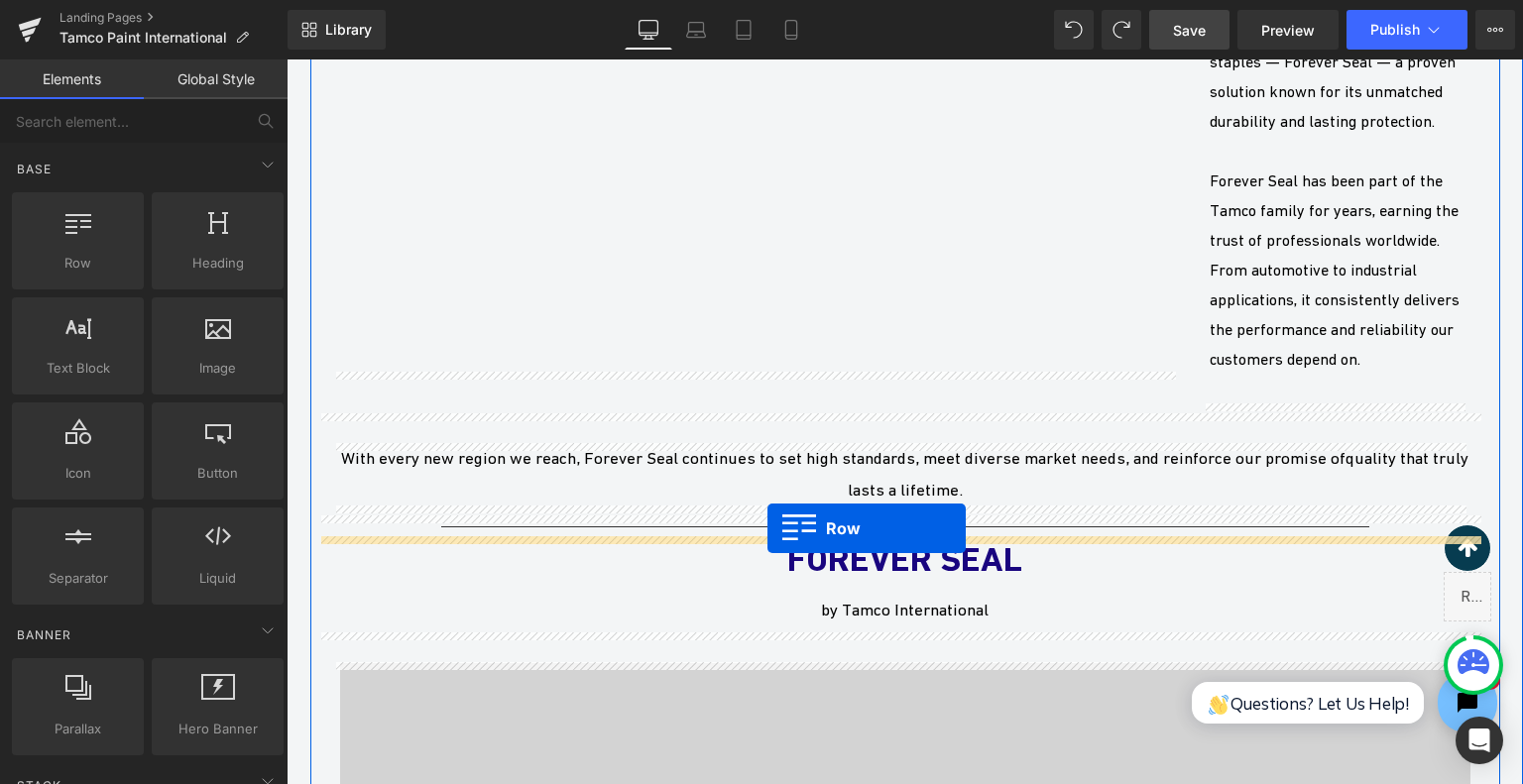 drag, startPoint x: 411, startPoint y: 294, endPoint x: 767, endPoint y: 529, distance: 426.56887 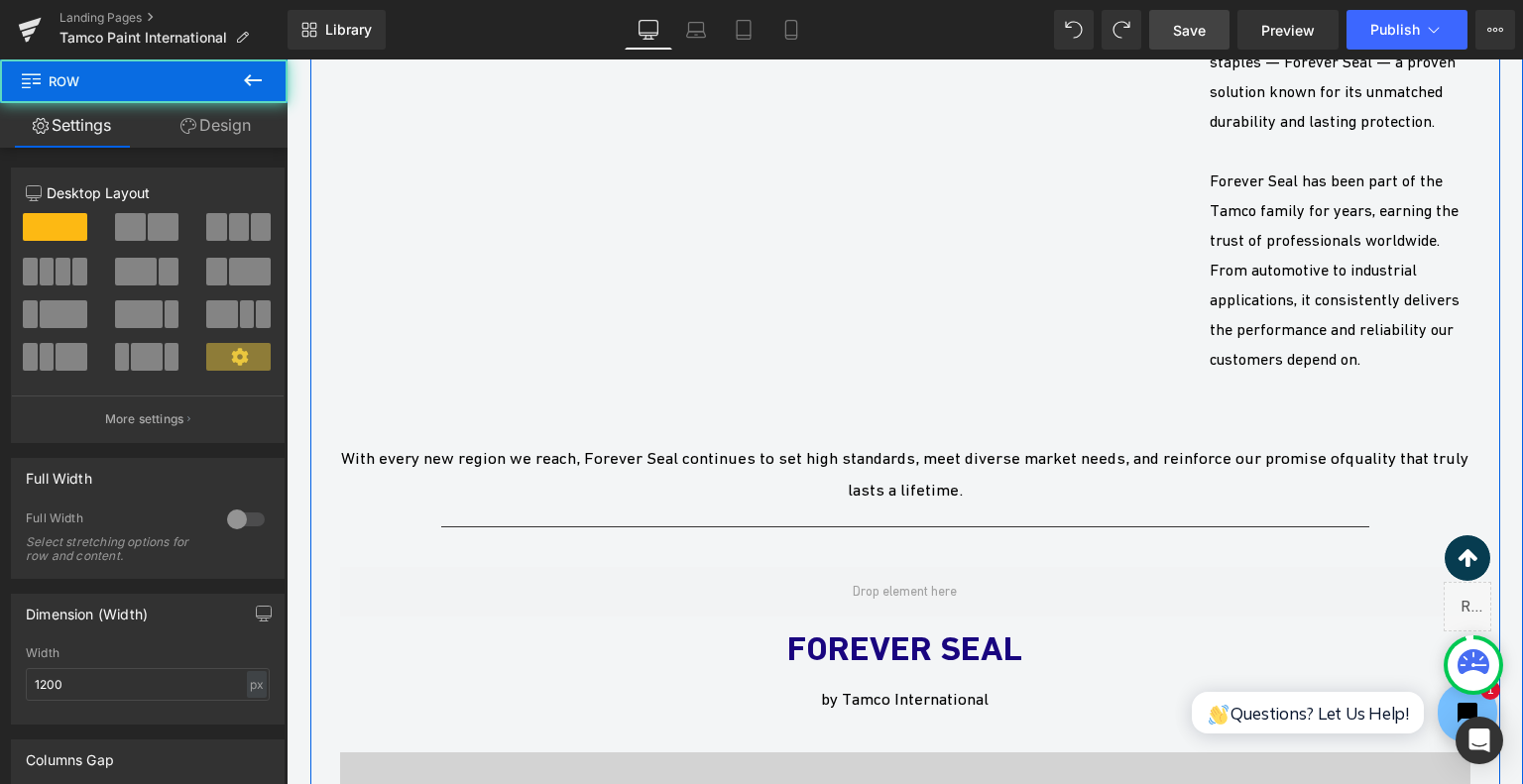 click on "FOREVER SEAL" at bounding box center [904, 648] 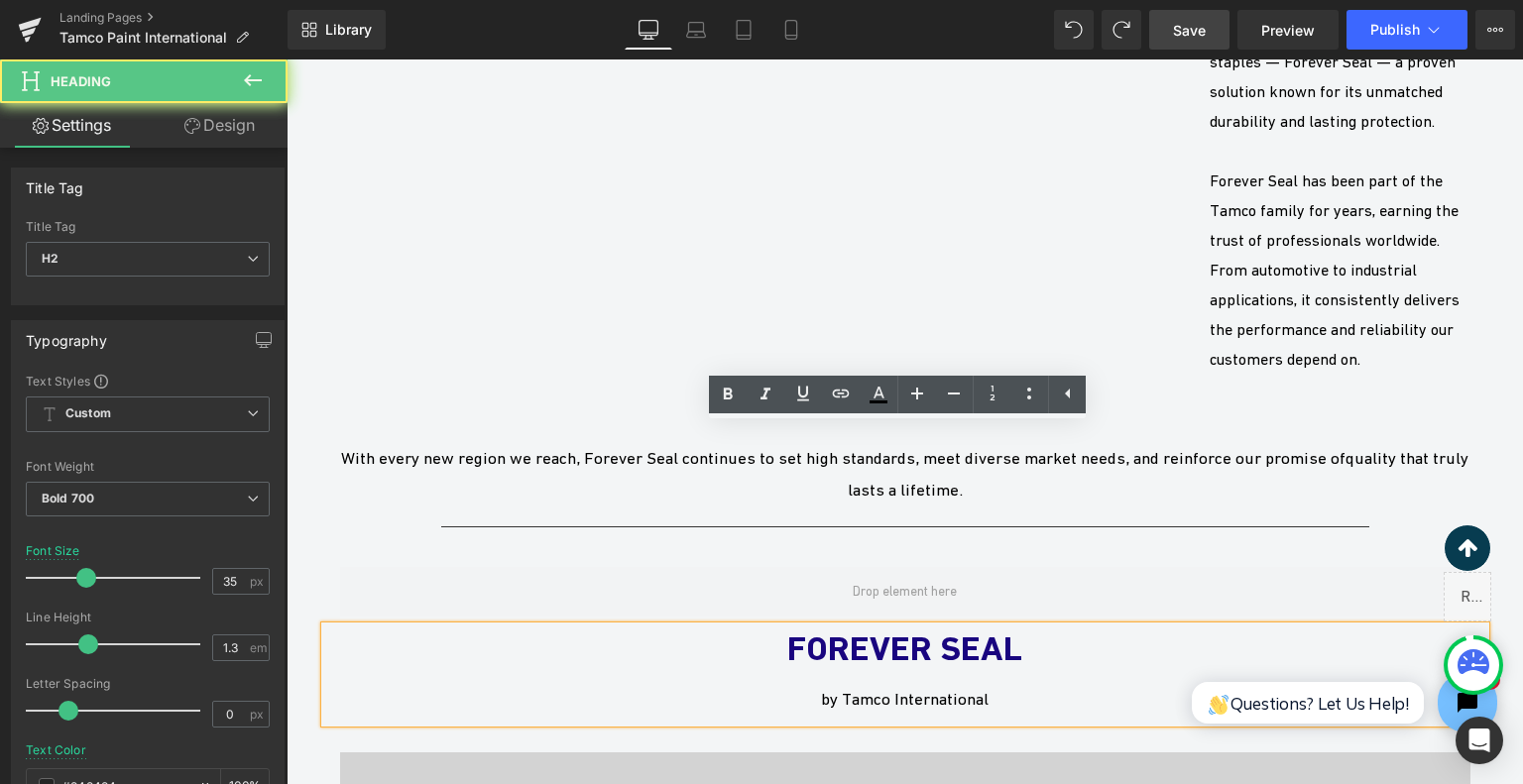 scroll, scrollTop: 4125, scrollLeft: 0, axis: vertical 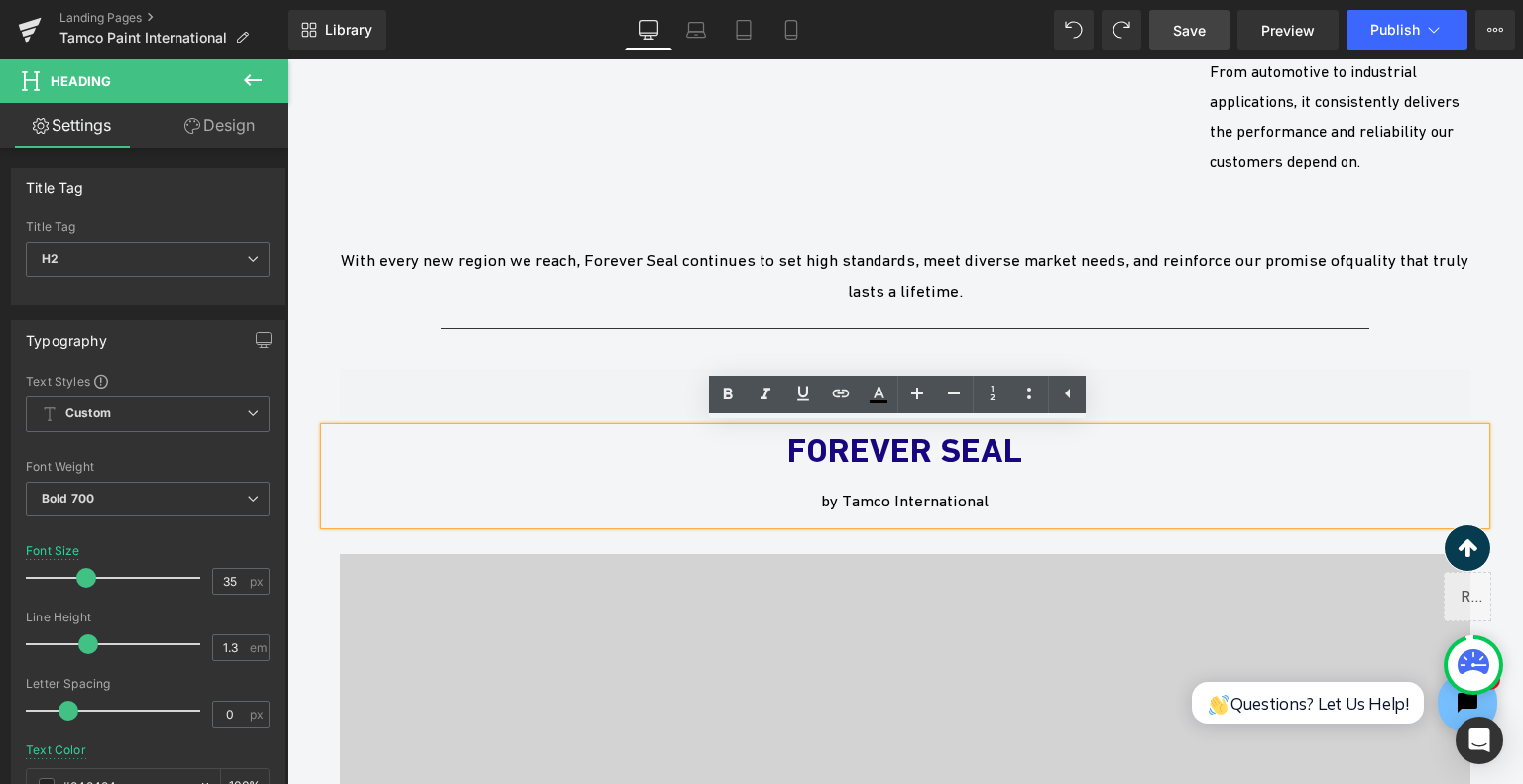 click on "FOREVER SEAL" at bounding box center [904, 450] 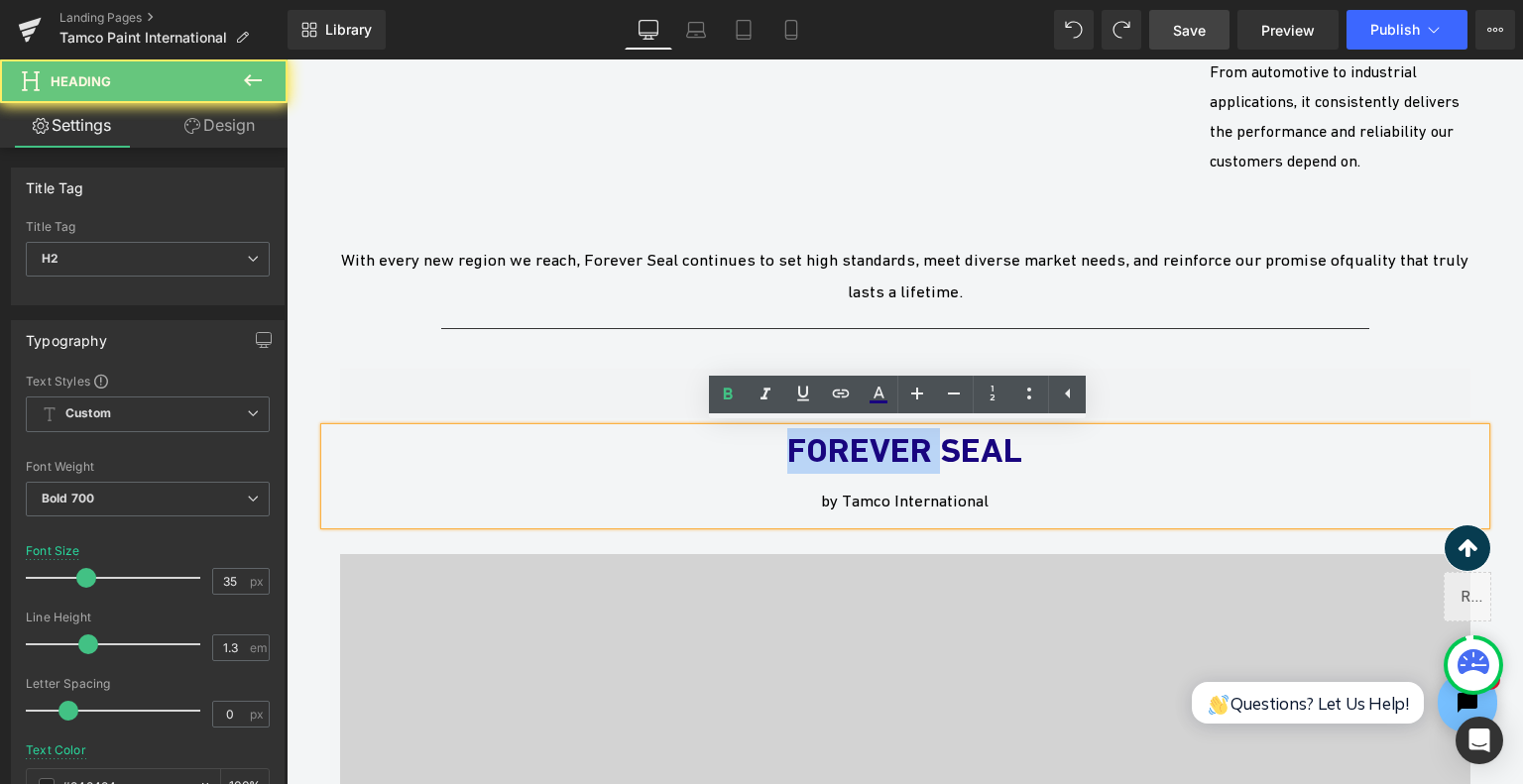 click on "FOREVER SEAL" at bounding box center (904, 450) 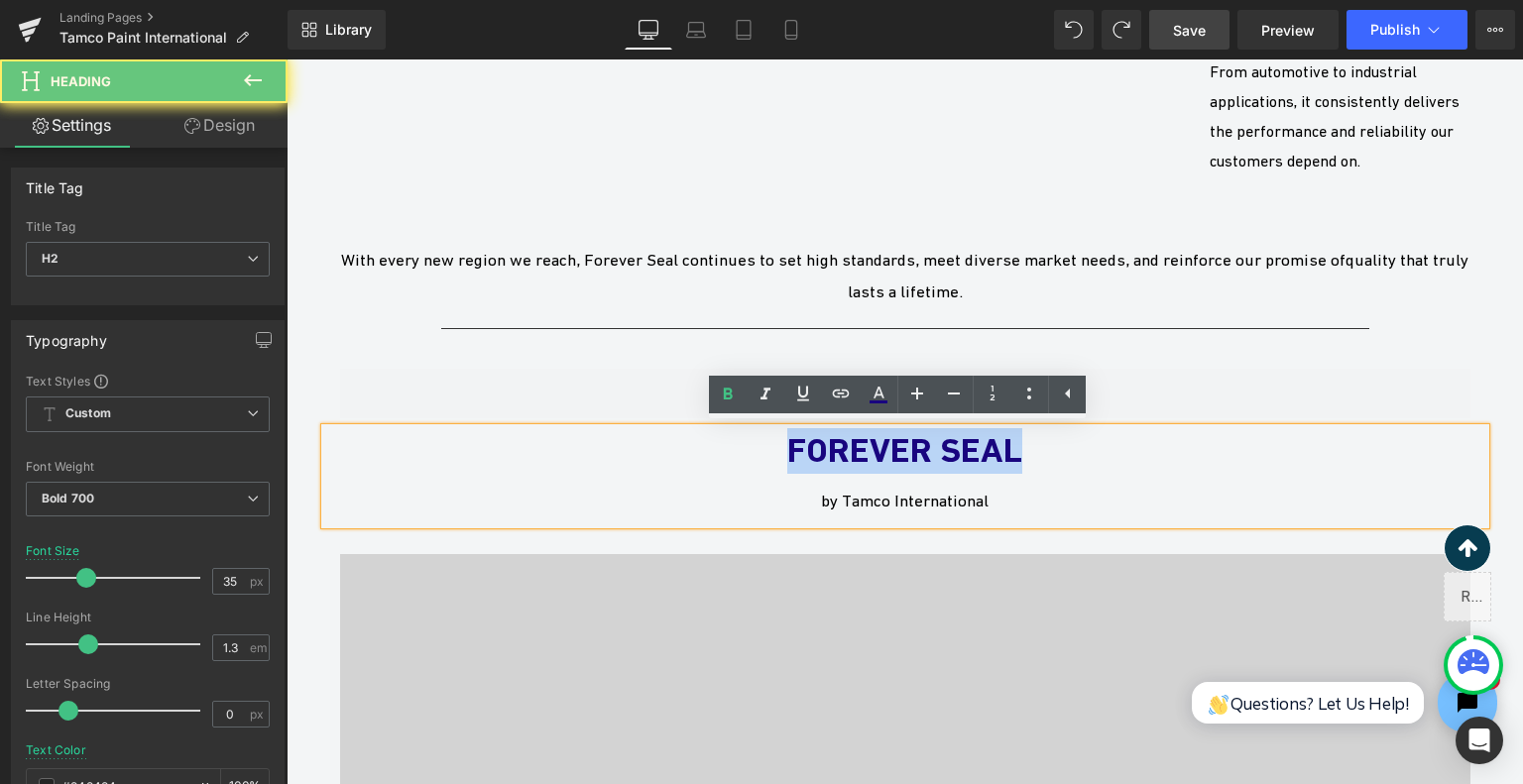 click on "FOREVER SEAL" at bounding box center (904, 450) 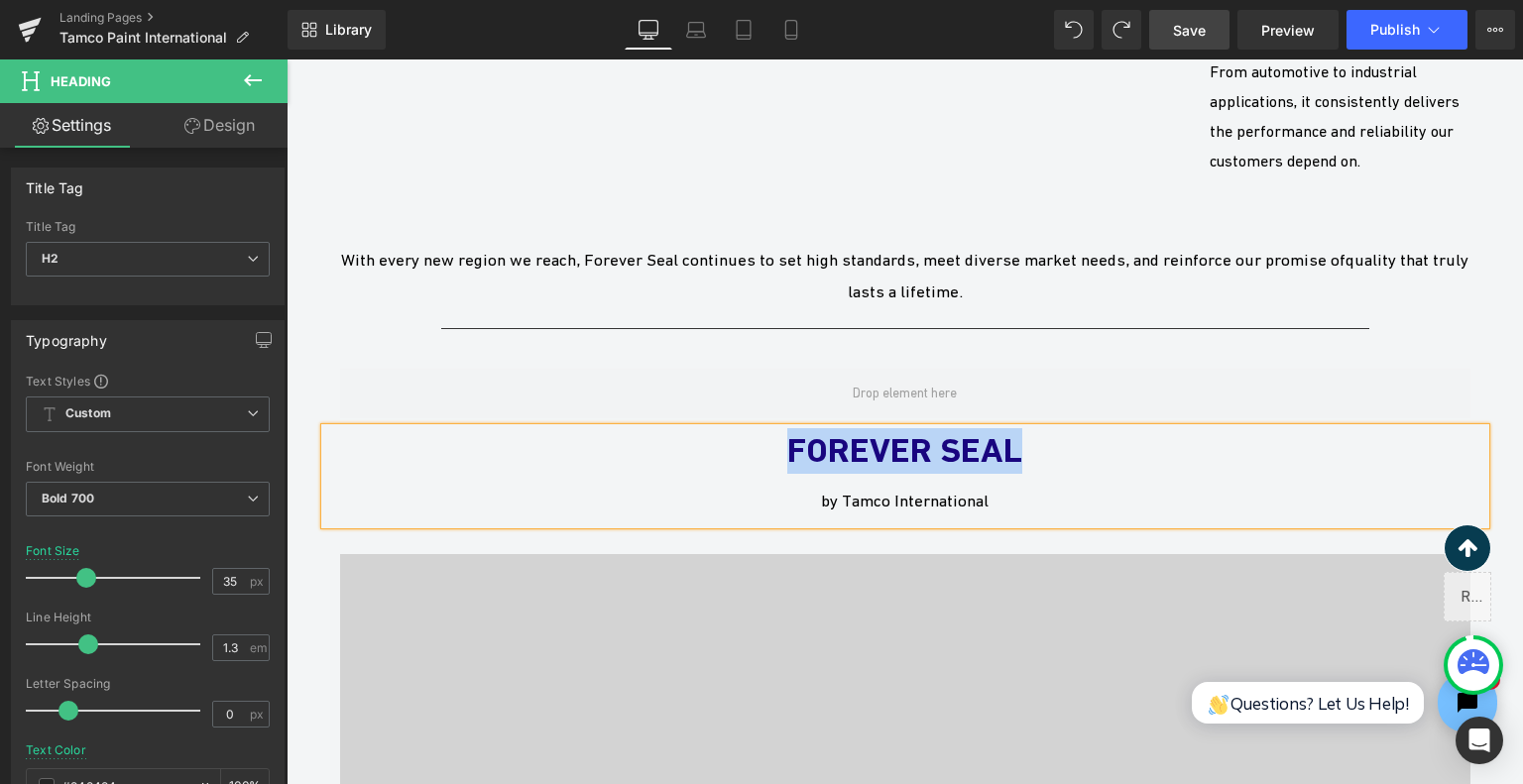 type 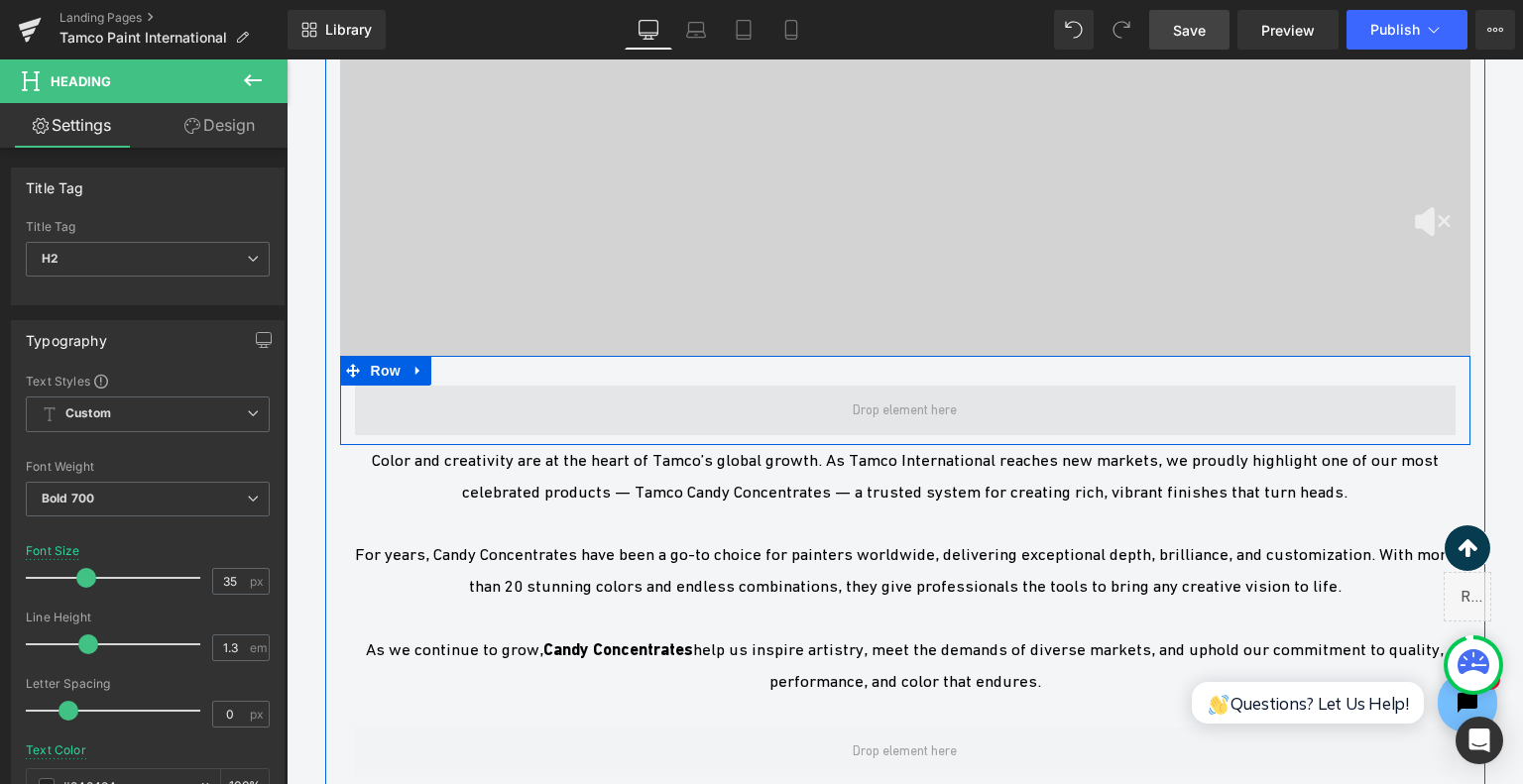 scroll, scrollTop: 4423, scrollLeft: 0, axis: vertical 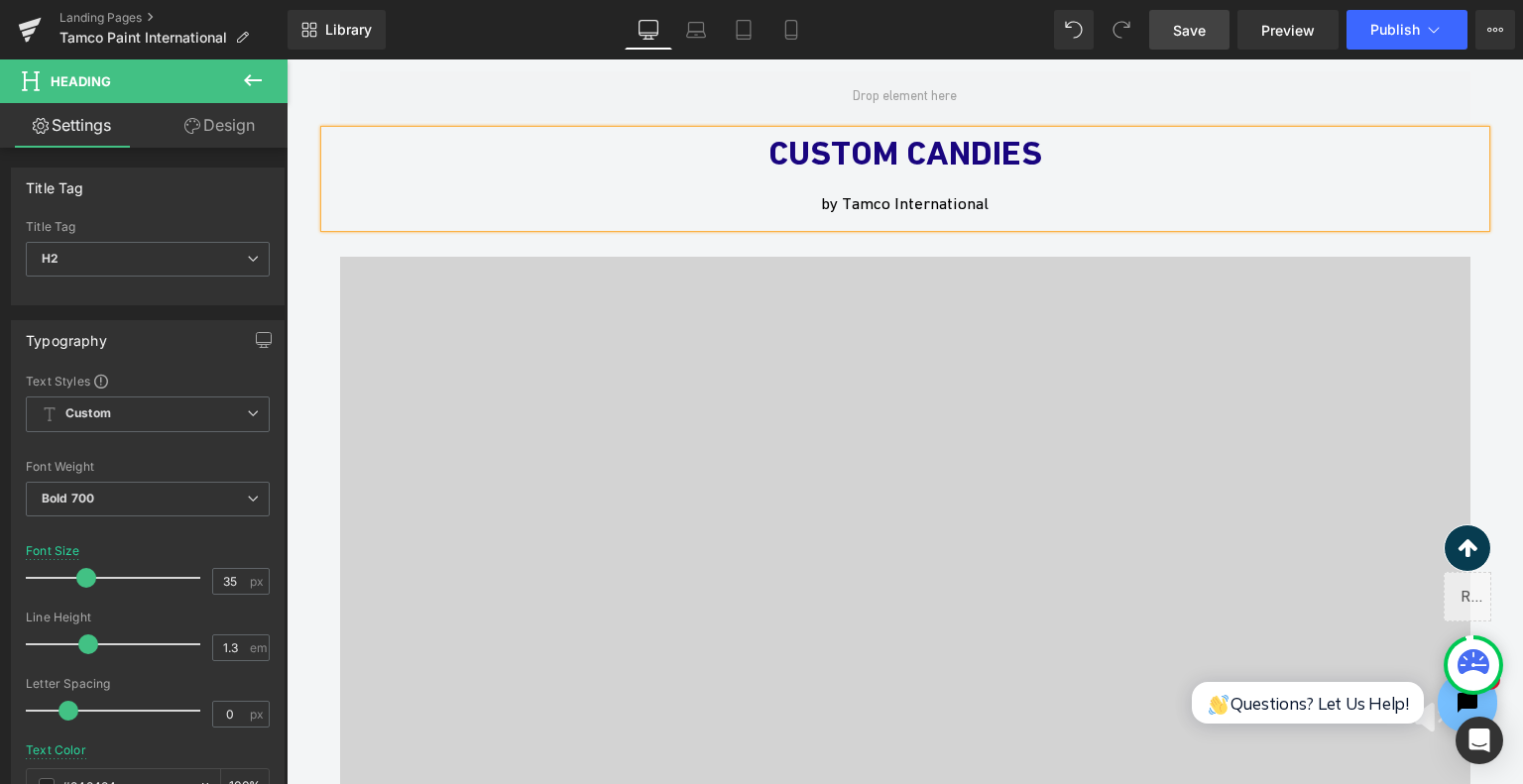 click on "Save" at bounding box center [1189, 30] 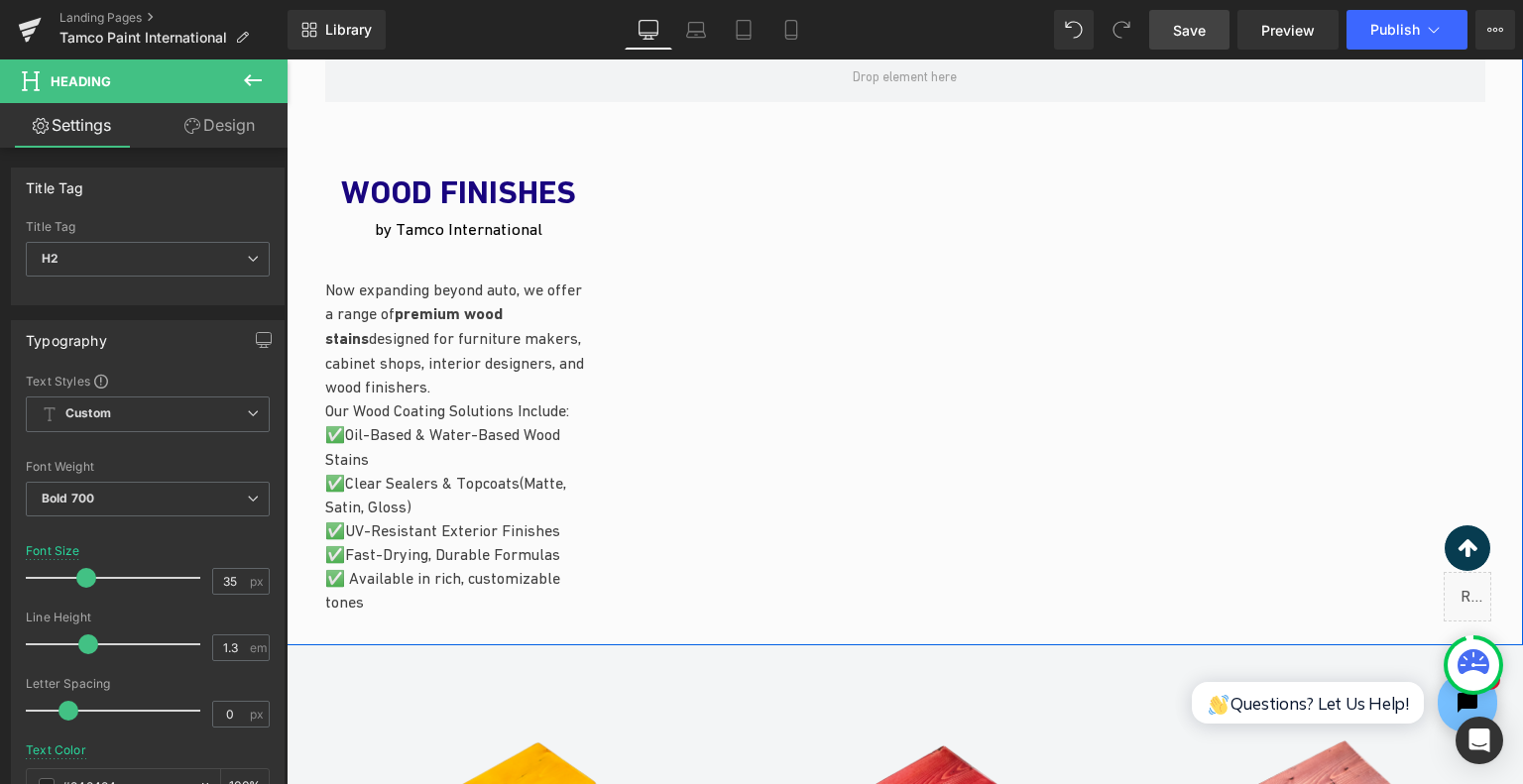 scroll, scrollTop: 2081, scrollLeft: 0, axis: vertical 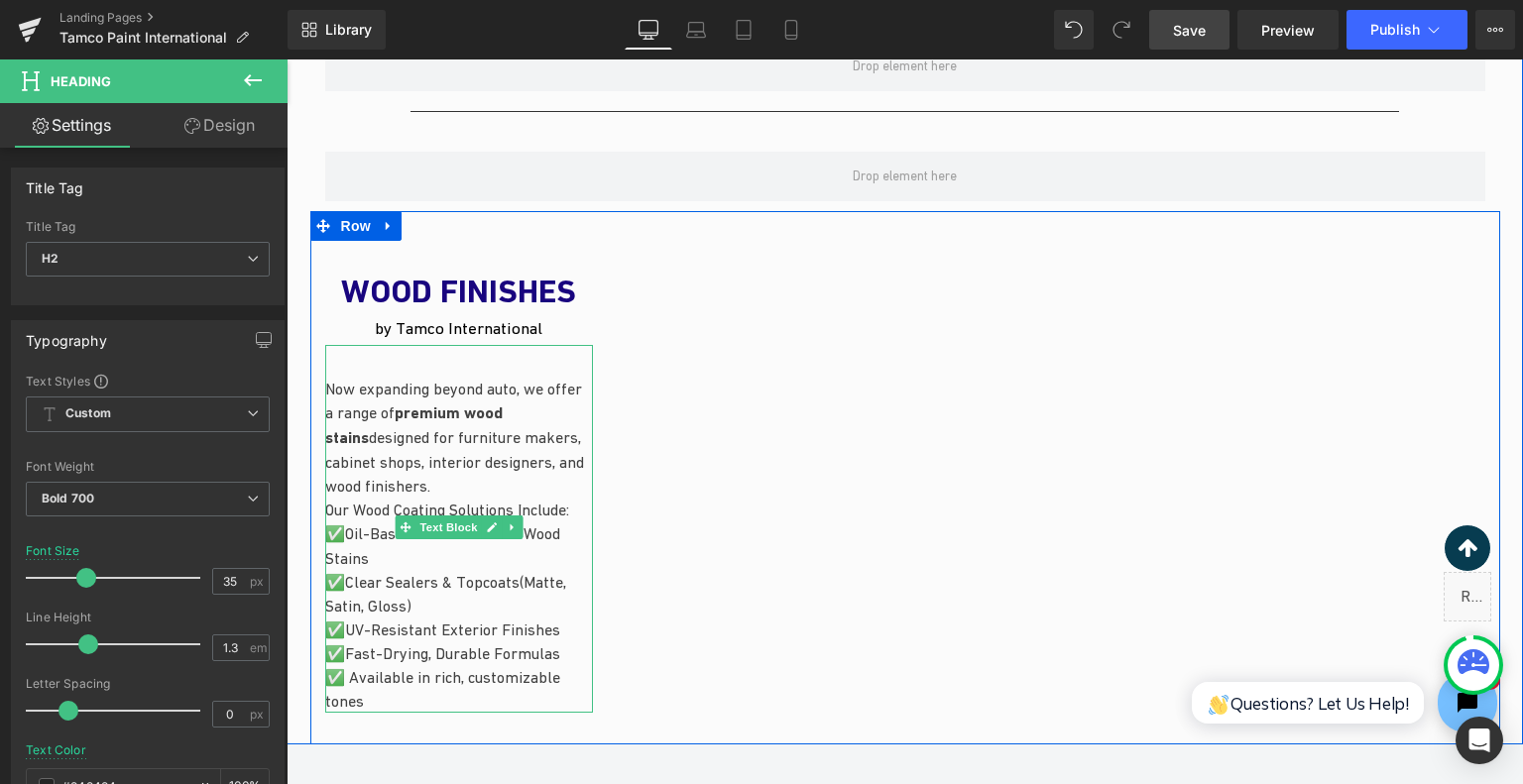 click on "Now expanding beyond auto, we offer a range of  premium wood stains  designed for furniture makers, cabinet shops, interior designers, and wood finishers." at bounding box center [459, 437] 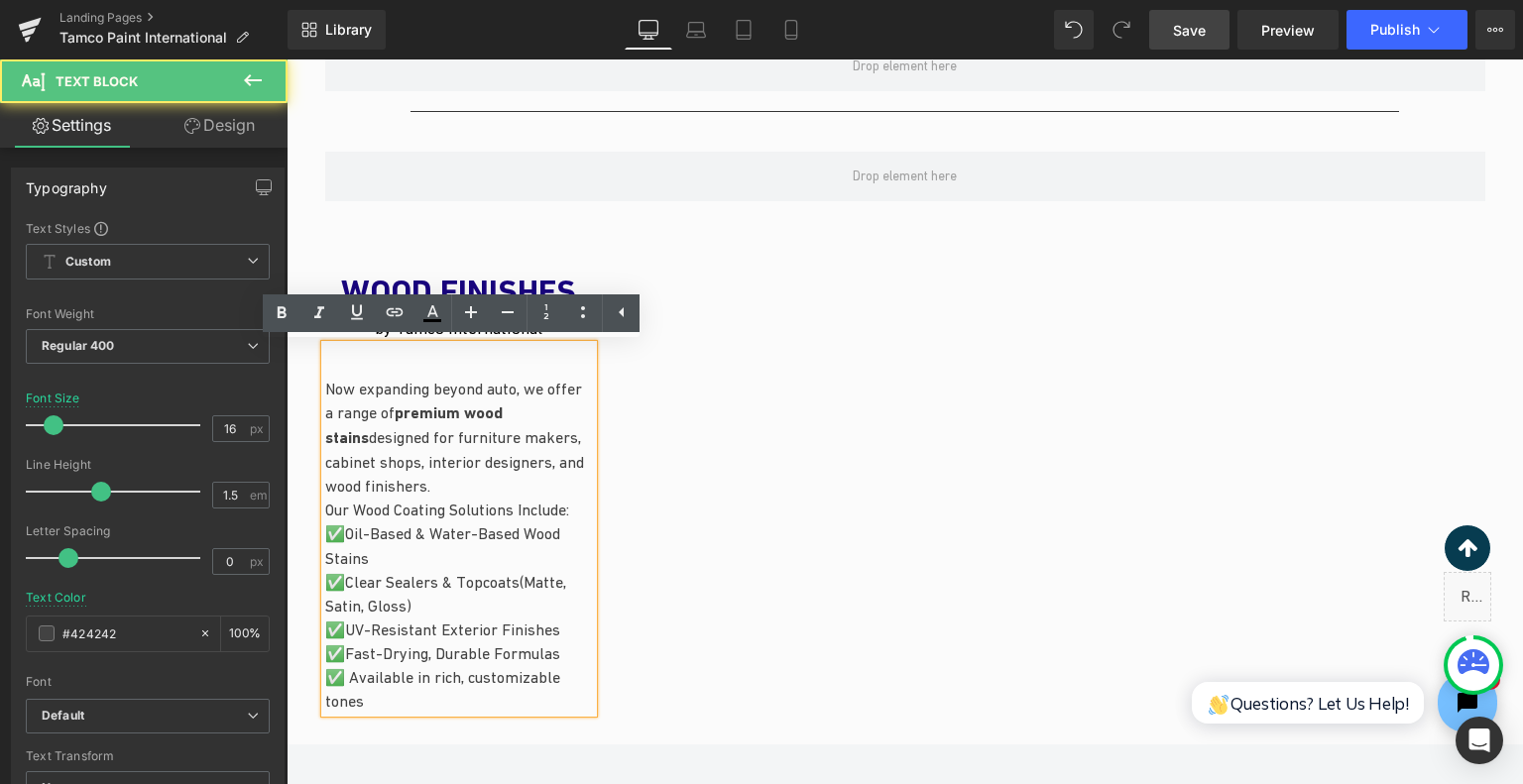 click on "Now expanding beyond auto, we offer a range of  premium wood stains  designed for furniture makers, cabinet shops, interior designers, and wood finishers." at bounding box center [459, 437] 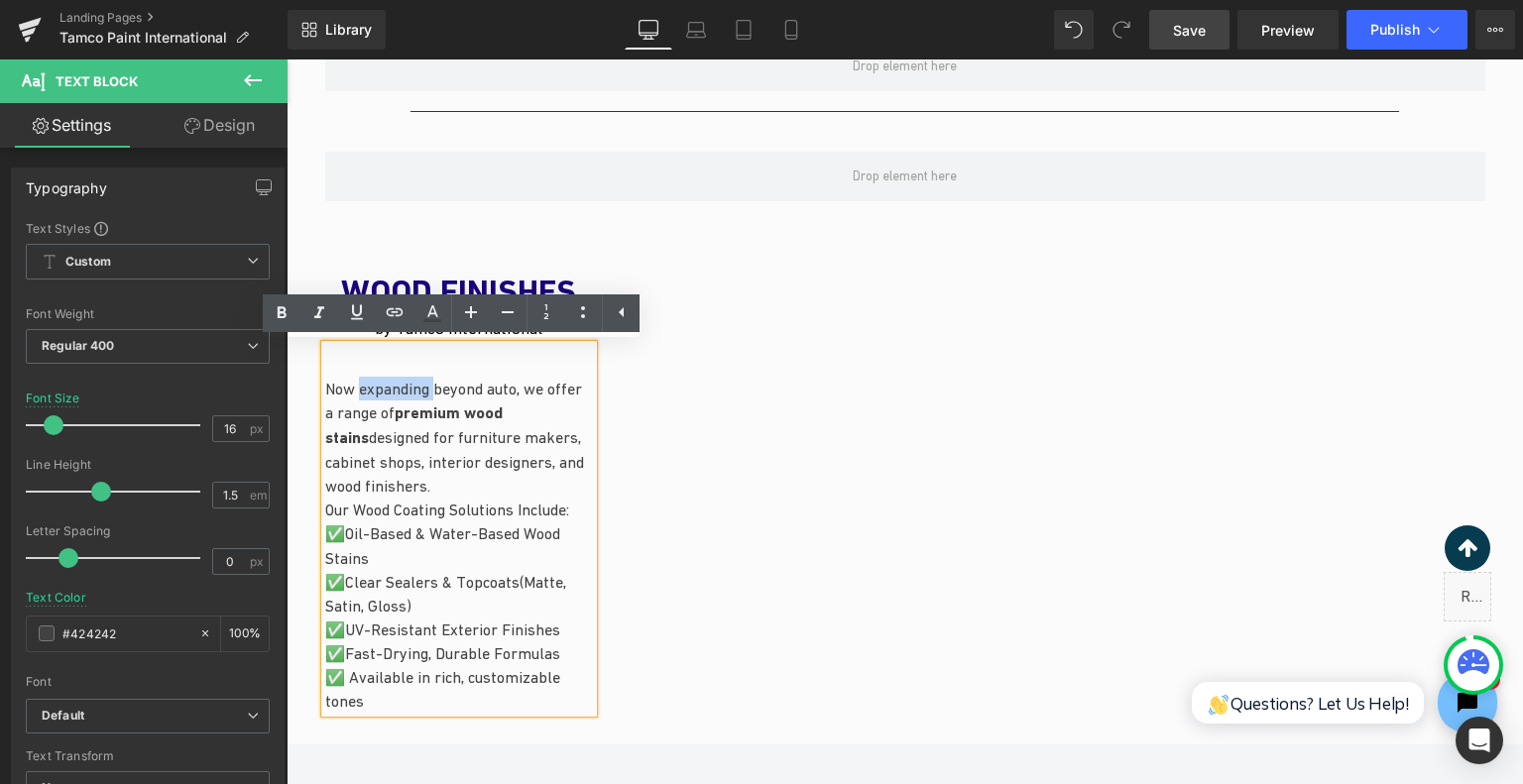 click on "Now expanding beyond auto, we offer a range of  premium wood stains  designed for furniture makers, cabinet shops, interior designers, and wood finishers." at bounding box center (459, 437) 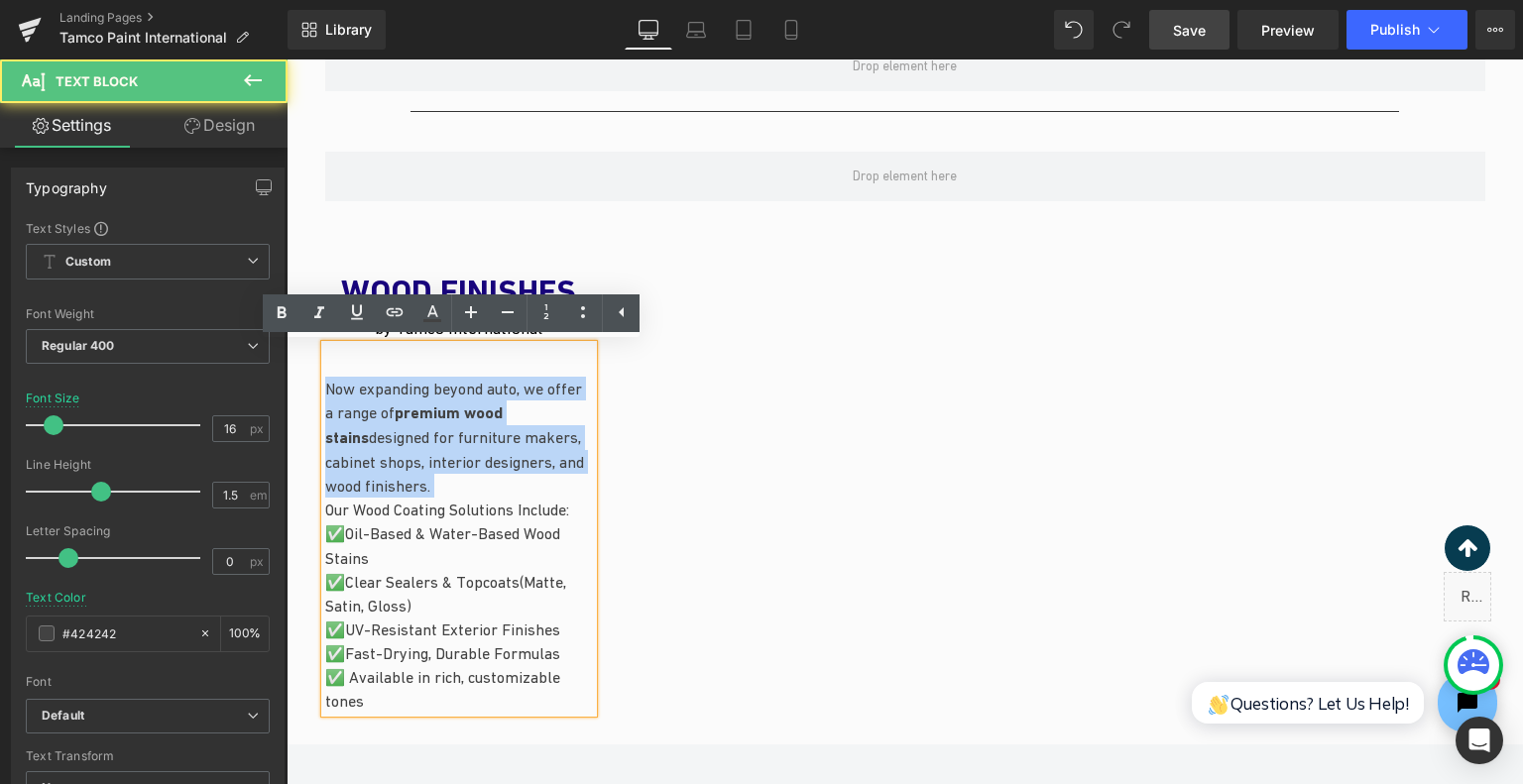 click on "Now expanding beyond auto, we offer a range of  premium wood stains  designed for furniture makers, cabinet shops, interior designers, and wood finishers." at bounding box center (459, 437) 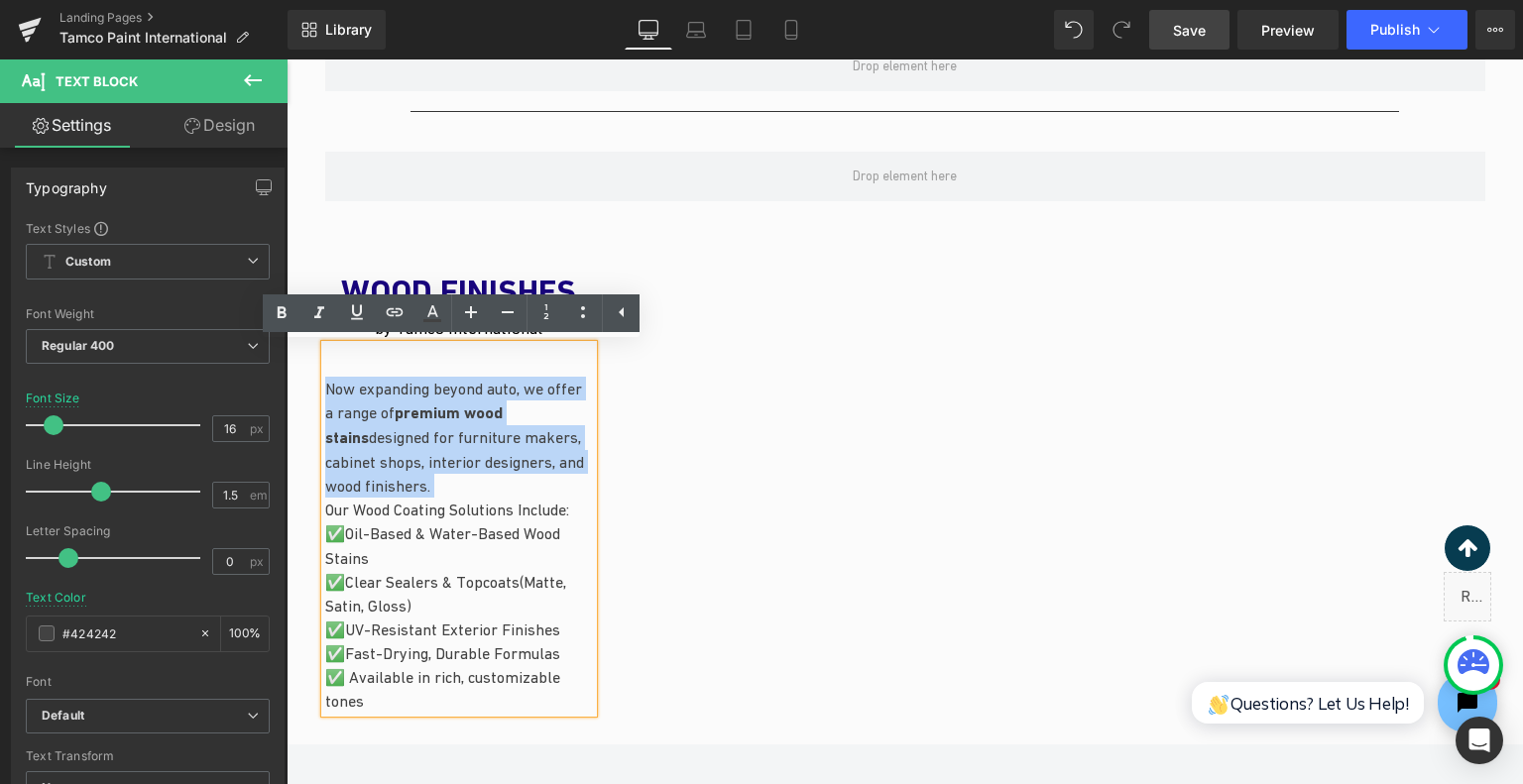 click on "Now expanding beyond auto, we offer a range of  premium wood stains  designed for furniture makers, cabinet shops, interior designers, and wood finishers." at bounding box center (459, 437) 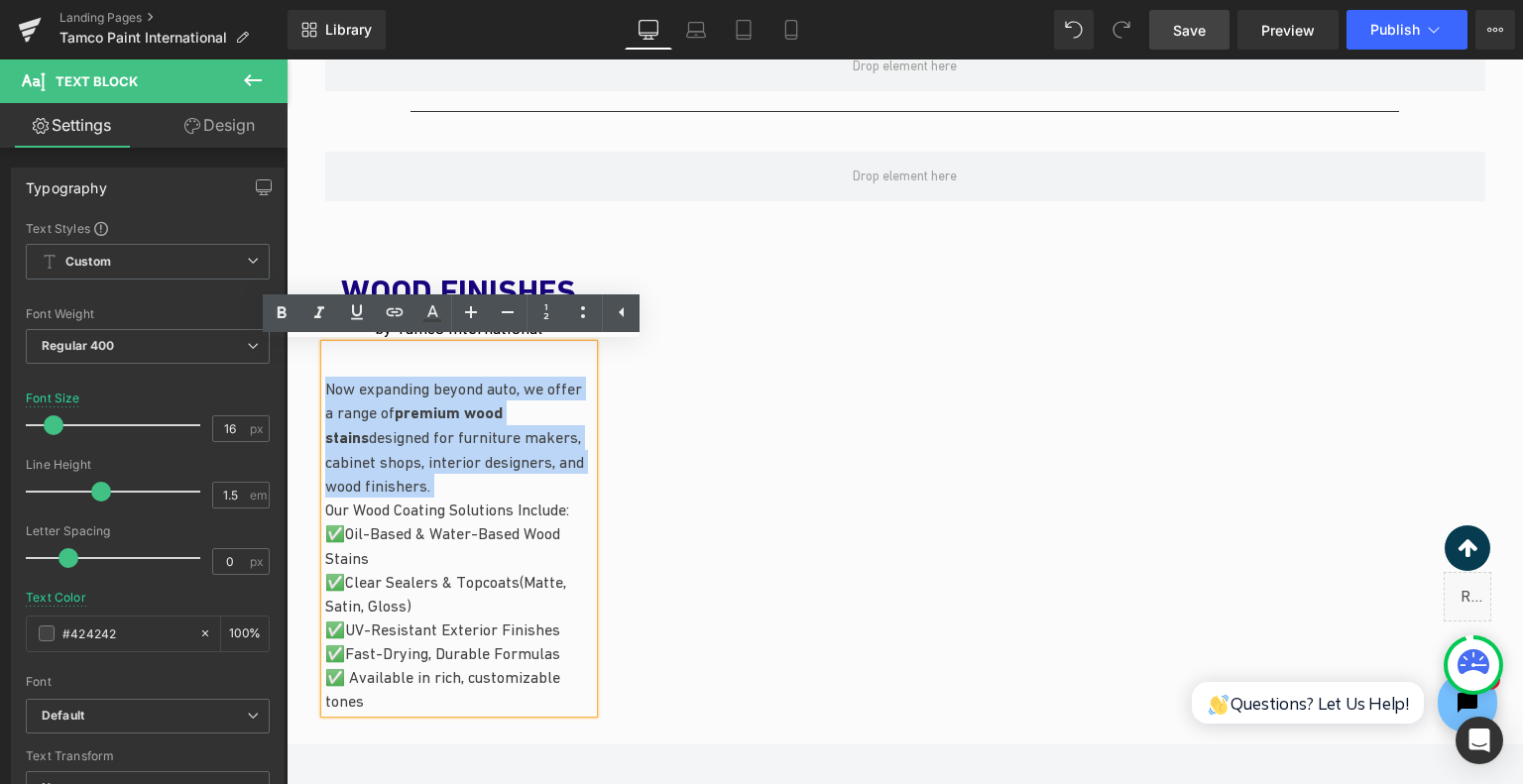 click on "Now expanding beyond auto, we offer a range of  premium wood stains  designed for furniture makers, cabinet shops, interior designers, and wood finishers." at bounding box center [459, 437] 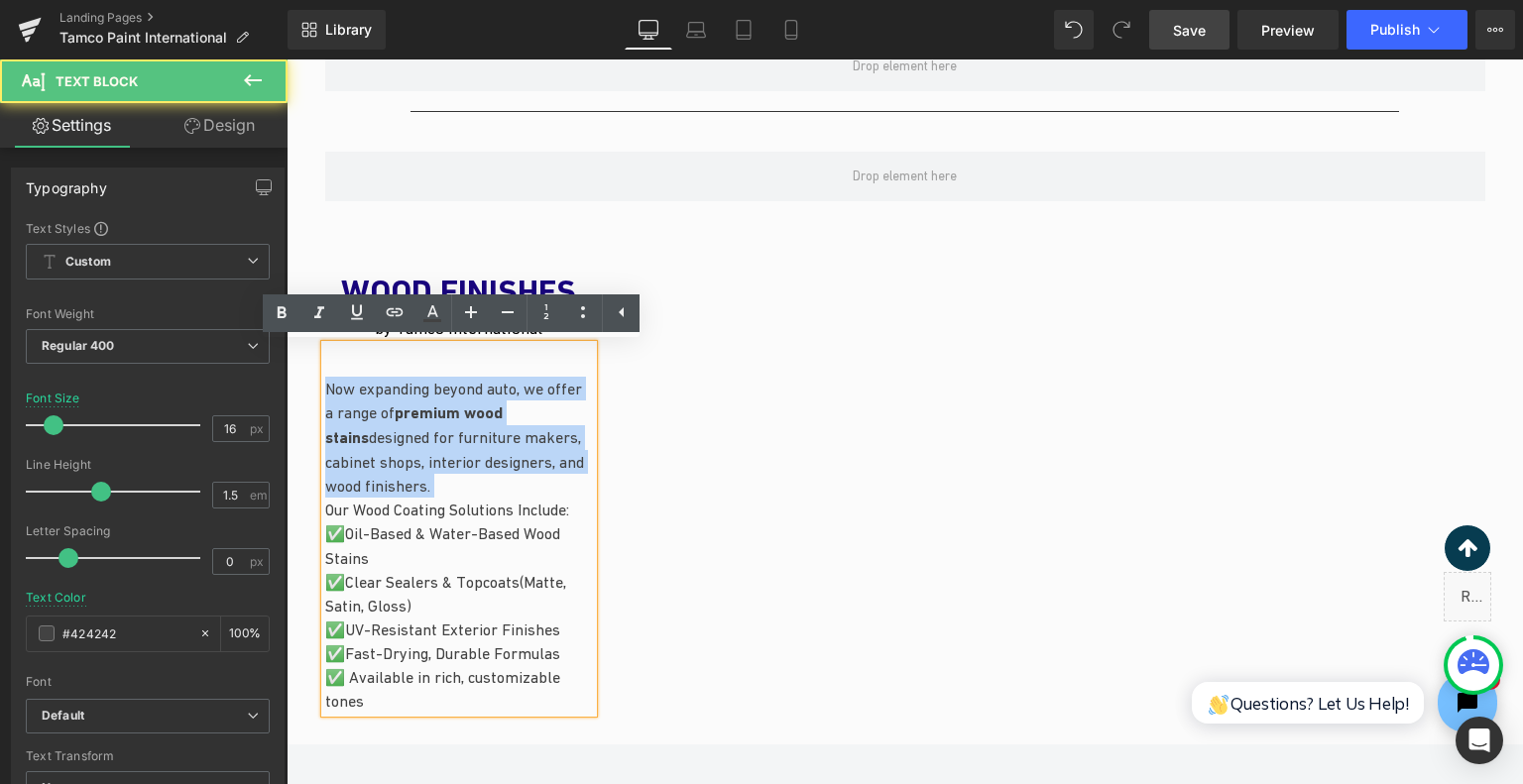 click on "Now expanding beyond auto, we offer a range of  premium wood stains  designed for furniture makers, cabinet shops, interior designers, and wood finishers." at bounding box center (459, 437) 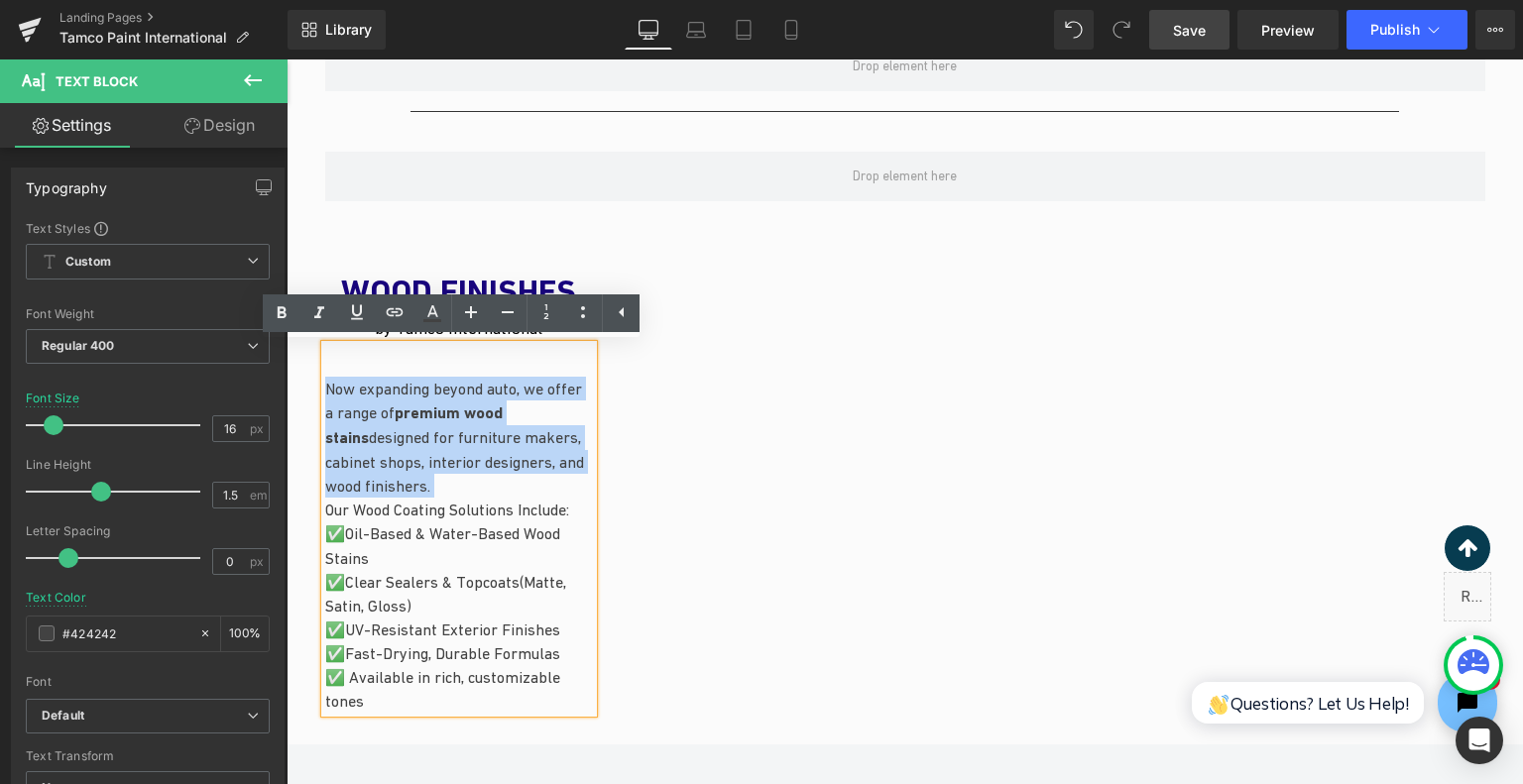 click on "Now expanding beyond auto, we offer a range of  premium wood stains  designed for furniture makers, cabinet shops, interior designers, and wood finishers." at bounding box center [459, 437] 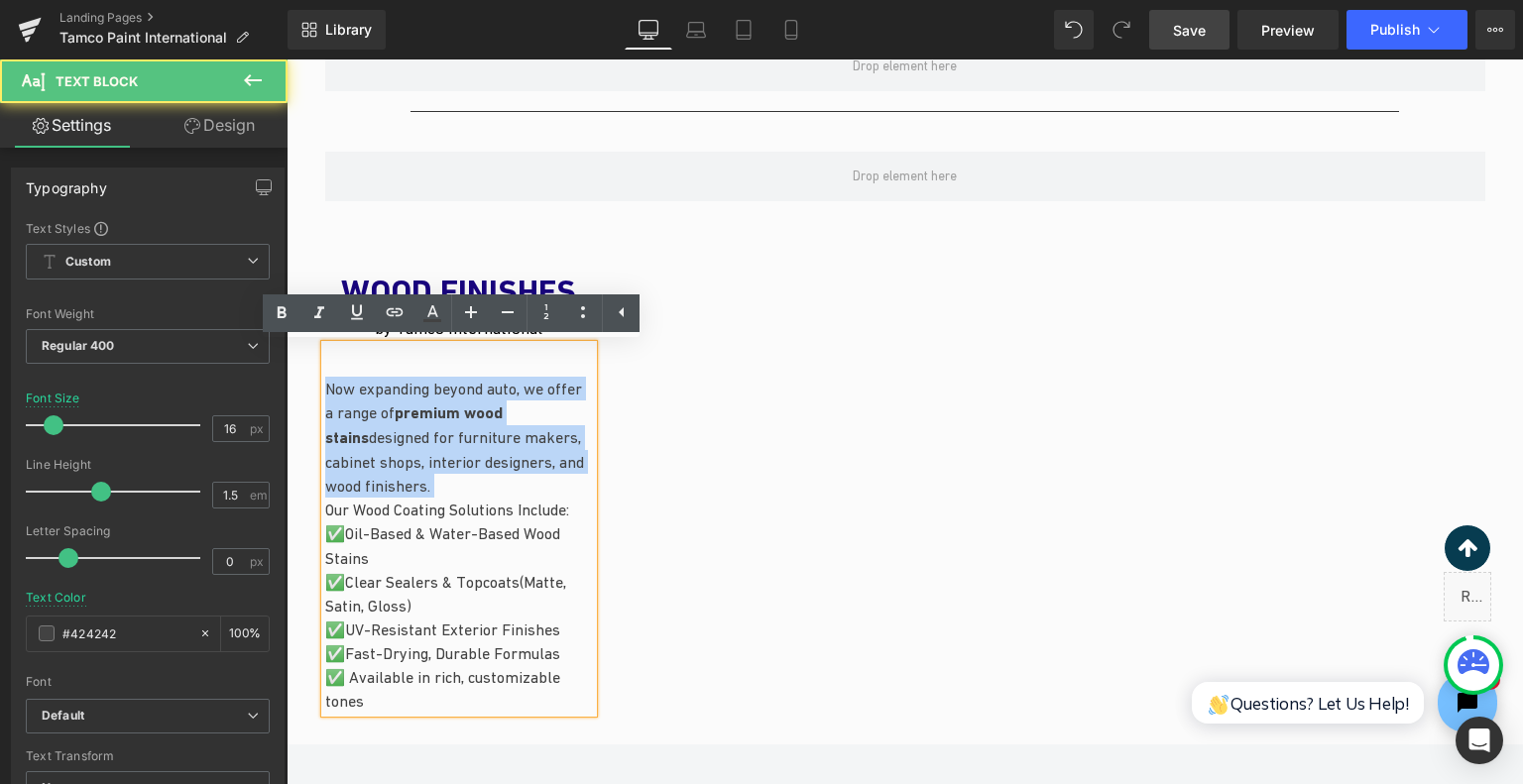 click on "Now expanding beyond auto, we offer a range of  premium wood stains  designed for furniture makers, cabinet shops, interior designers, and wood finishers." at bounding box center [459, 437] 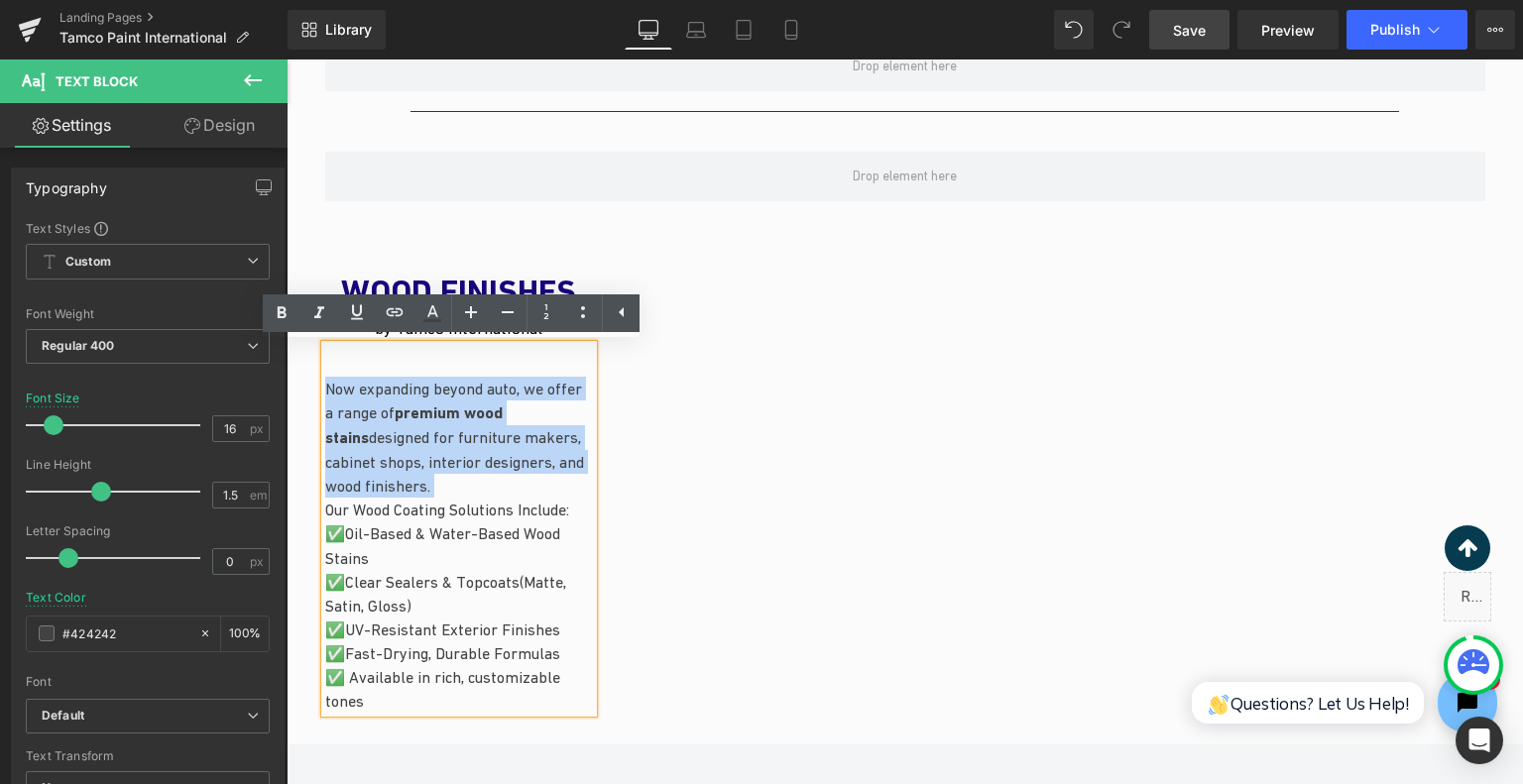 click on "Now expanding beyond auto, we offer a range of  premium wood stains  designed for furniture makers, cabinet shops, interior designers, and wood finishers." at bounding box center [459, 437] 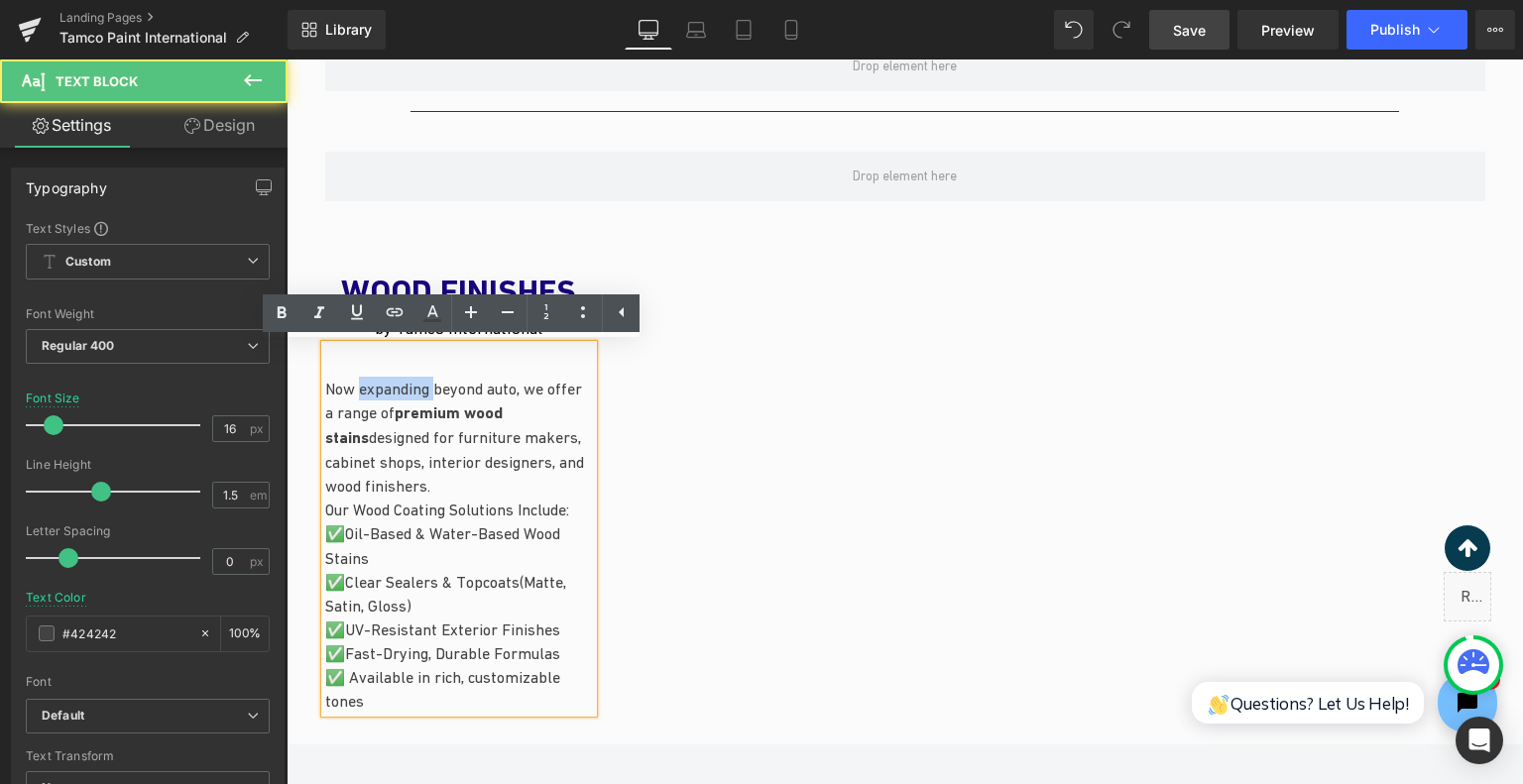 click on "Now expanding beyond auto, we offer a range of  premium wood stains  designed for furniture makers, cabinet shops, interior designers, and wood finishers." at bounding box center [459, 437] 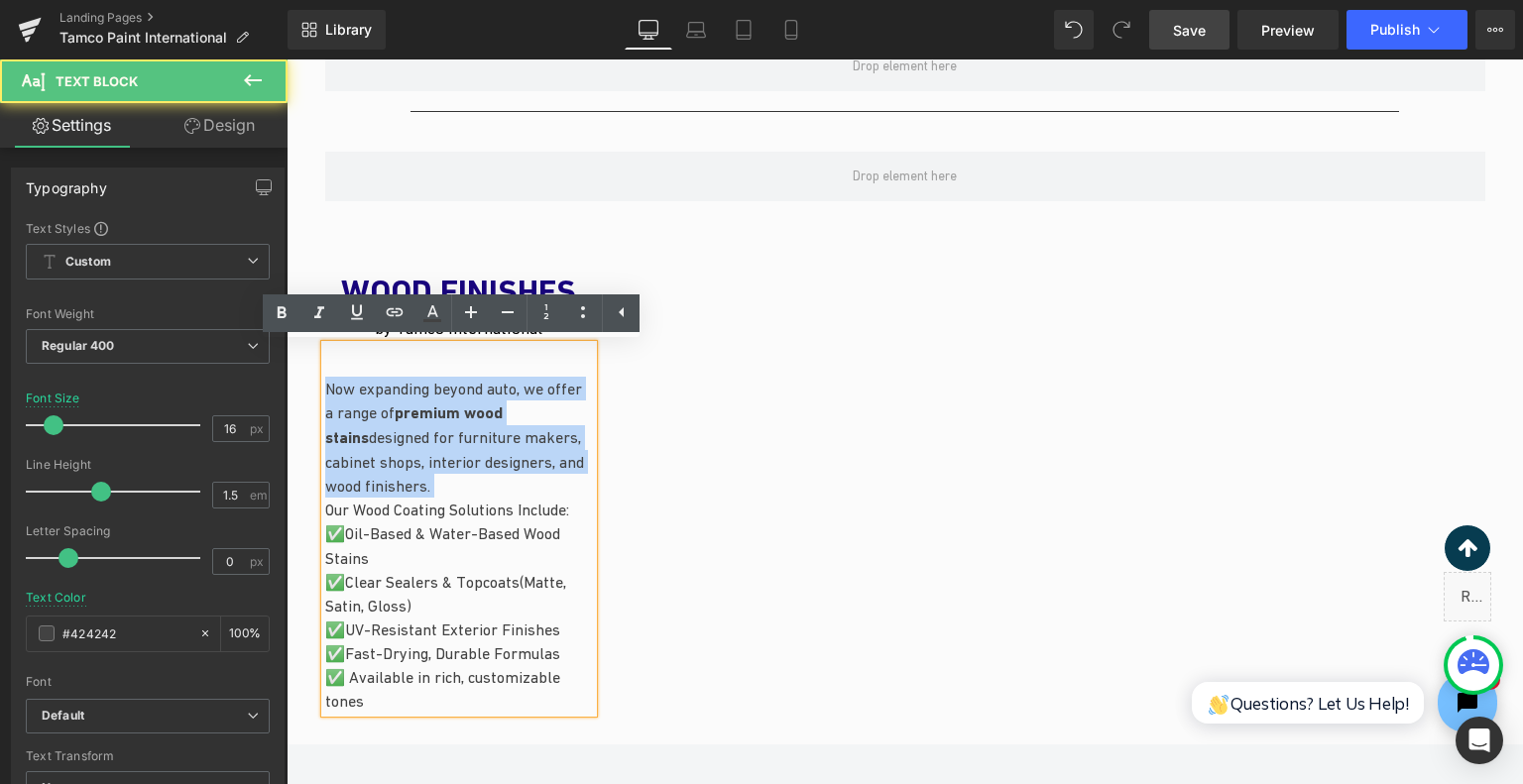 click on "Now expanding beyond auto, we offer a range of  premium wood stains  designed for furniture makers, cabinet shops, interior designers, and wood finishers." at bounding box center (459, 437) 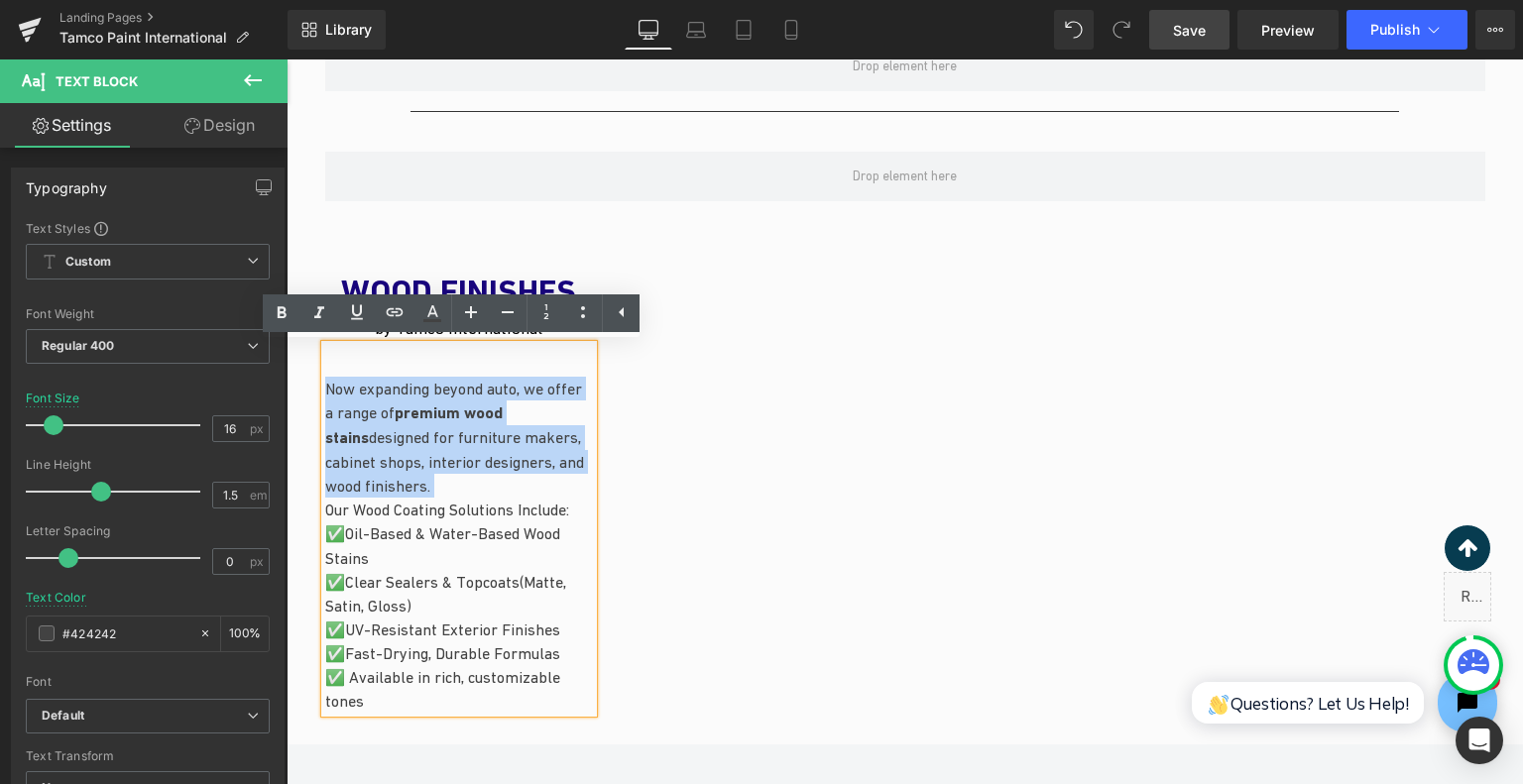 click on "Now expanding beyond auto, we offer a range of  premium wood stains  designed for furniture makers, cabinet shops, interior designers, and wood finishers." at bounding box center (459, 437) 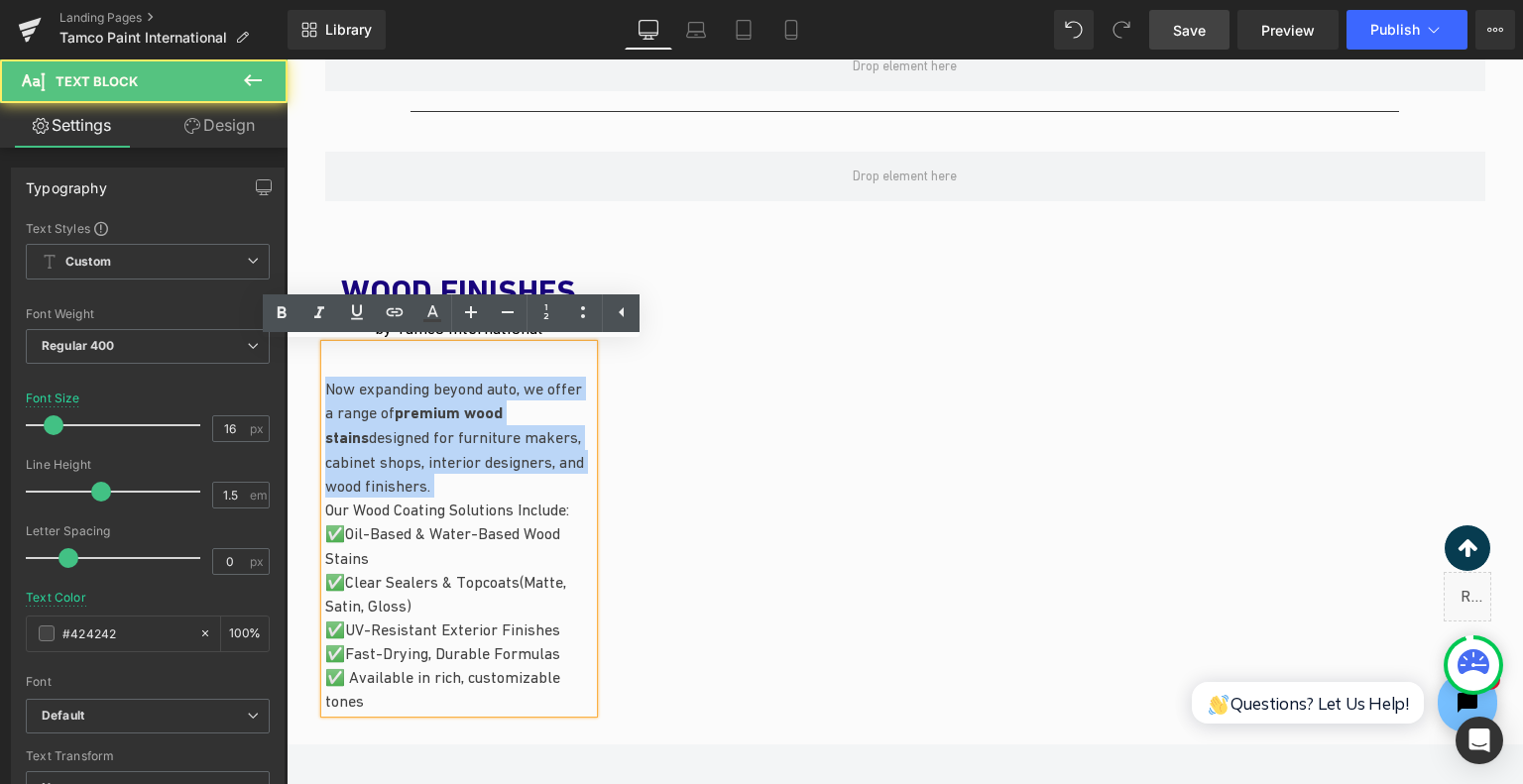 click on "Now expanding beyond auto, we offer a range of  premium wood stains  designed for furniture makers, cabinet shops, interior designers, and wood finishers." at bounding box center (459, 437) 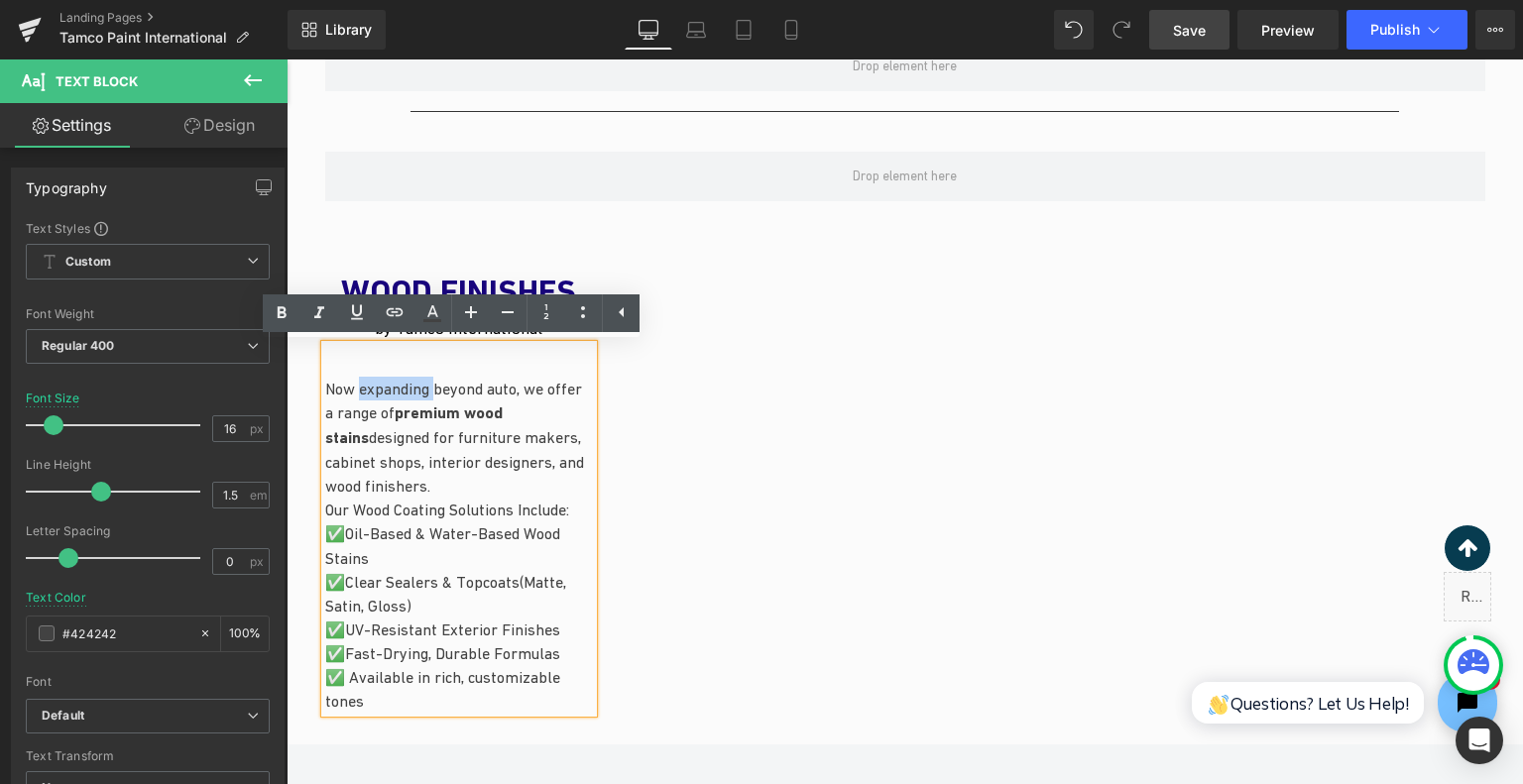 click on "Now expanding beyond auto, we offer a range of  premium wood stains  designed for furniture makers, cabinet shops, interior designers, and wood finishers." at bounding box center [459, 437] 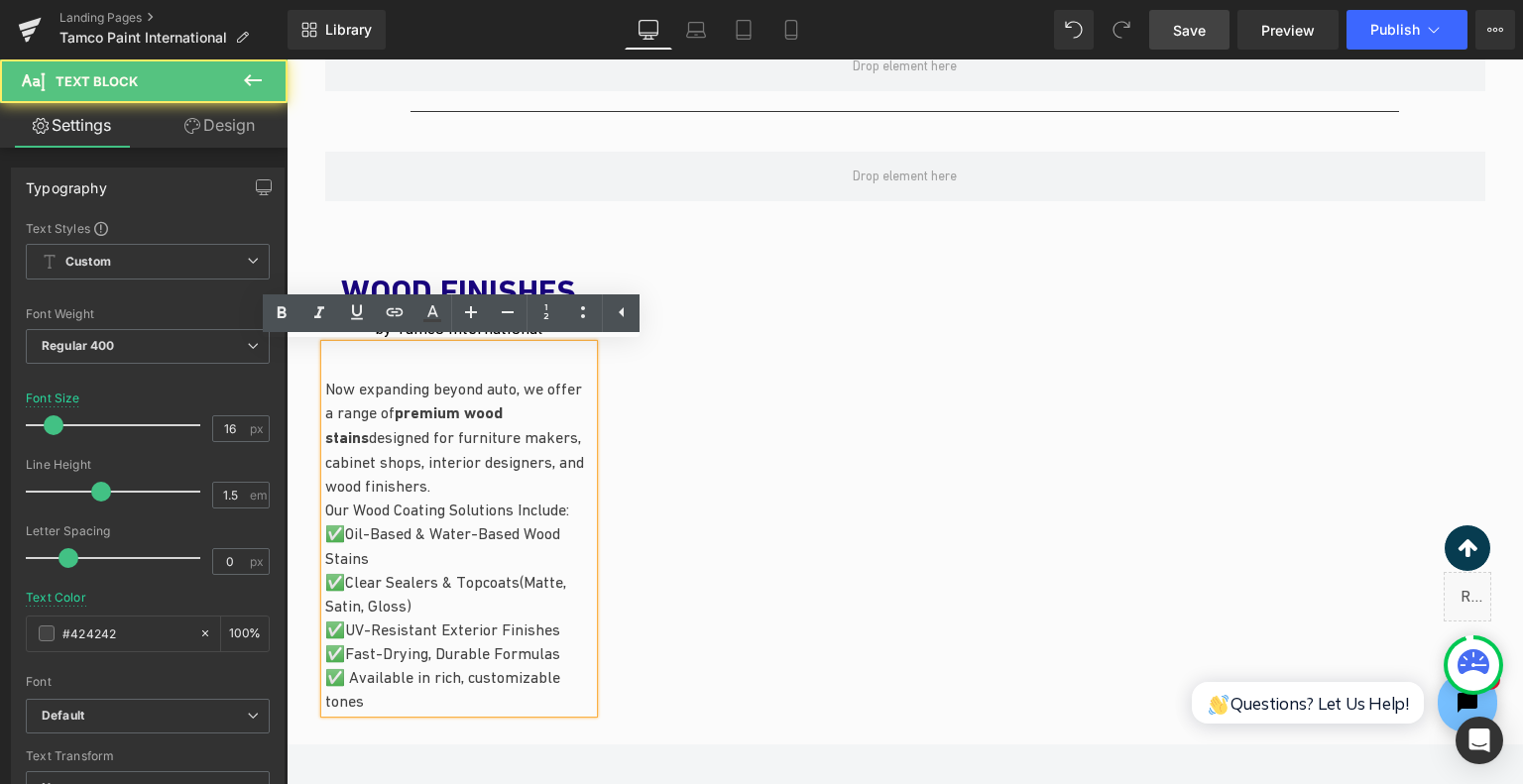 click on "Now expanding beyond auto, we offer a range of  premium wood stains  designed for furniture makers, cabinet shops, interior designers, and wood finishers." at bounding box center [459, 437] 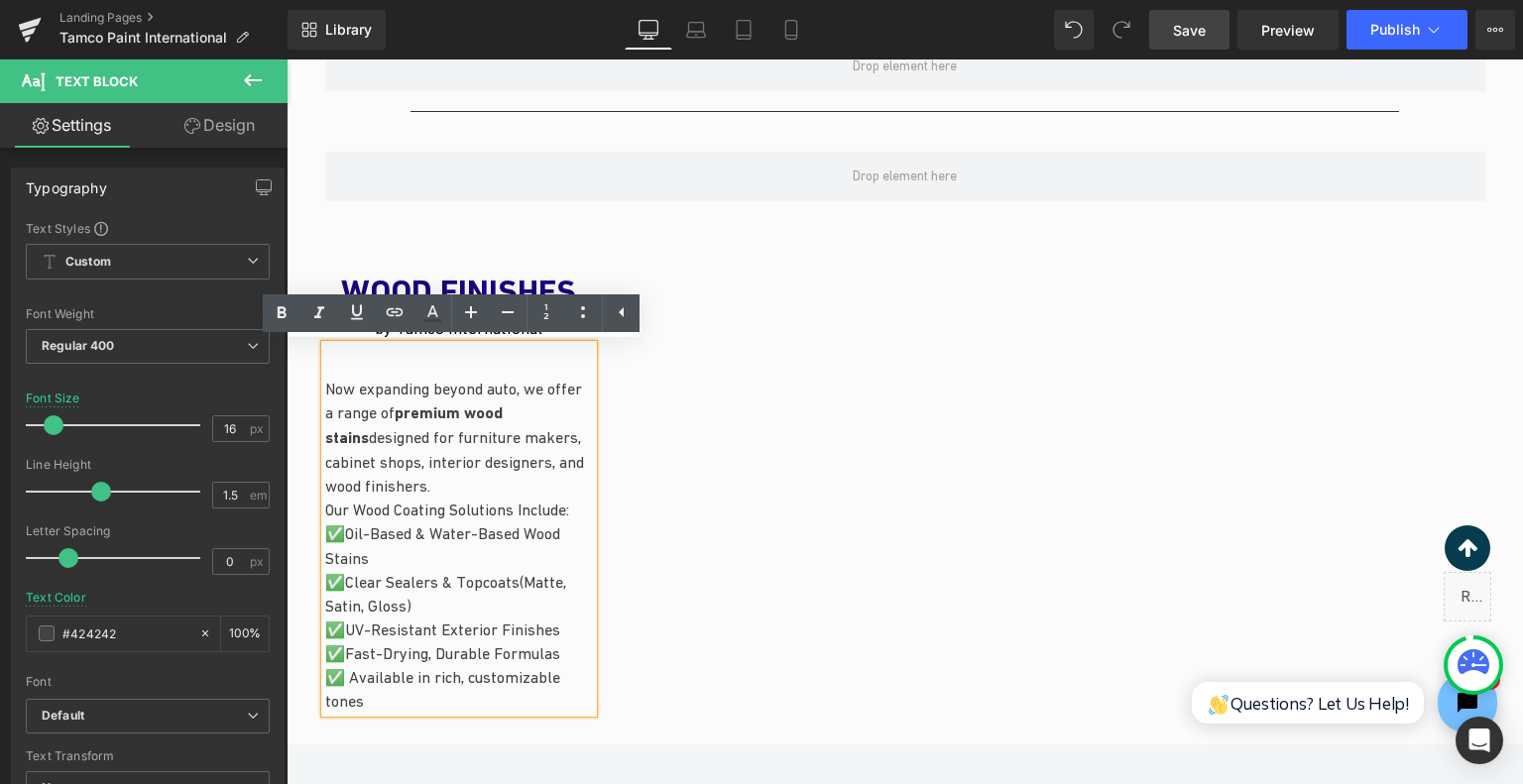 click on "Now expanding beyond auto, we offer a range of  premium wood stains  designed for furniture makers, cabinet shops, interior designers, and wood finishers." at bounding box center (459, 437) 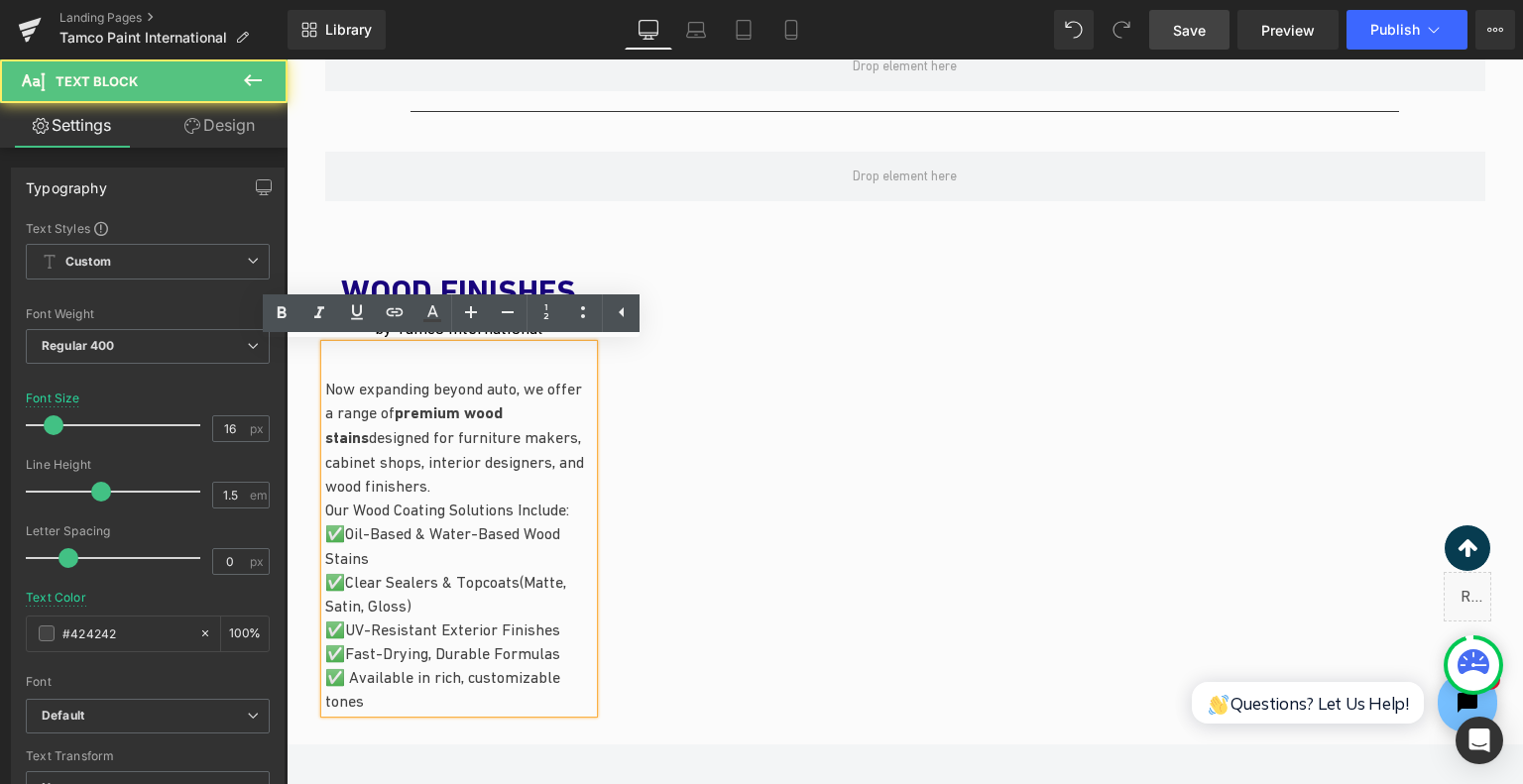 click on "Now expanding beyond auto, we offer a range of  premium wood stains  designed for furniture makers, cabinet shops, interior designers, and wood finishers." at bounding box center [459, 437] 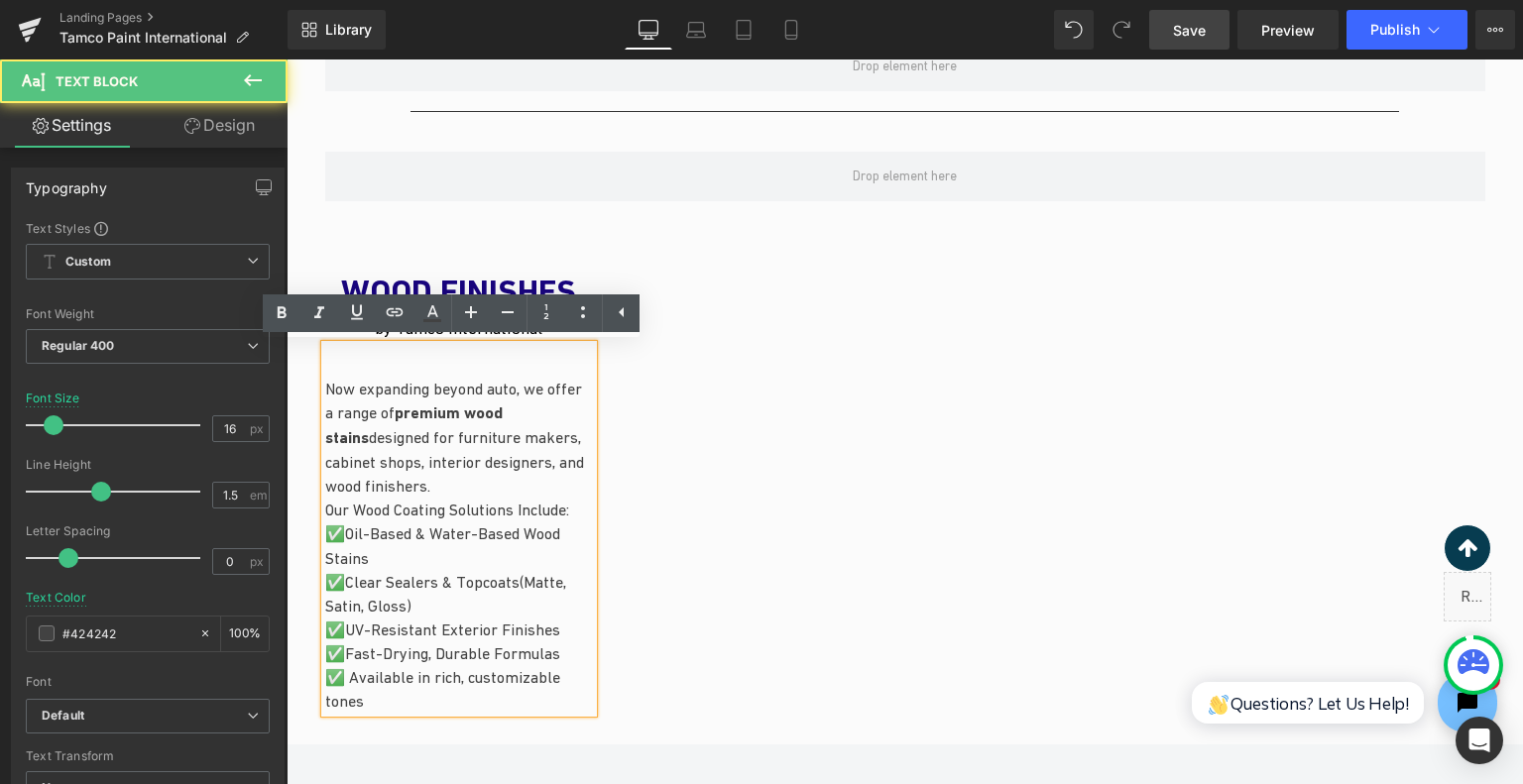 click on "Now expanding beyond auto, we offer a range of  premium wood stains  designed for furniture makers, cabinet shops, interior designers, and wood finishers." at bounding box center [459, 437] 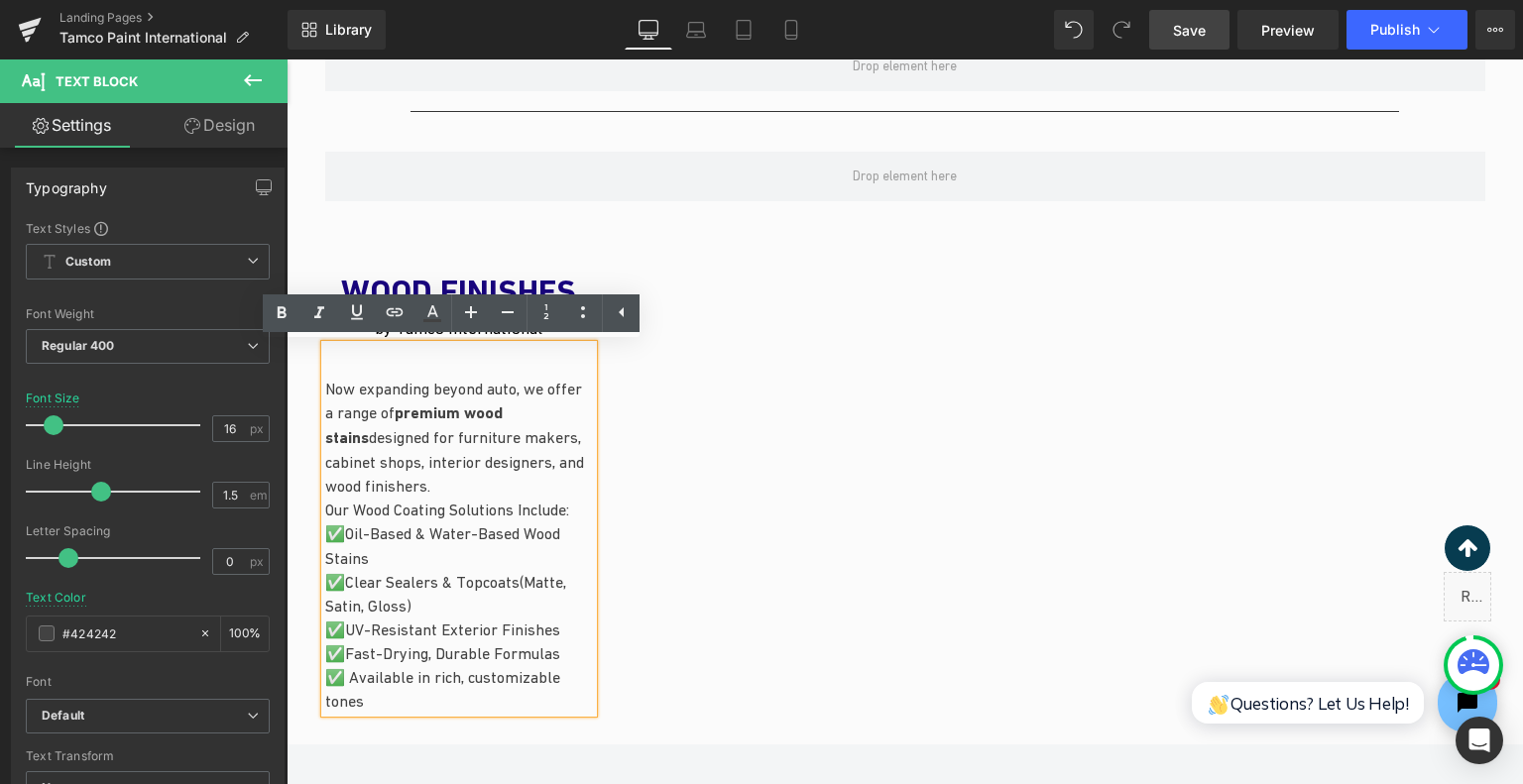 click on "Now expanding beyond auto, we offer a range of  premium wood stains  designed for furniture makers, cabinet shops, interior designers, and wood finishers." at bounding box center (459, 437) 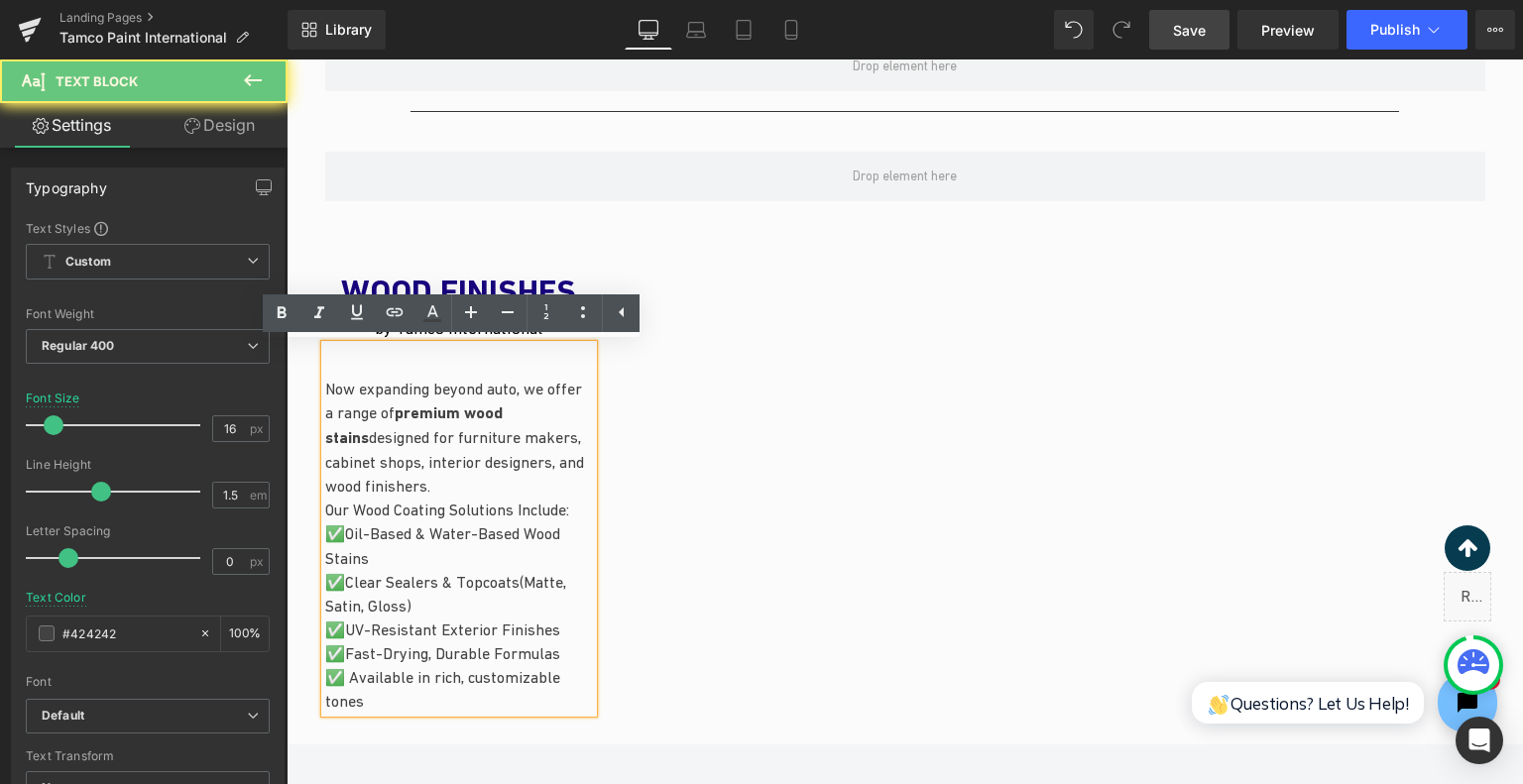 click on "Now expanding beyond auto, we offer a range of  premium wood stains  designed for furniture makers, cabinet shops, interior designers, and wood finishers." at bounding box center [459, 437] 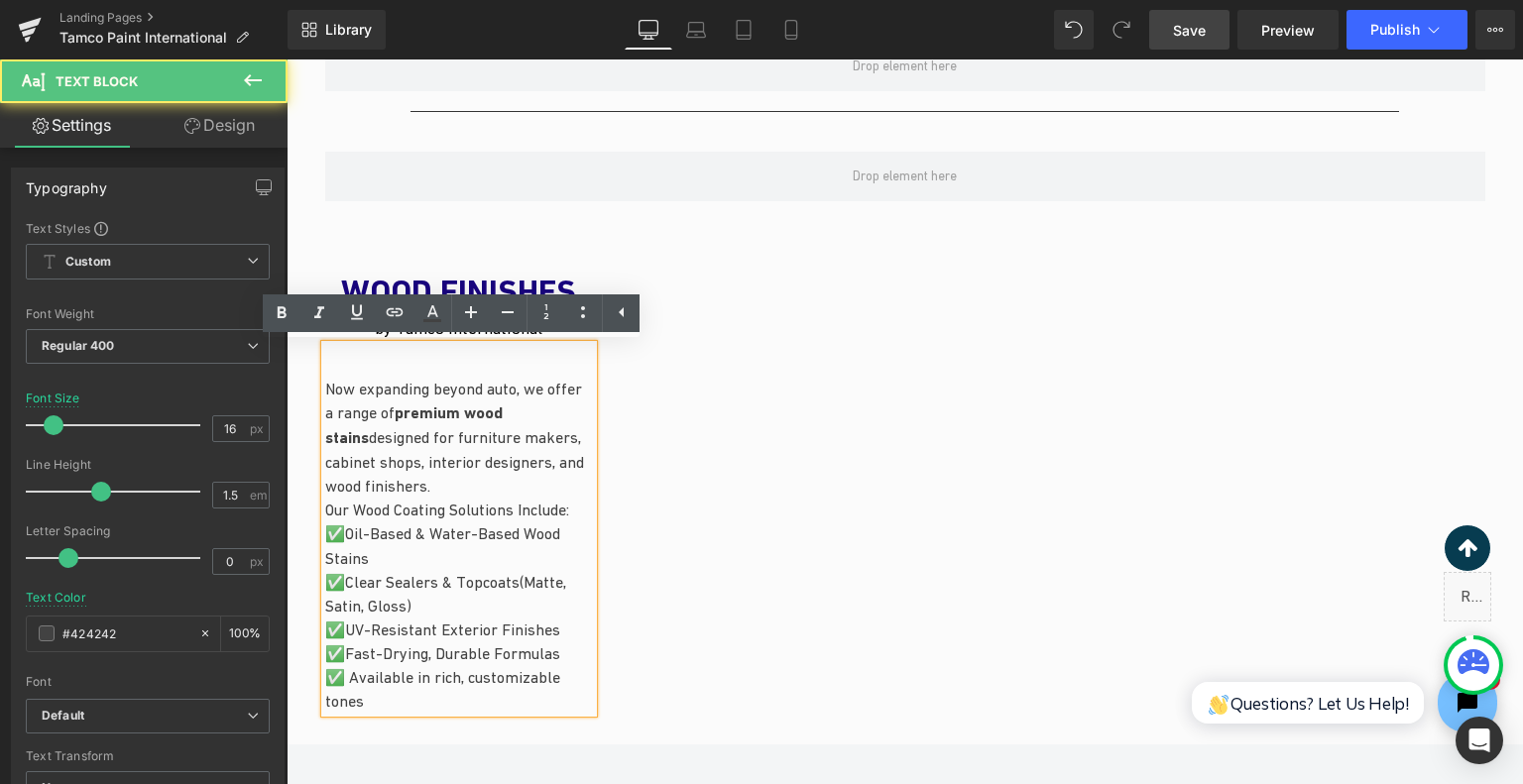 click on "Now expanding beyond auto, we offer a range of  premium wood stains  designed for furniture makers, cabinet shops, interior designers, and wood finishers." at bounding box center [459, 437] 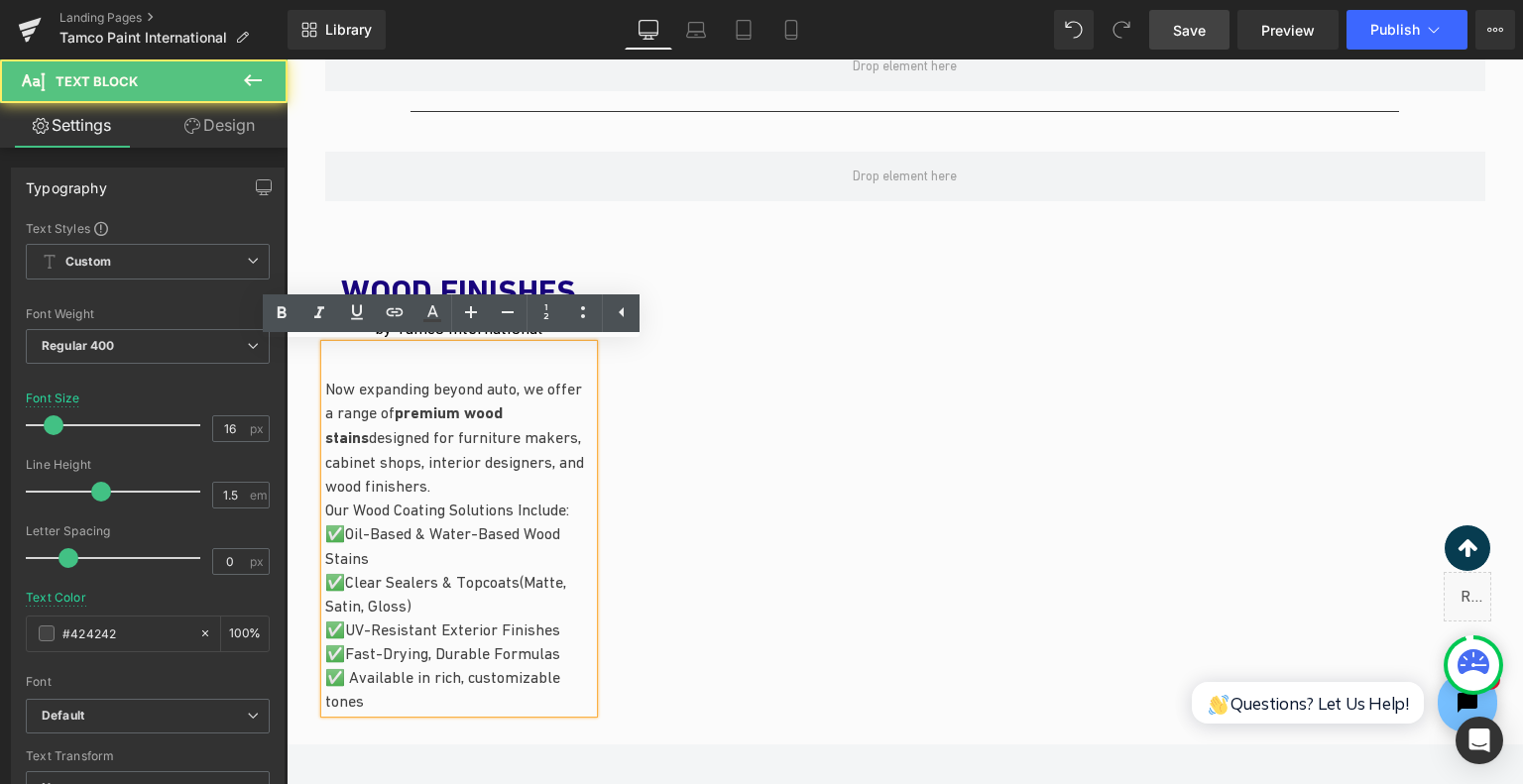 click on "Now expanding beyond auto, we offer a range of  premium wood stains  designed for furniture makers, cabinet shops, interior designers, and wood finishers." at bounding box center (459, 437) 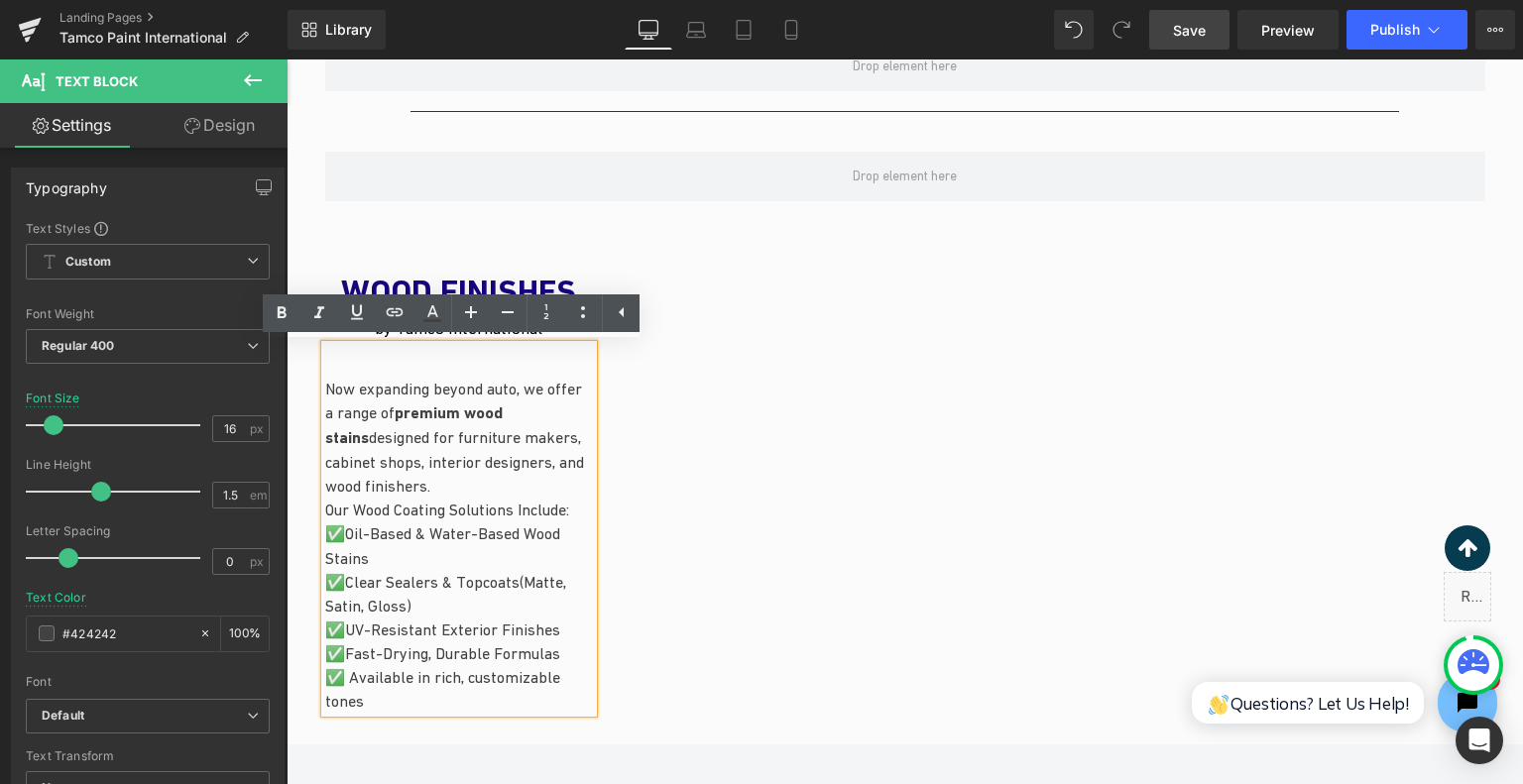 click on "Now expanding beyond auto, we offer a range of  premium wood stains  designed for furniture makers, cabinet shops, interior designers, and wood finishers." at bounding box center (459, 437) 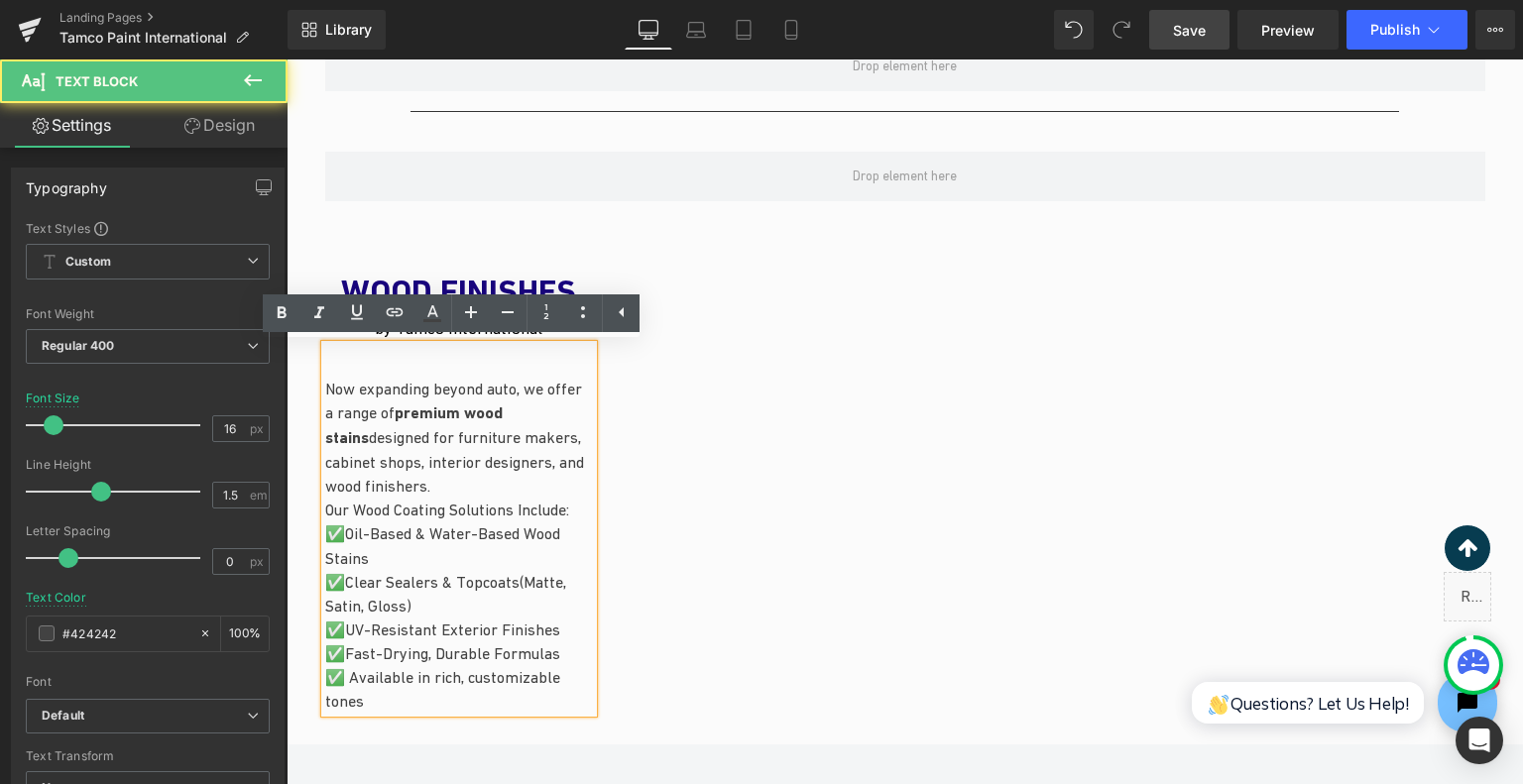 click on "Now expanding beyond auto, we offer a range of  premium wood stains  designed for furniture makers, cabinet shops, interior designers, and wood finishers." at bounding box center (459, 437) 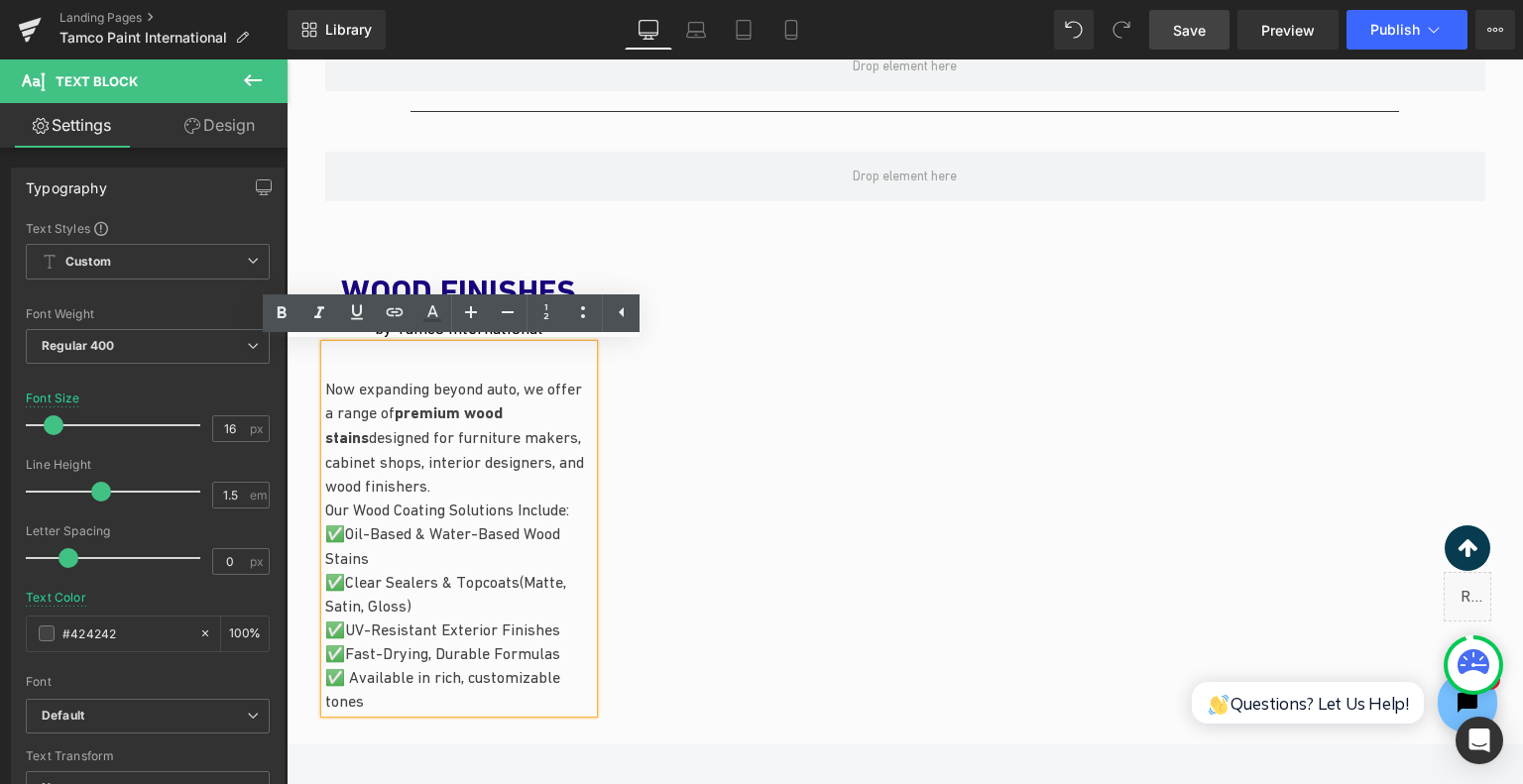 click on "Now expanding beyond auto, we offer a range of  premium wood stains  designed for furniture makers, cabinet shops, interior designers, and wood finishers." at bounding box center (459, 437) 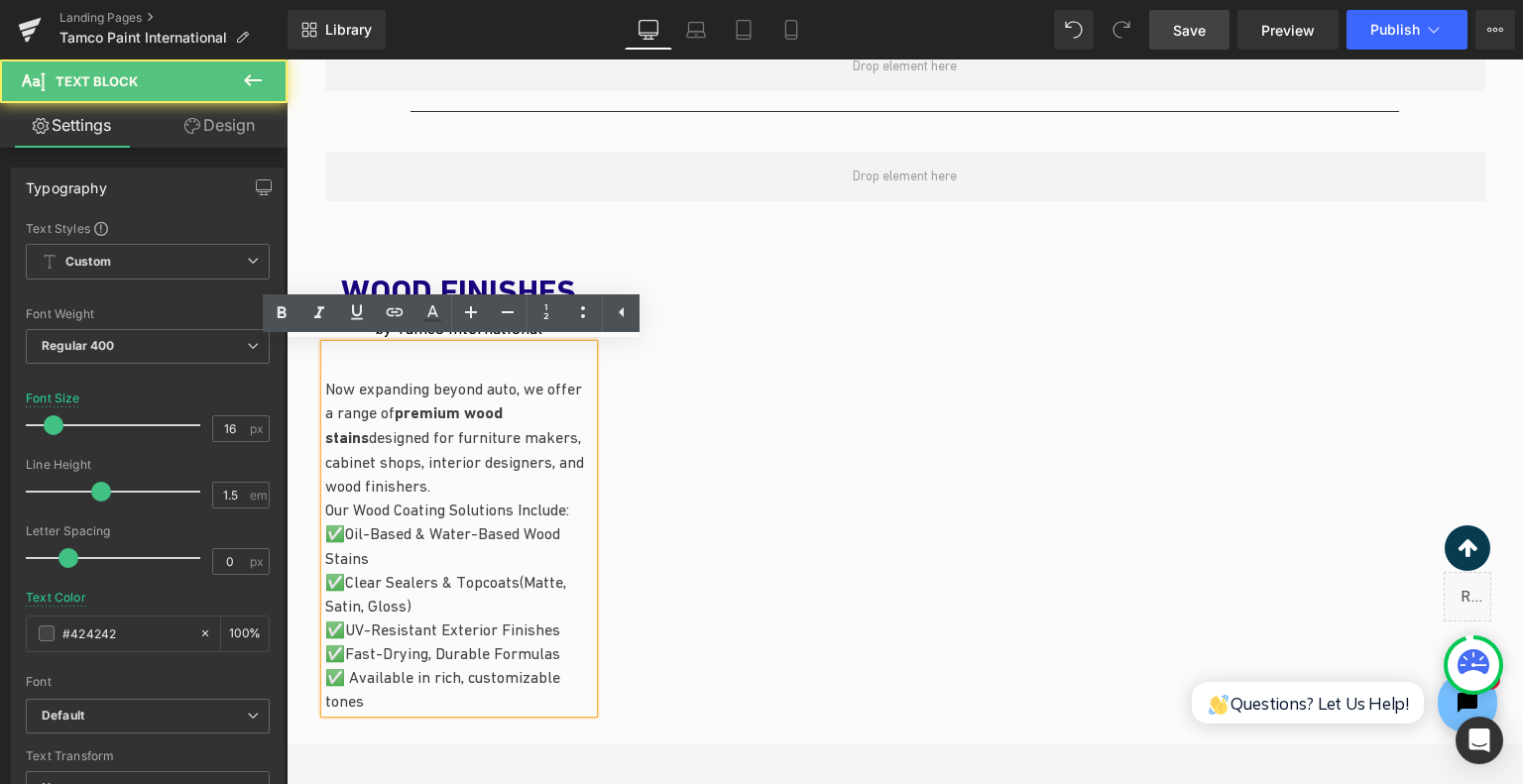 click on "Now expanding beyond auto, we offer a range of  premium wood stains  designed for furniture makers, cabinet shops, interior designers, and wood finishers." at bounding box center [459, 437] 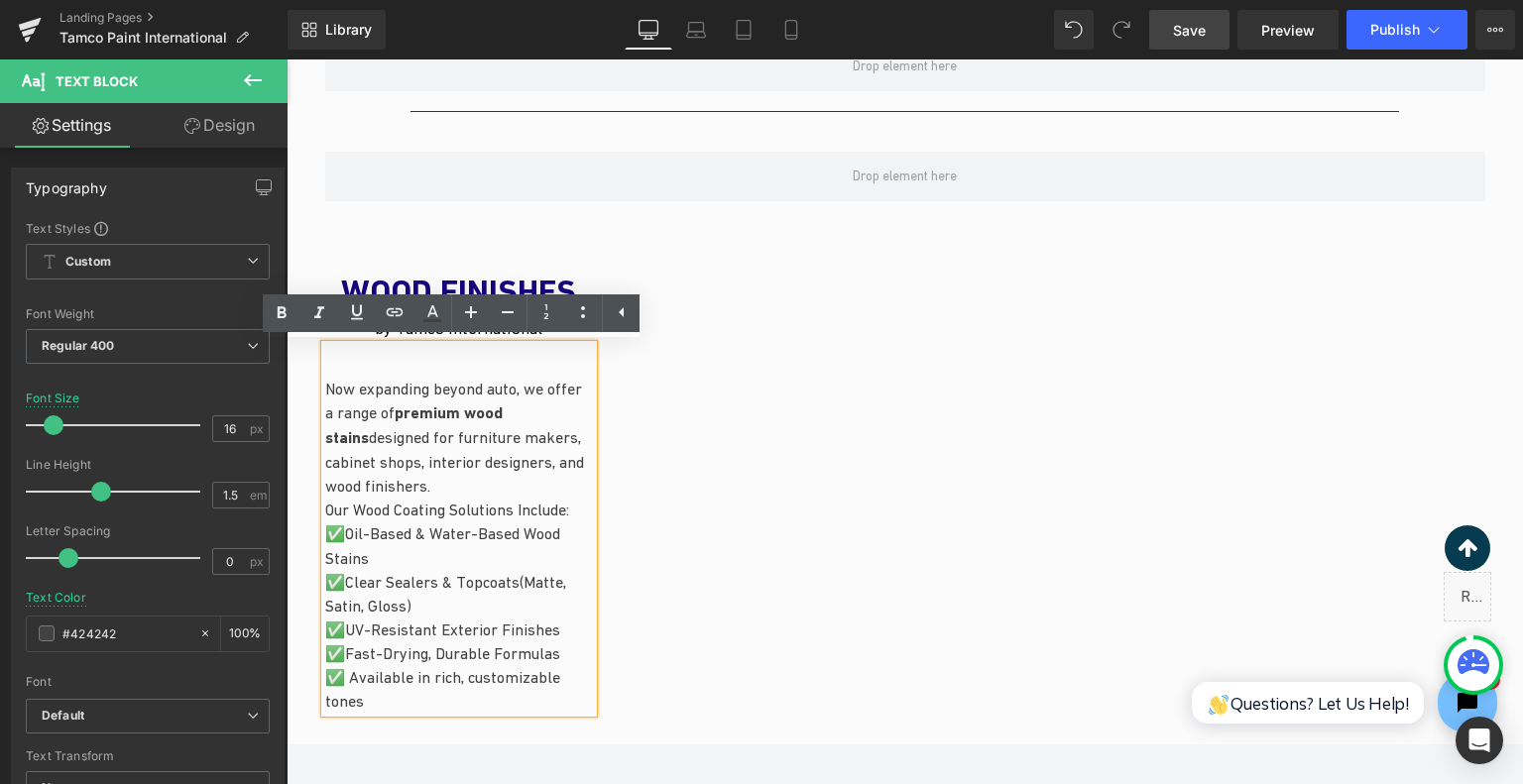 click on "Now expanding beyond auto, we offer a range of  premium wood stains  designed for furniture makers, cabinet shops, interior designers, and wood finishers." at bounding box center [459, 437] 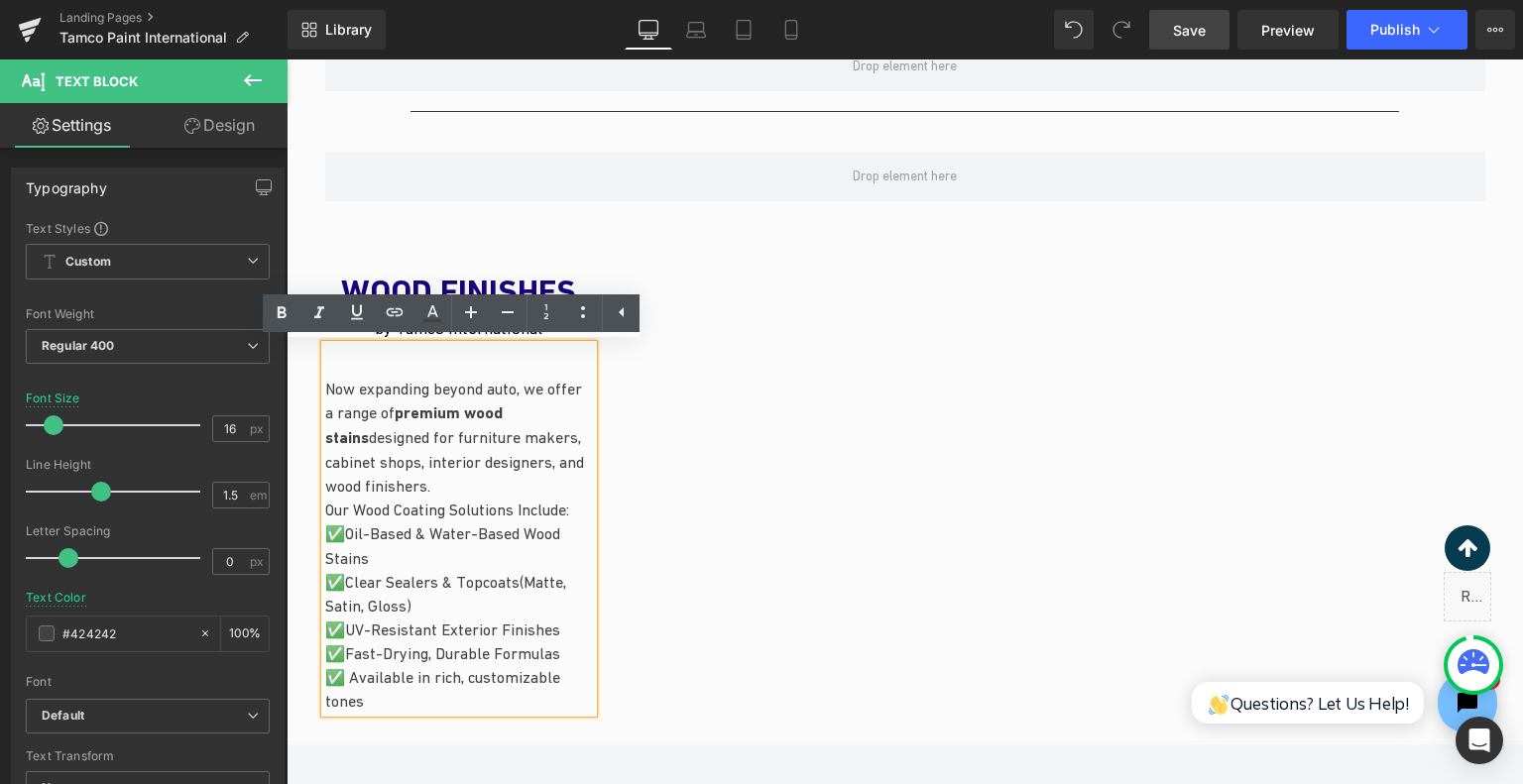 click on "Now expanding beyond auto, we offer a range of  premium wood stains  designed for furniture makers, cabinet shops, interior designers, and wood finishers." at bounding box center (459, 437) 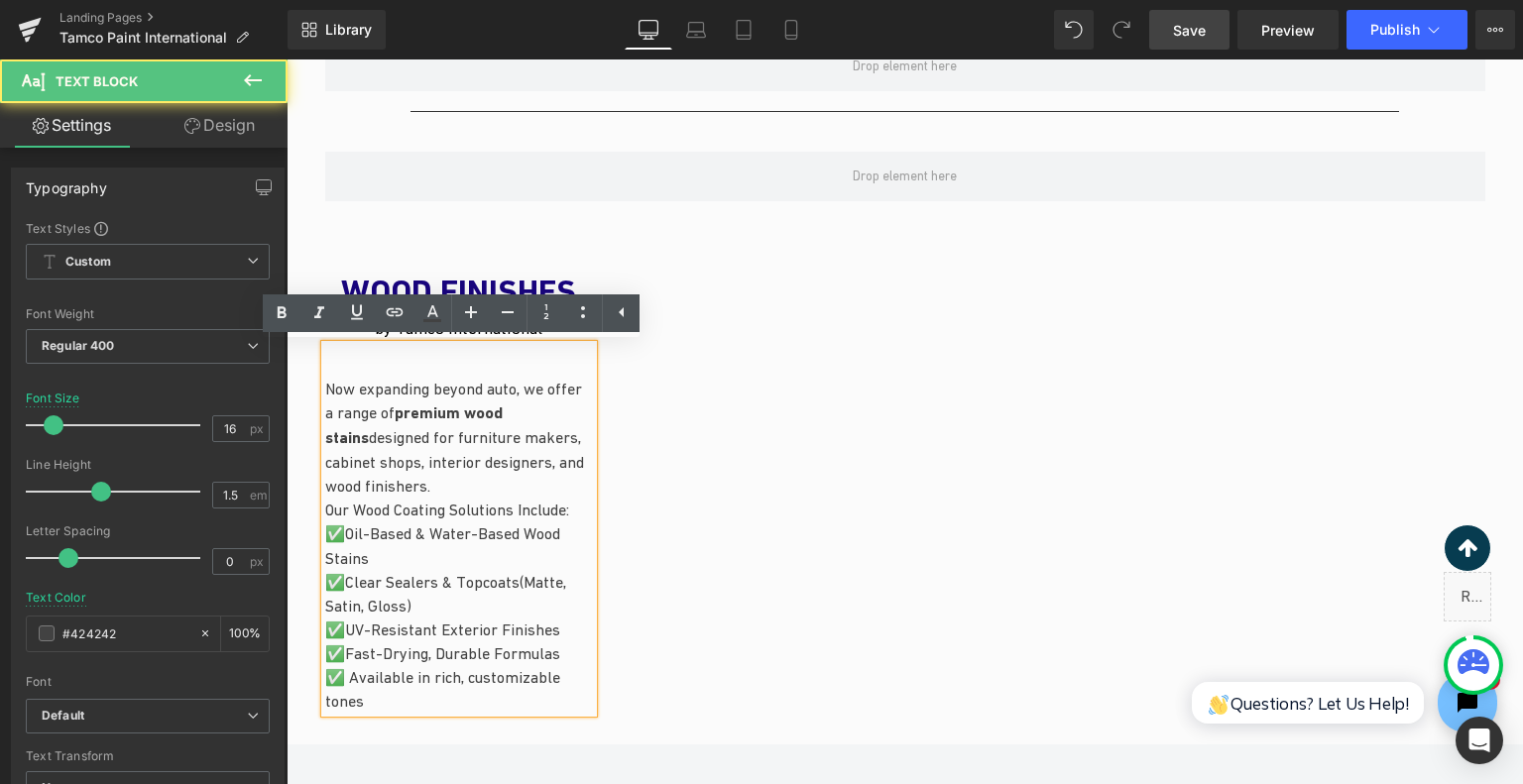 click on "Now expanding beyond auto, we offer a range of  premium wood stains  designed for furniture makers, cabinet shops, interior designers, and wood finishers." at bounding box center (459, 437) 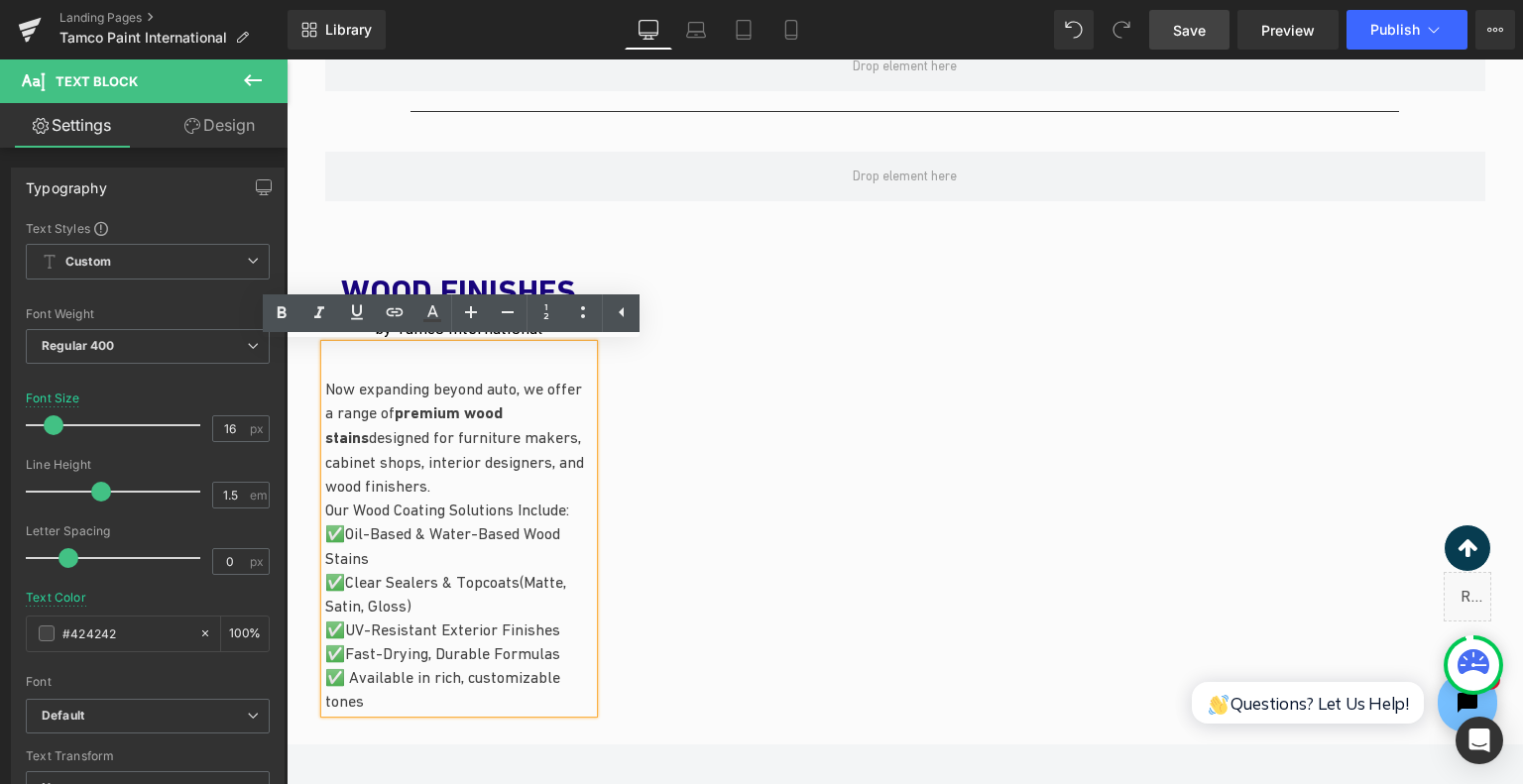 click on "Now expanding beyond auto, we offer a range of  premium wood stains  designed for furniture makers, cabinet shops, interior designers, and wood finishers." at bounding box center [459, 437] 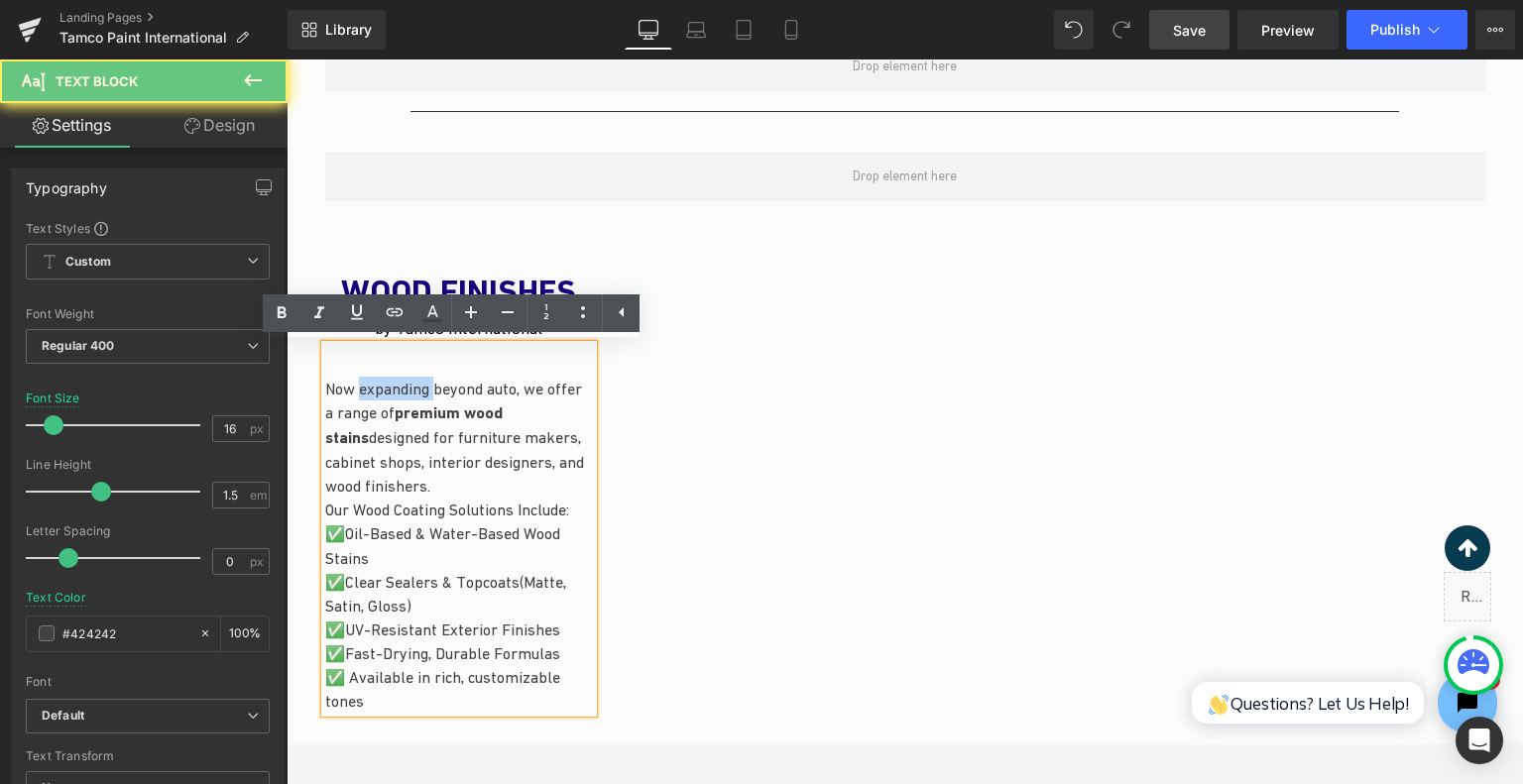 click on "Now expanding beyond auto, we offer a range of  premium wood stains  designed for furniture makers, cabinet shops, interior designers, and wood finishers." at bounding box center [459, 437] 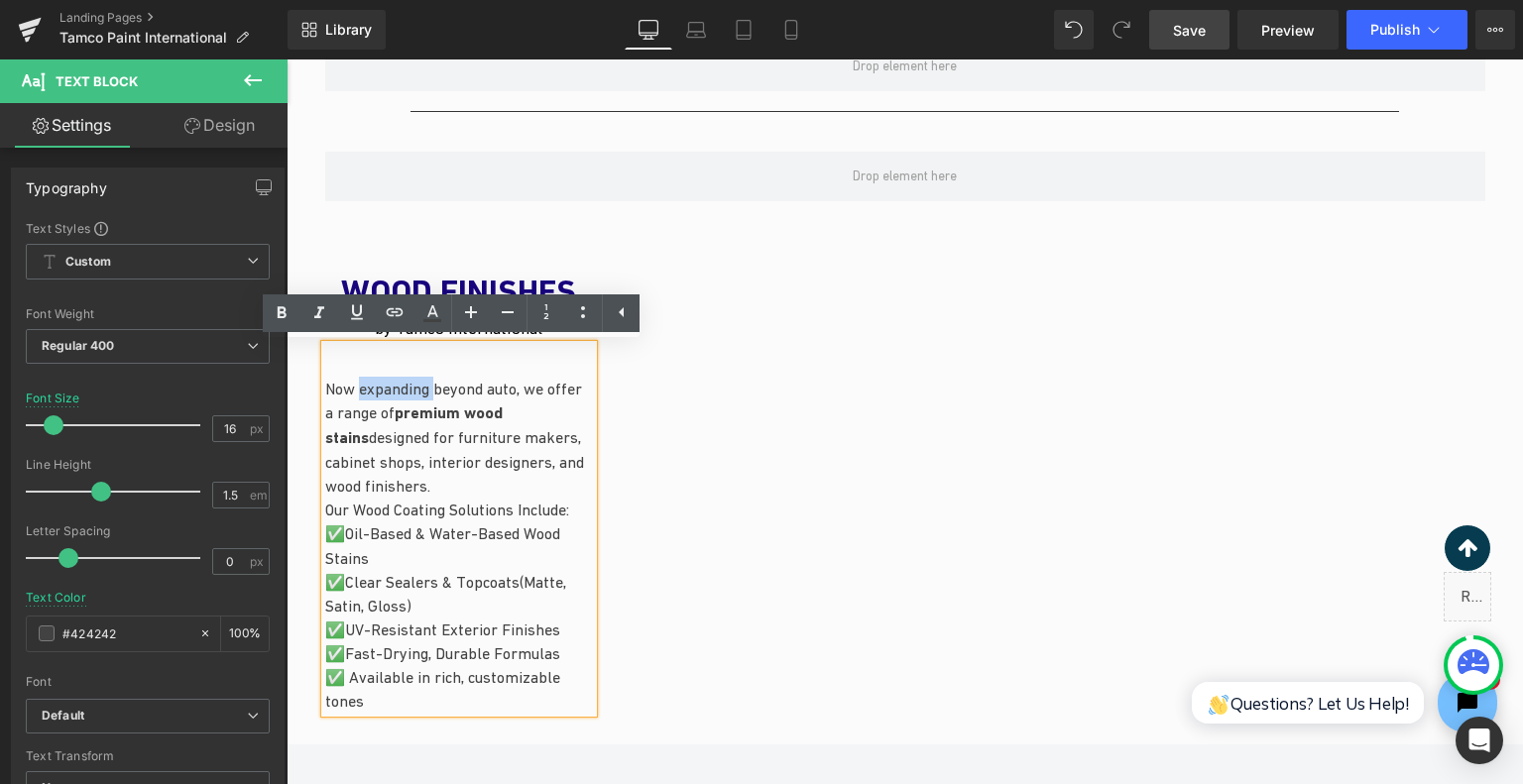click on "Now expanding beyond auto, we offer a range of  premium wood stains  designed for furniture makers, cabinet shops, interior designers, and wood finishers." at bounding box center [459, 437] 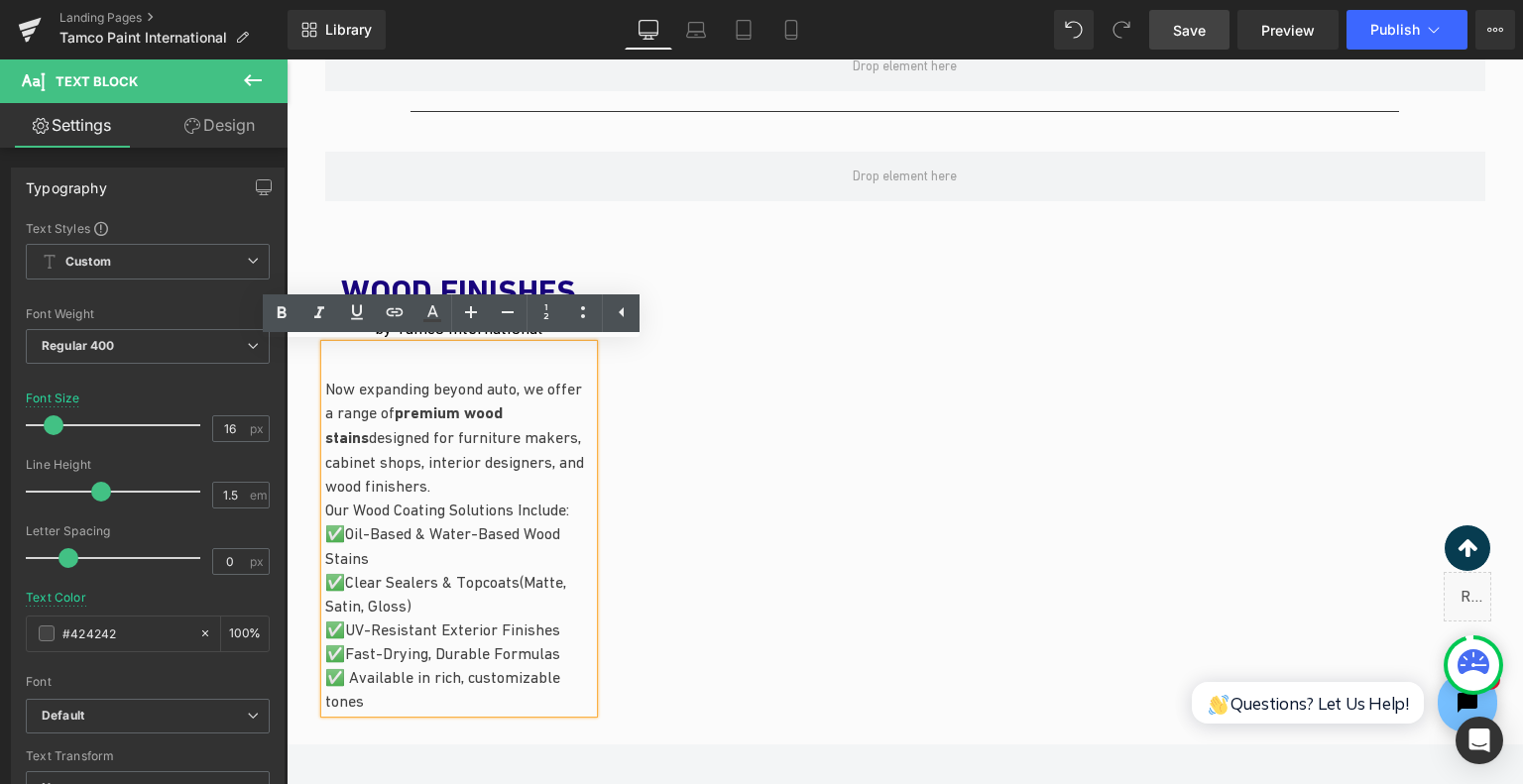 click on "Now expanding beyond auto, we offer a range of  premium wood stains  designed for furniture makers, cabinet shops, interior designers, and wood finishers." at bounding box center [459, 437] 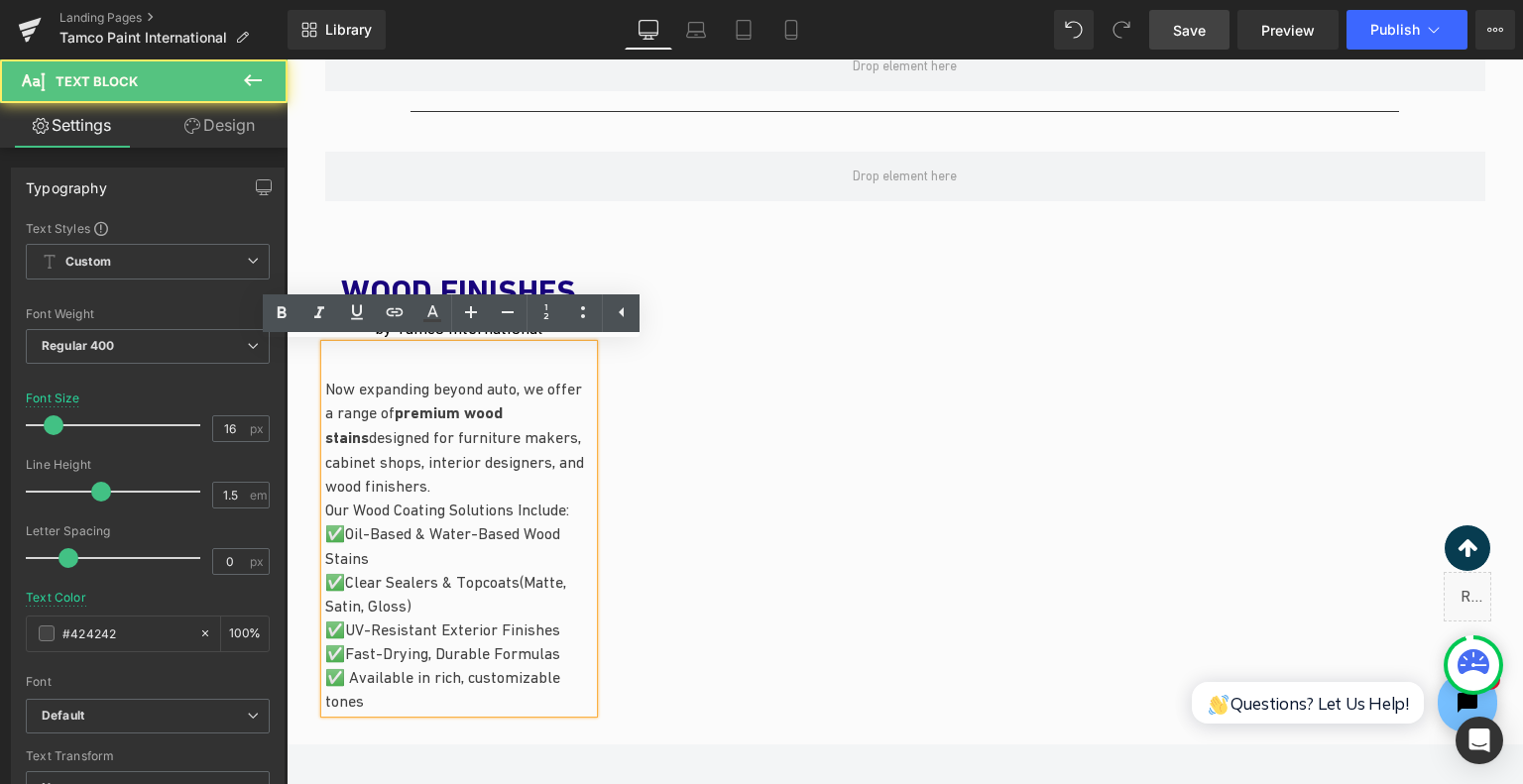 click on "Now expanding beyond auto, we offer a range of  premium wood stains  designed for furniture makers, cabinet shops, interior designers, and wood finishers." at bounding box center (459, 437) 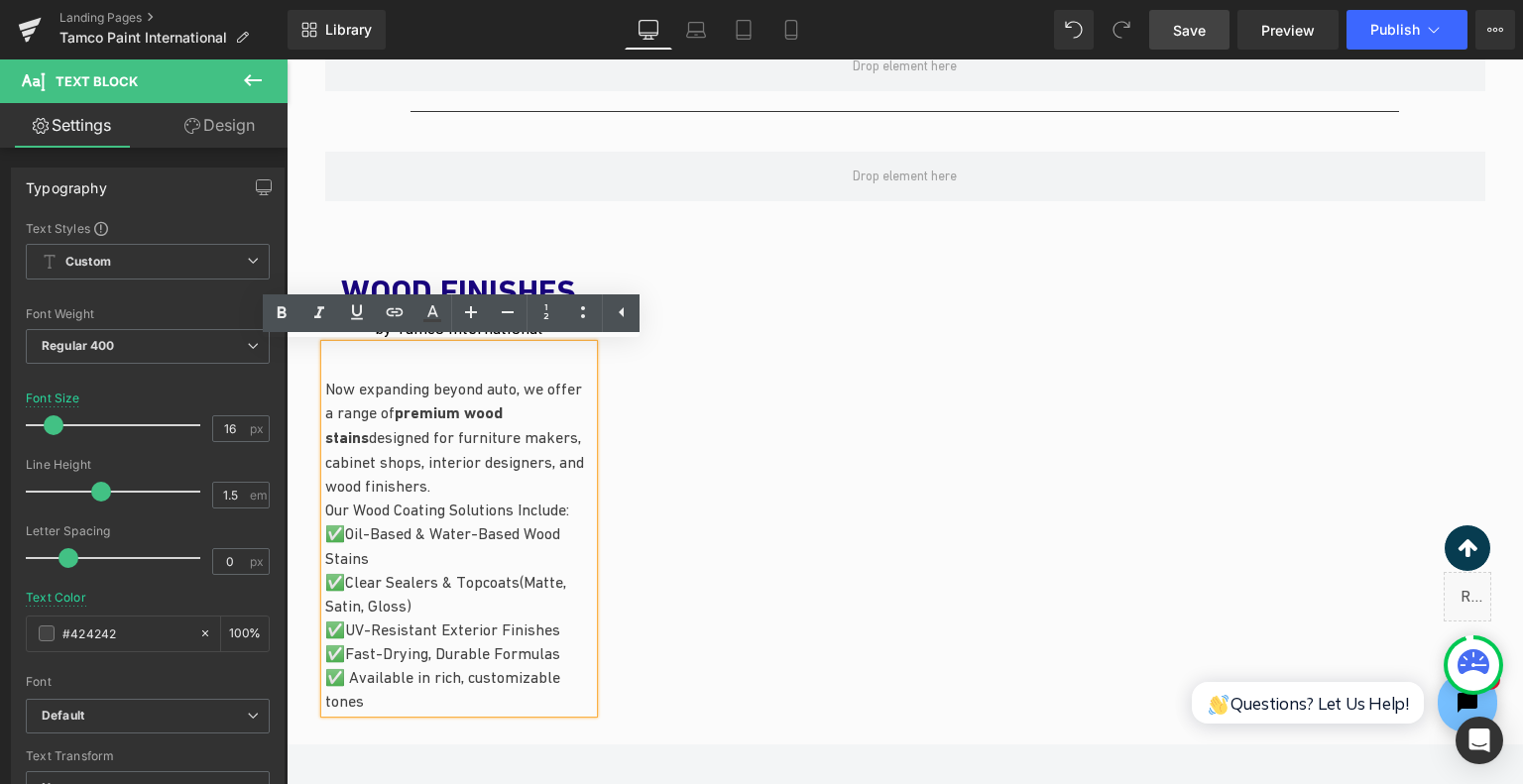 click on "Now expanding beyond auto, we offer a range of  premium wood stains  designed for furniture makers, cabinet shops, interior designers, and wood finishers." at bounding box center [459, 437] 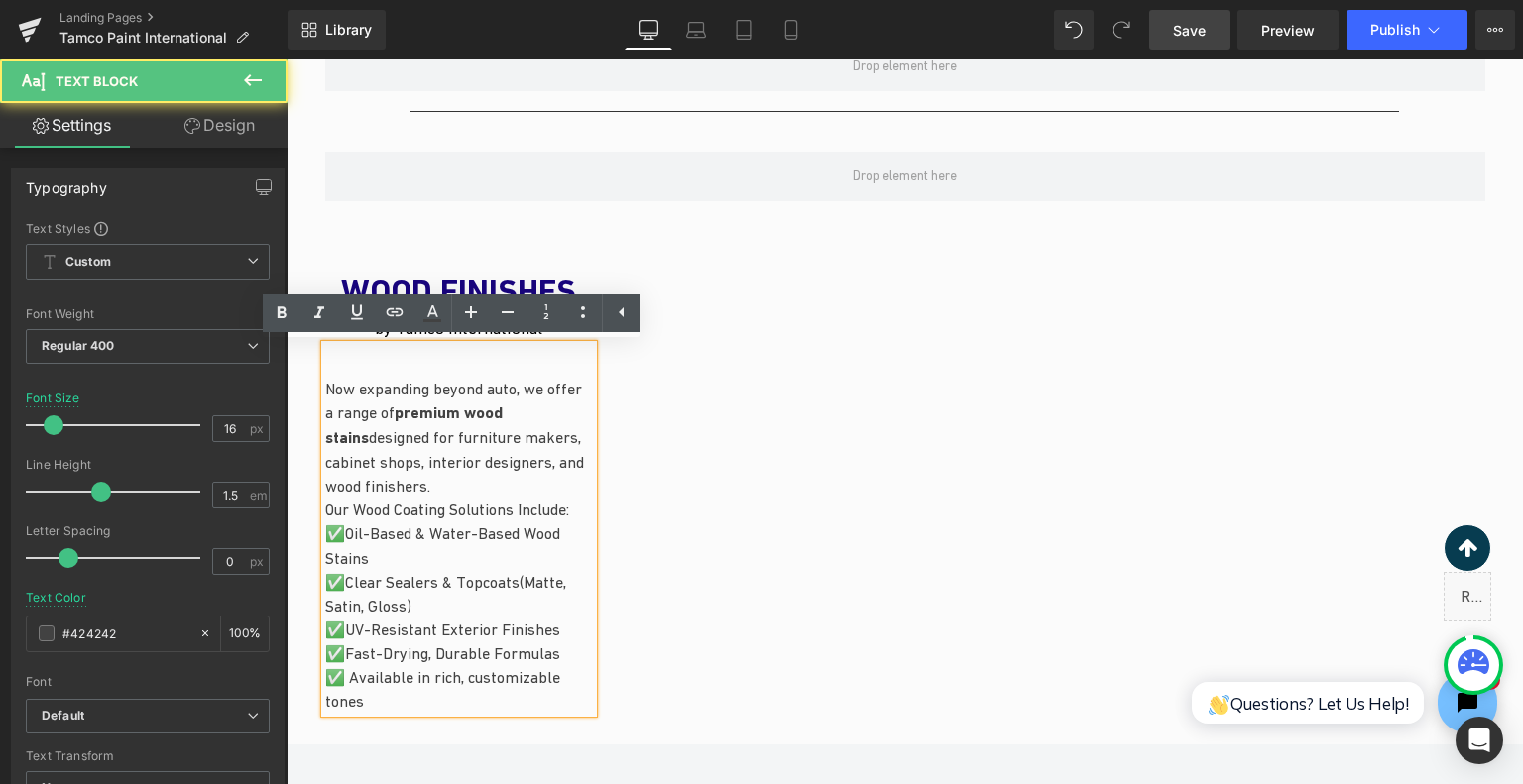 click on "Now expanding beyond auto, we offer a range of  premium wood stains  designed for furniture makers, cabinet shops, interior designers, and wood finishers." at bounding box center [459, 437] 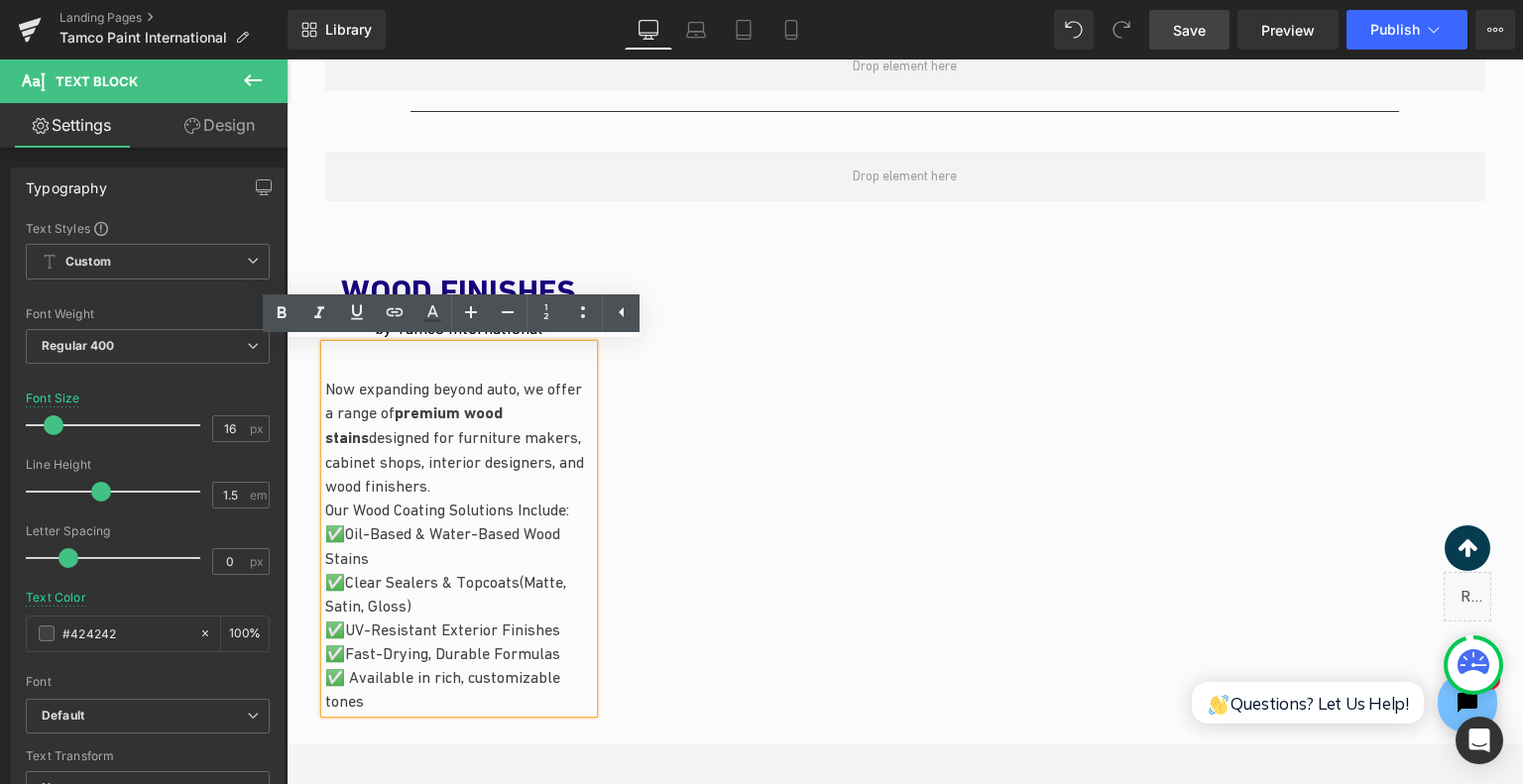 click on "Now expanding beyond auto, we offer a range of  premium wood stains  designed for furniture makers, cabinet shops, interior designers, and wood finishers." at bounding box center (459, 437) 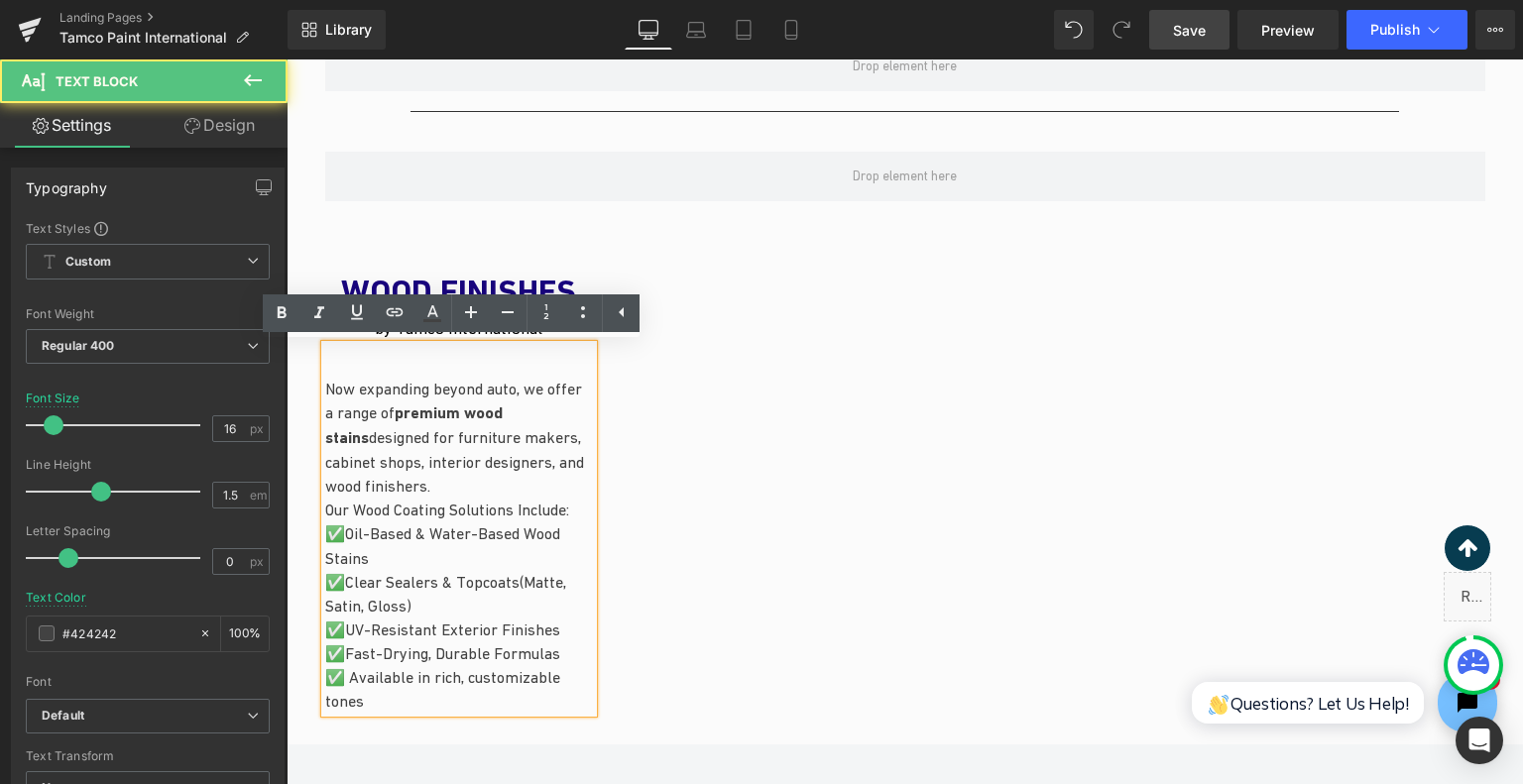 click on "Now expanding beyond auto, we offer a range of  premium wood stains  designed for furniture makers, cabinet shops, interior designers, and wood finishers." at bounding box center (459, 437) 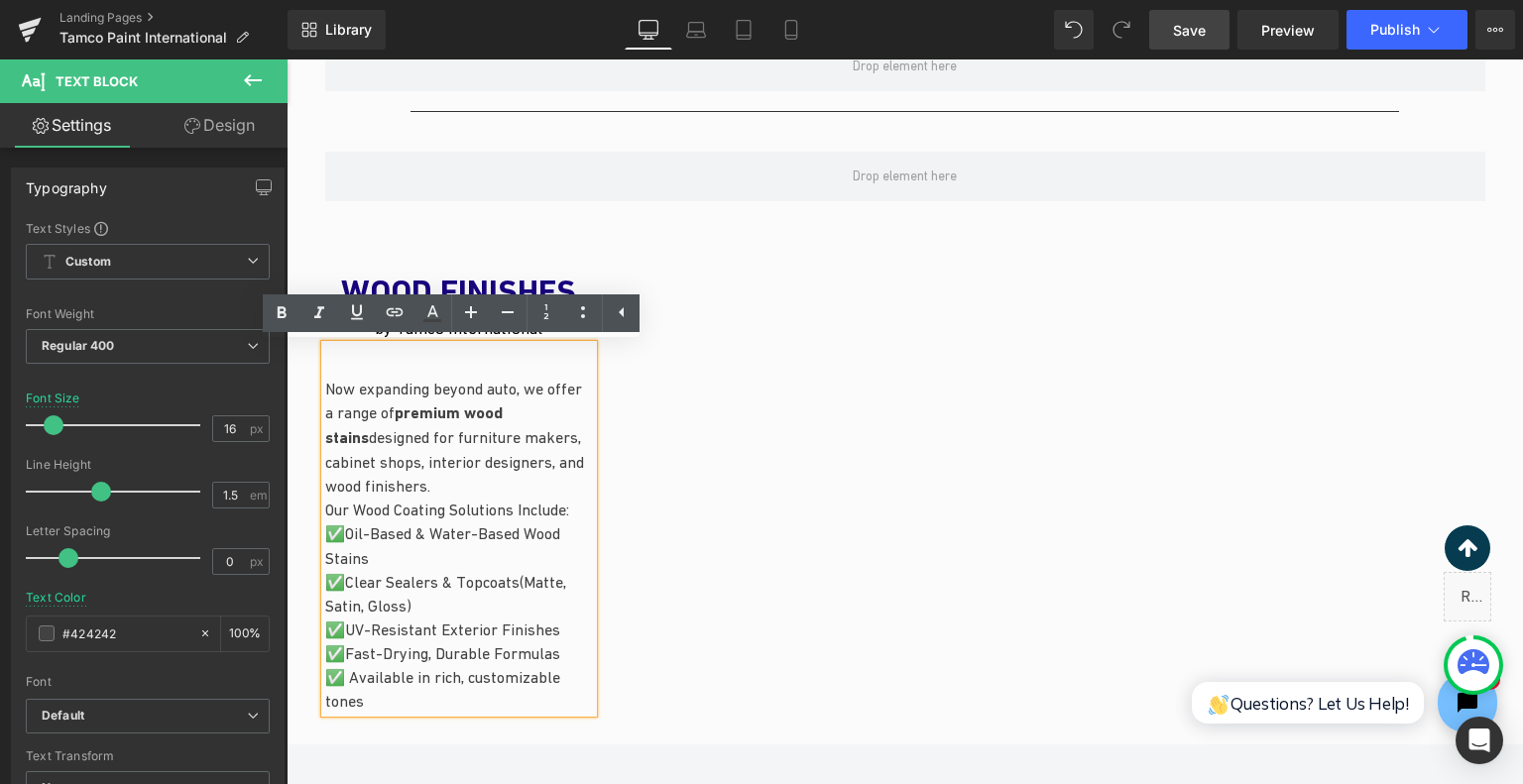 click on "Now expanding beyond auto, we offer a range of  premium wood stains  designed for furniture makers, cabinet shops, interior designers, and wood finishers." at bounding box center (459, 437) 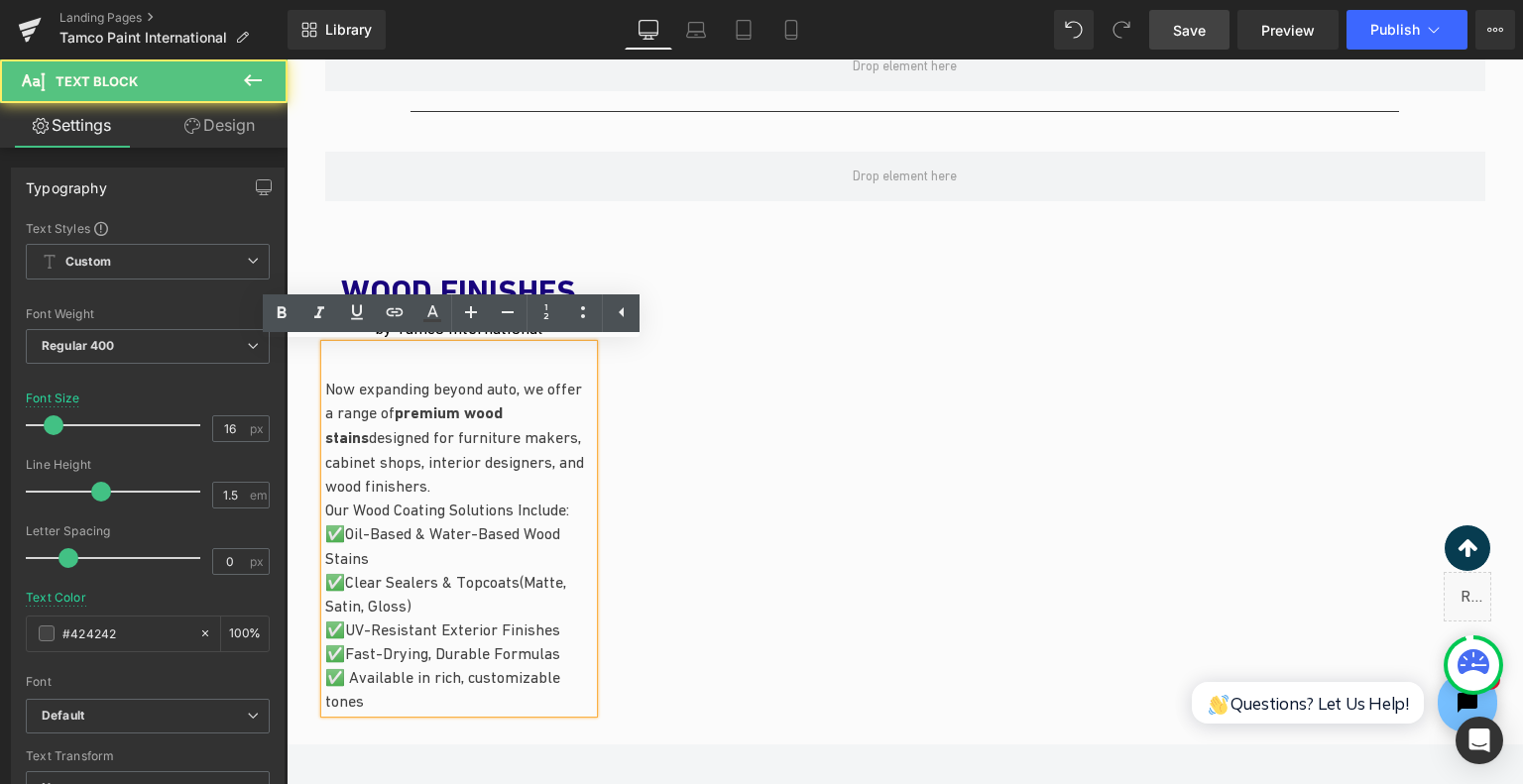 click on "Now expanding beyond auto, we offer a range of  premium wood stains  designed for furniture makers, cabinet shops, interior designers, and wood finishers." at bounding box center [459, 437] 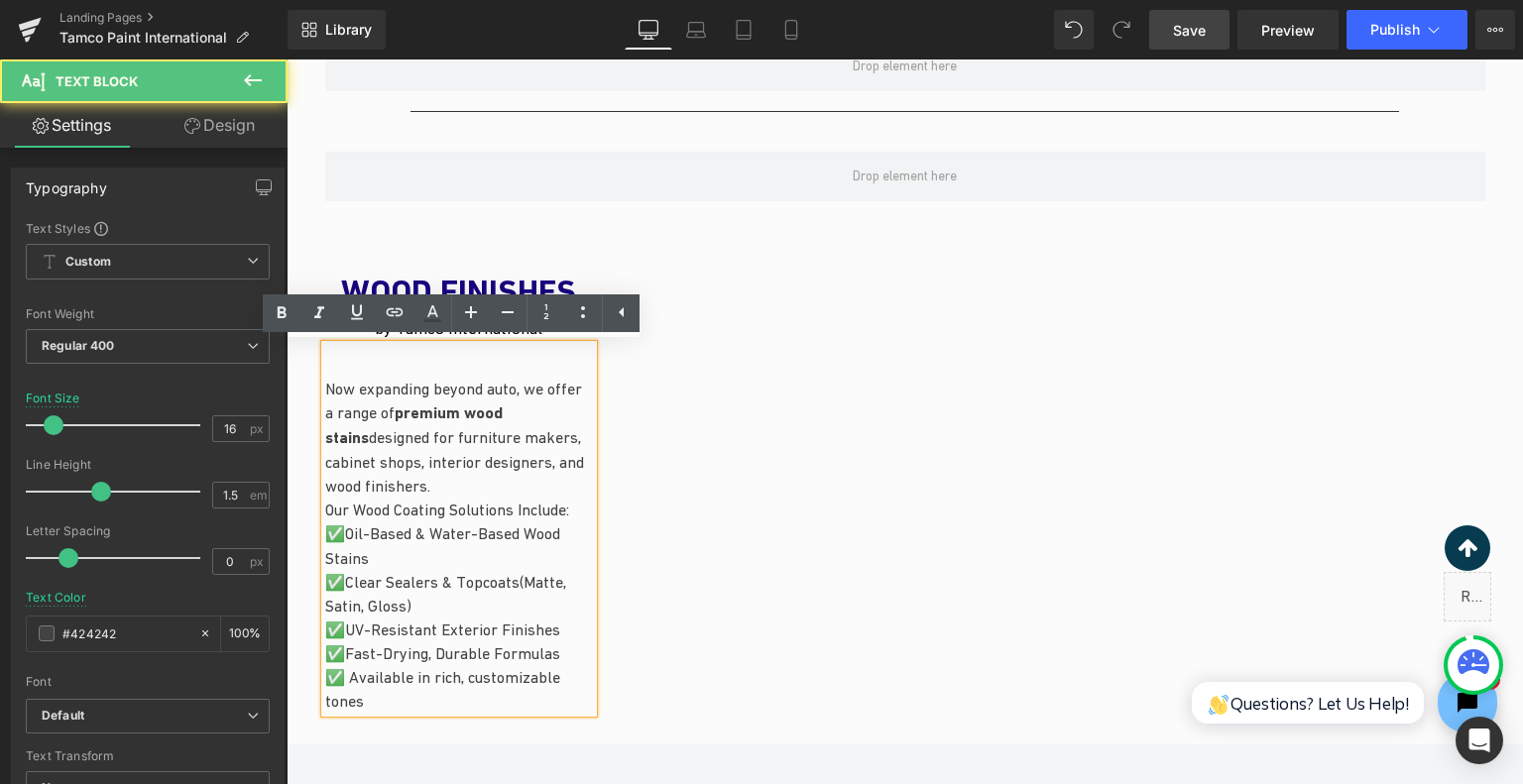 click on "Now expanding beyond auto, we offer a range of  premium wood stains  designed for furniture makers, cabinet shops, interior designers, and wood finishers." at bounding box center [459, 437] 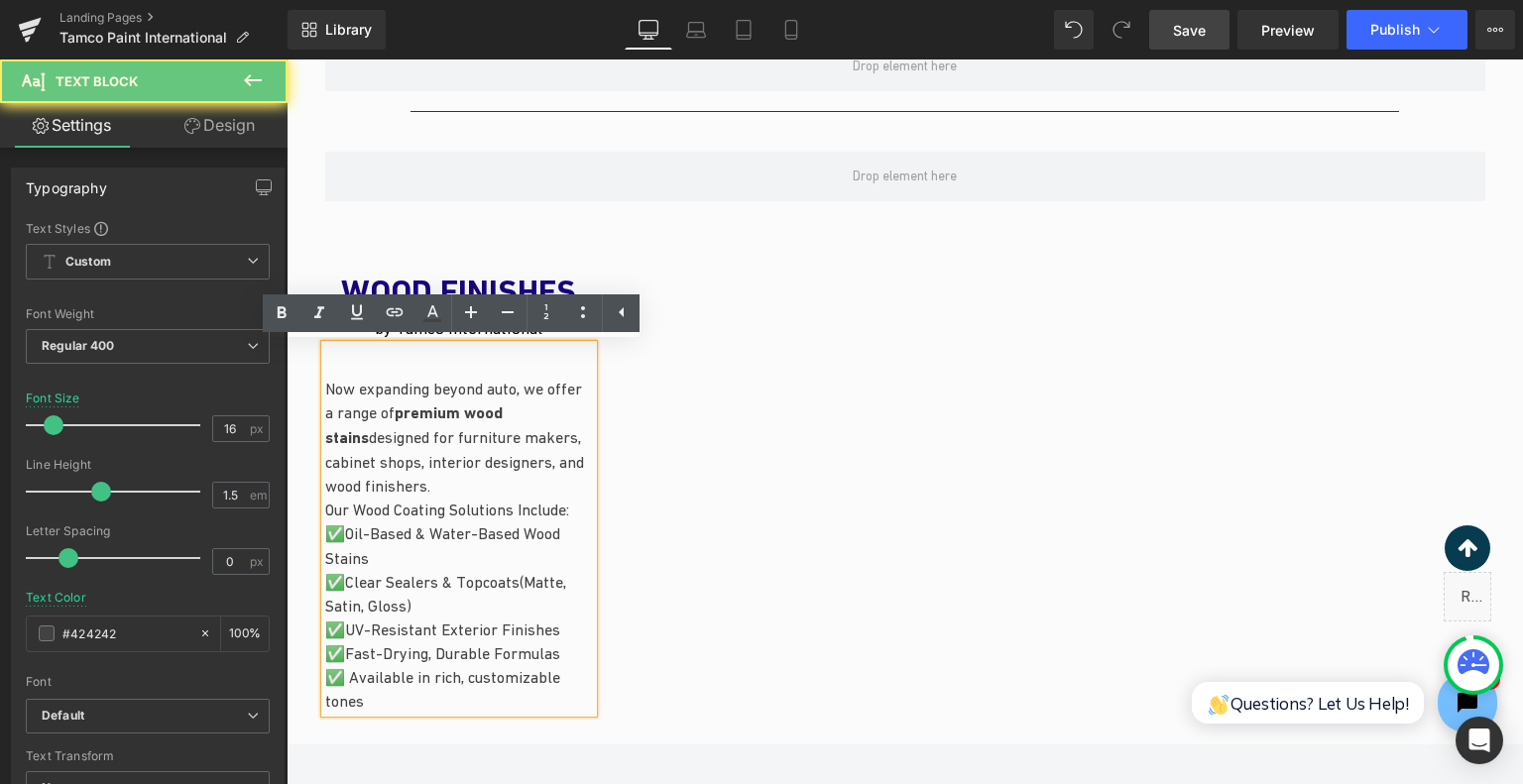 click on "Now expanding beyond auto, we offer a range of  premium wood stains  designed for furniture makers, cabinet shops, interior designers, and wood finishers." at bounding box center [459, 437] 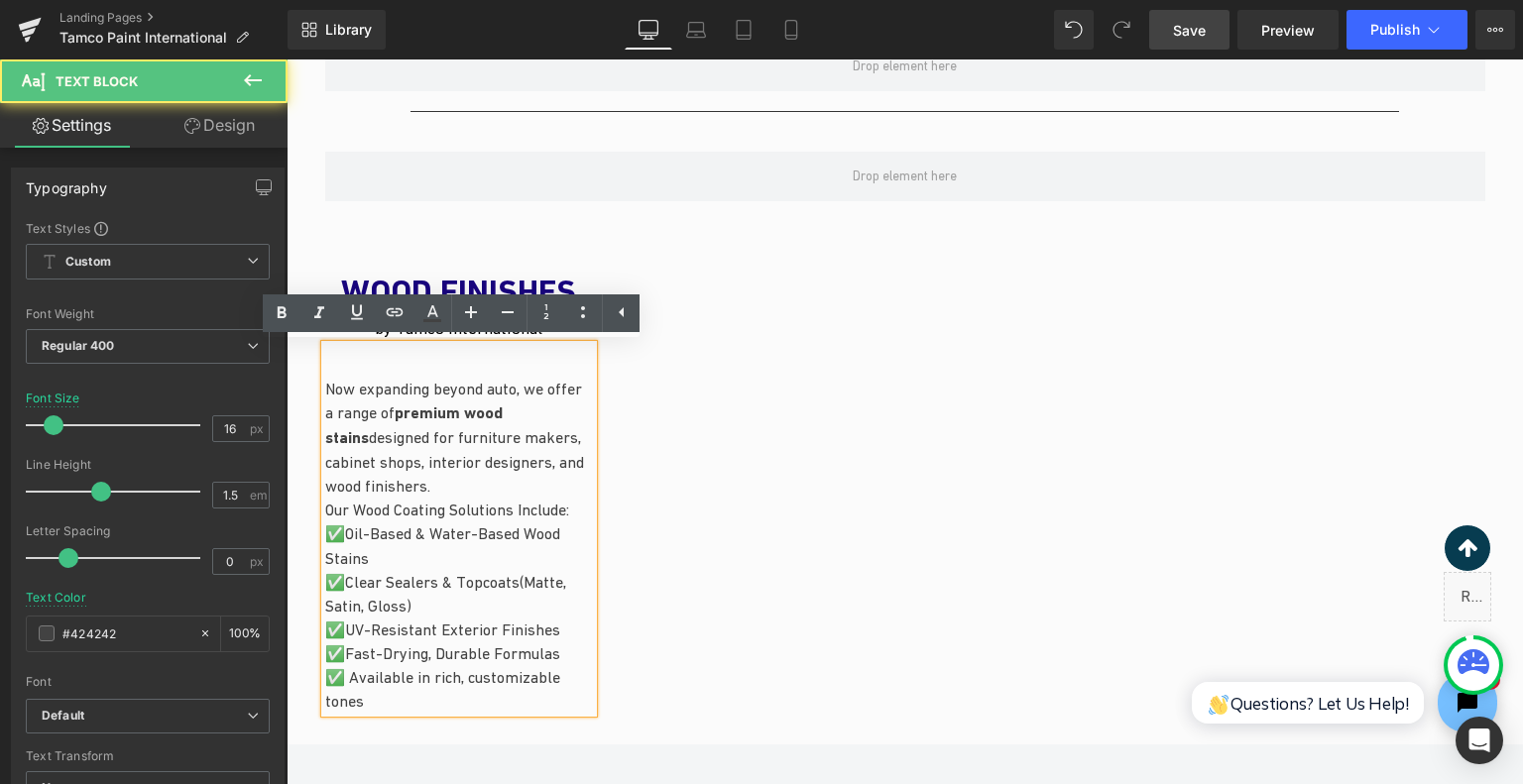 click on "Now expanding beyond auto, we offer a range of  premium wood stains  designed for furniture makers, cabinet shops, interior designers, and wood finishers." at bounding box center (459, 437) 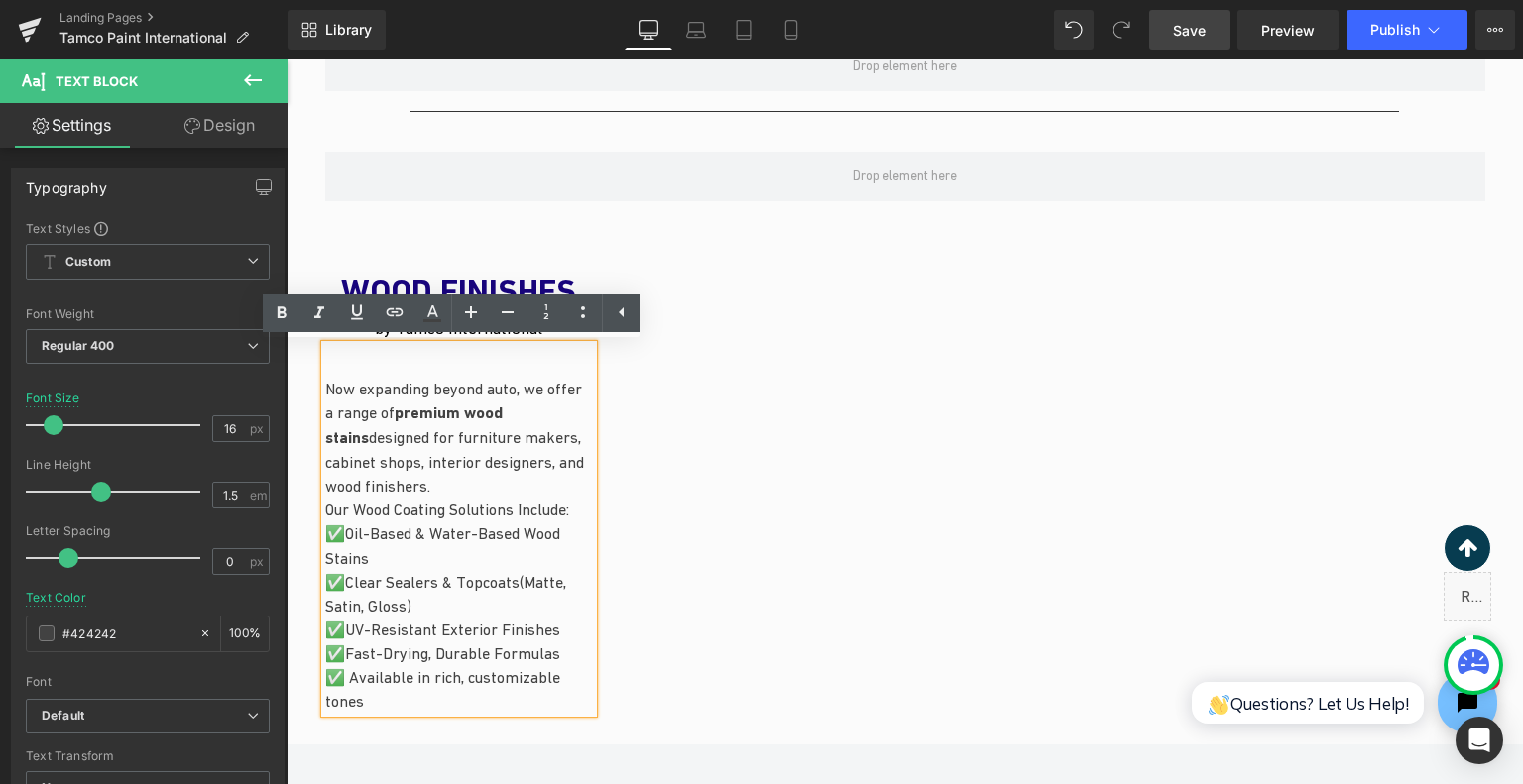 click on "Now expanding beyond auto, we offer a range of  premium wood stains  designed for furniture makers, cabinet shops, interior designers, and wood finishers." at bounding box center [459, 437] 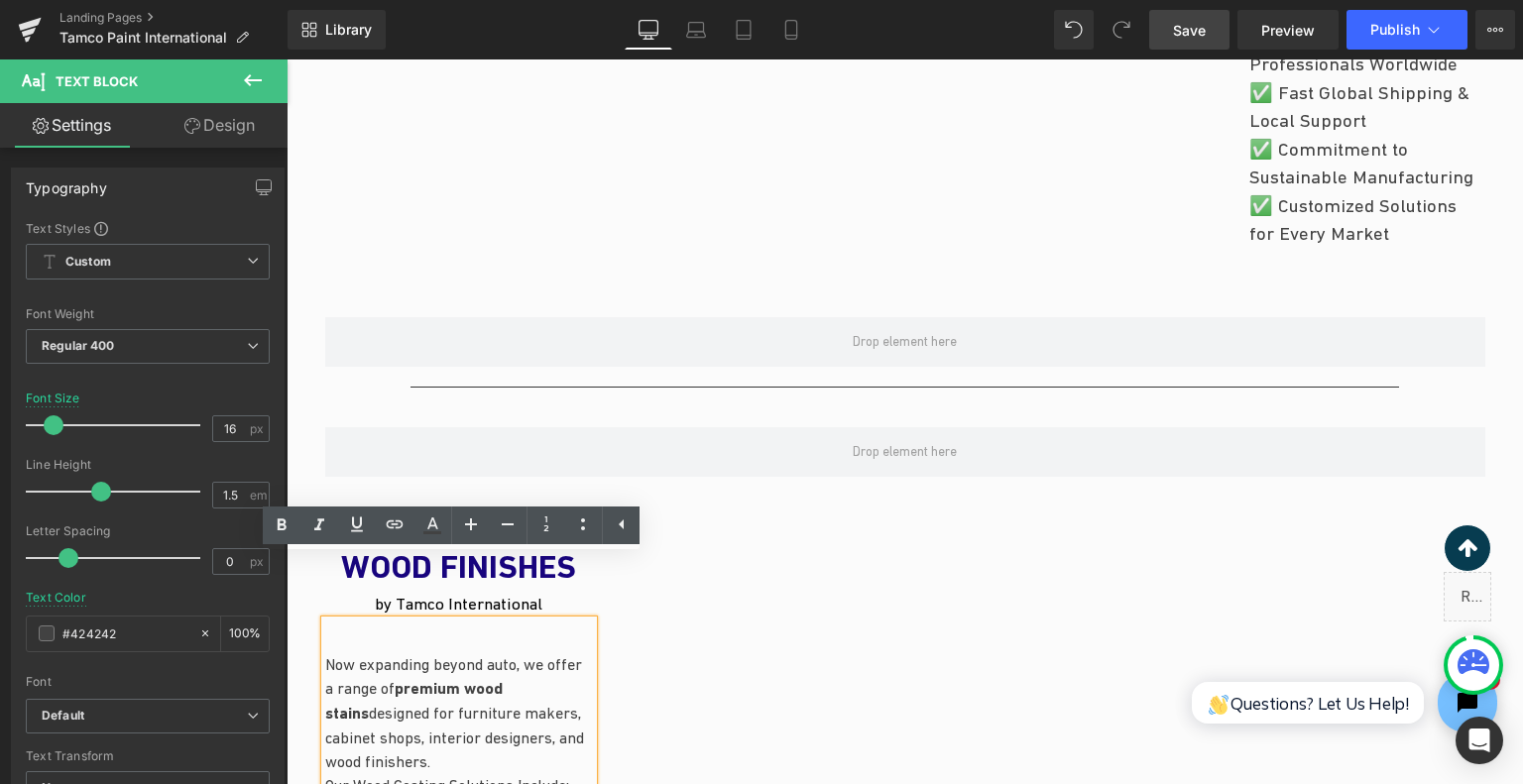 scroll, scrollTop: 1784, scrollLeft: 0, axis: vertical 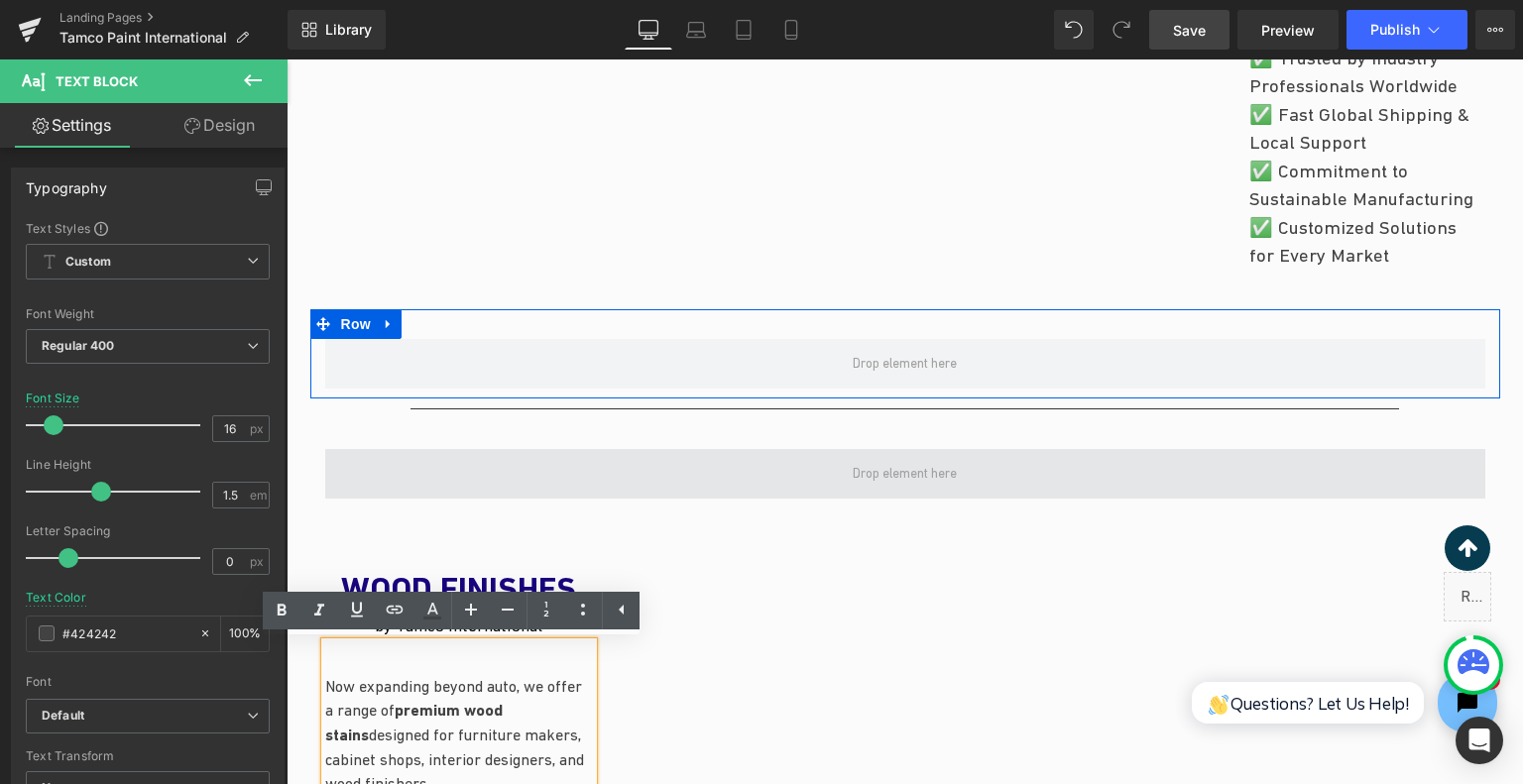 click on "Image
Image
Image
Image
‹ ›
Carousel
Row         Image         ABOUT US Heading         Tamco International  is your global source for  high-performance automotive coatings, primers, basecoats, clearcoats, and custom colors  — proudly formulated in the USA and now accessible across the world. 🌐 Our Global Reach We operate across three strategic hubs: USA  – Covering  North & South America   Europe  – Serving  Europe & the Middle East New China Plant  – Supporting  China & Africa Text Block         Row         Row
Youtube         Why Choose  Tamco International?" at bounding box center (904, -146) 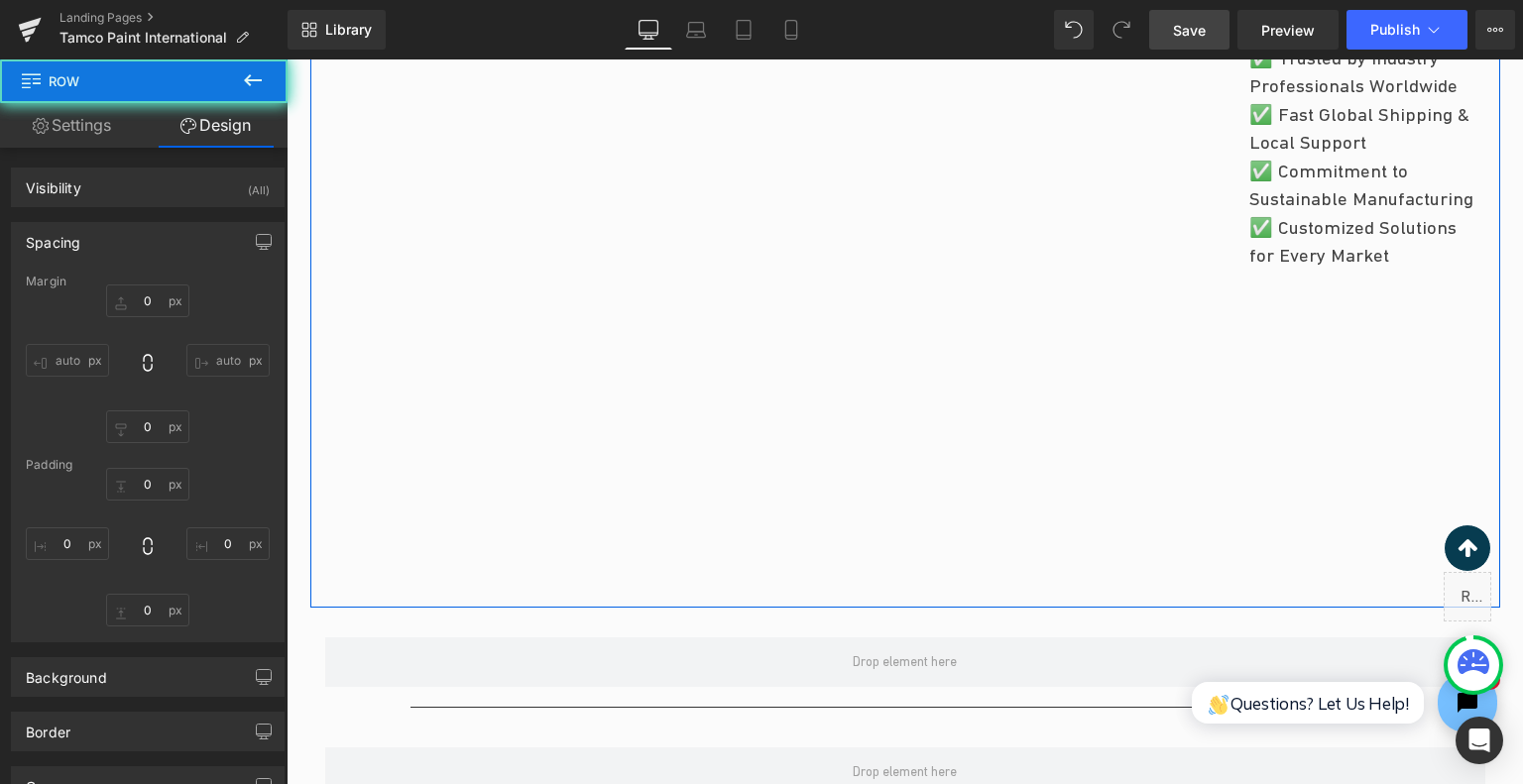 scroll, scrollTop: 2081, scrollLeft: 0, axis: vertical 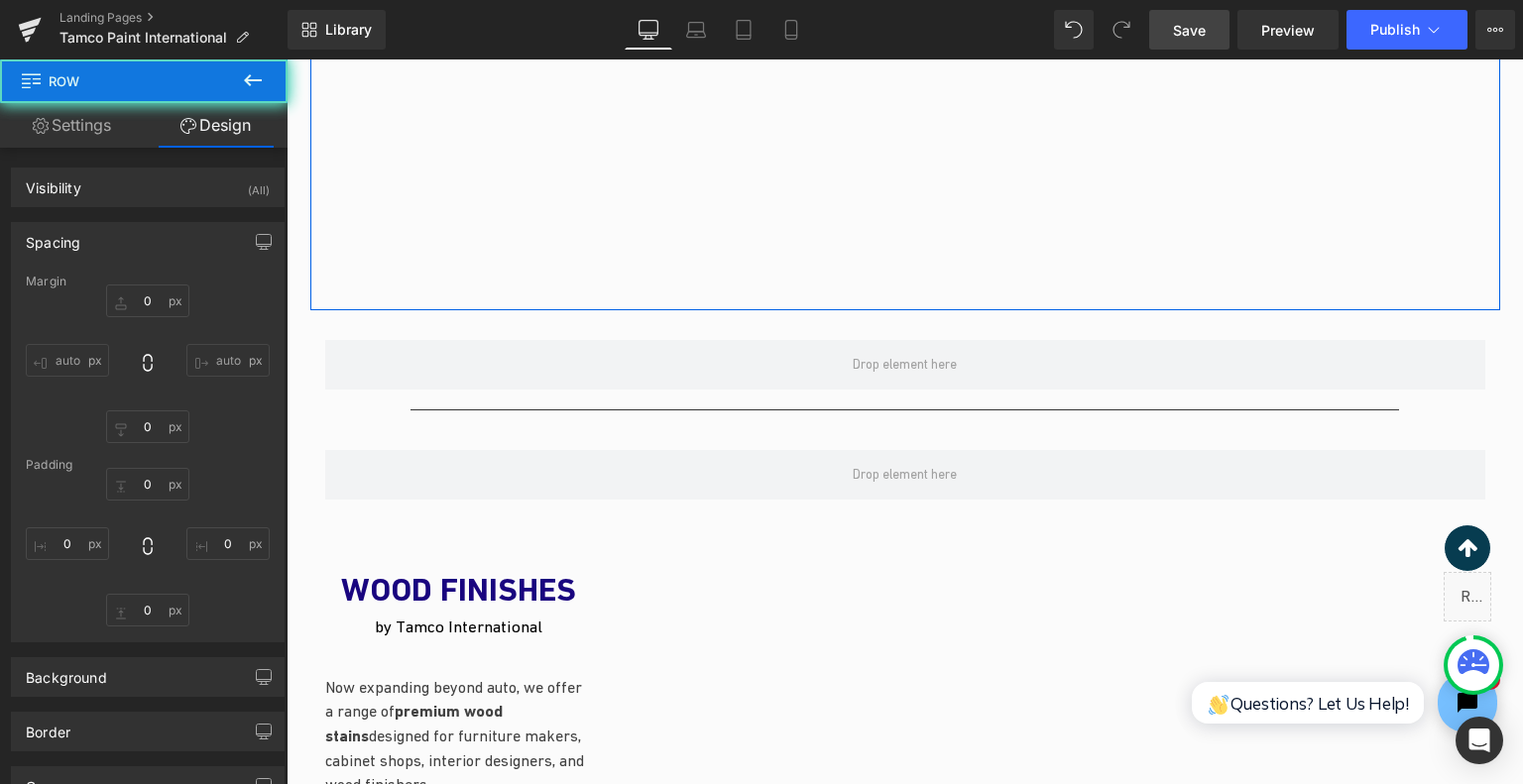 type on "0" 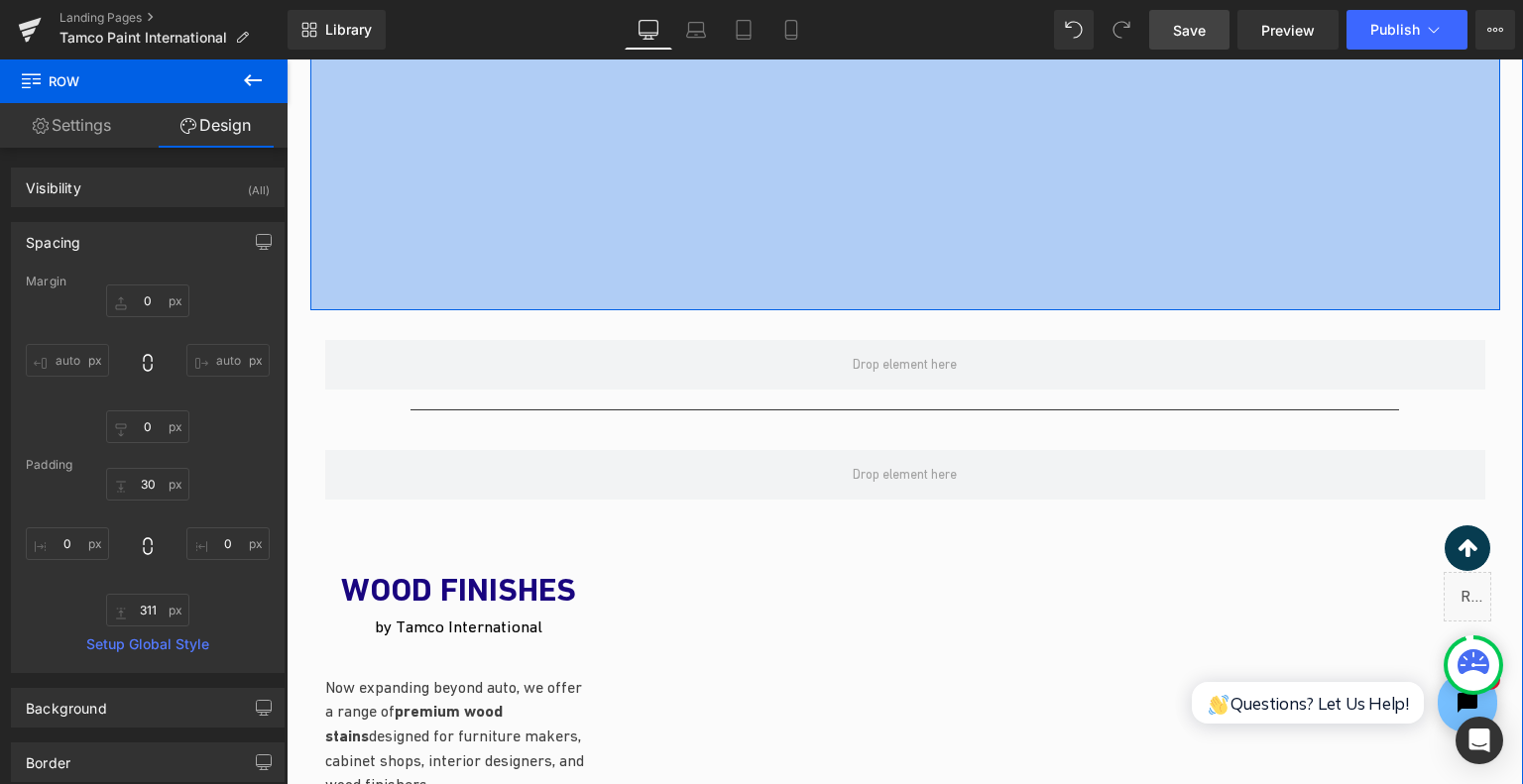 click on "311px" at bounding box center (905, 156) 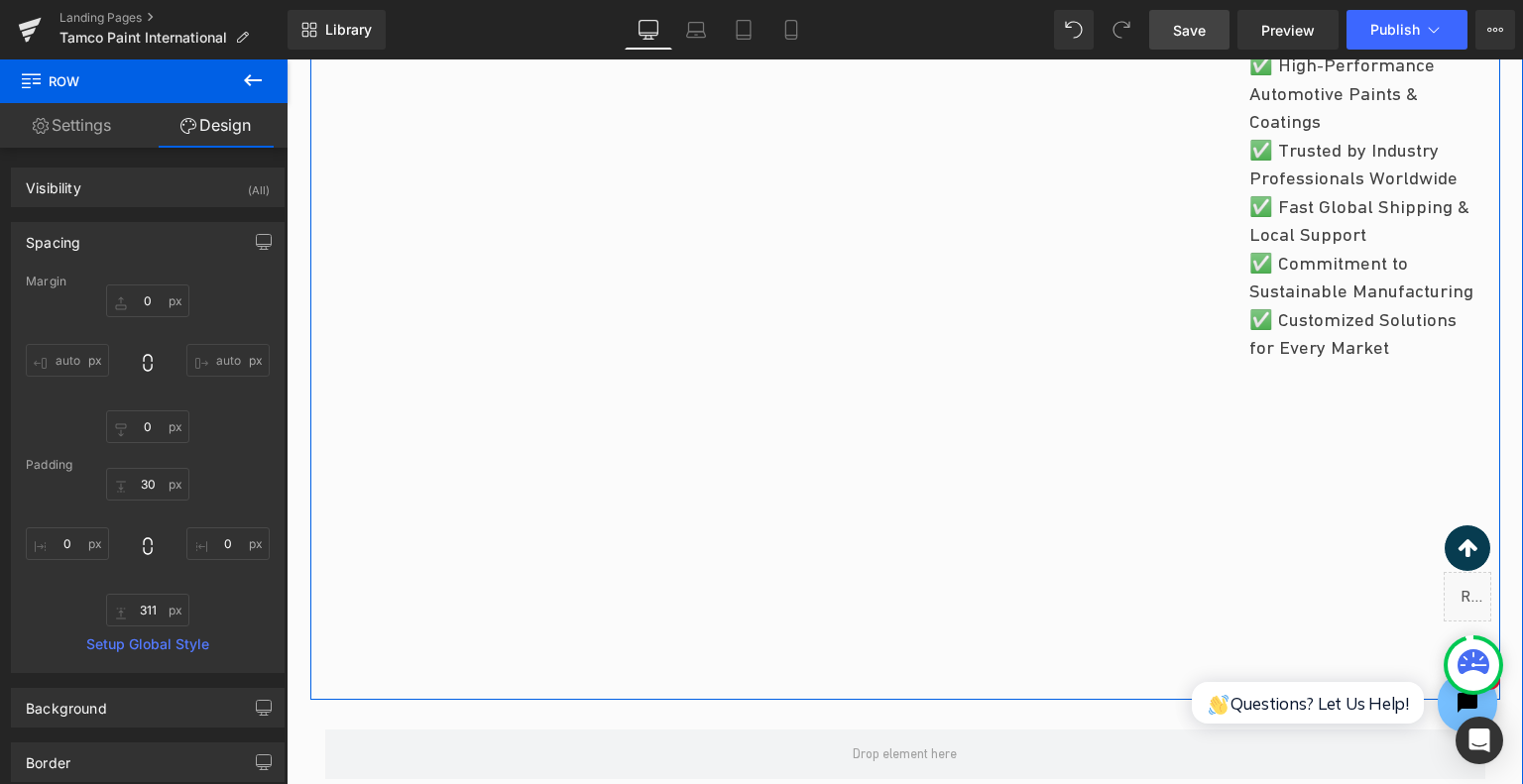 scroll, scrollTop: 1784, scrollLeft: 0, axis: vertical 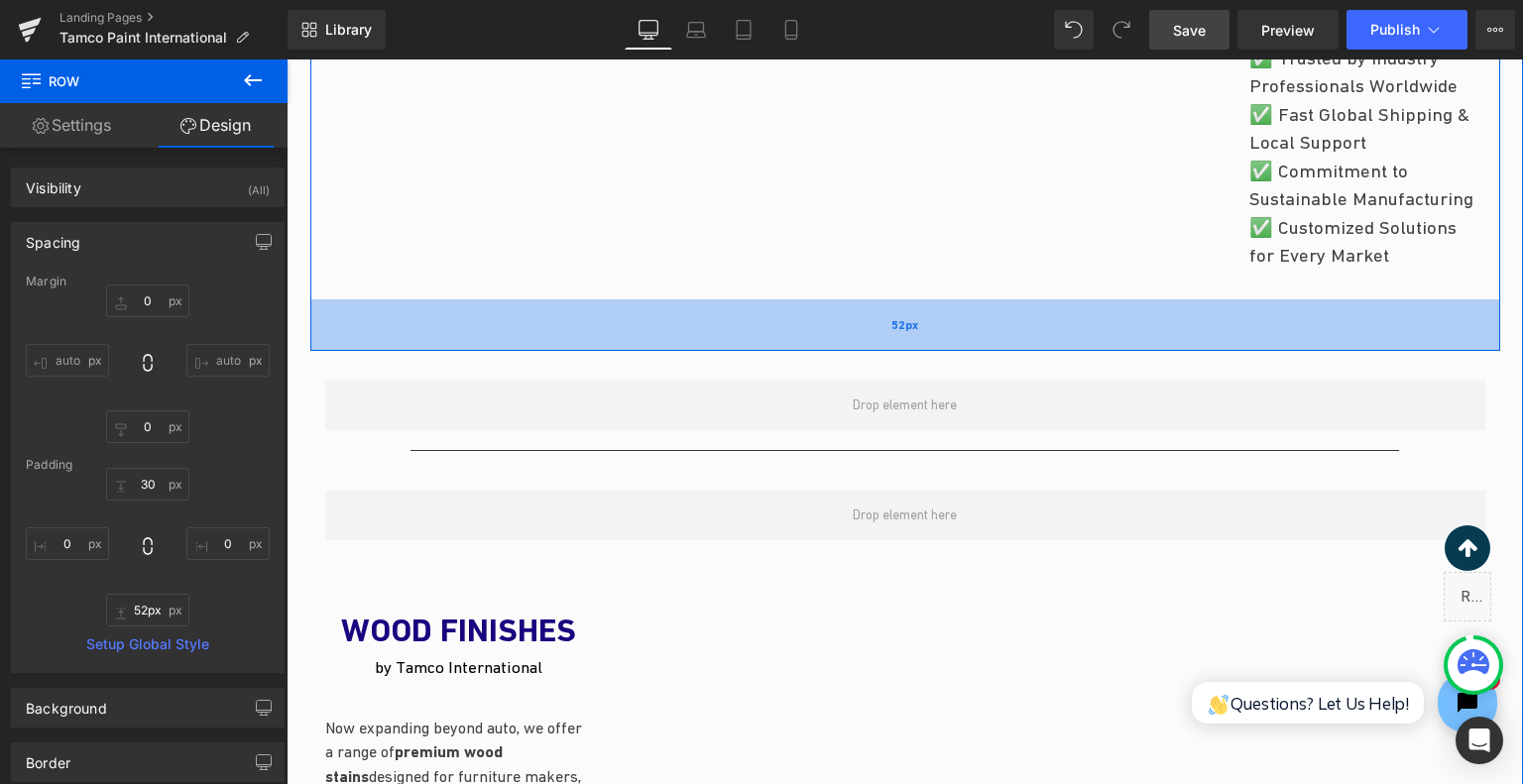 drag, startPoint x: 1118, startPoint y: 606, endPoint x: 1061, endPoint y: 348, distance: 264.2215 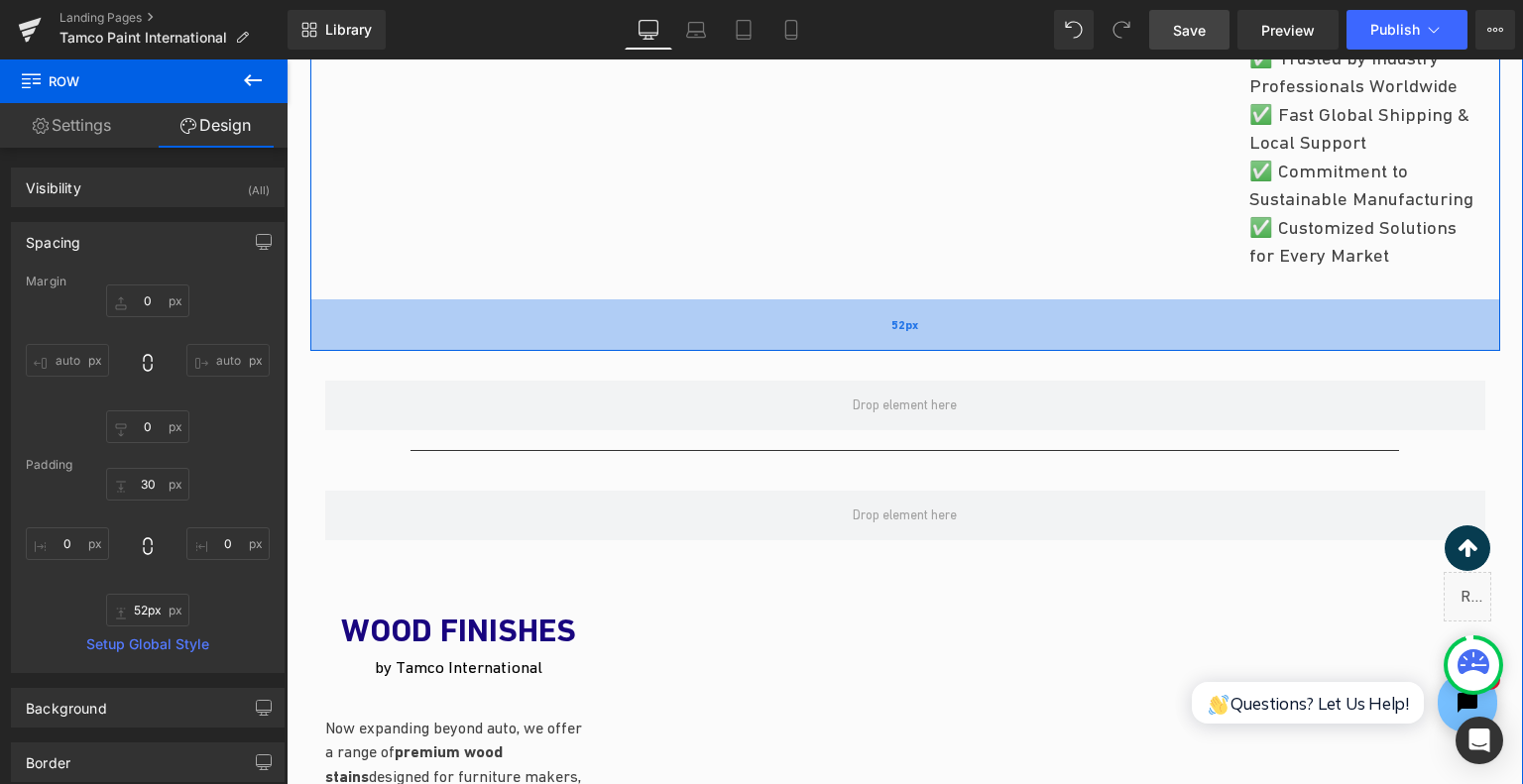 click on "52px" at bounding box center [905, 325] 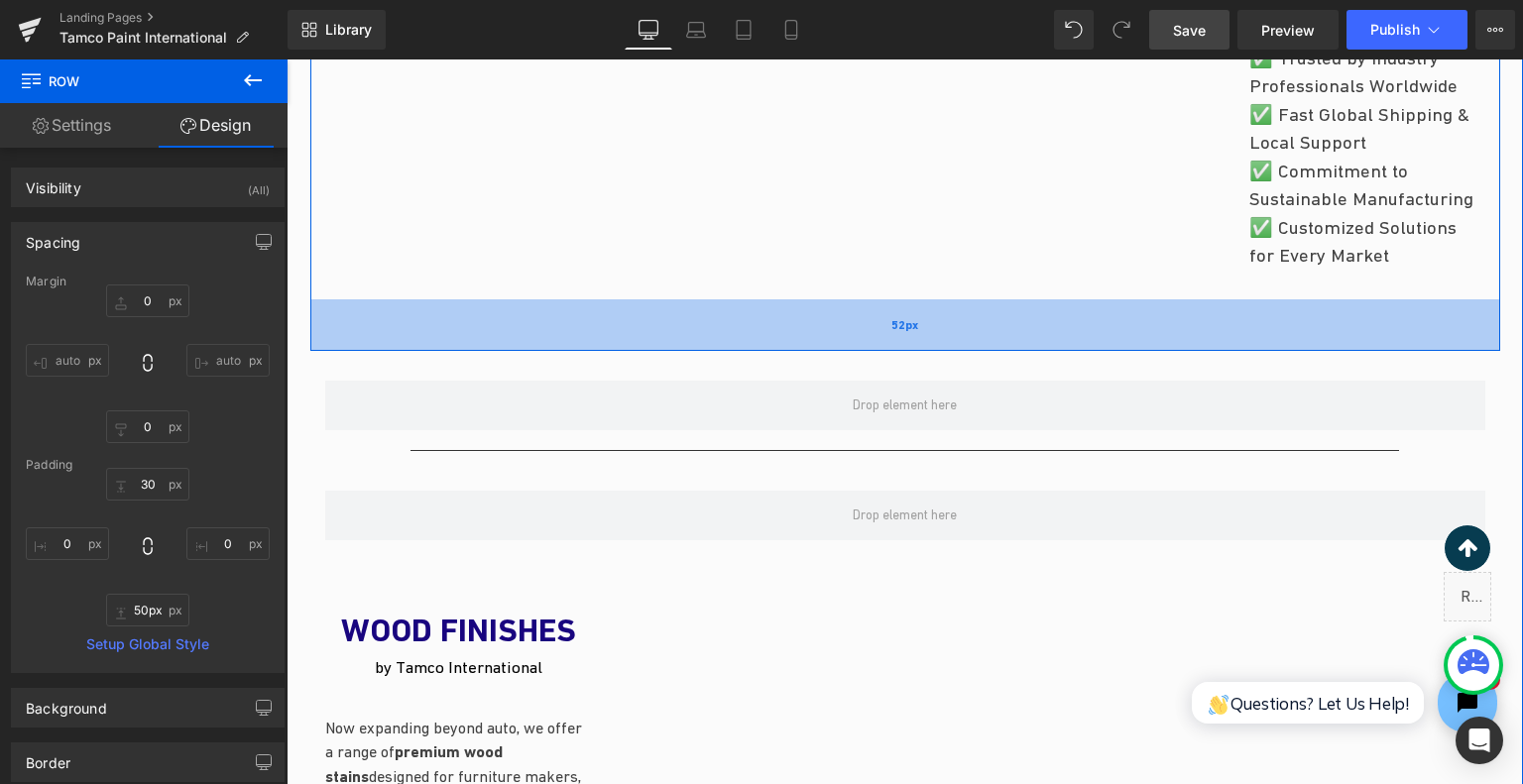 type on "31px" 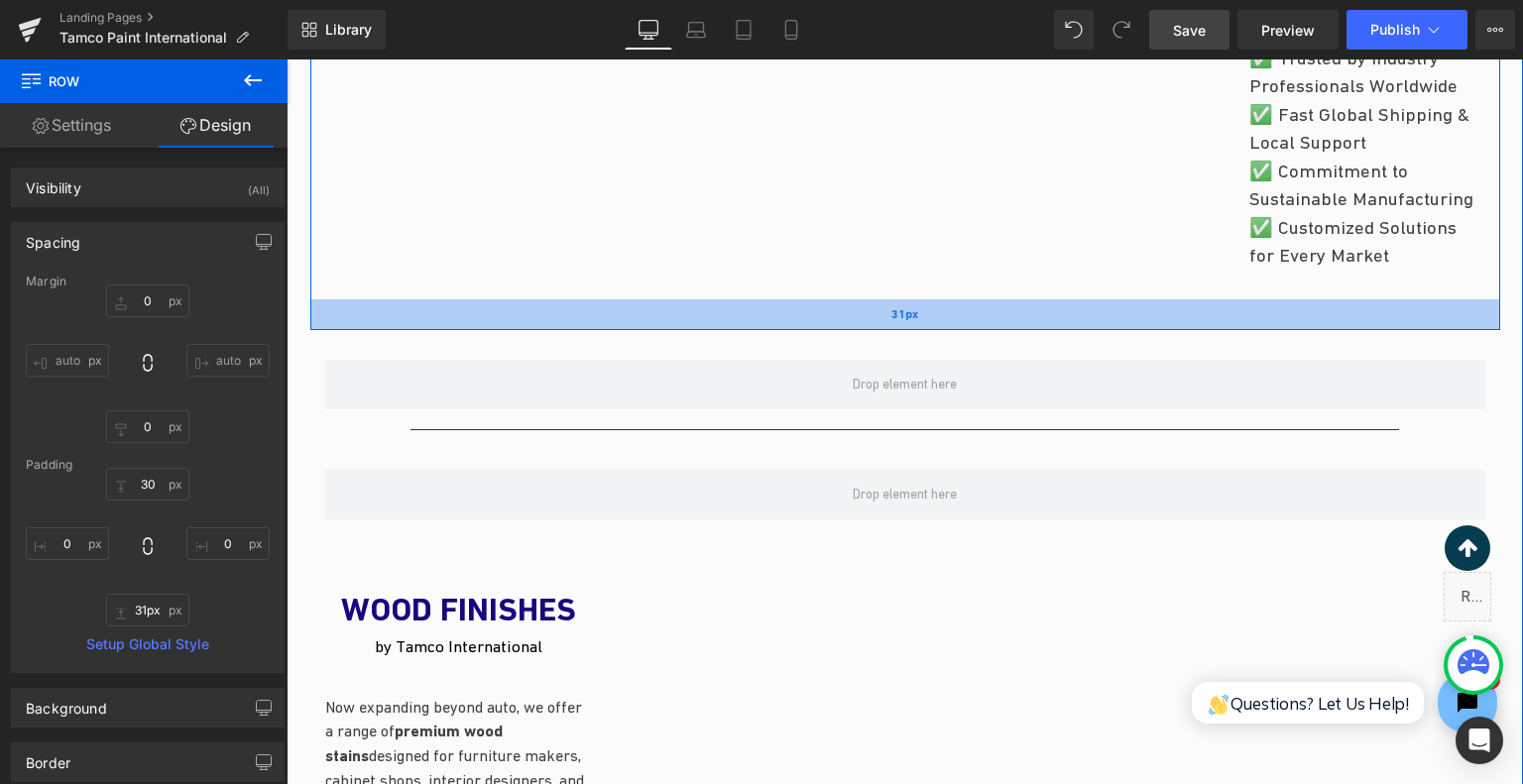 drag, startPoint x: 1027, startPoint y: 338, endPoint x: 1033, endPoint y: 317, distance: 21.84033 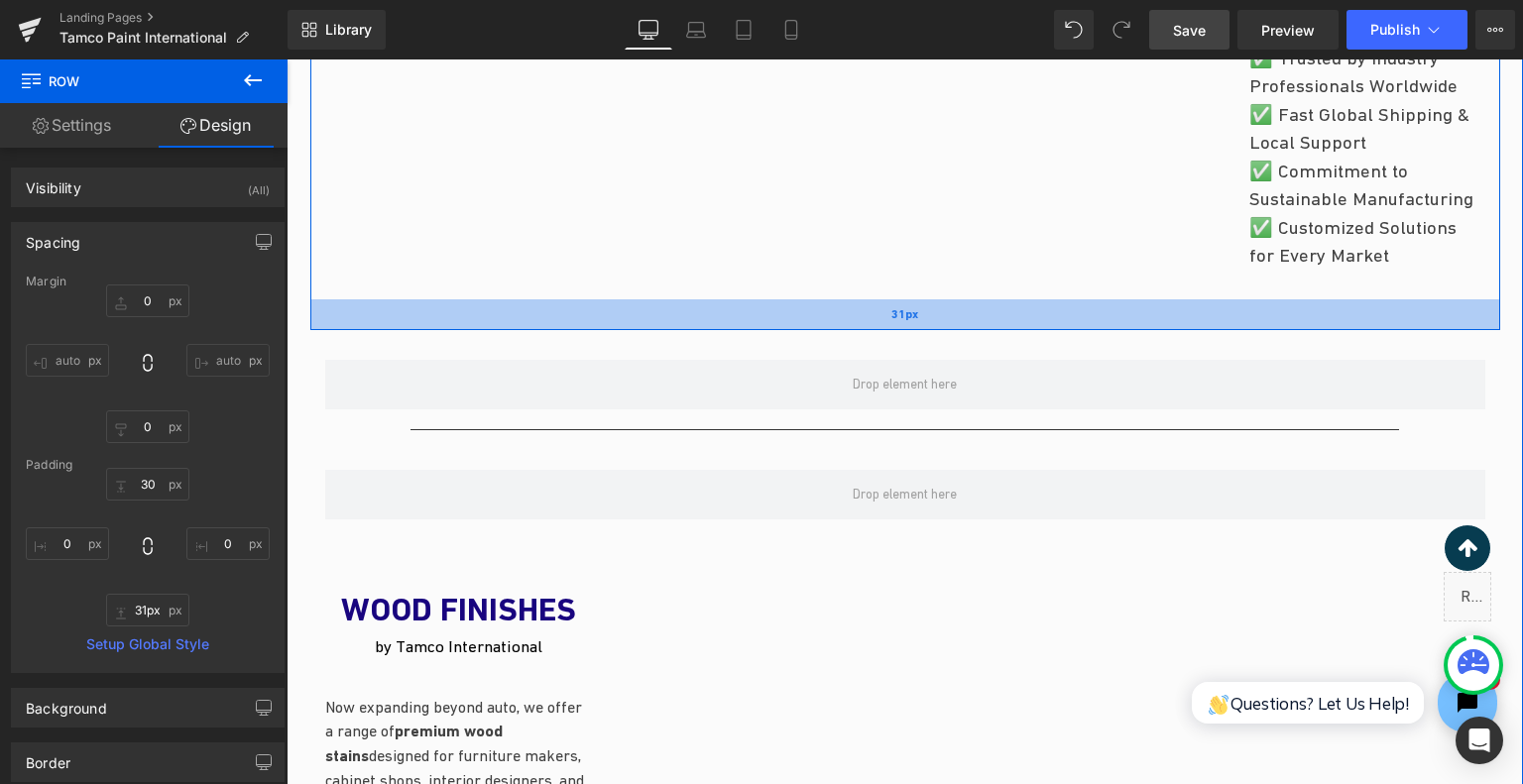 click on "31px" at bounding box center [905, 314] 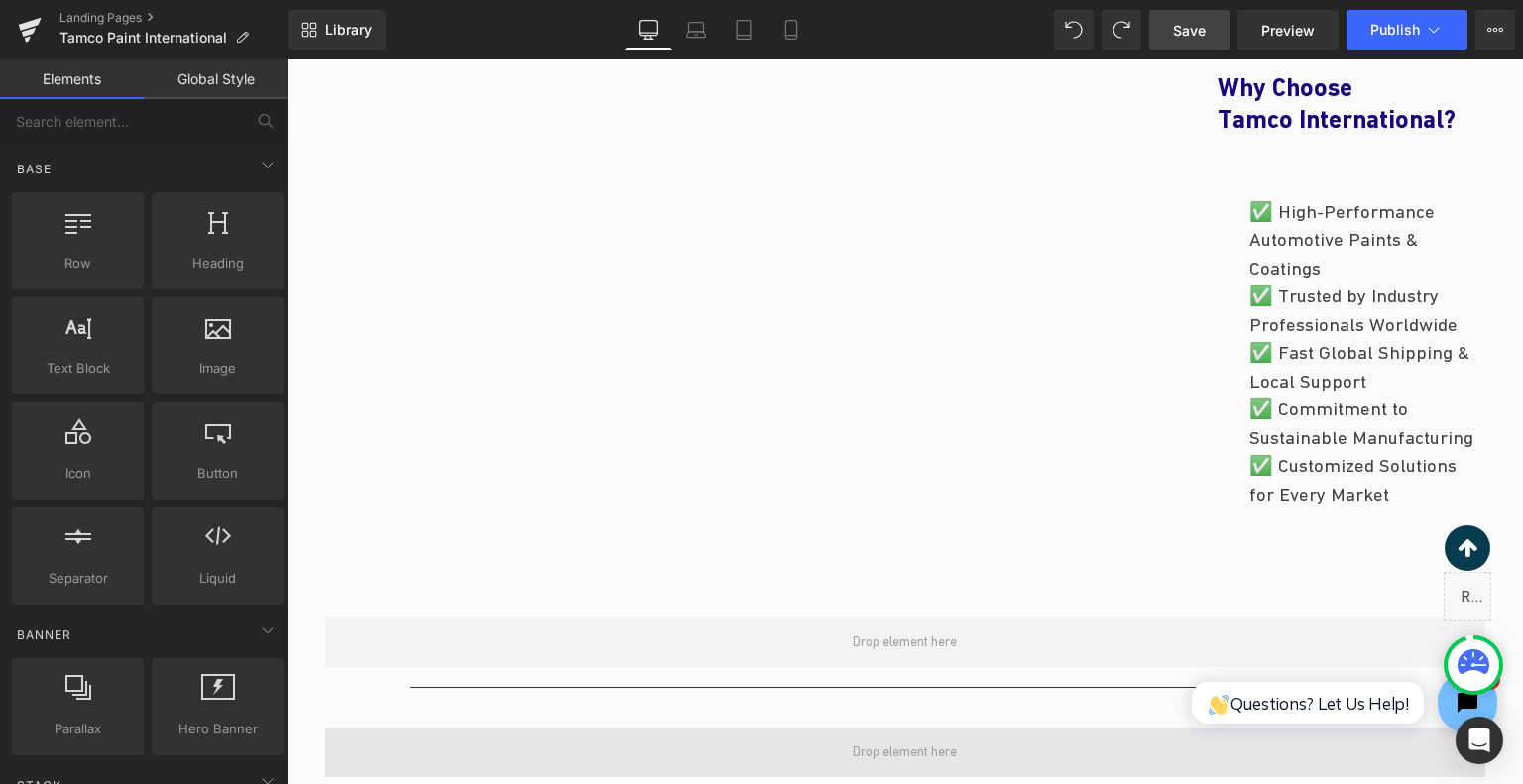 scroll, scrollTop: 1759, scrollLeft: 0, axis: vertical 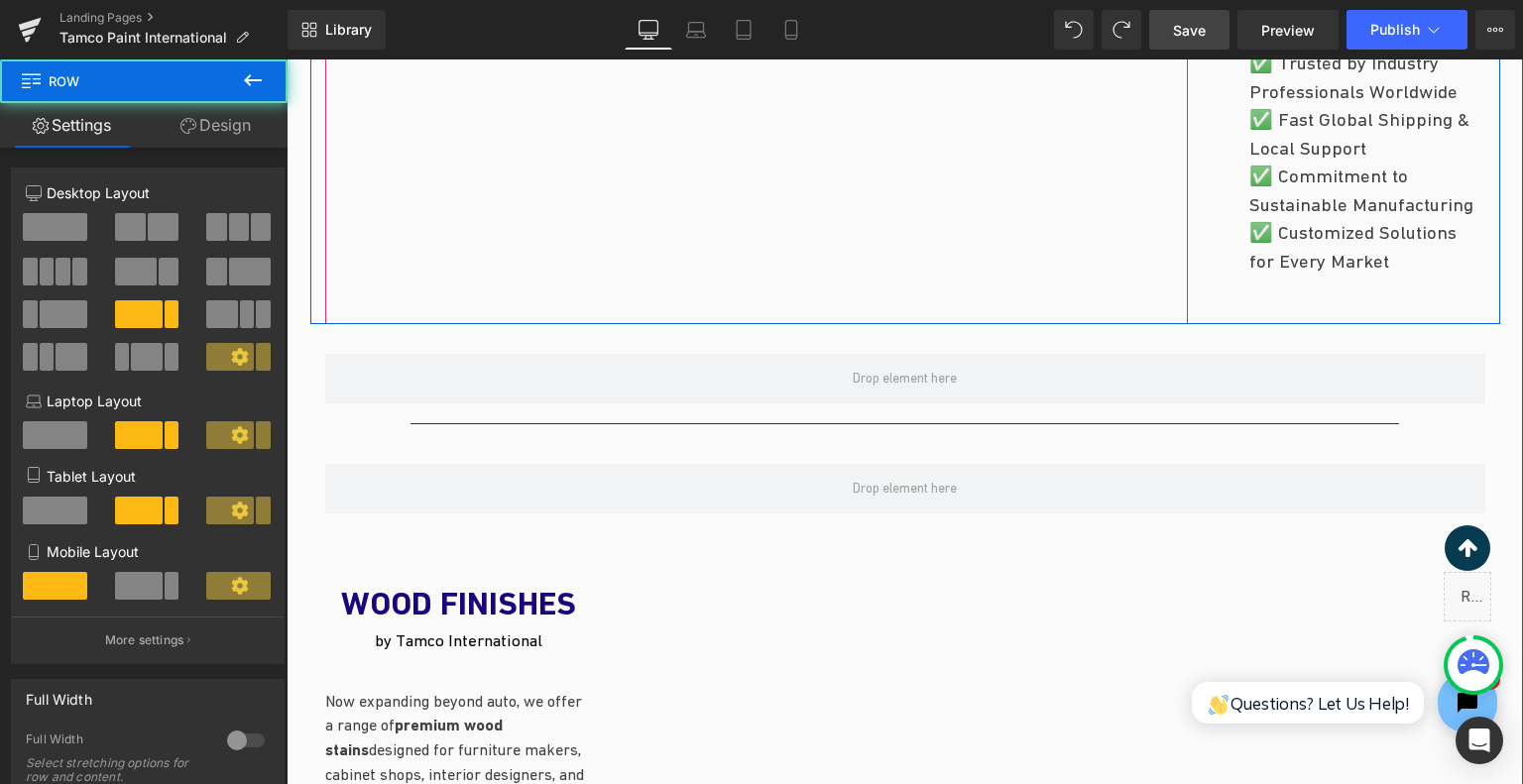 drag, startPoint x: 996, startPoint y: 352, endPoint x: 1009, endPoint y: 304, distance: 50 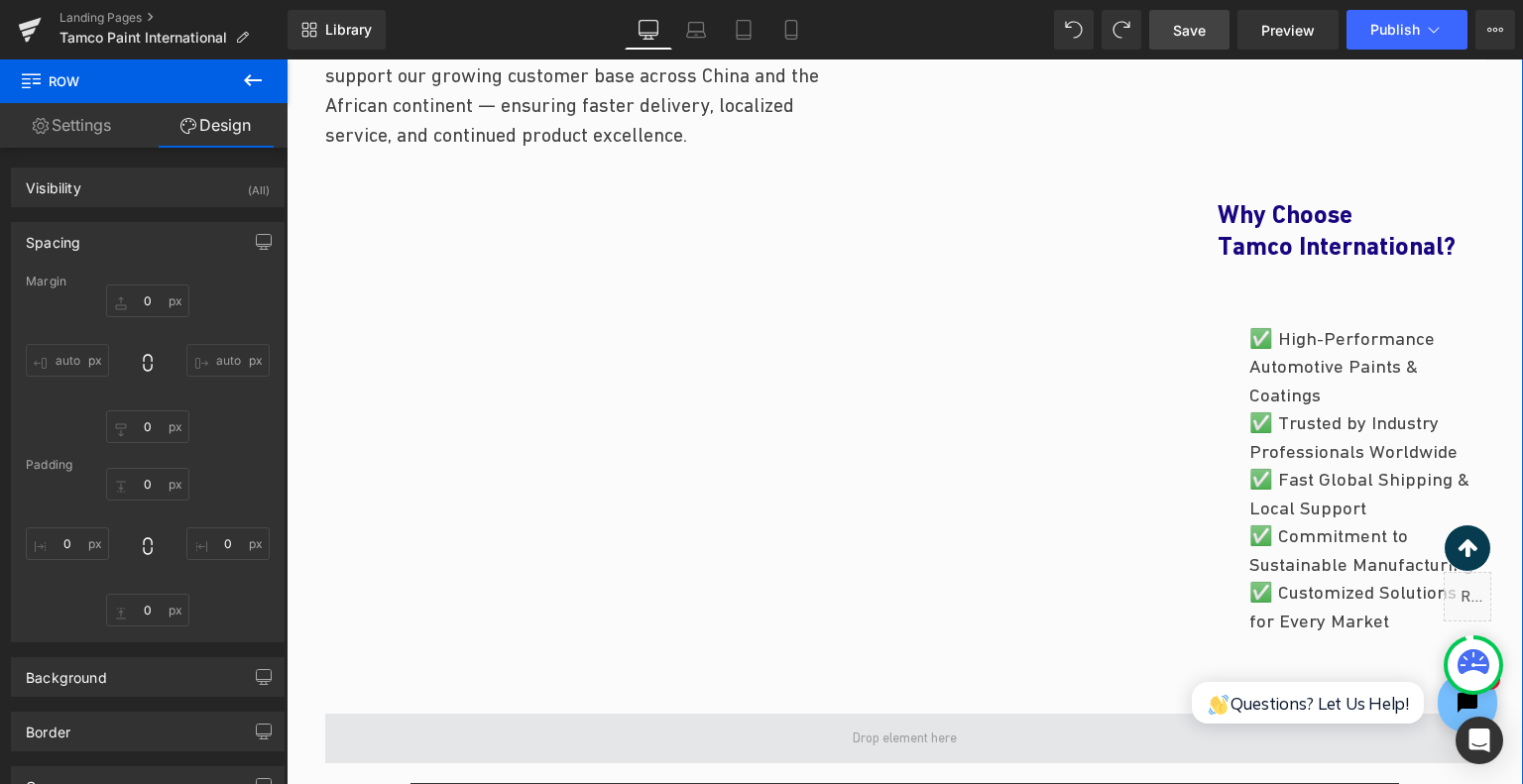 type on "0" 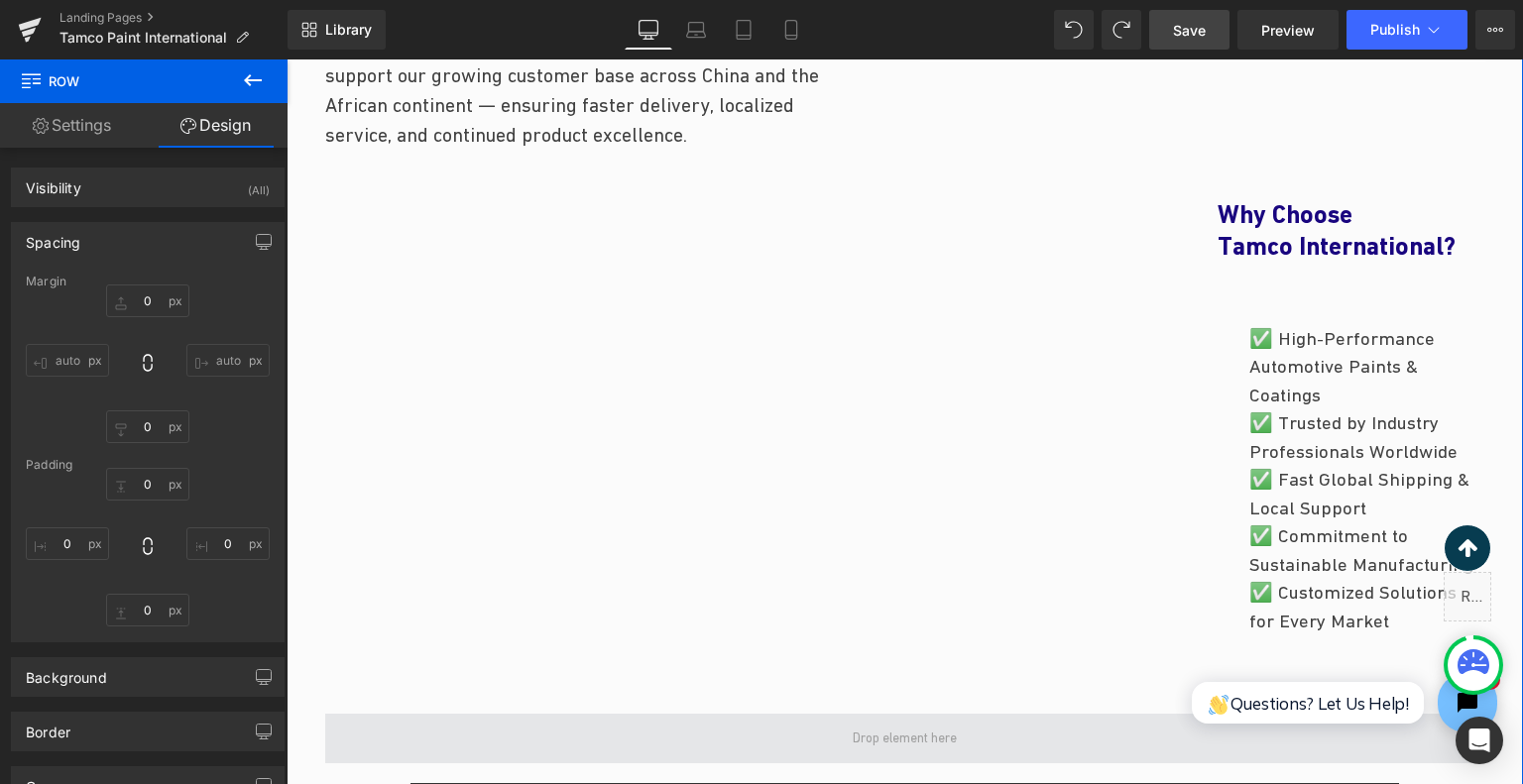 type on "0" 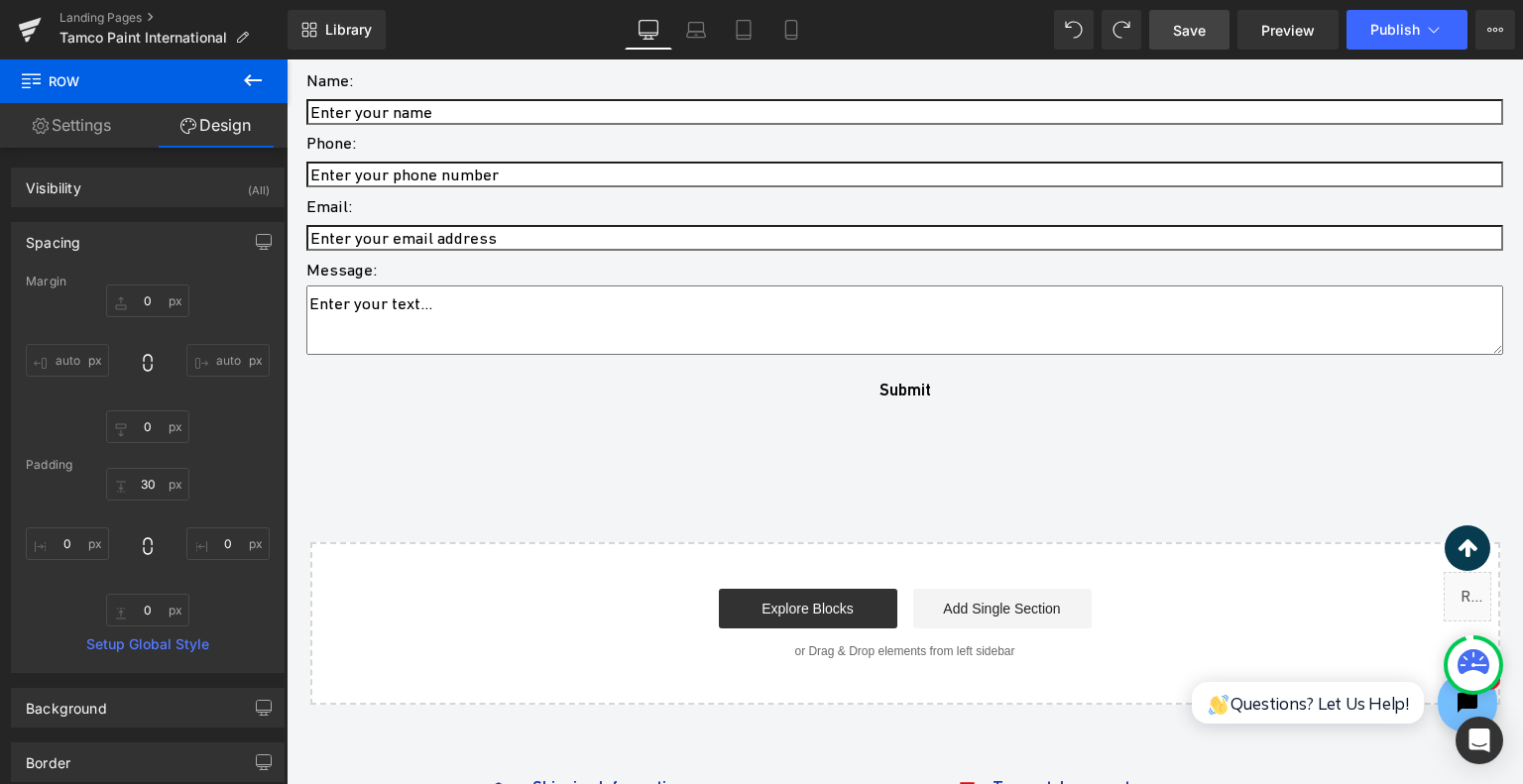 scroll, scrollTop: 7423, scrollLeft: 0, axis: vertical 